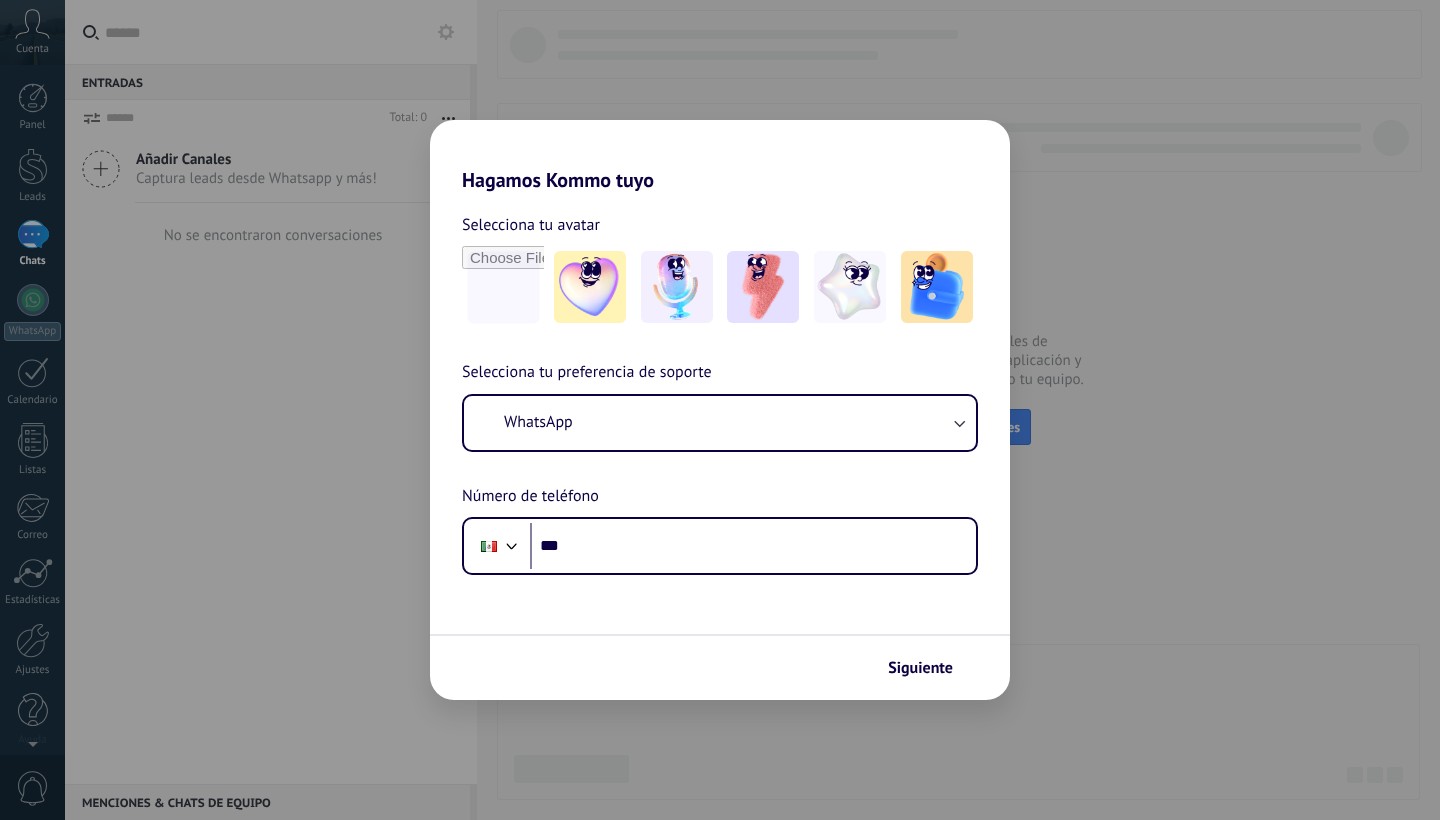 scroll, scrollTop: 0, scrollLeft: 0, axis: both 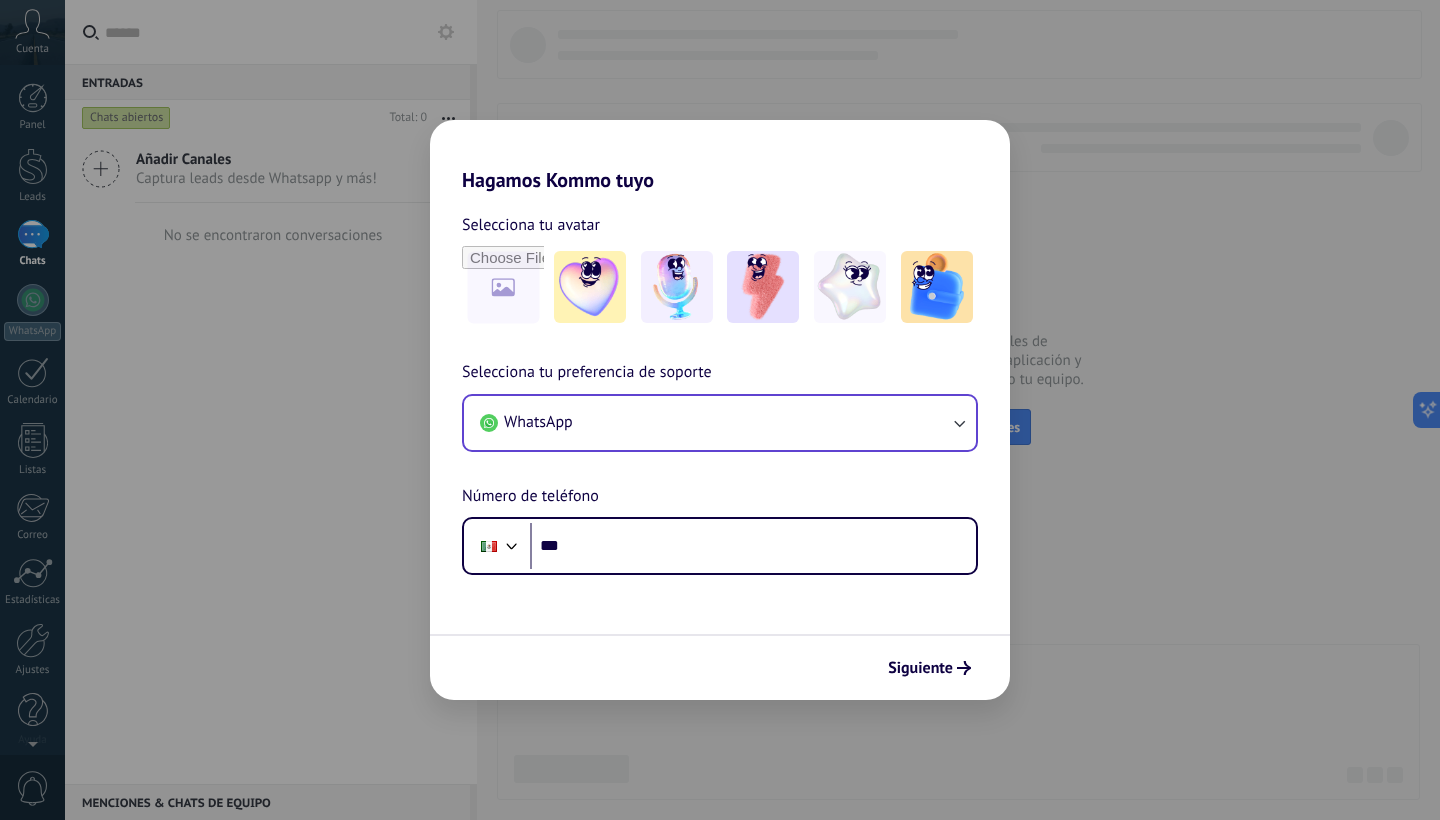 click on "WhatsApp" at bounding box center (720, 423) 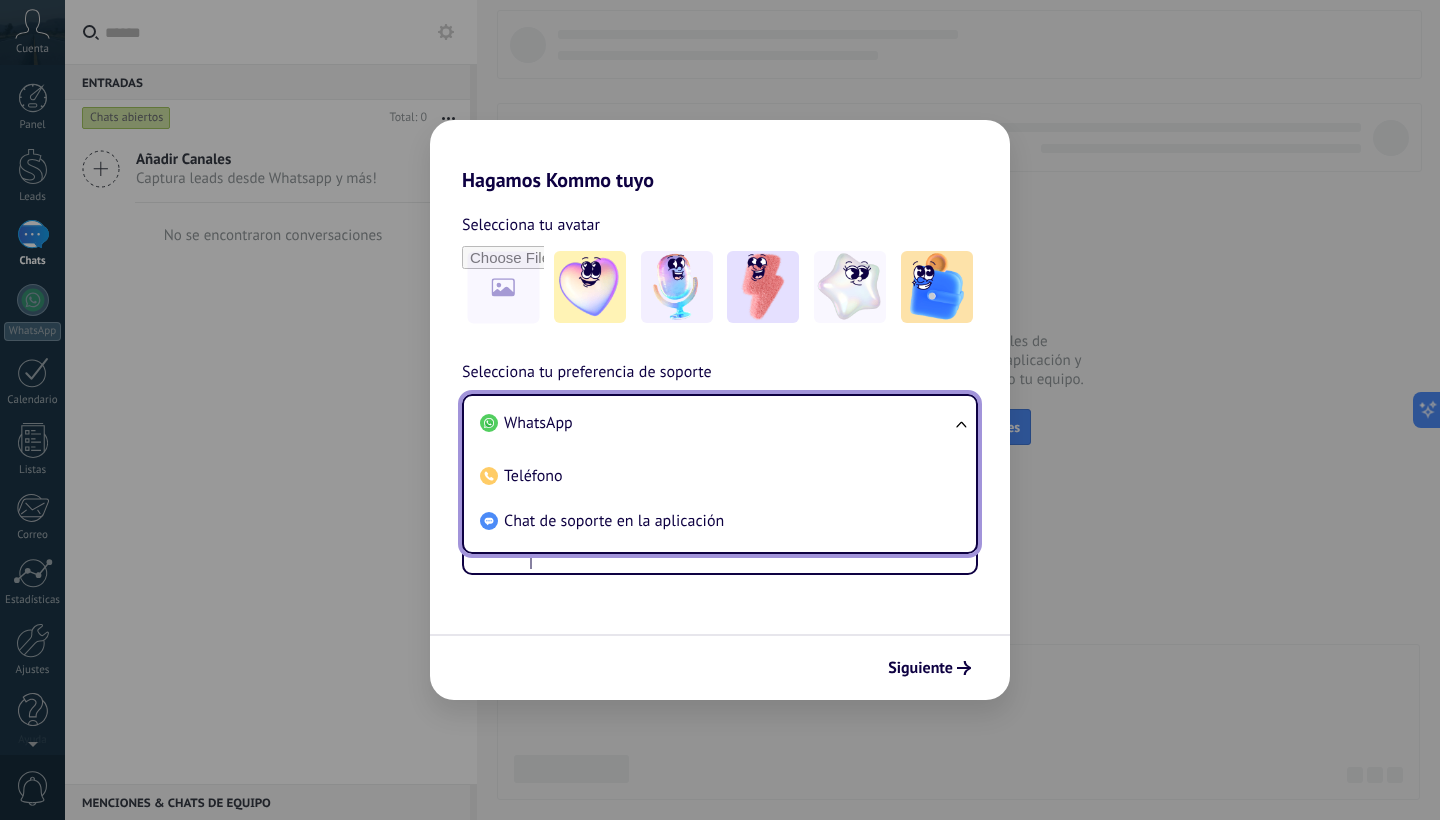 scroll, scrollTop: 0, scrollLeft: 0, axis: both 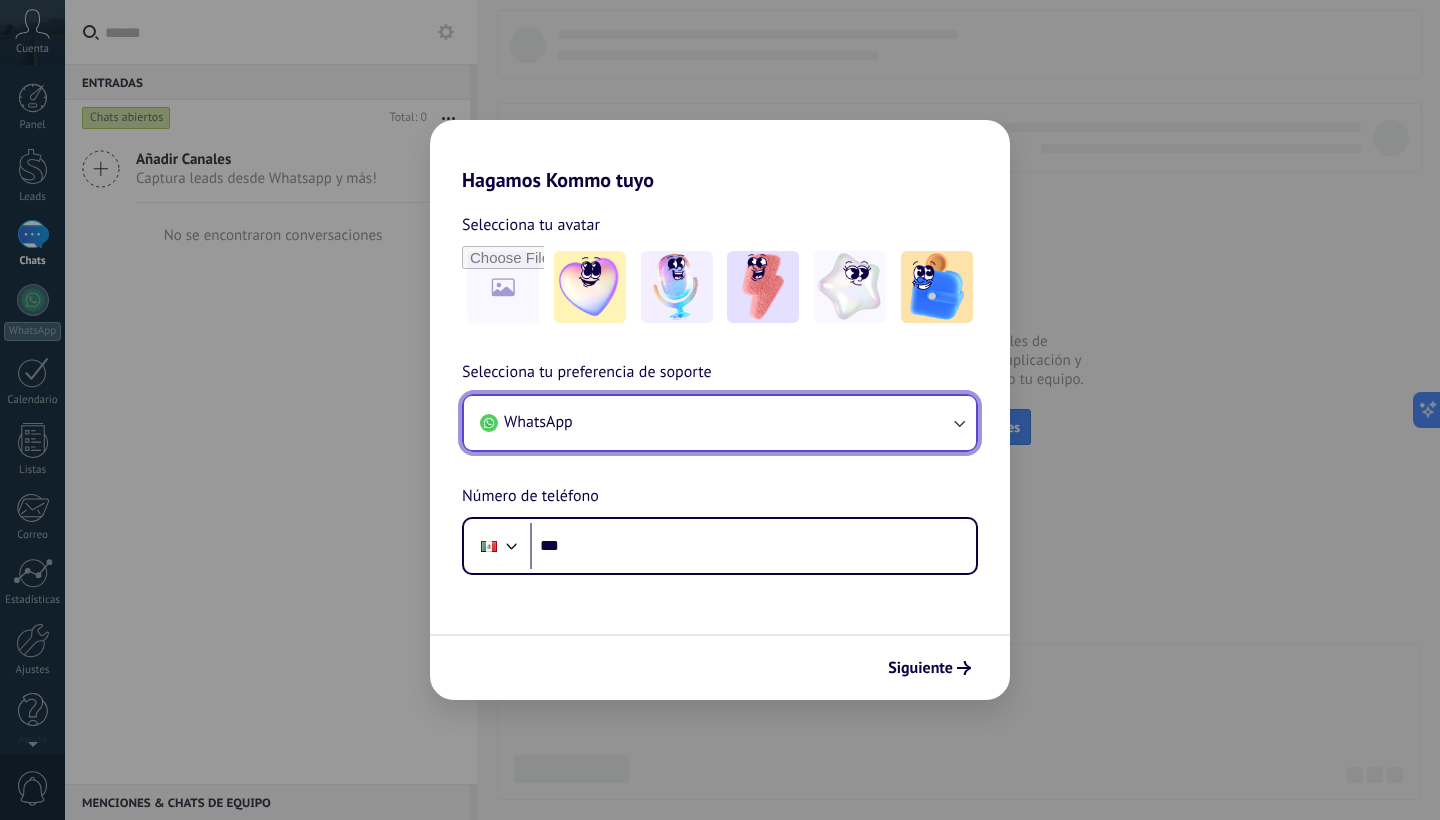 type 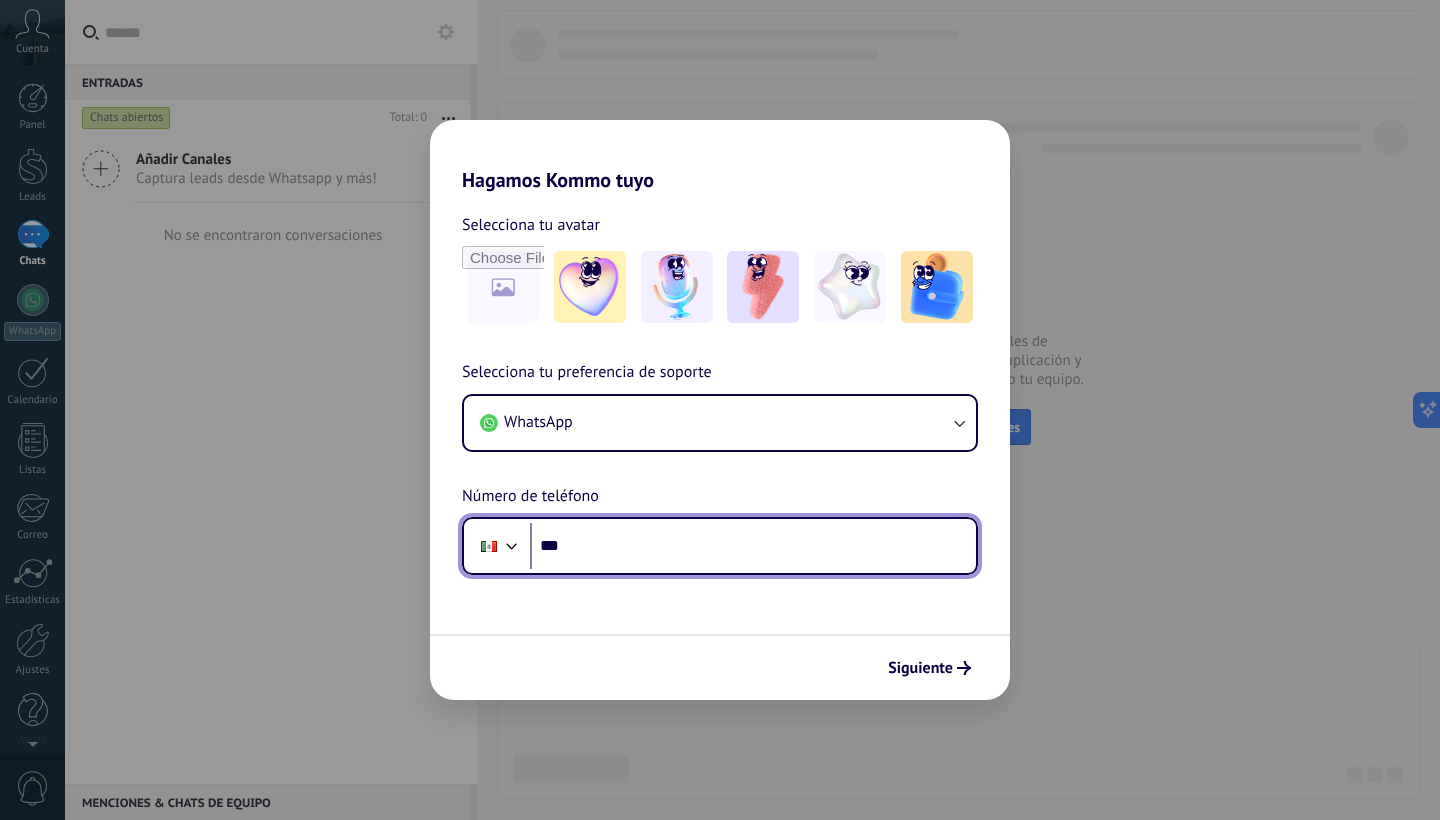 click on "***" at bounding box center [753, 546] 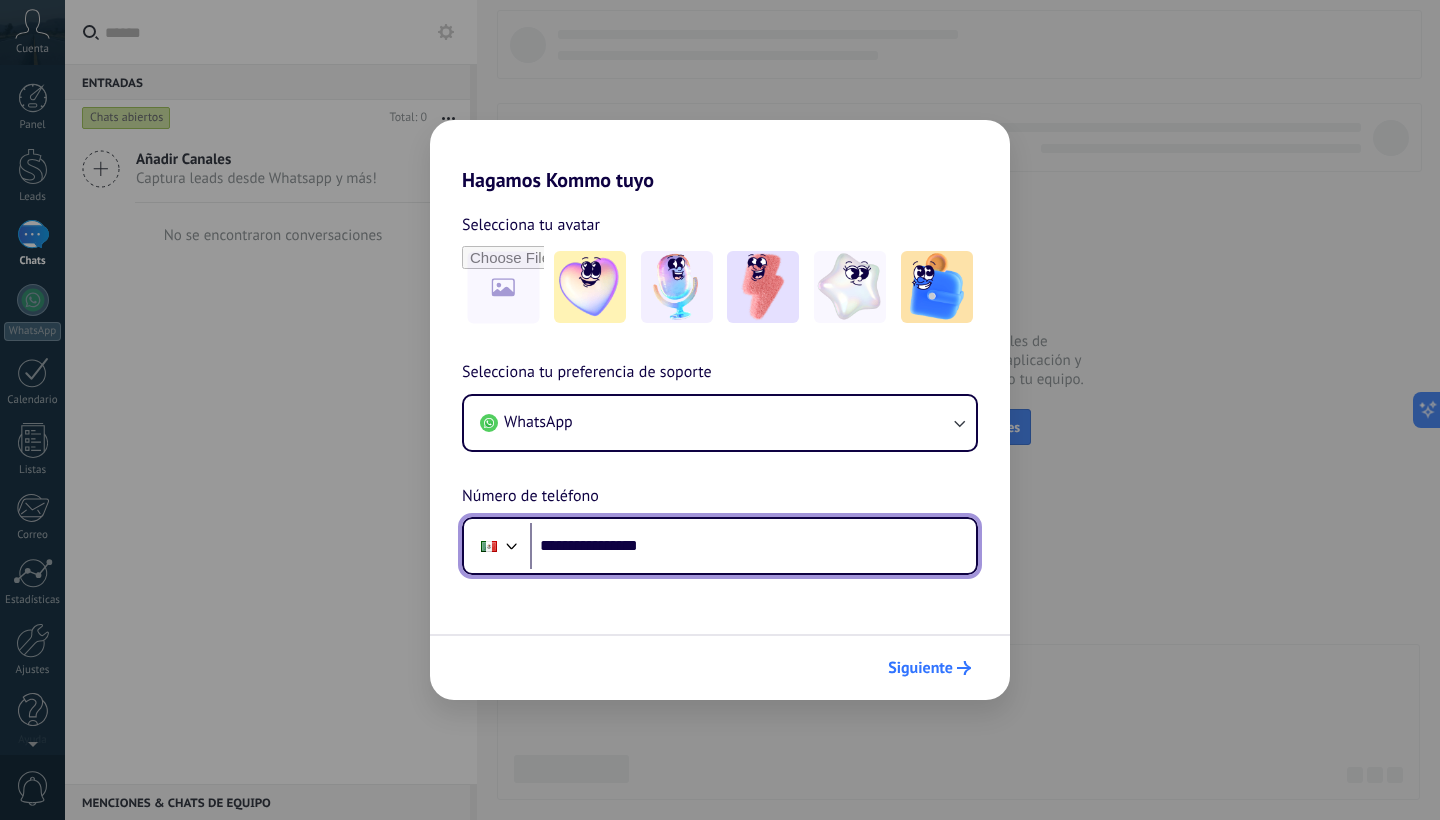 type on "**********" 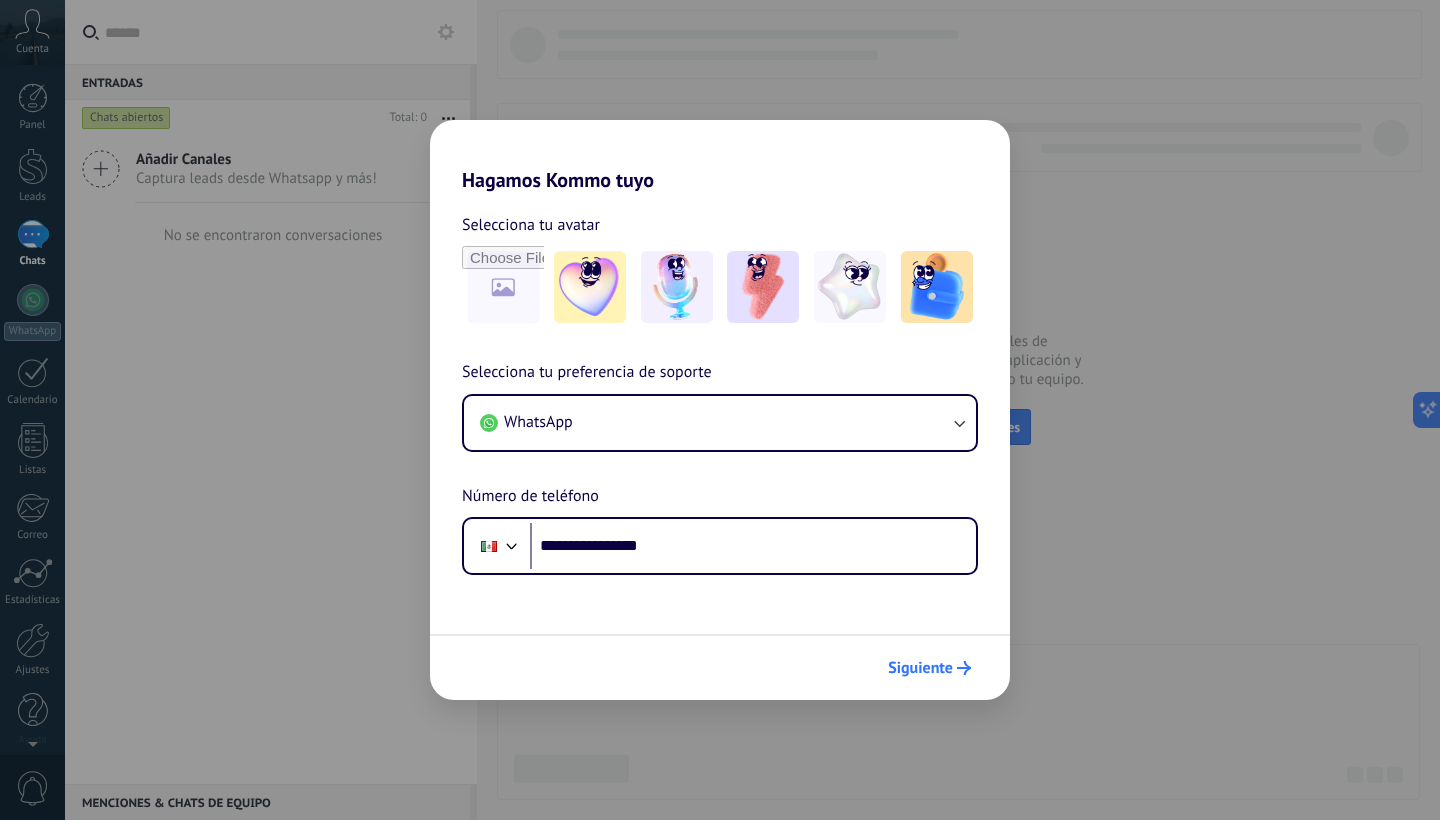 click on "Siguiente" at bounding box center (929, 668) 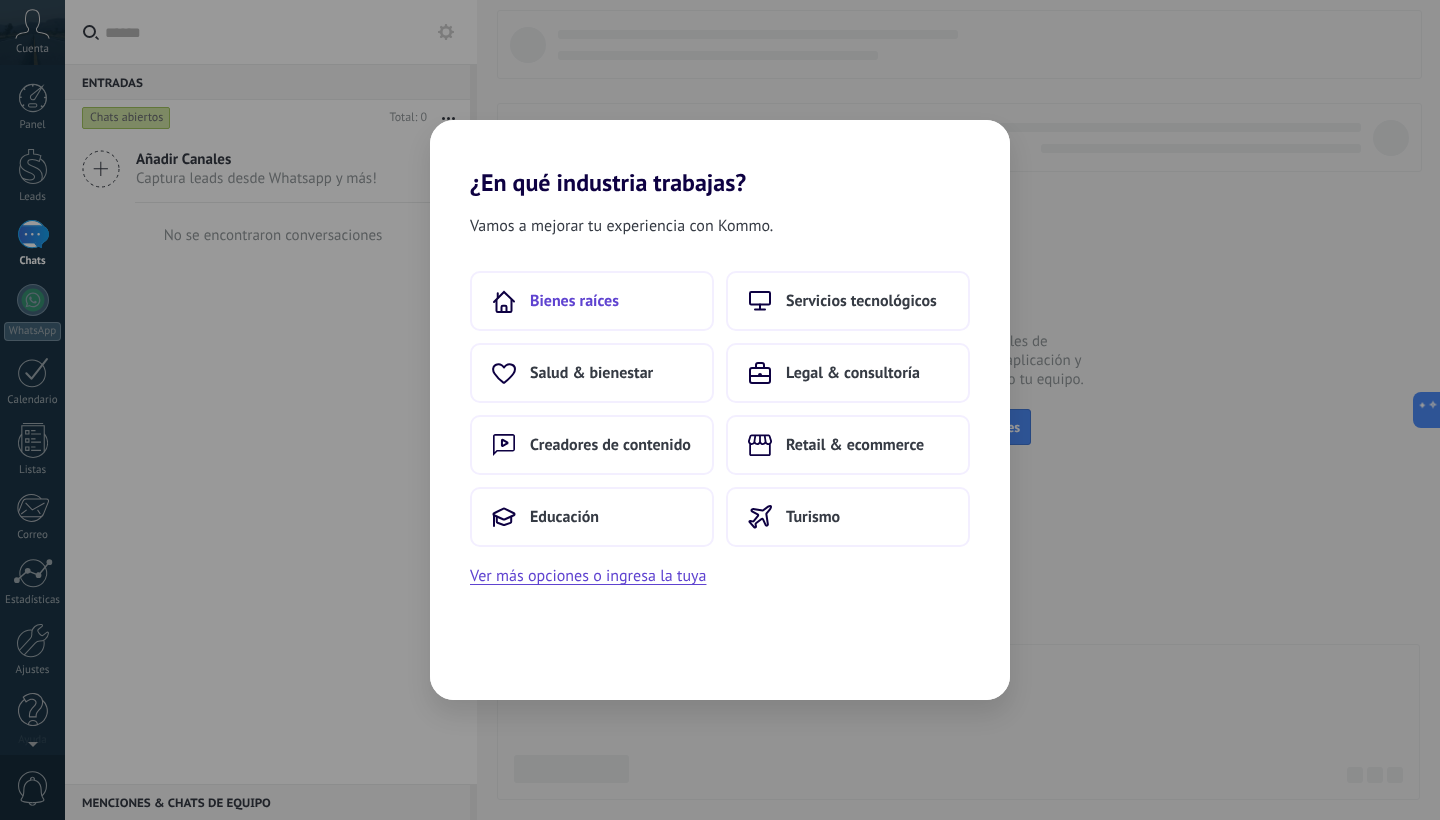click on "Bienes raíces" at bounding box center [592, 301] 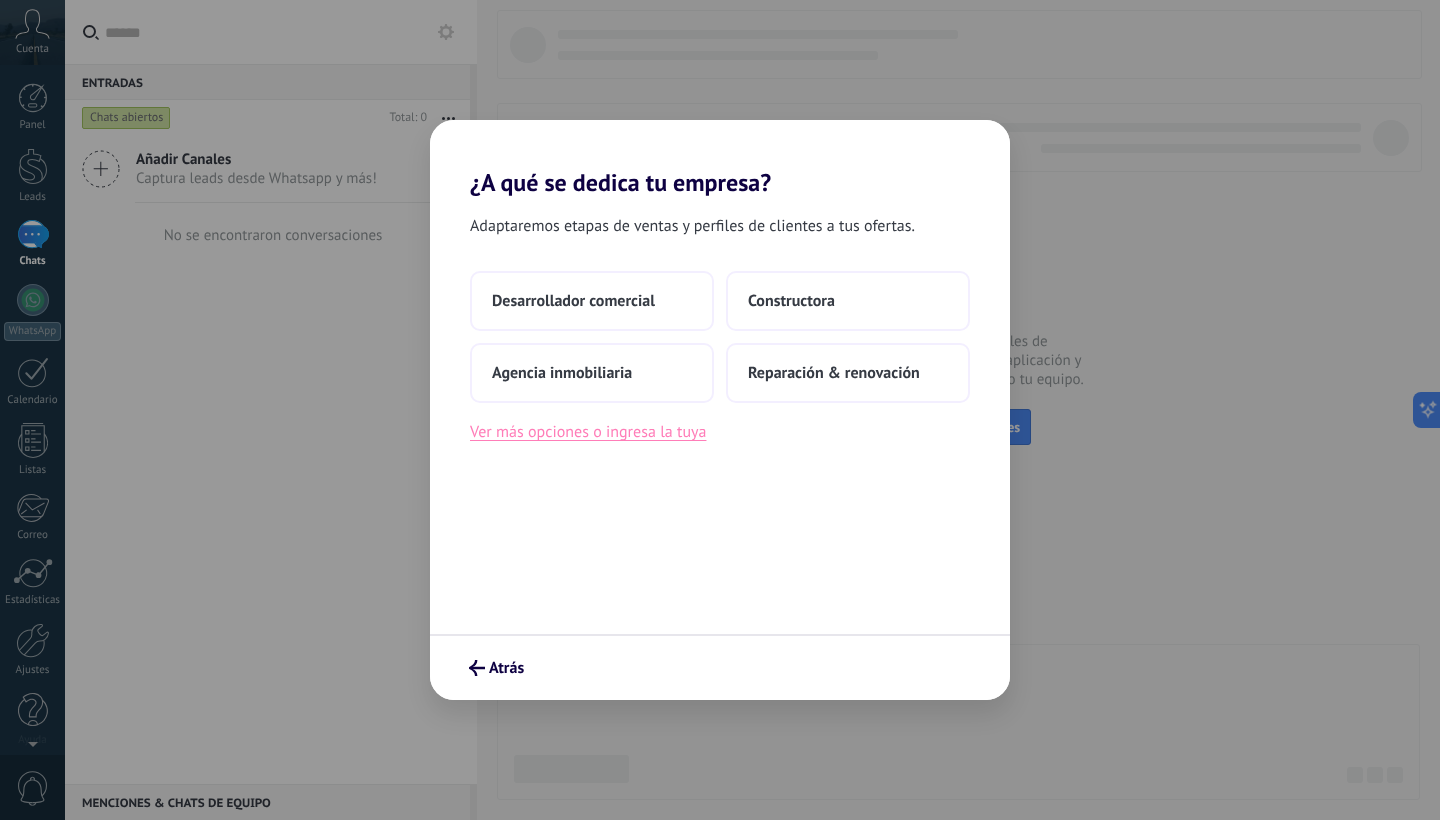 click on "Ver más opciones o ingresa la tuya" at bounding box center [588, 432] 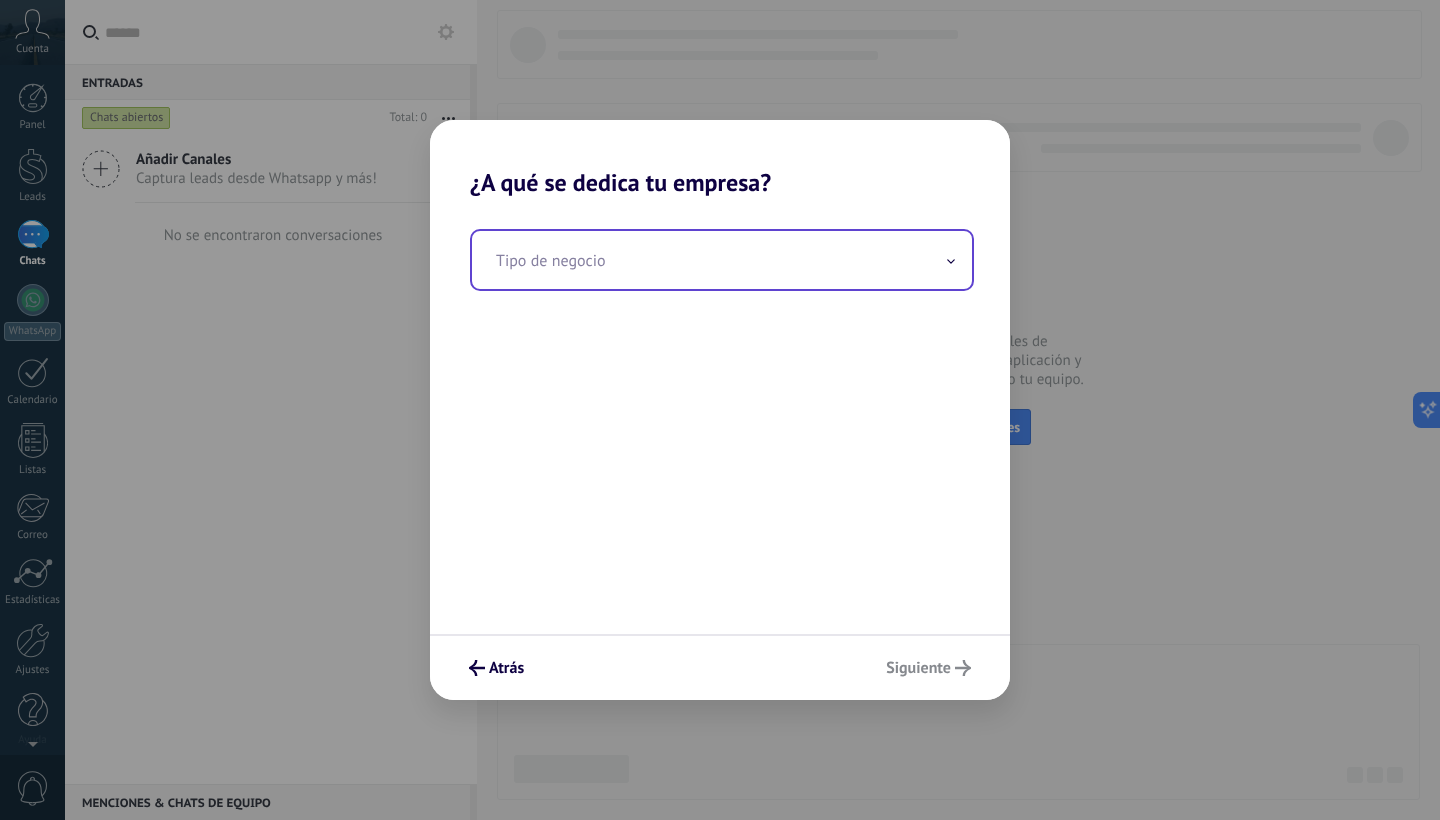 click at bounding box center [722, 260] 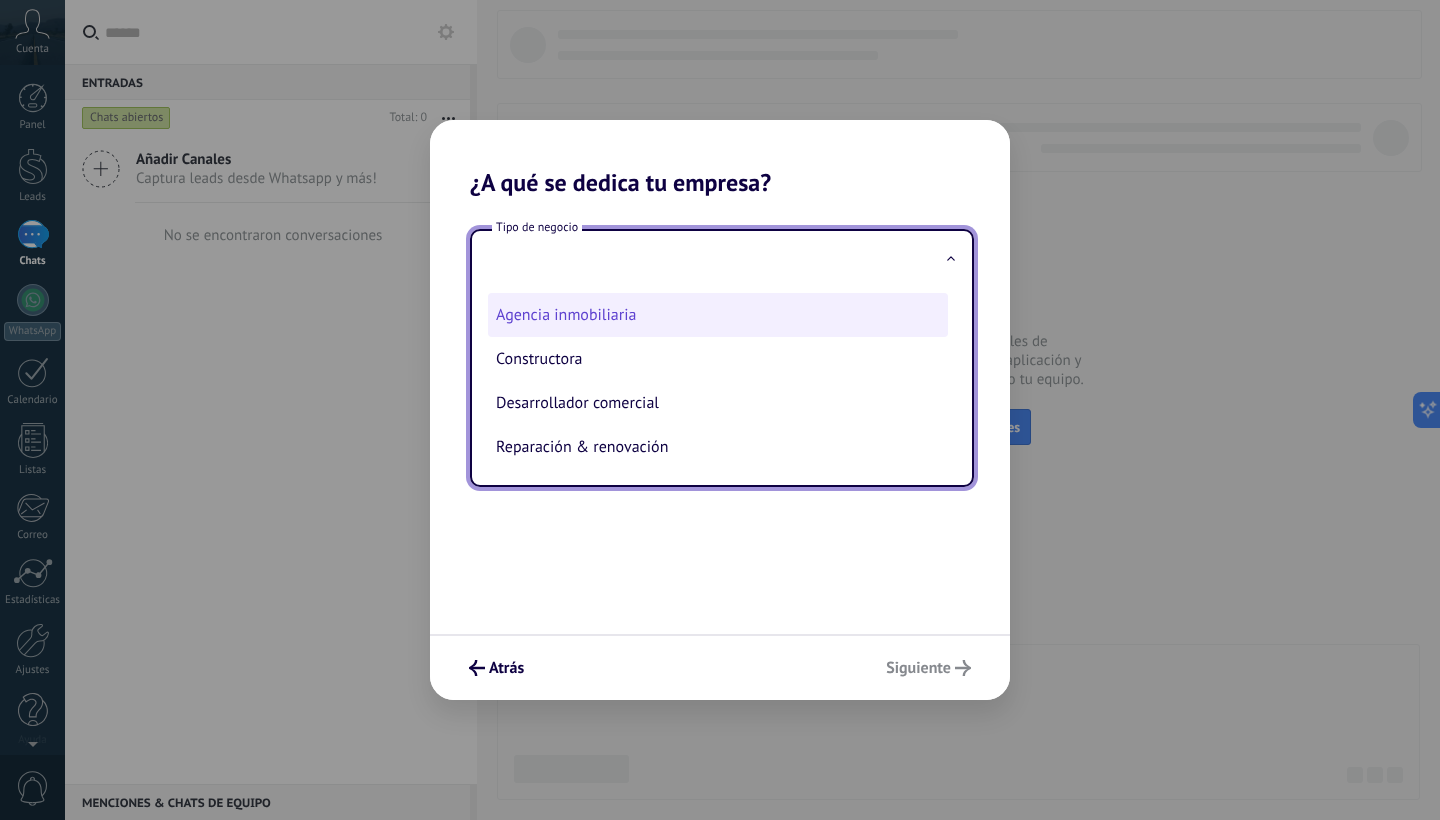 click on "Agencia inmobiliaria" at bounding box center (718, 315) 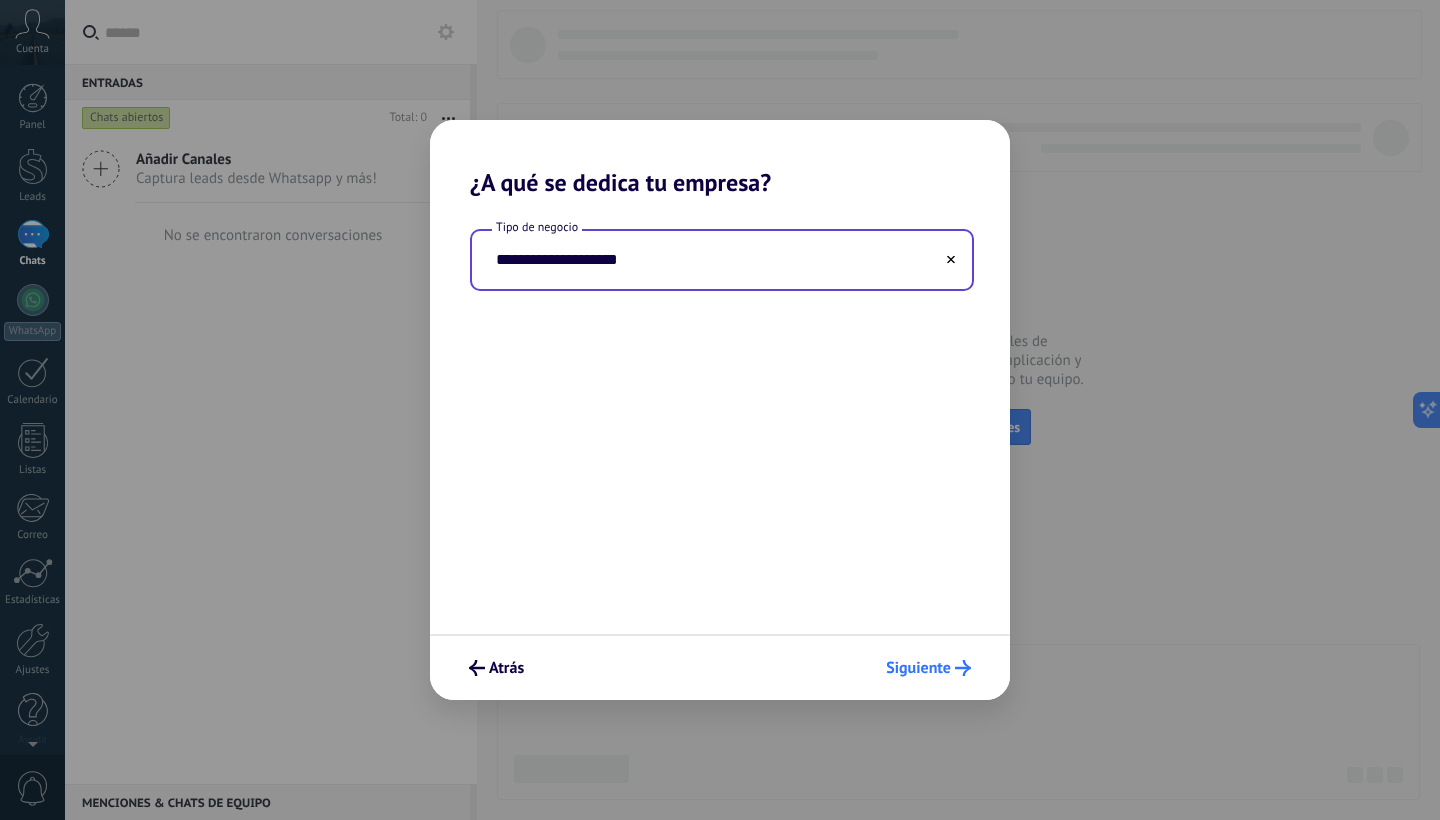 click on "Siguiente" at bounding box center [928, 668] 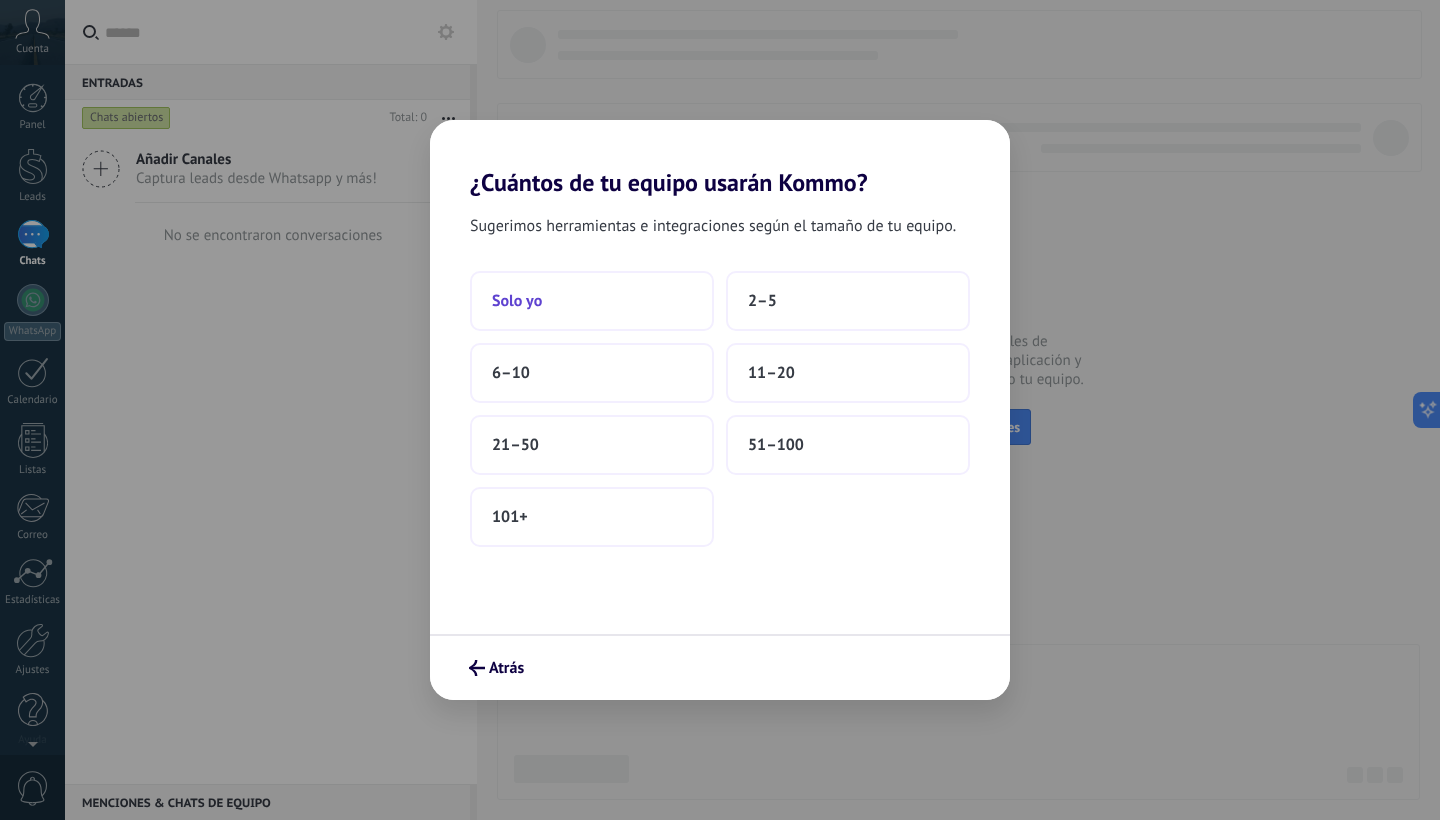 click on "Solo yo" at bounding box center (592, 301) 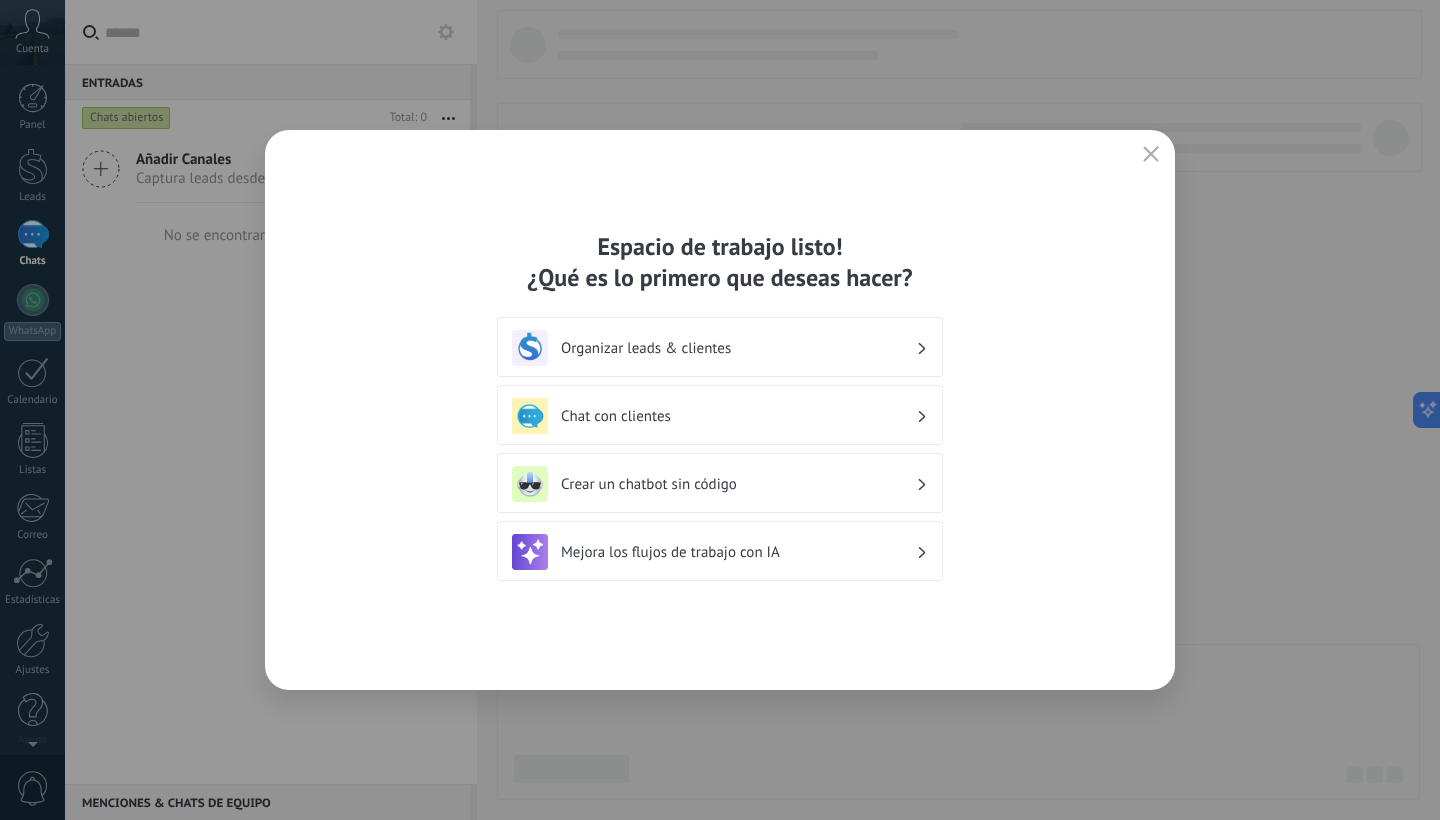 click on "Crear un chatbot sin código" at bounding box center (738, 484) 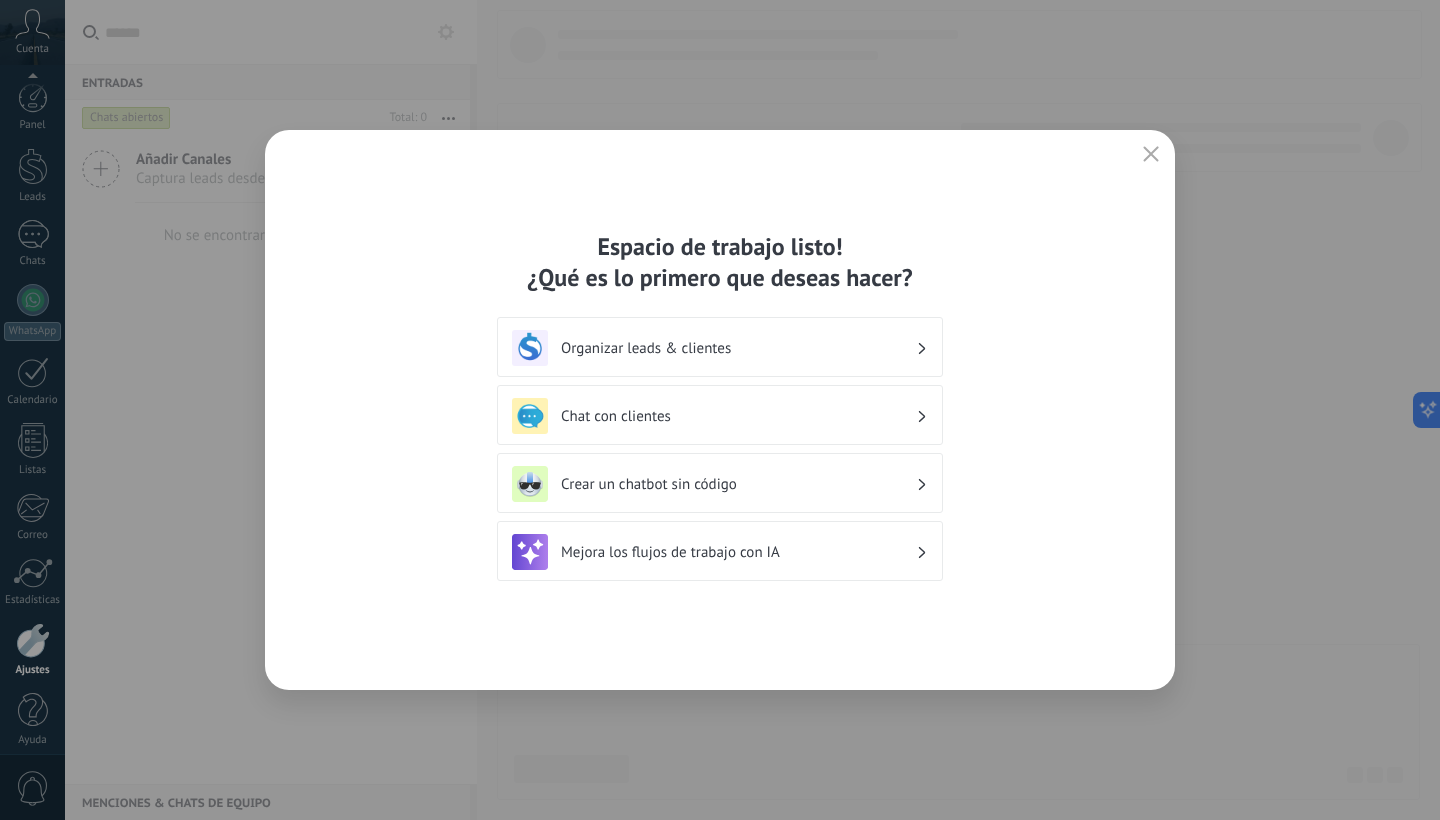 scroll, scrollTop: 12, scrollLeft: 0, axis: vertical 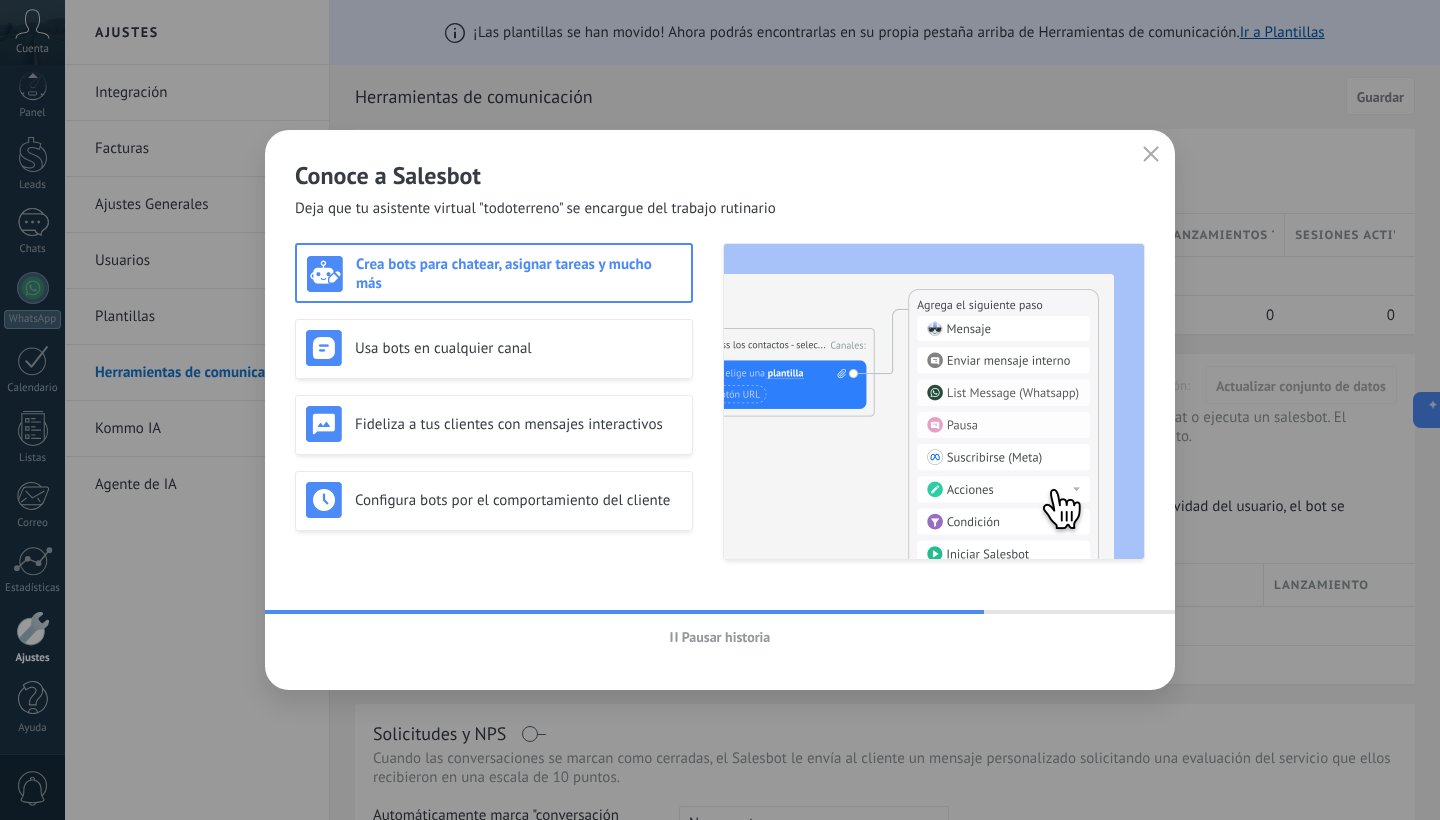 click on "Crea bots para chatear, asignar tareas y mucho más" at bounding box center (518, 274) 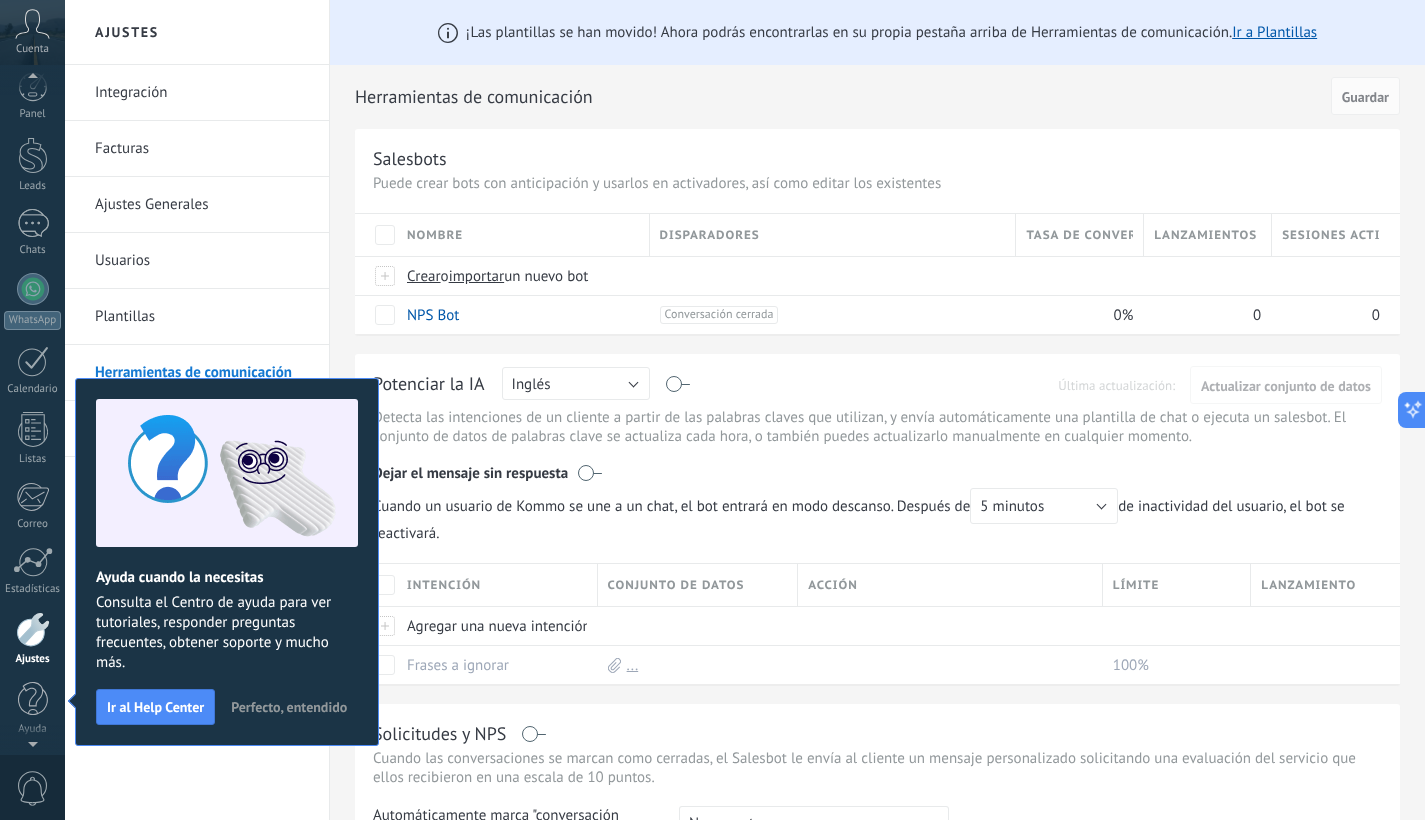 scroll, scrollTop: 12, scrollLeft: 0, axis: vertical 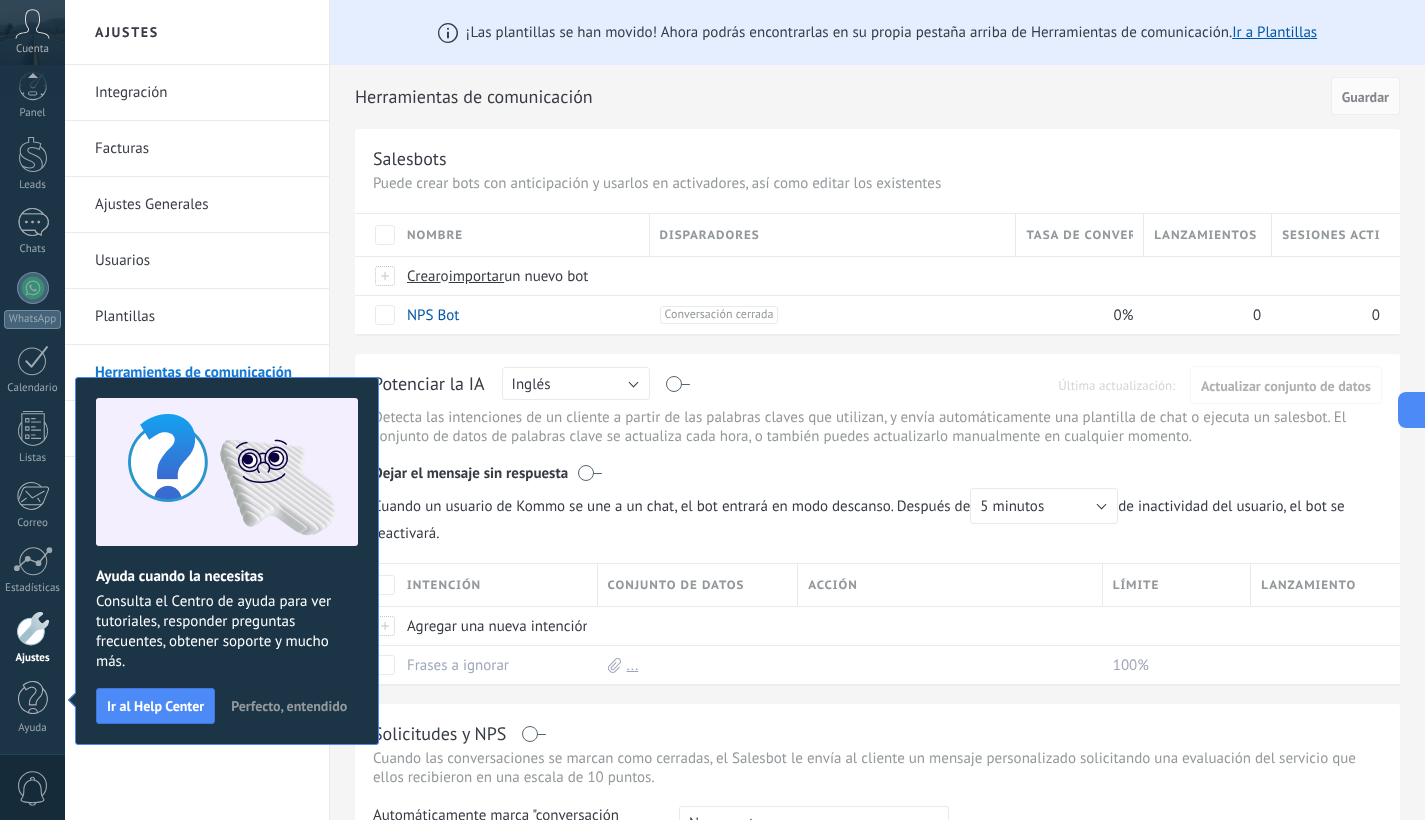click on "Perfecto, entendido" at bounding box center (289, 706) 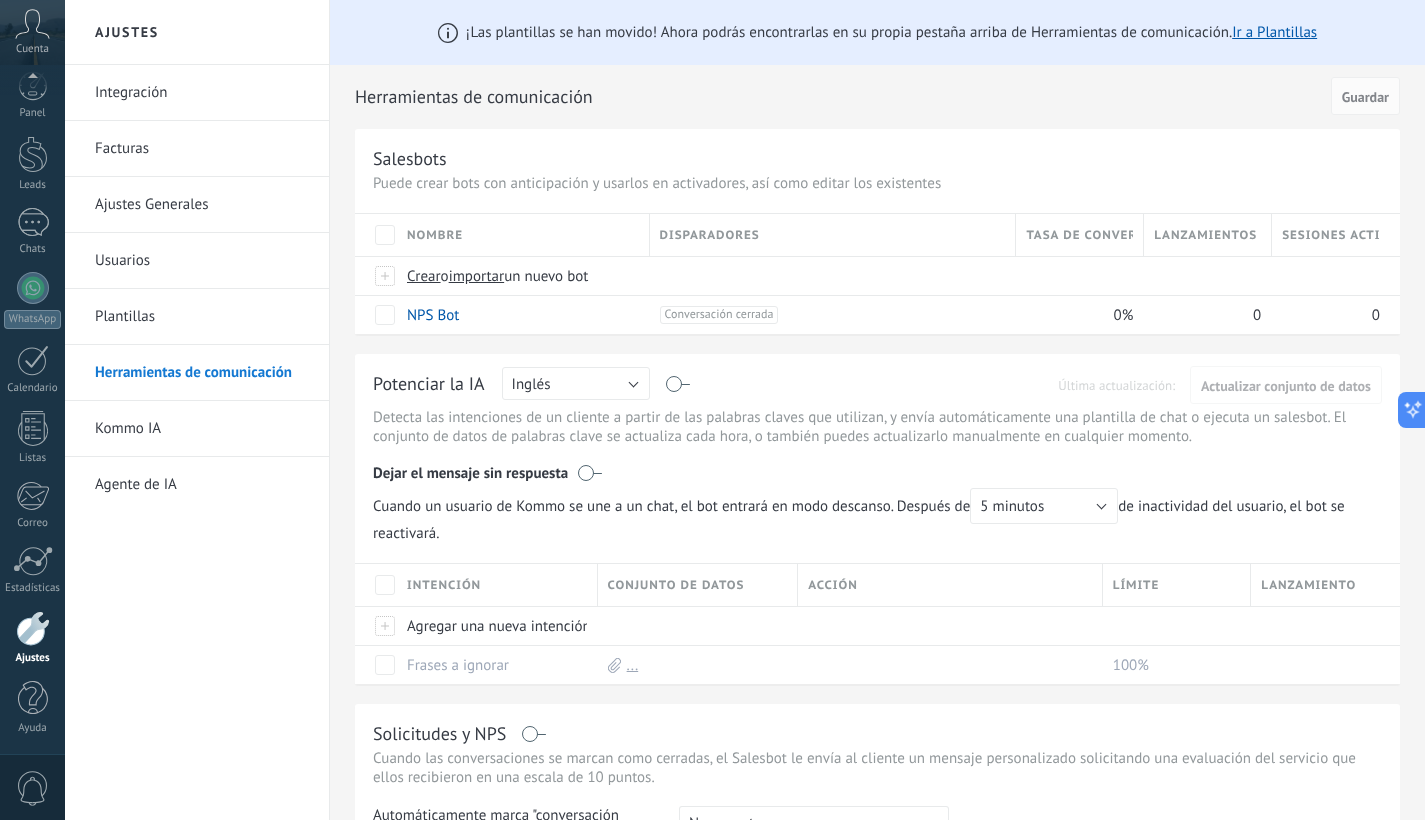 click on "Facturas" at bounding box center (202, 149) 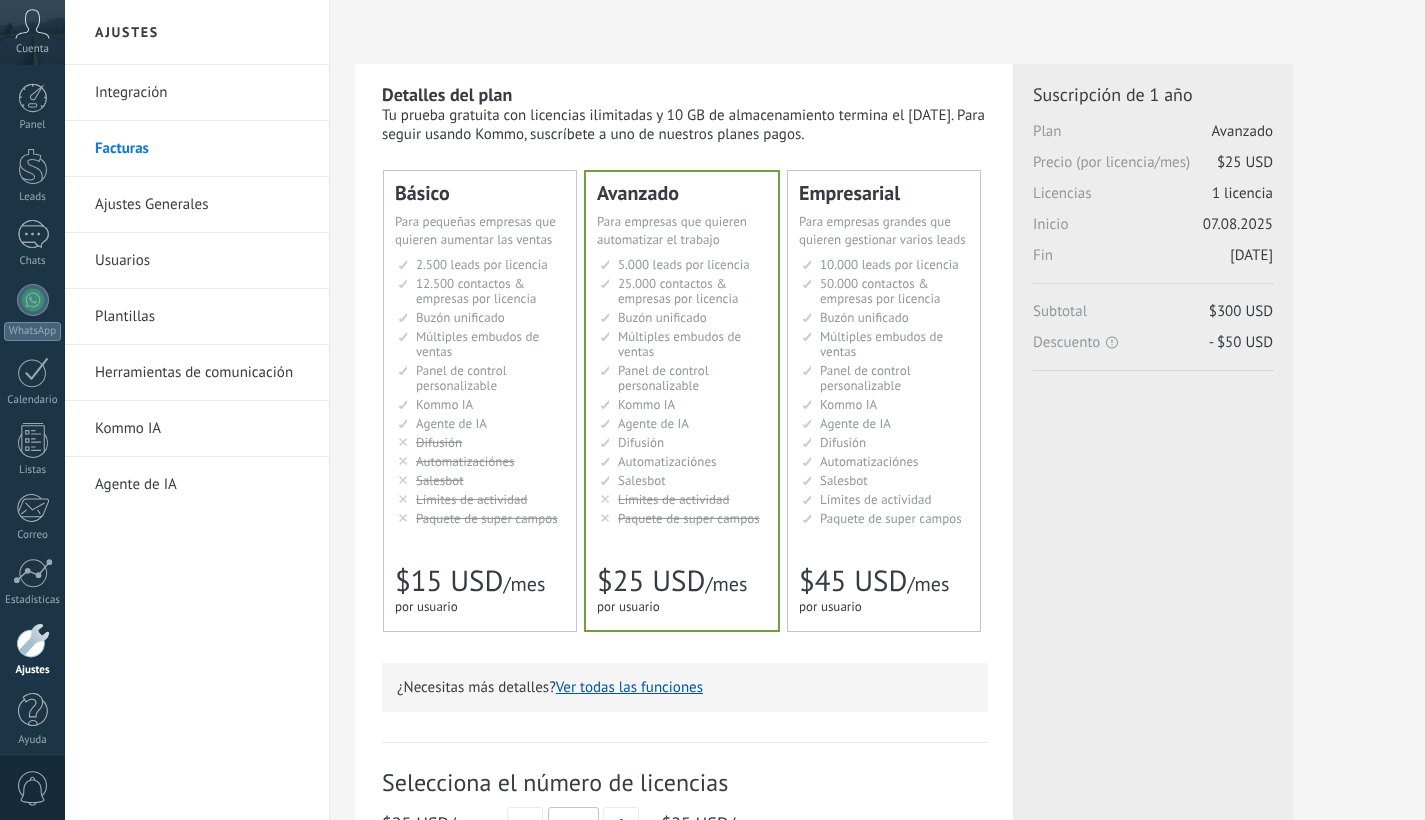 scroll, scrollTop: 0, scrollLeft: 0, axis: both 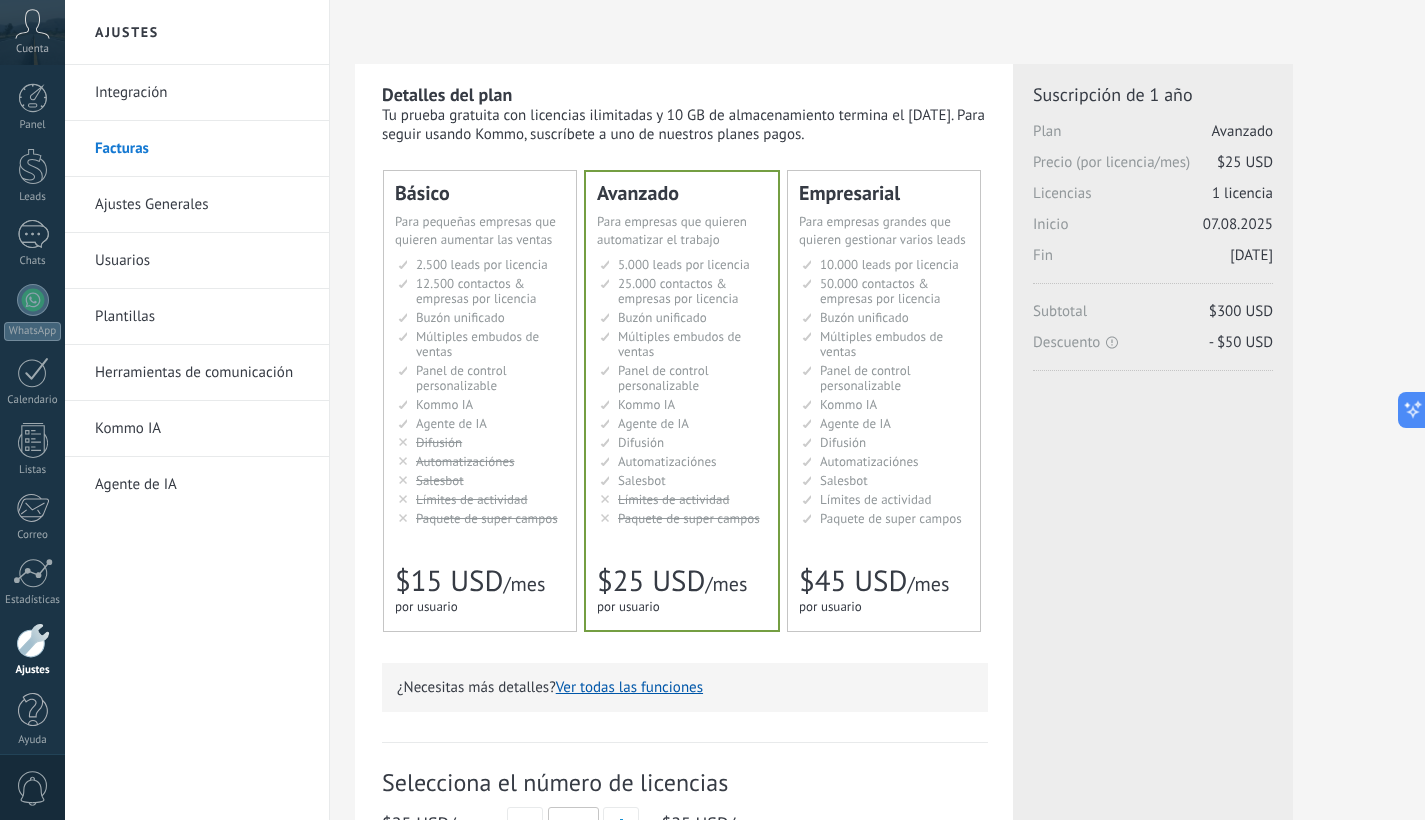 click on "Ajustes" at bounding box center (197, 32) 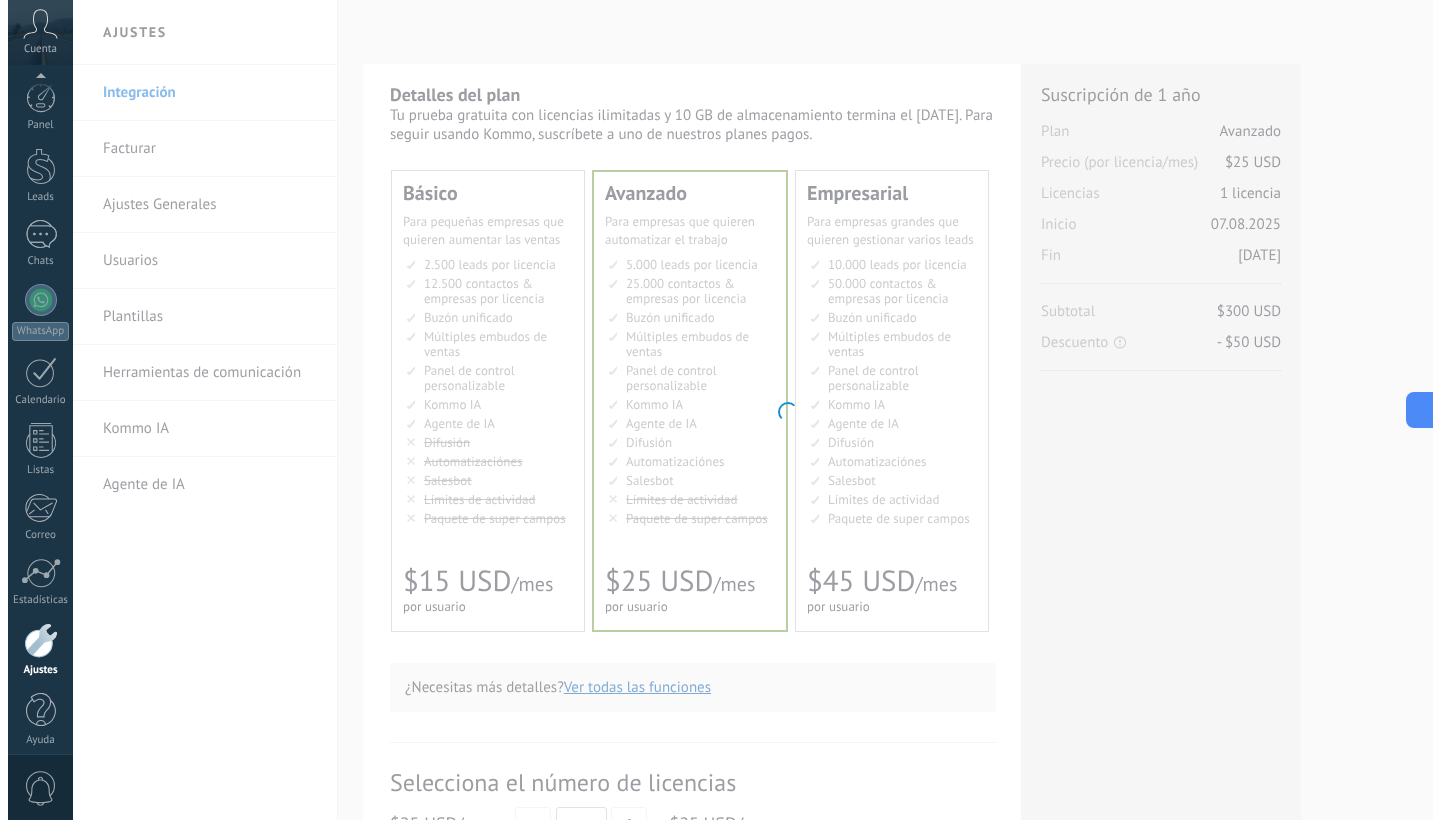 scroll, scrollTop: 12, scrollLeft: 0, axis: vertical 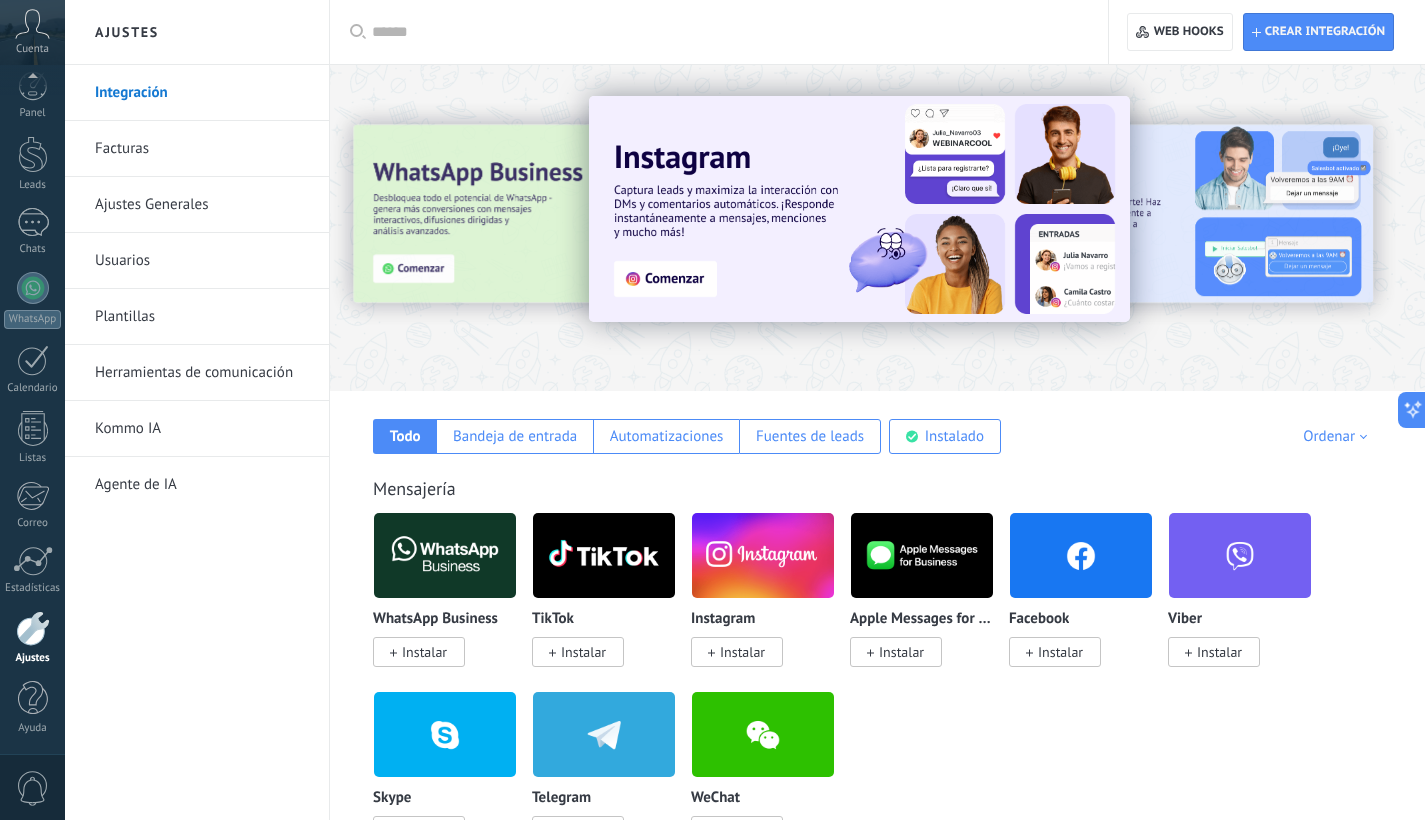 click at bounding box center [445, 555] 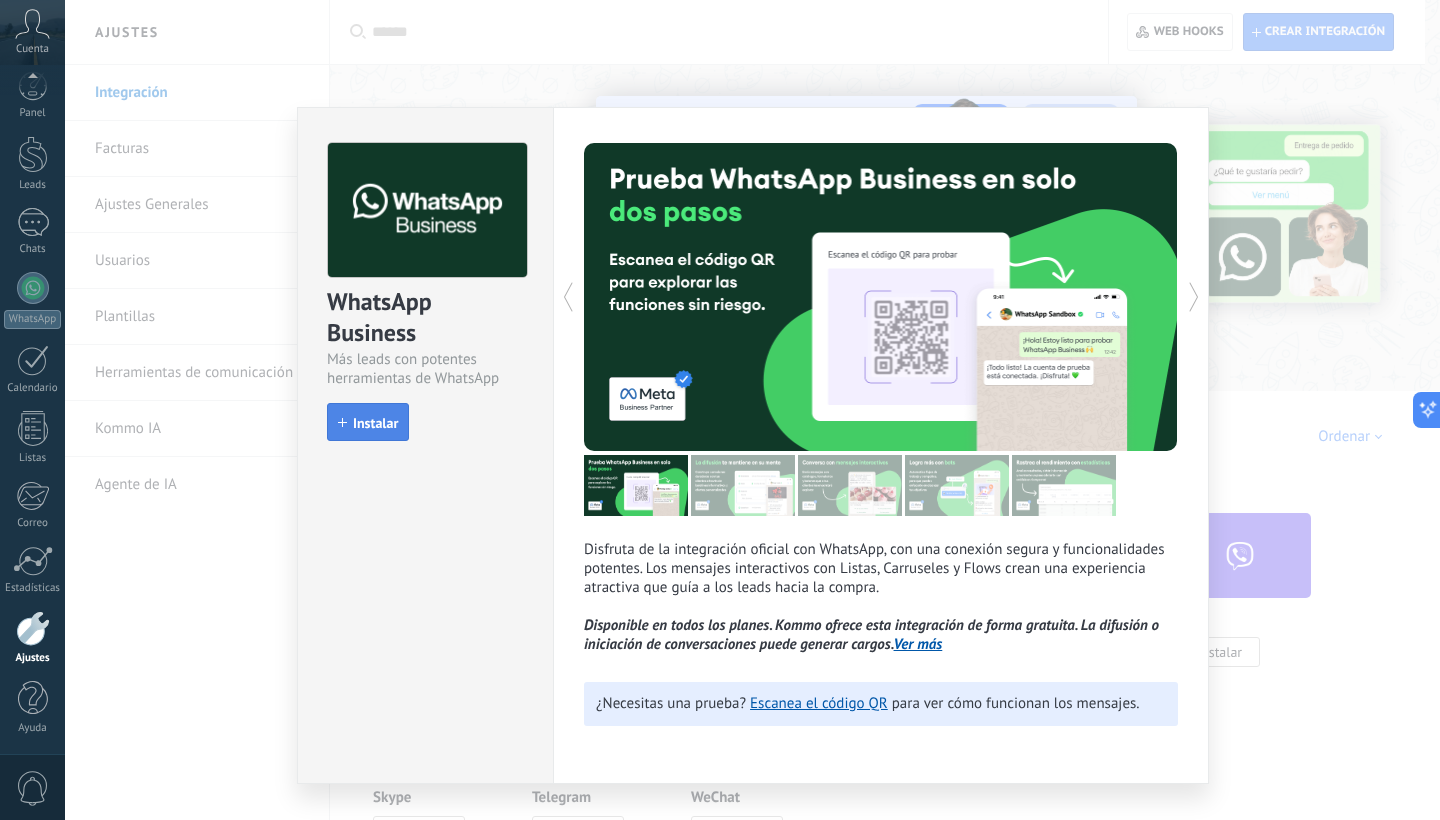 click on "Instalar" at bounding box center (375, 423) 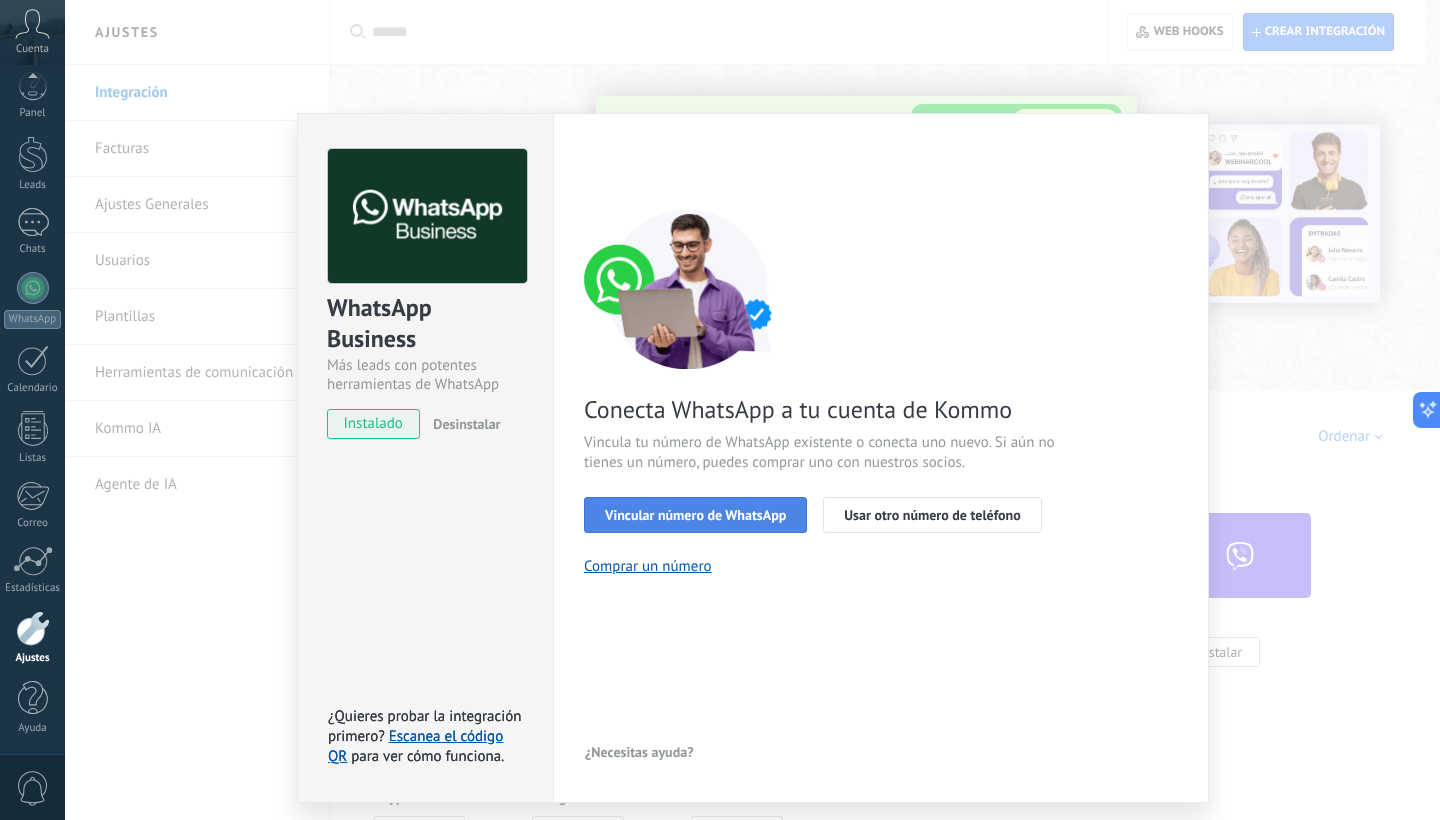 click on "Vincular número de WhatsApp" at bounding box center [695, 515] 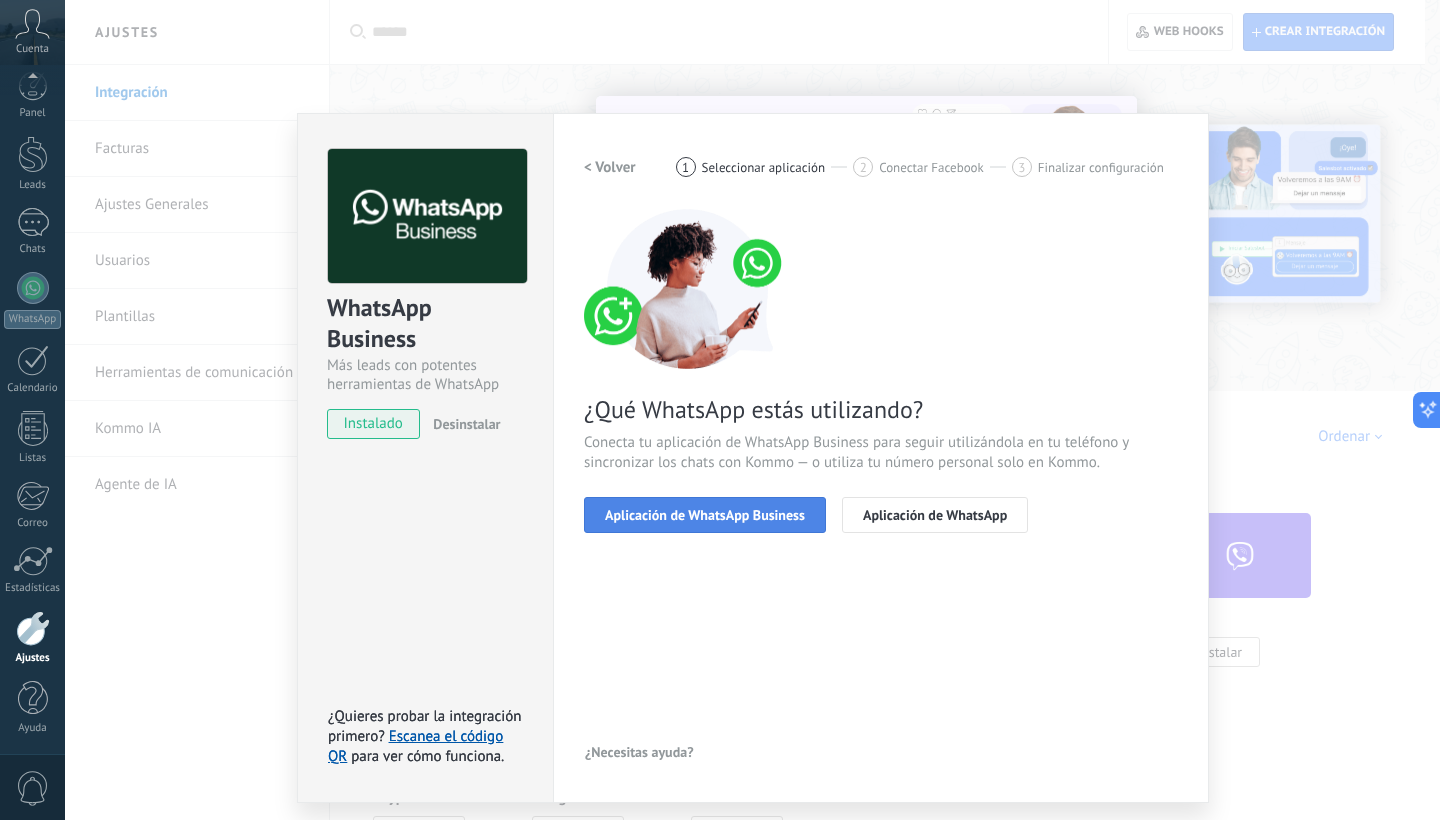 click on "Aplicación de WhatsApp Business" at bounding box center [705, 515] 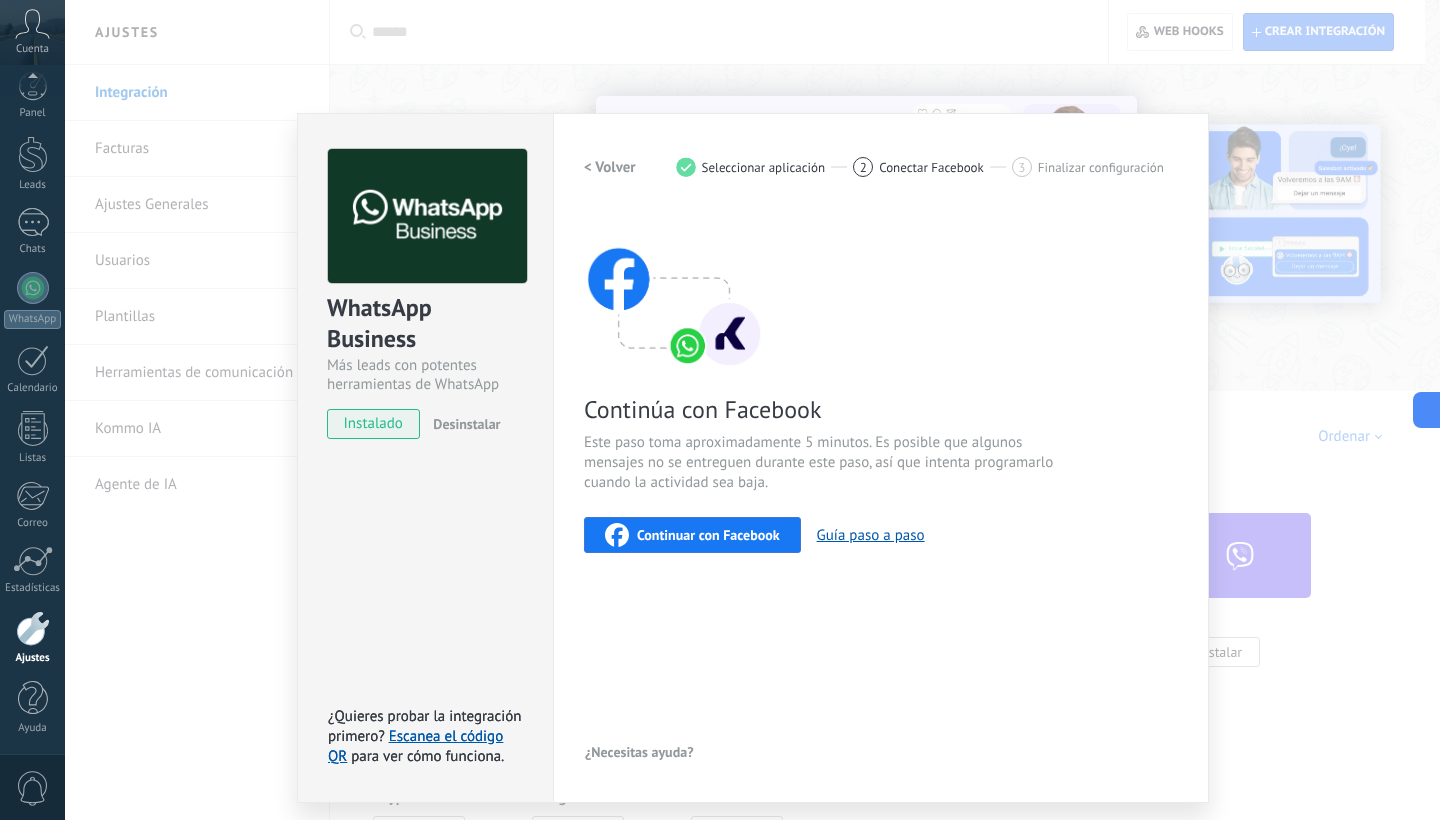 click on "Continuar con Facebook" at bounding box center [708, 535] 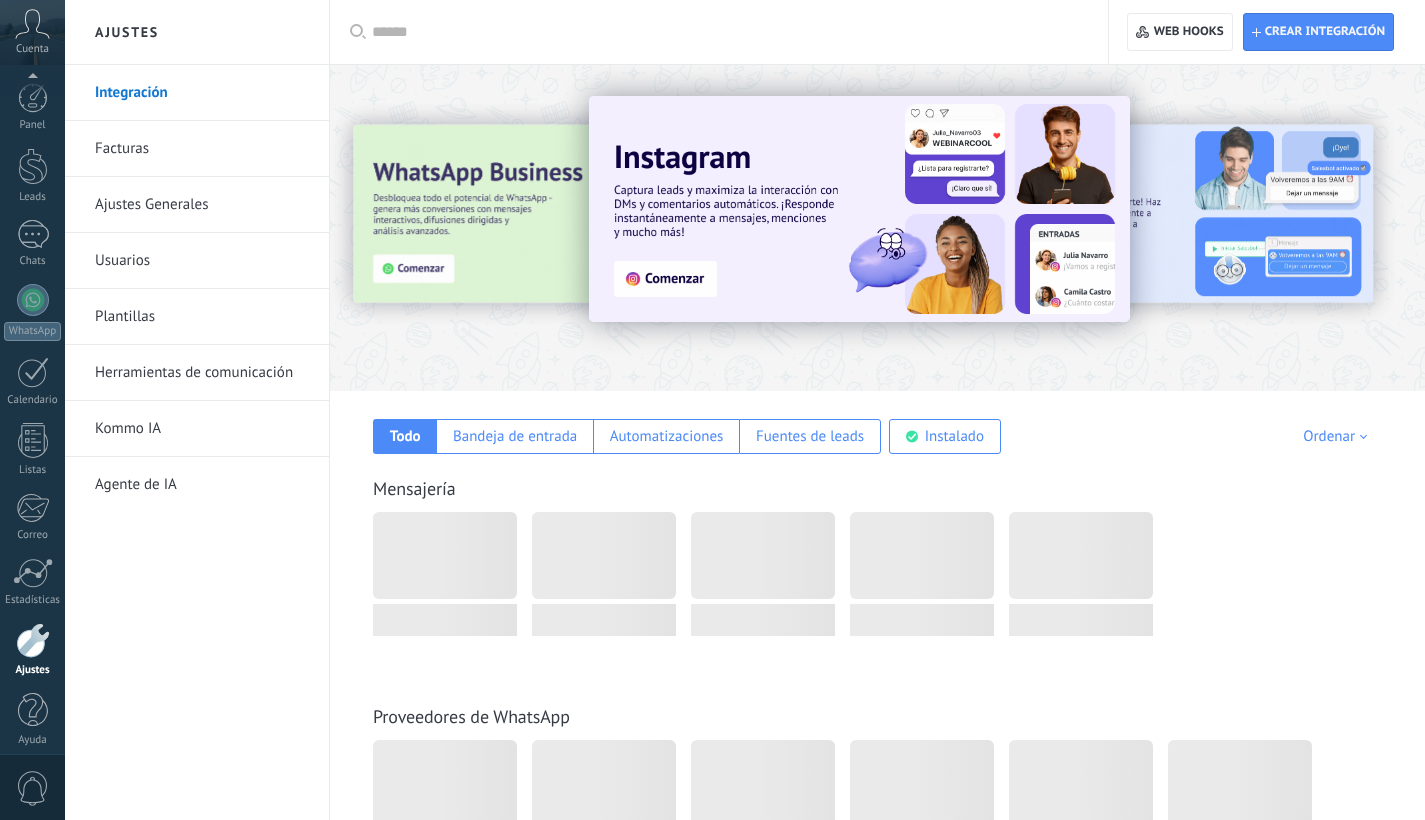 scroll, scrollTop: 0, scrollLeft: 0, axis: both 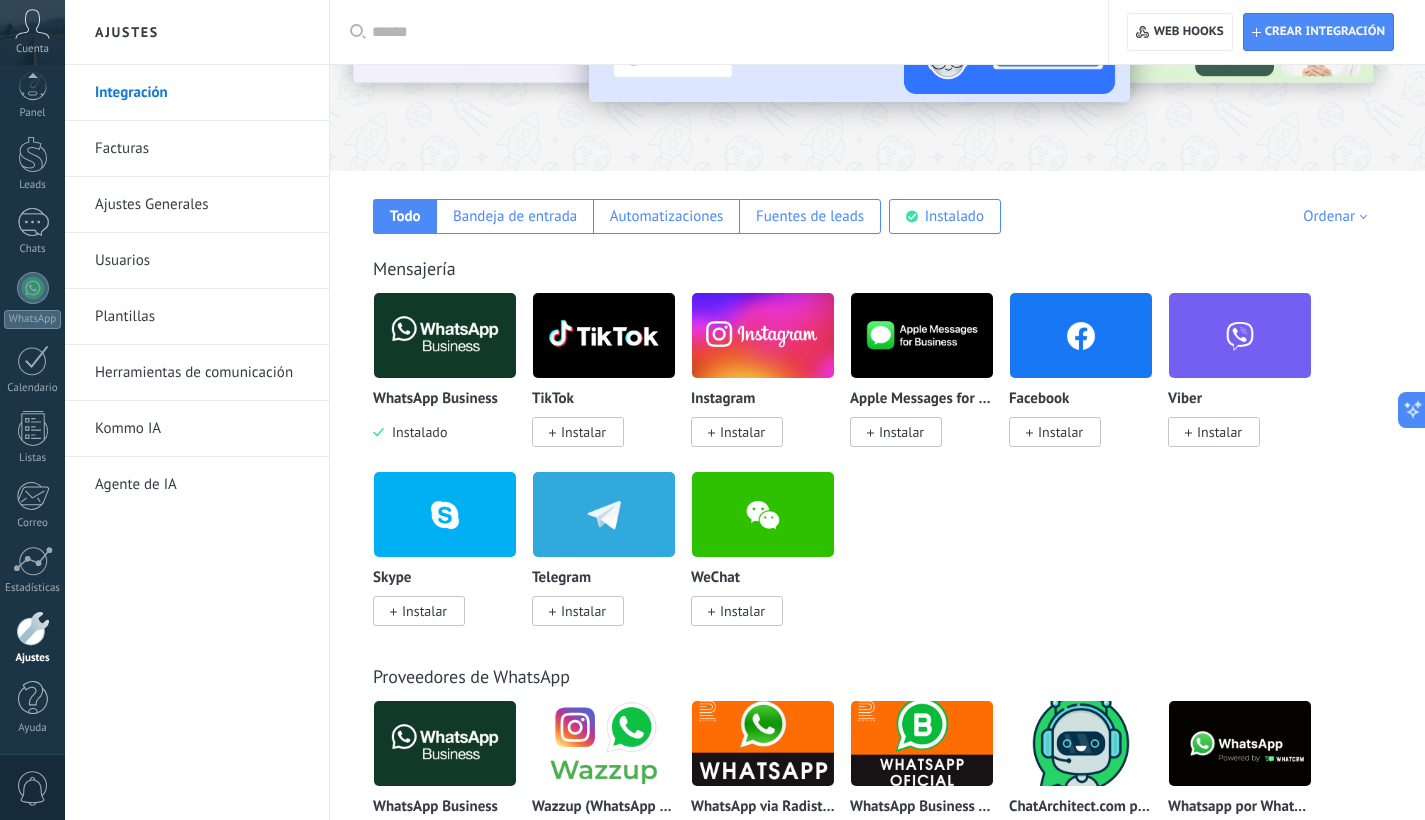 click on "Instalar" at bounding box center [742, 432] 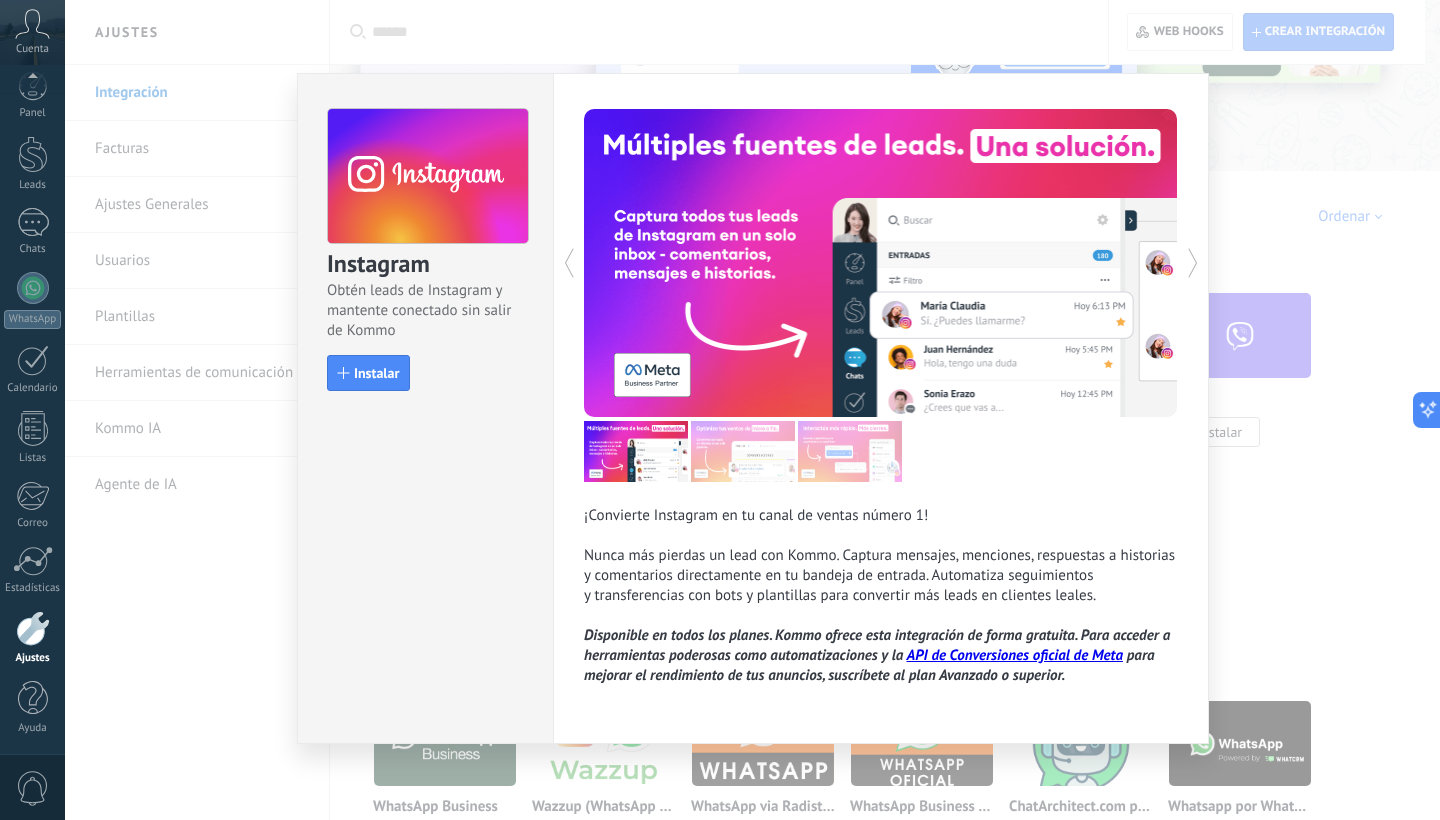 click on "Instagram Obtén leads de Instagram y mantente conectado sin salir de Kommo Instalar ¡Convierte Instagram en tu canal de ventas número 1! Nunca más pierdas un lead con Kommo. Captura mensajes, menciones, respuestas a historias y comentarios directamente en tu bandeja de entrada. Automatiza seguimientos y transferencias con bots y plantillas para convertir más leads en clientes leales. Disponible en todos los planes. Kommo ofrece esta integración de forma gratuita. Para acceder a herramientas poderosas como automatizaciones y la   API de Conversiones oficial de Meta   para mejorar el rendimiento de tus anuncios, suscríbete al plan Avanzado o superior." at bounding box center [752, 410] 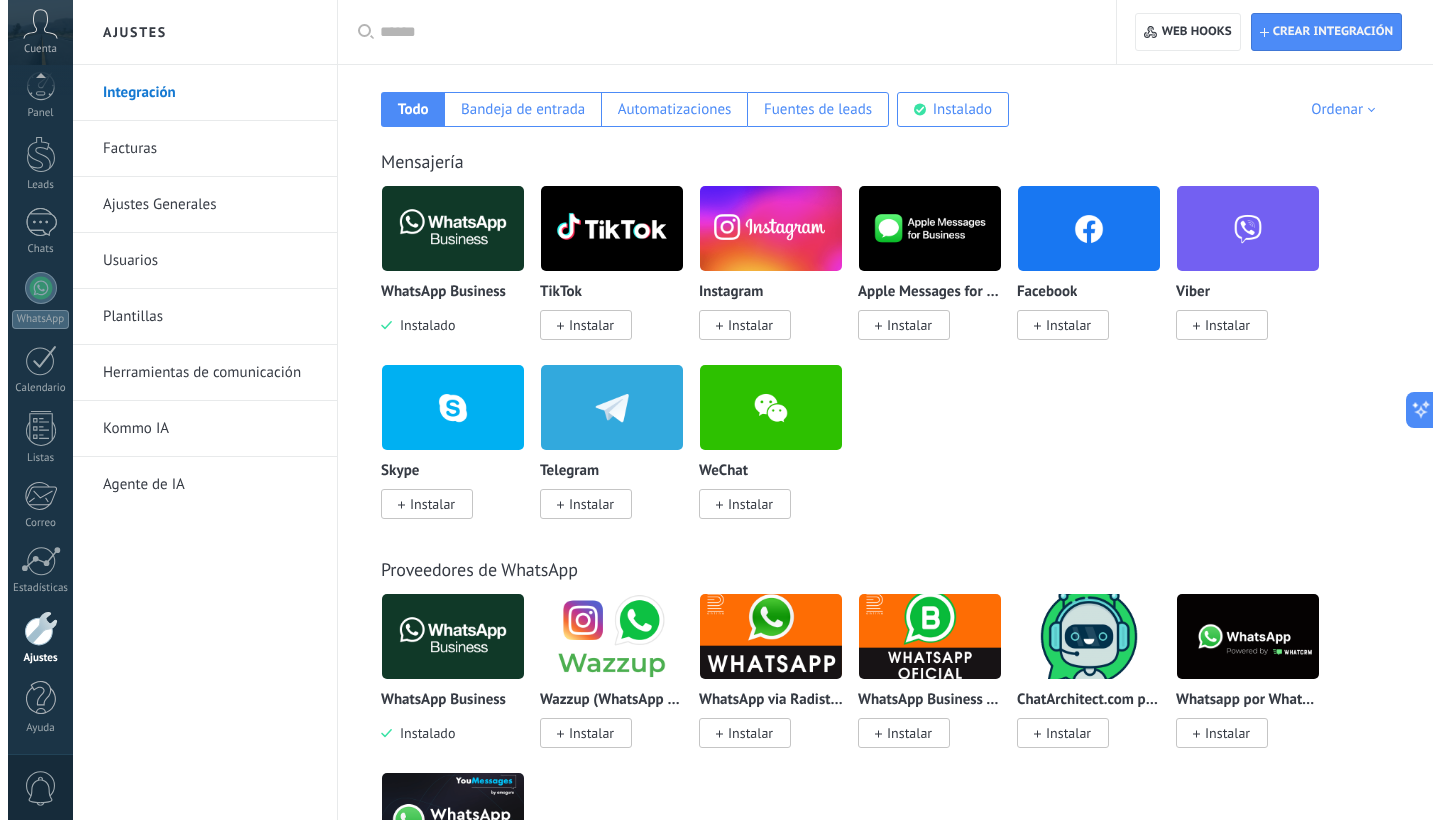 scroll, scrollTop: 360, scrollLeft: 0, axis: vertical 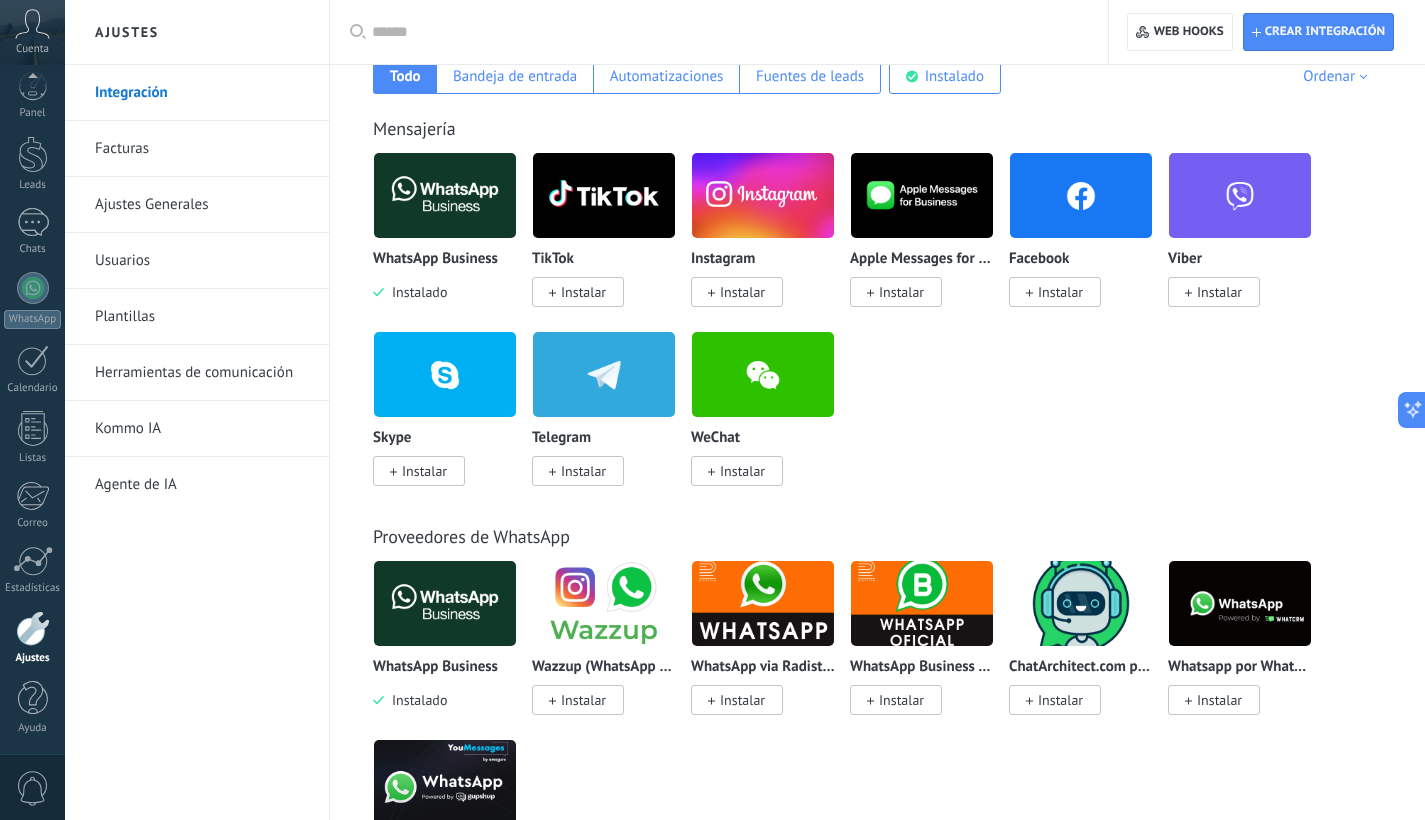 click on "Instalar" at bounding box center (1055, 292) 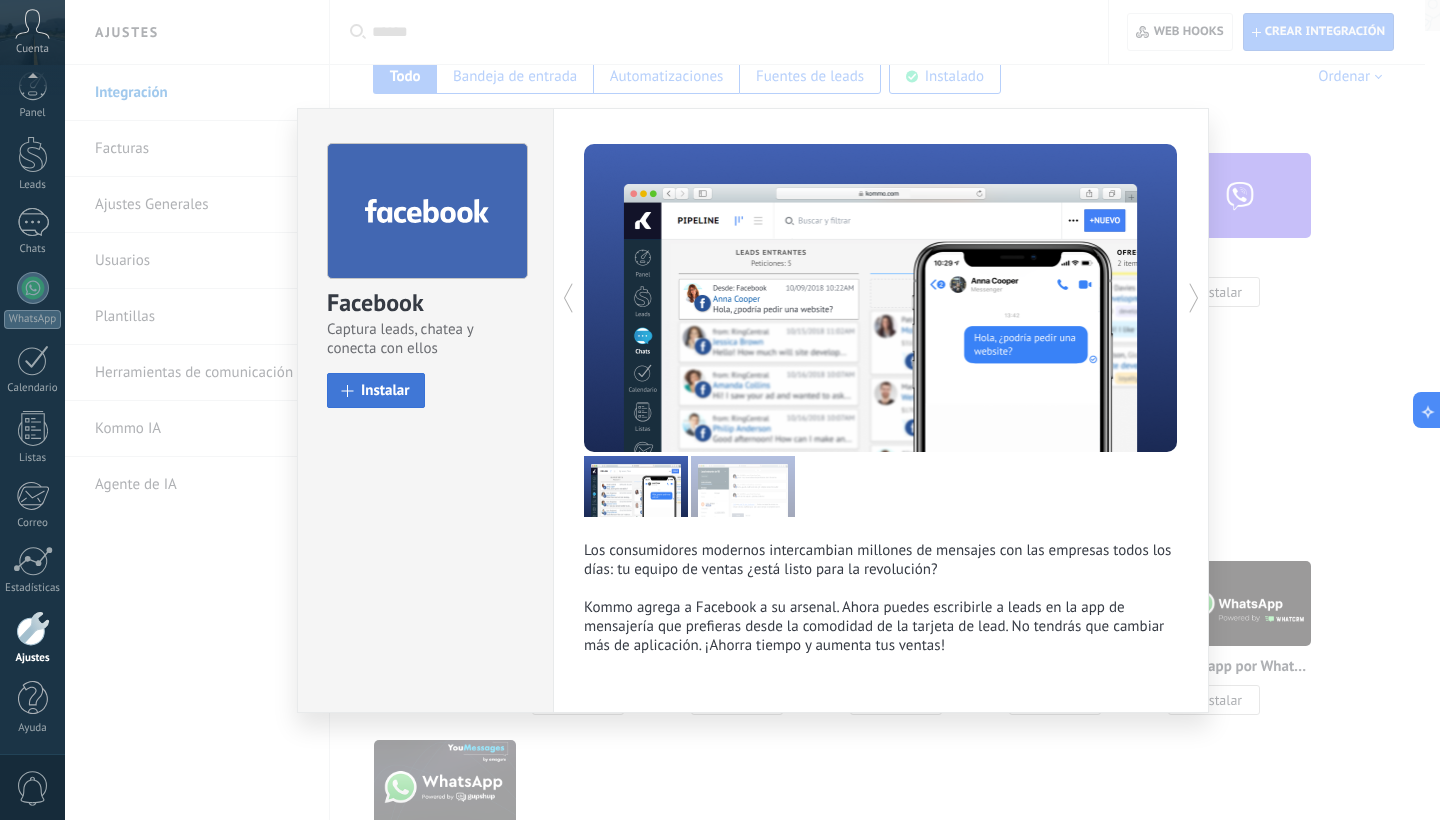click on "Instalar" at bounding box center [385, 390] 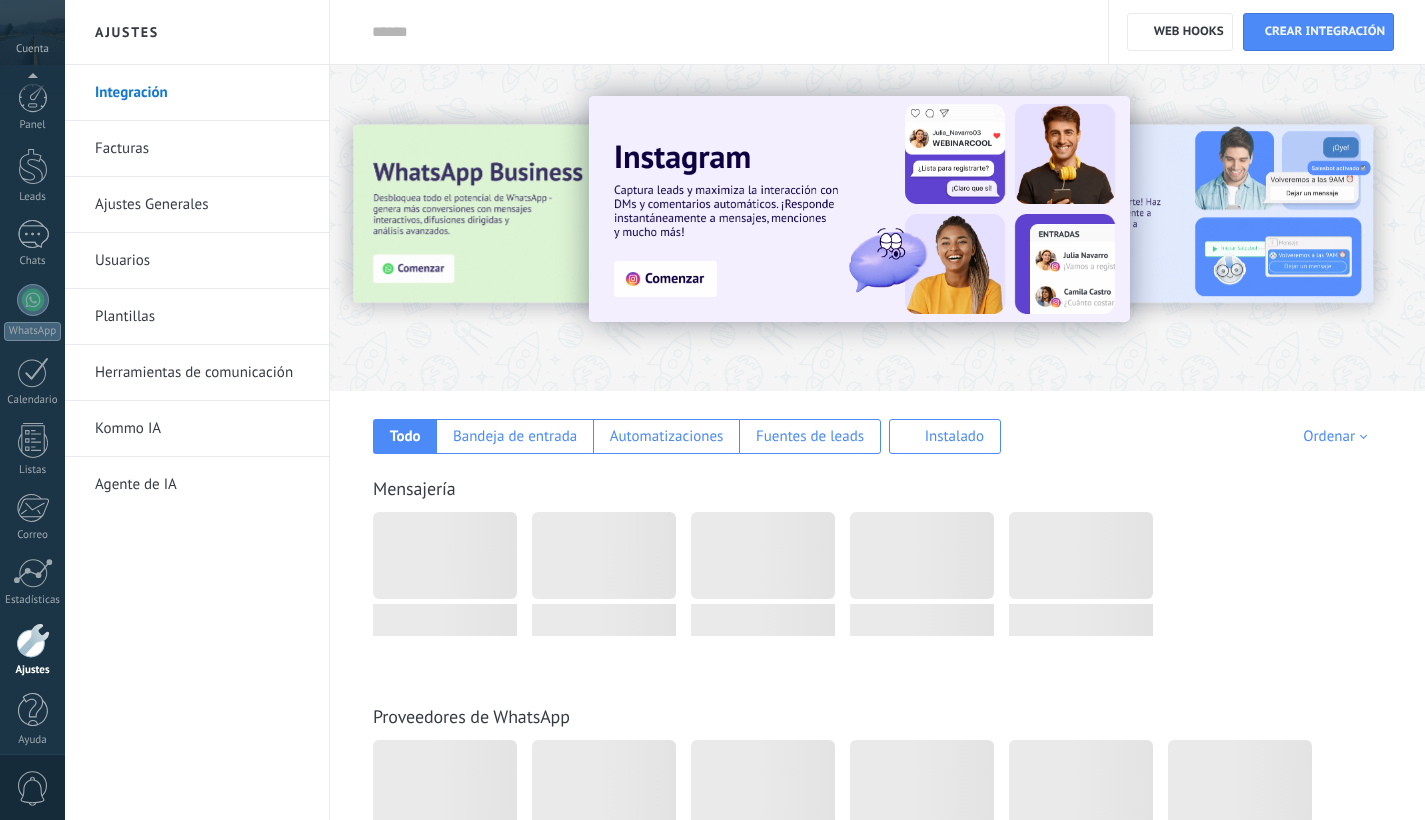 scroll, scrollTop: 0, scrollLeft: 0, axis: both 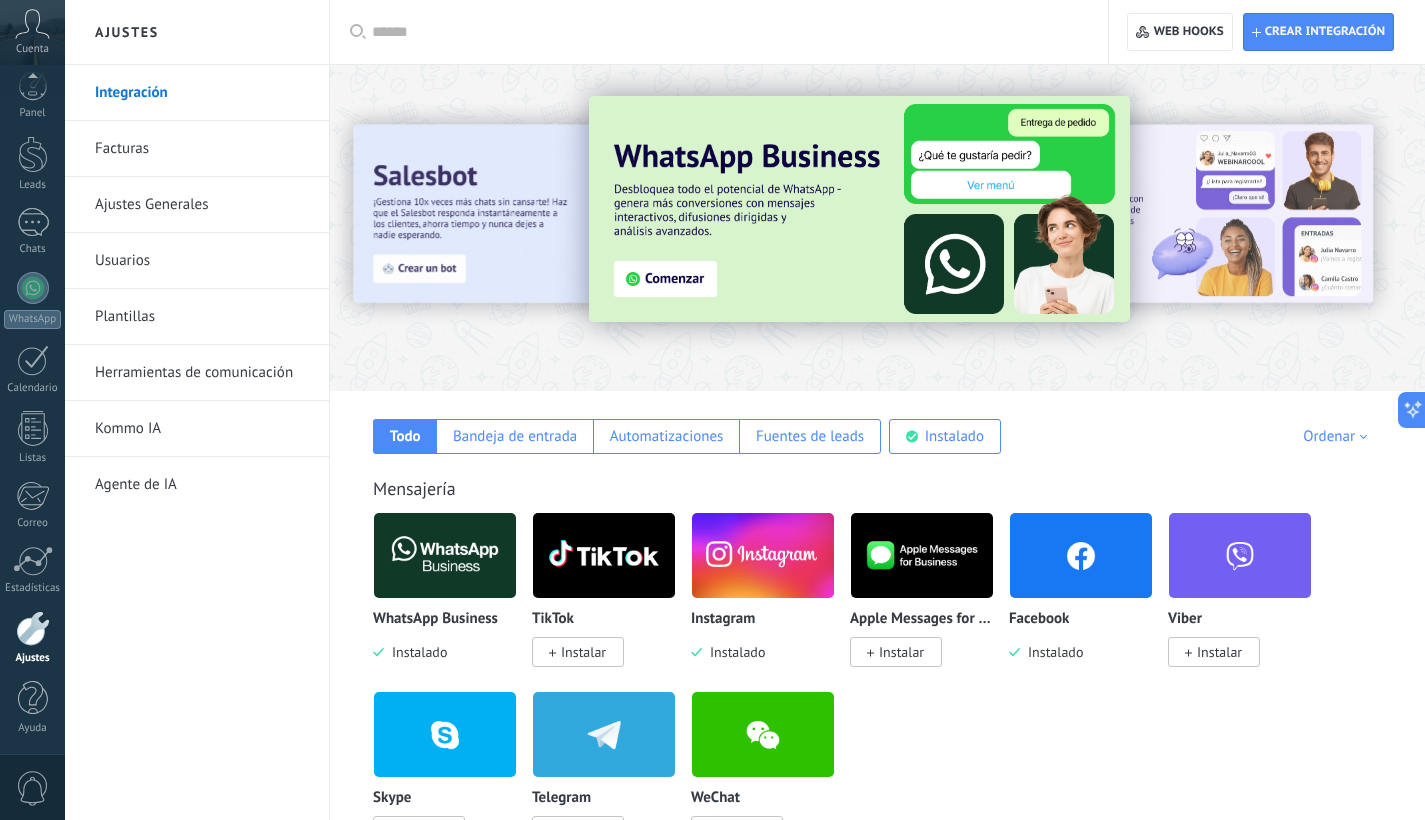 click at bounding box center [859, 209] 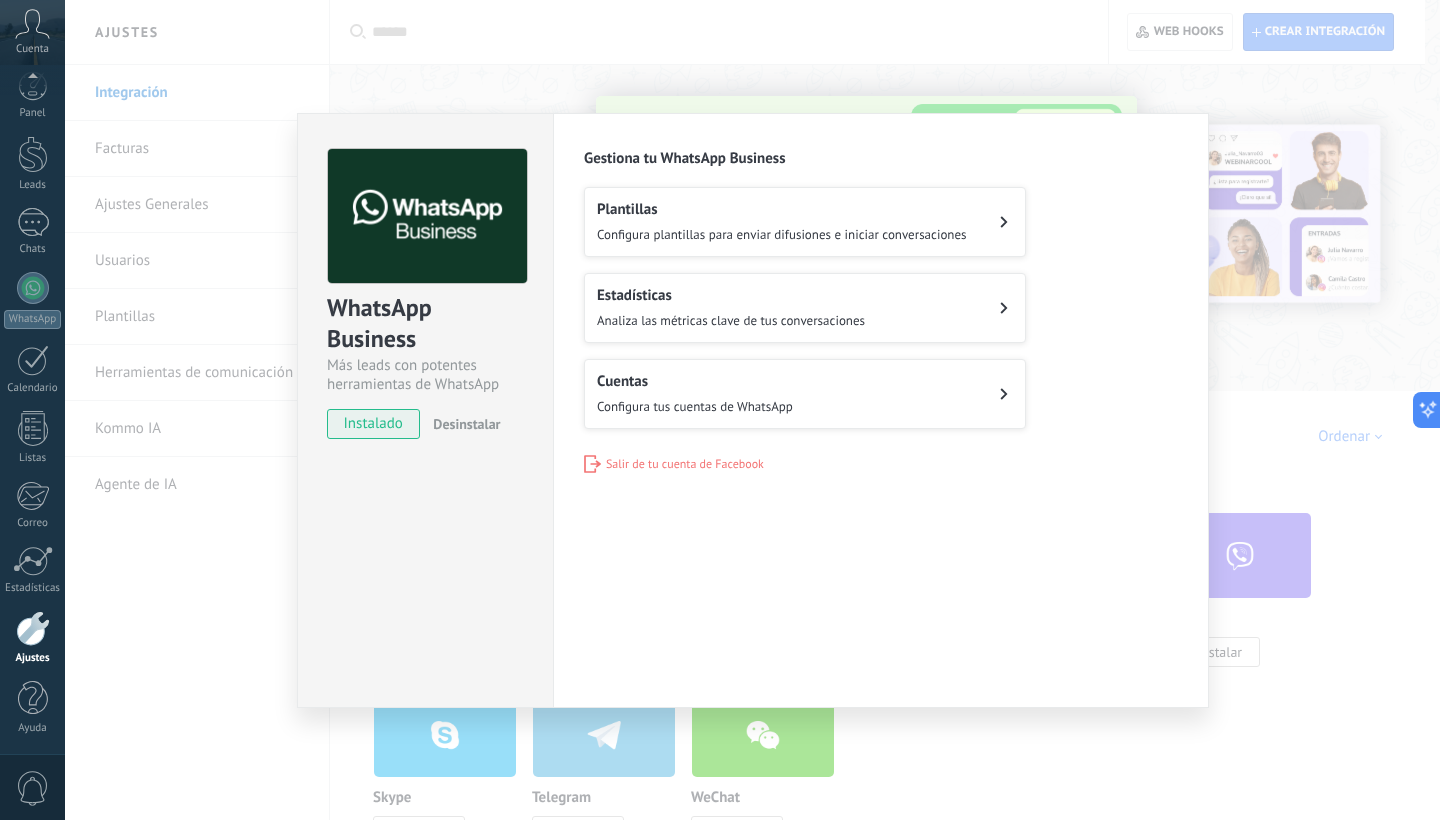click on "Analiza las métricas clave de tus conversaciones" at bounding box center [731, 320] 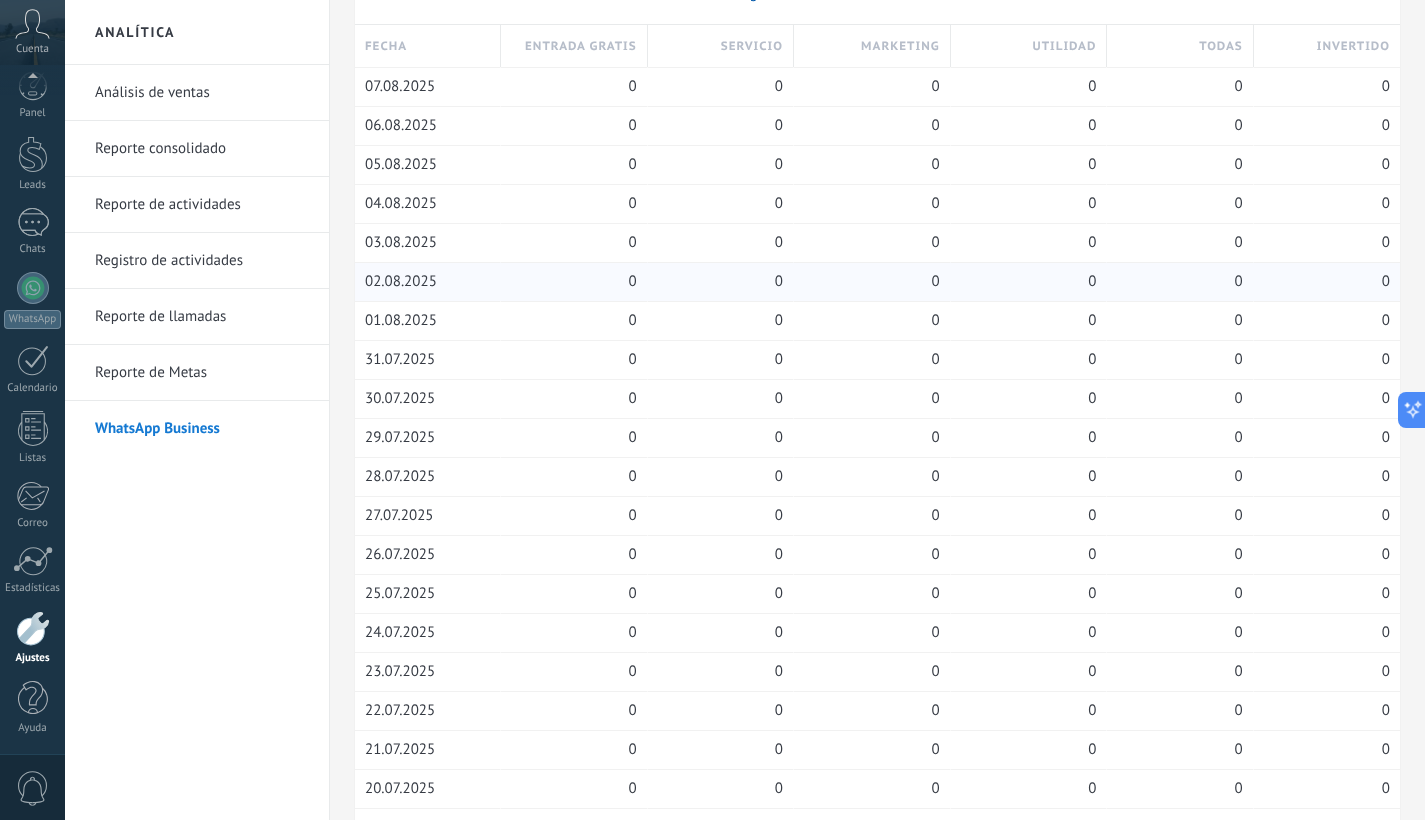 scroll, scrollTop: 0, scrollLeft: 0, axis: both 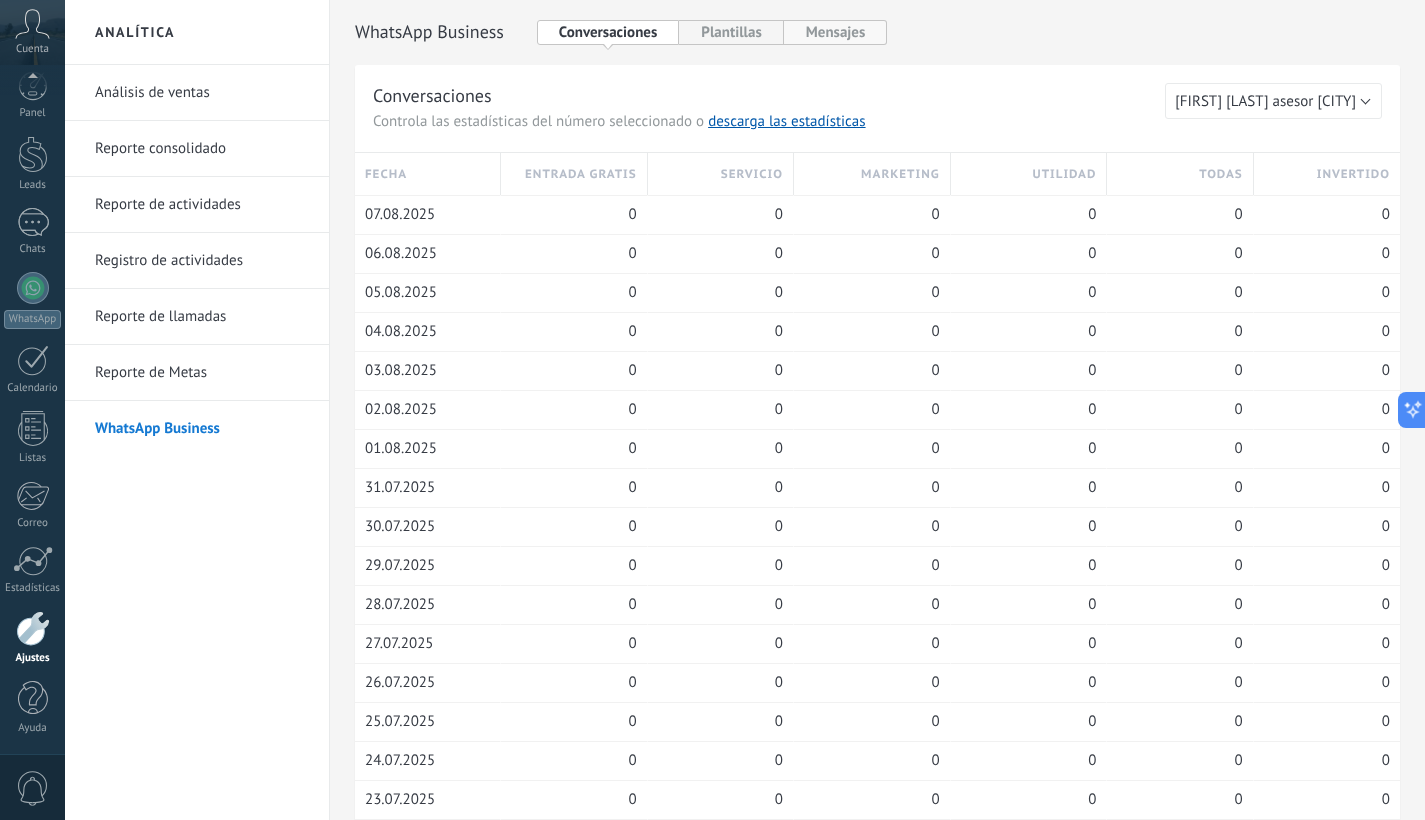 click on "Mensajes" at bounding box center [836, 32] 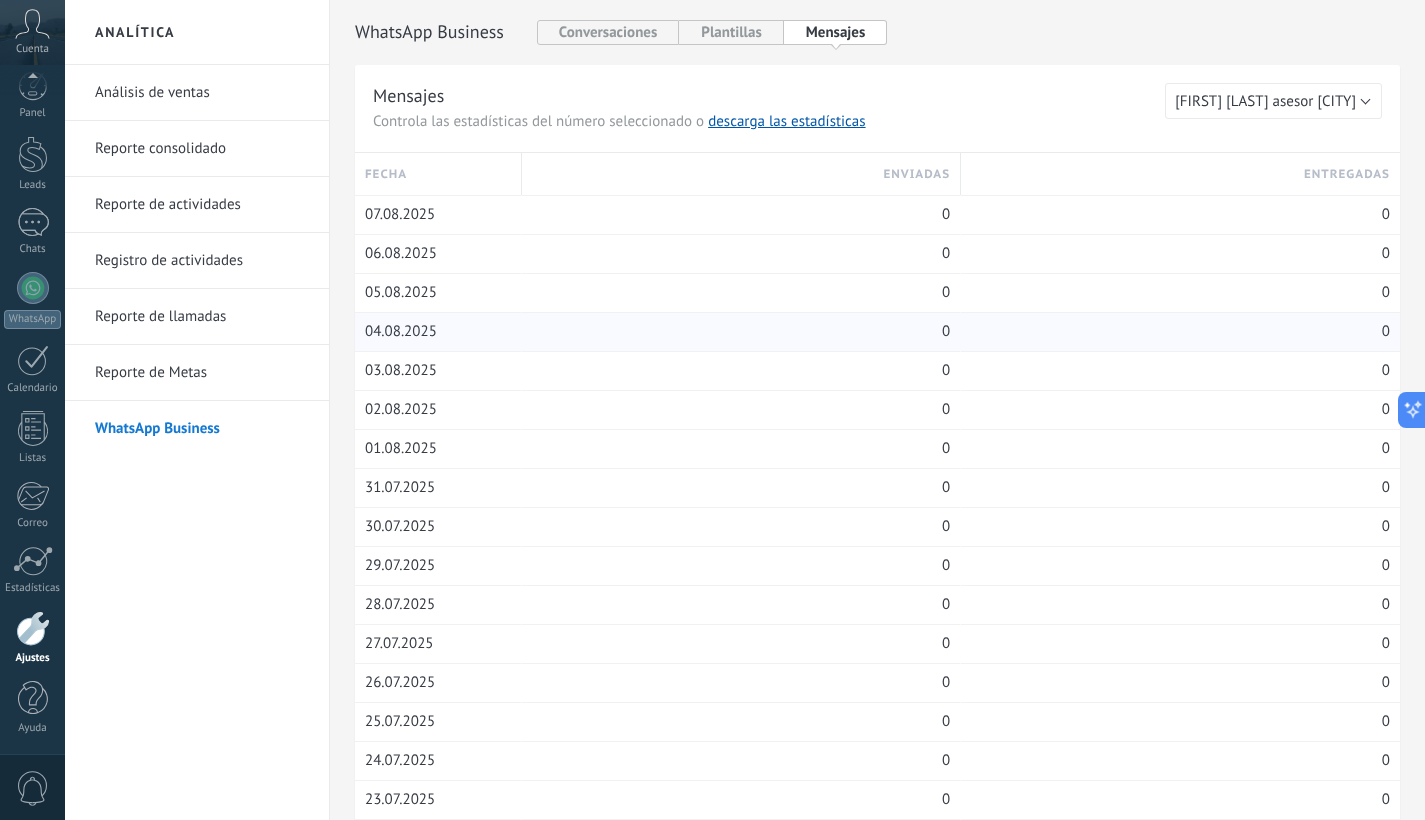 click on "04.08.2025" at bounding box center [438, 332] 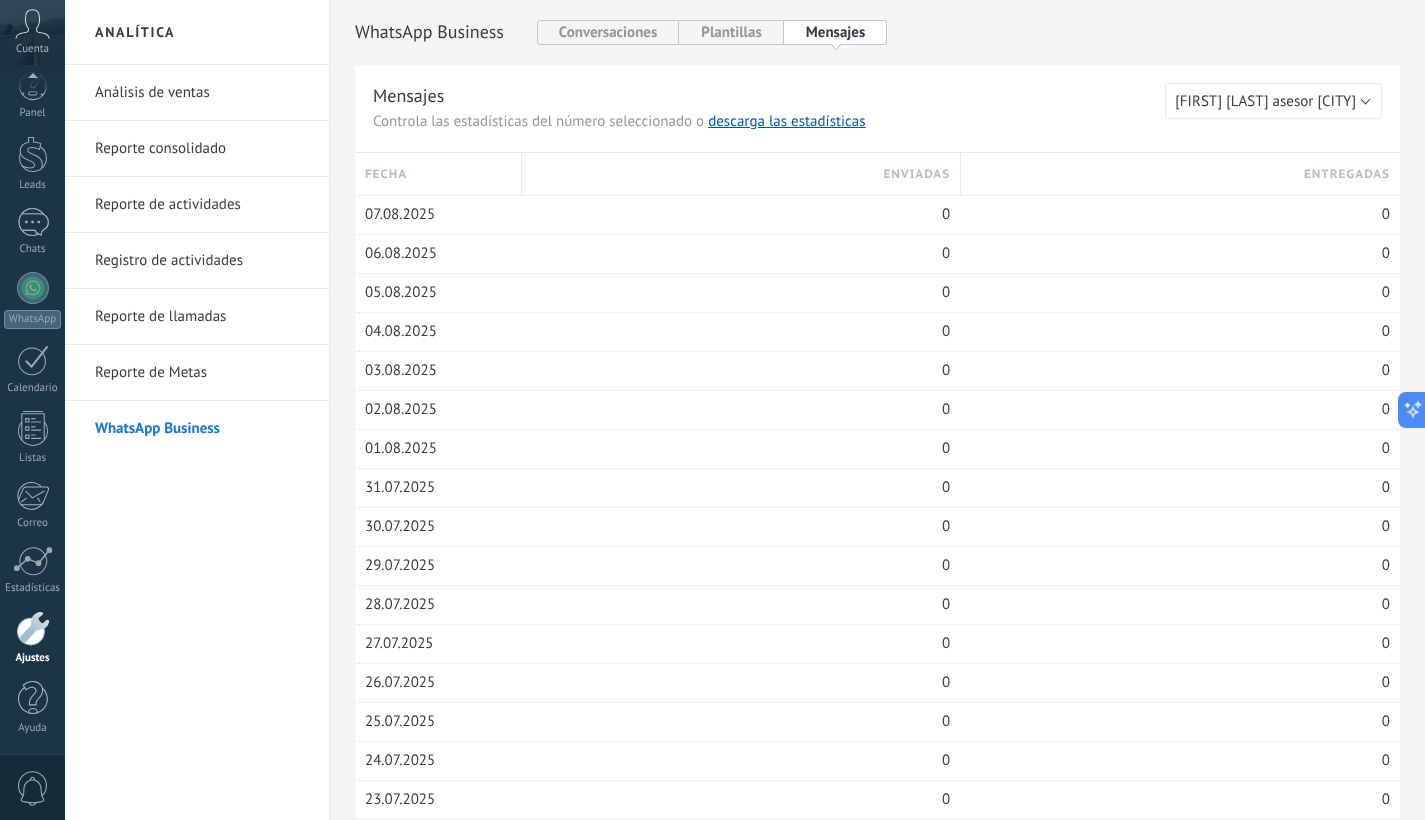 click on "Reporte de llamadas" at bounding box center (202, 317) 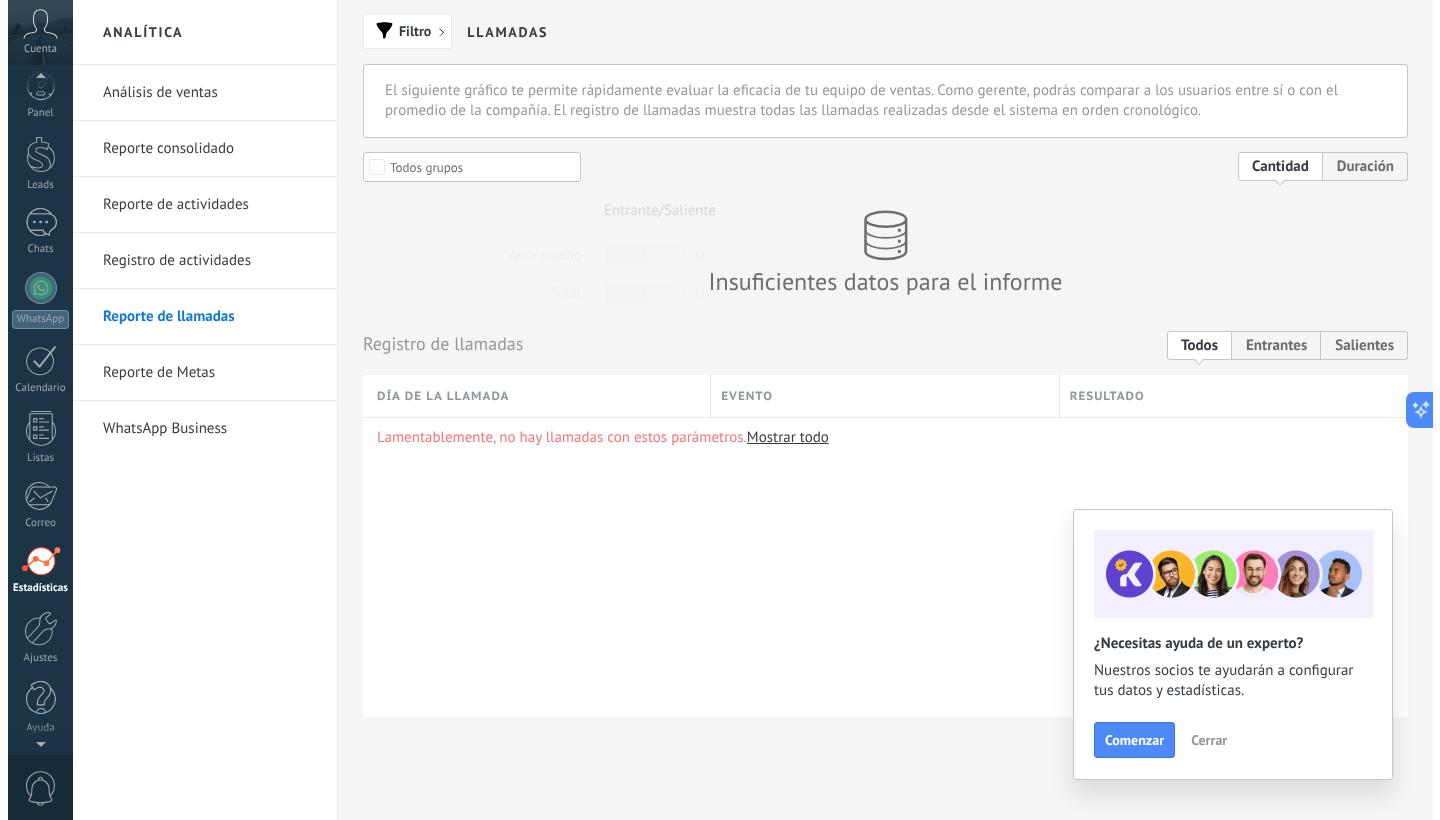 scroll, scrollTop: 0, scrollLeft: 0, axis: both 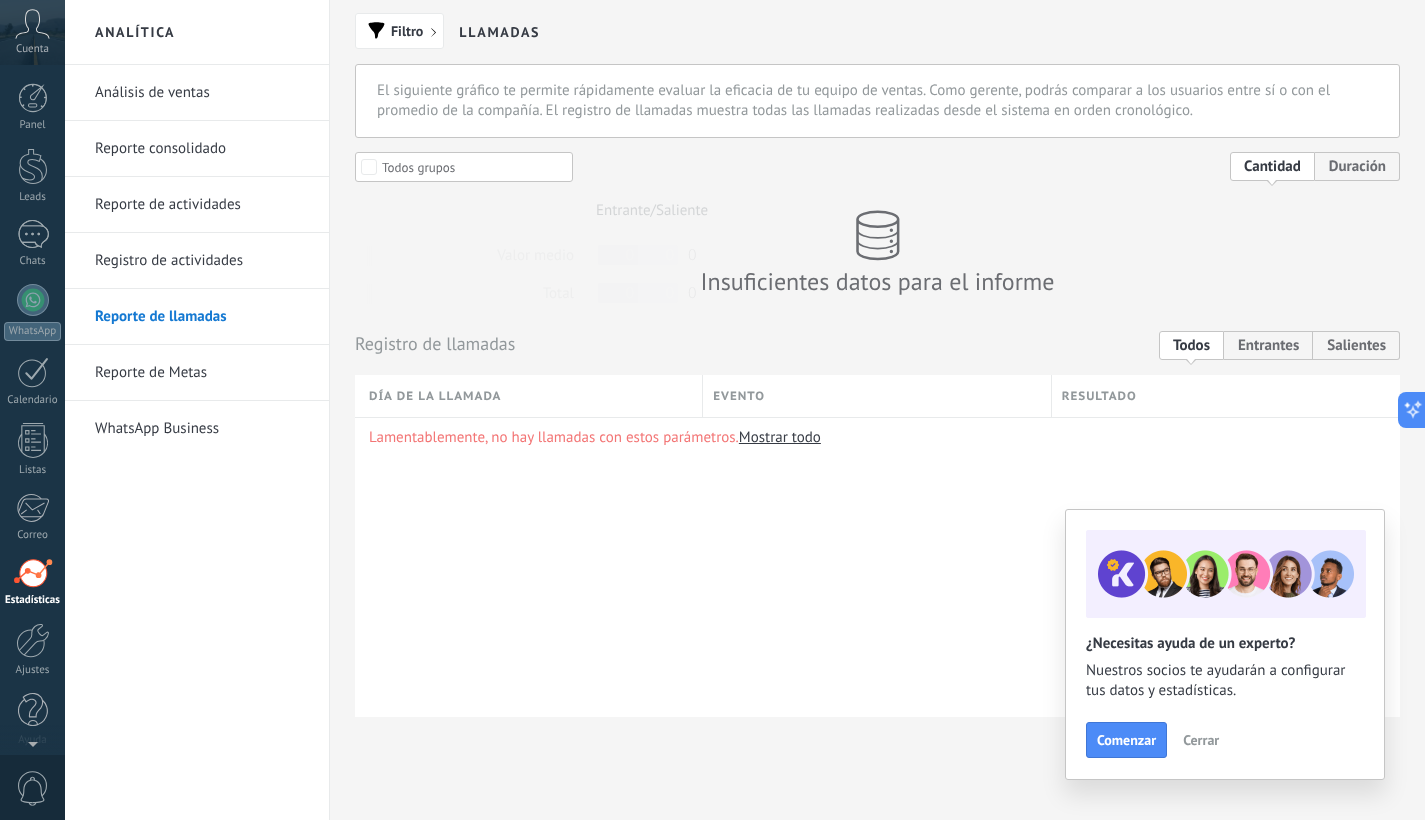 click on "Cuenta" at bounding box center [32, 32] 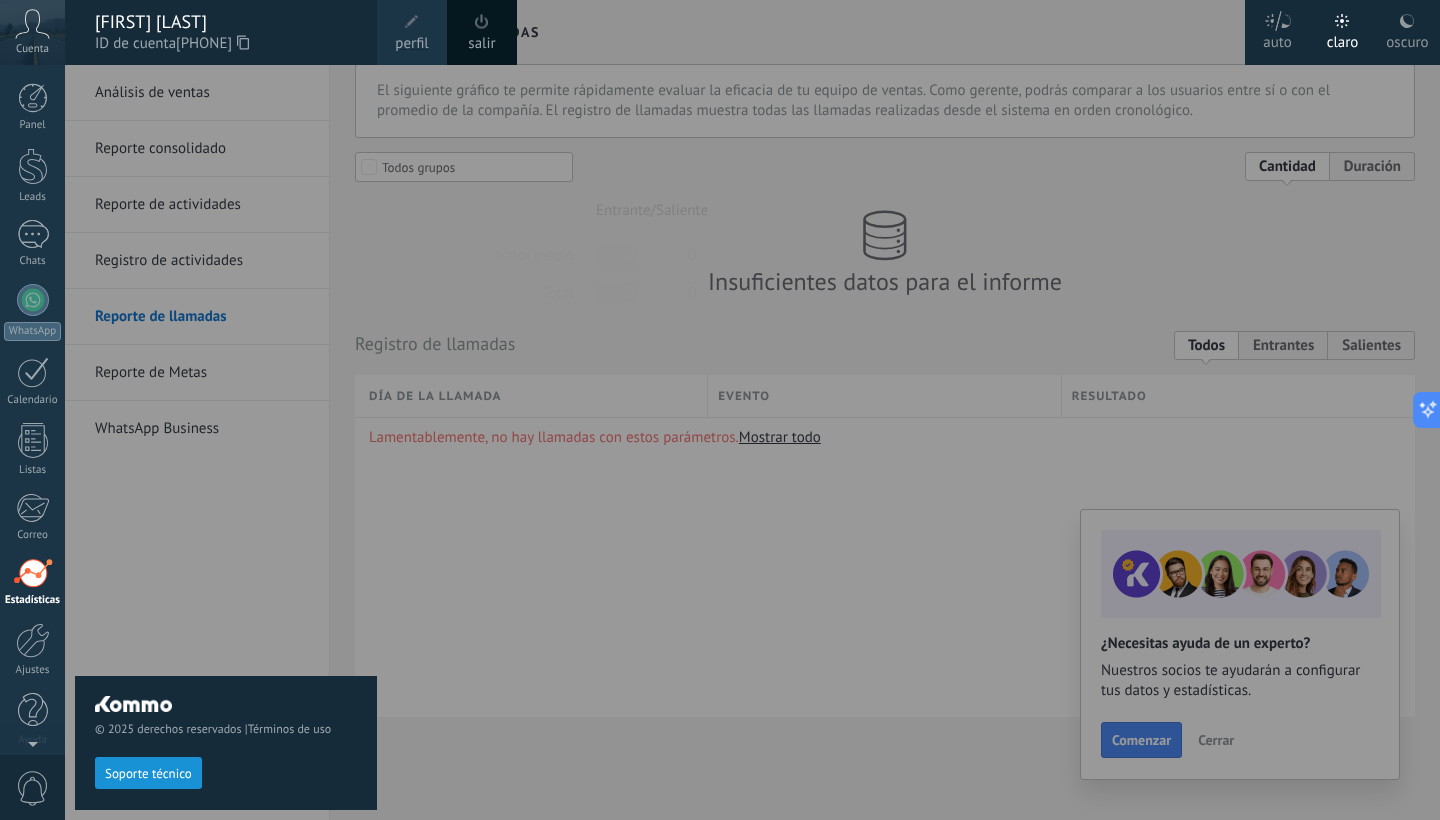 drag, startPoint x: 1410, startPoint y: 20, endPoint x: 1390, endPoint y: 48, distance: 34.4093 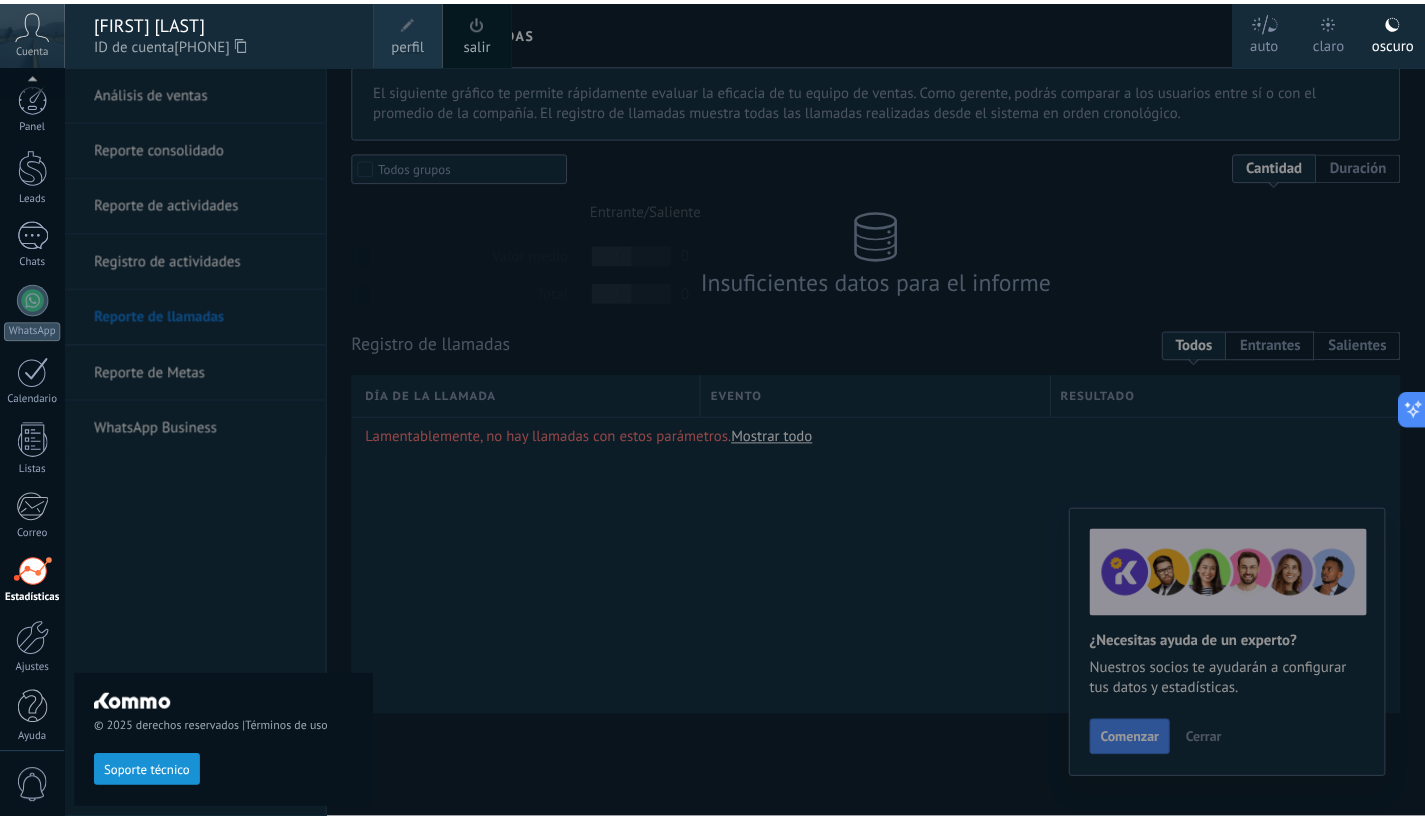 scroll, scrollTop: 12, scrollLeft: 0, axis: vertical 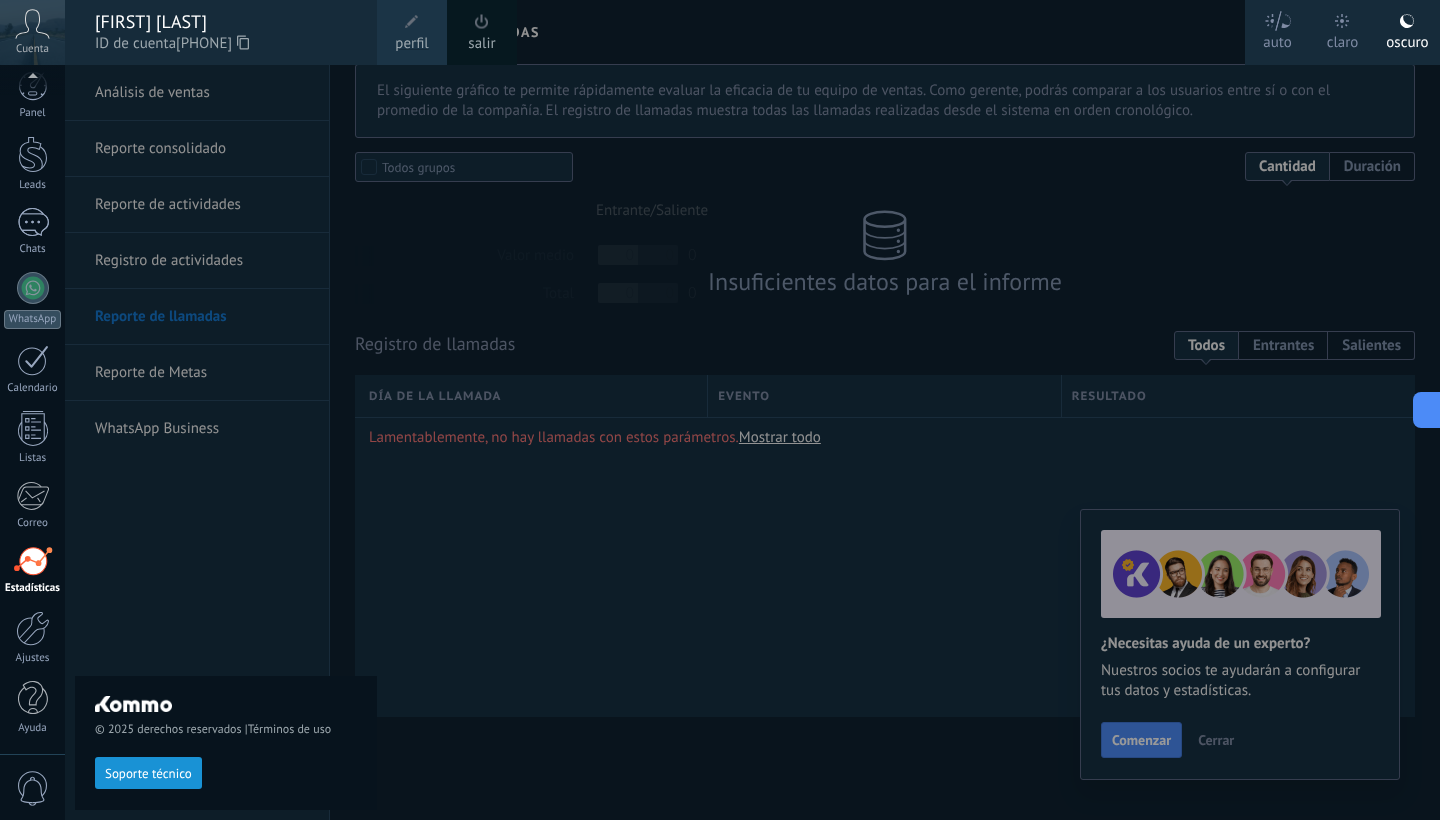 click on "©  2025  derechos reservados |  Términos de uso
Soporte técnico" at bounding box center [226, 442] 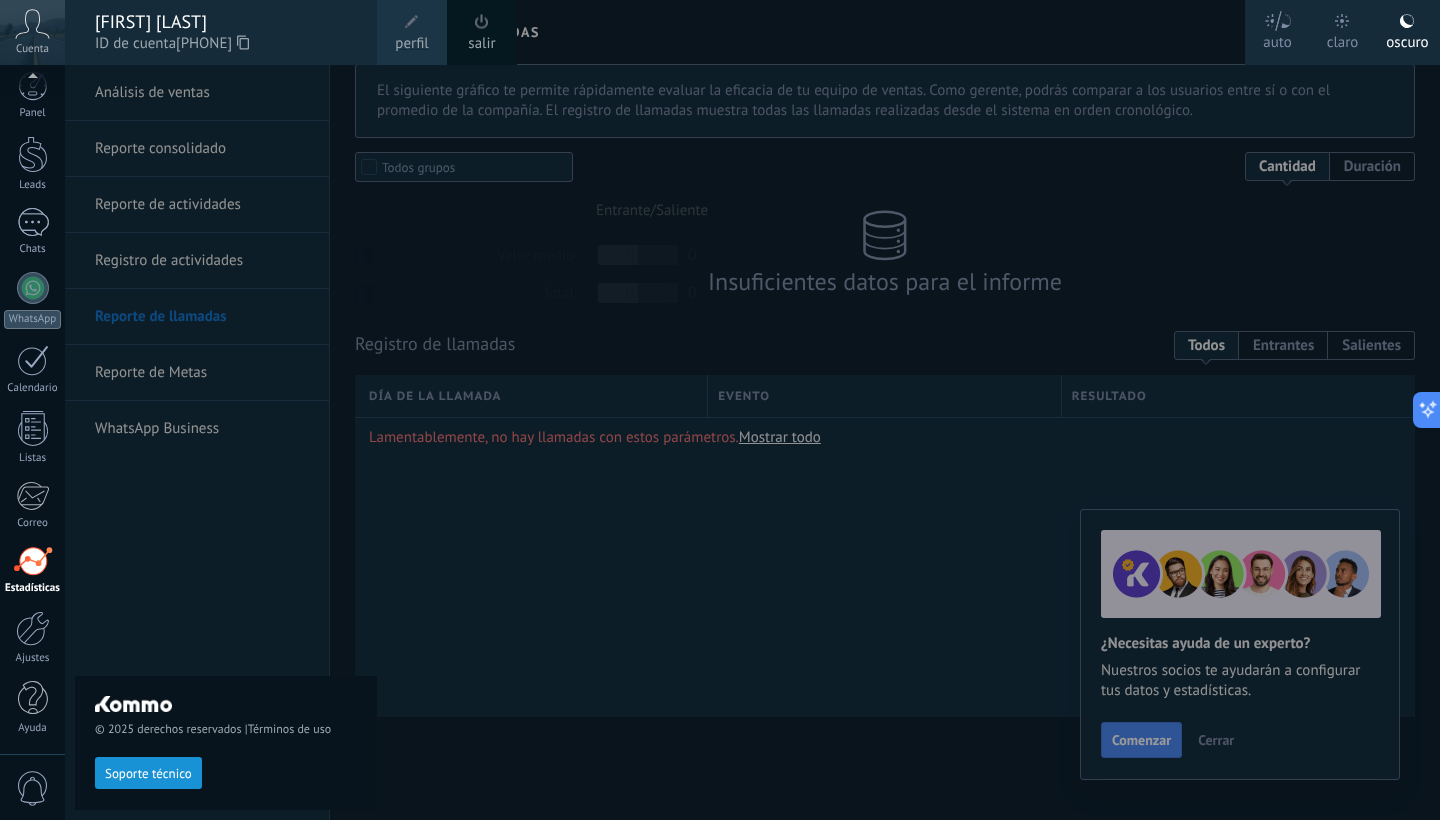 click on "©  2025  derechos reservados |  Términos de uso
Soporte técnico" at bounding box center (226, 442) 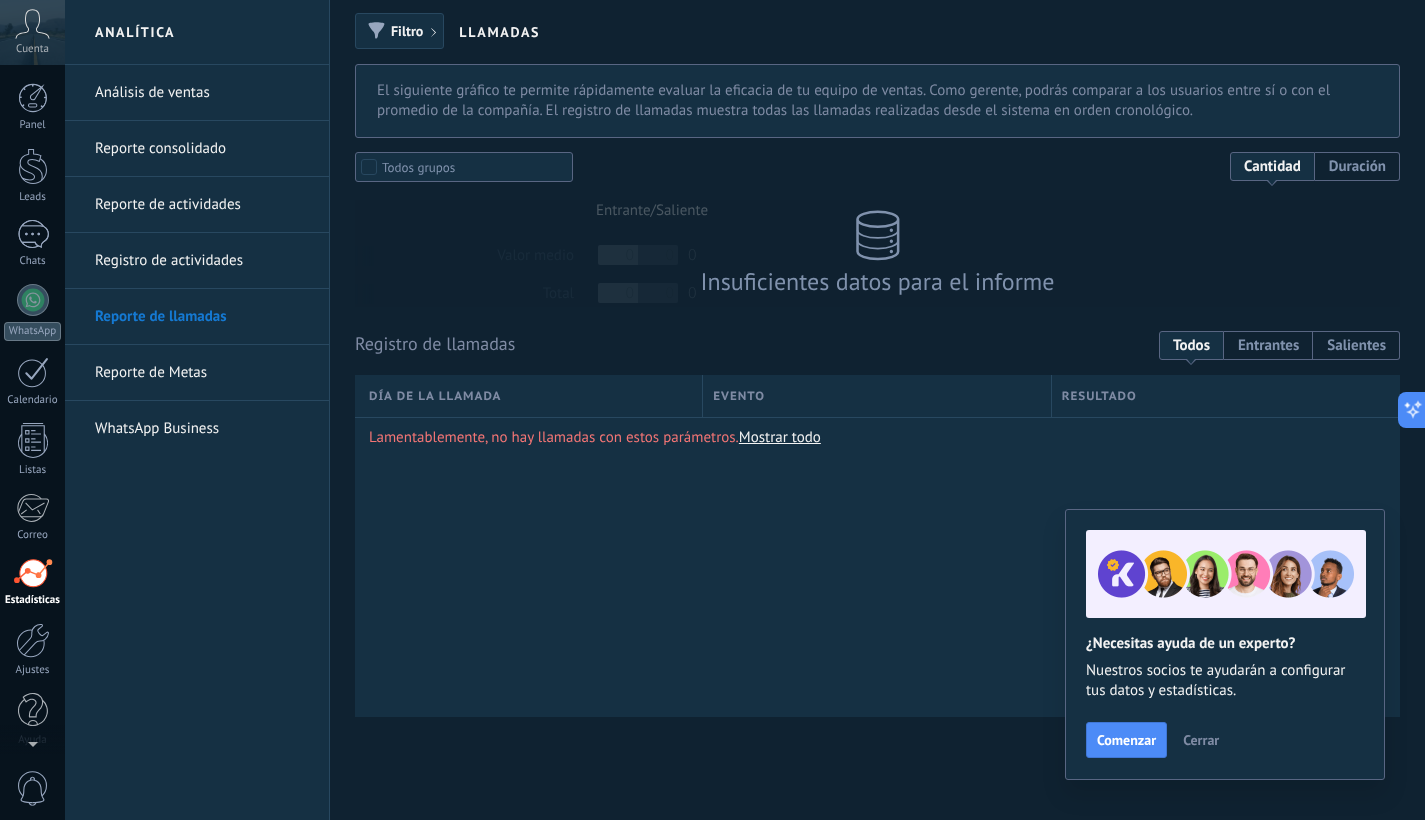 scroll, scrollTop: 12, scrollLeft: 0, axis: vertical 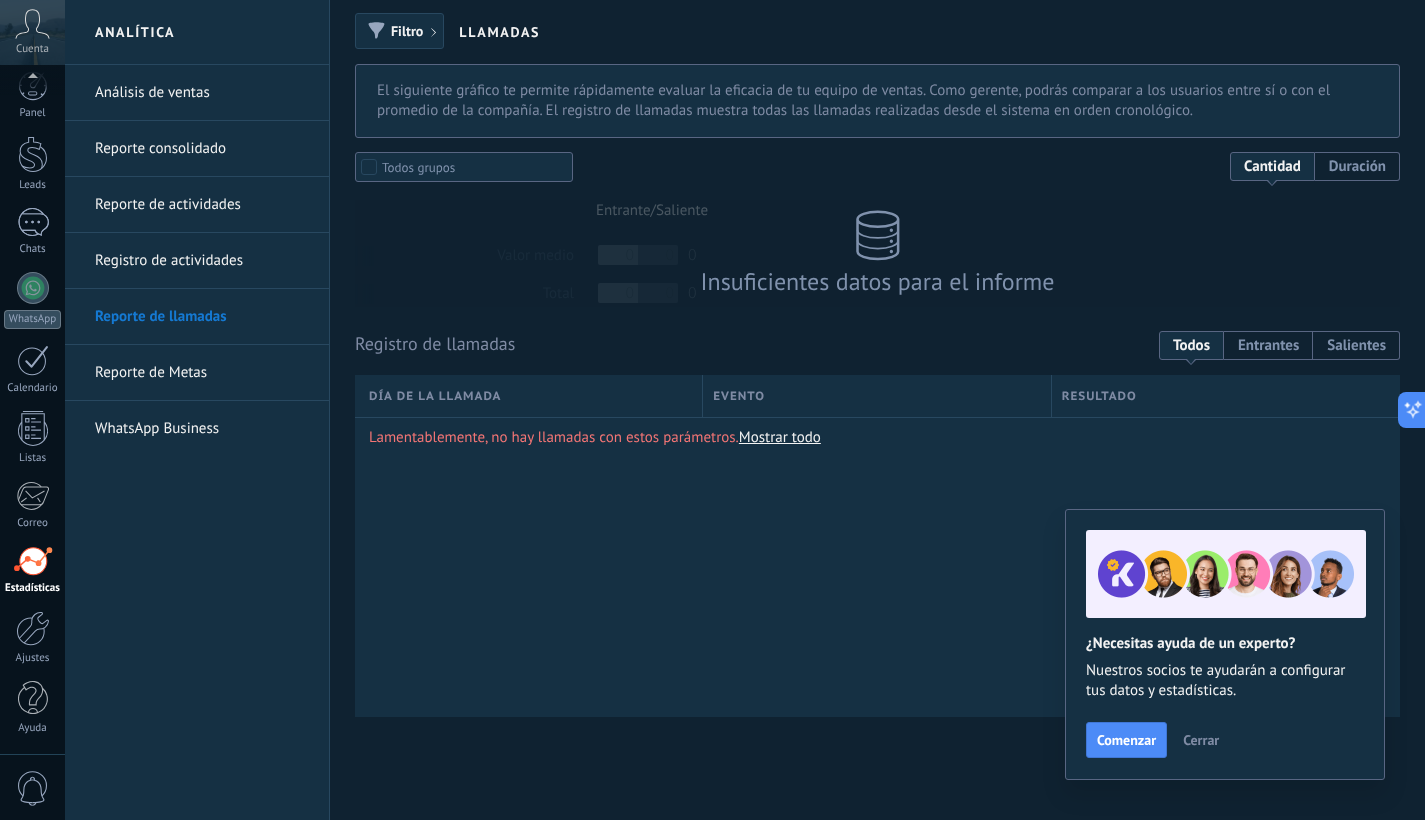 click on "WhatsApp Business" at bounding box center [202, 429] 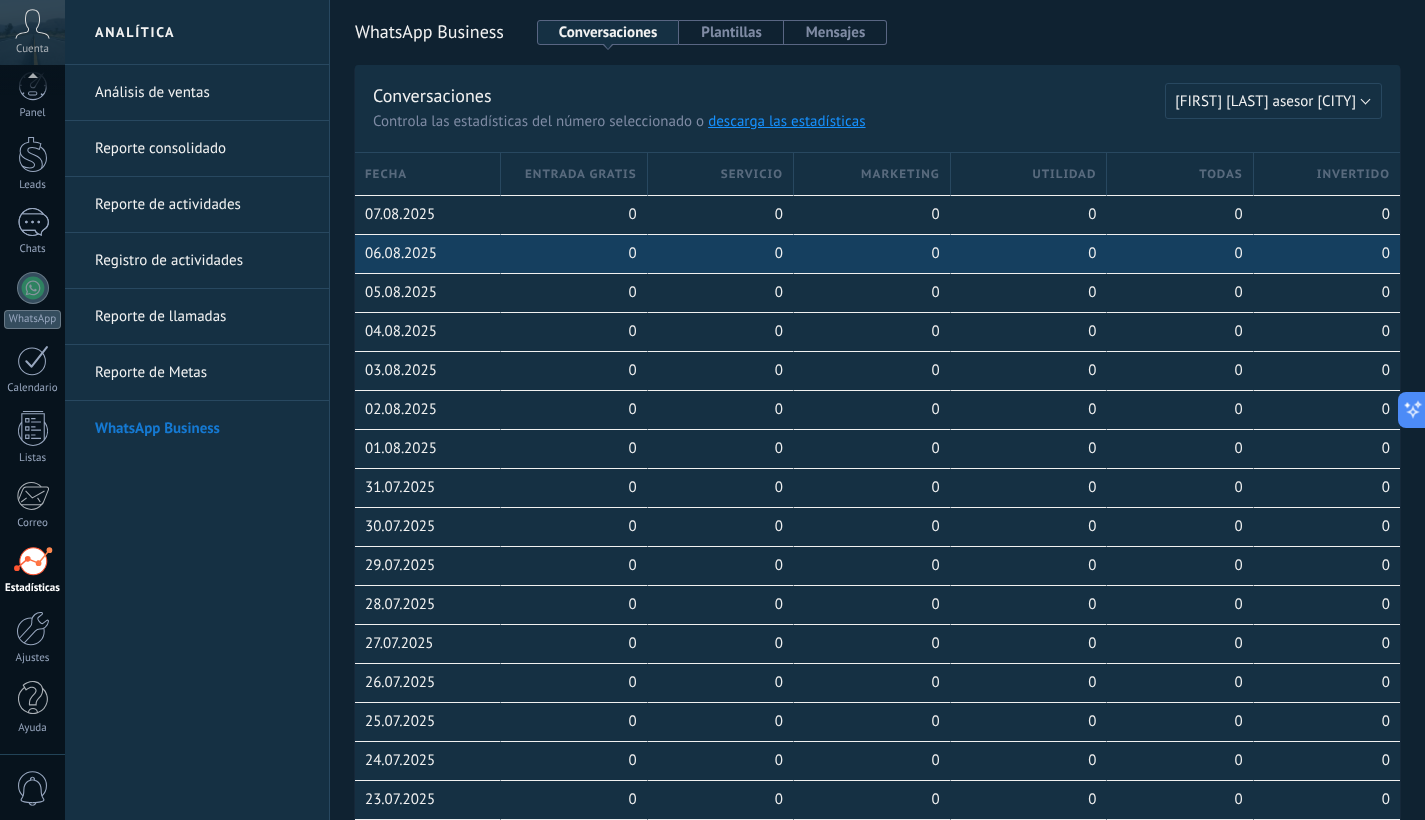 click on "0" at bounding box center [573, 254] 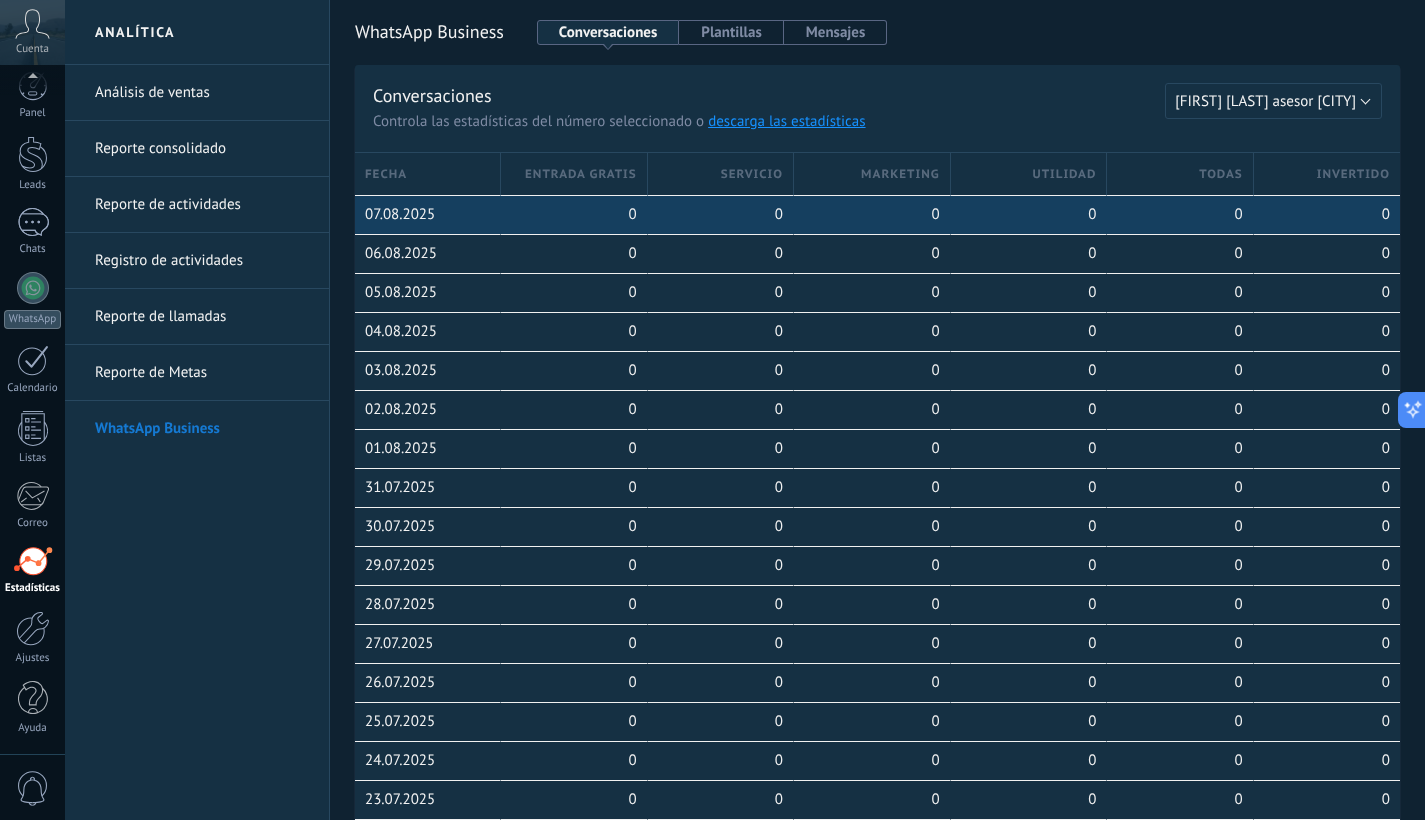 click on "07.08.2025" at bounding box center [400, 215] 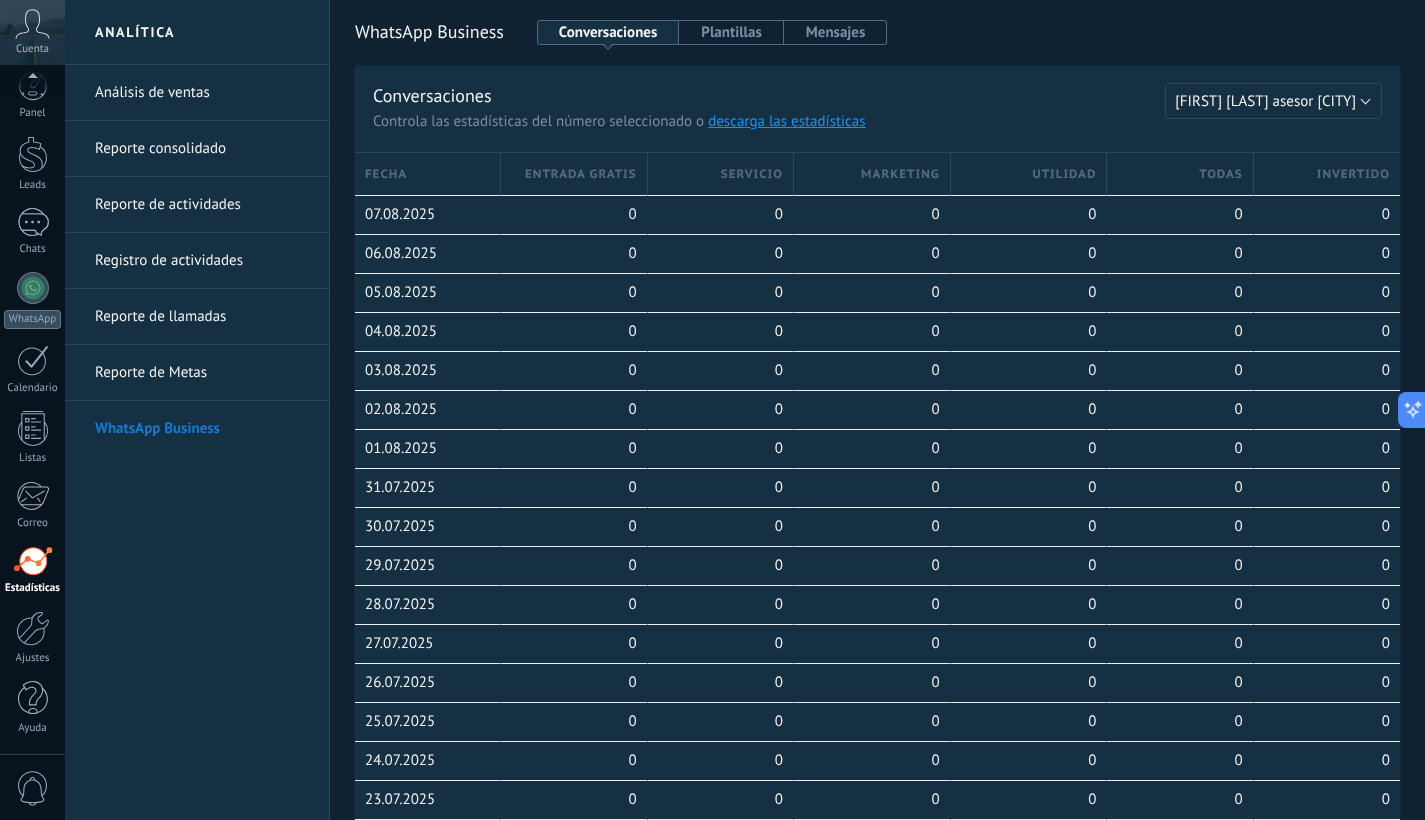 click on "entrada gratis" at bounding box center [573, 174] 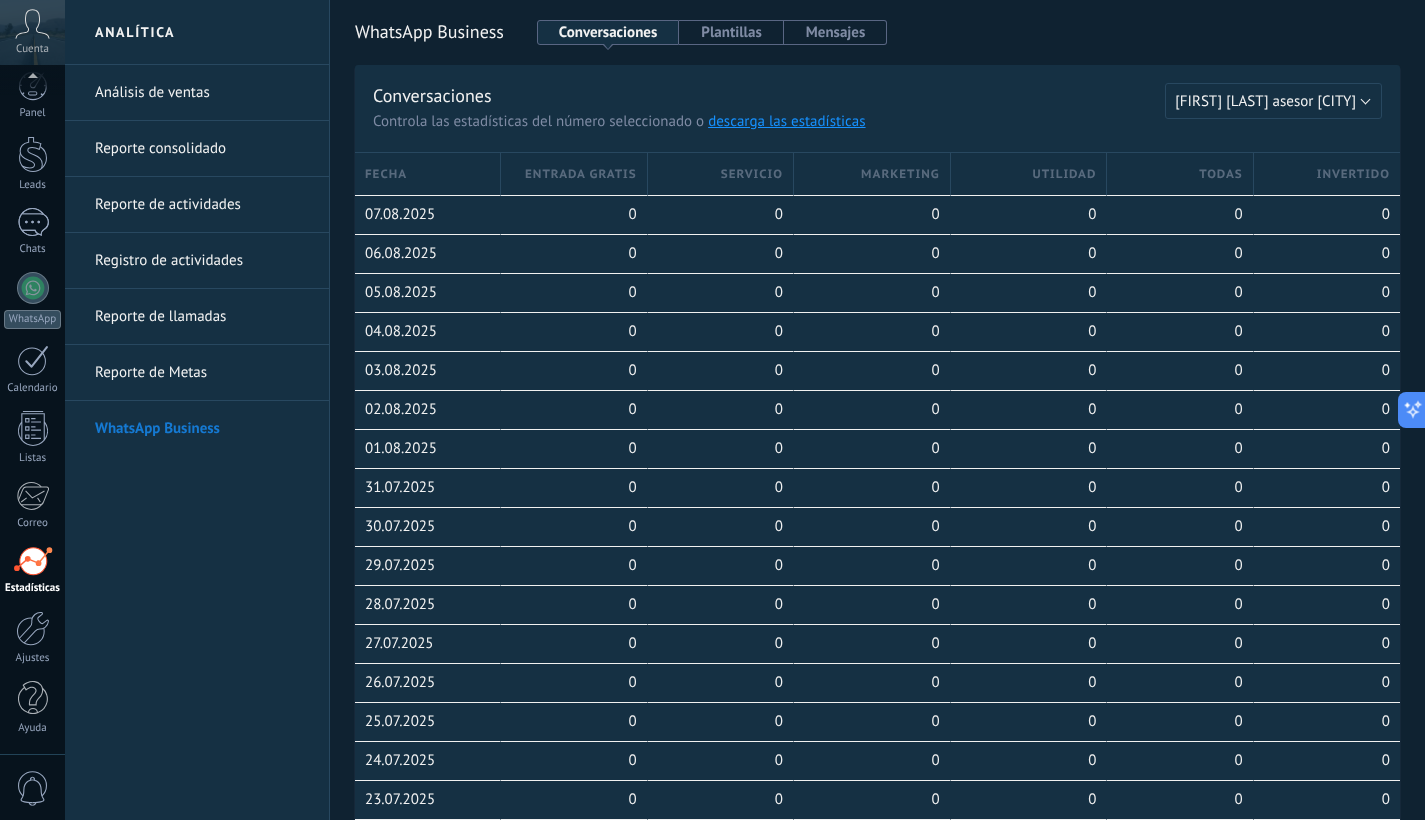 click on "entrada gratis" at bounding box center [581, 174] 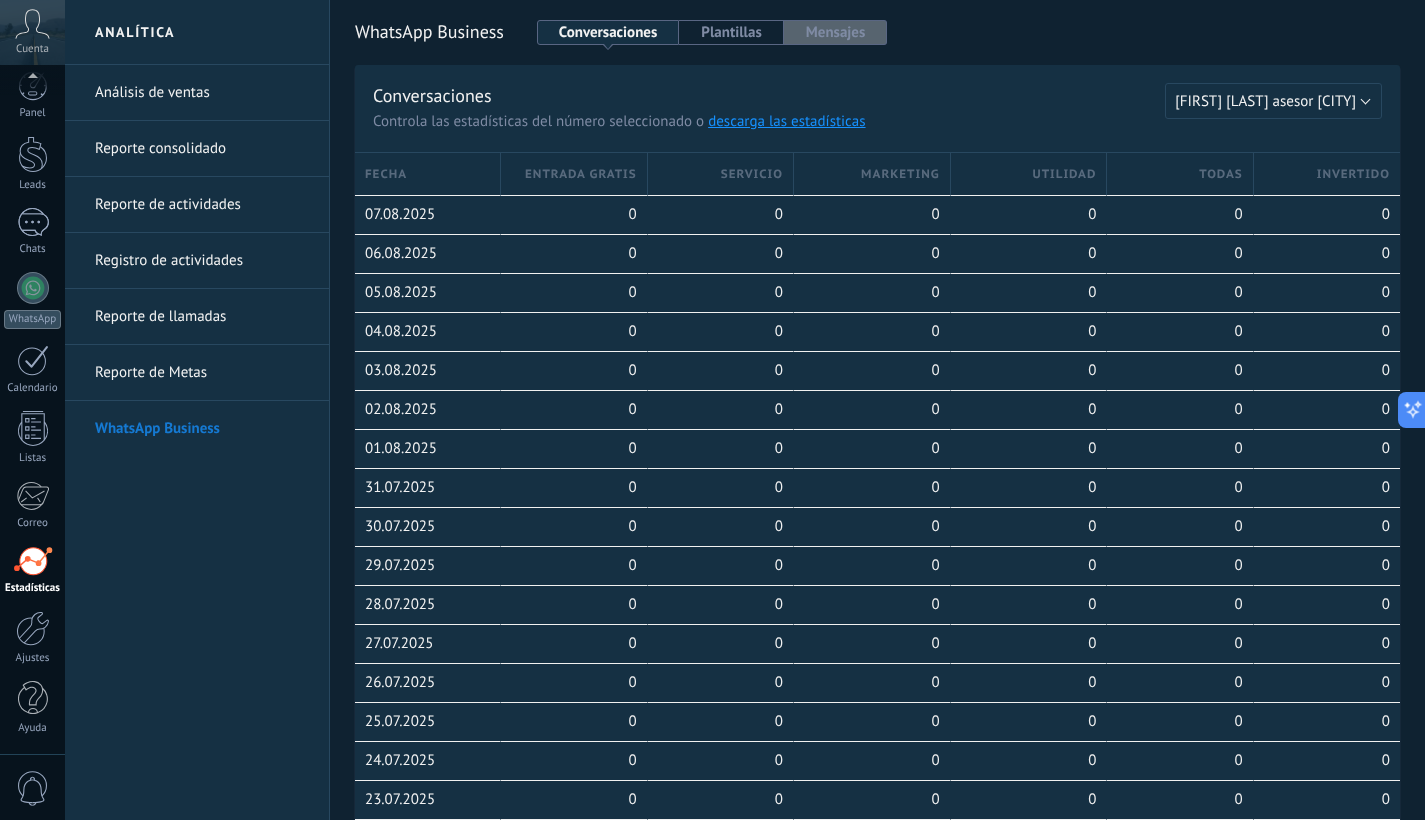 click on "Mensajes" at bounding box center [836, 32] 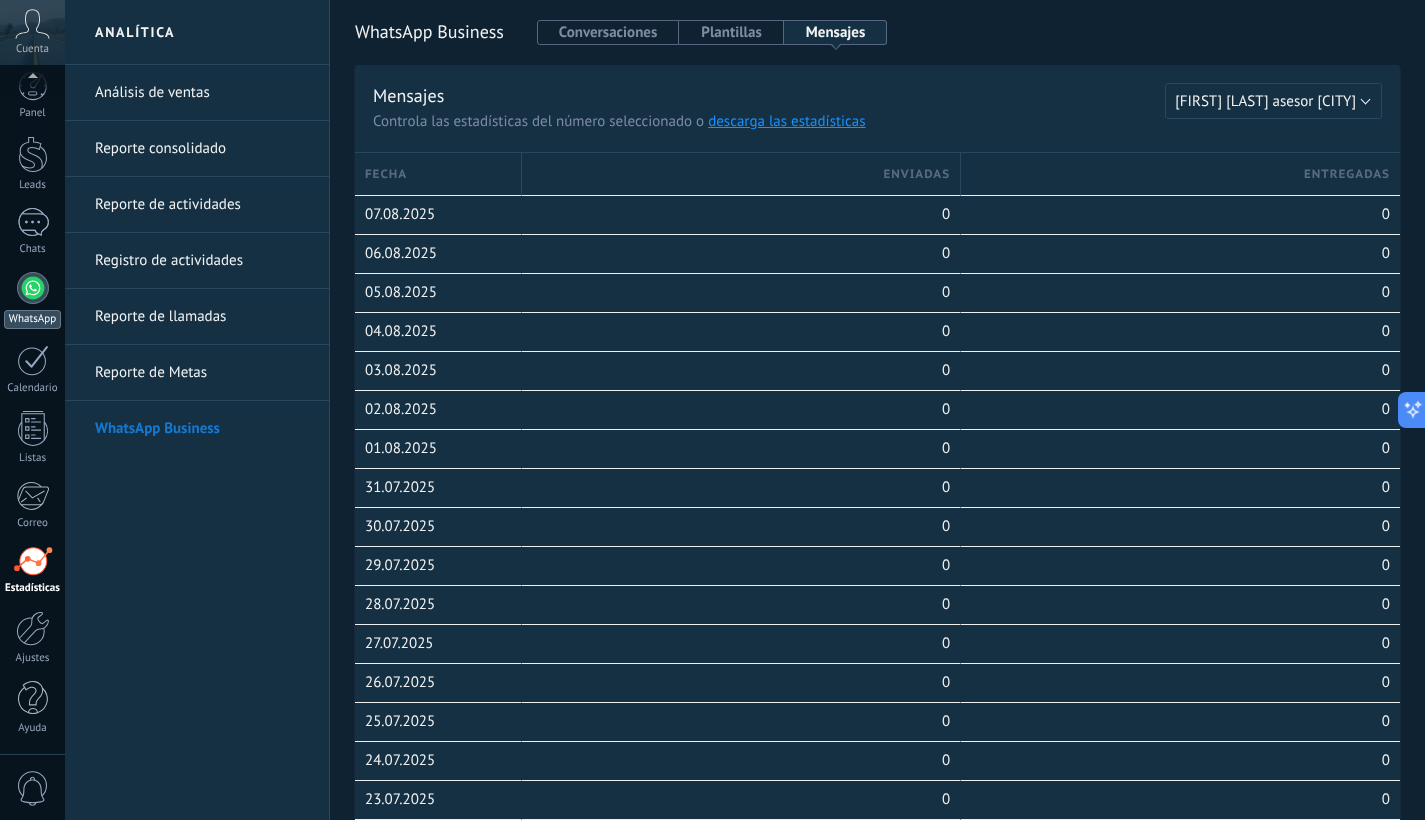 click at bounding box center [33, 288] 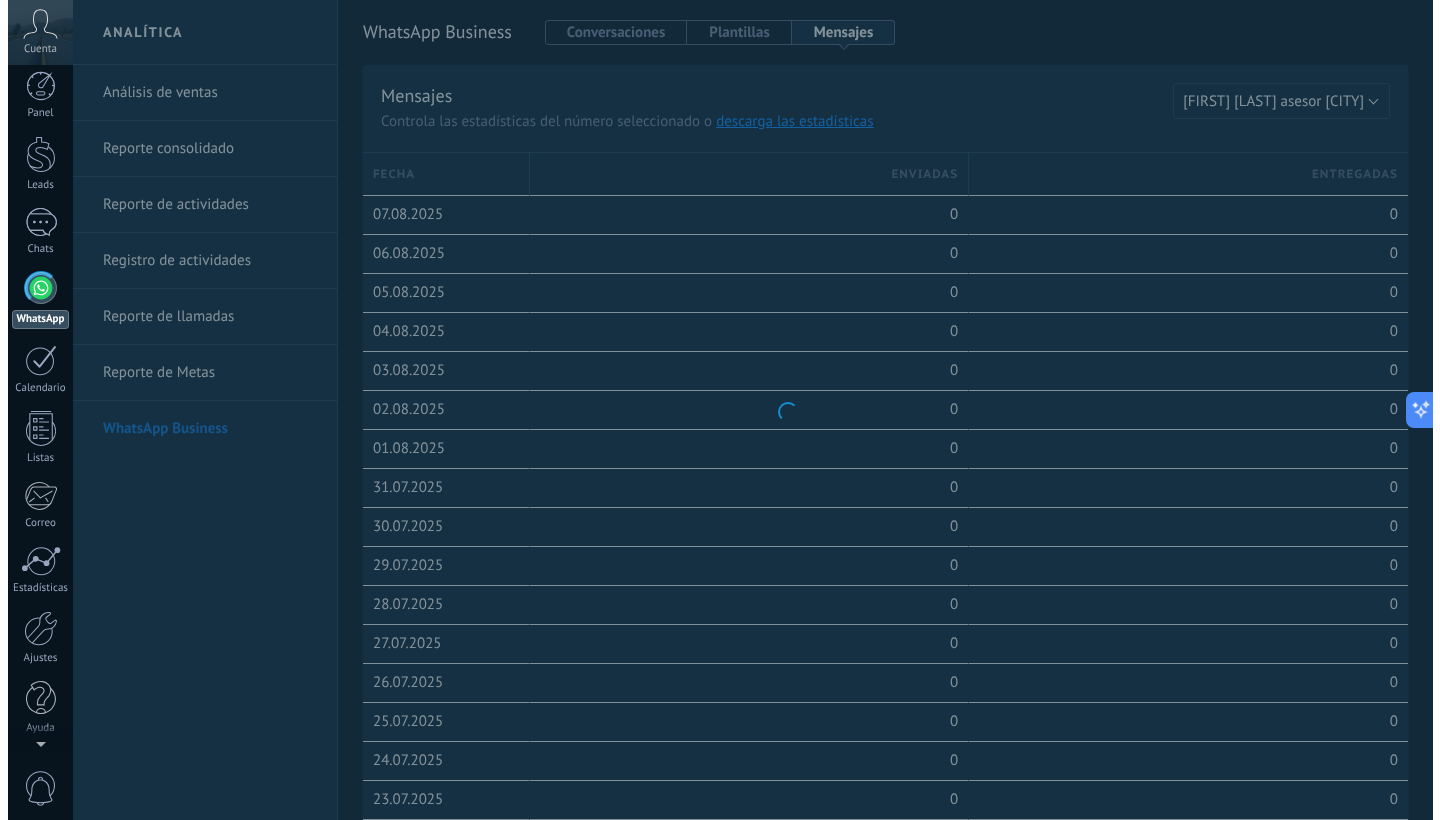 scroll, scrollTop: 0, scrollLeft: 0, axis: both 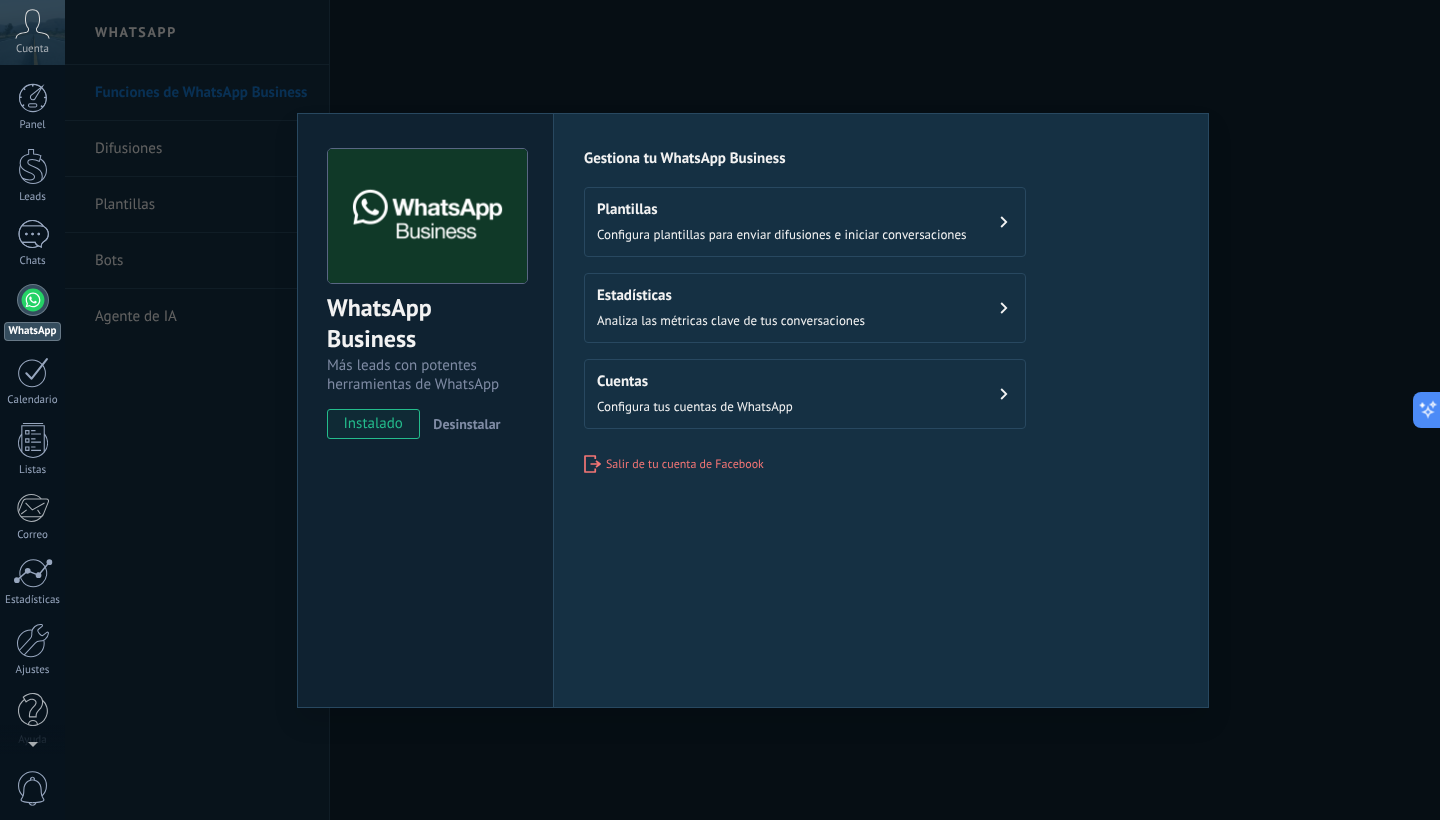 click on "Configura plantillas para enviar difusiones e iniciar conversaciones" at bounding box center [782, 234] 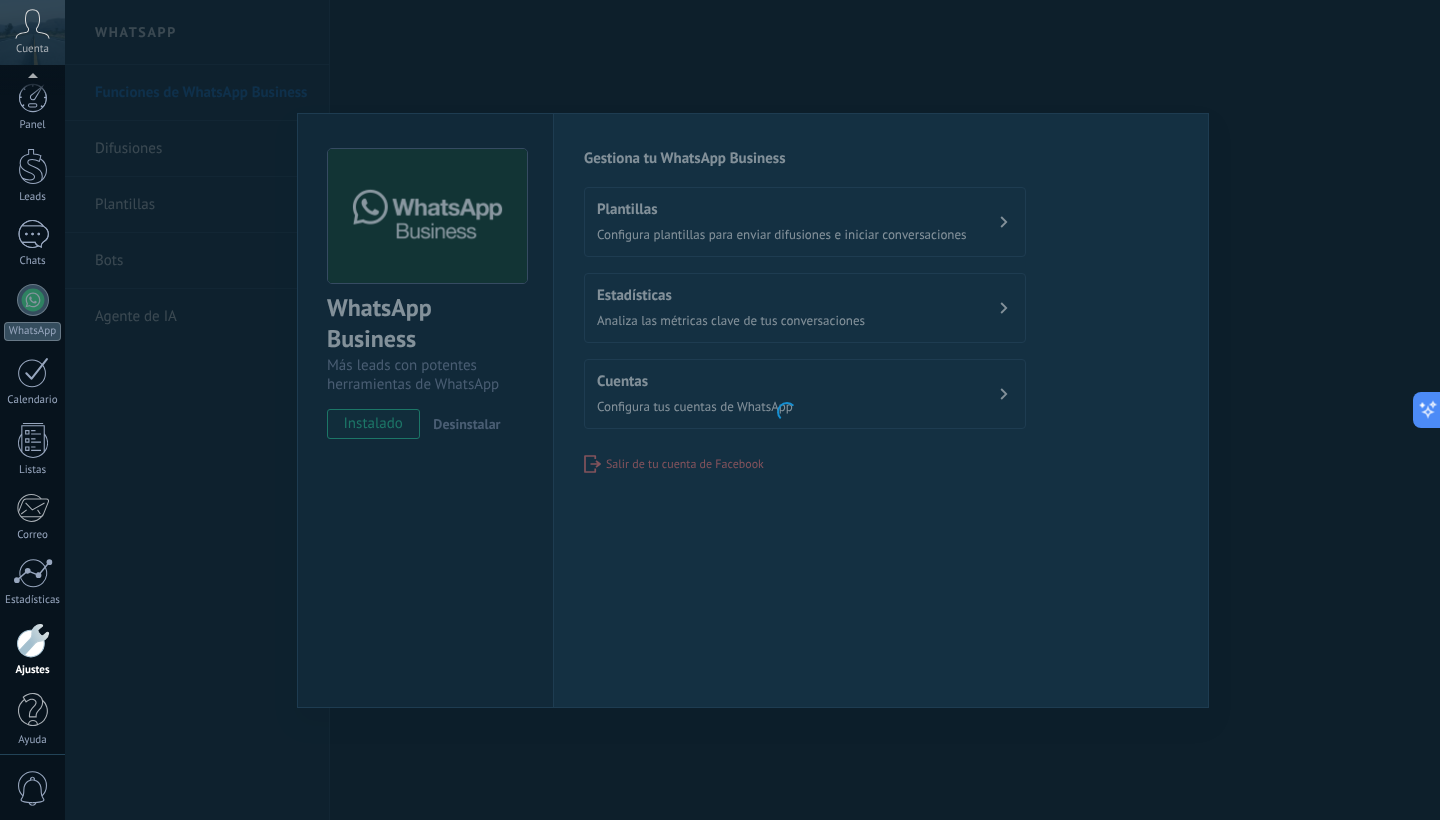 scroll, scrollTop: 12, scrollLeft: 0, axis: vertical 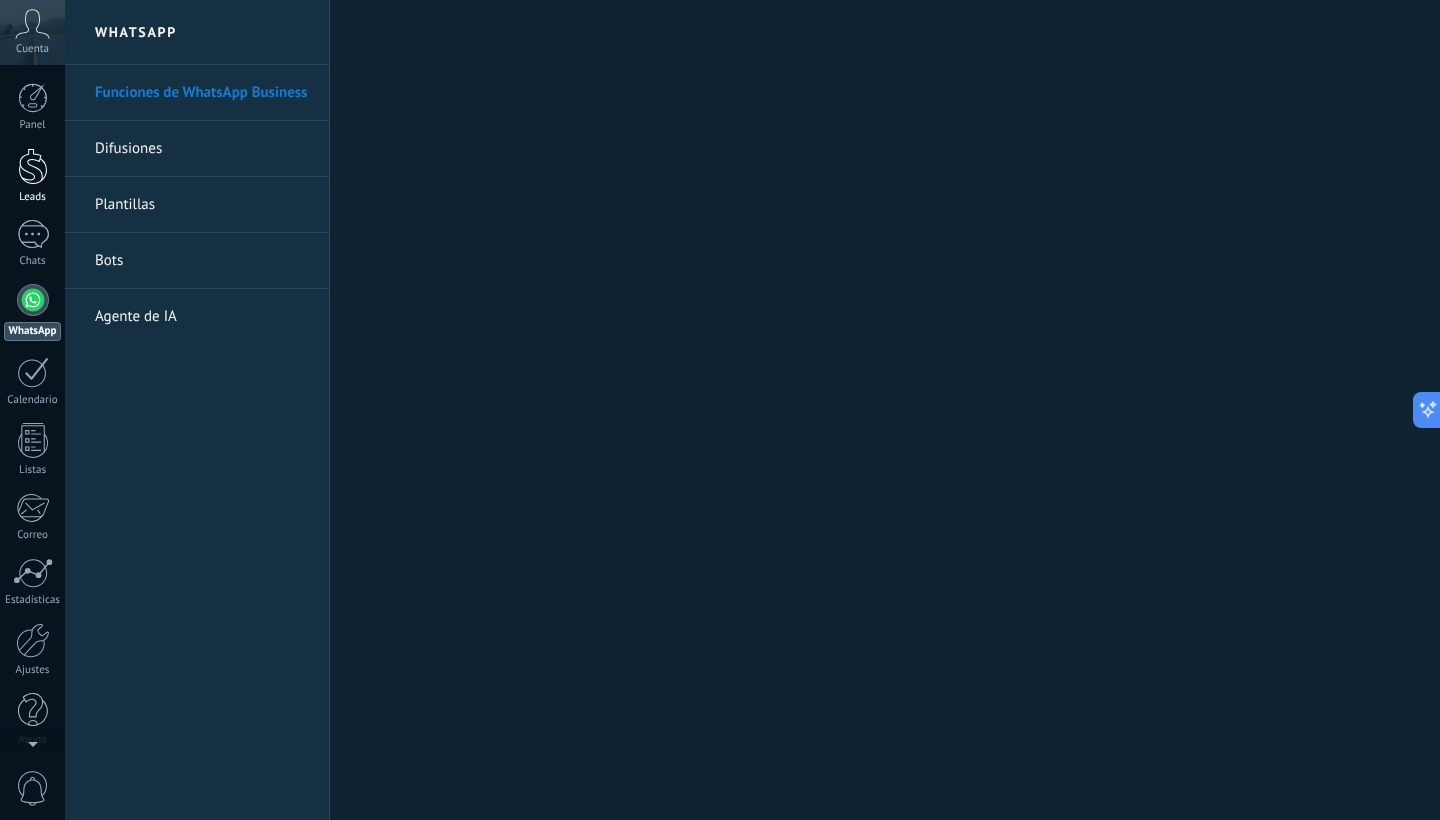 click at bounding box center (33, 166) 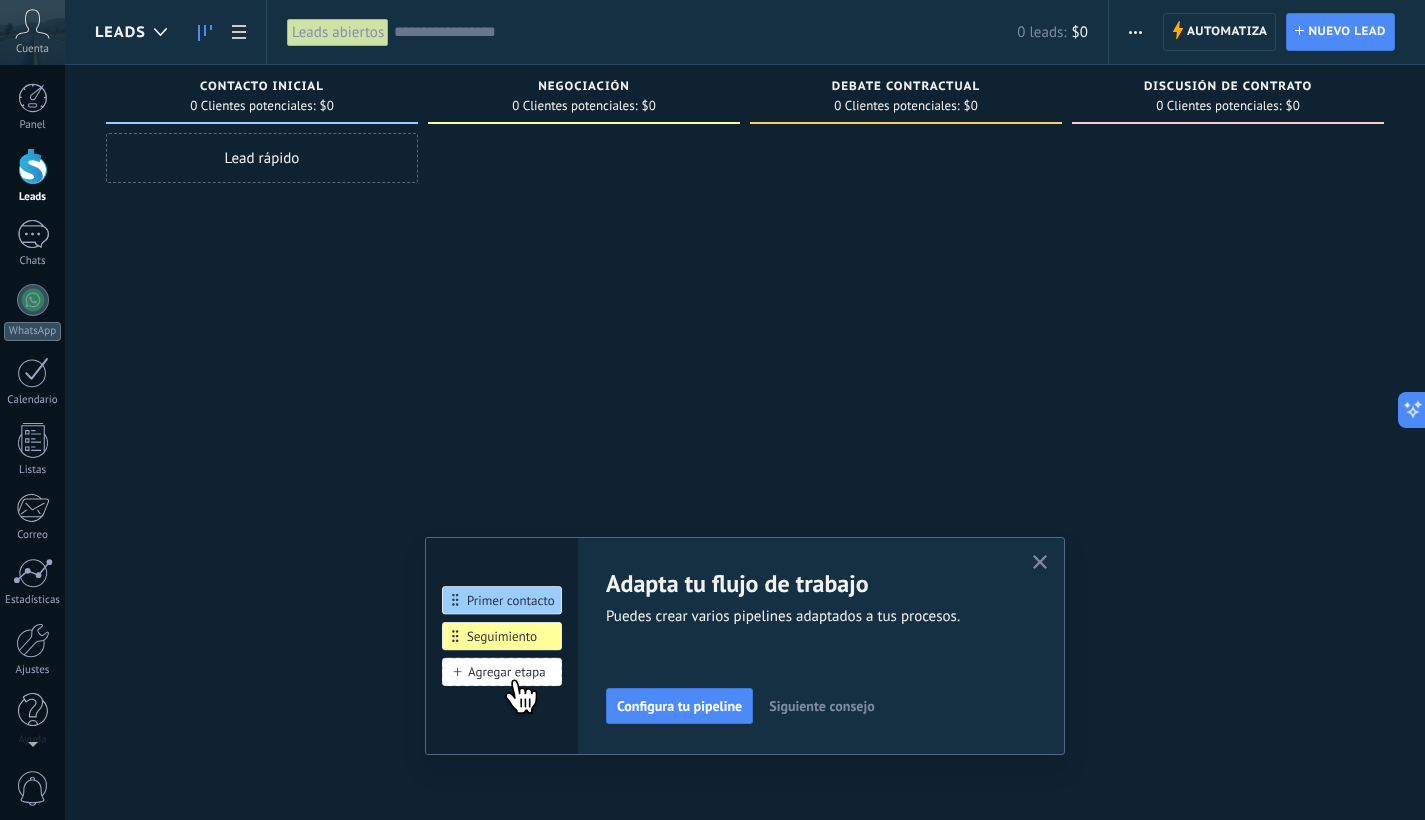 click 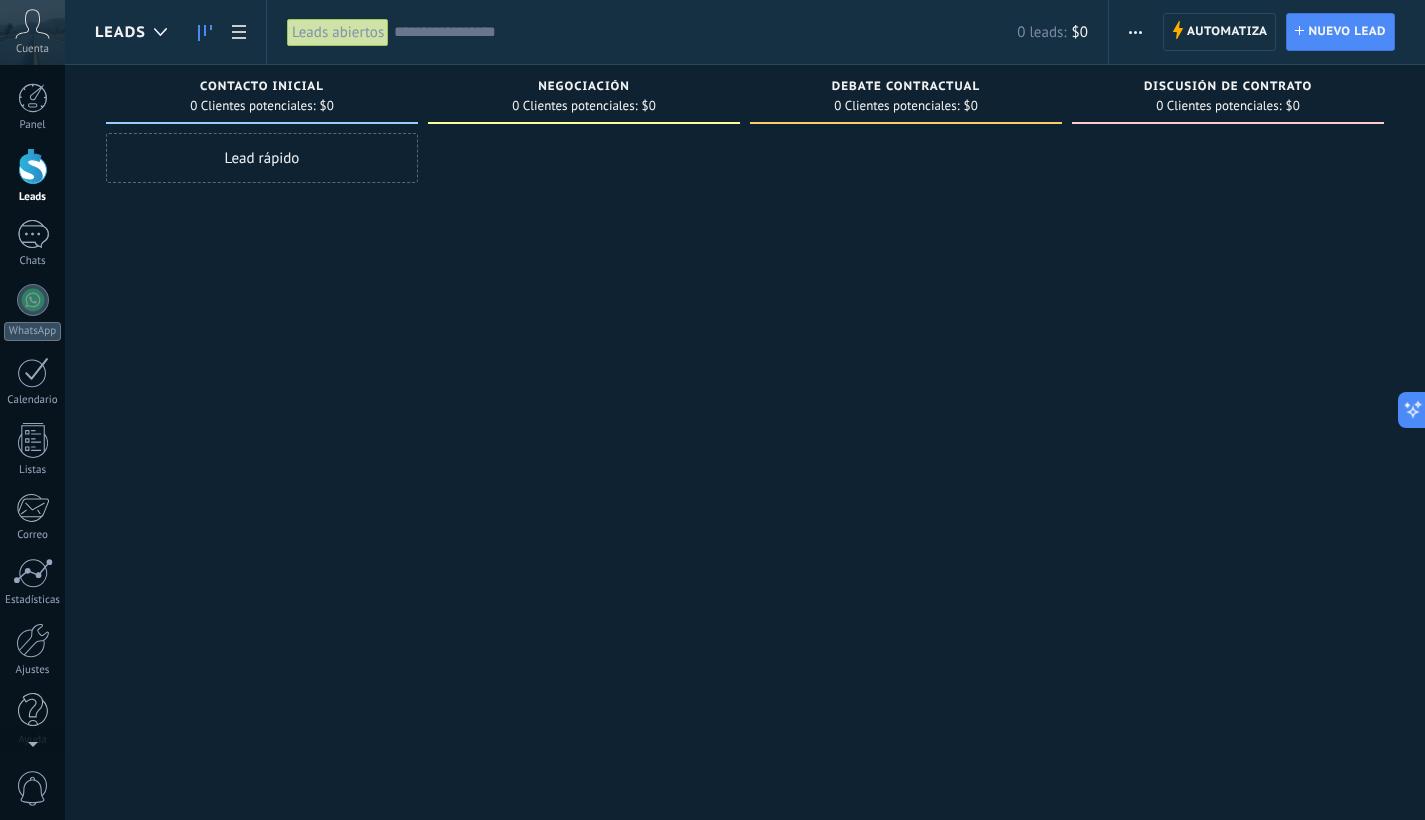 scroll, scrollTop: 12, scrollLeft: 0, axis: vertical 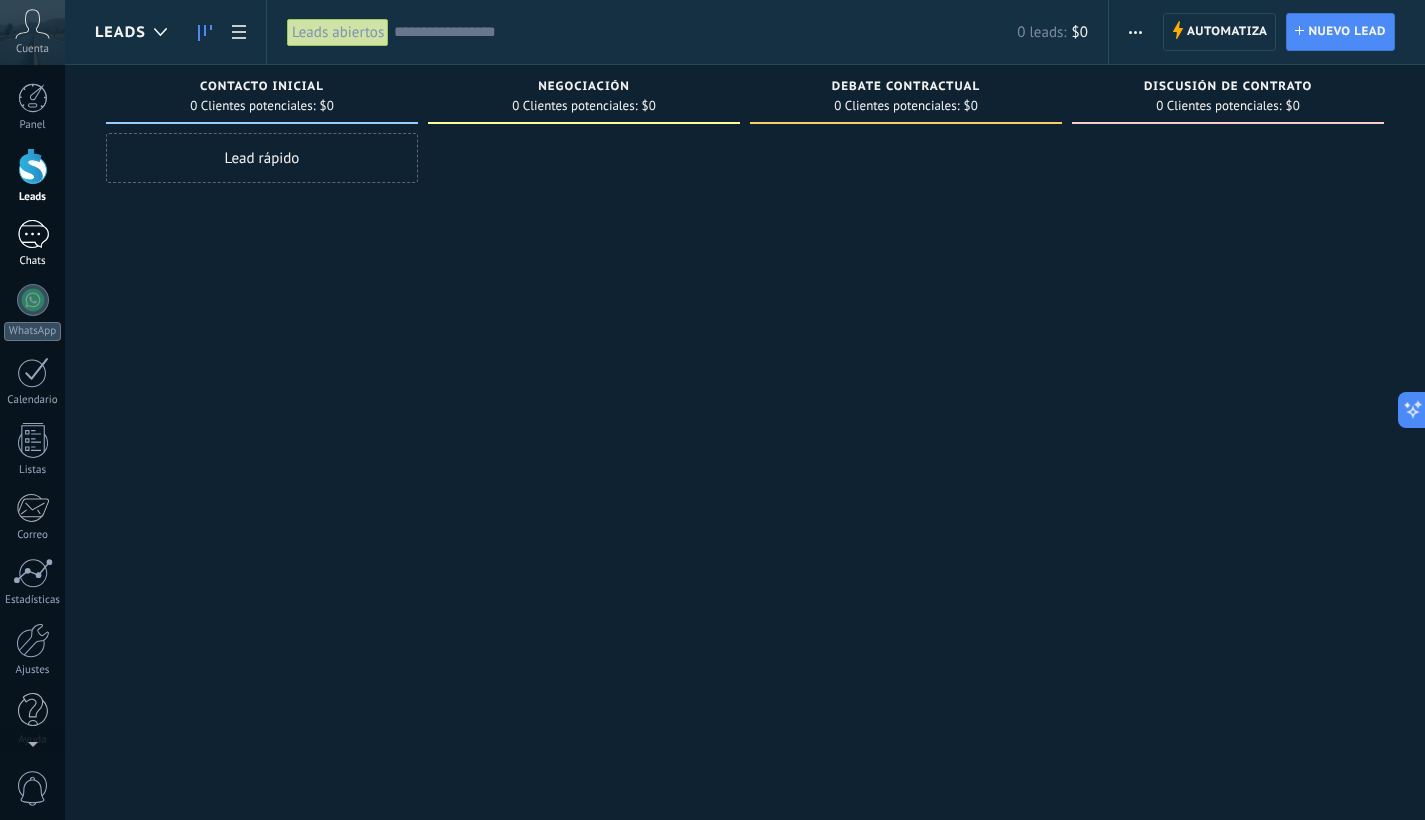 click at bounding box center [33, 234] 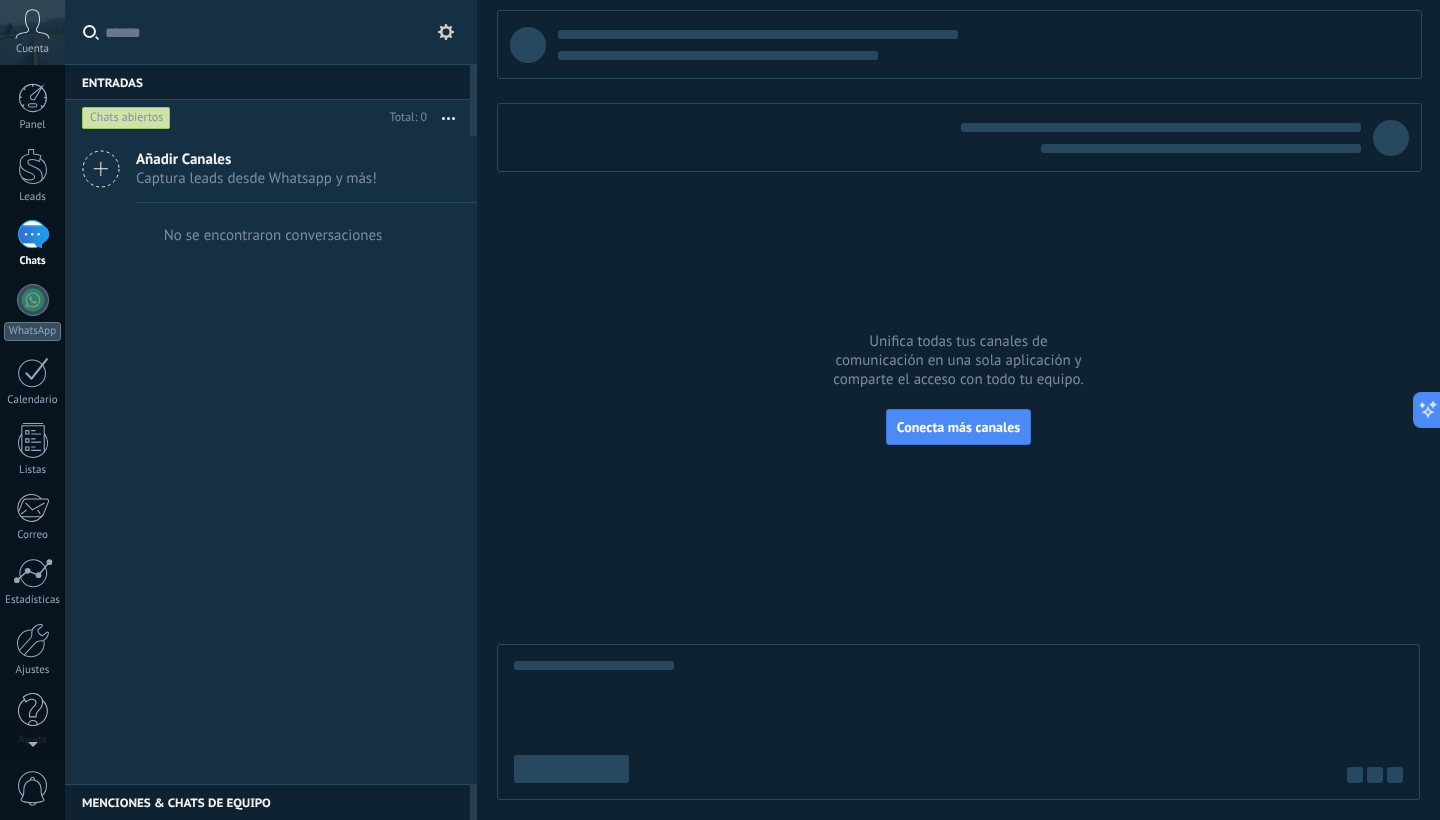 click on "Captura leads desde Whatsapp y más!" at bounding box center [256, 178] 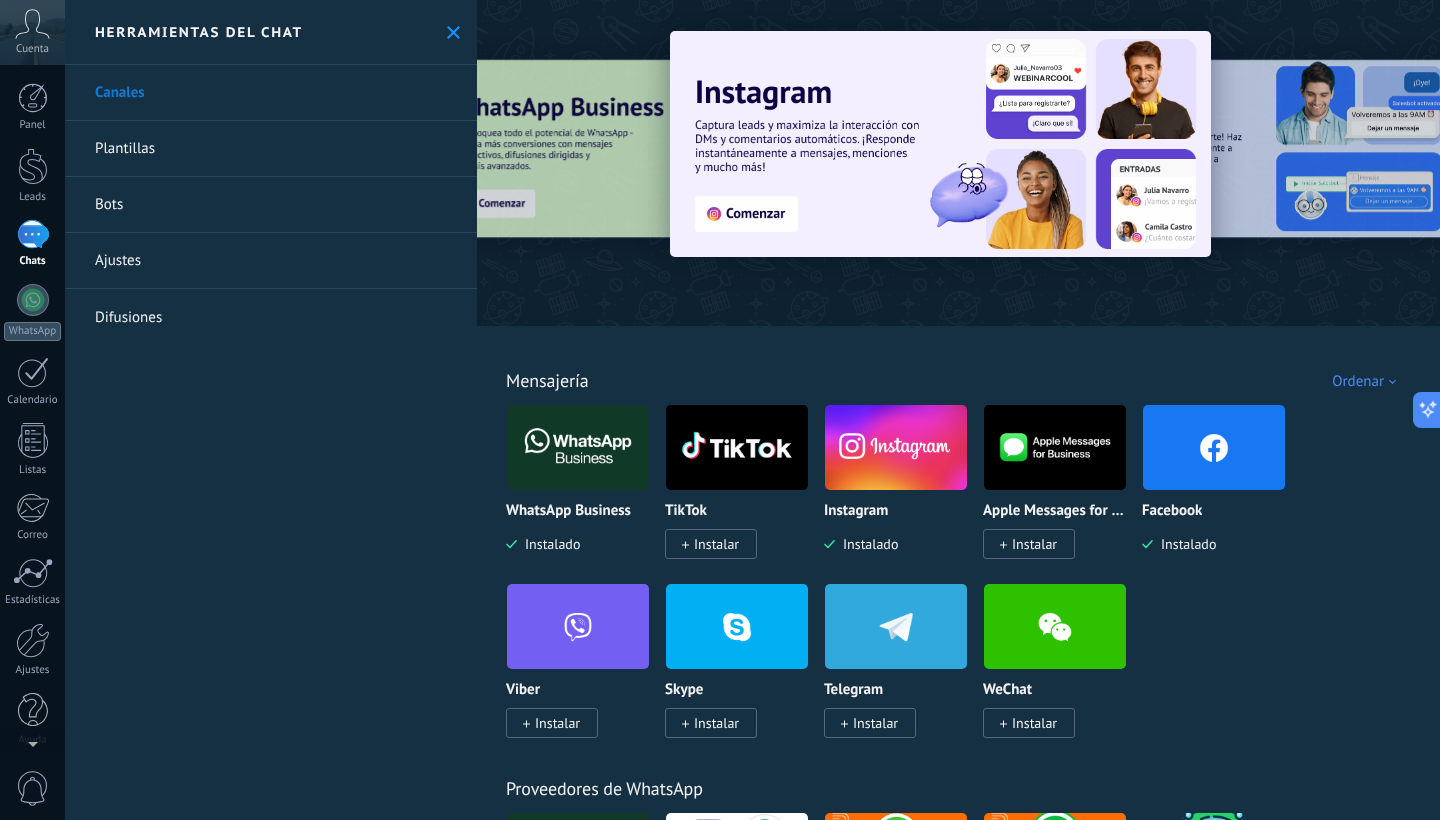 click on "Panel
Leads
Chats
WhatsApp
Clientes" at bounding box center (32, 425) 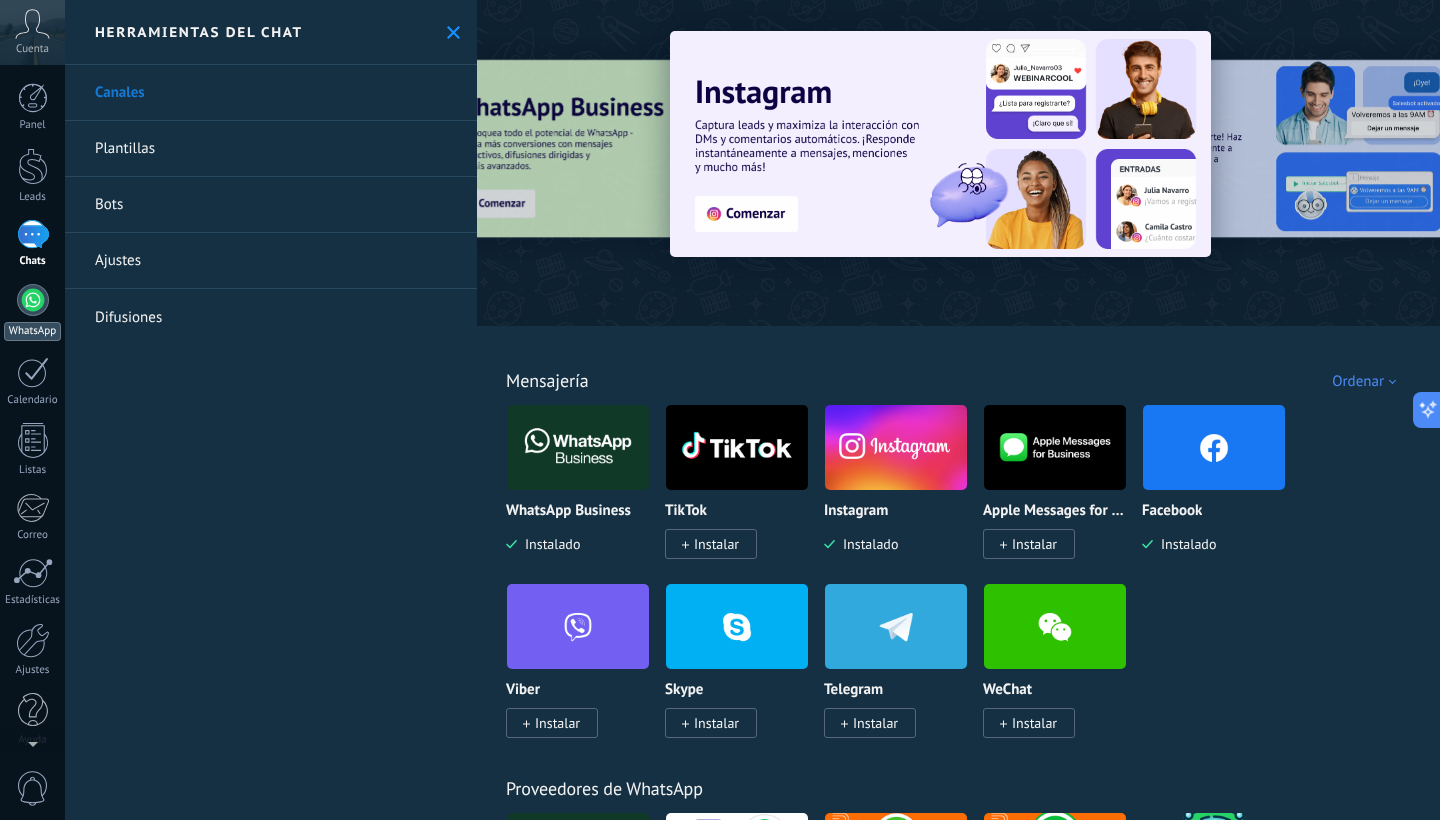 click at bounding box center [33, 300] 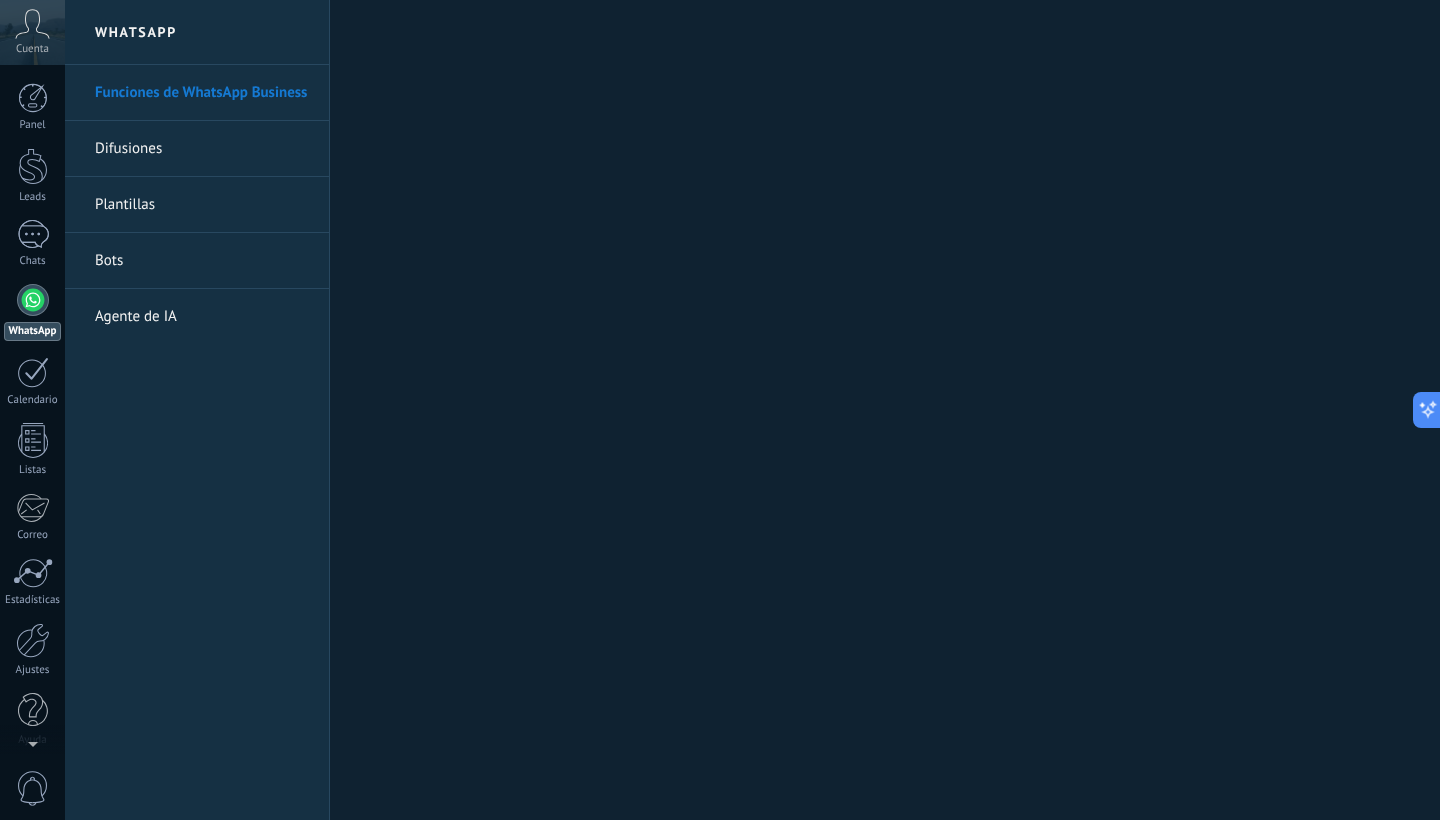 click on "WhatsApp" at bounding box center (197, 32) 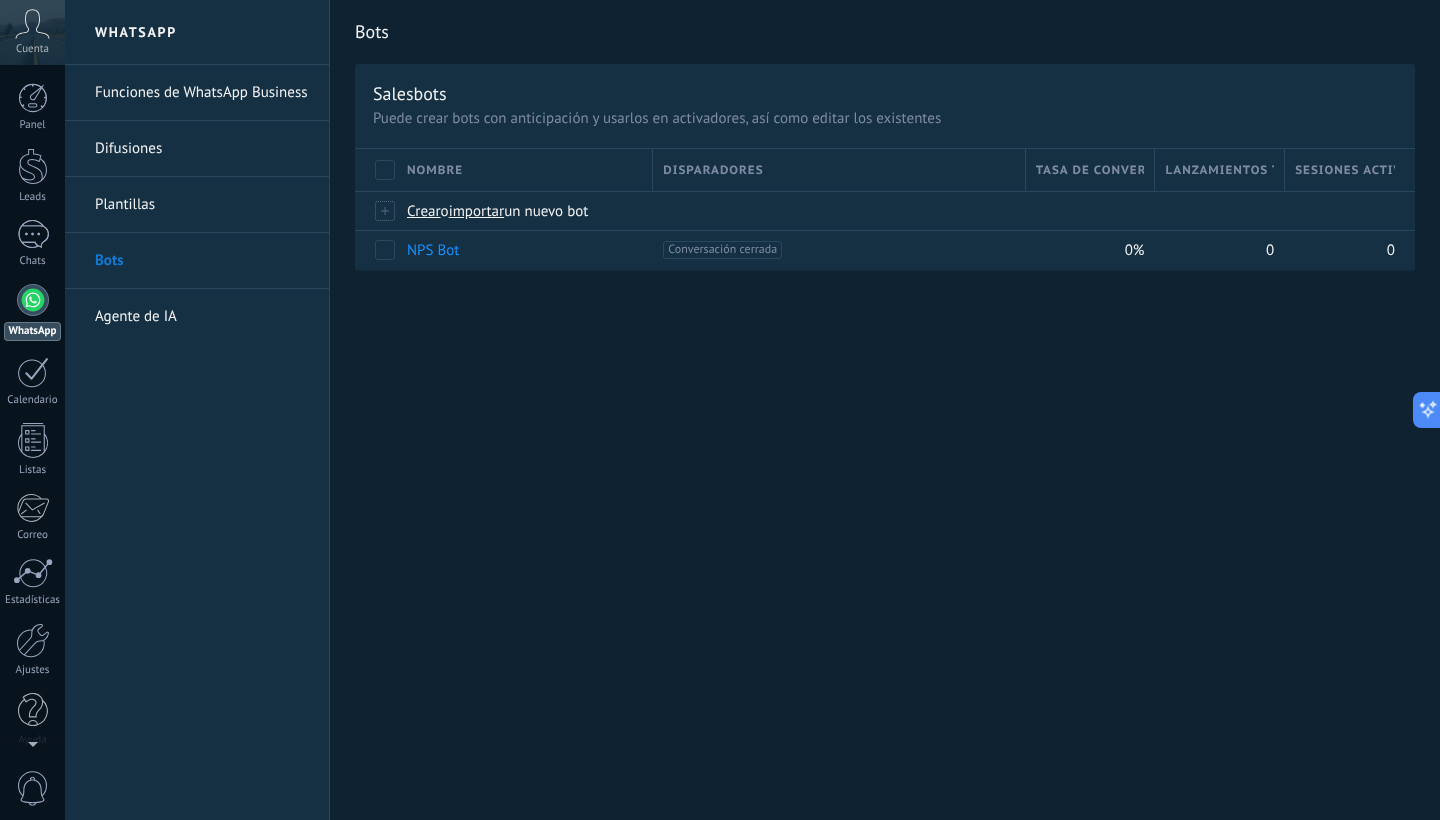 click on "Disparadores" at bounding box center [713, 170] 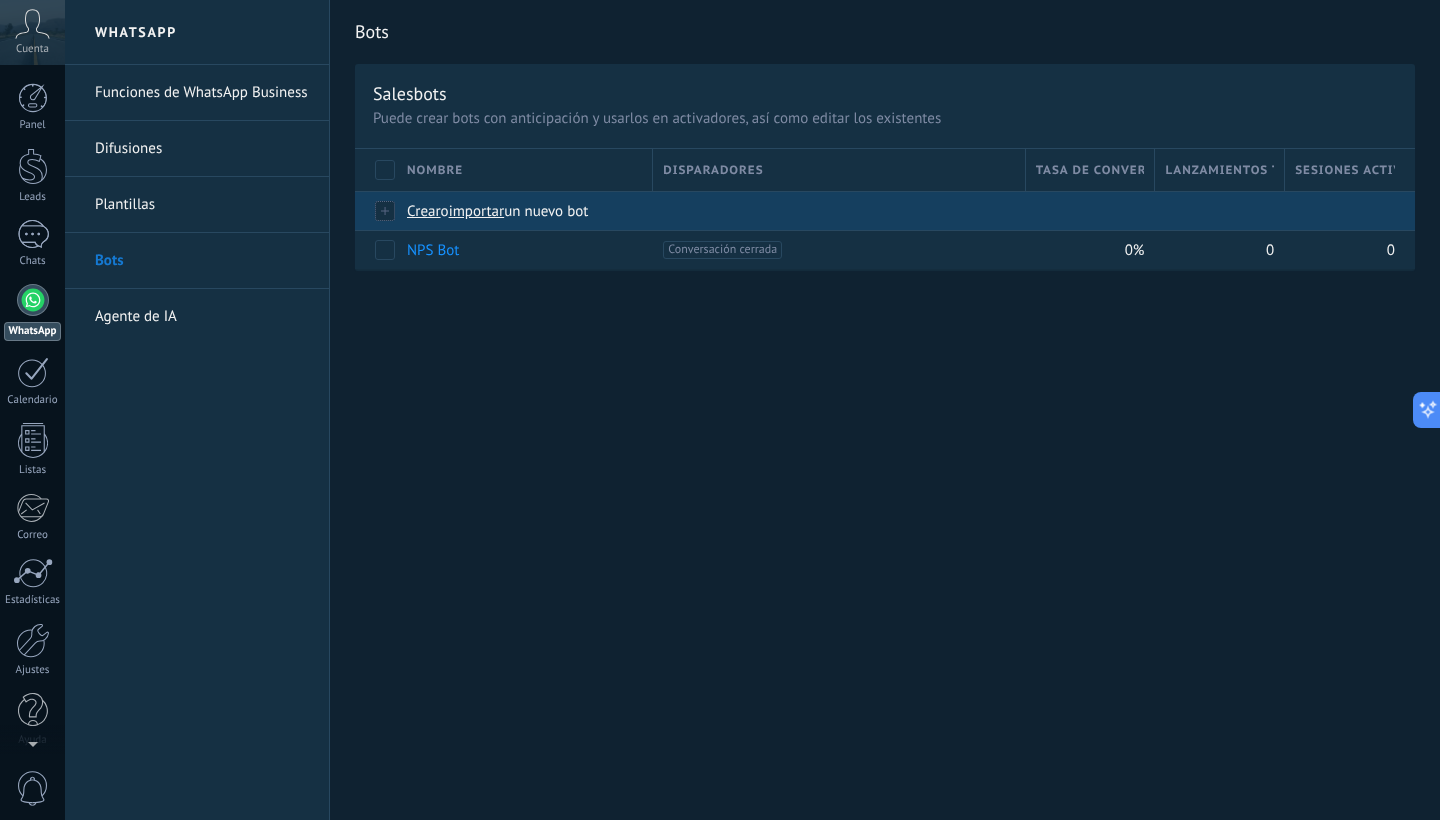click at bounding box center (386, 211) 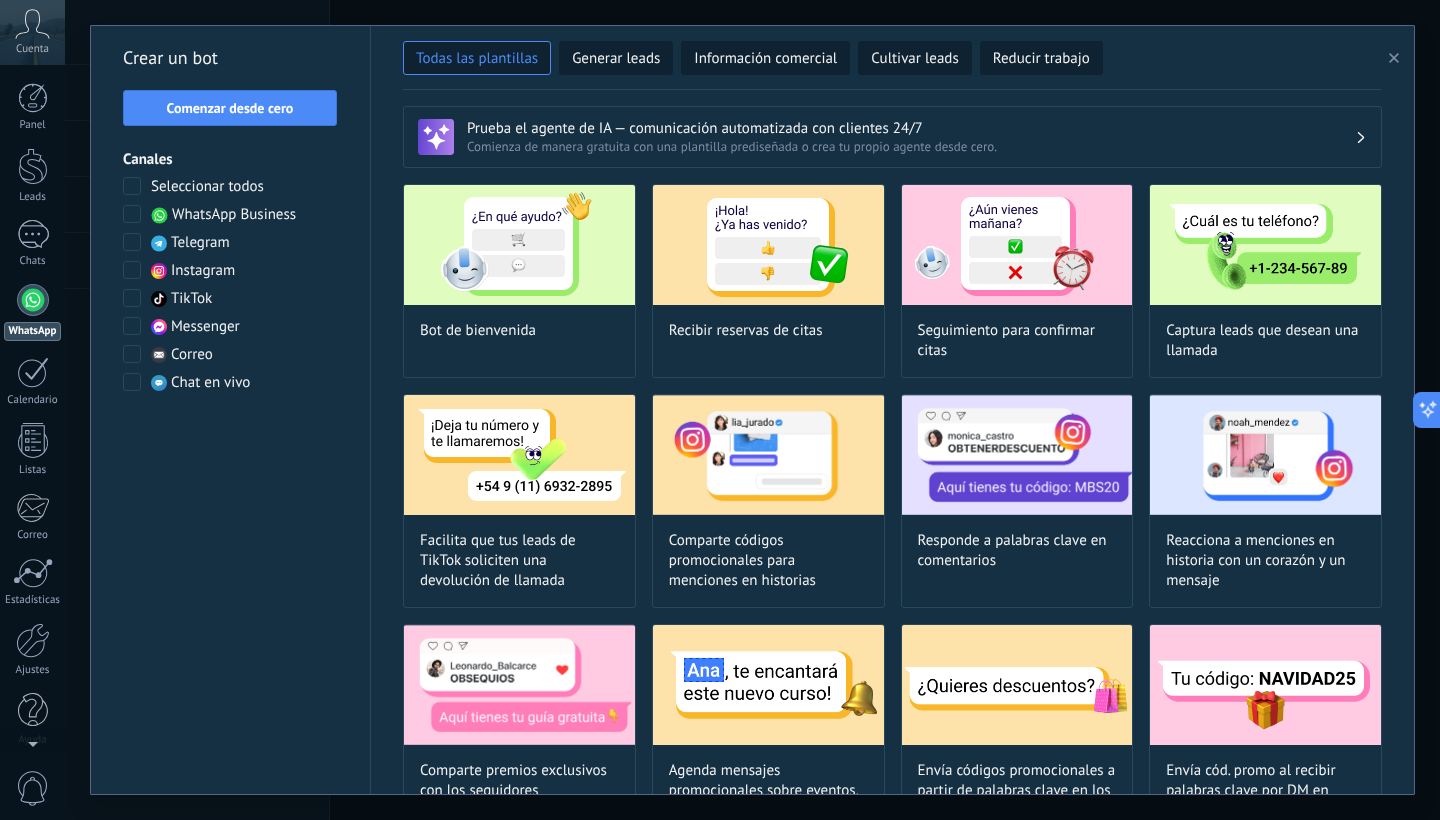 click at bounding box center [132, 214] 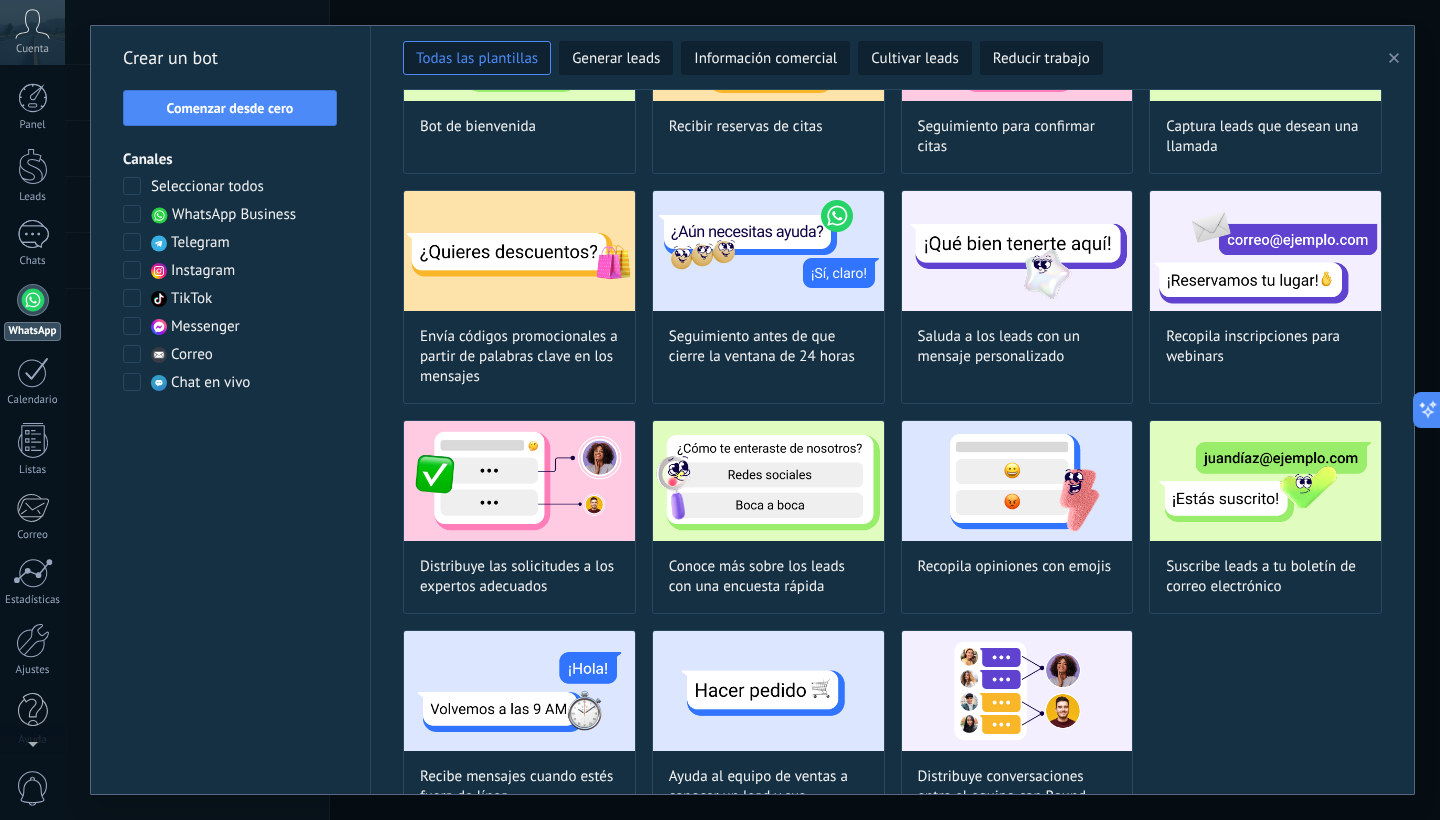 scroll, scrollTop: 0, scrollLeft: 0, axis: both 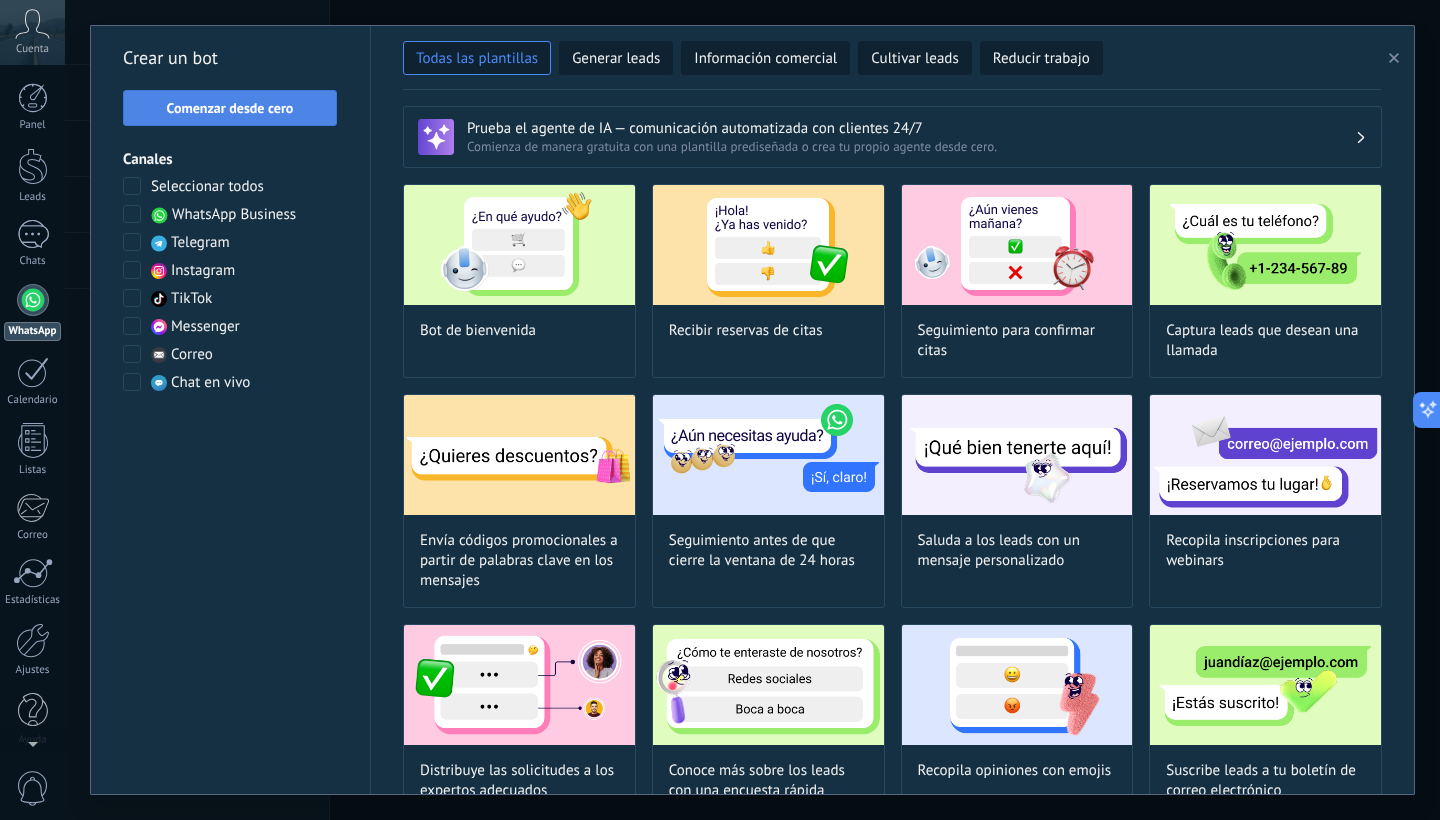 click on "Comenzar desde cero" at bounding box center [230, 108] 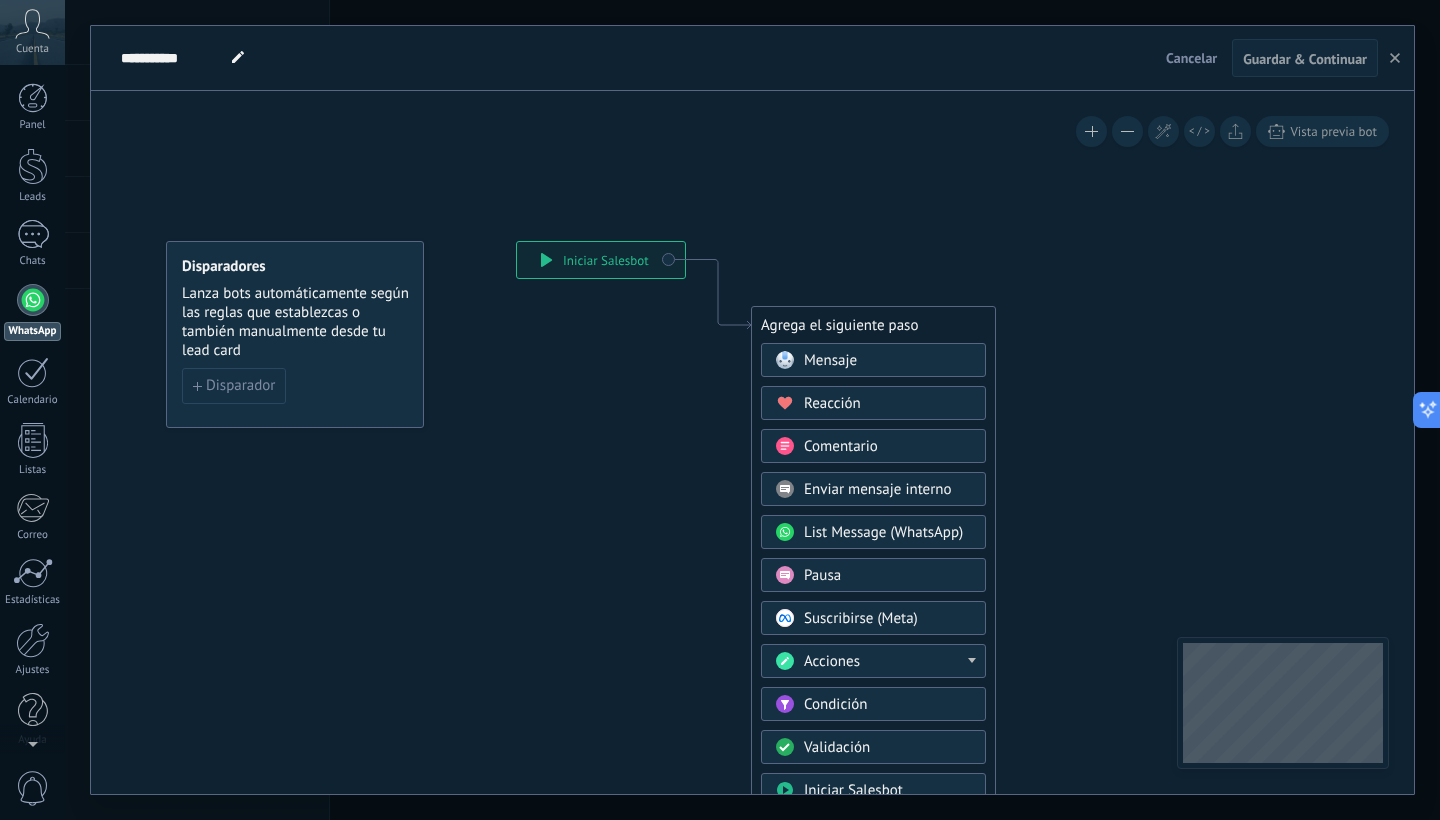 click on "Mensaje" at bounding box center [888, 361] 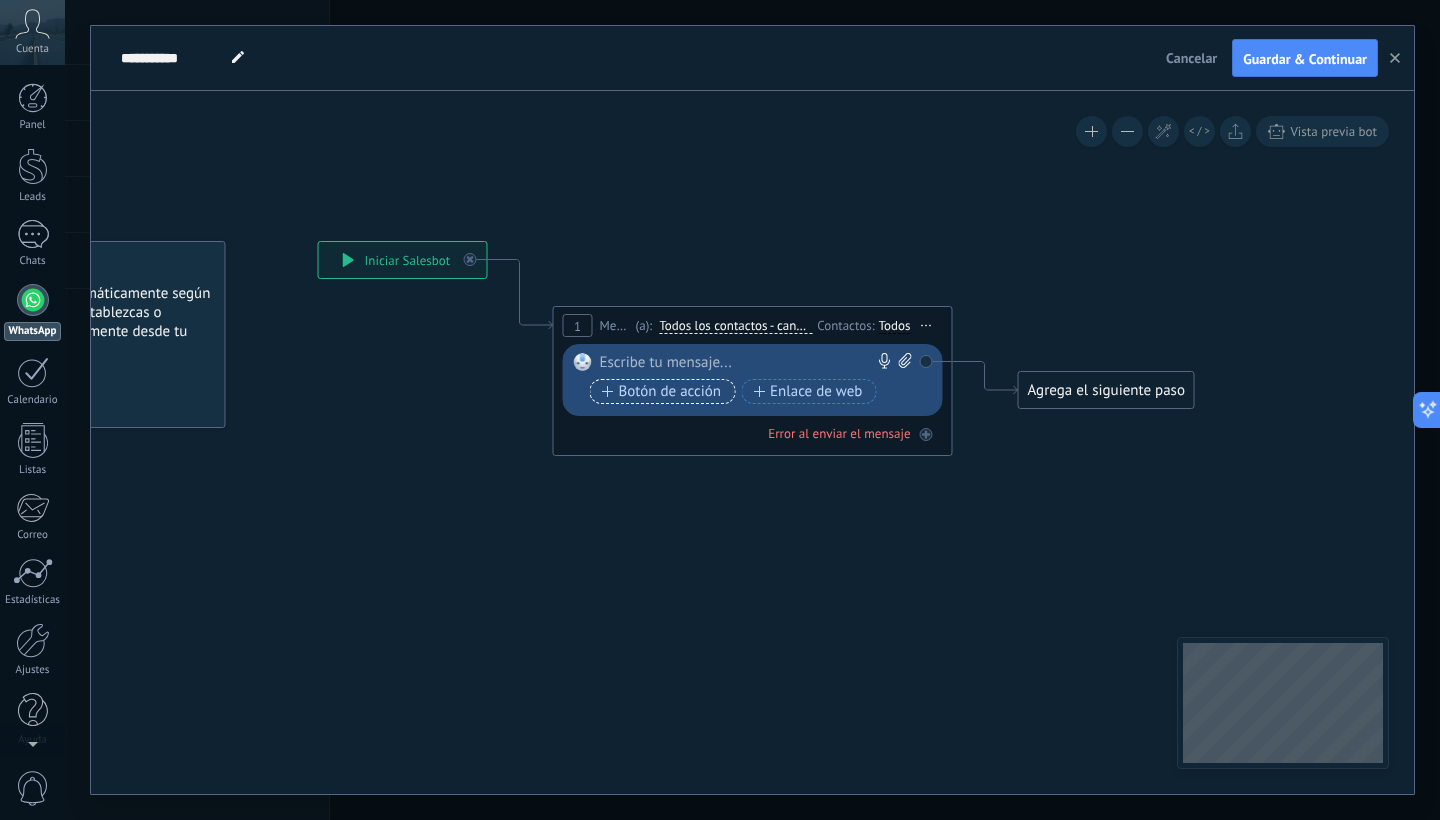 click on "Botón de acción" at bounding box center (662, 392) 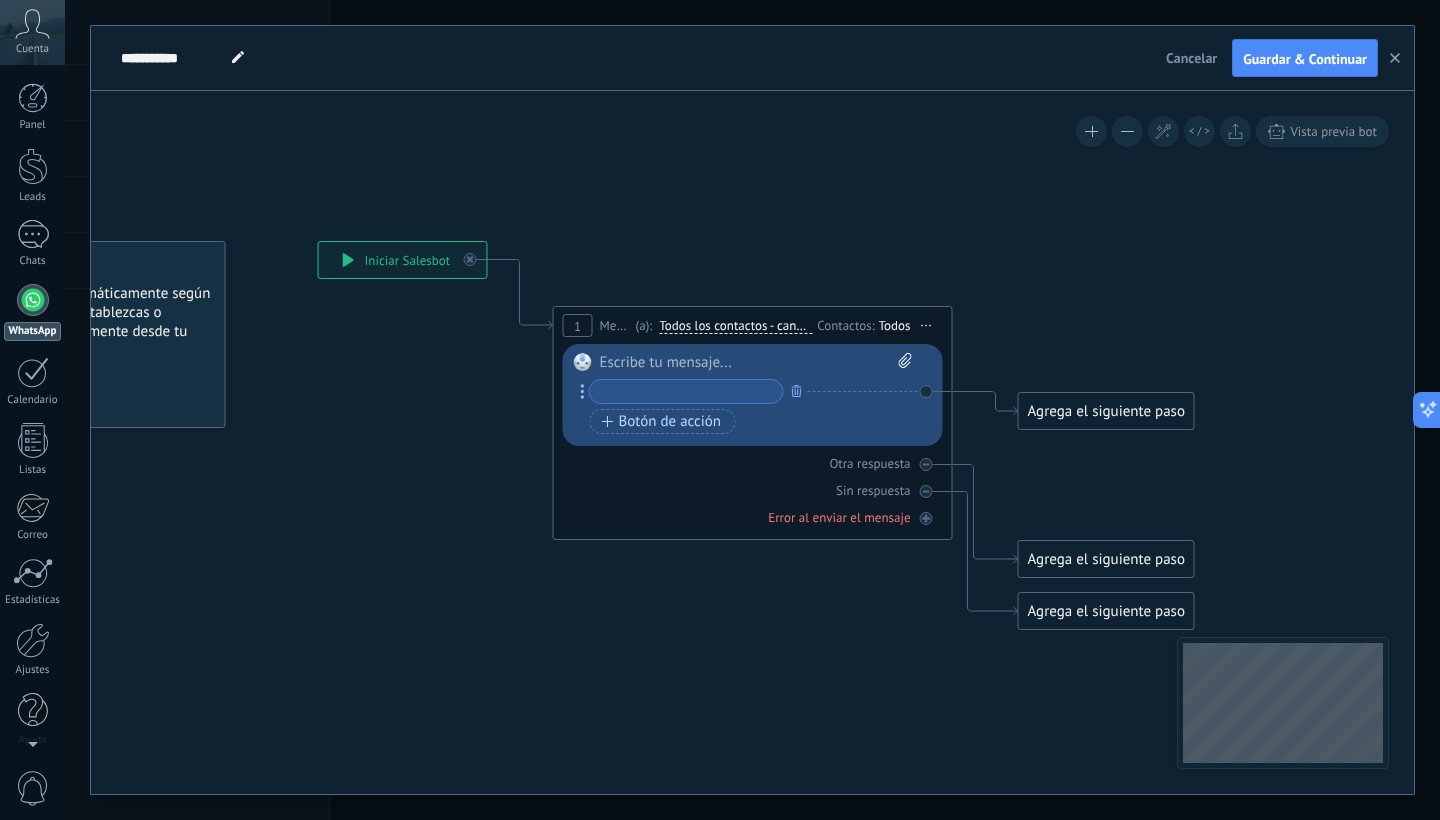 click at bounding box center [756, 363] 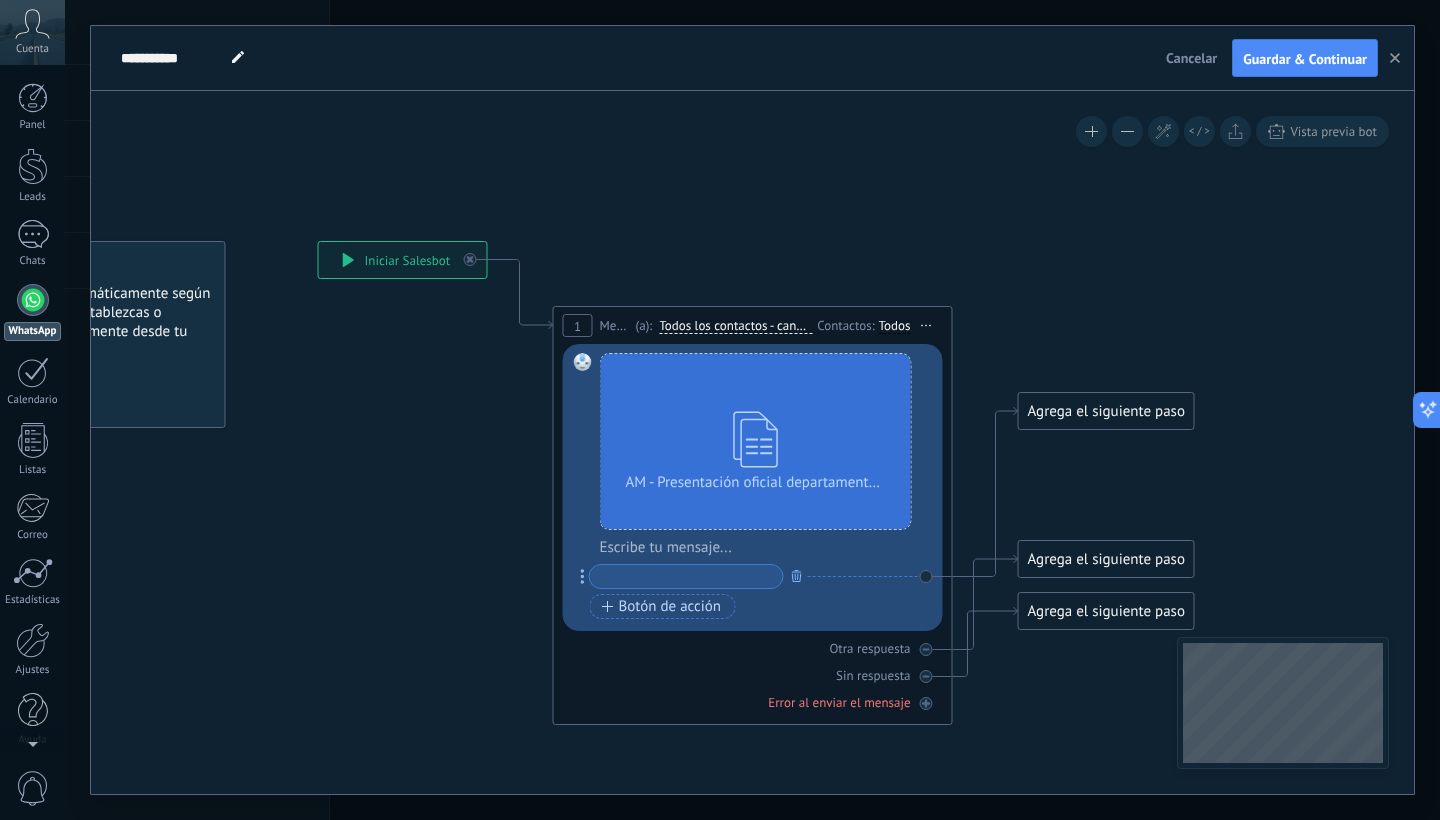 click at bounding box center (766, 548) 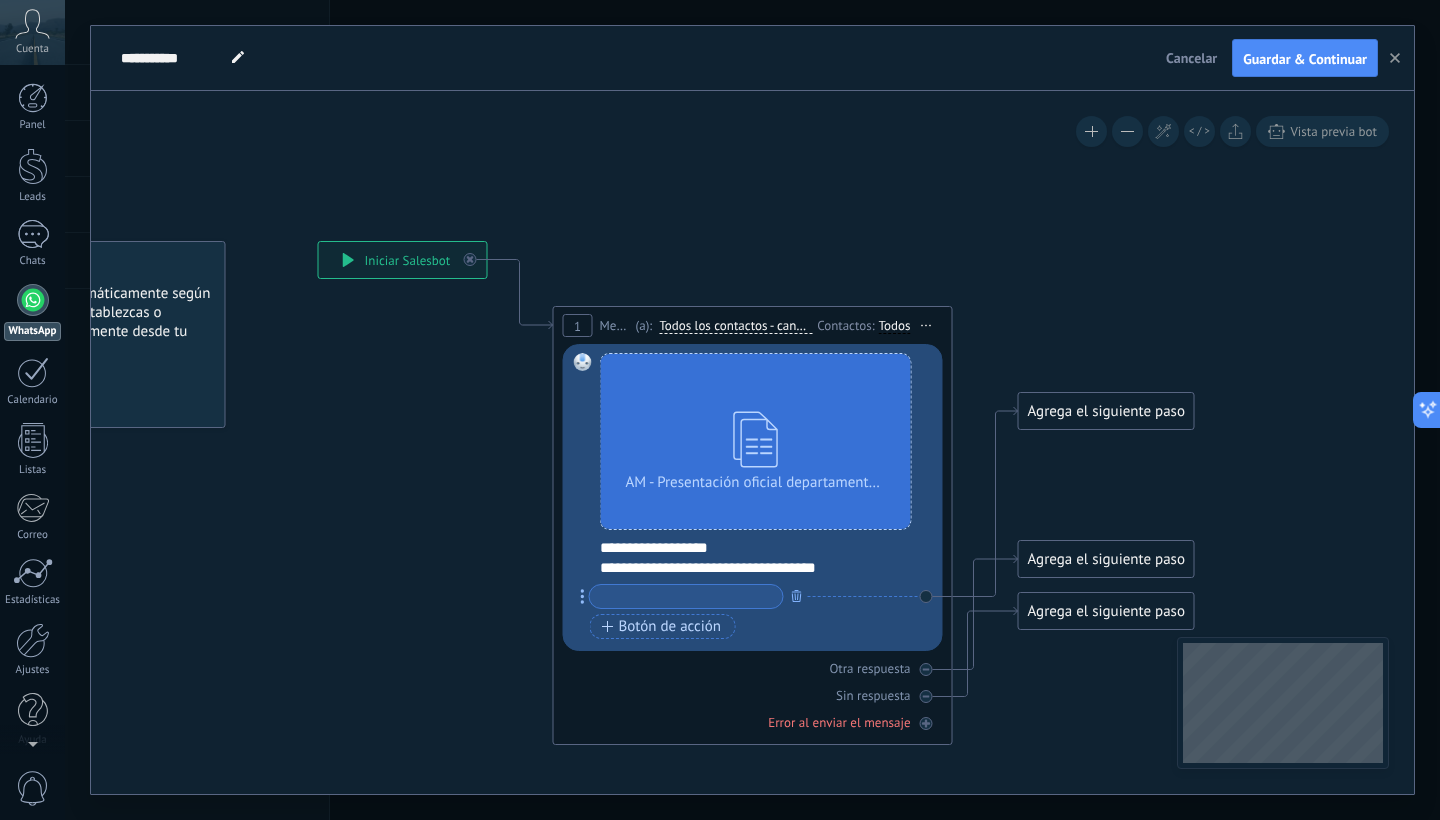 click at bounding box center [686, 596] 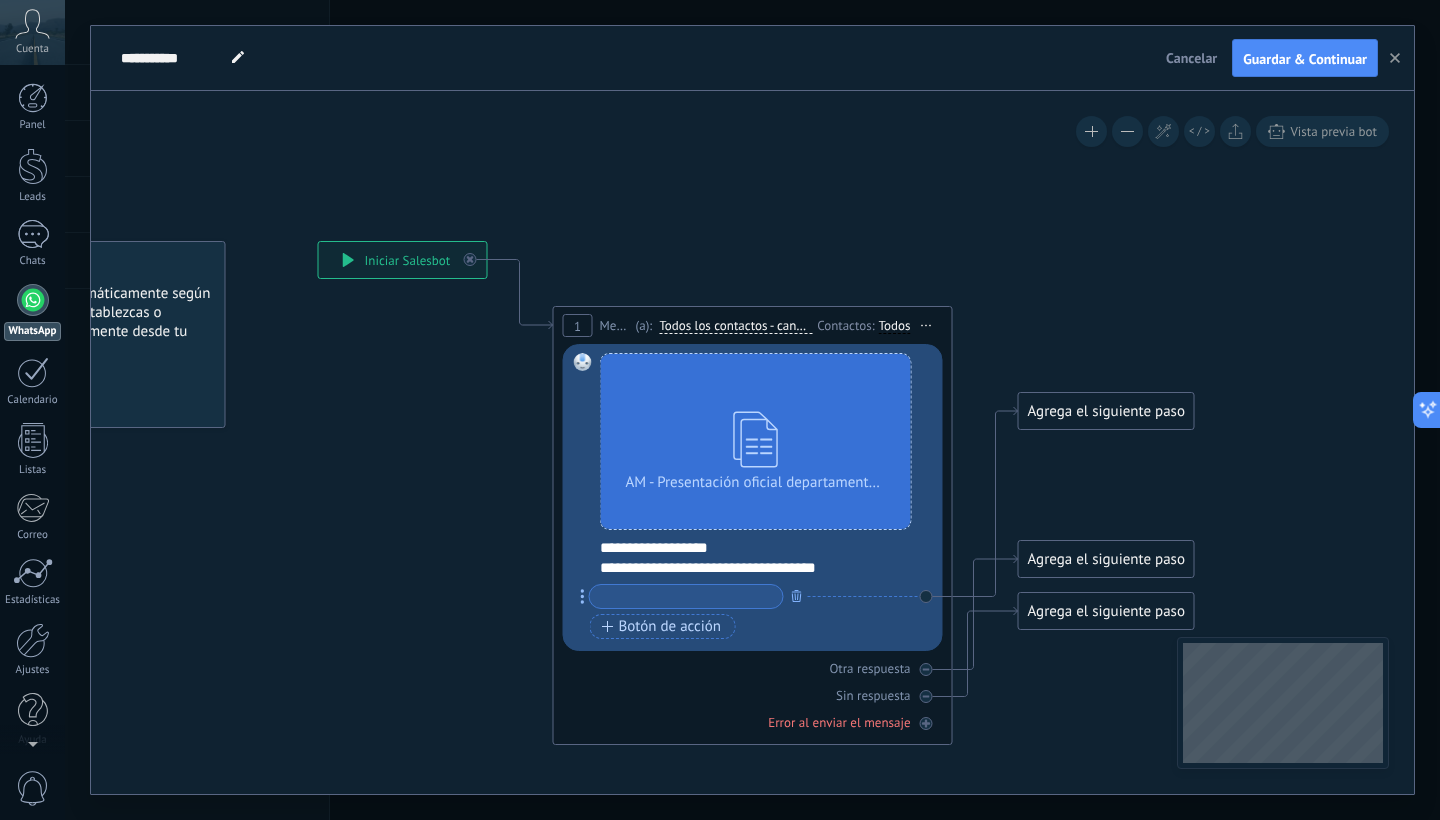 click 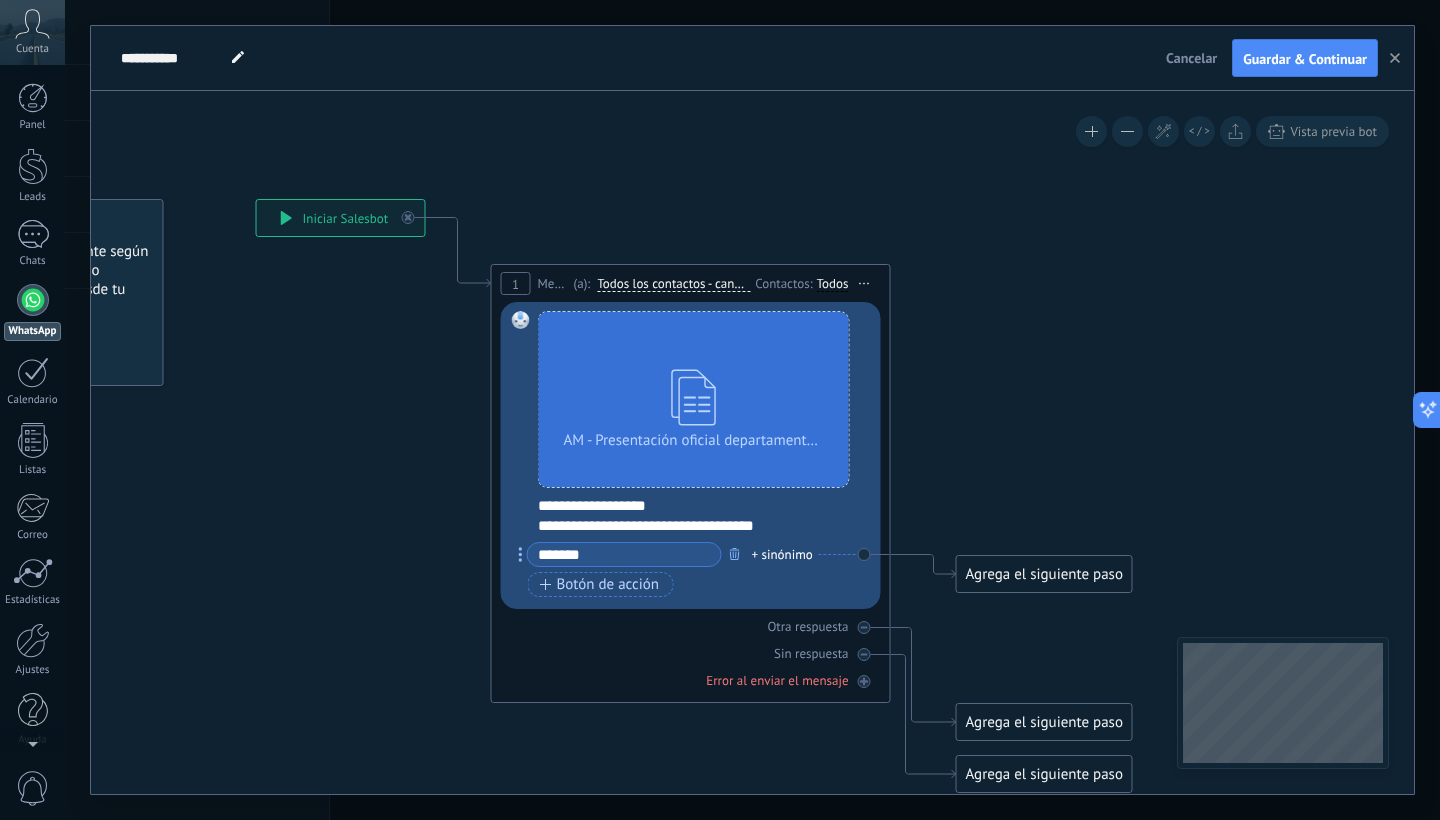 drag, startPoint x: 742, startPoint y: 198, endPoint x: 680, endPoint y: 156, distance: 74.88658 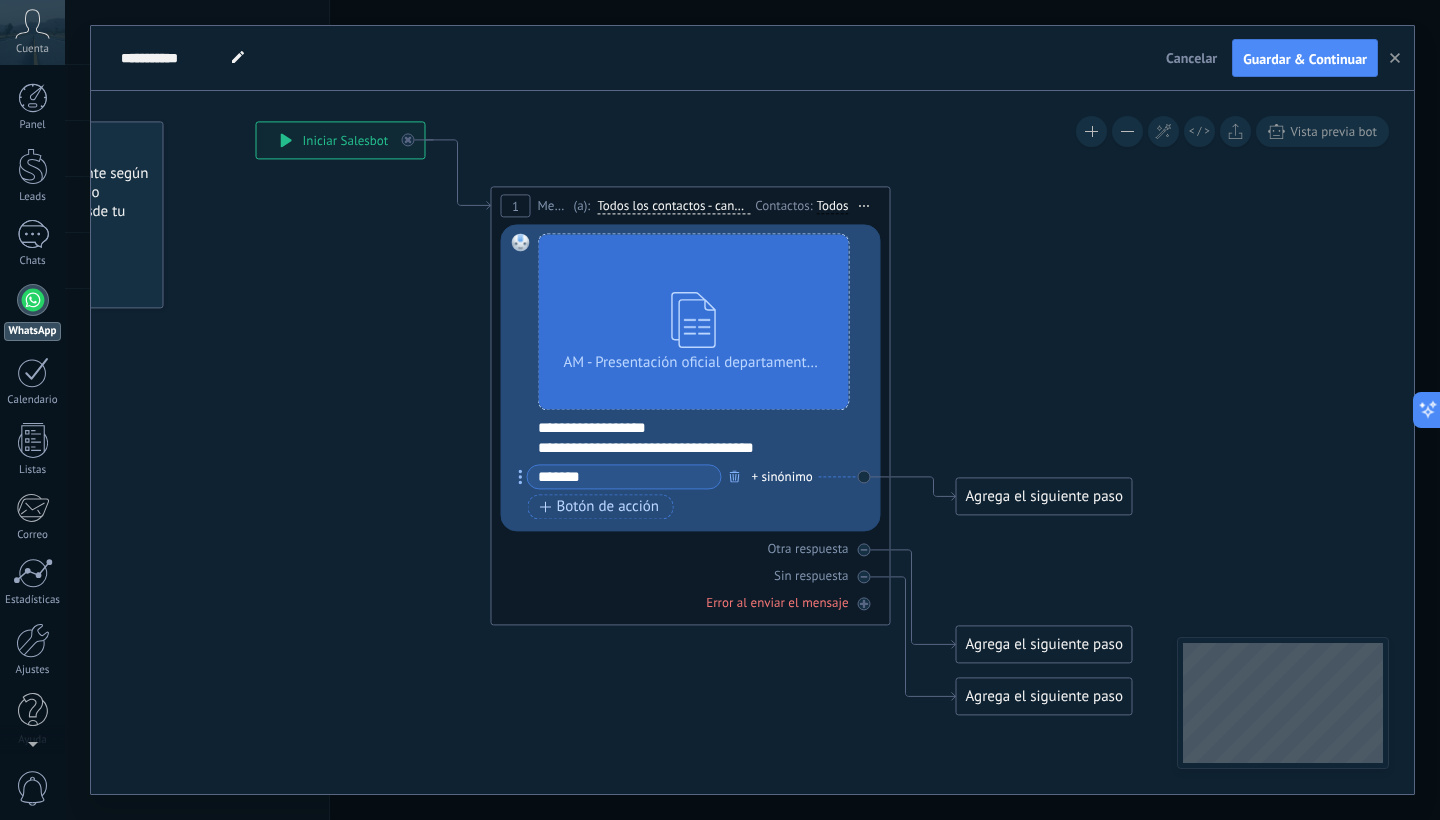 click on "*******" at bounding box center [624, 476] 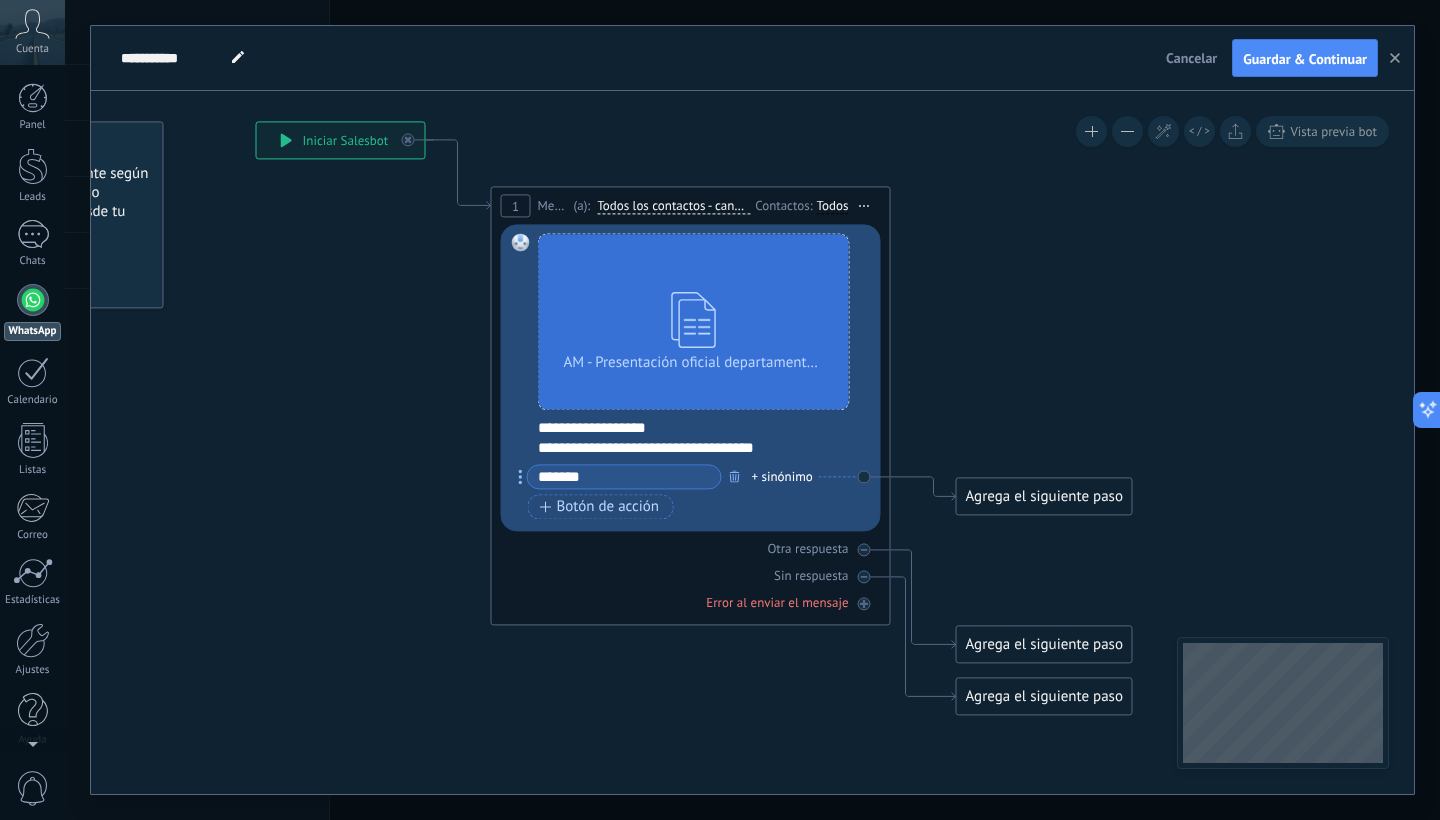 type on "*******" 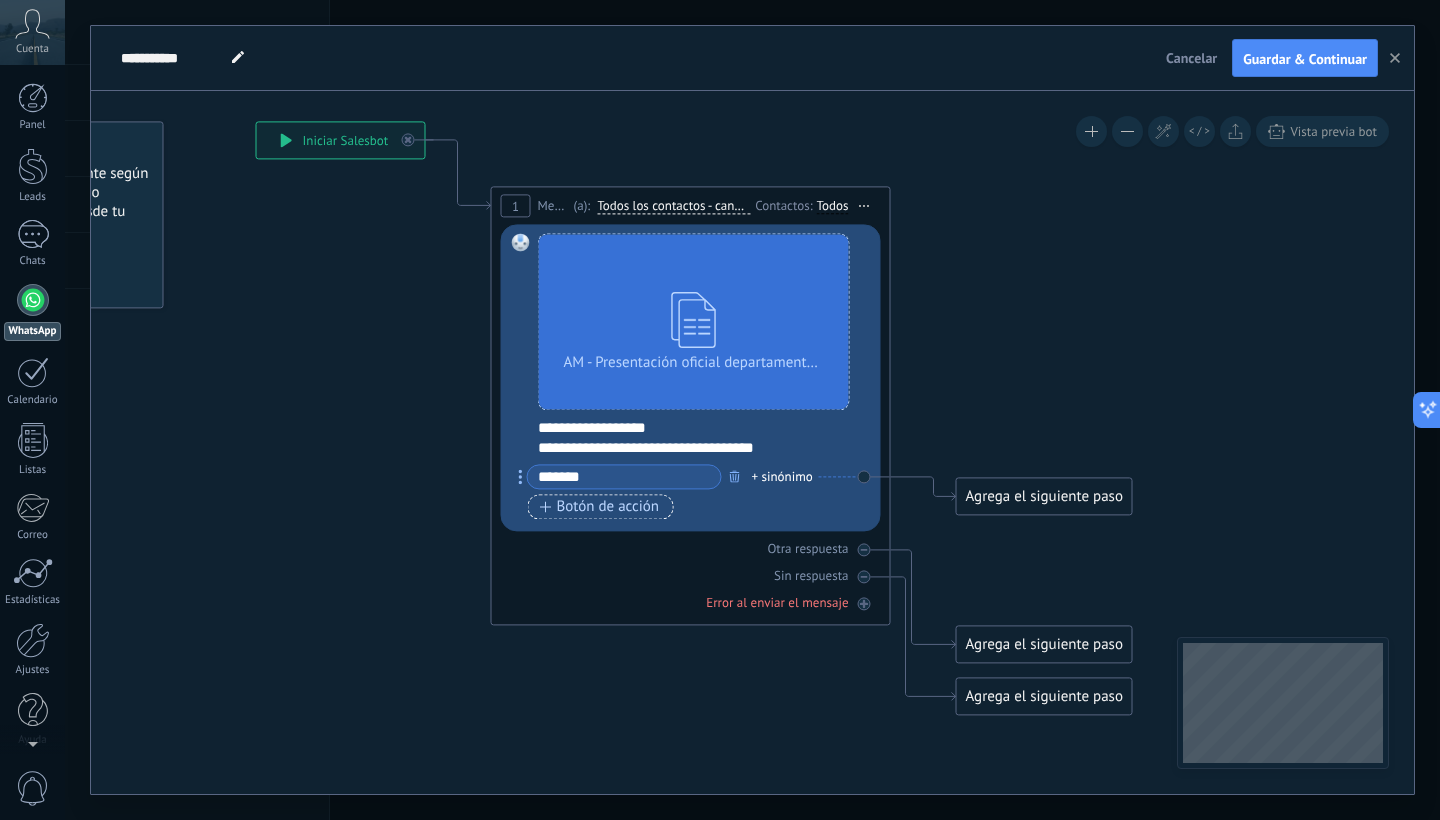 click on "Botón de acción" at bounding box center (600, 507) 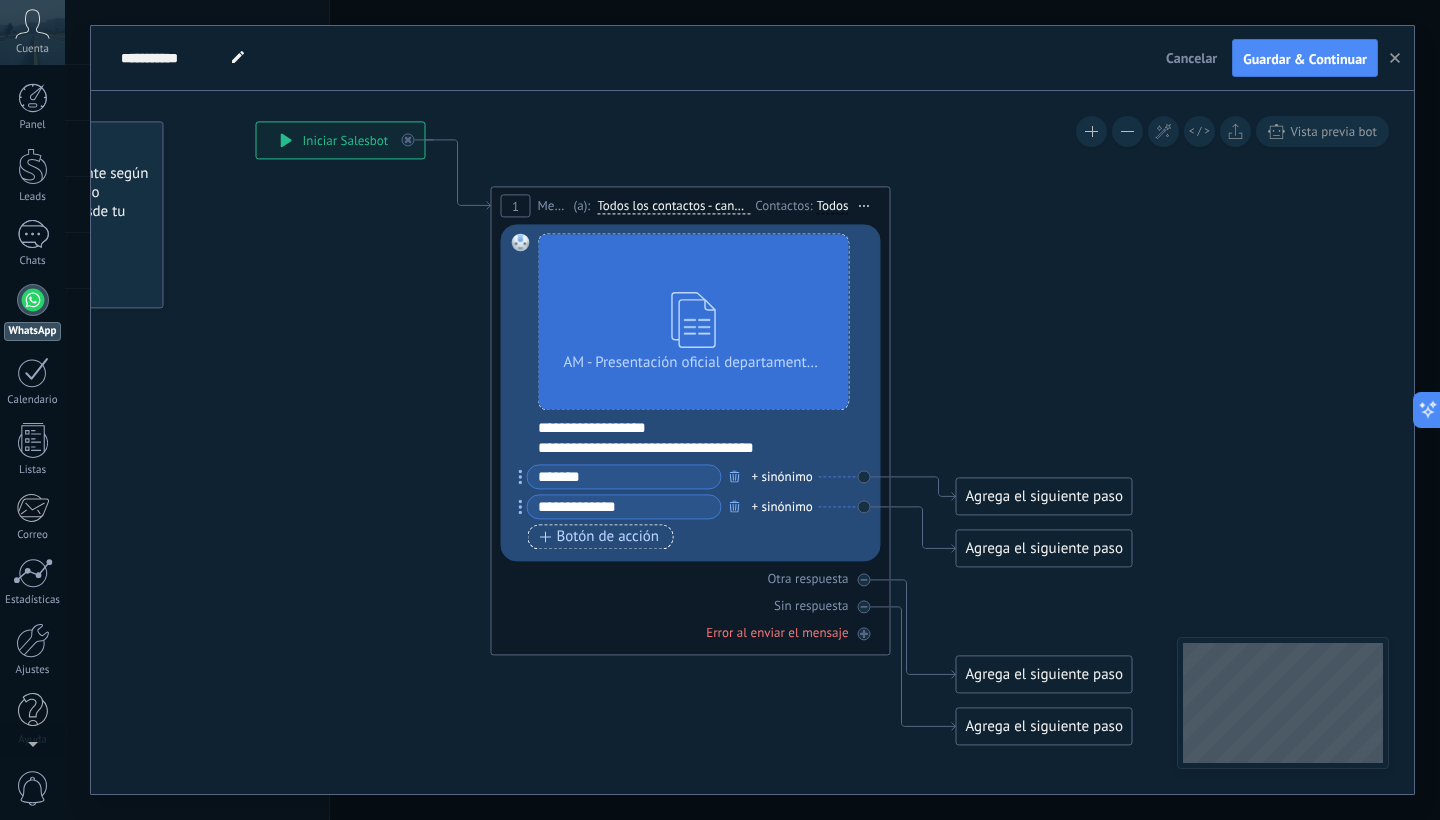 type on "**********" 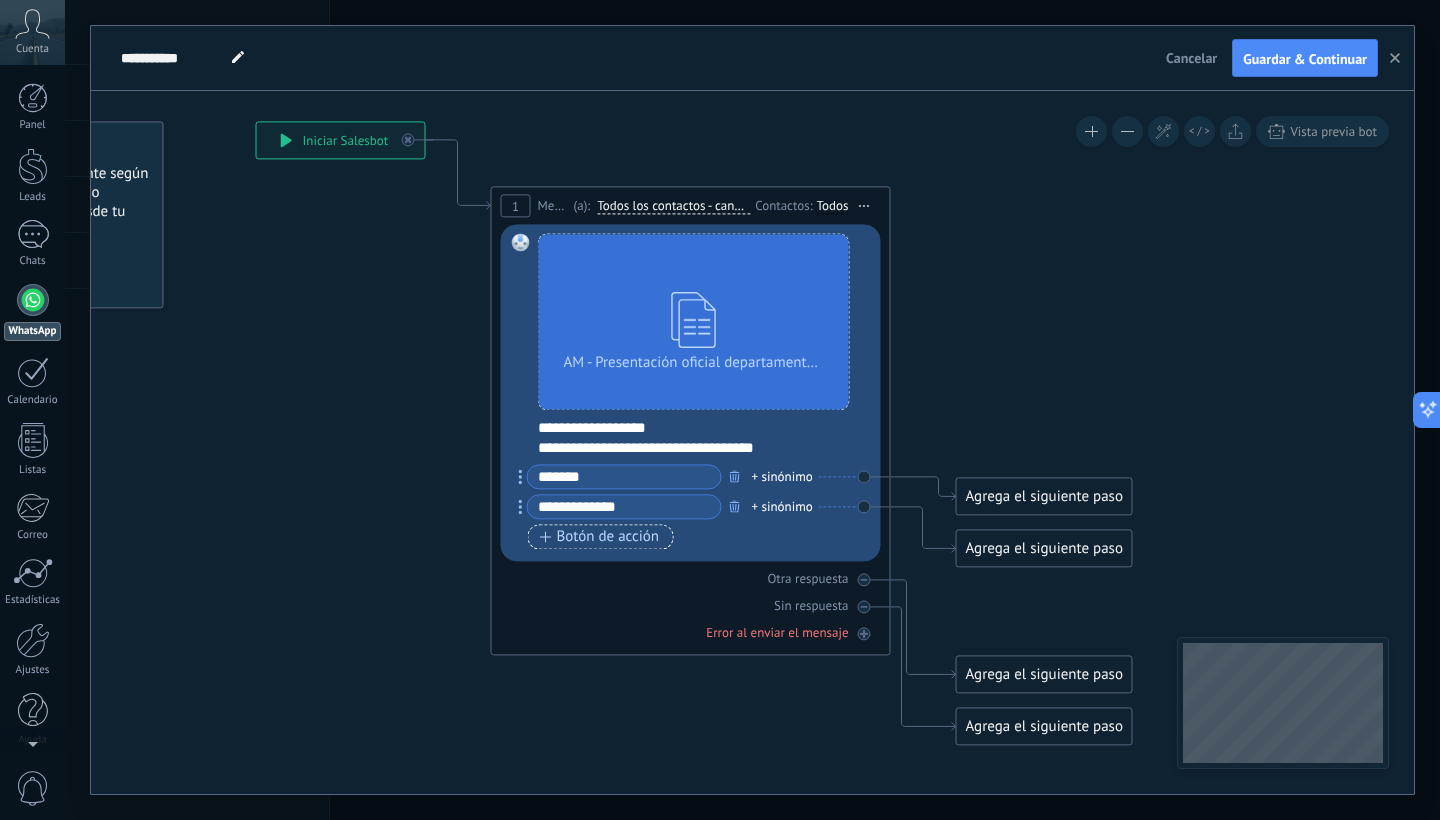 click on "Botón de acción" at bounding box center [600, 537] 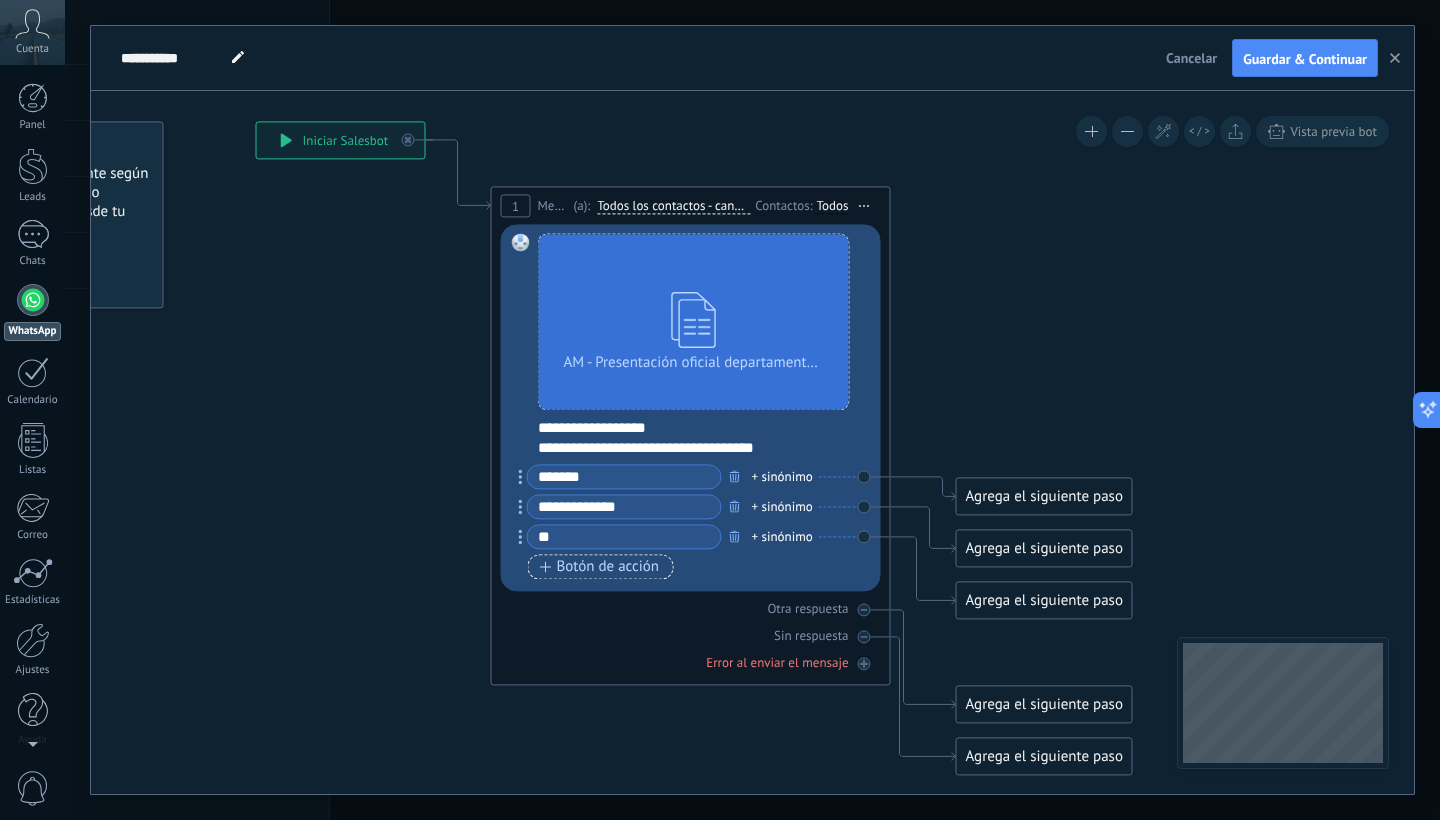 type on "*" 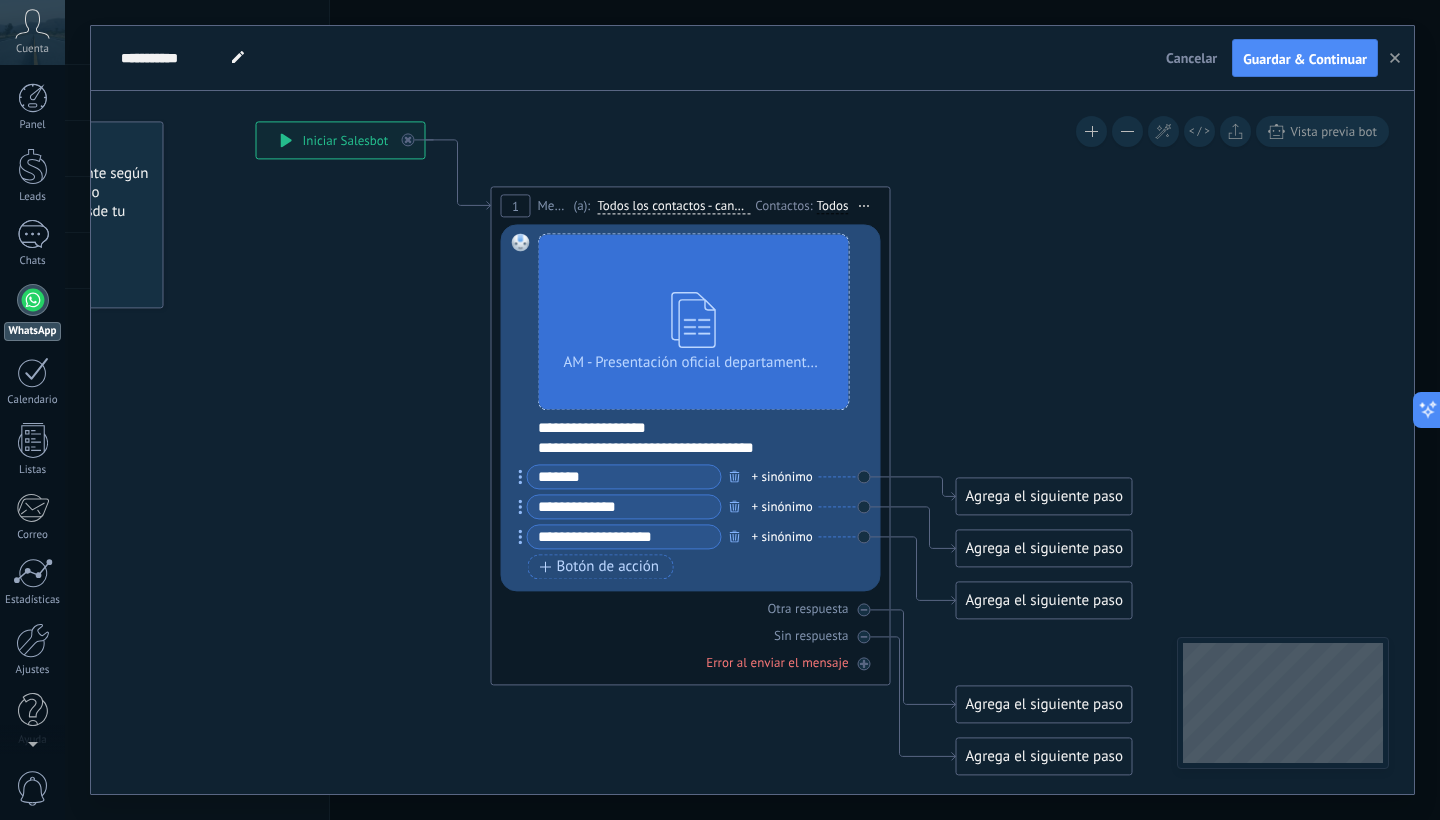 type on "**********" 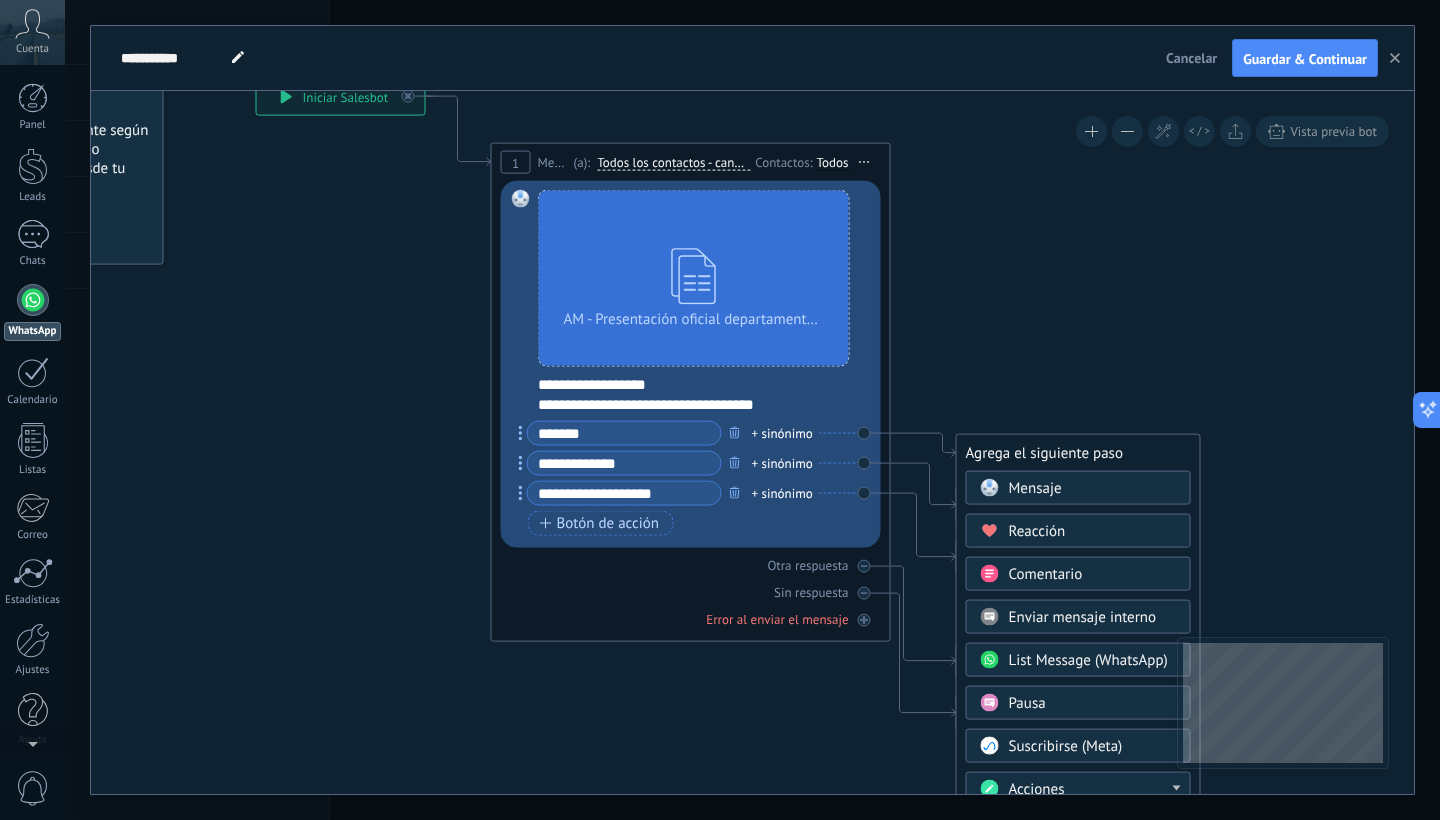click on "Mensaje" at bounding box center [1035, 488] 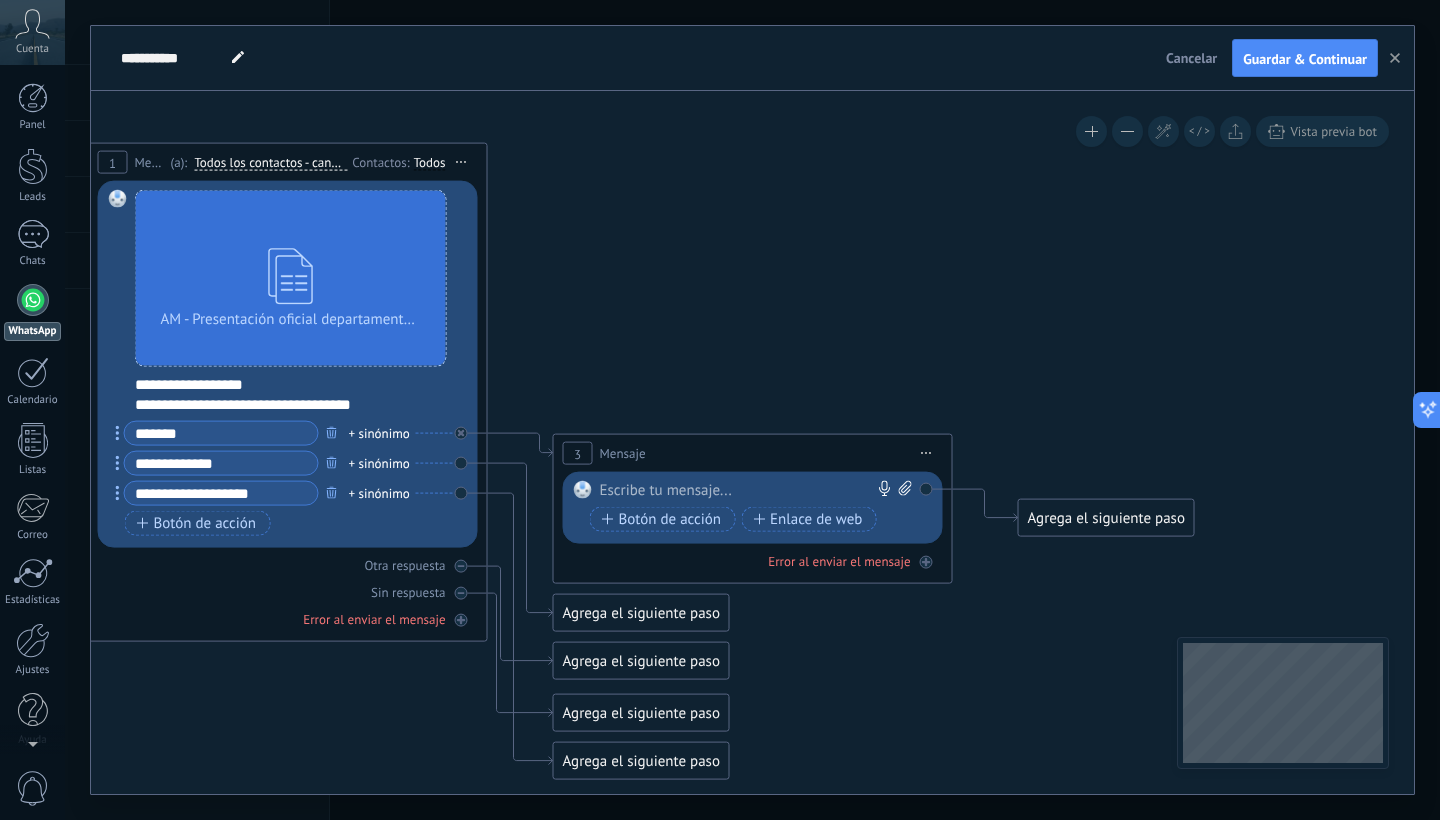 paste 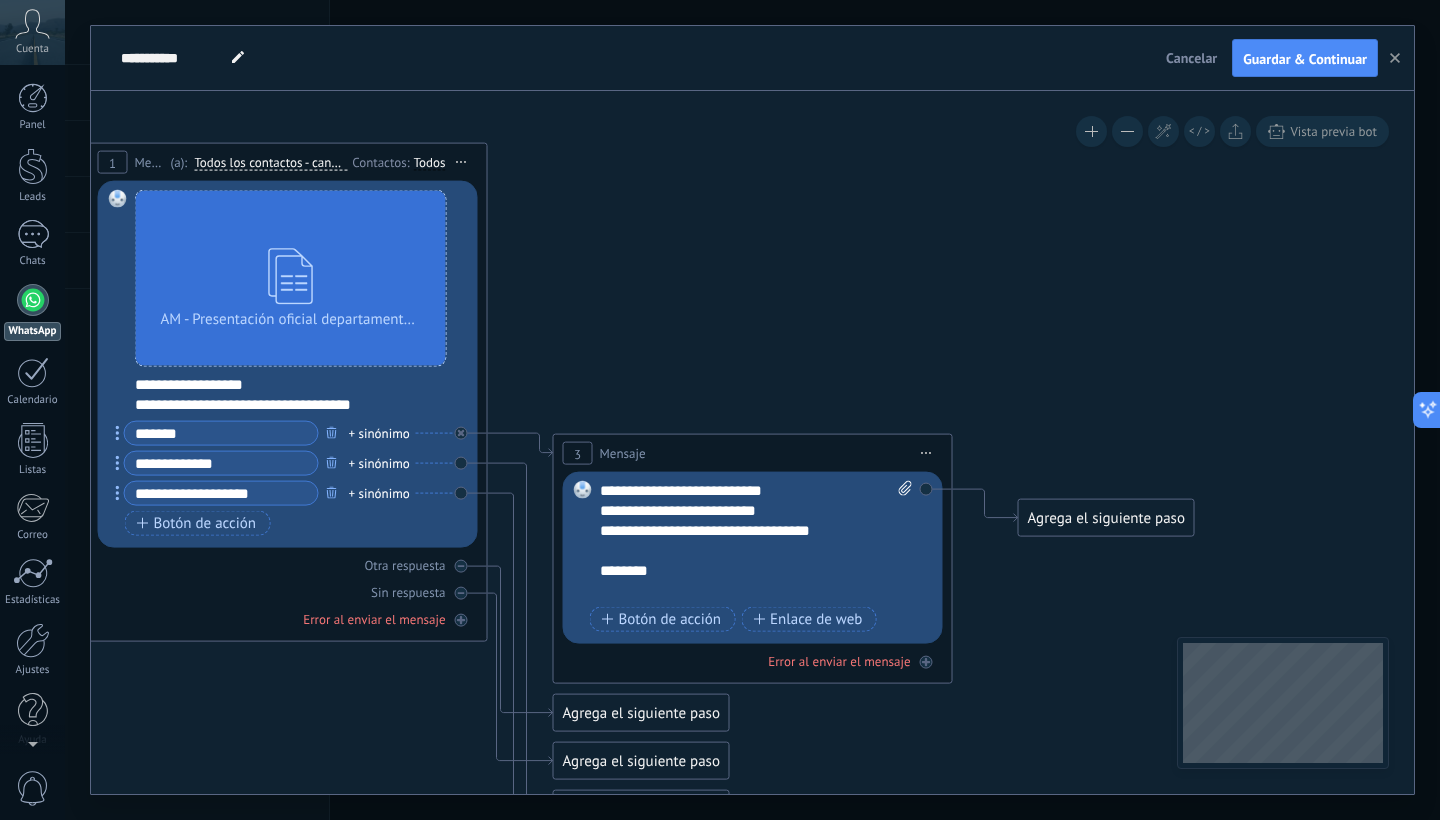 type 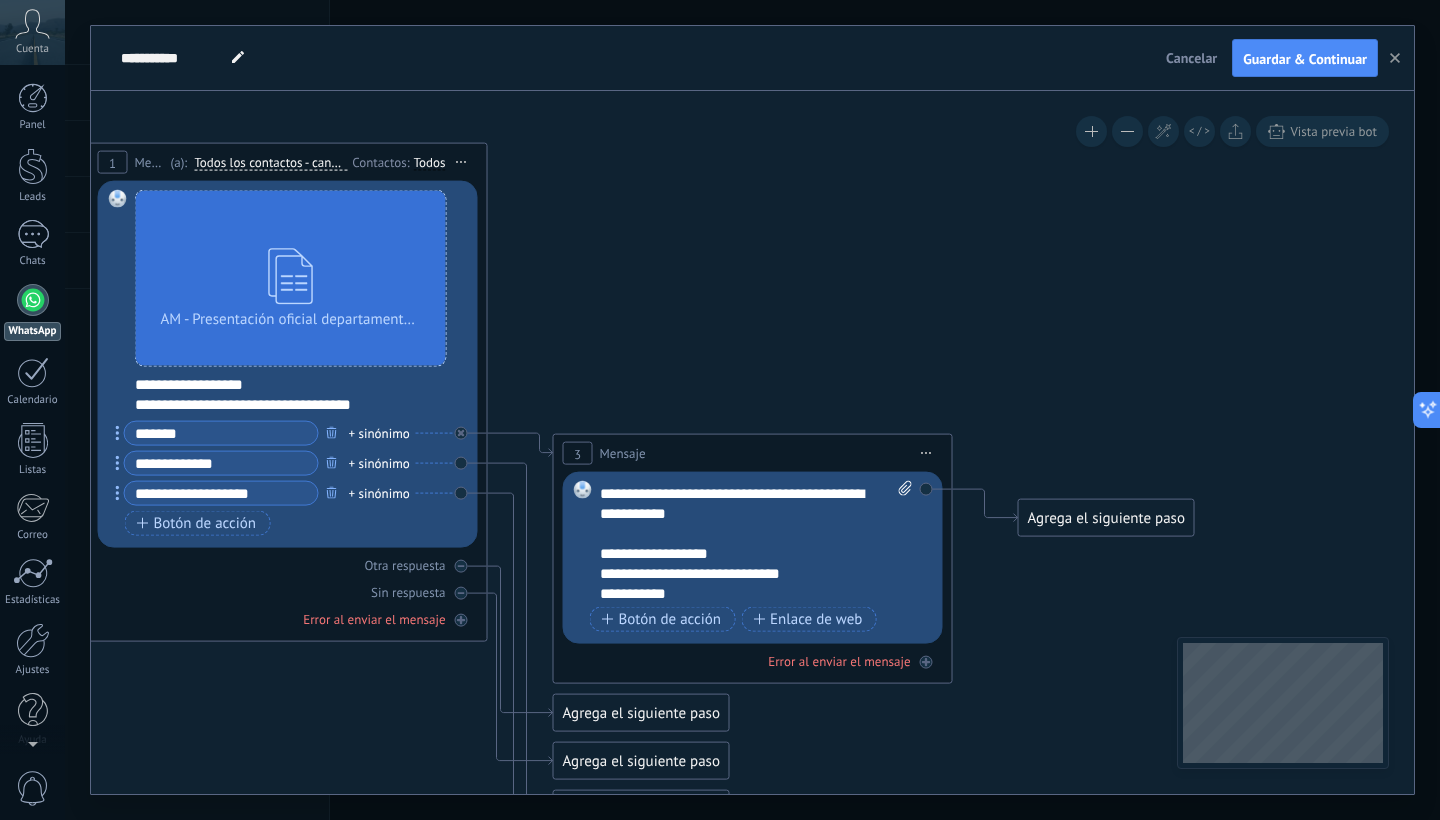 scroll, scrollTop: 320, scrollLeft: 0, axis: vertical 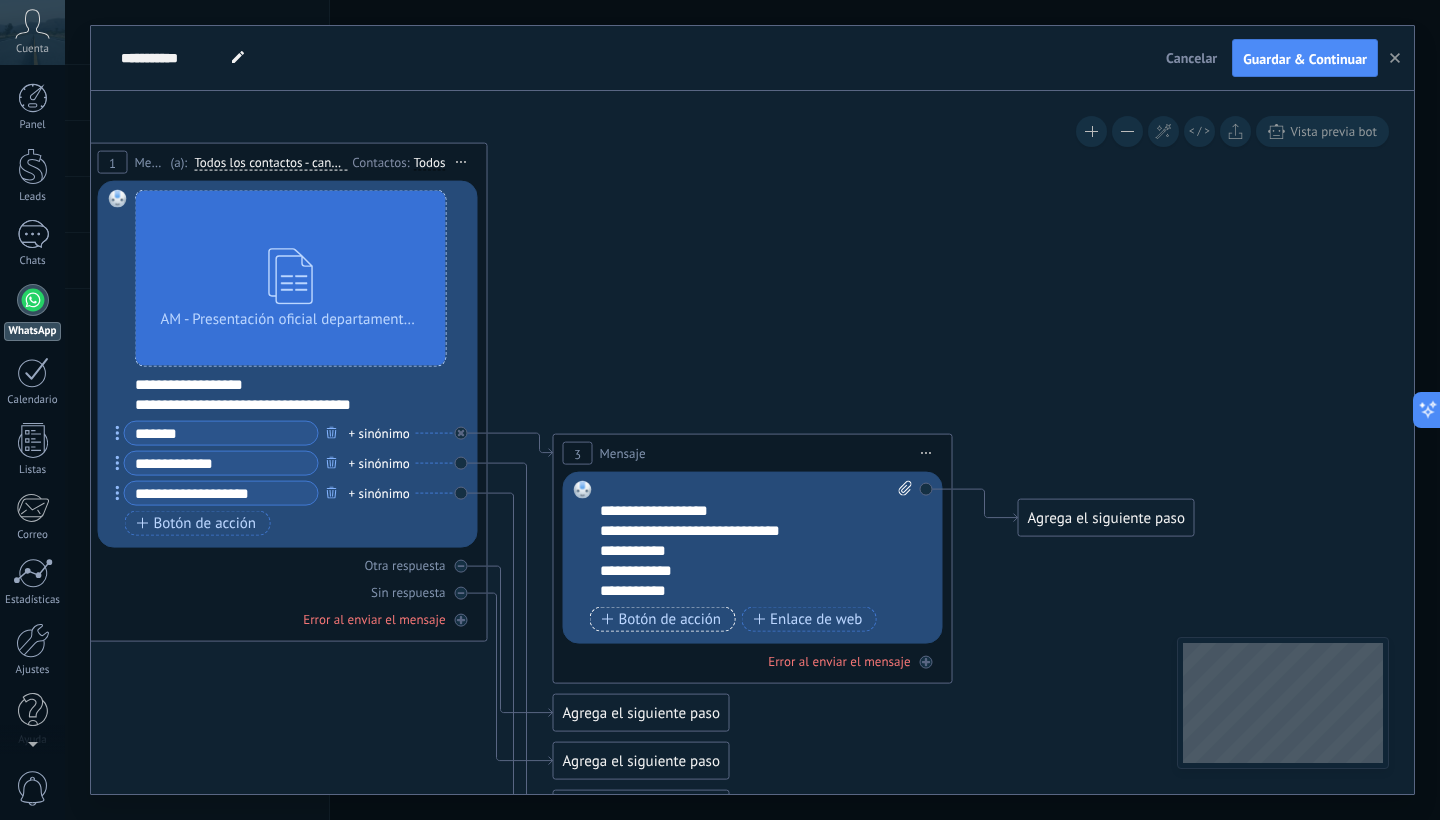 click on "Botón de acción" at bounding box center [662, 619] 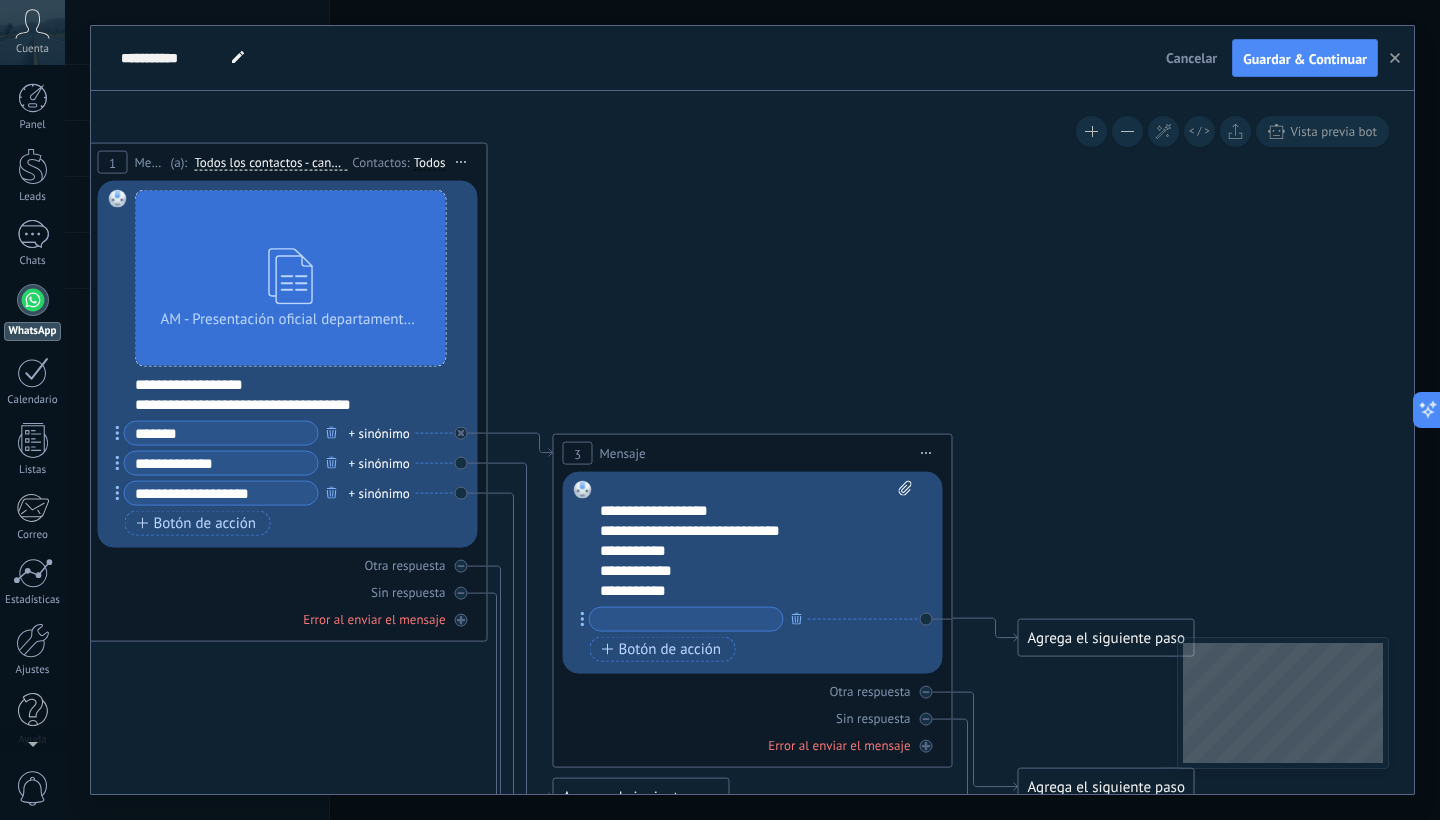 click on "**********" at bounding box center (739, 591) 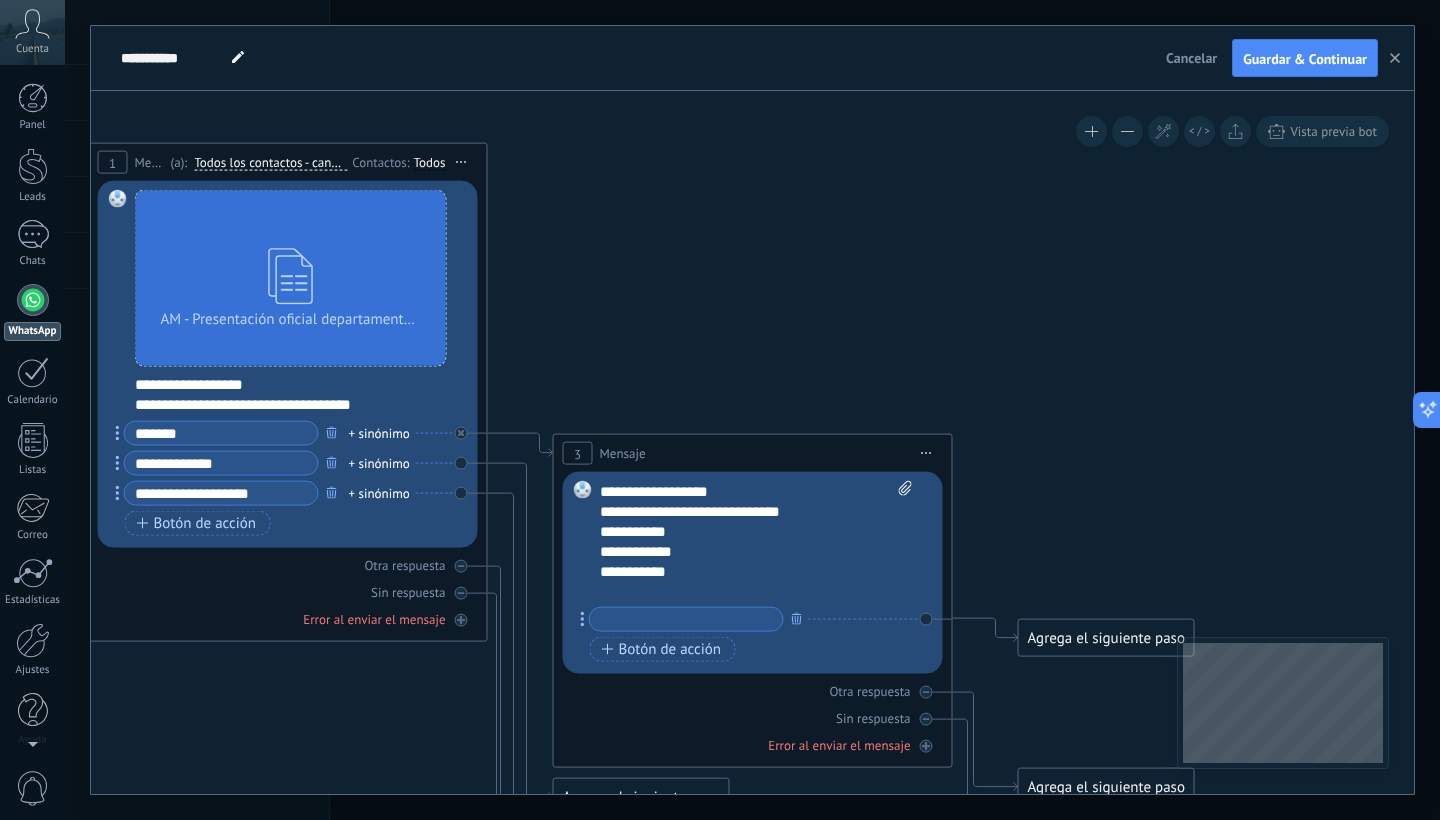 scroll, scrollTop: 360, scrollLeft: 0, axis: vertical 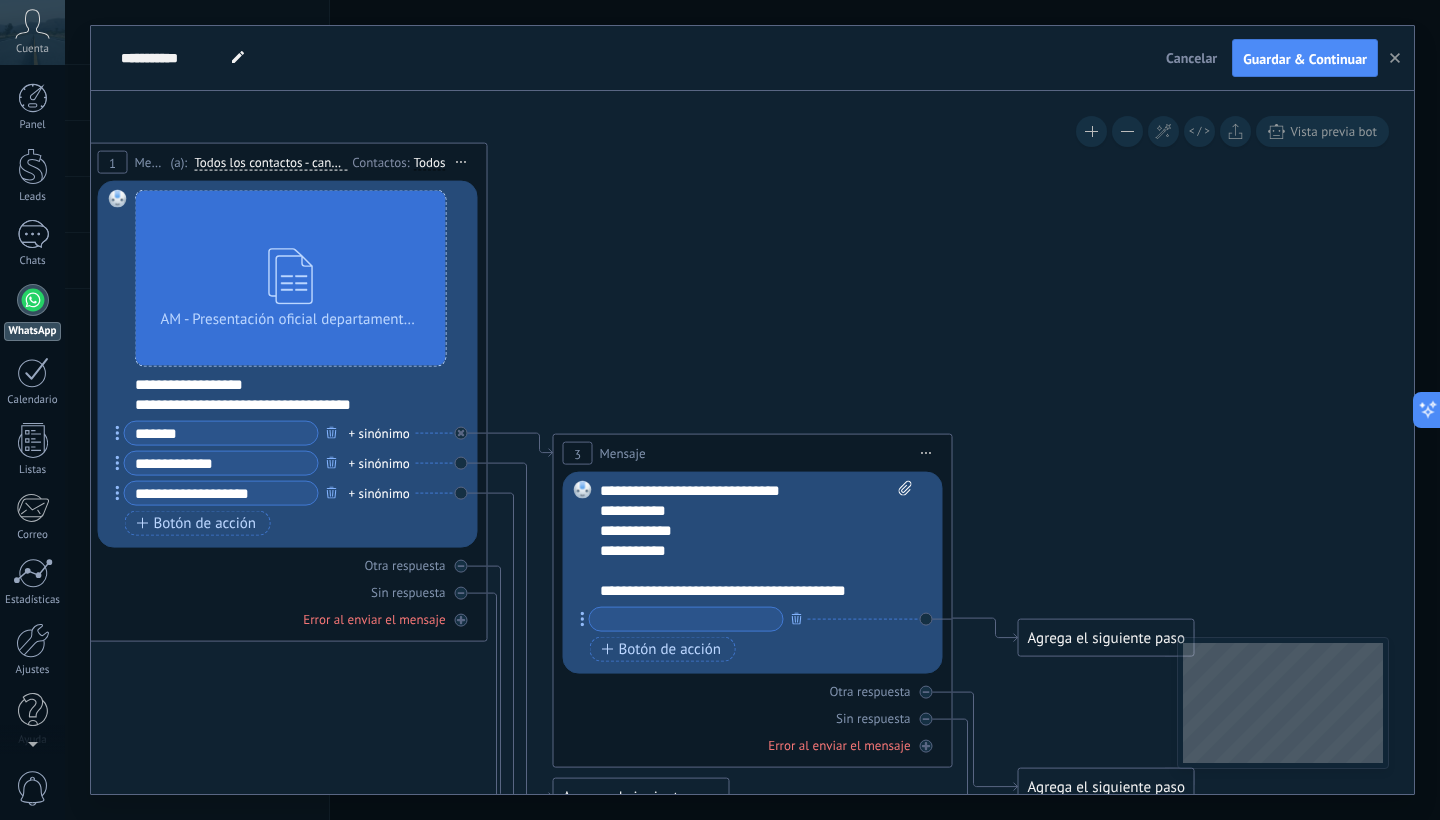 click on "**********" at bounding box center [739, 591] 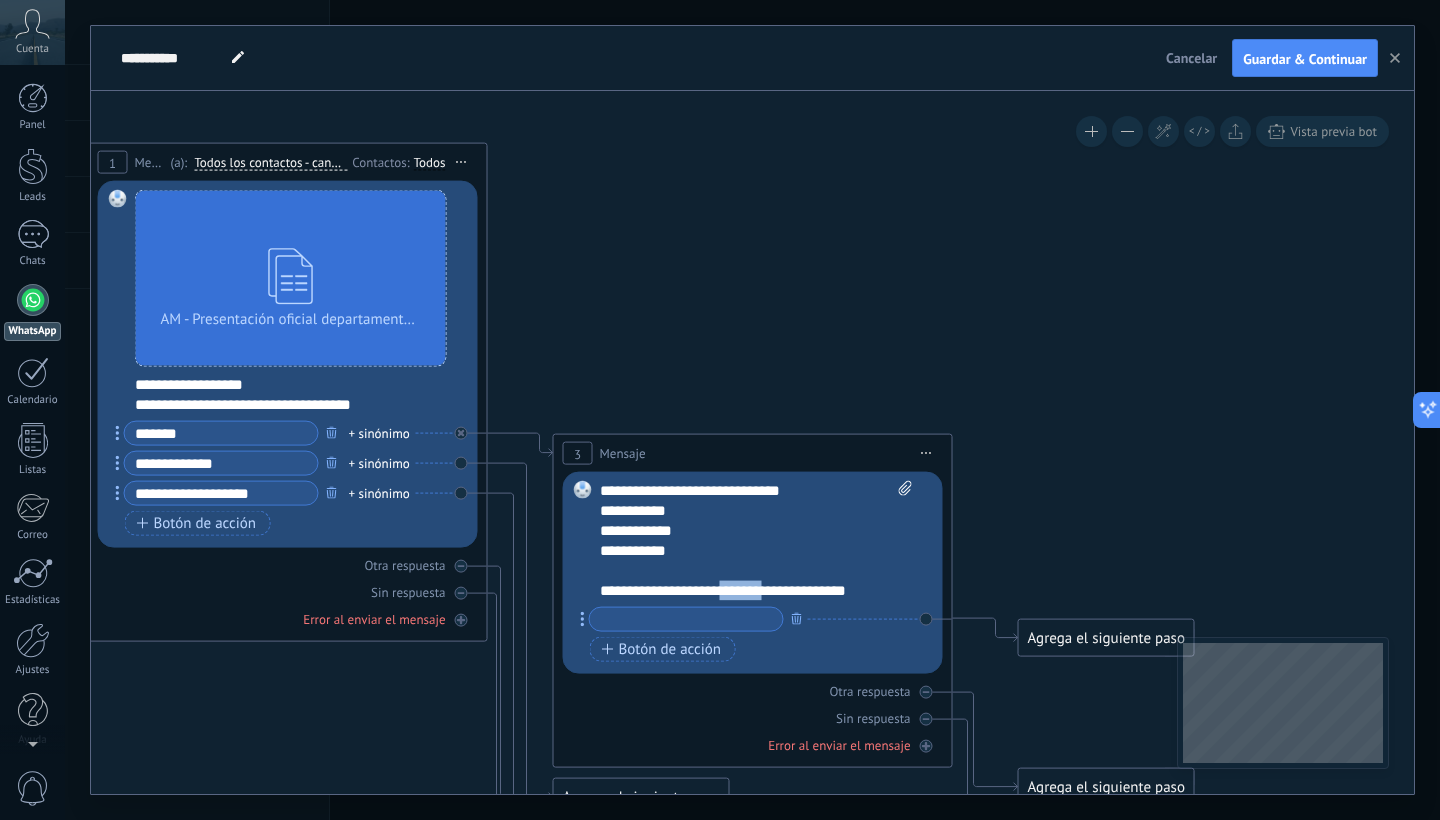 click on "**********" at bounding box center [739, 591] 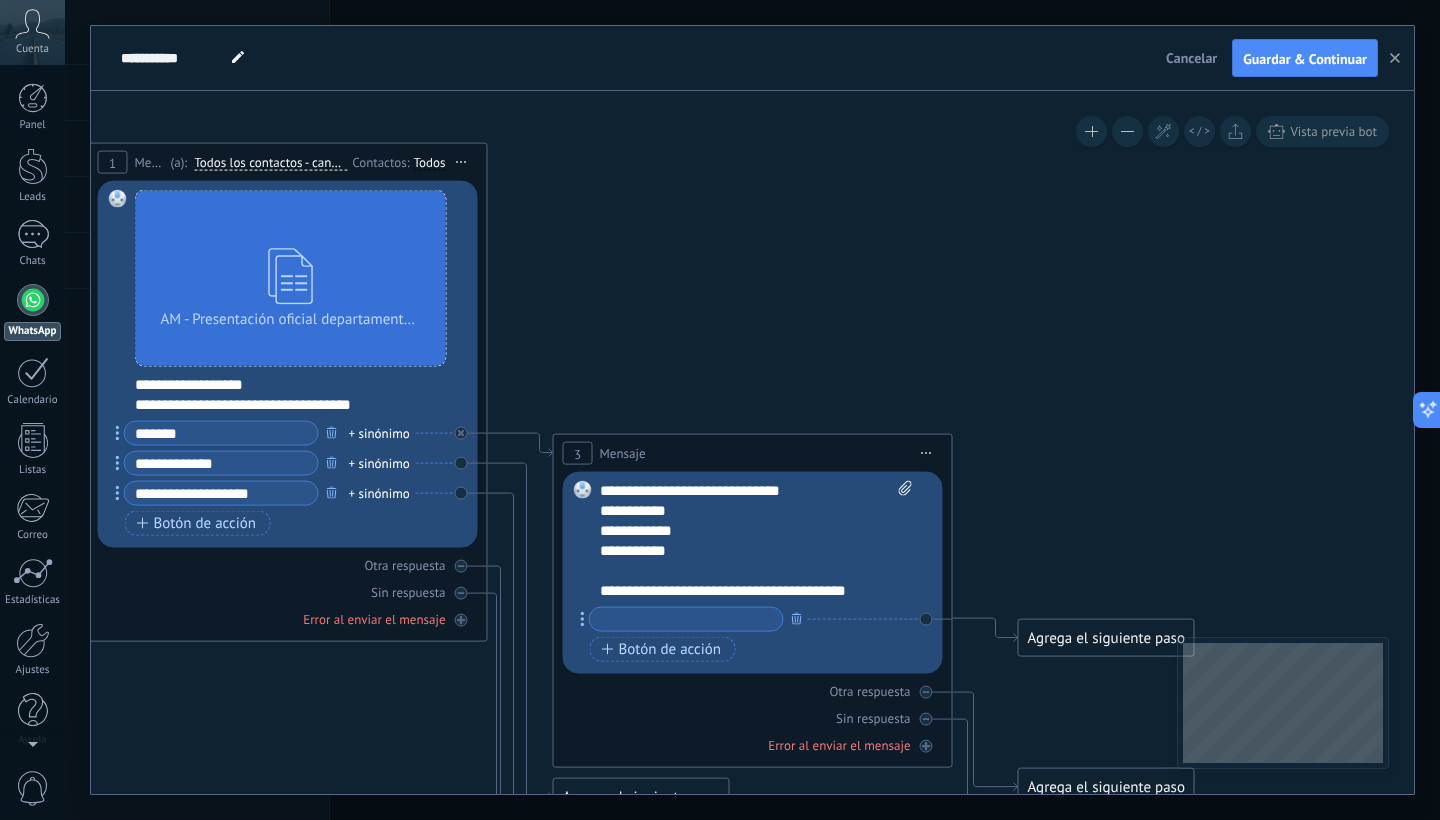 click on "**********" at bounding box center (739, 531) 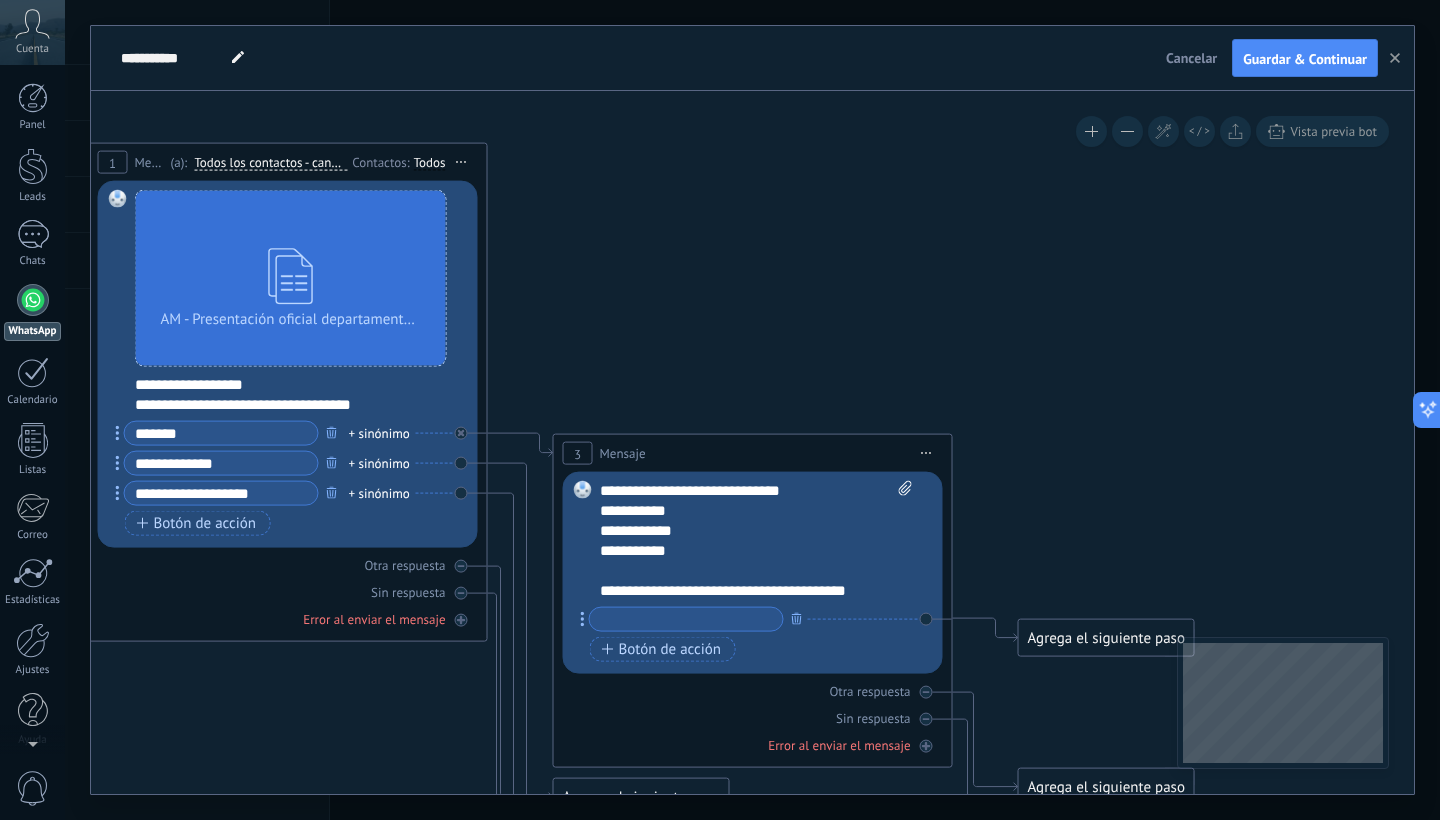 type on "*" 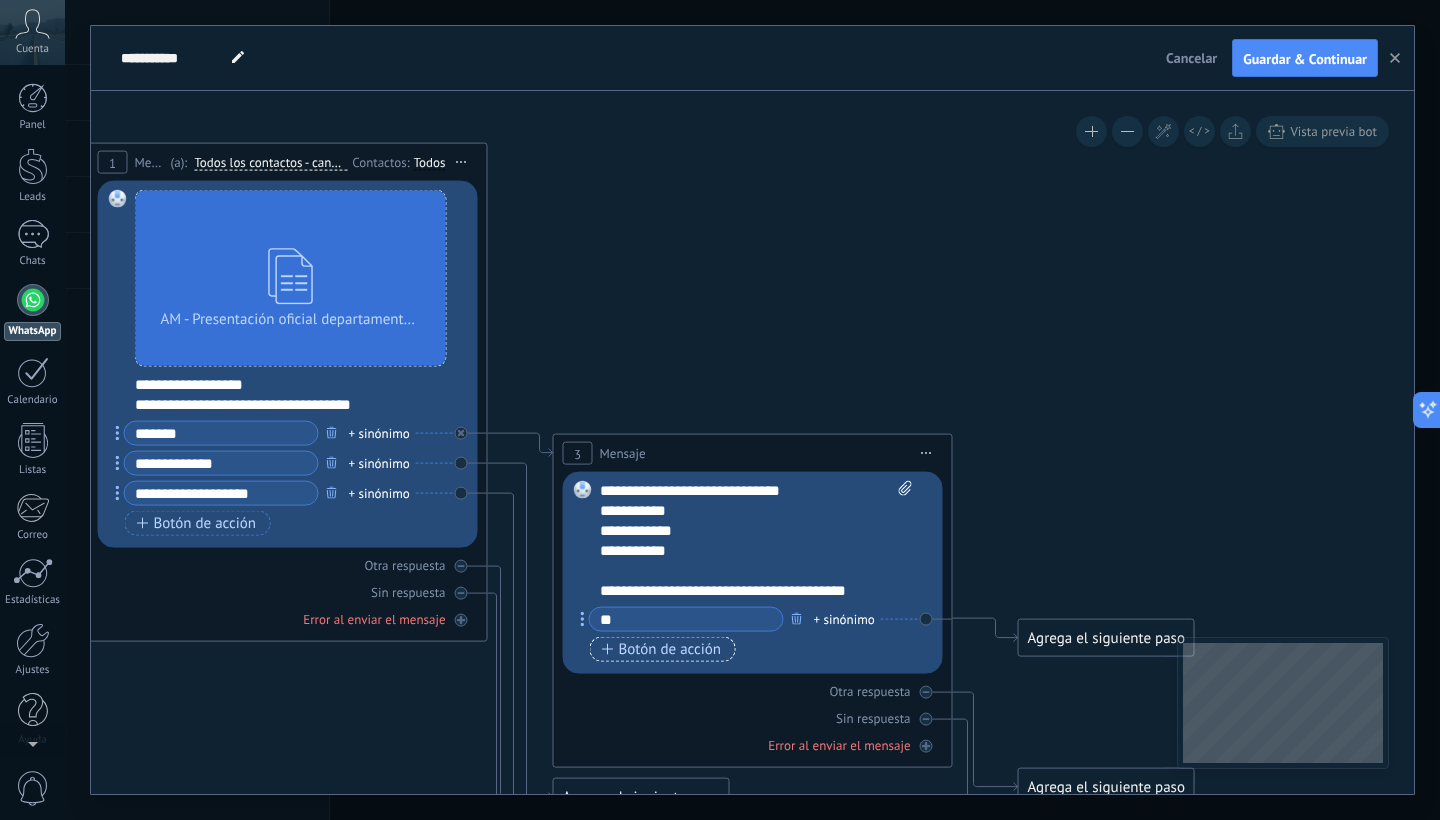 type on "**" 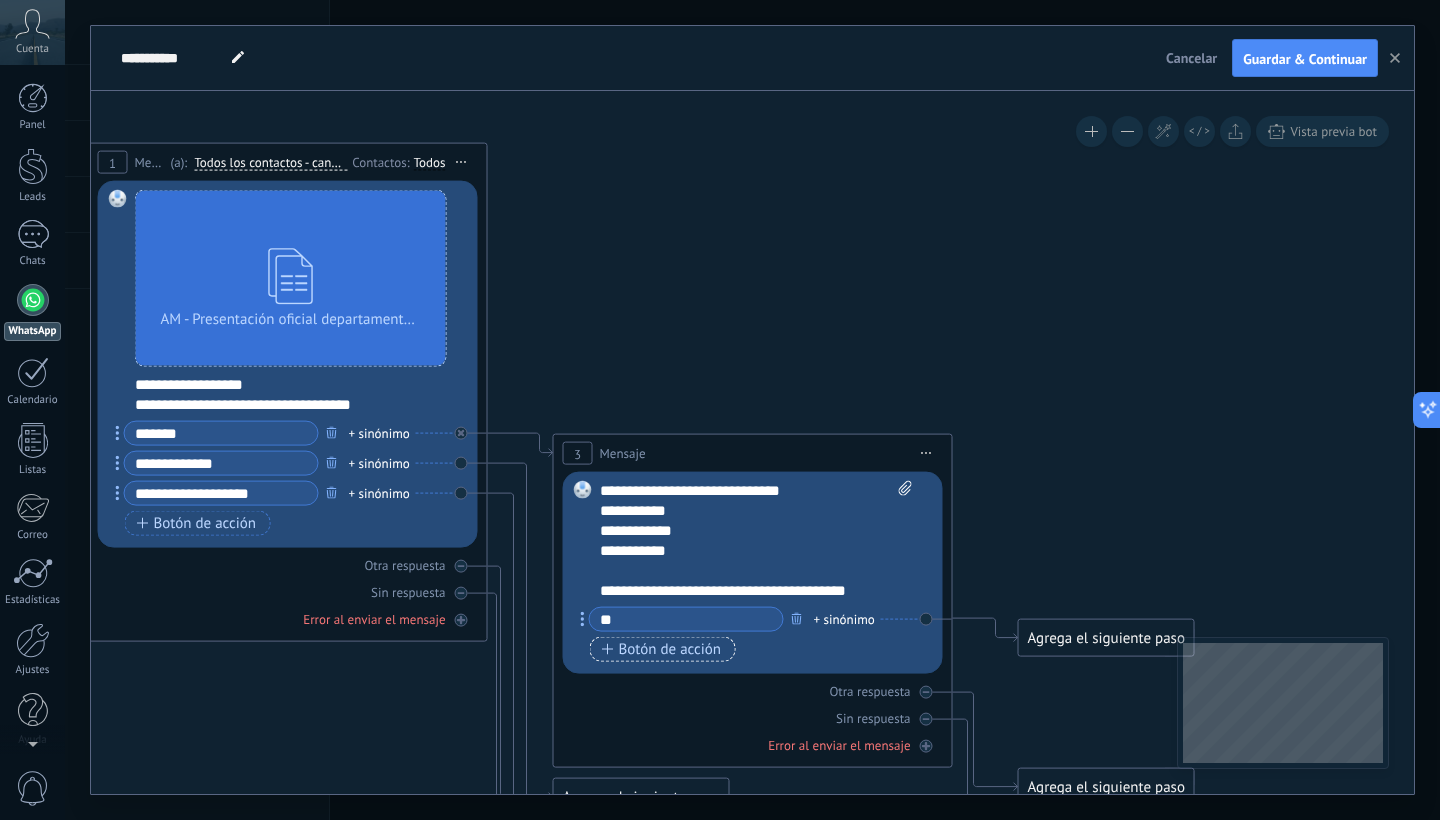 click on "Botón de acción" at bounding box center [662, 649] 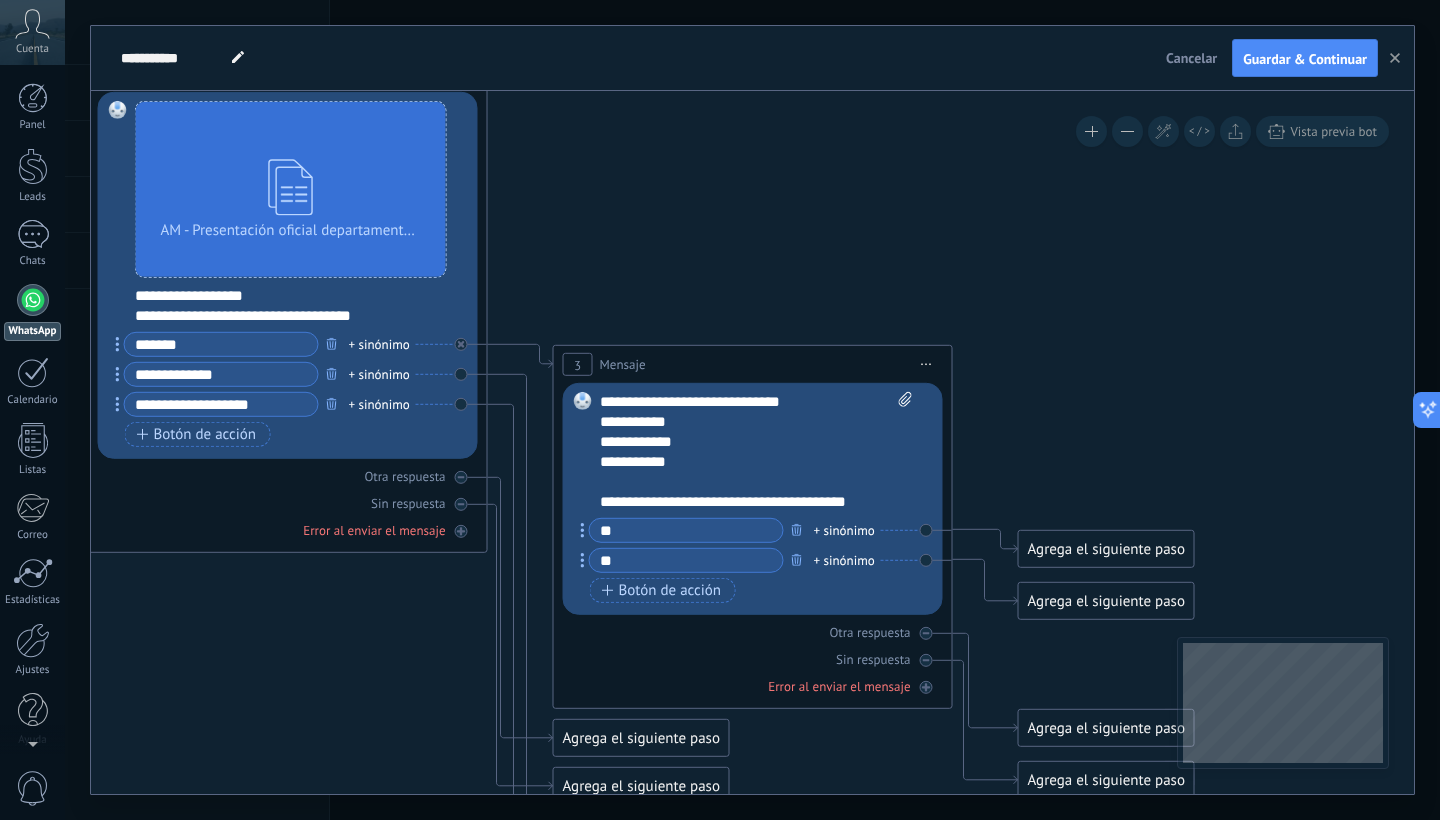 type on "**" 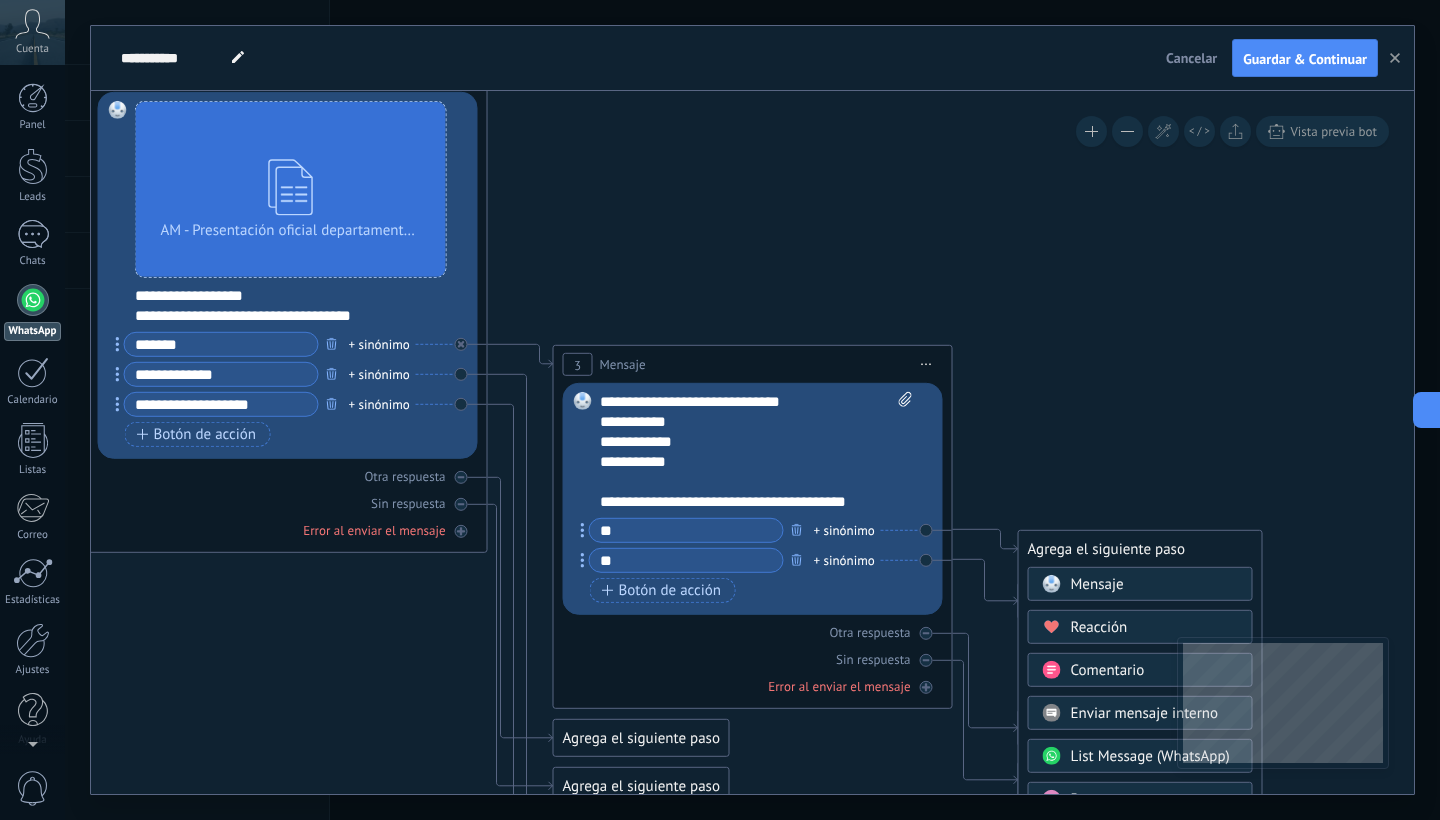 click on "Mensaje" at bounding box center [1140, 584] 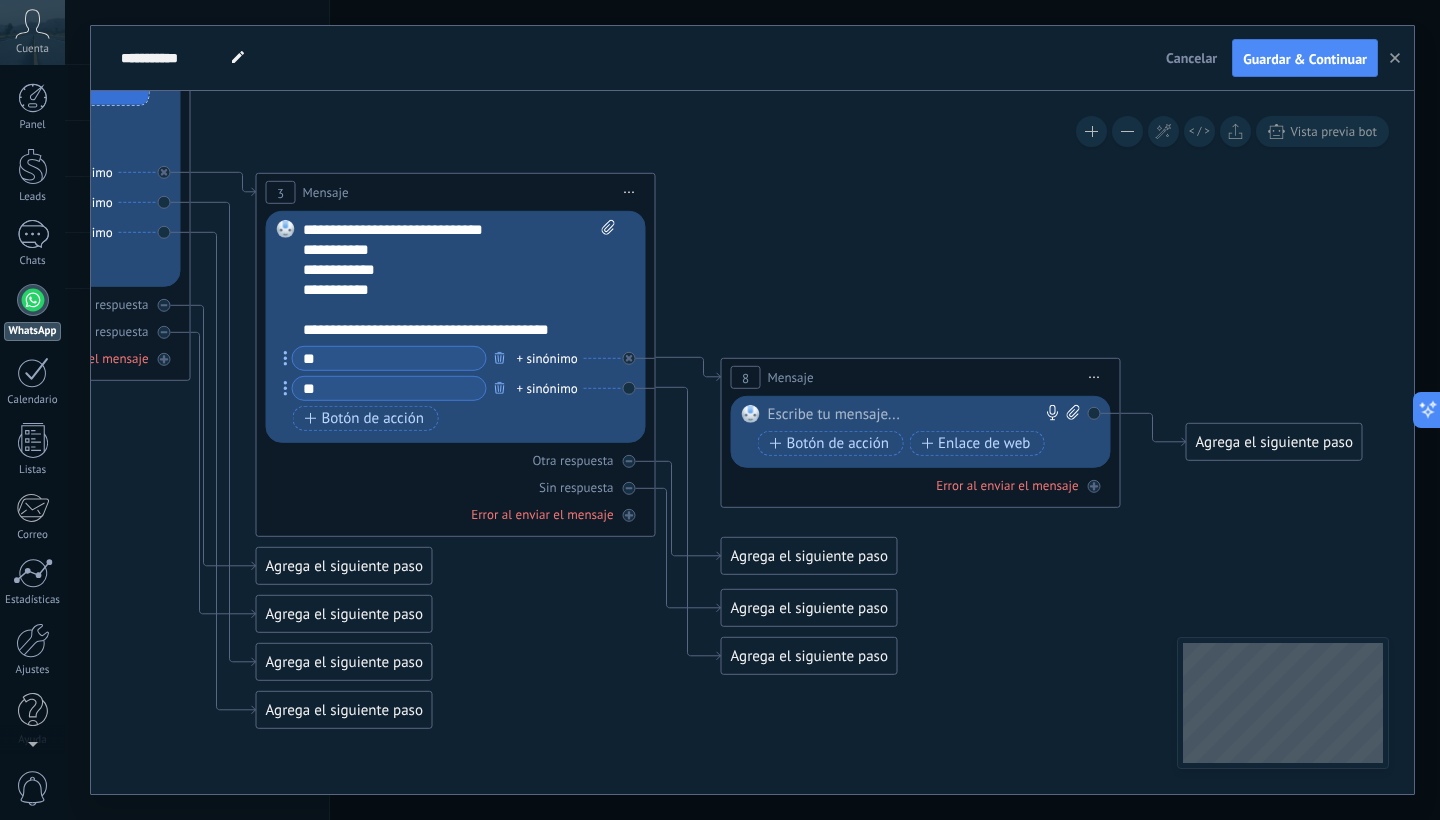 drag, startPoint x: 818, startPoint y: 455, endPoint x: 908, endPoint y: 298, distance: 180.96684 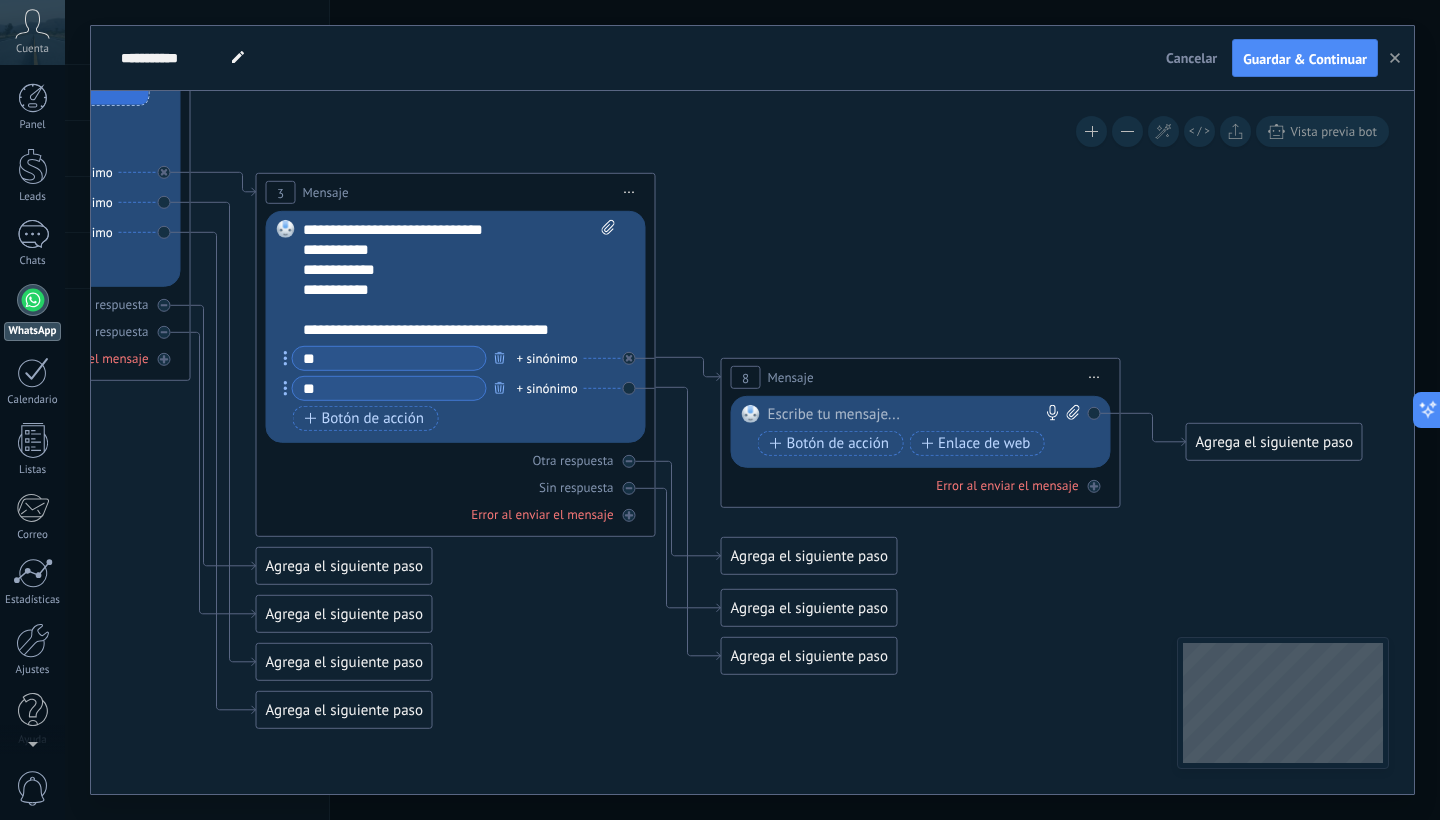 click on "Mensaje" at bounding box center [791, 377] 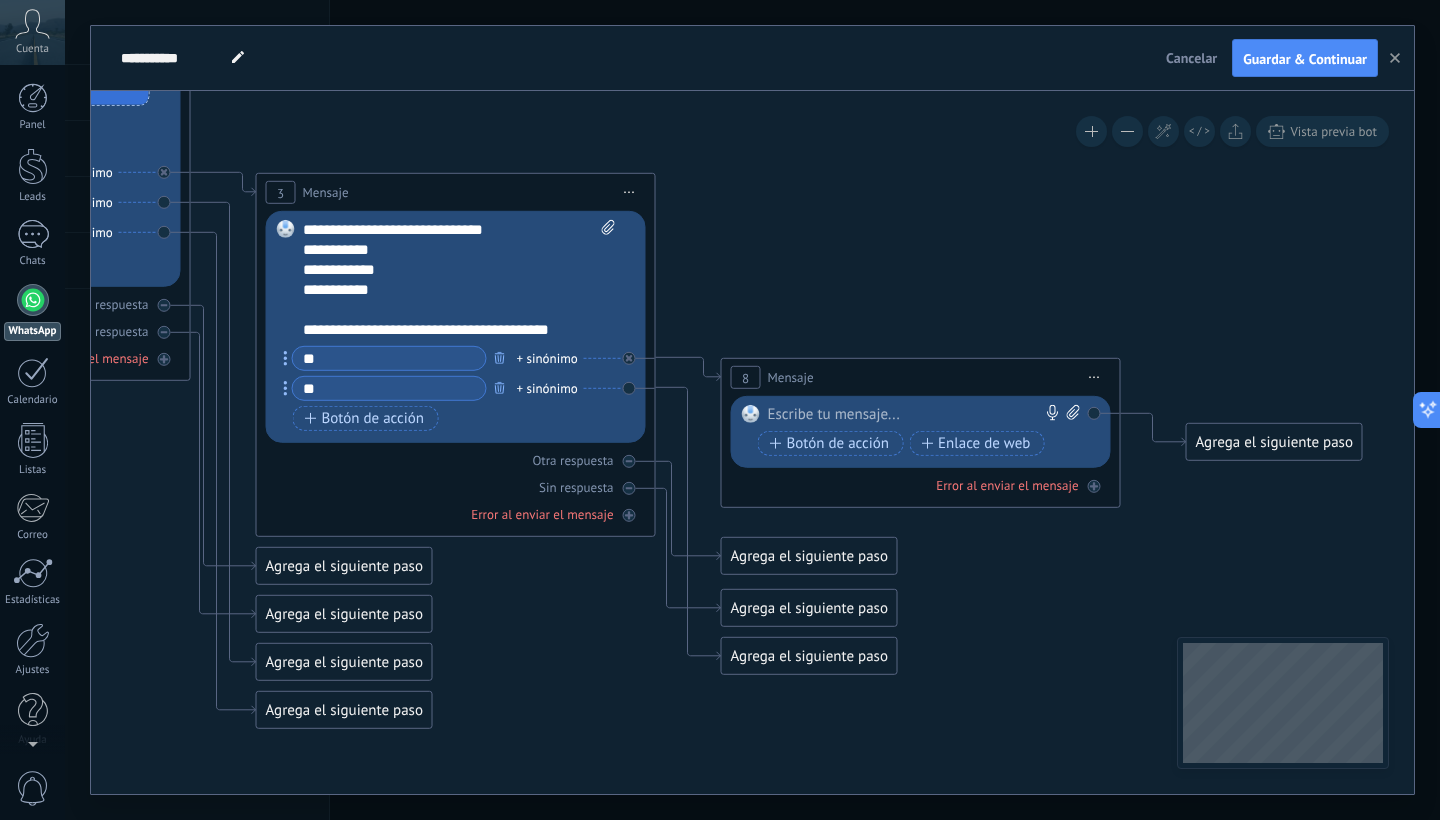 click at bounding box center (916, 415) 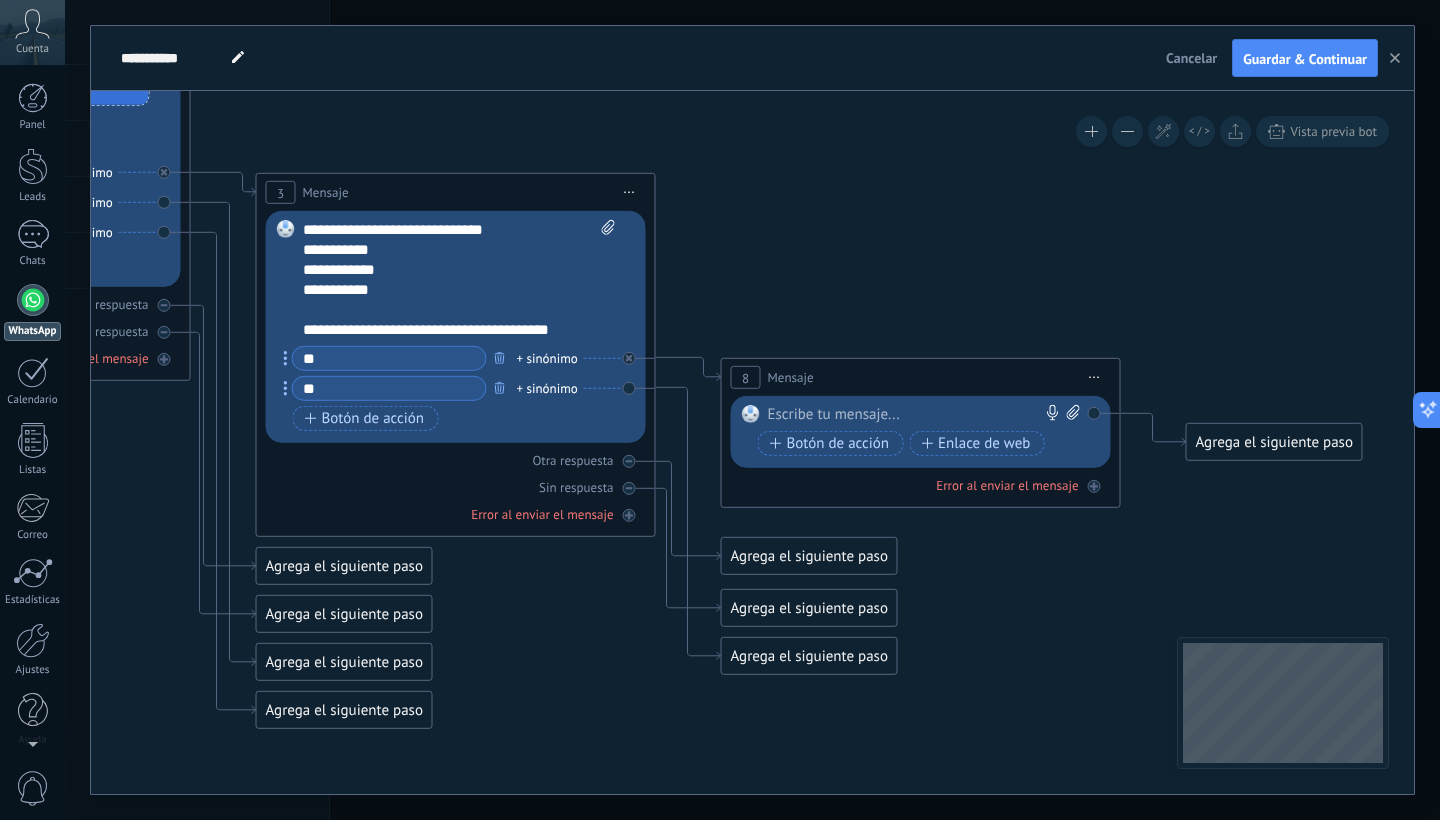 type 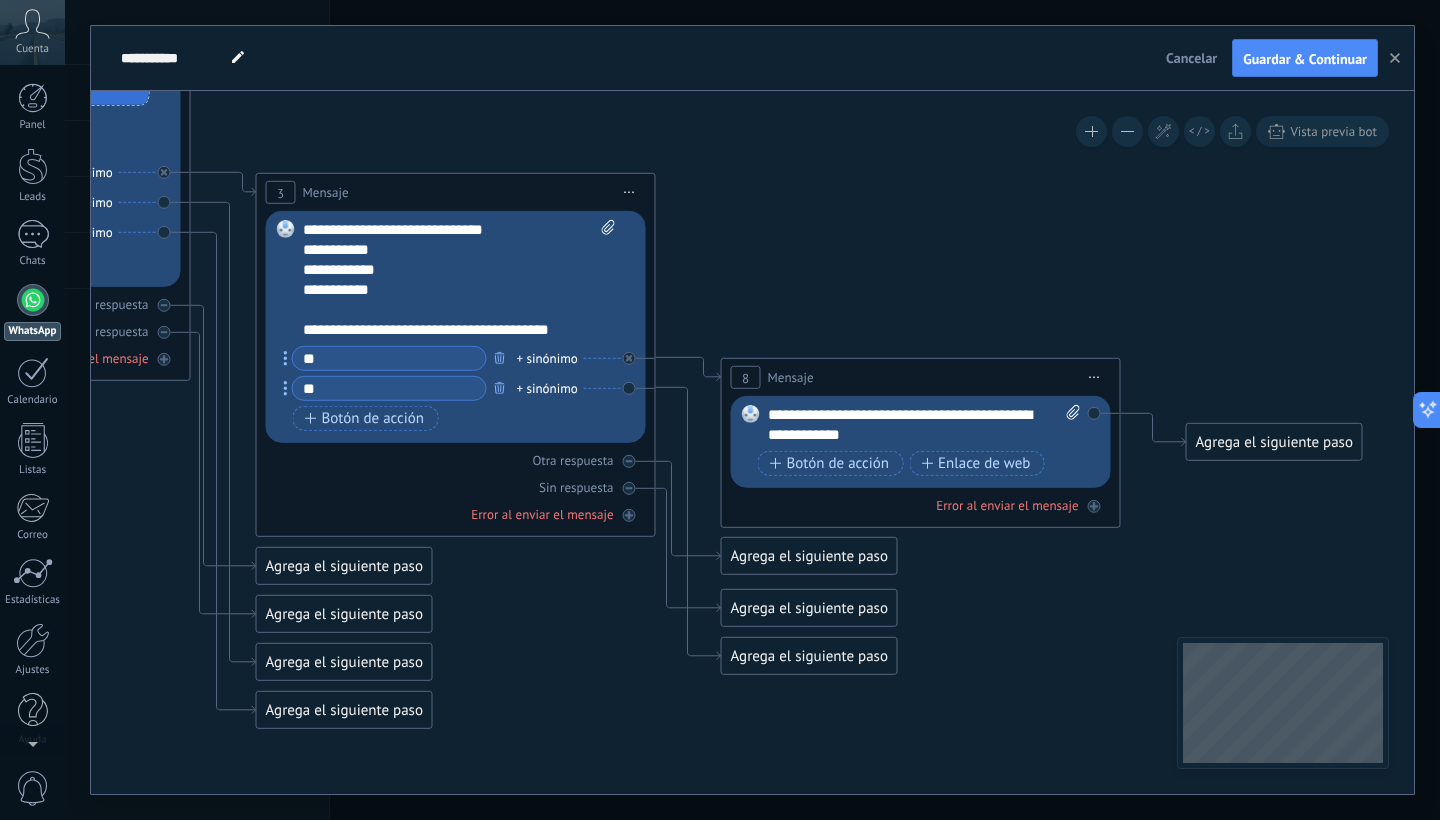click on "Agrega el siguiente paso" at bounding box center [1274, 442] 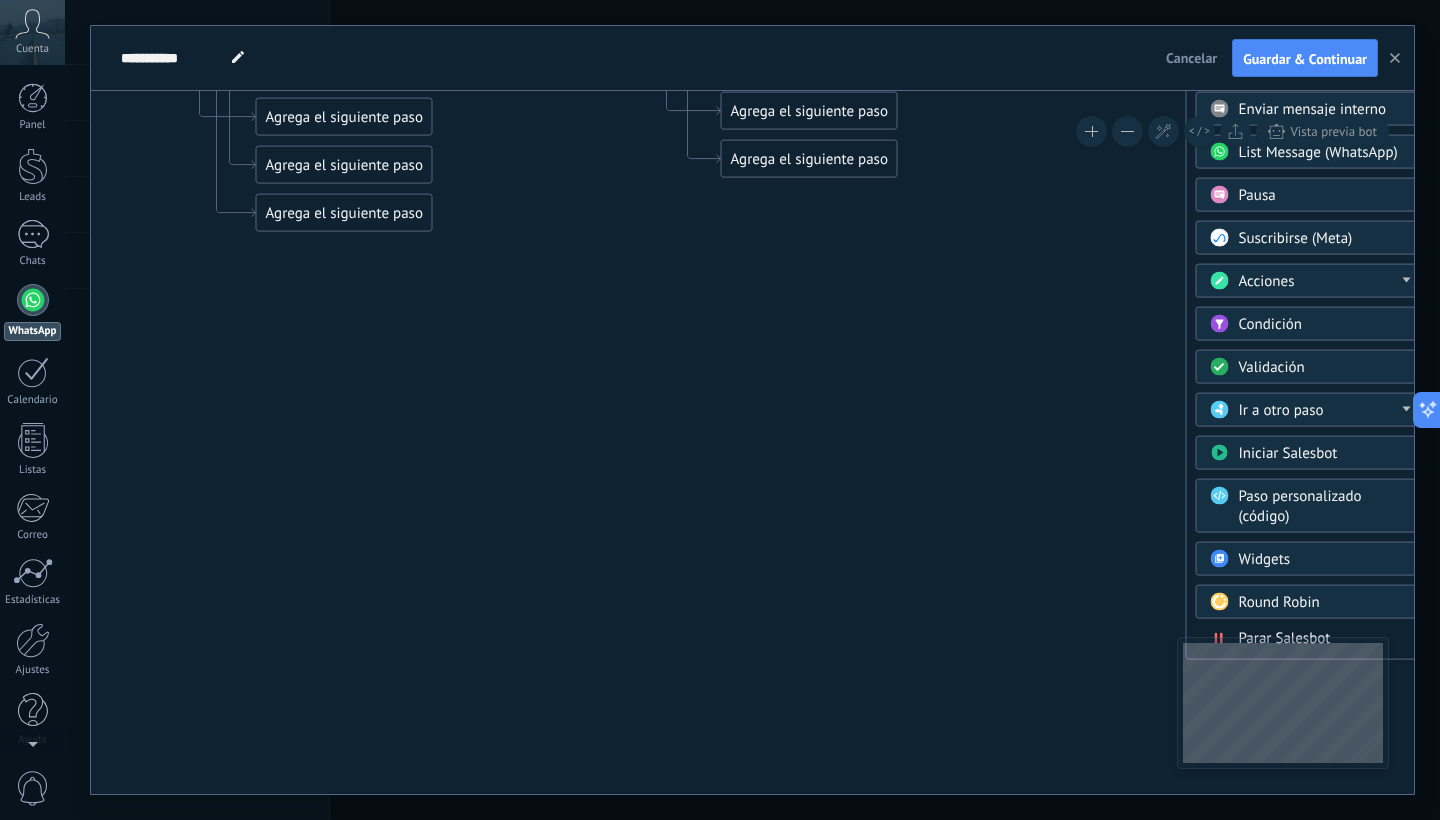 click on "Parar Salesbot" at bounding box center [1285, 638] 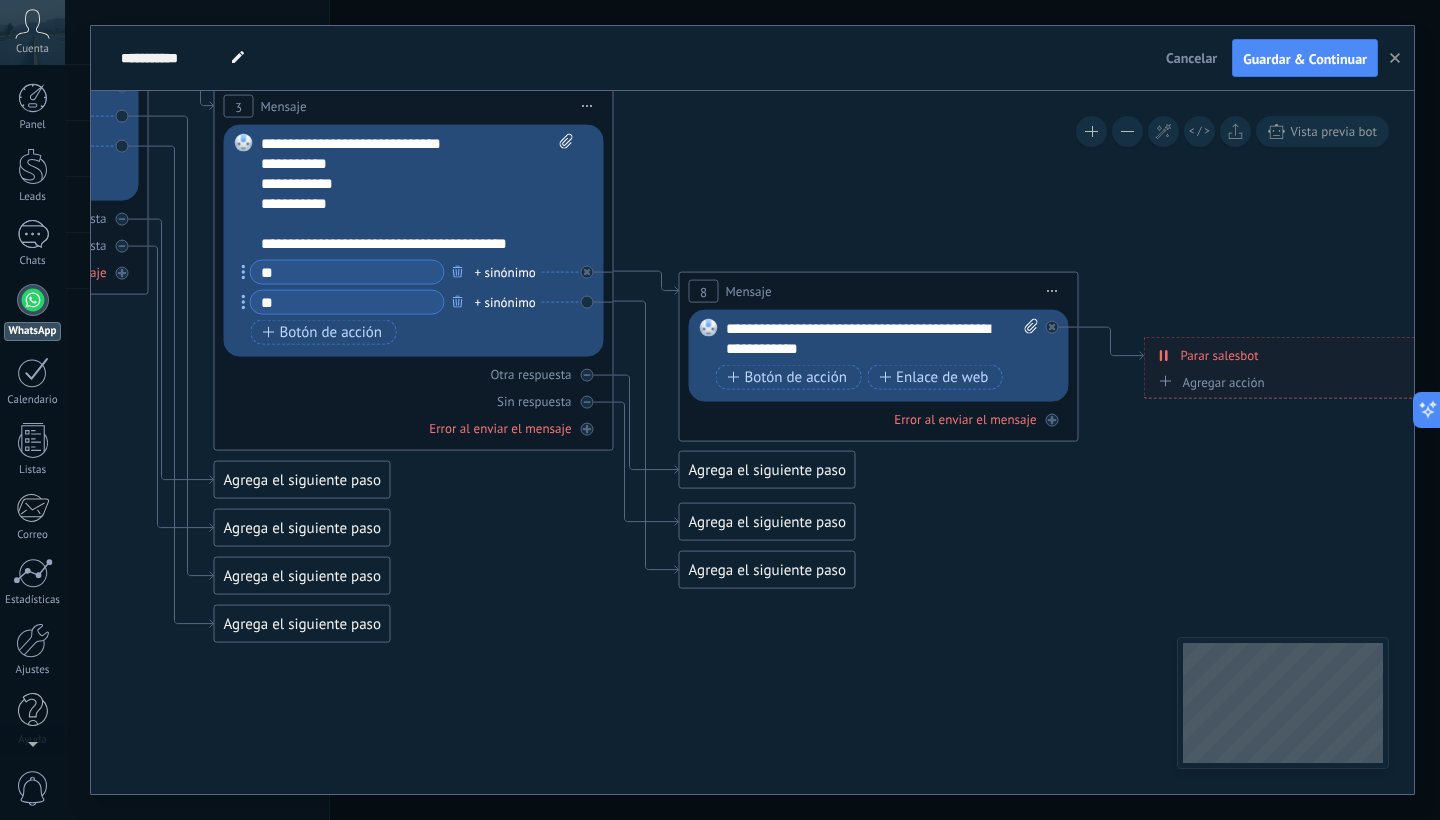 drag, startPoint x: 592, startPoint y: 276, endPoint x: 992, endPoint y: 665, distance: 557.9615 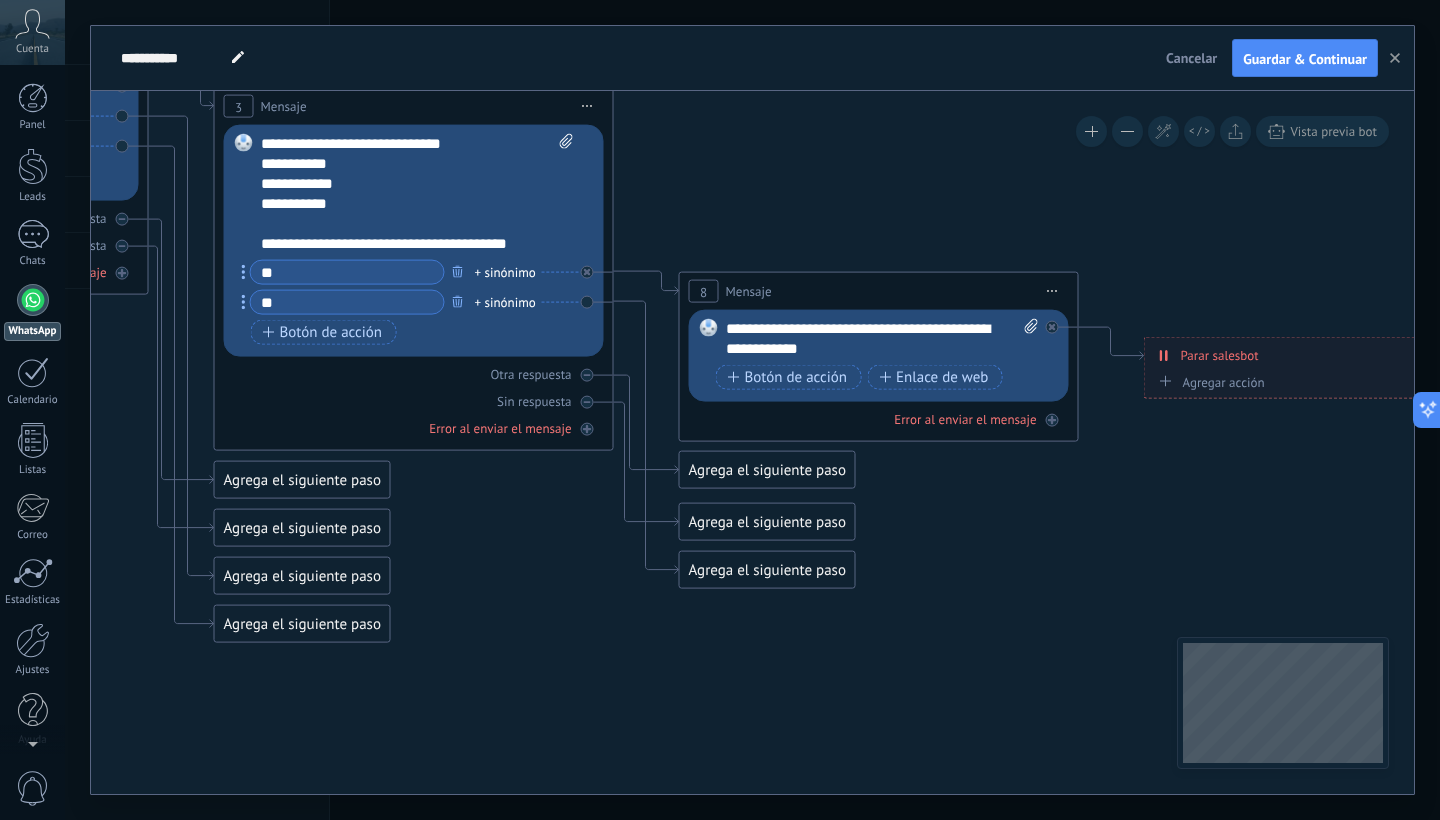 click 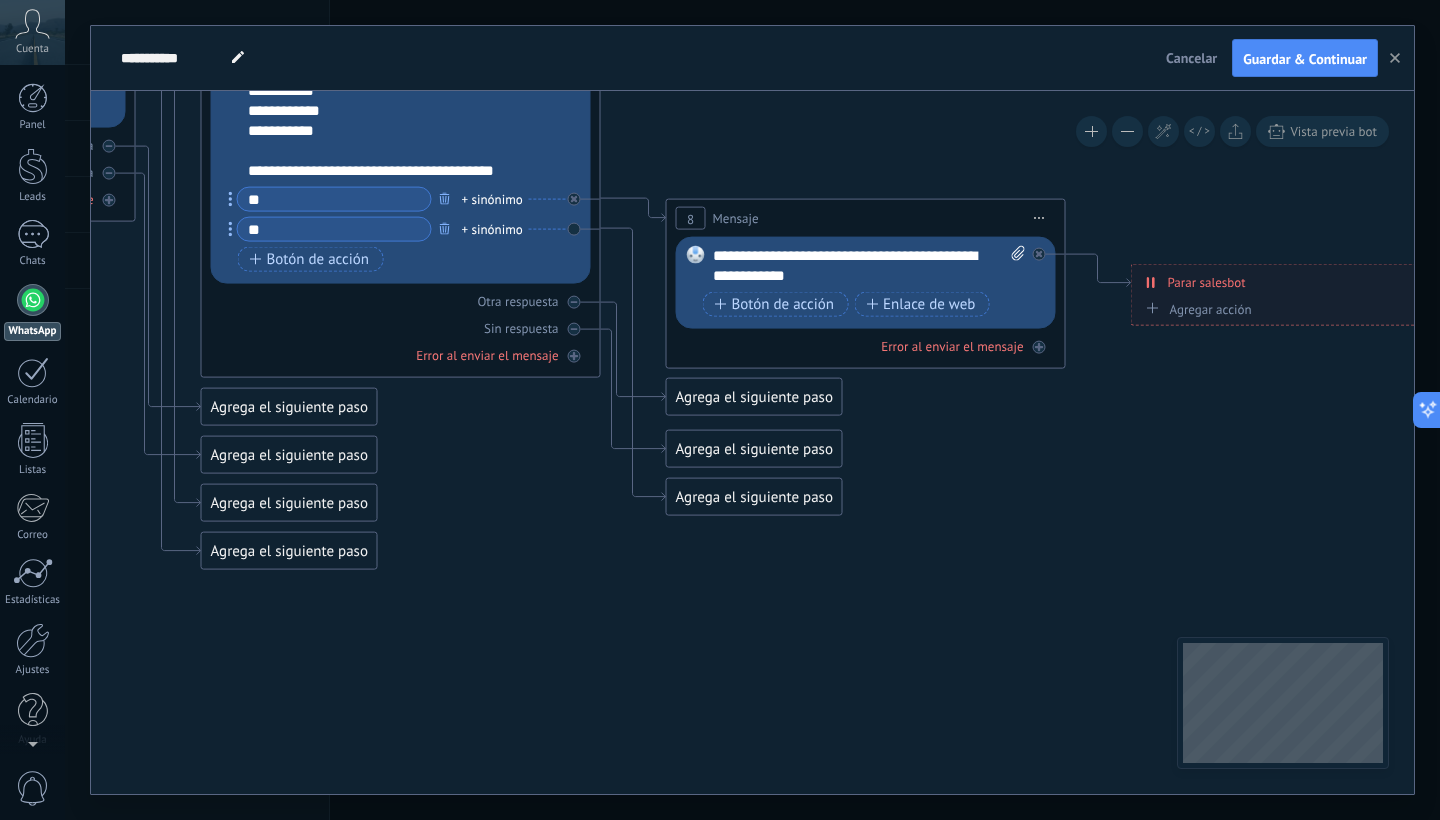 drag, startPoint x: 918, startPoint y: 566, endPoint x: 919, endPoint y: 531, distance: 35.014282 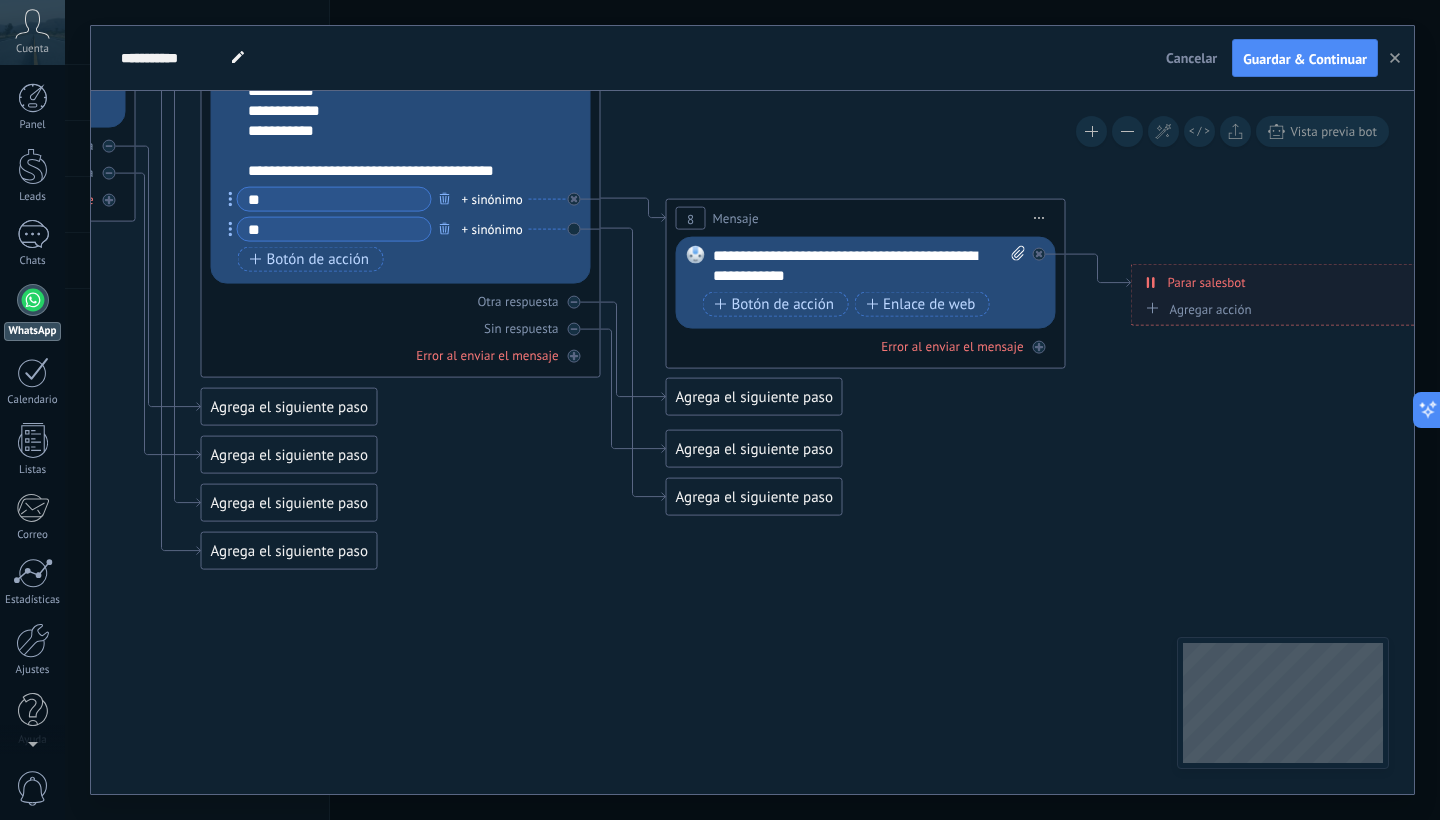 click 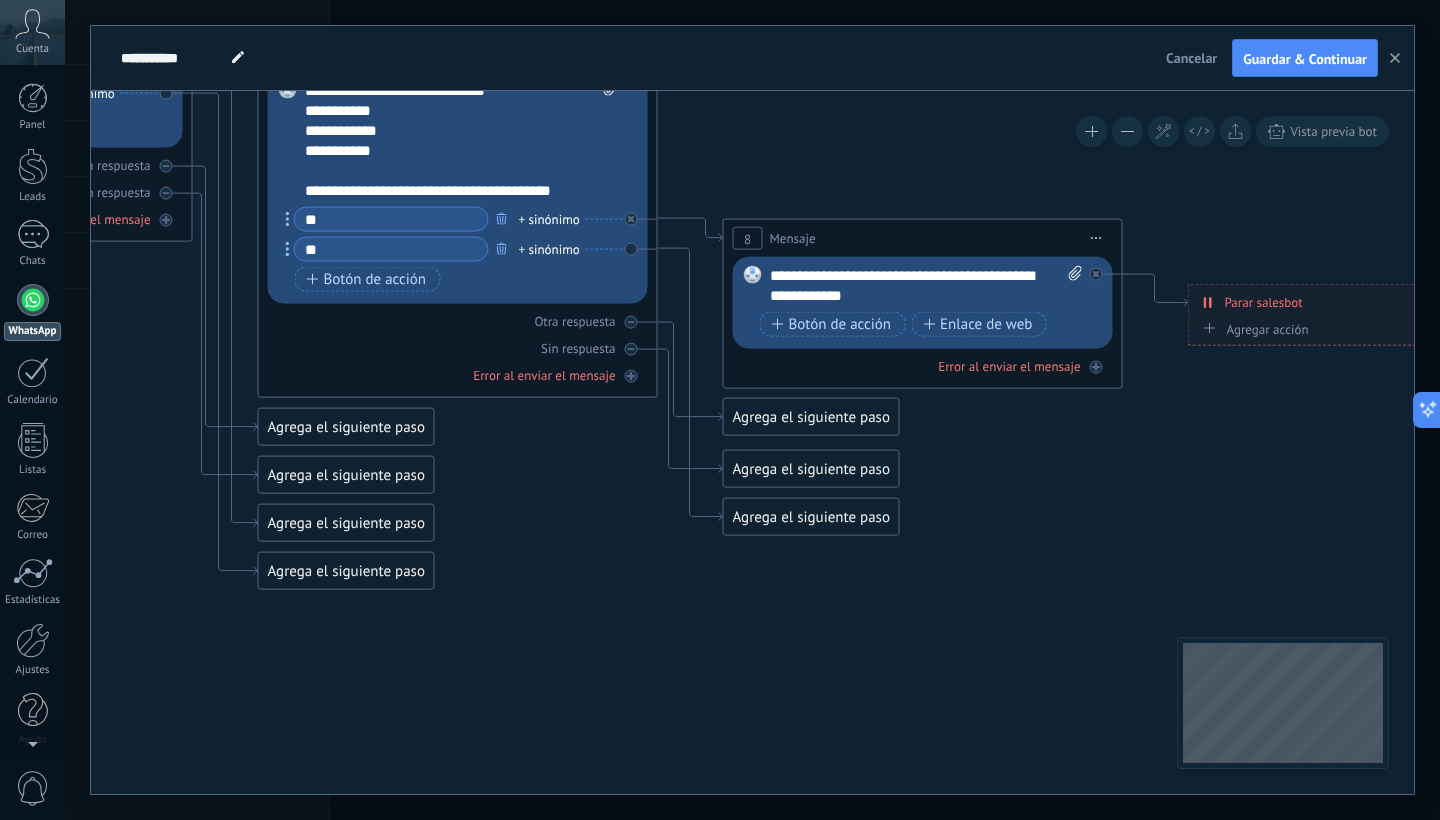 drag, startPoint x: 856, startPoint y: 540, endPoint x: 912, endPoint y: 556, distance: 58.24088 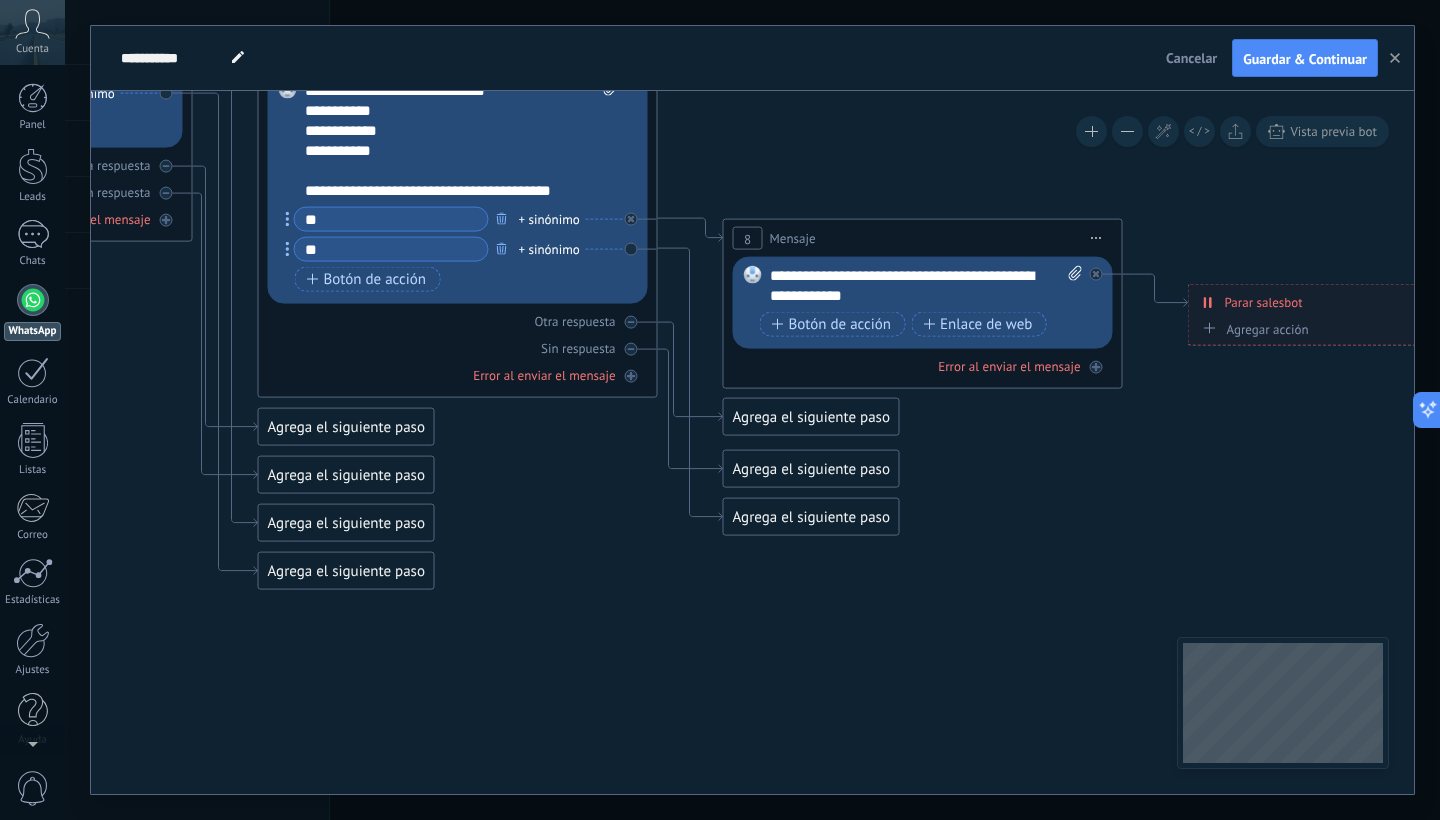 click 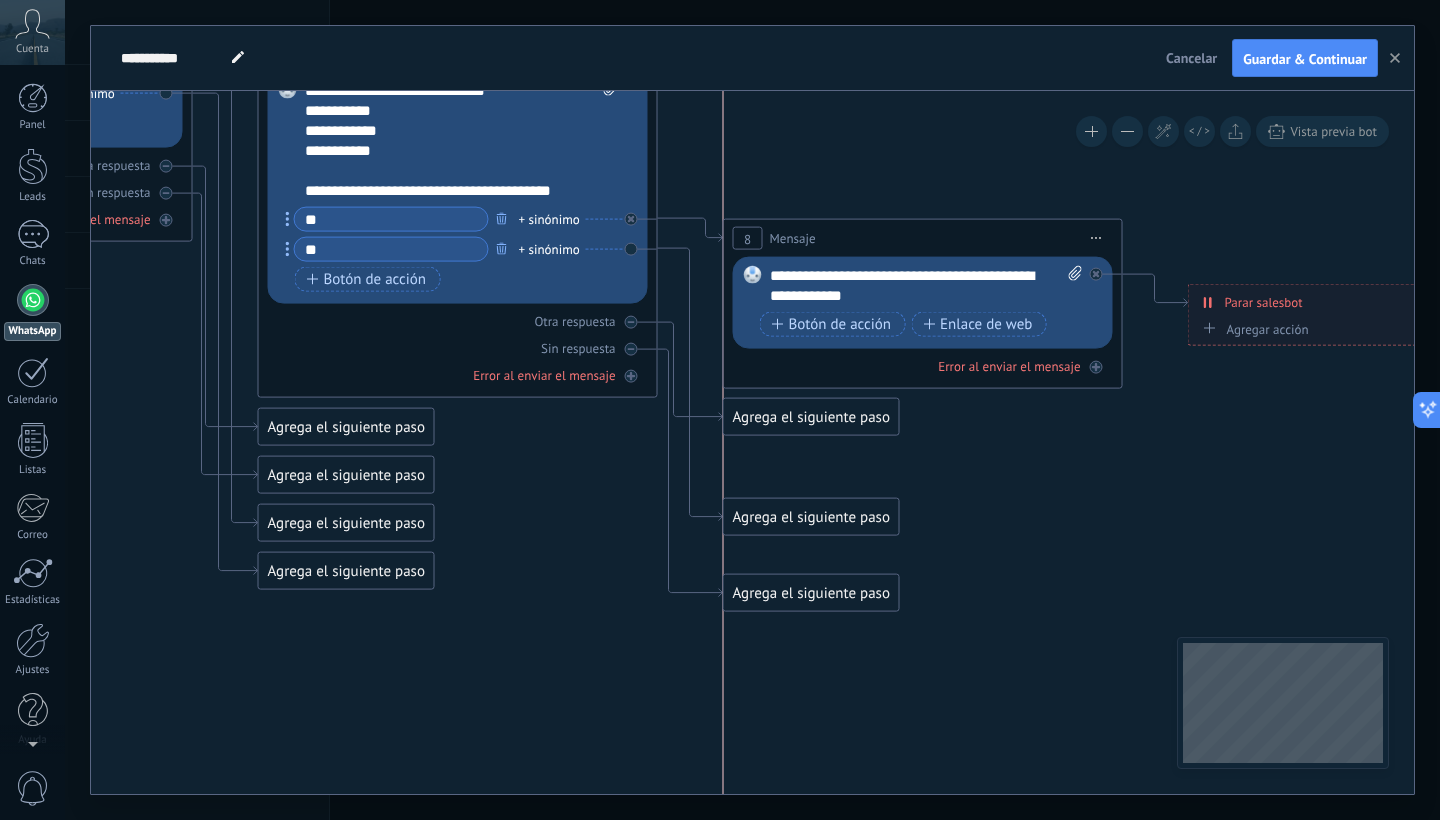 drag, startPoint x: 777, startPoint y: 468, endPoint x: 773, endPoint y: 593, distance: 125.06398 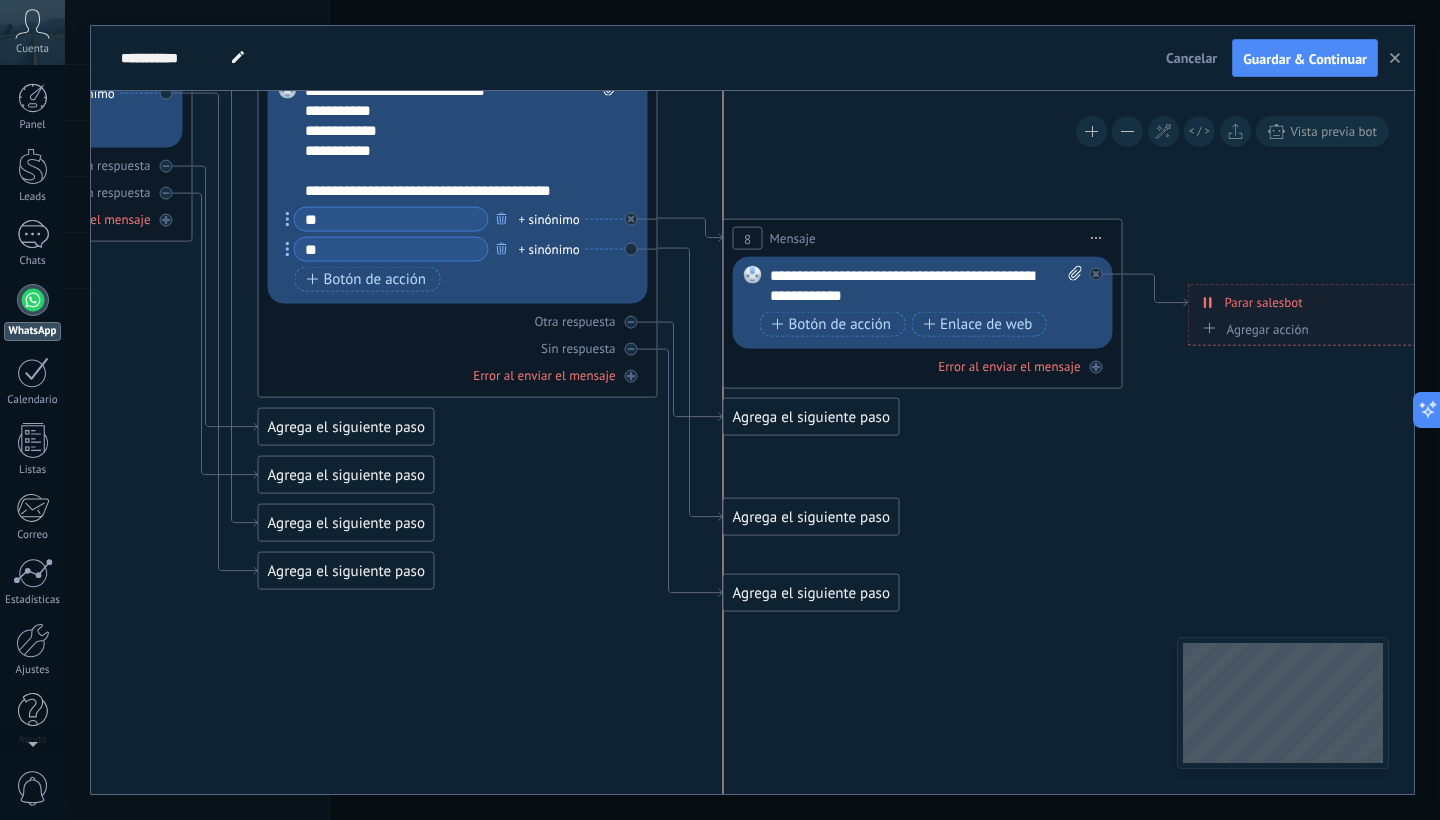 click on "Agrega el siguiente paso" at bounding box center [811, 593] 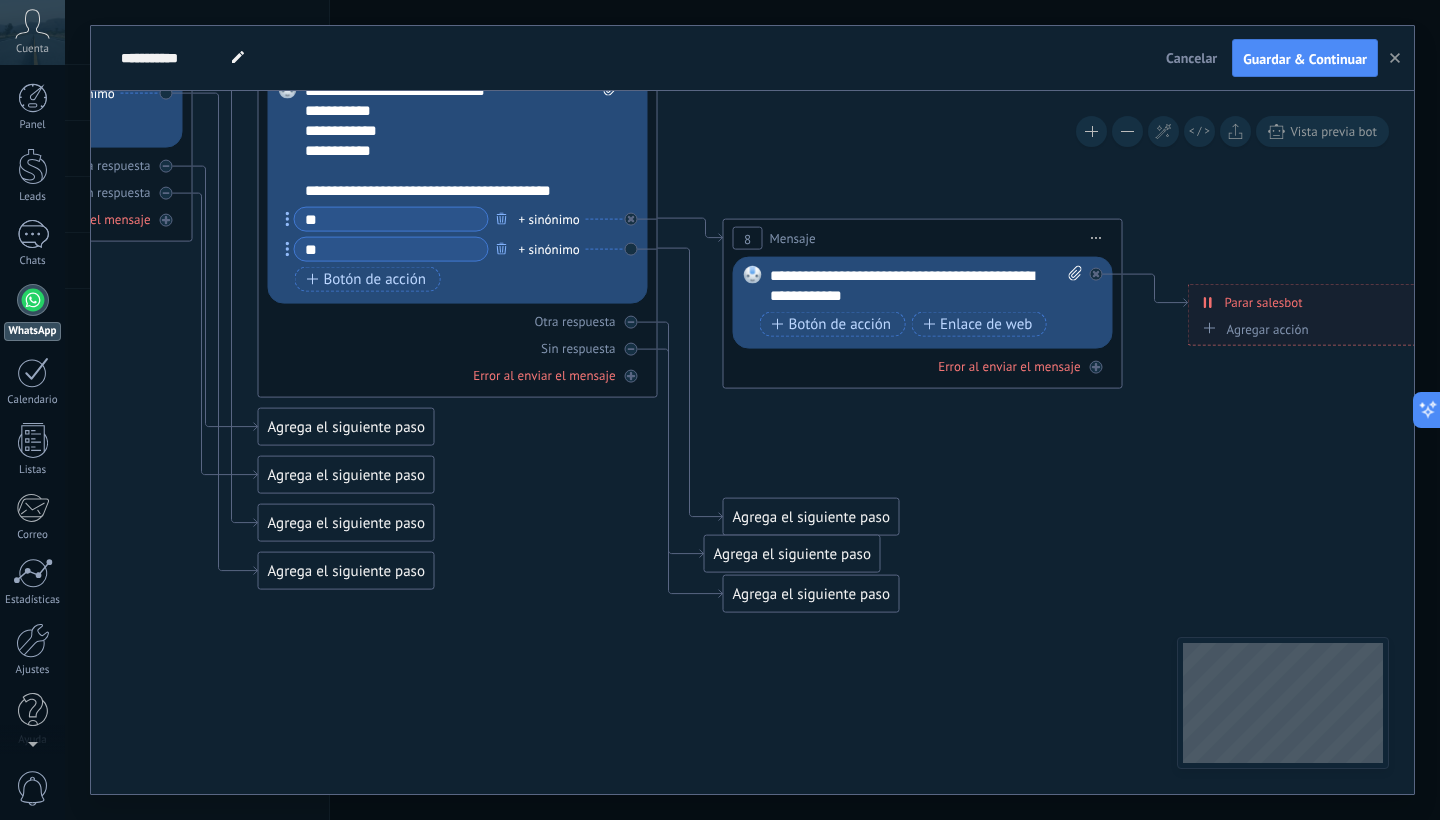 drag, startPoint x: 778, startPoint y: 414, endPoint x: 759, endPoint y: 551, distance: 138.31125 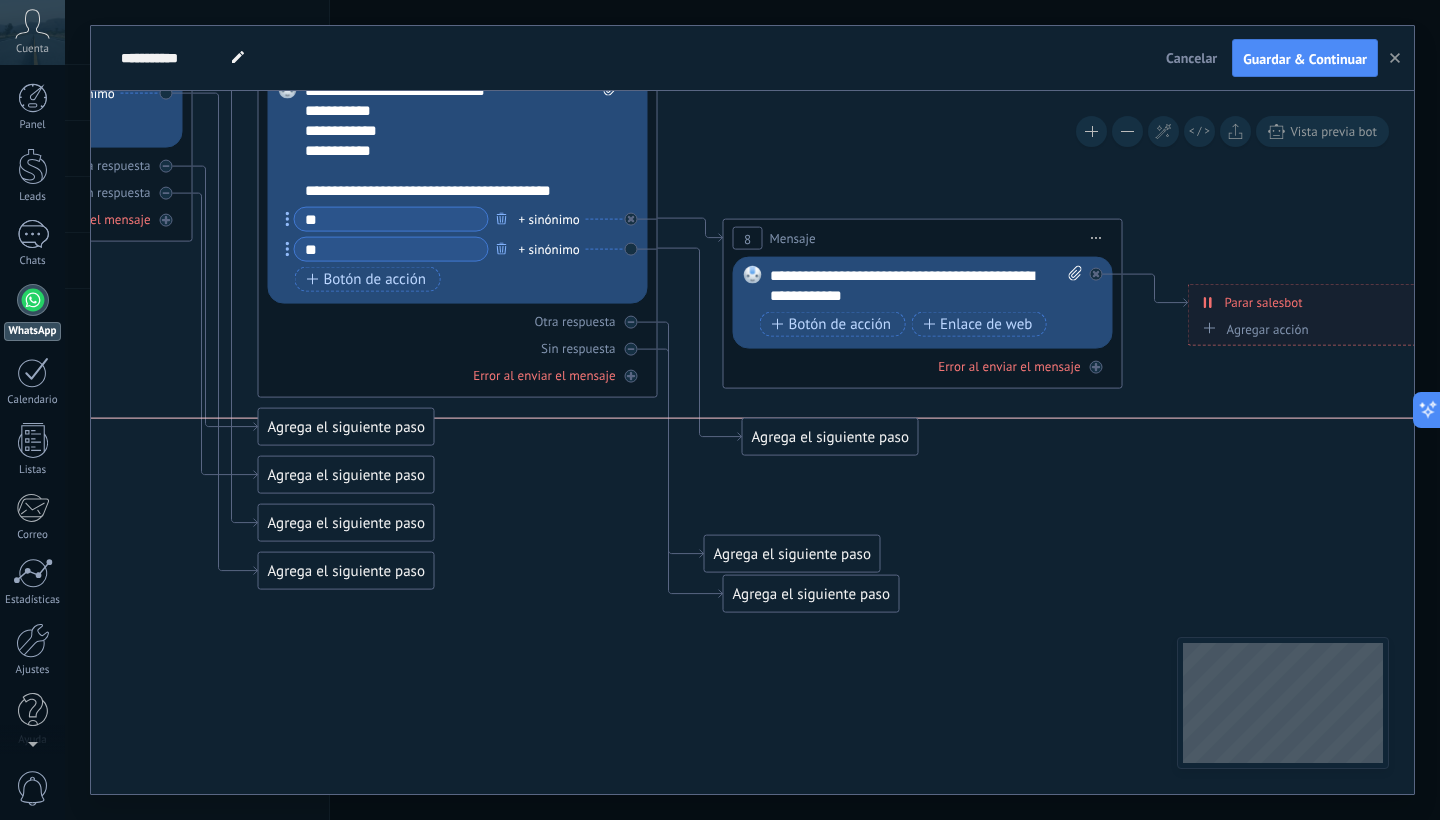 drag, startPoint x: 794, startPoint y: 647, endPoint x: 810, endPoint y: 445, distance: 202.63268 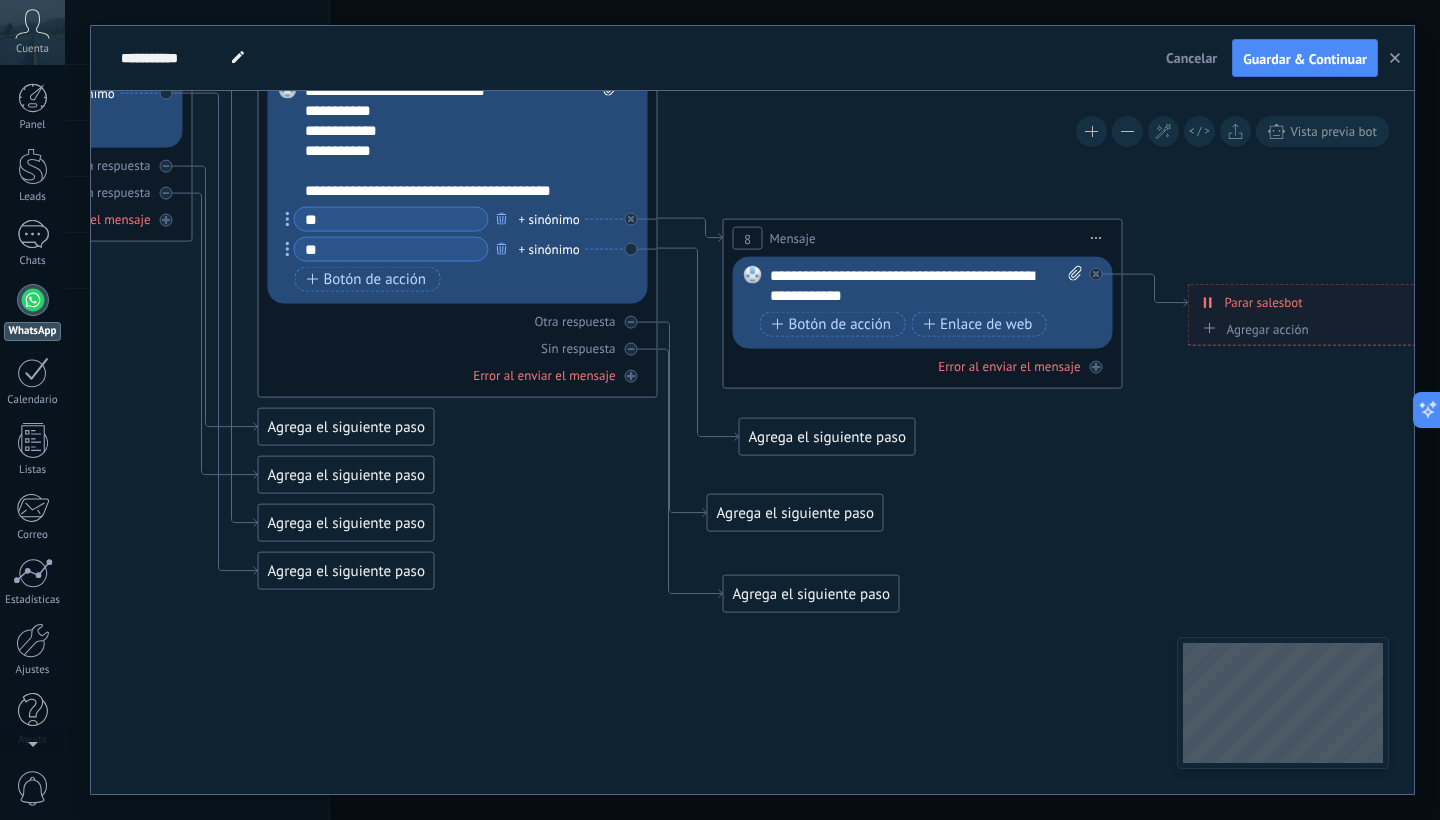 drag, startPoint x: 809, startPoint y: 554, endPoint x: 814, endPoint y: 511, distance: 43.289722 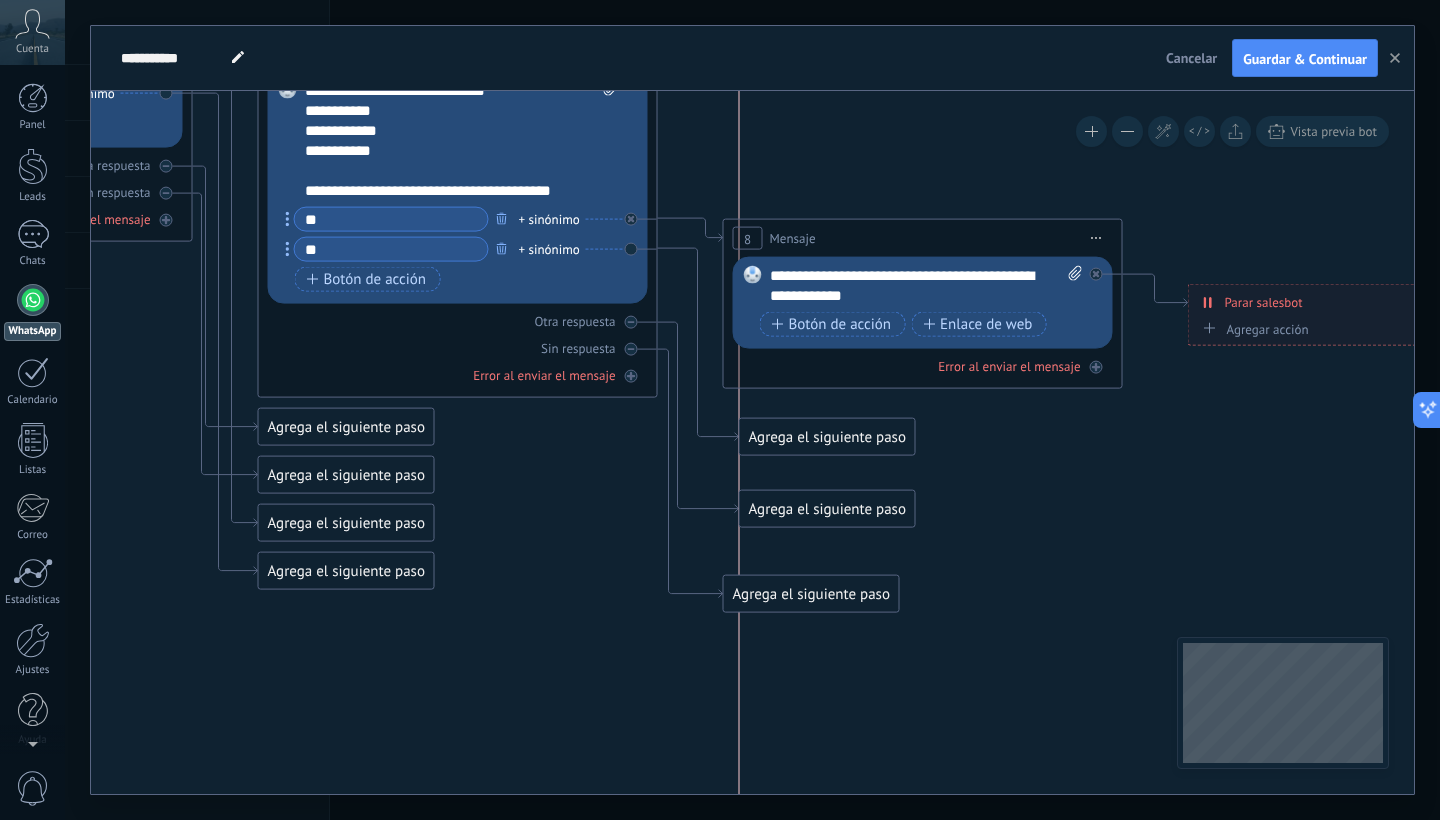 drag, startPoint x: 811, startPoint y: 518, endPoint x: 838, endPoint y: 516, distance: 27.073973 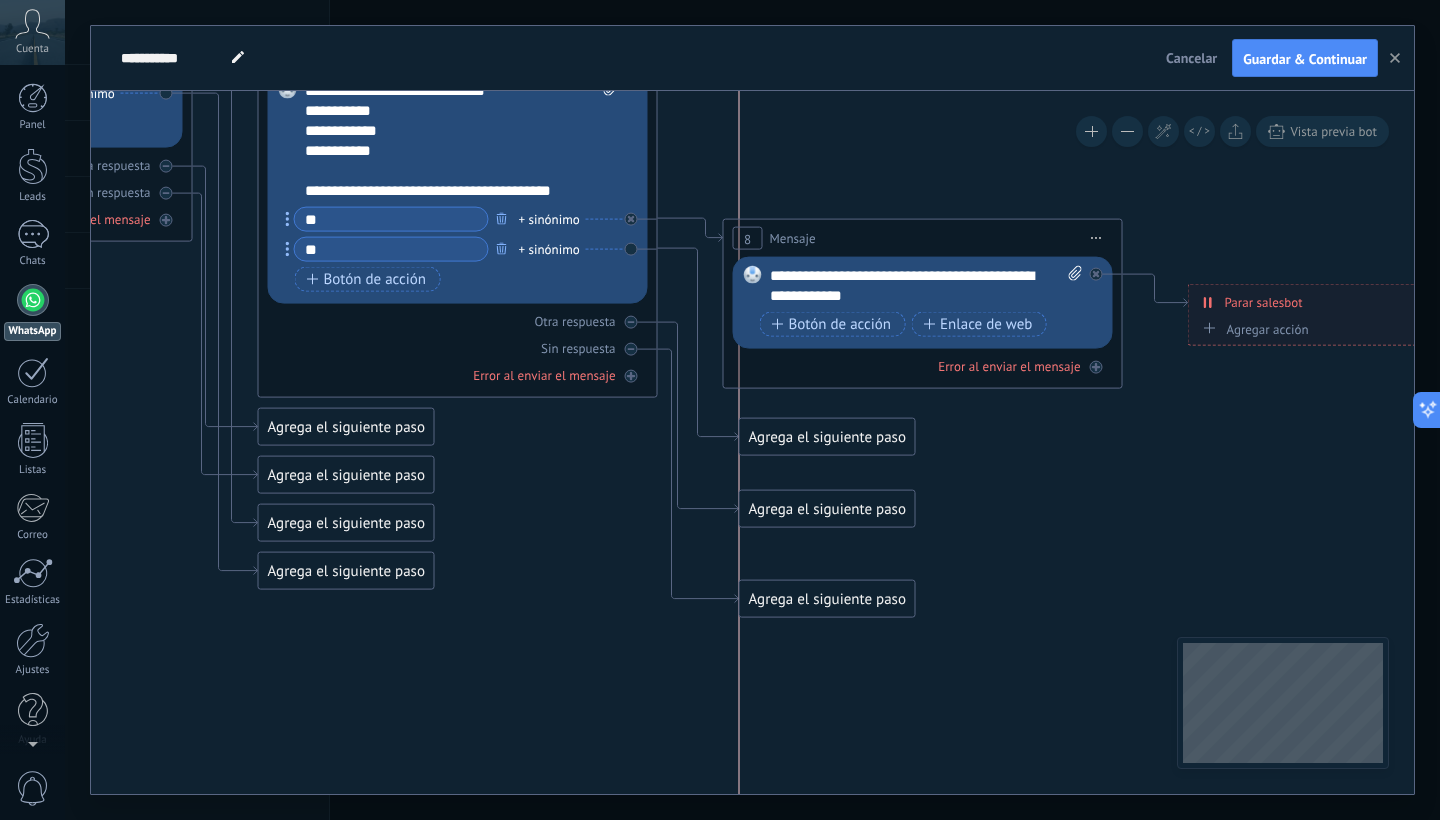 drag, startPoint x: 845, startPoint y: 583, endPoint x: 870, endPoint y: 588, distance: 25.495098 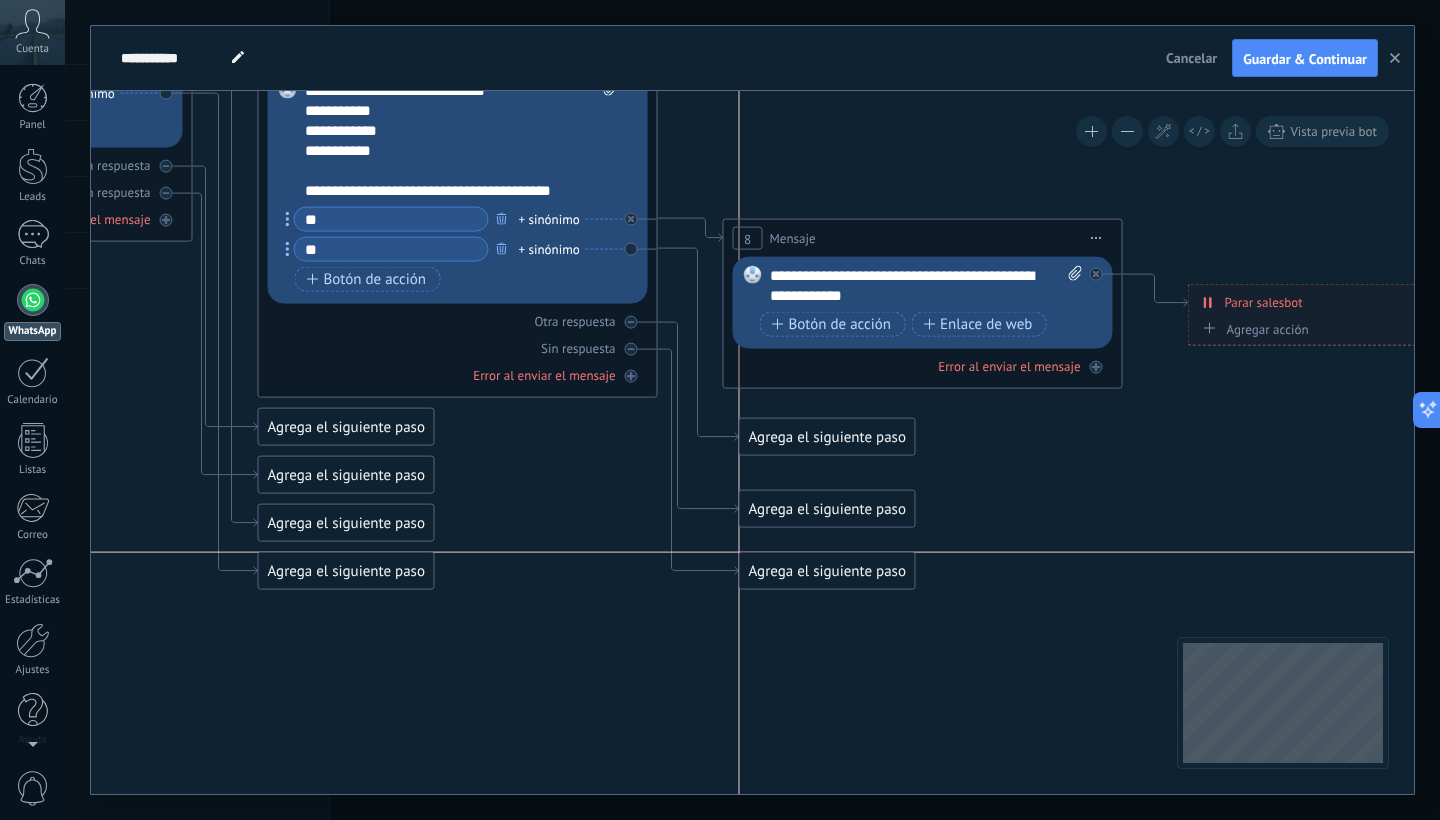 drag, startPoint x: 881, startPoint y: 602, endPoint x: 884, endPoint y: 583, distance: 19.235384 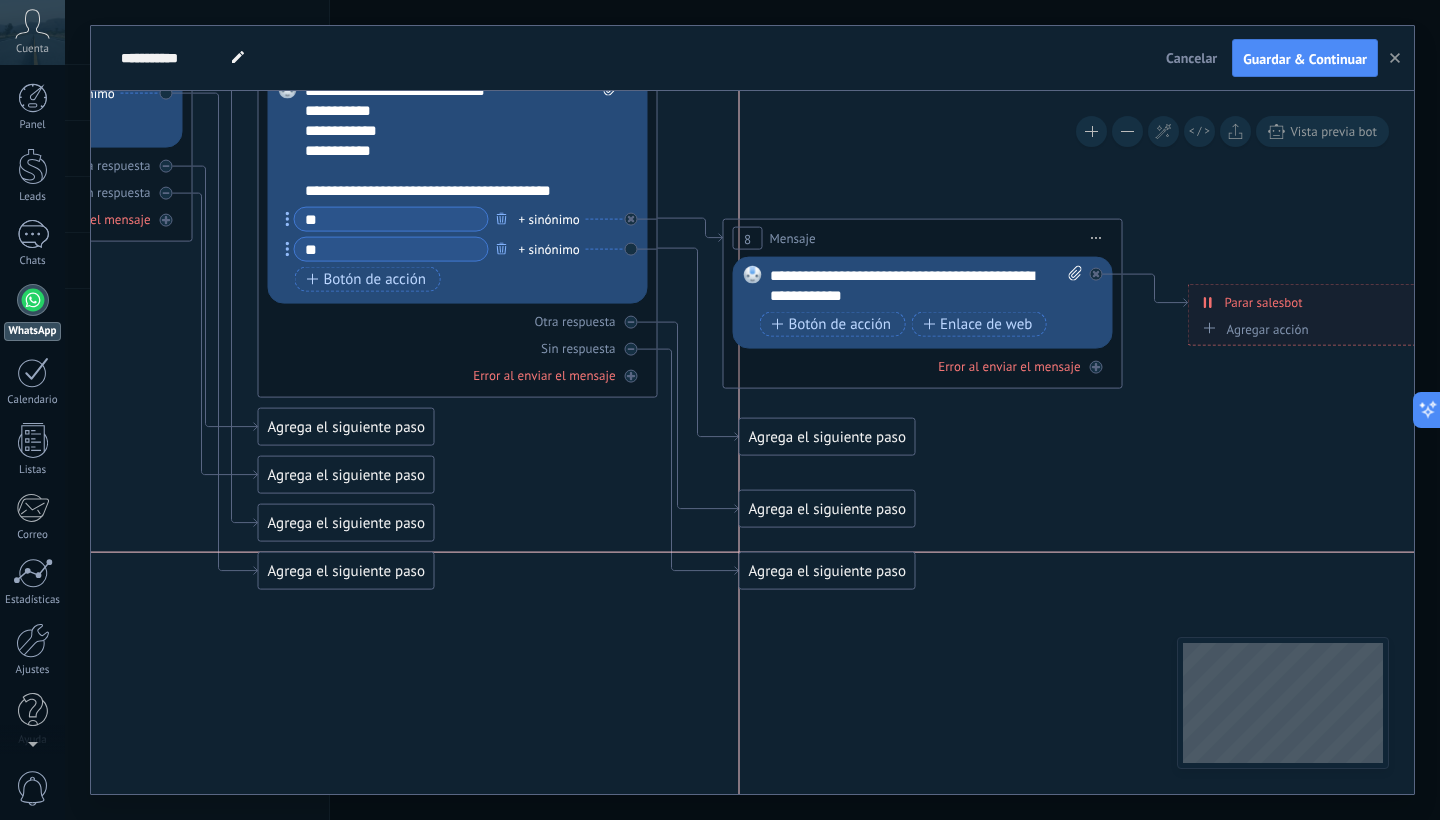 click on "Agrega el siguiente paso" at bounding box center [827, 571] 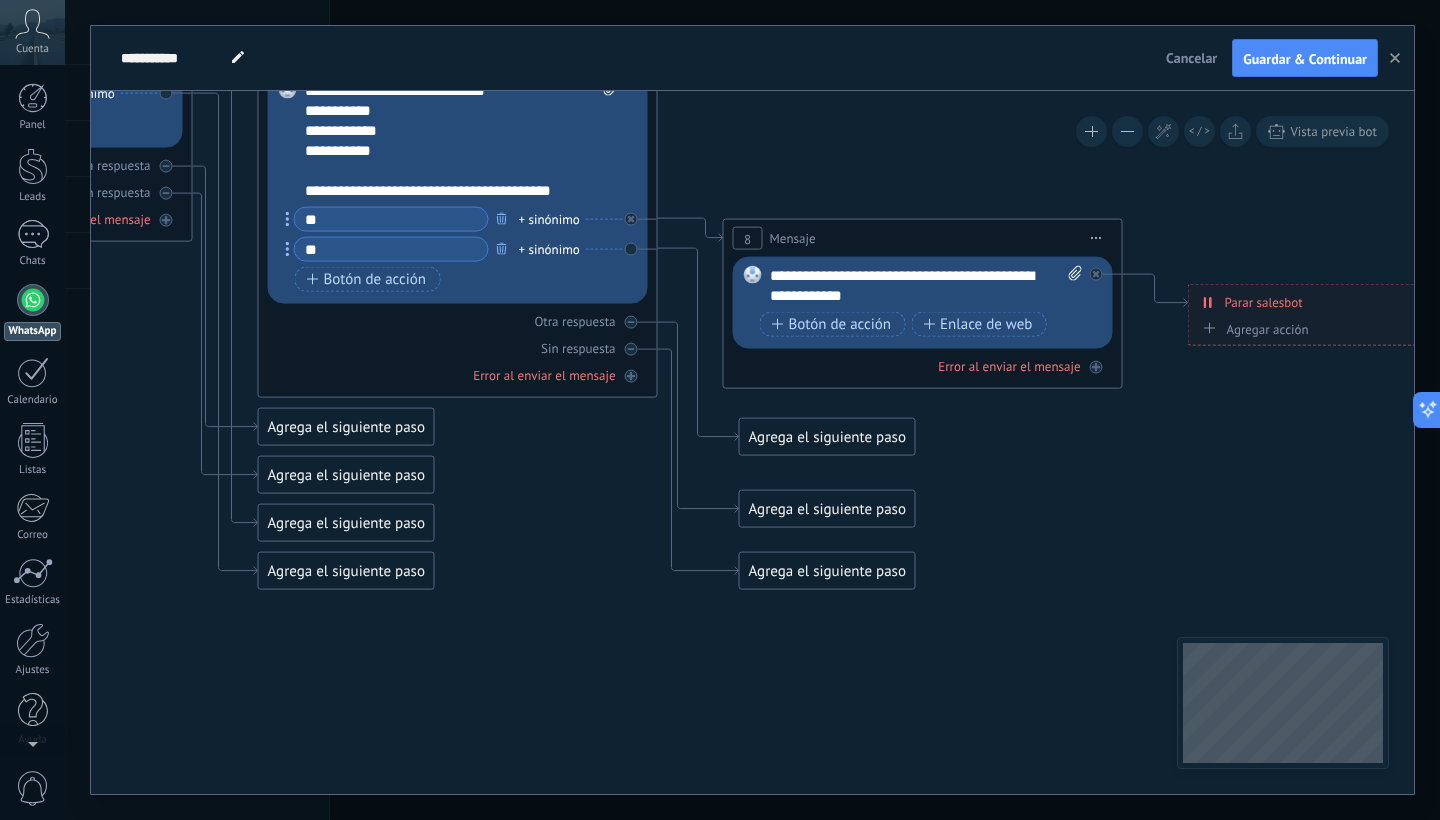 click 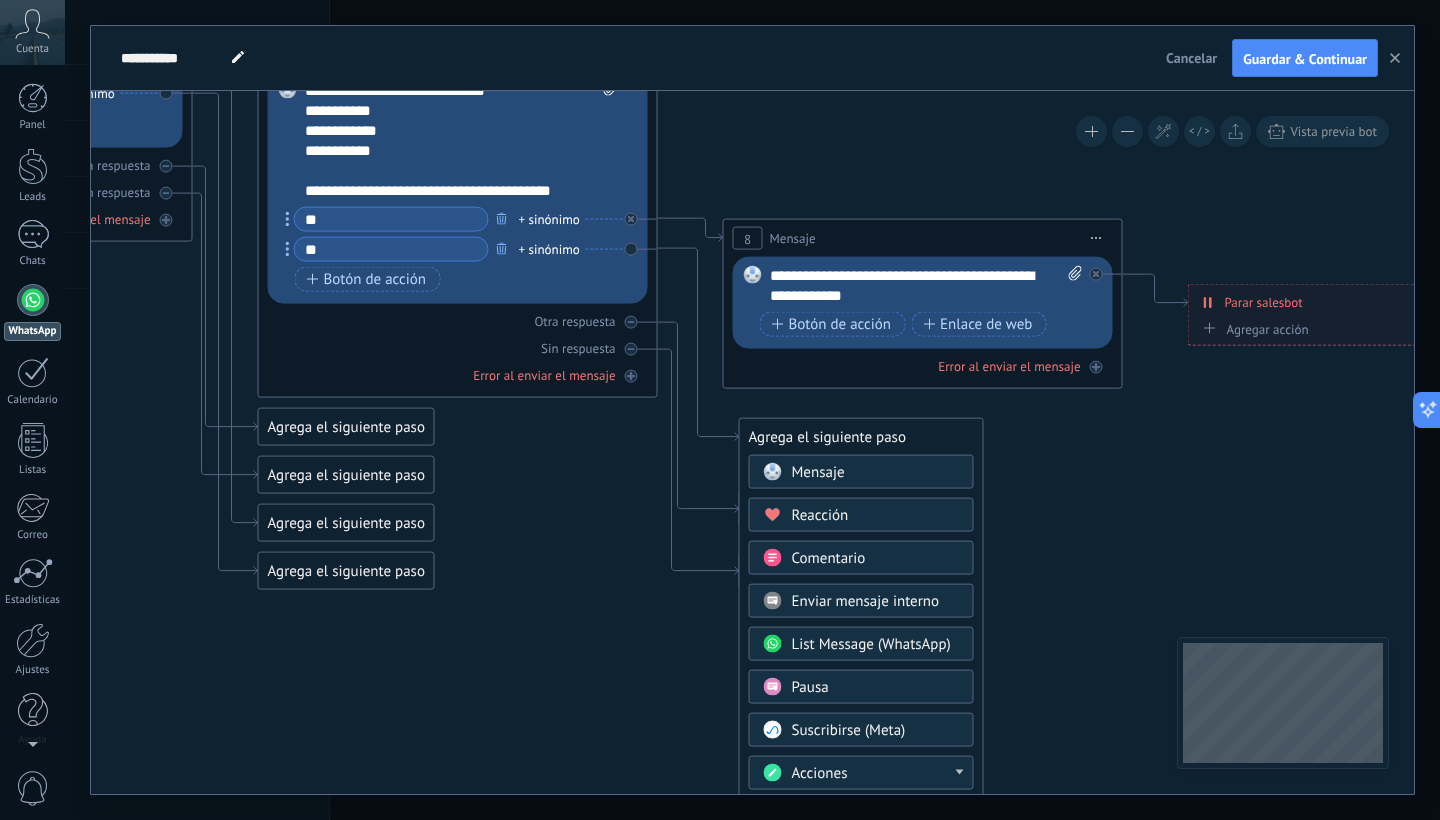 click on "Mensaje" at bounding box center (818, 472) 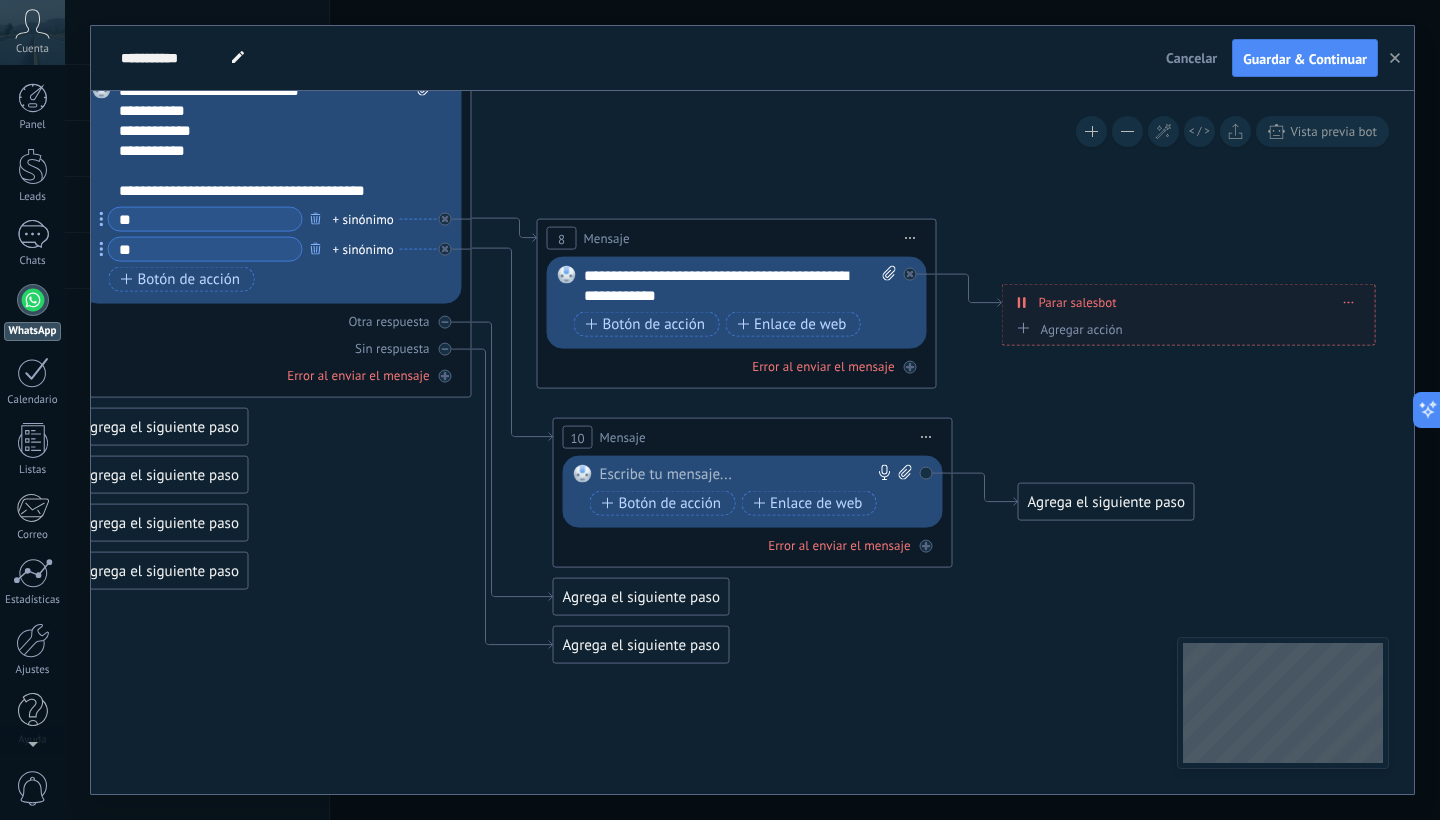 click at bounding box center (748, 475) 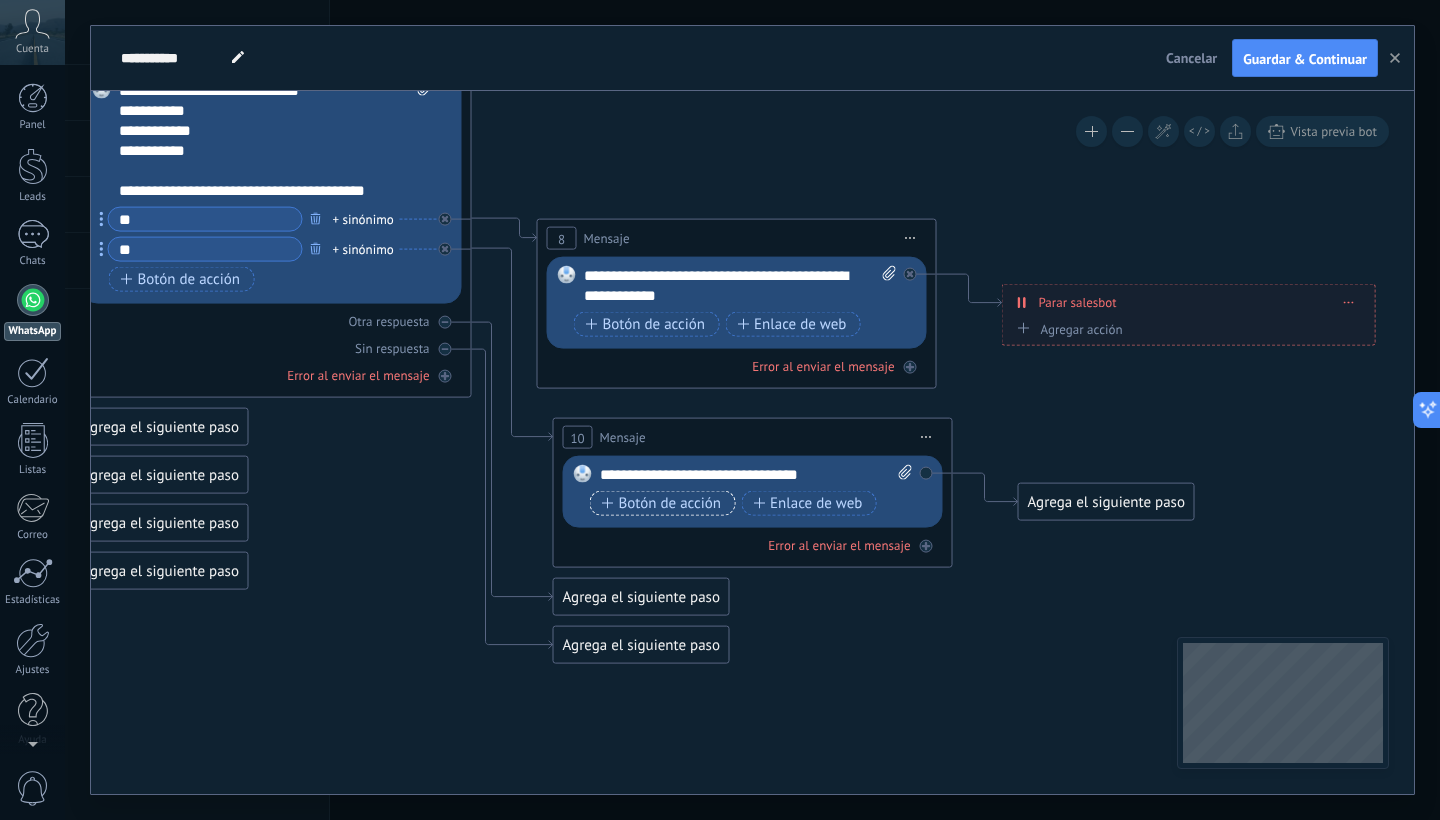 click on "Botón de acción" at bounding box center [662, 503] 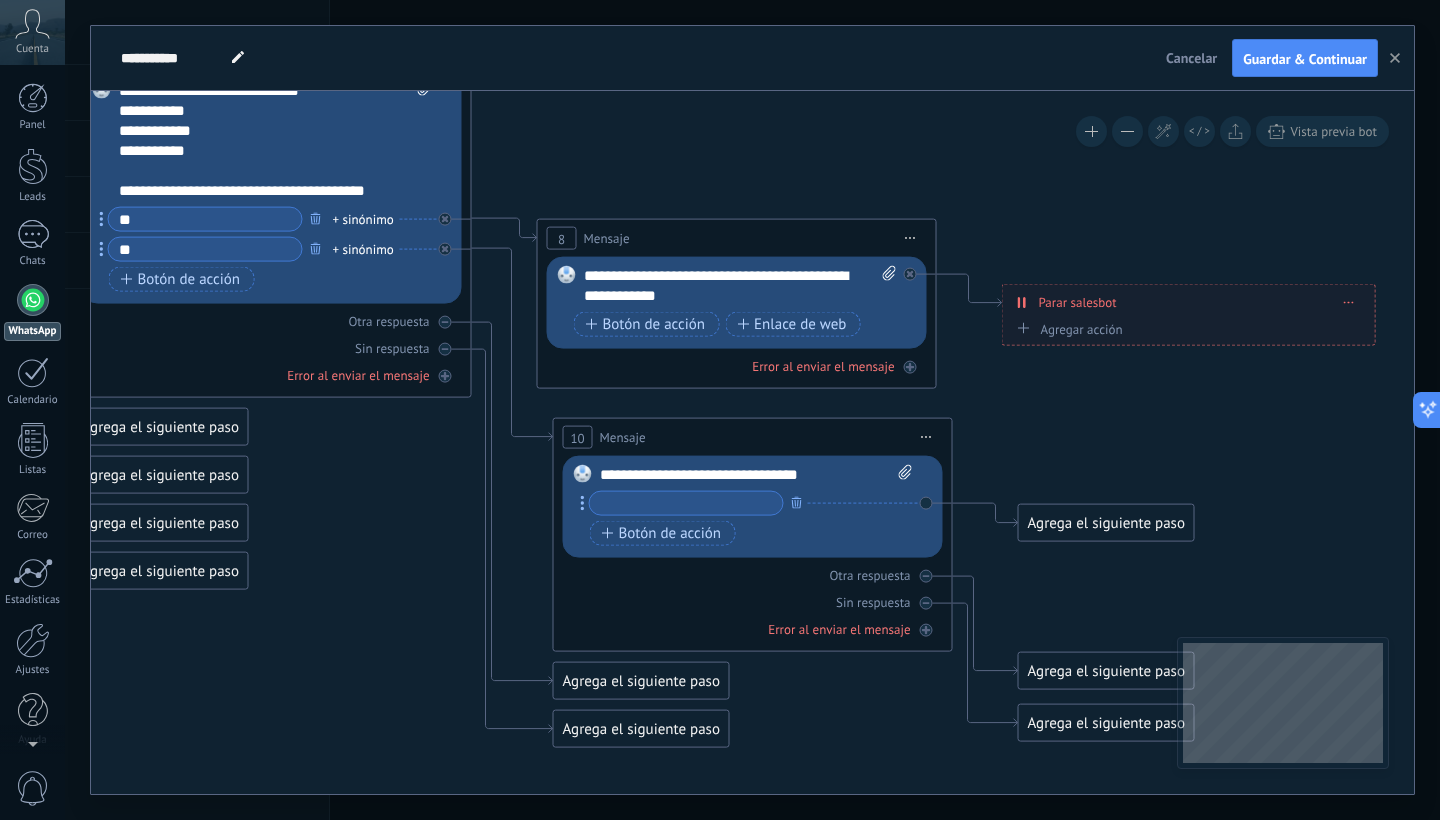click at bounding box center [686, 503] 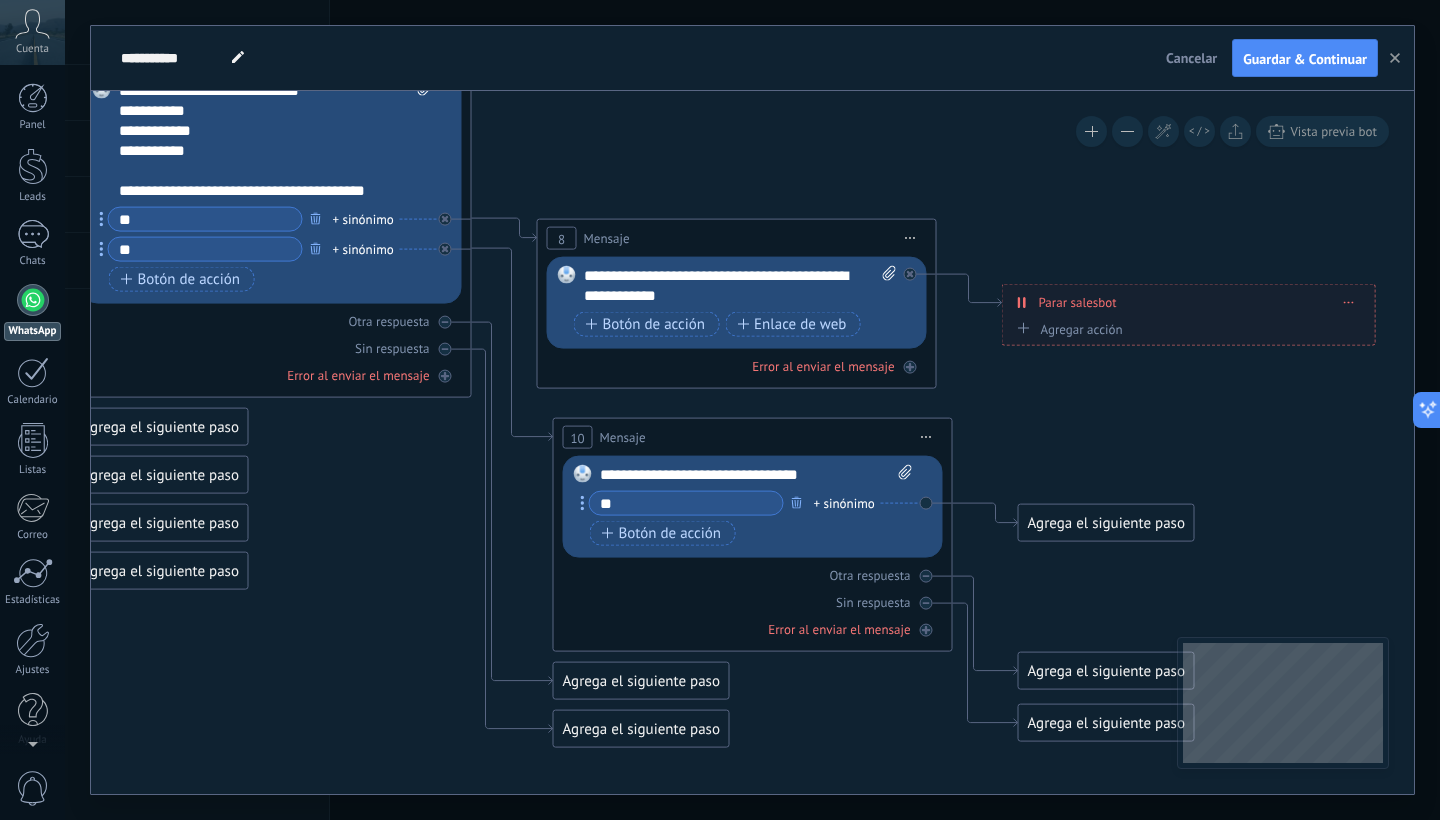 type on "*" 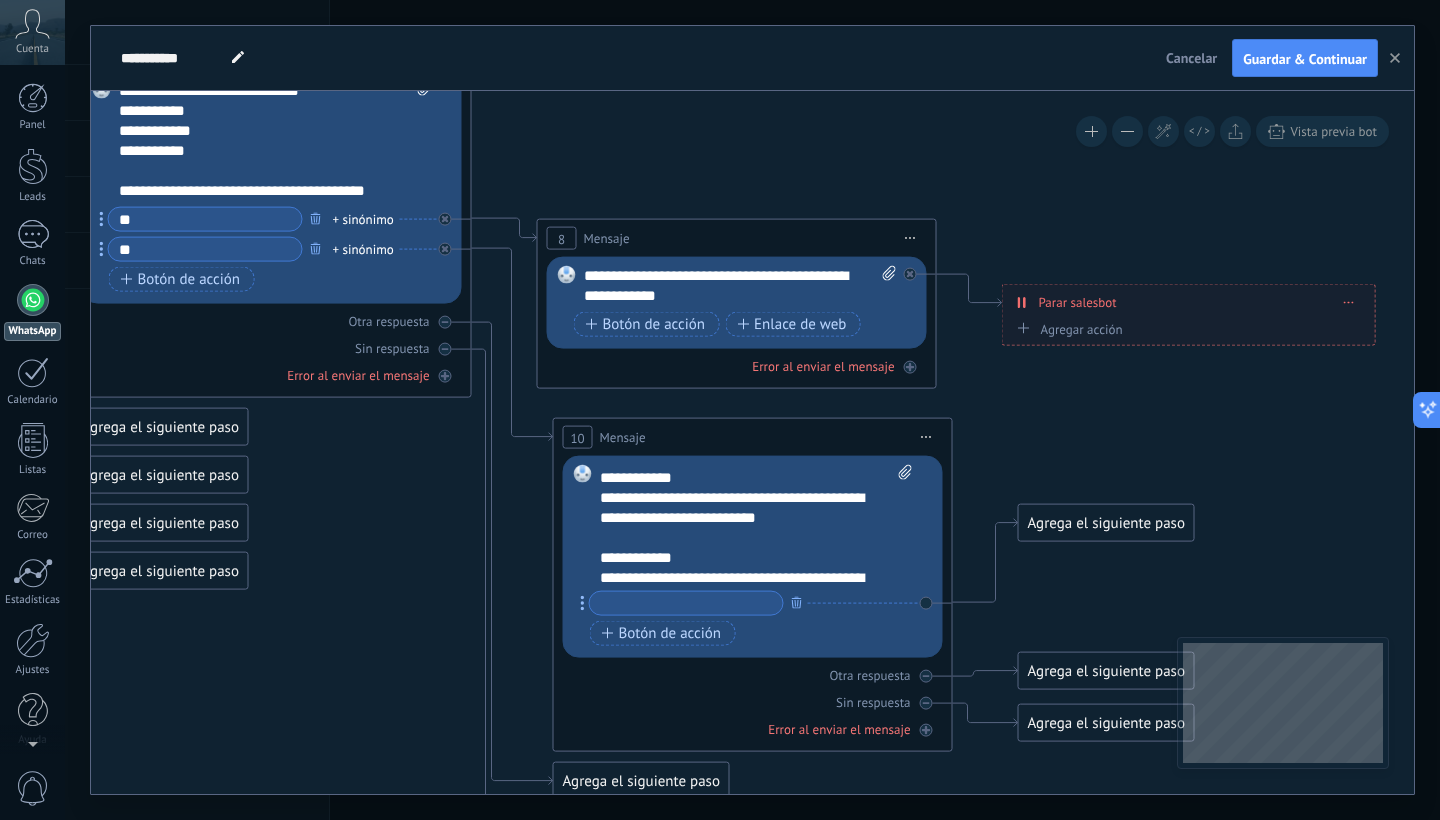 scroll, scrollTop: 0, scrollLeft: 0, axis: both 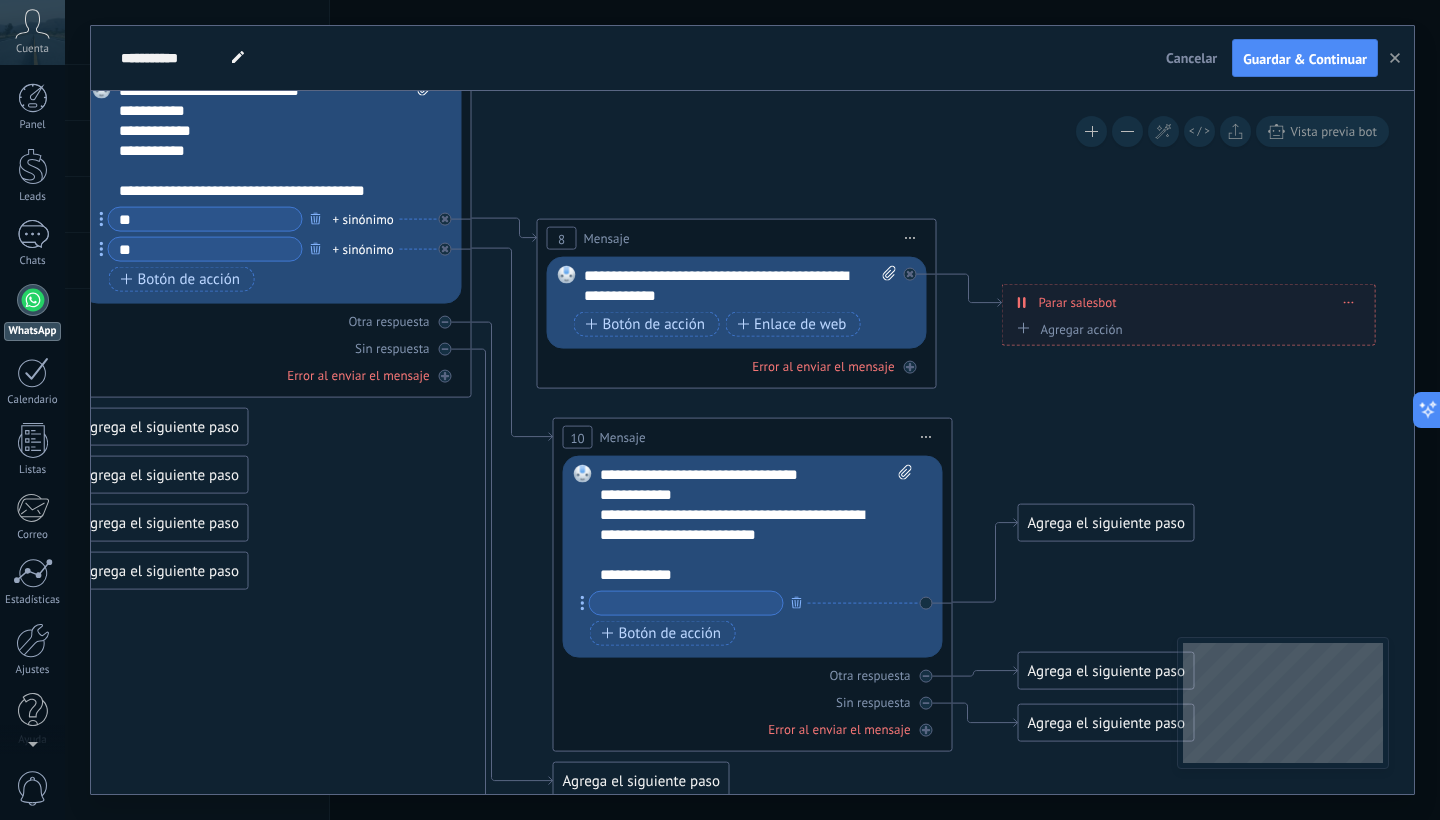 click on "**********" at bounding box center (756, 525) 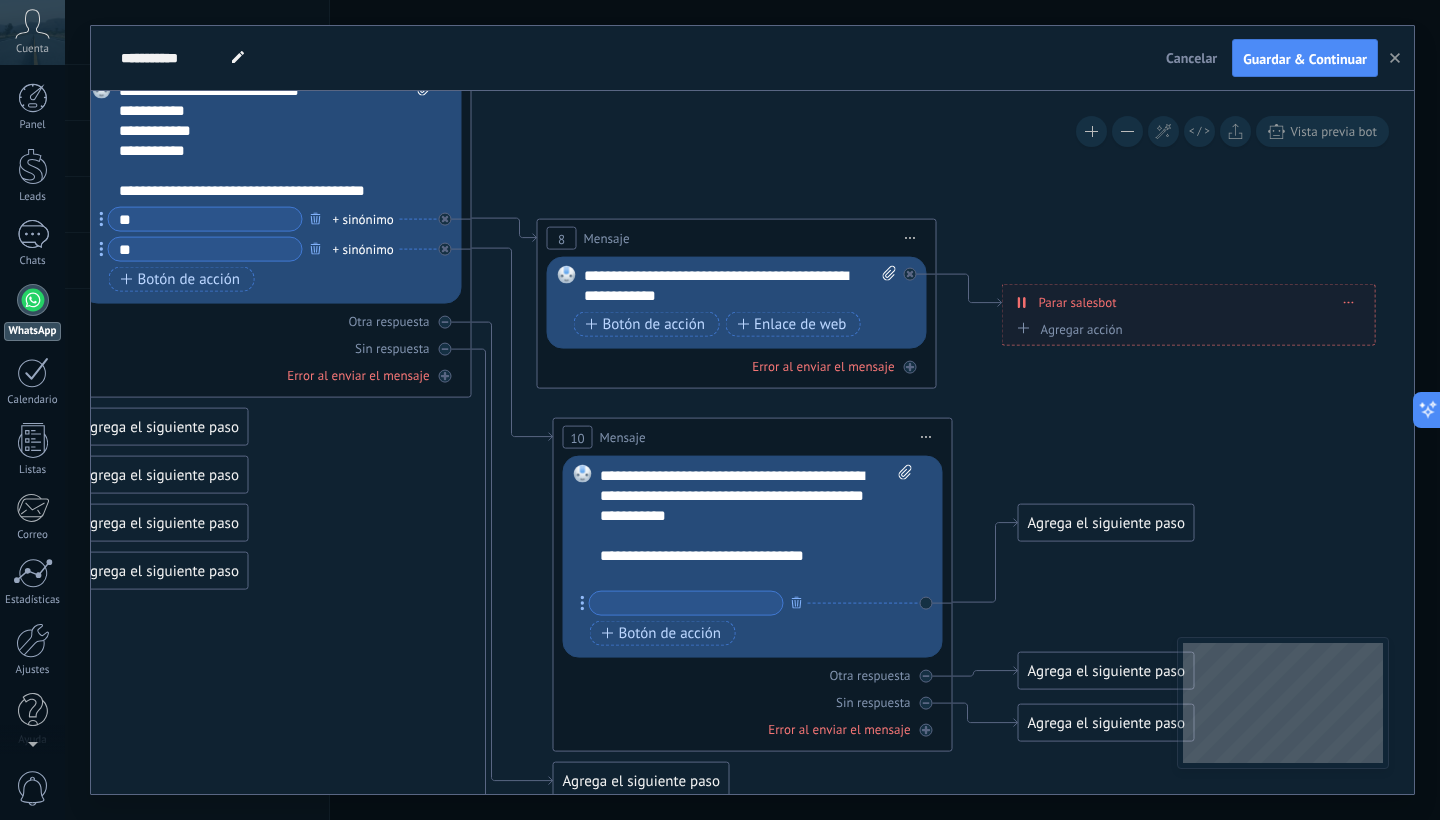 scroll, scrollTop: 240, scrollLeft: 0, axis: vertical 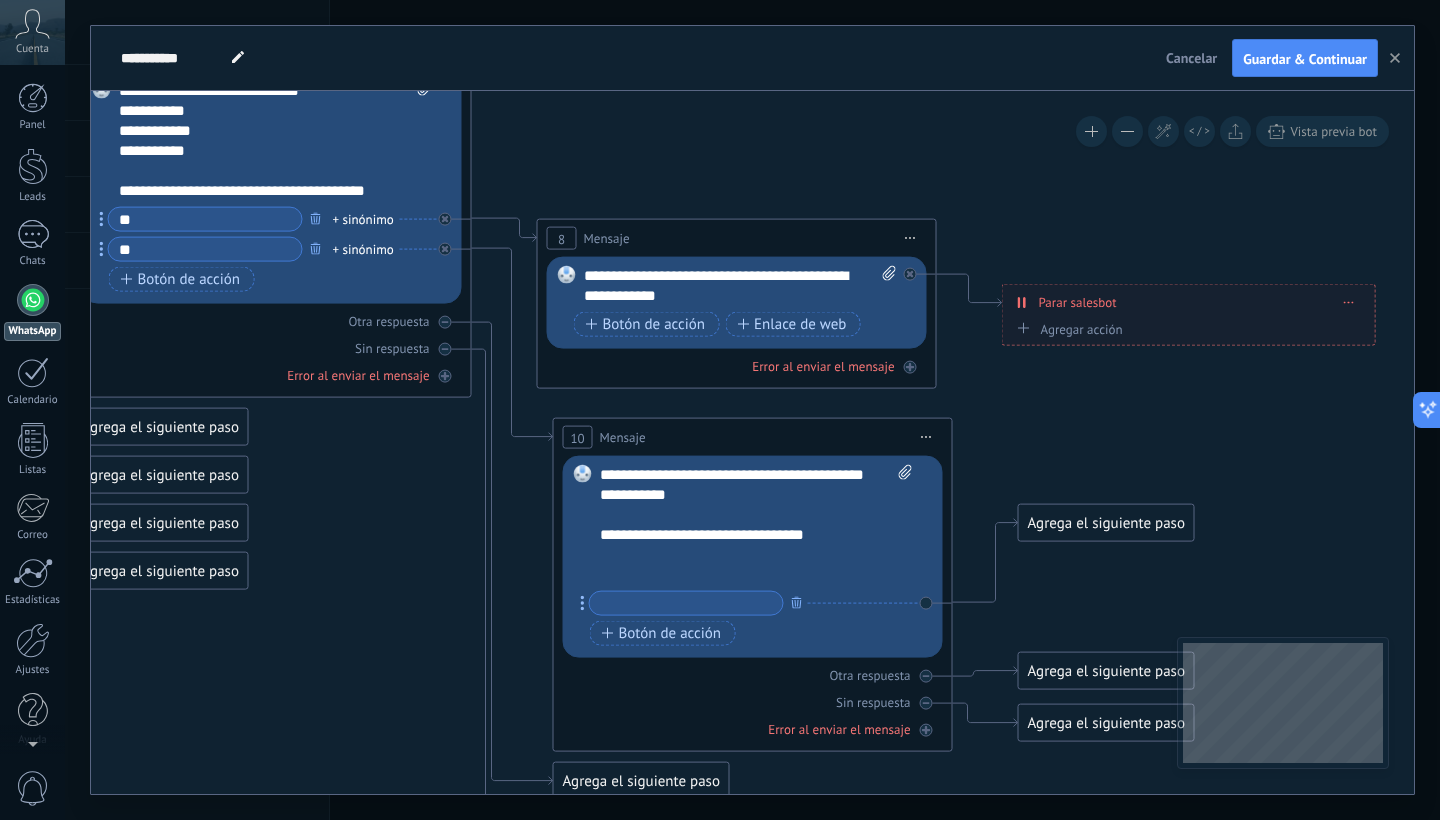 click at bounding box center (686, 603) 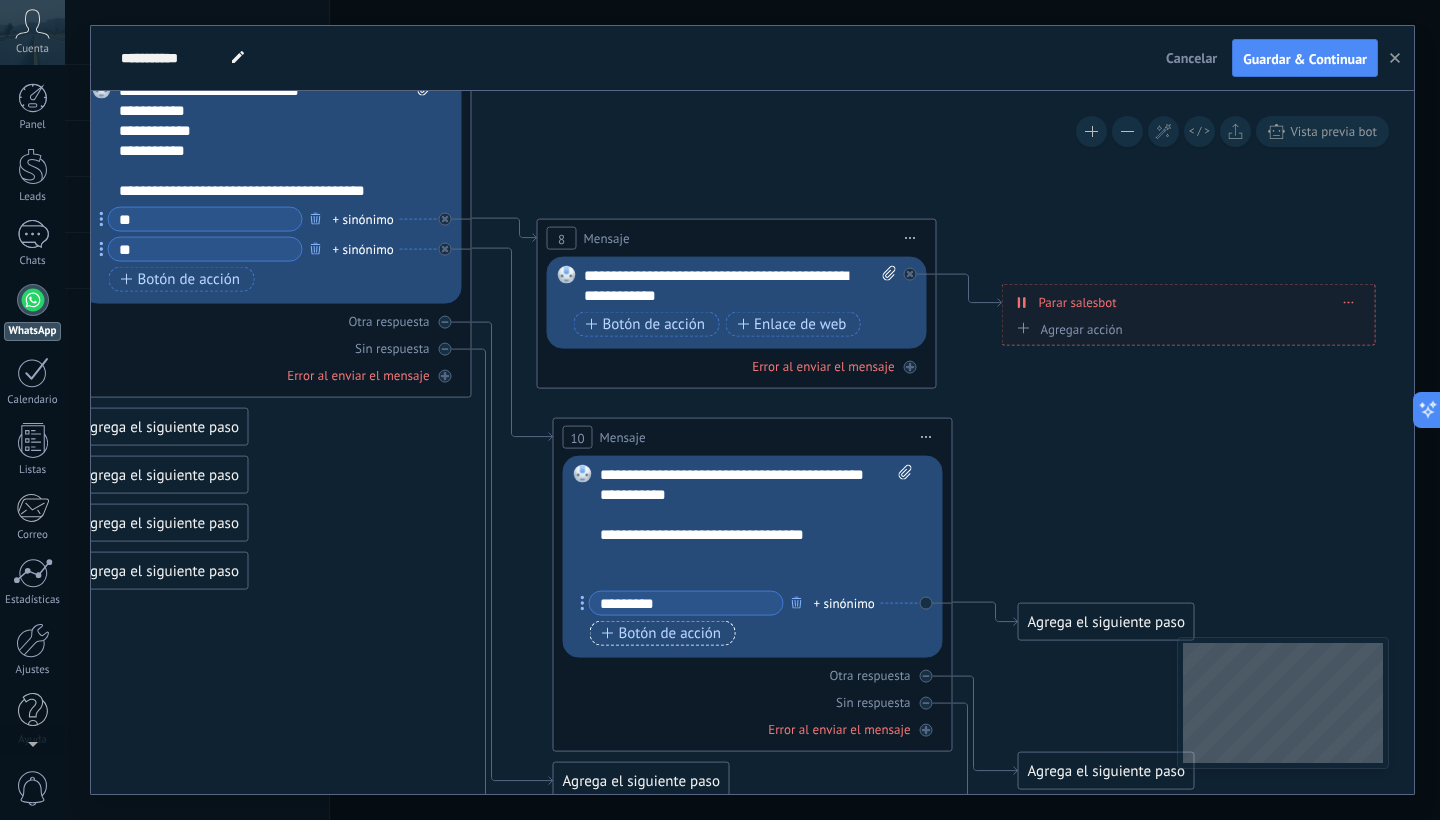 type on "*********" 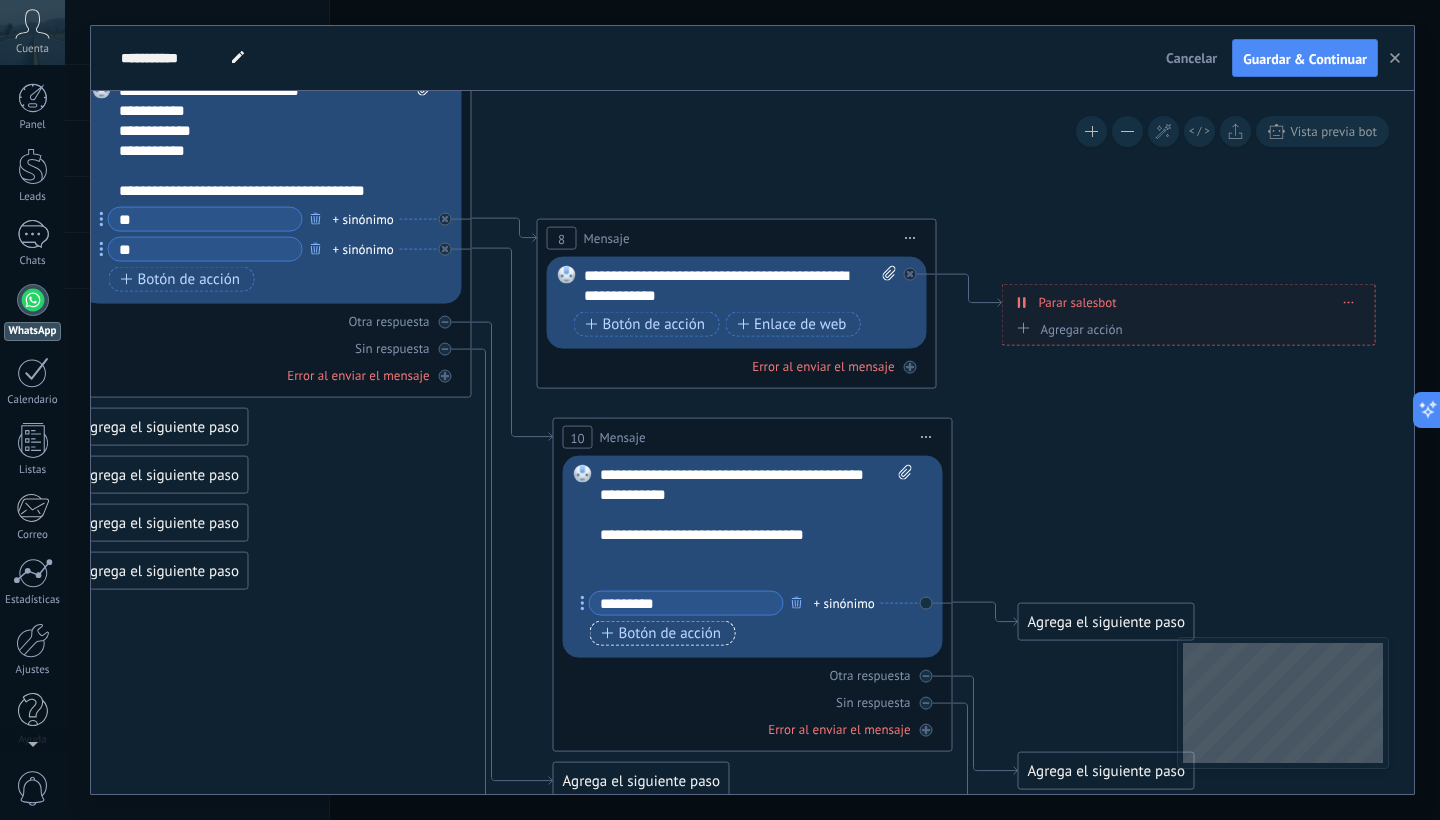 click 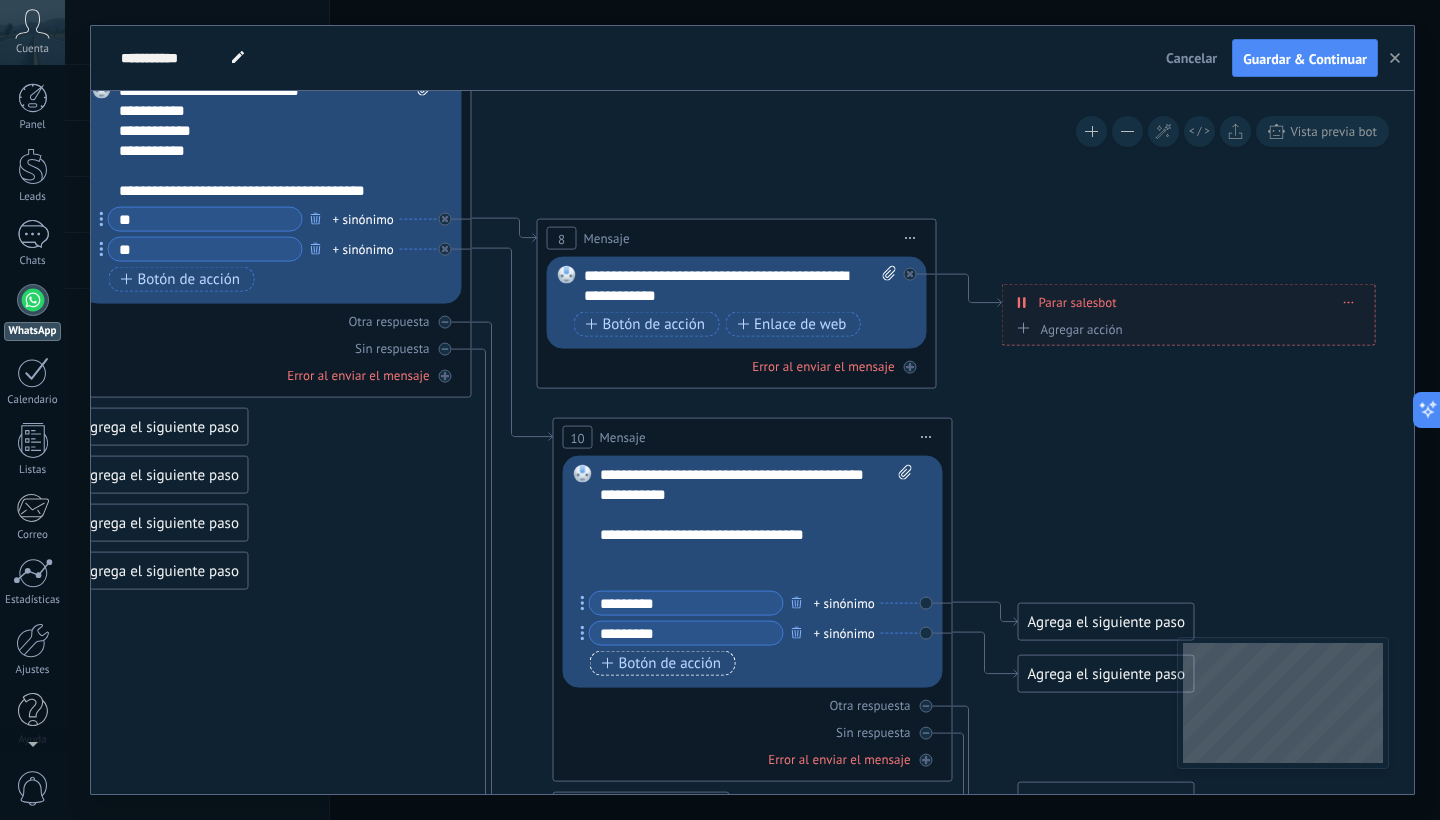 type on "*********" 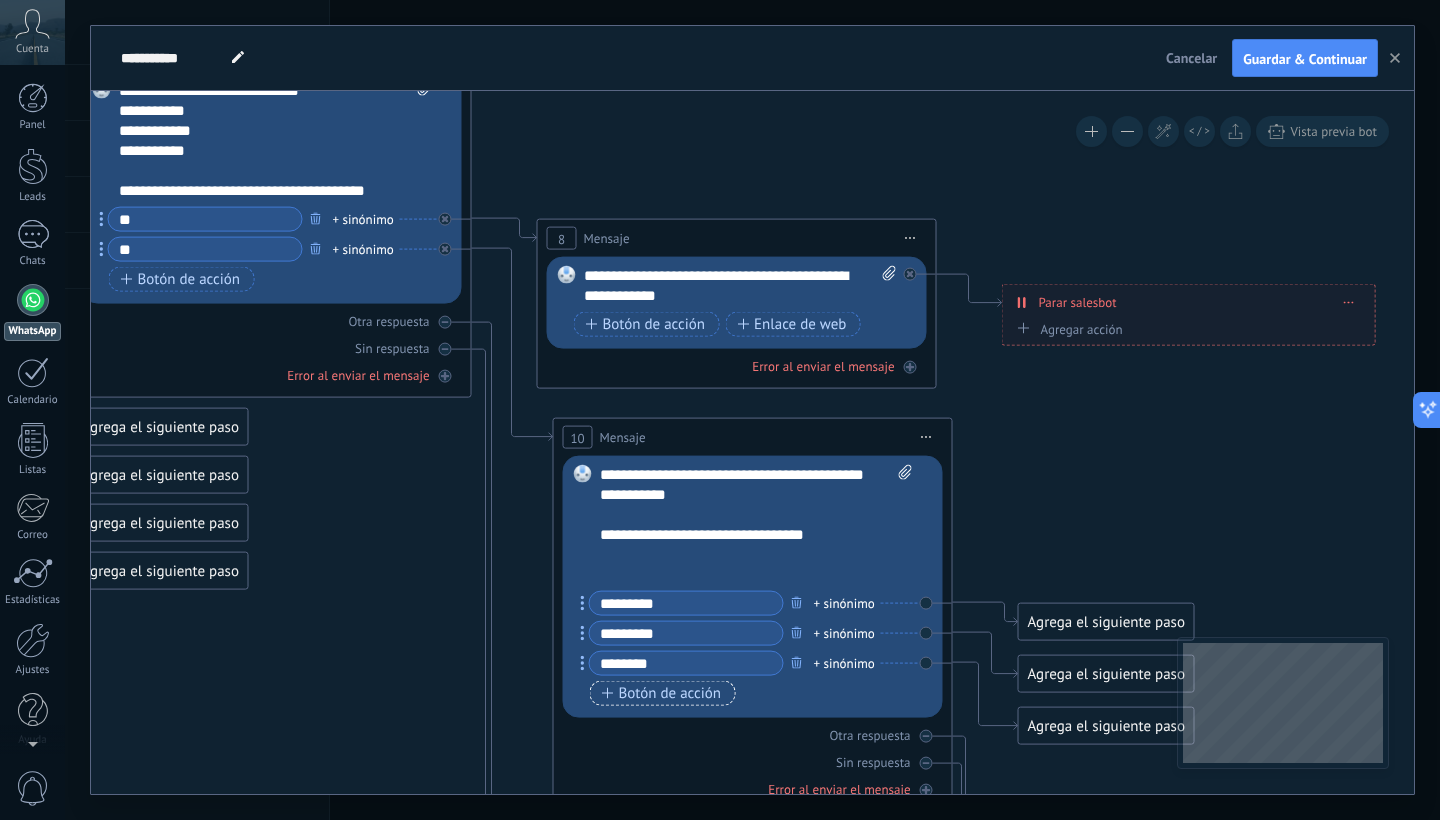 type on "********" 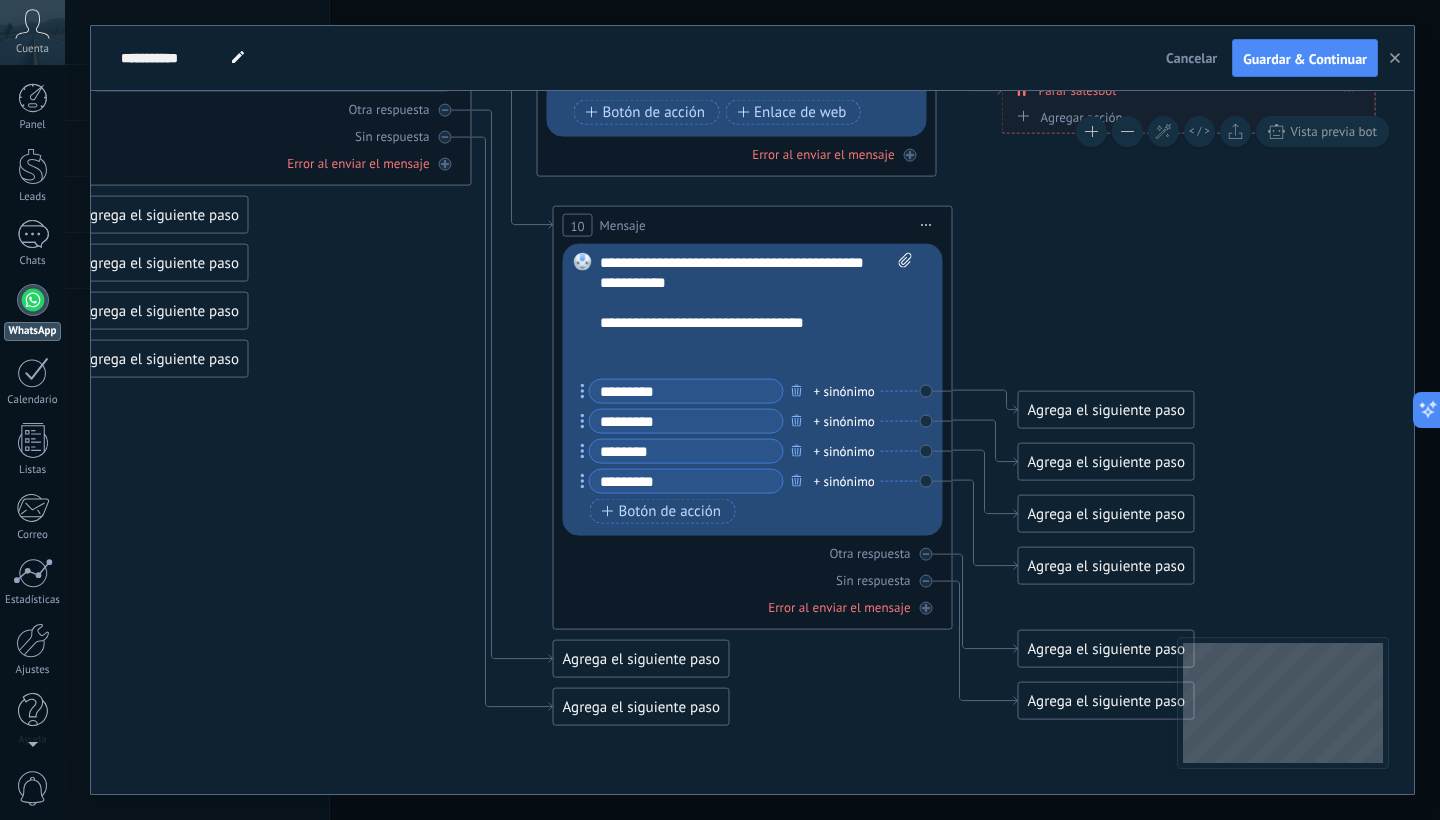 type on "*********" 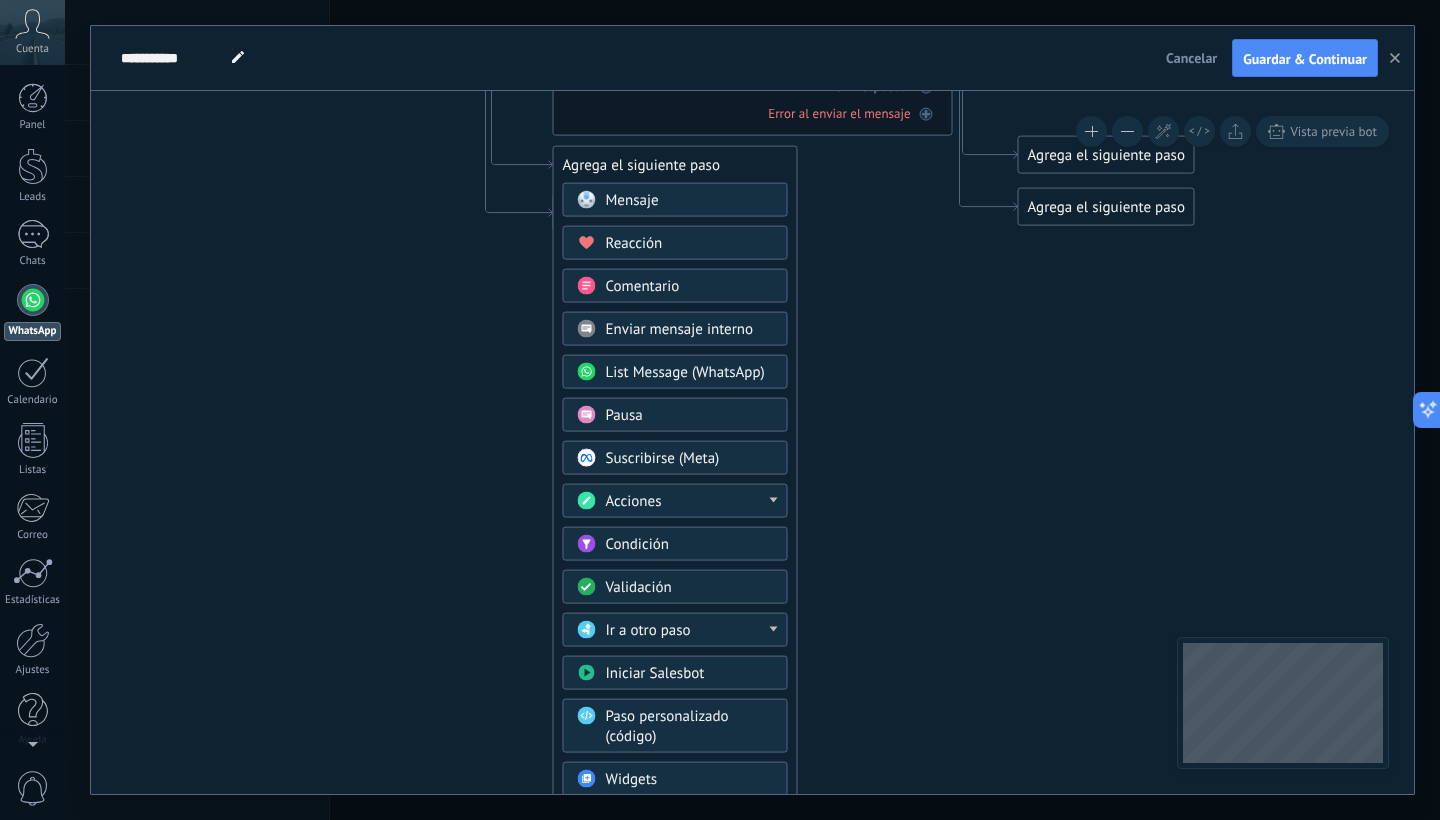 click on "Mensaje" at bounding box center [690, 201] 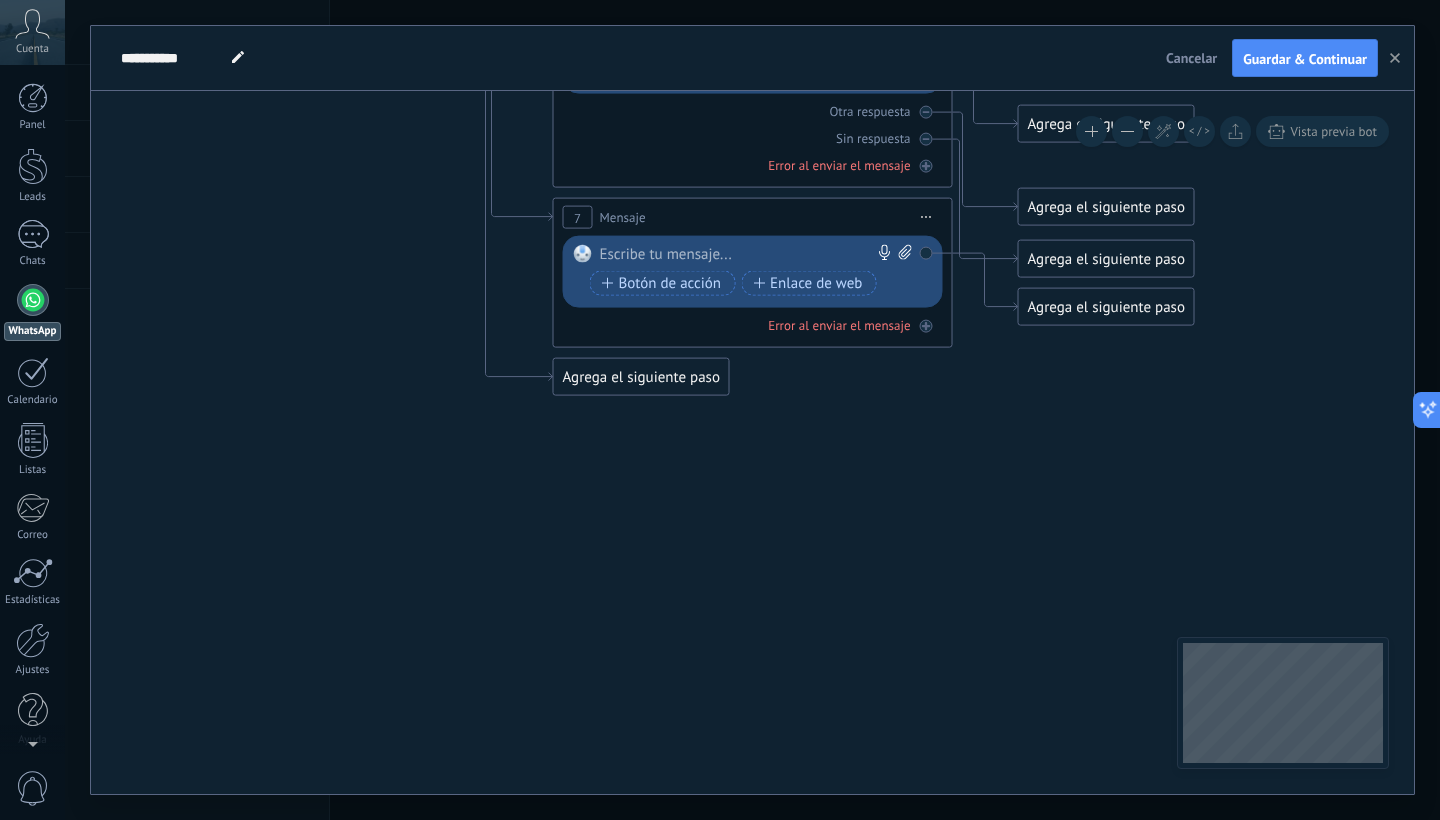 click at bounding box center (748, 255) 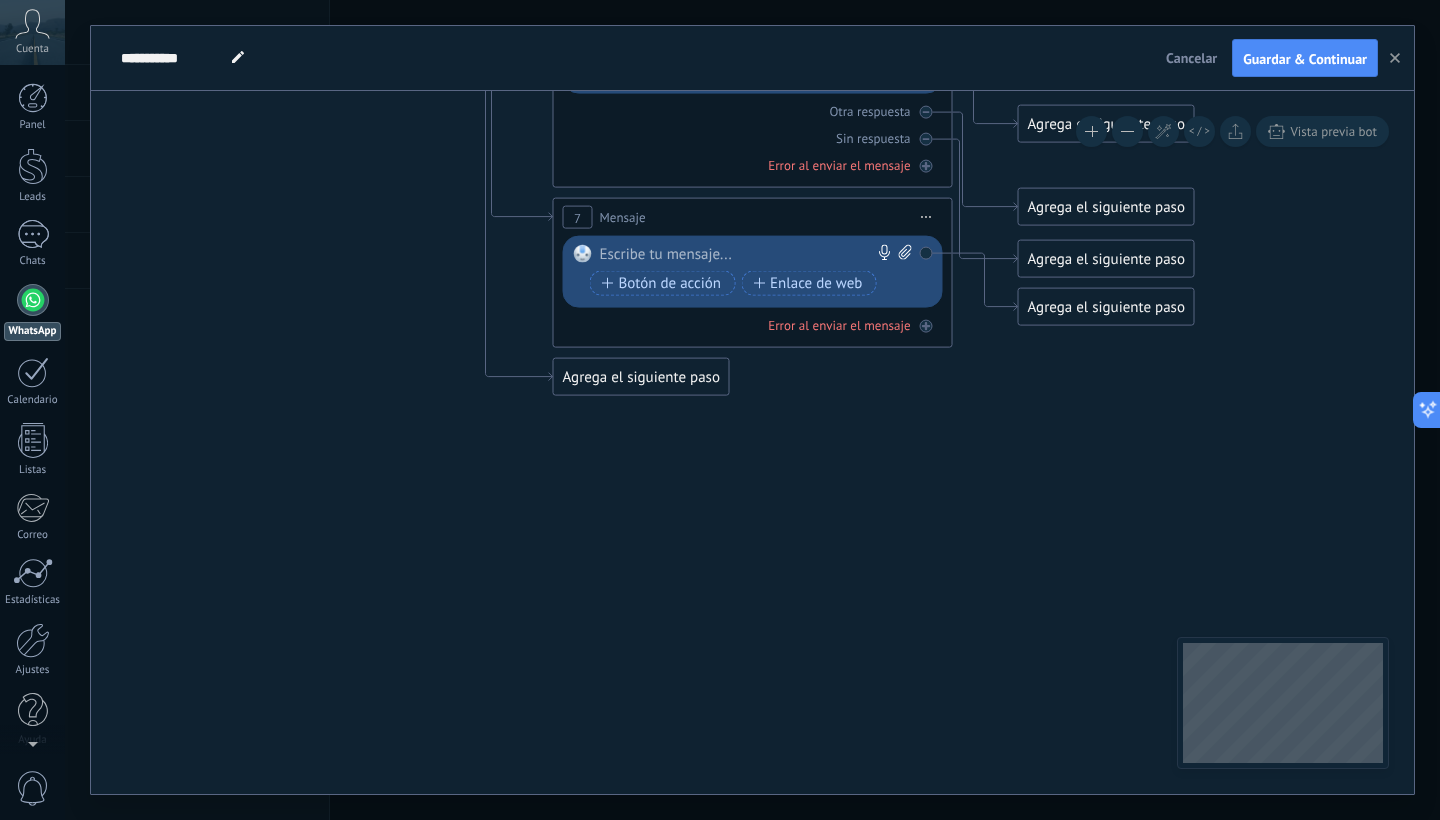 type 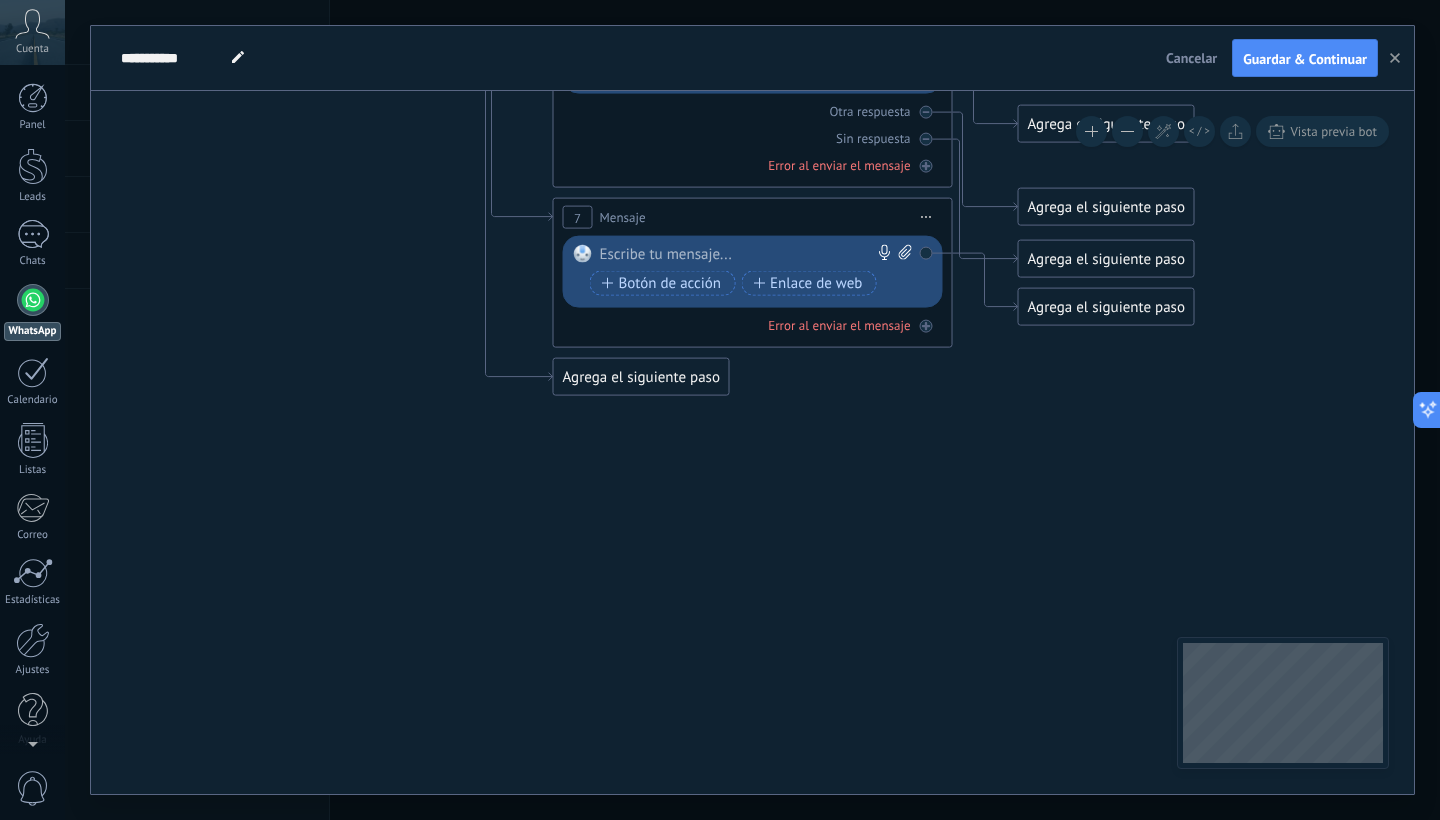 click on "Iniciar vista previa aquí
Cambiar nombre
Duplicar
Borrar" at bounding box center [927, 217] 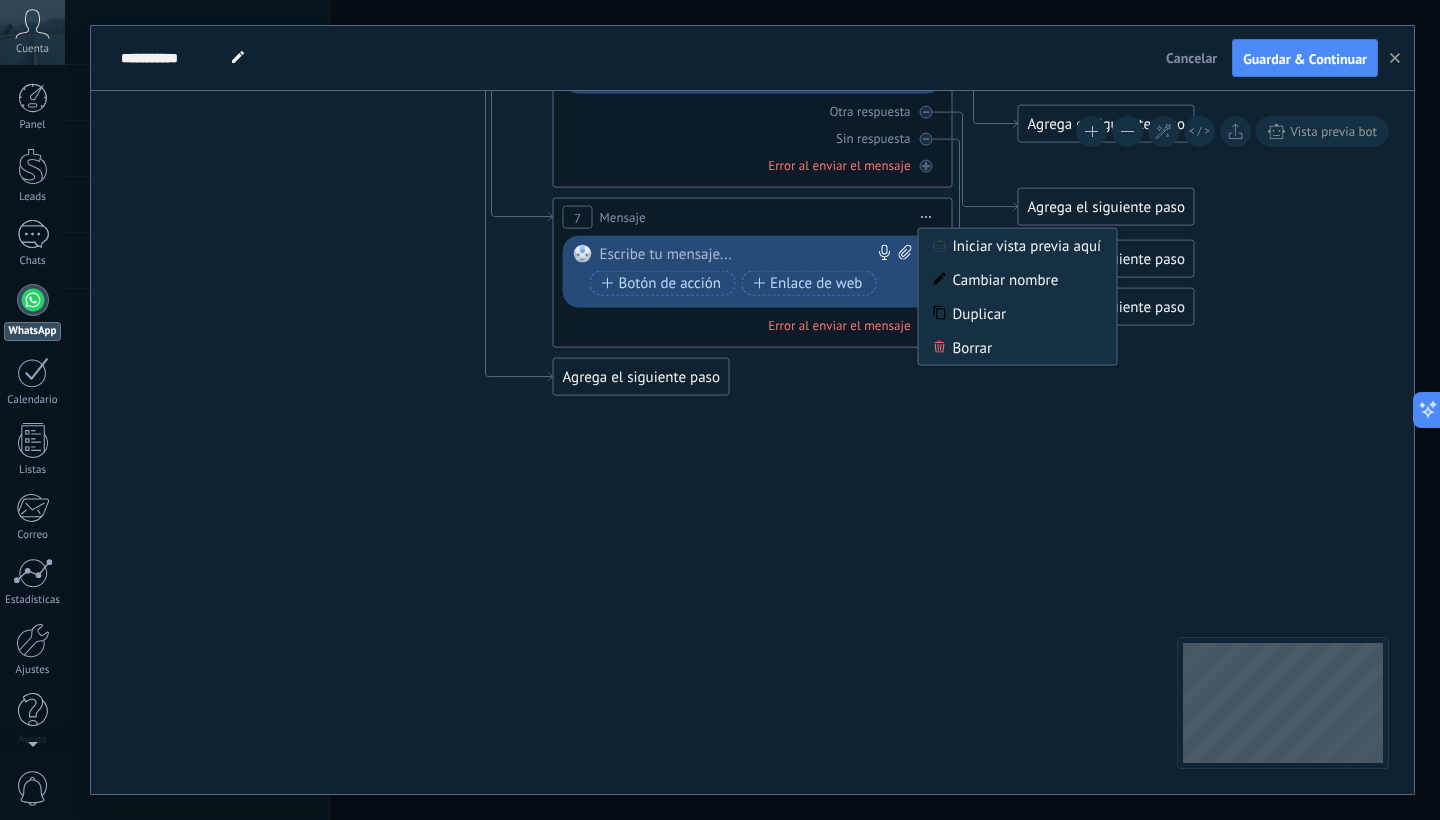 click on "Borrar" at bounding box center (1018, 348) 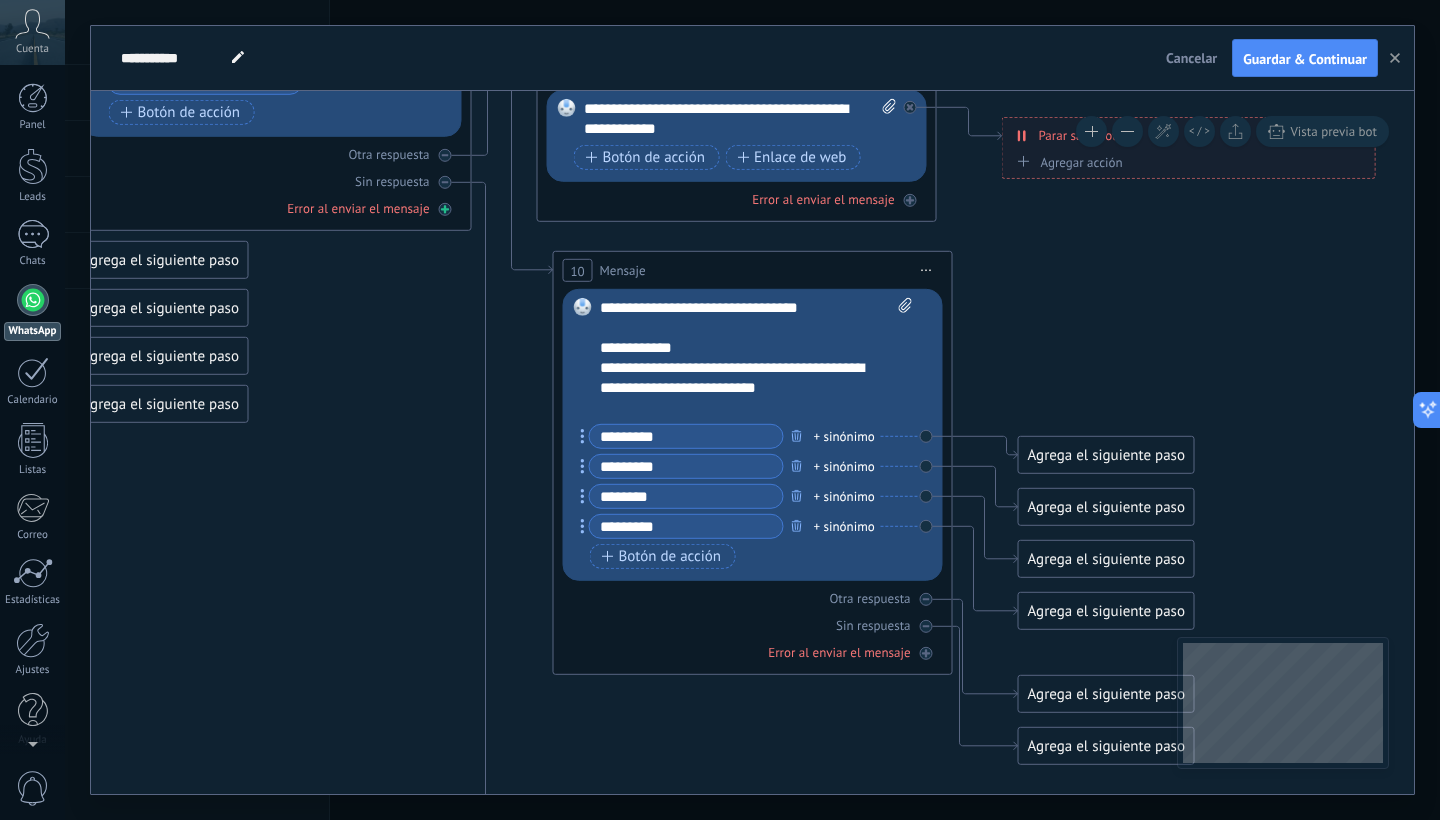 click at bounding box center (445, 209) 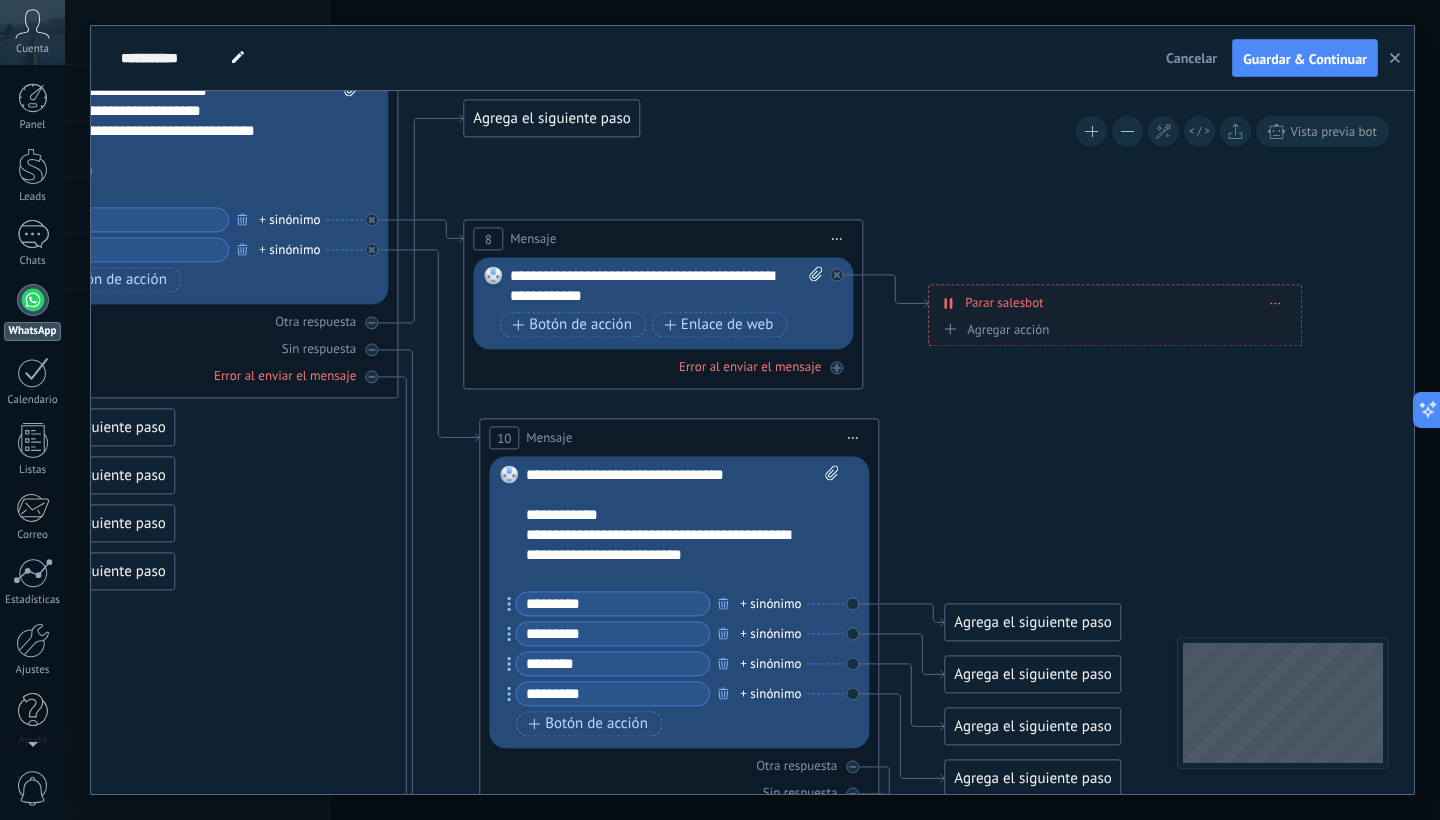 scroll, scrollTop: 47, scrollLeft: 0, axis: vertical 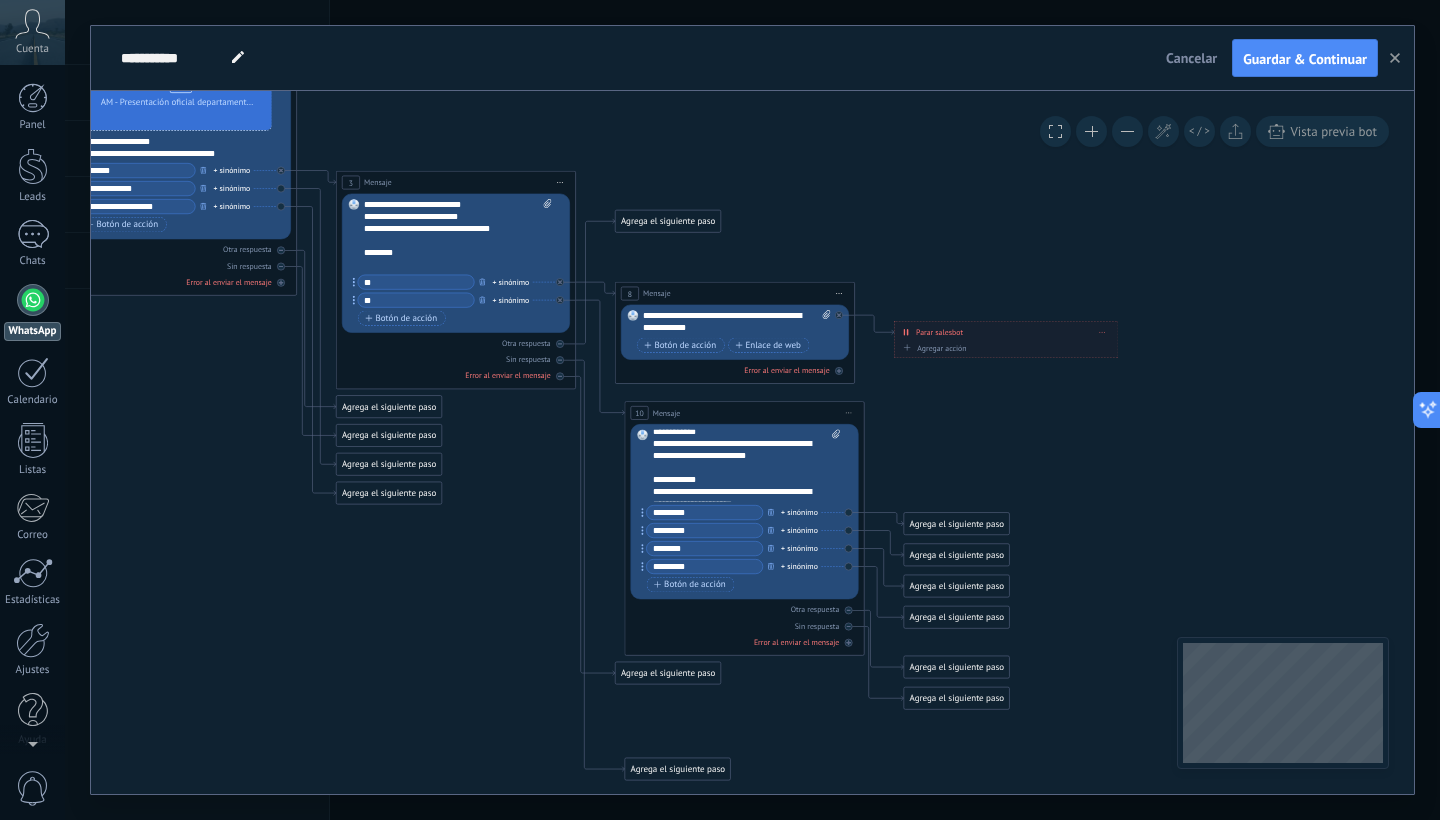 click 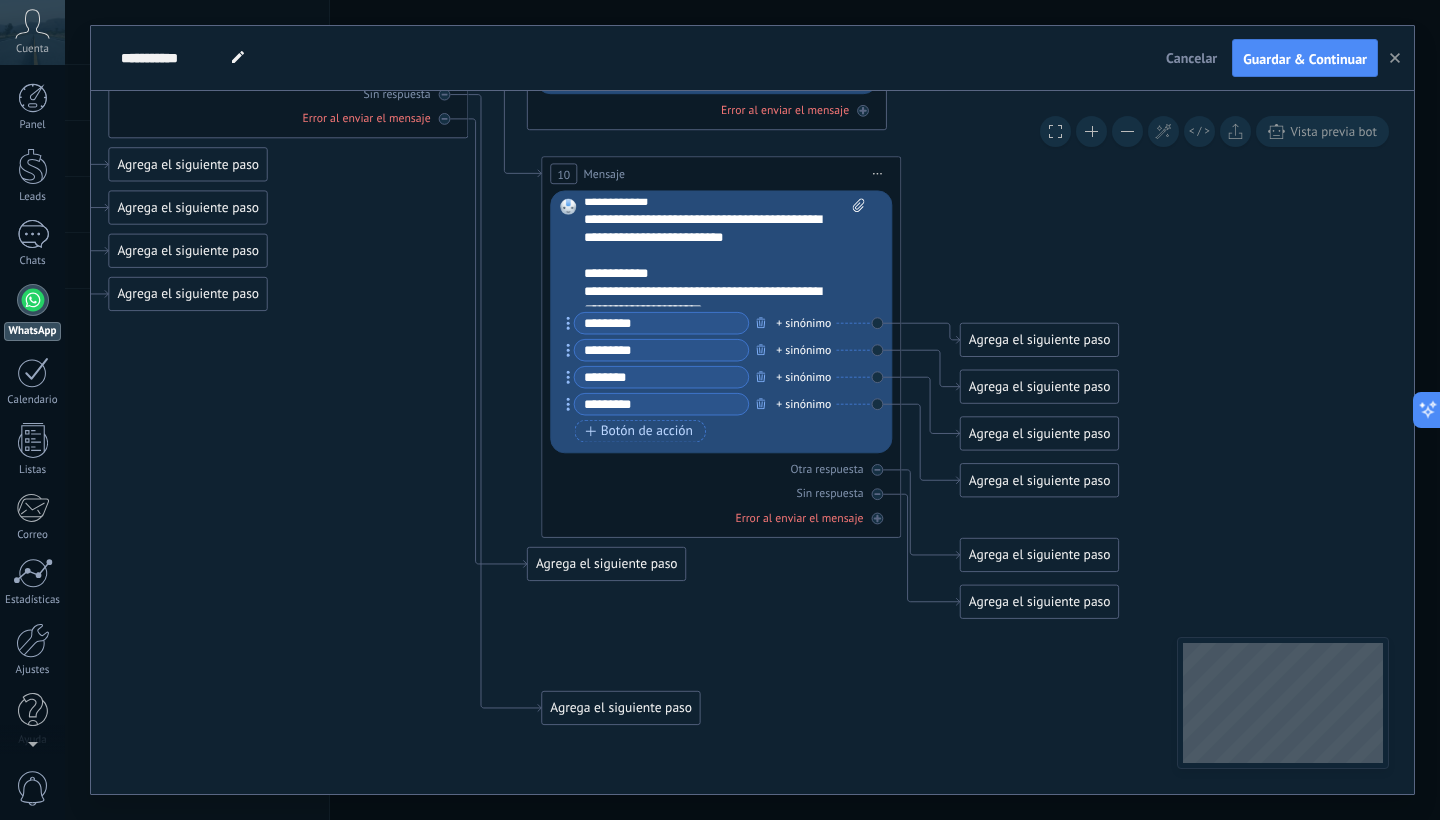 click on "Agrega el siguiente paso" at bounding box center [1040, 340] 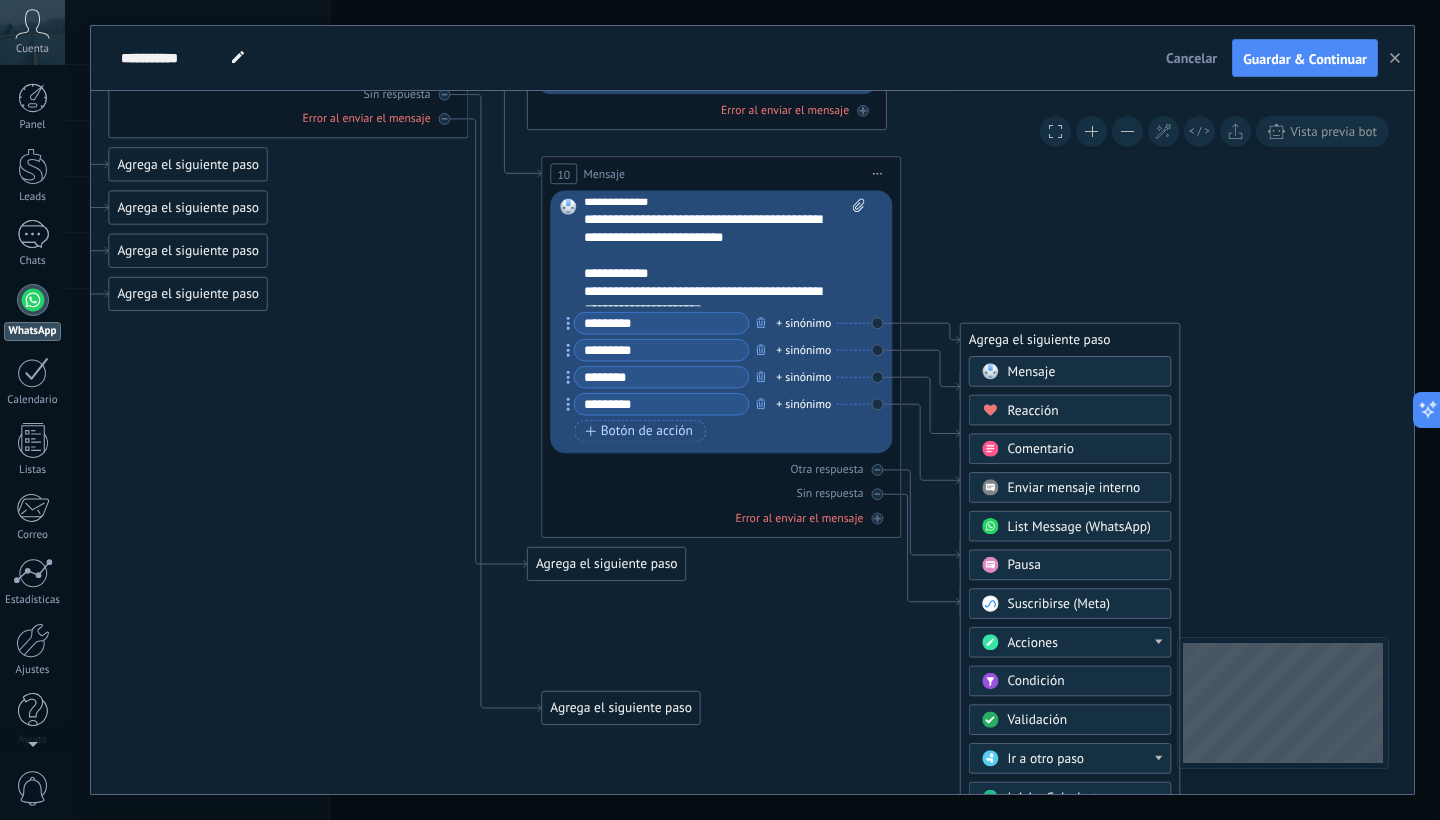 click on "Mensaje" at bounding box center (1031, 371) 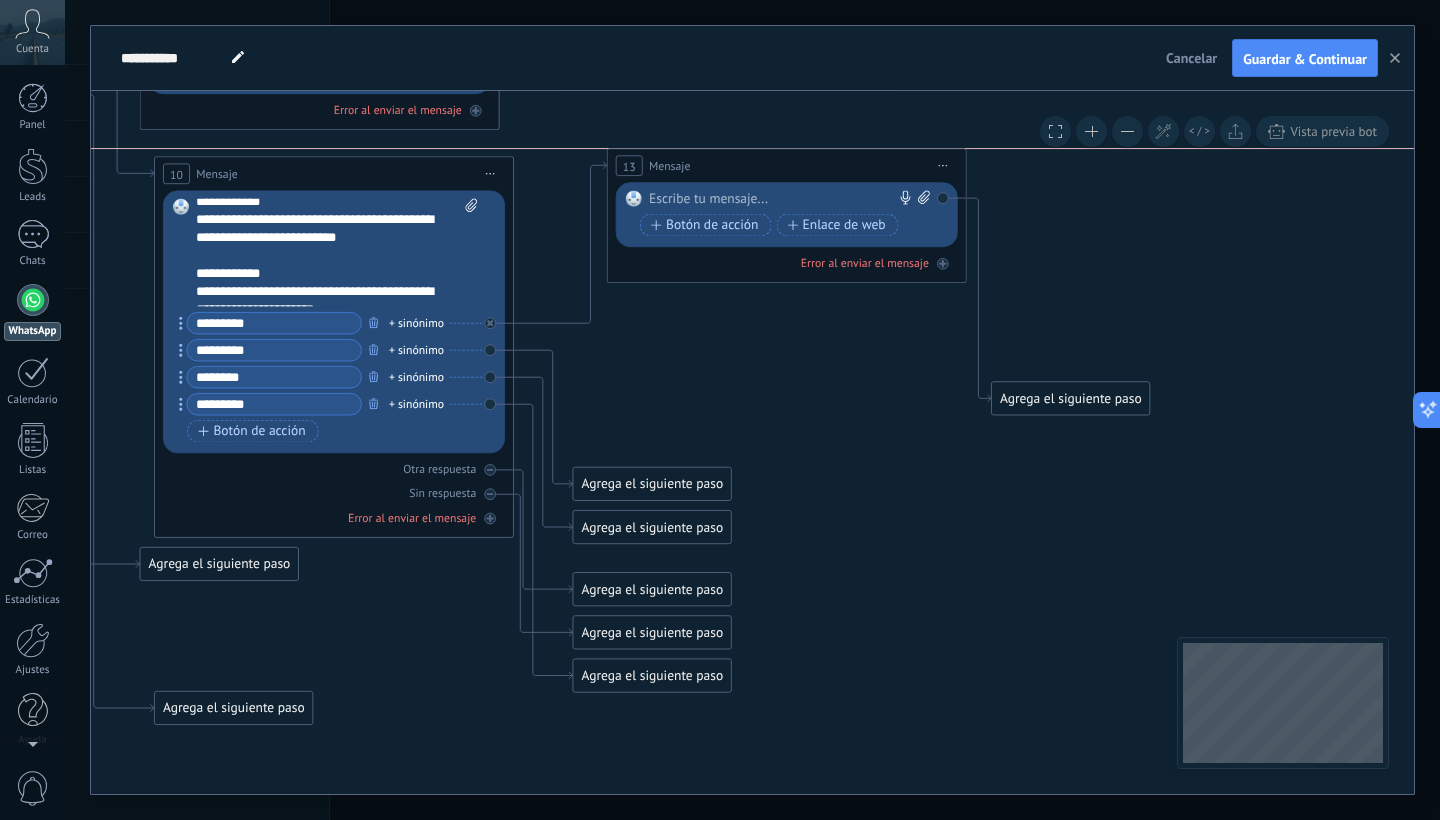 drag, startPoint x: 791, startPoint y: 313, endPoint x: 839, endPoint y: 171, distance: 149.8933 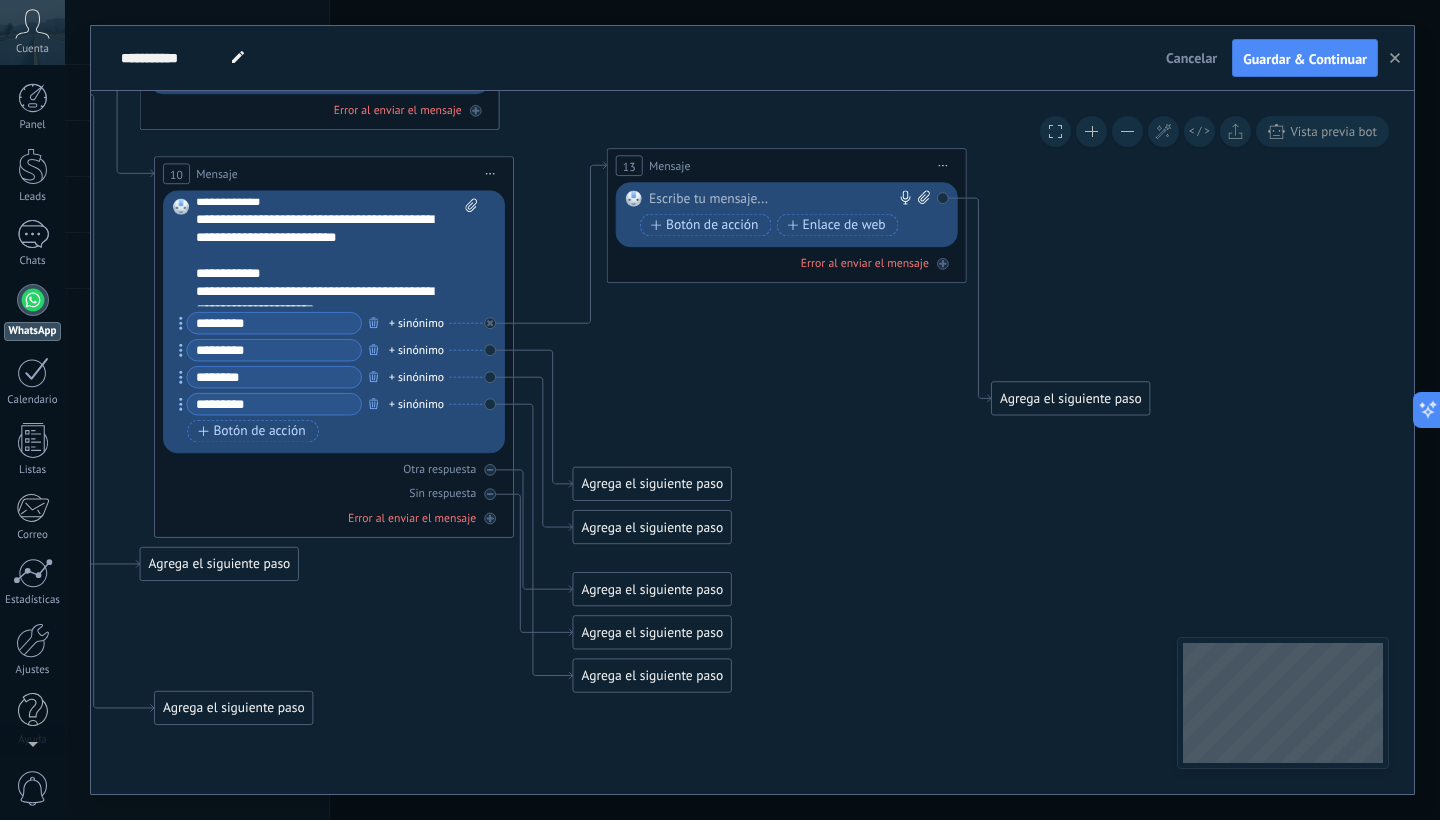 click at bounding box center (782, 199) 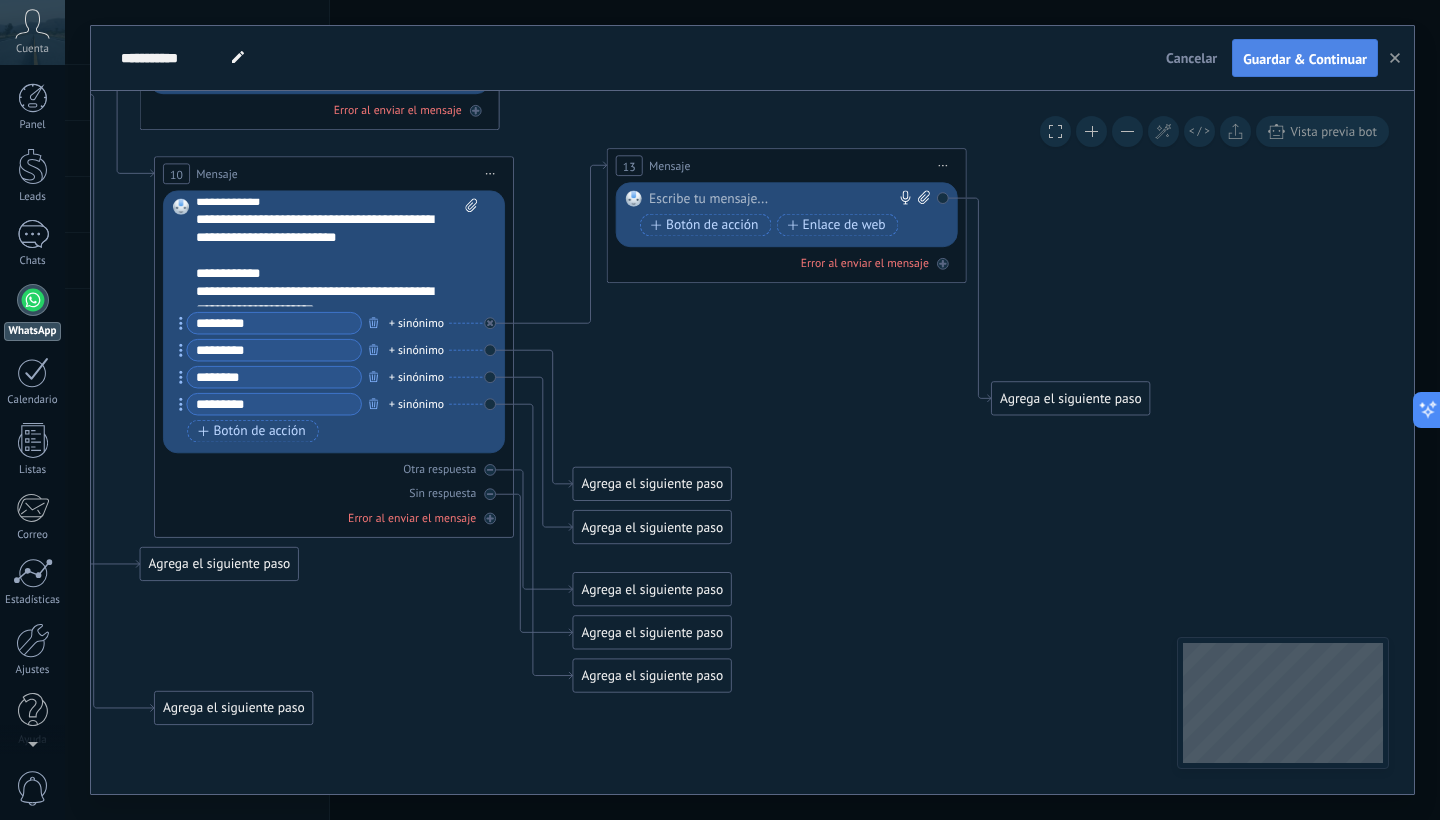 click on "Guardar & Continuar" at bounding box center (1305, 58) 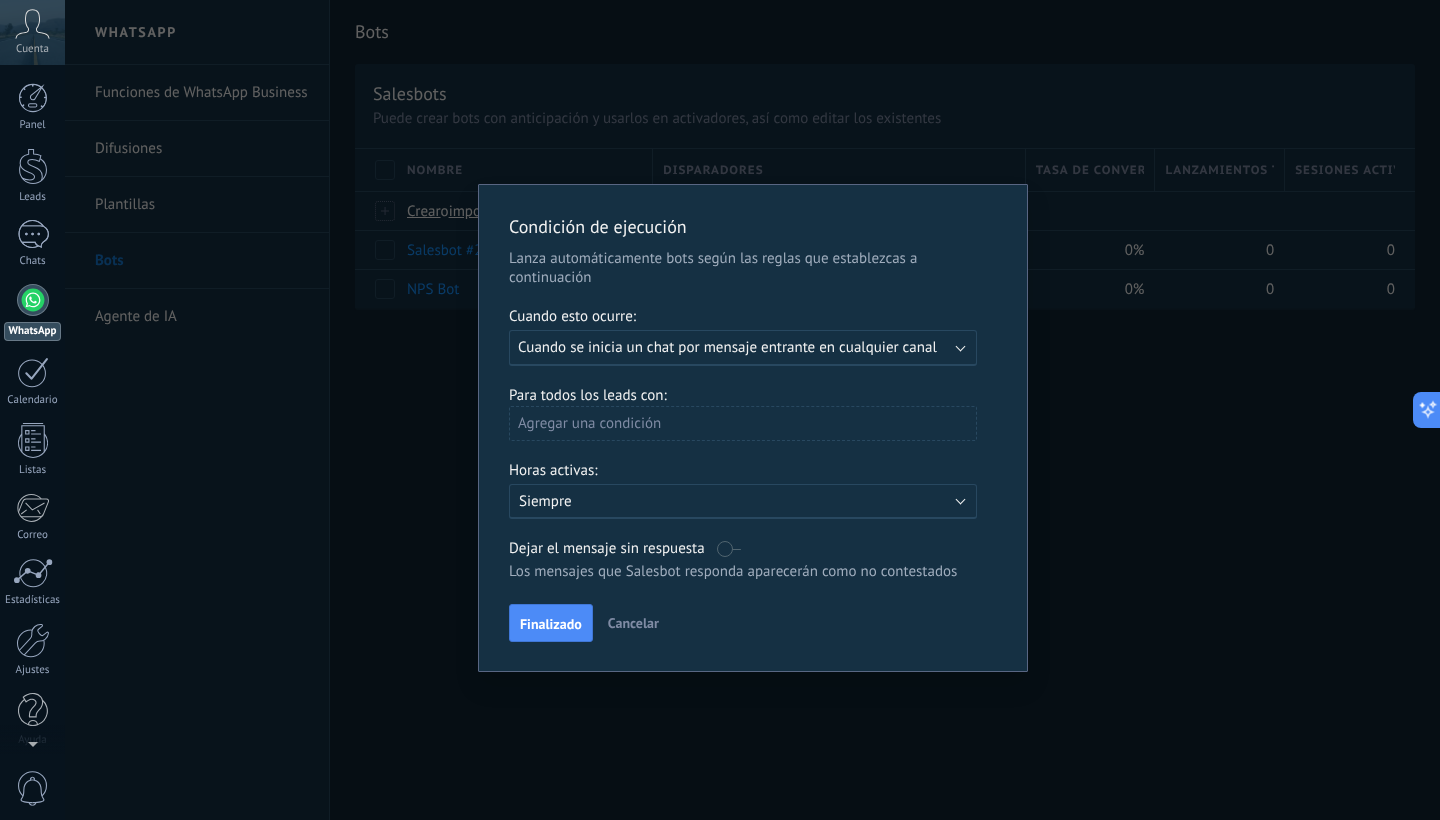 click on "Cuando se inicia un chat por mensaje entrante en cualquier canal" at bounding box center [727, 347] 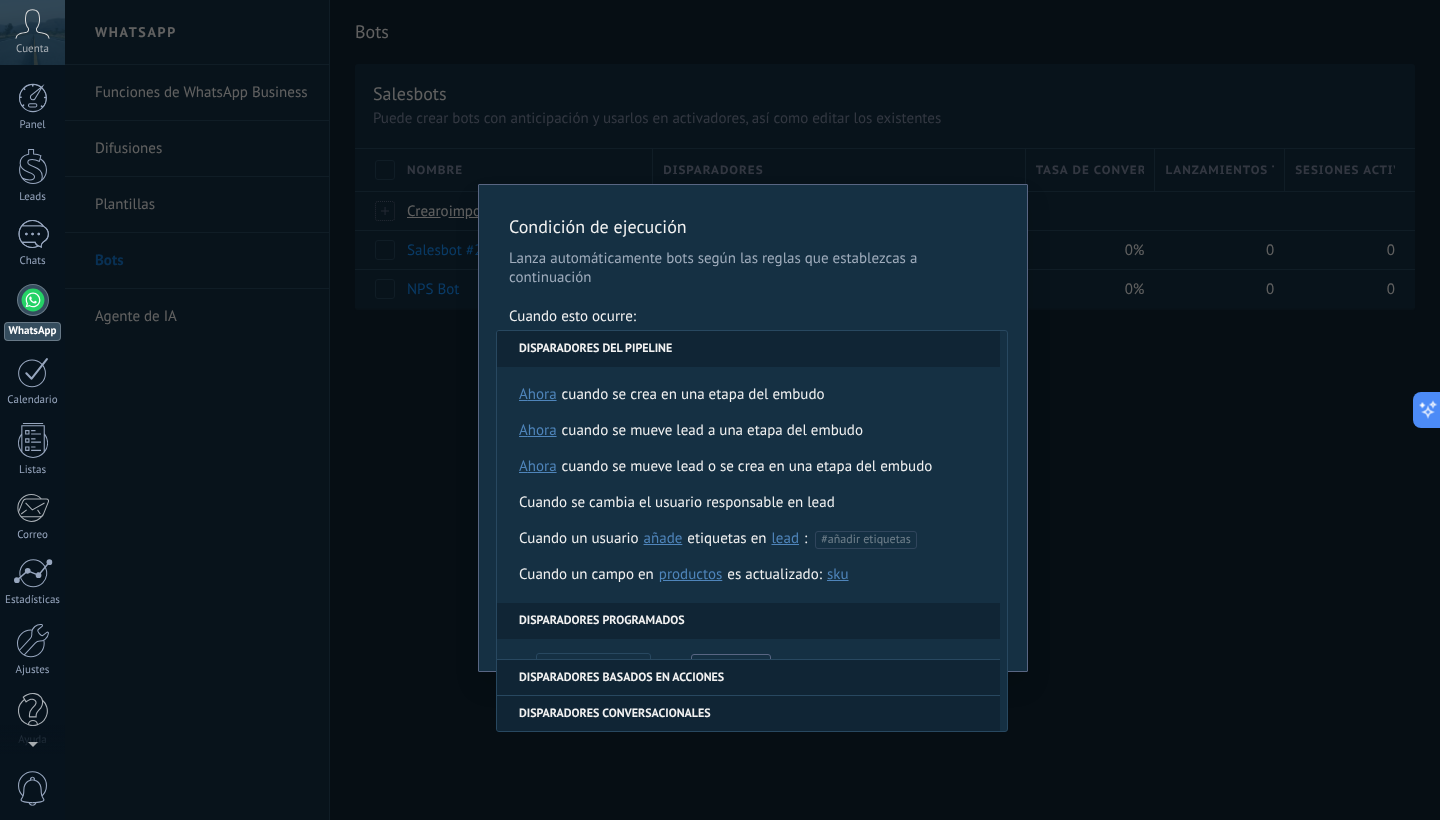 click on "Cuando esto ocurre:" at bounding box center (753, 318) 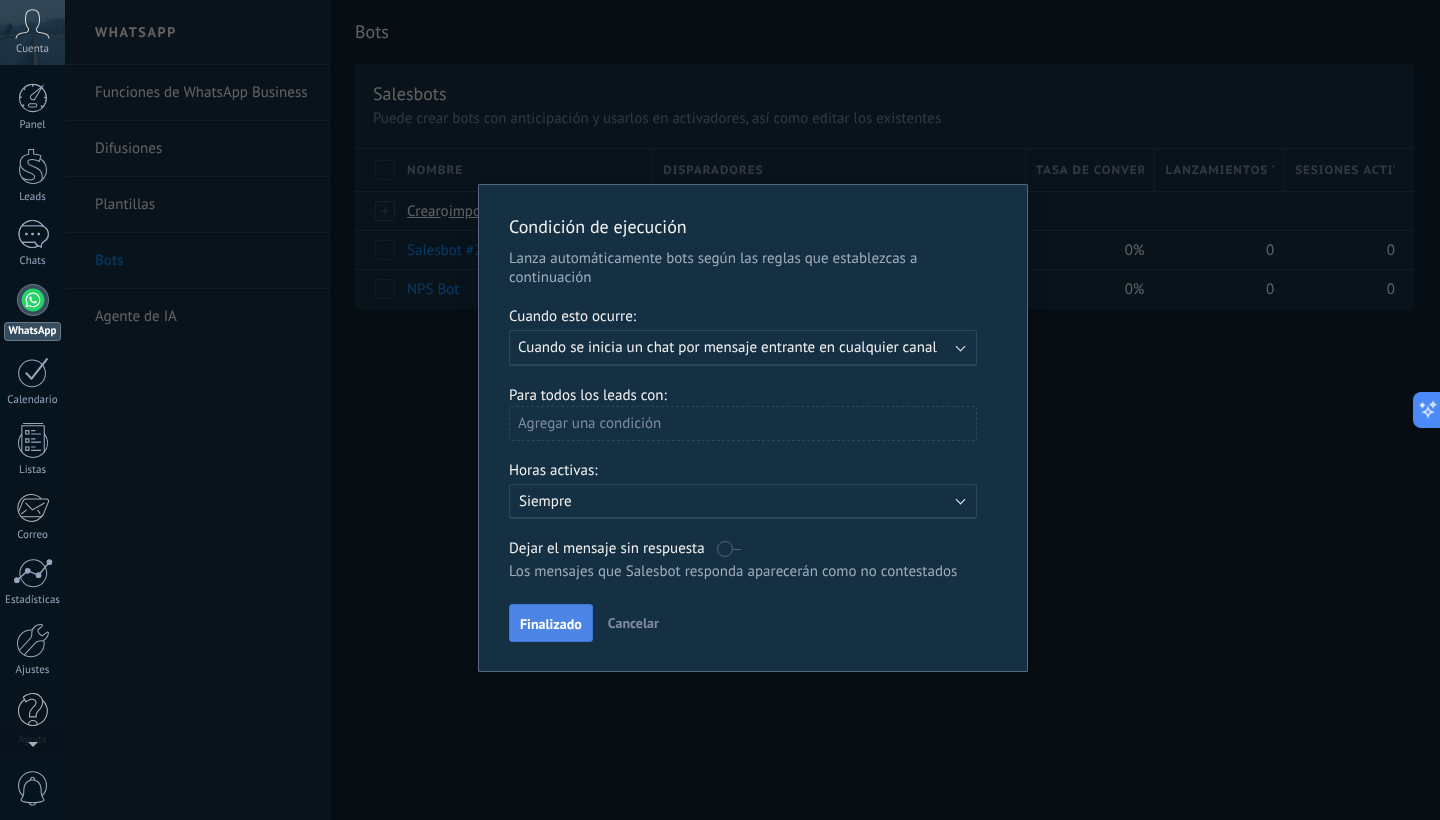 click on "Finalizado" at bounding box center (551, 623) 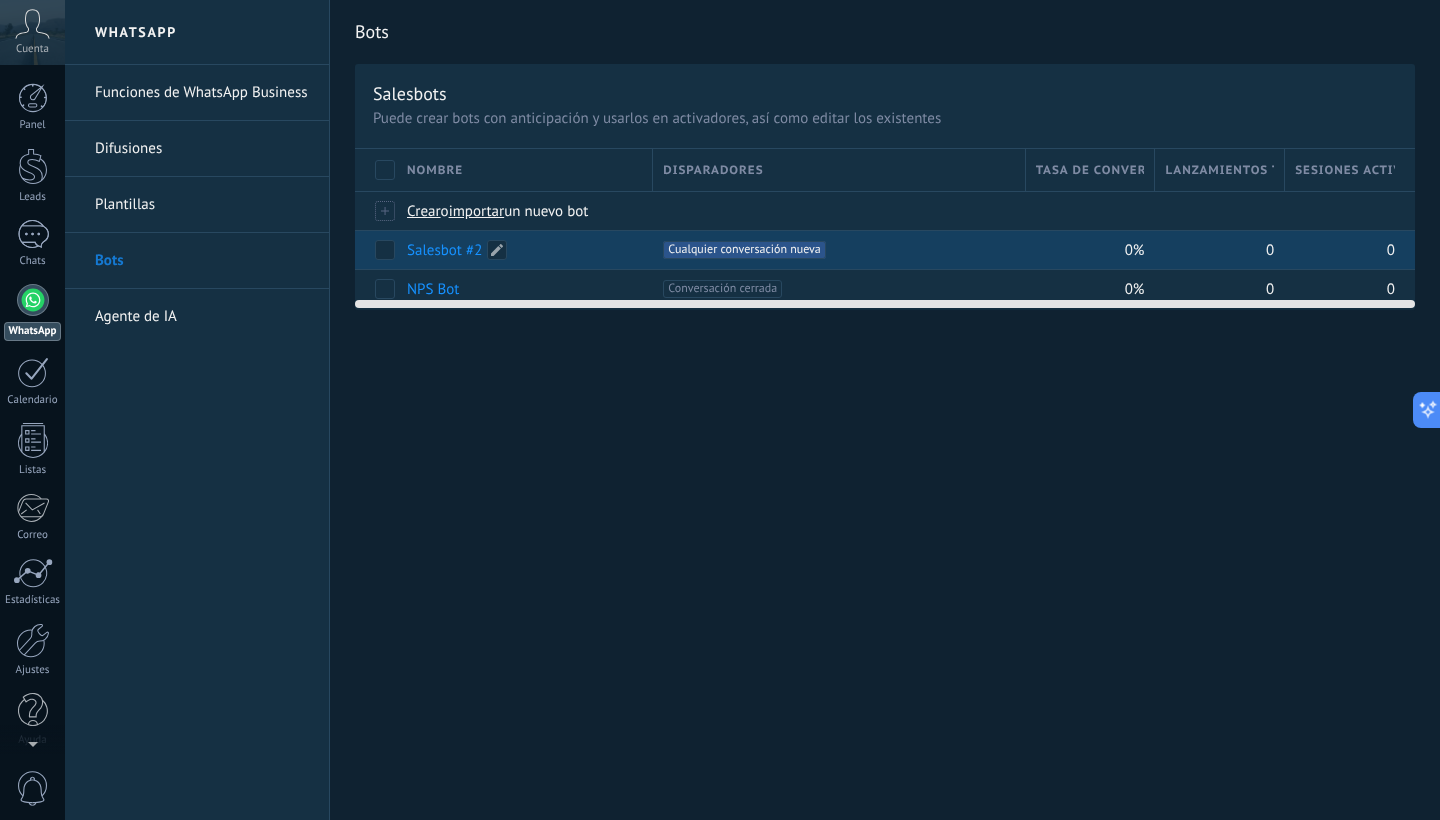 click on "Salesbot #2" at bounding box center [520, 250] 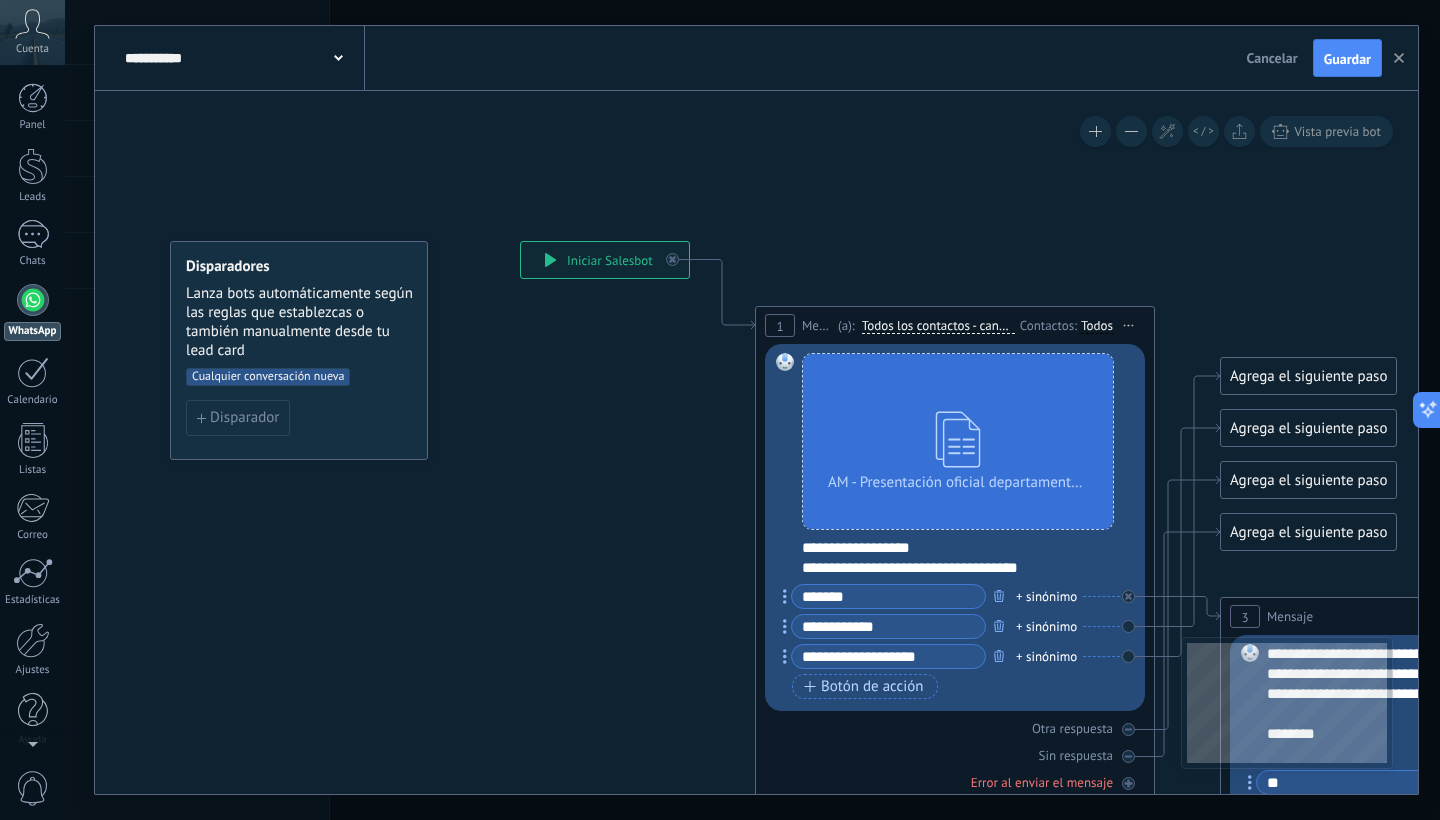 drag, startPoint x: 775, startPoint y: 431, endPoint x: 560, endPoint y: 345, distance: 231.56209 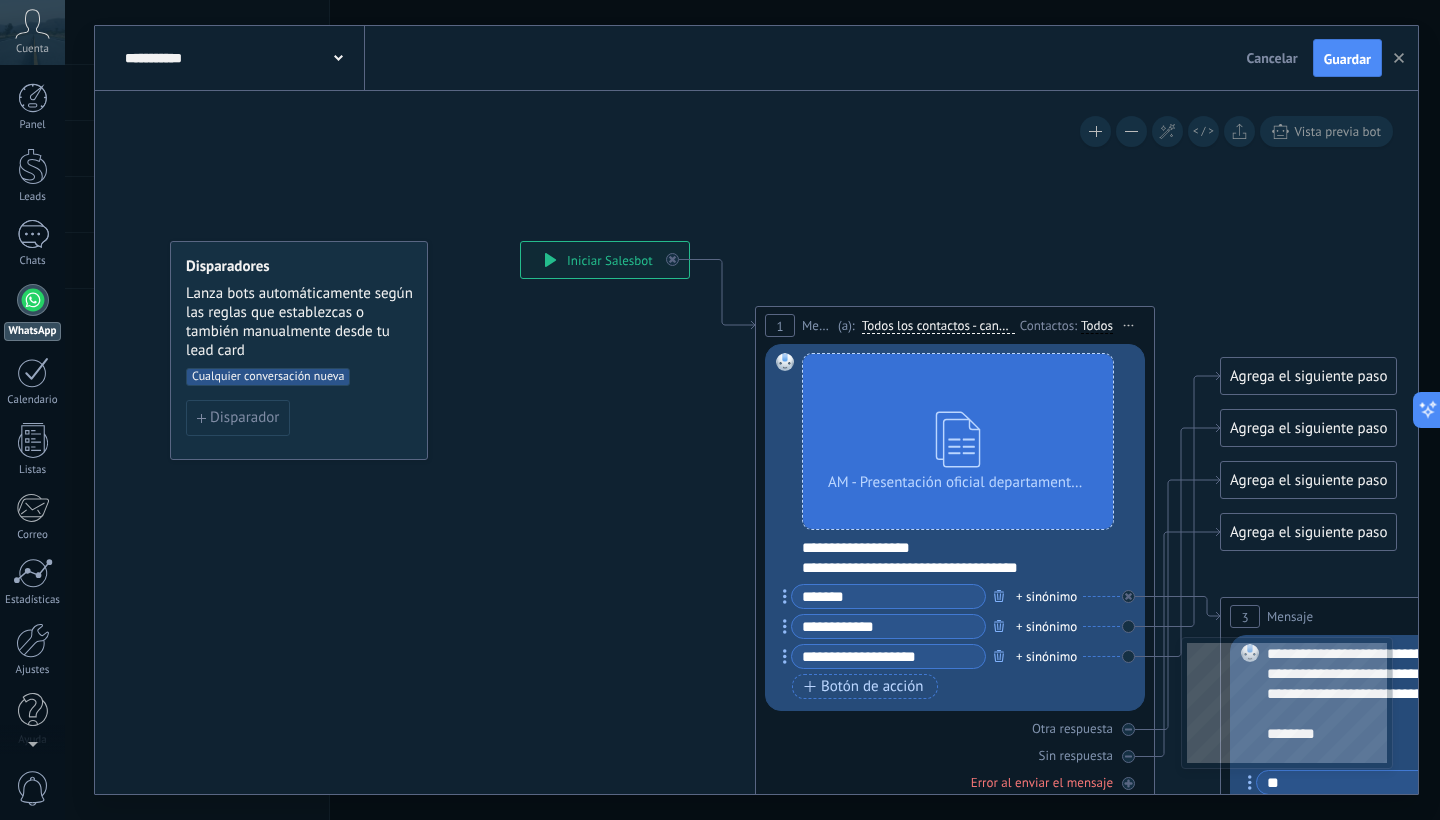 click on "**********" at bounding box center (520, 241) 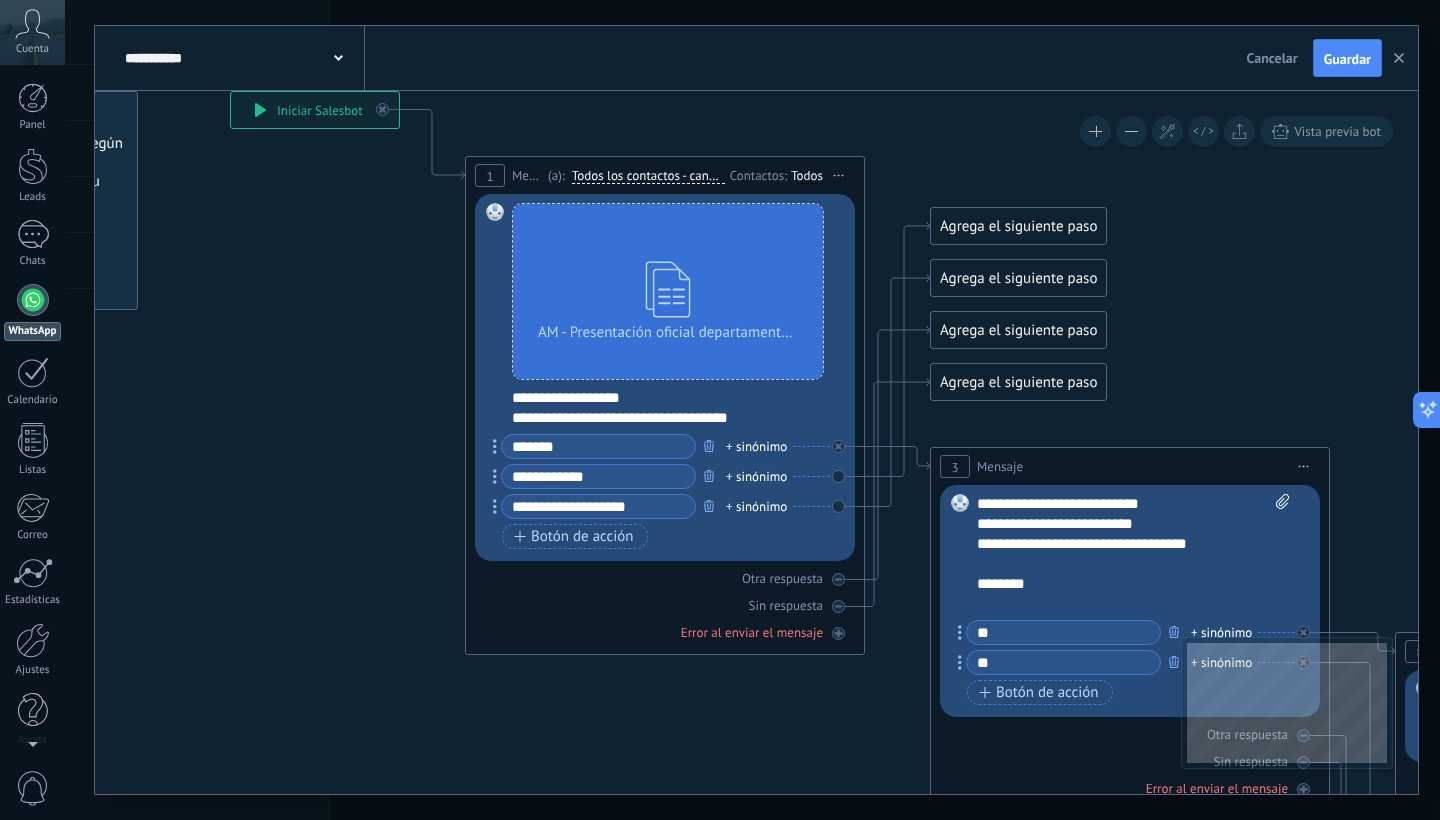 drag, startPoint x: 582, startPoint y: 358, endPoint x: 333, endPoint y: 246, distance: 273.0293 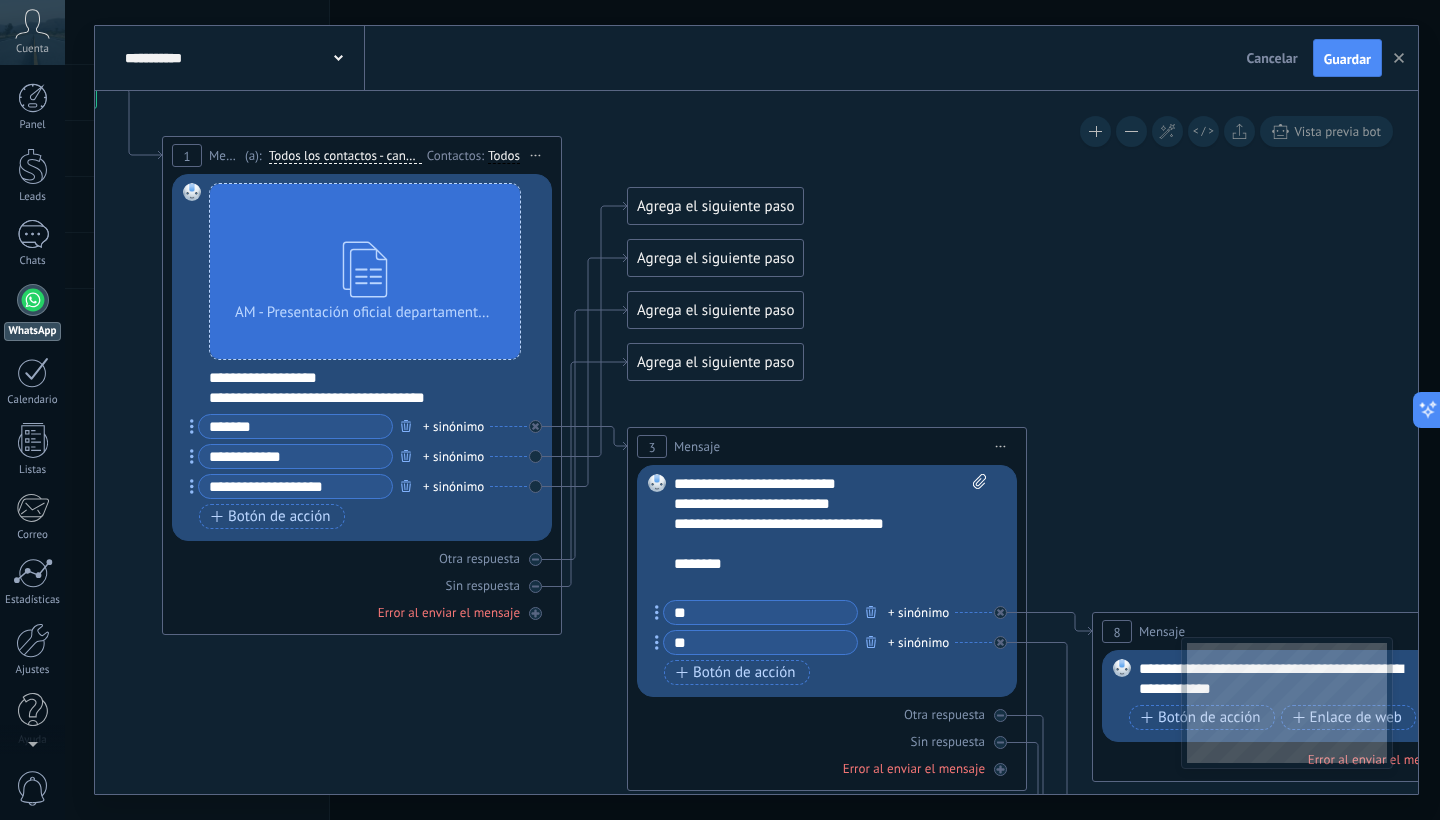 drag, startPoint x: 297, startPoint y: 345, endPoint x: 0, endPoint y: 324, distance: 297.7415 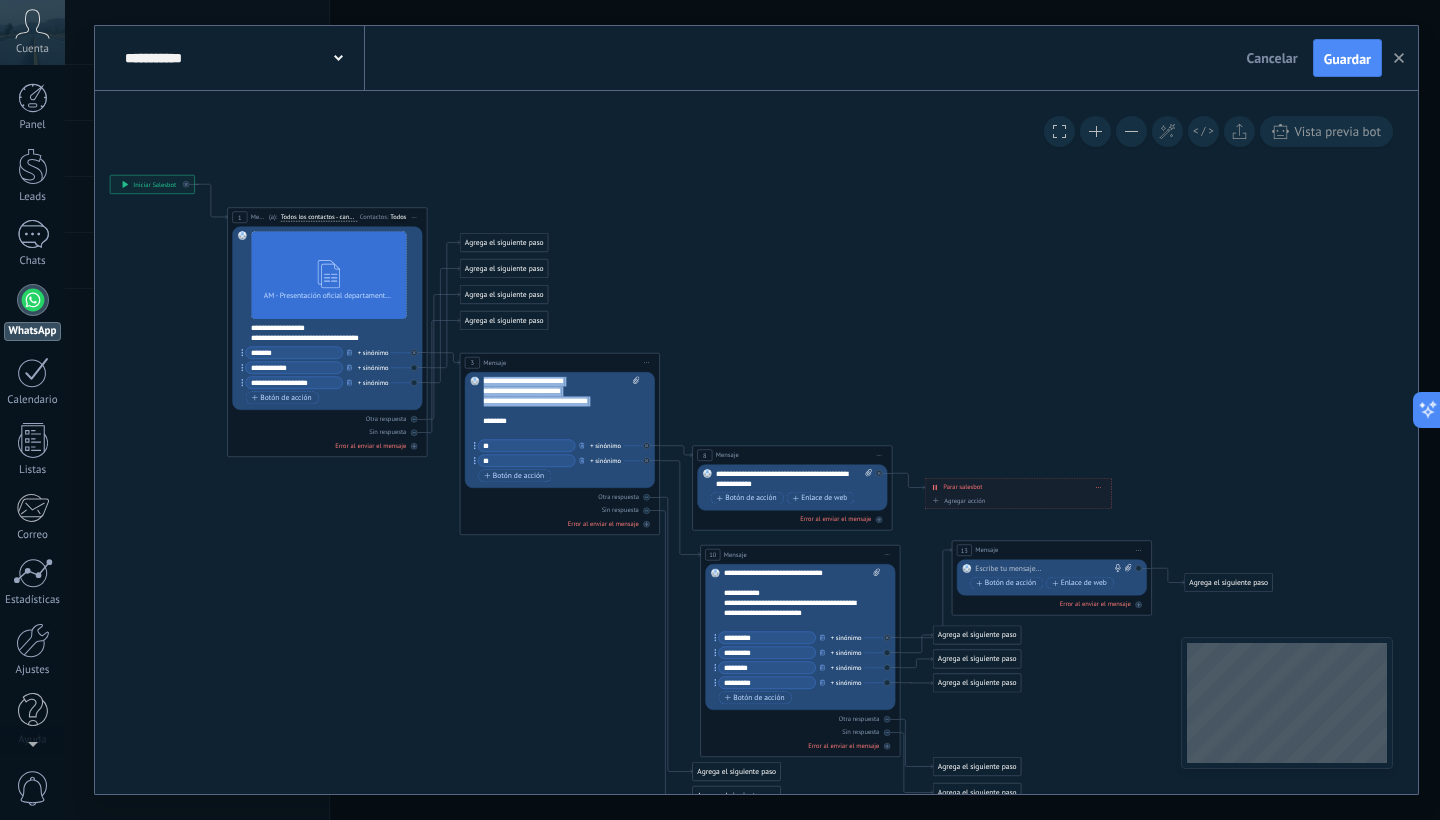 drag, startPoint x: 588, startPoint y: 412, endPoint x: 557, endPoint y: 198, distance: 216.23367 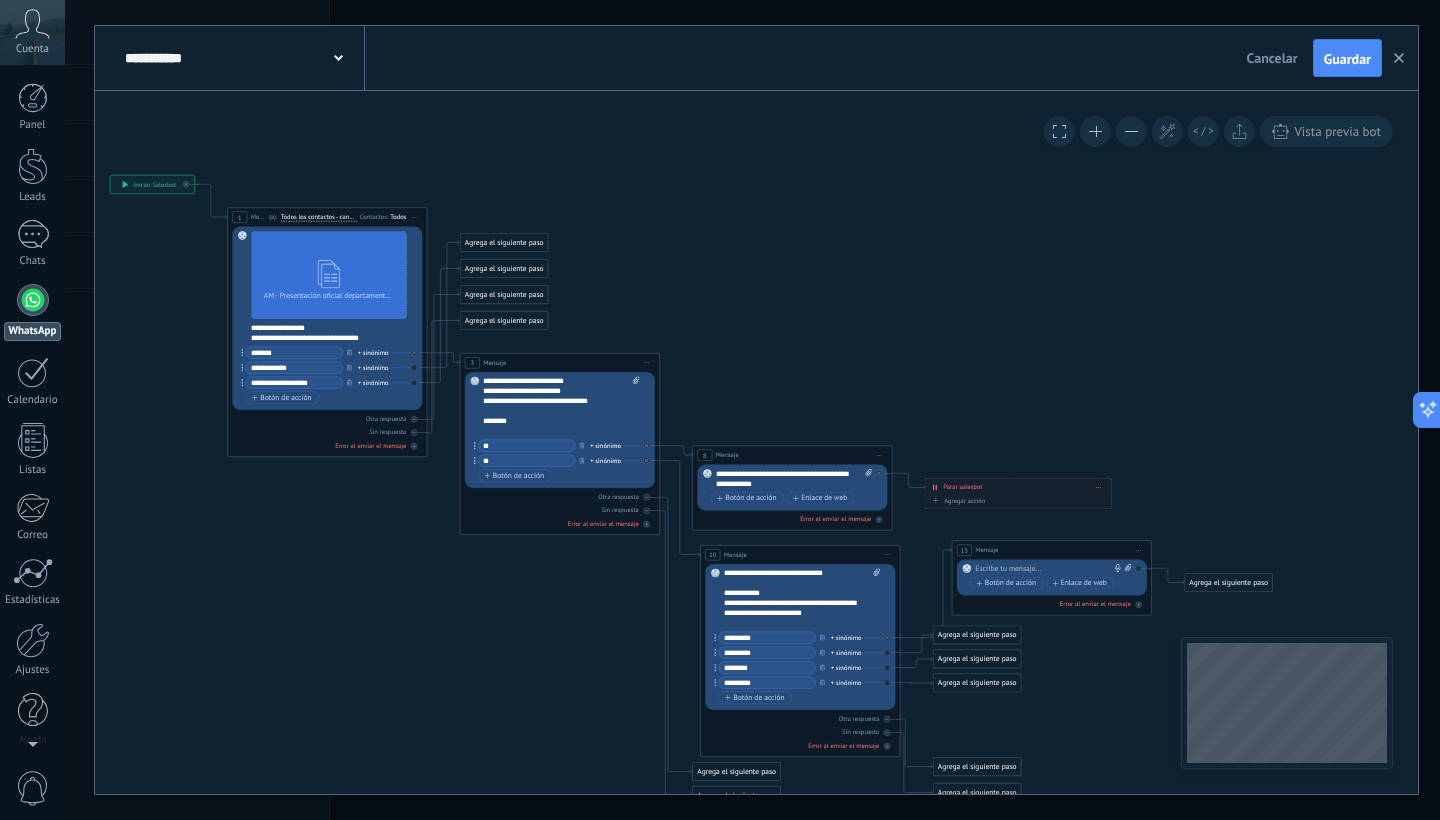 click 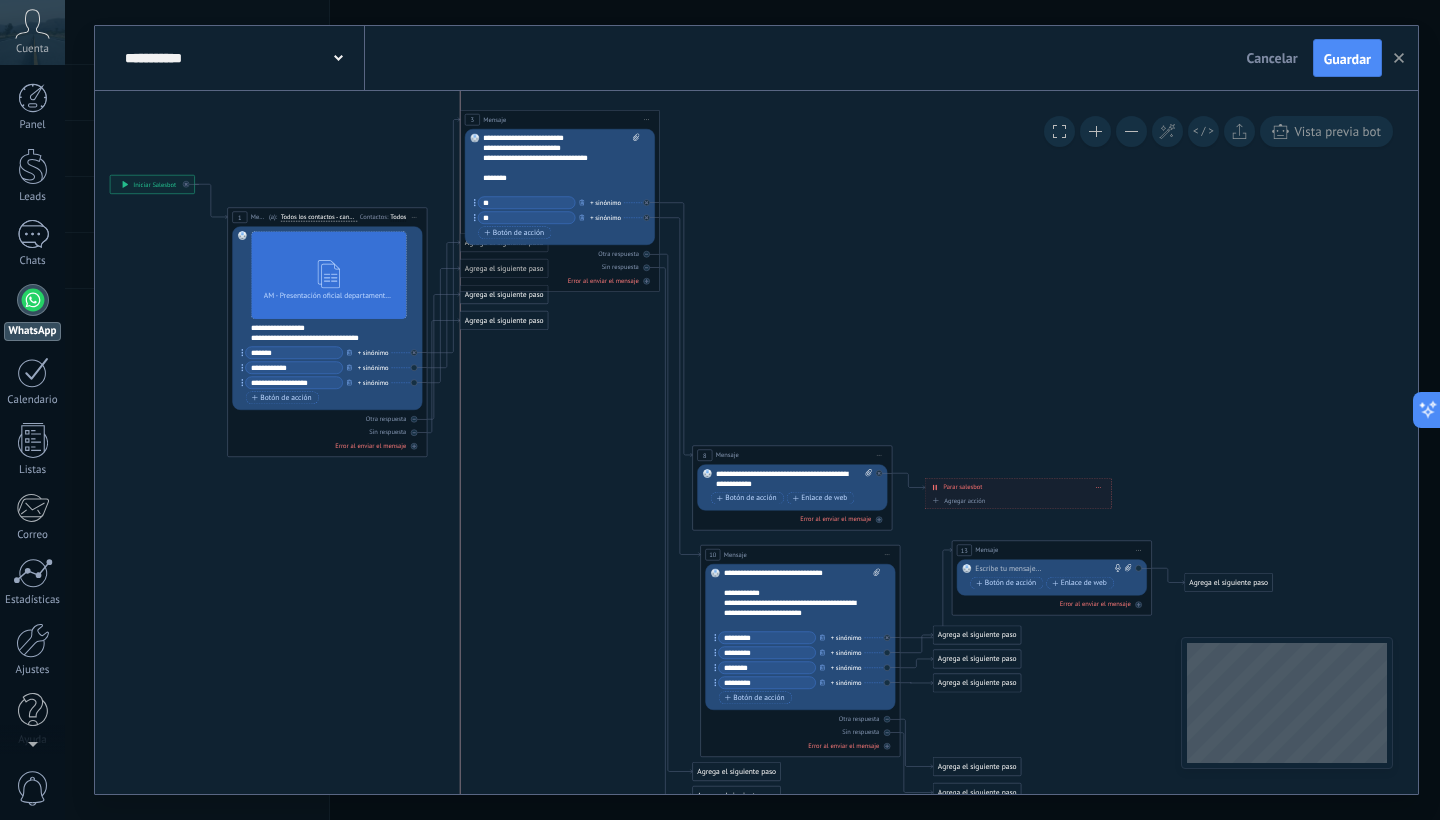 drag, startPoint x: 605, startPoint y: 358, endPoint x: 607, endPoint y: 115, distance: 243.00822 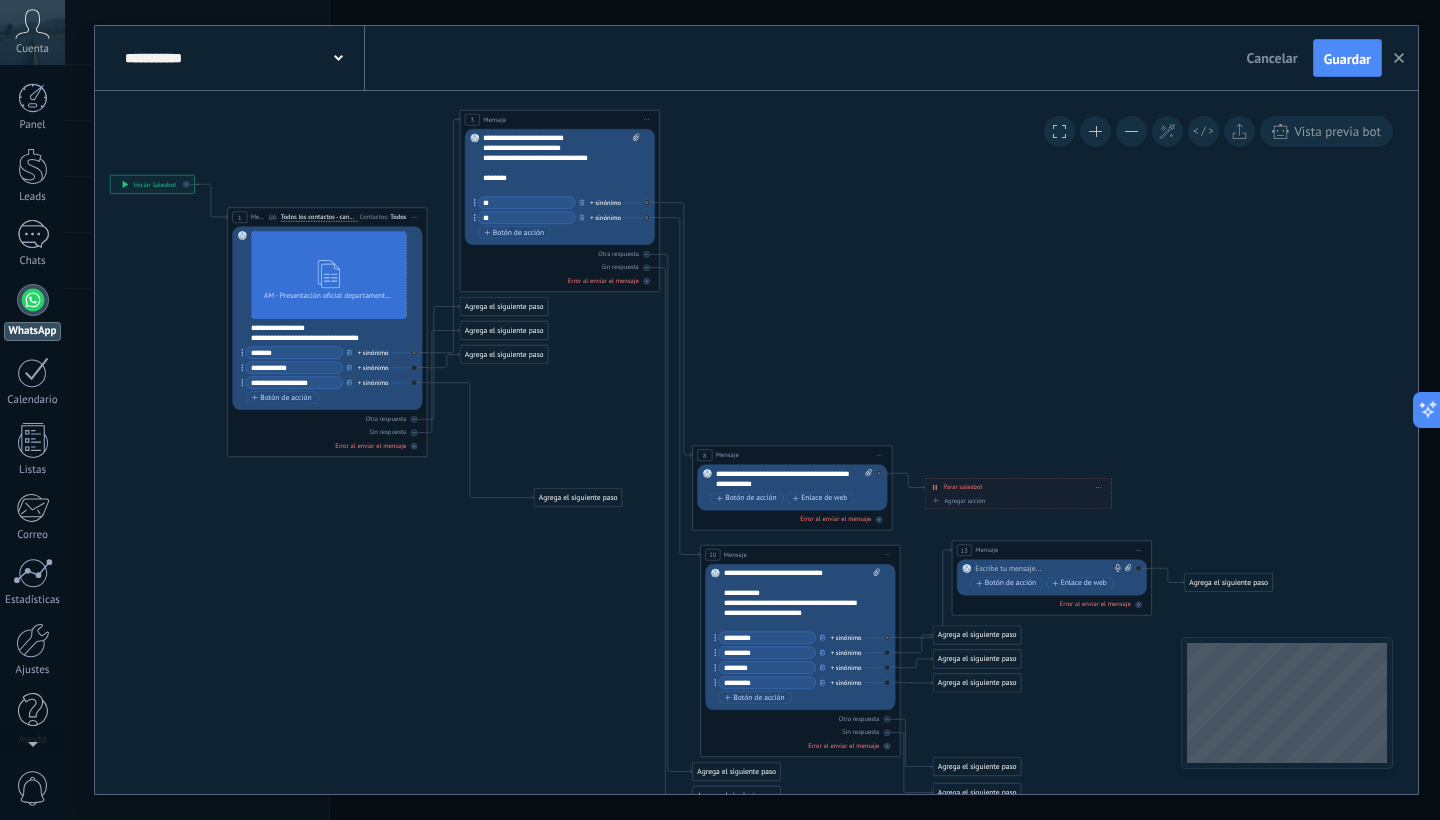 drag, startPoint x: 530, startPoint y: 381, endPoint x: 606, endPoint y: 497, distance: 138.67949 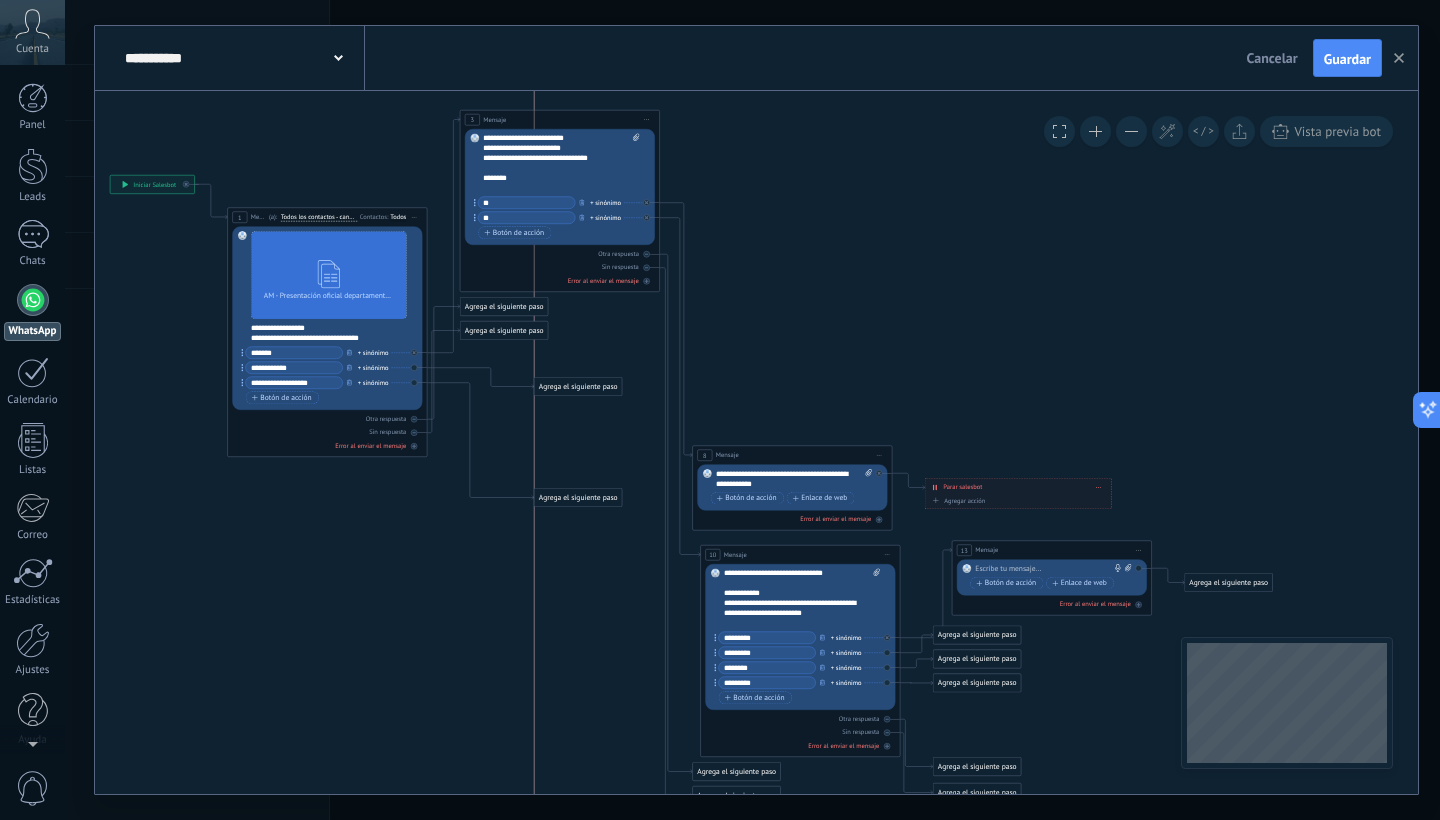 drag, startPoint x: 532, startPoint y: 352, endPoint x: 601, endPoint y: 384, distance: 76.05919 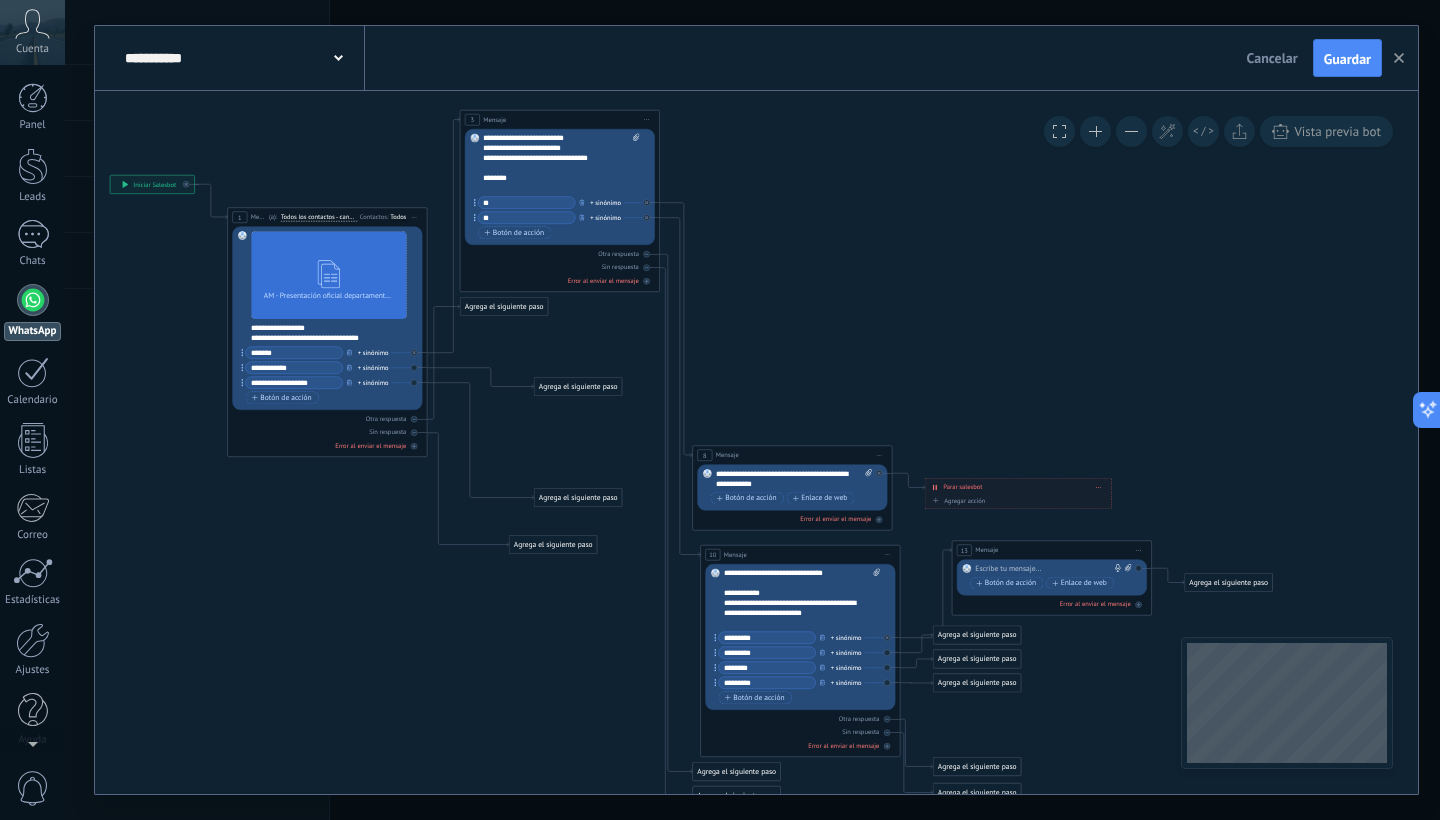 drag, startPoint x: 535, startPoint y: 332, endPoint x: 584, endPoint y: 546, distance: 219.53815 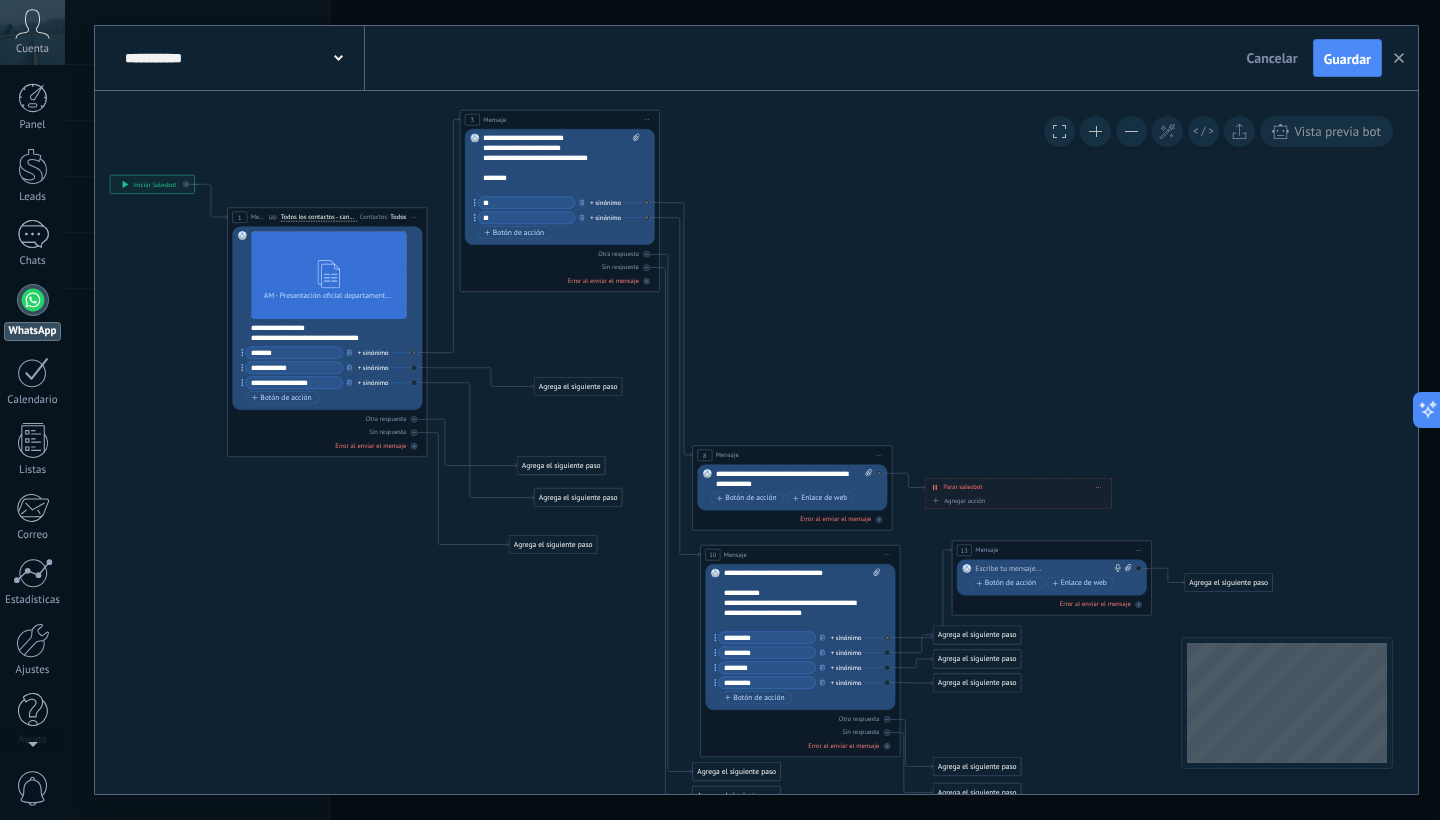 drag, startPoint x: 539, startPoint y: 313, endPoint x: 587, endPoint y: 462, distance: 156.54073 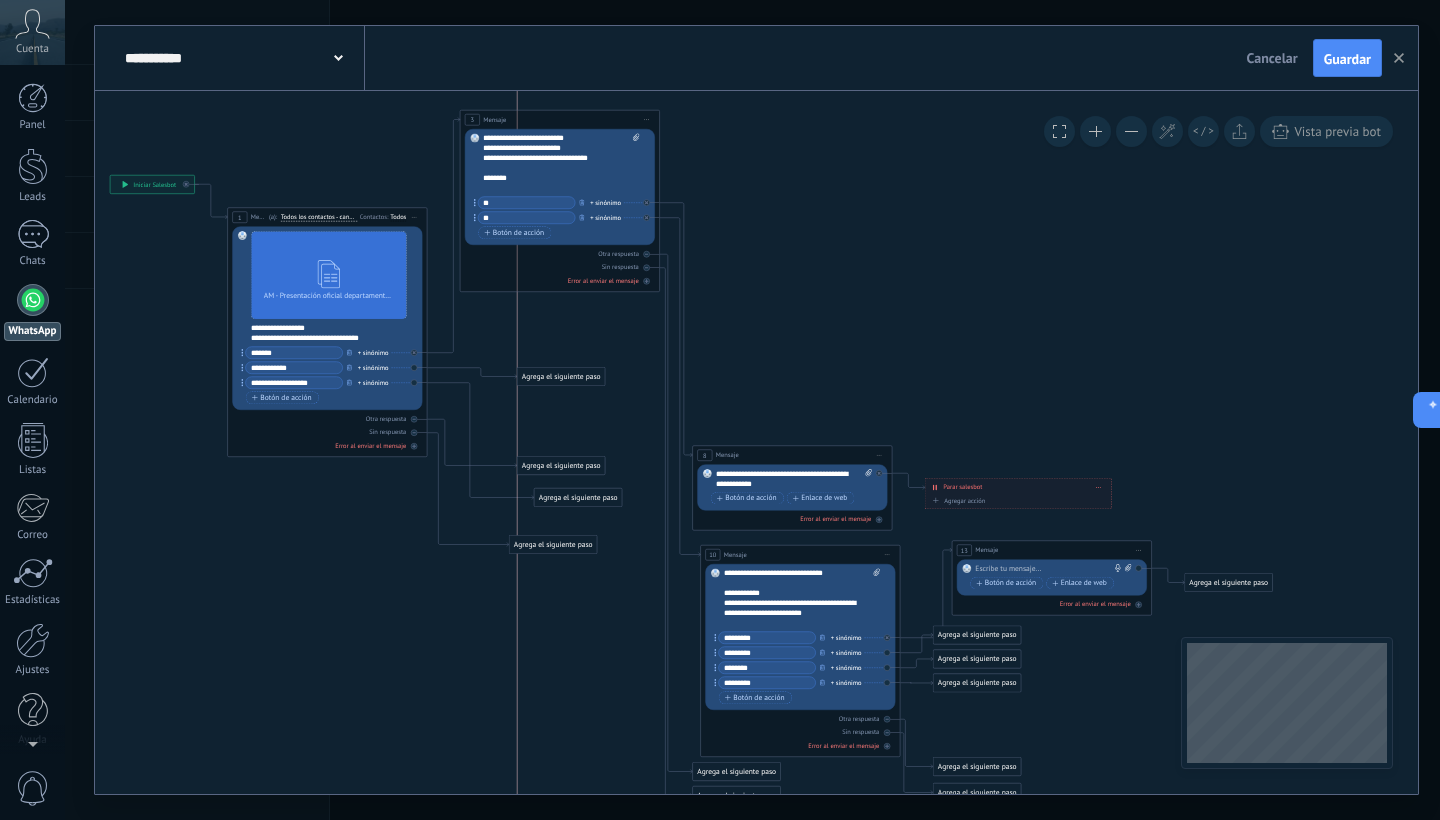 drag, startPoint x: 577, startPoint y: 386, endPoint x: 554, endPoint y: 372, distance: 26.925823 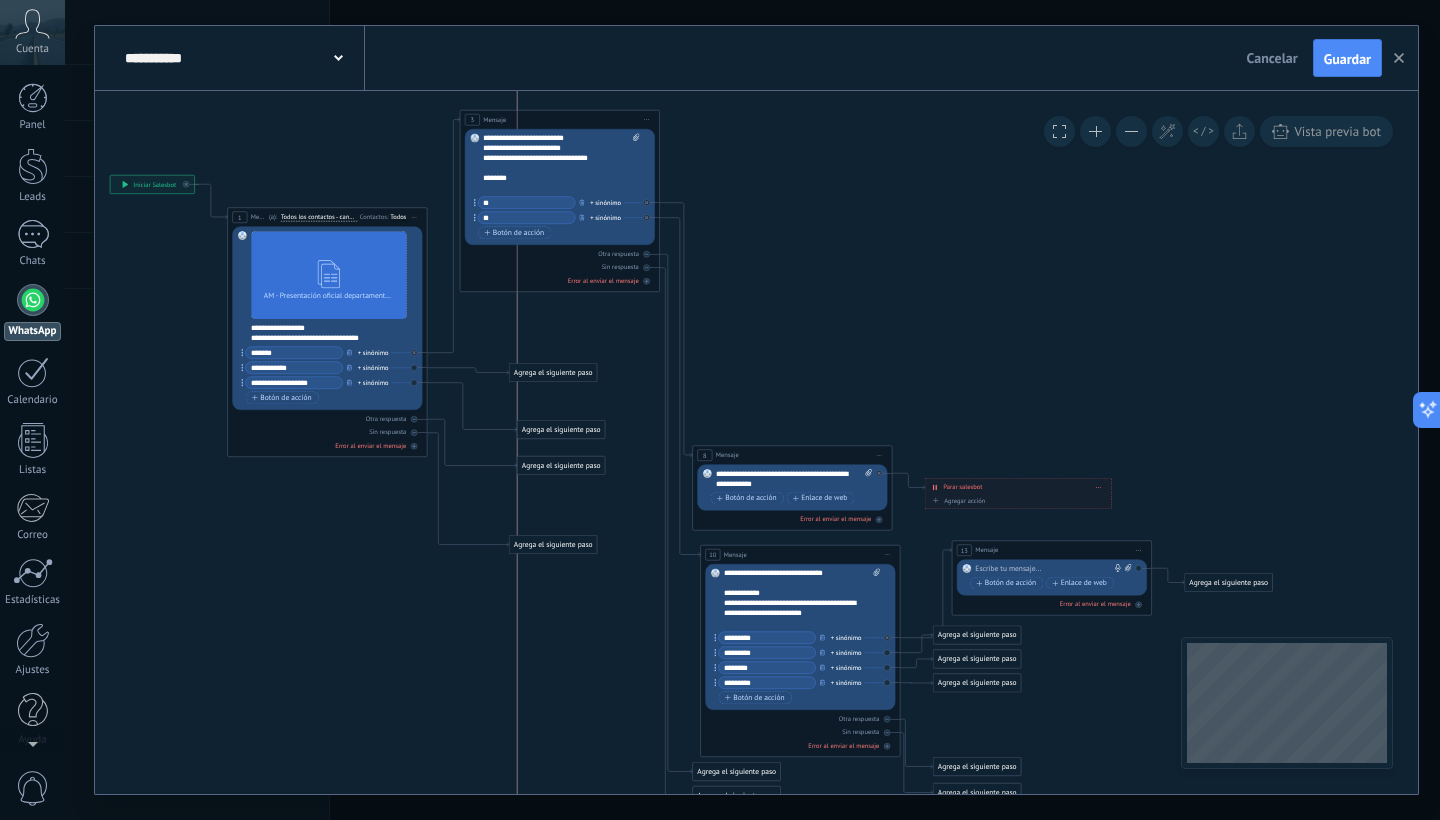 drag, startPoint x: 573, startPoint y: 492, endPoint x: 554, endPoint y: 424, distance: 70.60453 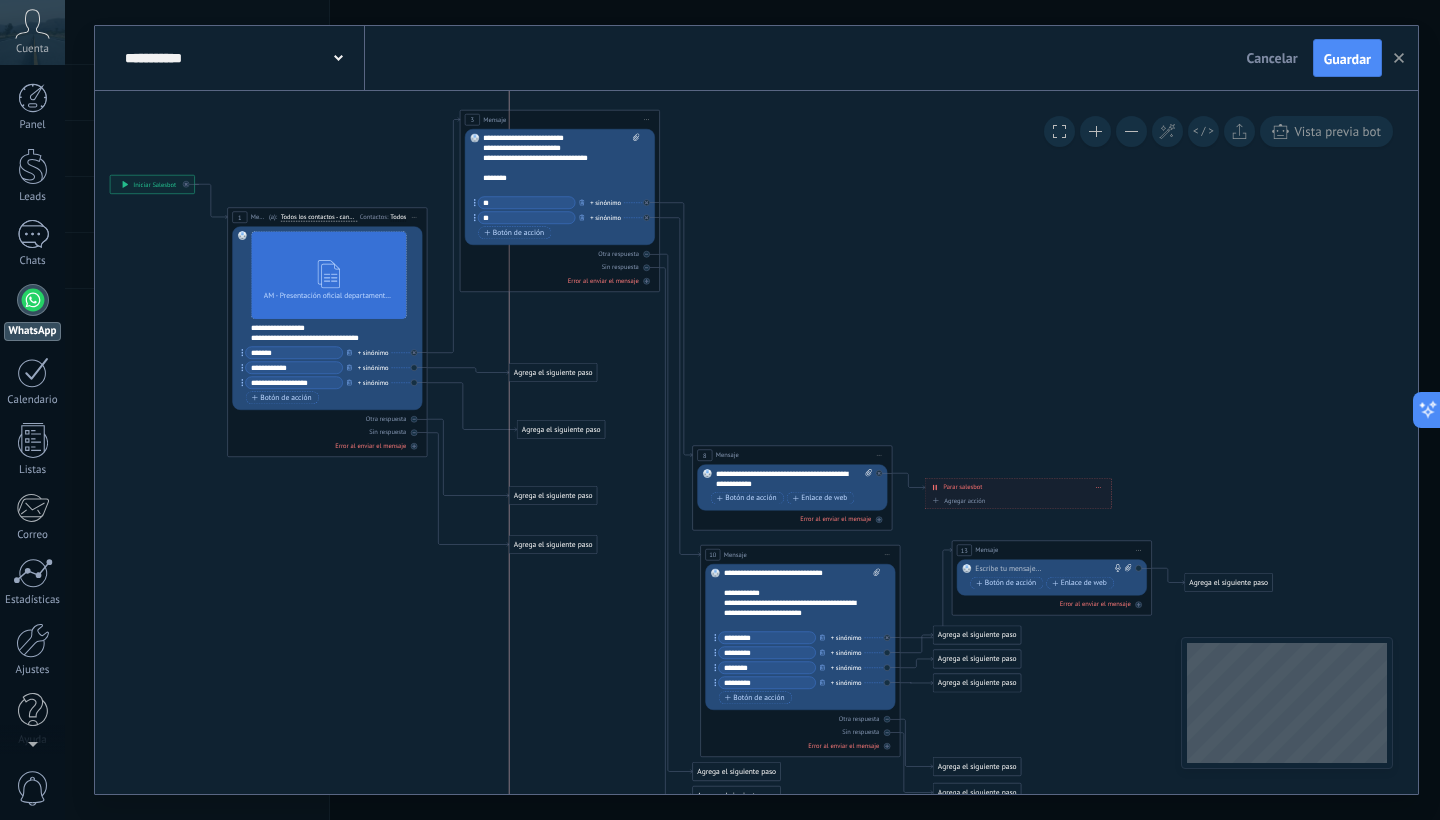 drag, startPoint x: 565, startPoint y: 465, endPoint x: 560, endPoint y: 494, distance: 29.427877 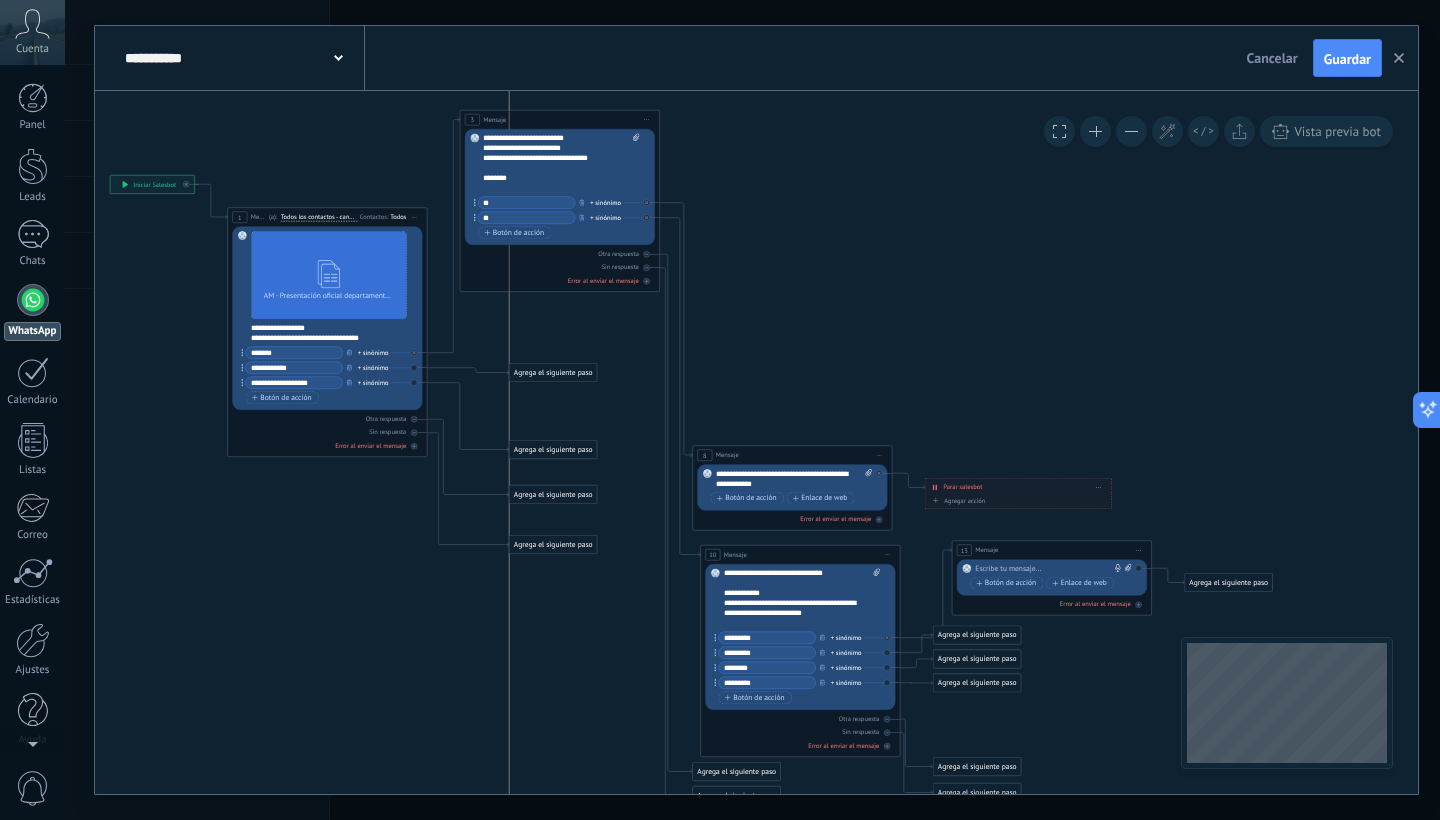 drag, startPoint x: 547, startPoint y: 429, endPoint x: 538, endPoint y: 446, distance: 19.235384 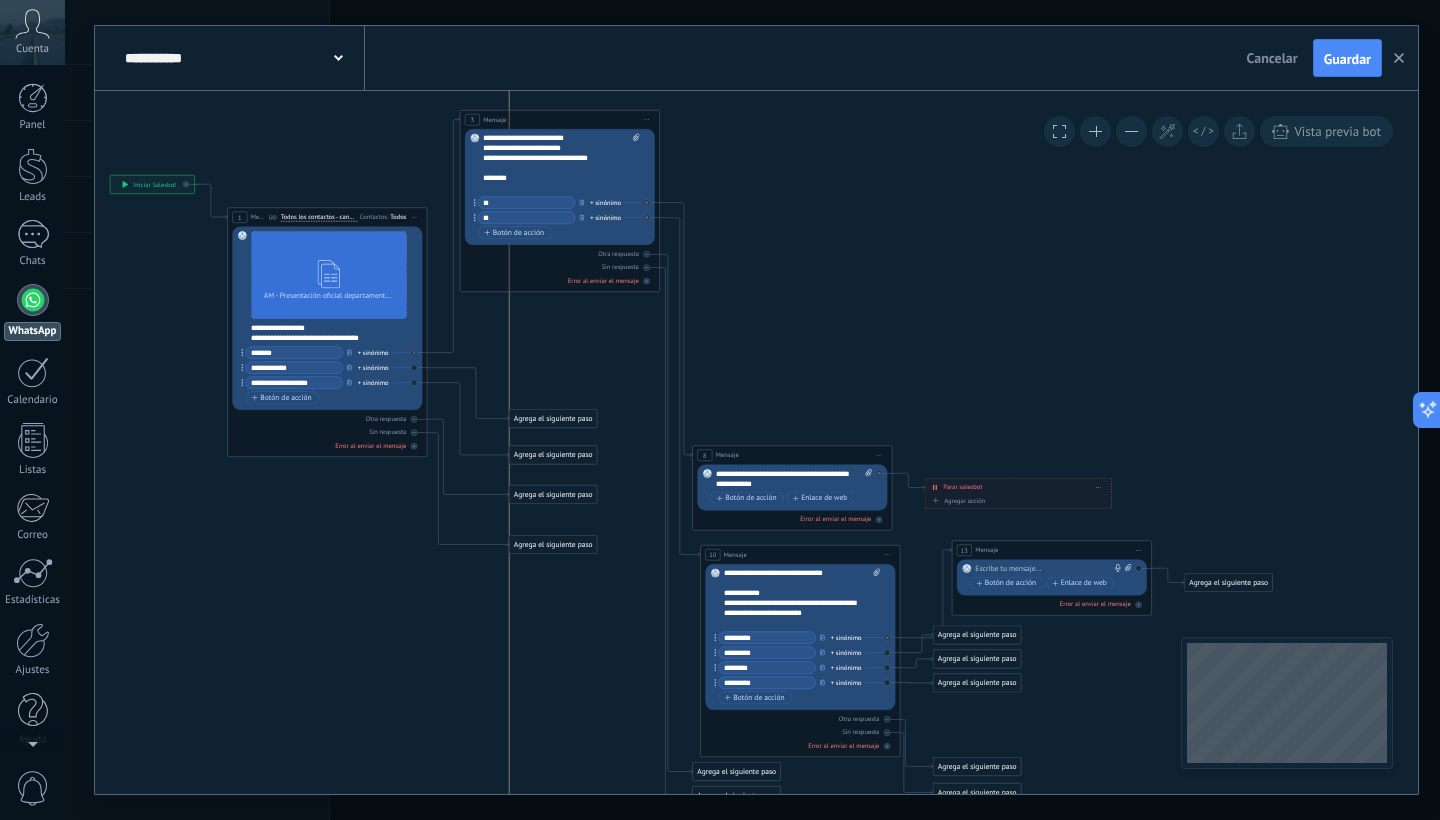drag, startPoint x: 549, startPoint y: 375, endPoint x: 545, endPoint y: 421, distance: 46.173584 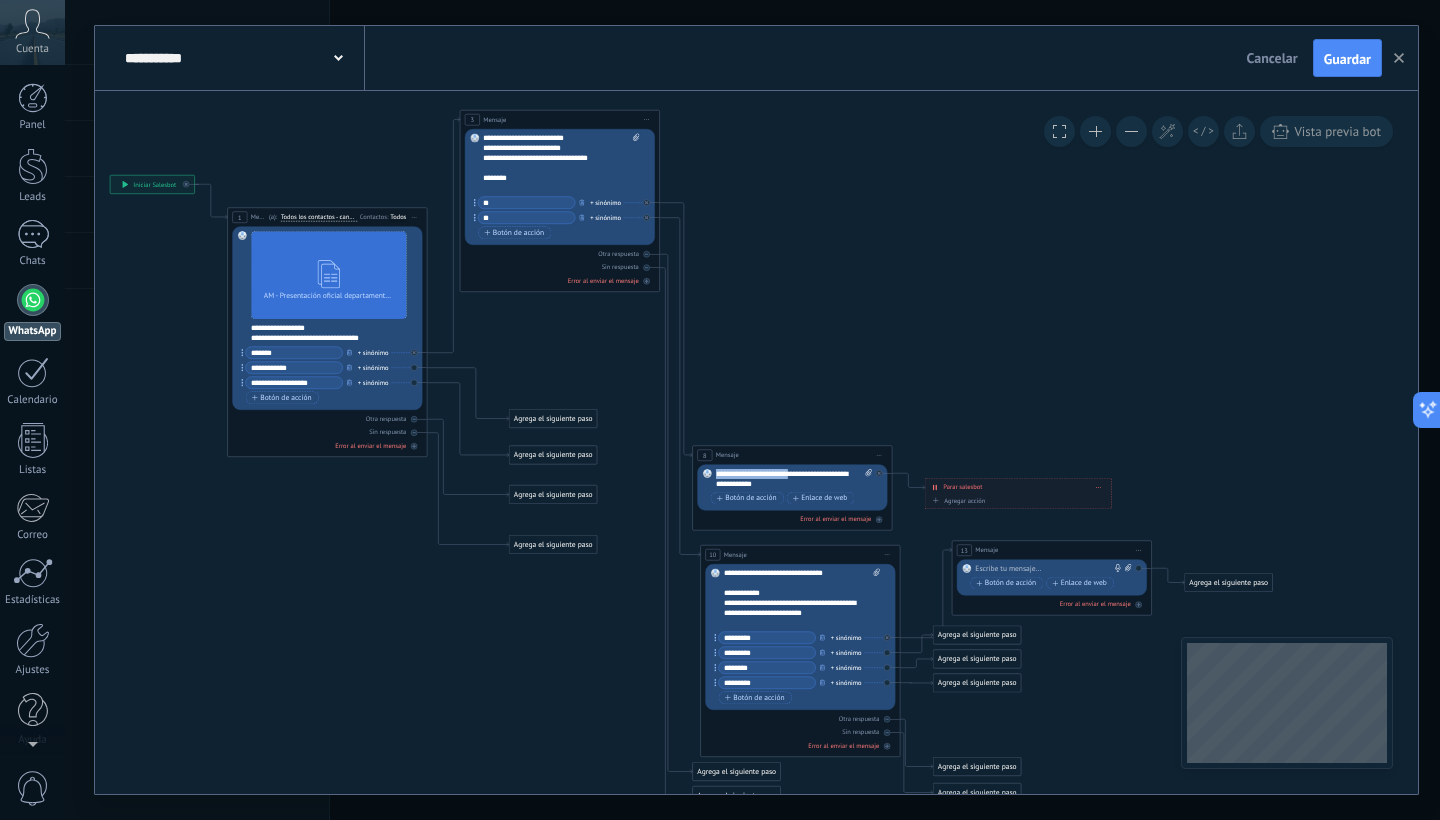 drag, startPoint x: 795, startPoint y: 472, endPoint x: 799, endPoint y: 384, distance: 88.09086 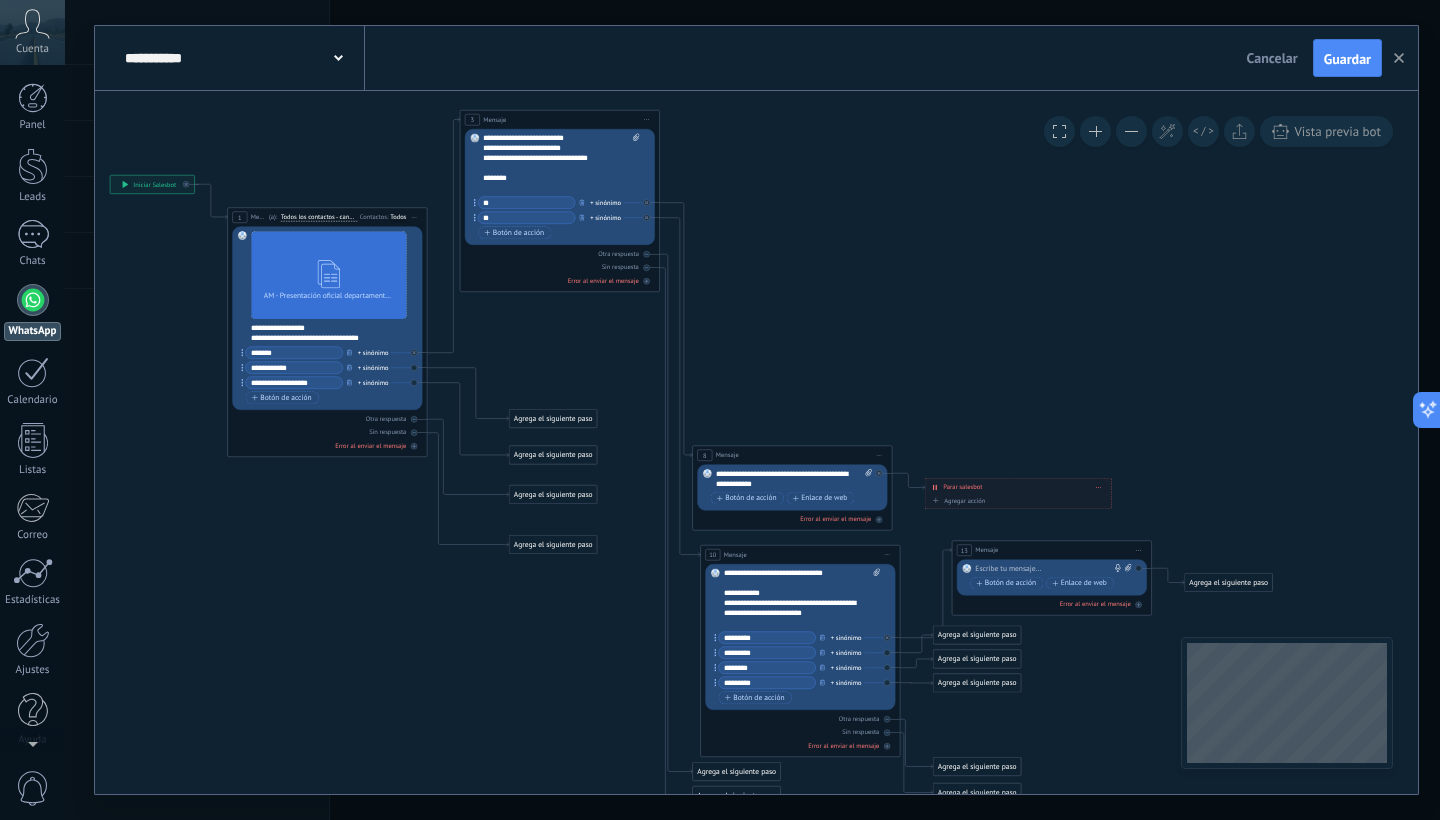 click on "8
Mensaje
*******
(a):
Todos los contactos - canales seleccionados
Todos los contactos - canales seleccionados
Todos los contactos - canal primario
Contacto principal - canales seleccionados
Contacto principal - canal primario
Todos los contactos - canales seleccionados
Todos los contactos - canales seleccionados
Todos los contactos - canal primario" at bounding box center (792, 455) 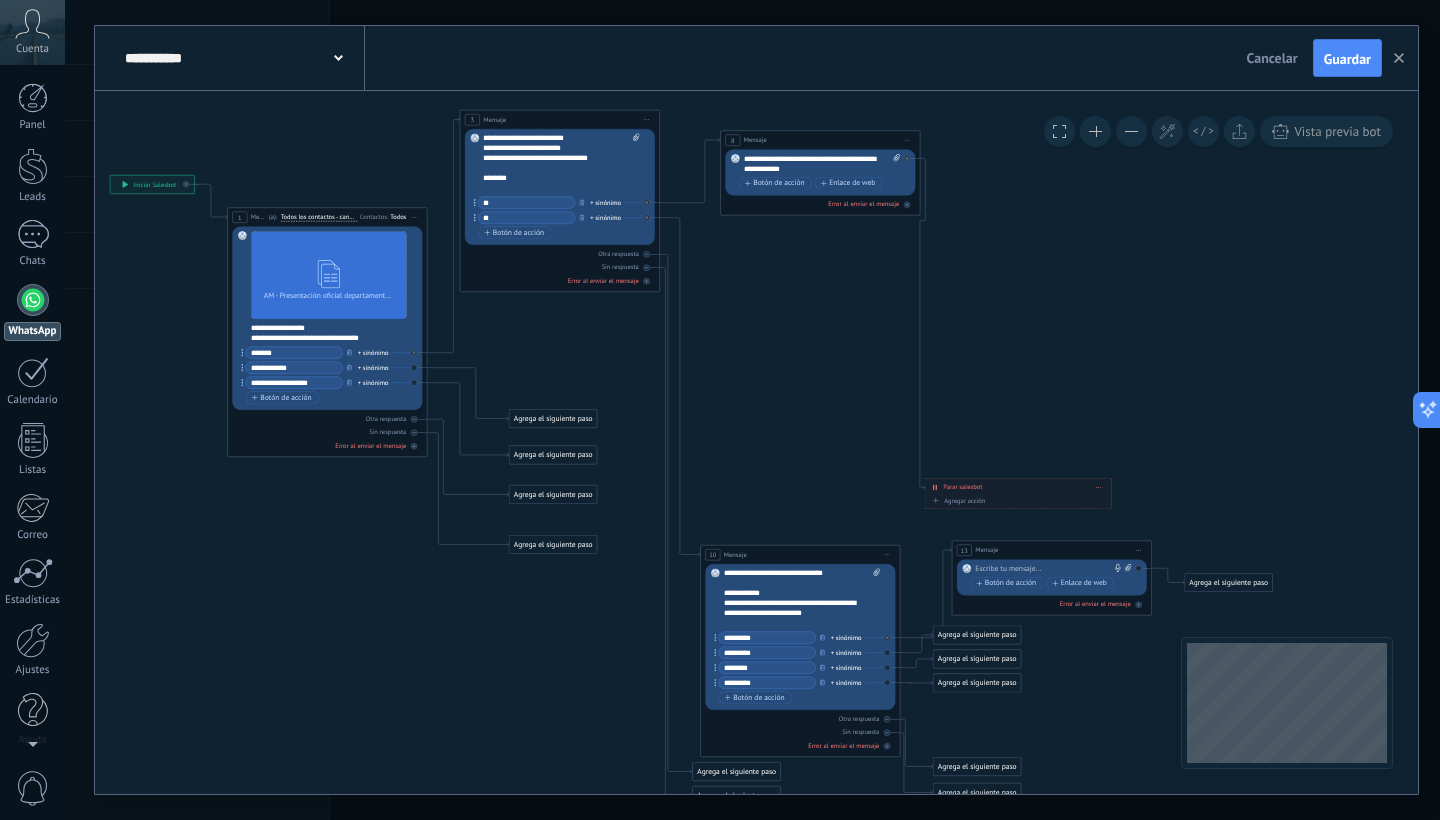 drag, startPoint x: 814, startPoint y: 456, endPoint x: 842, endPoint y: 141, distance: 316.242 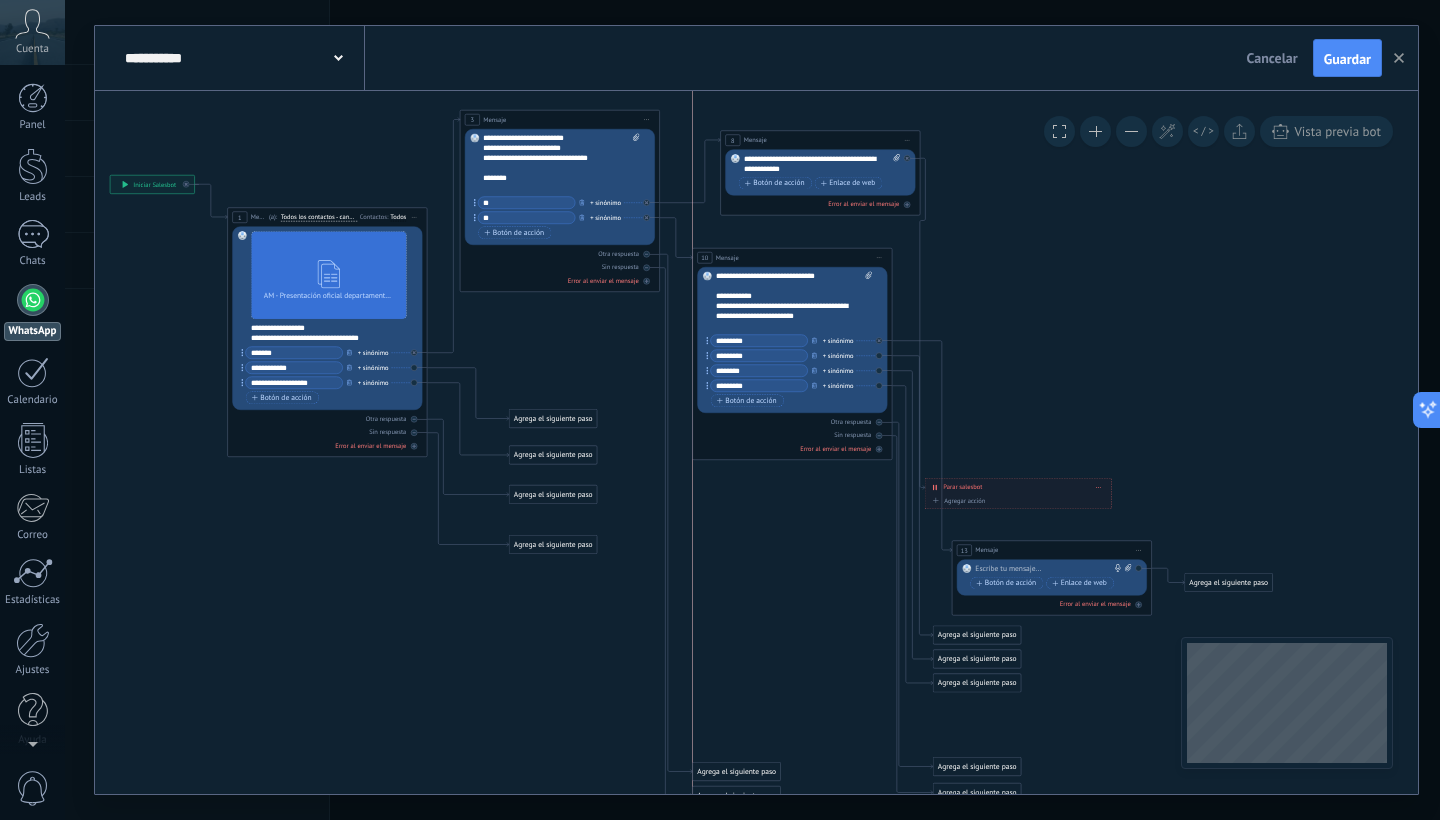 drag, startPoint x: 809, startPoint y: 551, endPoint x: 801, endPoint y: 254, distance: 297.10773 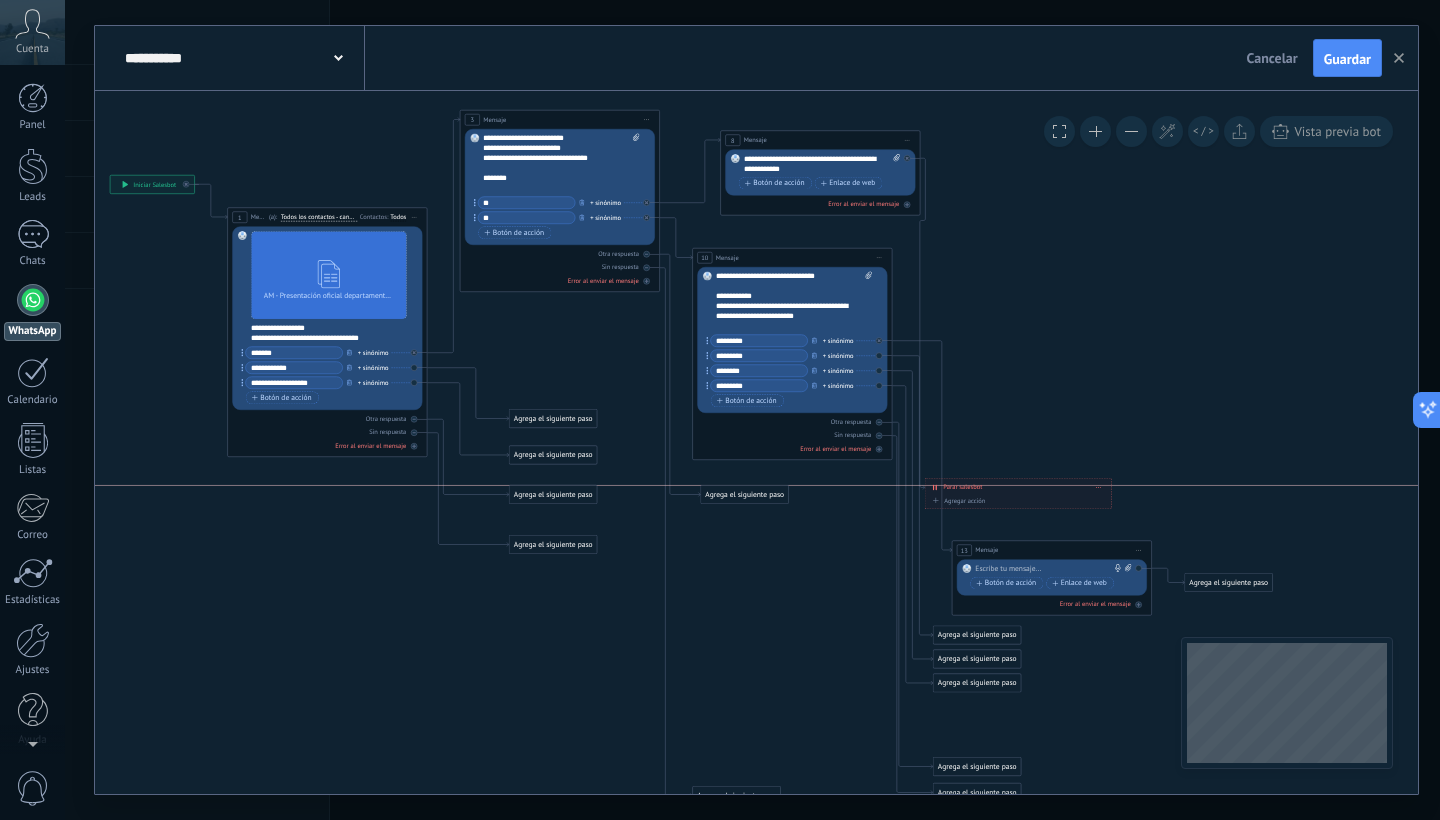 drag, startPoint x: 765, startPoint y: 773, endPoint x: 773, endPoint y: 492, distance: 281.11386 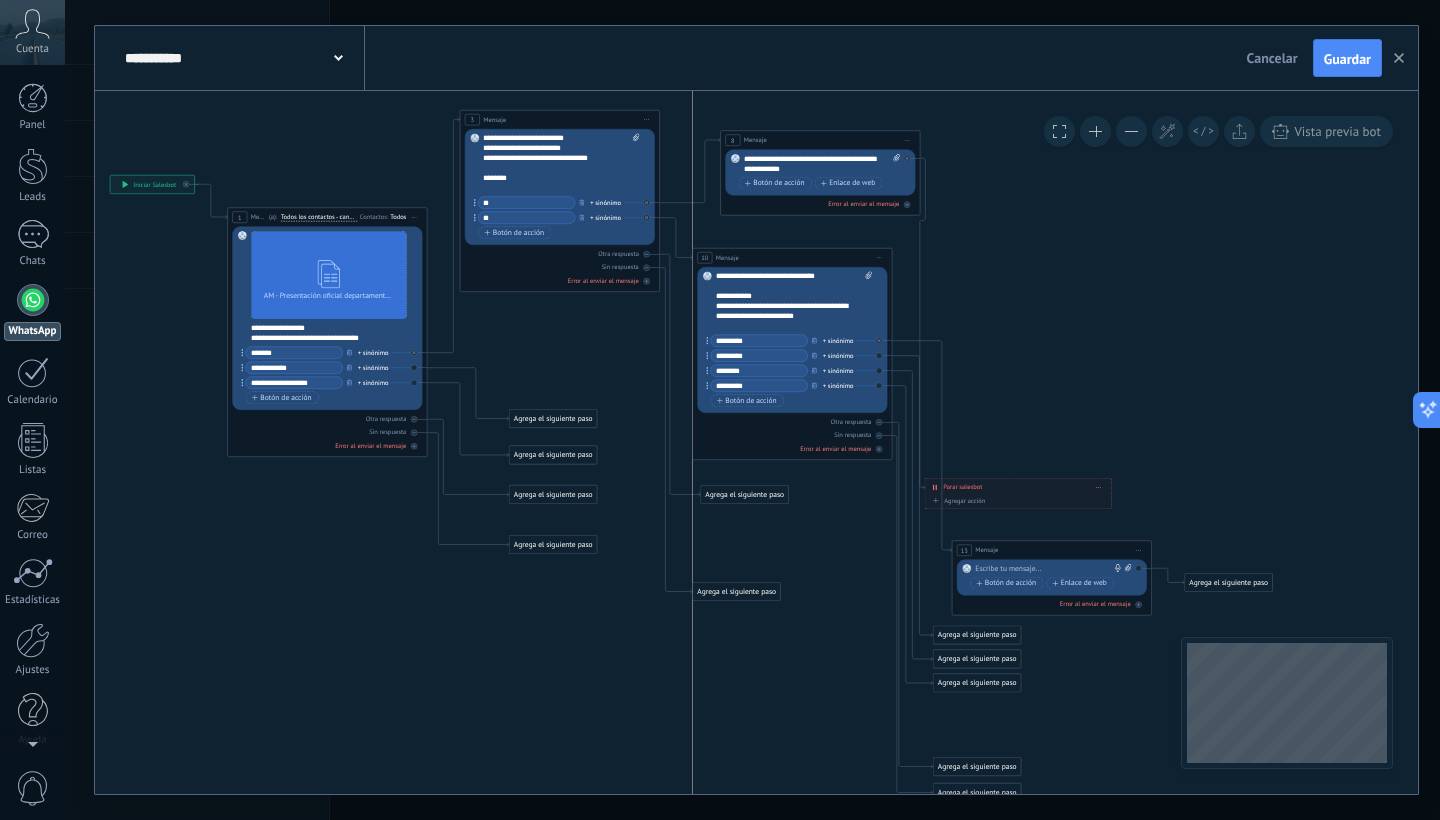 drag, startPoint x: 769, startPoint y: 791, endPoint x: 769, endPoint y: 580, distance: 211 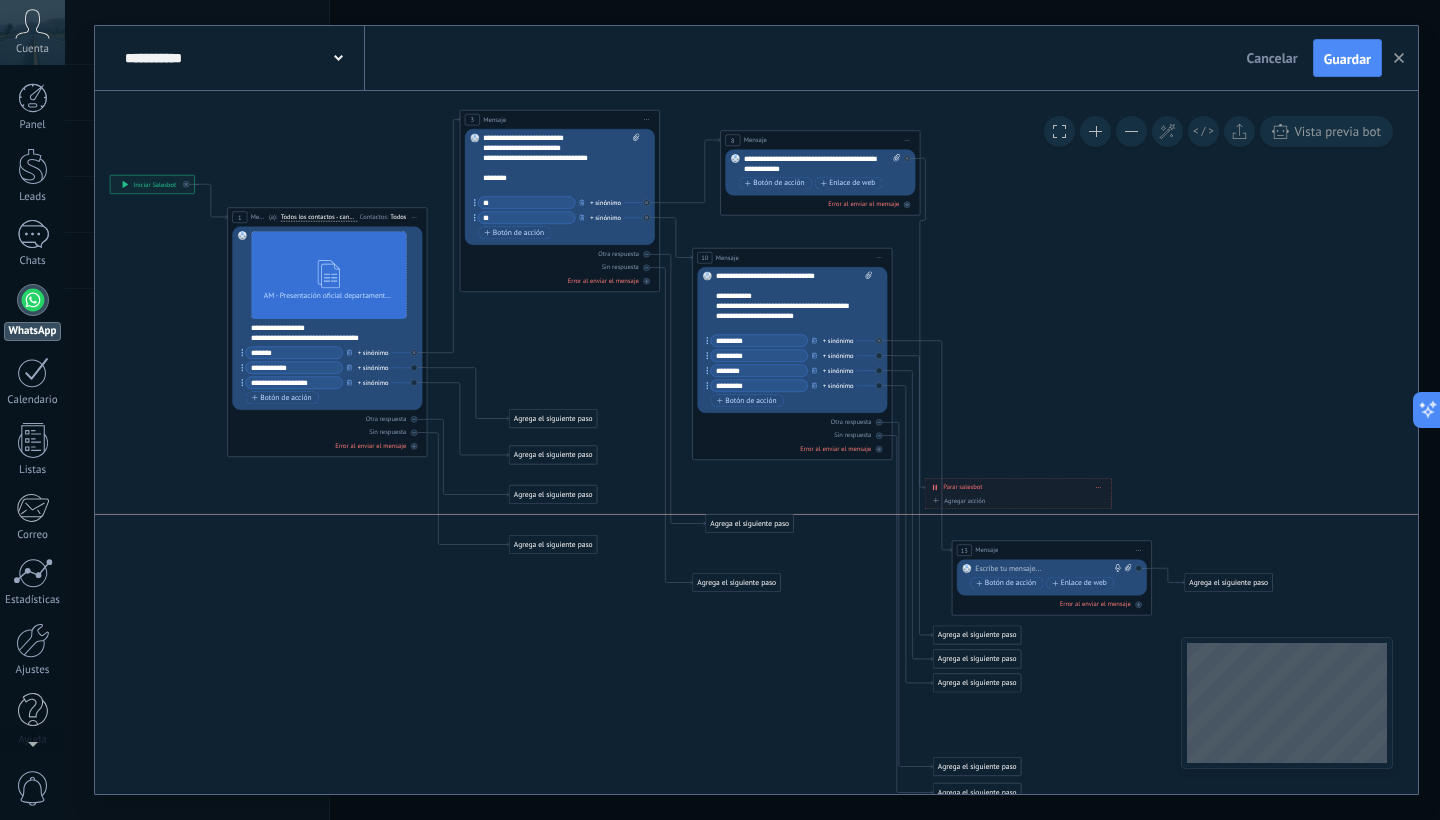 drag, startPoint x: 752, startPoint y: 503, endPoint x: 753, endPoint y: 526, distance: 23.021729 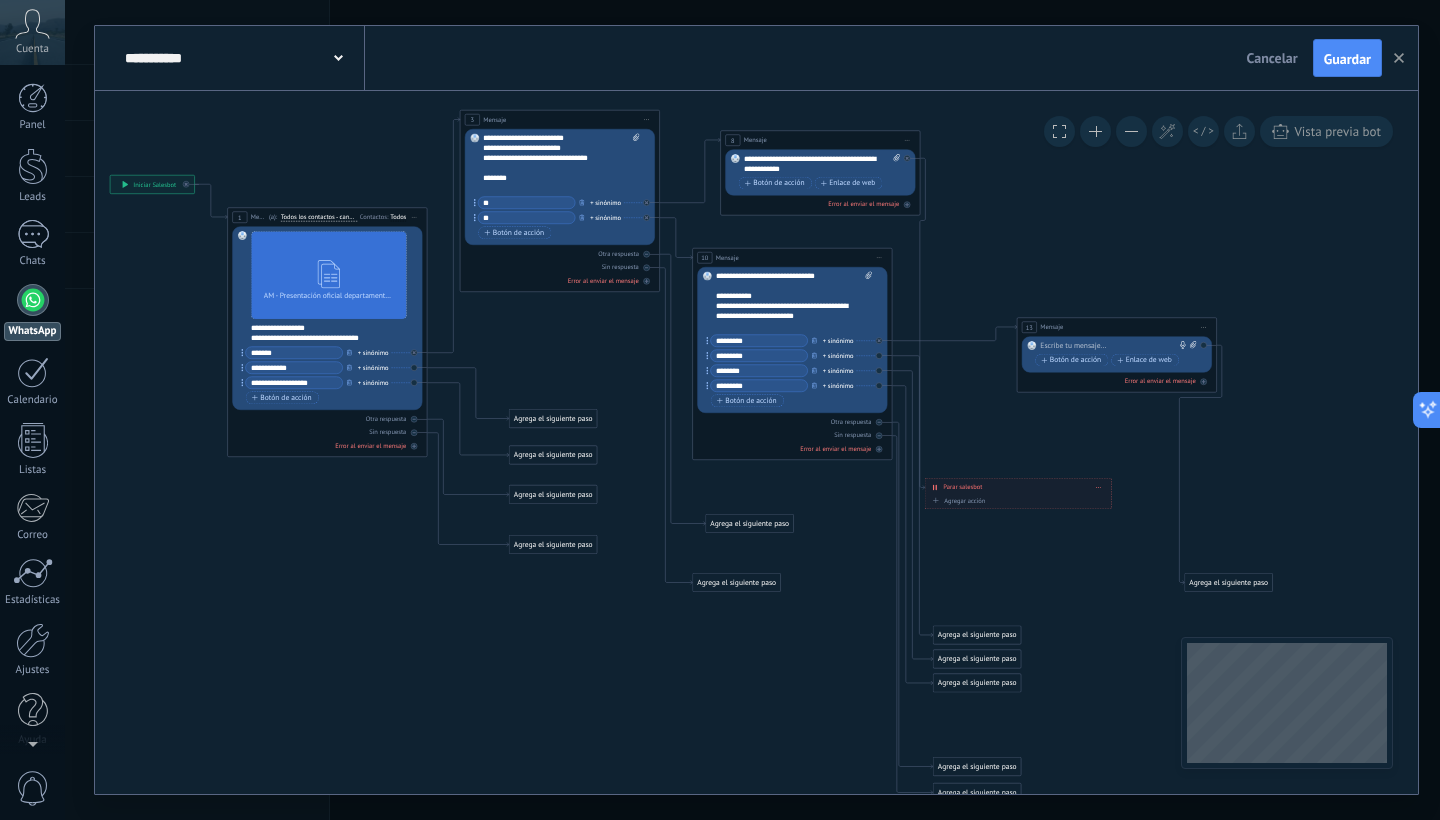 drag, startPoint x: 1036, startPoint y: 551, endPoint x: 1101, endPoint y: 328, distance: 232.28 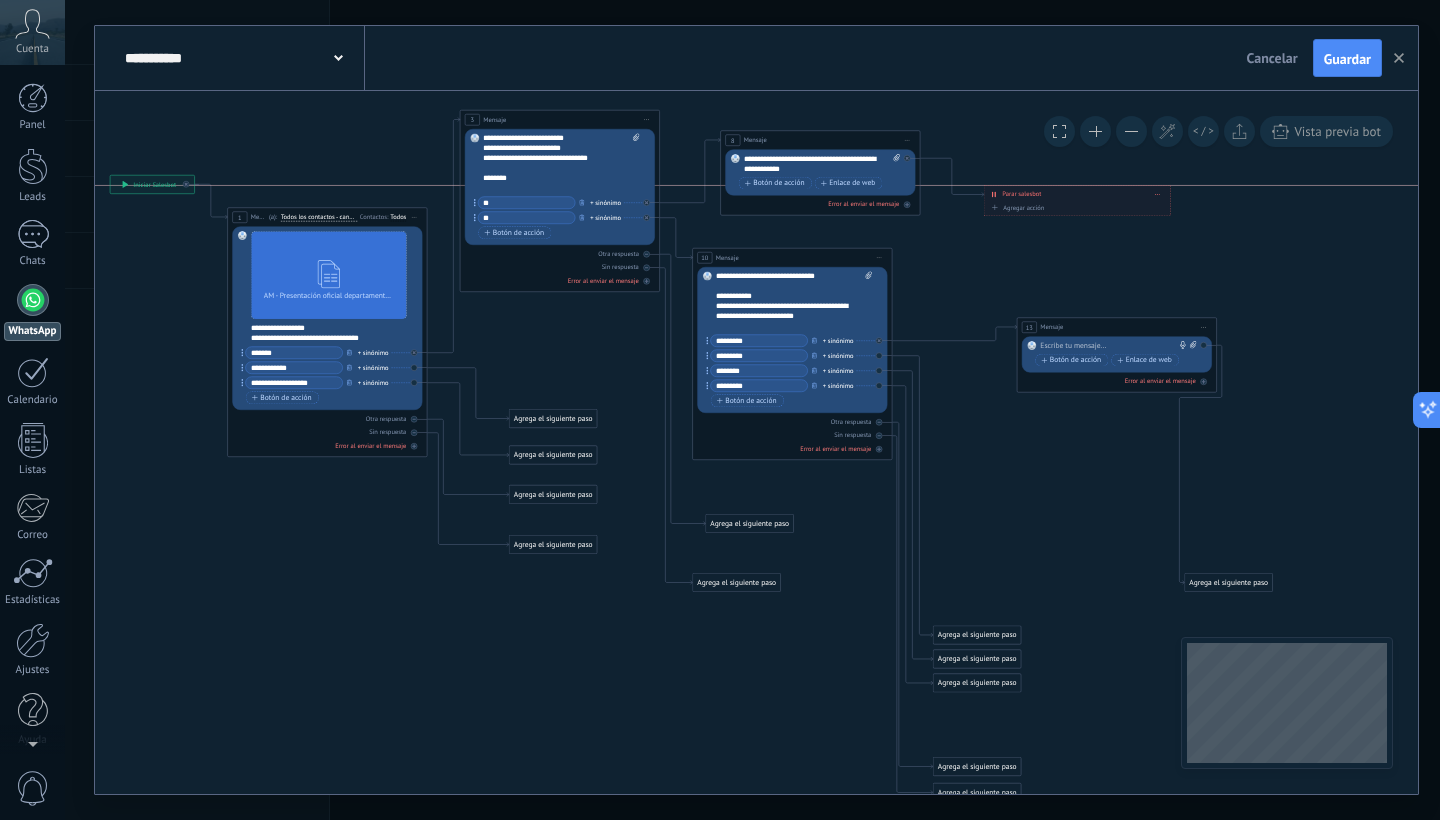 drag, startPoint x: 1006, startPoint y: 487, endPoint x: 1063, endPoint y: 197, distance: 295.54865 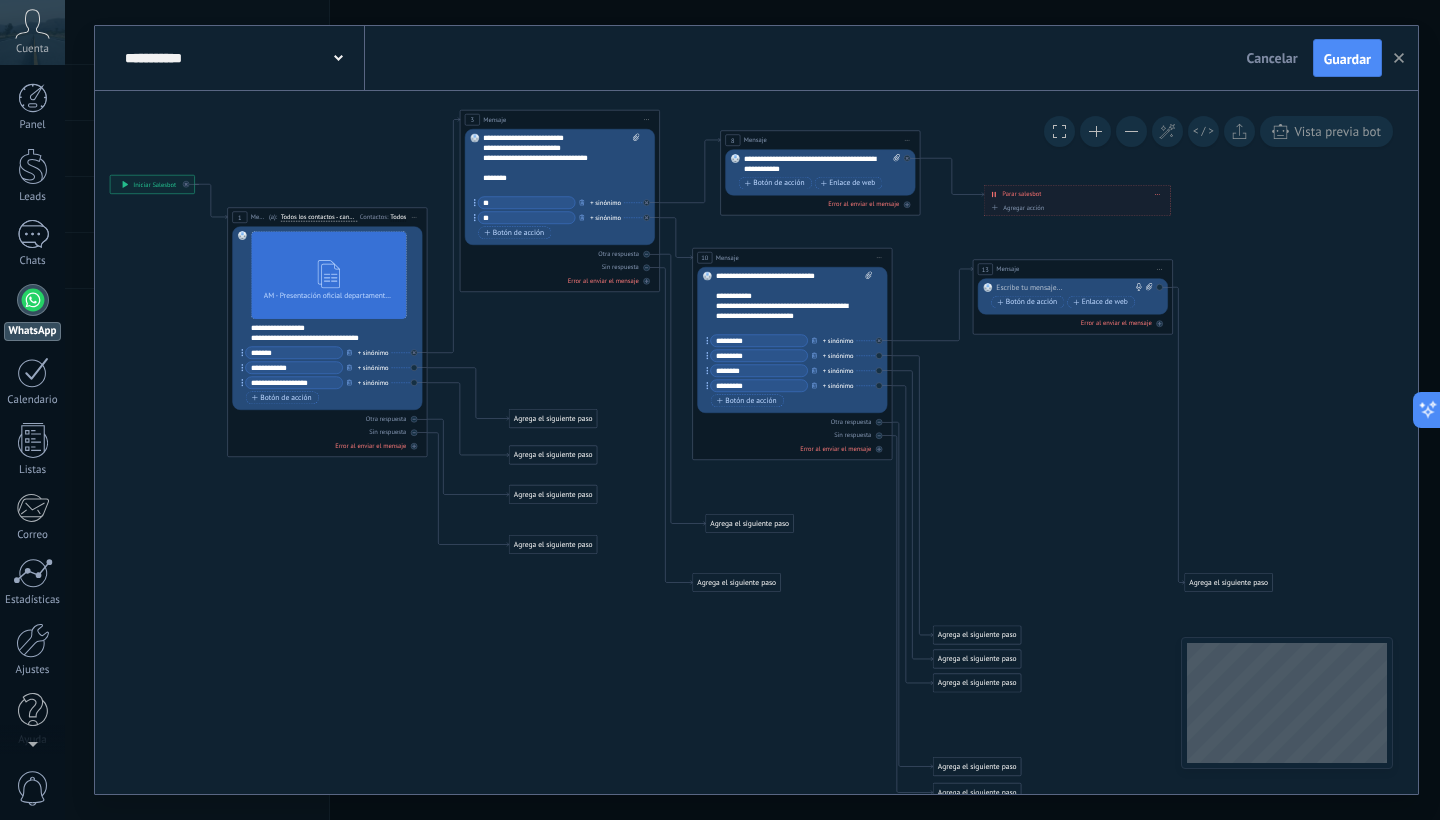 drag, startPoint x: 1111, startPoint y: 330, endPoint x: 1070, endPoint y: 274, distance: 69.40461 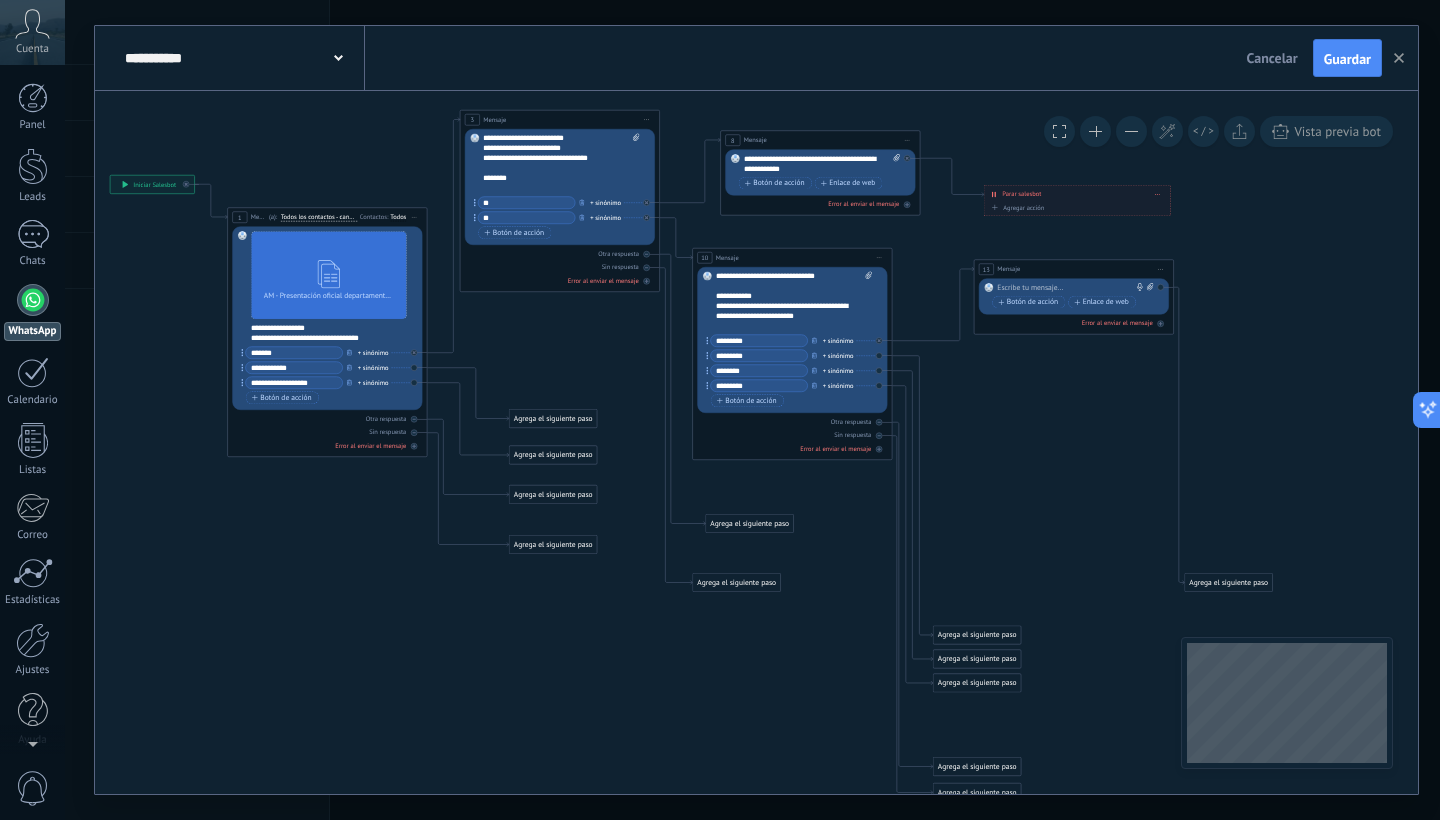 drag, startPoint x: 1087, startPoint y: 201, endPoint x: 1124, endPoint y: 199, distance: 37.054016 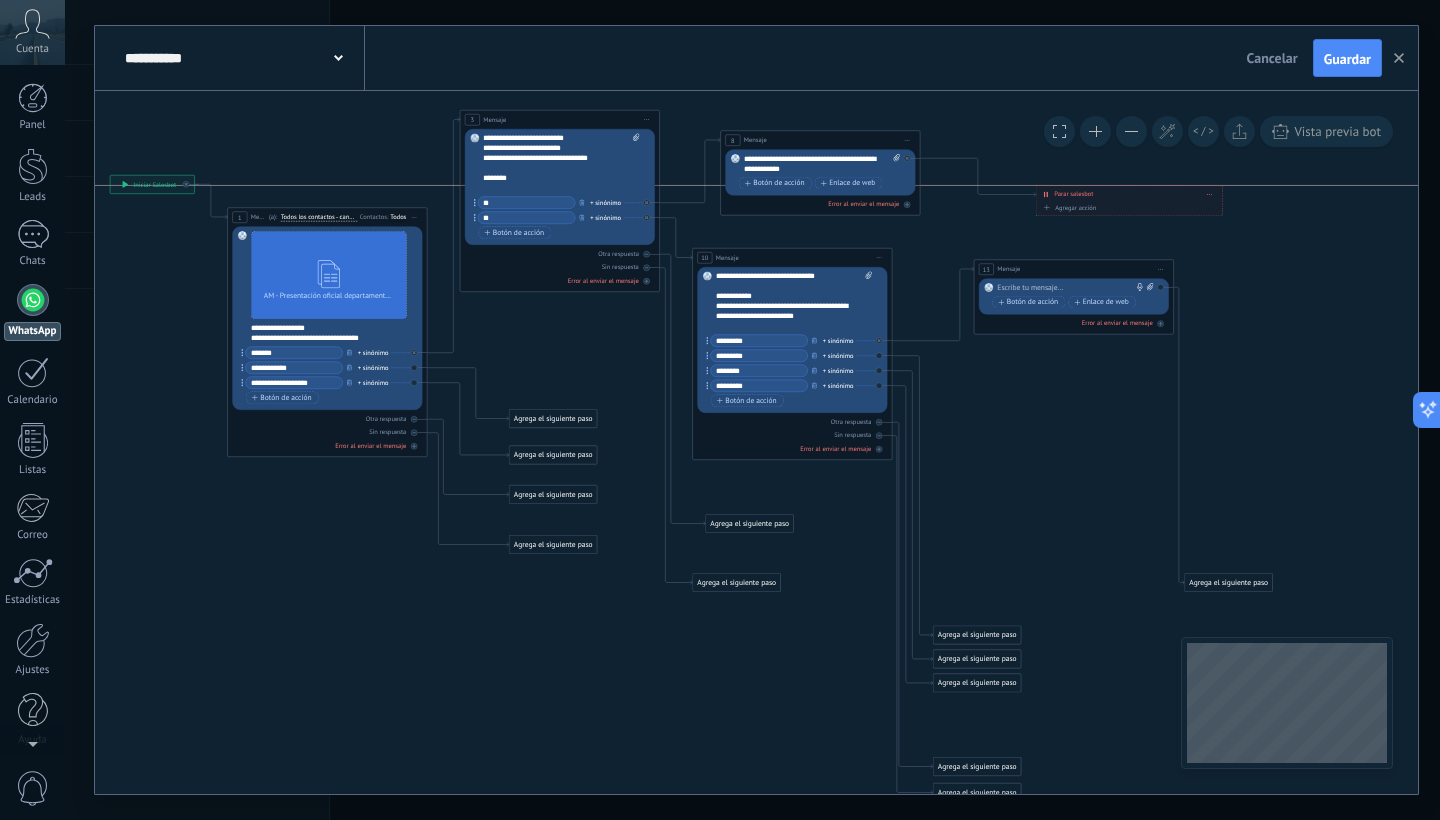 drag, startPoint x: 1086, startPoint y: 188, endPoint x: 1136, endPoint y: 187, distance: 50.01 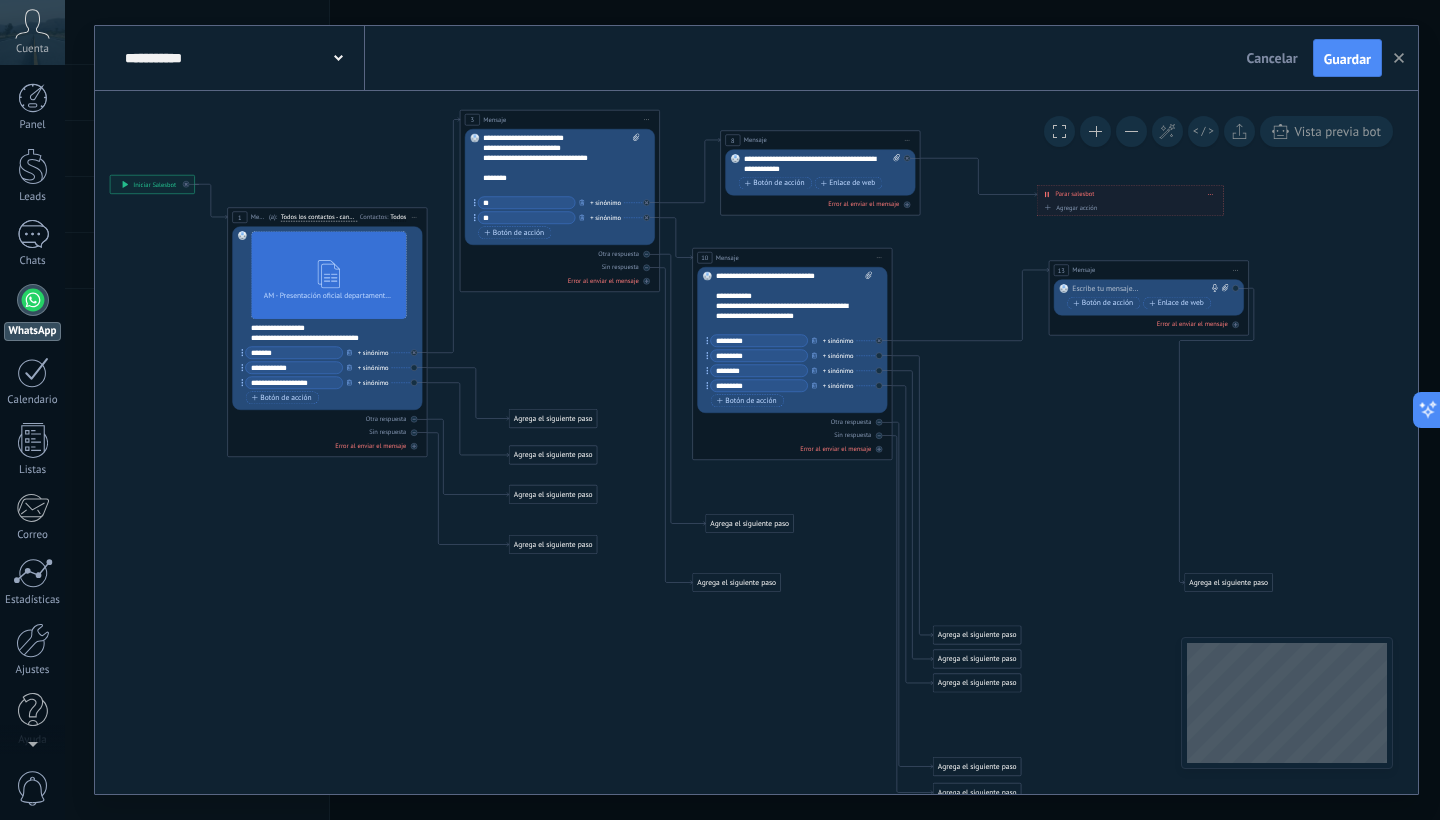 drag, startPoint x: 1050, startPoint y: 267, endPoint x: 1118, endPoint y: 269, distance: 68.0294 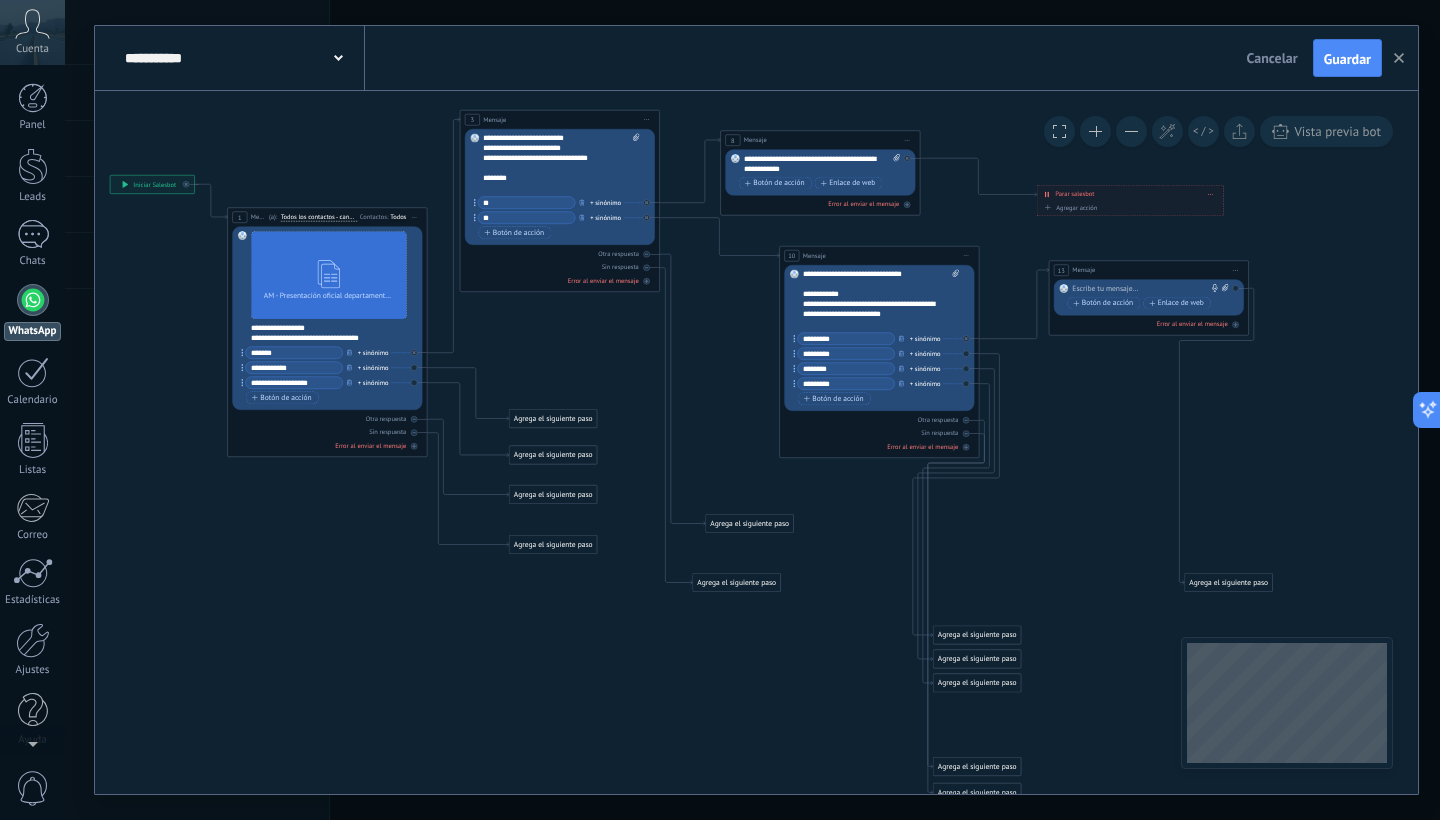 drag, startPoint x: 817, startPoint y: 253, endPoint x: 910, endPoint y: 252, distance: 93.00538 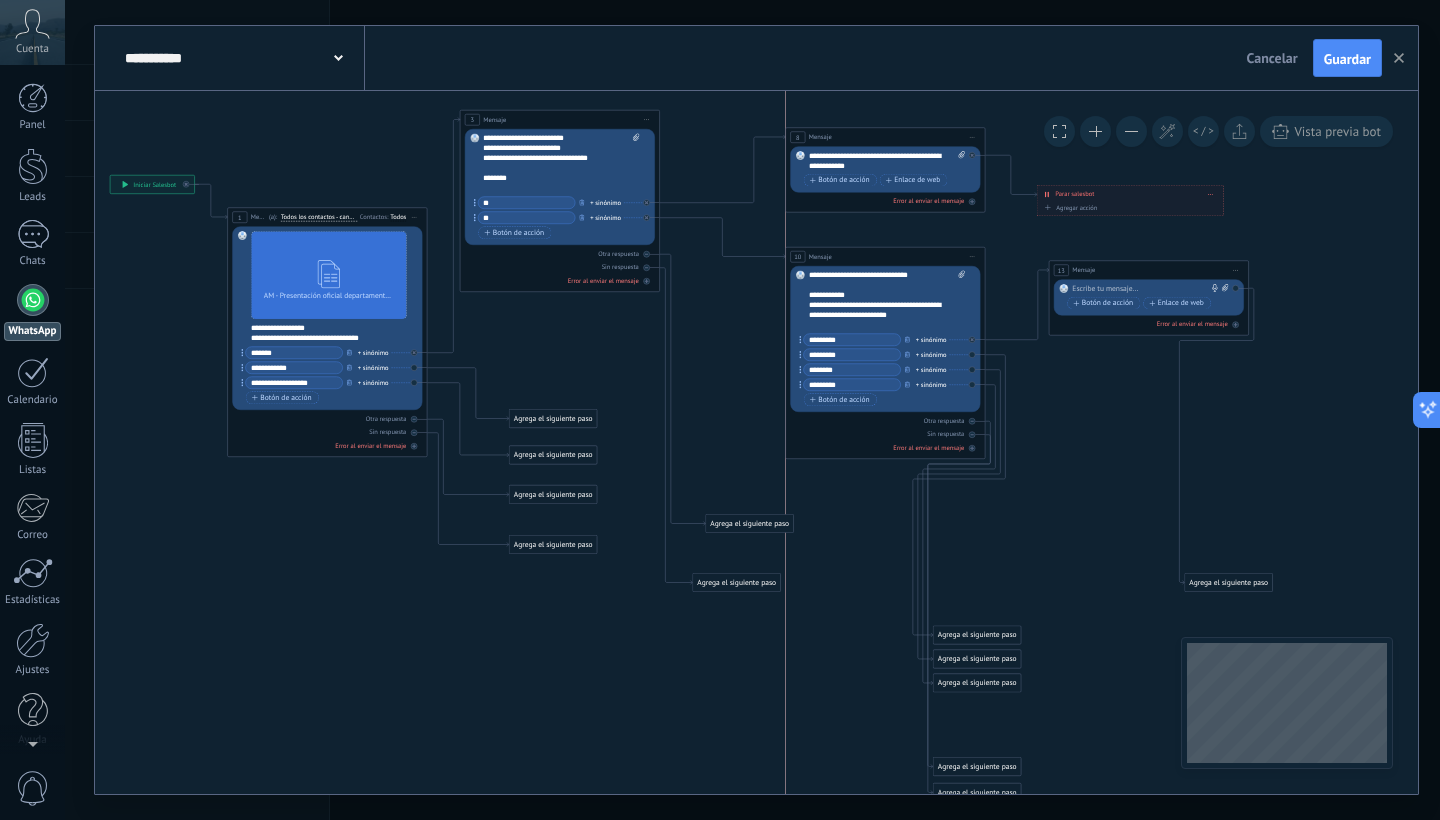 drag, startPoint x: 830, startPoint y: 145, endPoint x: 898, endPoint y: 142, distance: 68.06615 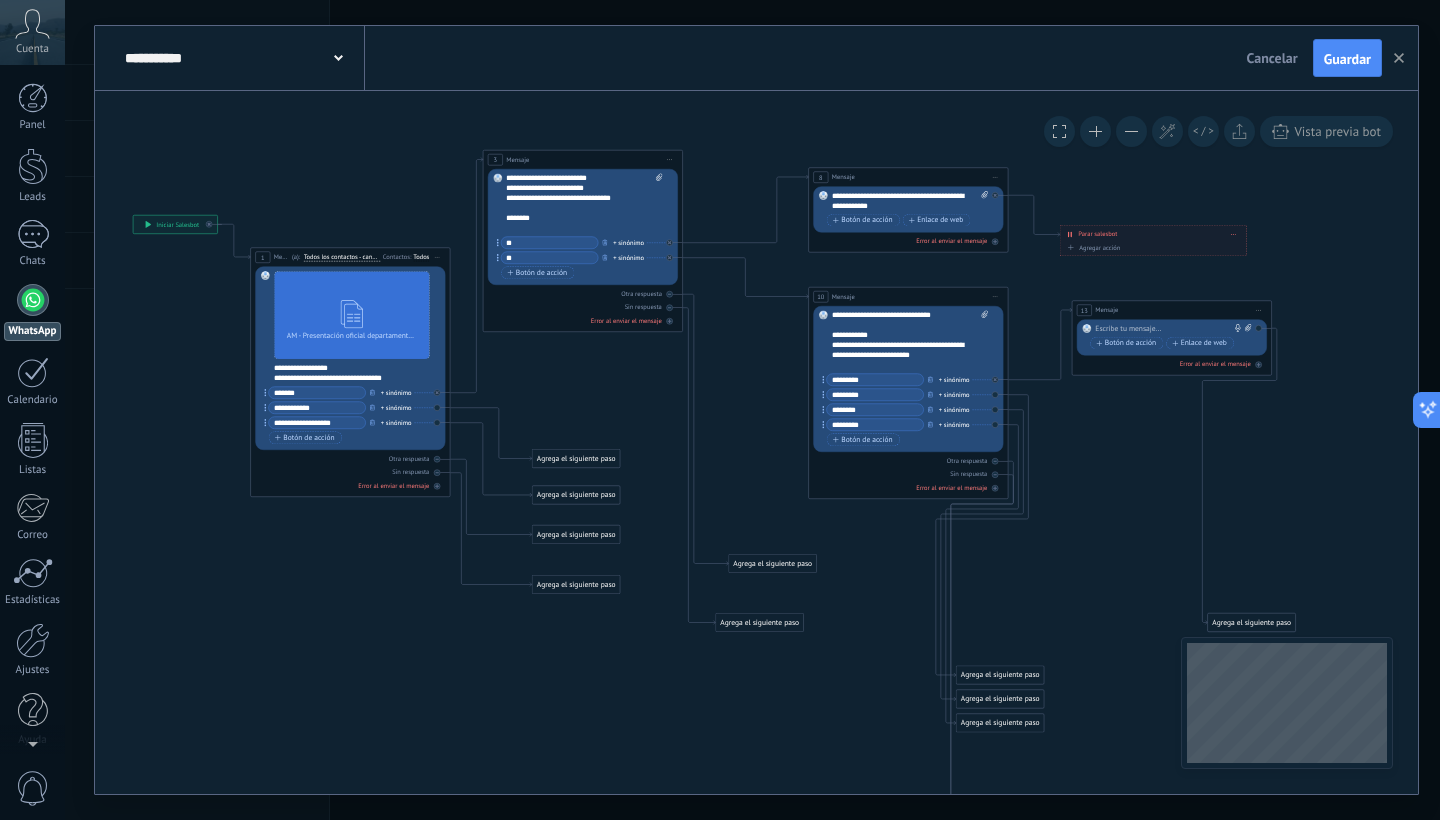 drag, startPoint x: 775, startPoint y: 464, endPoint x: 809, endPoint y: 494, distance: 45.343136 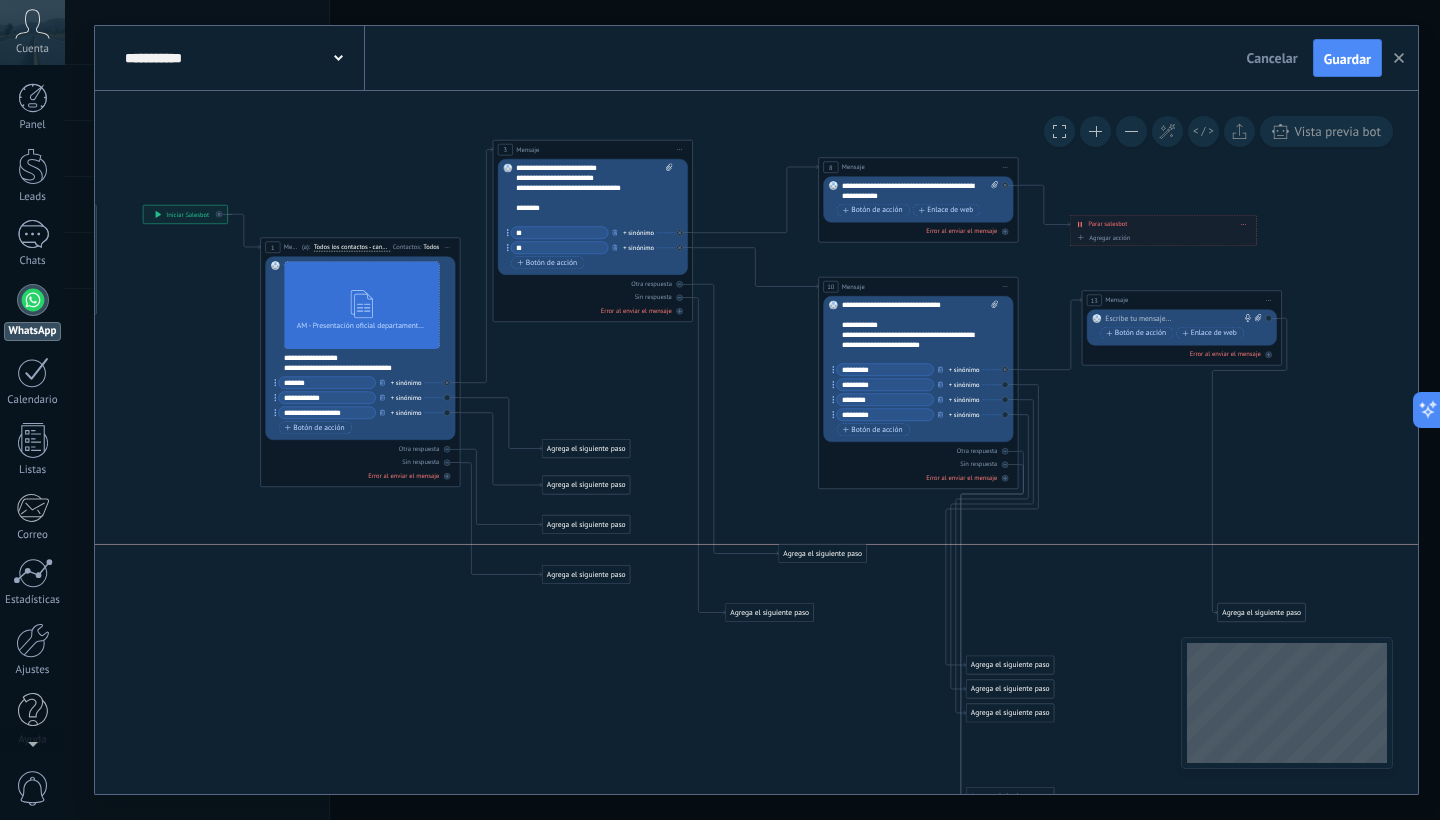 drag, startPoint x: 755, startPoint y: 556, endPoint x: 789, endPoint y: 559, distance: 34.132095 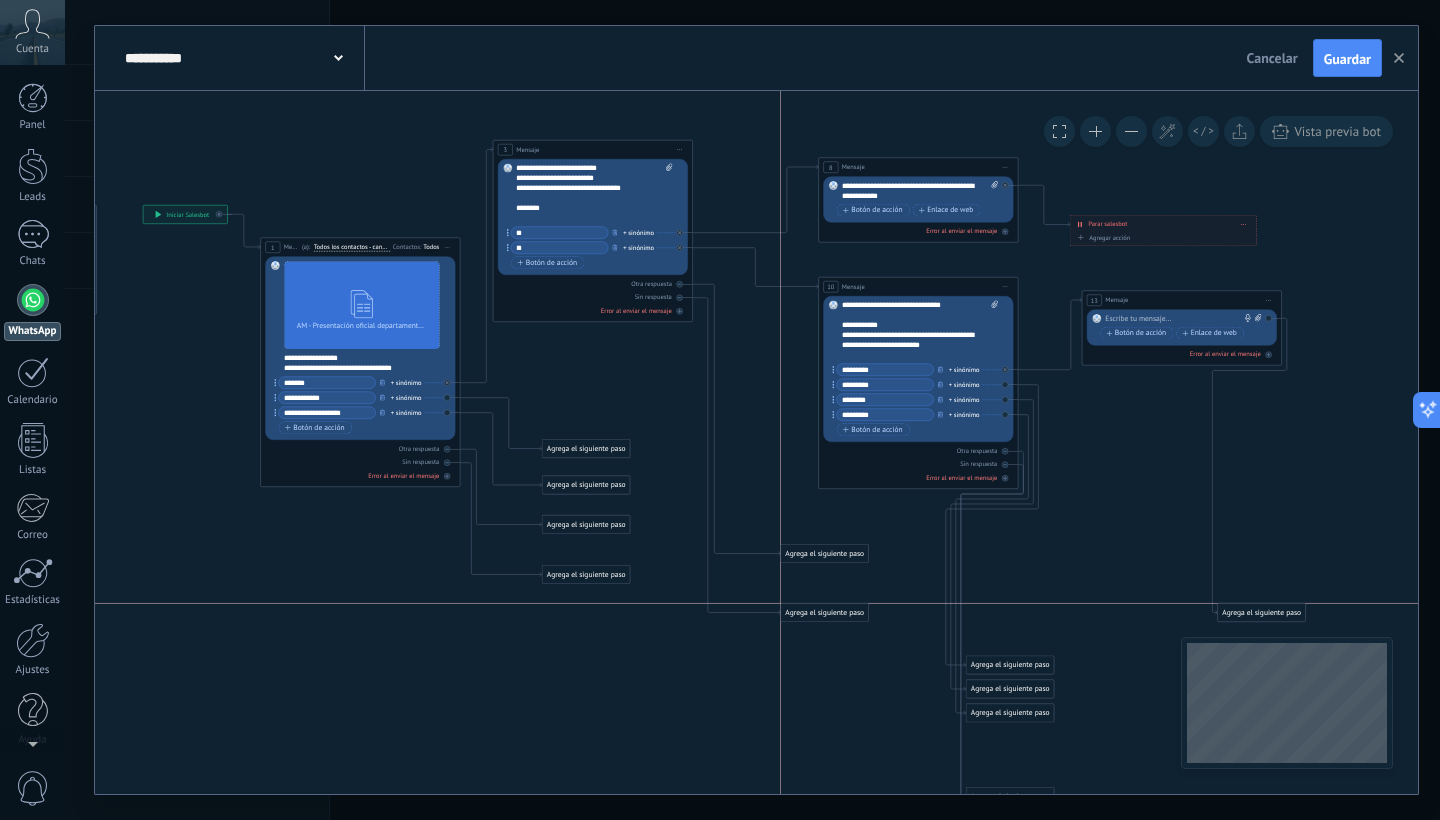 drag, startPoint x: 754, startPoint y: 619, endPoint x: 809, endPoint y: 622, distance: 55.081757 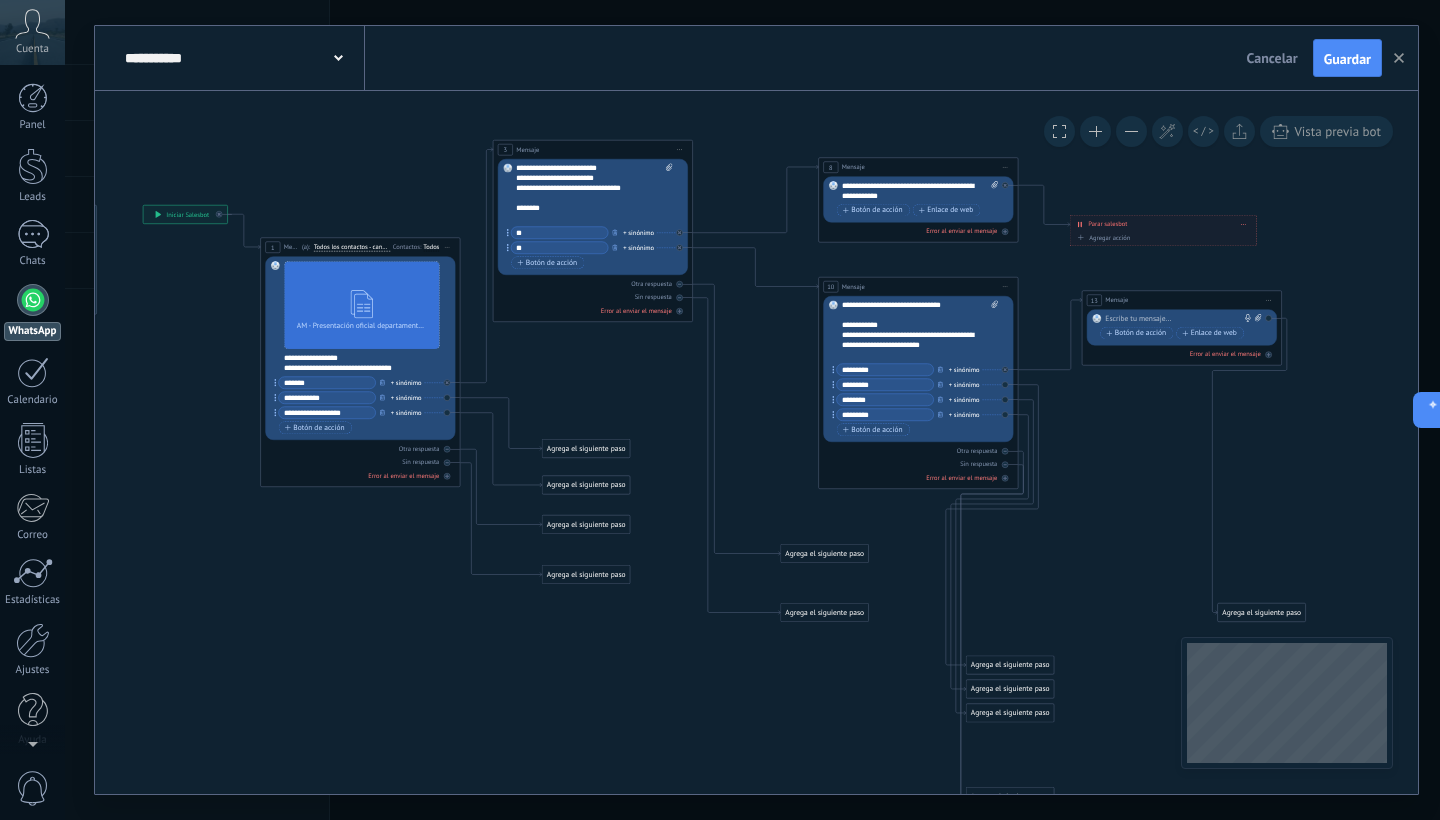 drag, startPoint x: 317, startPoint y: 380, endPoint x: 289, endPoint y: 386, distance: 28.635643 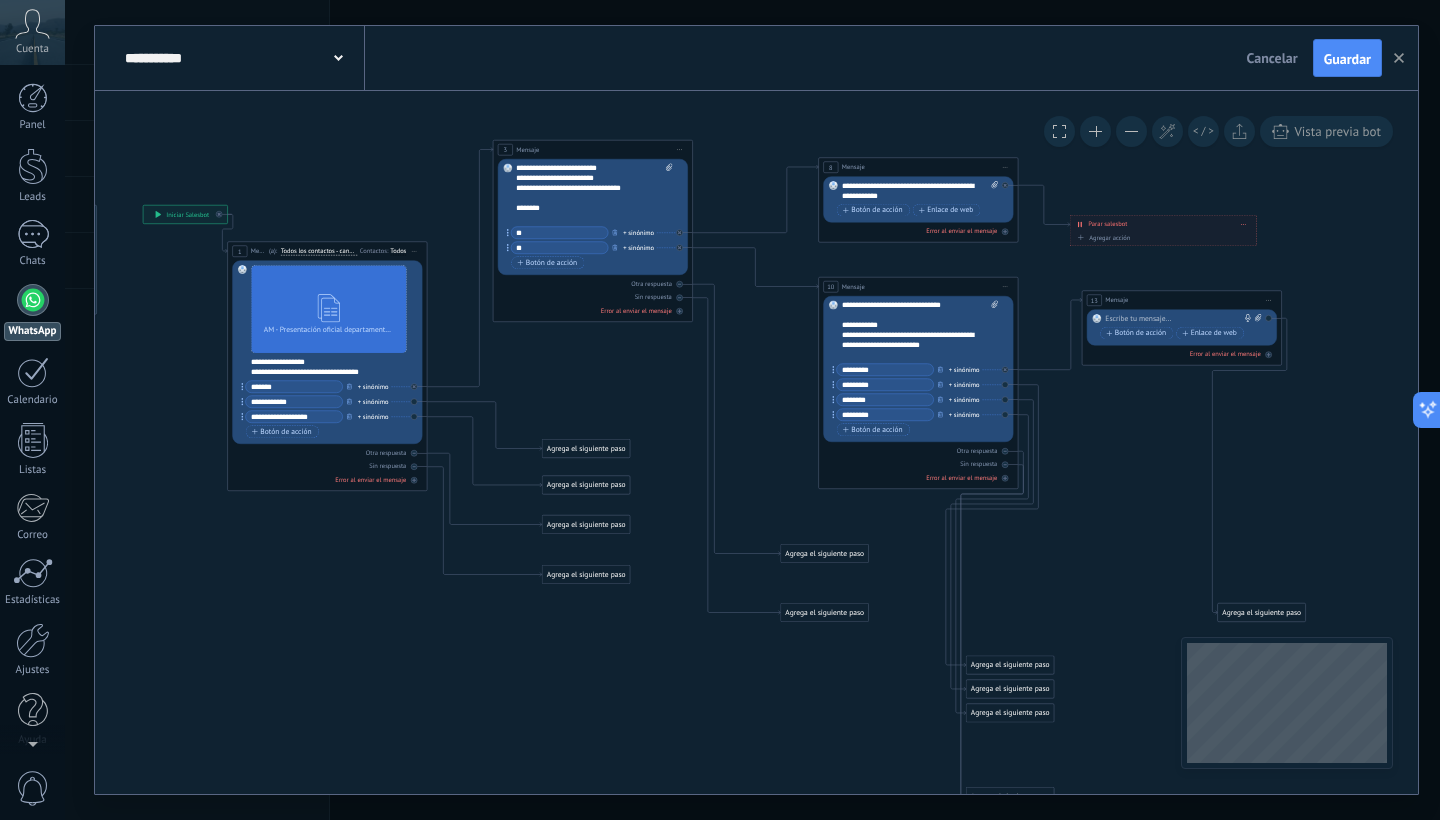 drag, startPoint x: 324, startPoint y: 248, endPoint x: 290, endPoint y: 252, distance: 34.234486 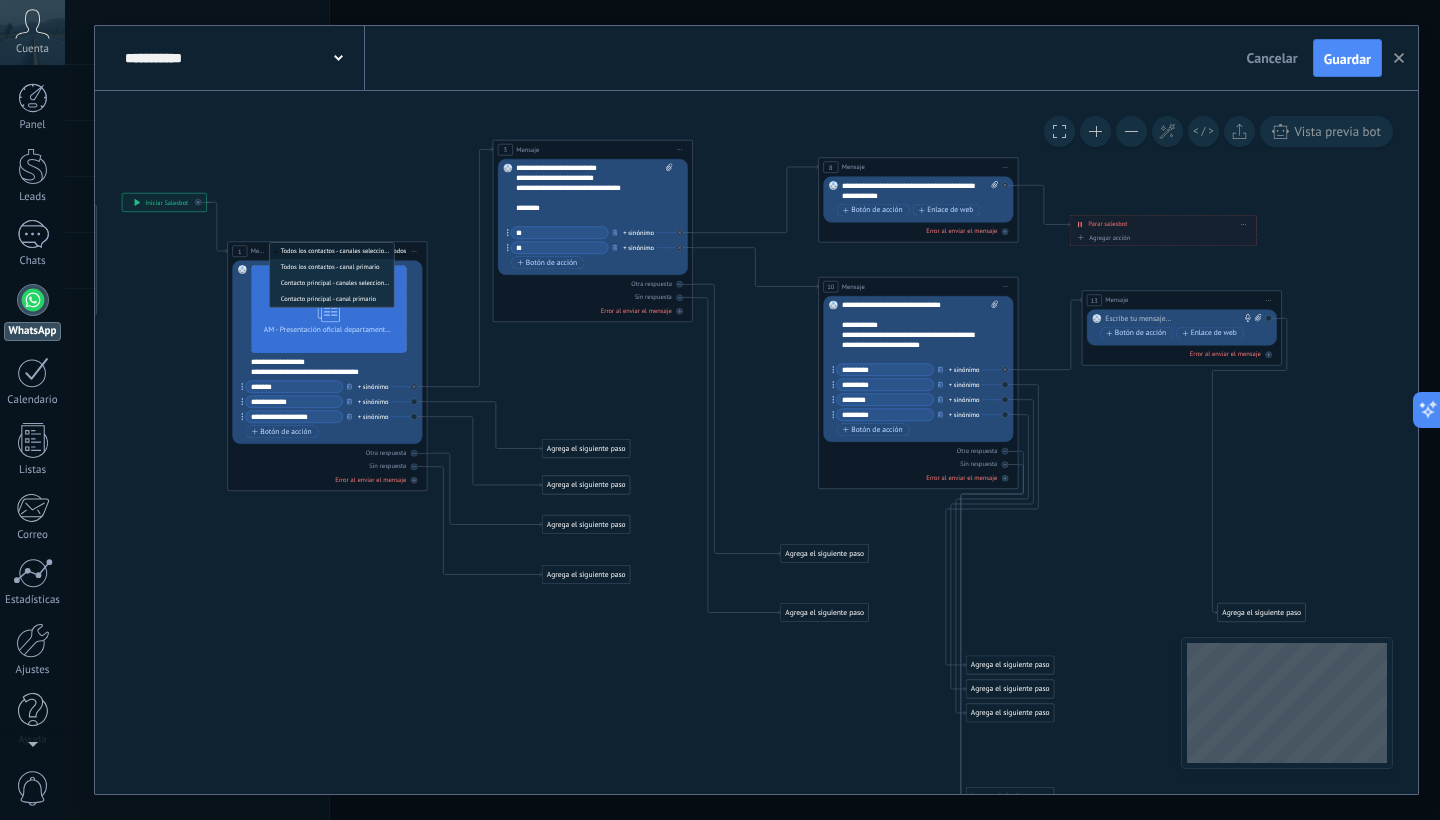 drag, startPoint x: 186, startPoint y: 208, endPoint x: 165, endPoint y: 196, distance: 24.186773 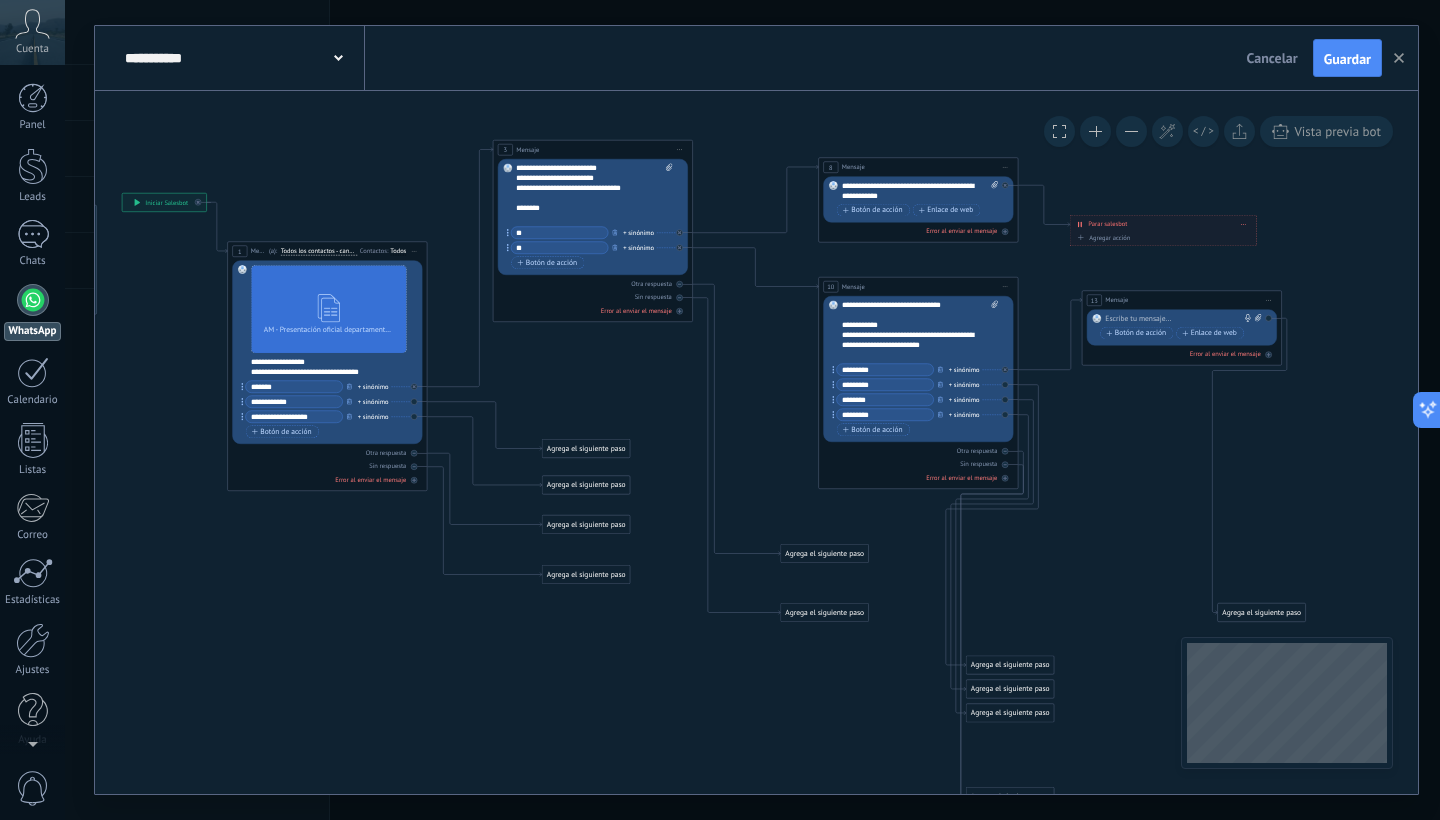 drag, startPoint x: 846, startPoint y: 419, endPoint x: 780, endPoint y: 428, distance: 66.61081 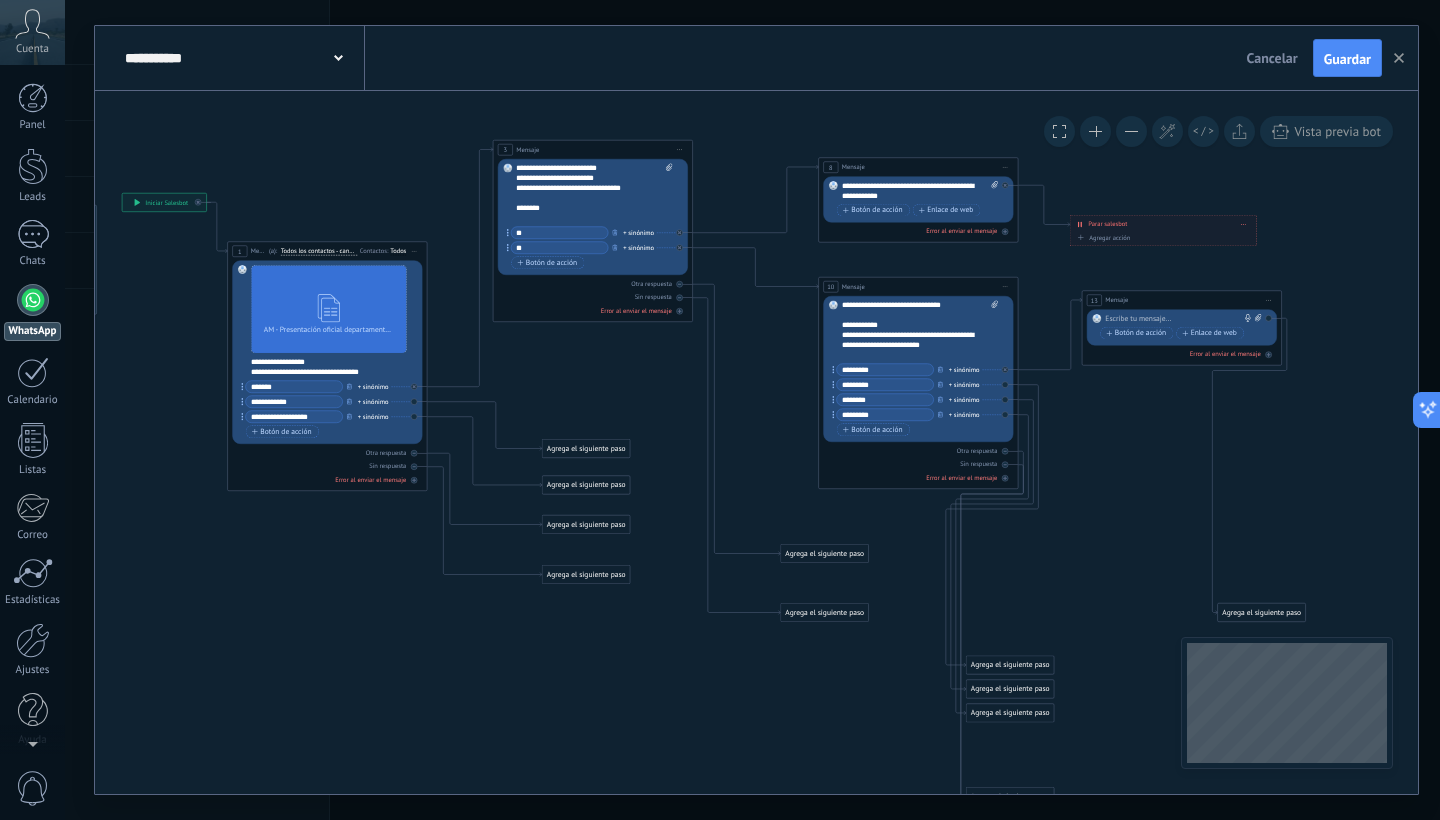 click on "**********" at bounding box center [143, 205] 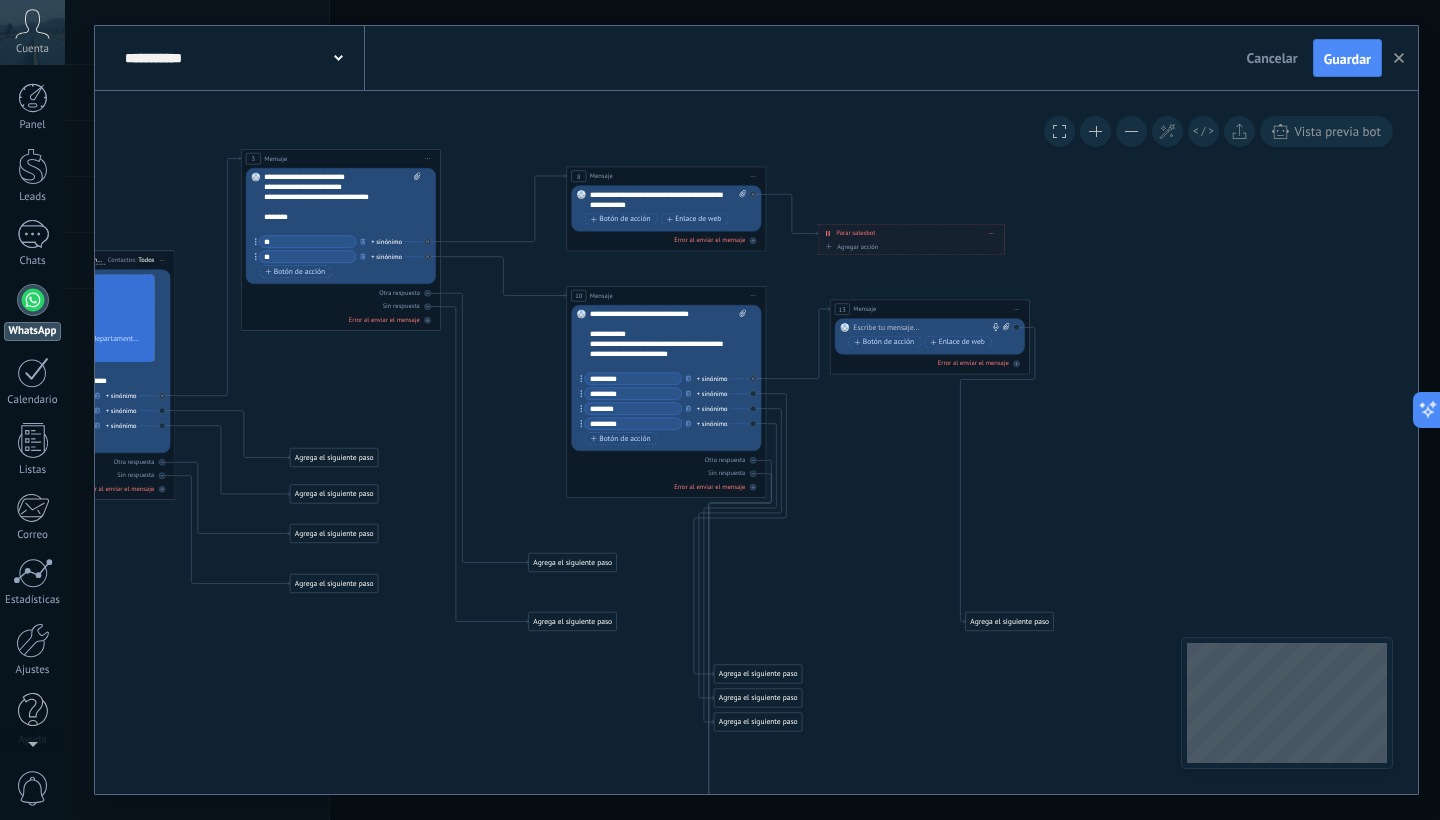 drag, startPoint x: 782, startPoint y: 428, endPoint x: 534, endPoint y: 437, distance: 248.16325 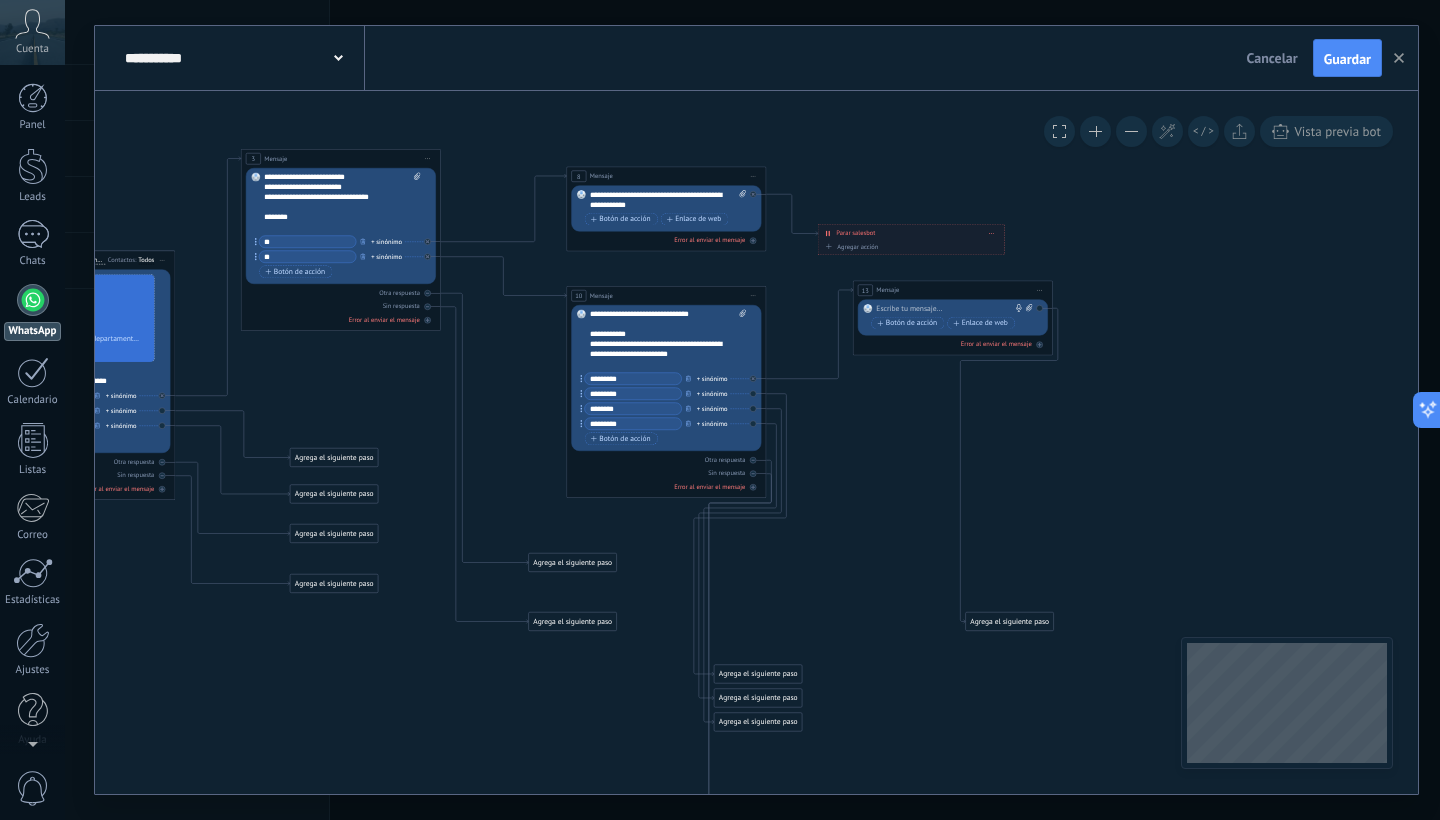 drag, startPoint x: 956, startPoint y: 305, endPoint x: 979, endPoint y: 286, distance: 29.832869 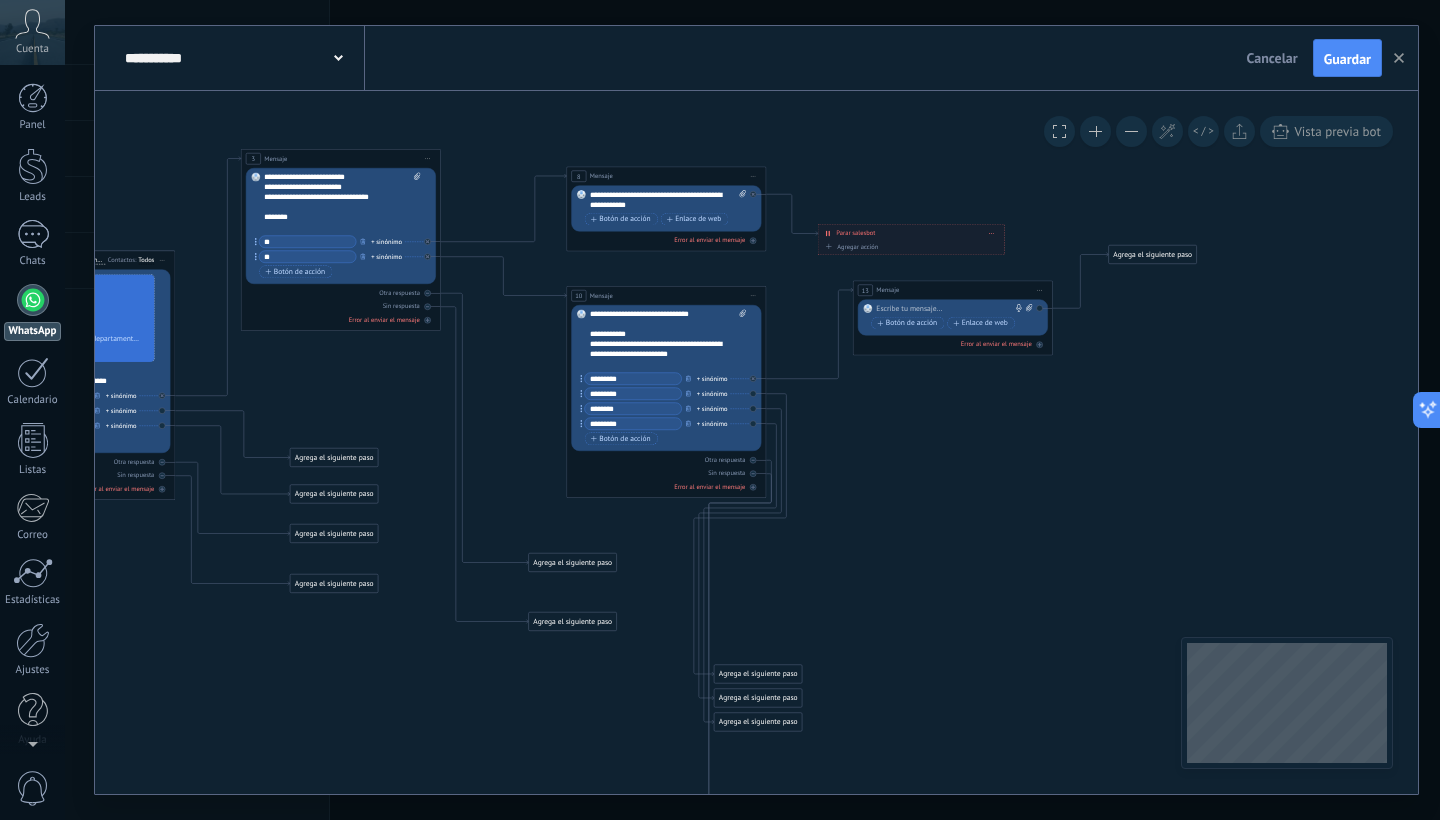 drag, startPoint x: 1006, startPoint y: 614, endPoint x: 1150, endPoint y: 247, distance: 394.23978 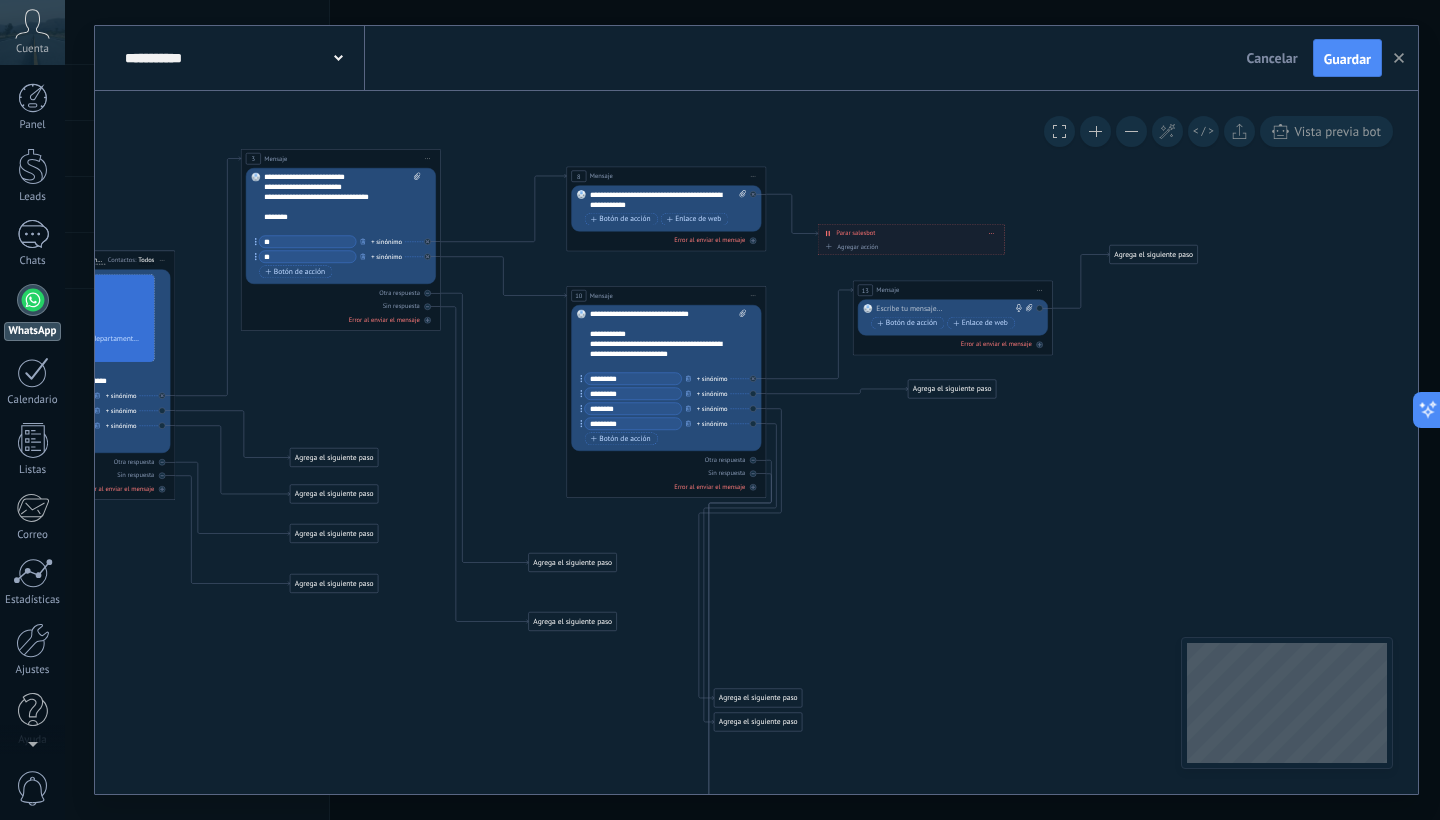 drag, startPoint x: 755, startPoint y: 674, endPoint x: 936, endPoint y: 391, distance: 335.93155 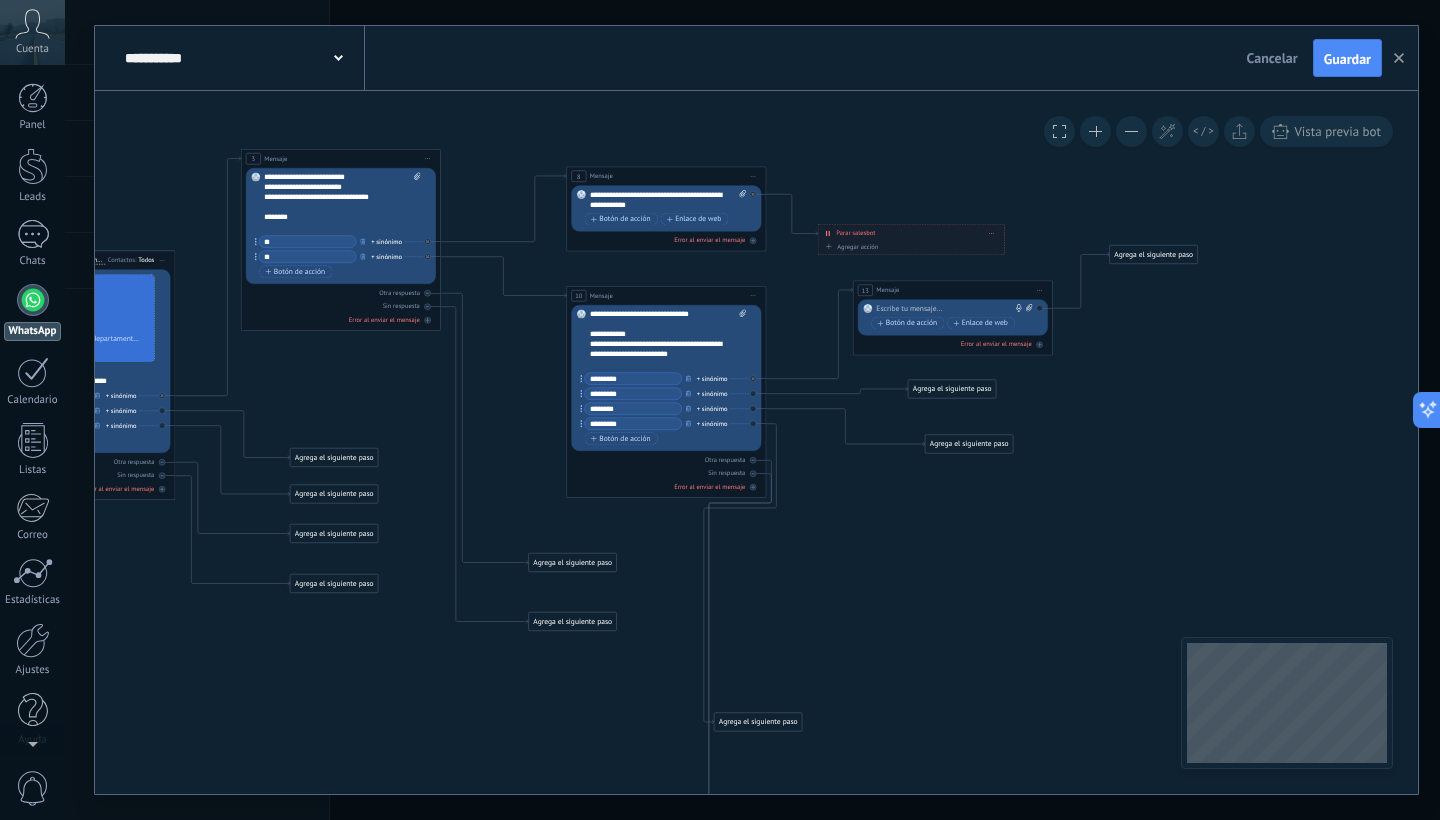 drag, startPoint x: 783, startPoint y: 693, endPoint x: 981, endPoint y: 444, distance: 318.12732 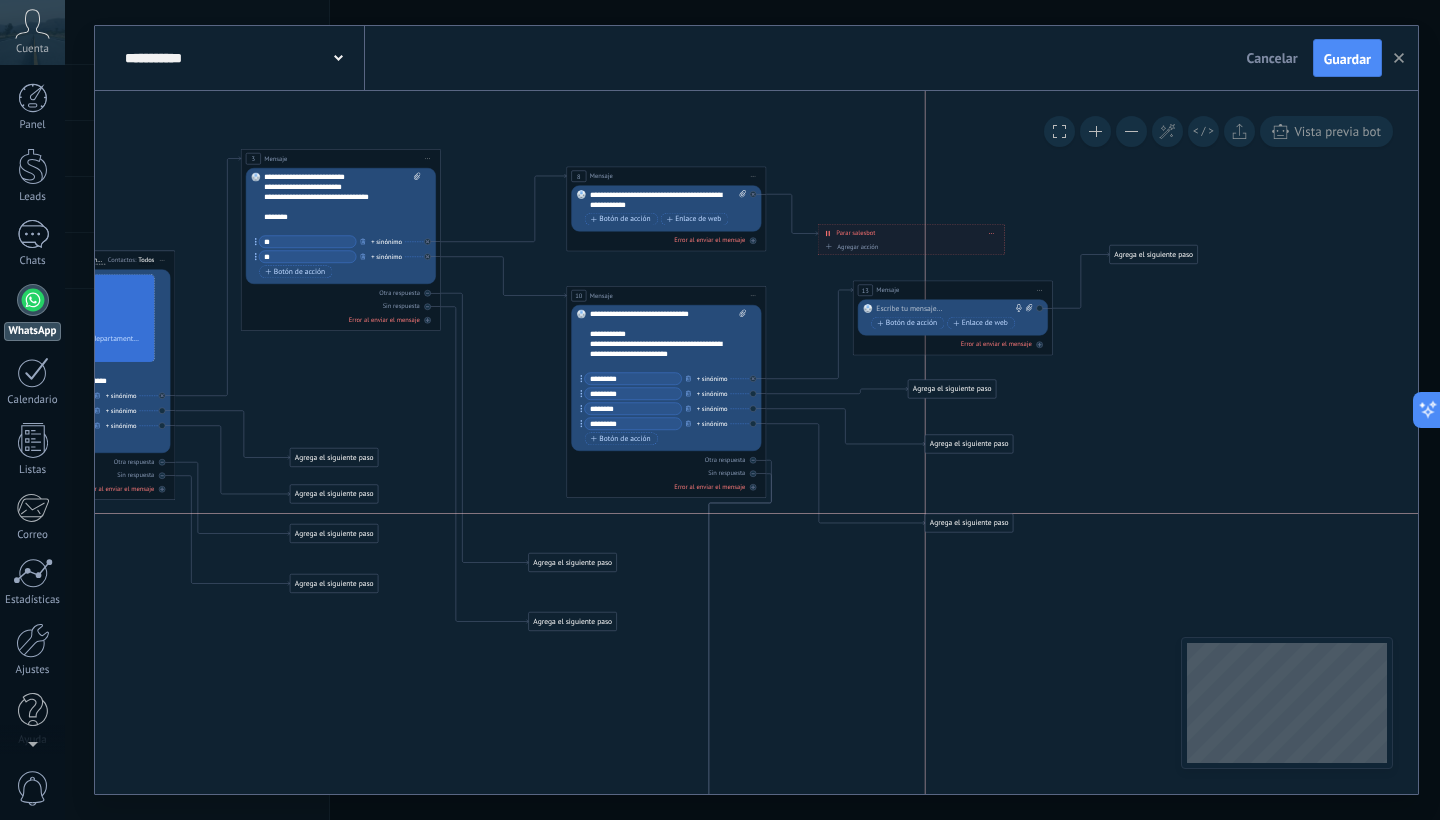 drag, startPoint x: 779, startPoint y: 724, endPoint x: 990, endPoint y: 526, distance: 289.35272 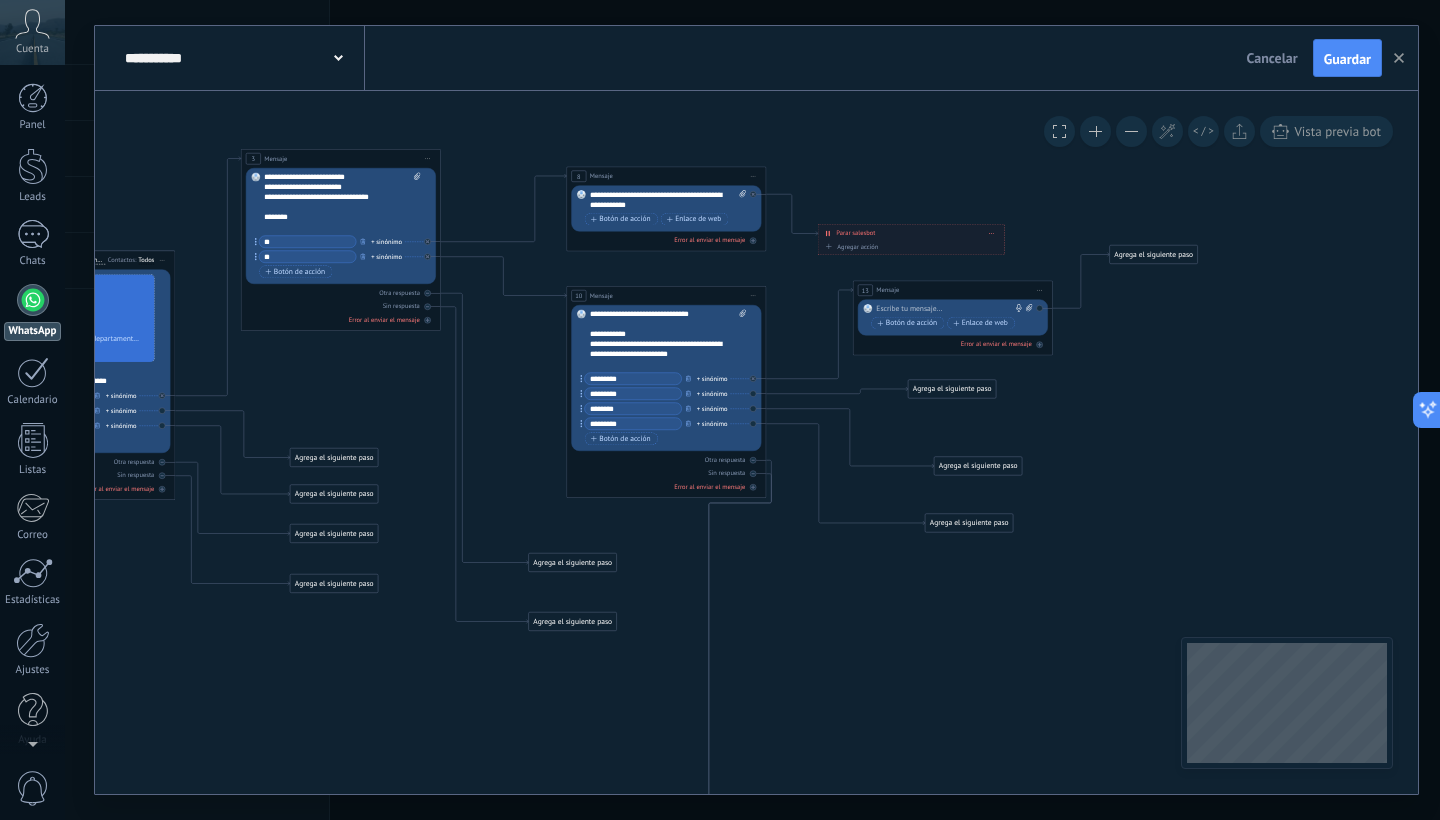 drag, startPoint x: 982, startPoint y: 447, endPoint x: 986, endPoint y: 475, distance: 28.284271 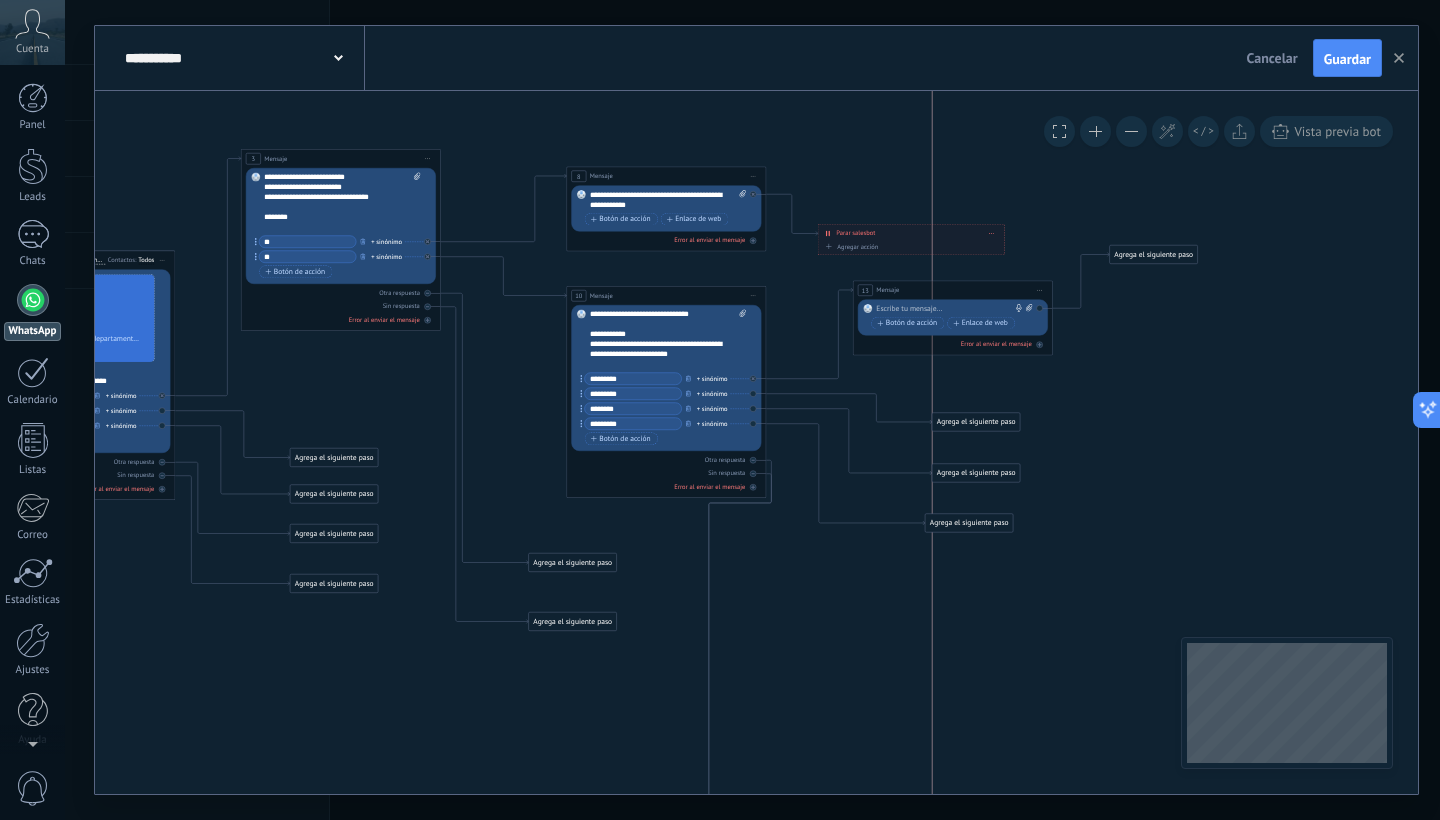 drag, startPoint x: 968, startPoint y: 390, endPoint x: 990, endPoint y: 427, distance: 43.046486 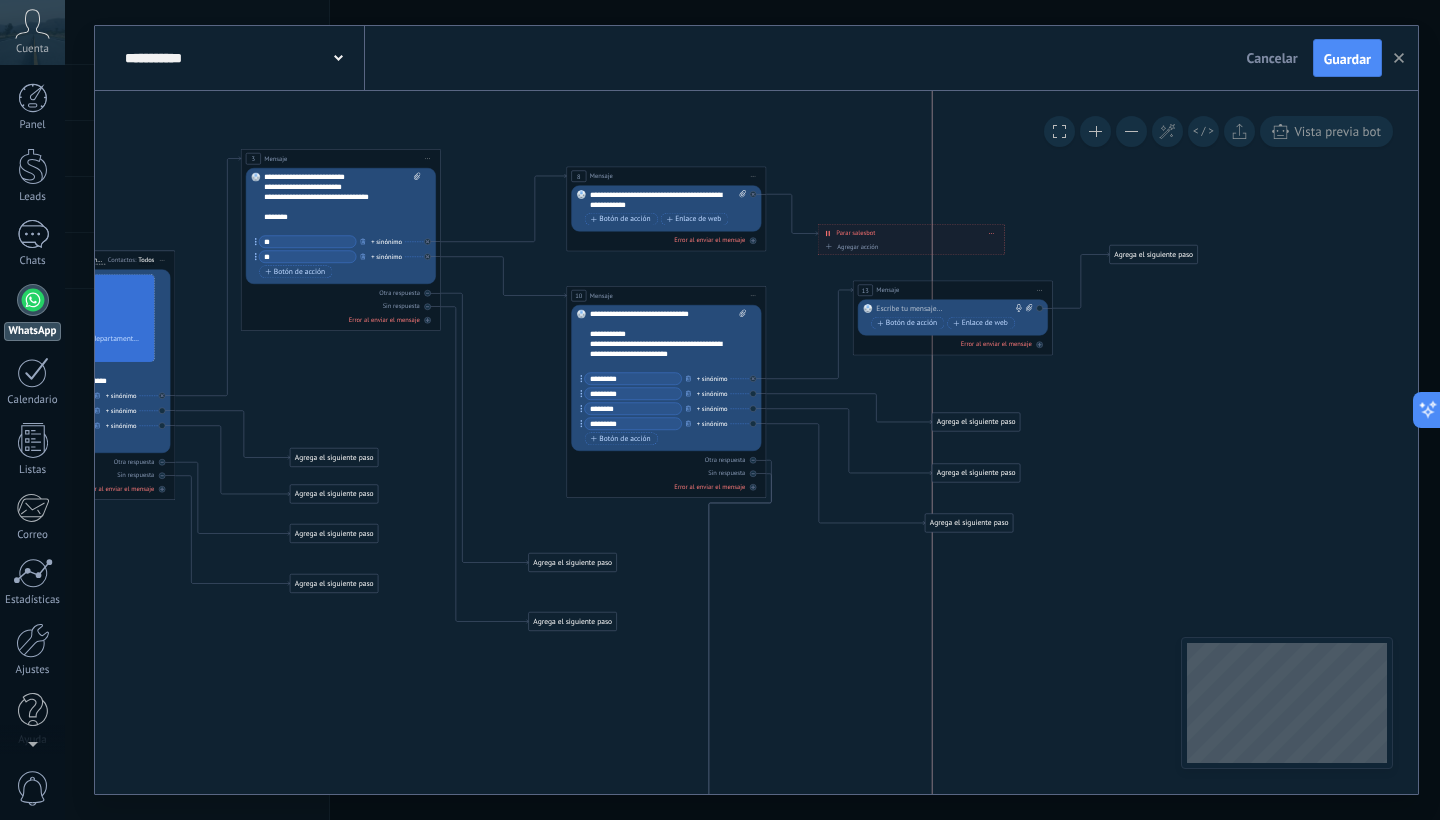 click on "Agrega el siguiente paso" at bounding box center [976, 422] 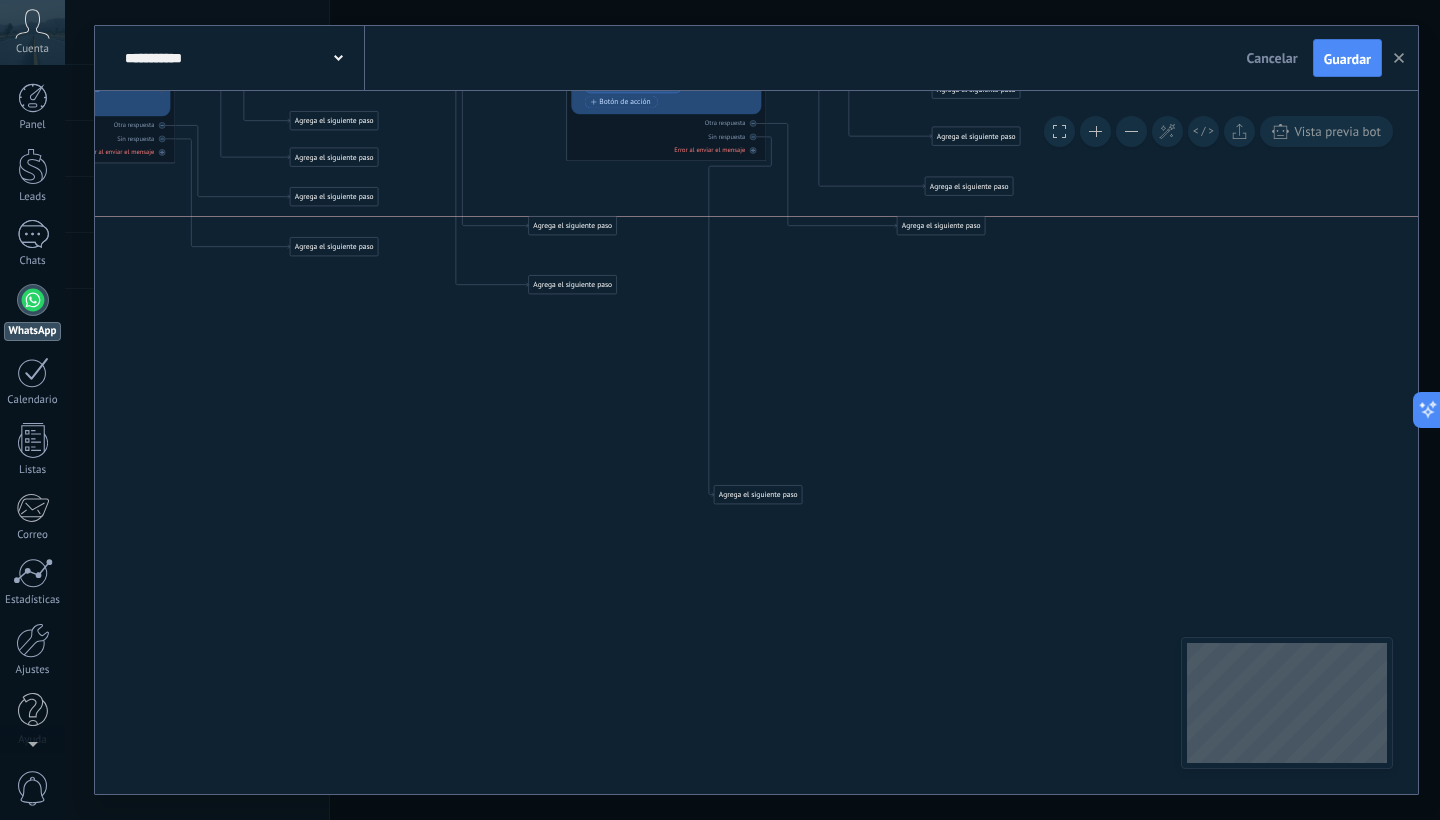 drag, startPoint x: 768, startPoint y: 466, endPoint x: 952, endPoint y: 223, distance: 304.80322 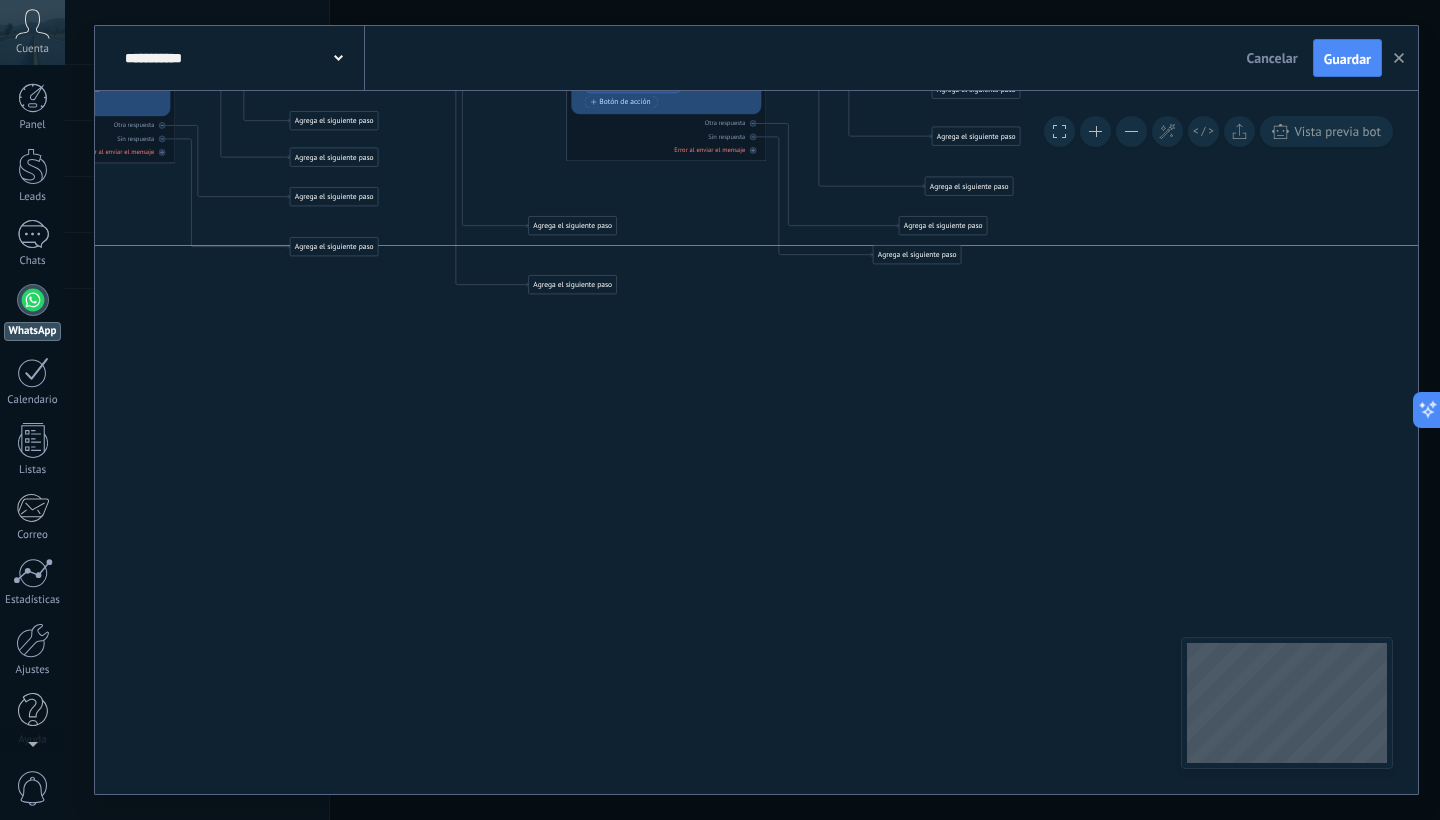drag, startPoint x: 800, startPoint y: 489, endPoint x: 947, endPoint y: 254, distance: 277.18945 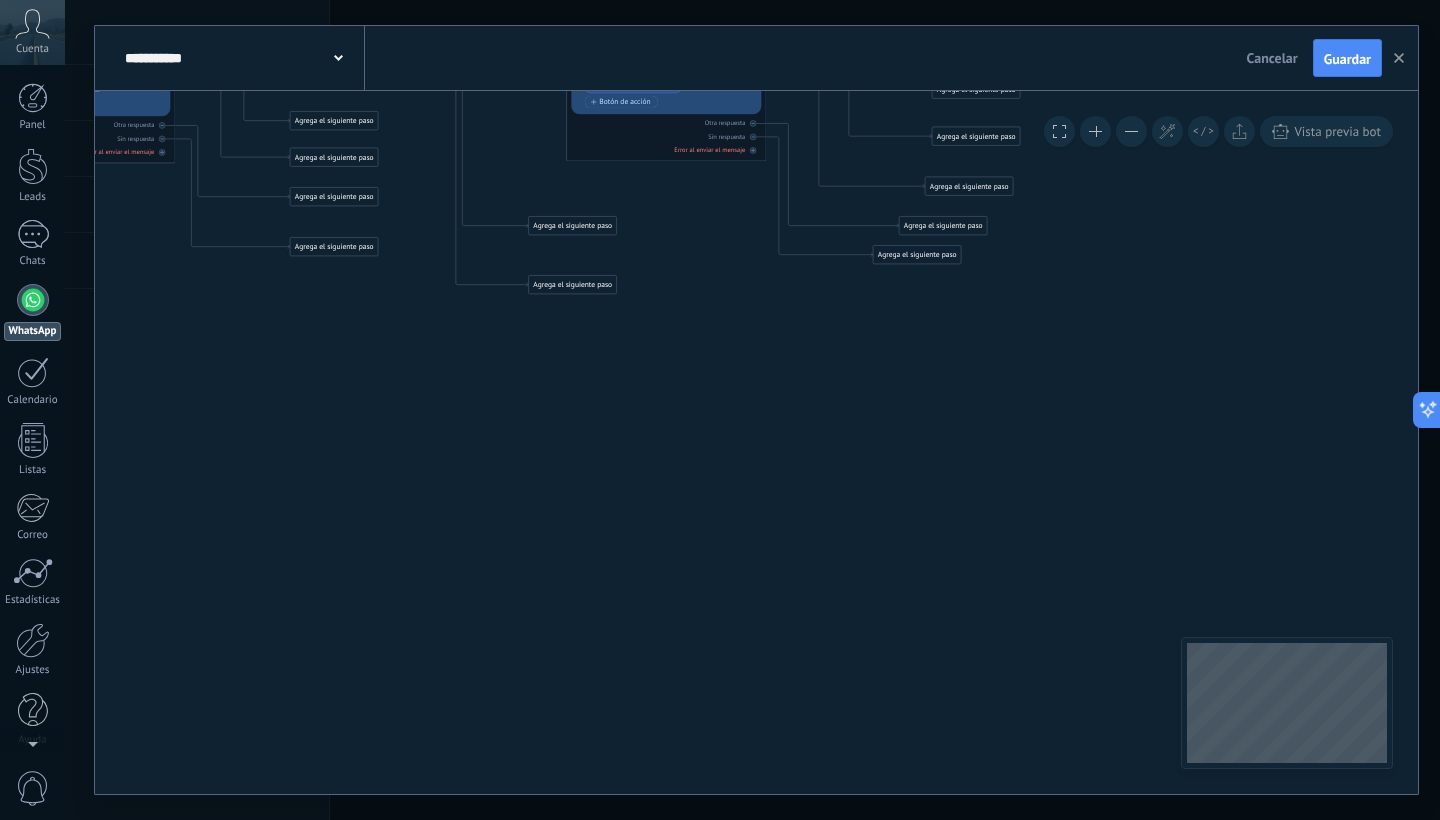 click 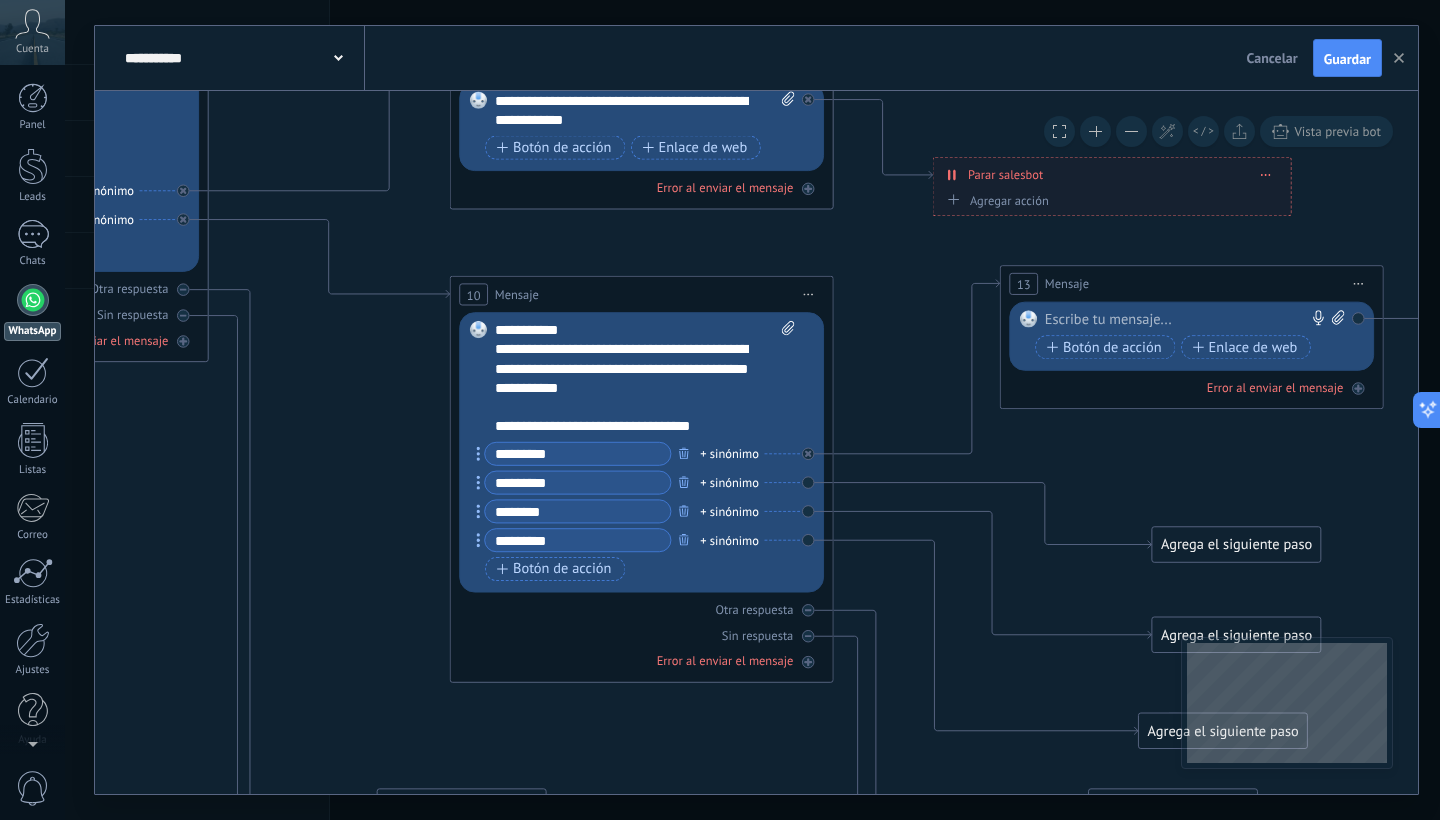 scroll, scrollTop: 0, scrollLeft: 0, axis: both 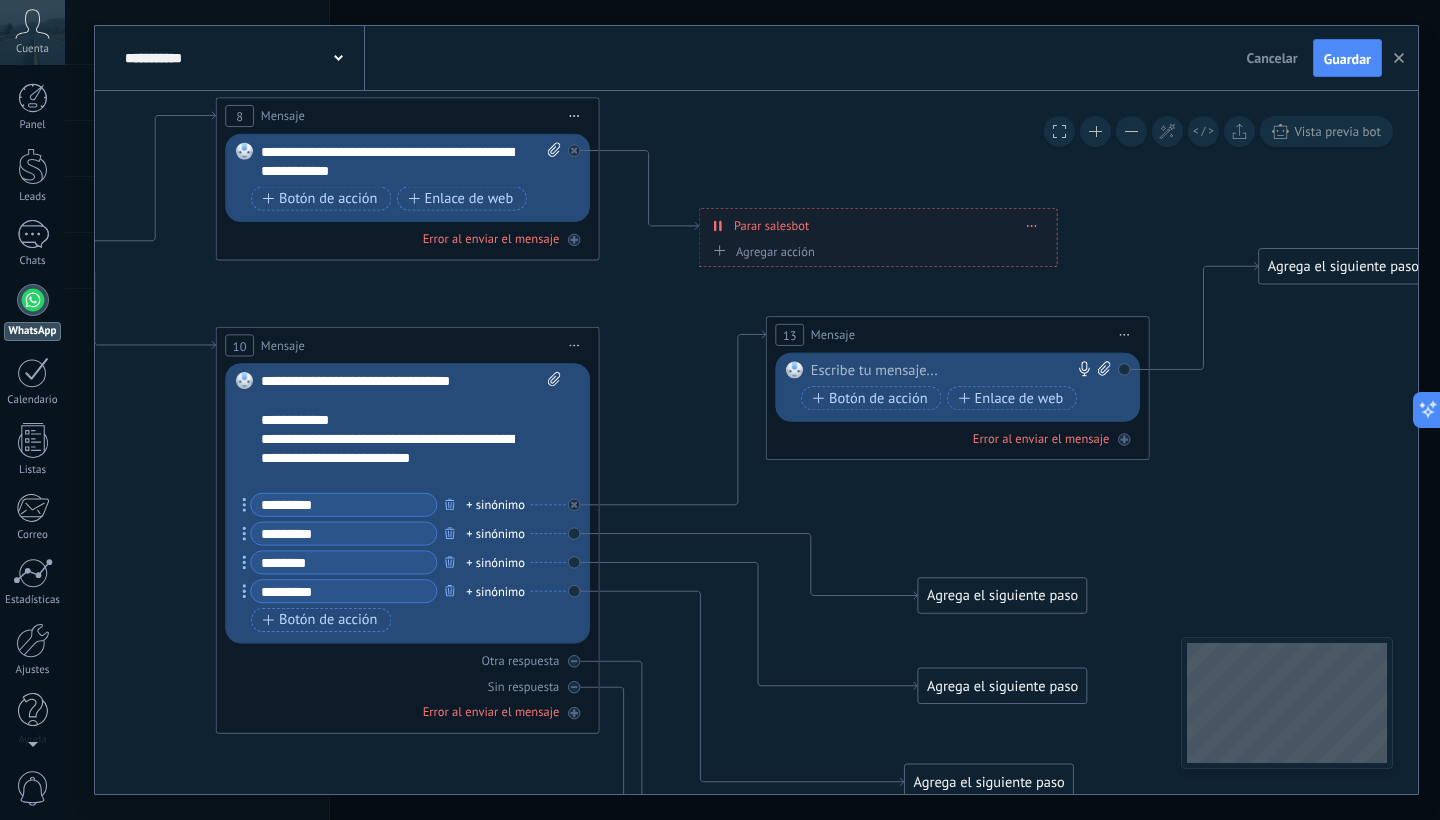 drag, startPoint x: 839, startPoint y: 378, endPoint x: 667, endPoint y: 418, distance: 176.58992 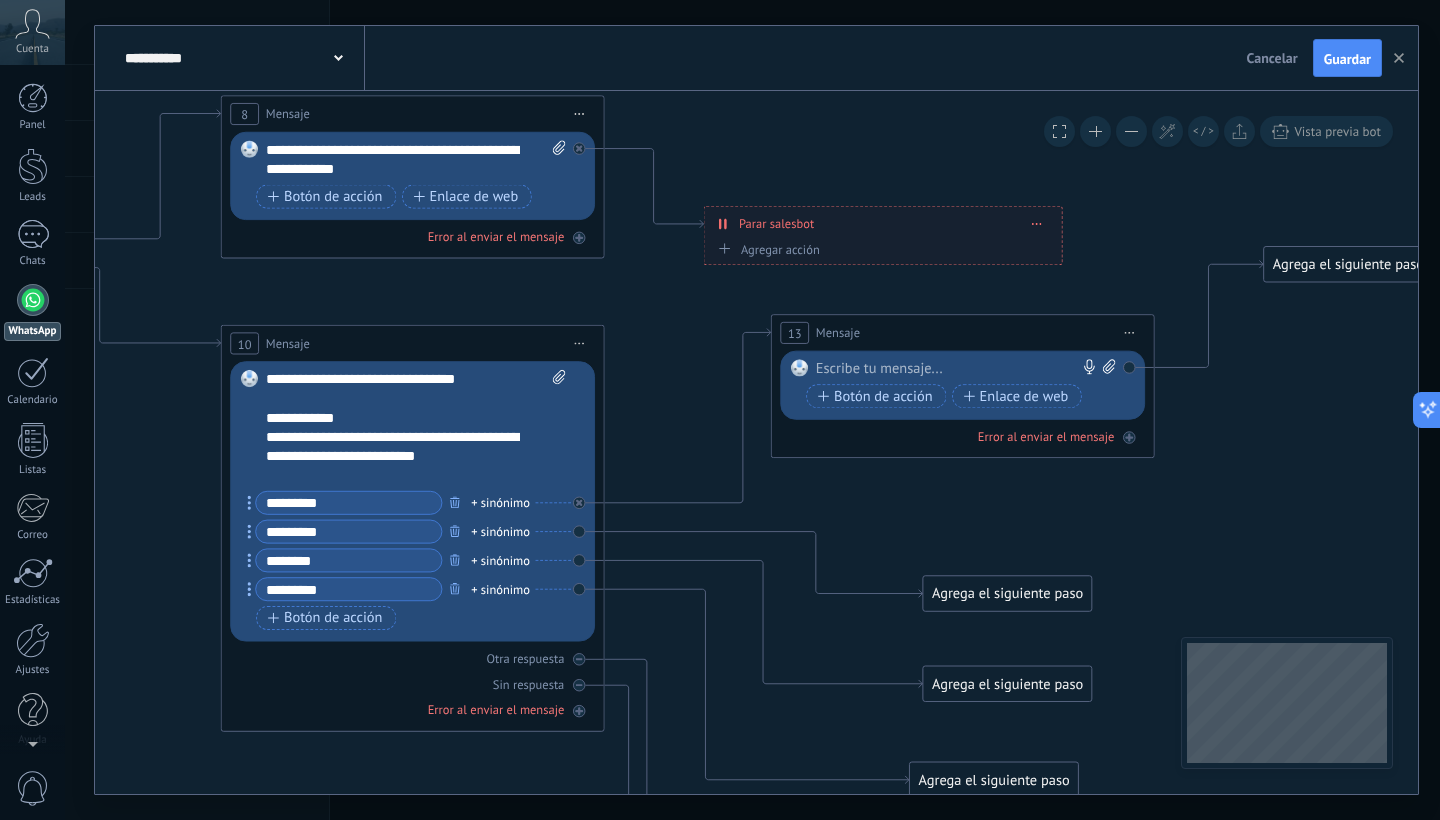 click at bounding box center (958, 368) 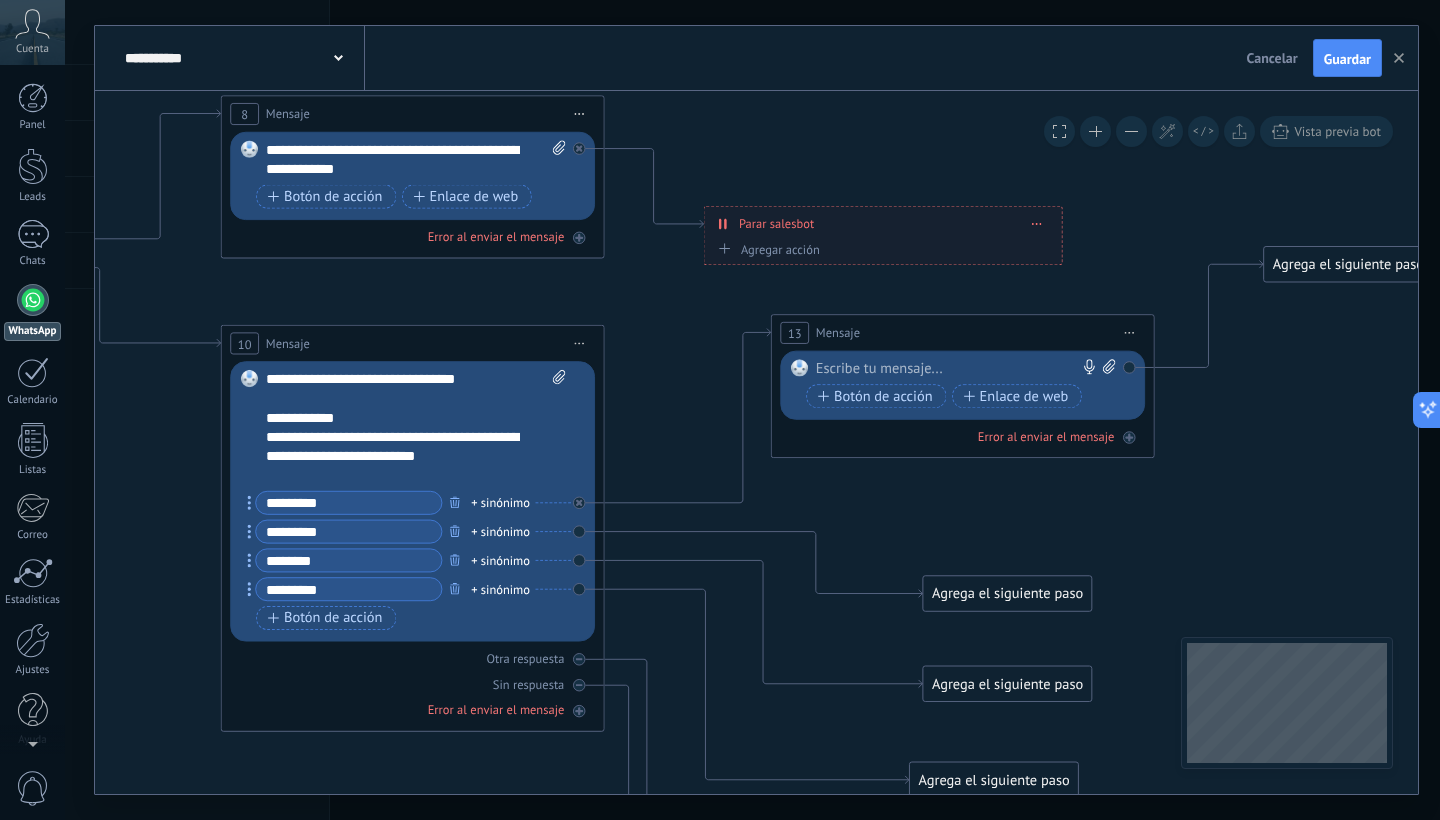 type 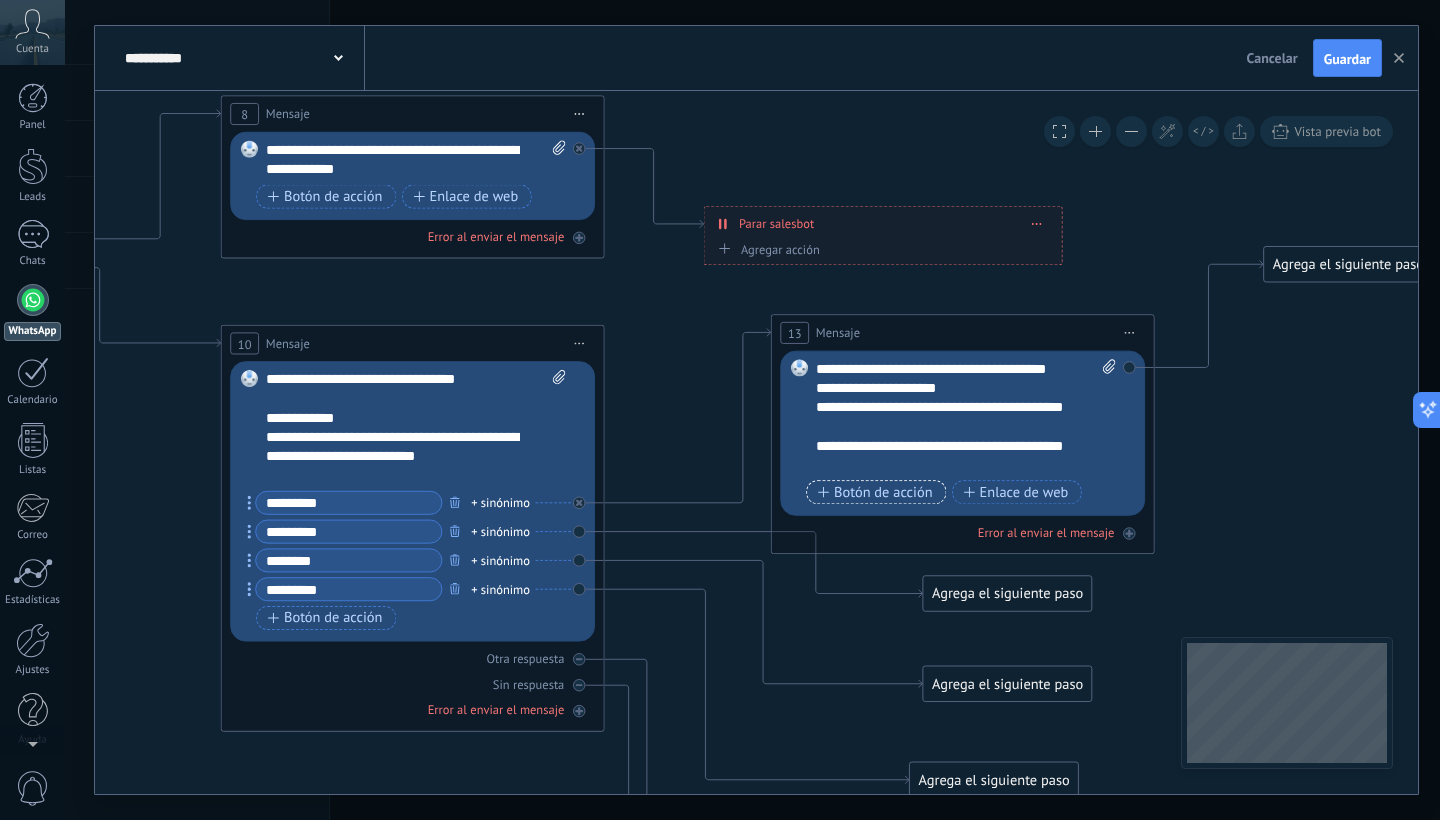 click on "Botón de acción" at bounding box center [875, 492] 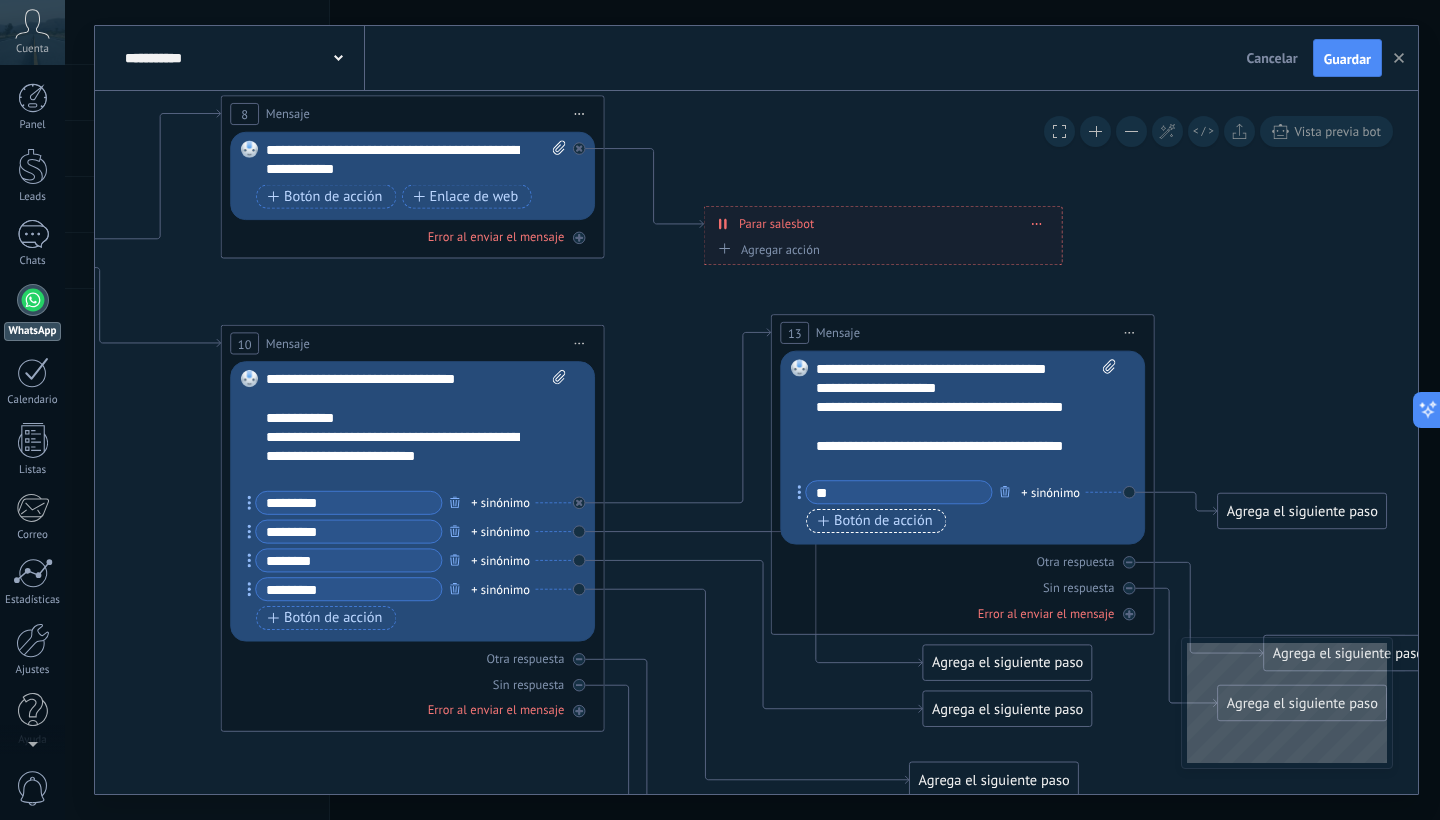 type on "**" 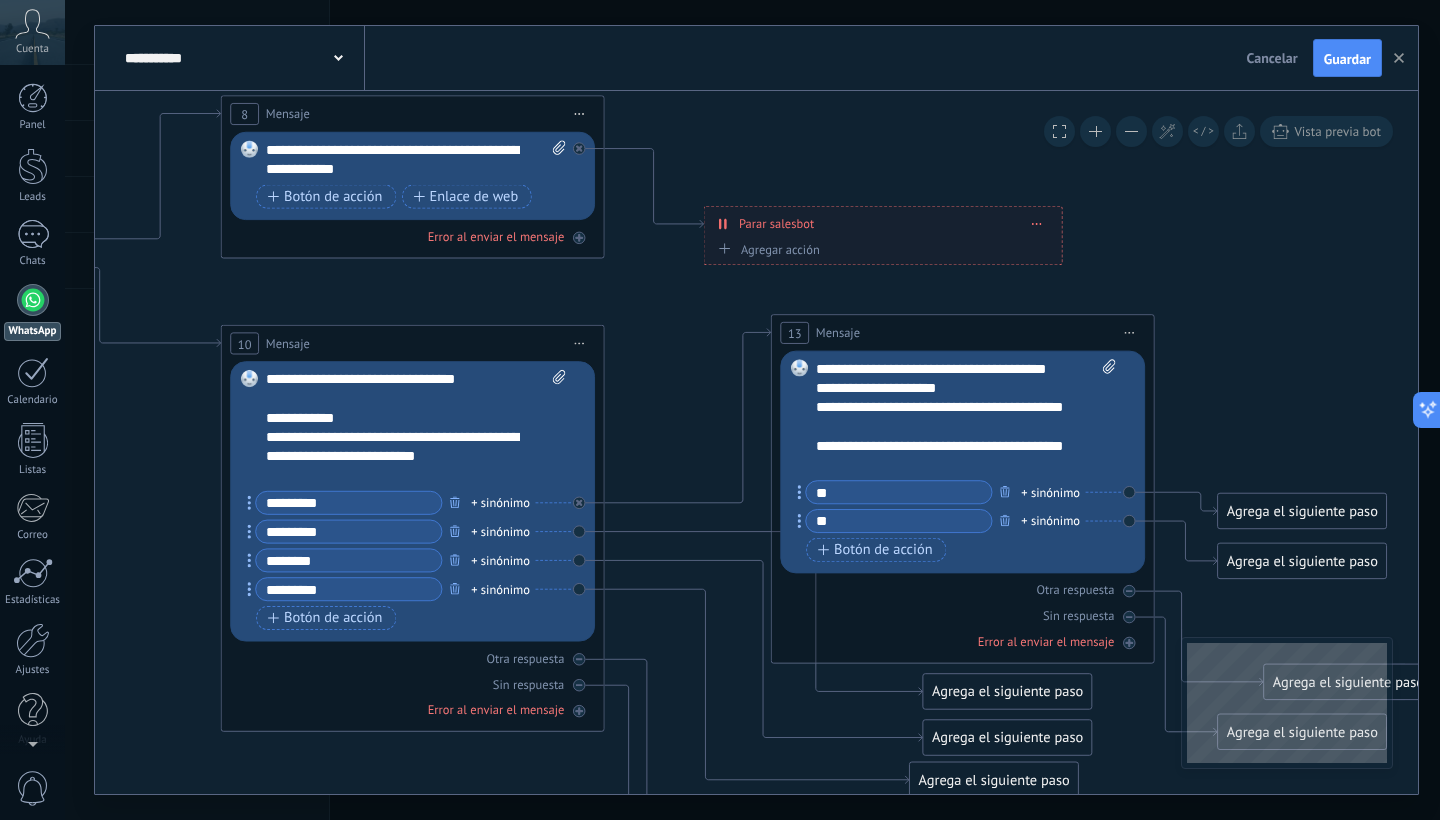 type on "**" 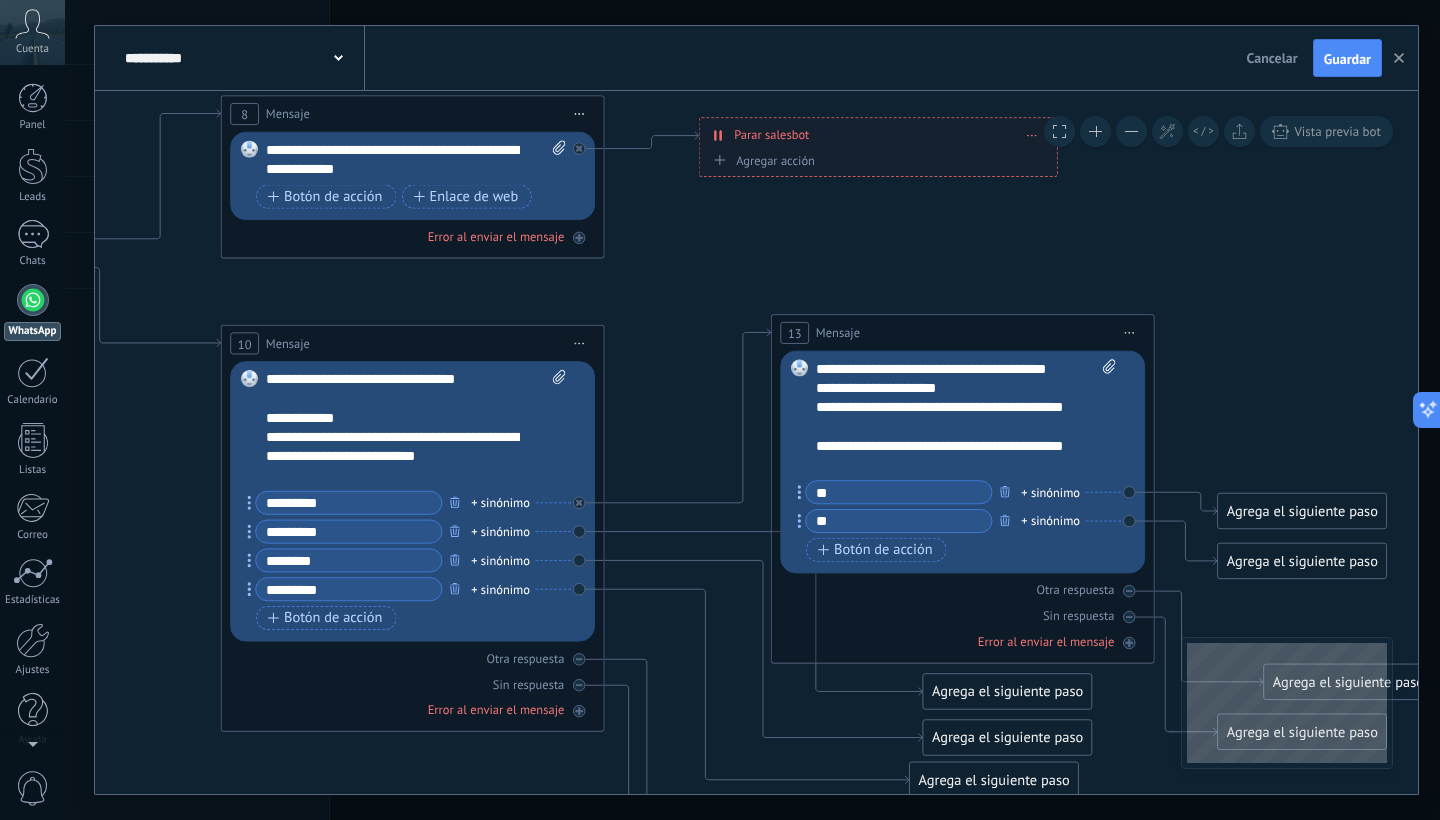 drag, startPoint x: 928, startPoint y: 225, endPoint x: 937, endPoint y: 144, distance: 81.49847 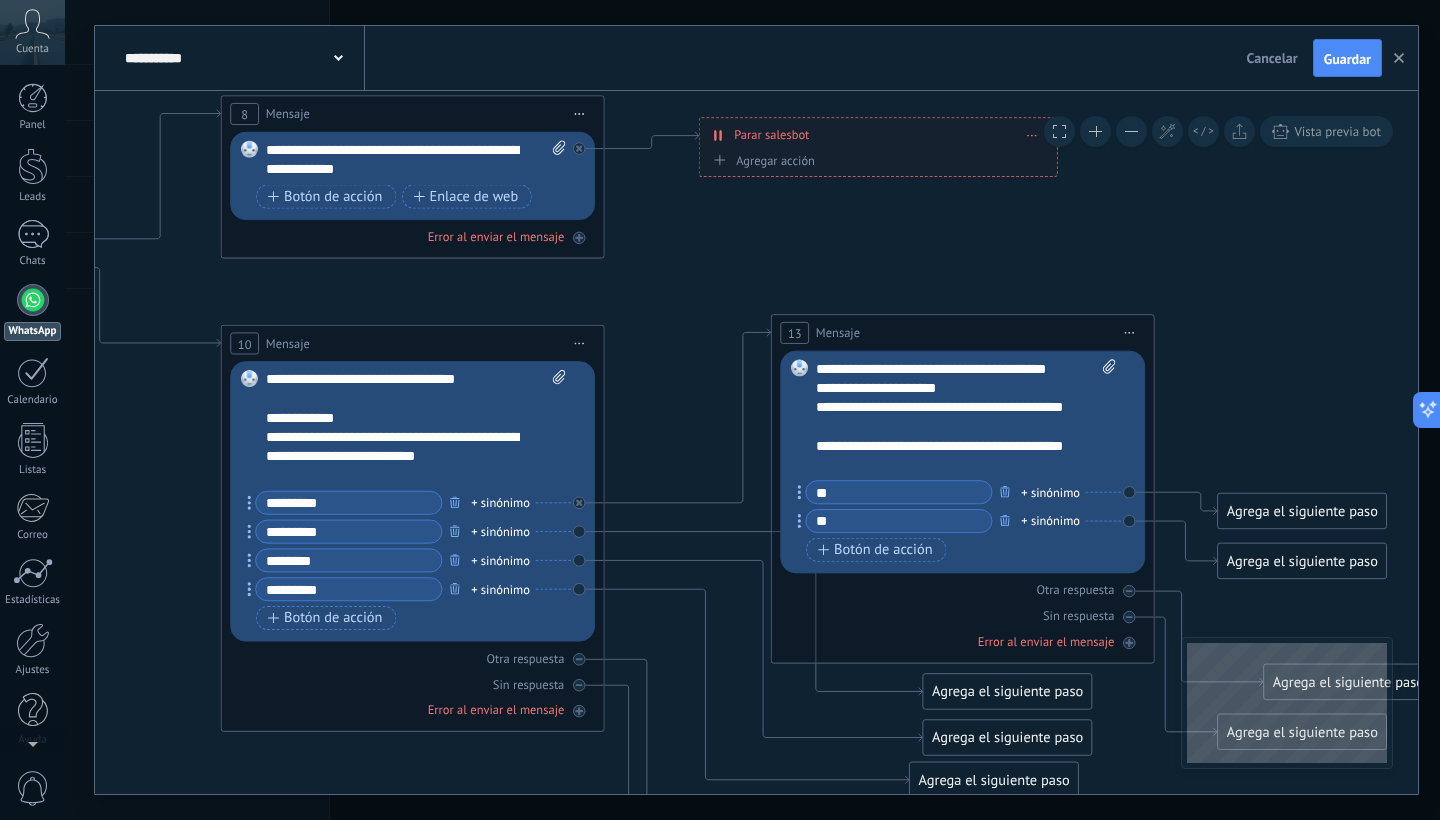 click on "**********" at bounding box center (878, 135) 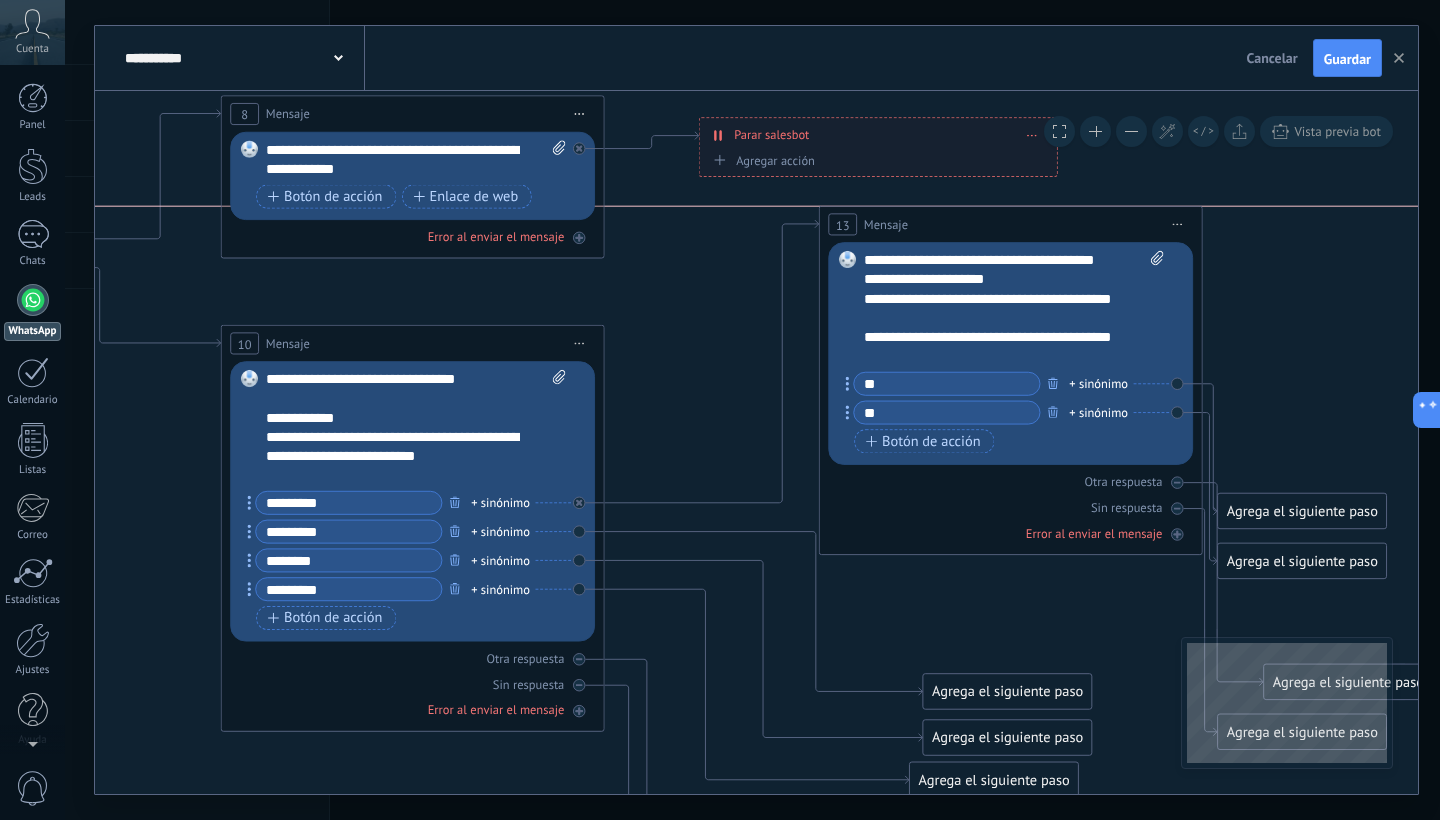 drag, startPoint x: 939, startPoint y: 321, endPoint x: 986, endPoint y: 220, distance: 111.40018 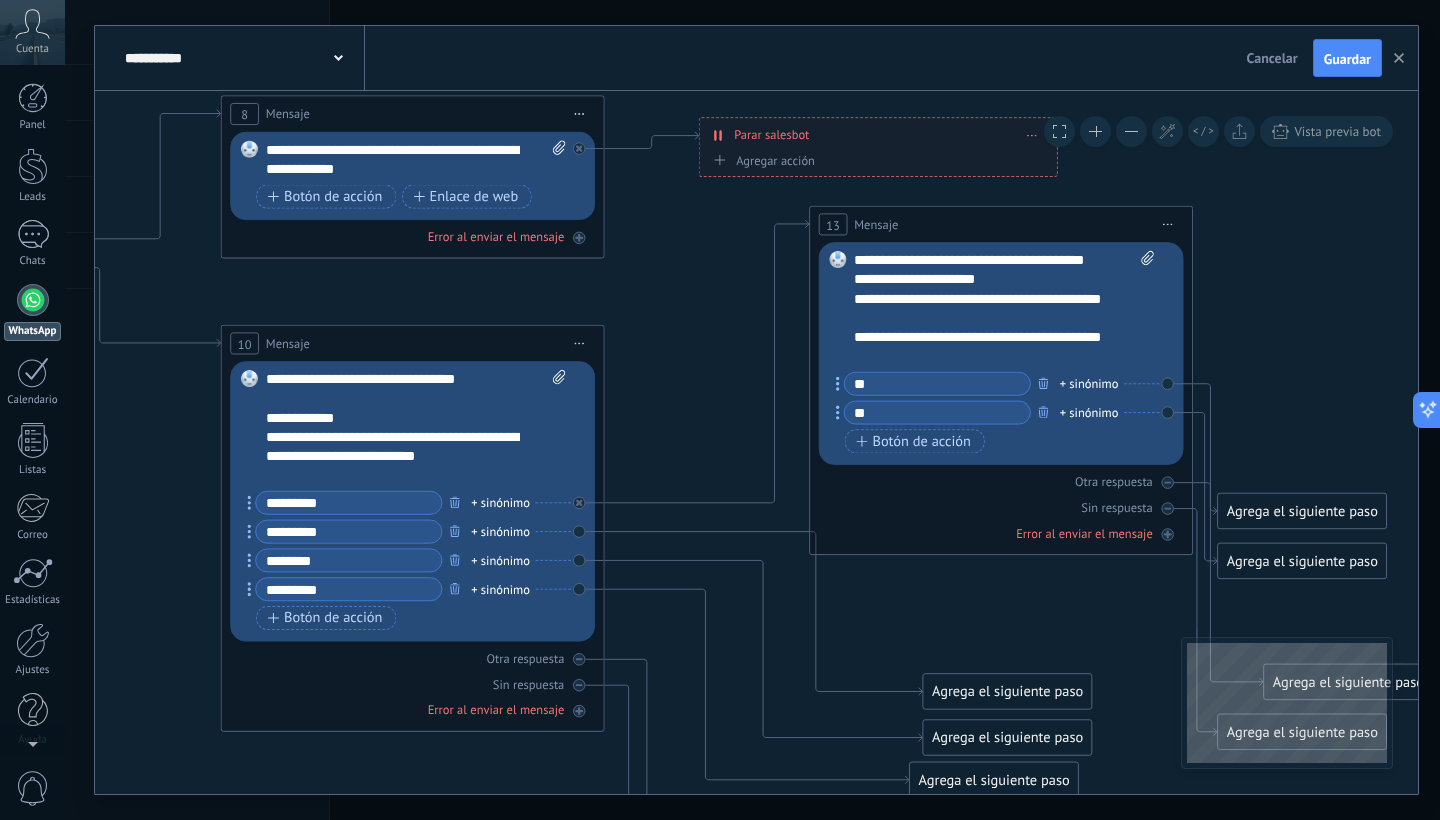 click on "13
Mensaje
*******
(a):
Todos los contactos - canales seleccionados
Todos los contactos - canales seleccionados
Todos los contactos - canal primario
Contacto principal - canales seleccionados
Contacto principal - canal primario
Todos los contactos - canales seleccionados
Todos los contactos - canales seleccionados
Todos los contactos - canal primario" at bounding box center (1001, 225) 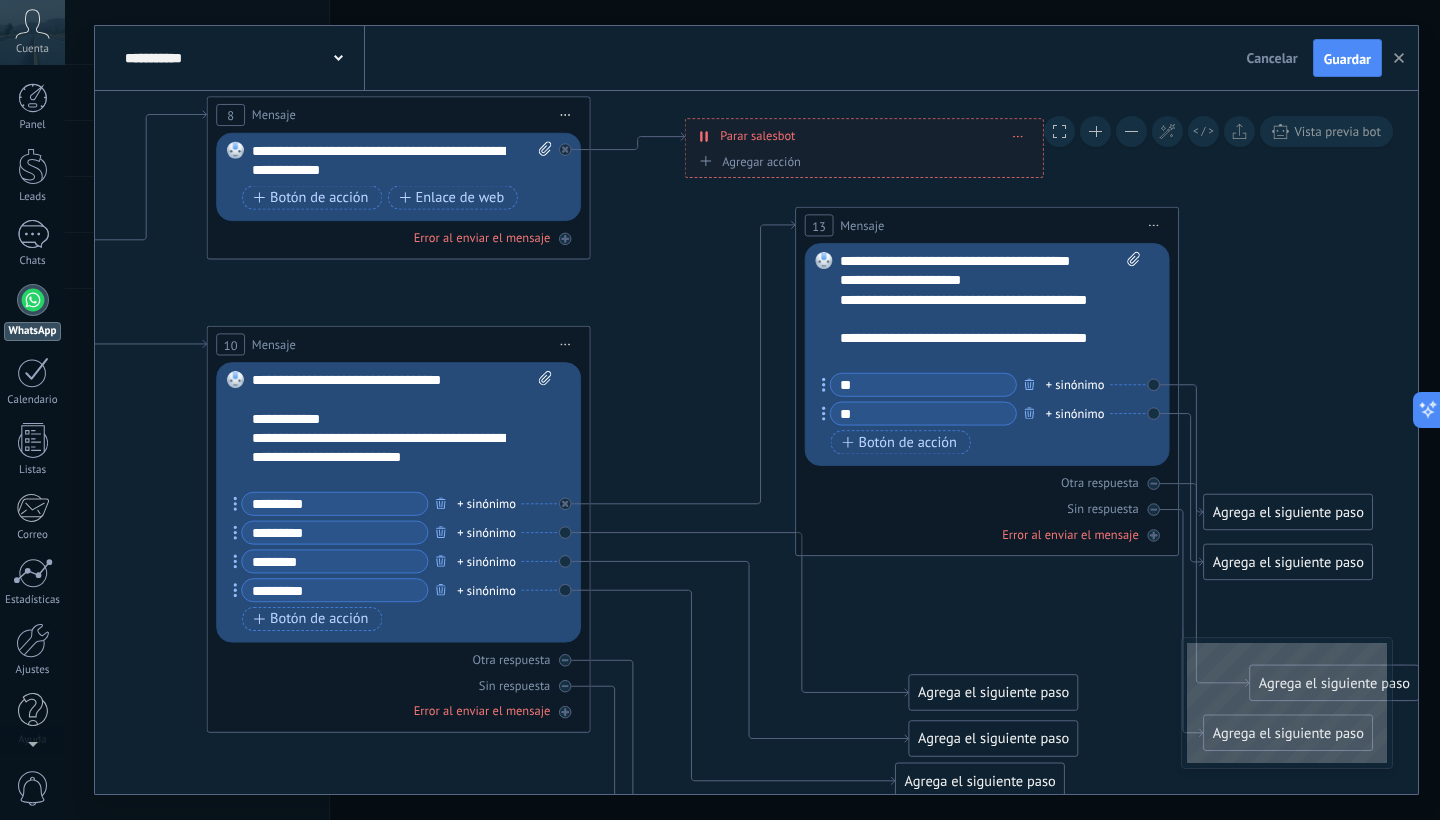 click 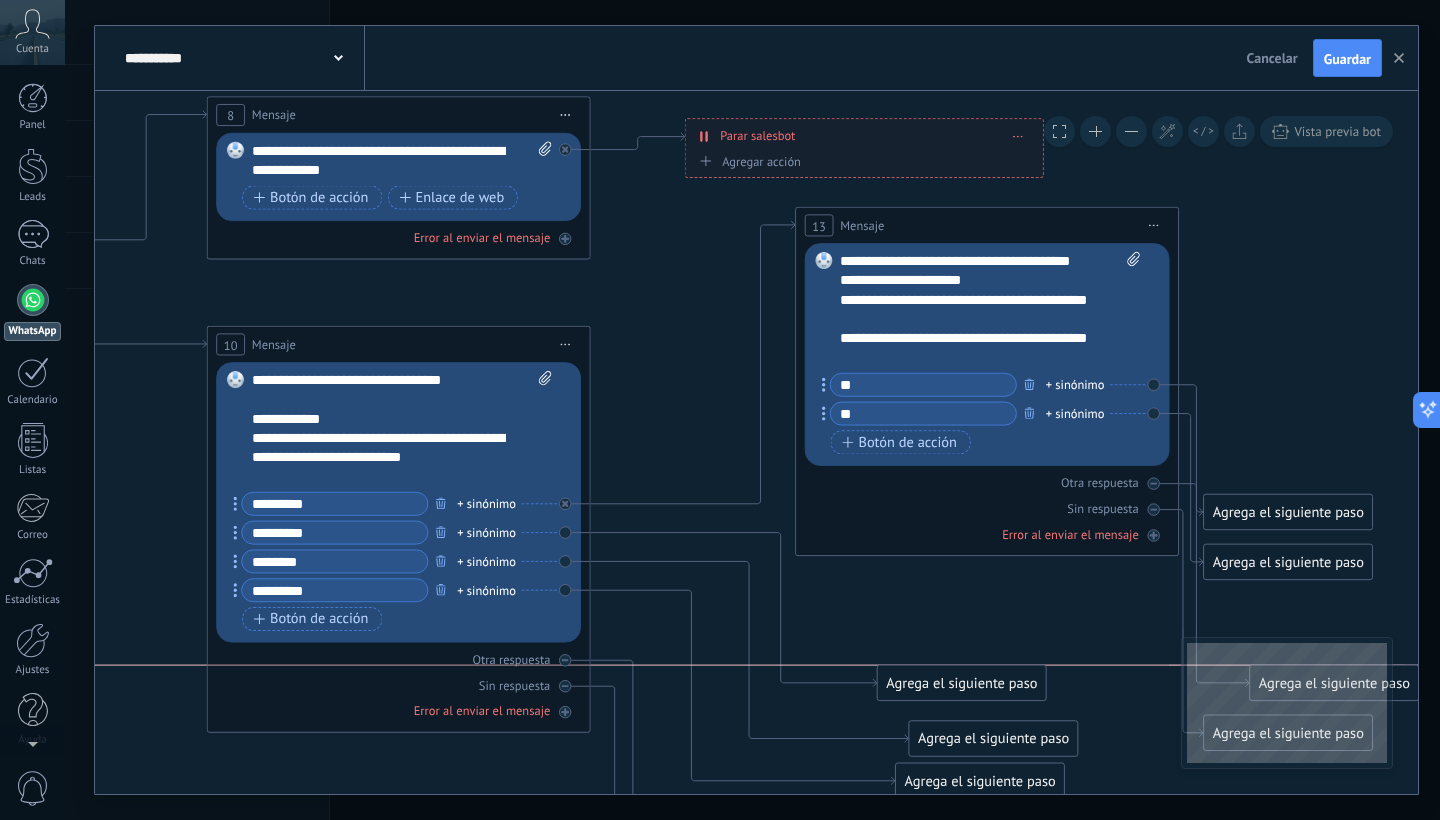 drag, startPoint x: 960, startPoint y: 681, endPoint x: 931, endPoint y: 679, distance: 29.068884 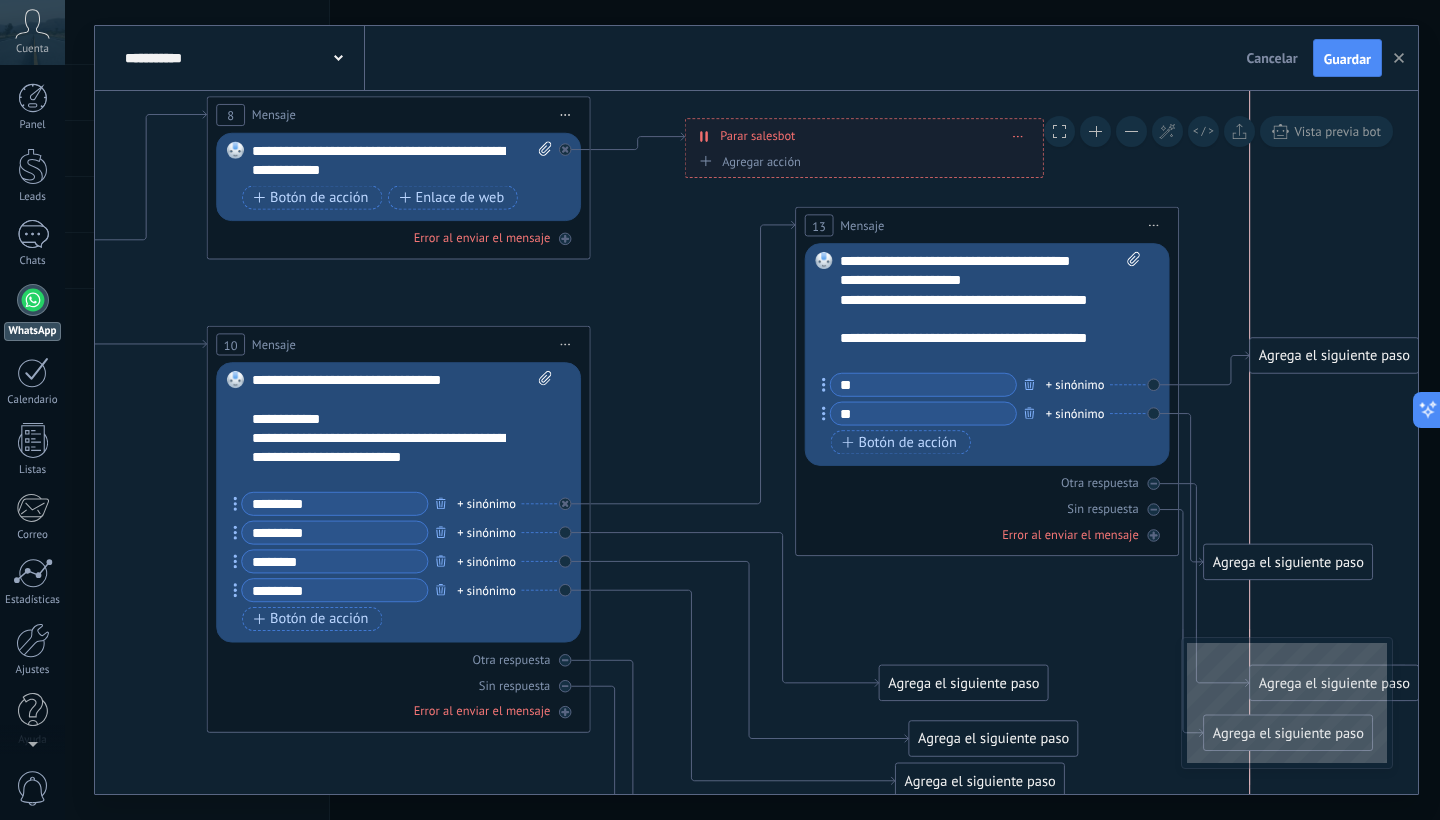 drag, startPoint x: 1268, startPoint y: 518, endPoint x: 1310, endPoint y: 354, distance: 169.29265 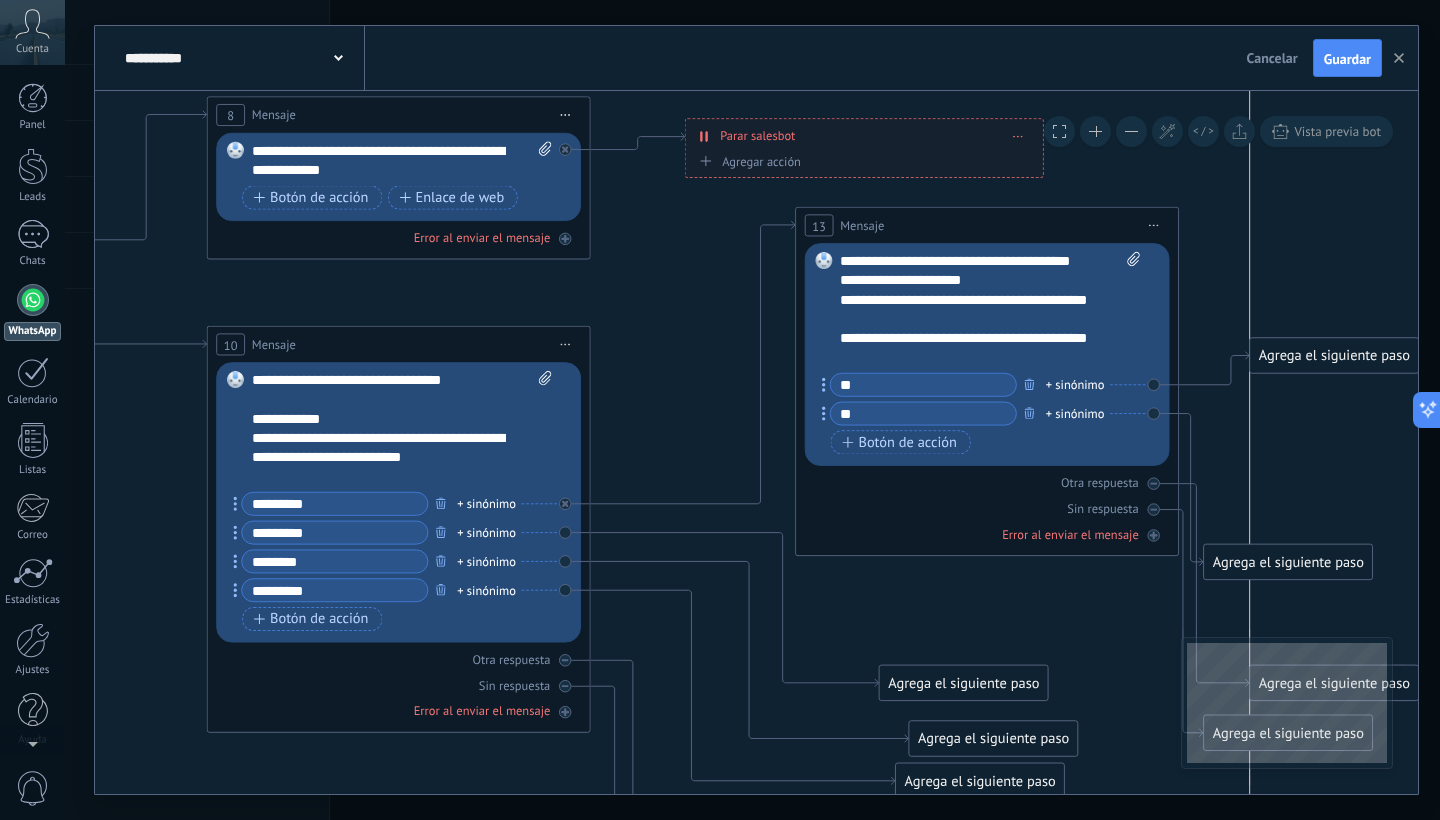click on "Agrega el siguiente paso" at bounding box center (1334, 356) 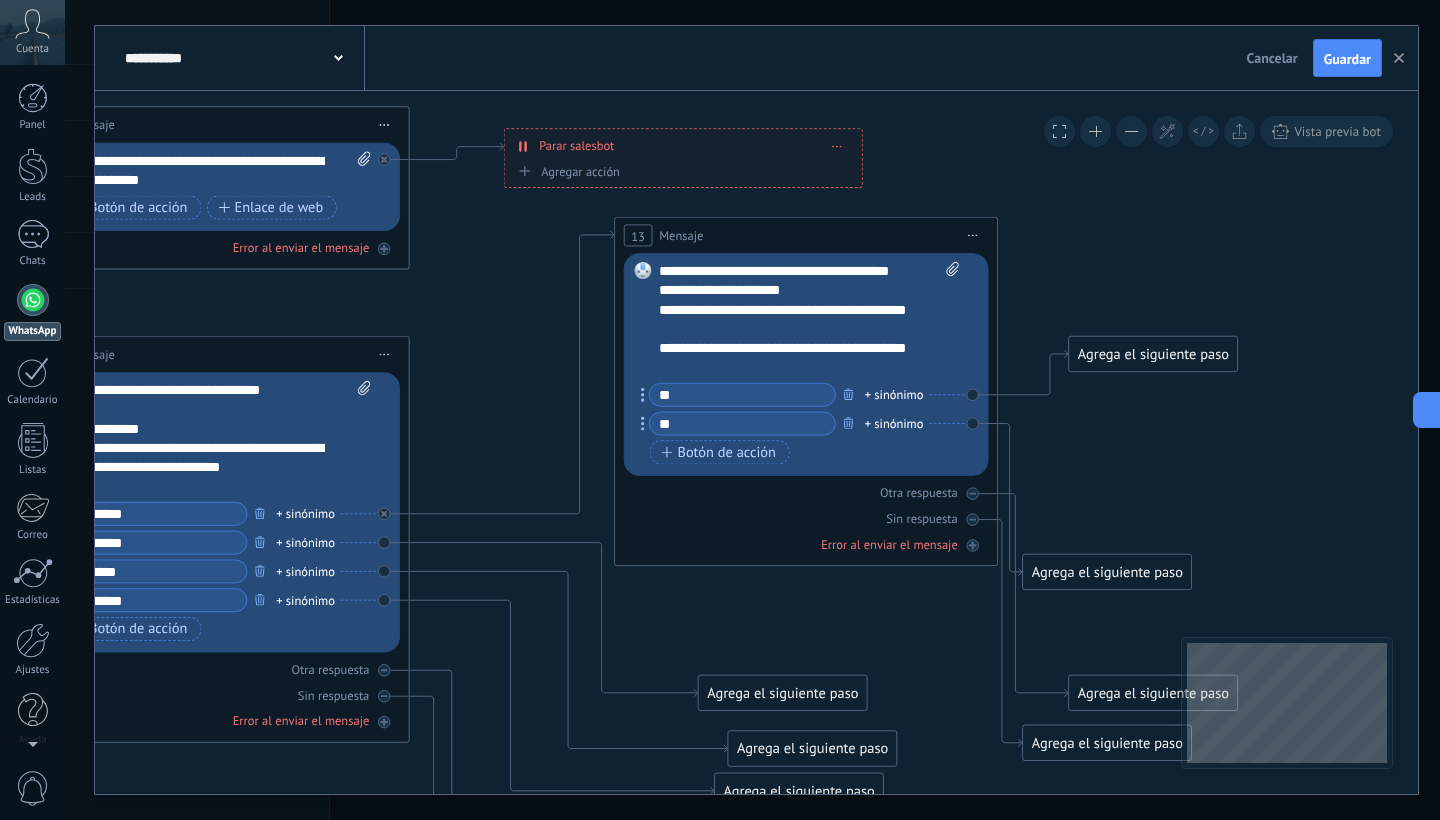 drag, startPoint x: 1317, startPoint y: 448, endPoint x: 1121, endPoint y: 448, distance: 196 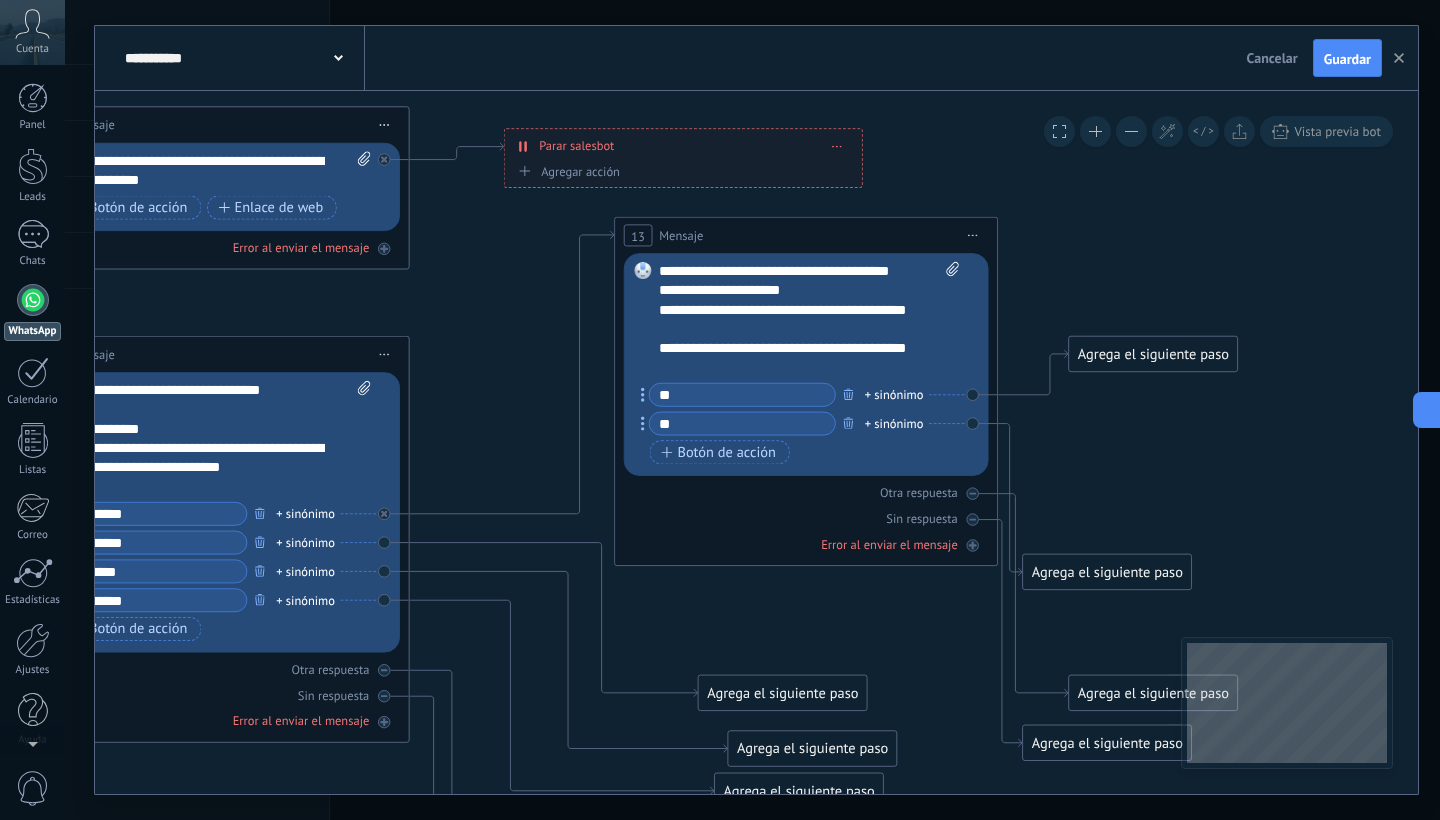 click 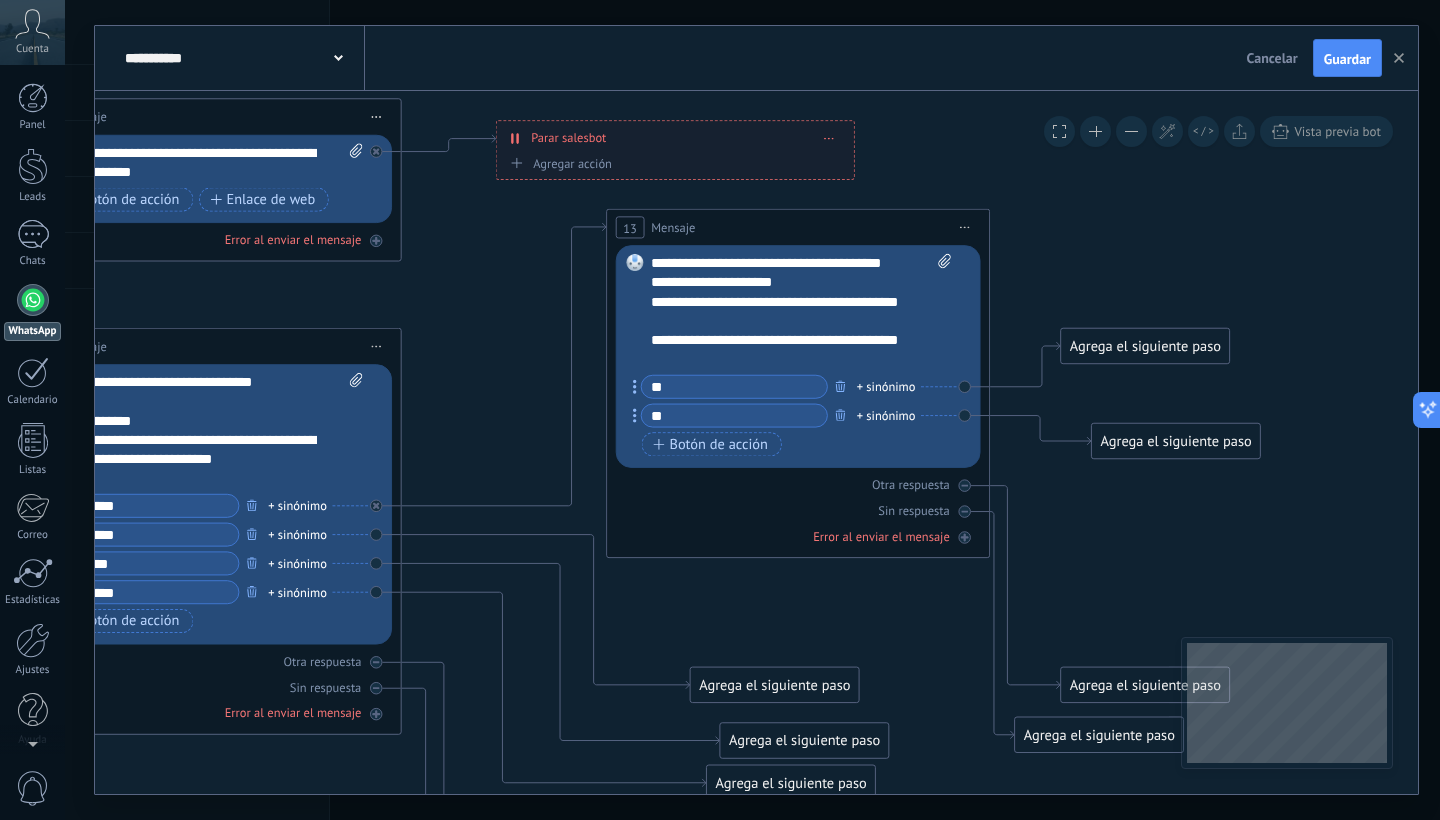 drag, startPoint x: 1134, startPoint y: 561, endPoint x: 1204, endPoint y: 441, distance: 138.92444 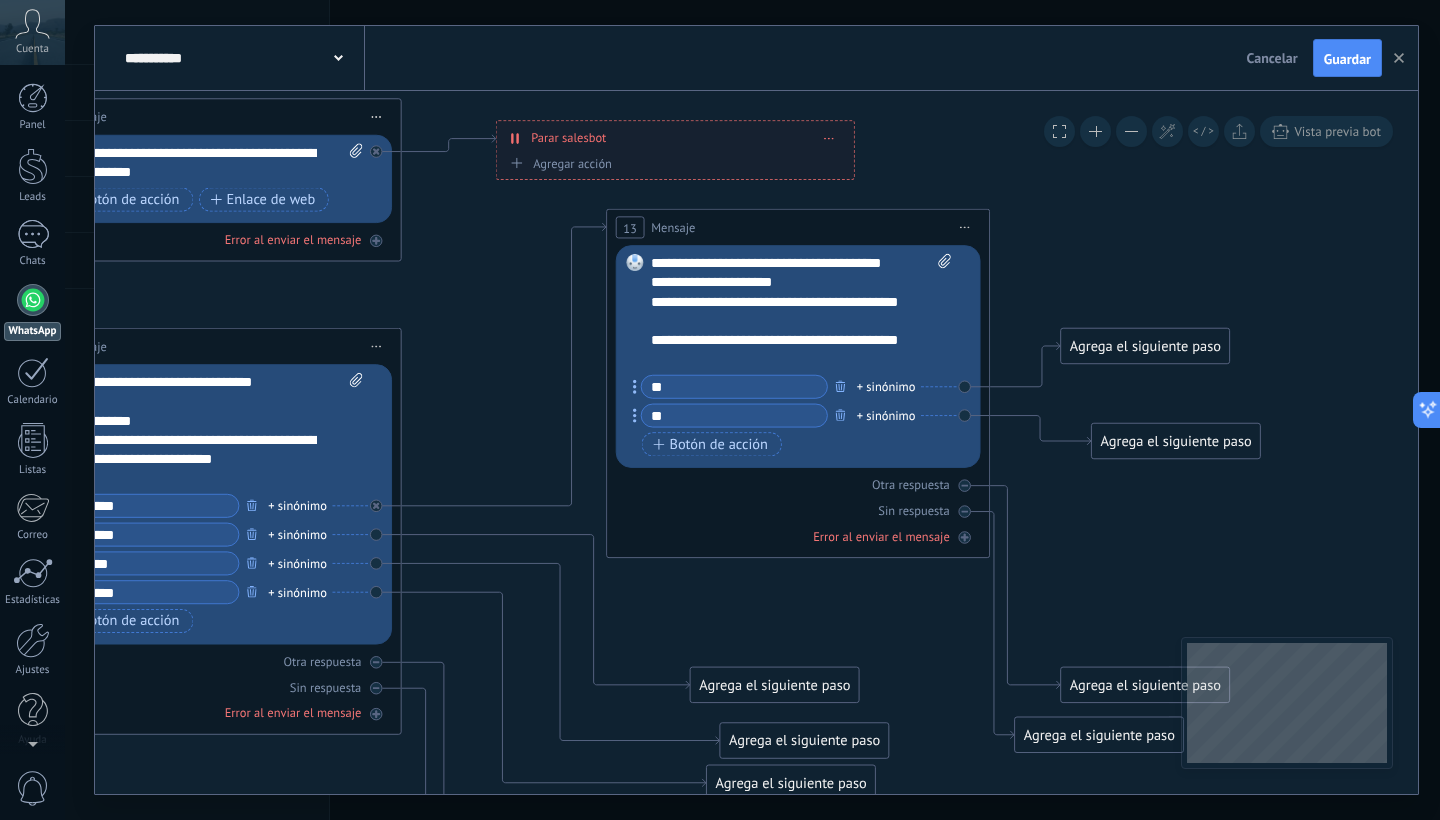 click on "Agrega el siguiente paso" at bounding box center [1176, 442] 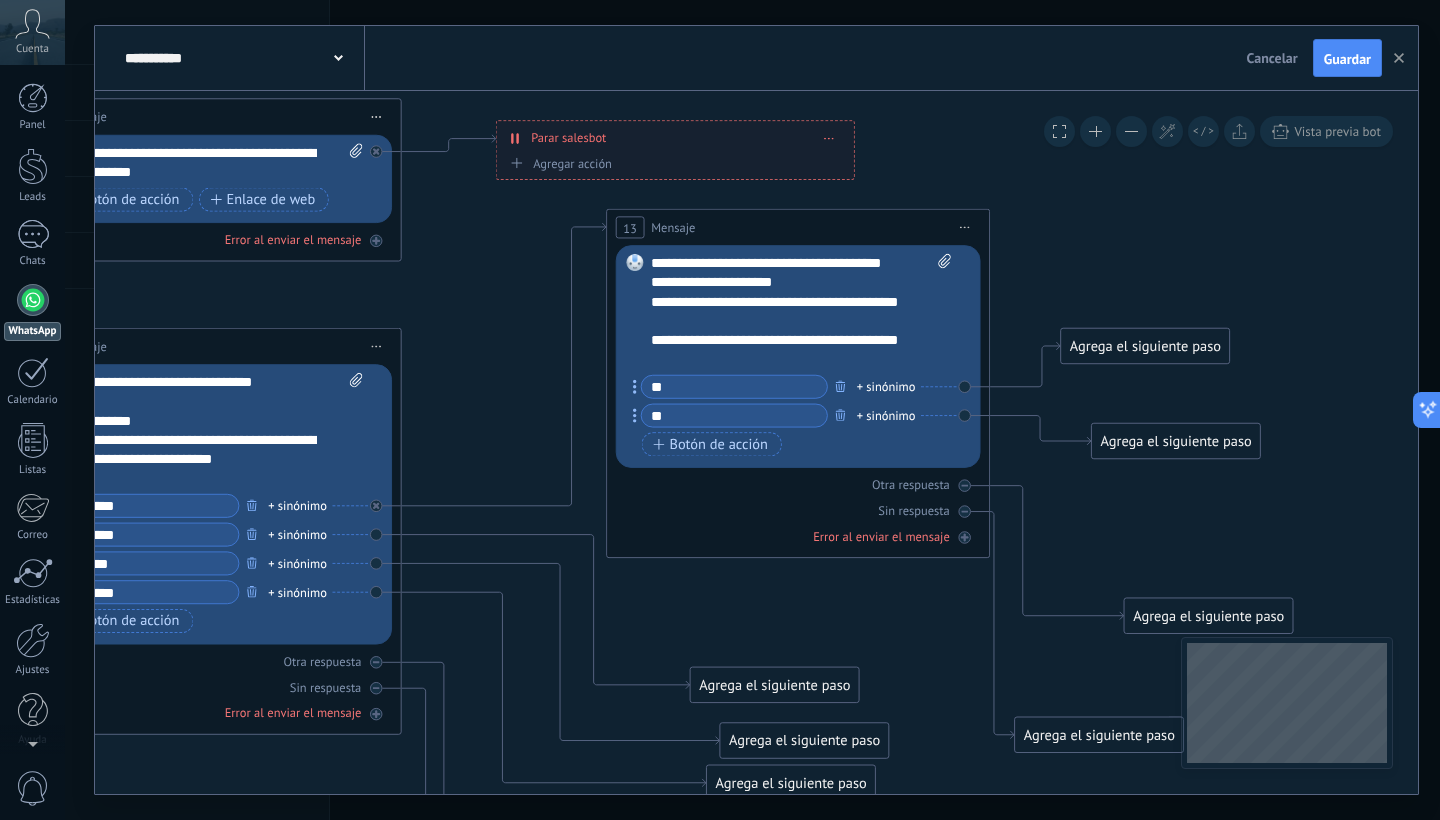 drag, startPoint x: 1156, startPoint y: 681, endPoint x: 1212, endPoint y: 629, distance: 76.41989 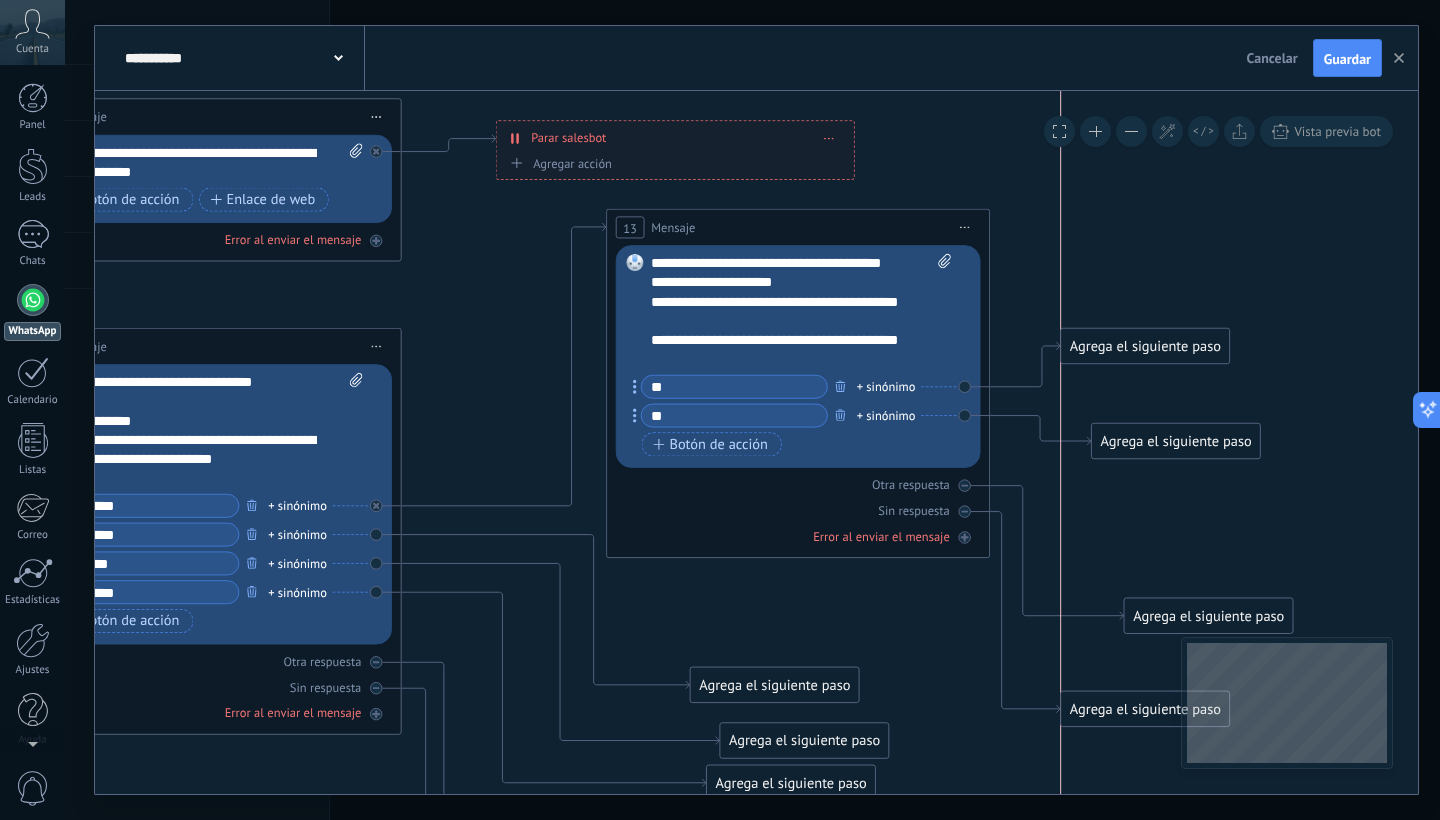 drag, startPoint x: 1117, startPoint y: 732, endPoint x: 1135, endPoint y: 711, distance: 27.658634 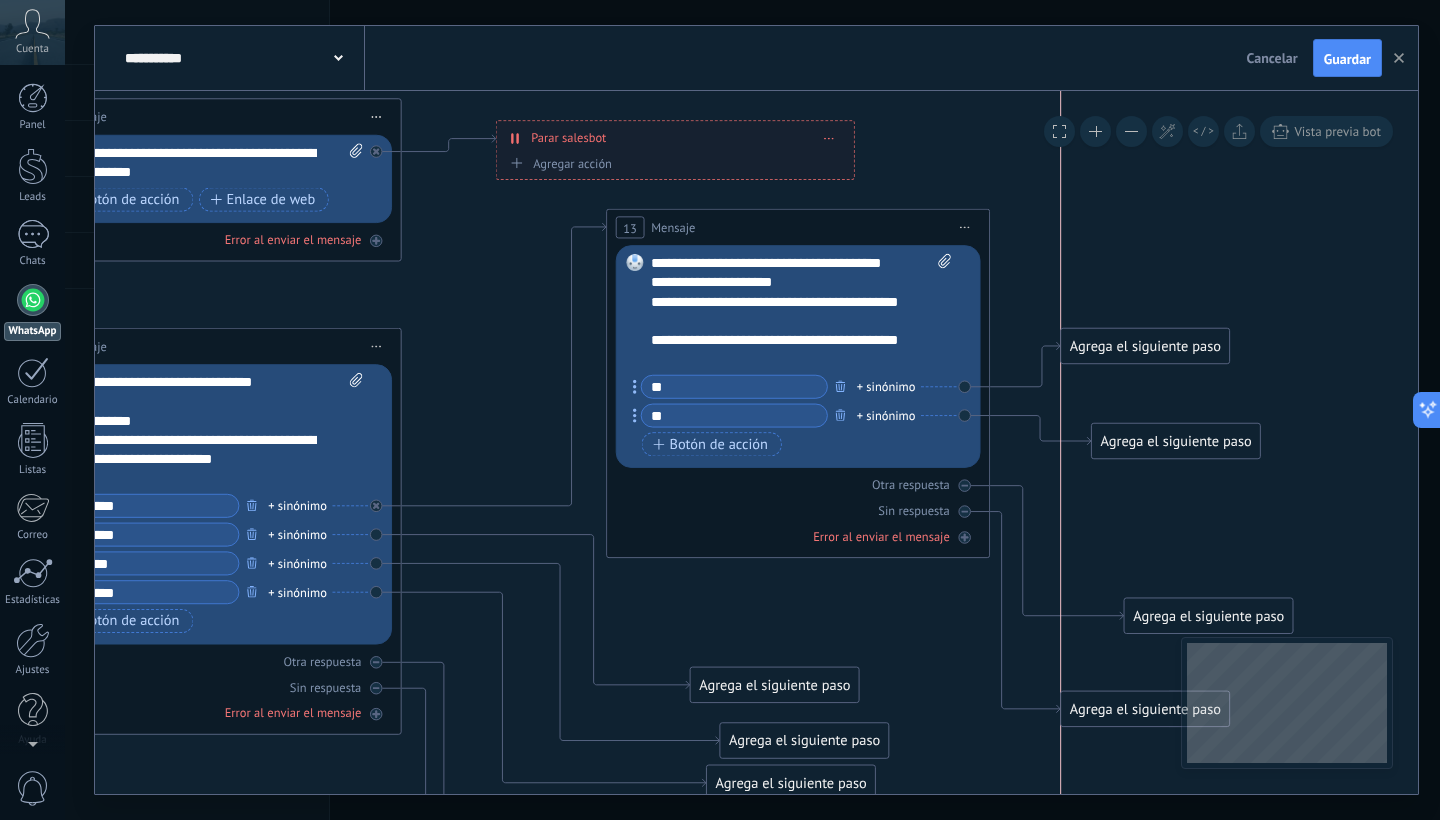 click on "Agrega el siguiente paso" at bounding box center (1145, 709) 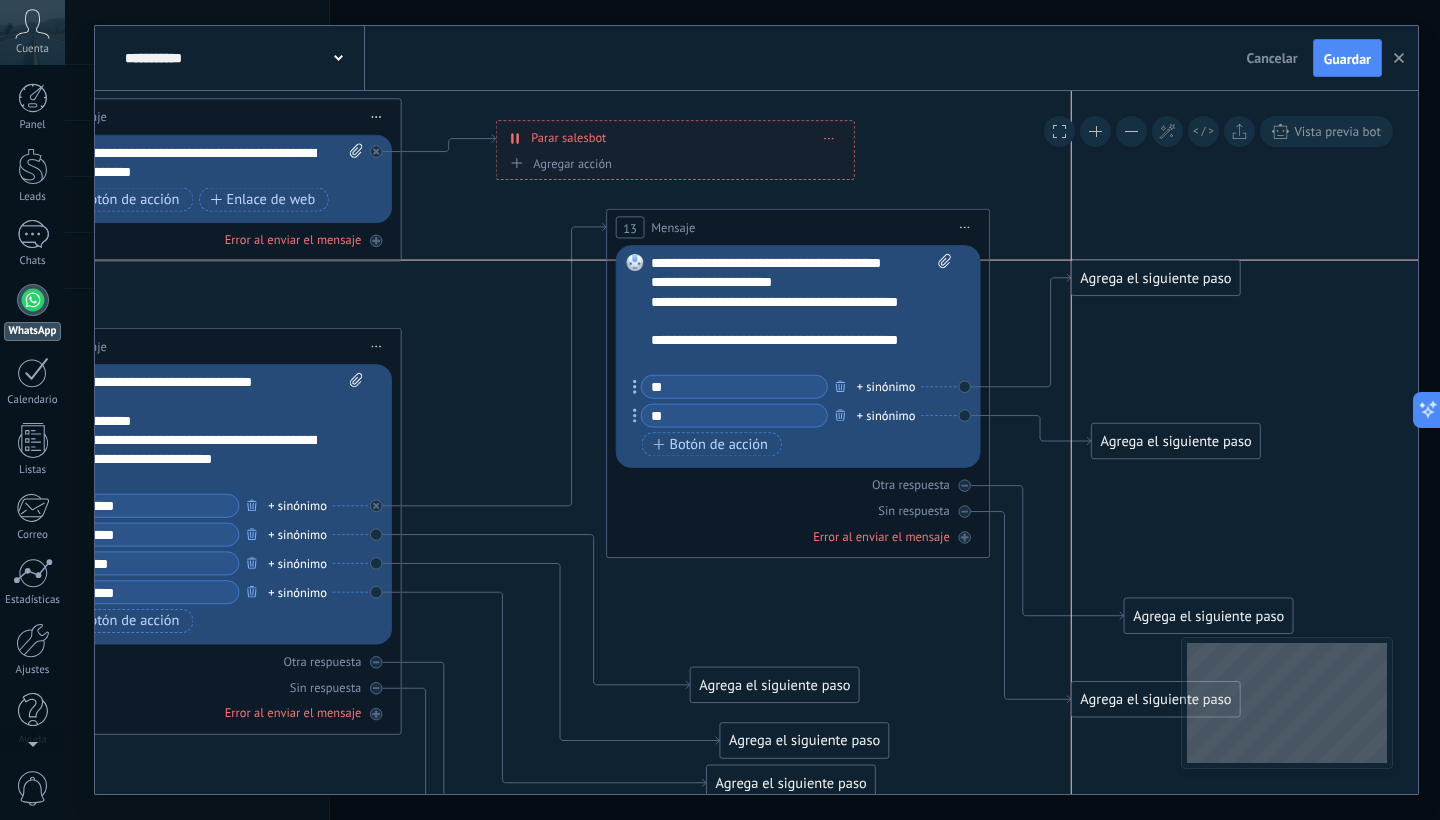 drag, startPoint x: 1135, startPoint y: 356, endPoint x: 1151, endPoint y: 288, distance: 69.856995 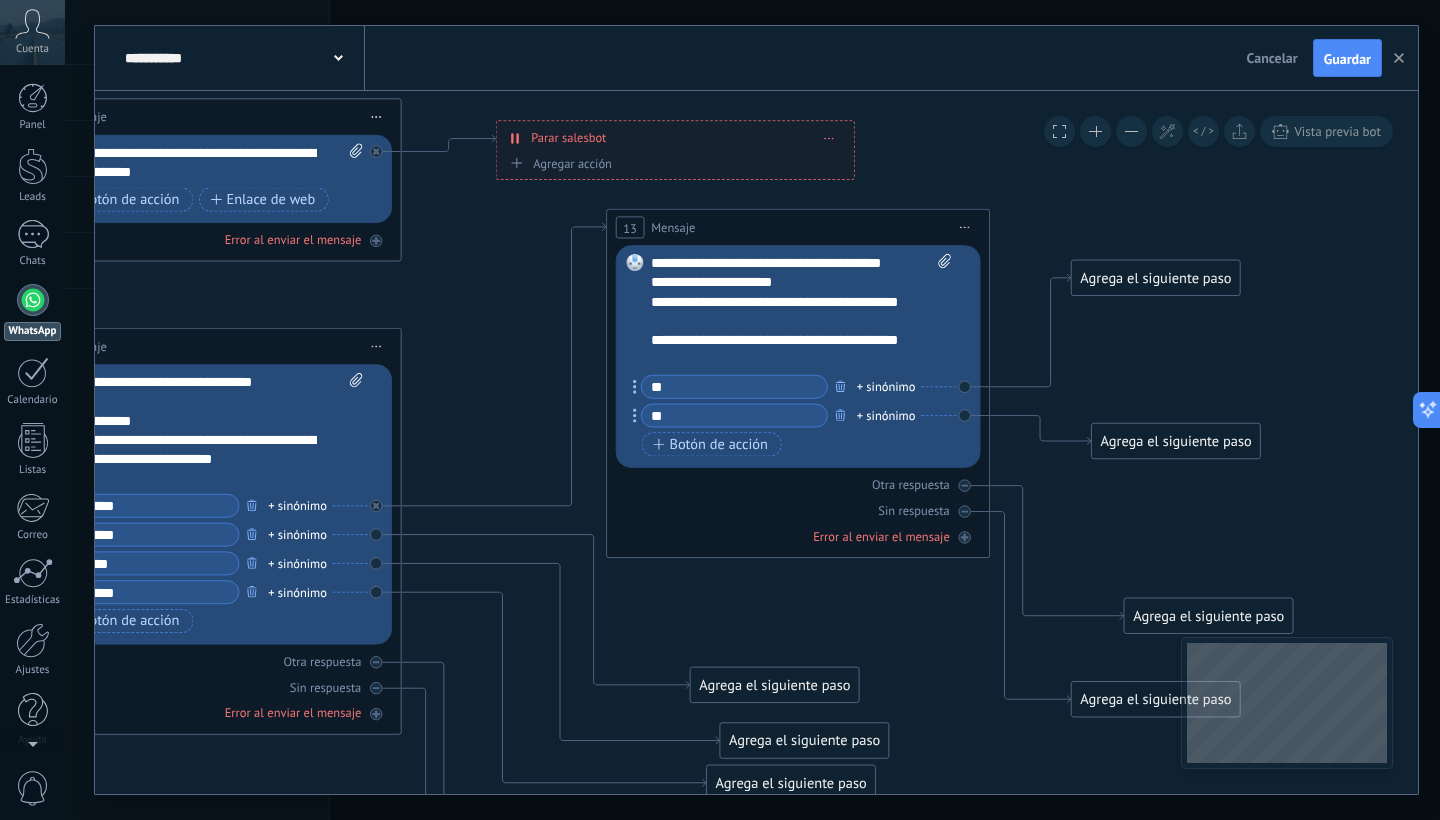 click on "Agrega el siguiente paso" at bounding box center (1156, 278) 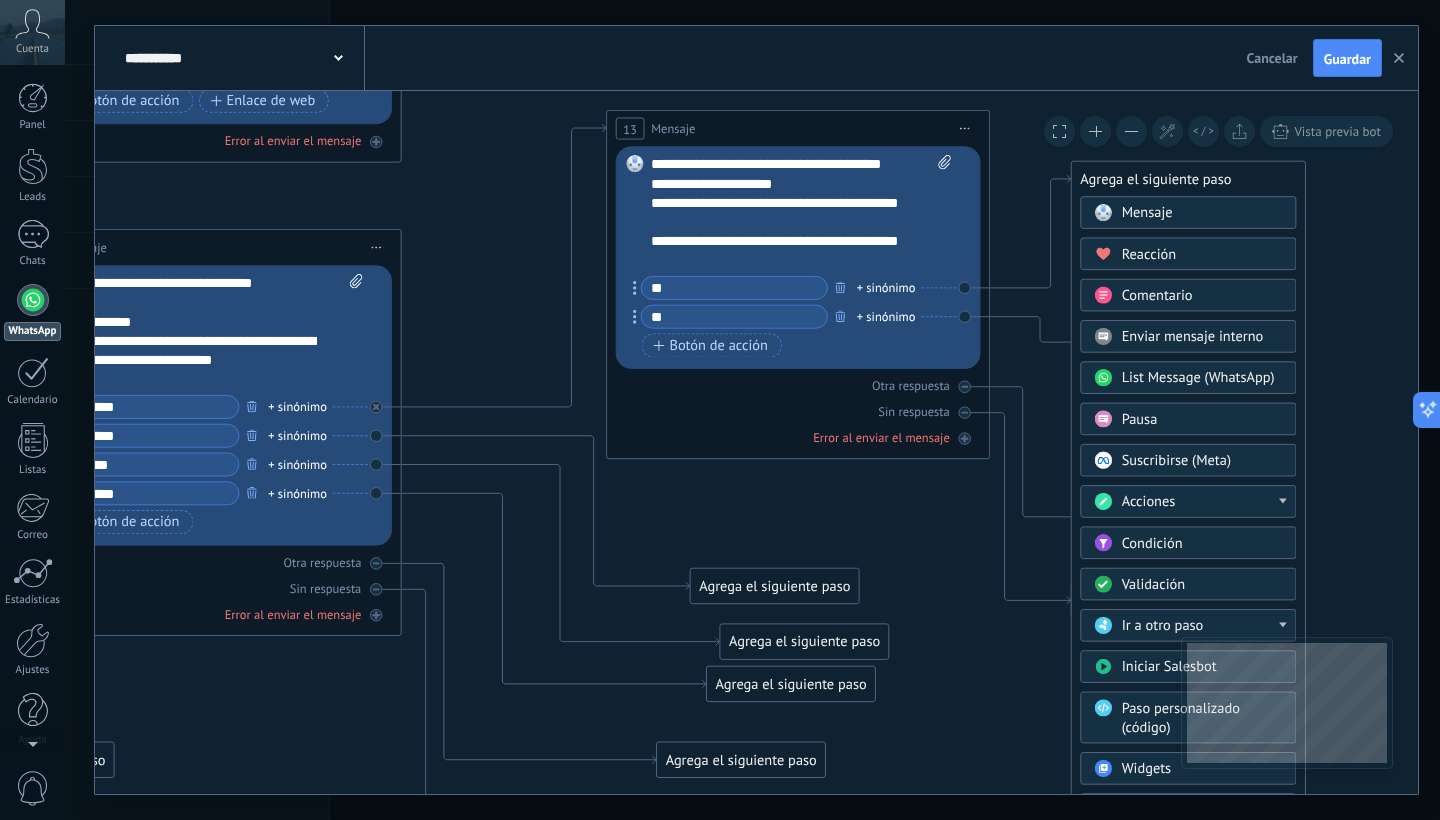 click on "Mensaje" at bounding box center [1147, 213] 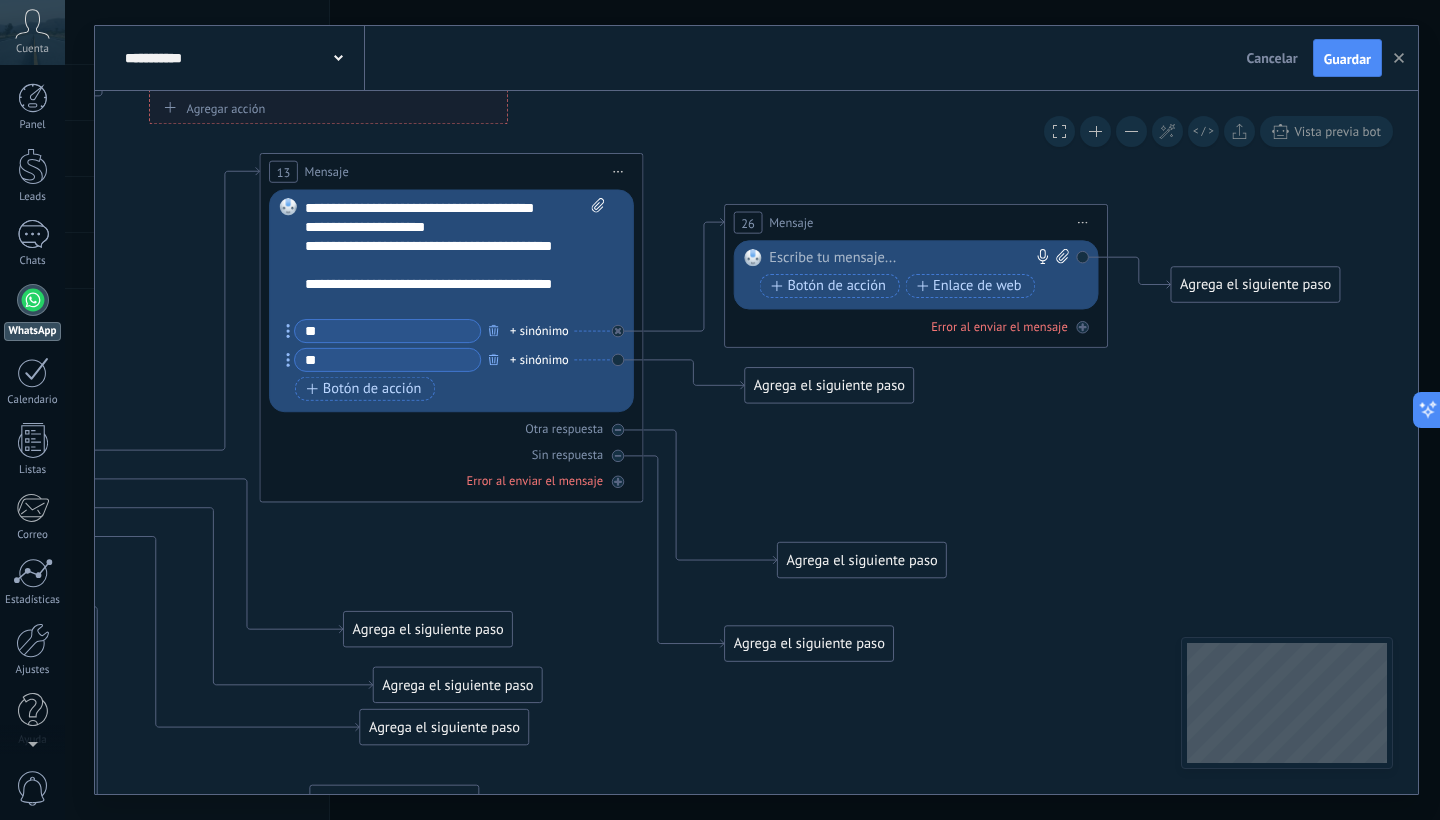 click at bounding box center (911, 258) 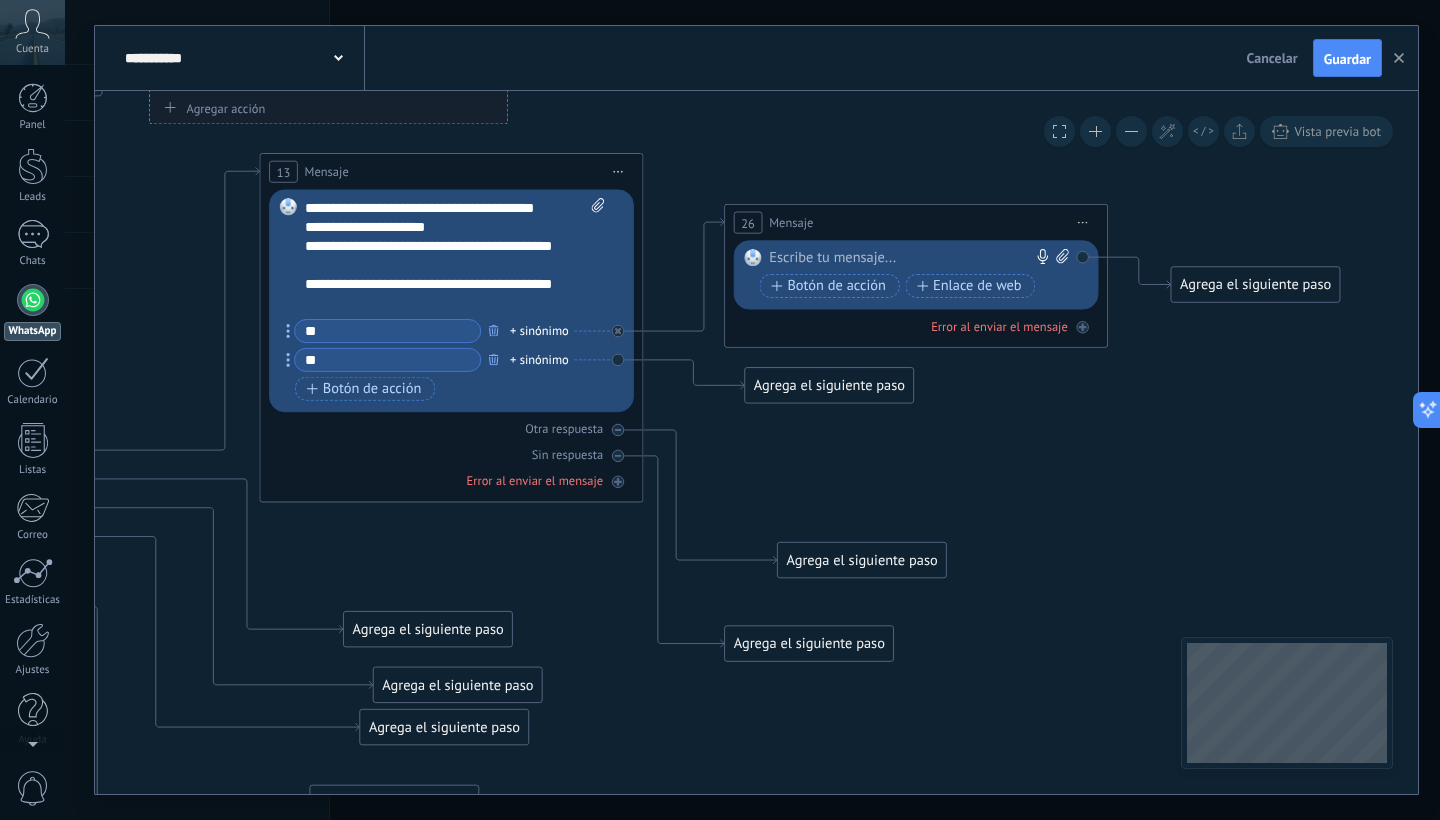 type 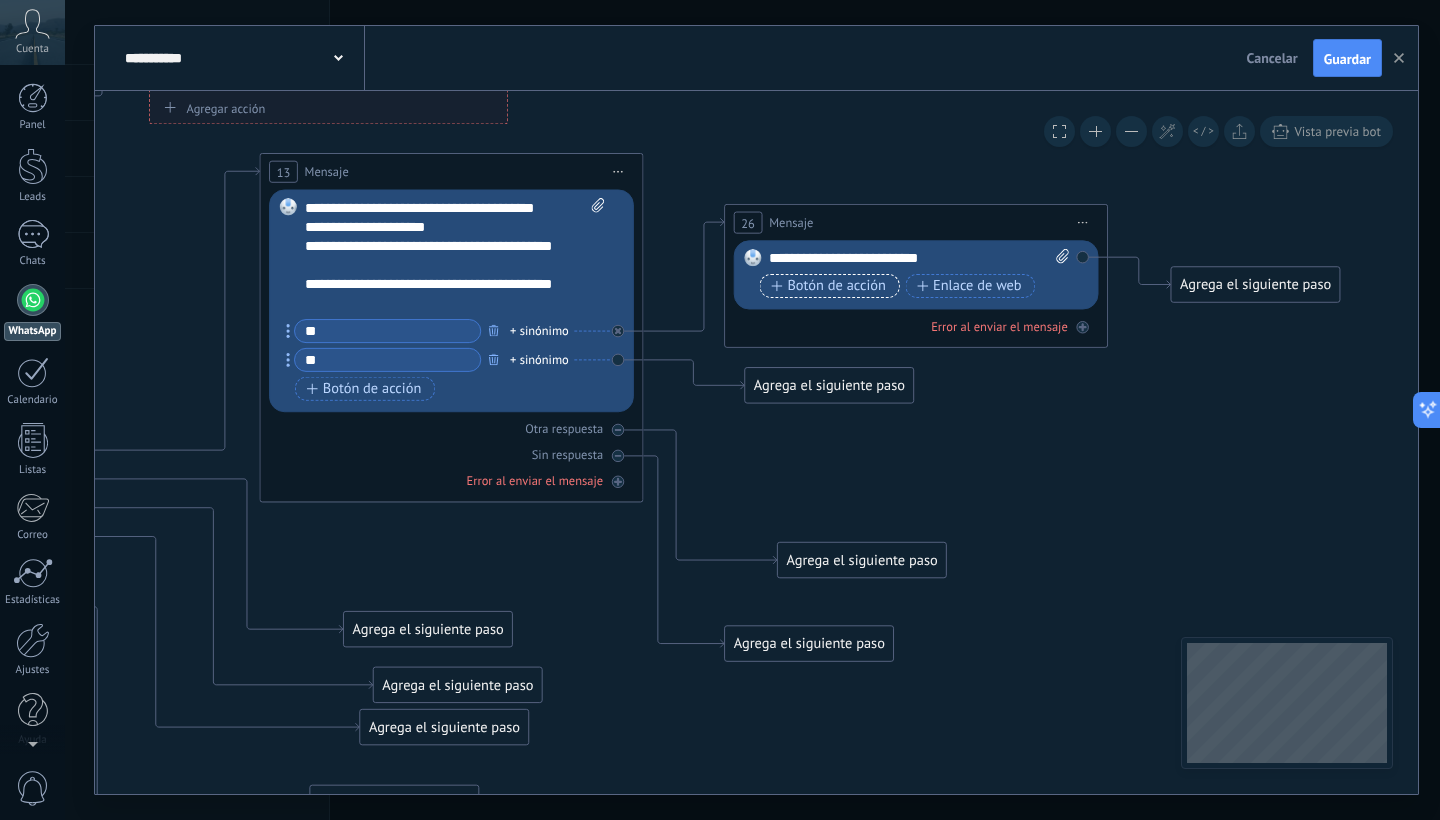 click on "Botón de acción" at bounding box center (828, 285) 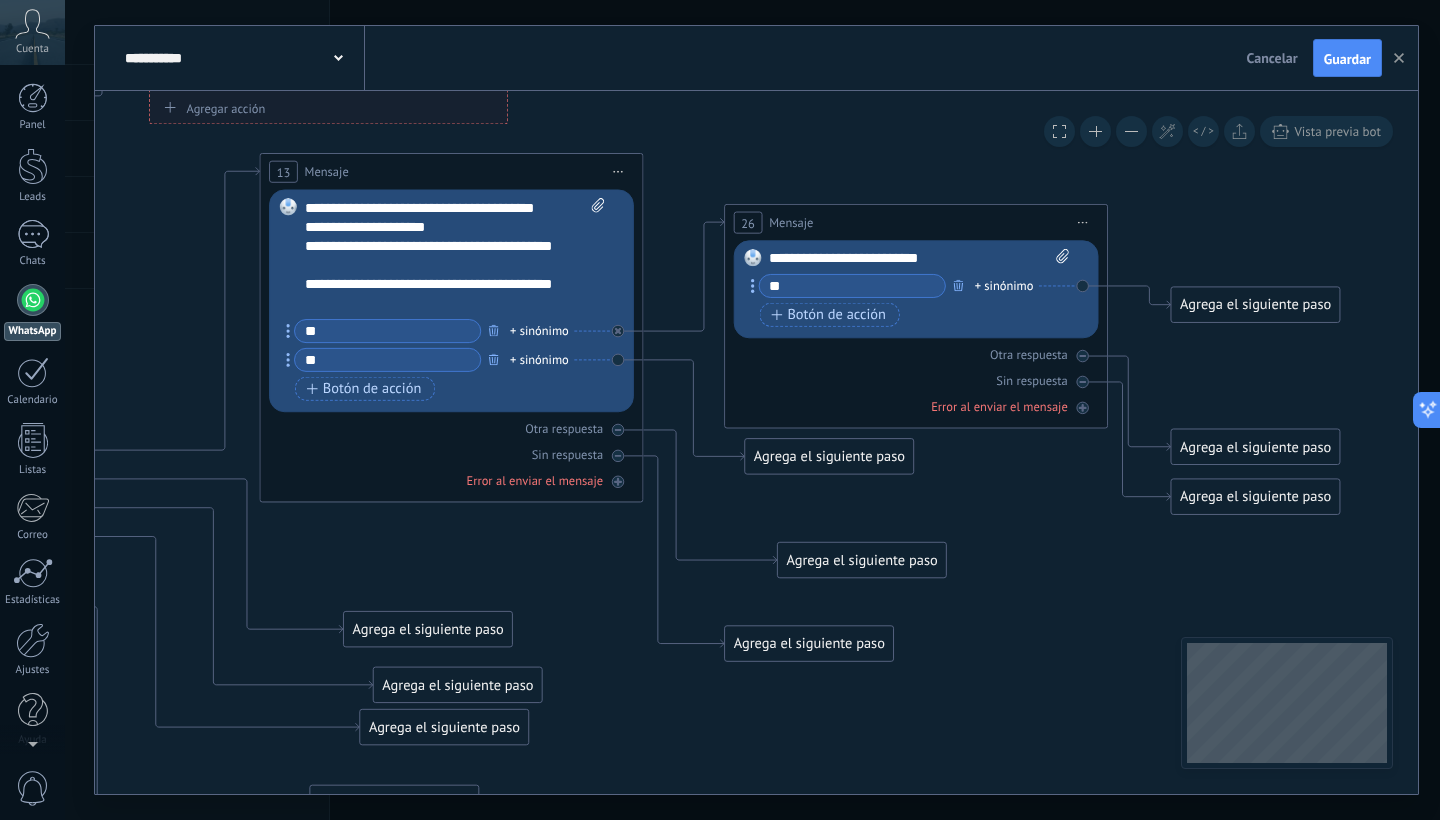 type on "*" 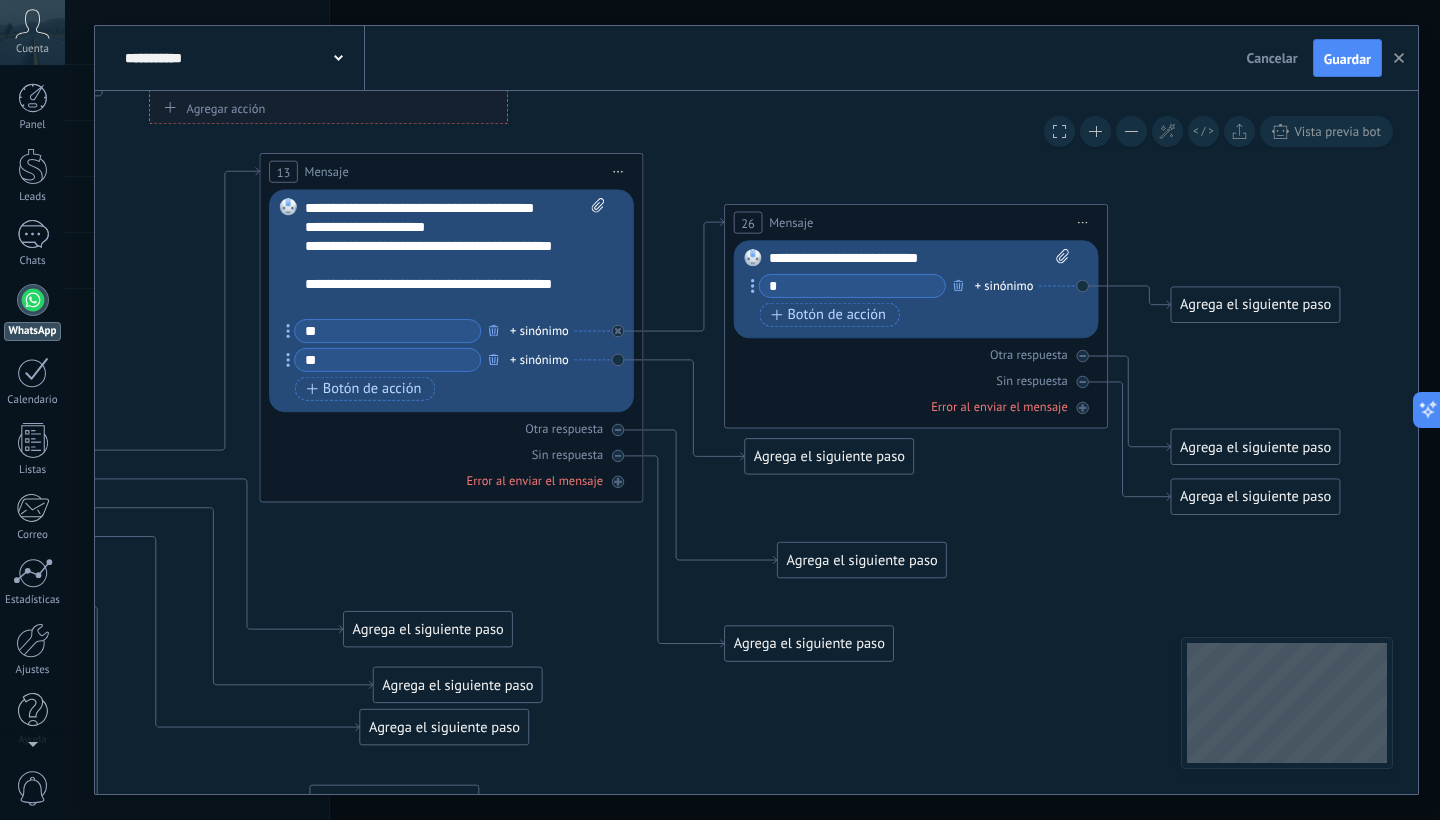 type 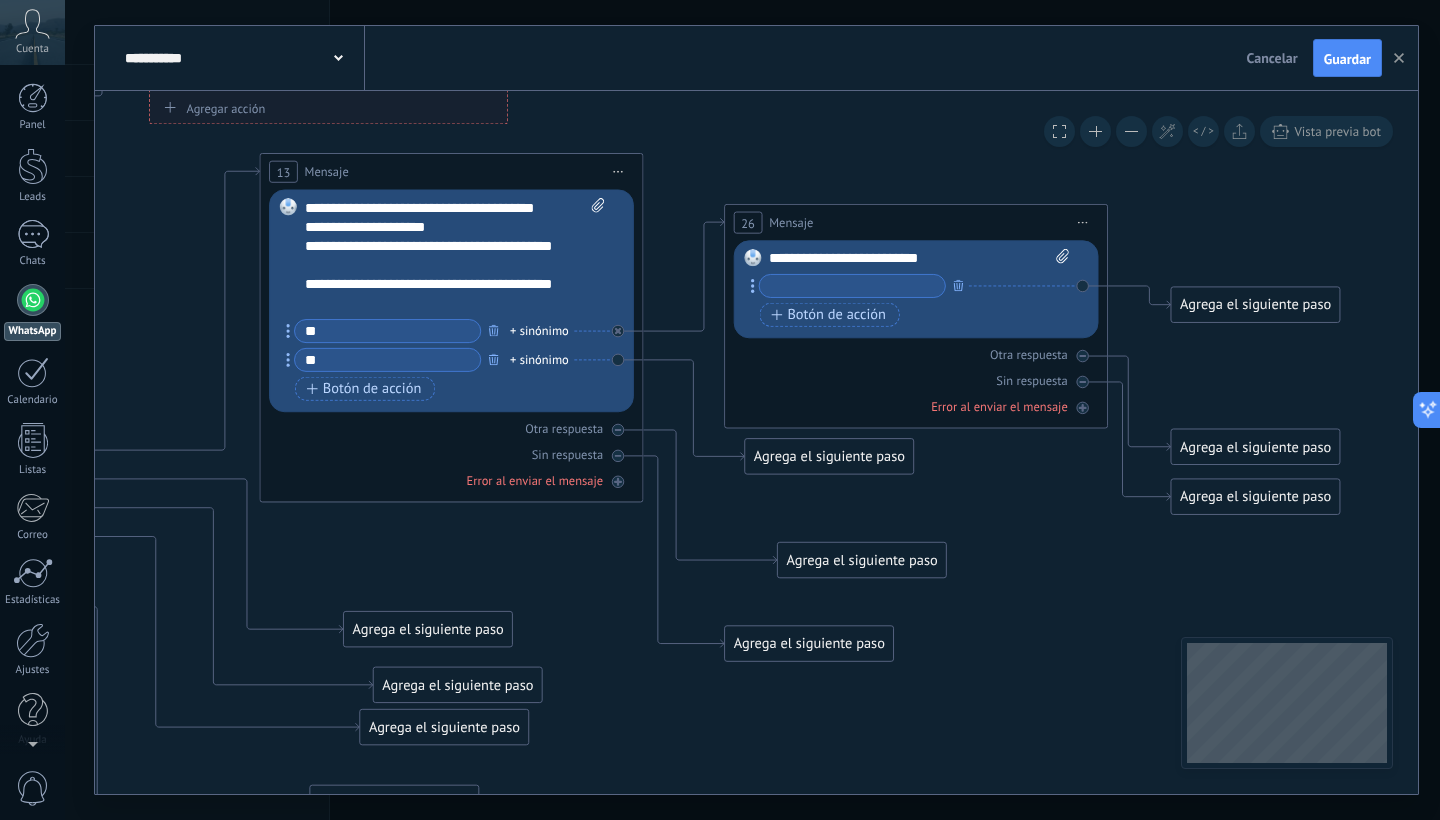 click 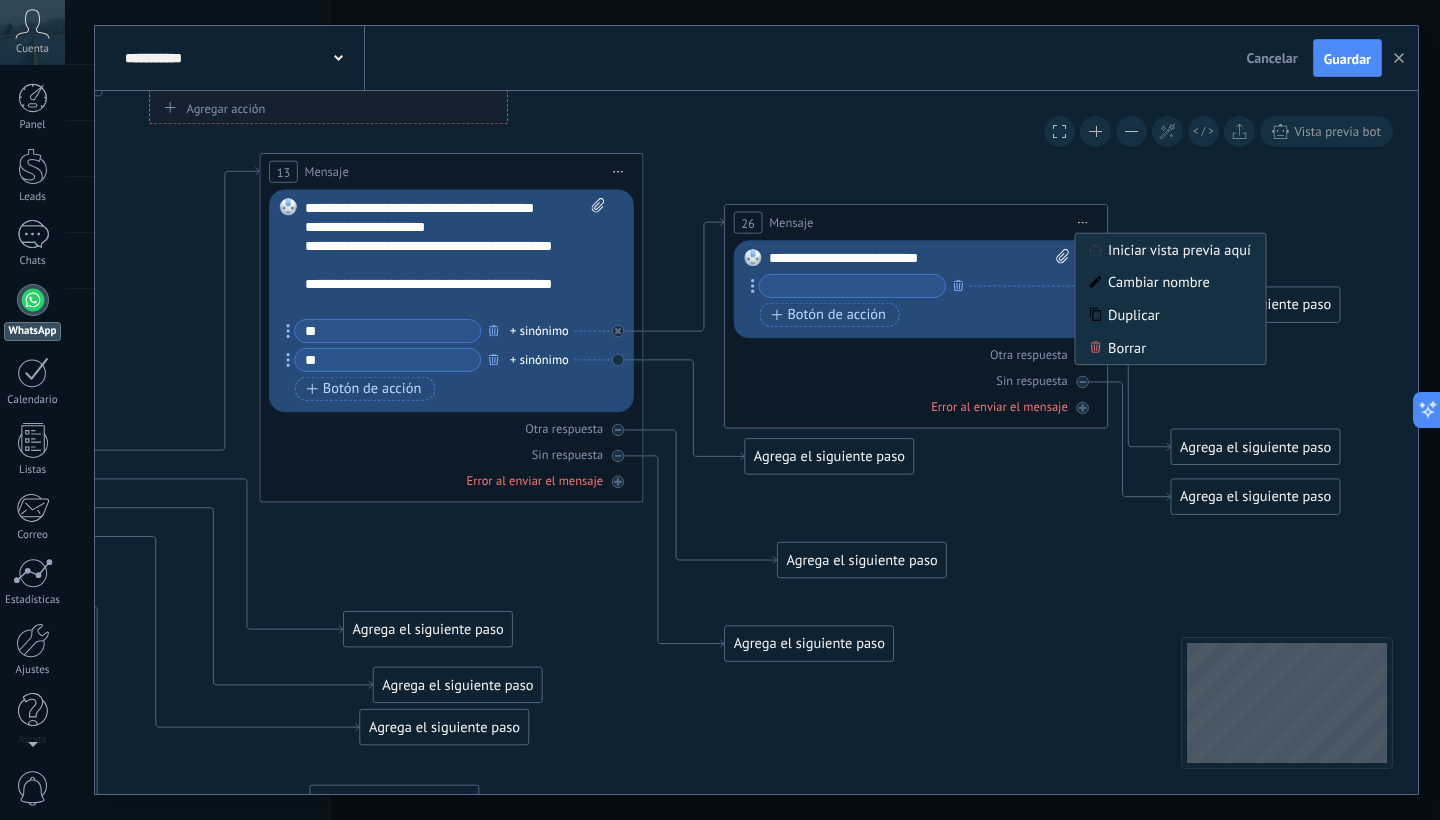 click on "26
Mensaje
*******
(a):
Todos los contactos - canales seleccionados
Todos los contactos - canales seleccionados
Todos los contactos - canal primario
Contacto principal - canales seleccionados
Contacto principal - canal primario
Todos los contactos - canales seleccionados
Todos los contactos - canales seleccionados
Todos los contactos - canal primario" at bounding box center [916, 223] 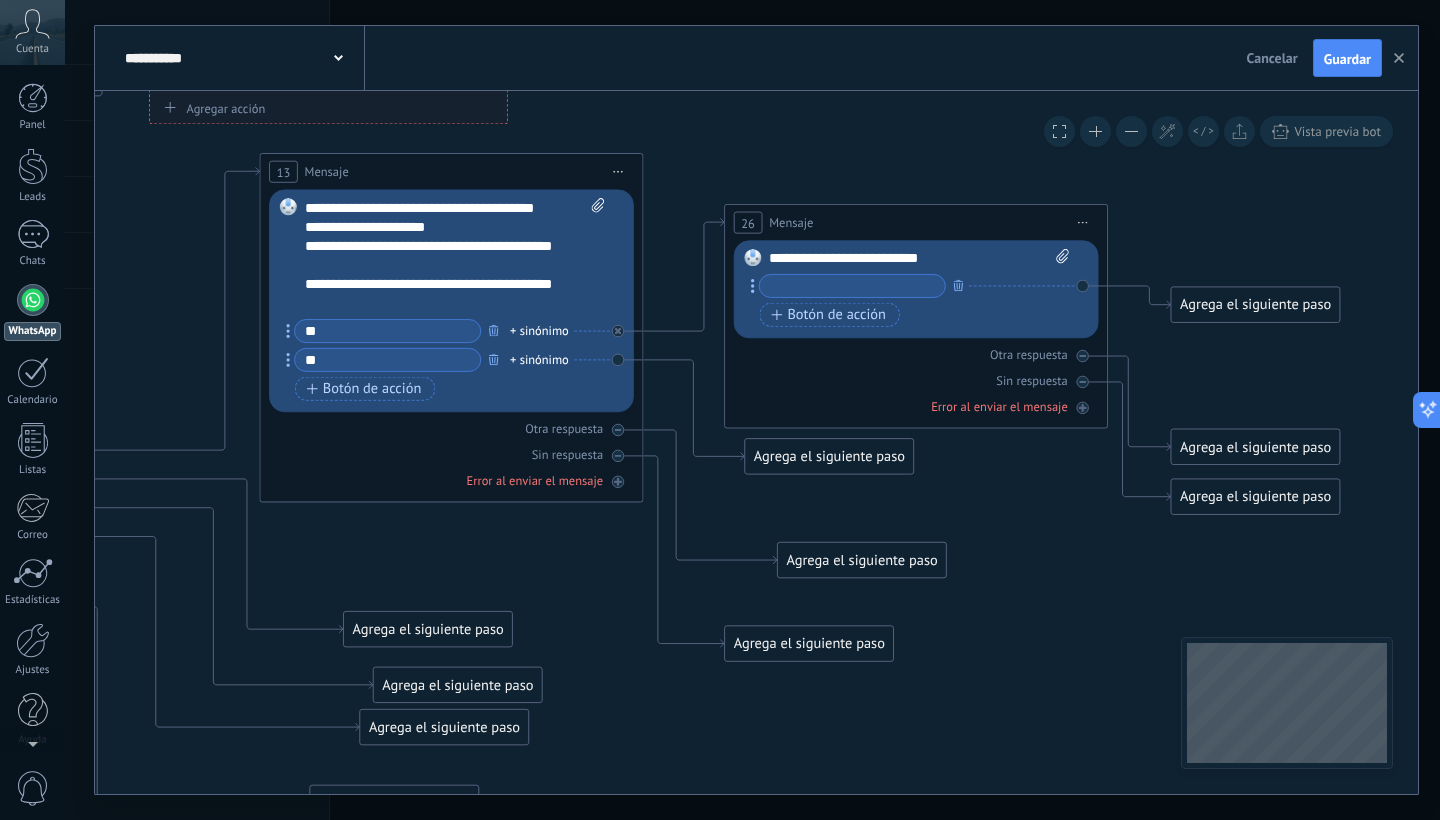 click on "Agrega el siguiente paso" at bounding box center [1255, 305] 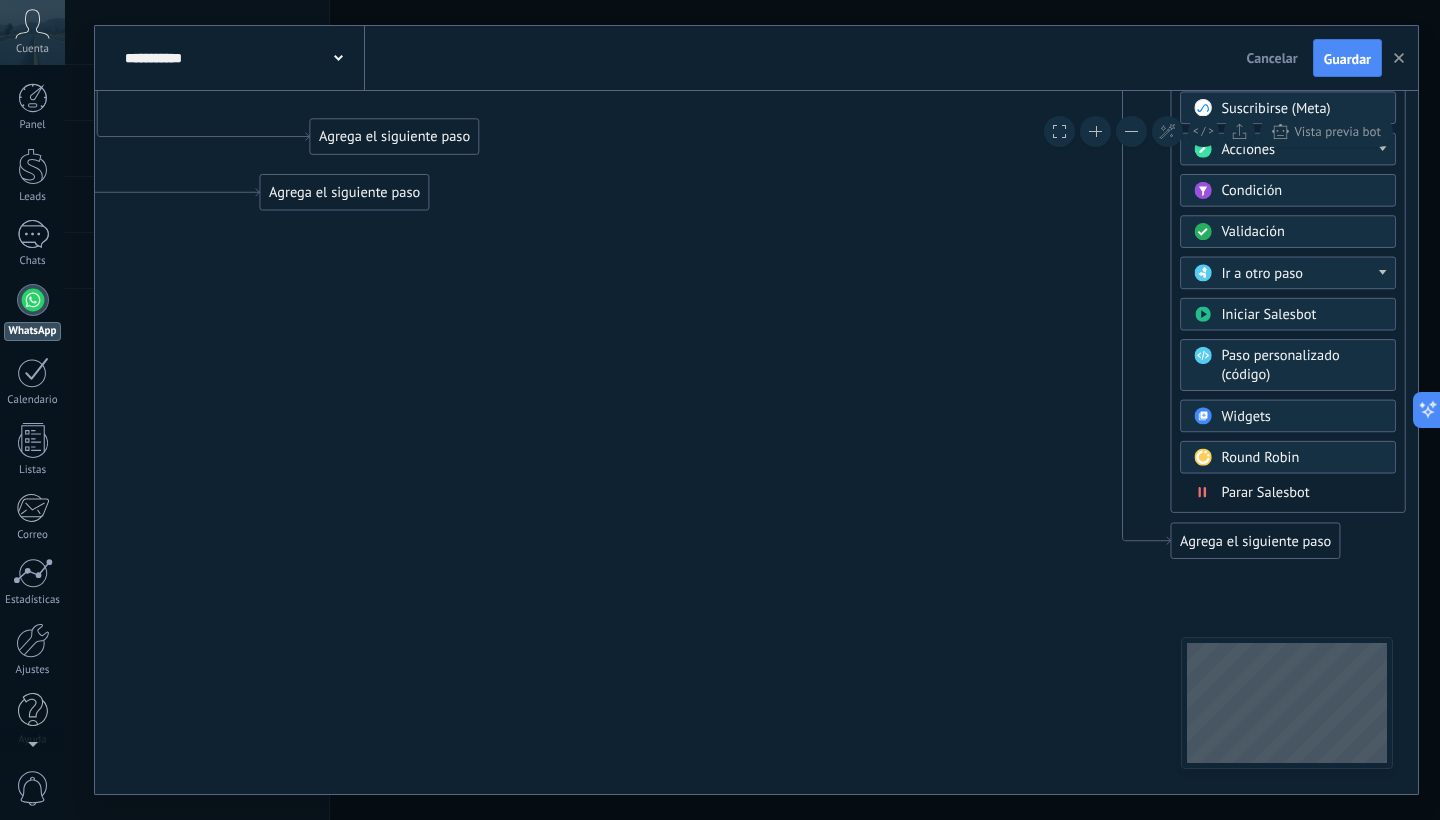 click on "Parar Salesbot" at bounding box center [1265, 492] 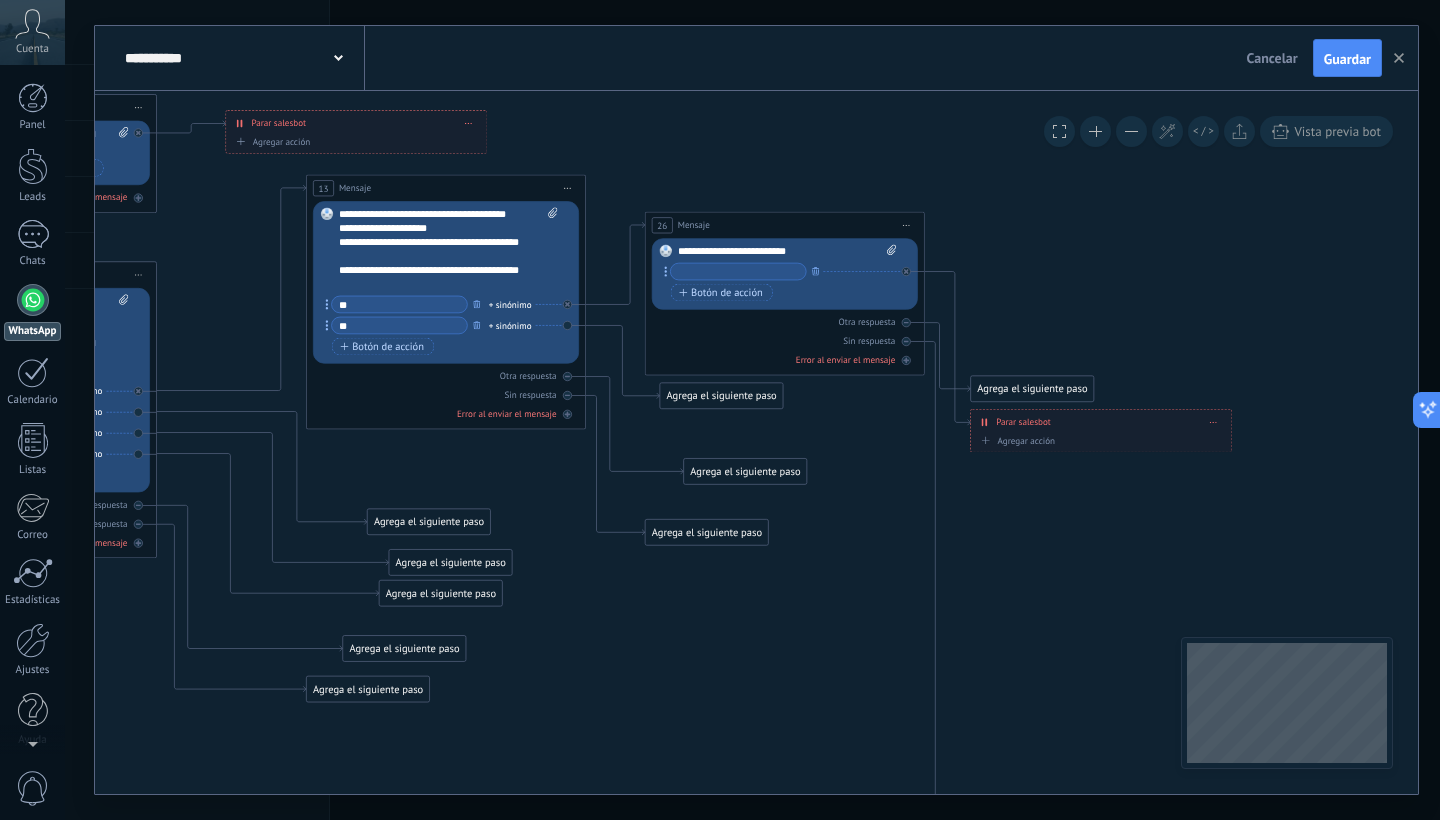 drag, startPoint x: 877, startPoint y: 513, endPoint x: 803, endPoint y: 502, distance: 74.8131 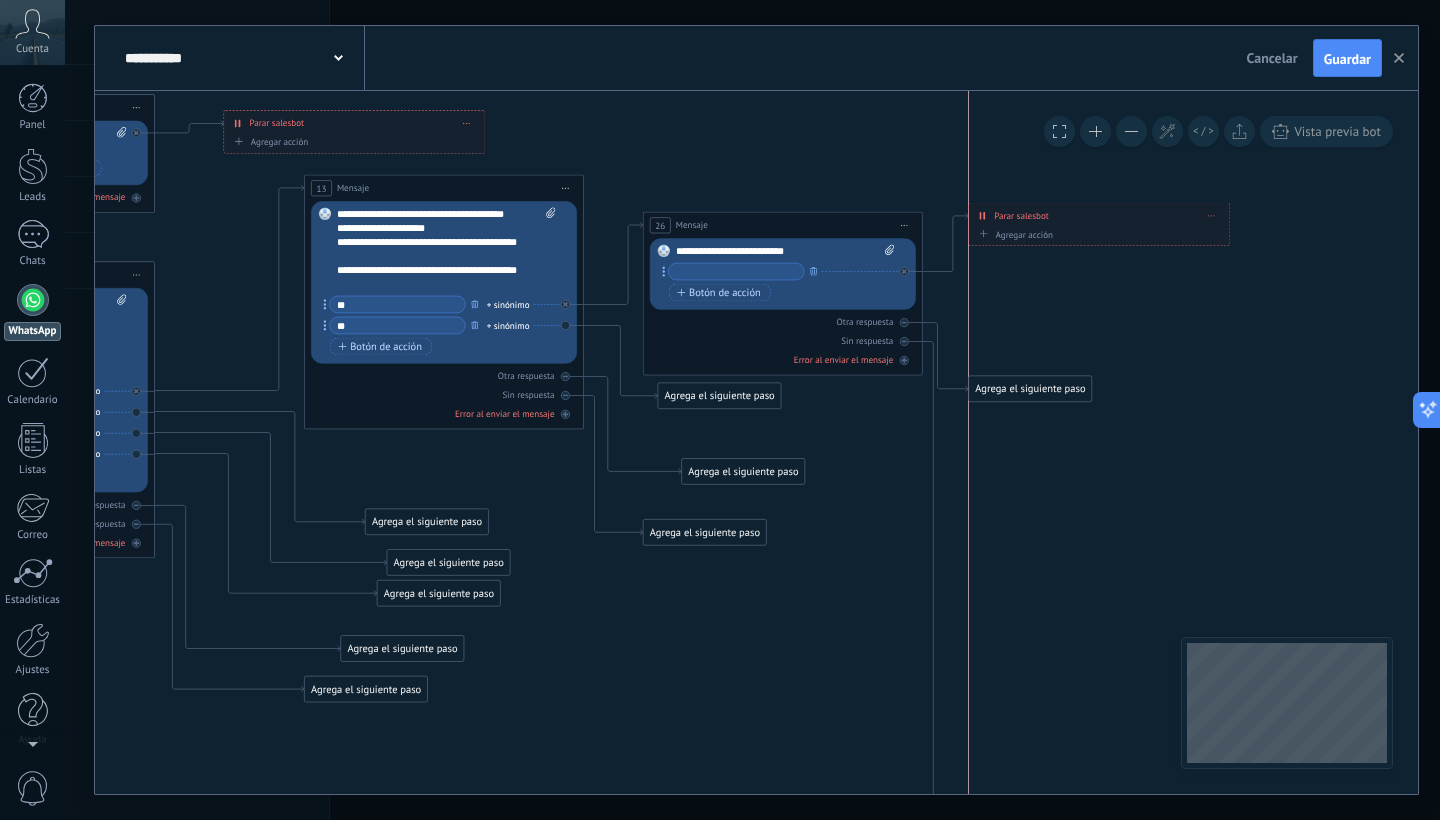 drag, startPoint x: 1070, startPoint y: 380, endPoint x: 1066, endPoint y: 216, distance: 164.04877 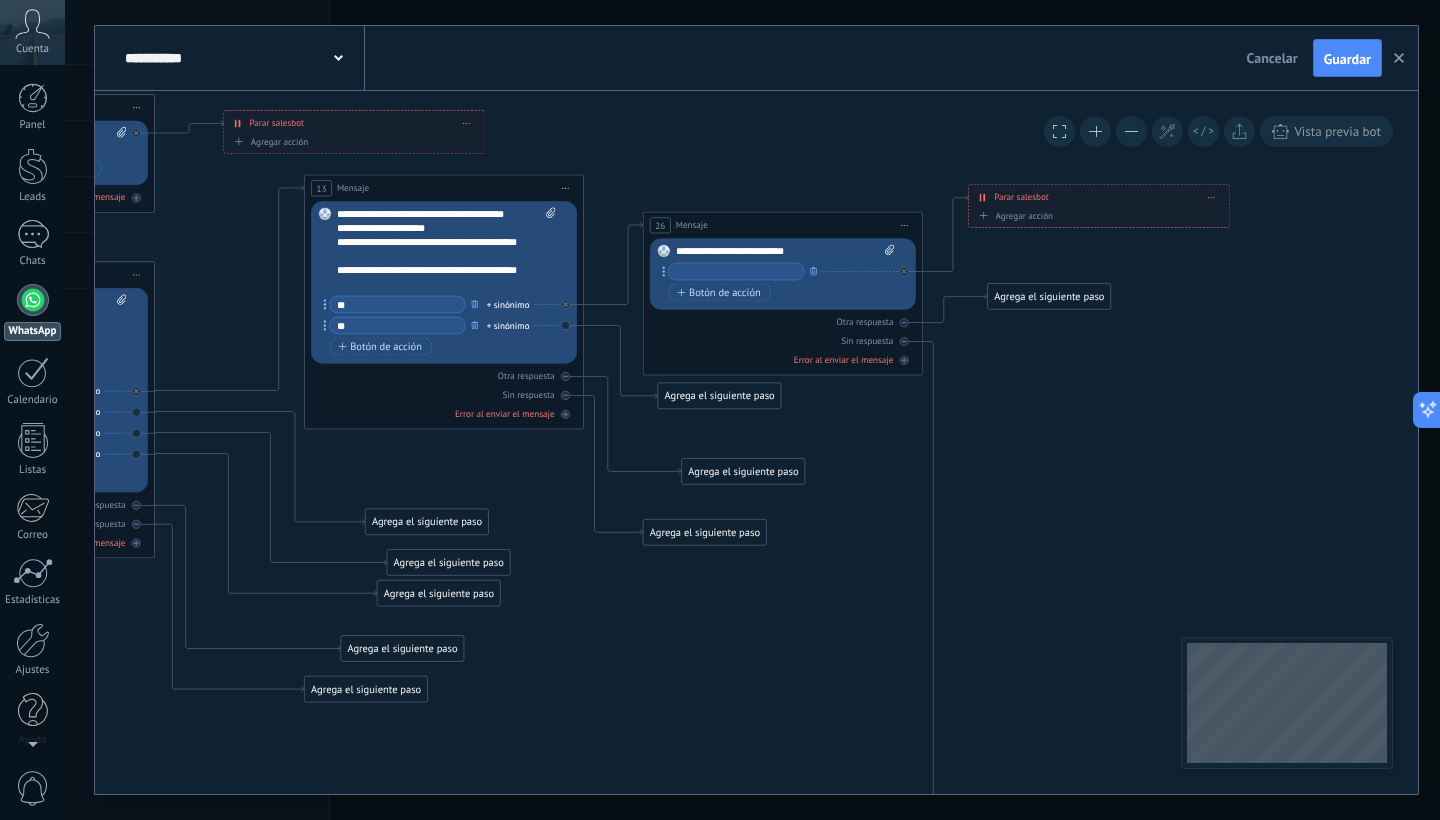 drag, startPoint x: 1056, startPoint y: 387, endPoint x: 1076, endPoint y: 289, distance: 100.02 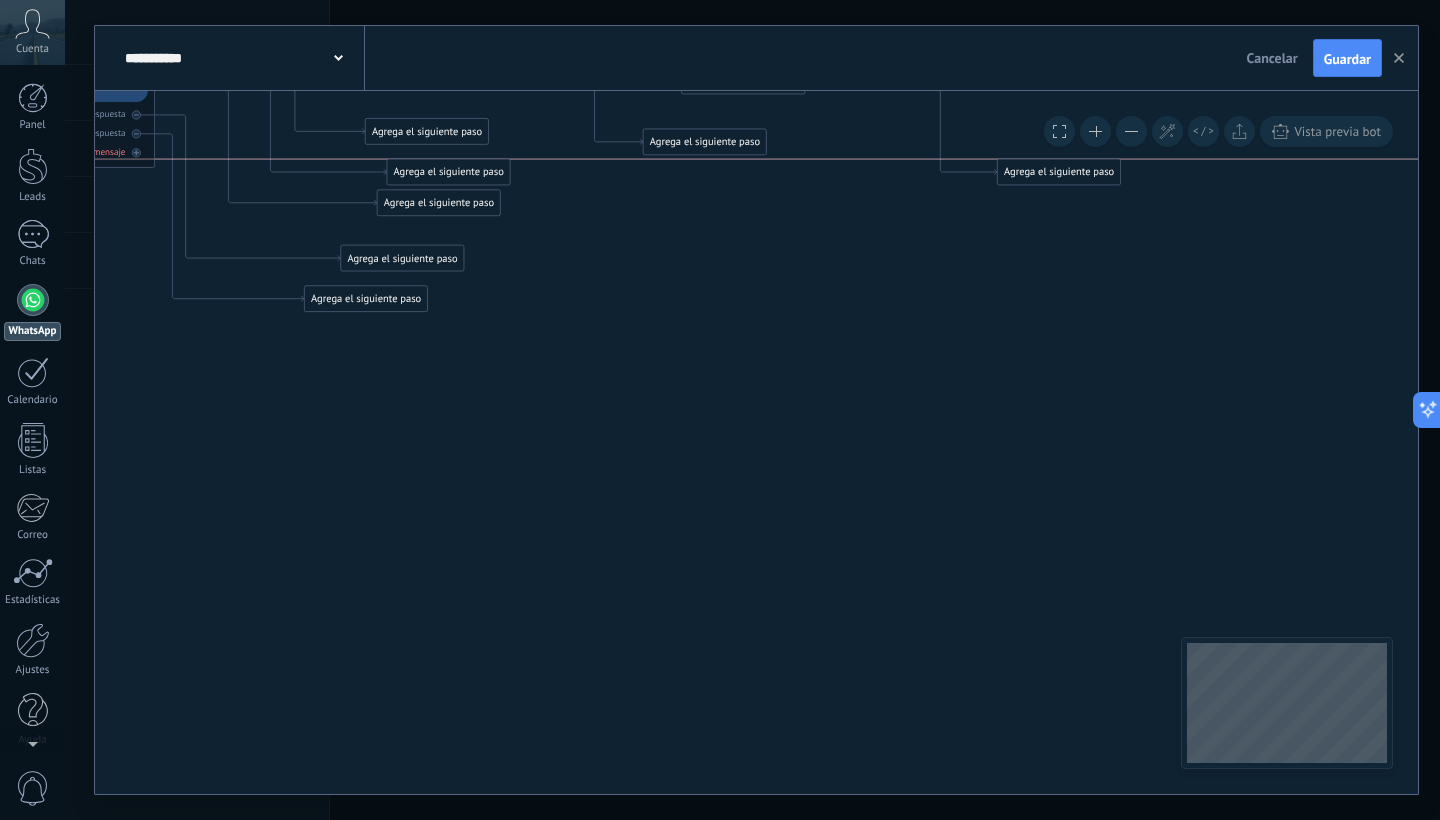drag, startPoint x: 1028, startPoint y: 548, endPoint x: 1057, endPoint y: 166, distance: 383.0992 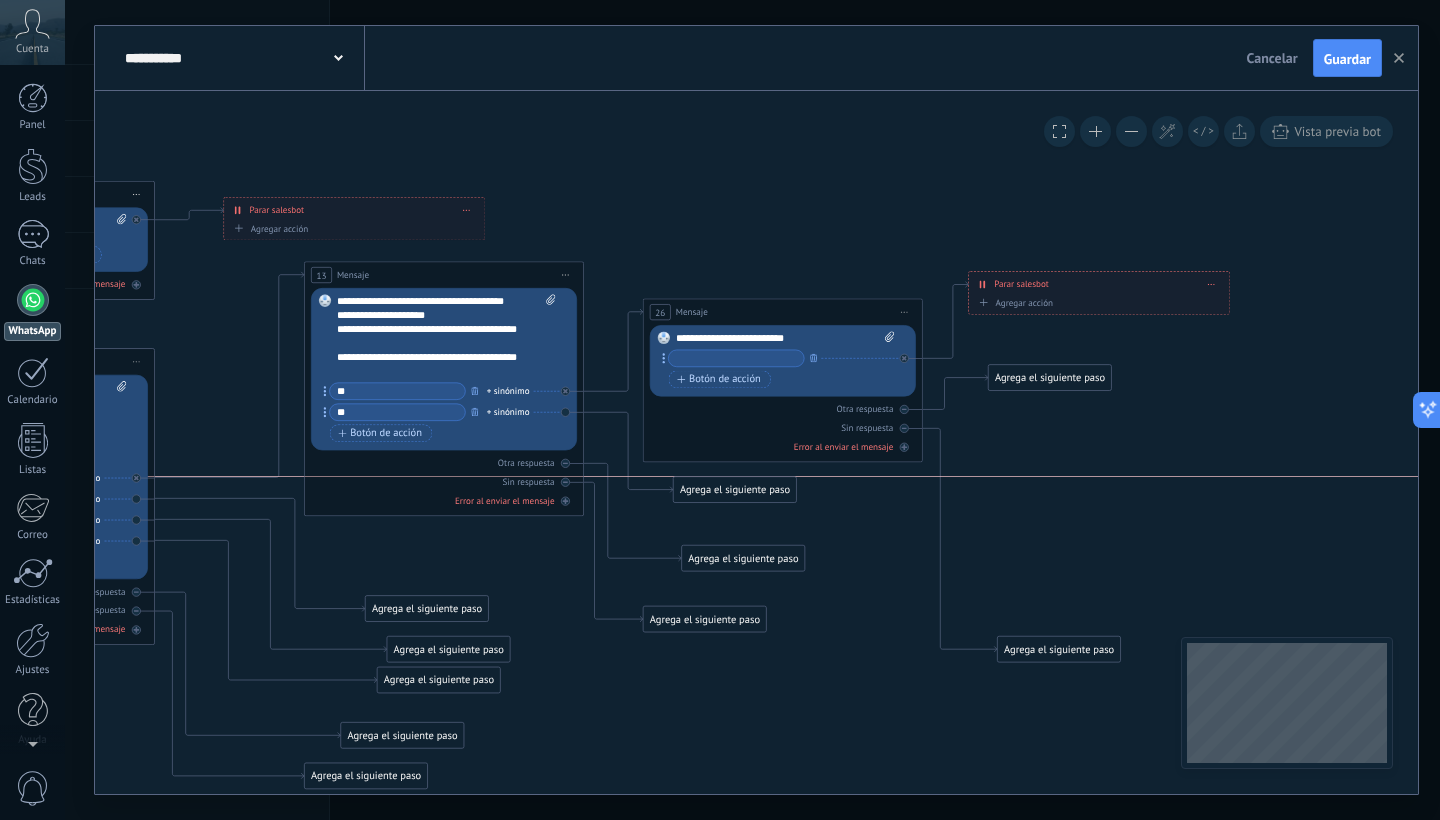 drag, startPoint x: 736, startPoint y: 487, endPoint x: 752, endPoint y: 491, distance: 16.492422 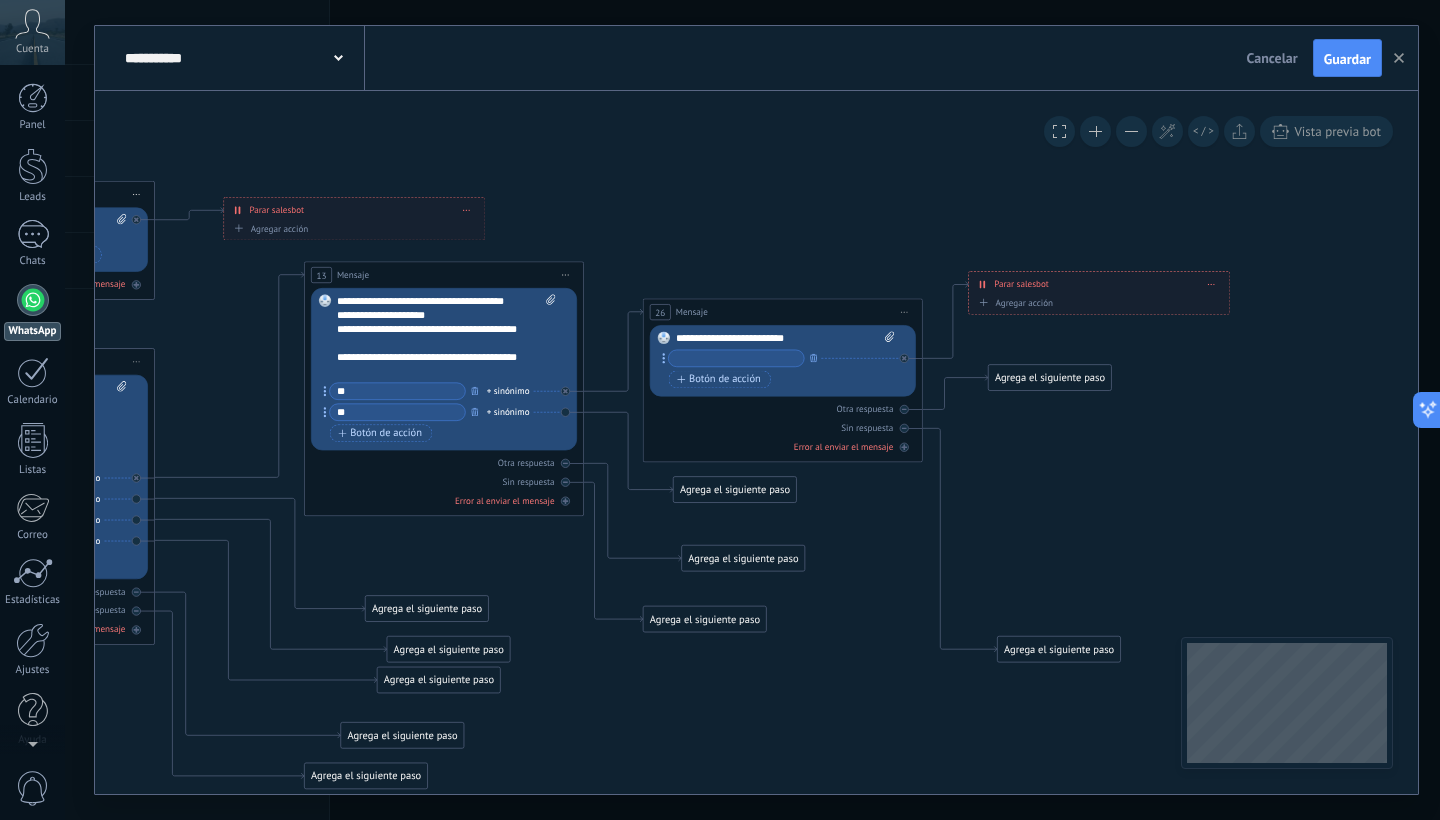 click on "Agrega el siguiente paso" at bounding box center [735, 489] 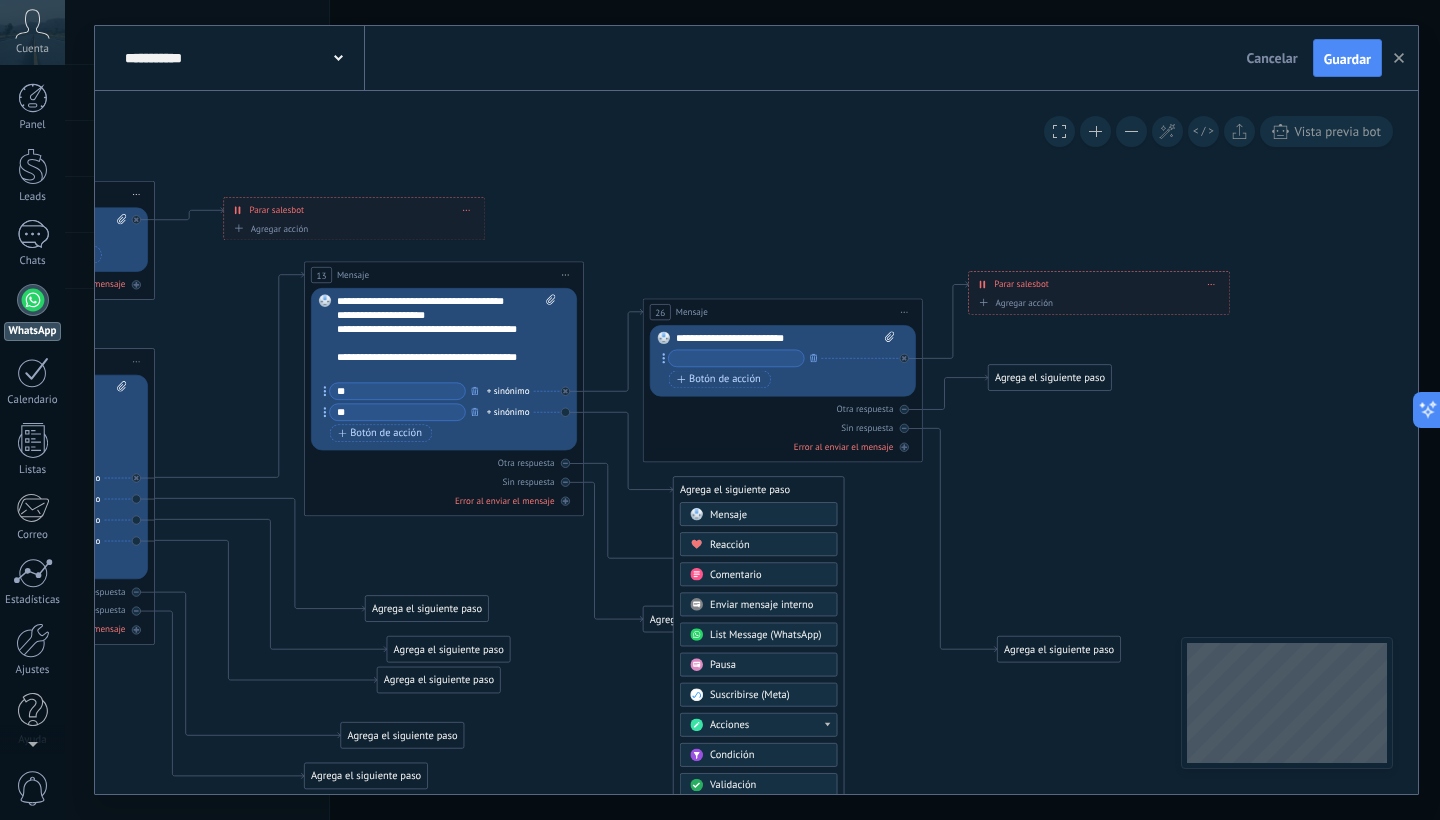 click on "Mensaje" at bounding box center (759, 514) 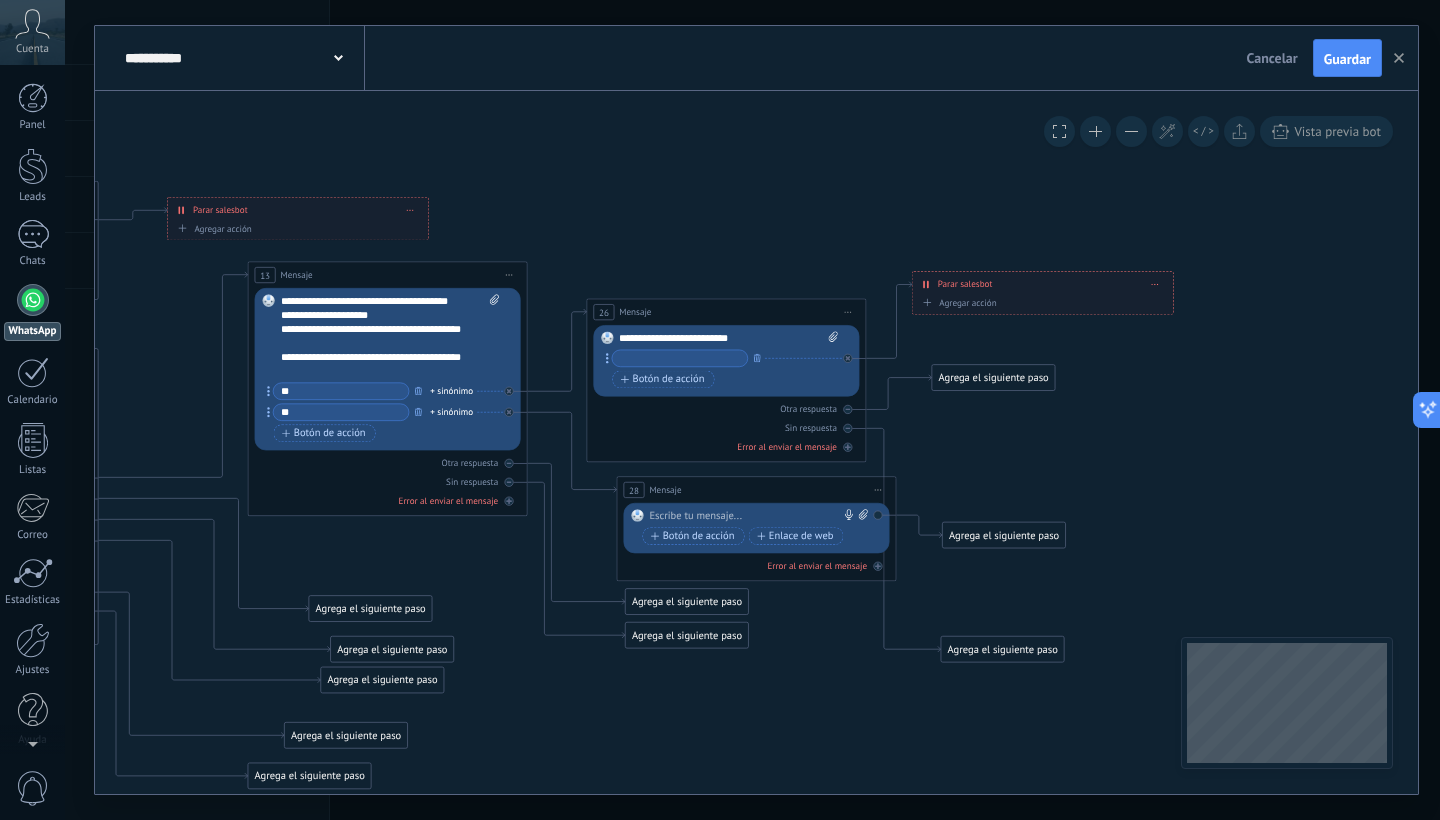 click at bounding box center [753, 516] 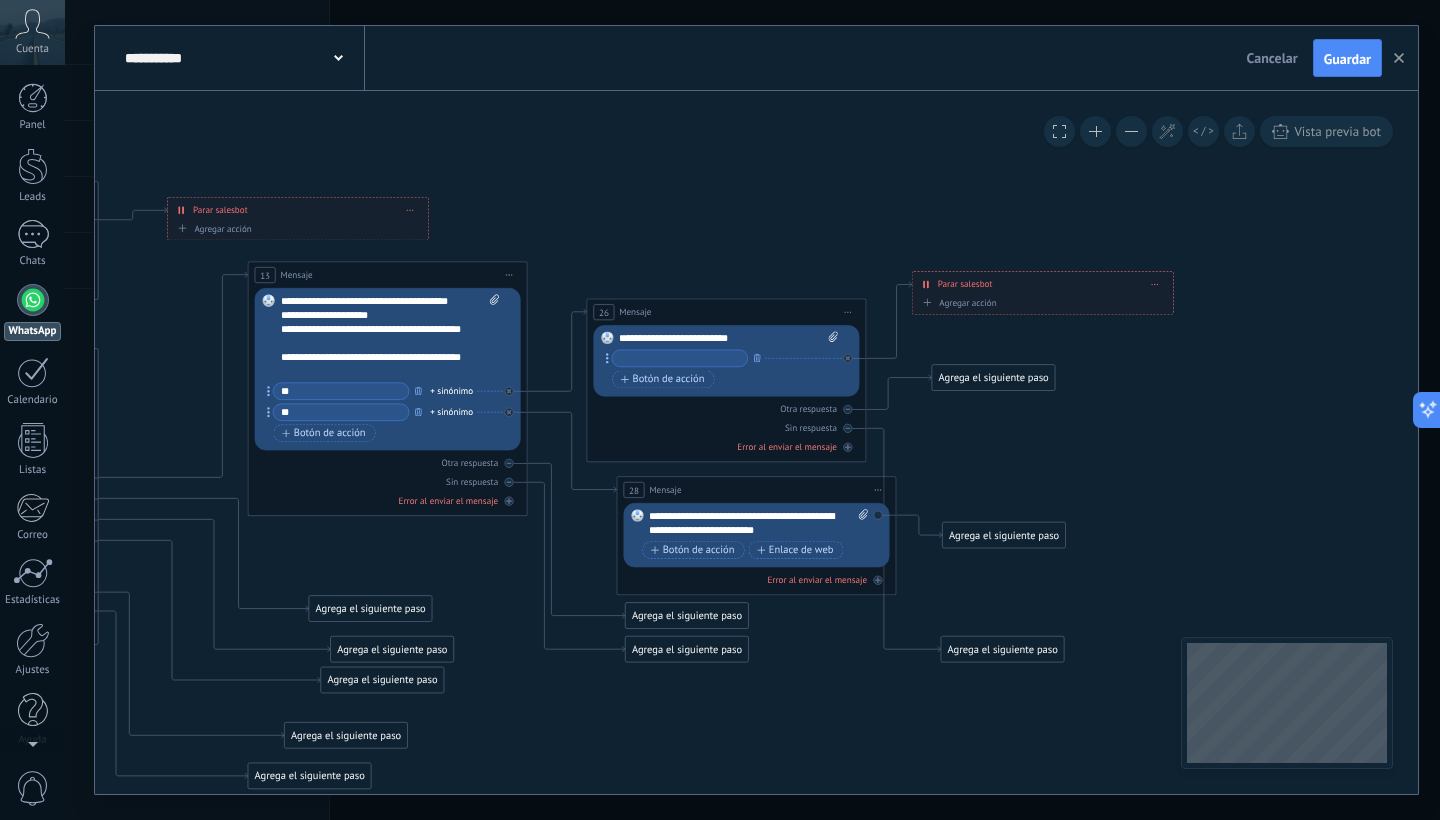 click on "**********" at bounding box center (758, 523) 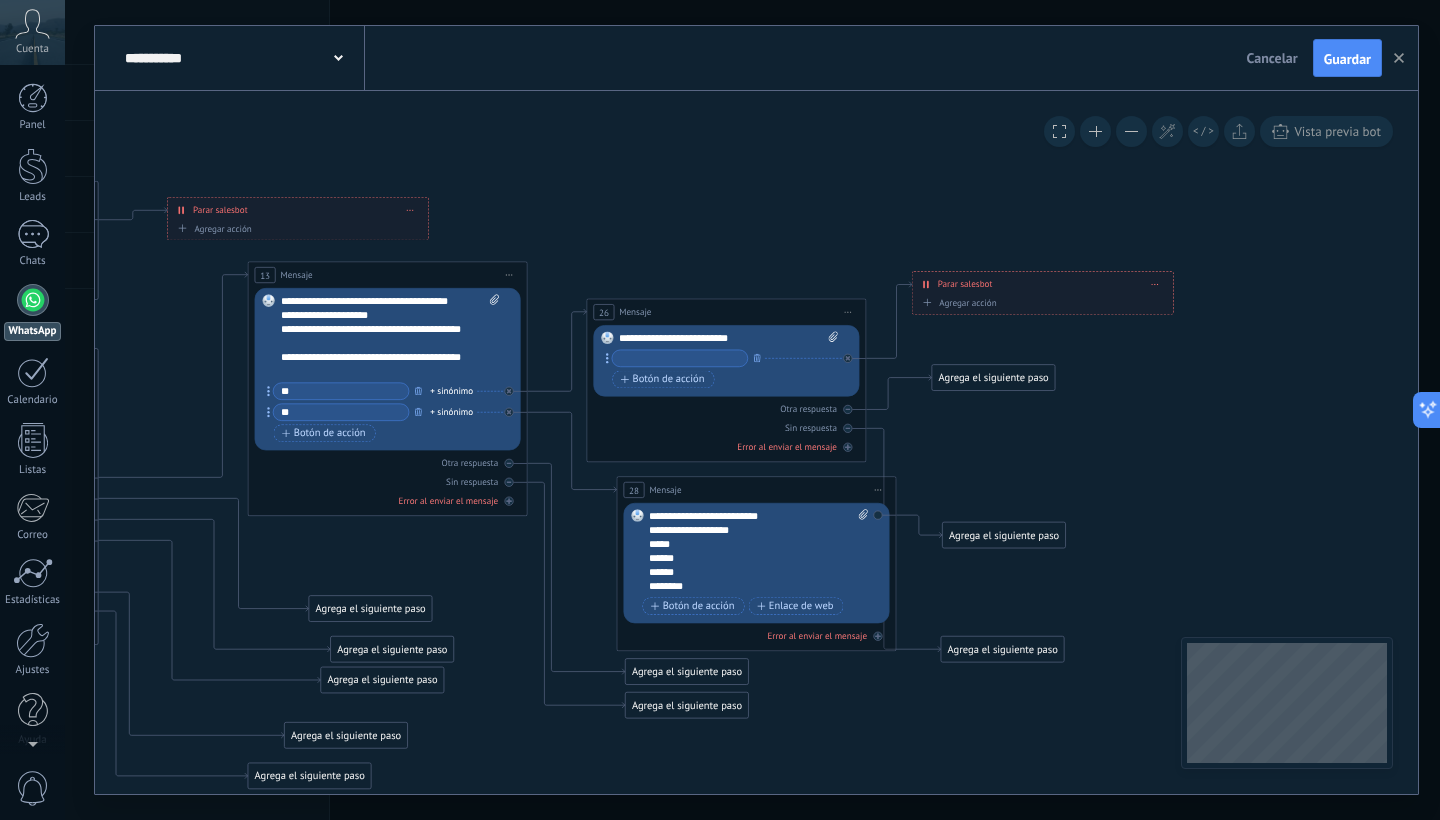 scroll, scrollTop: 40, scrollLeft: 0, axis: vertical 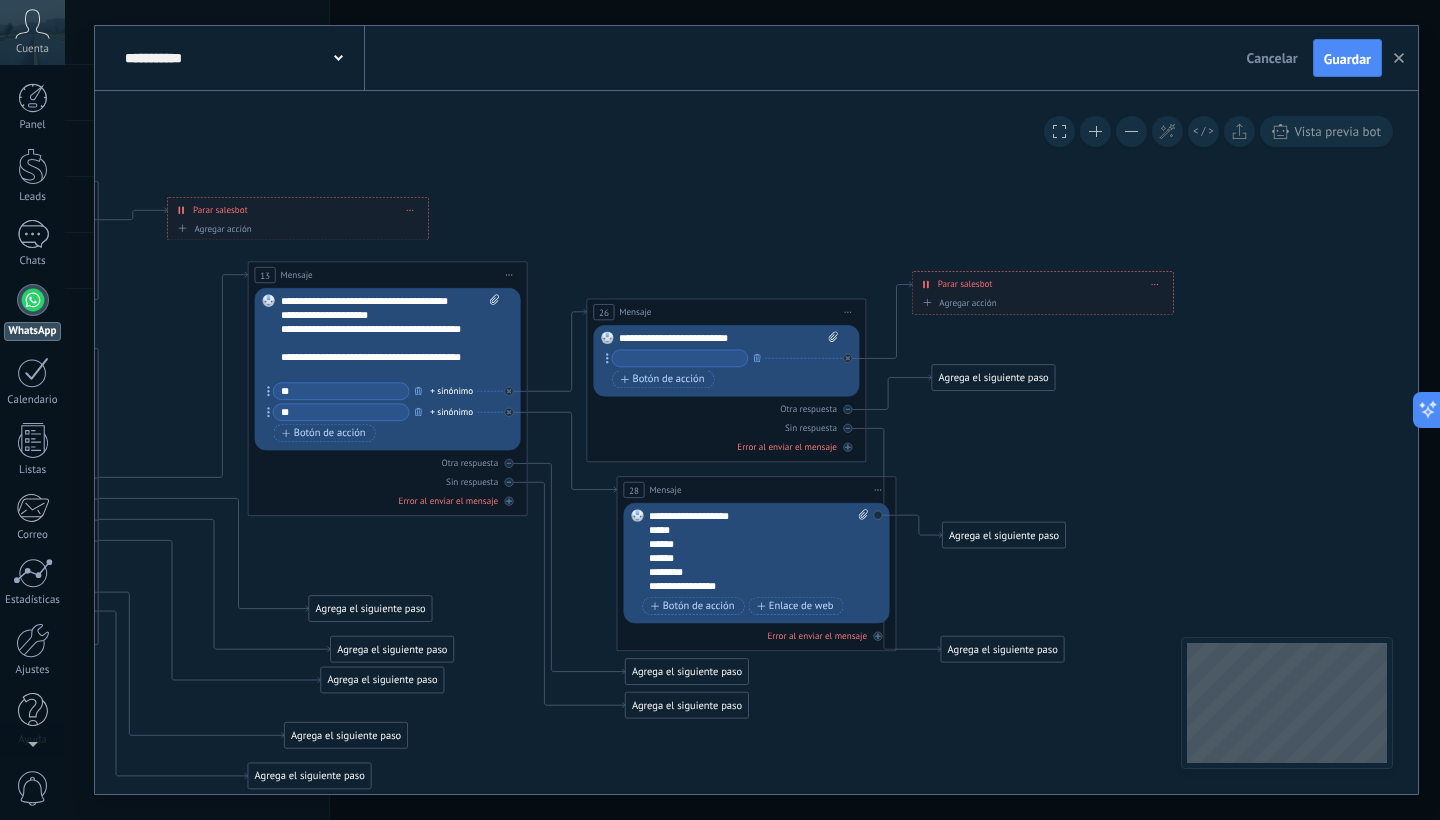 click on "**********" at bounding box center (746, 586) 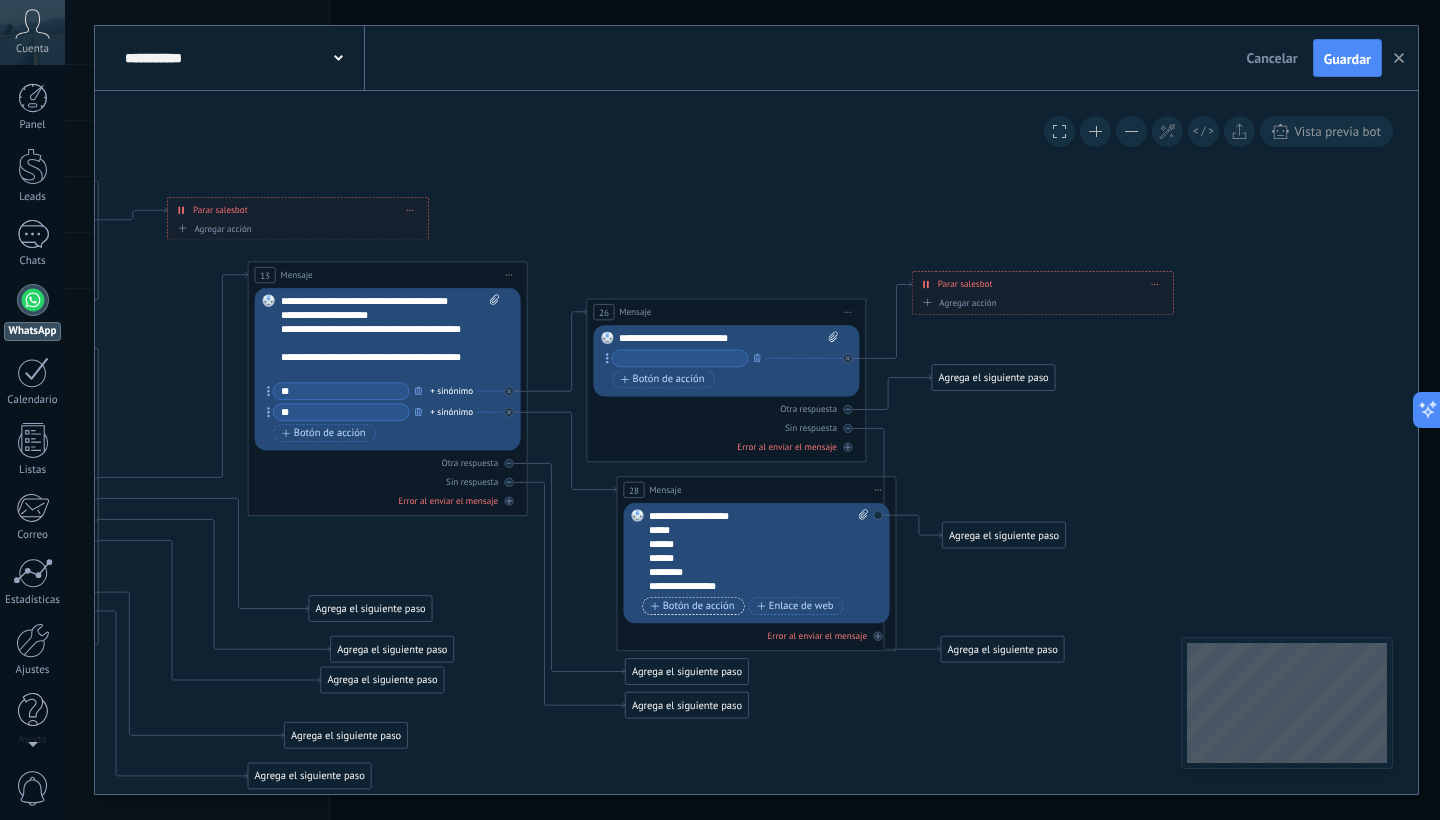click on "Botón de acción" at bounding box center [693, 606] 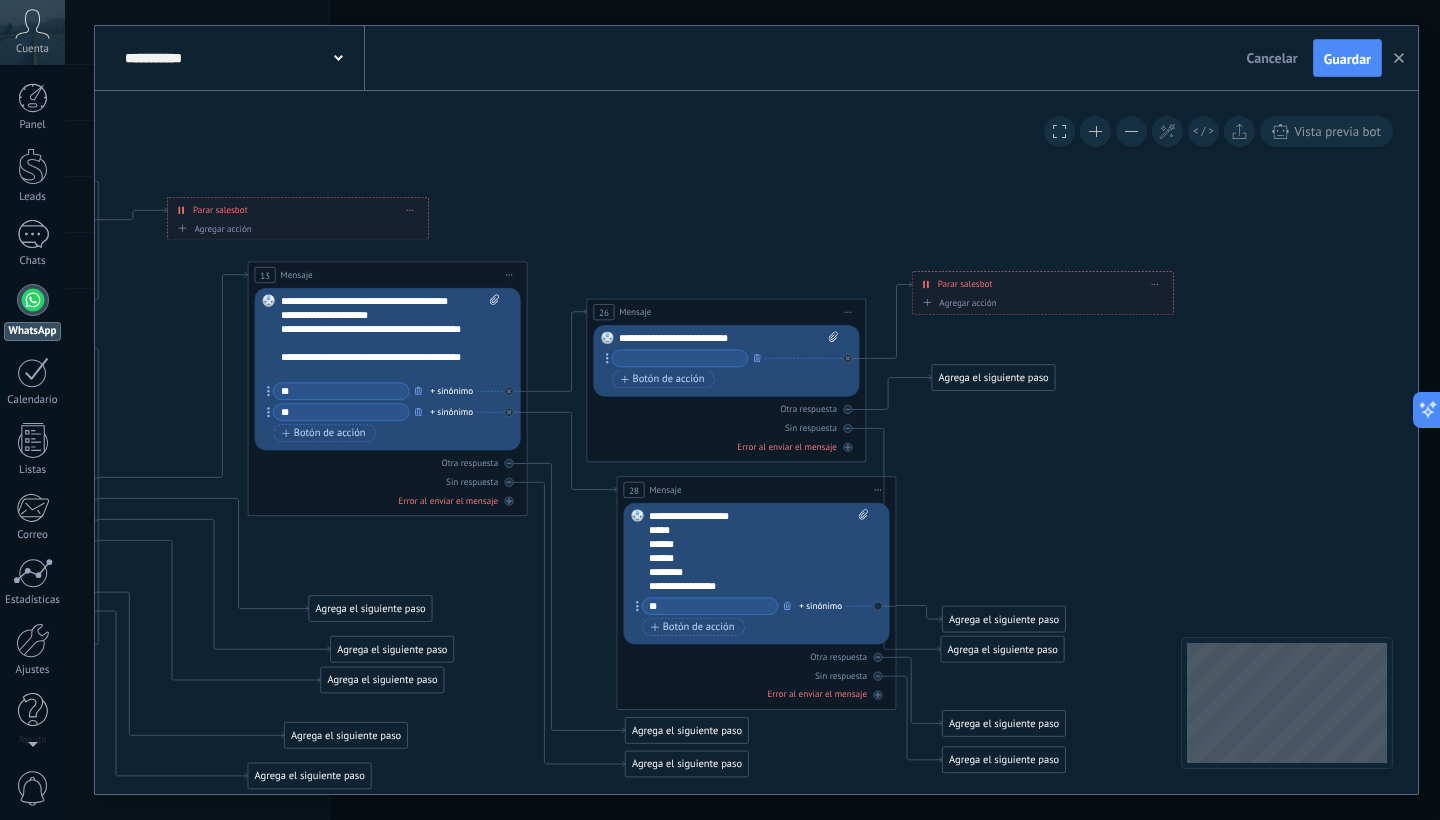 type on "*" 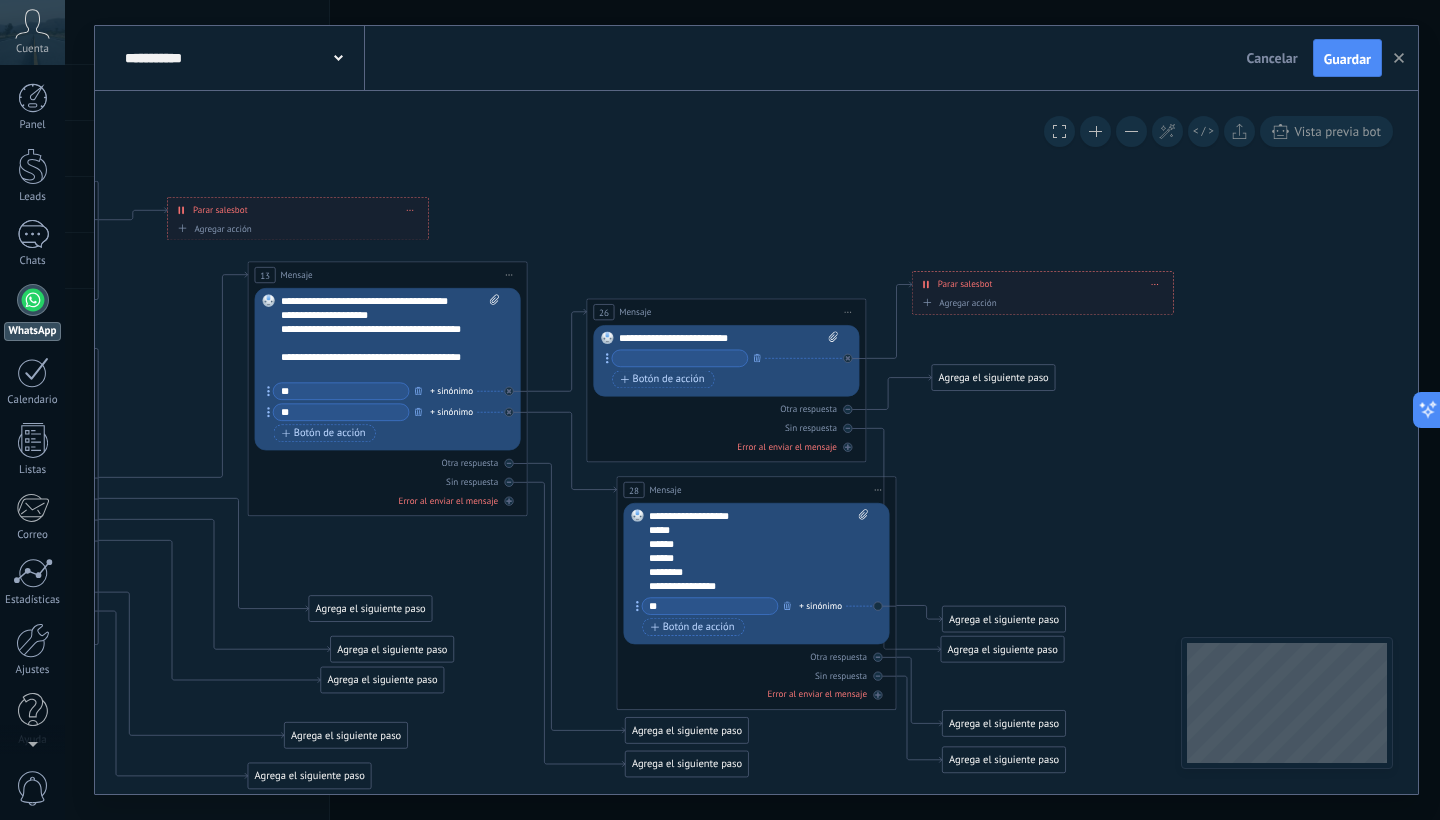 type on "*" 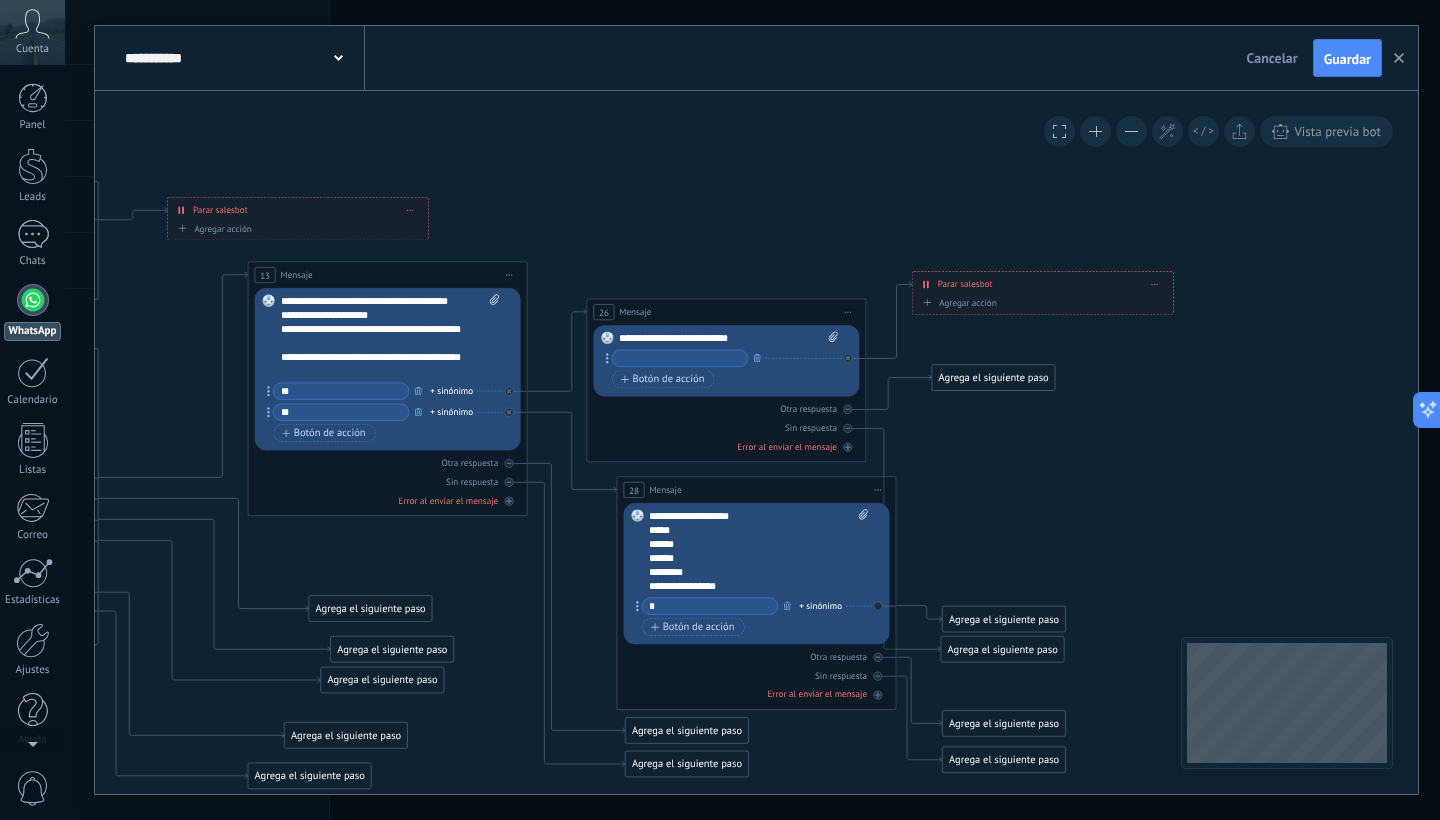 type 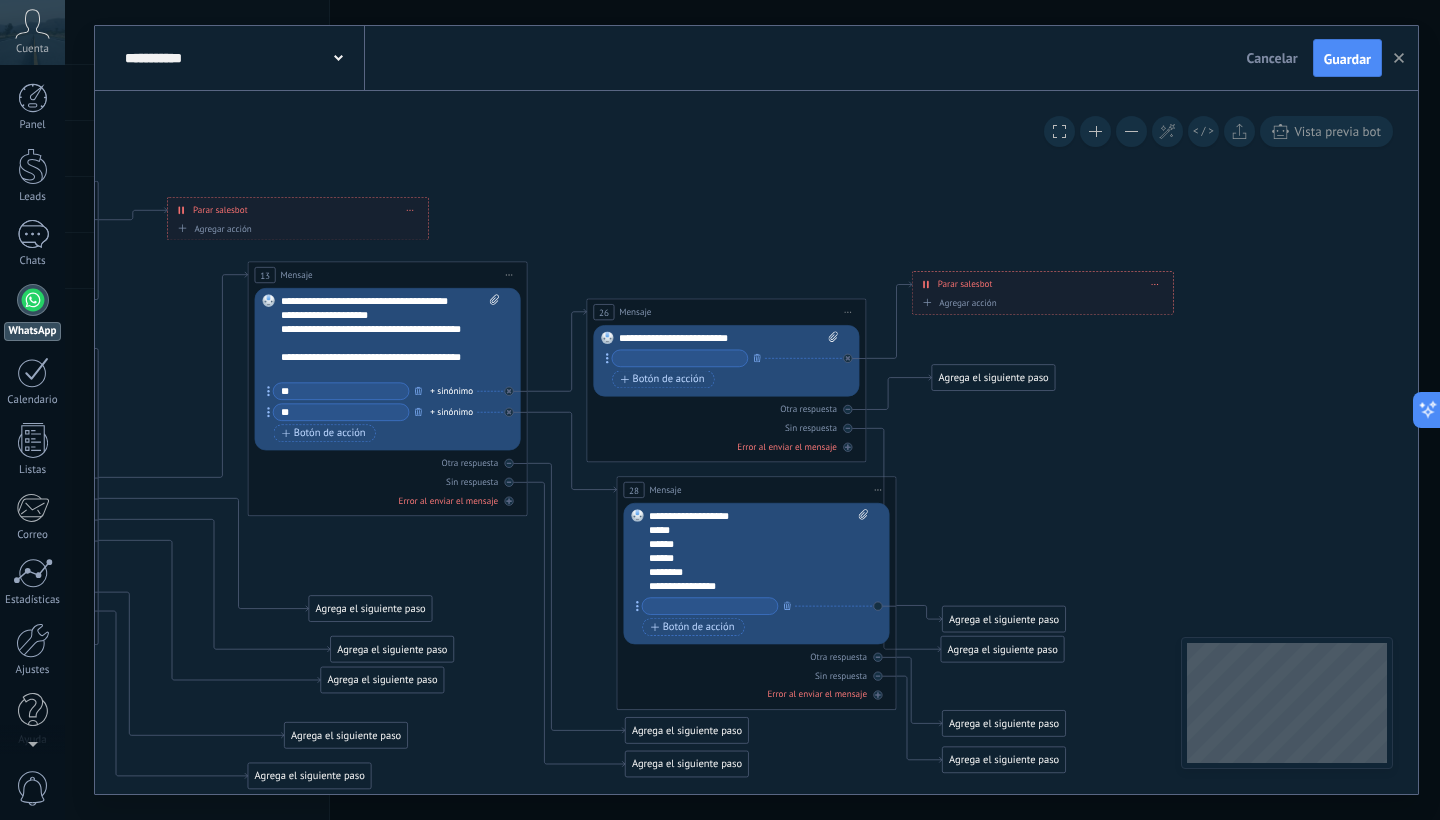 click on "**********" at bounding box center [242, 58] 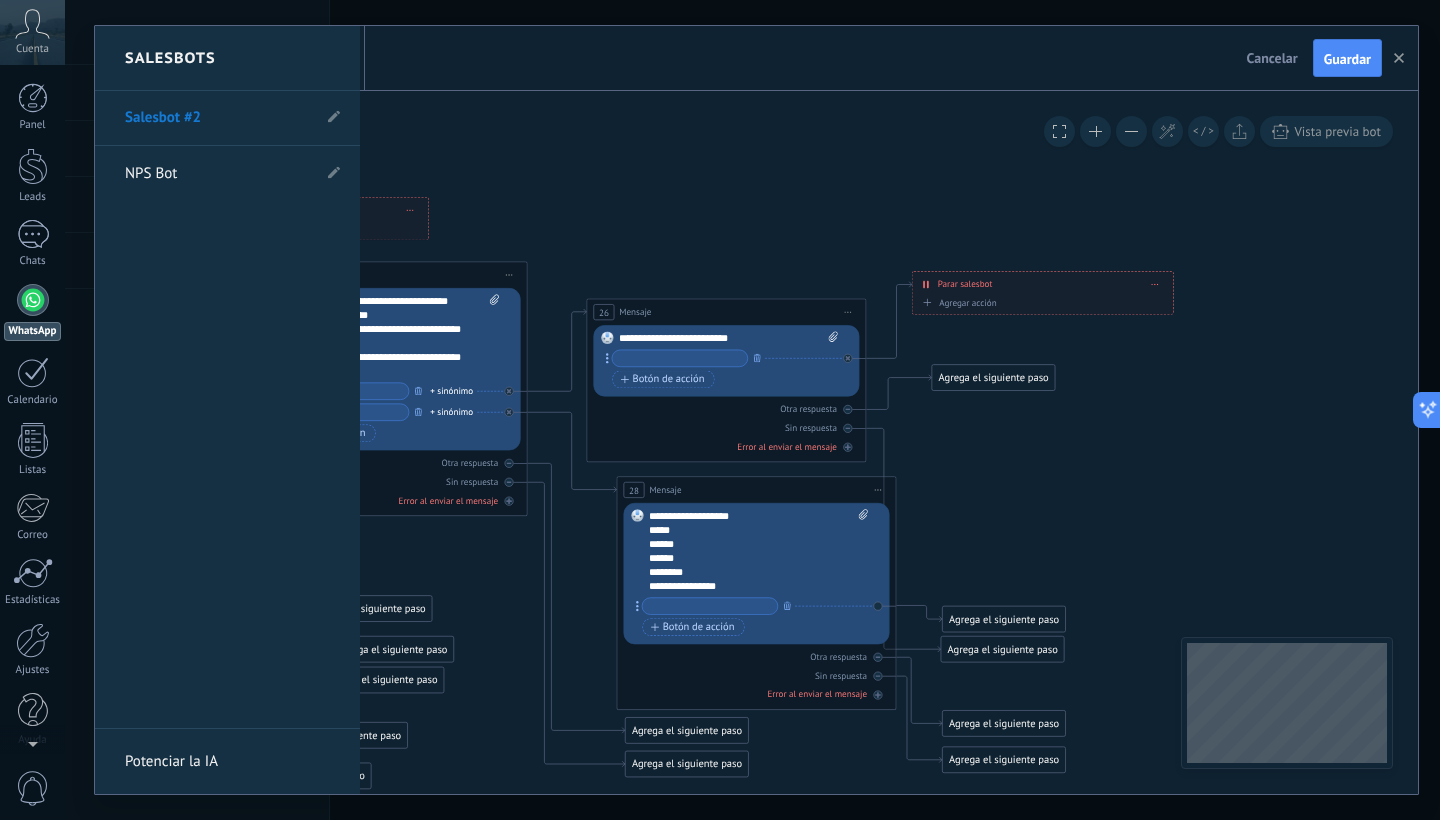 click on "Salesbots" at bounding box center [170, 58] 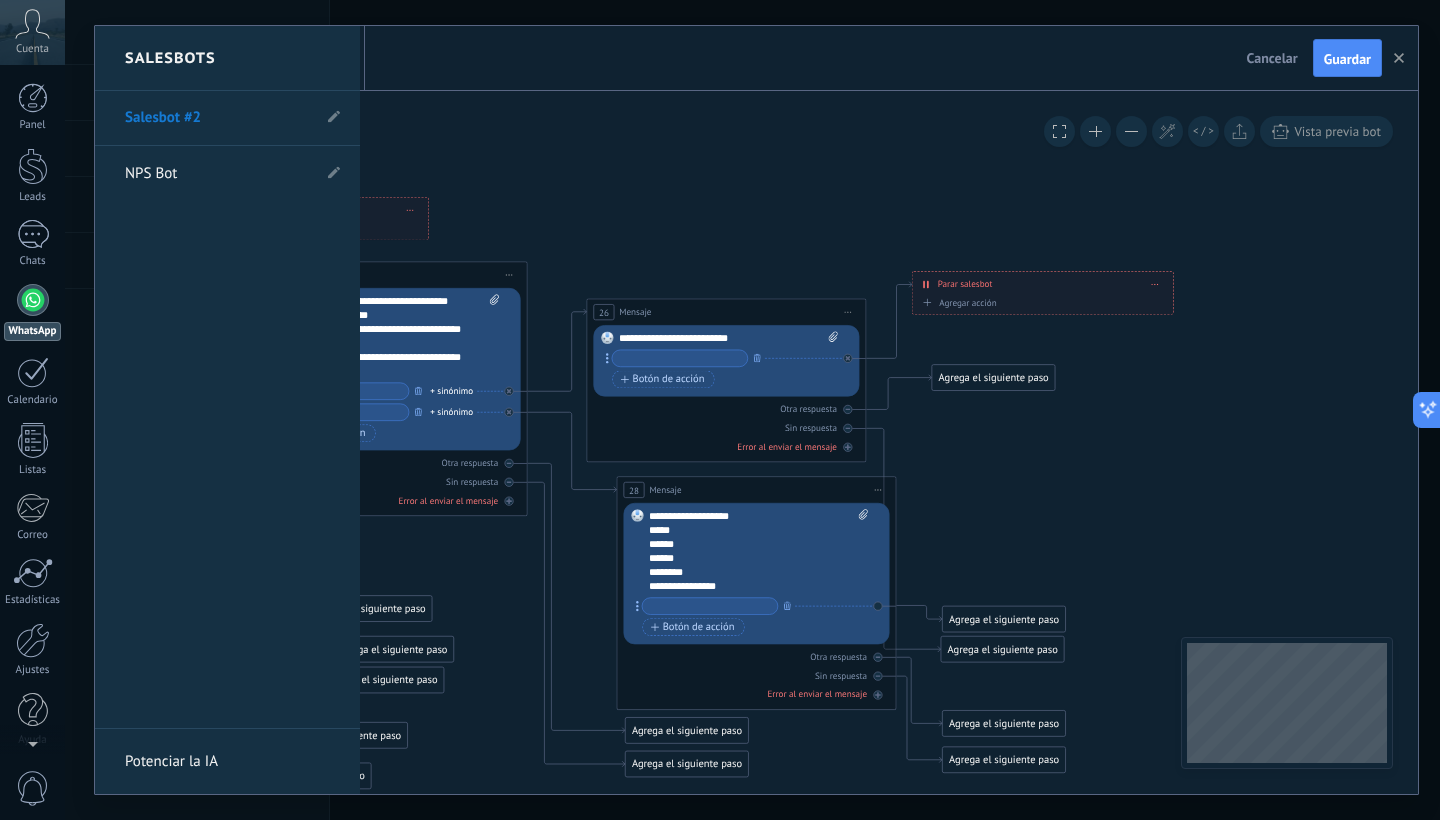 click on "Salesbot #2" at bounding box center [227, 118] 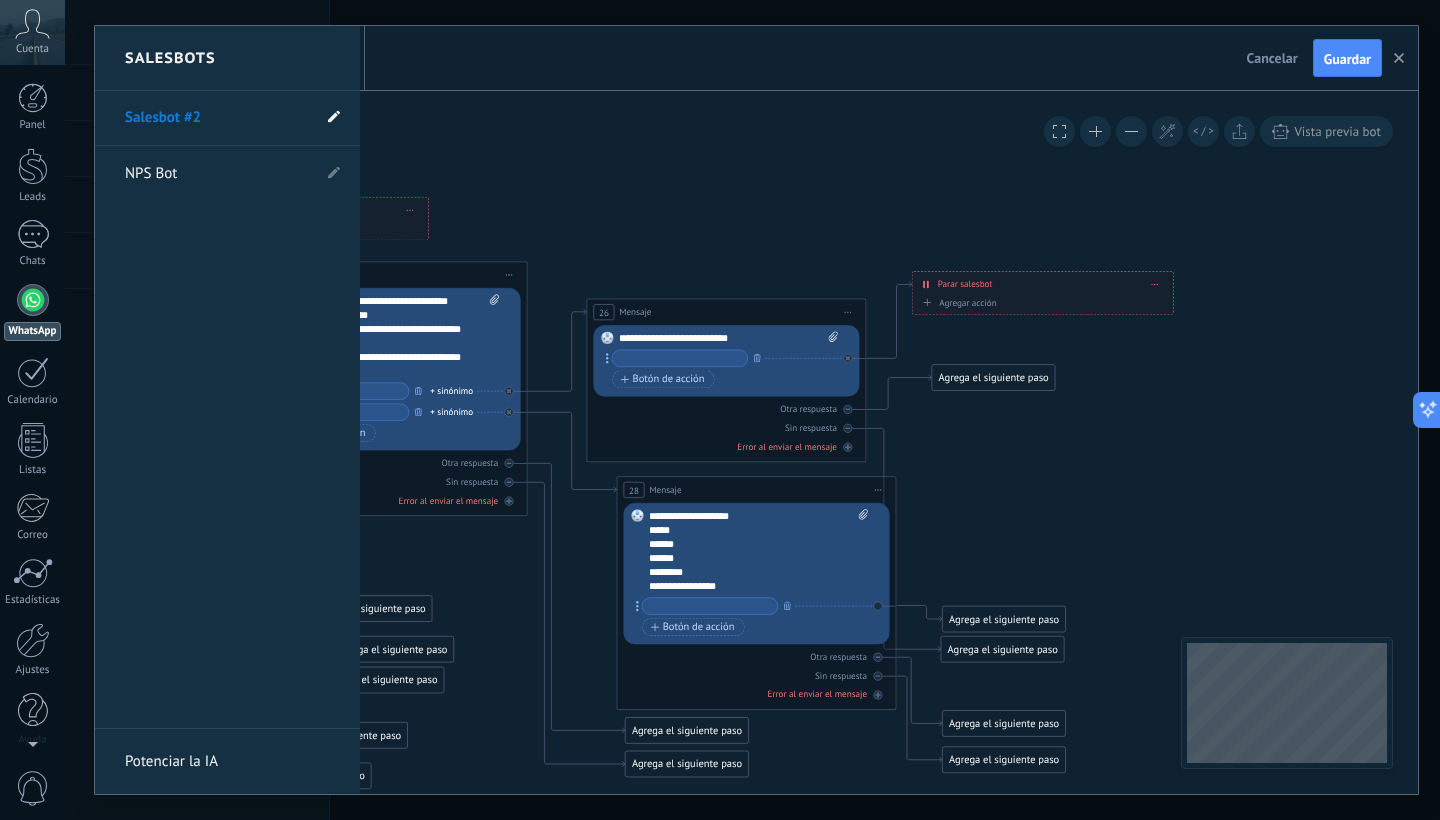 click 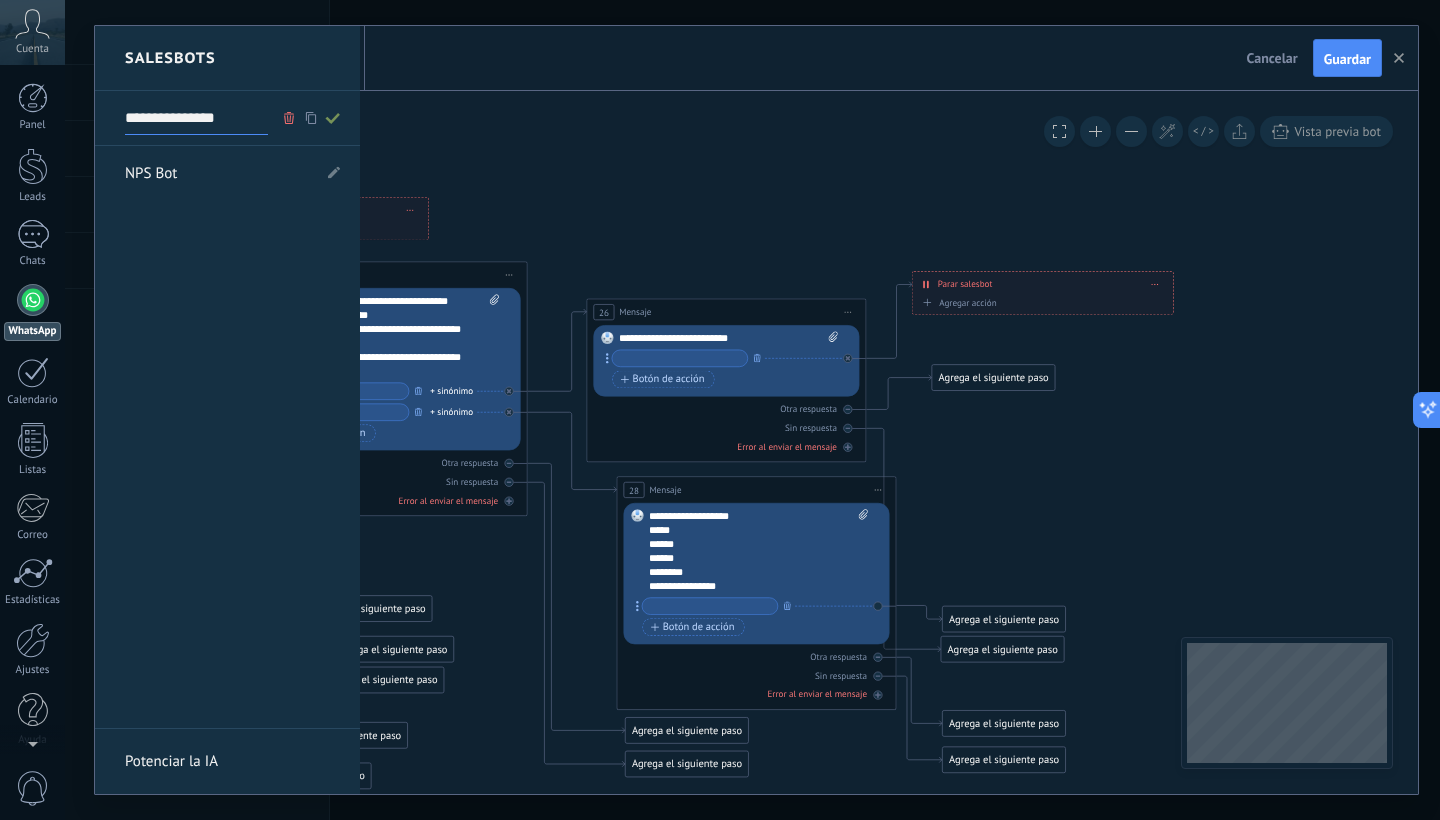 type on "**********" 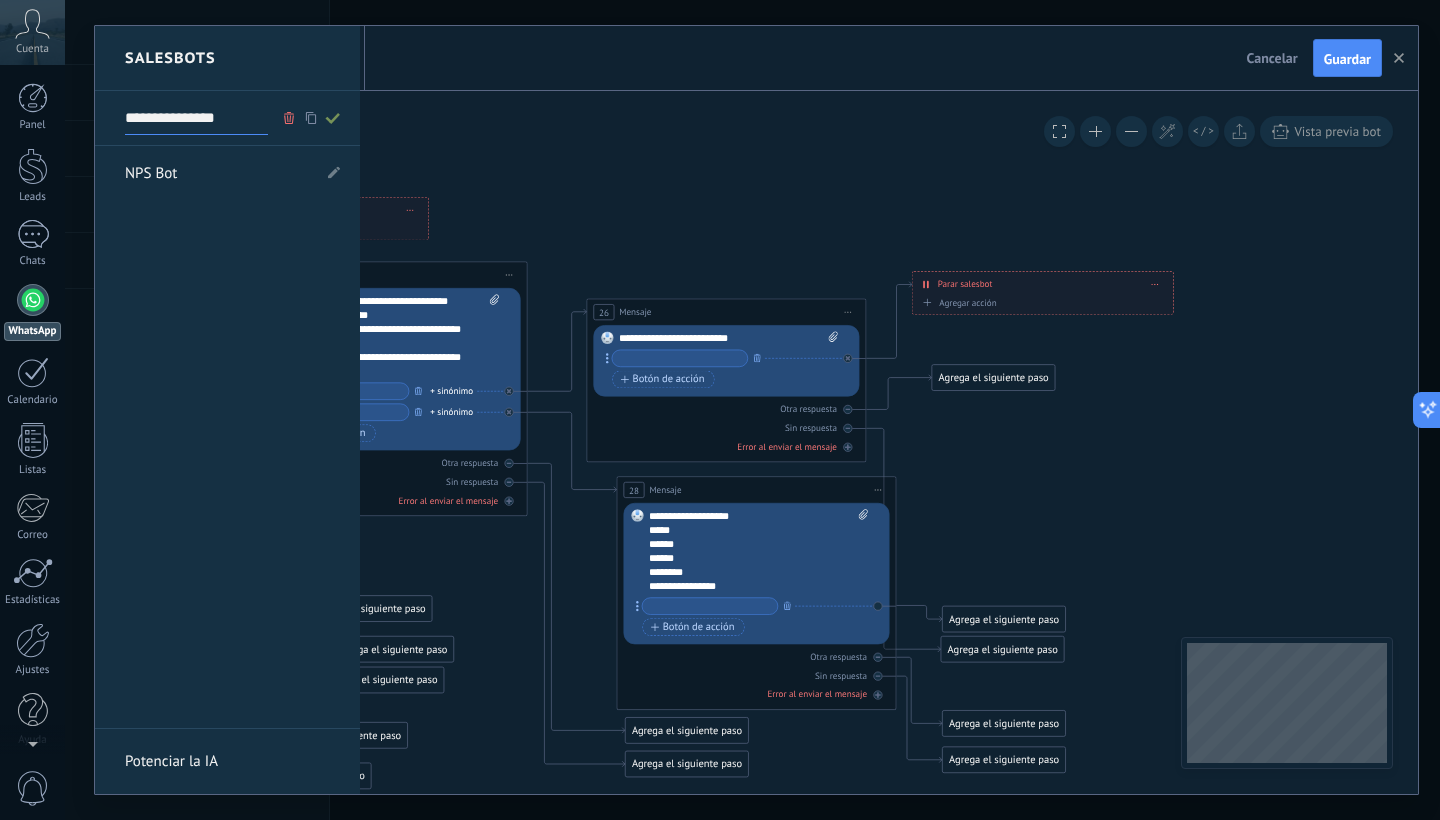 drag, startPoint x: 0, startPoint y: 24, endPoint x: 147, endPoint y: 220, distance: 245 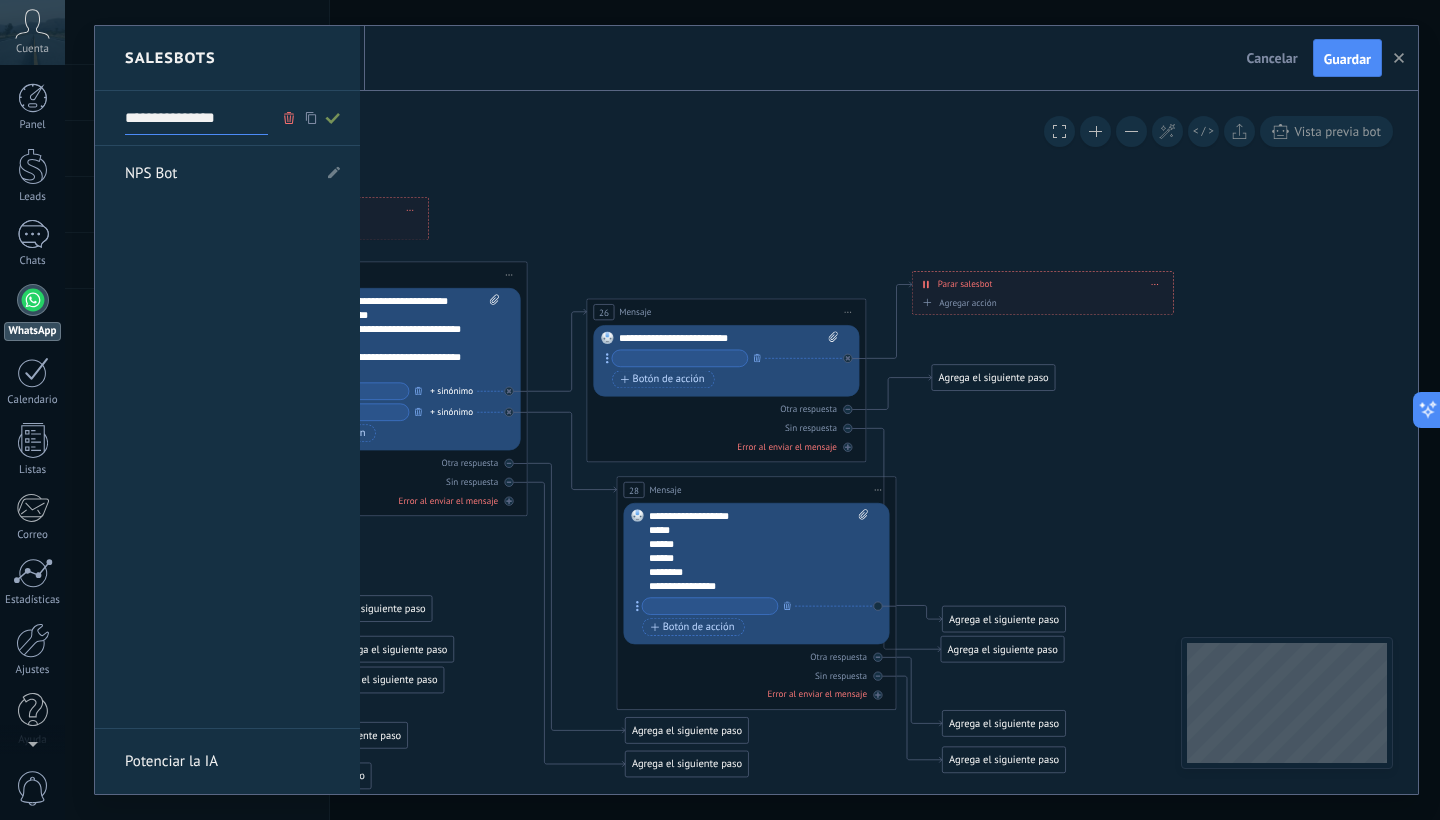 click on "**********" at bounding box center (227, 410) 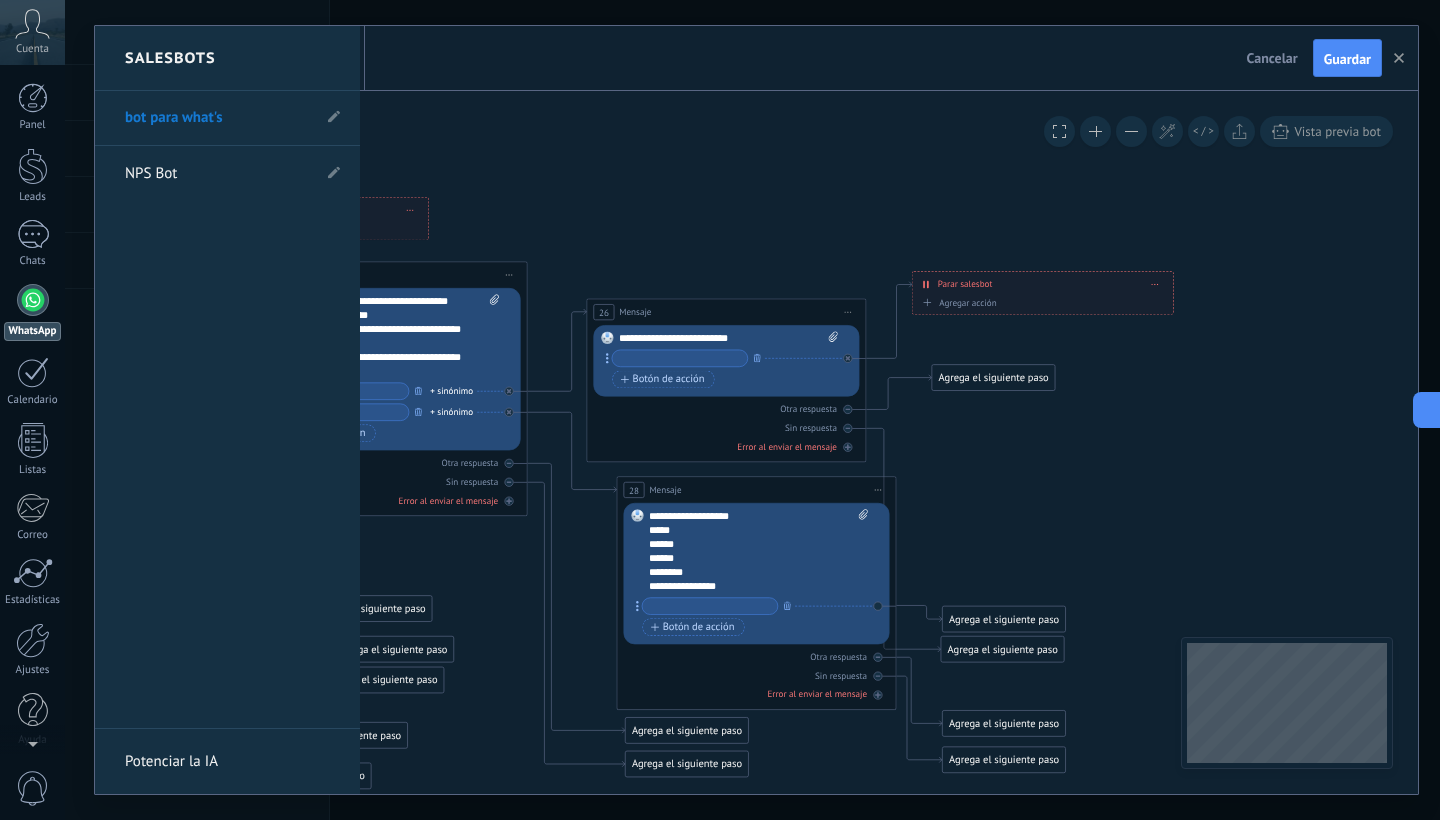 click at bounding box center [756, 410] 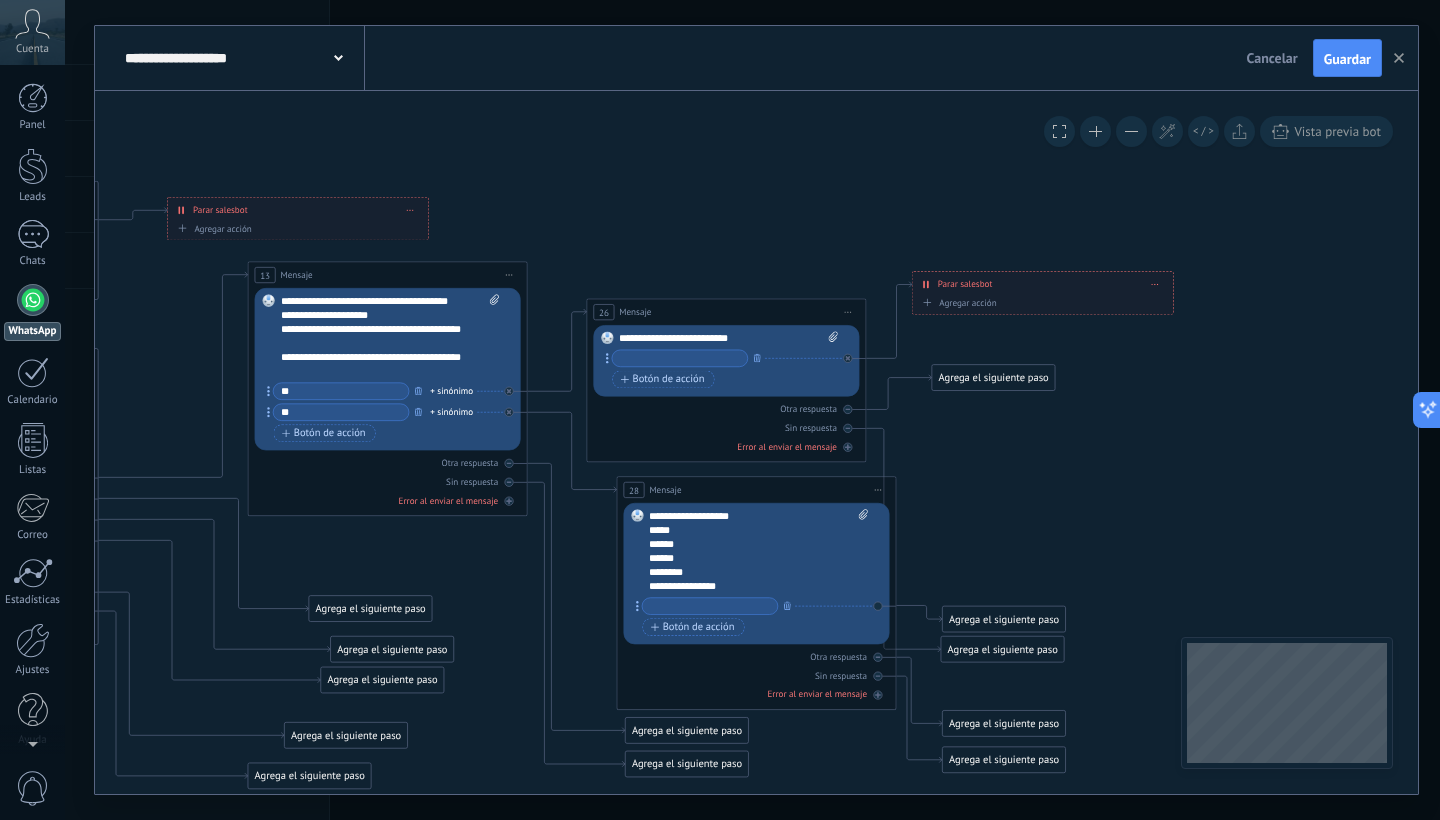 click 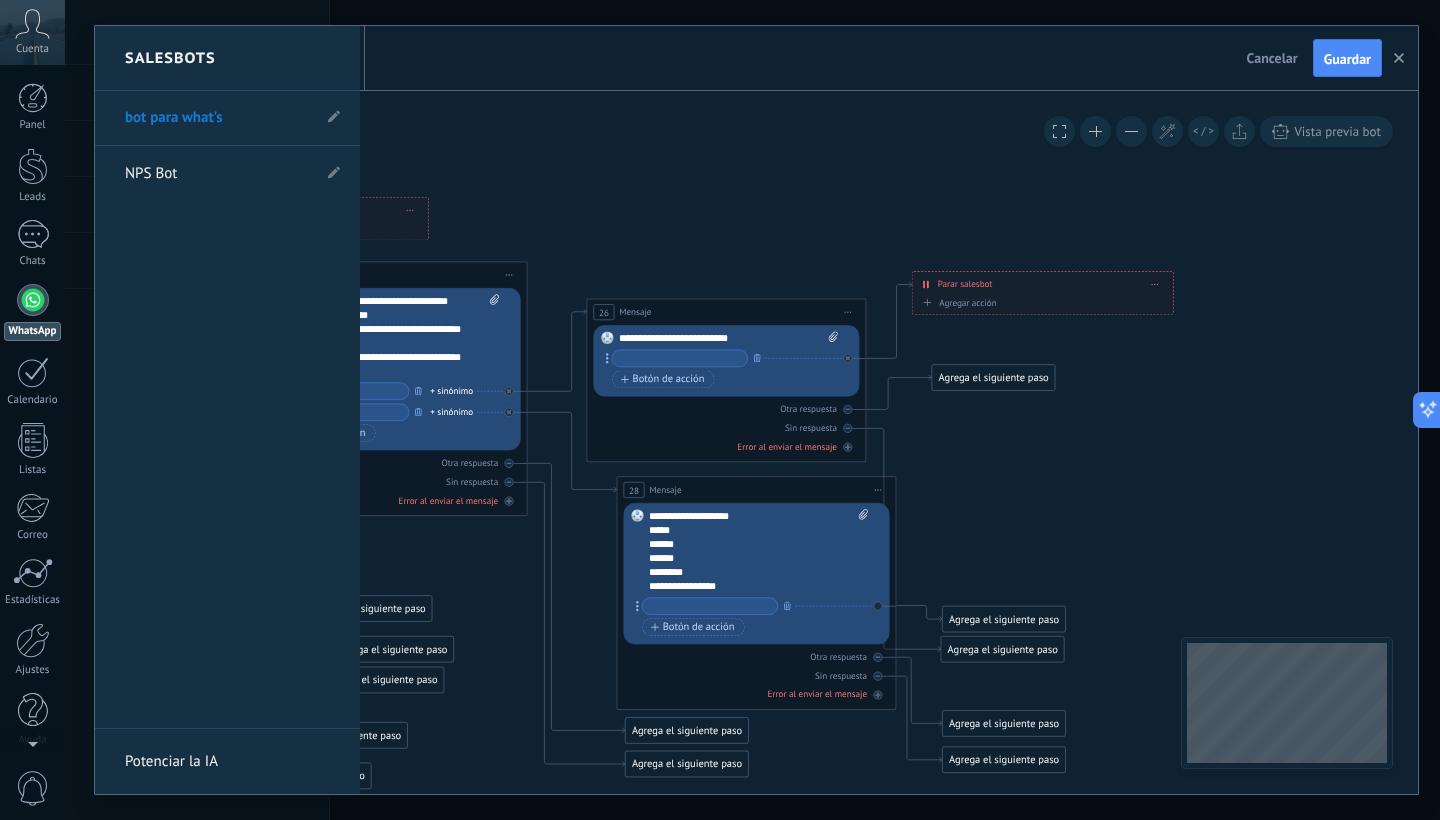 click on "bot para what's" at bounding box center [217, 118] 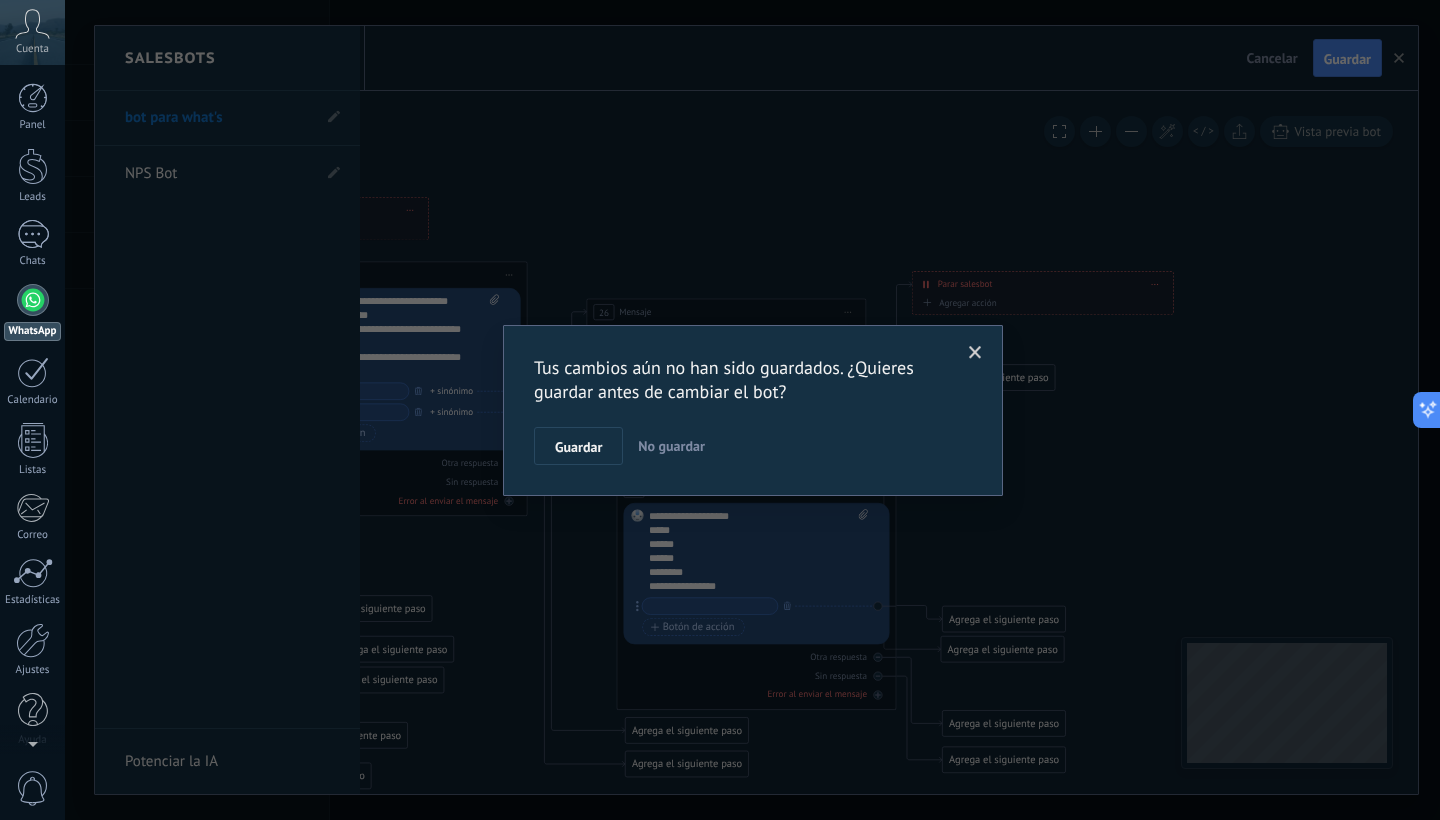 click at bounding box center (975, 353) 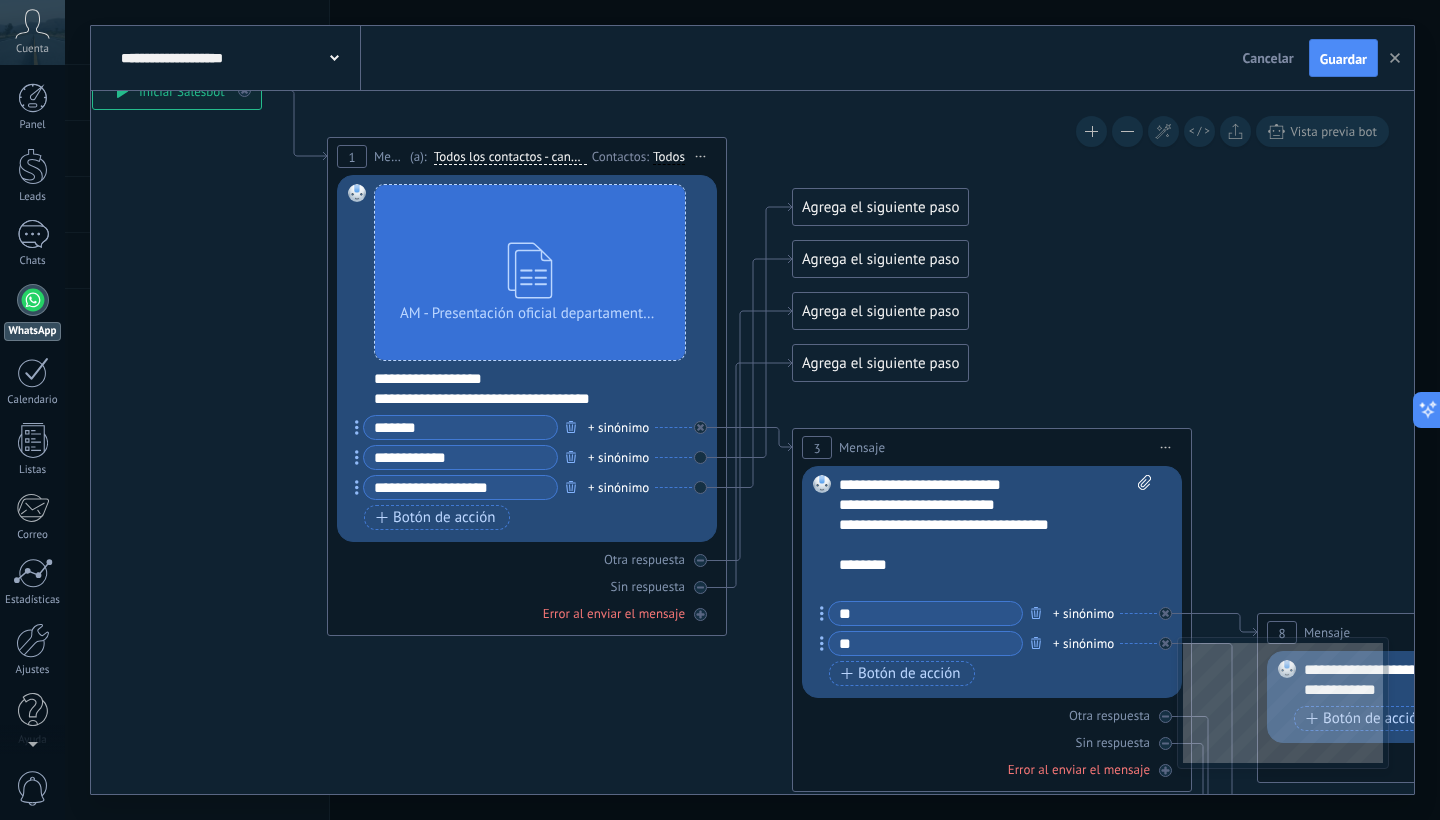 drag, startPoint x: 562, startPoint y: 469, endPoint x: 214, endPoint y: 297, distance: 388.18552 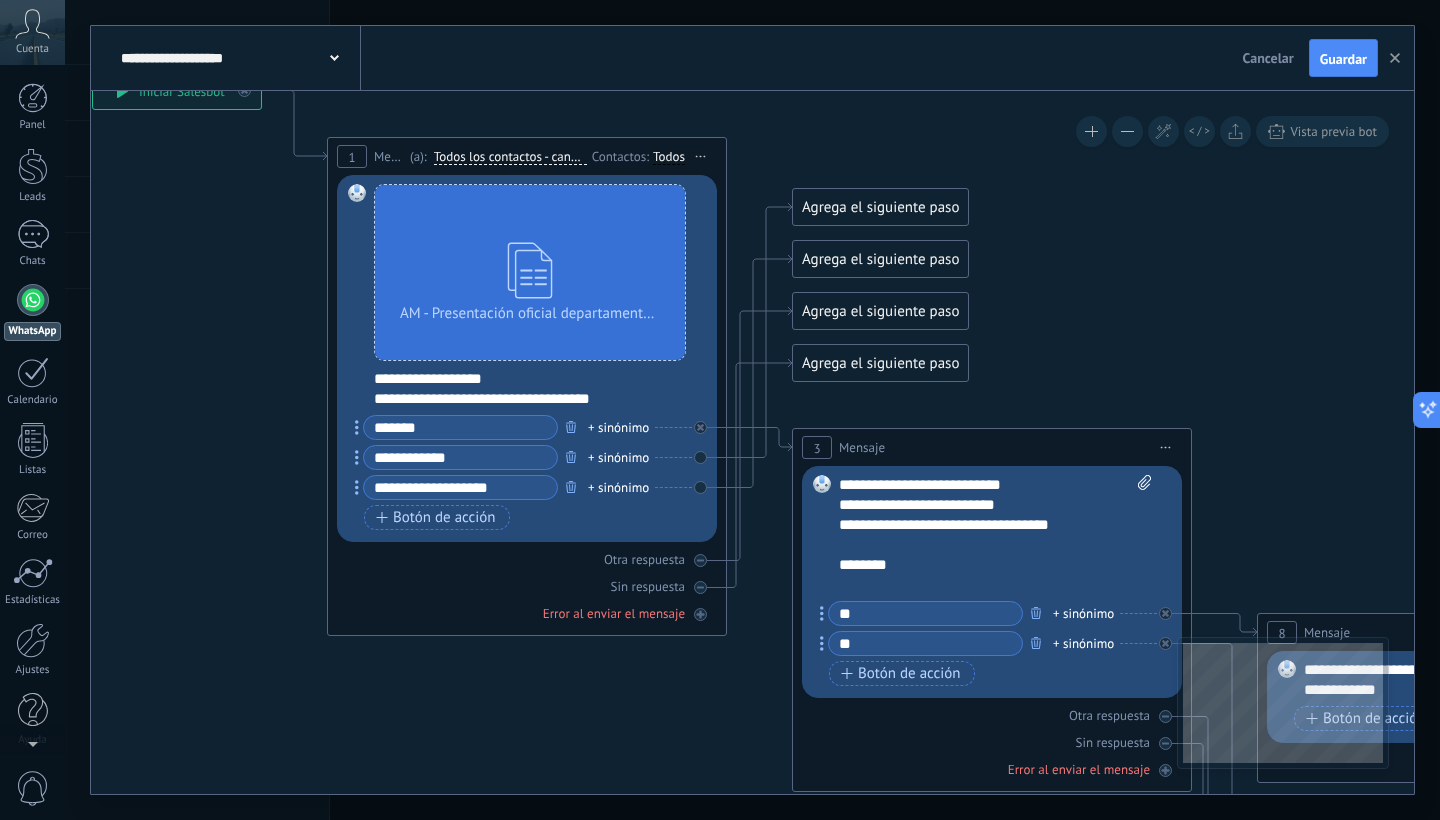 scroll, scrollTop: 0, scrollLeft: 0, axis: both 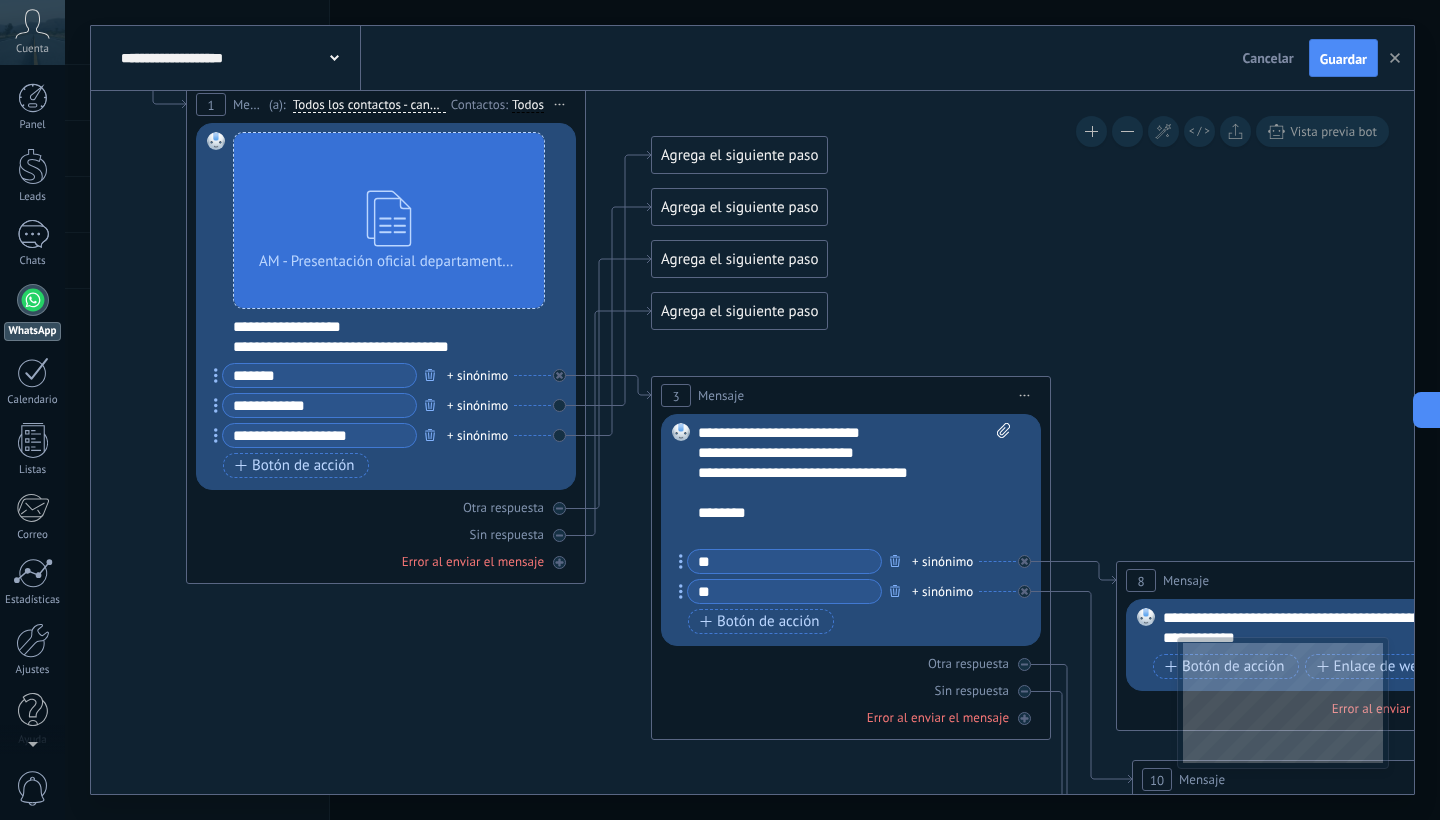 drag, startPoint x: 0, startPoint y: 0, endPoint x: 303, endPoint y: 659, distance: 725.3206 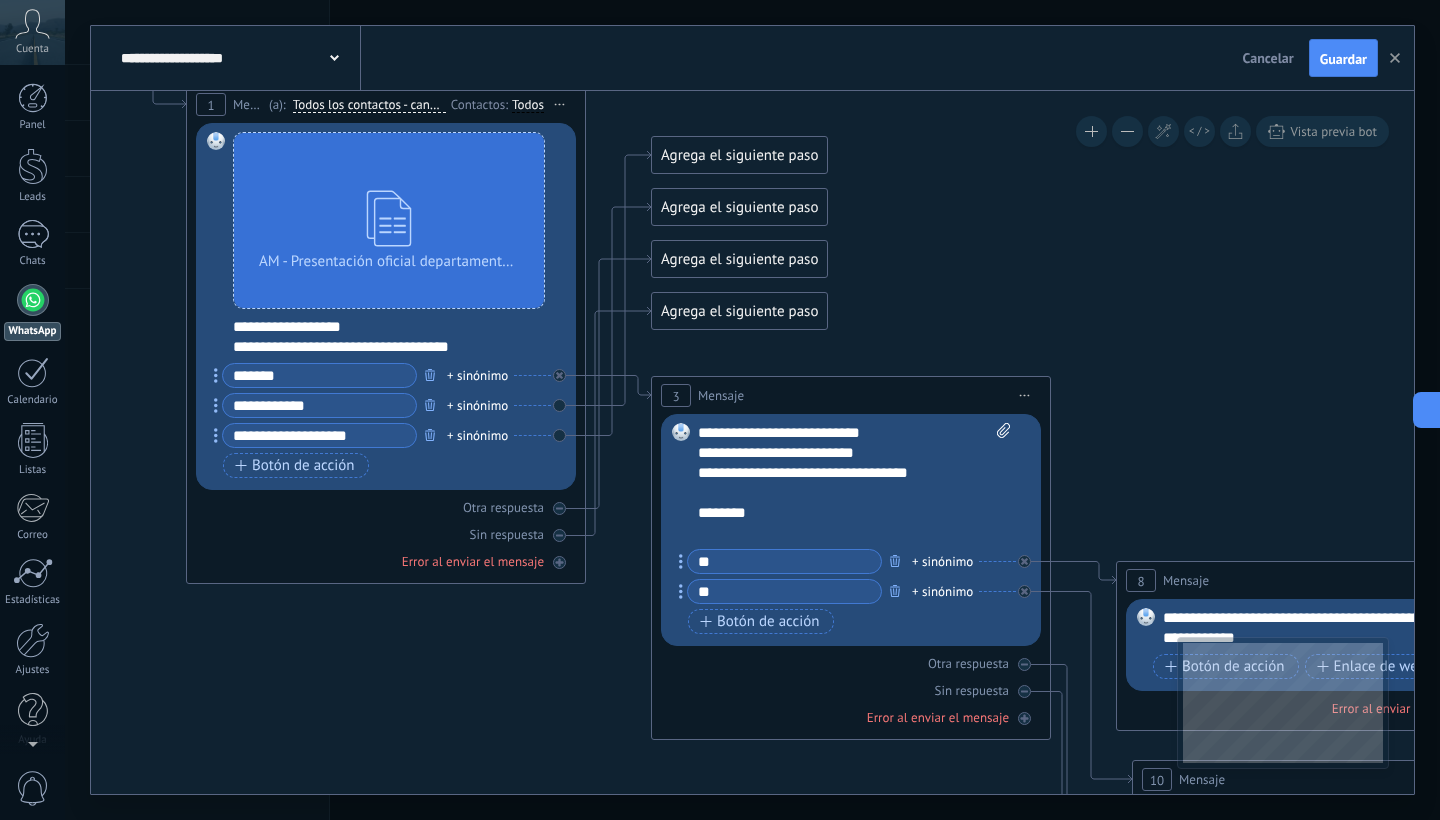 click 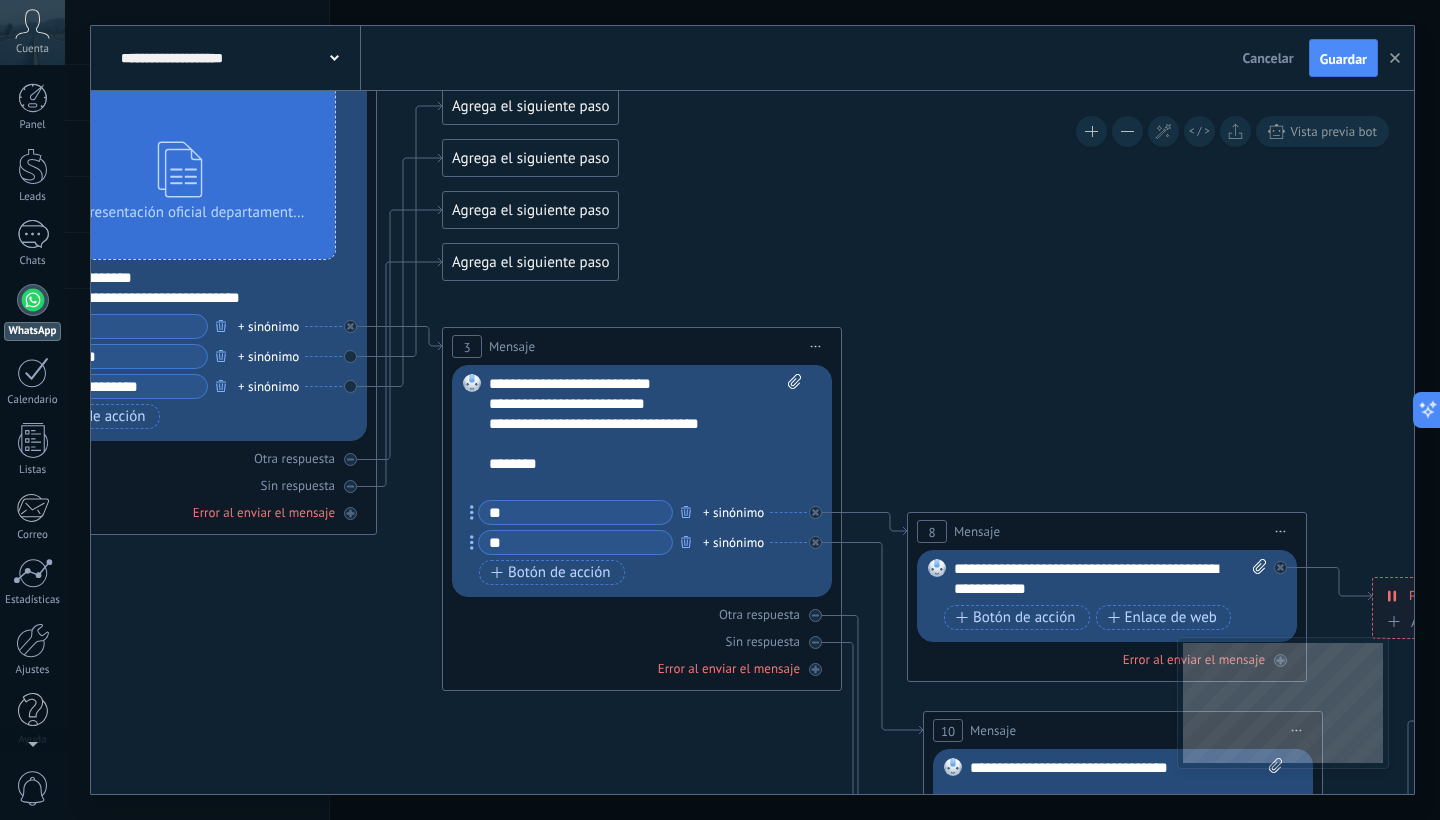 drag, startPoint x: 429, startPoint y: 676, endPoint x: 220, endPoint y: 598, distance: 223.0807 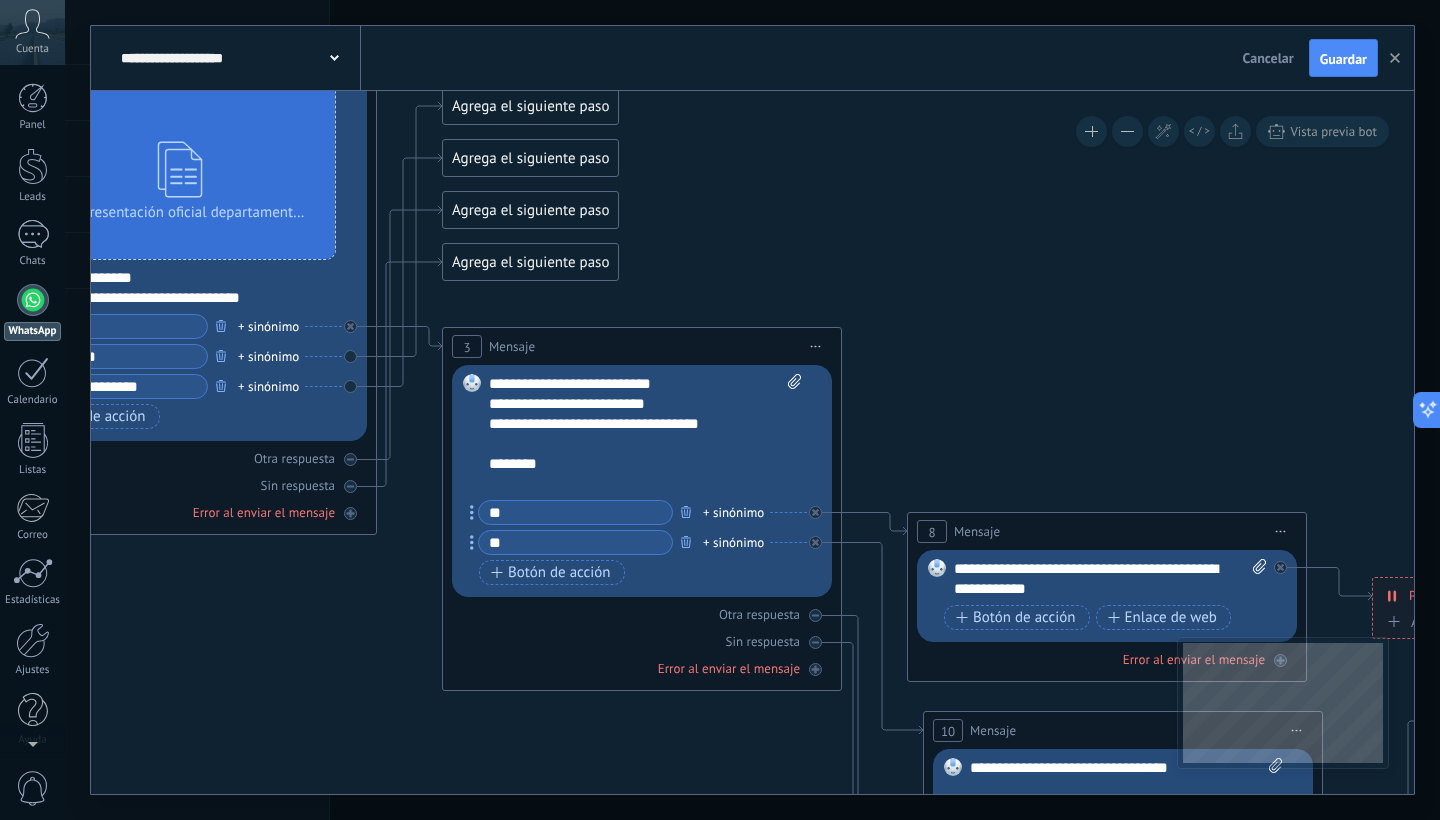 click 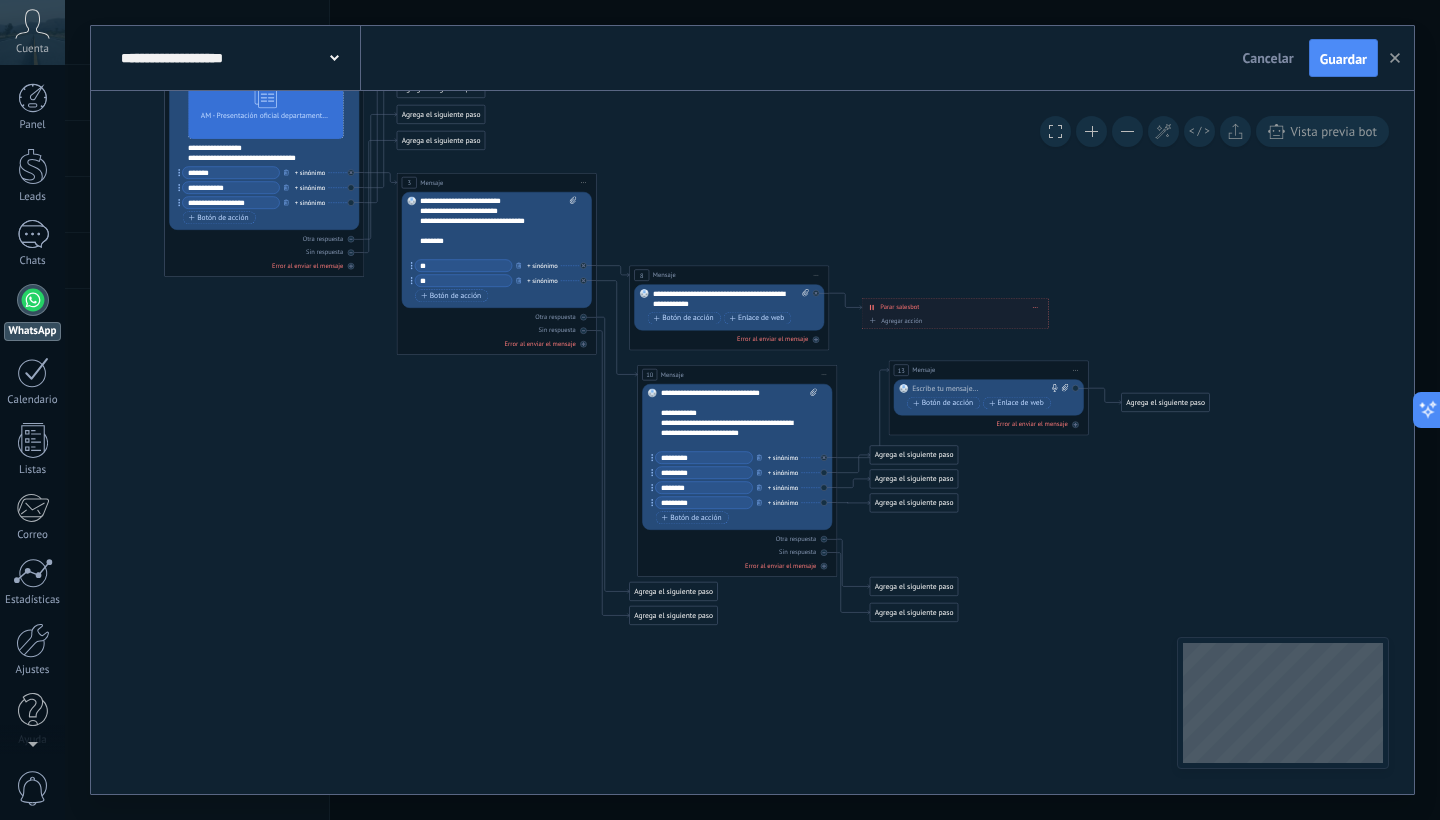 drag, startPoint x: 847, startPoint y: 473, endPoint x: 644, endPoint y: 233, distance: 314.339 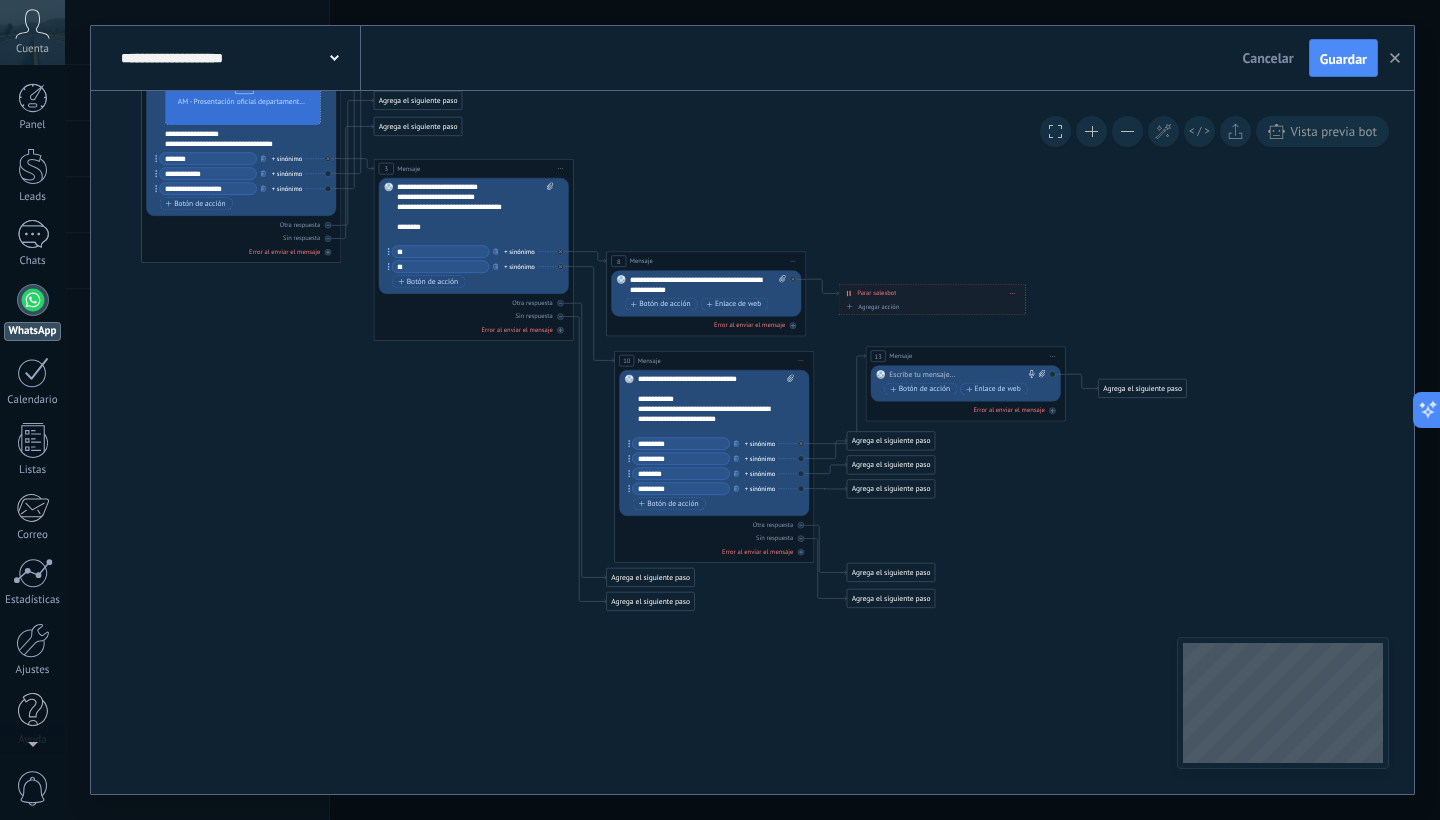 drag, startPoint x: 643, startPoint y: 167, endPoint x: 590, endPoint y: 138, distance: 60.41523 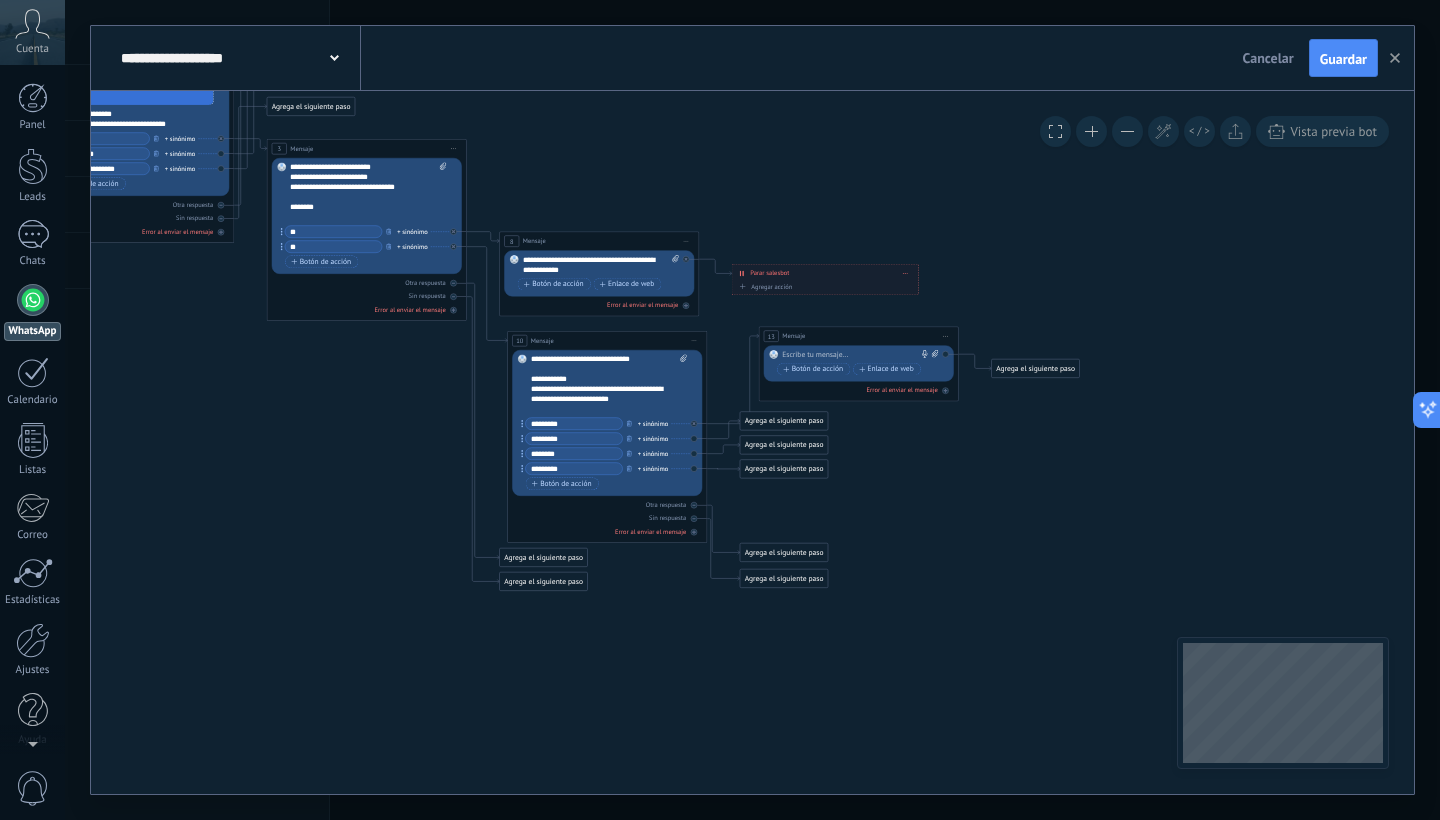 drag, startPoint x: 658, startPoint y: 178, endPoint x: 618, endPoint y: 147, distance: 50.606323 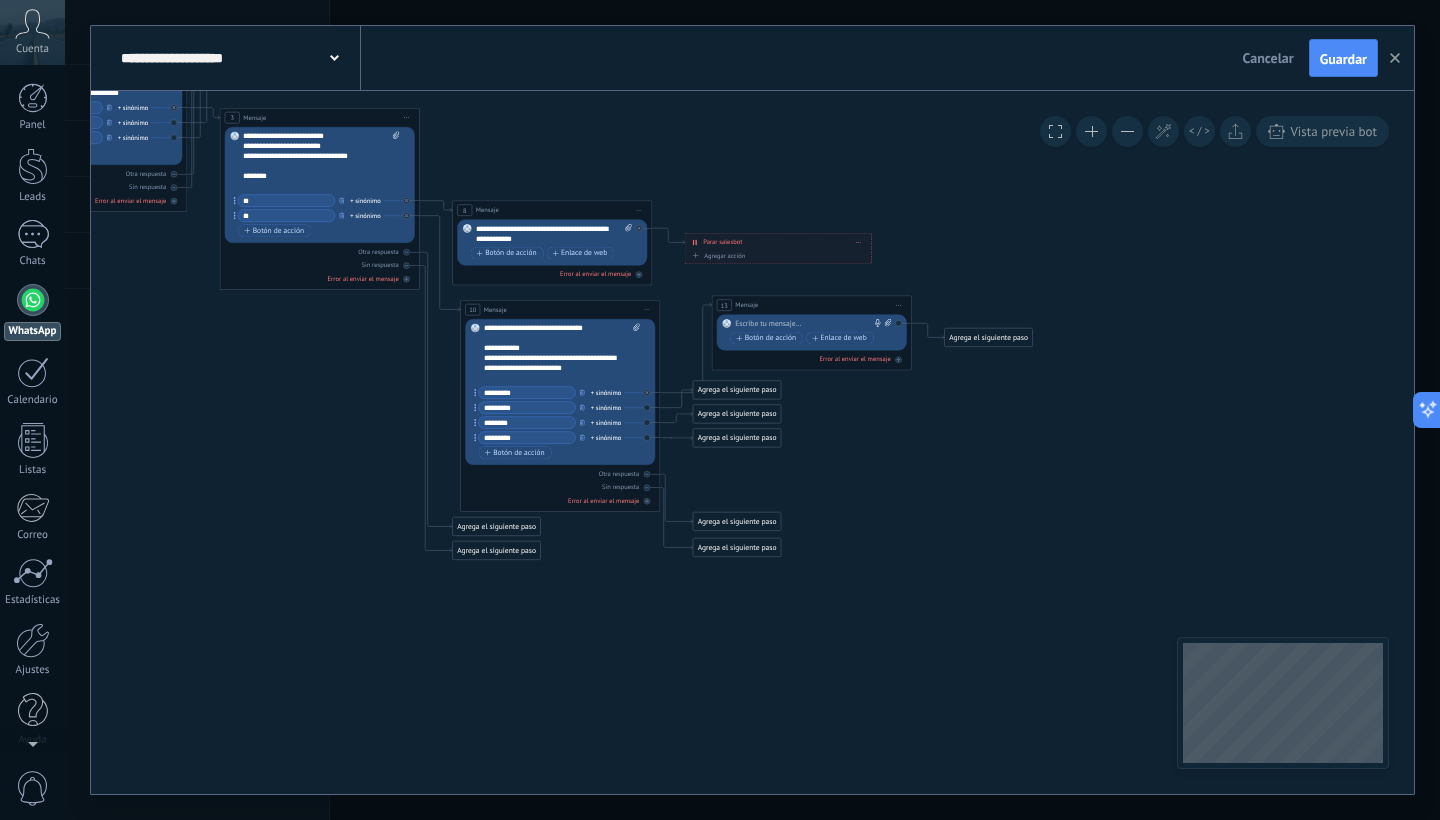 drag, startPoint x: 589, startPoint y: 186, endPoint x: 560, endPoint y: 164, distance: 36.40055 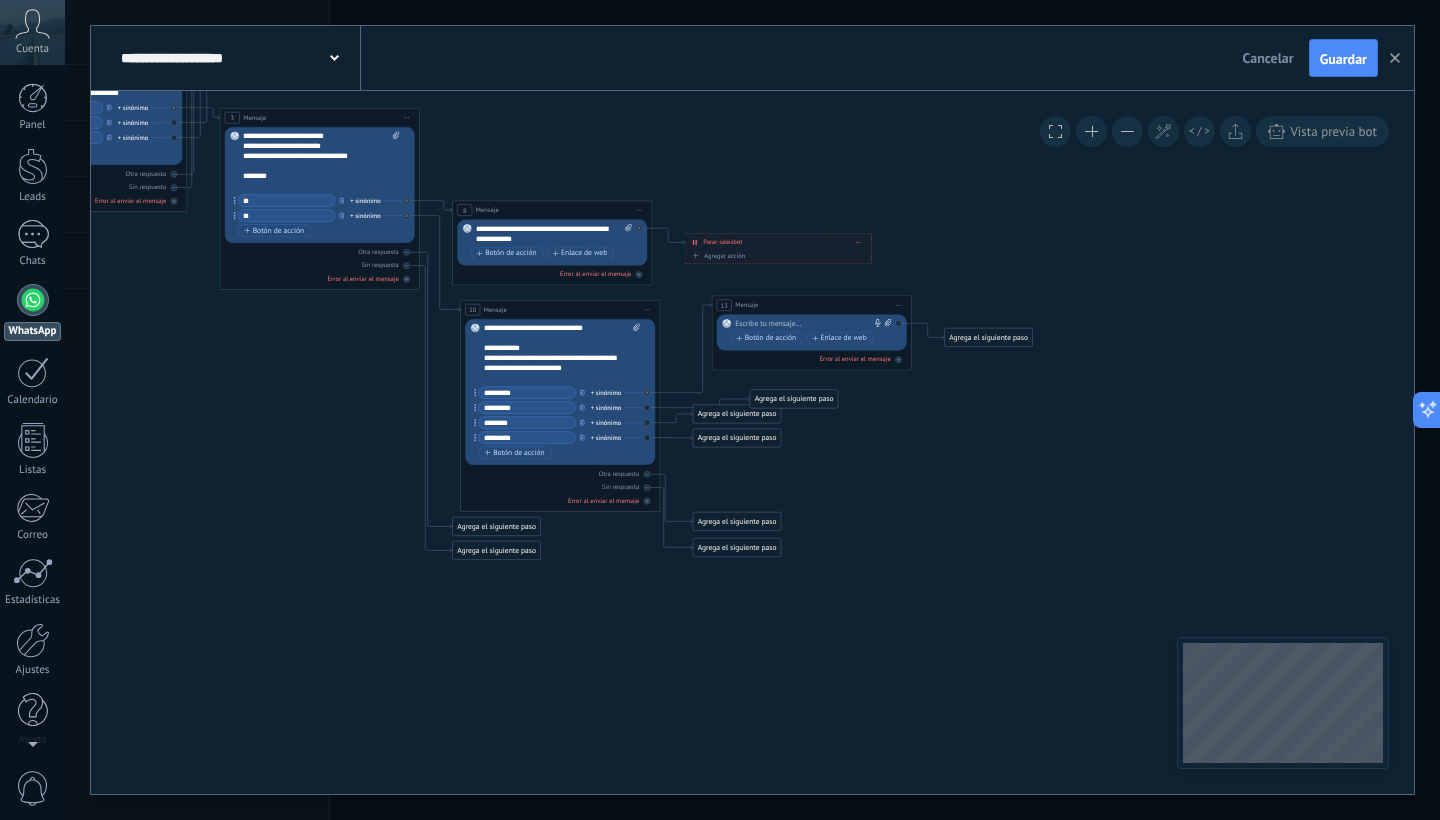drag, startPoint x: 730, startPoint y: 382, endPoint x: 784, endPoint y: 389, distance: 54.451813 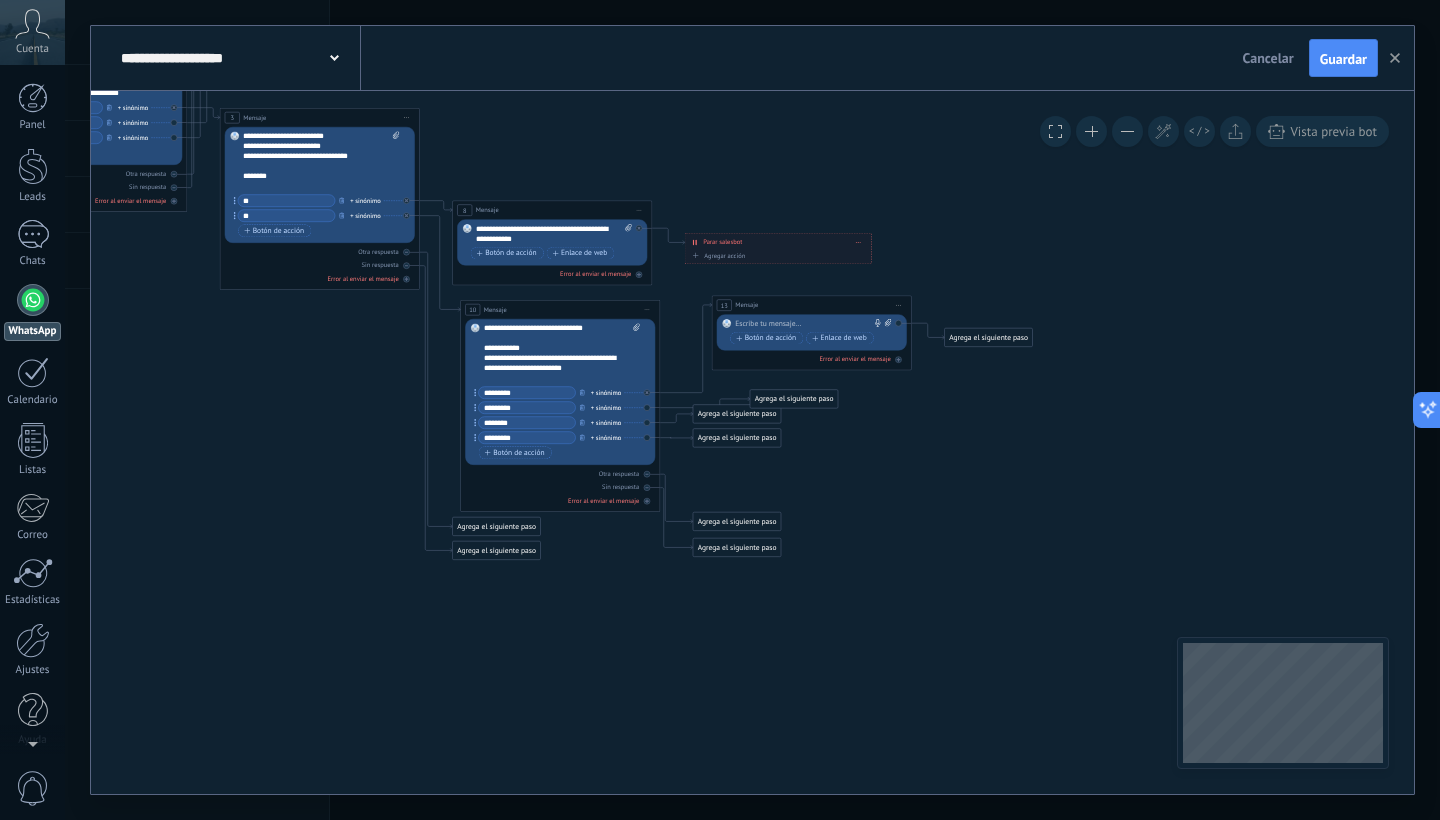 click on "Agrega el siguiente paso" at bounding box center [794, 399] 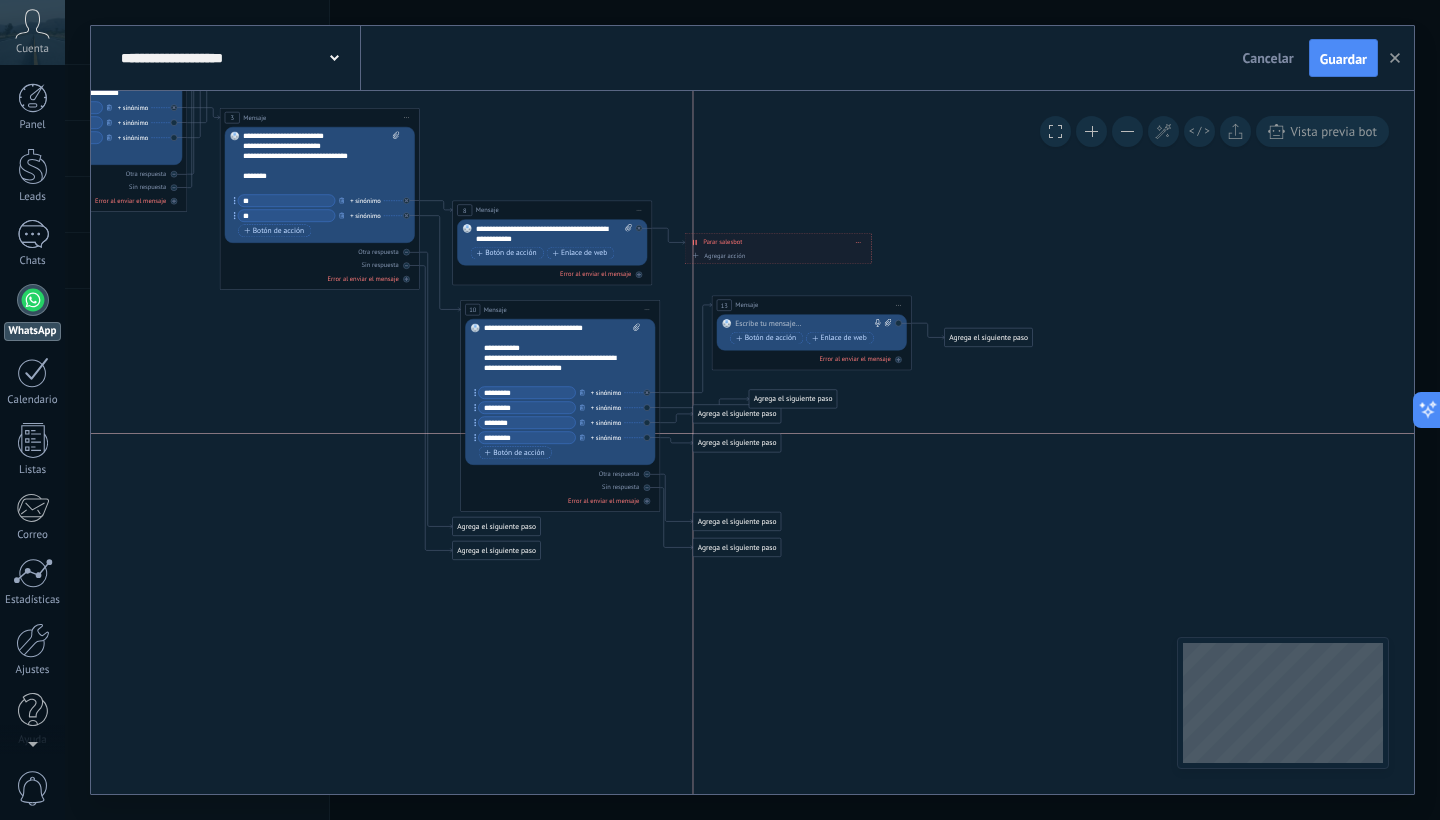 drag, startPoint x: 764, startPoint y: 447, endPoint x: 772, endPoint y: 457, distance: 12.806249 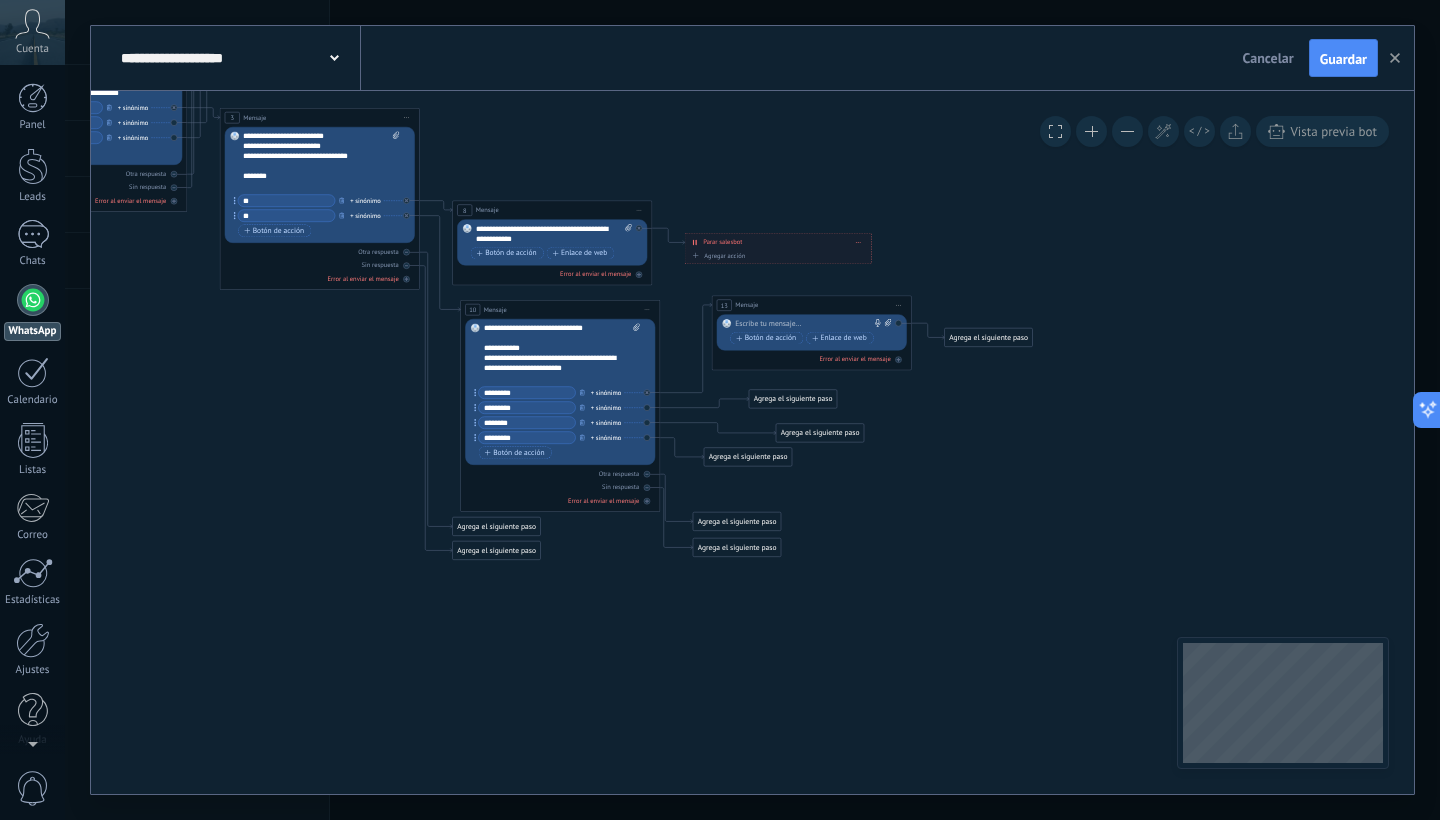 drag, startPoint x: 759, startPoint y: 414, endPoint x: 838, endPoint y: 433, distance: 81.25269 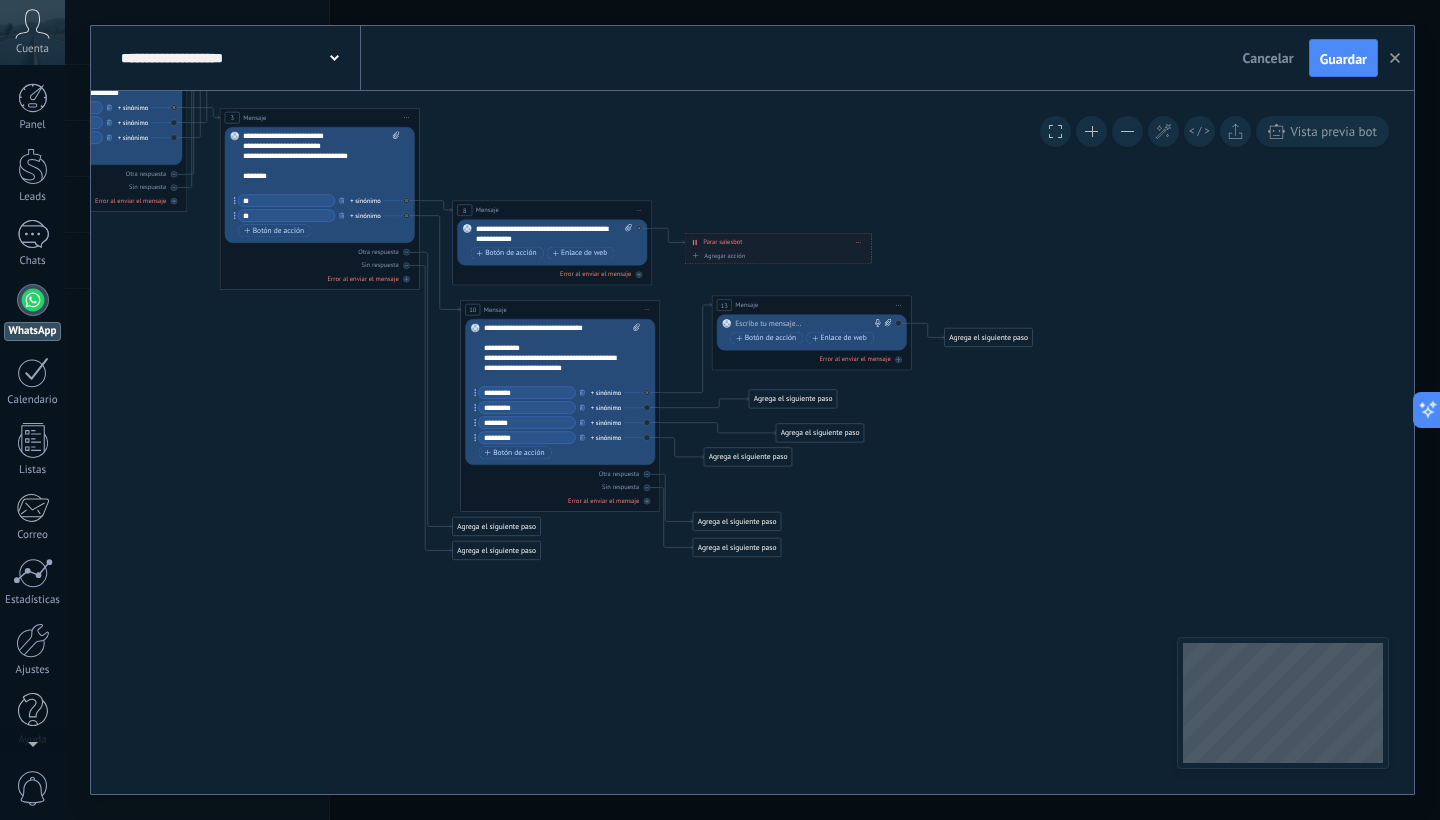 click on "Agrega el siguiente paso" at bounding box center (820, 433) 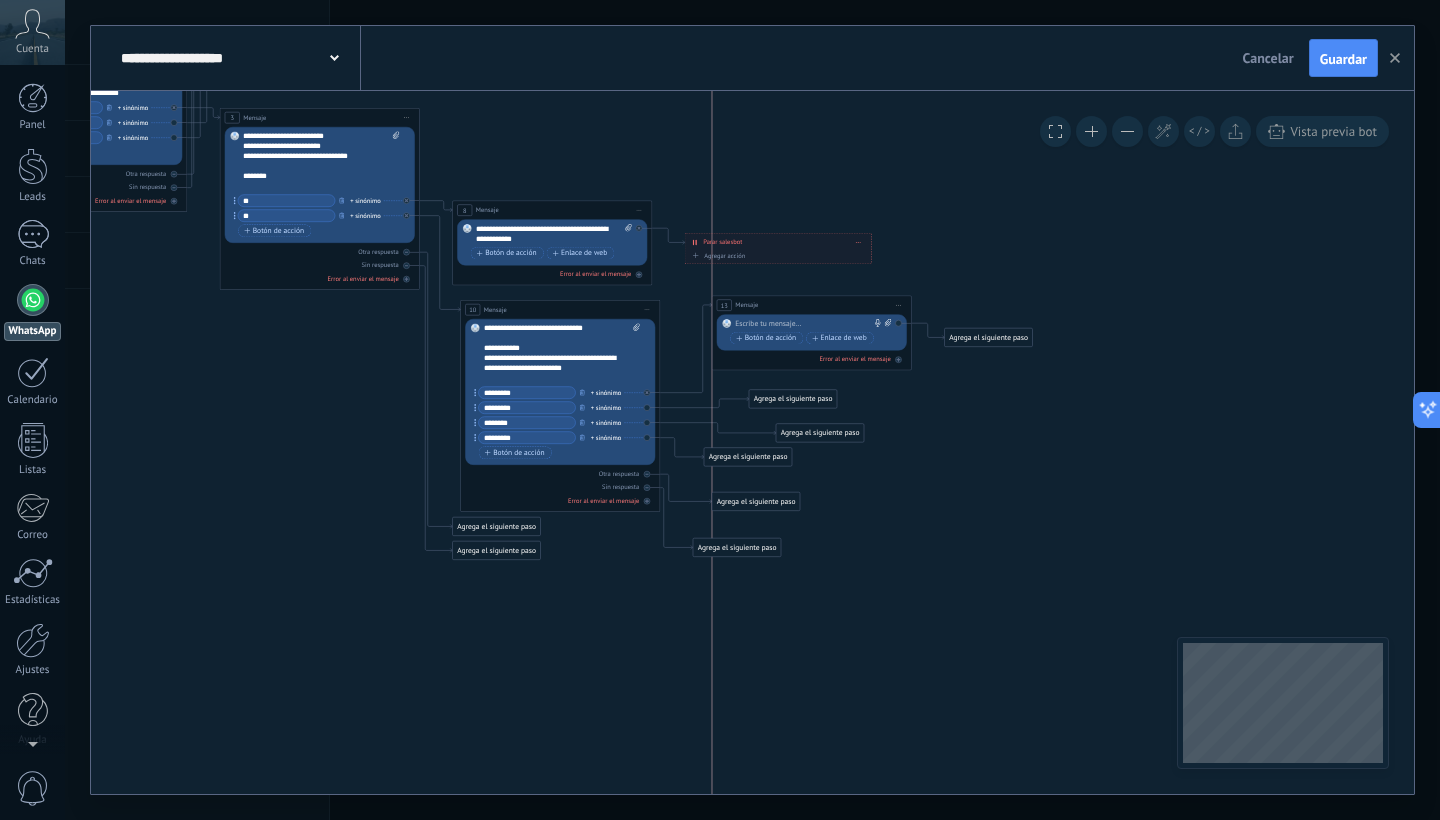 drag, startPoint x: 761, startPoint y: 517, endPoint x: 781, endPoint y: 495, distance: 29.732138 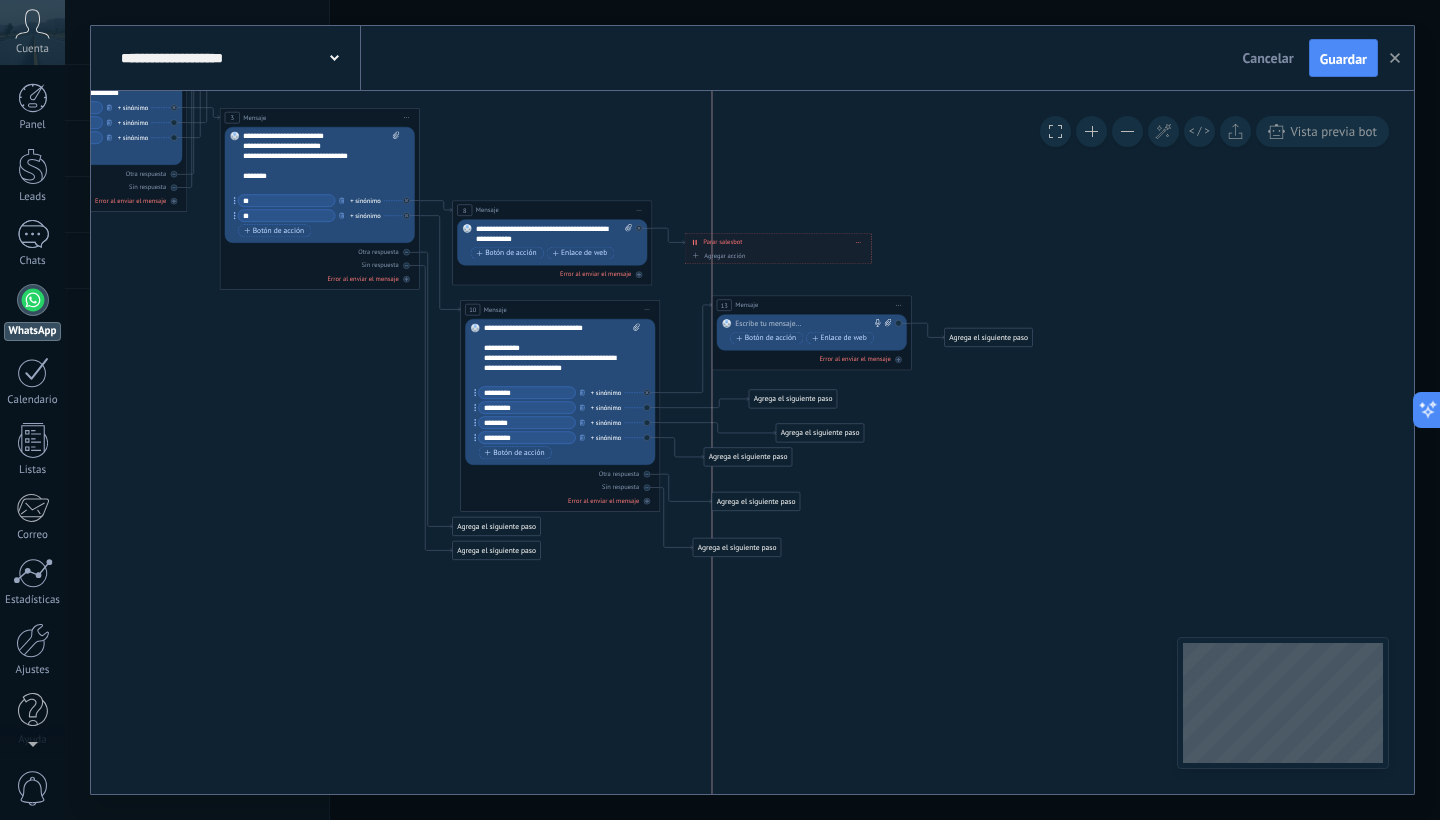 click on "Agrega el siguiente paso" at bounding box center (756, 501) 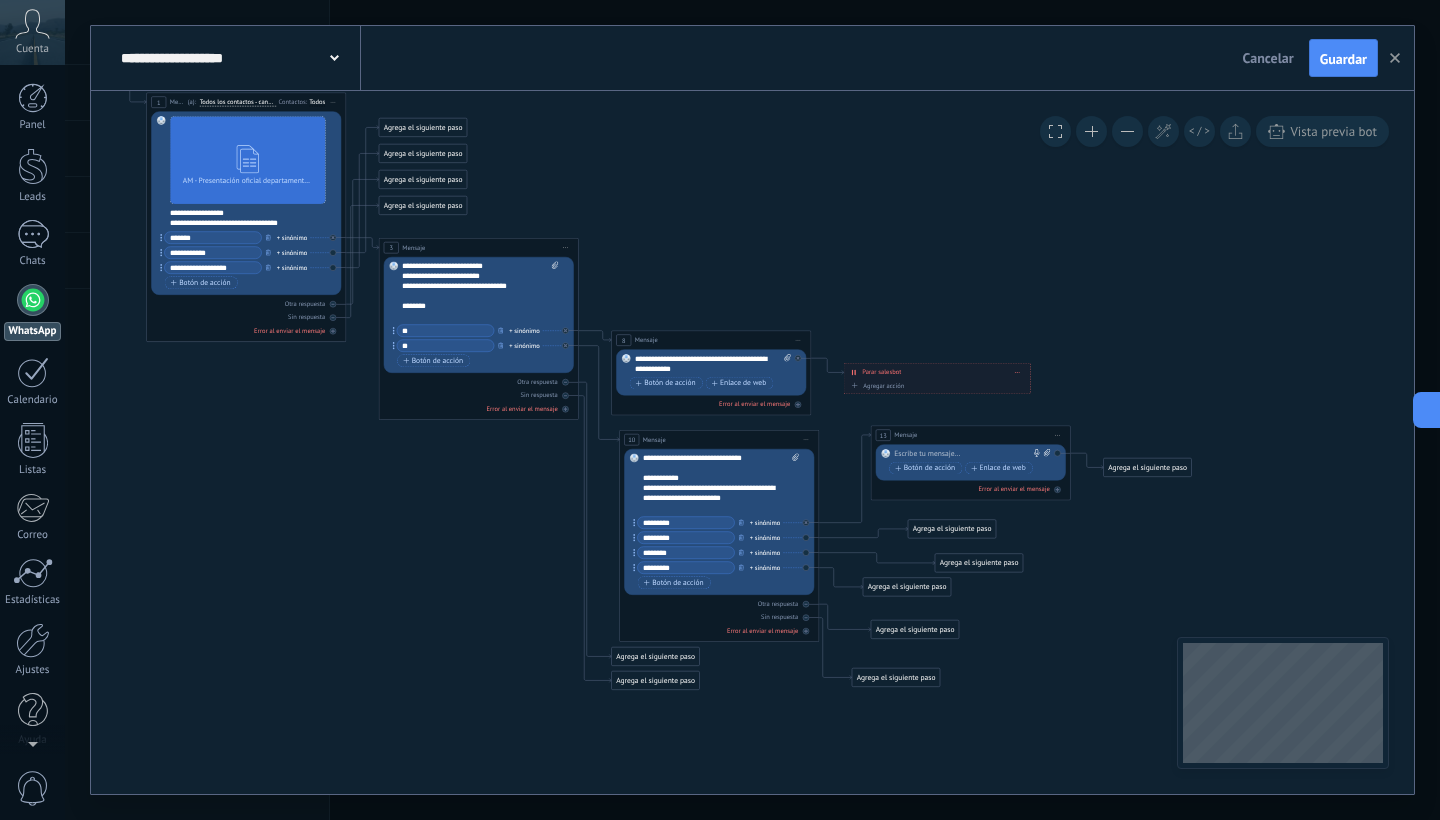 drag, startPoint x: 314, startPoint y: 427, endPoint x: 473, endPoint y: 559, distance: 206.65189 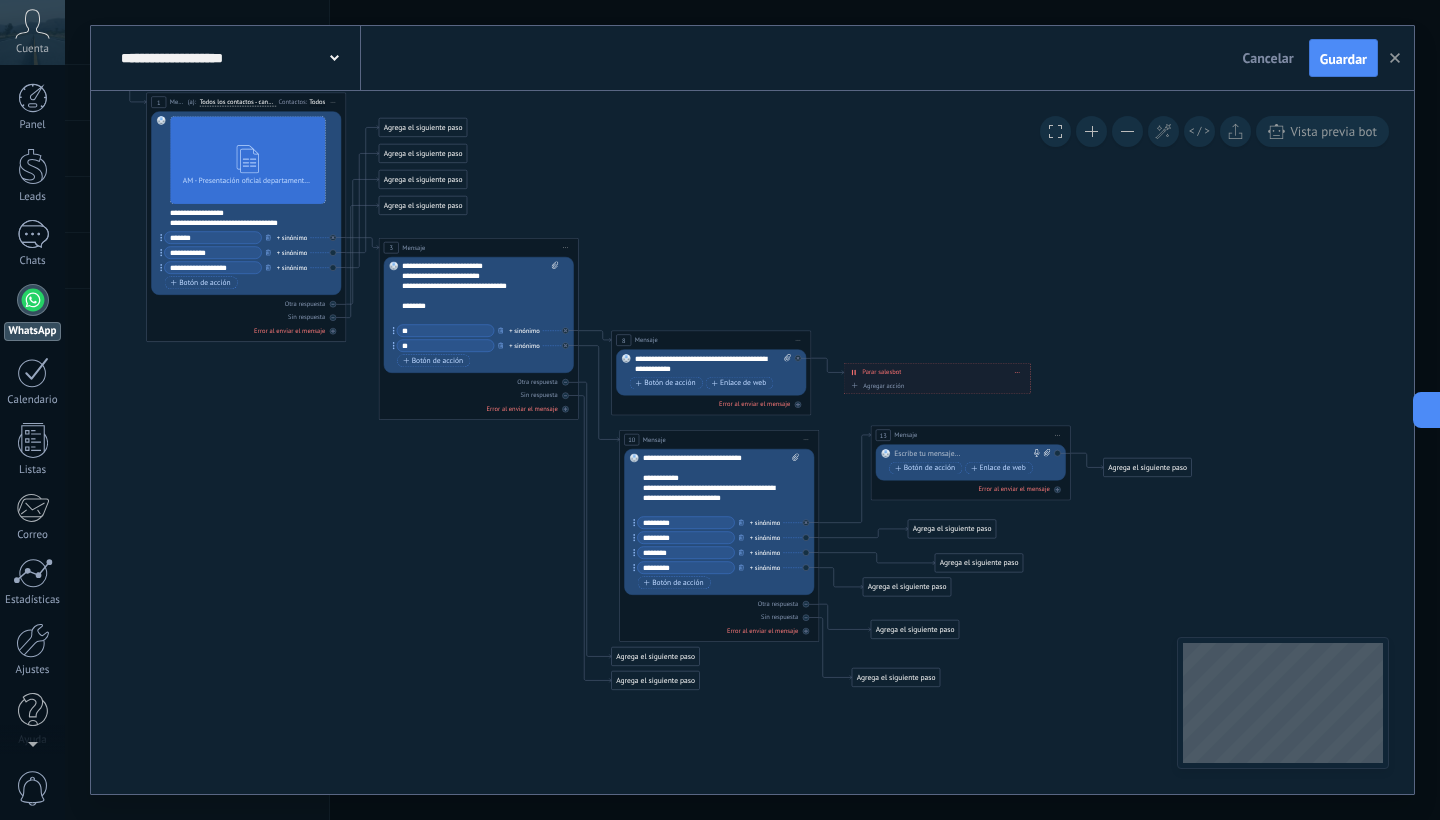 click 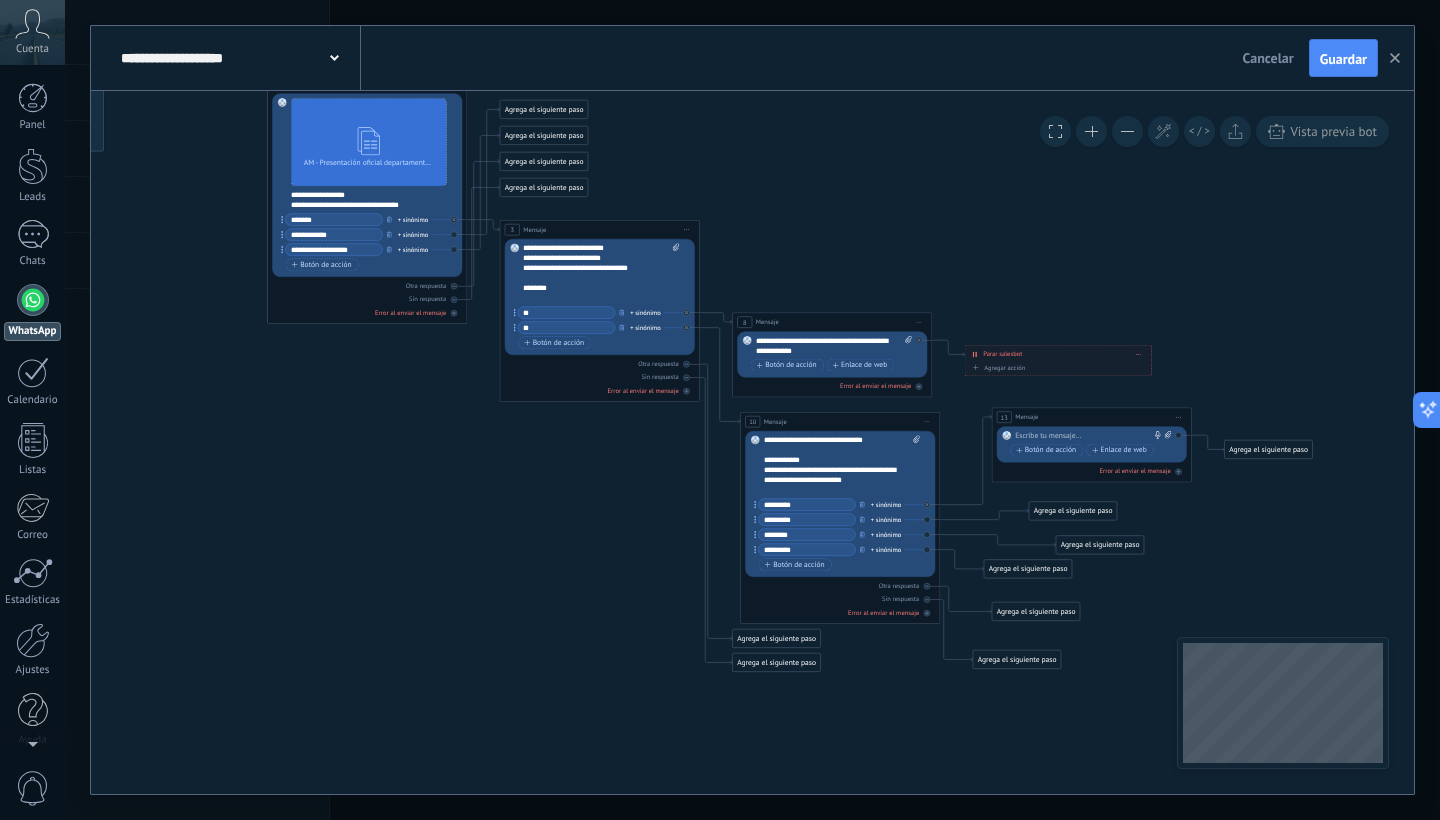 drag, startPoint x: 393, startPoint y: 512, endPoint x: 507, endPoint y: 490, distance: 116.1034 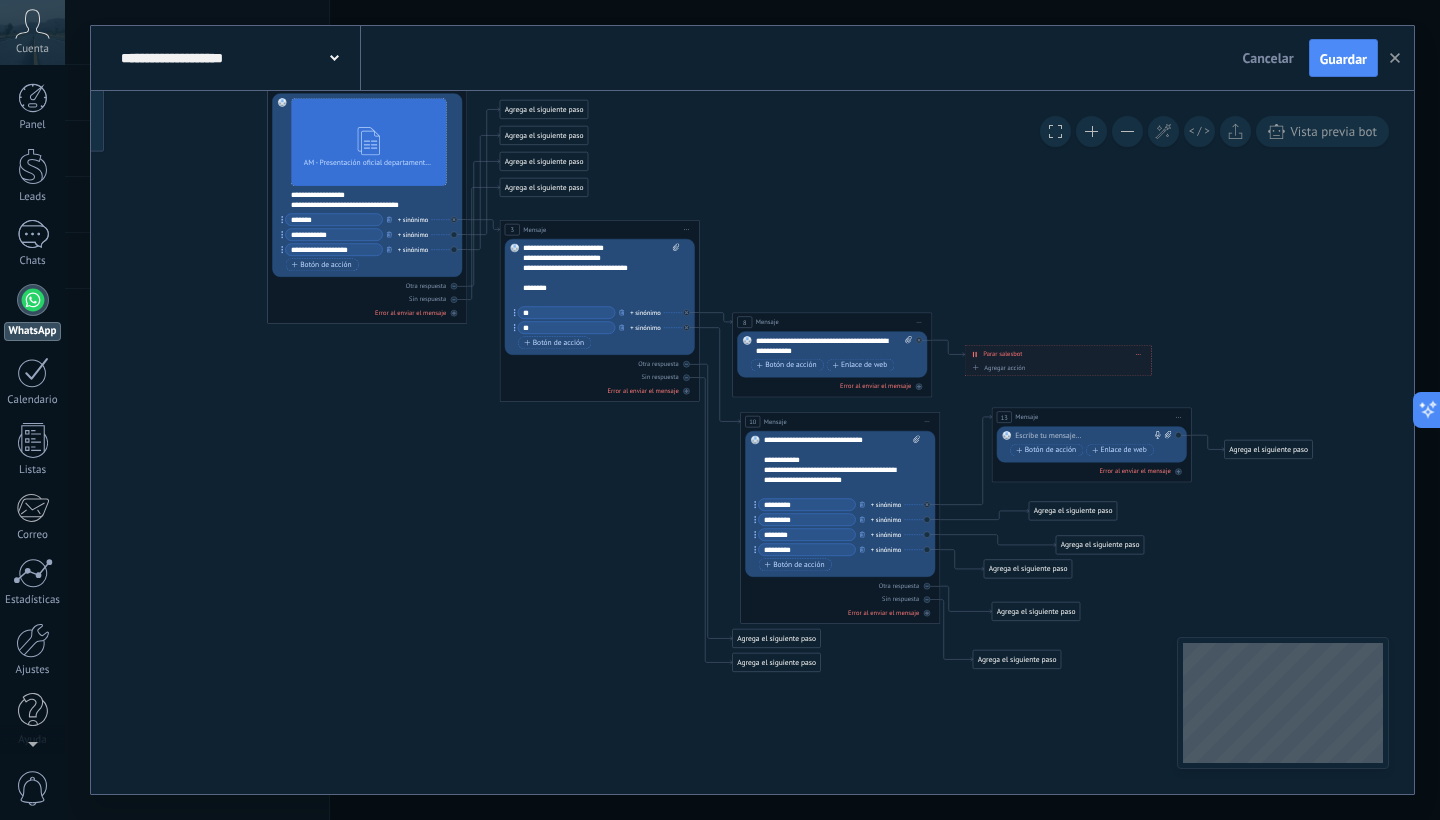 click 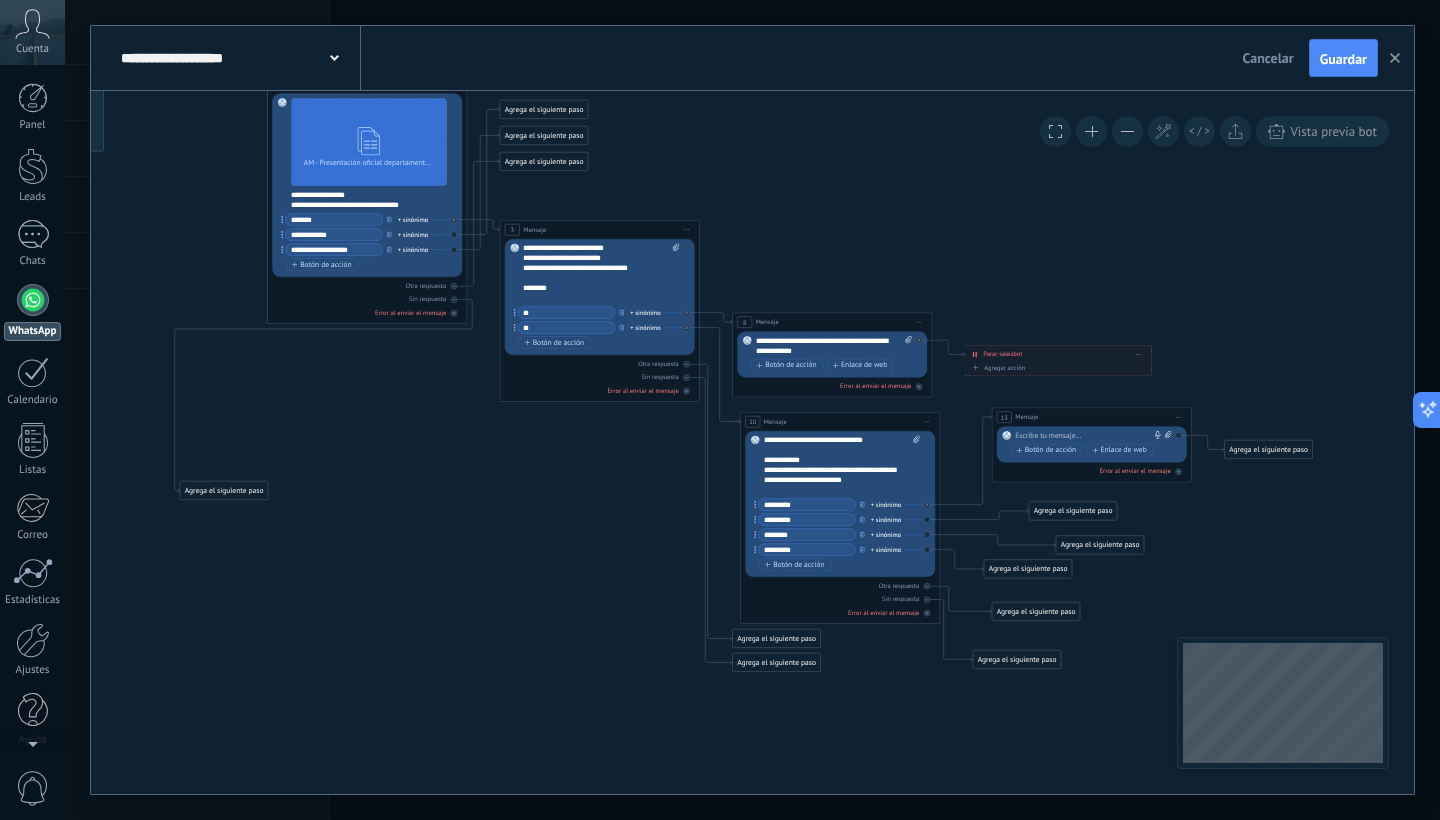 drag, startPoint x: 549, startPoint y: 186, endPoint x: 229, endPoint y: 491, distance: 442.069 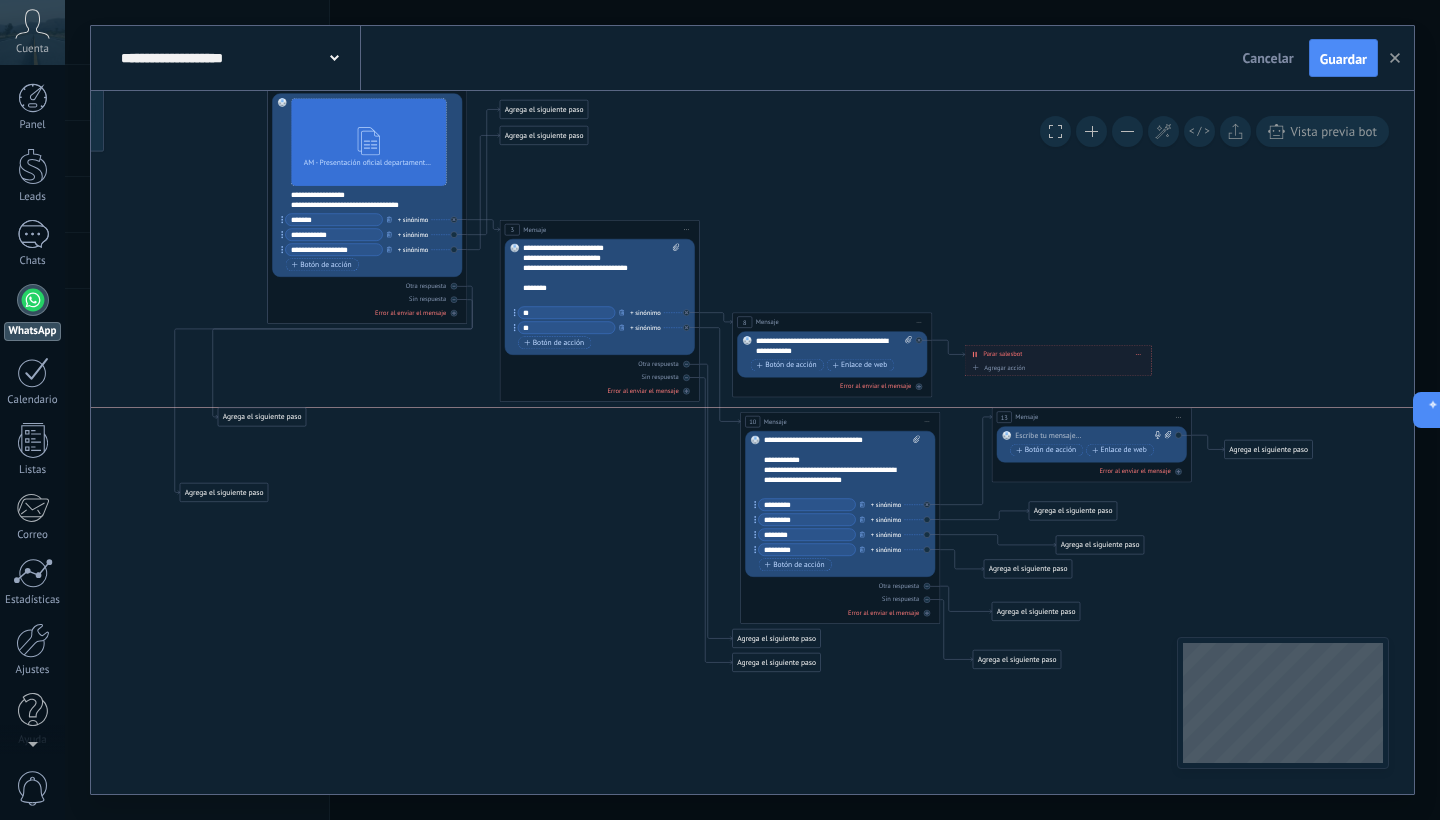 drag, startPoint x: 574, startPoint y: 162, endPoint x: 292, endPoint y: 416, distance: 379.52603 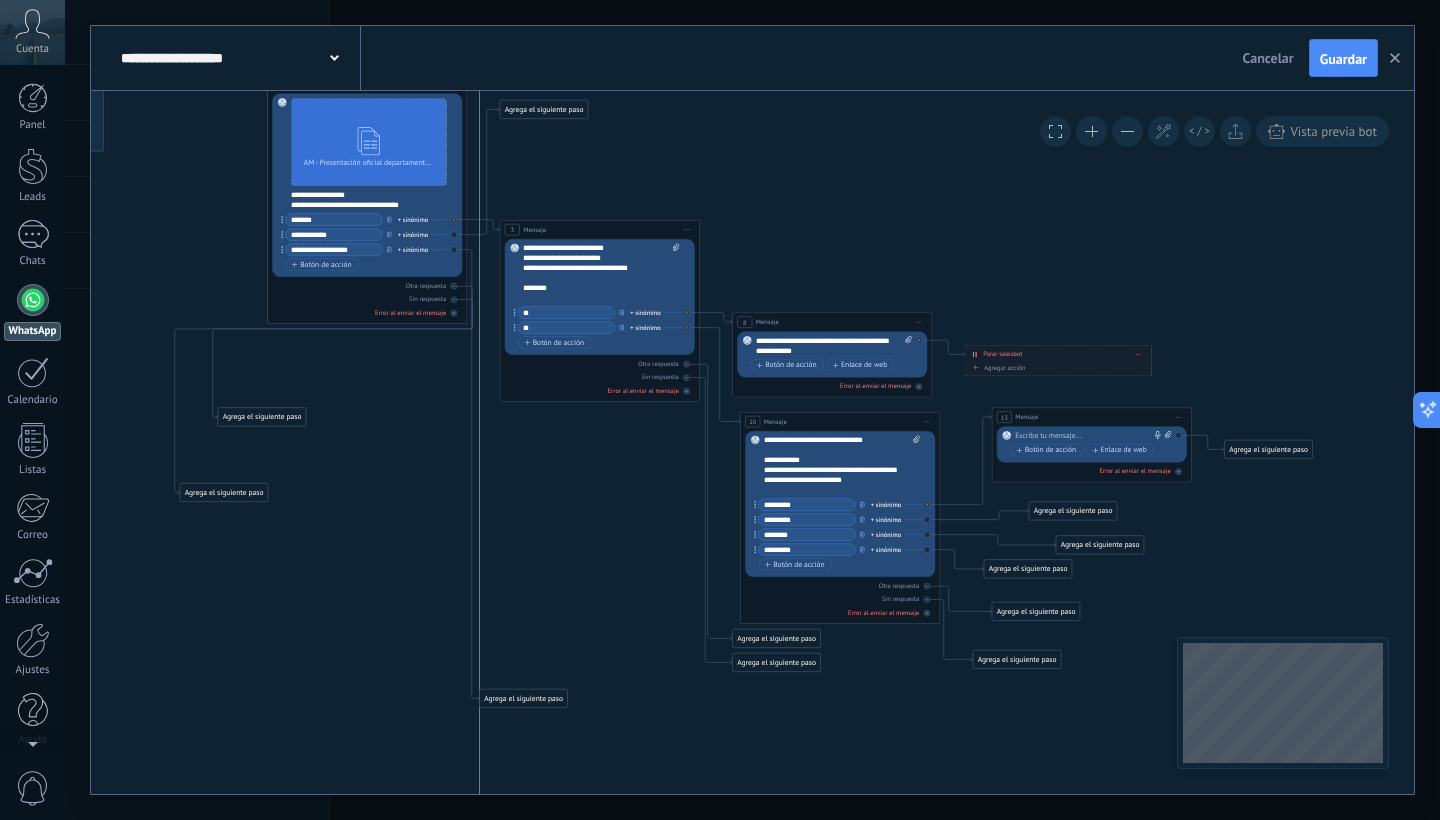 drag, startPoint x: 554, startPoint y: 136, endPoint x: 529, endPoint y: 697, distance: 561.55676 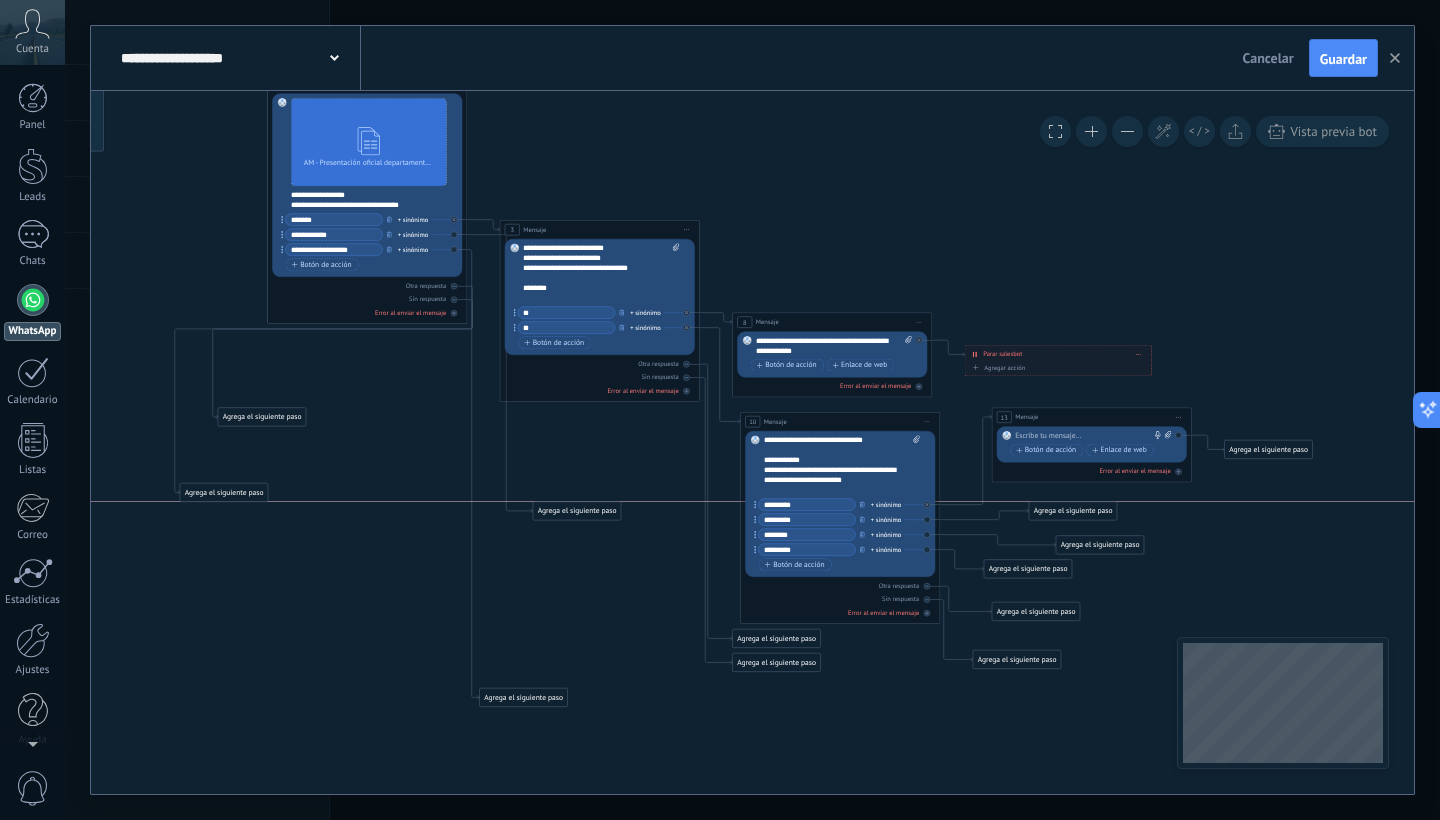 drag, startPoint x: 561, startPoint y: 117, endPoint x: 594, endPoint y: 516, distance: 400.36234 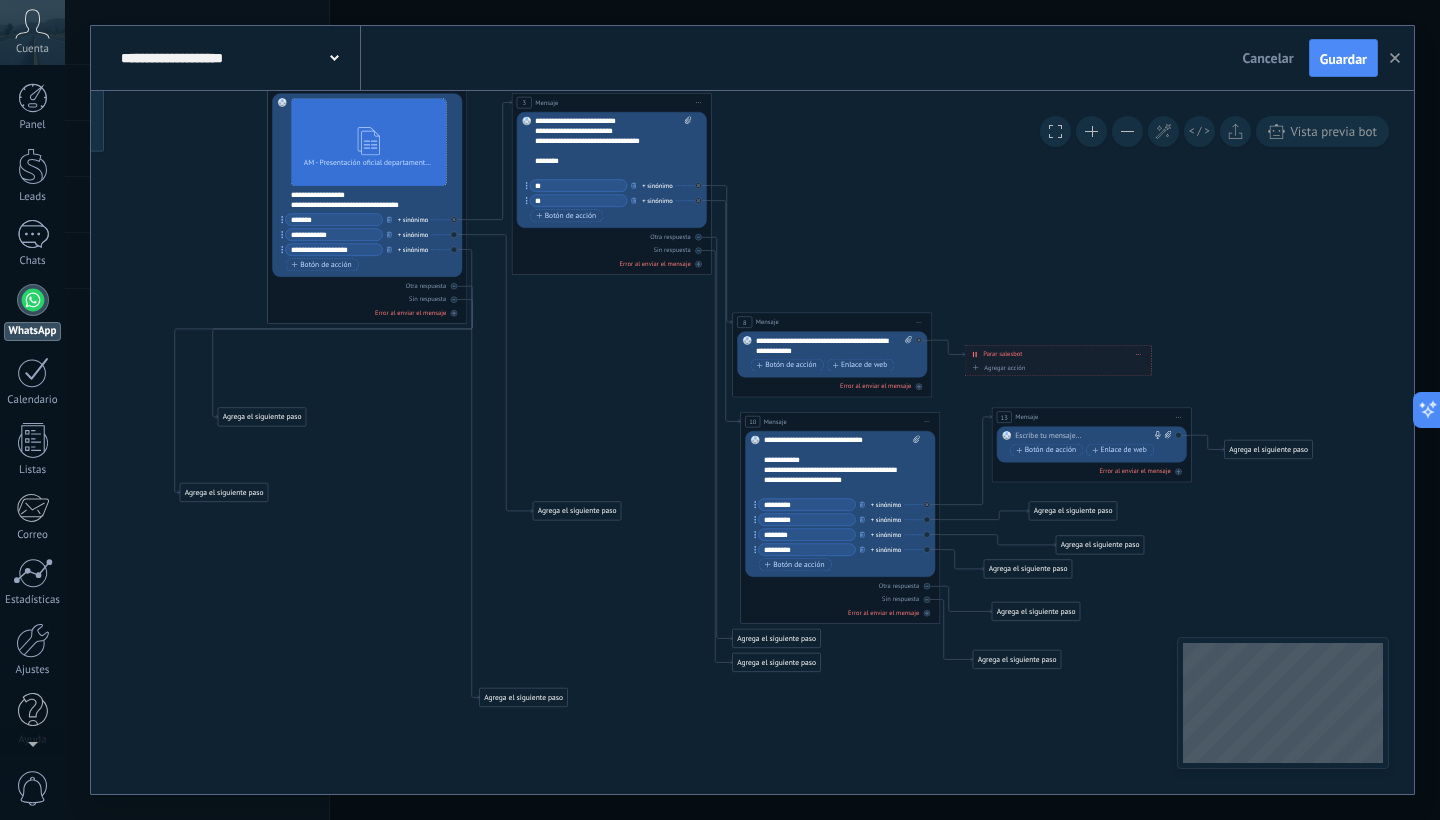 drag, startPoint x: 636, startPoint y: 226, endPoint x: 648, endPoint y: 99, distance: 127.56567 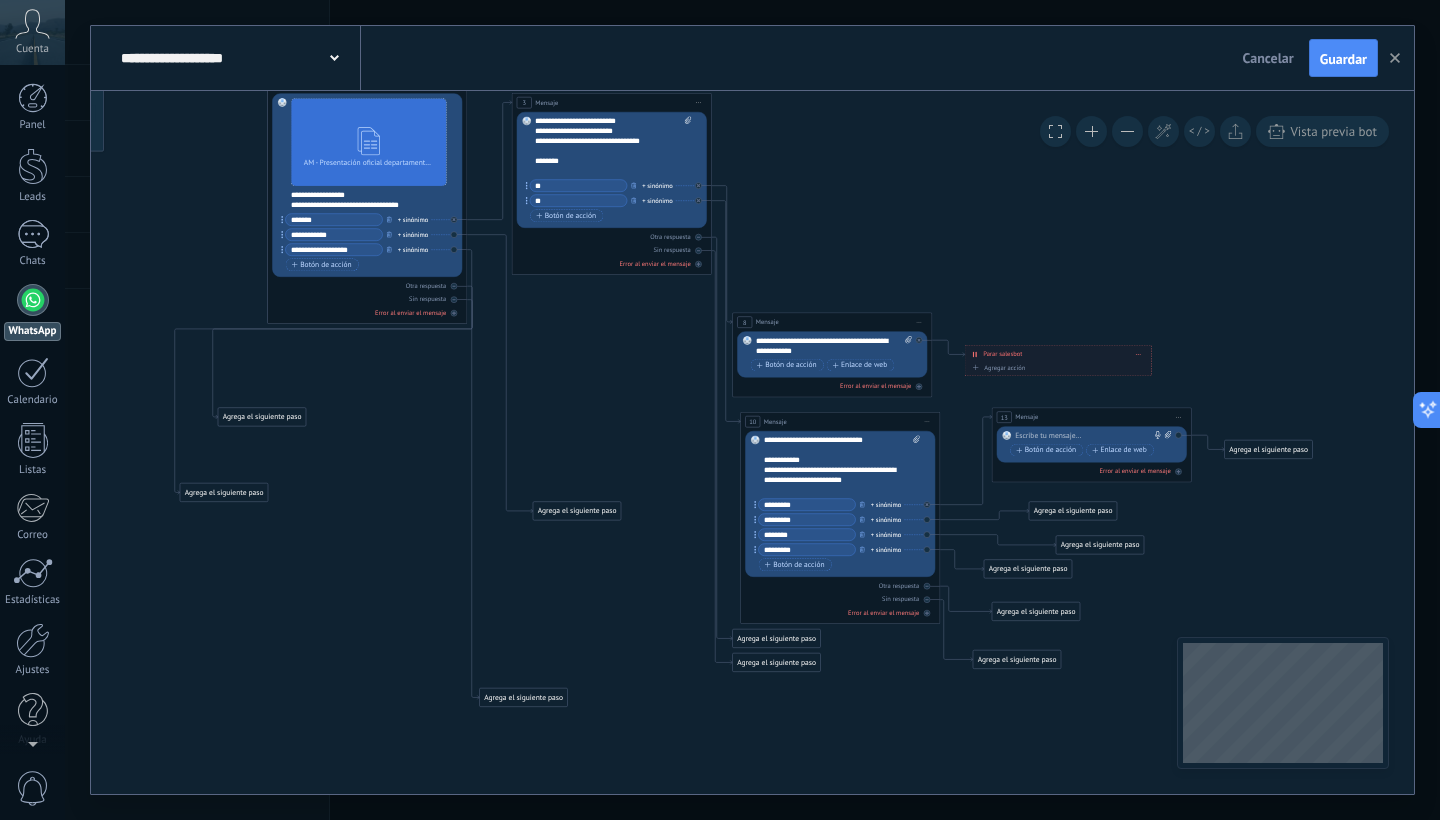 click on "3
Mensaje
*******
(a):
Todos los contactos - canales seleccionados
Todos los contactos - canales seleccionados
Todos los contactos - canal primario
Contacto principal - canales seleccionados
Contacto principal - canal primario
Todos los contactos - canales seleccionados
Todos los contactos - canales seleccionados
Todos los contactos - canal primario" at bounding box center [611, 102] 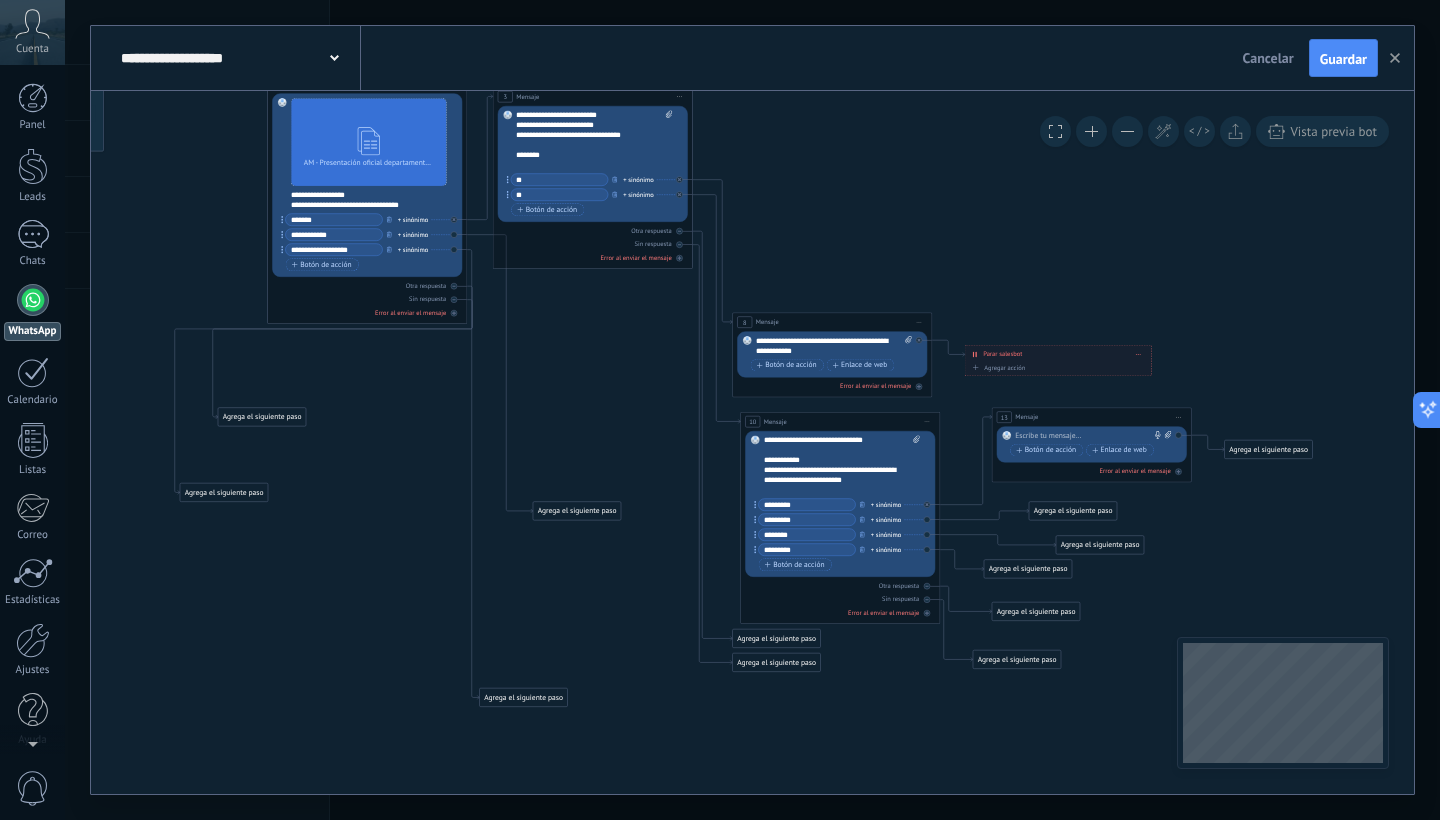 drag, startPoint x: 589, startPoint y: 99, endPoint x: 575, endPoint y: 100, distance: 14.035668 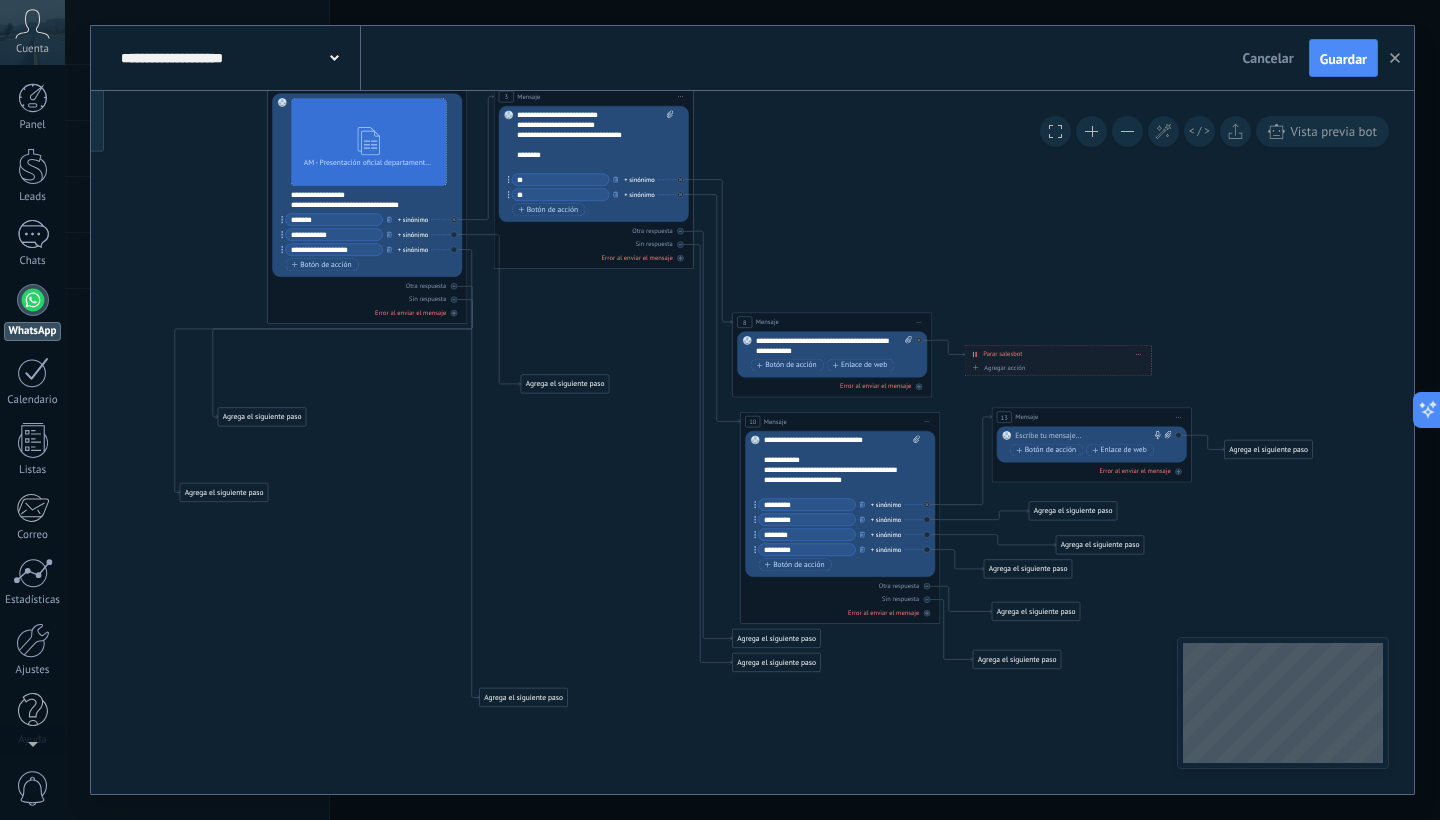 drag, startPoint x: 575, startPoint y: 512, endPoint x: 566, endPoint y: 382, distance: 130.31117 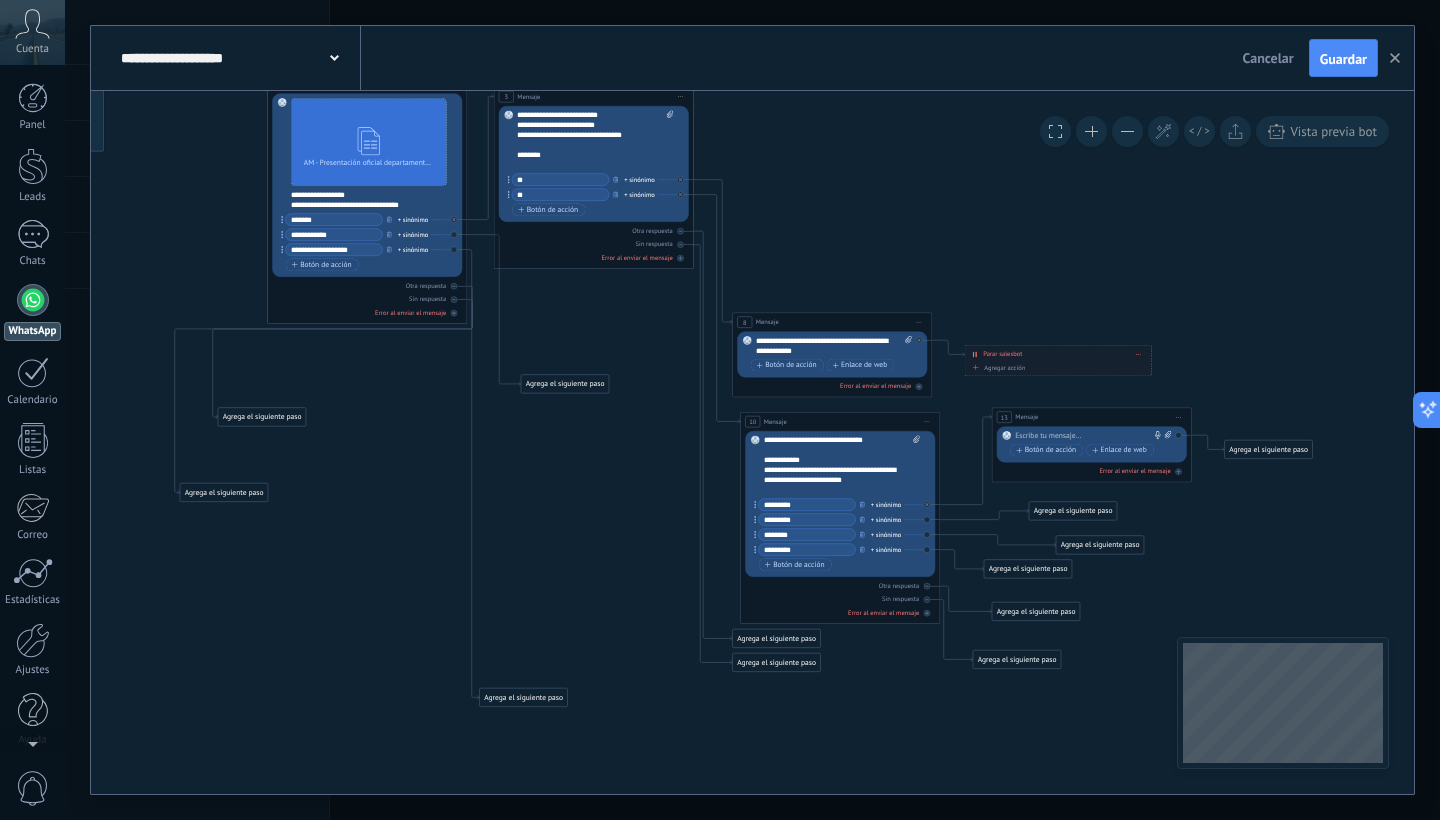 click on "Agrega el siguiente paso" at bounding box center [565, 384] 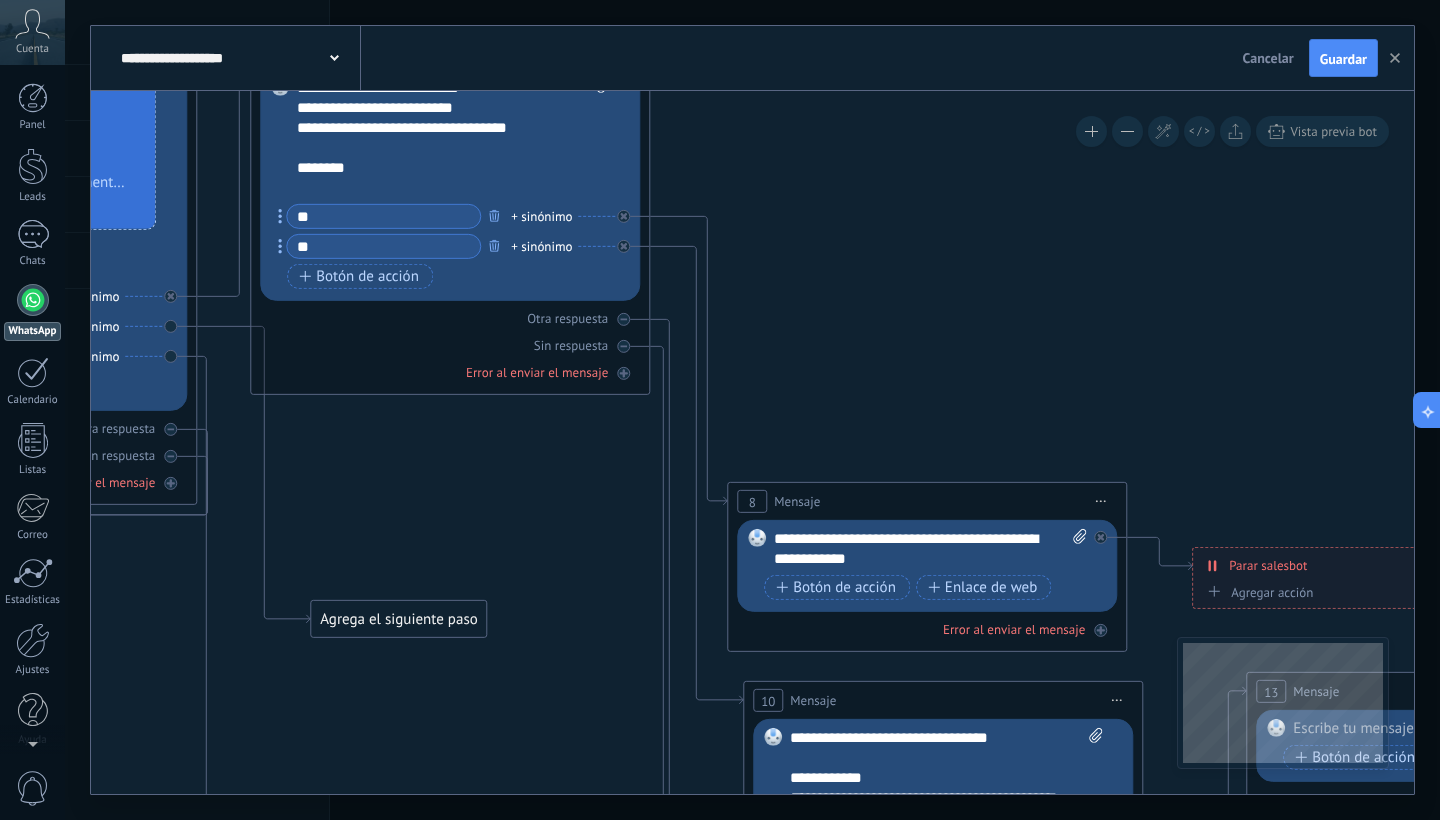 click on "**********" at bounding box center (930, 549) 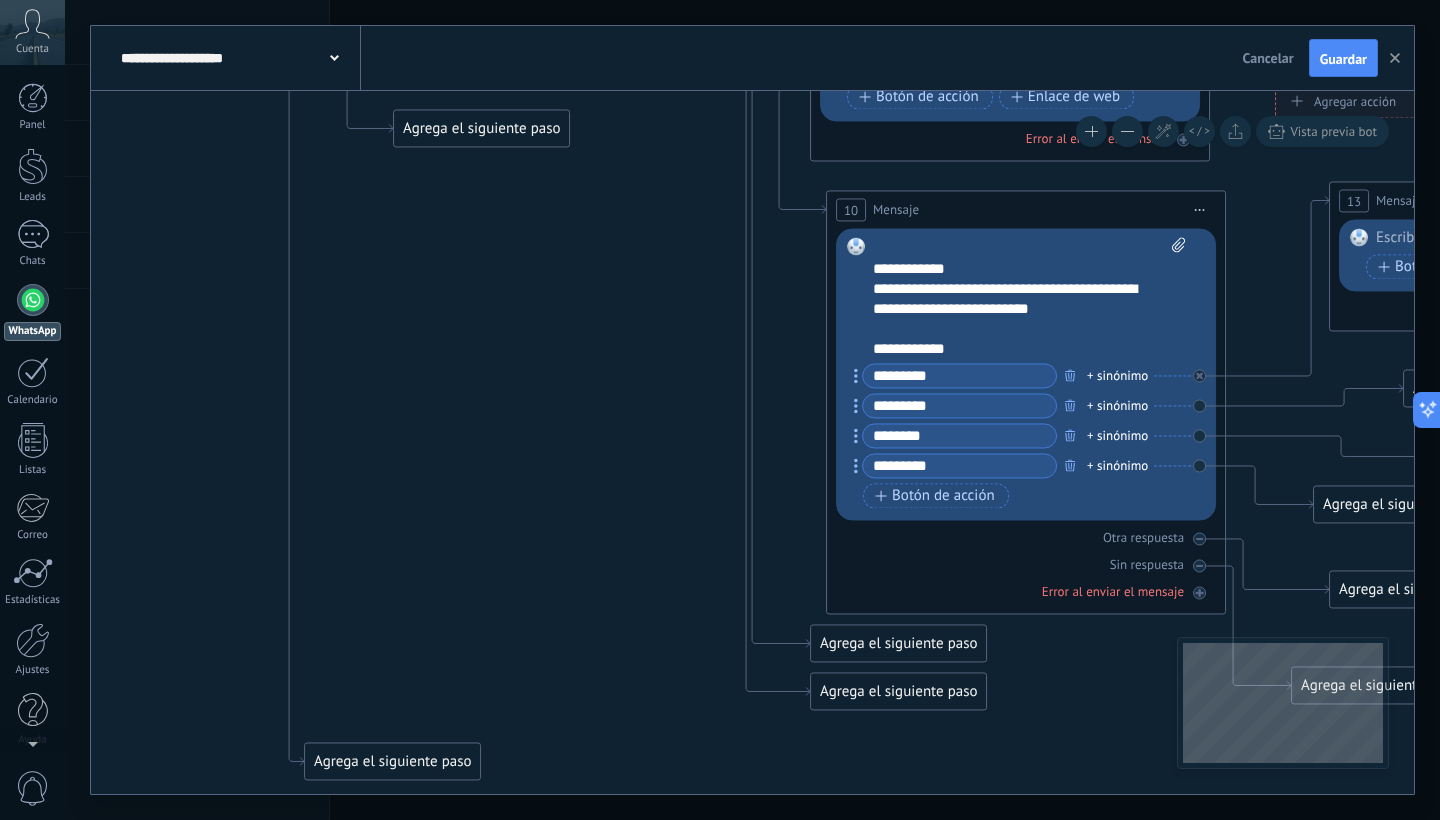 scroll, scrollTop: 69, scrollLeft: 0, axis: vertical 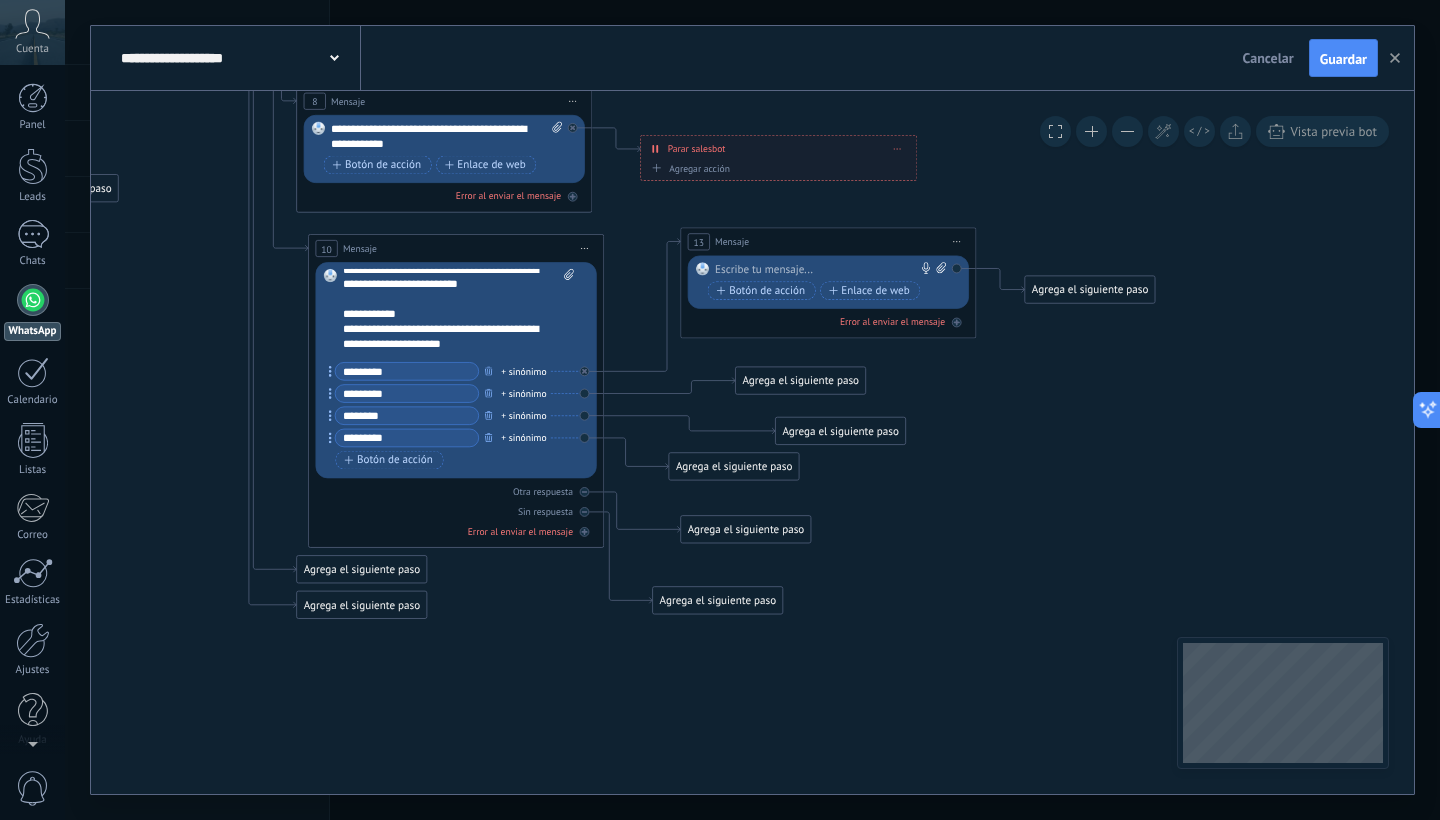 drag, startPoint x: 1053, startPoint y: 370, endPoint x: 1037, endPoint y: 390, distance: 25.612497 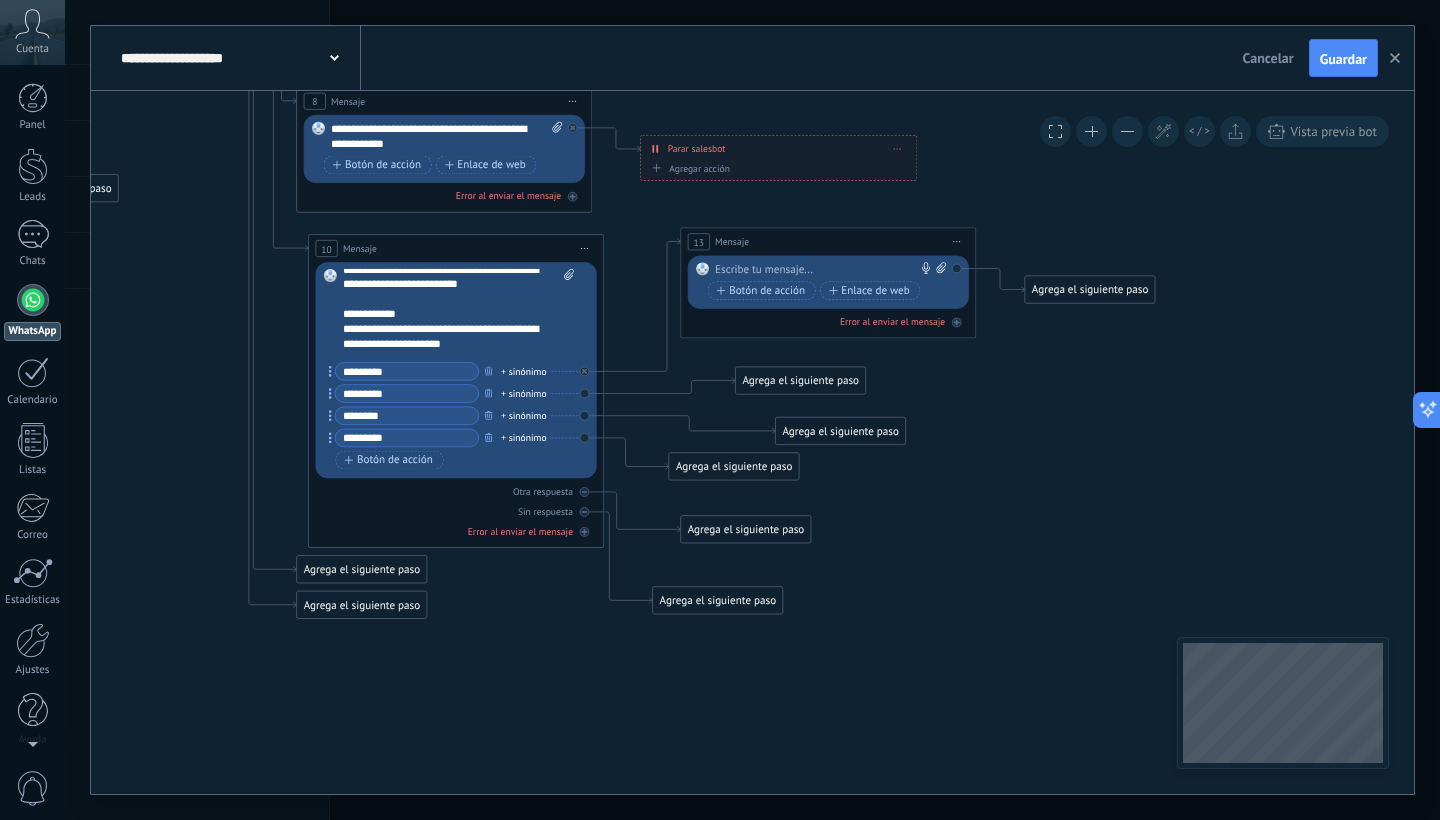 click at bounding box center [825, 269] 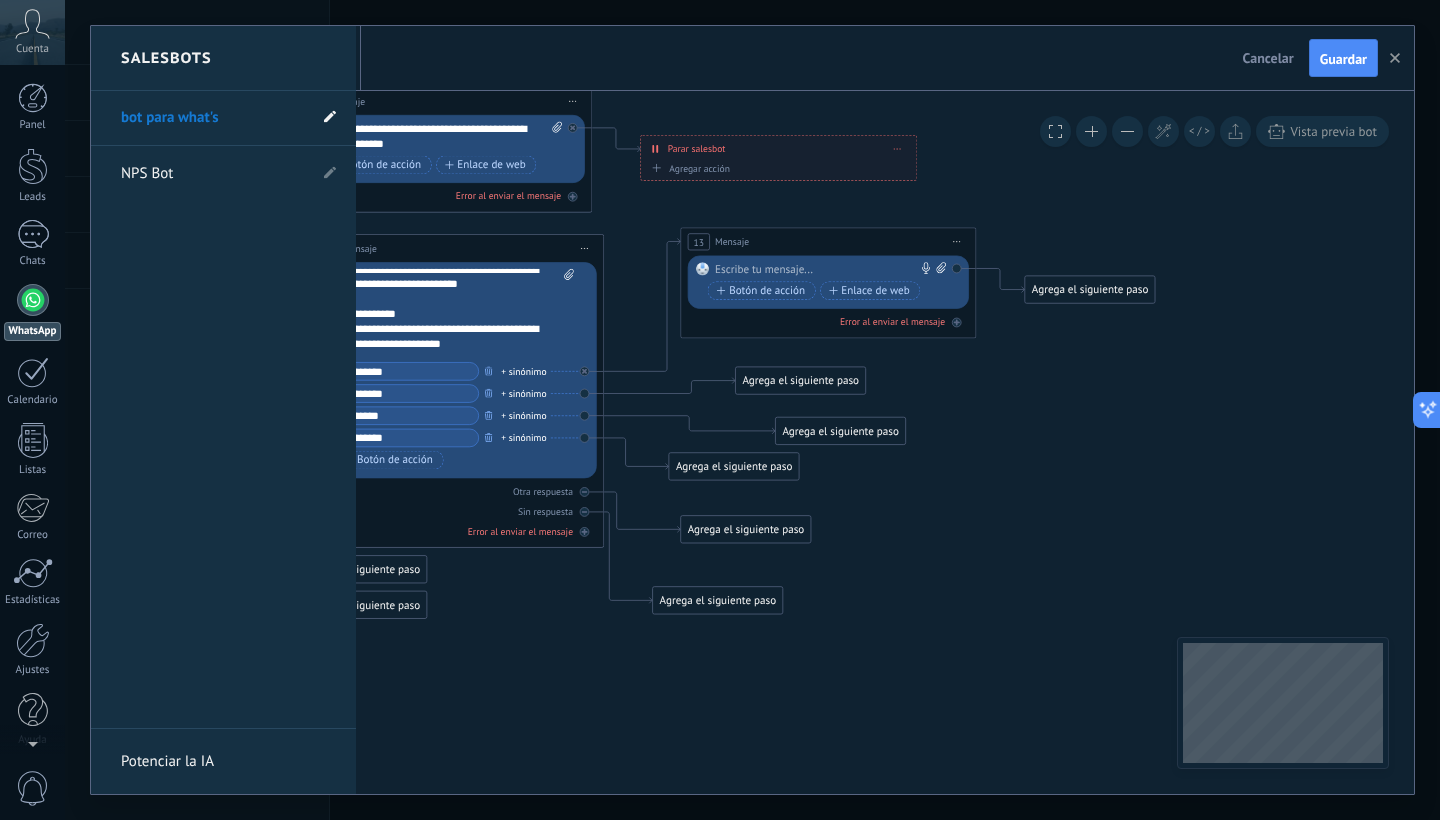 click 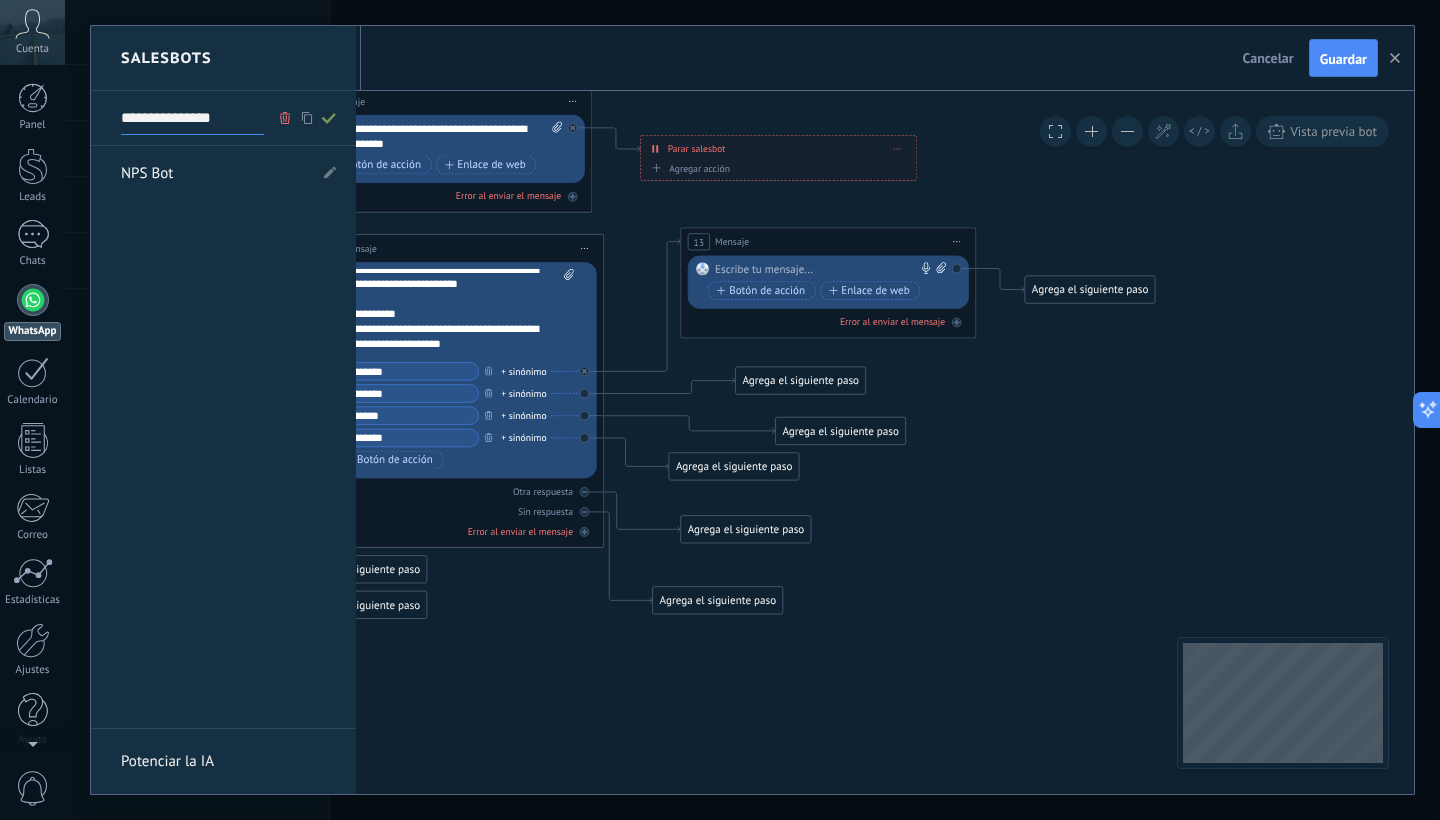 click on "**********" at bounding box center [192, 119] 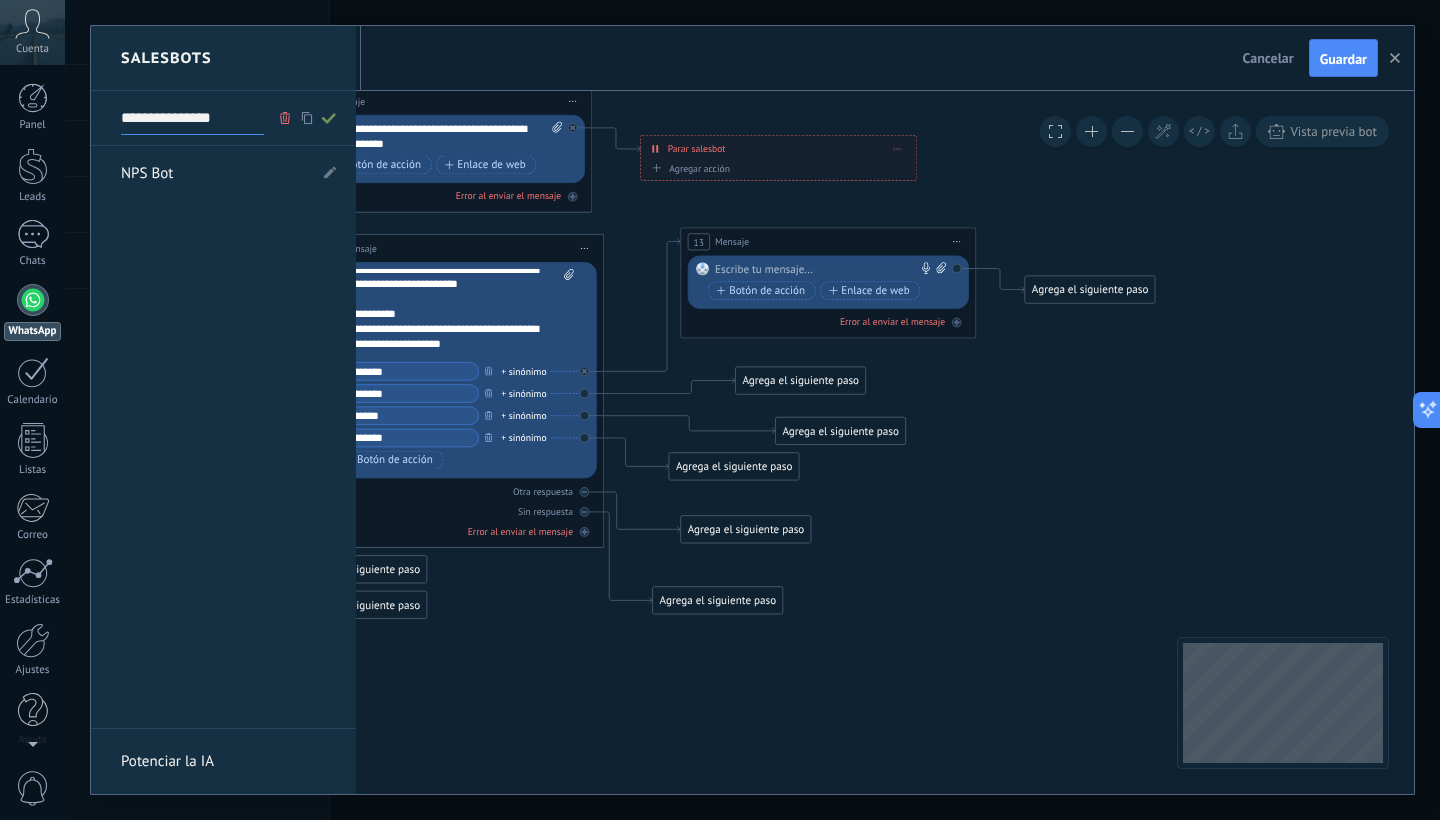 type on "**********" 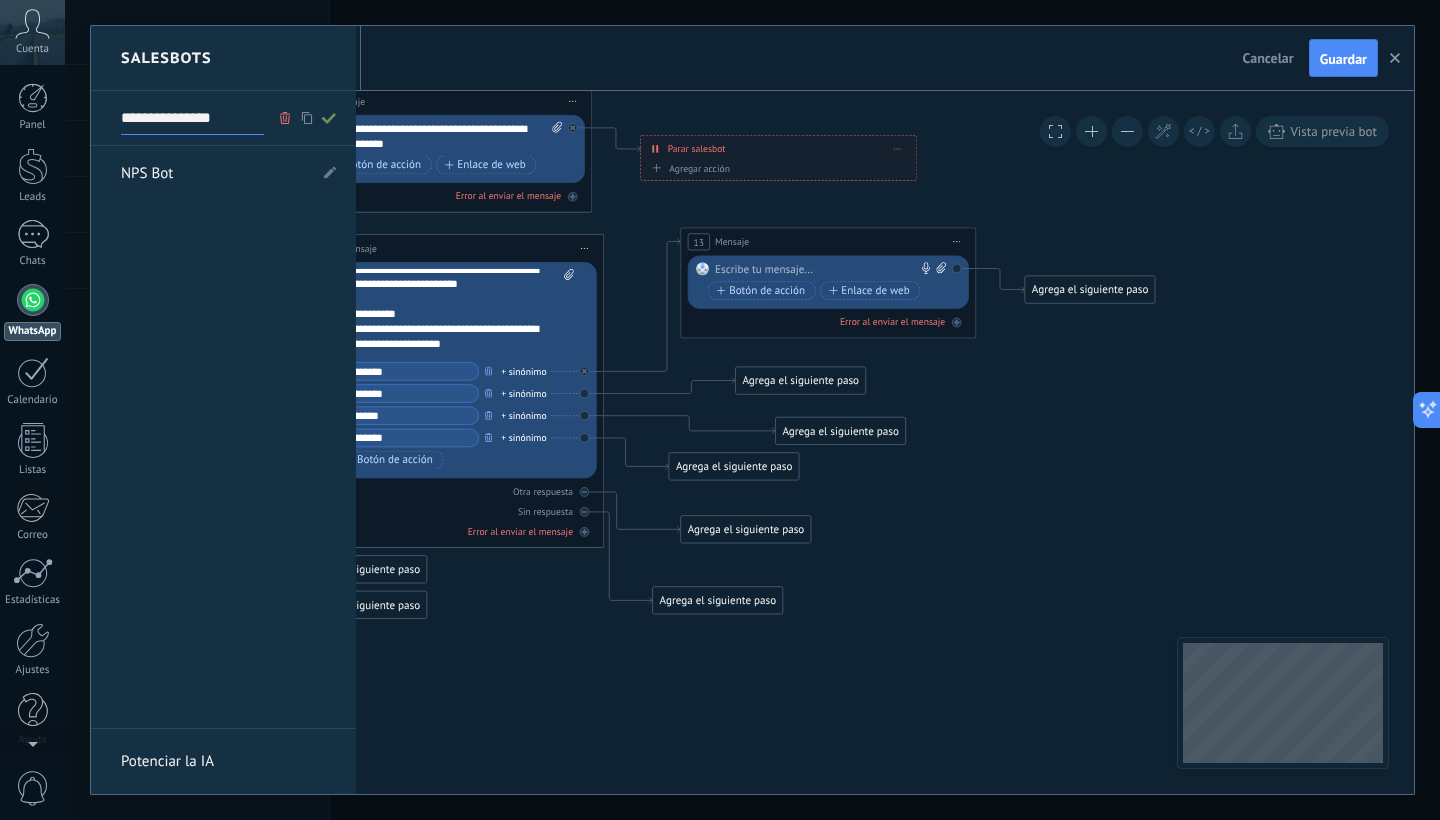 type on "**********" 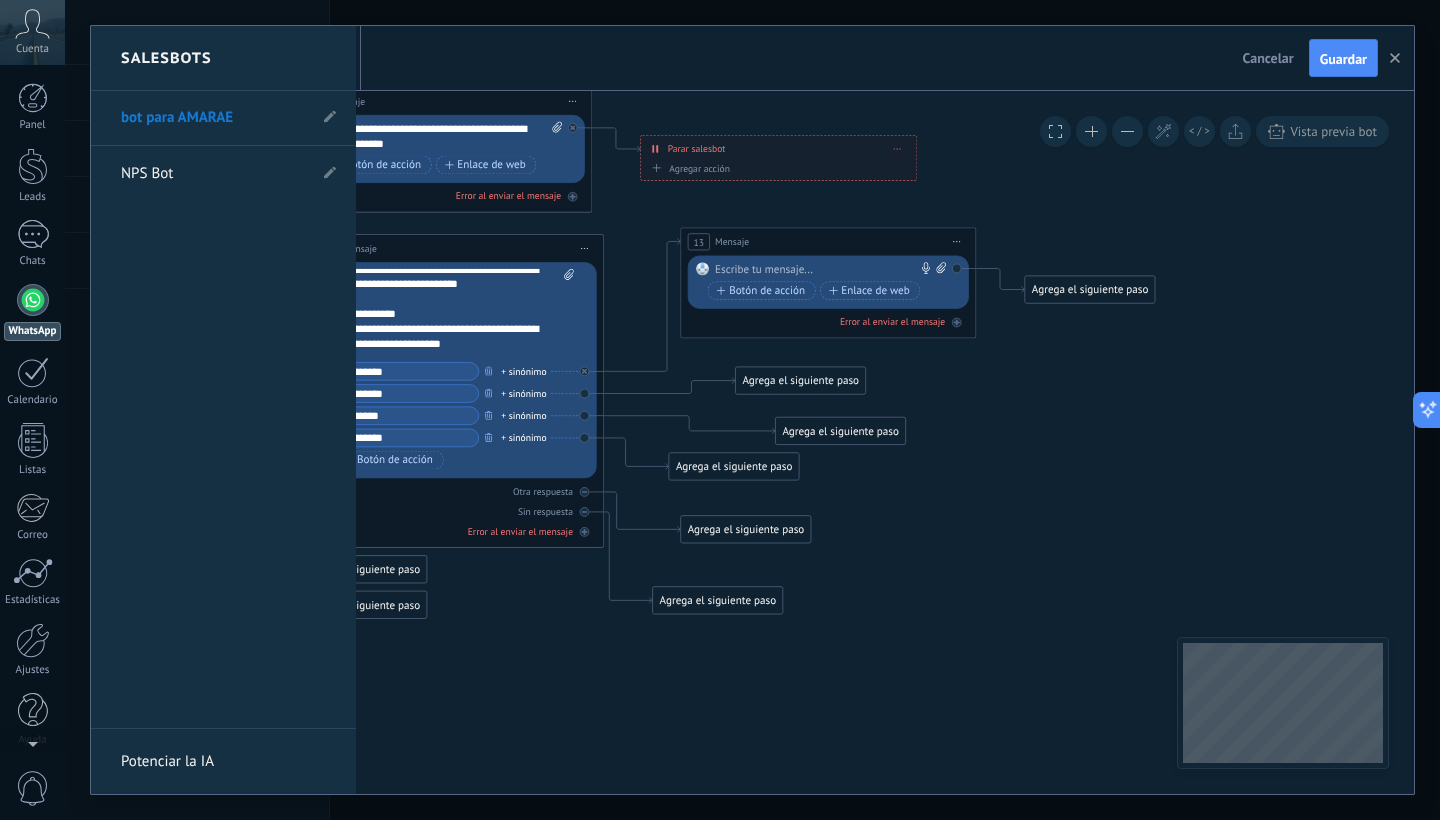 click at bounding box center [752, 410] 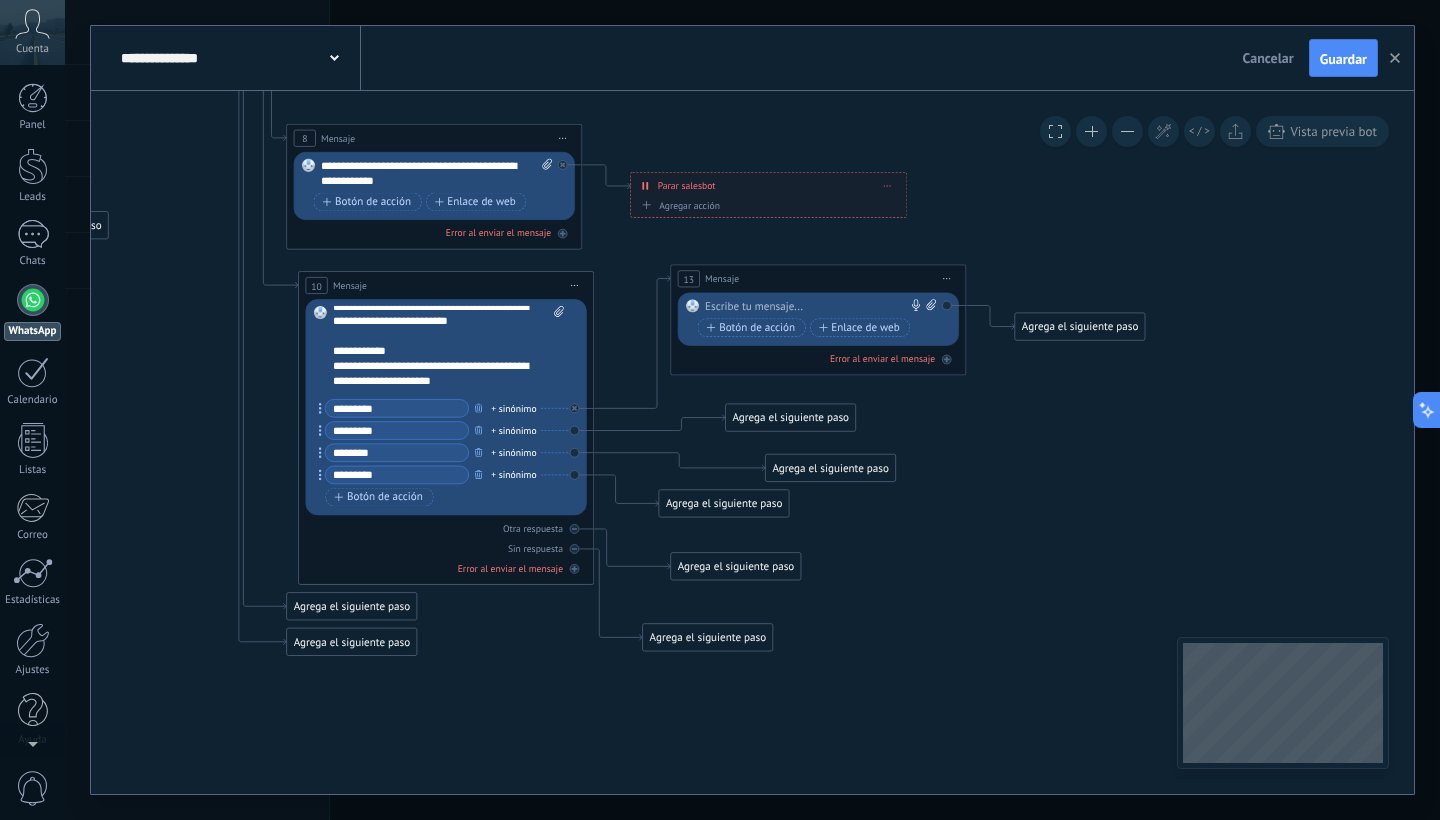 drag, startPoint x: 1003, startPoint y: 479, endPoint x: 994, endPoint y: 523, distance: 44.911022 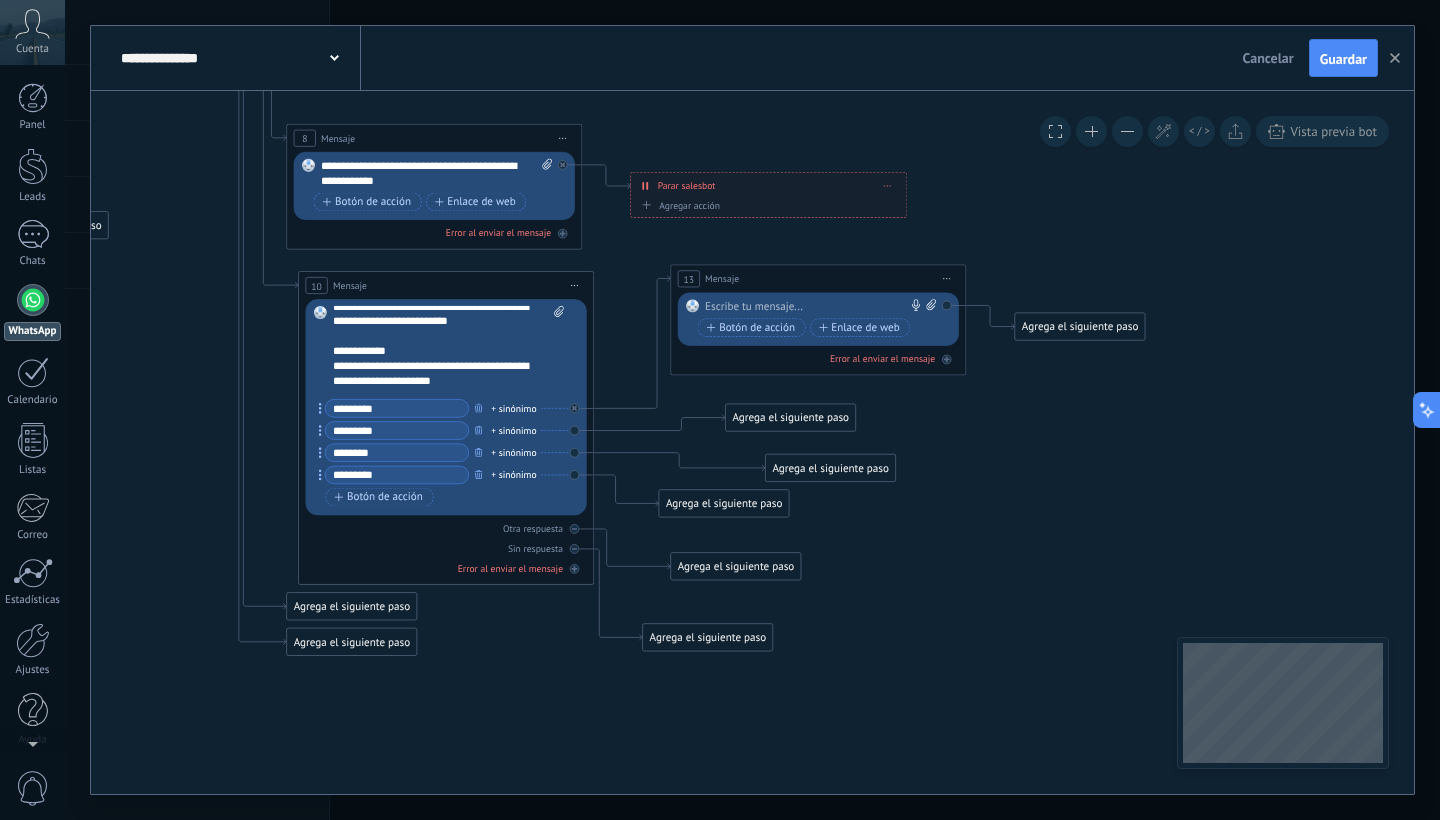 click 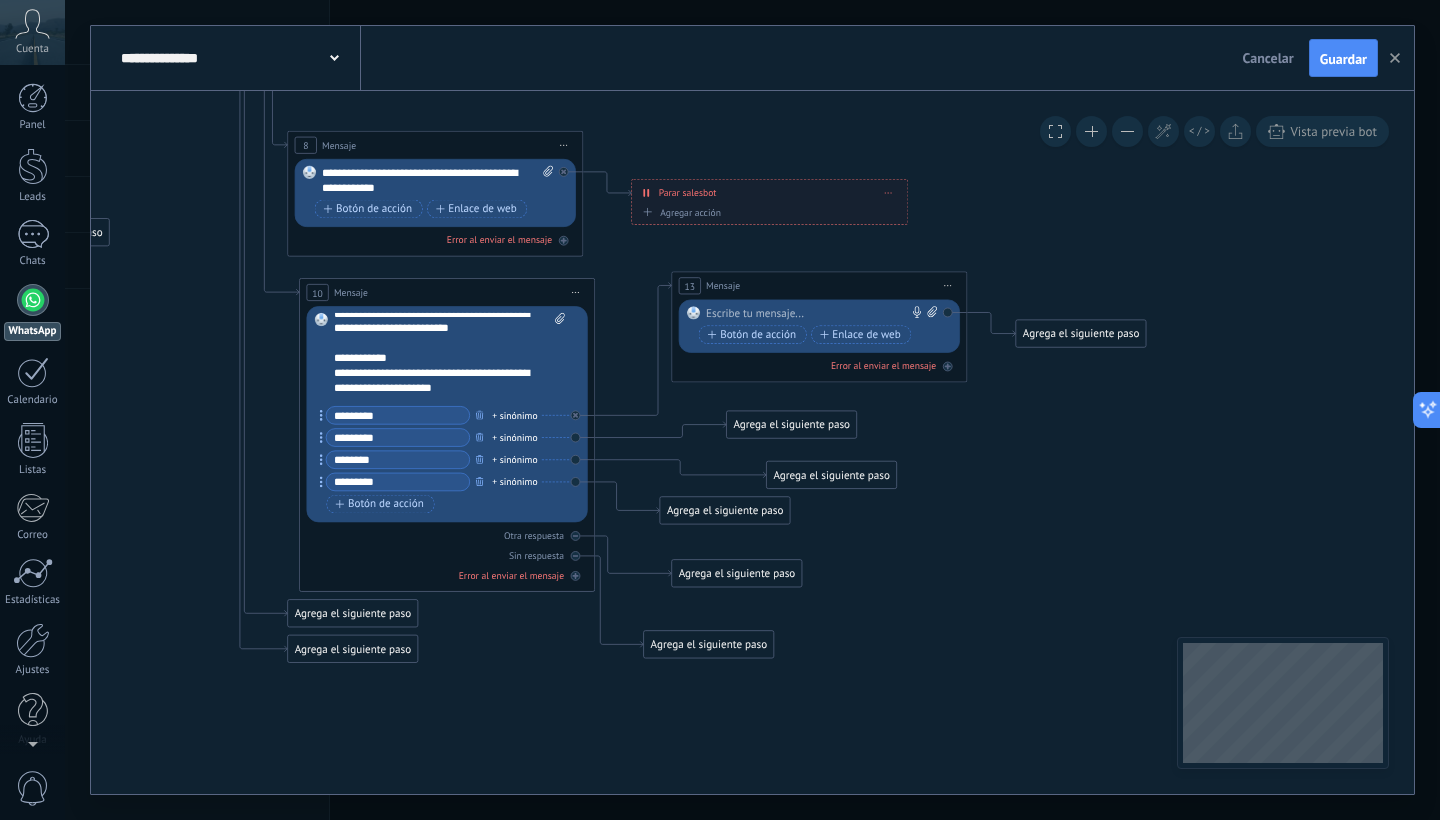 click at bounding box center [816, 313] 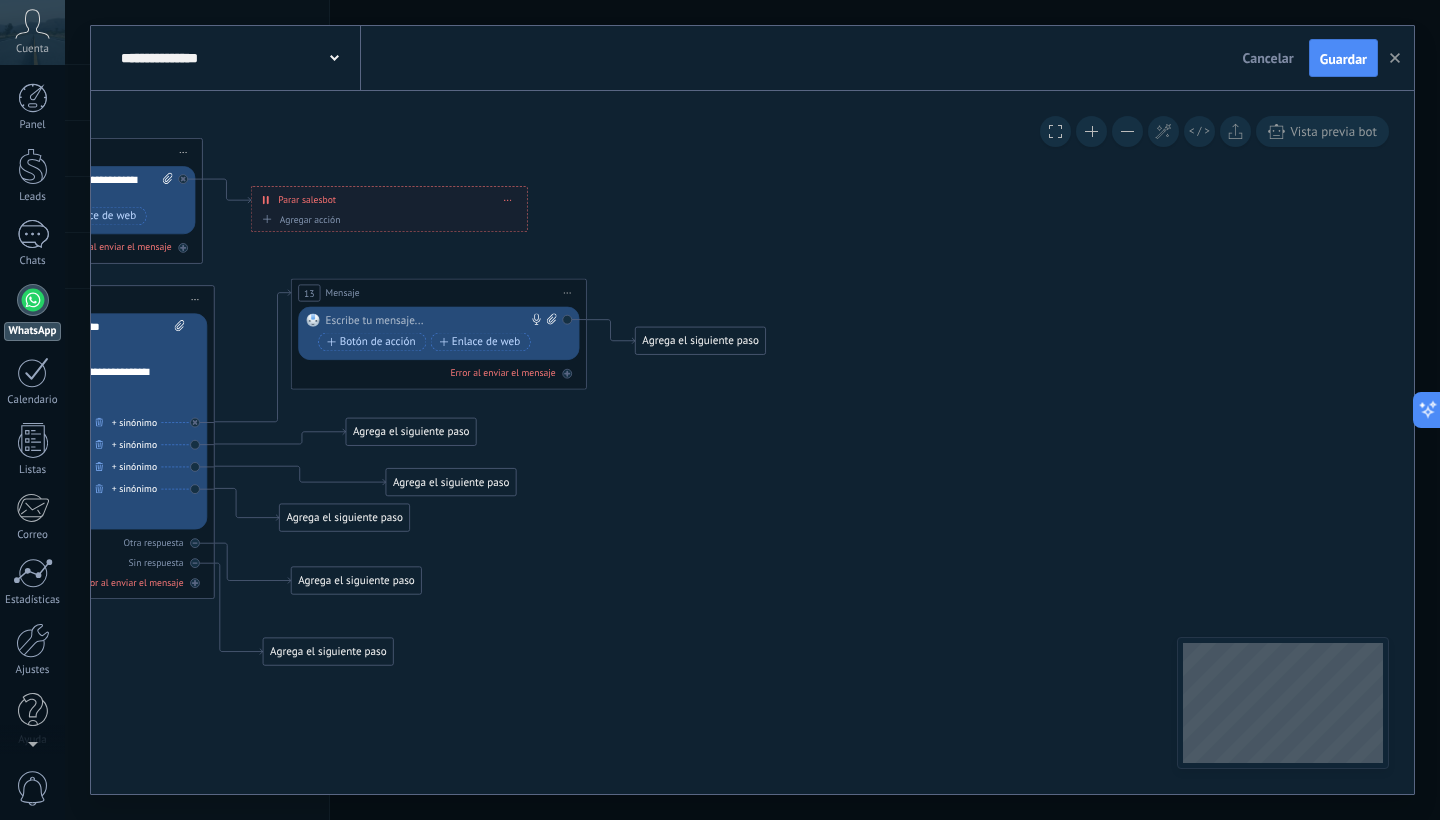 click at bounding box center (436, 320) 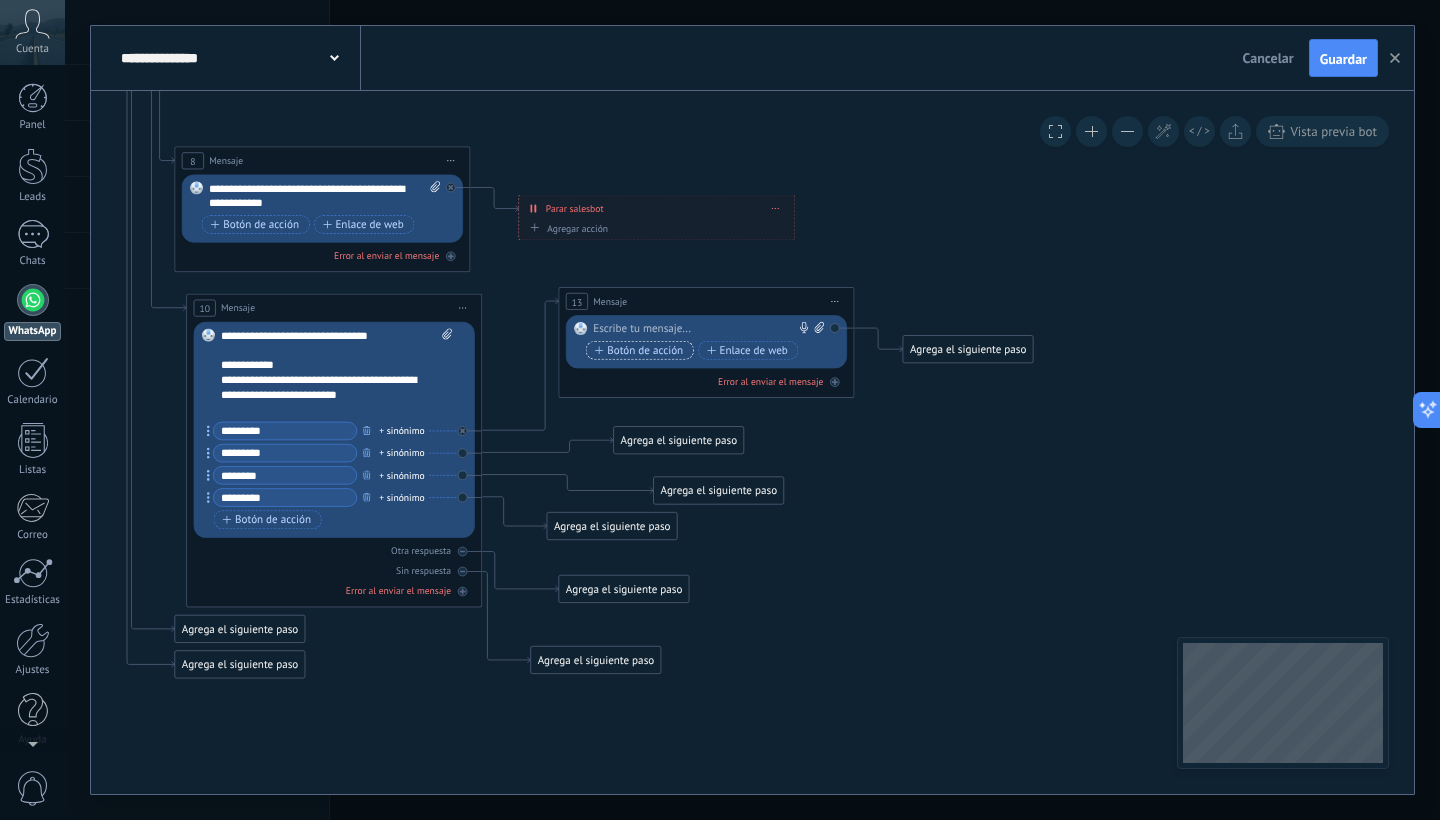type 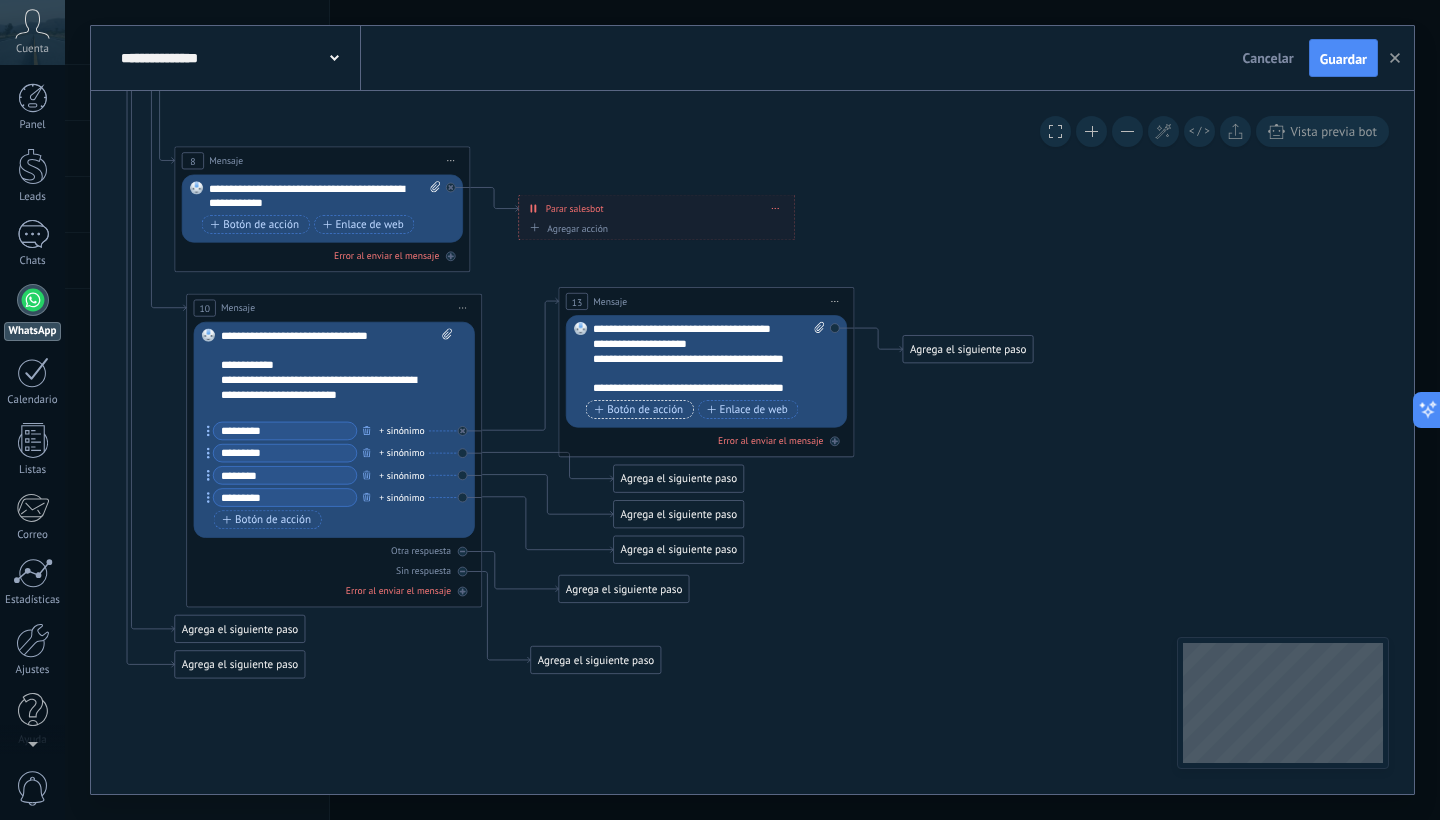 click on "Botón de acción" at bounding box center [639, 410] 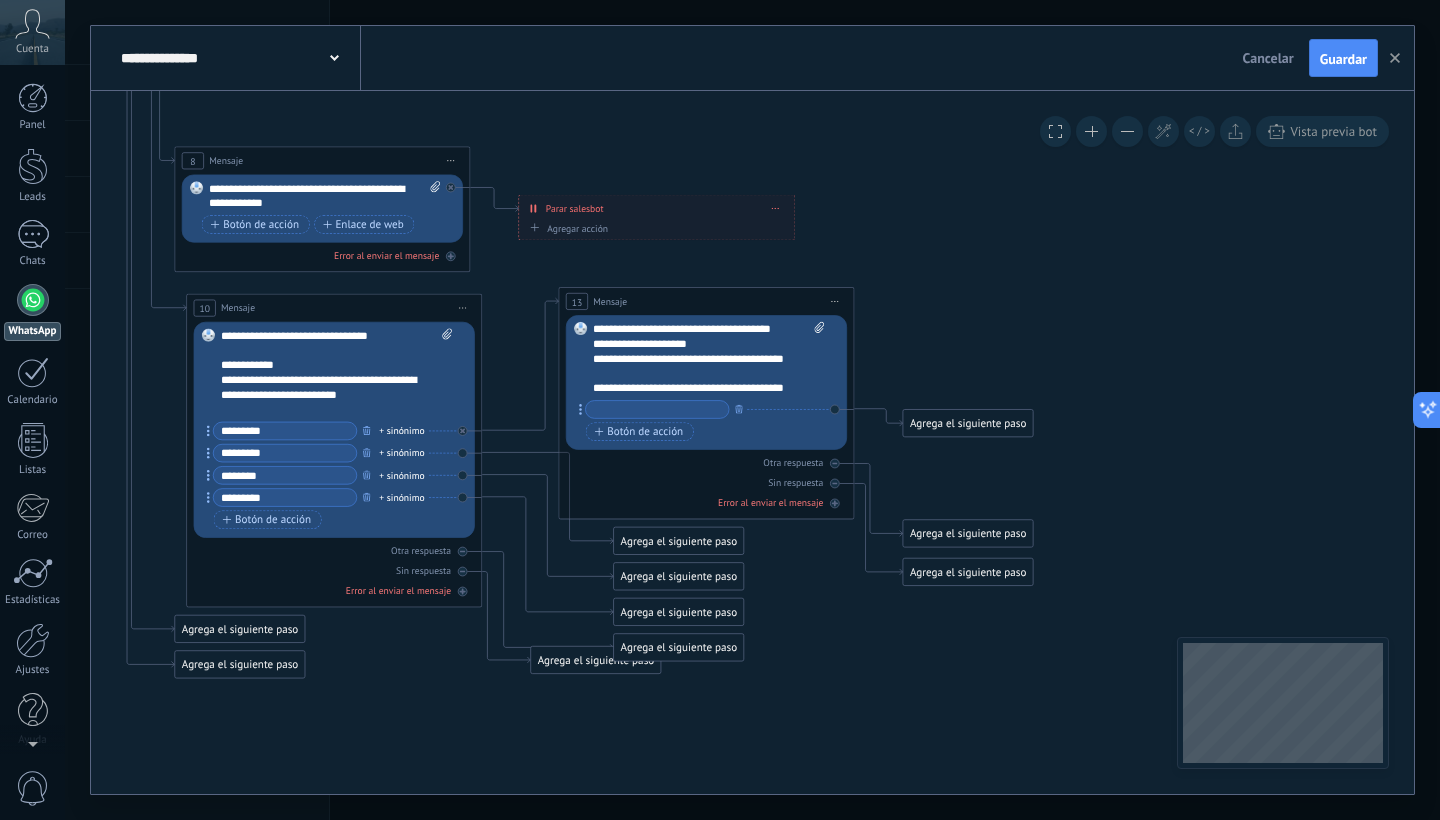 click at bounding box center [657, 409] 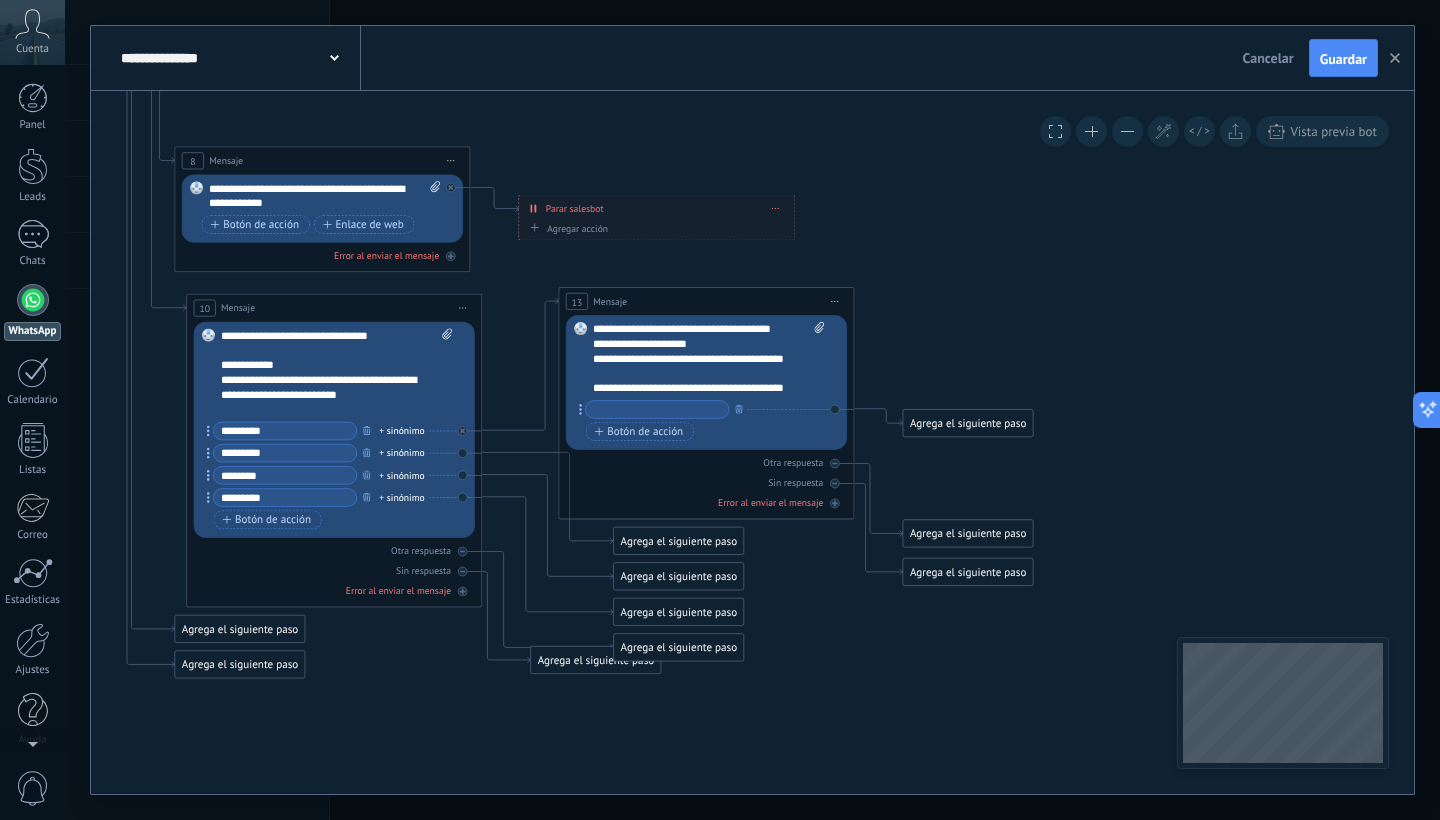 type on "*" 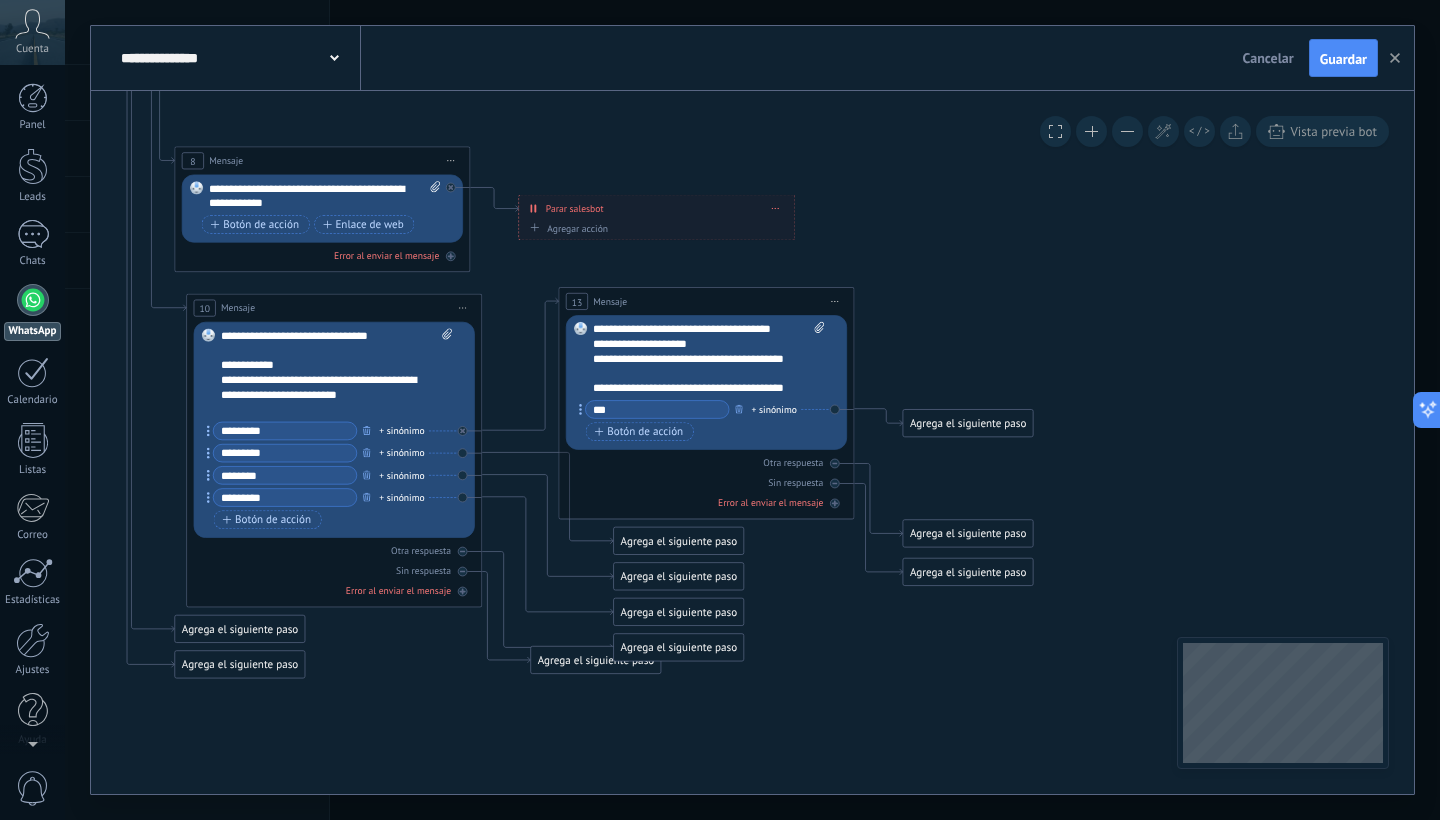 click on "**" at bounding box center (657, 409) 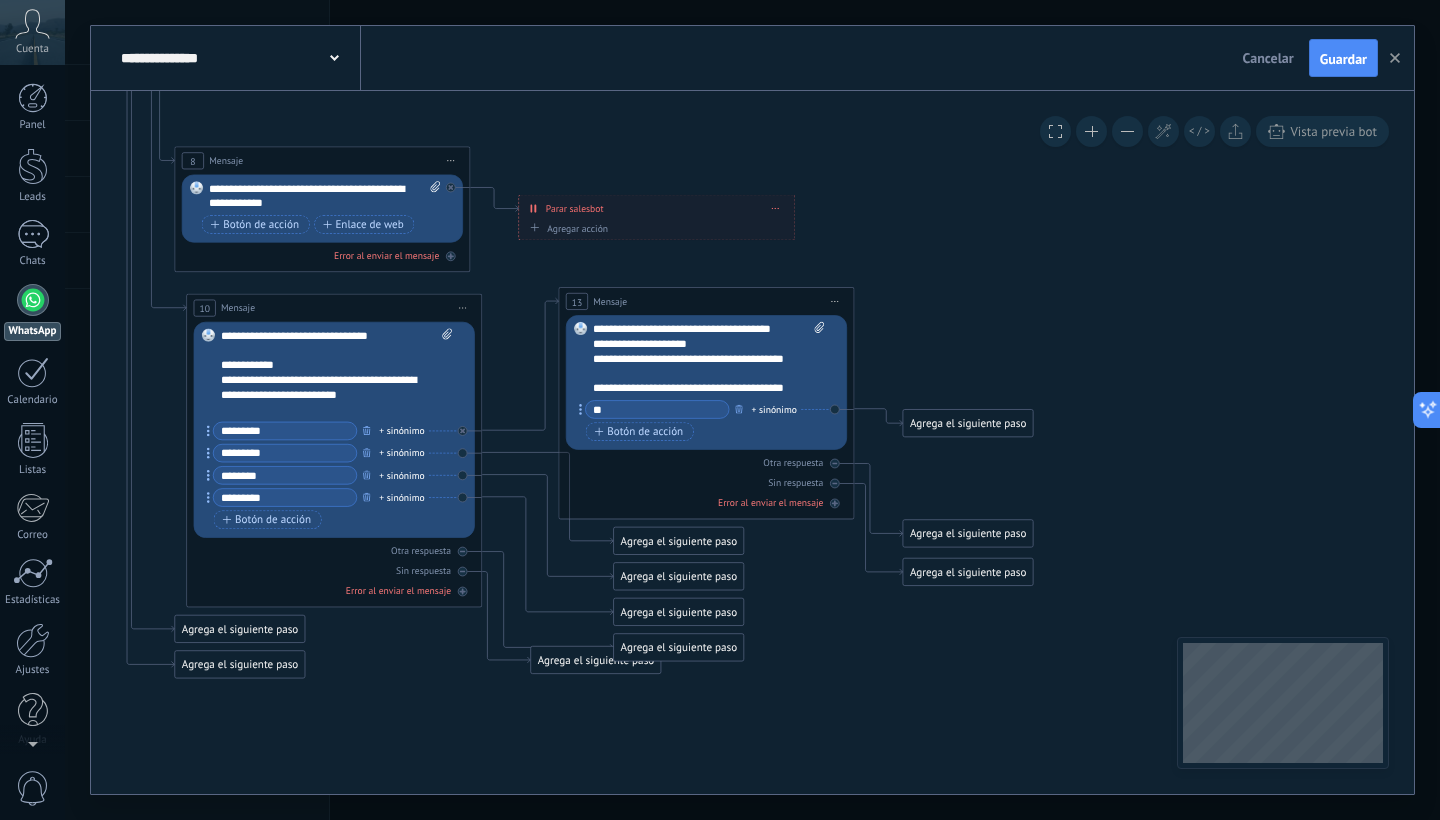 type on "*" 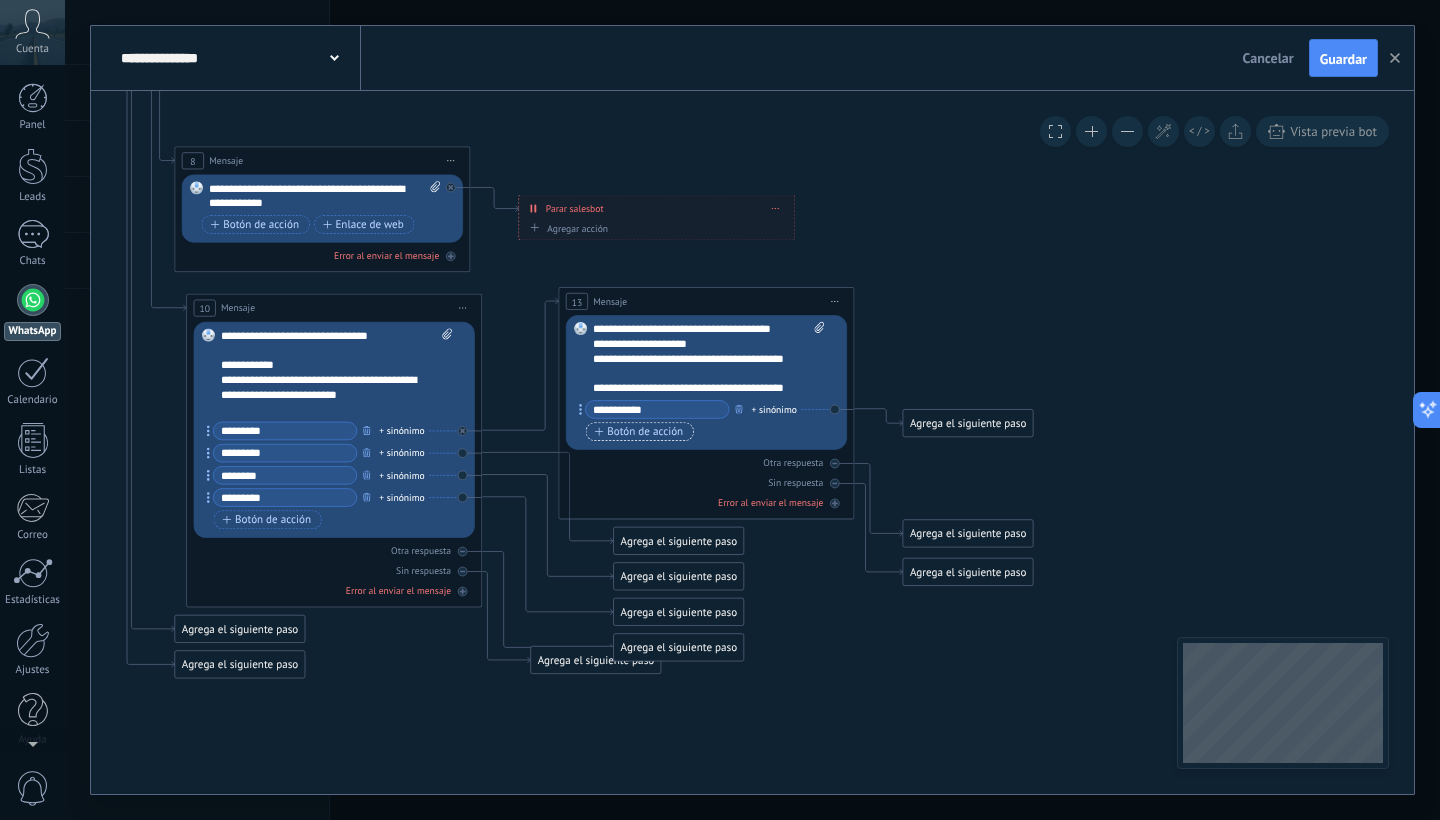 type on "**********" 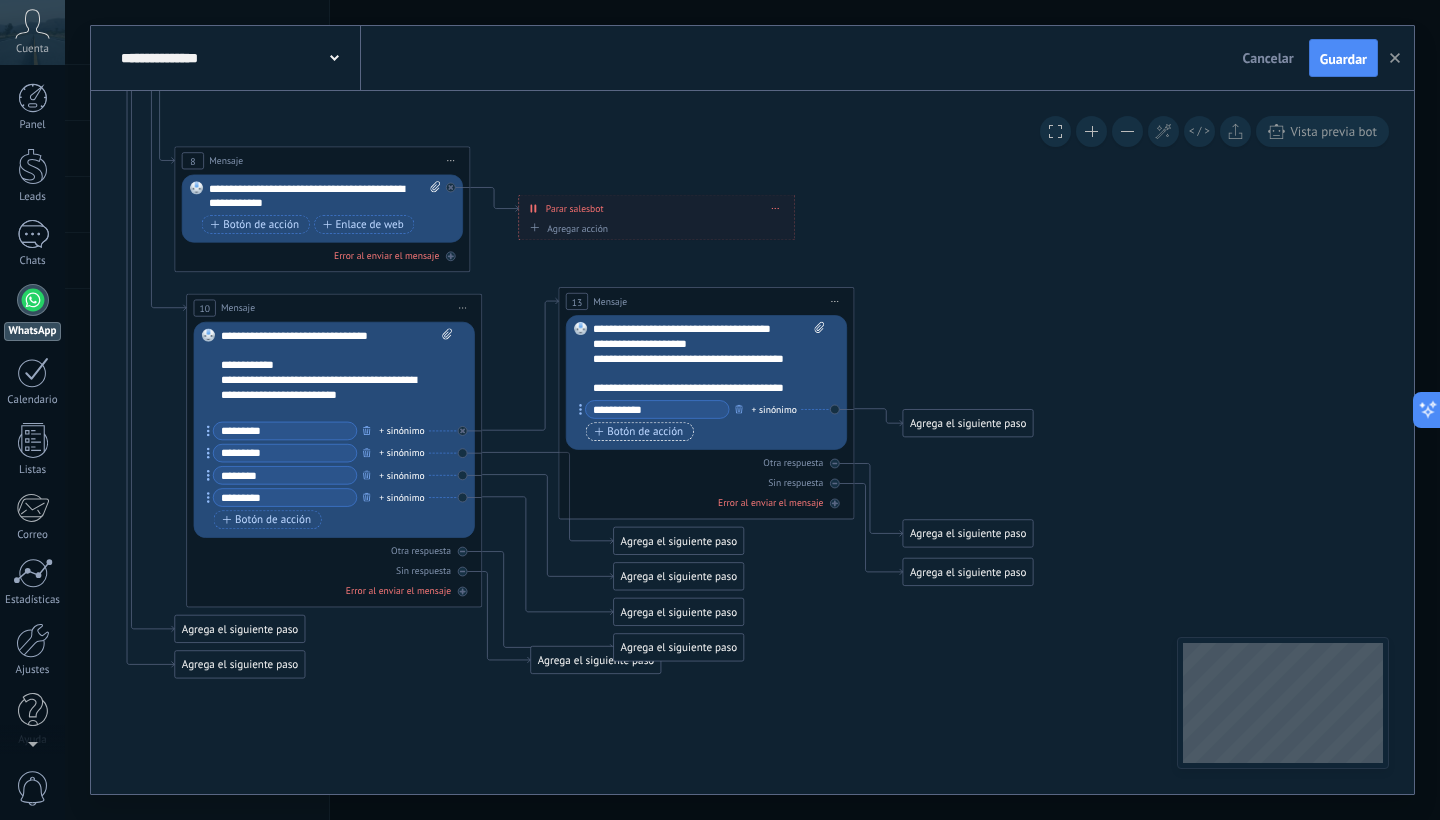 click on "Botón de acción" at bounding box center (639, 432) 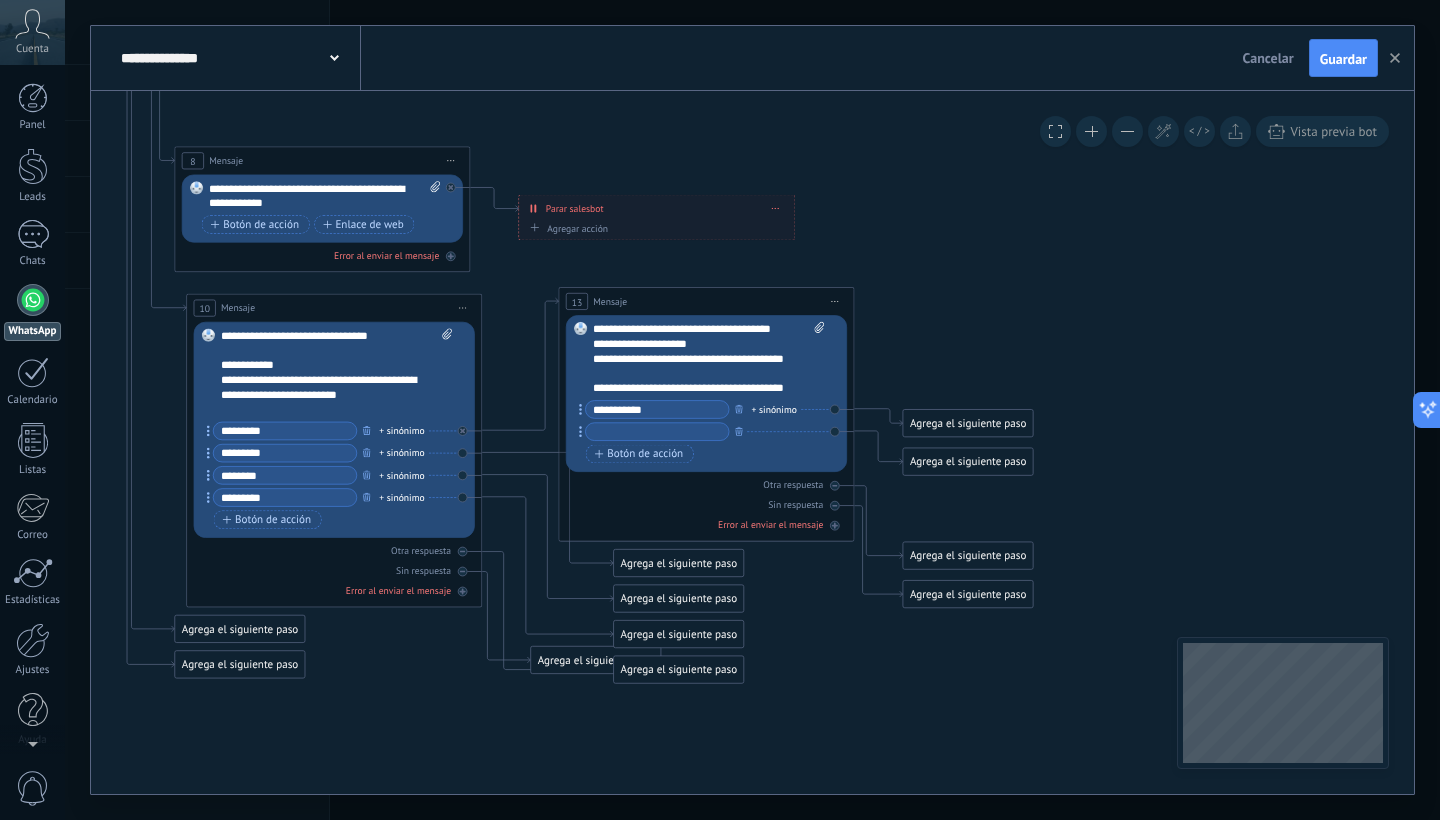 click at bounding box center [657, 431] 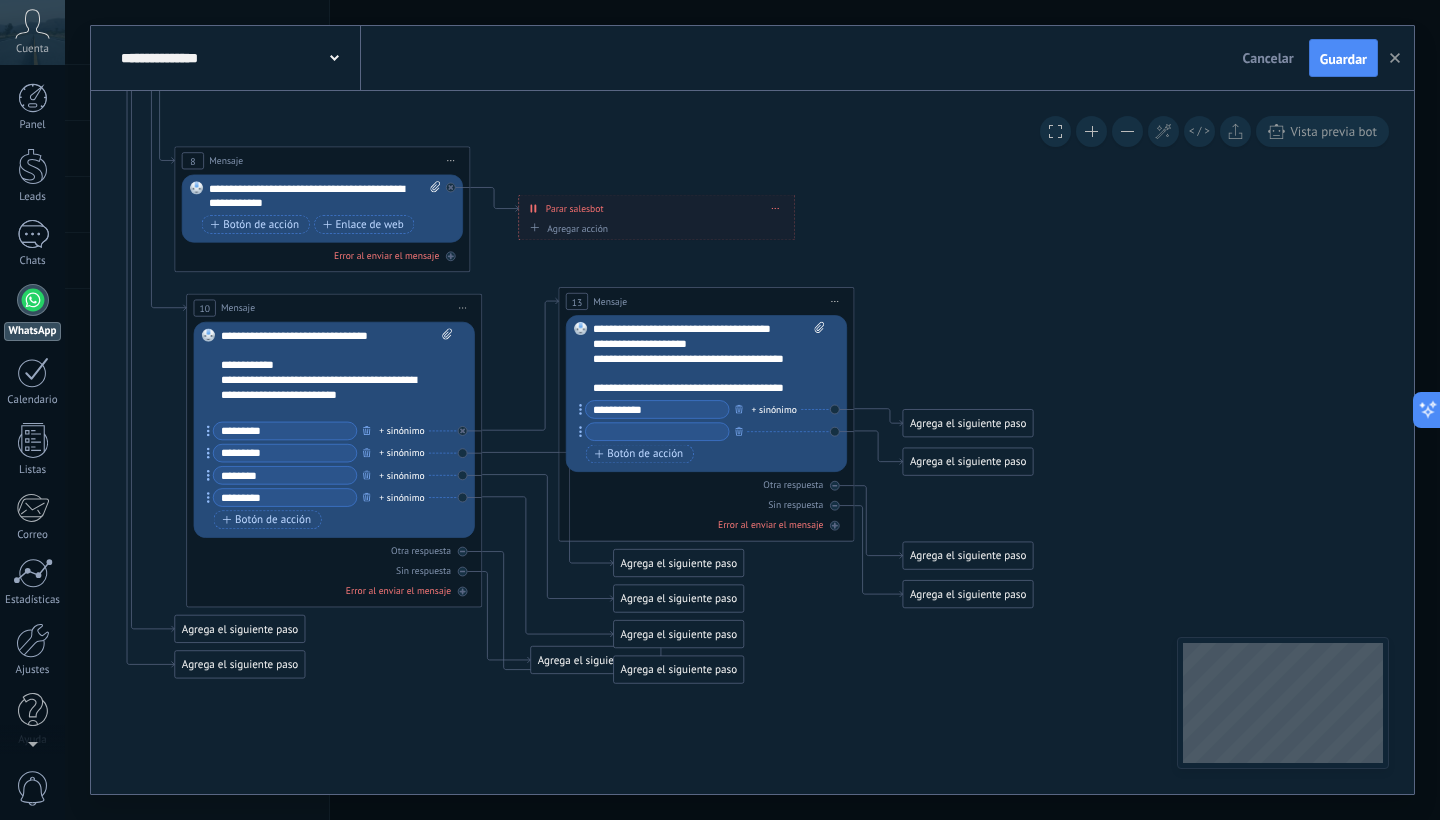 click at bounding box center (657, 431) 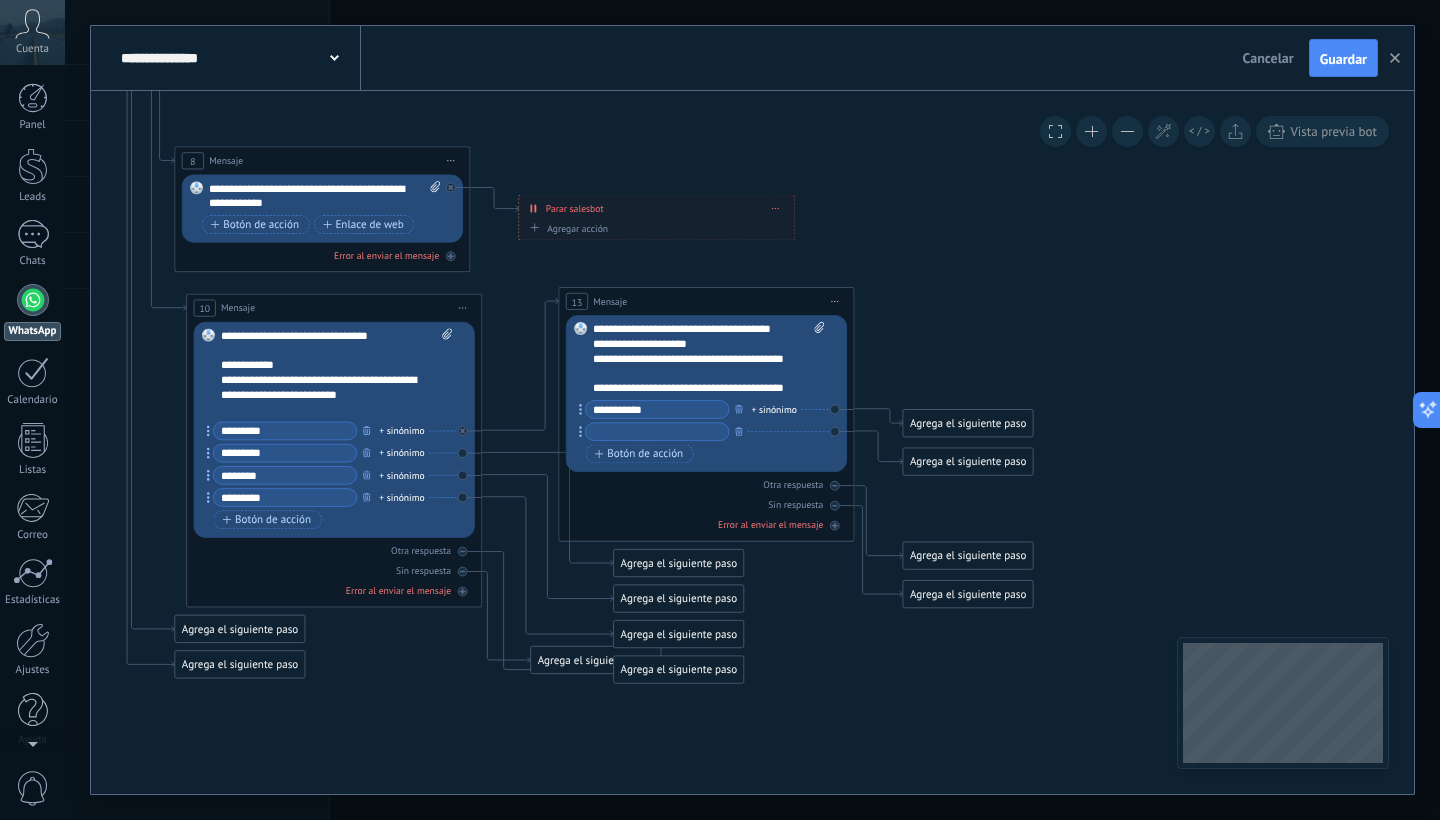 click at bounding box center (657, 431) 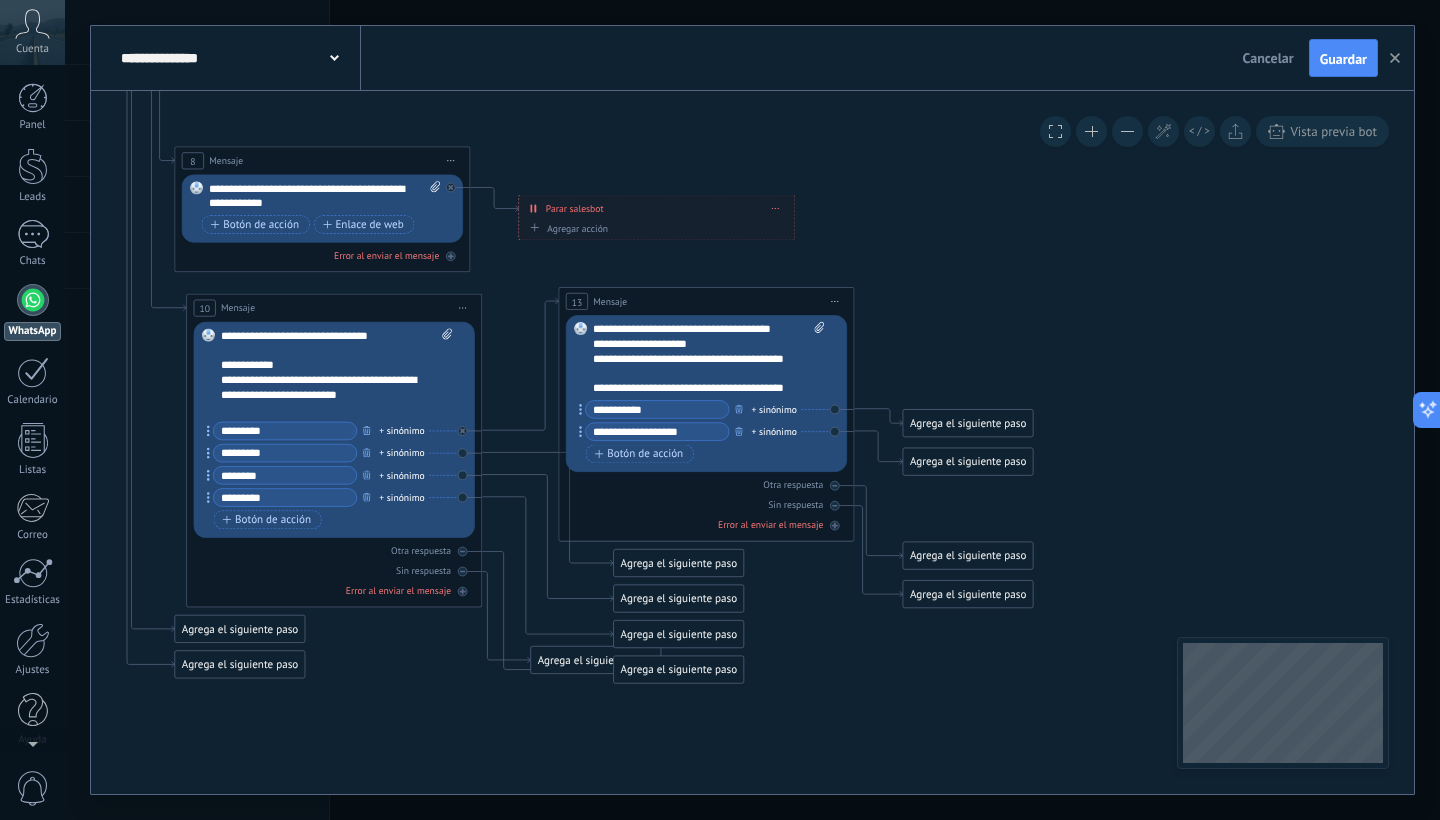 type on "**********" 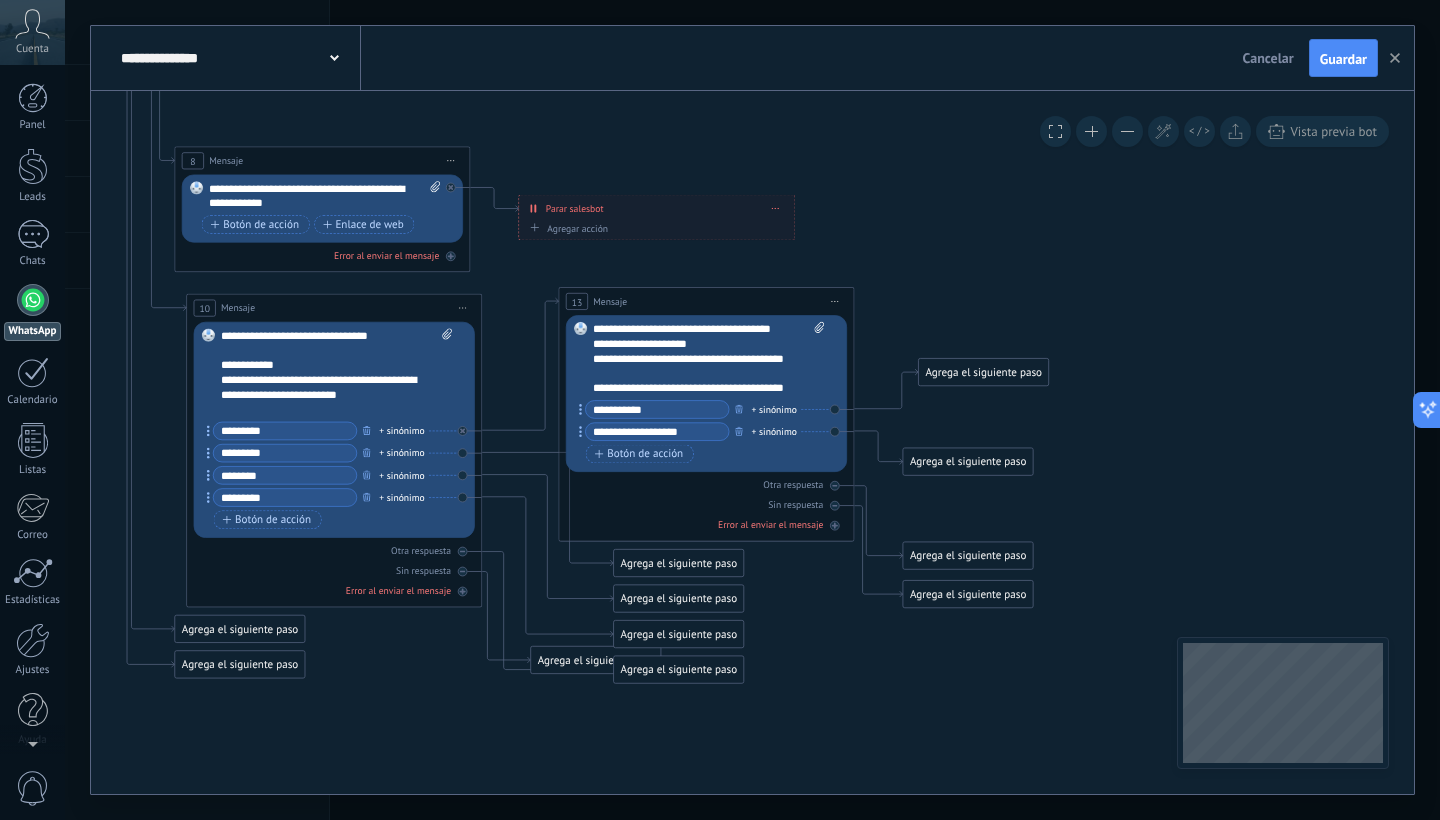 drag, startPoint x: 934, startPoint y: 427, endPoint x: 950, endPoint y: 376, distance: 53.450912 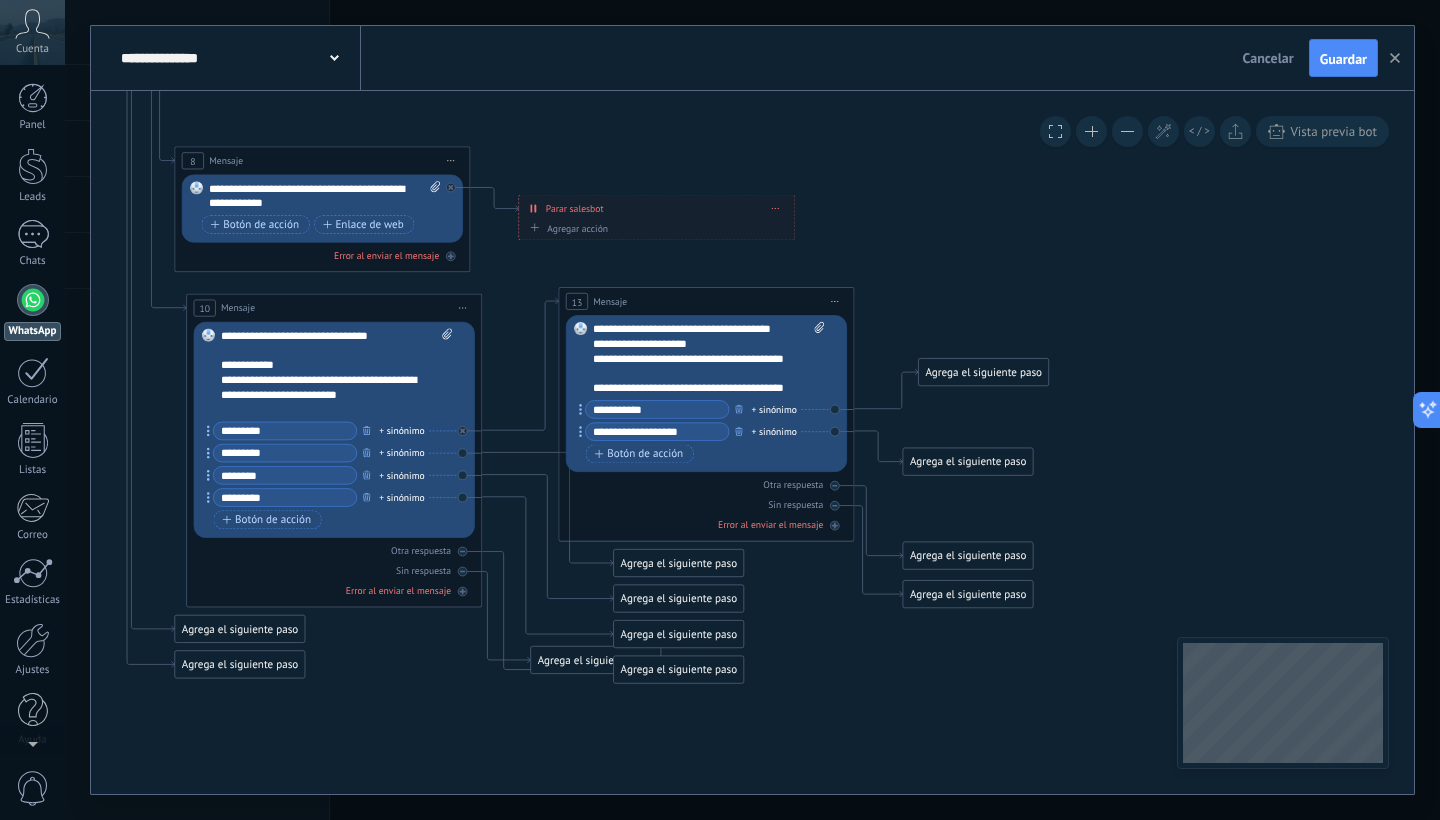 click on "Agrega el siguiente paso" at bounding box center (984, 372) 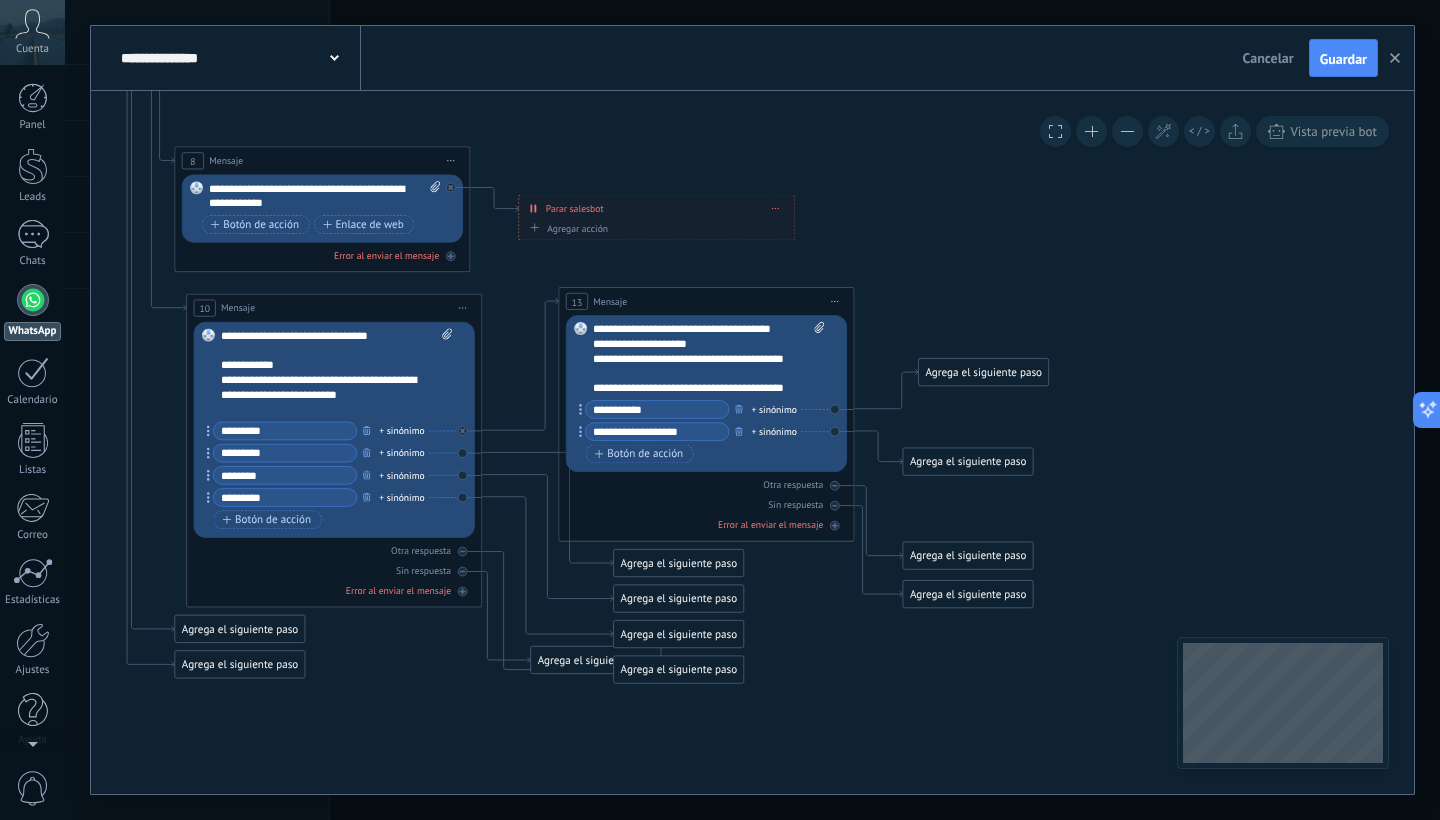 click on "Agrega el siguiente paso" at bounding box center [984, 372] 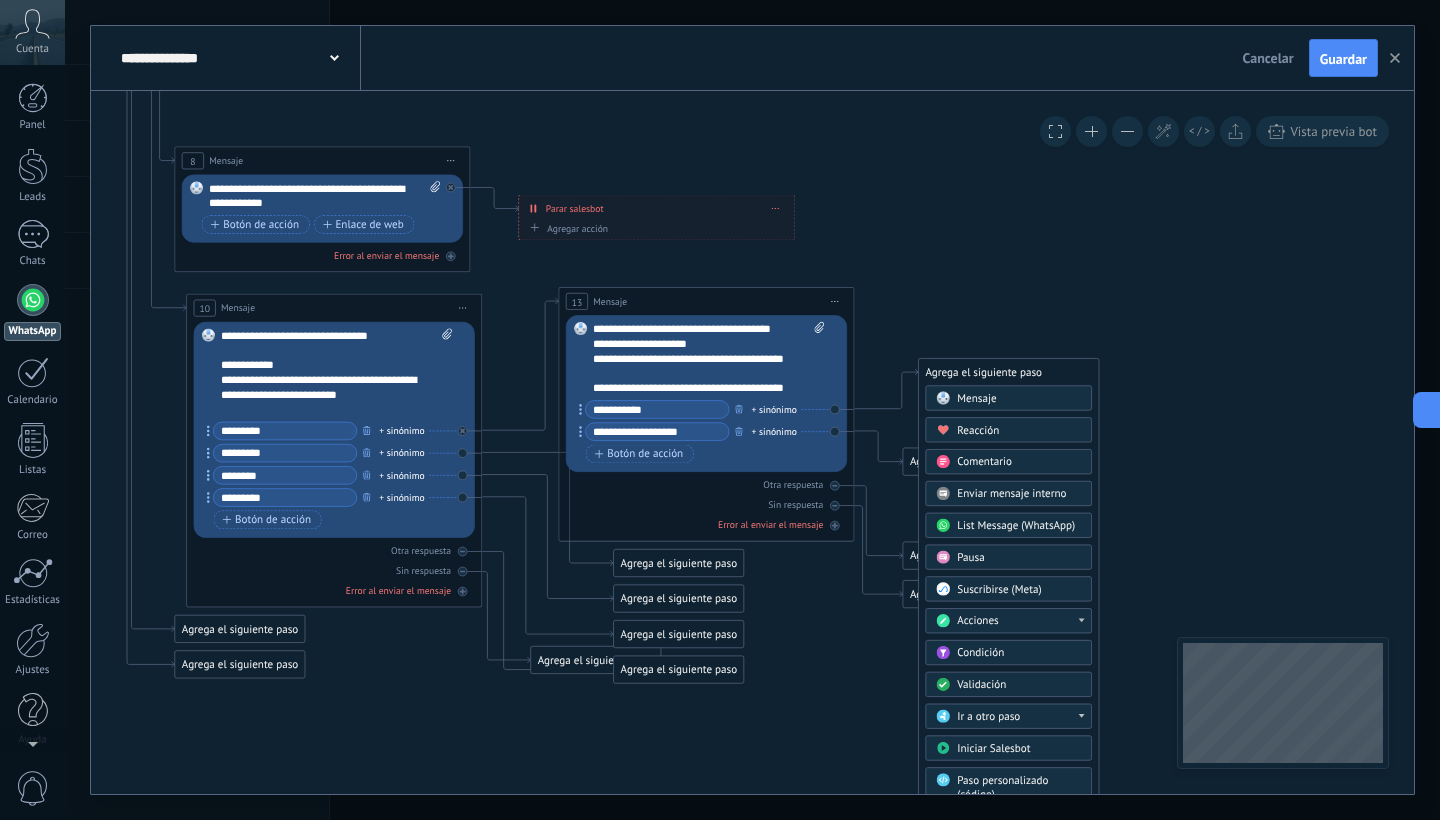 click at bounding box center (942, 398) 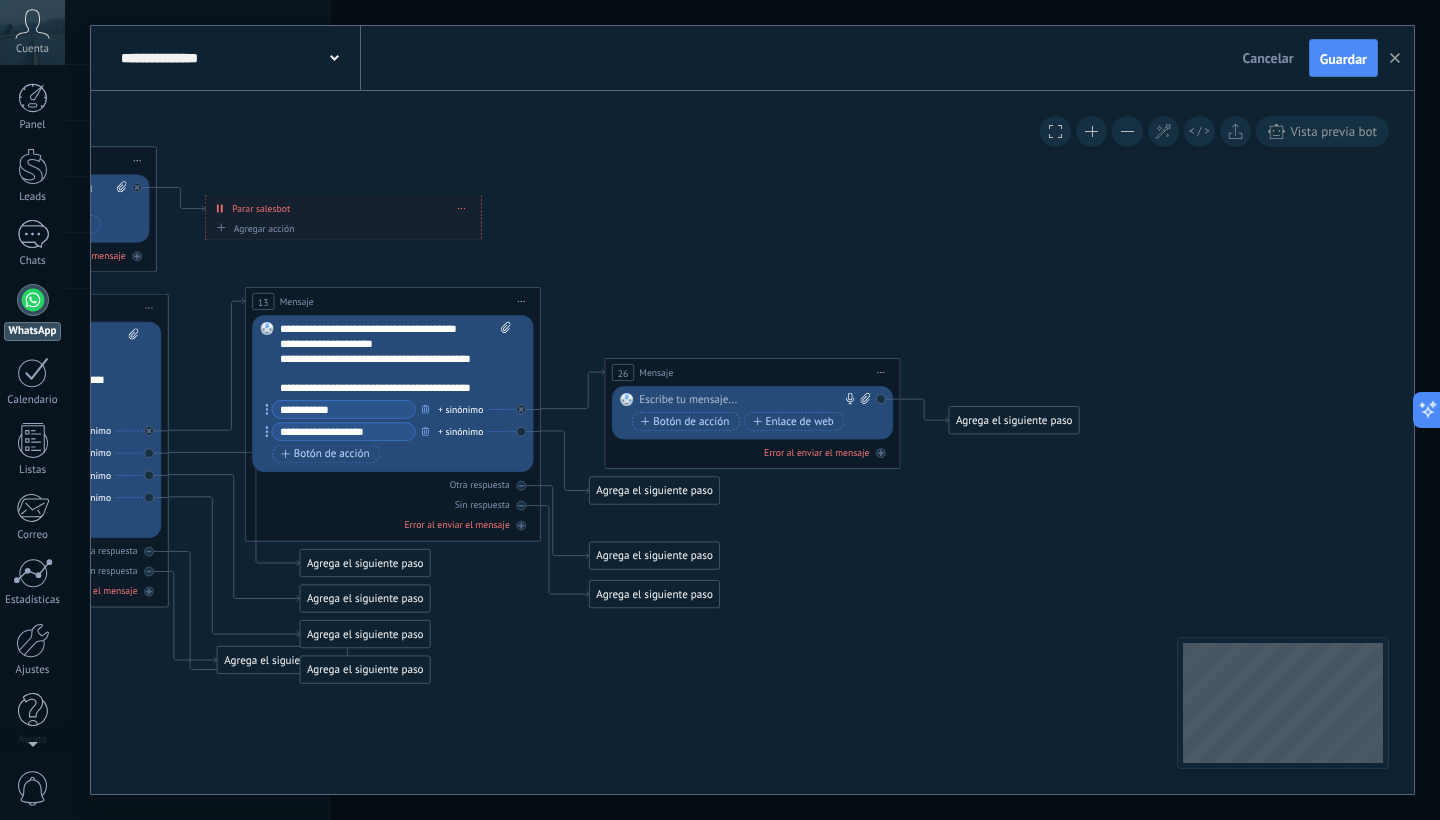 click at bounding box center [749, 400] 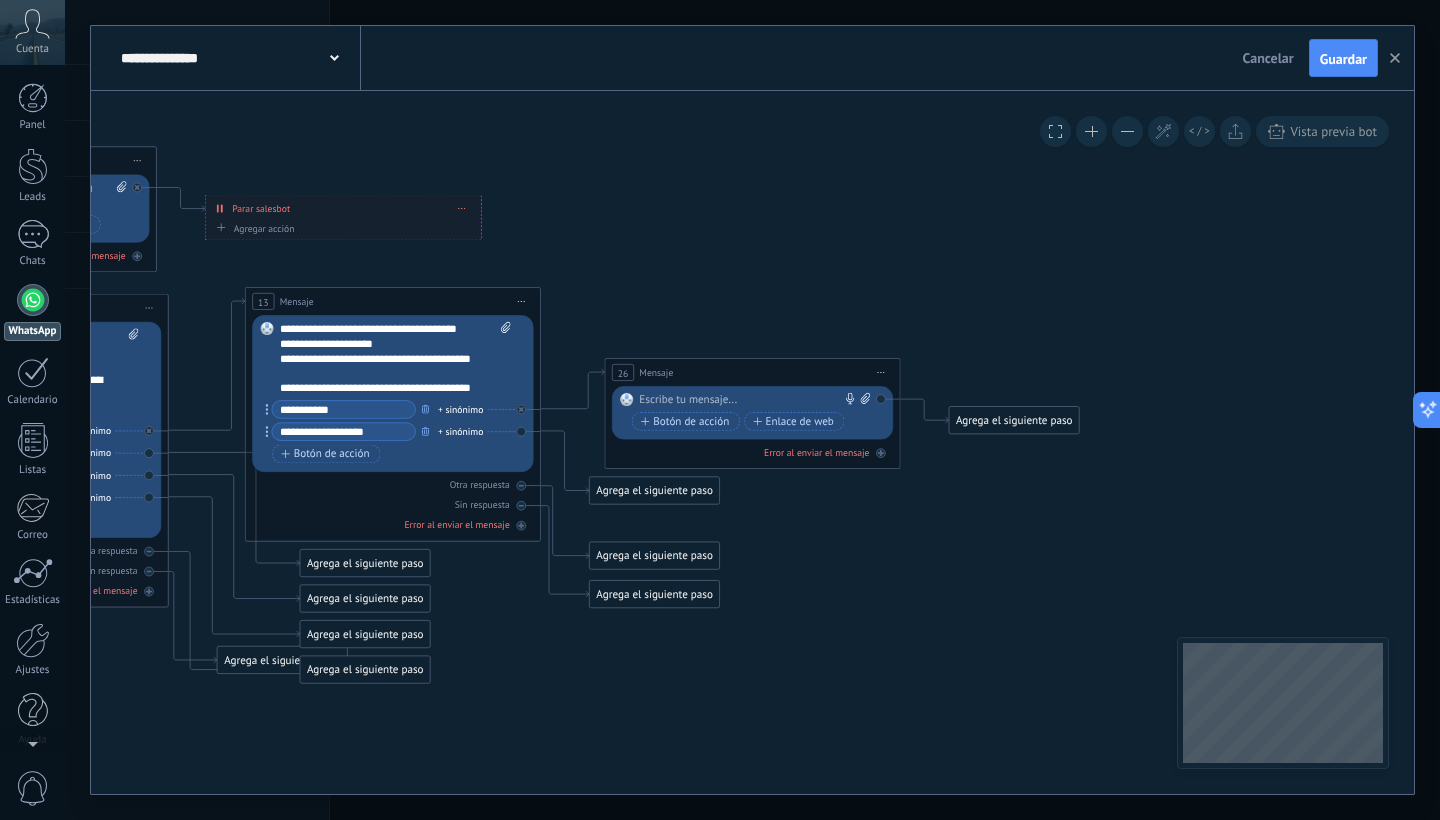 type 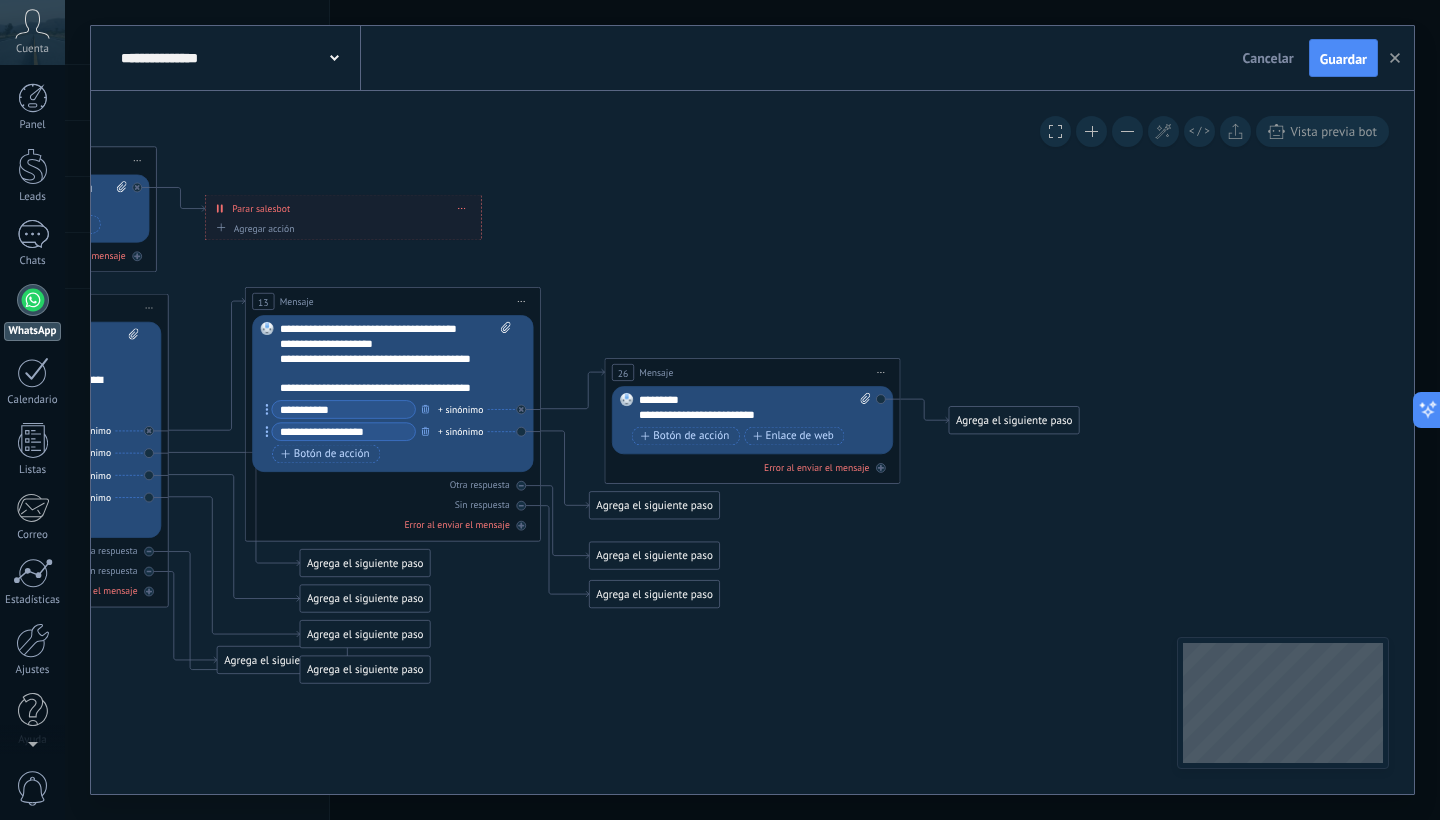 click on "Agrega el siguiente paso" at bounding box center [1014, 420] 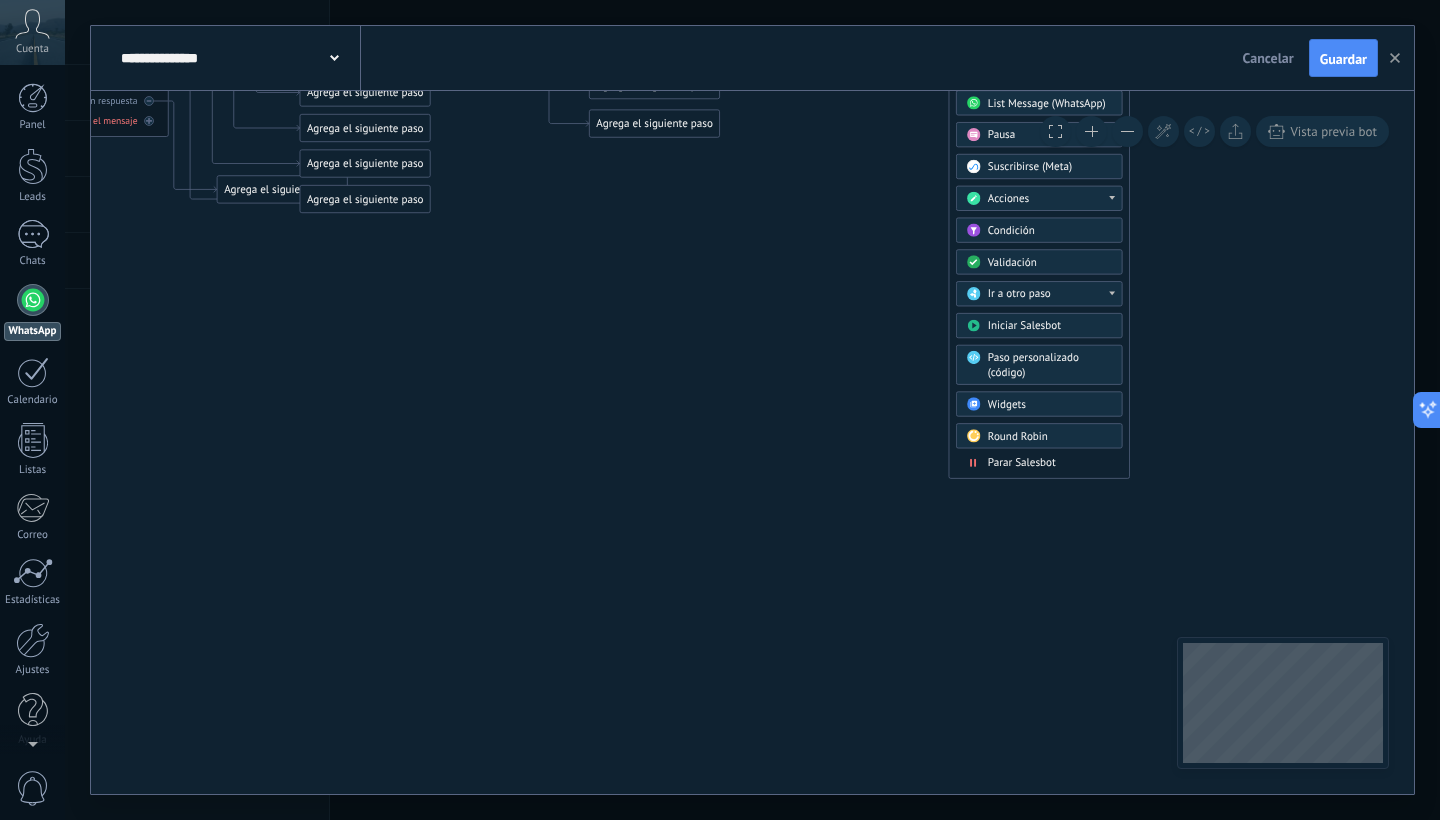click on "Parar Salesbot" at bounding box center (1022, 463) 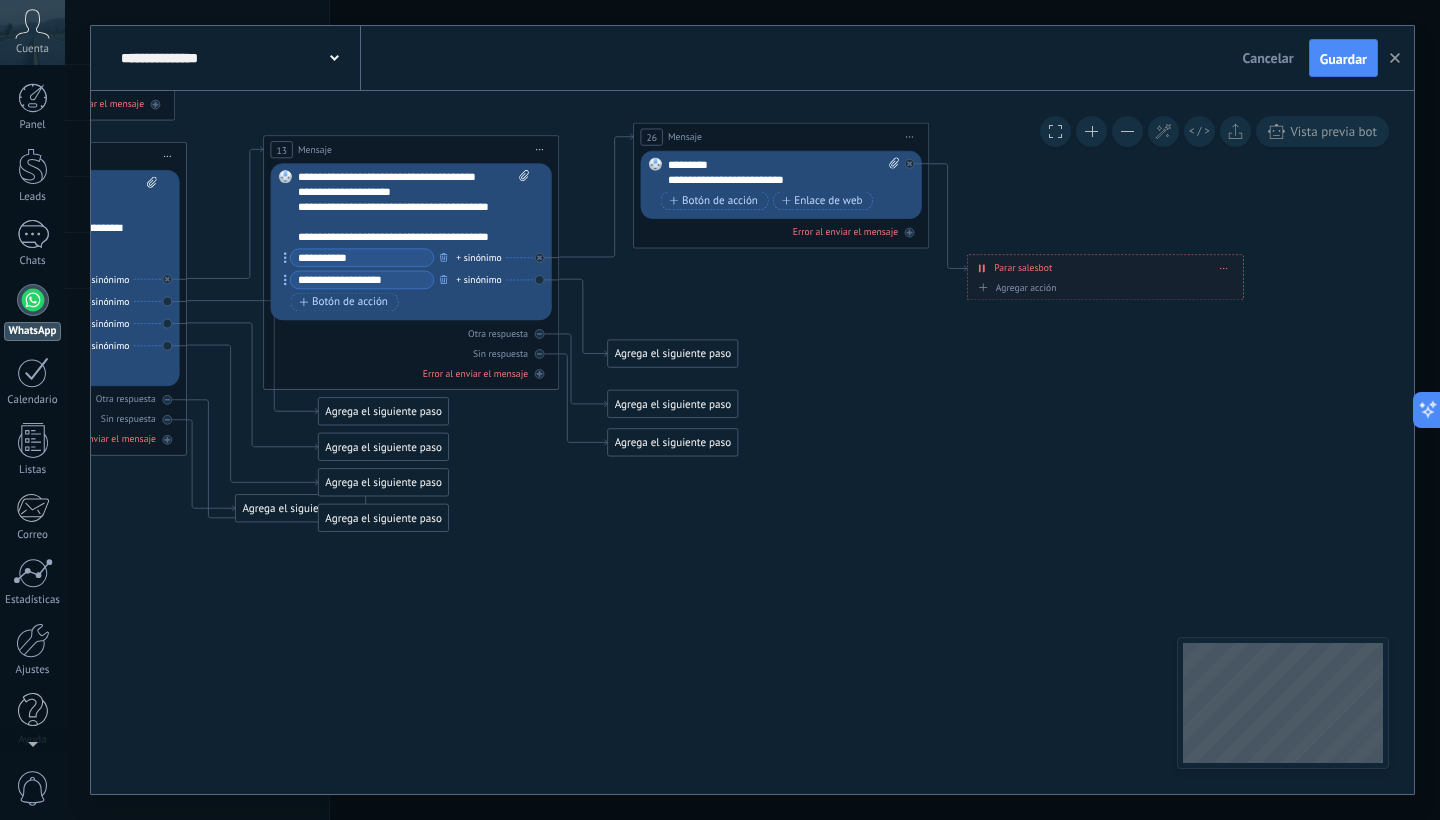 drag, startPoint x: 780, startPoint y: 191, endPoint x: 794, endPoint y: 128, distance: 64.53681 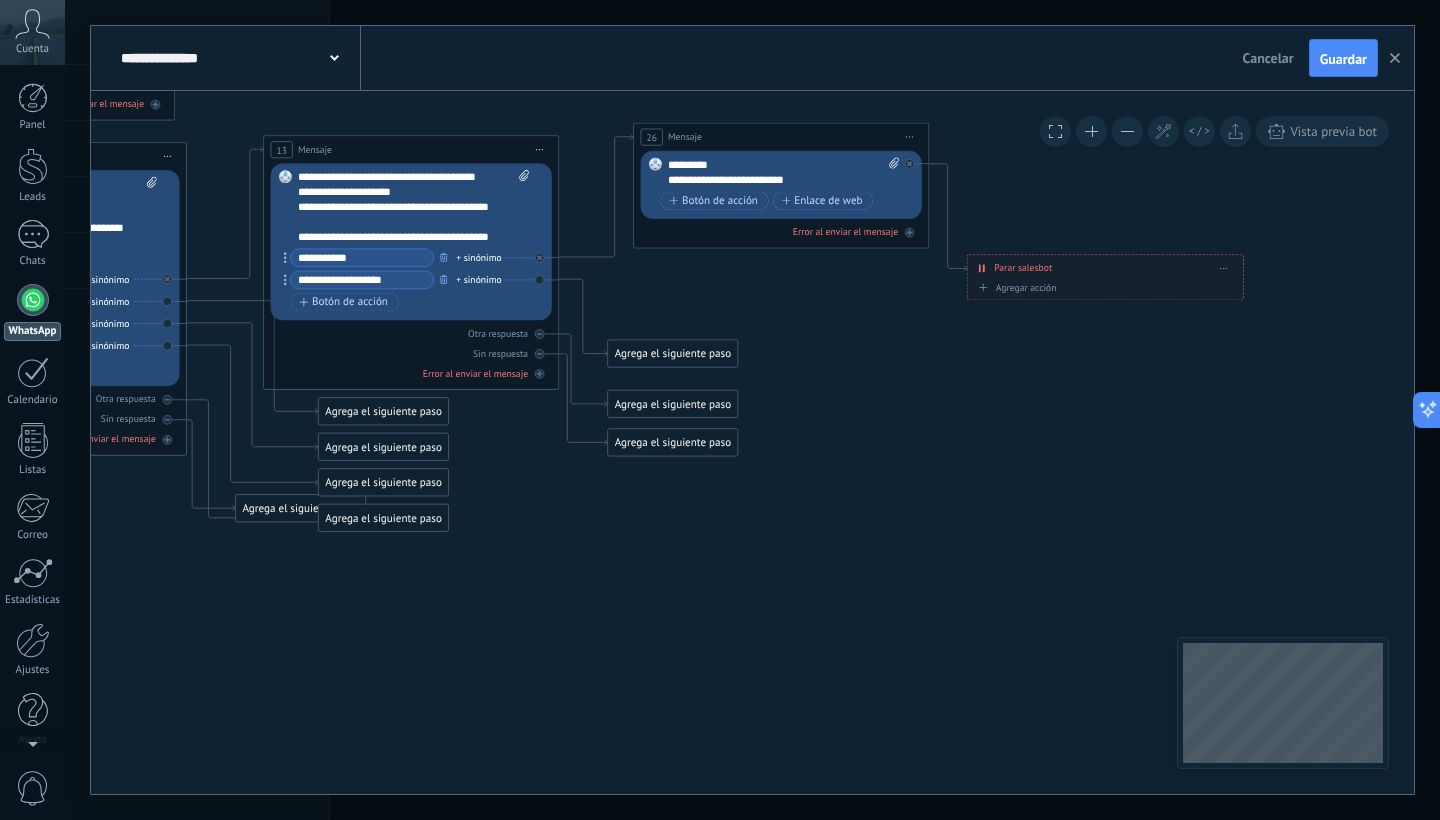 click on "26
Mensaje
*******
(a):
Todos los contactos - canales seleccionados
Todos los contactos - canales seleccionados
Todos los contactos - canal primario
Contacto principal - canales seleccionados
Contacto principal - canal primario
Todos los contactos - canales seleccionados
Todos los contactos - canales seleccionados
Todos los contactos - canal primario" at bounding box center [781, 136] 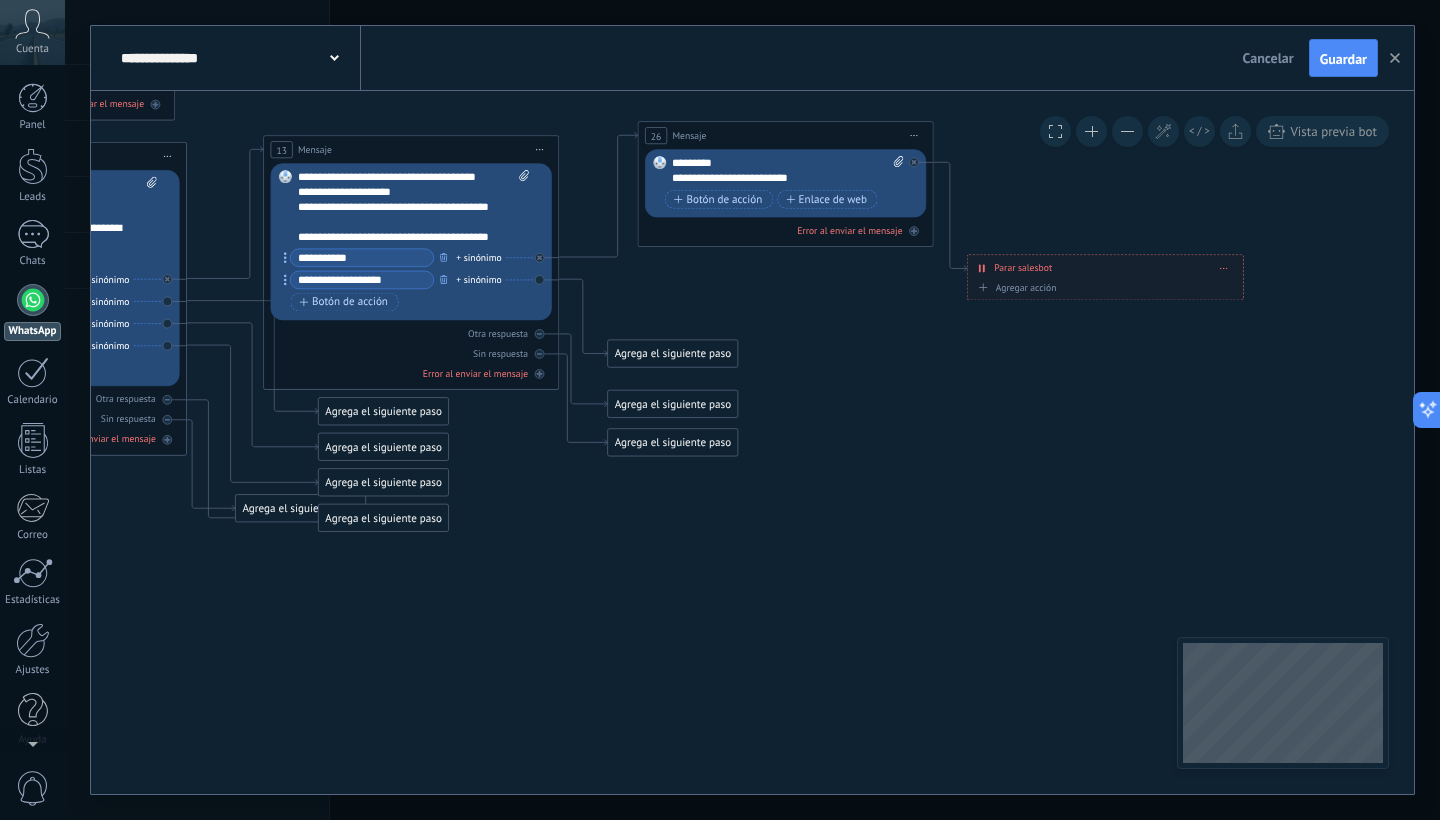 click on "Agrega el siguiente paso" at bounding box center (673, 354) 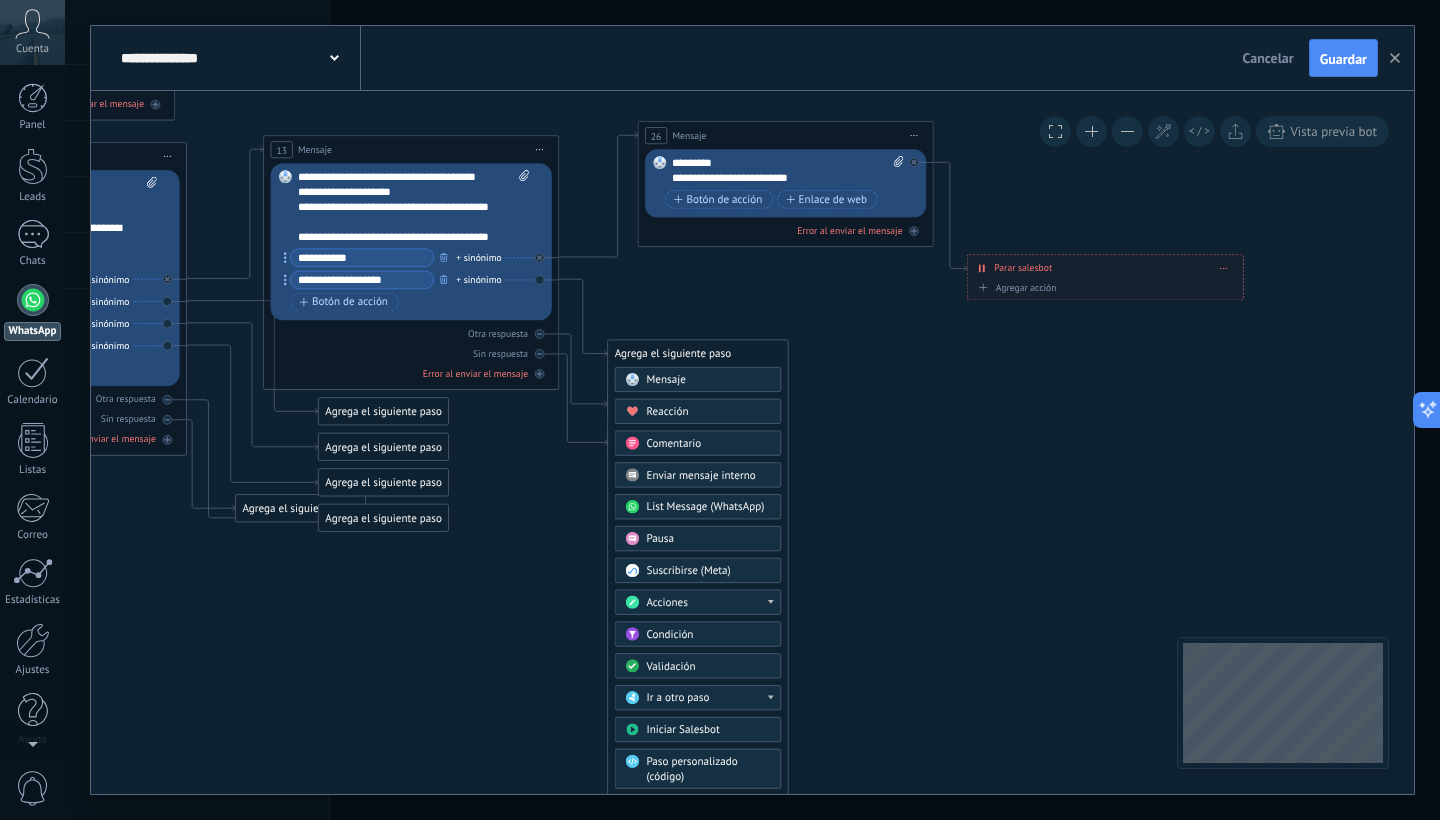 click on "Mensaje" at bounding box center [698, 379] 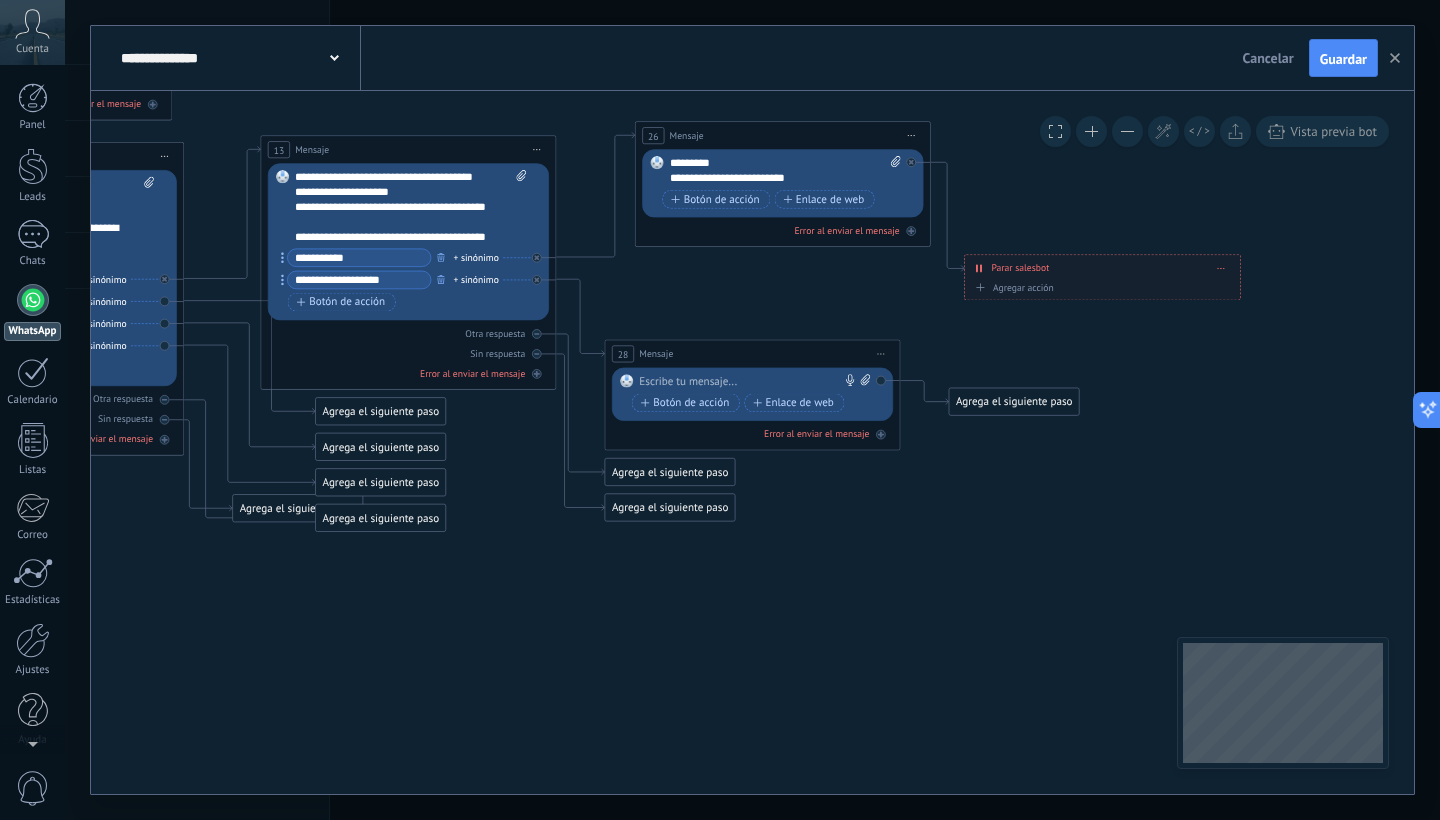 click at bounding box center (749, 381) 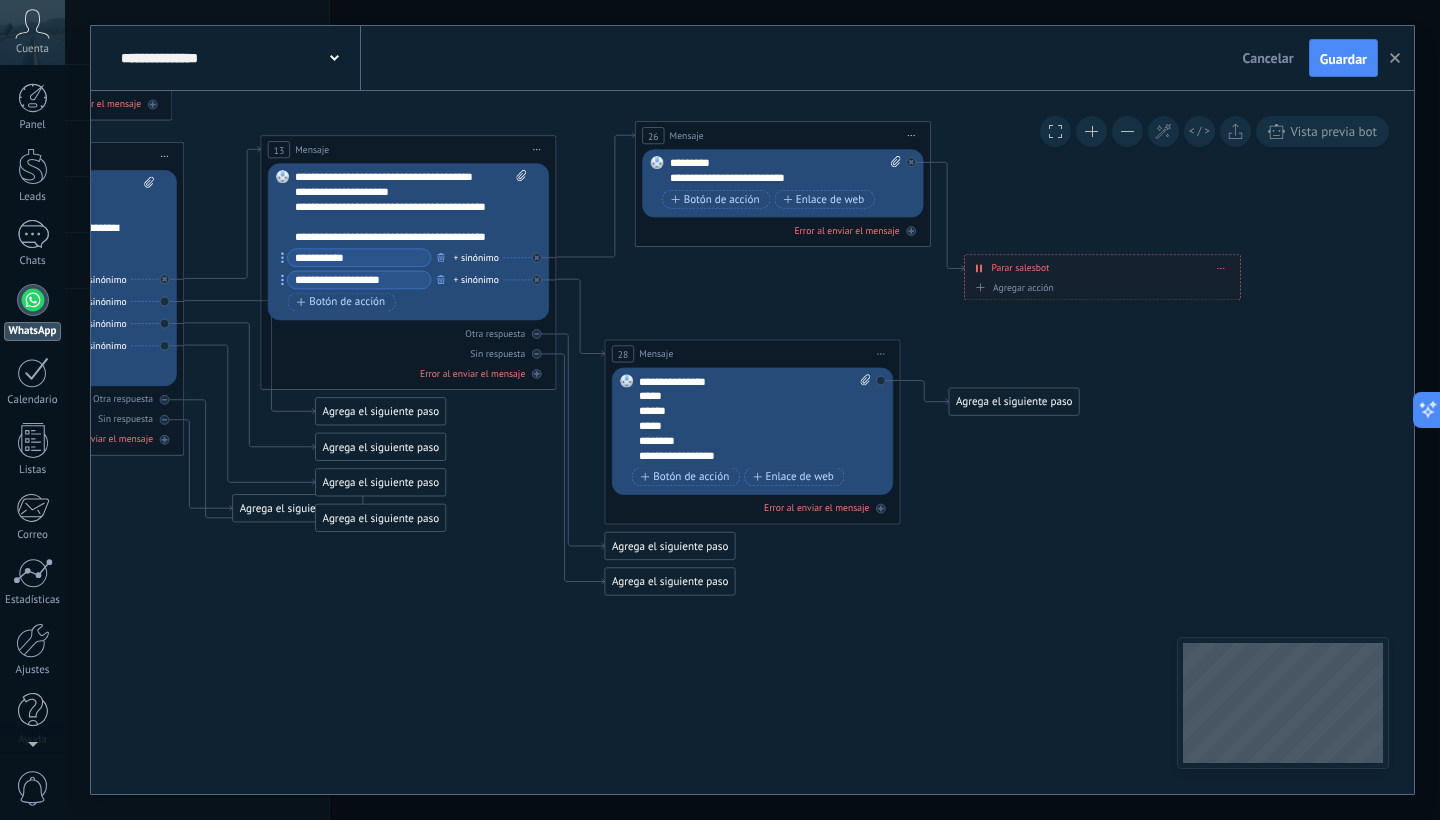 scroll, scrollTop: 40, scrollLeft: 0, axis: vertical 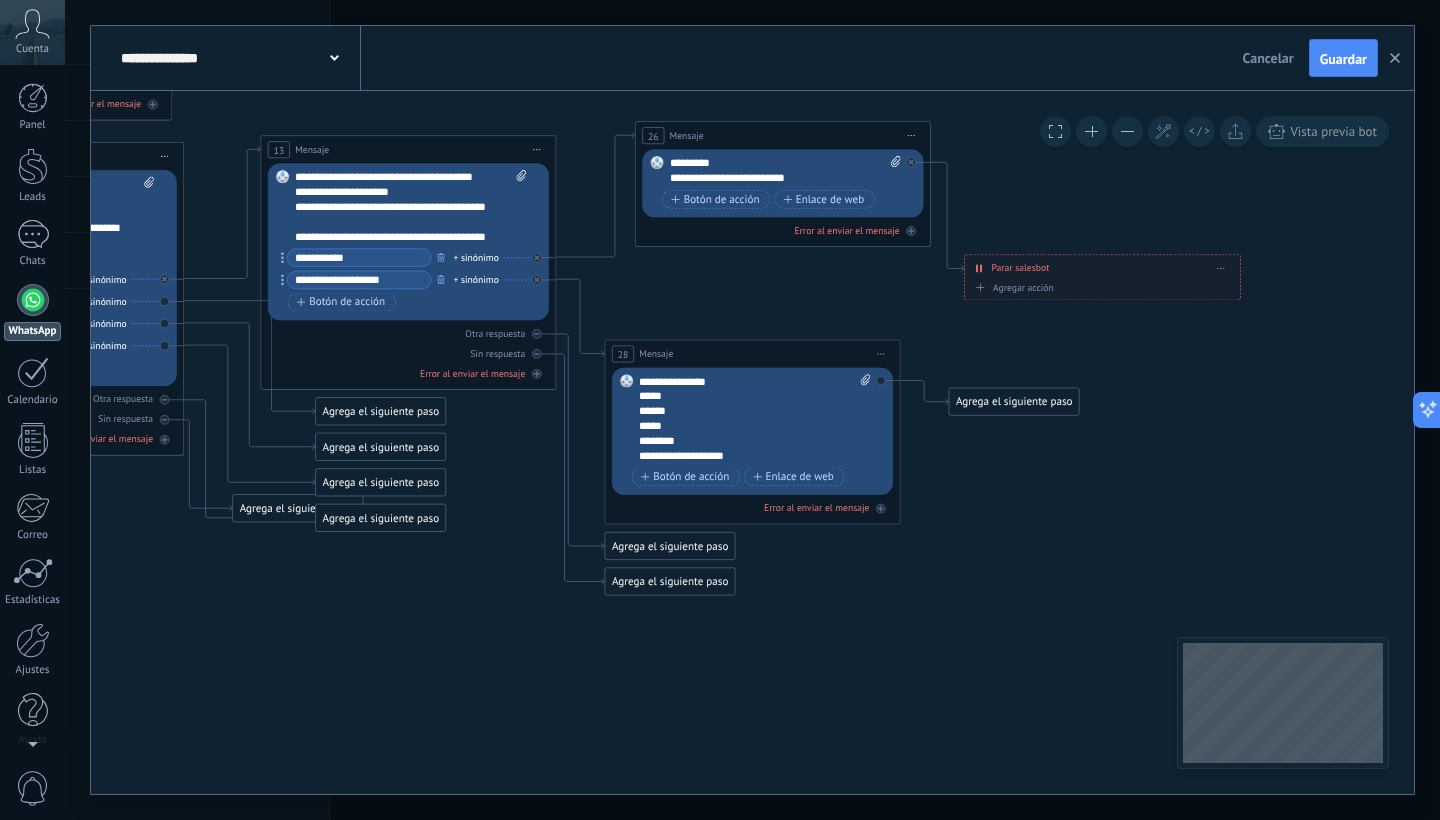 click on "*****" at bounding box center [742, 396] 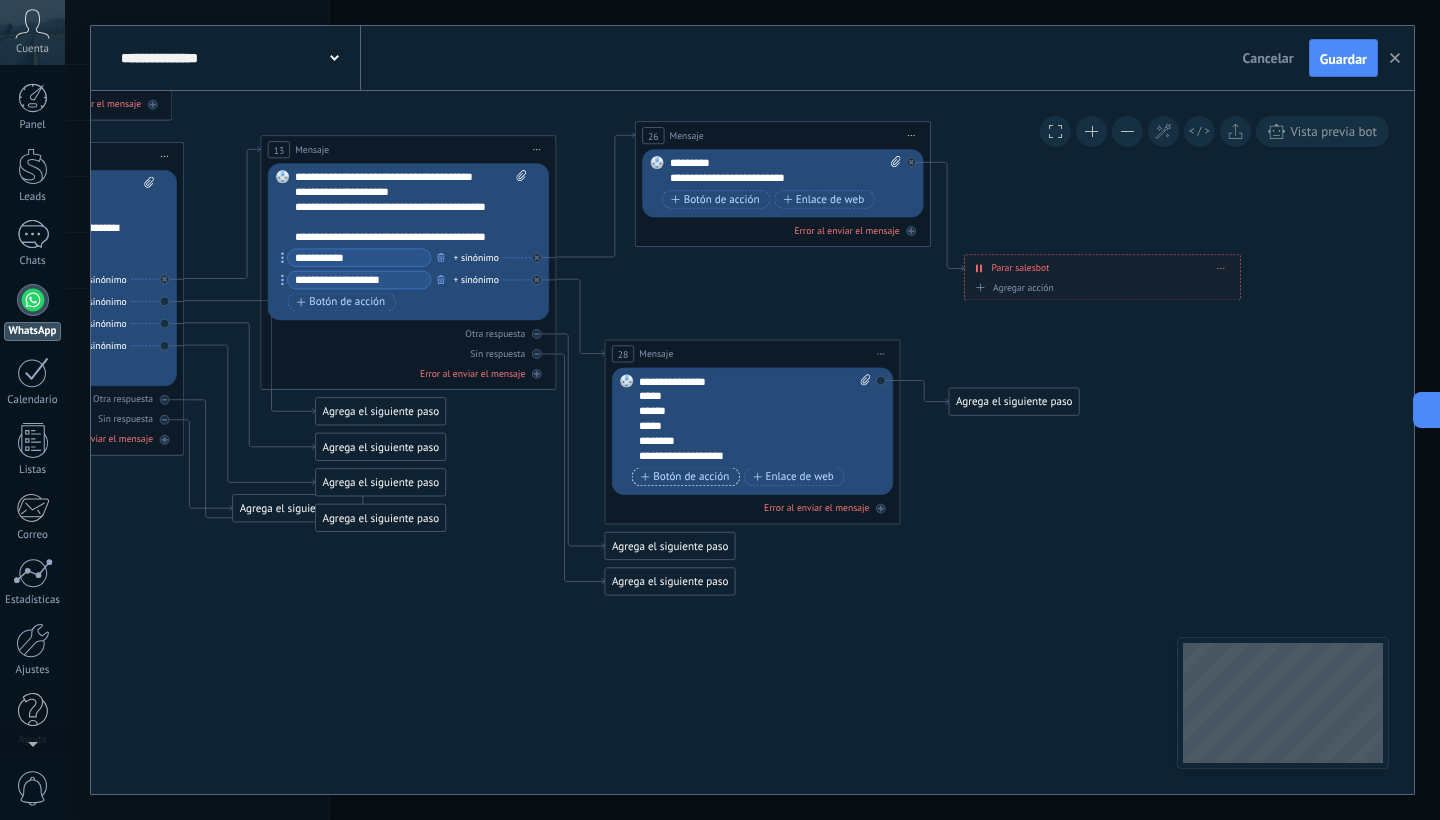 click on "Botón de acción" at bounding box center (685, 477) 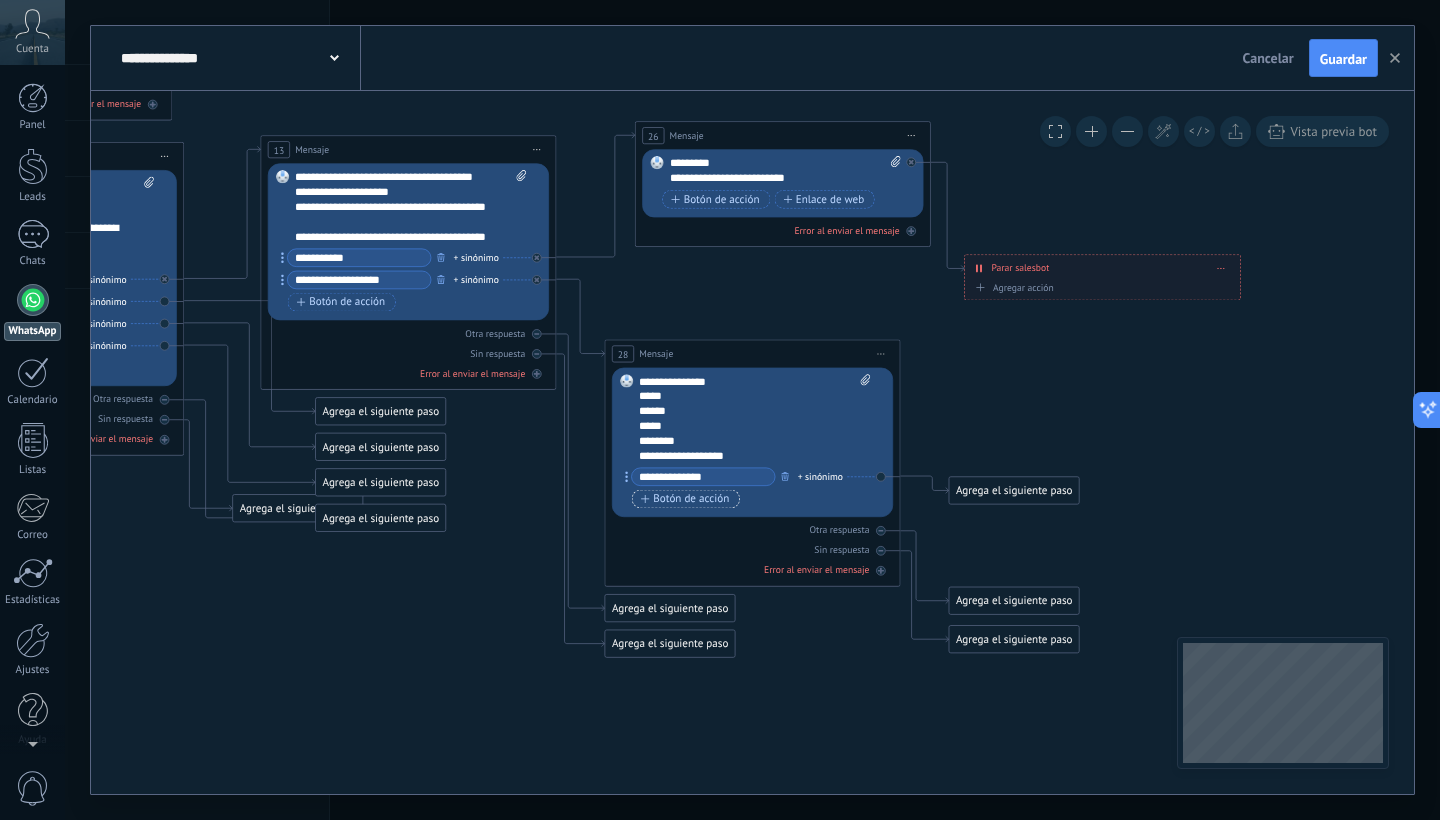 type on "**********" 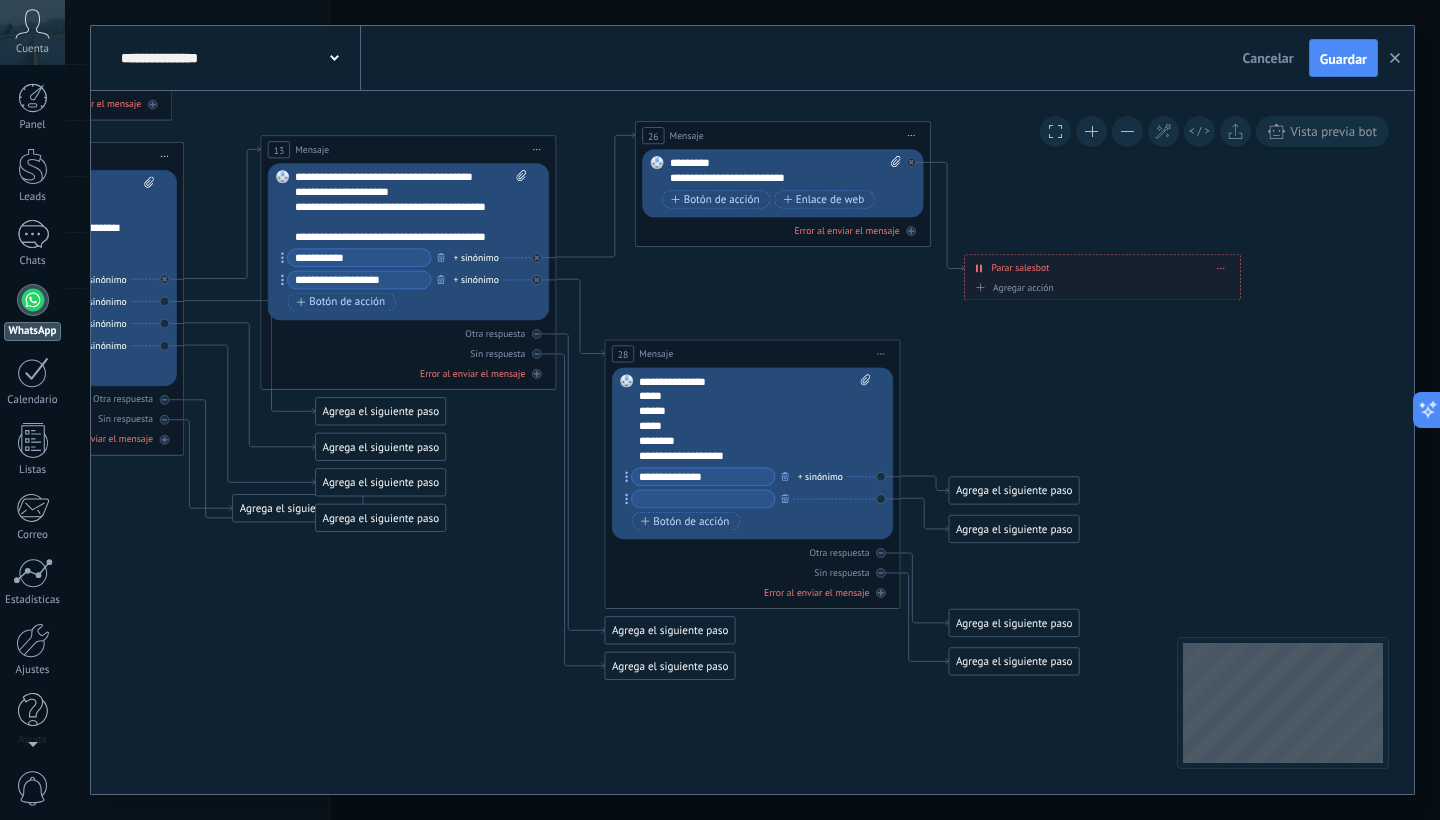 click at bounding box center (703, 498) 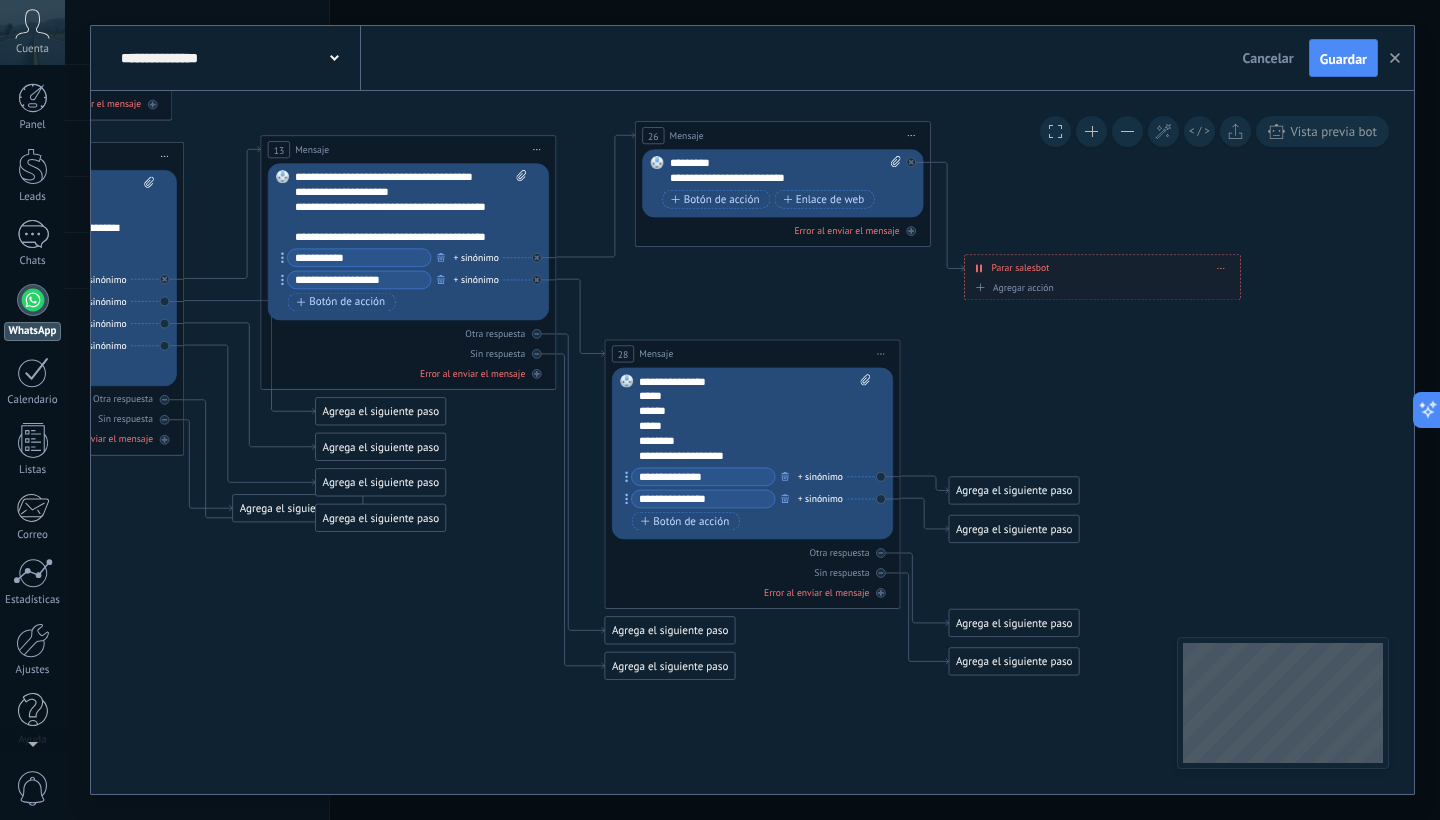 type on "**********" 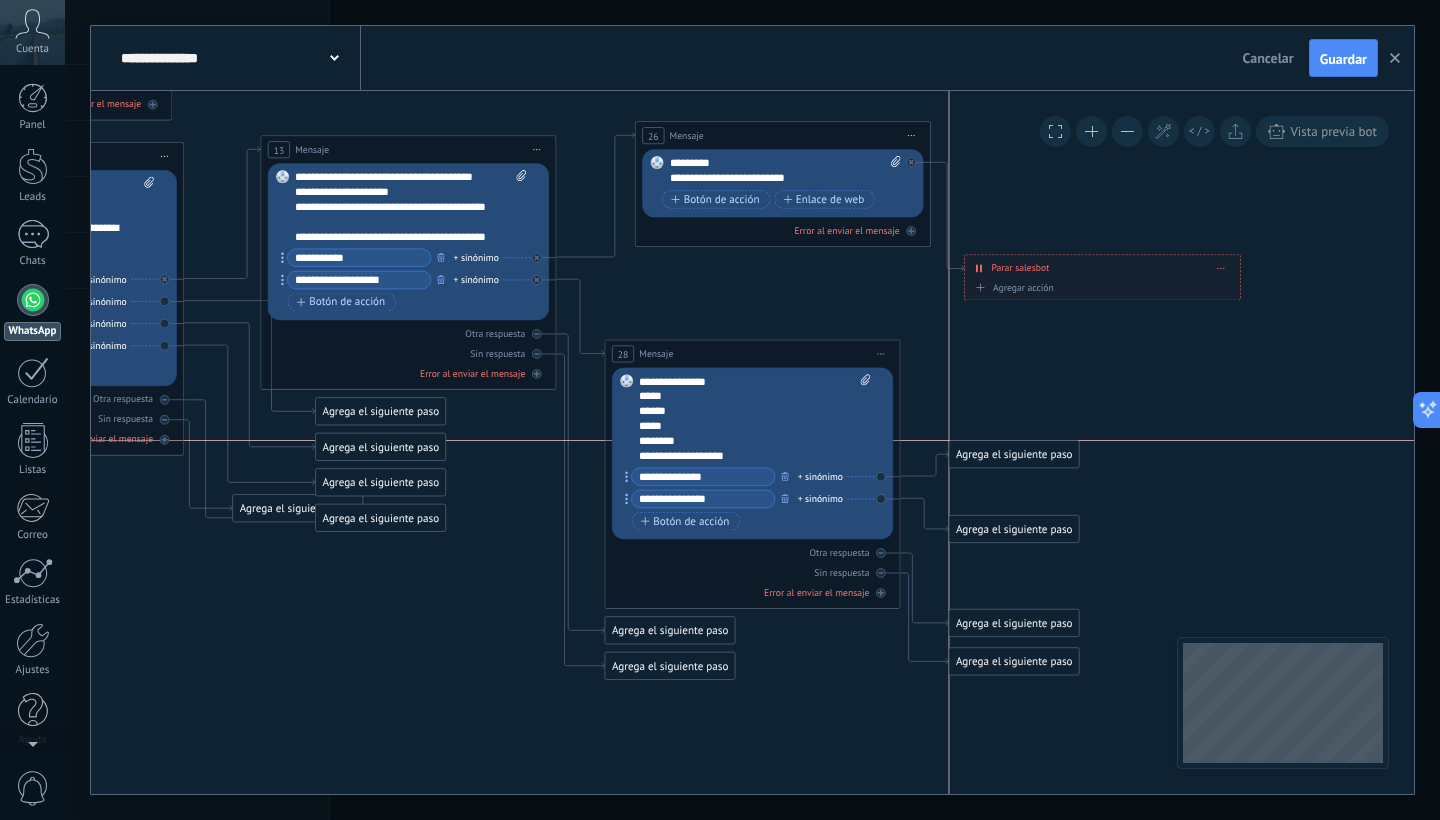 drag, startPoint x: 993, startPoint y: 493, endPoint x: 999, endPoint y: 462, distance: 31.575306 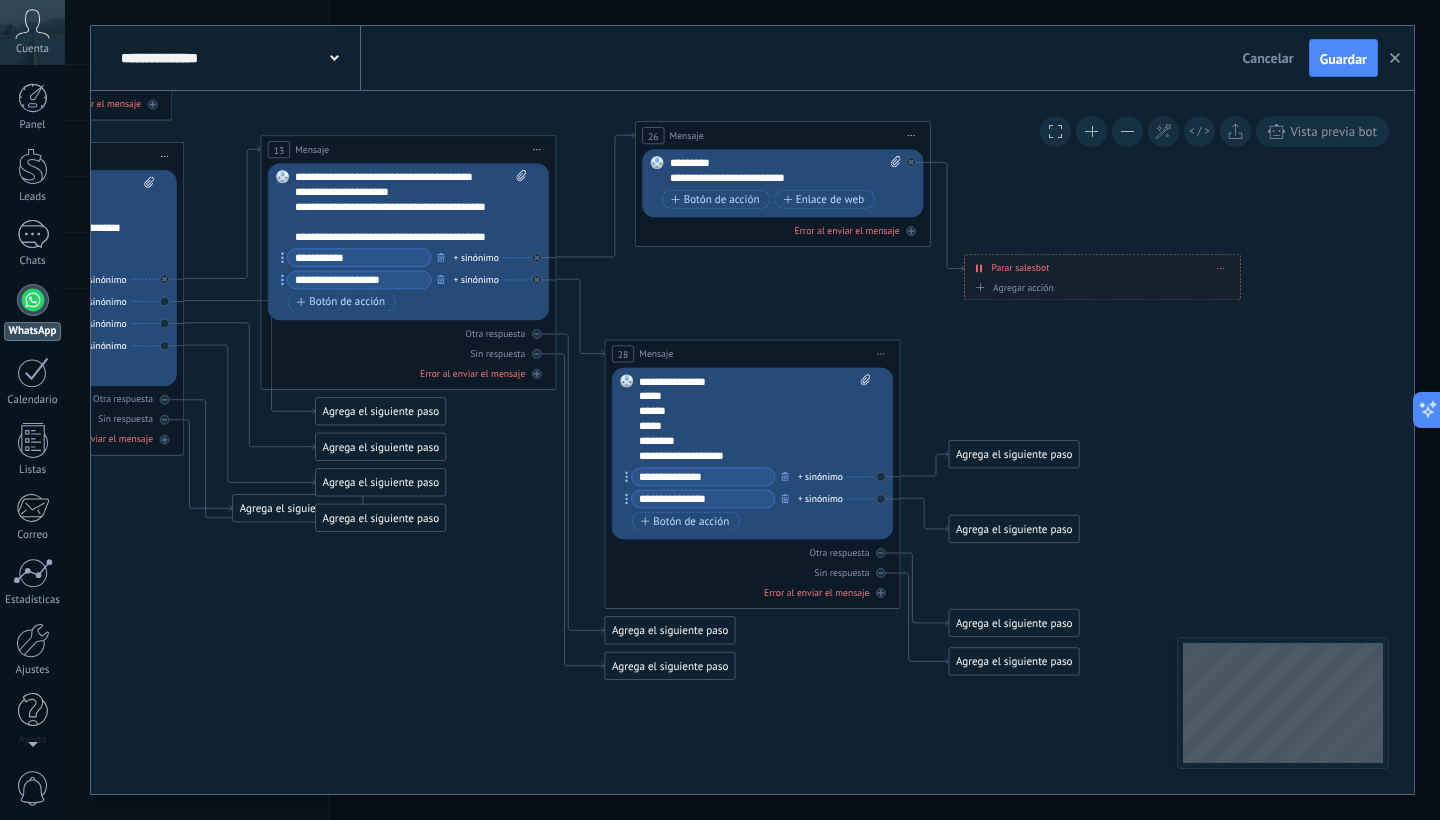click on "Agrega el siguiente paso" at bounding box center [1014, 454] 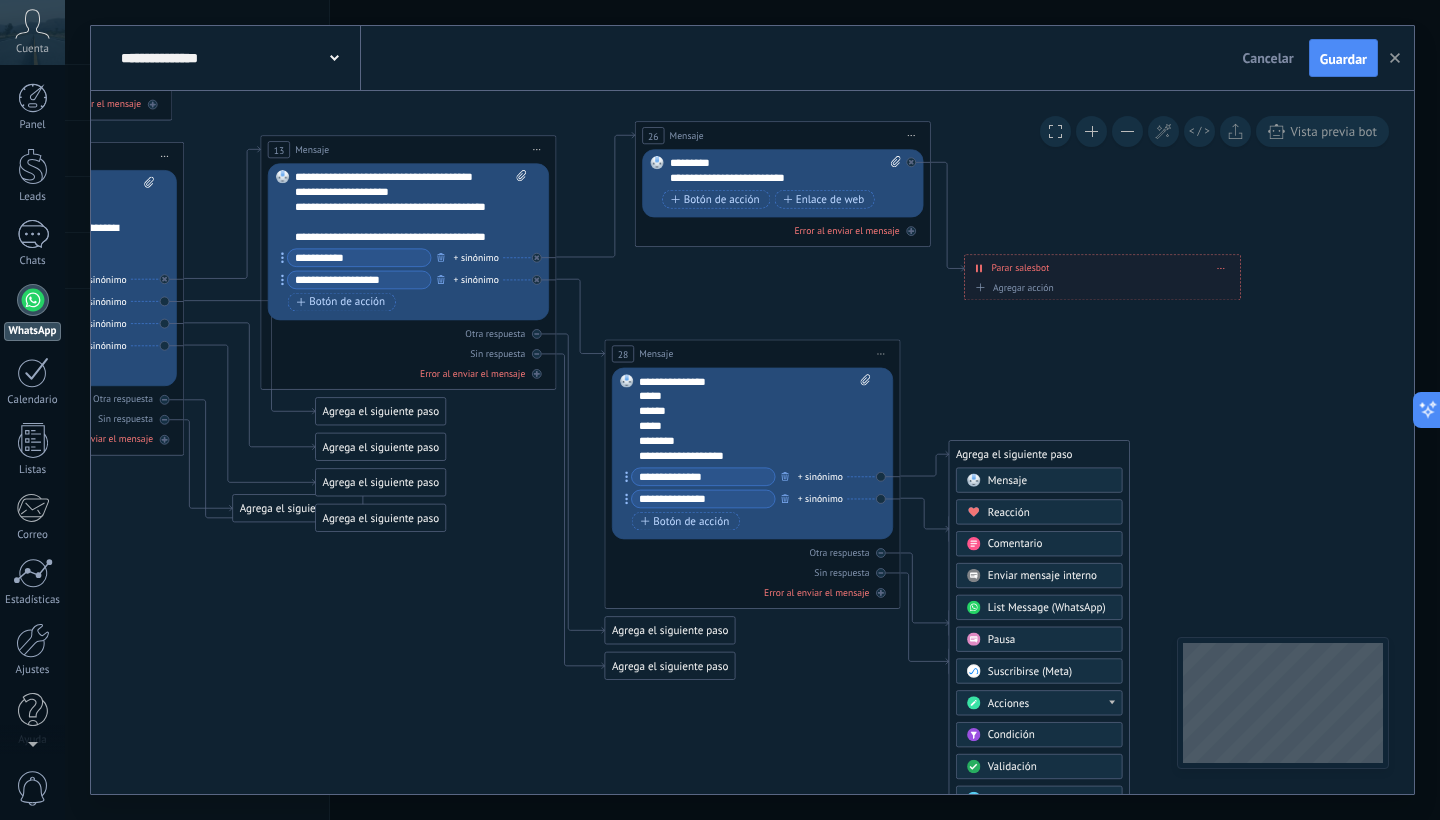 click on "Mensaje" at bounding box center [1007, 480] 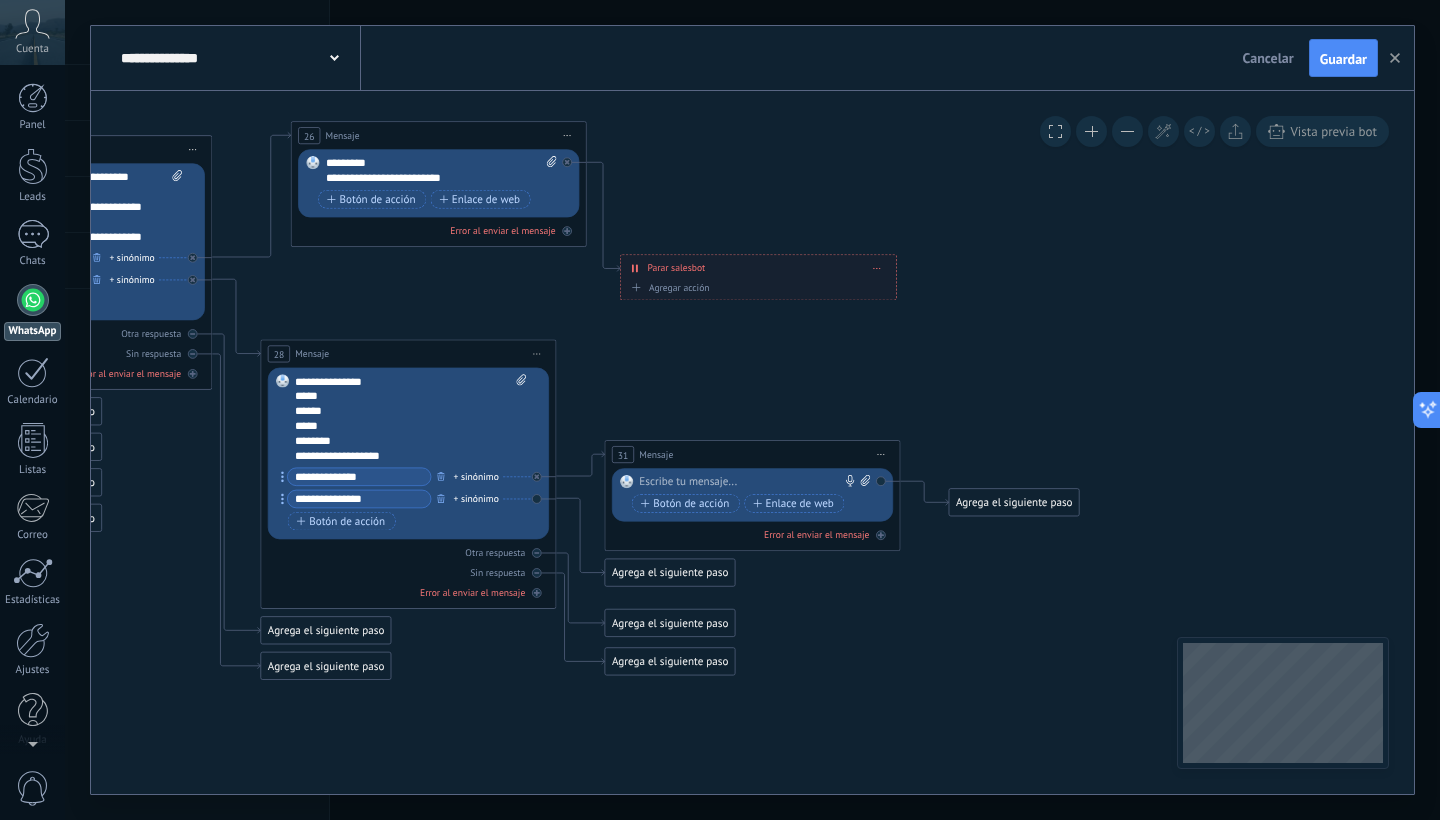 click at bounding box center [749, 482] 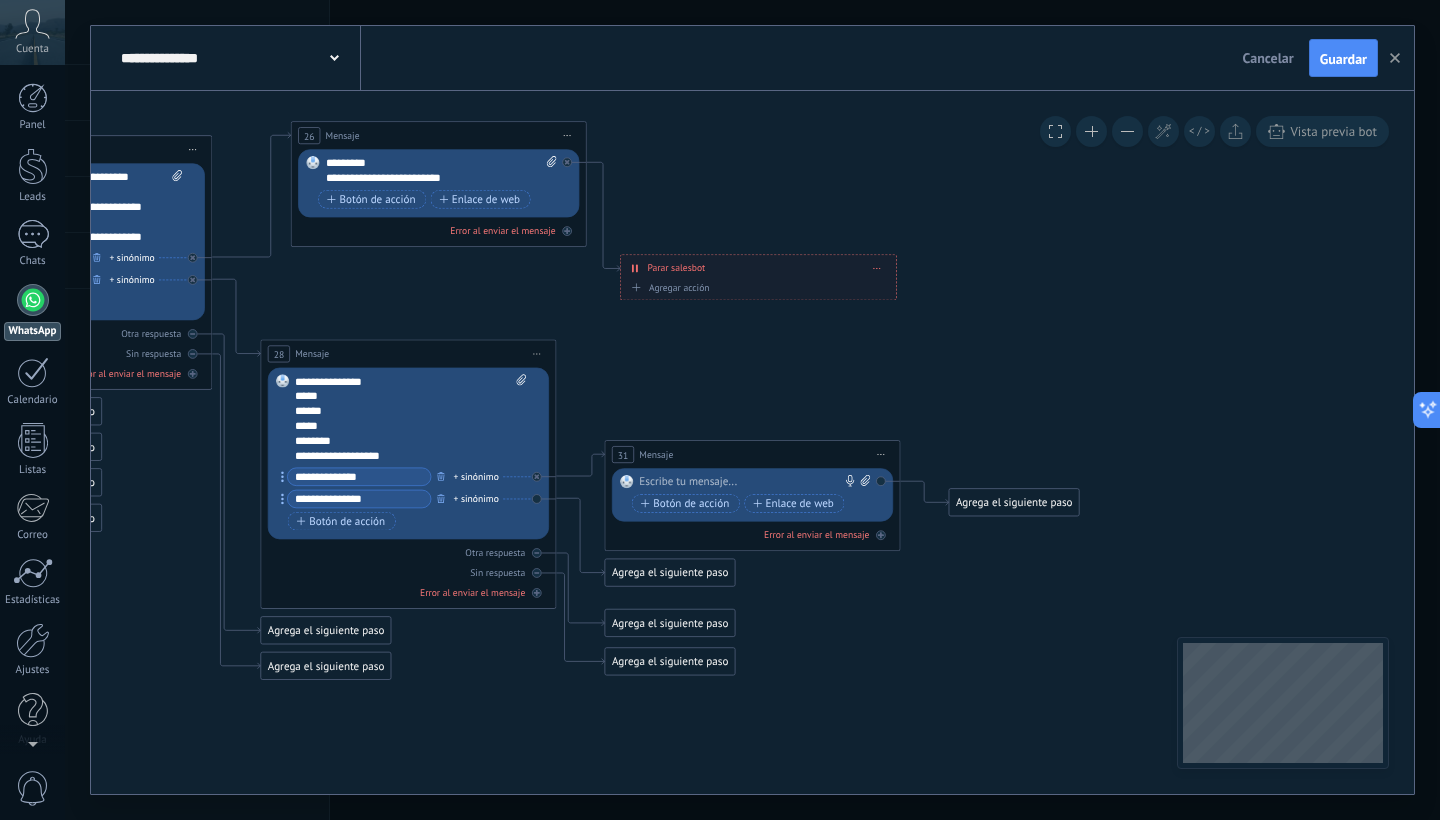 type 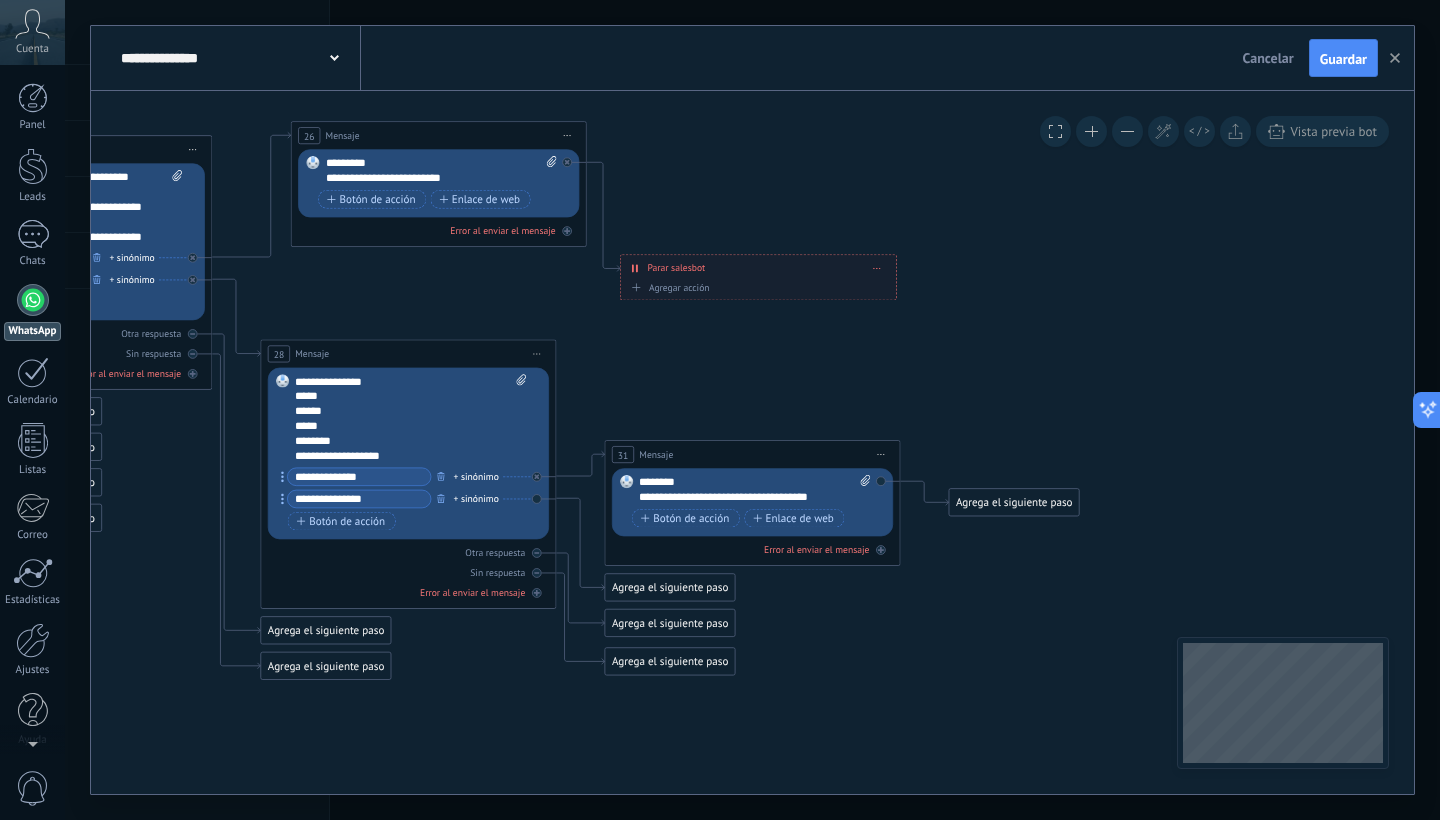 click on "Agrega el siguiente paso
Mensaje
Mensaje
Mensaje
Reacción
Comentario
Enviar mensaje interno" at bounding box center [1014, 502] 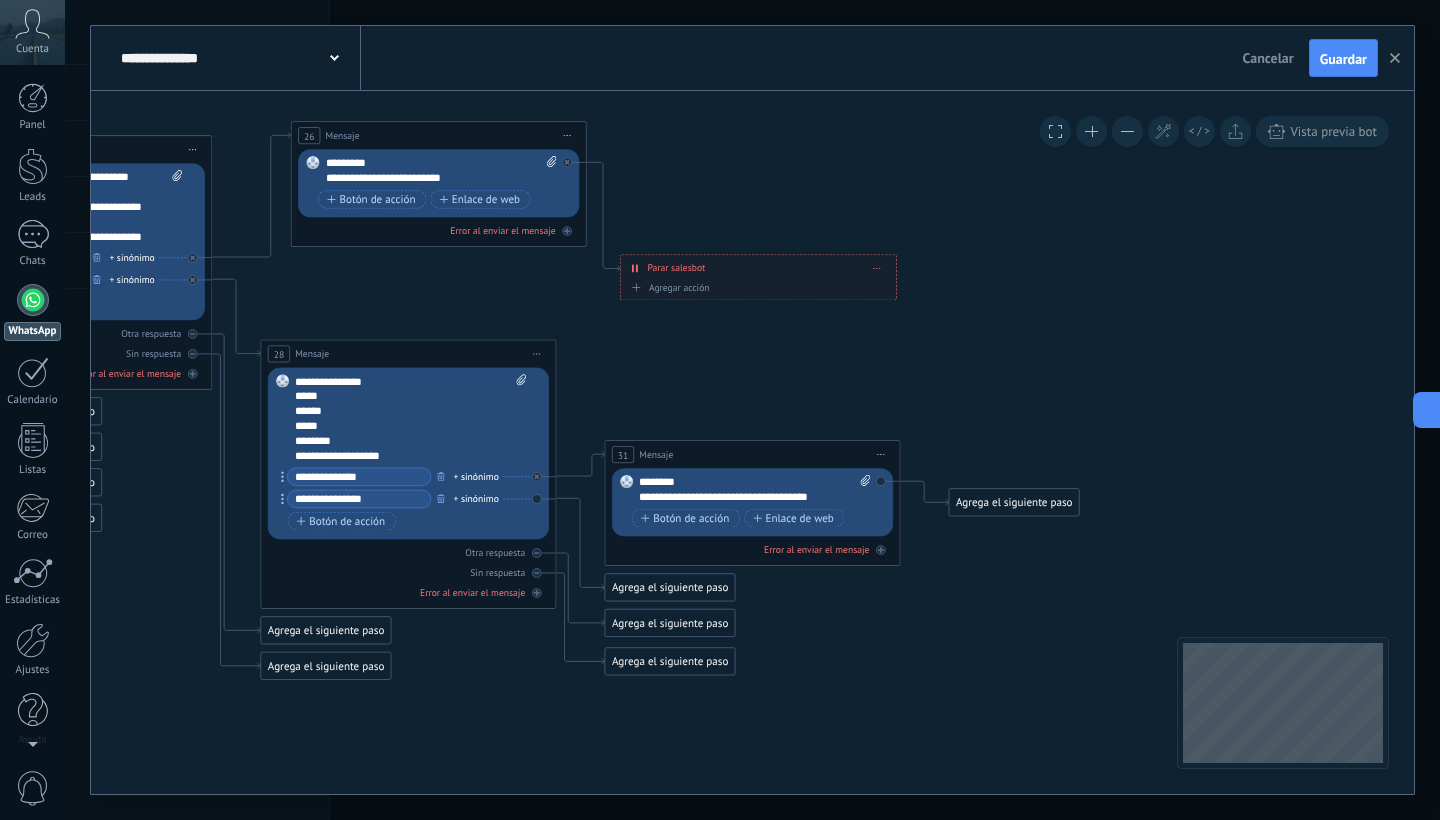 click on "Agrega el siguiente paso" at bounding box center (1014, 502) 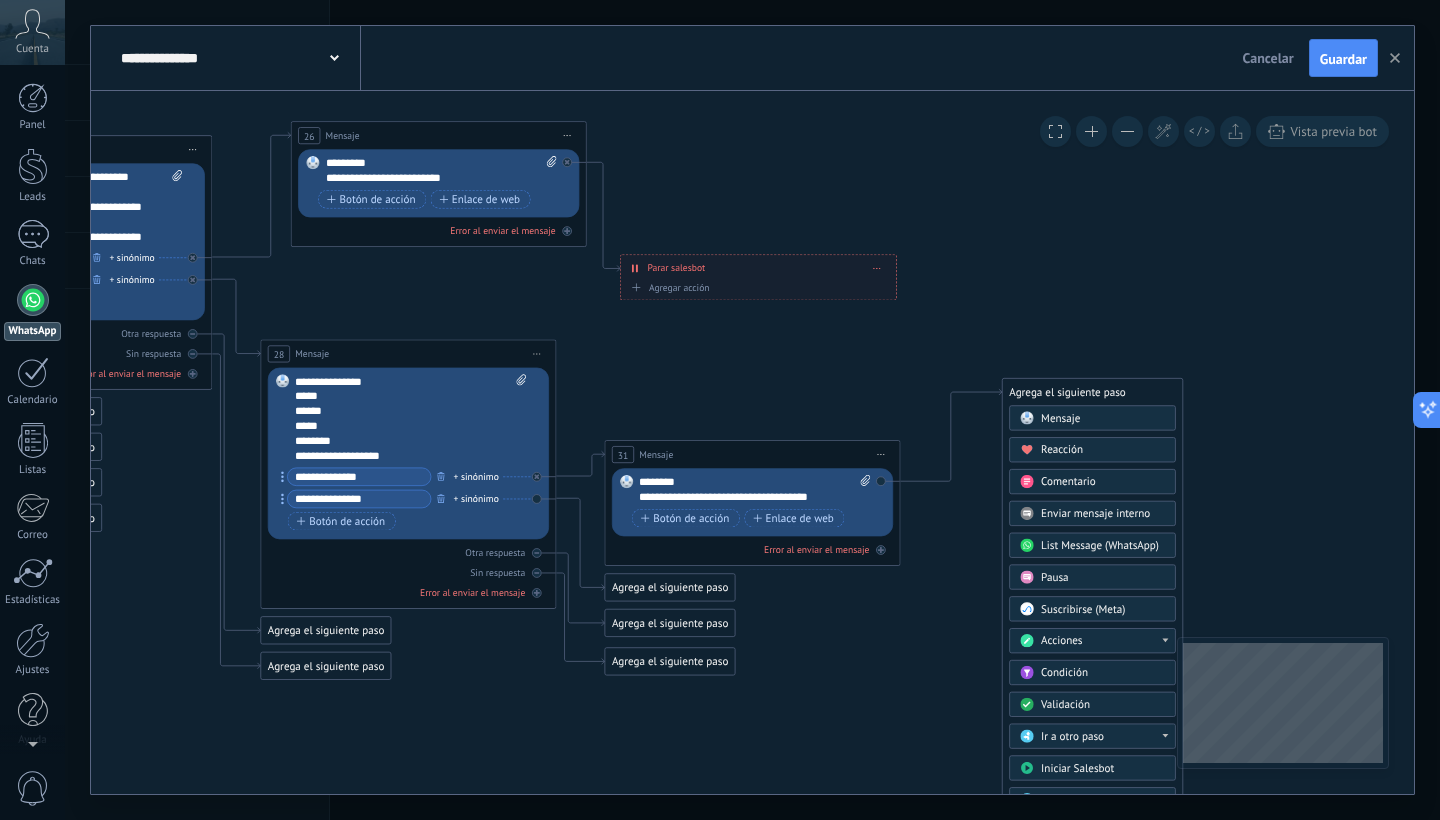 drag, startPoint x: 1050, startPoint y: 642, endPoint x: 1068, endPoint y: 329, distance: 313.51715 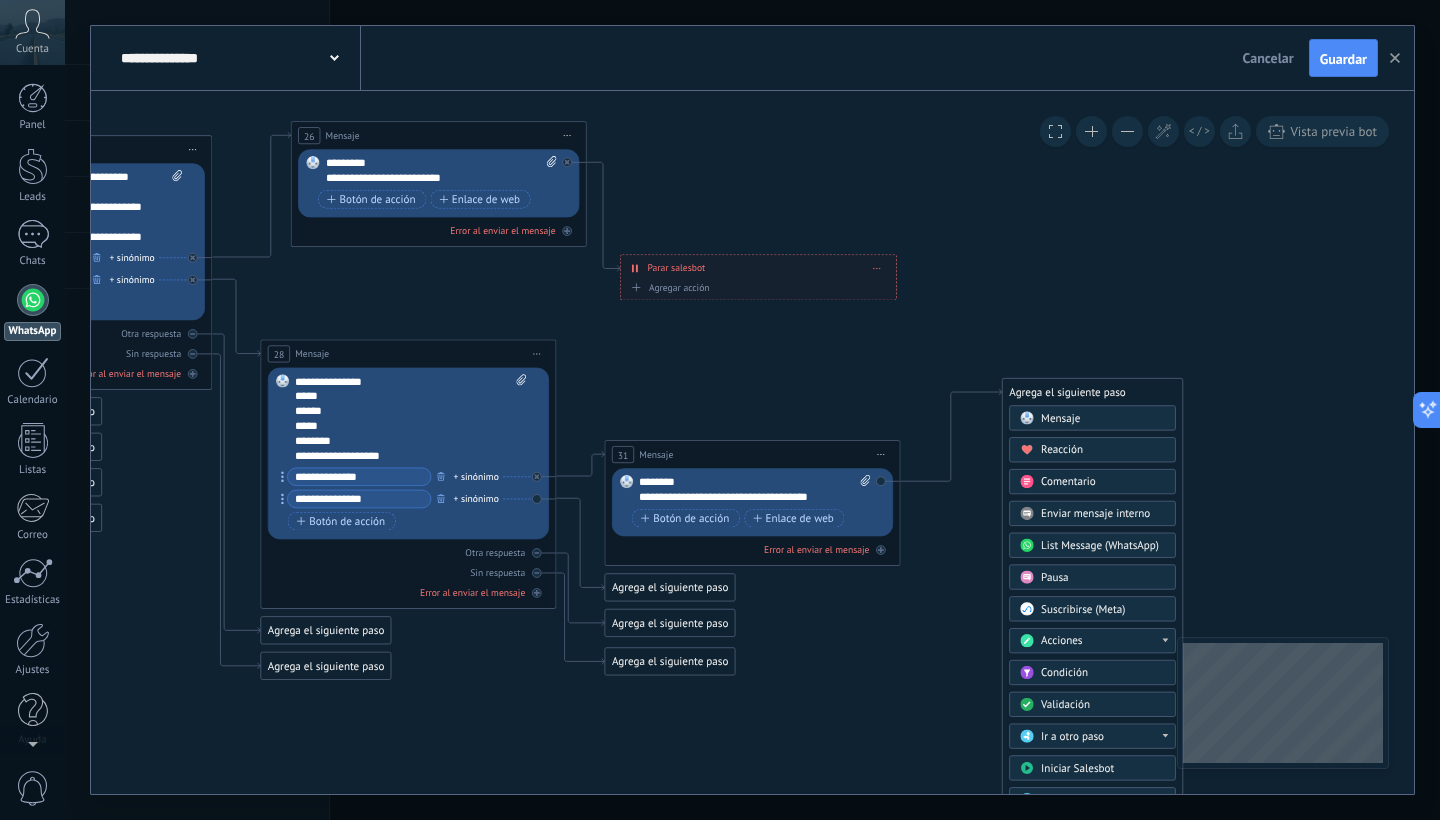 click on "Agrega el siguiente paso" at bounding box center [1093, 392] 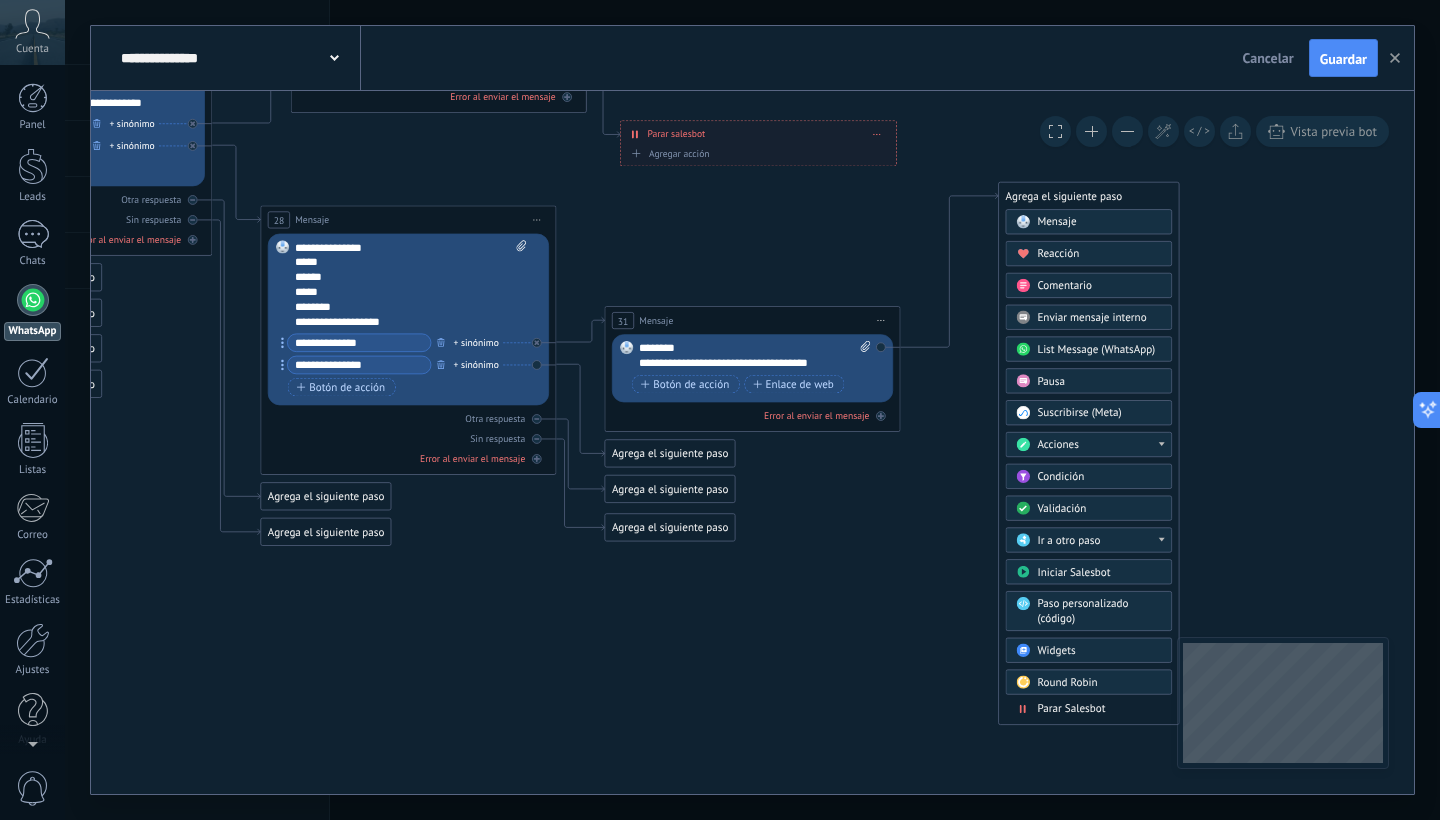 click on "Parar Salesbot" at bounding box center [1071, 709] 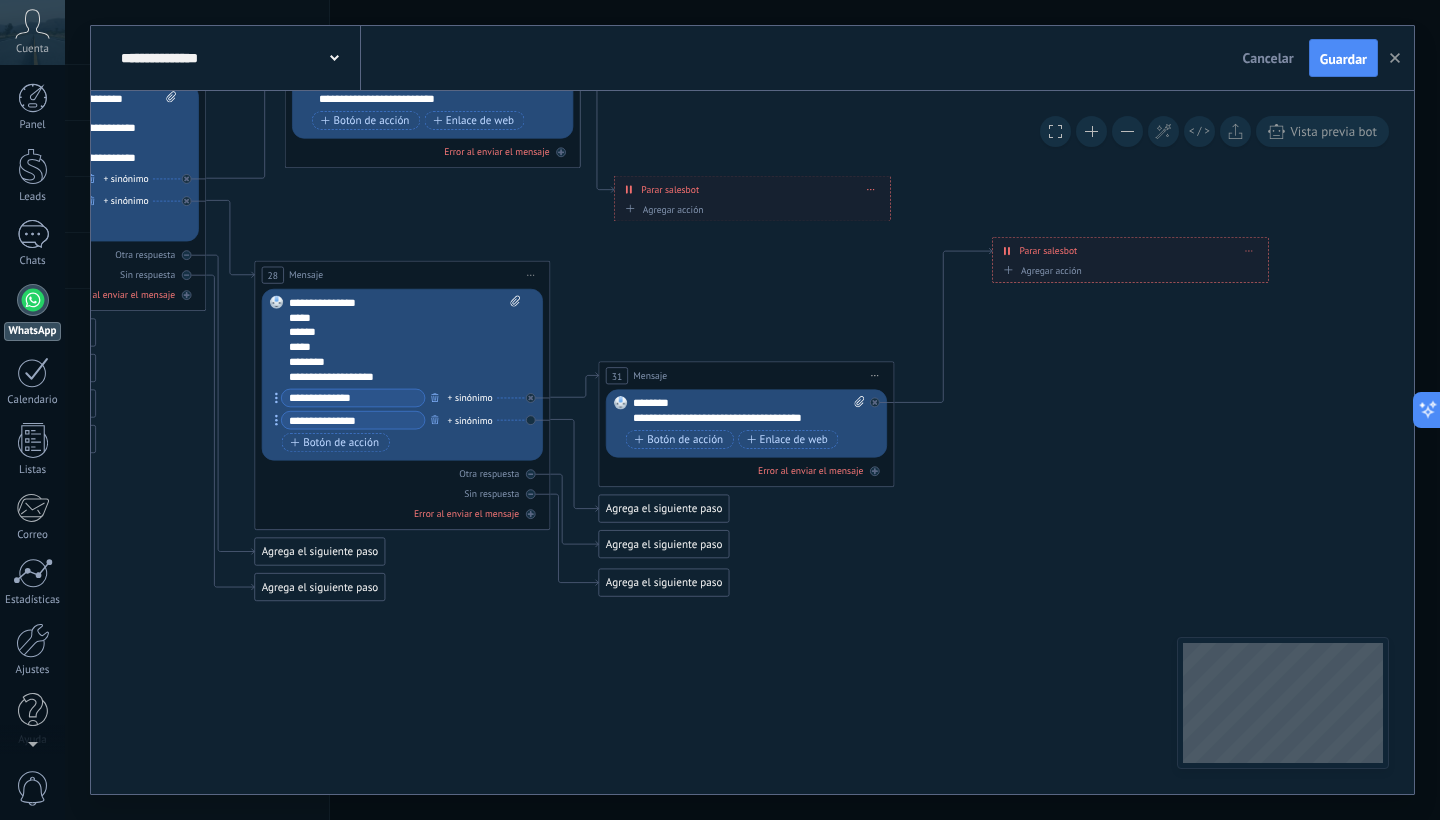 drag, startPoint x: 1078, startPoint y: 267, endPoint x: 855, endPoint y: 257, distance: 223.2241 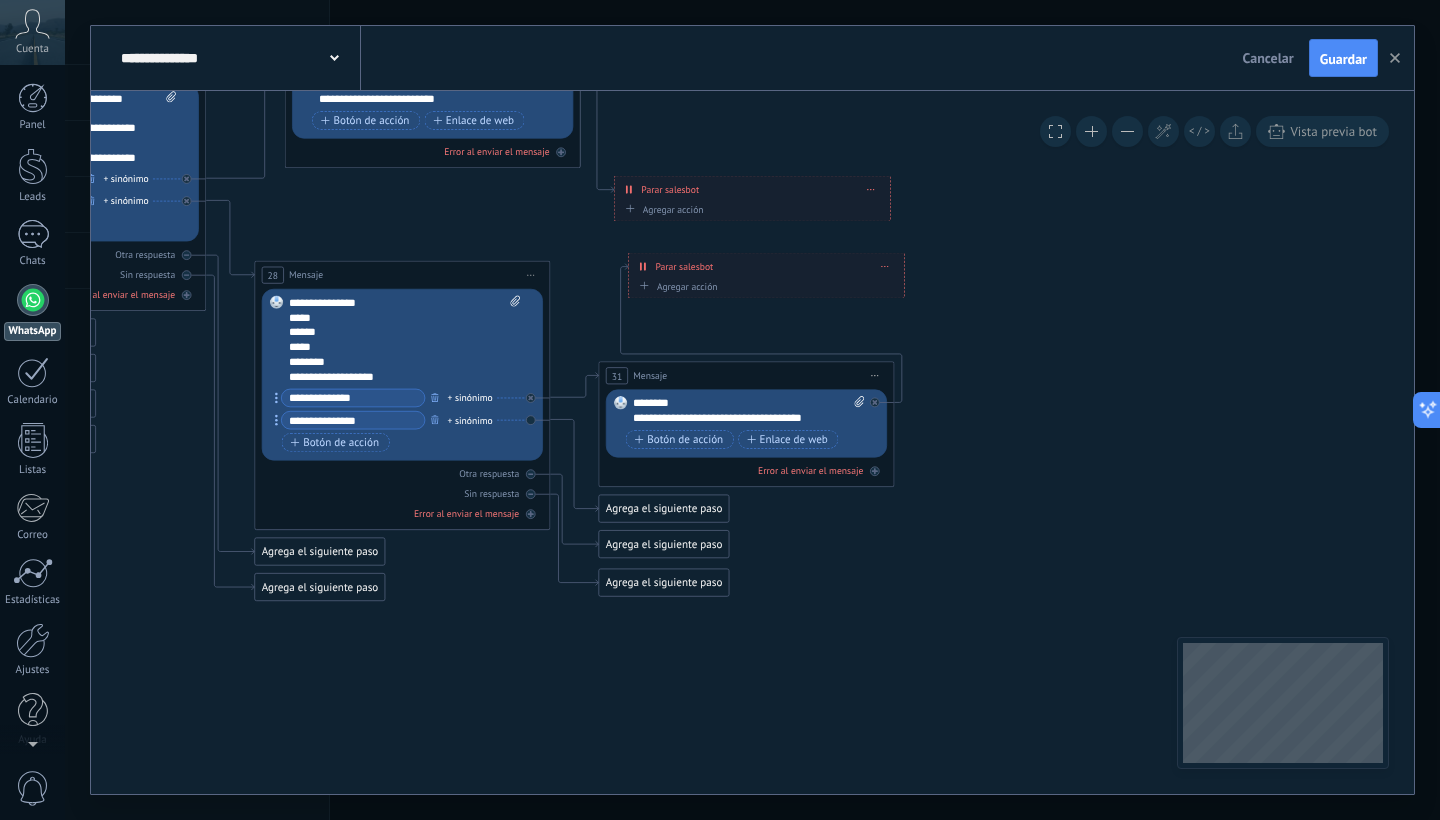 drag, startPoint x: 1044, startPoint y: 242, endPoint x: 682, endPoint y: 257, distance: 362.31064 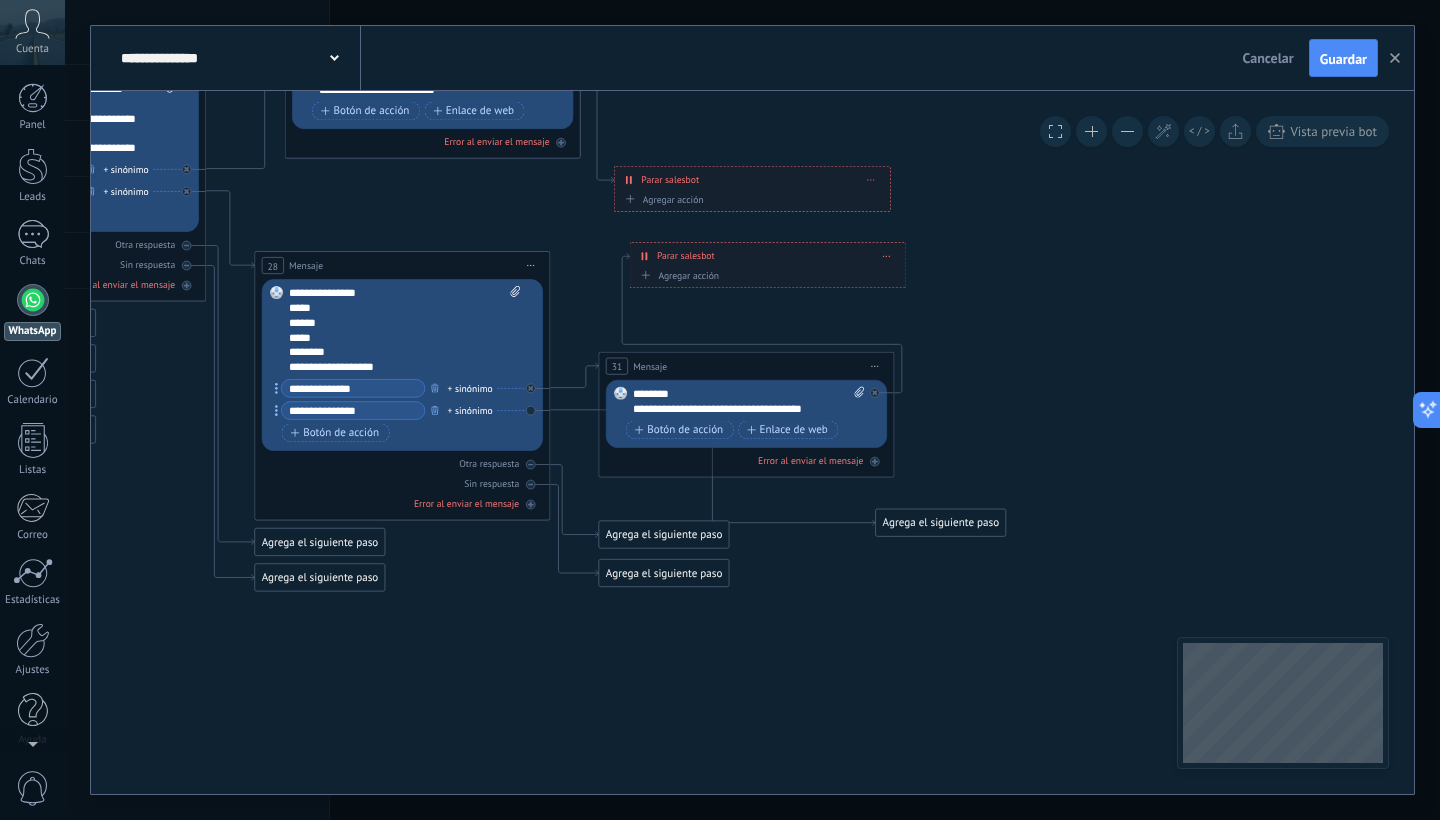 drag, startPoint x: 634, startPoint y: 492, endPoint x: 900, endPoint y: 514, distance: 266.90823 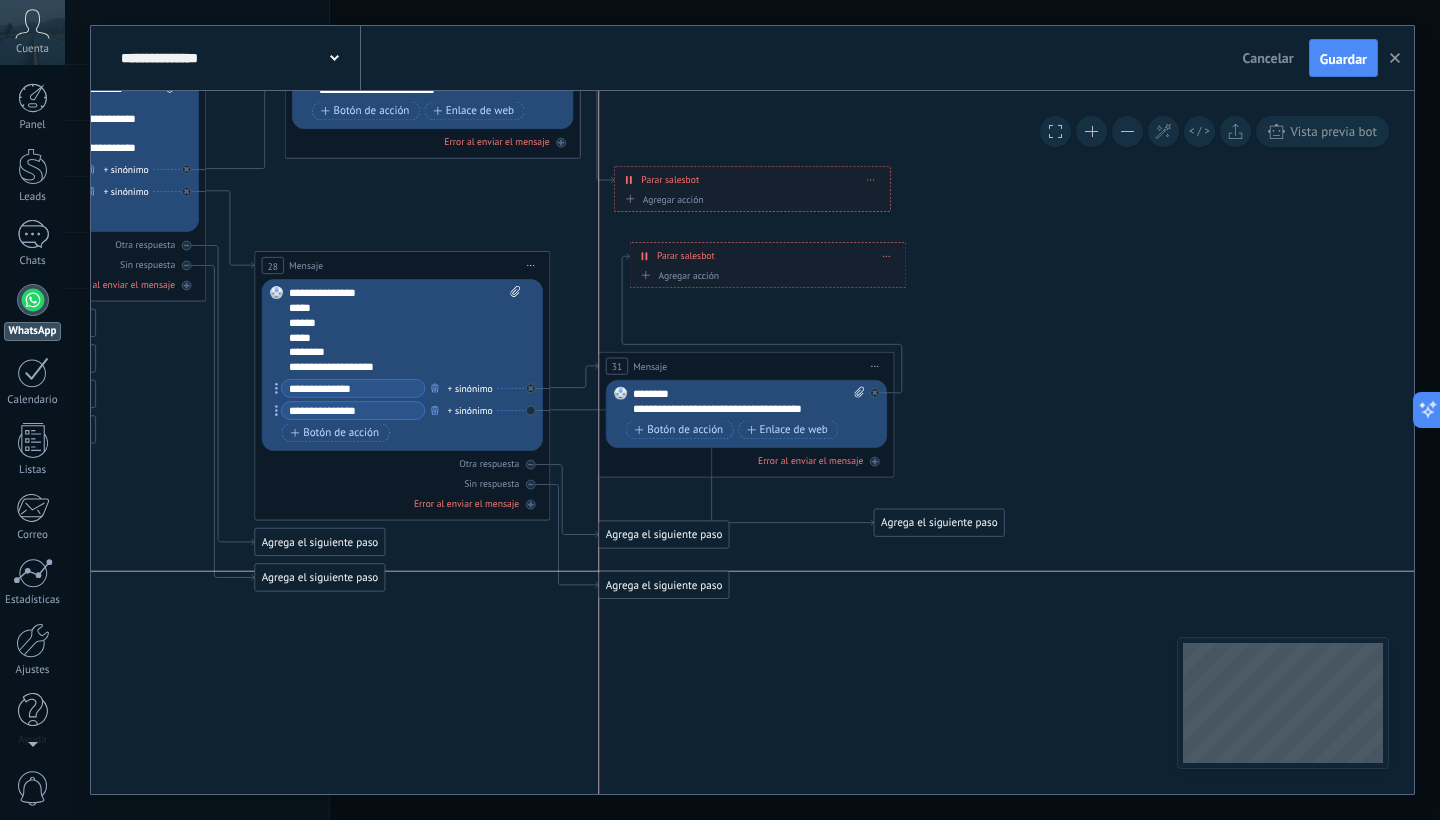 drag, startPoint x: 675, startPoint y: 575, endPoint x: 676, endPoint y: 656, distance: 81.00617 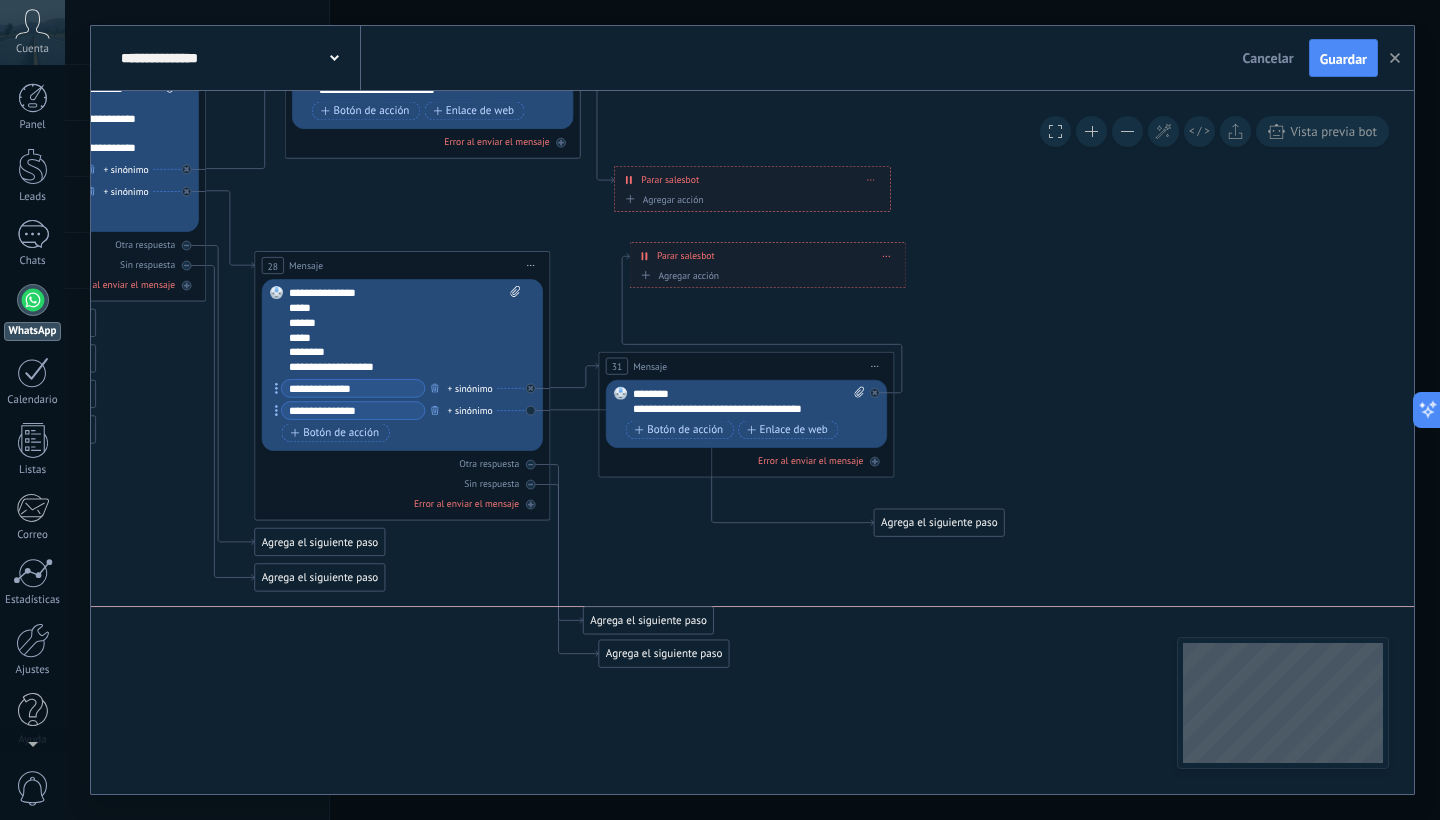 drag, startPoint x: 686, startPoint y: 541, endPoint x: 671, endPoint y: 633, distance: 93.214806 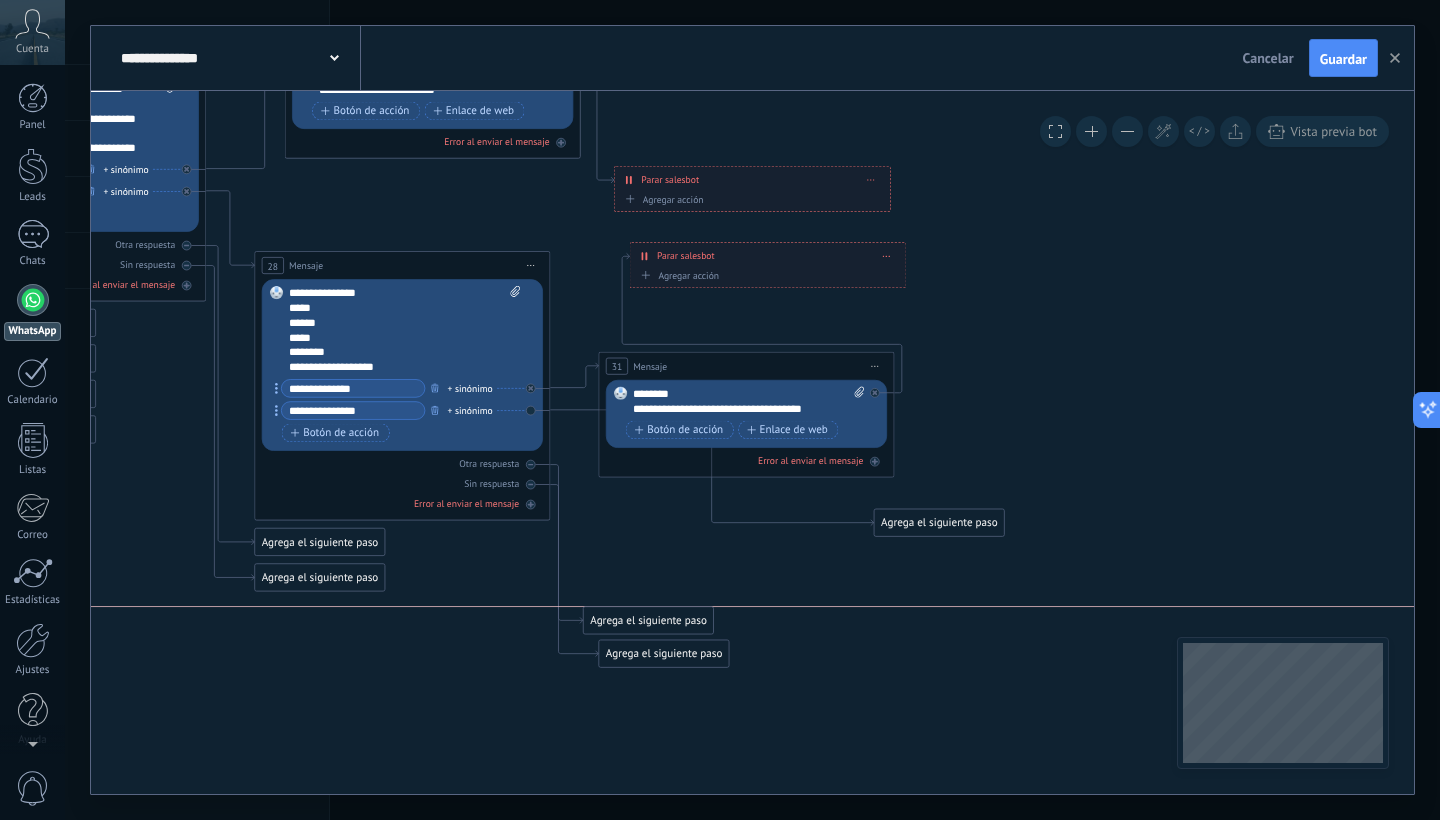 click on "Agrega el siguiente paso
Mensaje
Mensaje
Mensaje
Reacción
Comentario
Enviar mensaje interno" at bounding box center (648, 620) 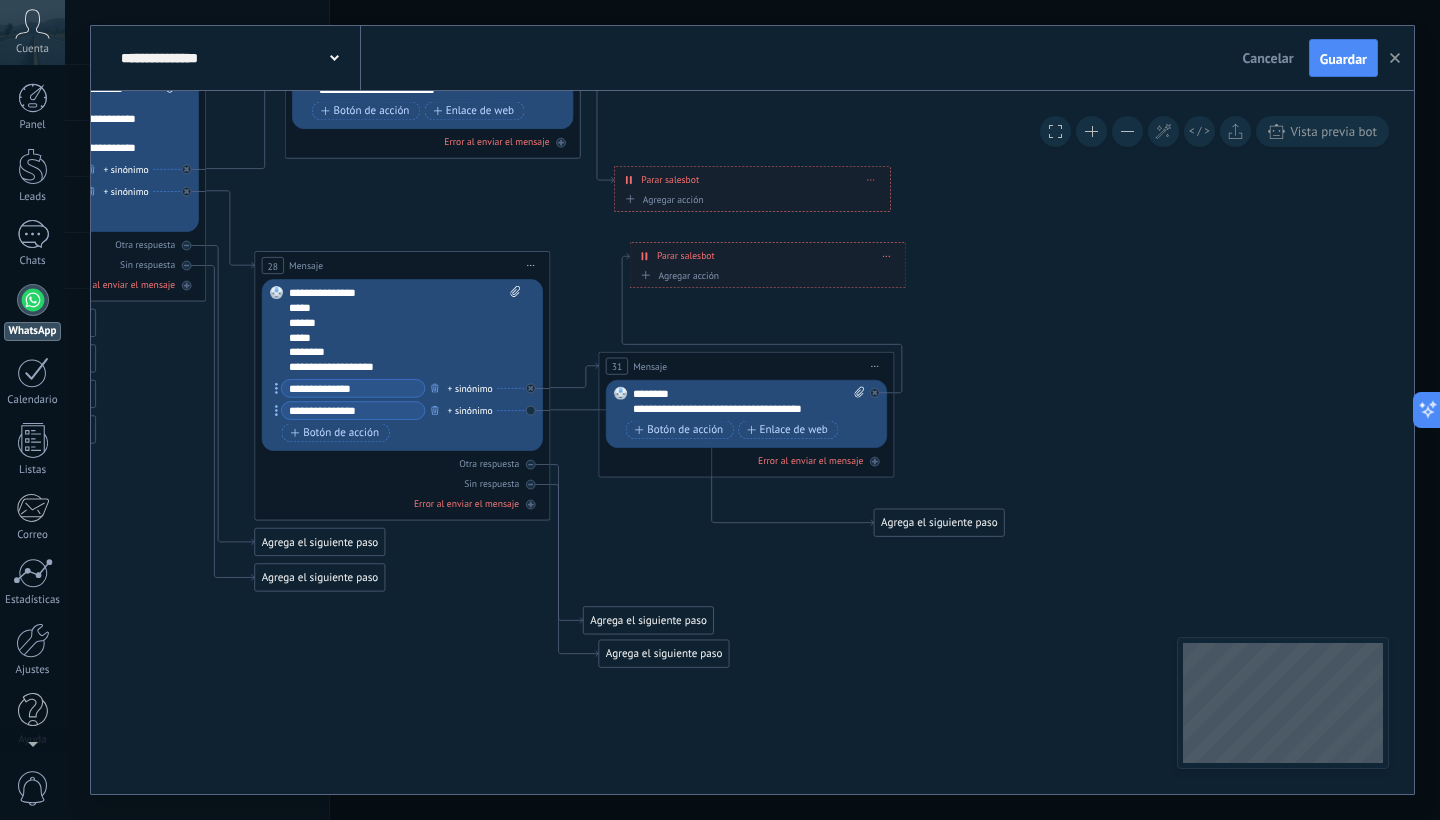 drag, startPoint x: 671, startPoint y: 633, endPoint x: 704, endPoint y: 626, distance: 33.734257 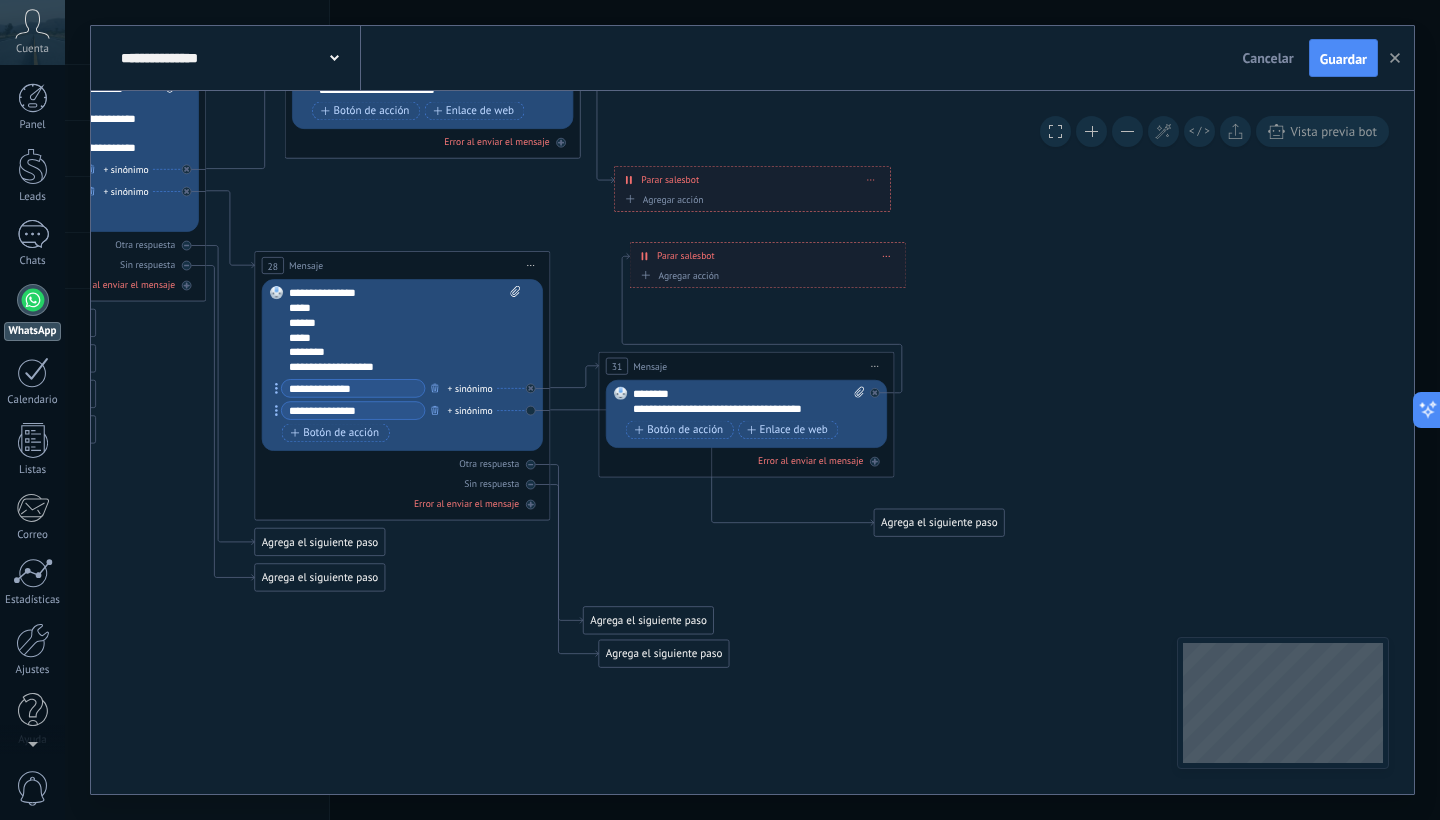 click on "Agrega el siguiente paso
Mensaje
Mensaje
Mensaje
Reacción
Comentario
Enviar mensaje interno" at bounding box center [648, 620] 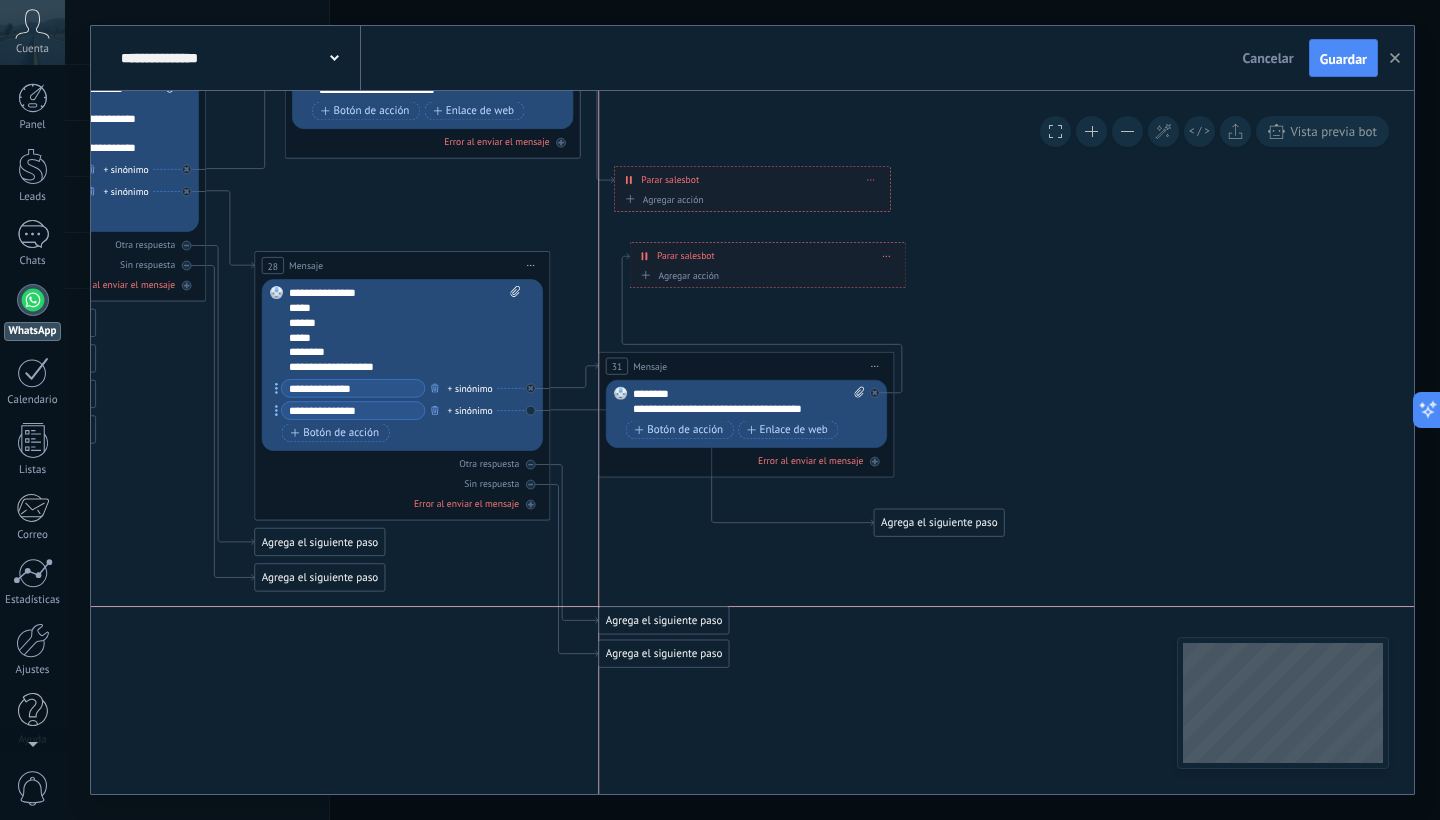 drag, startPoint x: 654, startPoint y: 614, endPoint x: 668, endPoint y: 614, distance: 14 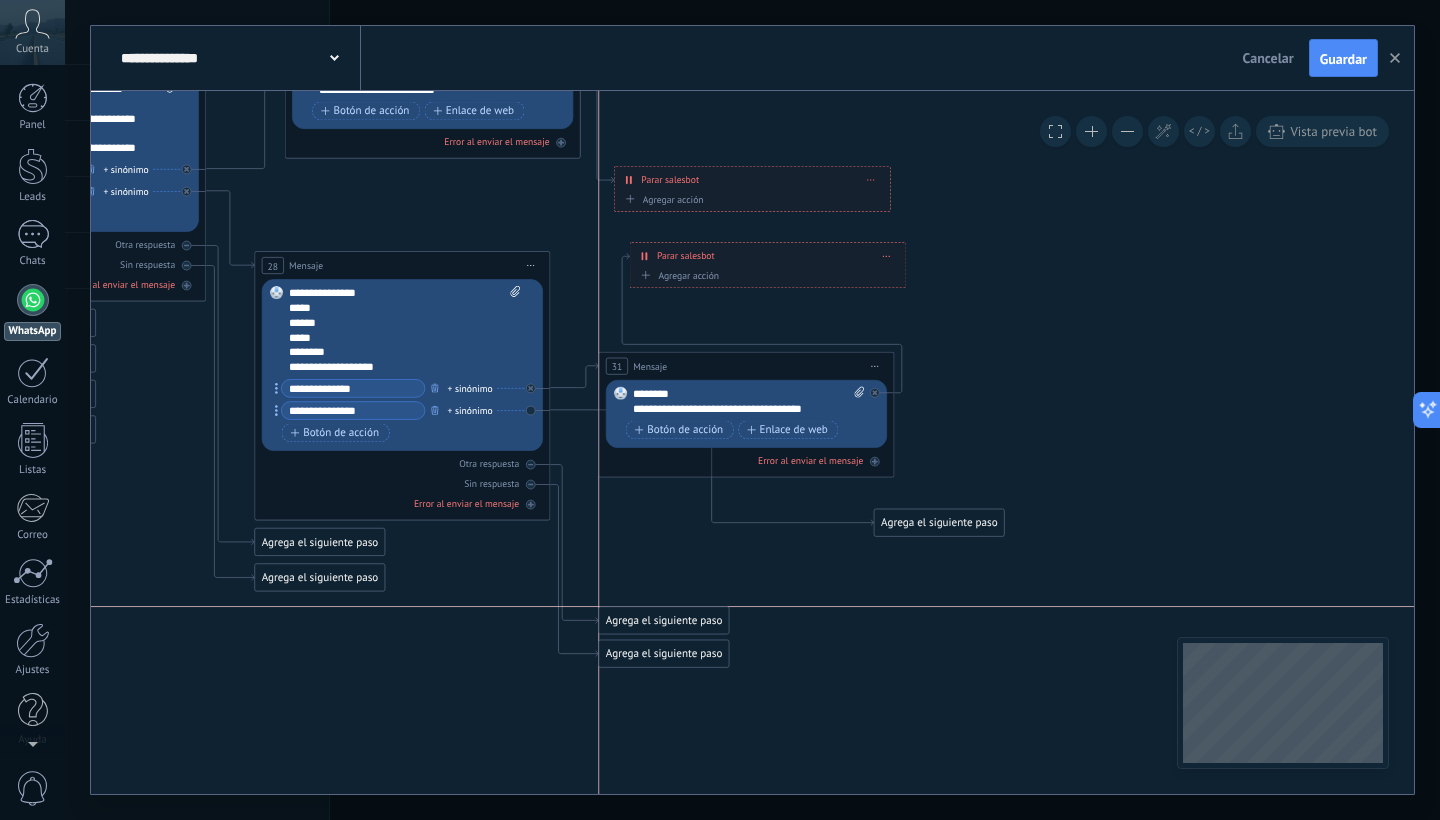 click on "Agrega el siguiente paso" at bounding box center [664, 621] 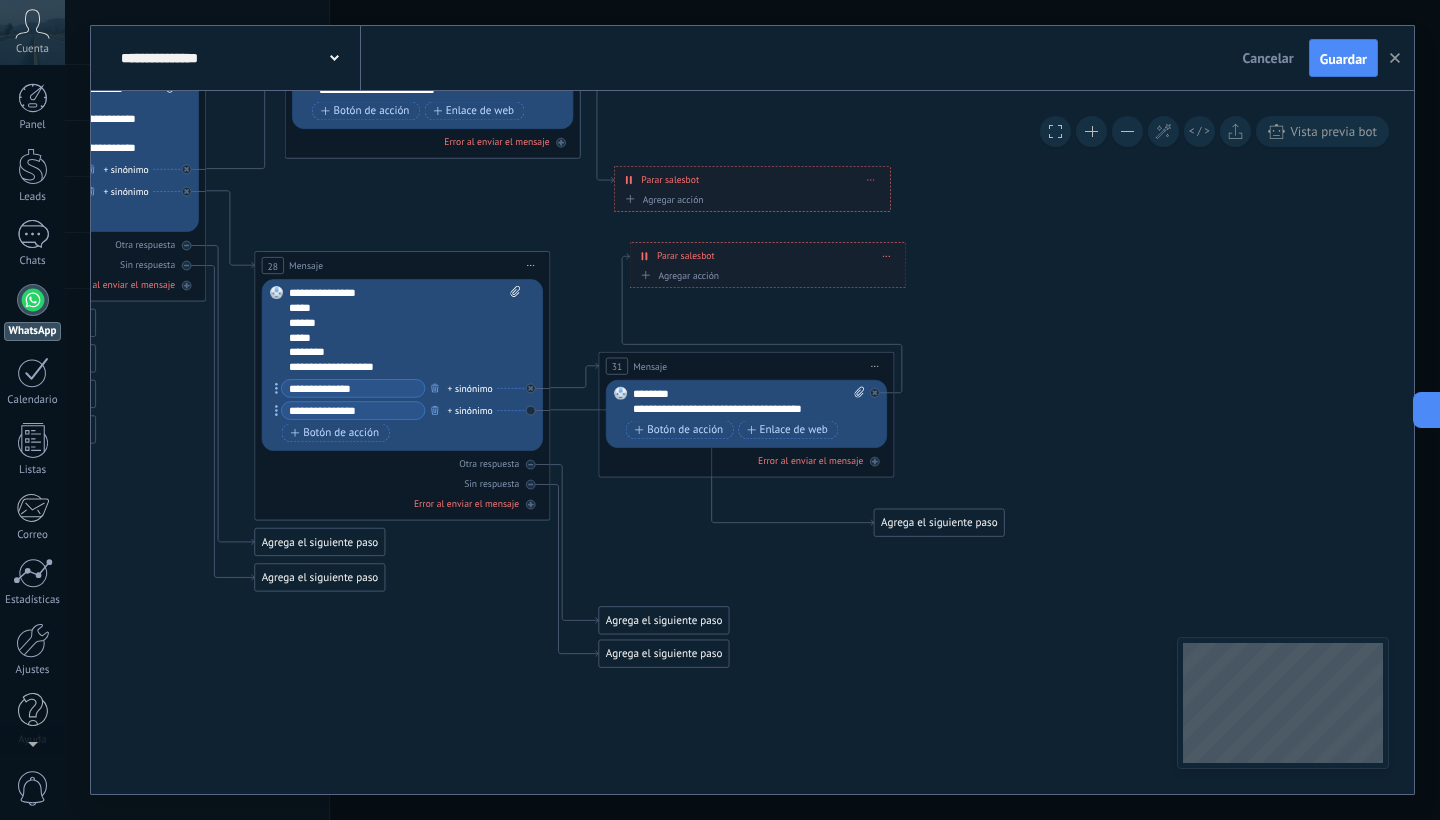 click on "Agrega el siguiente paso" at bounding box center (939, 523) 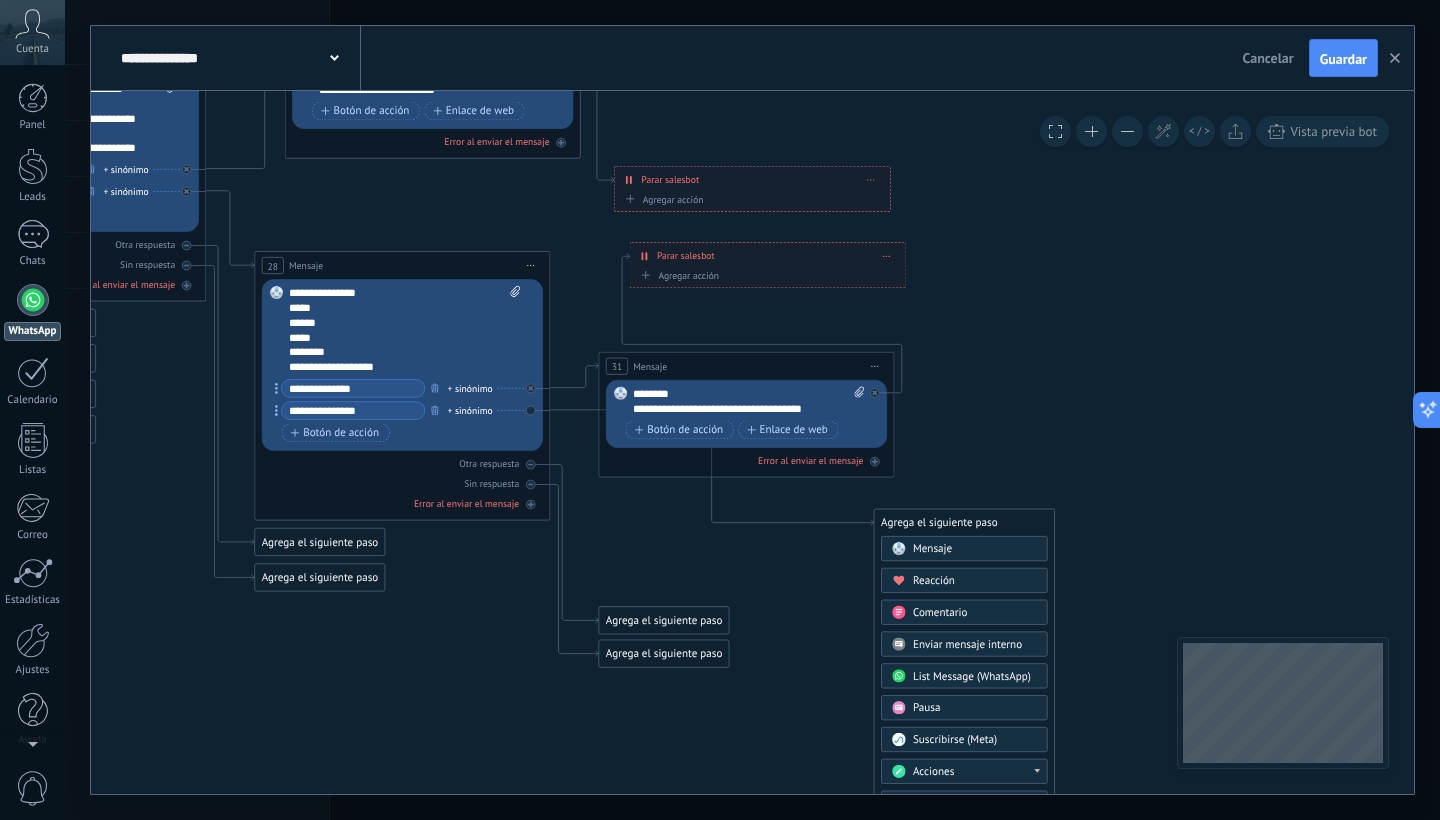 click on "Mensaje" at bounding box center (932, 549) 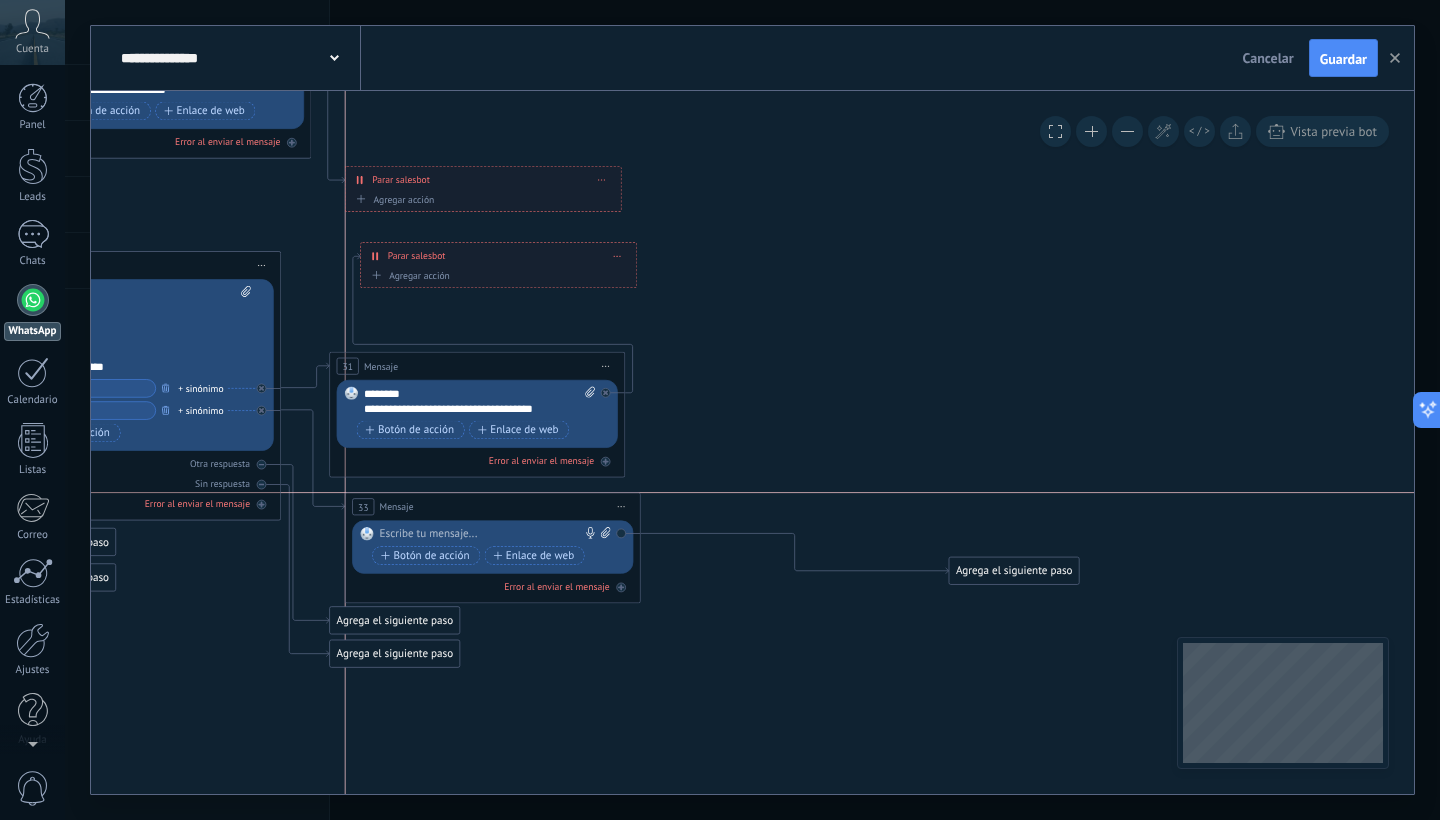 drag, startPoint x: 724, startPoint y: 524, endPoint x: 459, endPoint y: 512, distance: 265.27155 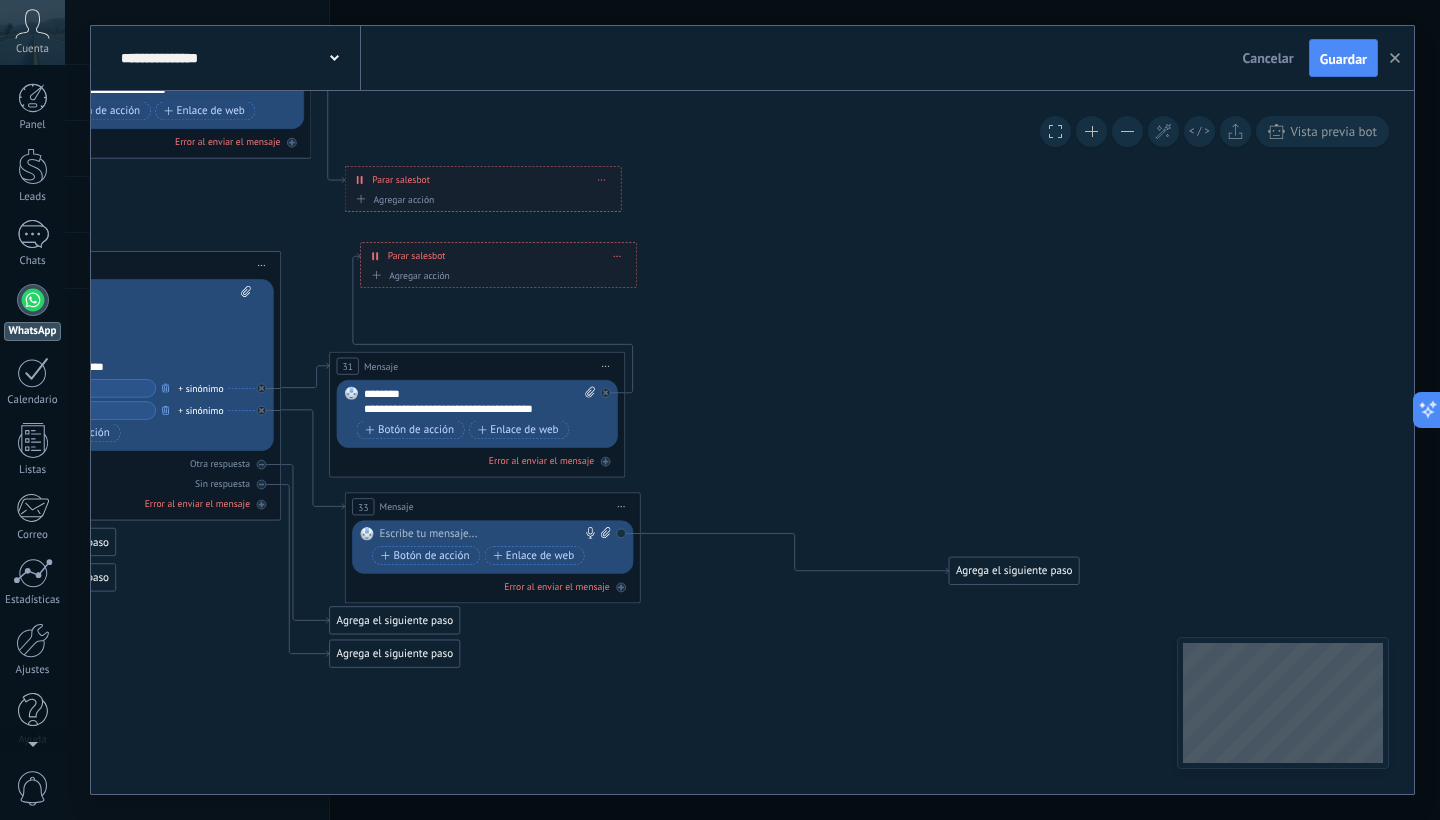 click on "Agrega el siguiente paso" at bounding box center [395, 621] 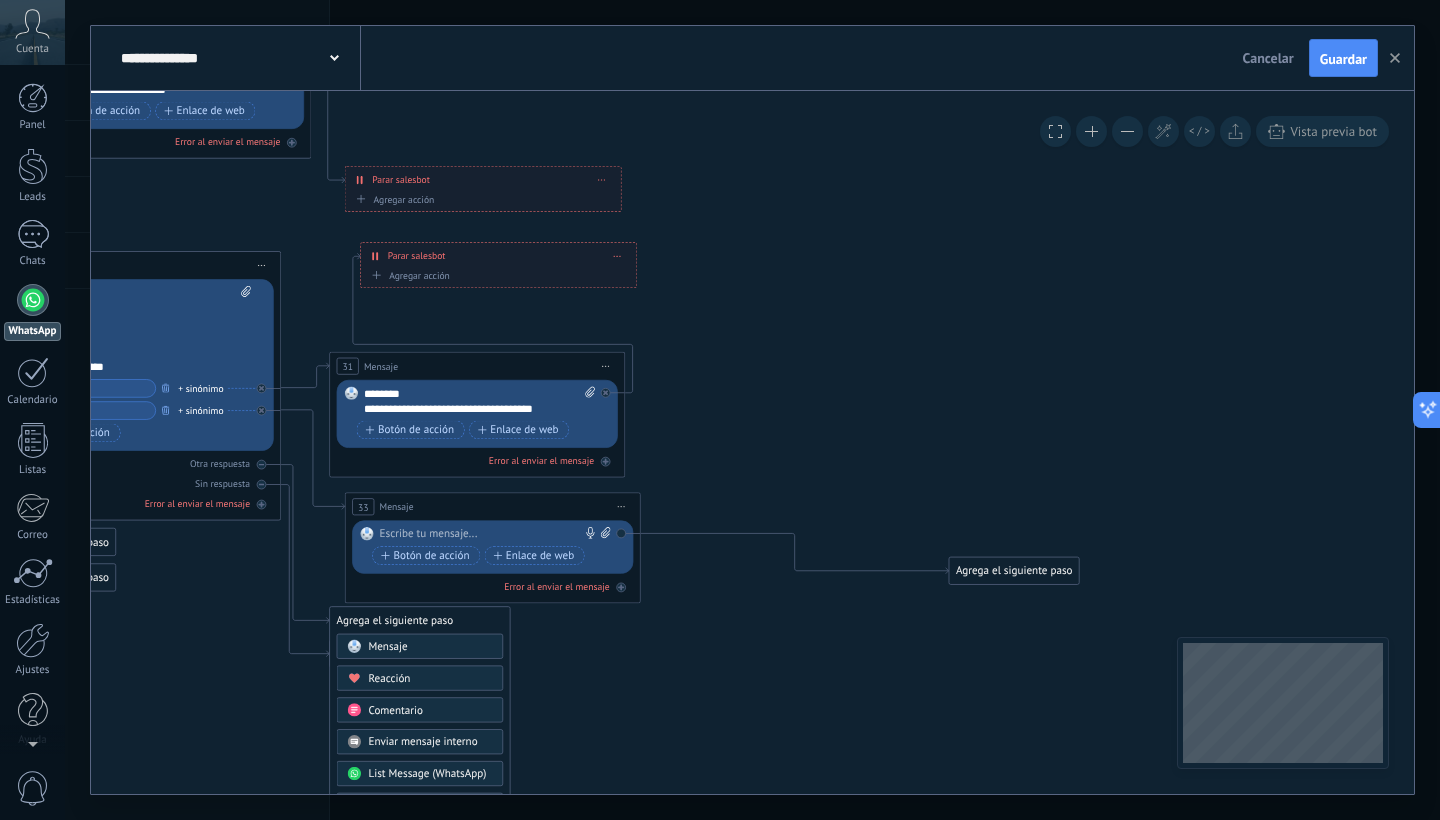 click 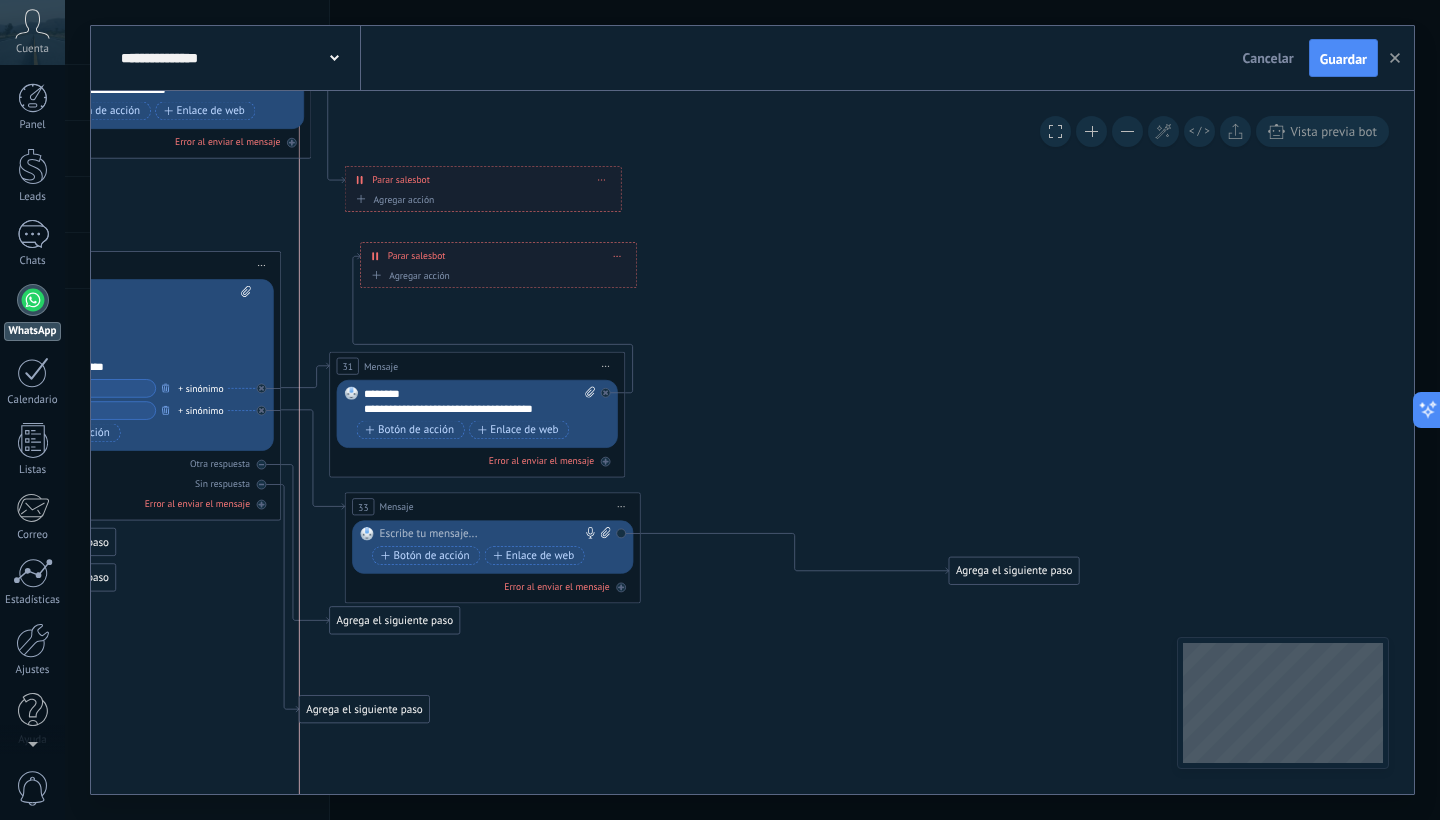 drag, startPoint x: 421, startPoint y: 653, endPoint x: 385, endPoint y: 709, distance: 66.573265 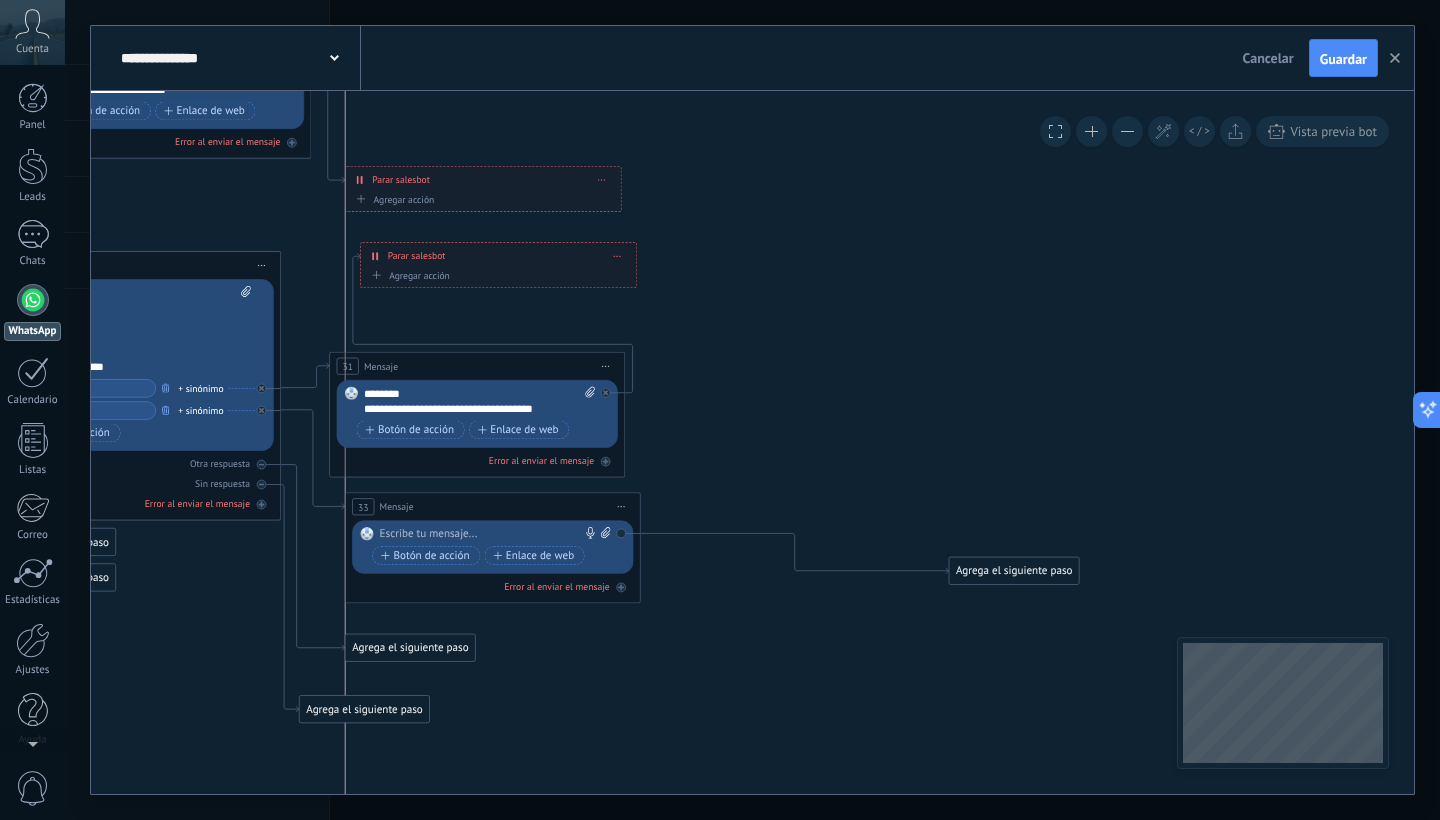 drag, startPoint x: 392, startPoint y: 624, endPoint x: 405, endPoint y: 652, distance: 30.870699 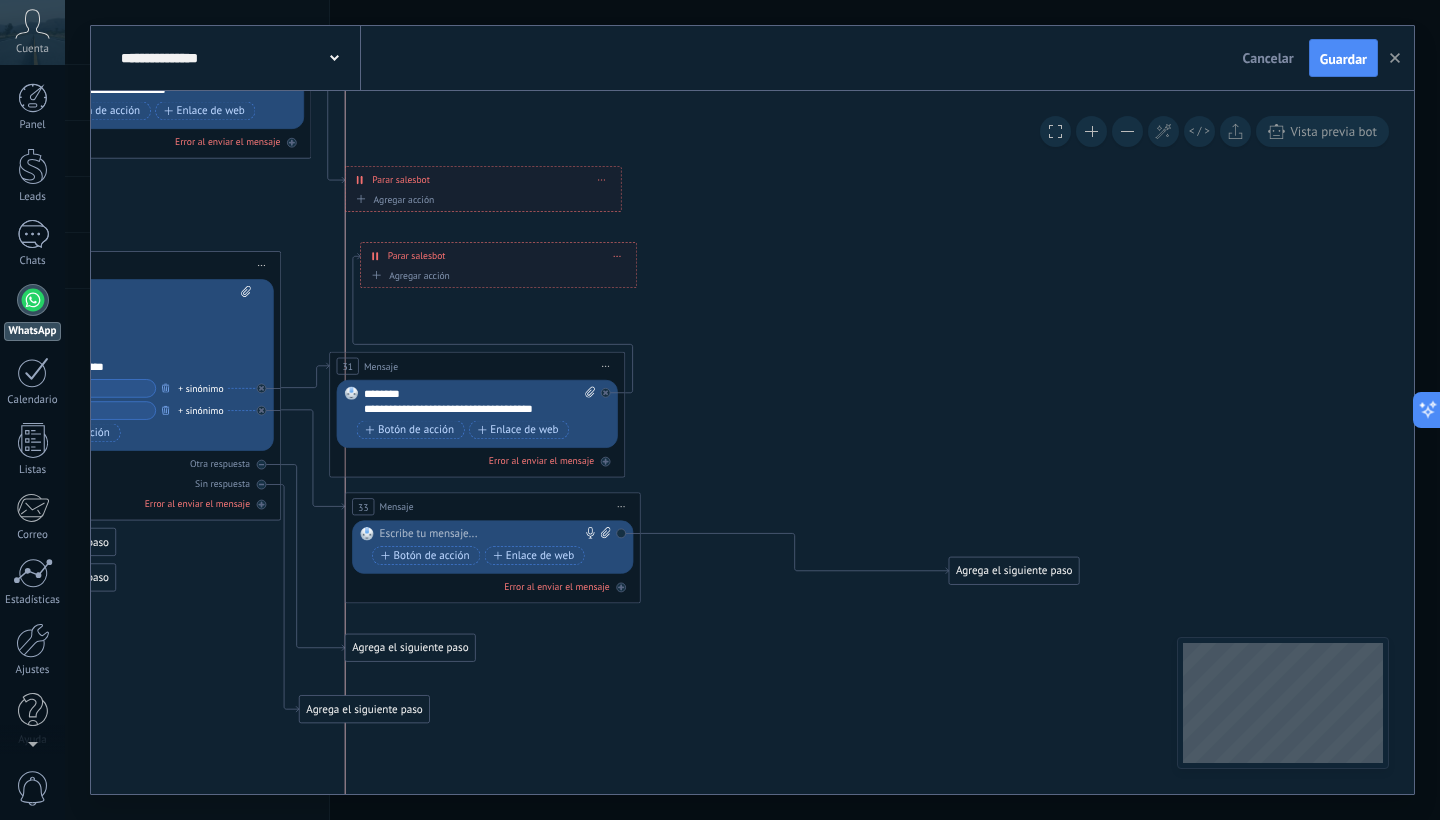 click on "Agrega el siguiente paso" at bounding box center [411, 648] 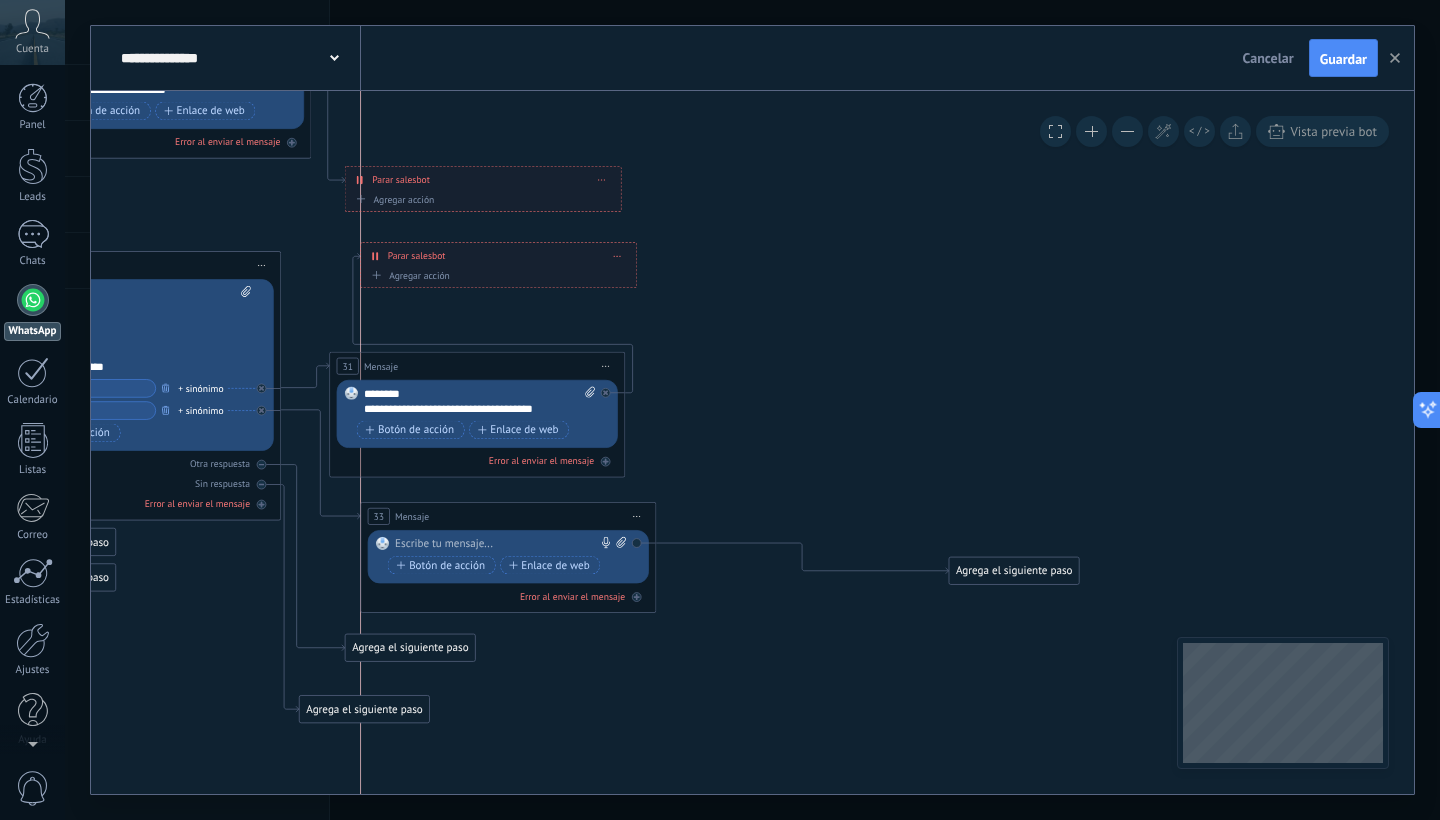 drag, startPoint x: 455, startPoint y: 513, endPoint x: 464, endPoint y: 522, distance: 12.727922 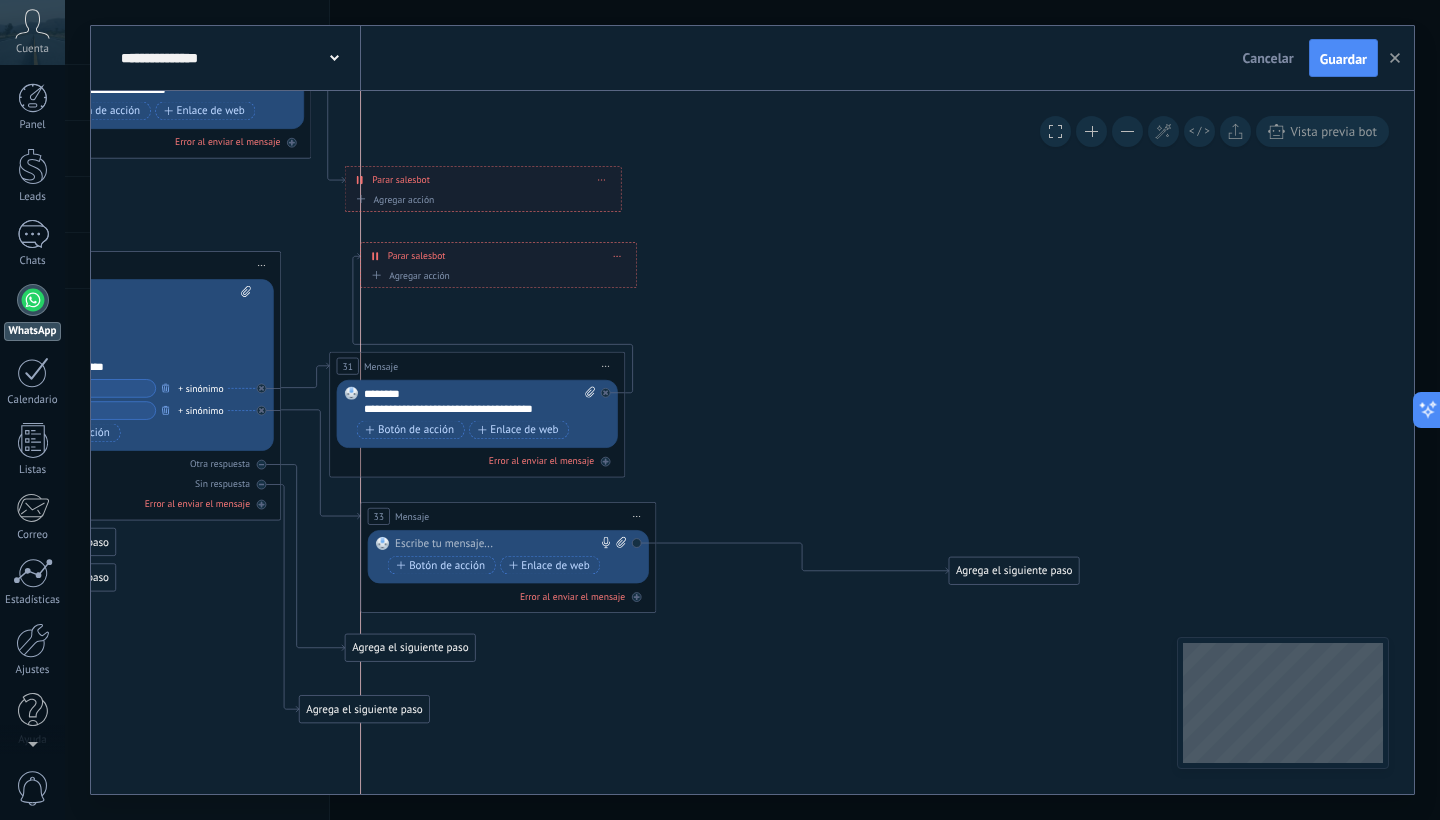 click on "33
Mensaje
*******
(a):
Todos los contactos - canales seleccionados
Todos los contactos - canales seleccionados
Todos los contactos - canal primario
Contacto principal - canales seleccionados
Contacto principal - canal primario
Todos los contactos - canales seleccionados
Todos los contactos - canales seleccionados
Todos los contactos - canal primario" at bounding box center (508, 516) 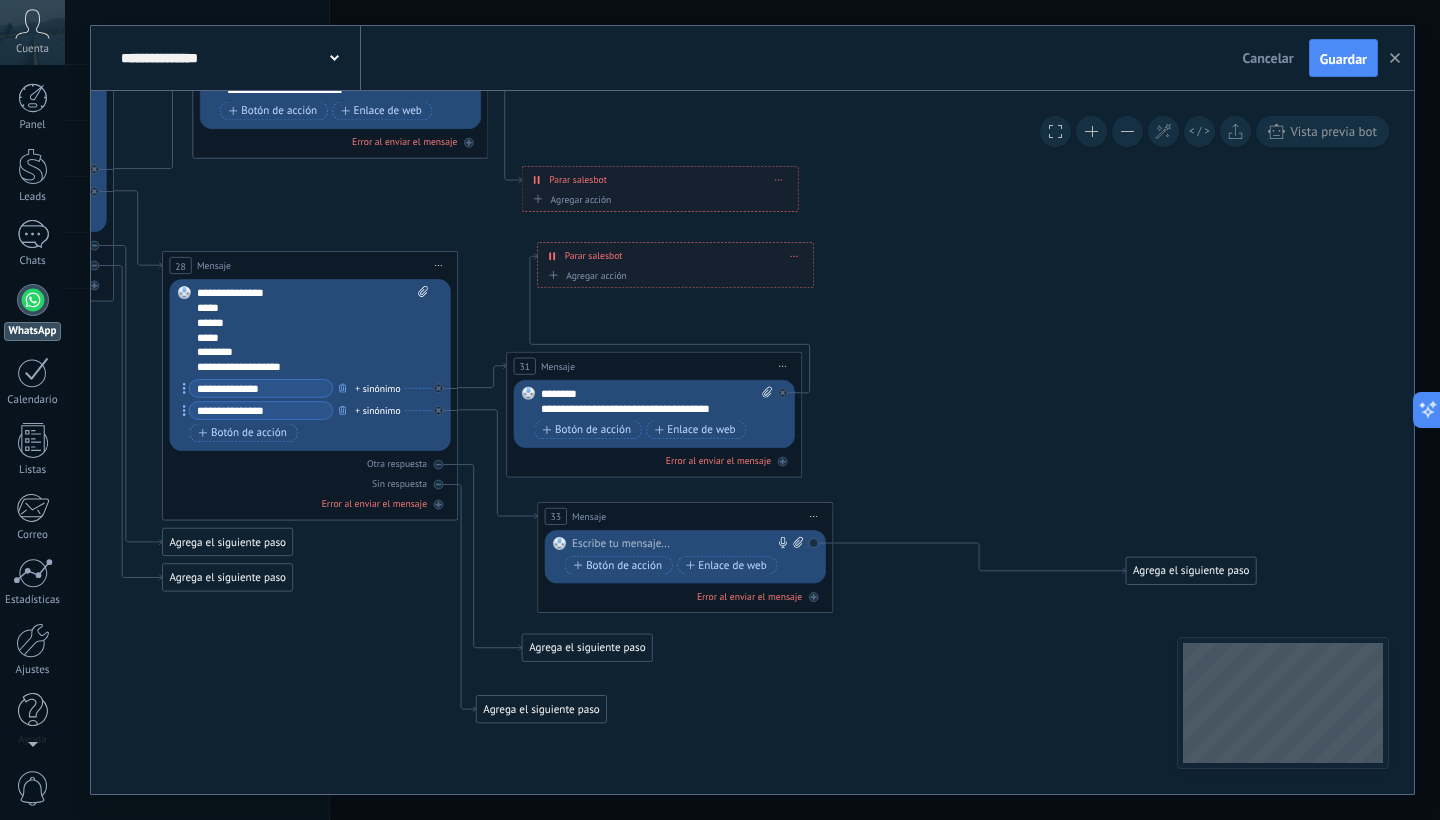 drag, startPoint x: 362, startPoint y: 562, endPoint x: 378, endPoint y: 562, distance: 16 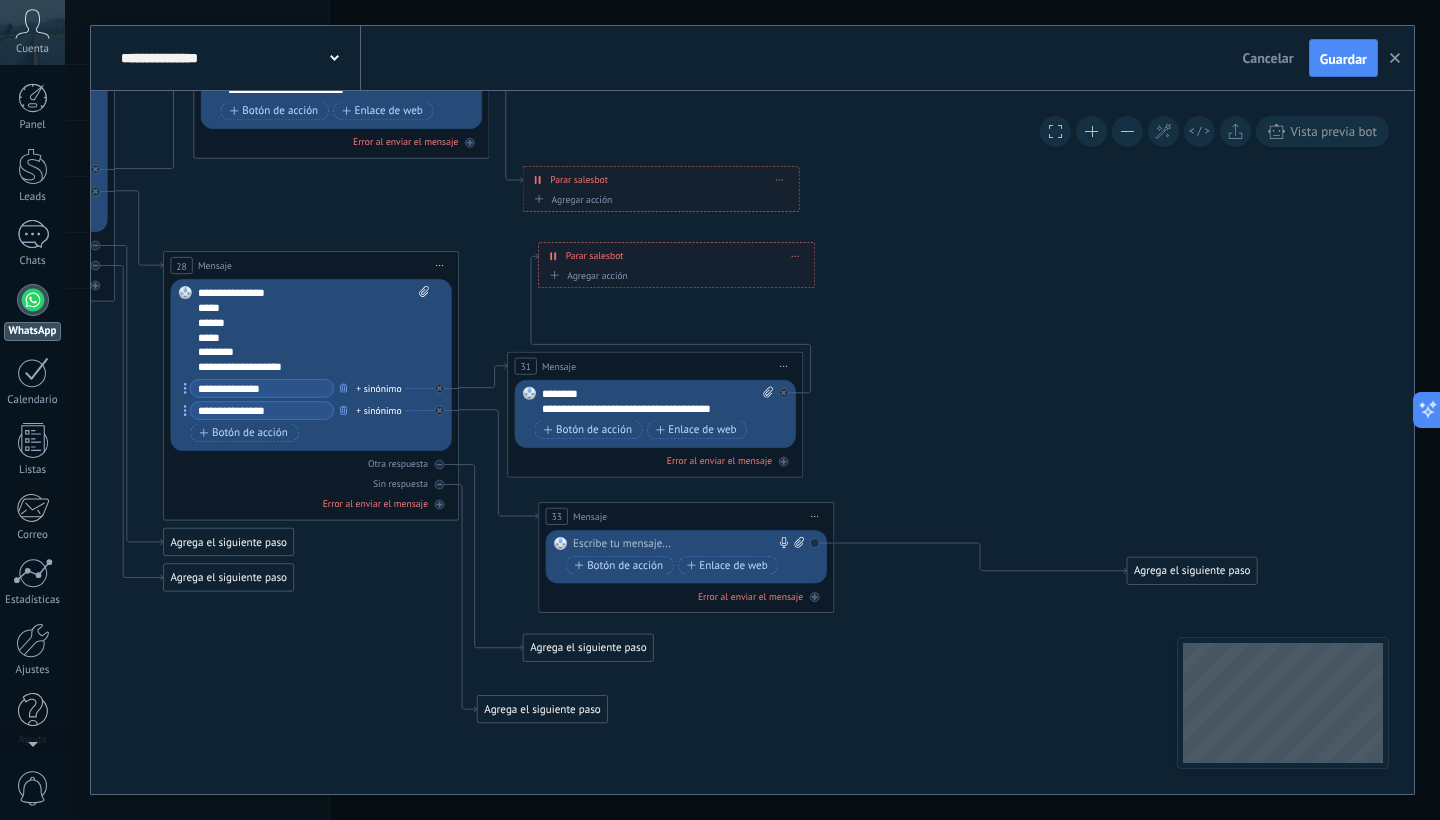 click at bounding box center (683, 544) 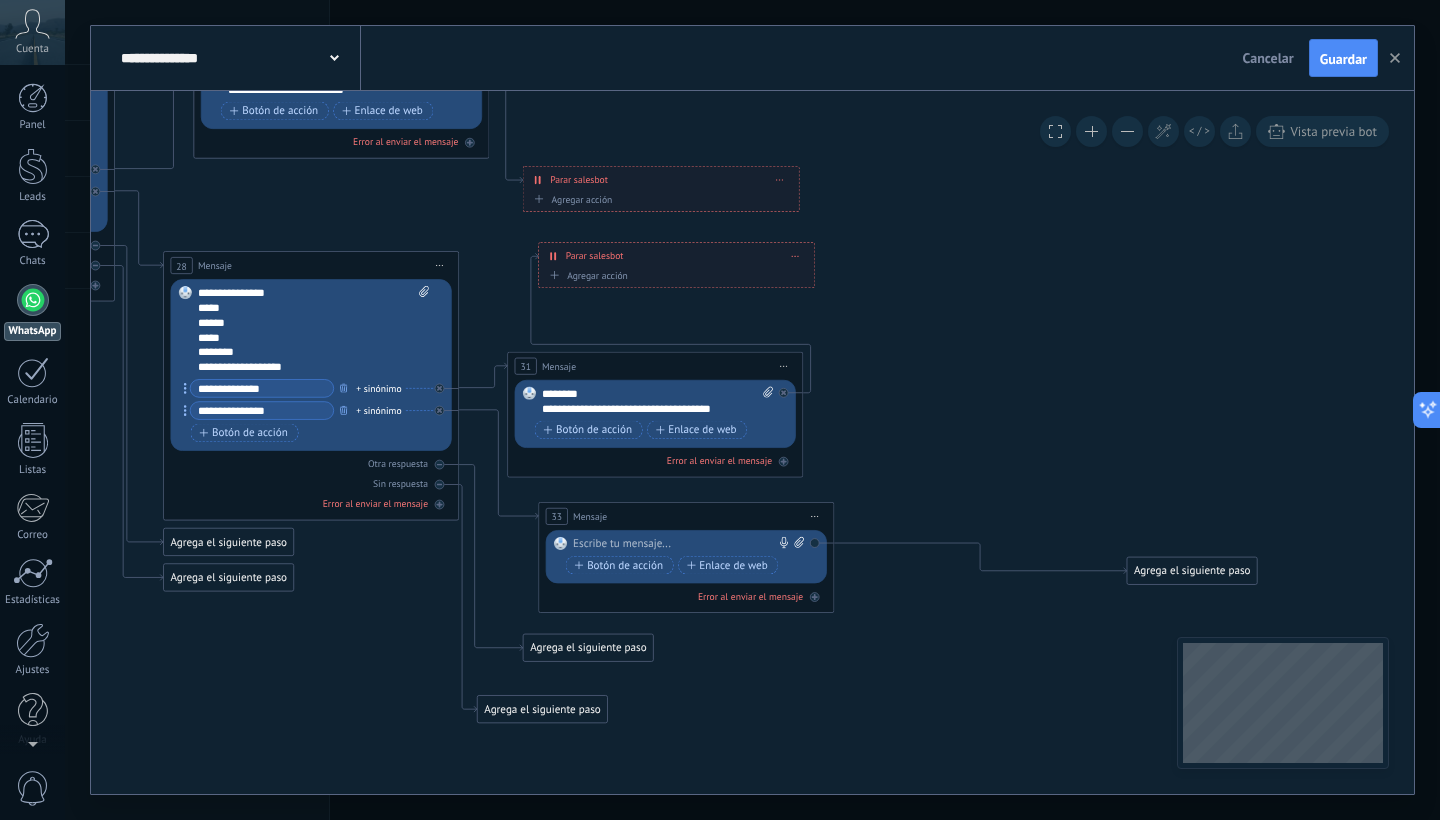 type 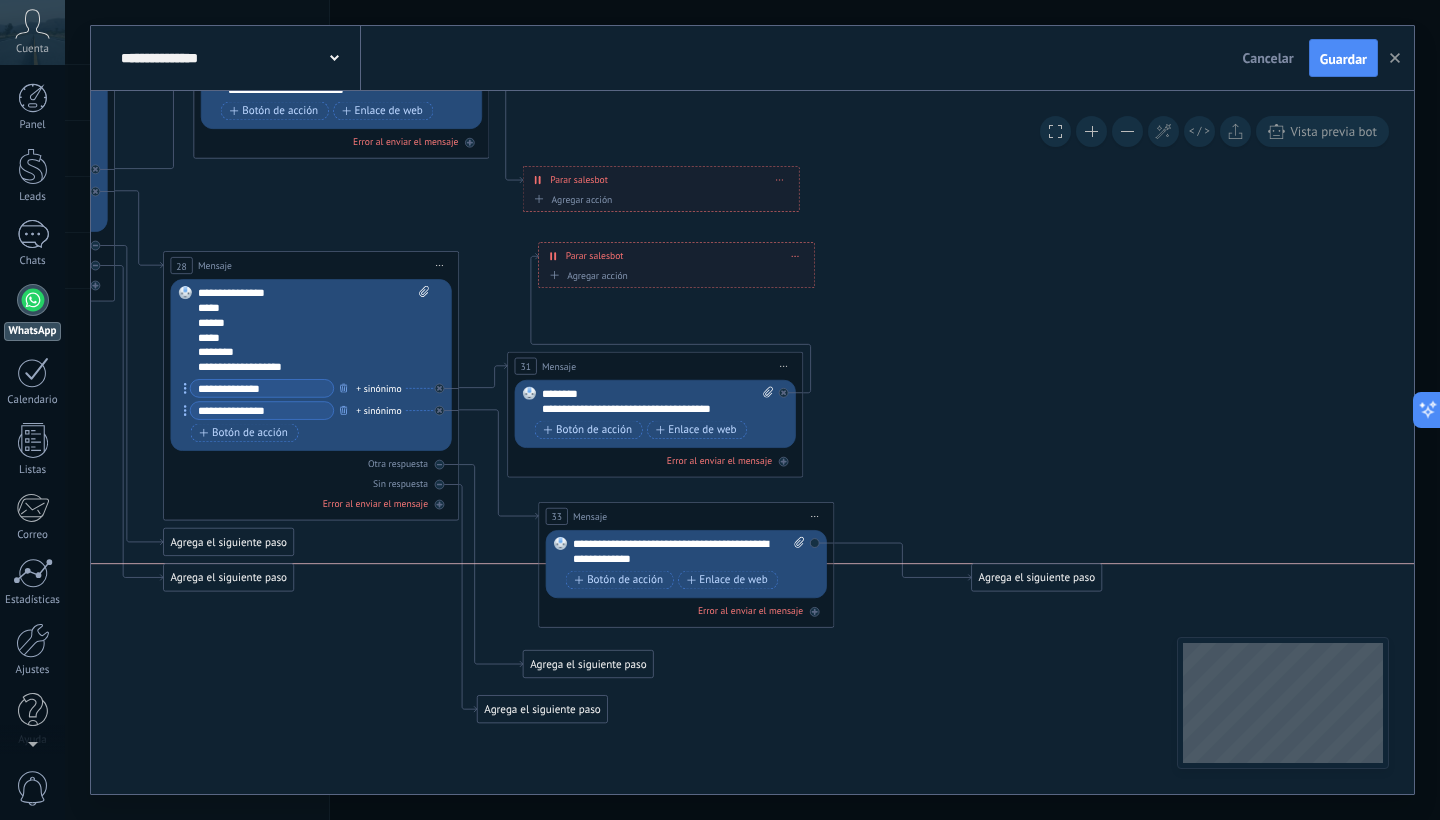drag, startPoint x: 1220, startPoint y: 565, endPoint x: 1065, endPoint y: 576, distance: 155.38983 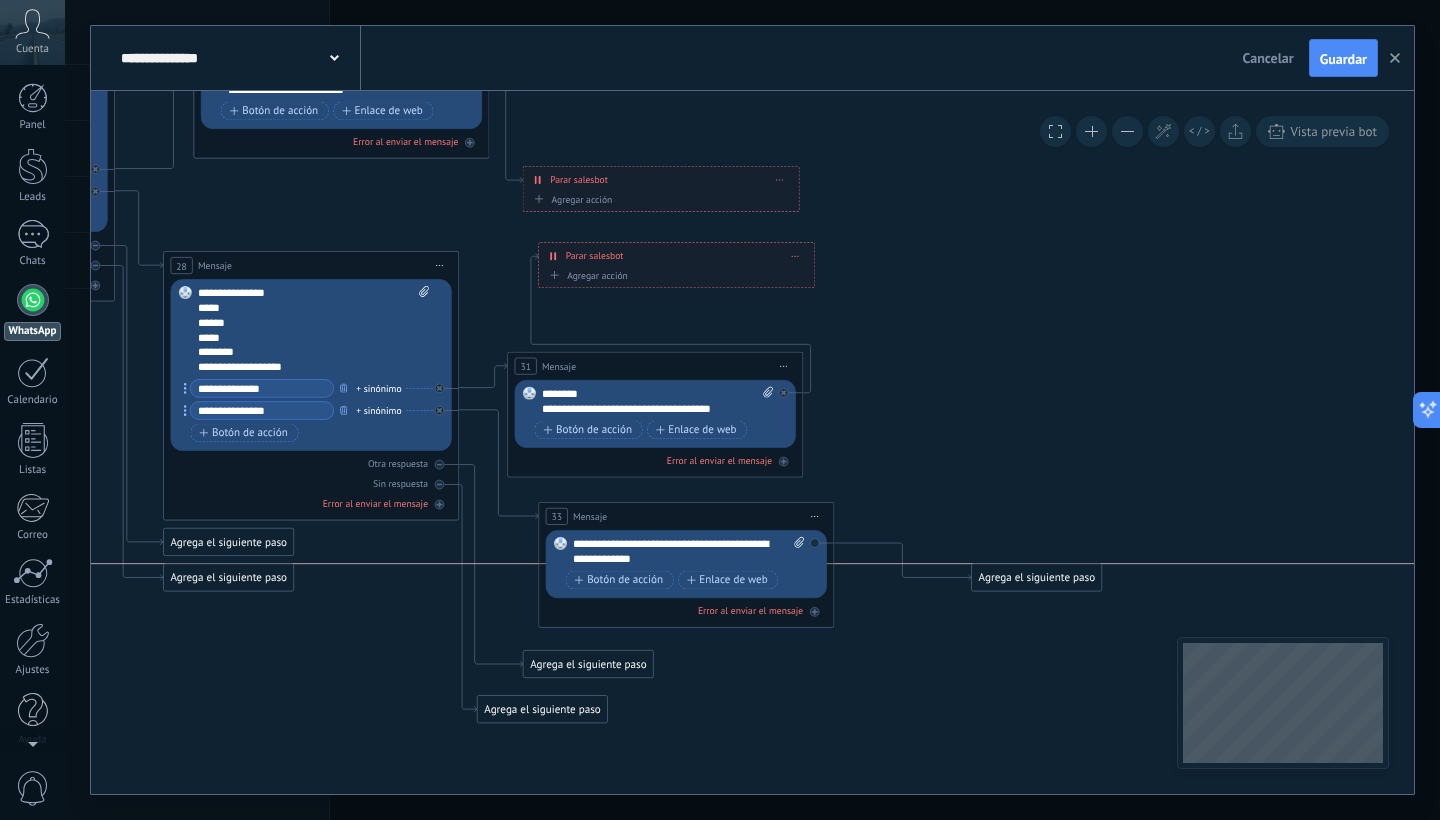click on "Agrega el siguiente paso" at bounding box center [1037, 578] 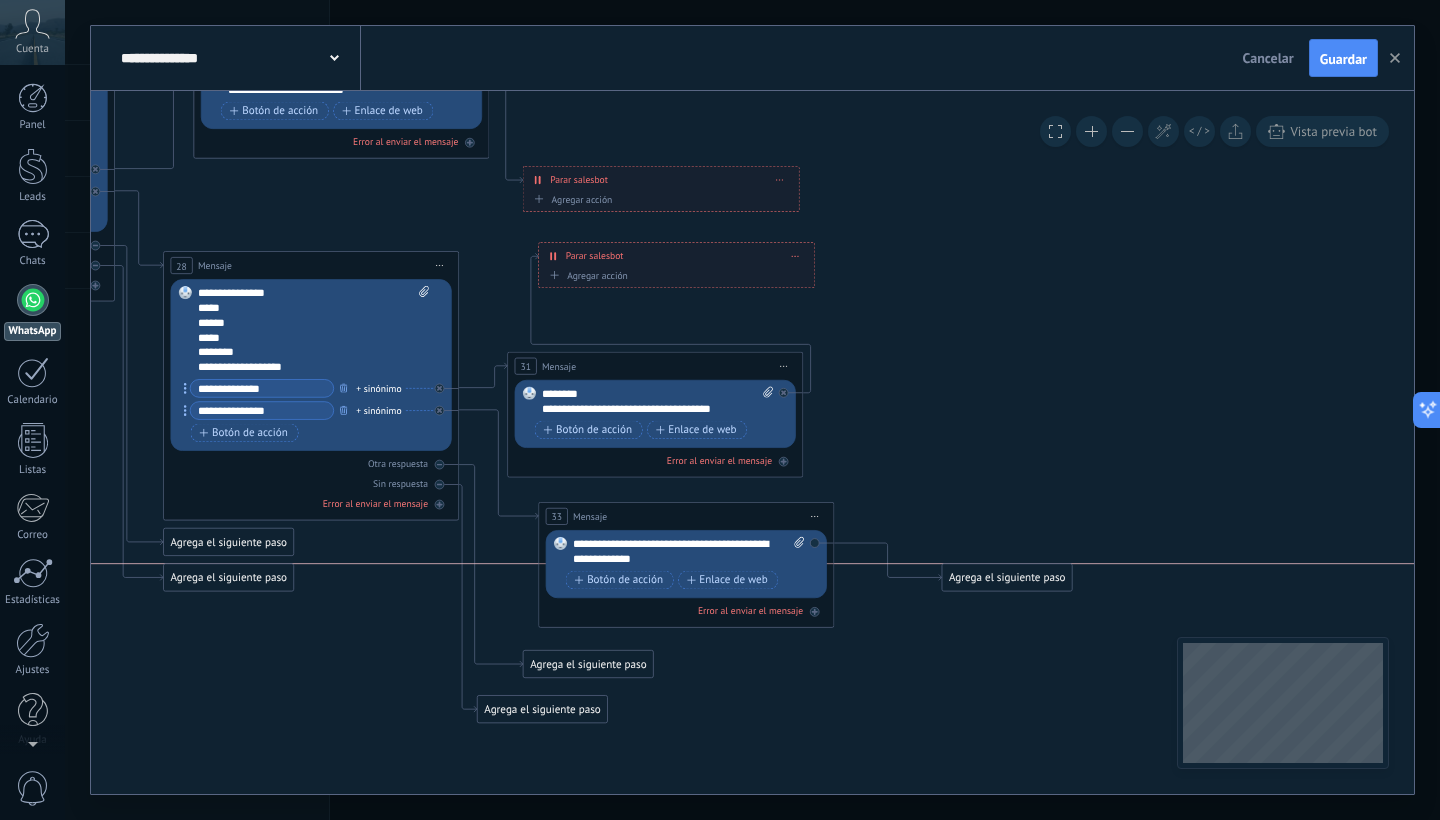 click on "Agrega el siguiente paso" at bounding box center [1007, 578] 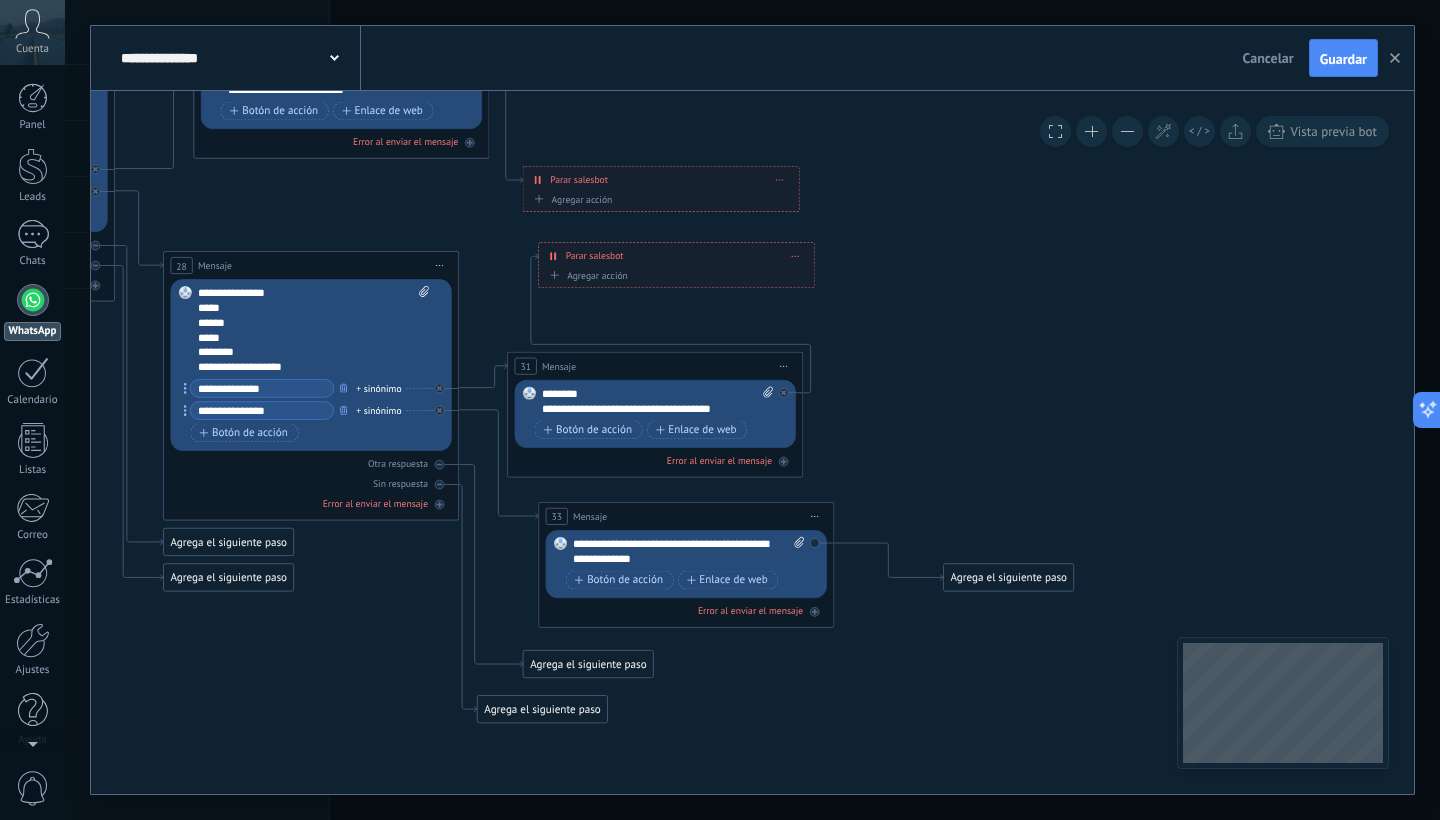 click on "Agrega el siguiente paso" at bounding box center [1009, 578] 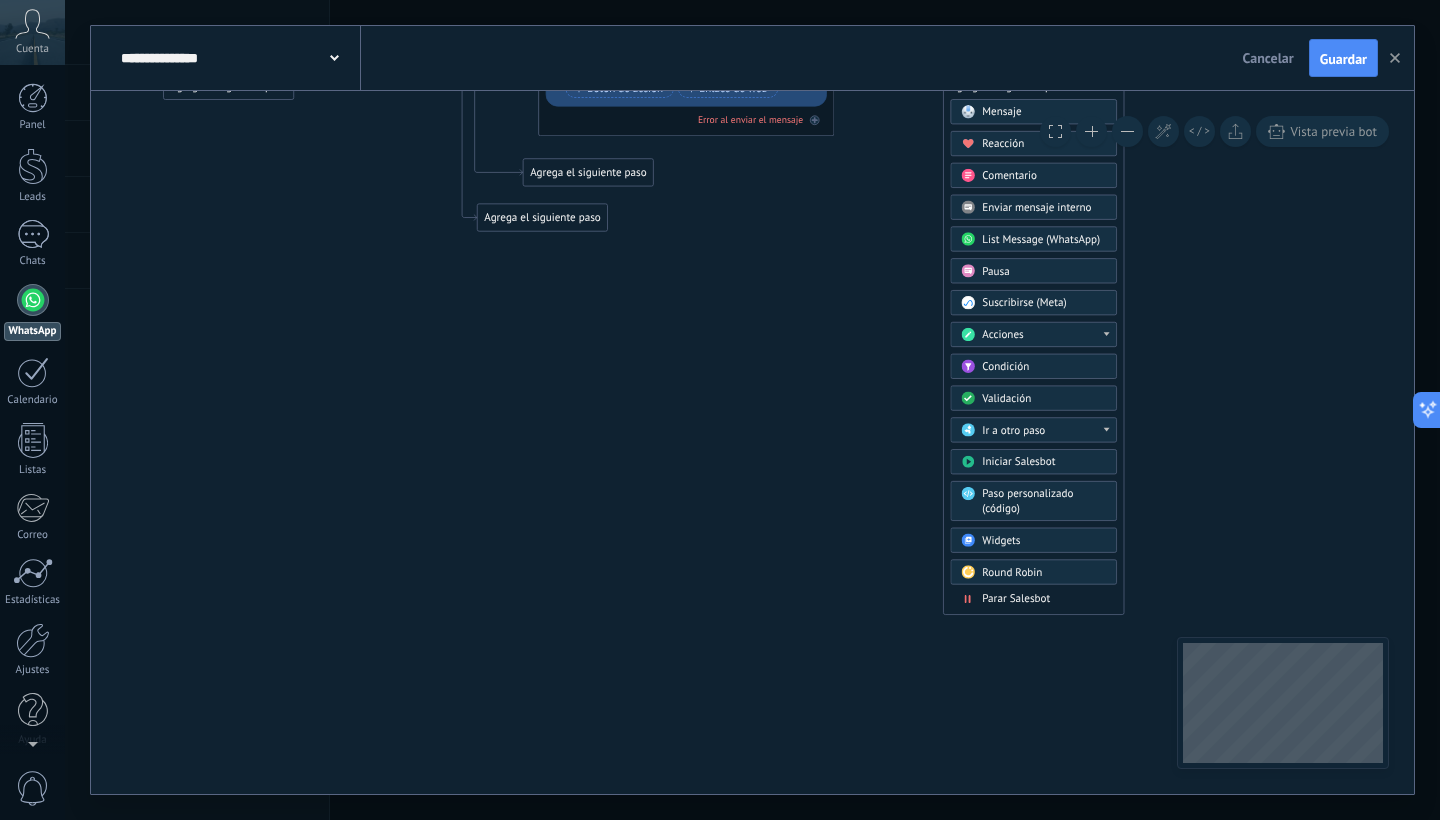 click on "Round Robin" at bounding box center [1044, 572] 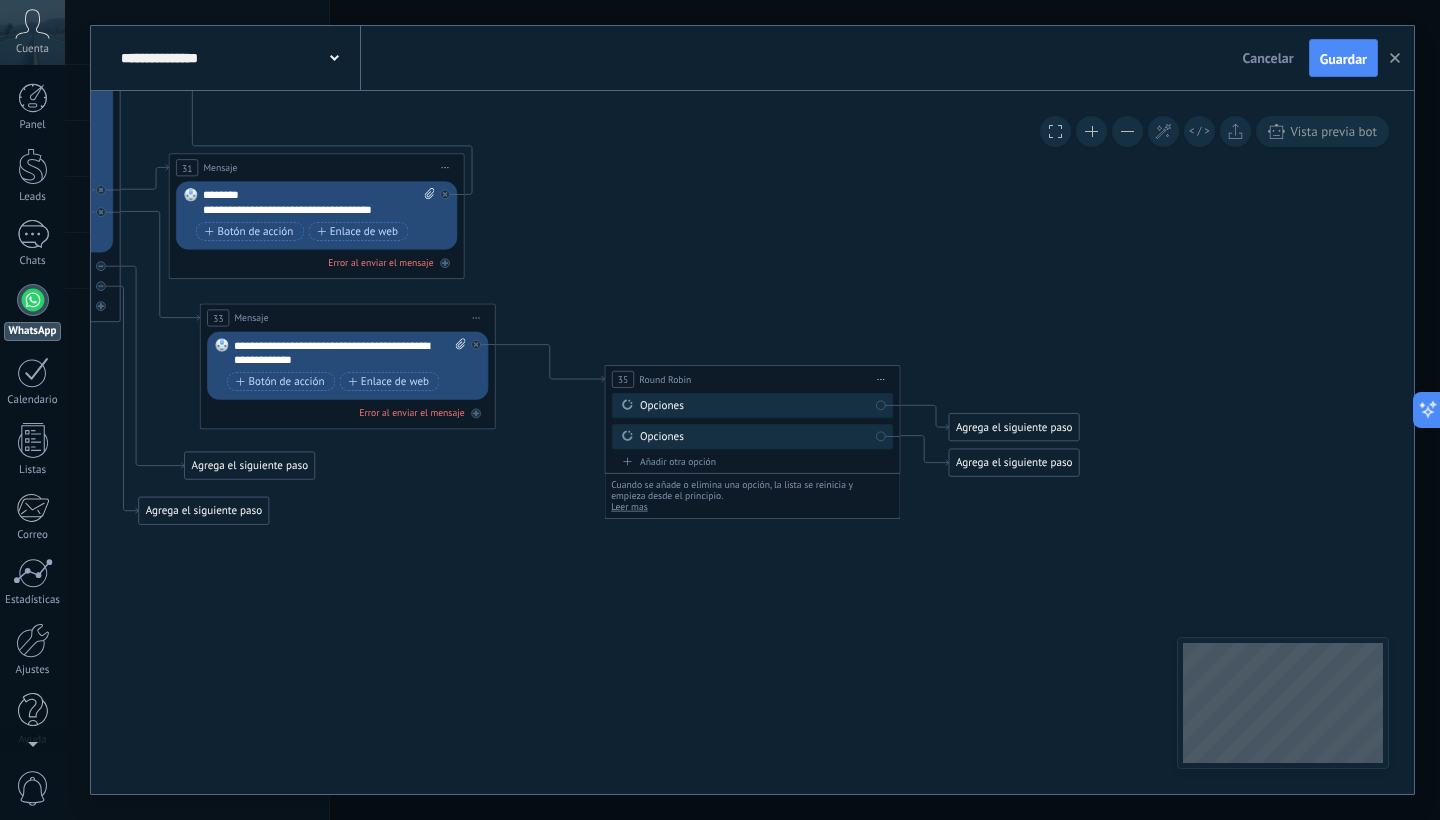 click on "Iniciar vista previa aquí
Cambiar nombre
Duplicar
Borrar" at bounding box center [881, 379] 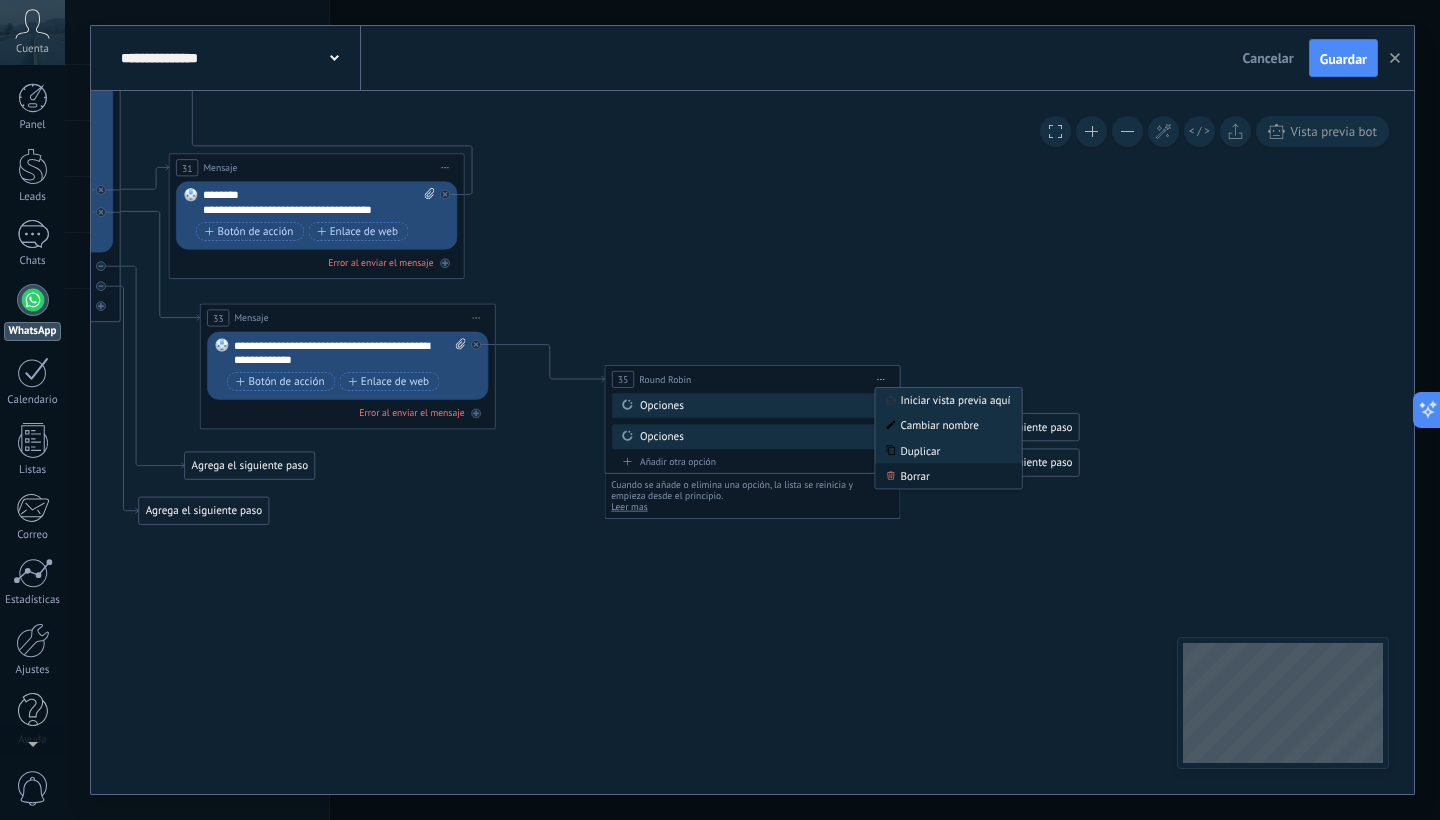 click on "Borrar" at bounding box center [948, 475] 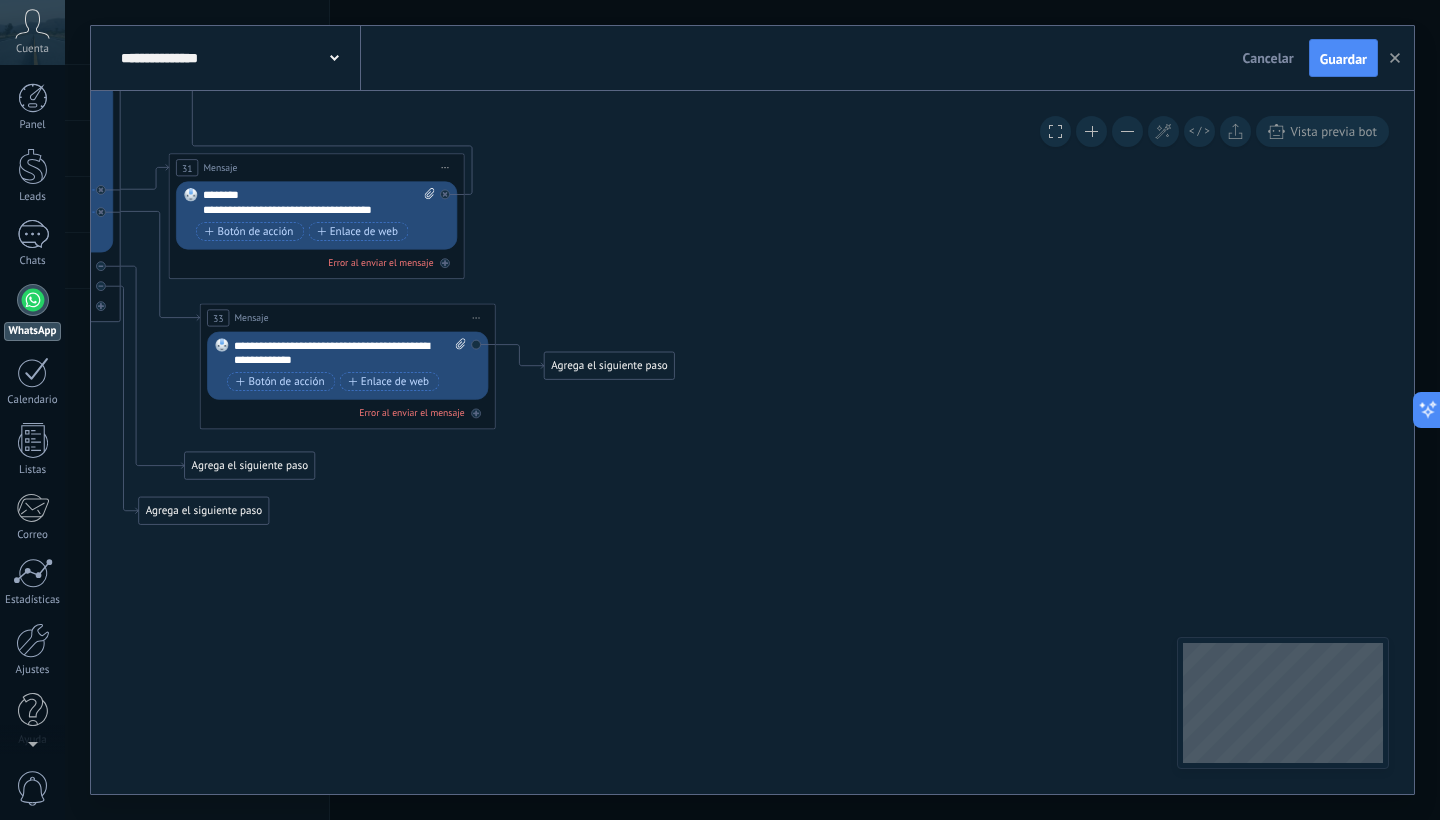 click on "Agrega el siguiente paso" at bounding box center (610, 366) 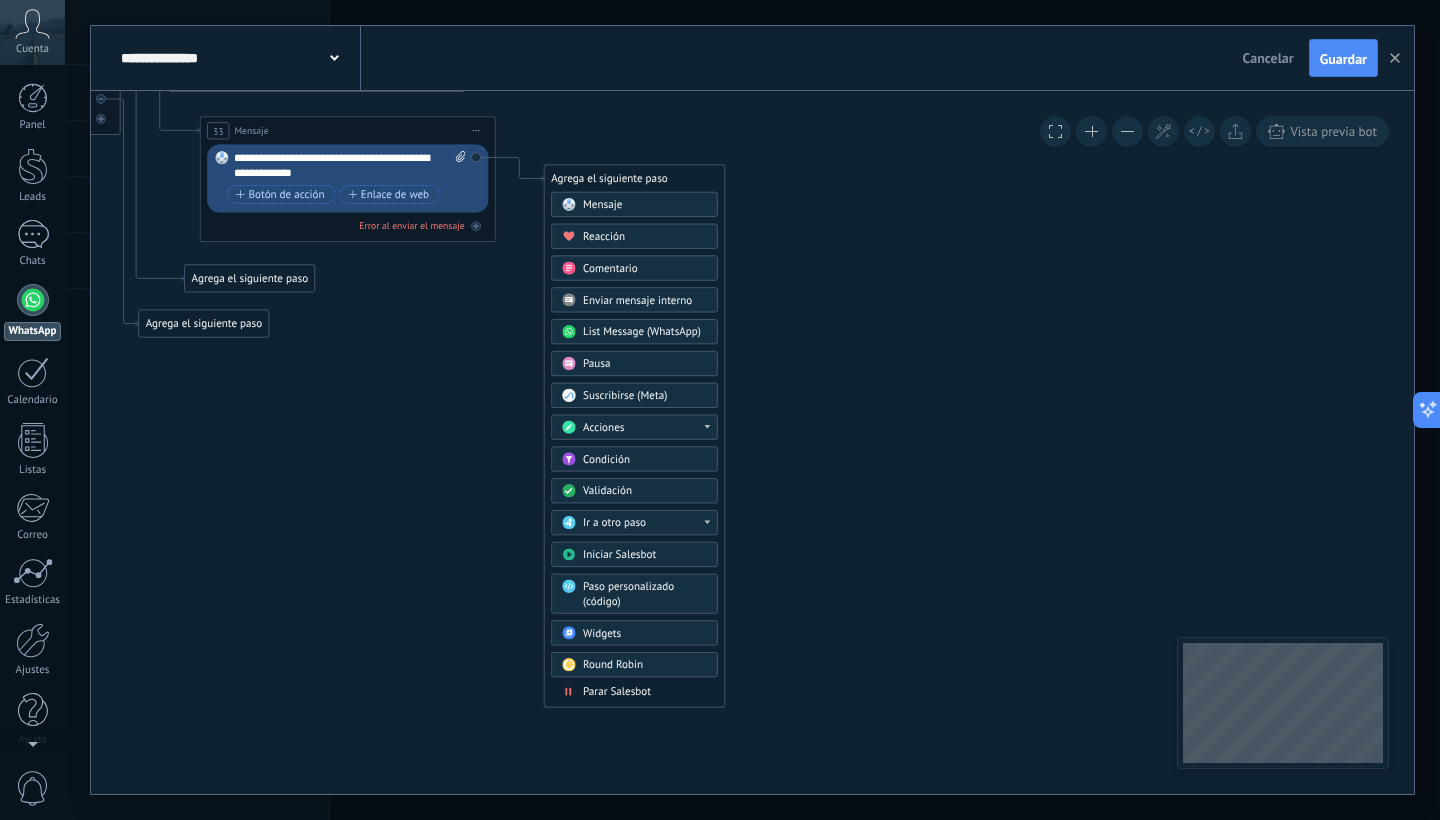 click on "Parar Salesbot" at bounding box center [617, 692] 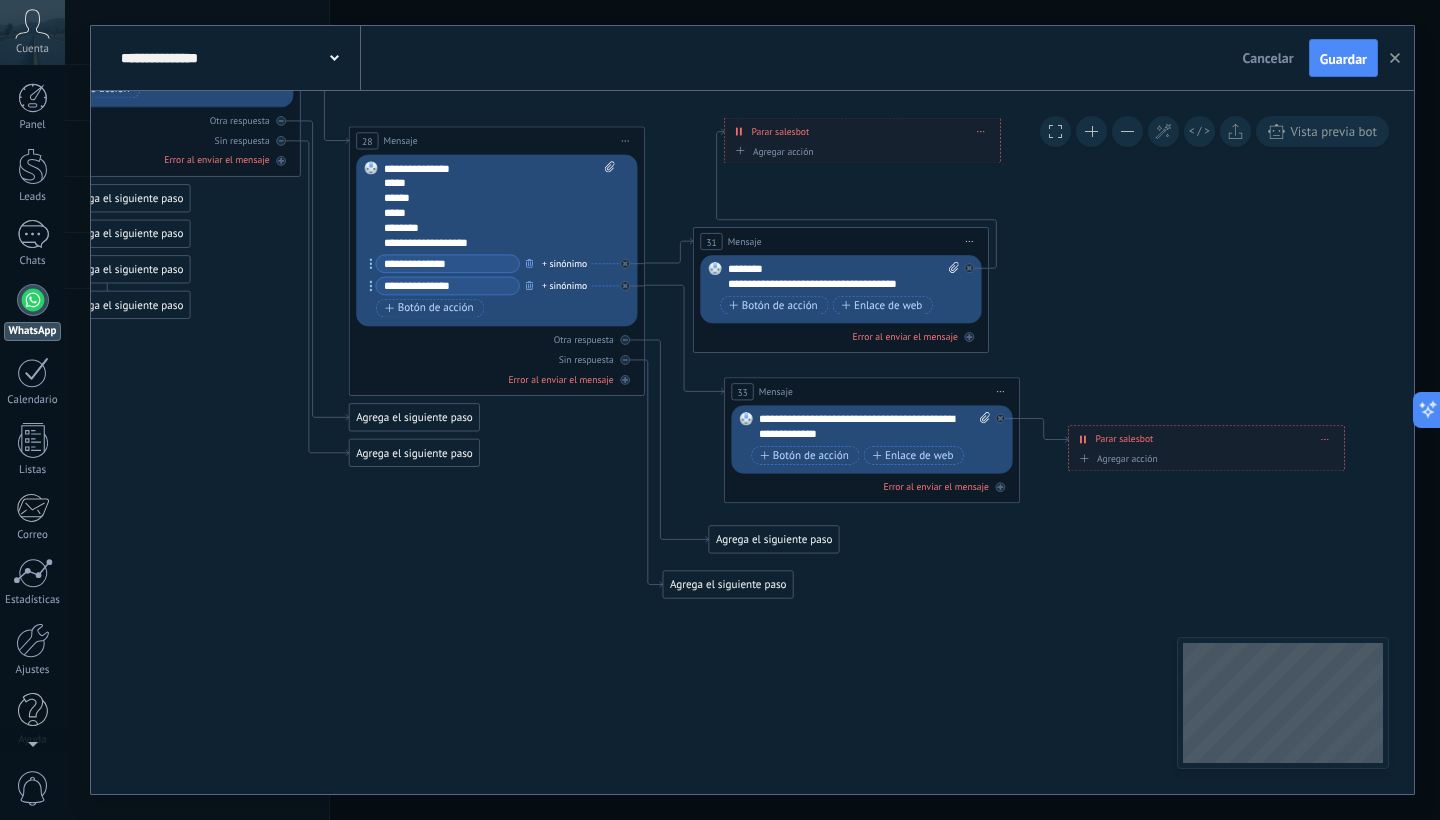 drag, startPoint x: 508, startPoint y: 413, endPoint x: 969, endPoint y: 679, distance: 532.23773 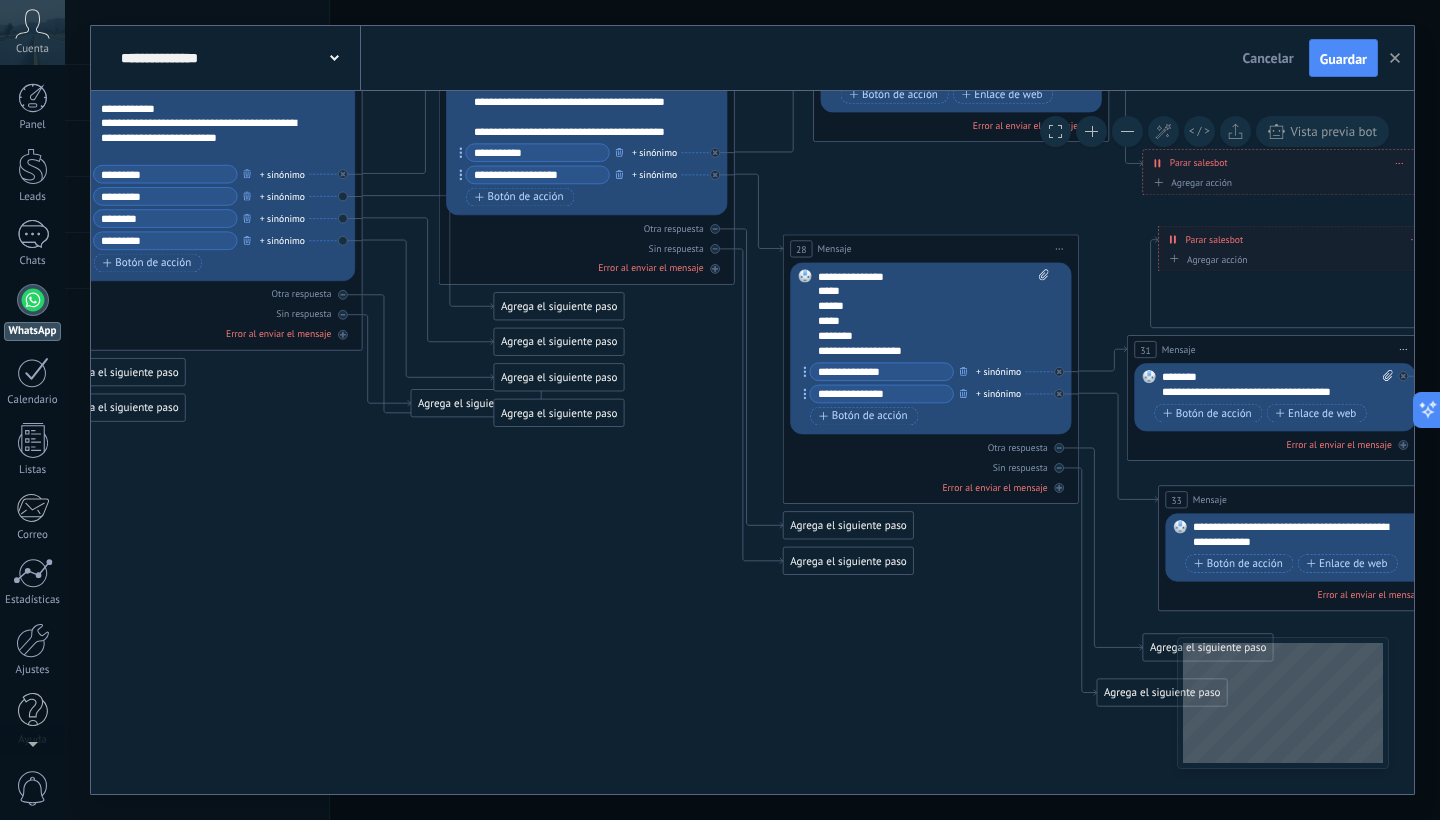 drag, startPoint x: 268, startPoint y: 478, endPoint x: 702, endPoint y: 613, distance: 454.51184 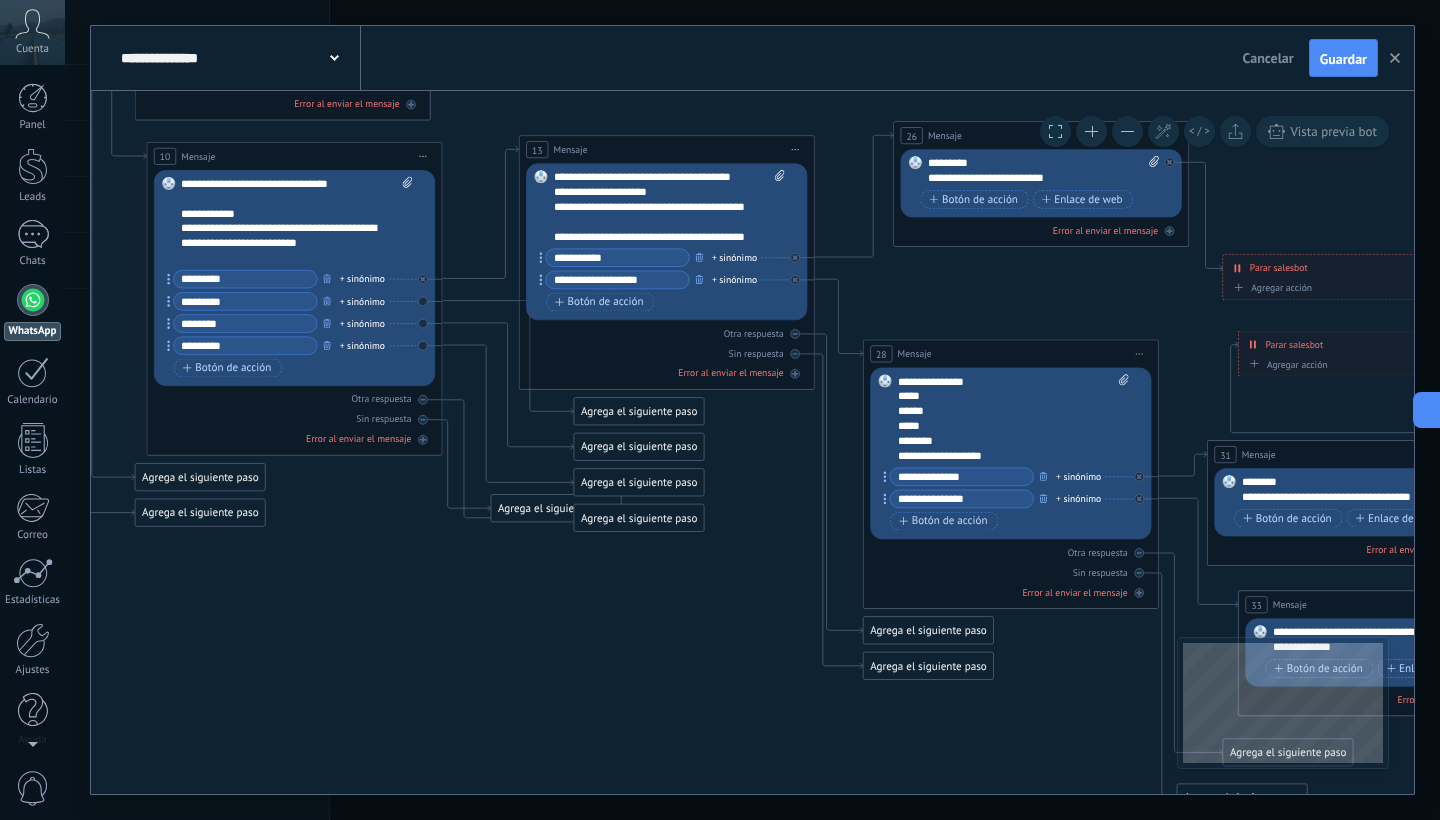 drag, startPoint x: 671, startPoint y: 485, endPoint x: 744, endPoint y: 558, distance: 103.23759 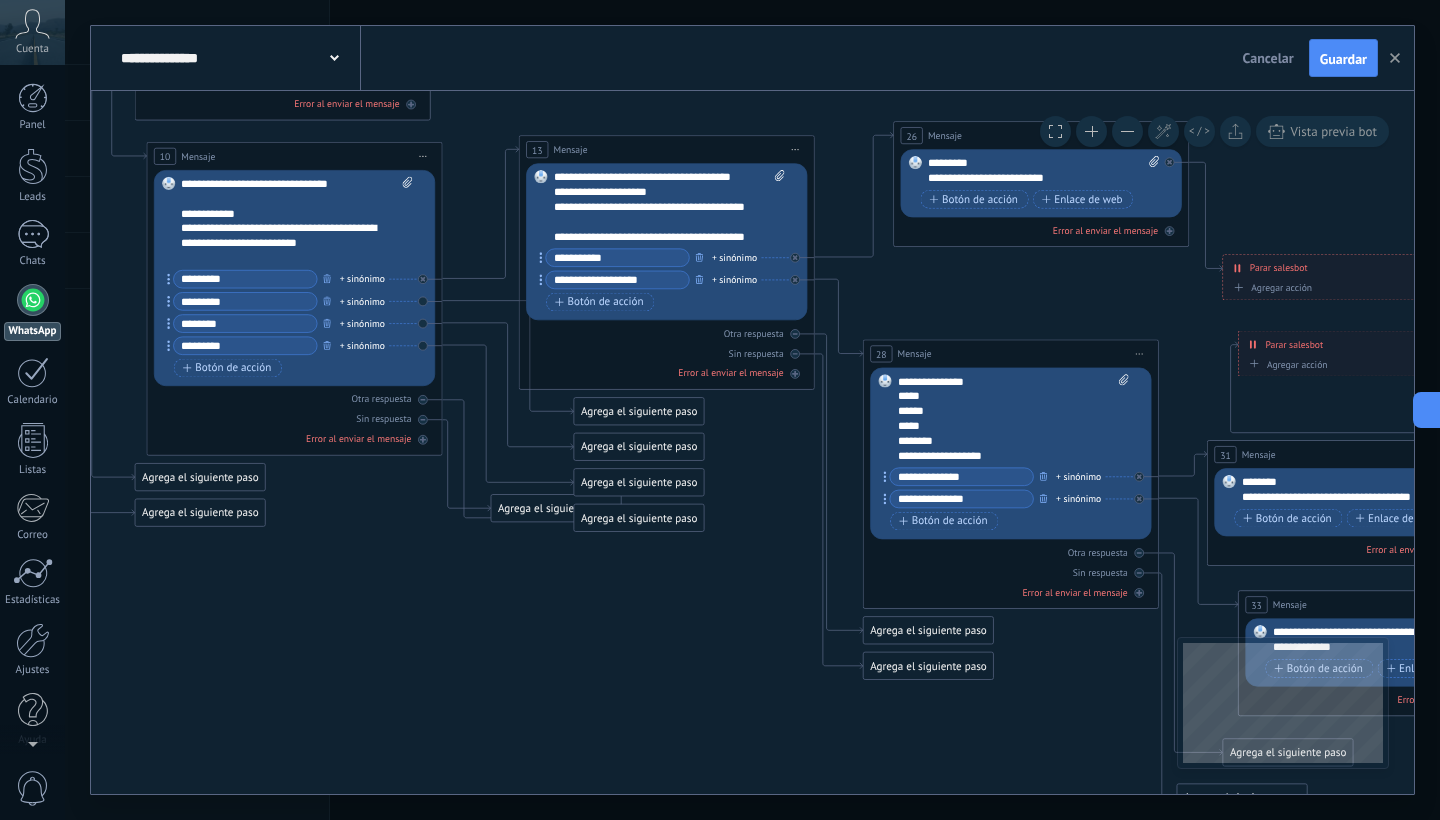 click 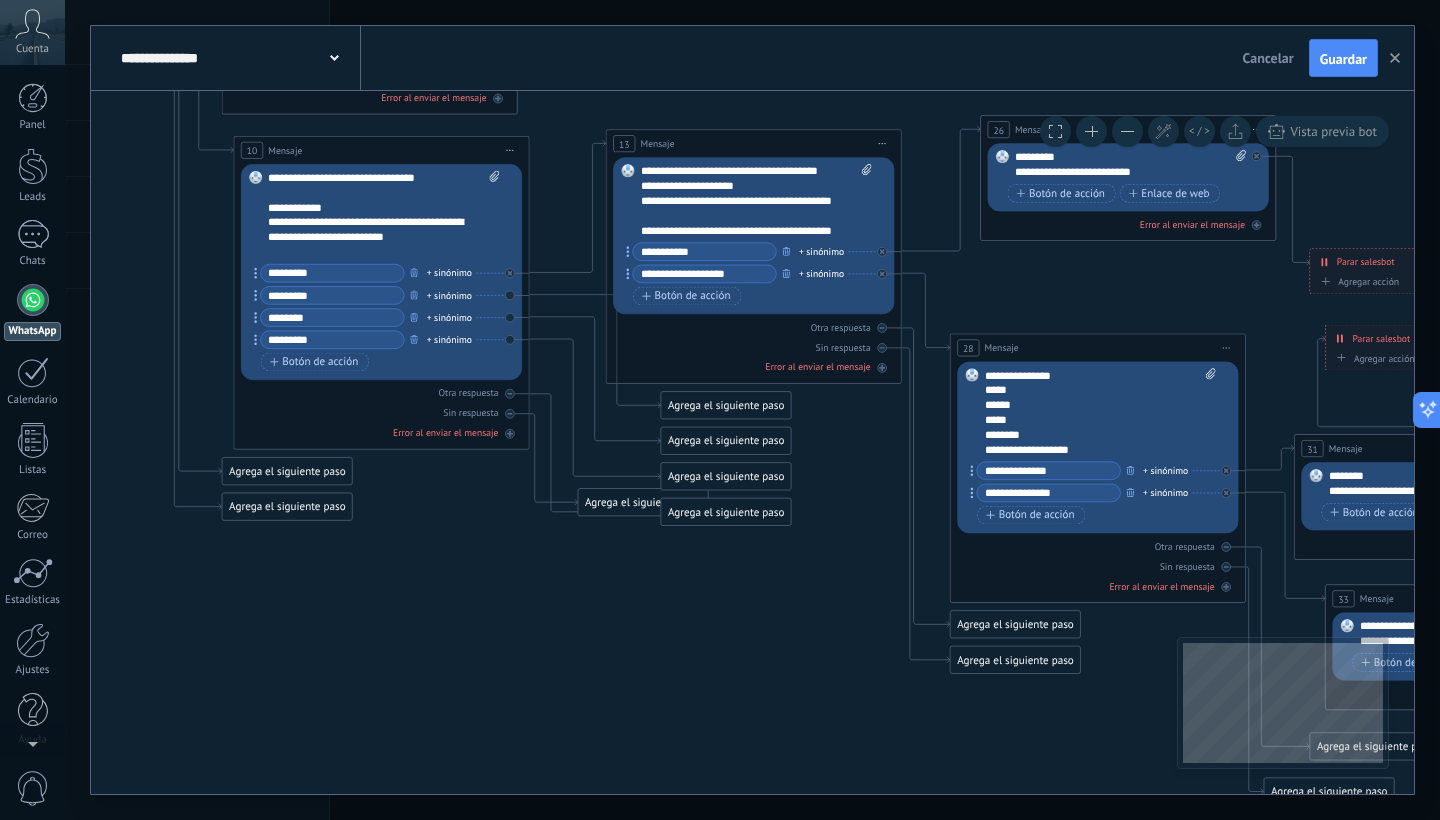 drag, startPoint x: 494, startPoint y: 571, endPoint x: 579, endPoint y: 565, distance: 85.2115 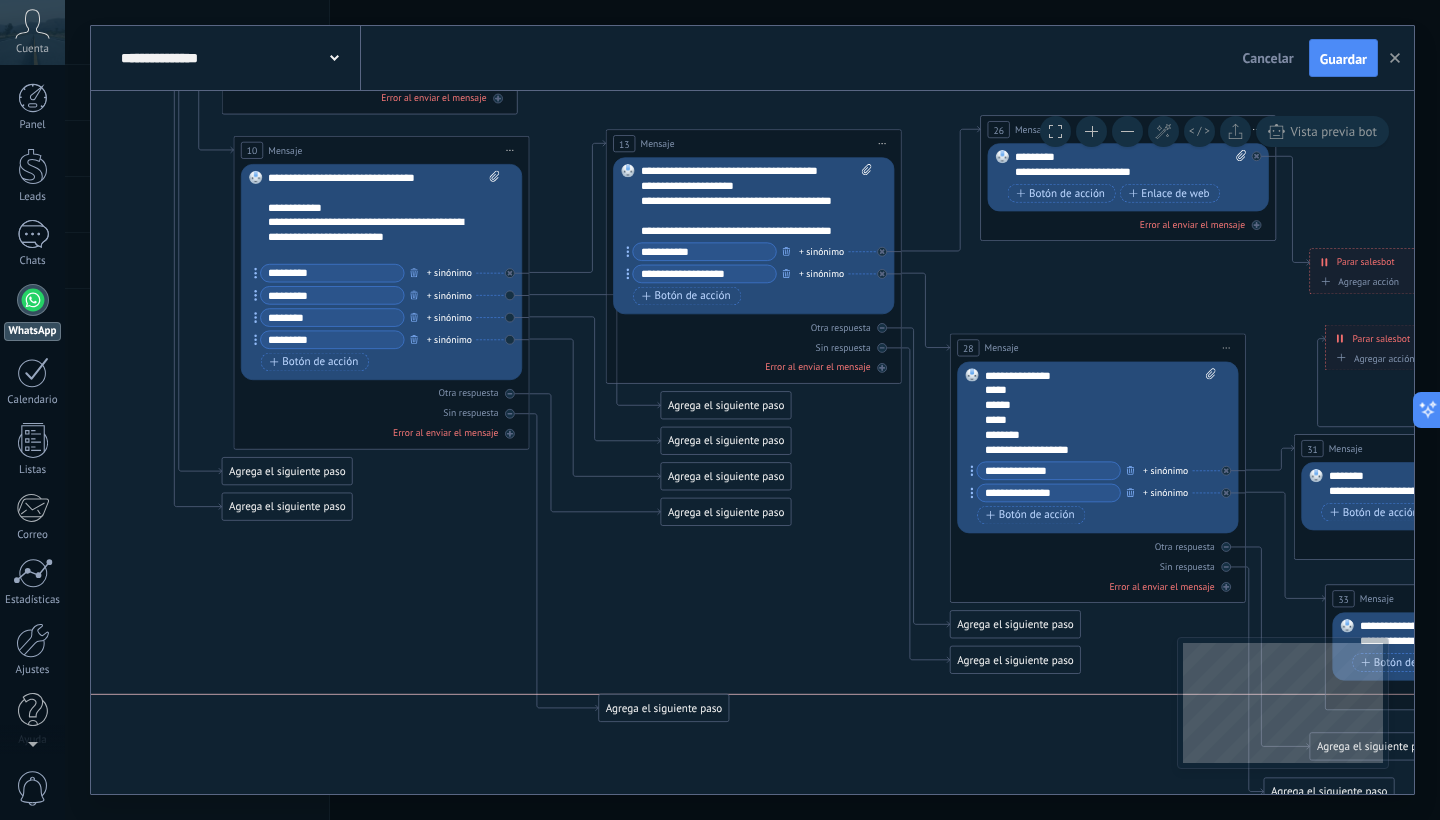 drag, startPoint x: 633, startPoint y: 511, endPoint x: 654, endPoint y: 719, distance: 209.0574 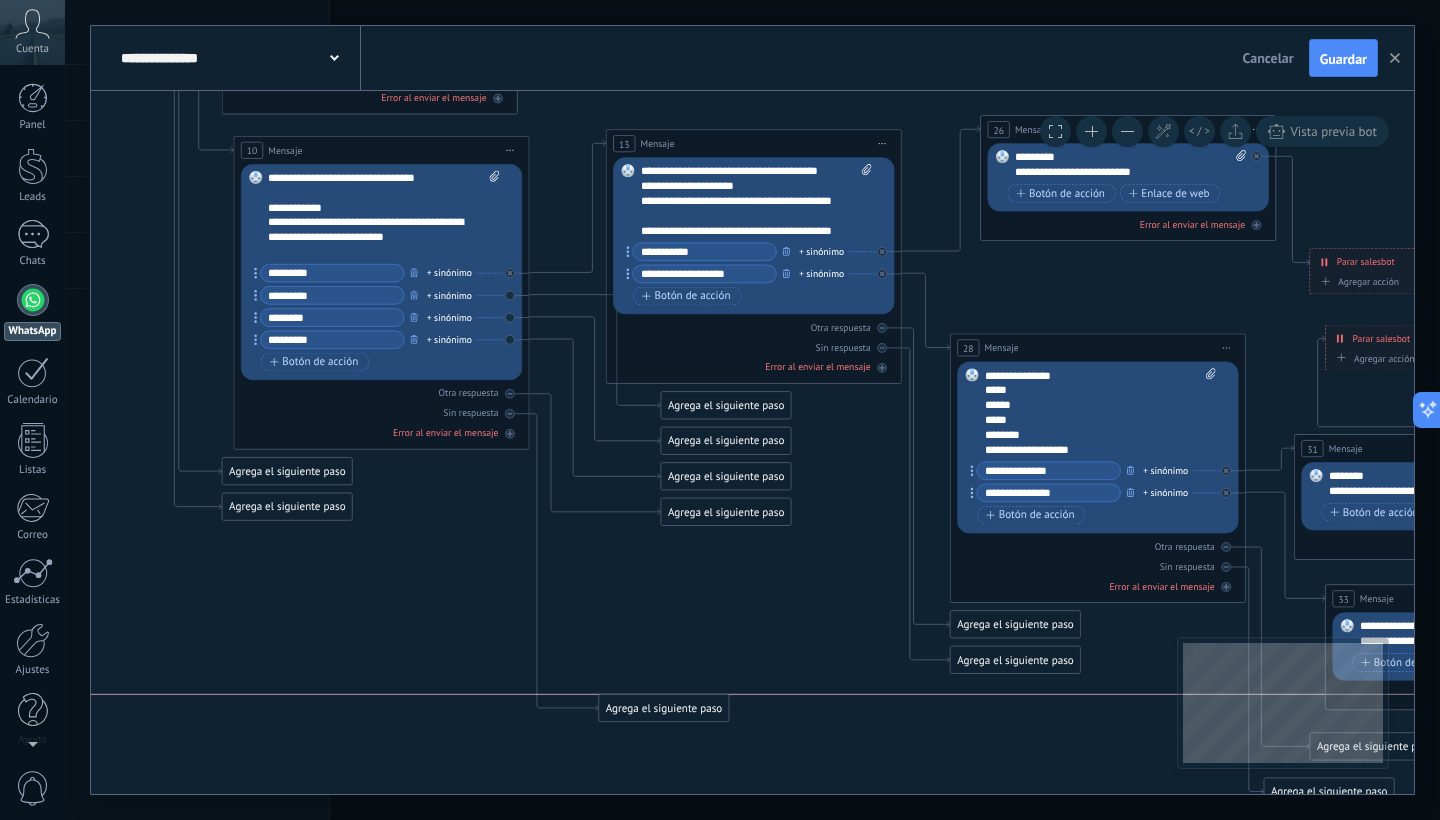 click on "Agrega el siguiente paso" at bounding box center [664, 708] 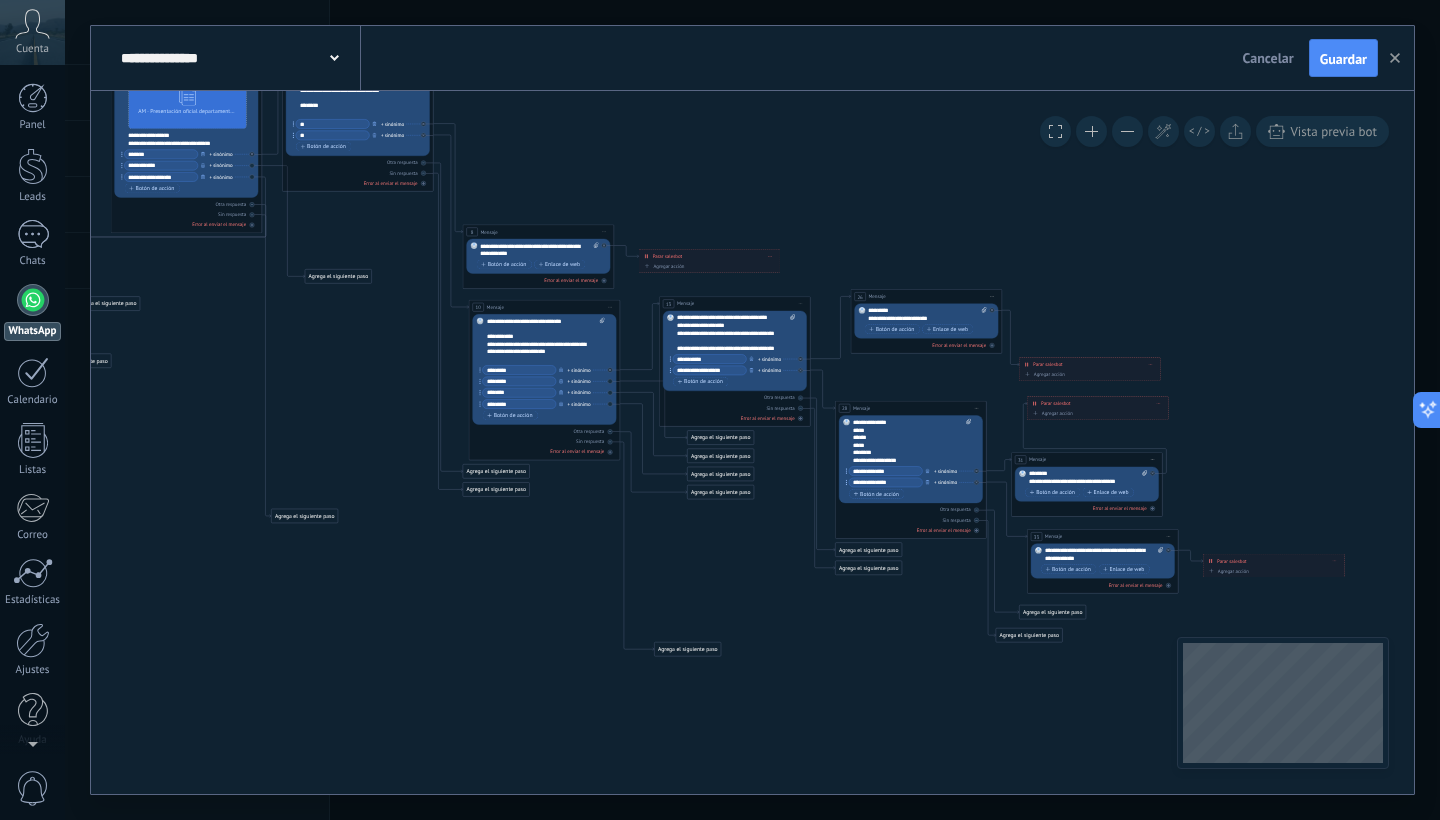 drag, startPoint x: 693, startPoint y: 588, endPoint x: 692, endPoint y: 645, distance: 57.00877 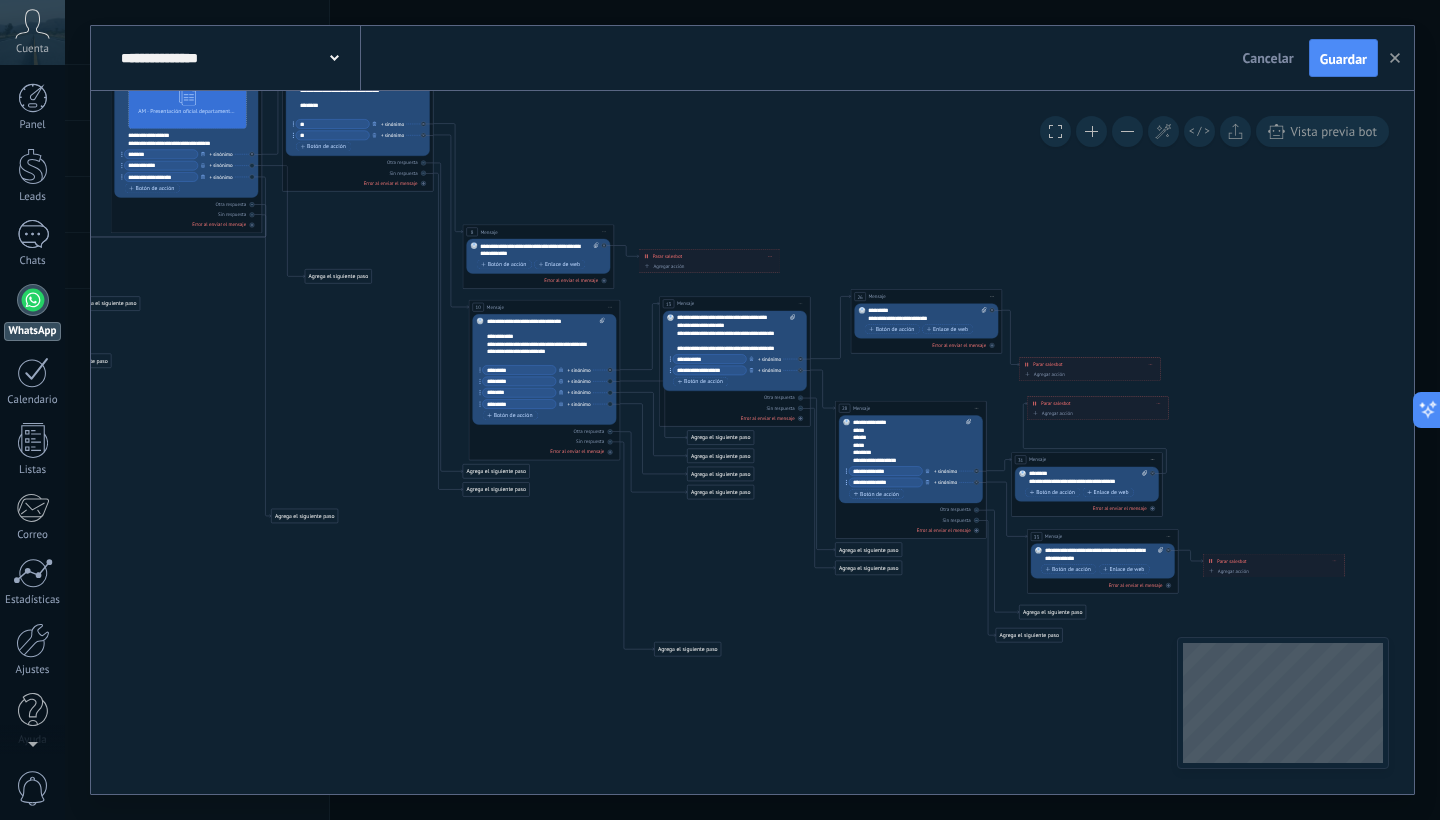 drag, startPoint x: 726, startPoint y: 255, endPoint x: 728, endPoint y: 187, distance: 68.0294 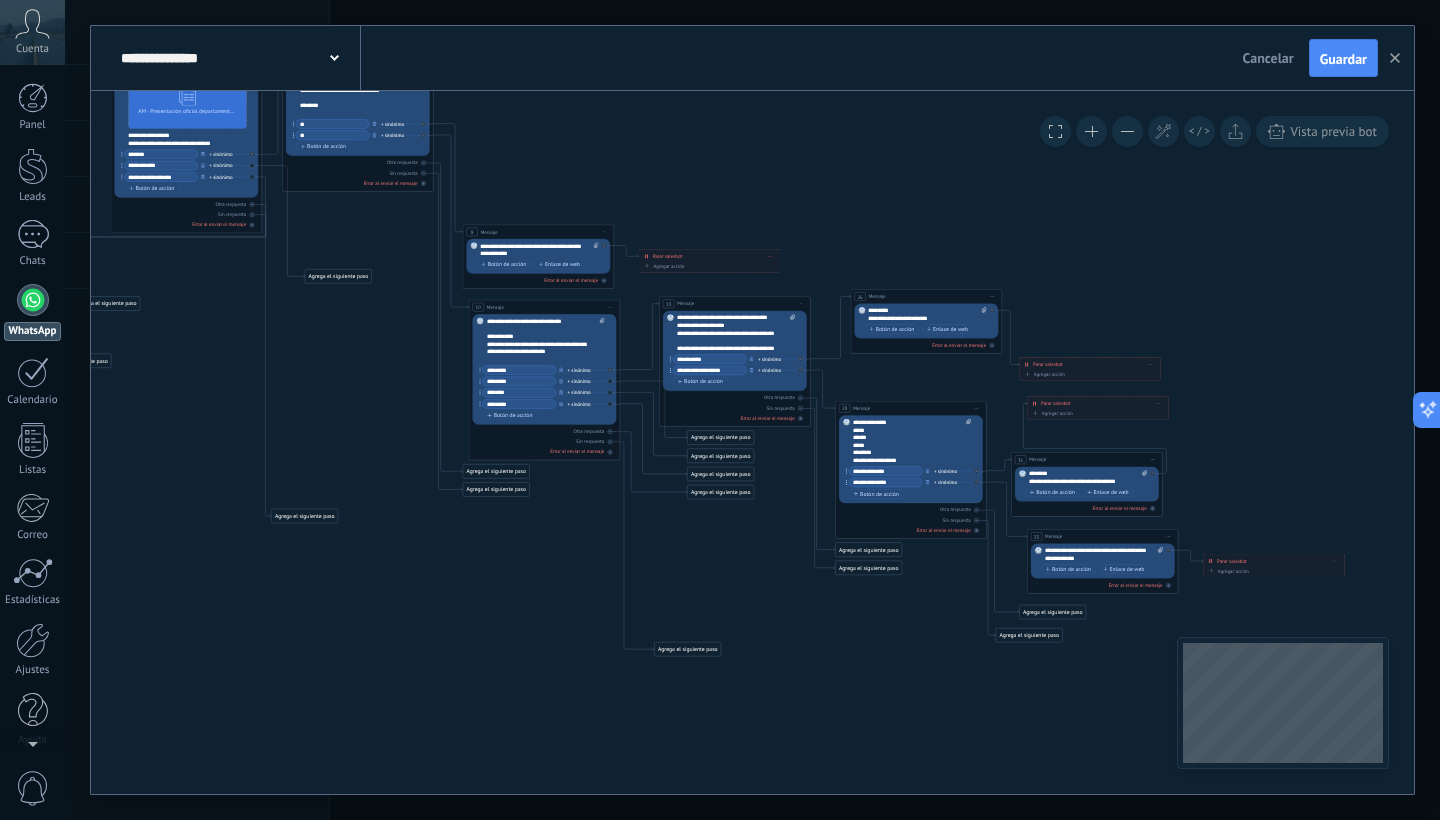 click on "**********" at bounding box center [22, 20] 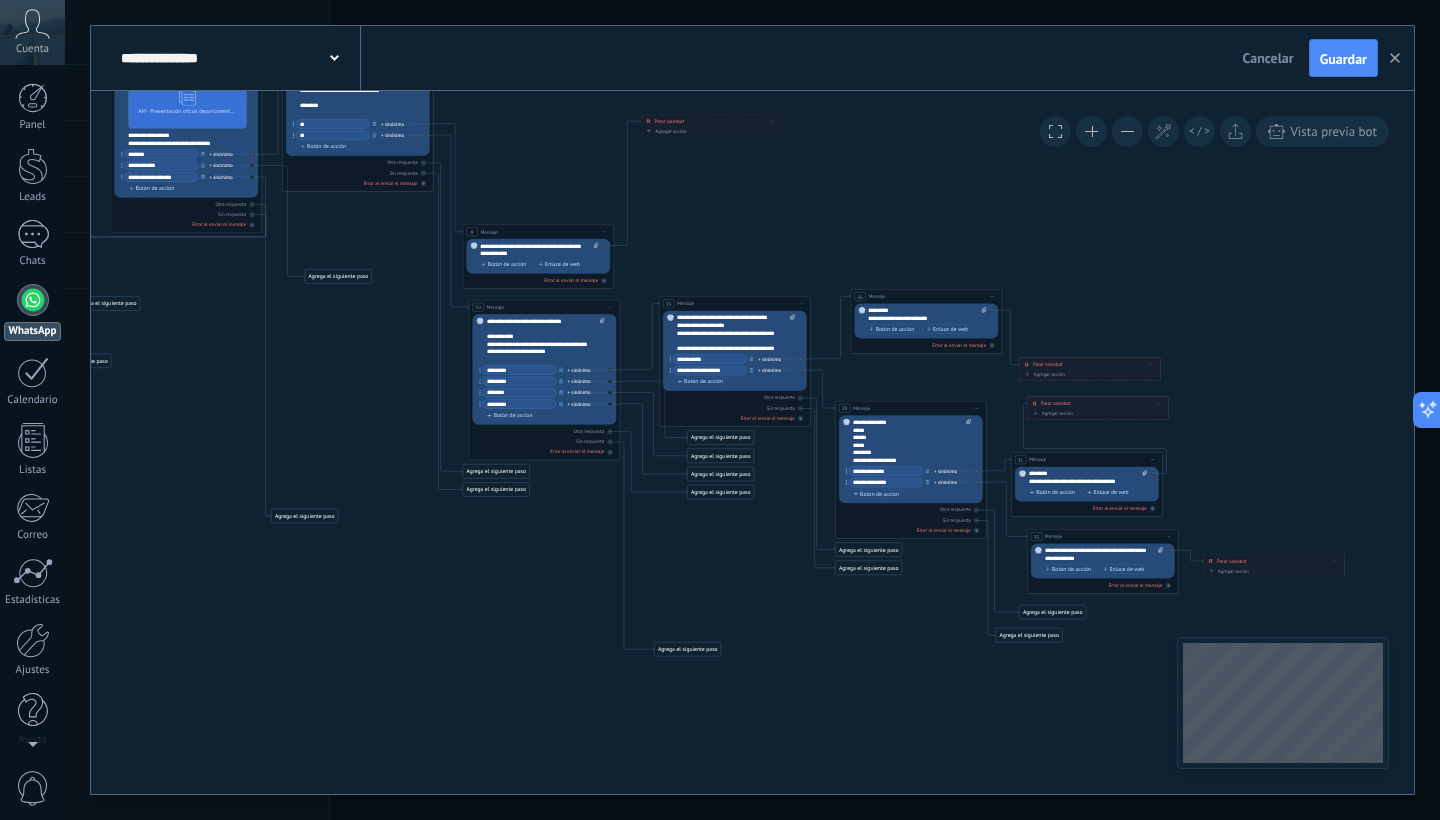 drag, startPoint x: 697, startPoint y: 253, endPoint x: 699, endPoint y: 118, distance: 135.01482 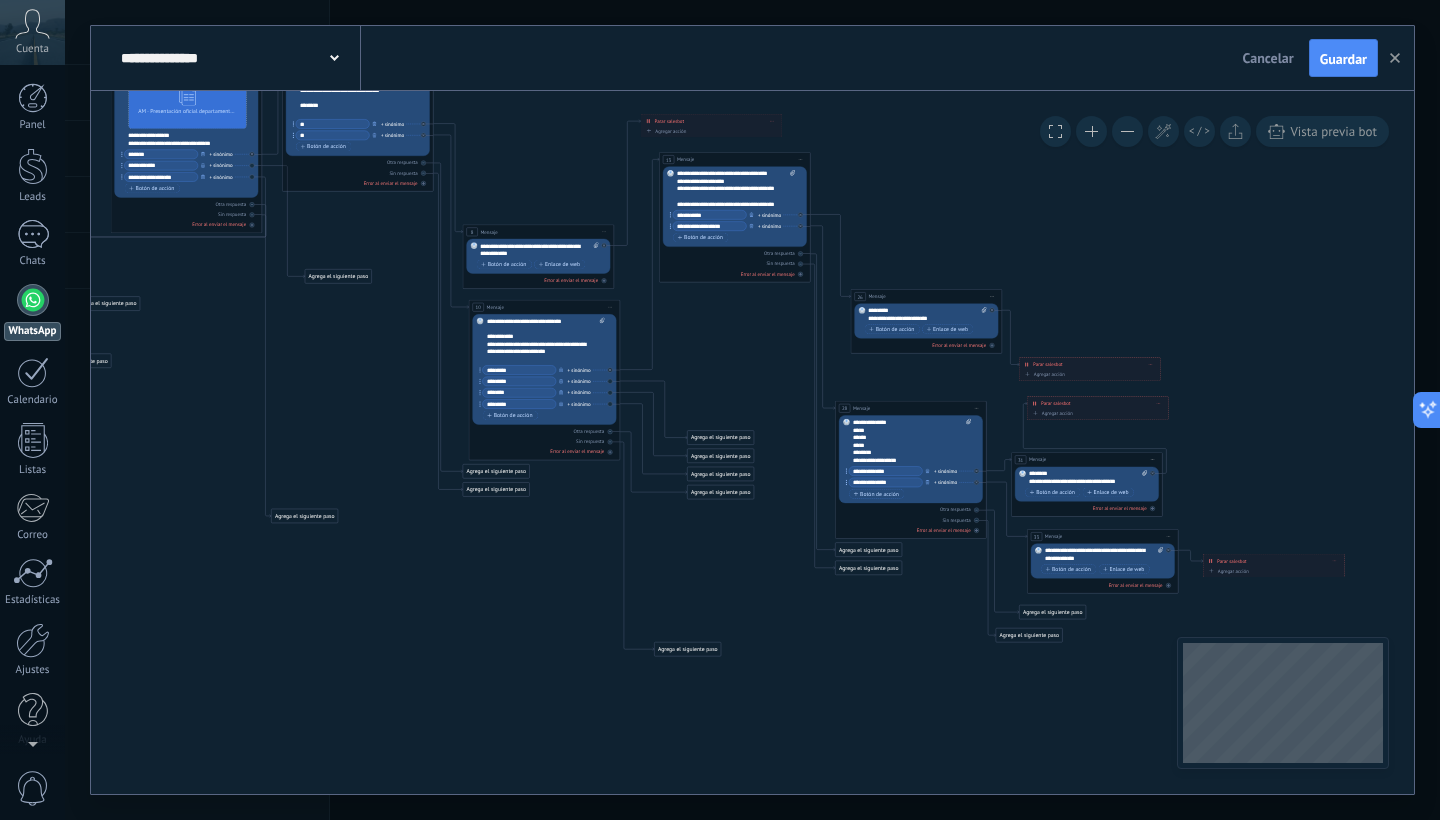 drag, startPoint x: 707, startPoint y: 302, endPoint x: 707, endPoint y: 158, distance: 144 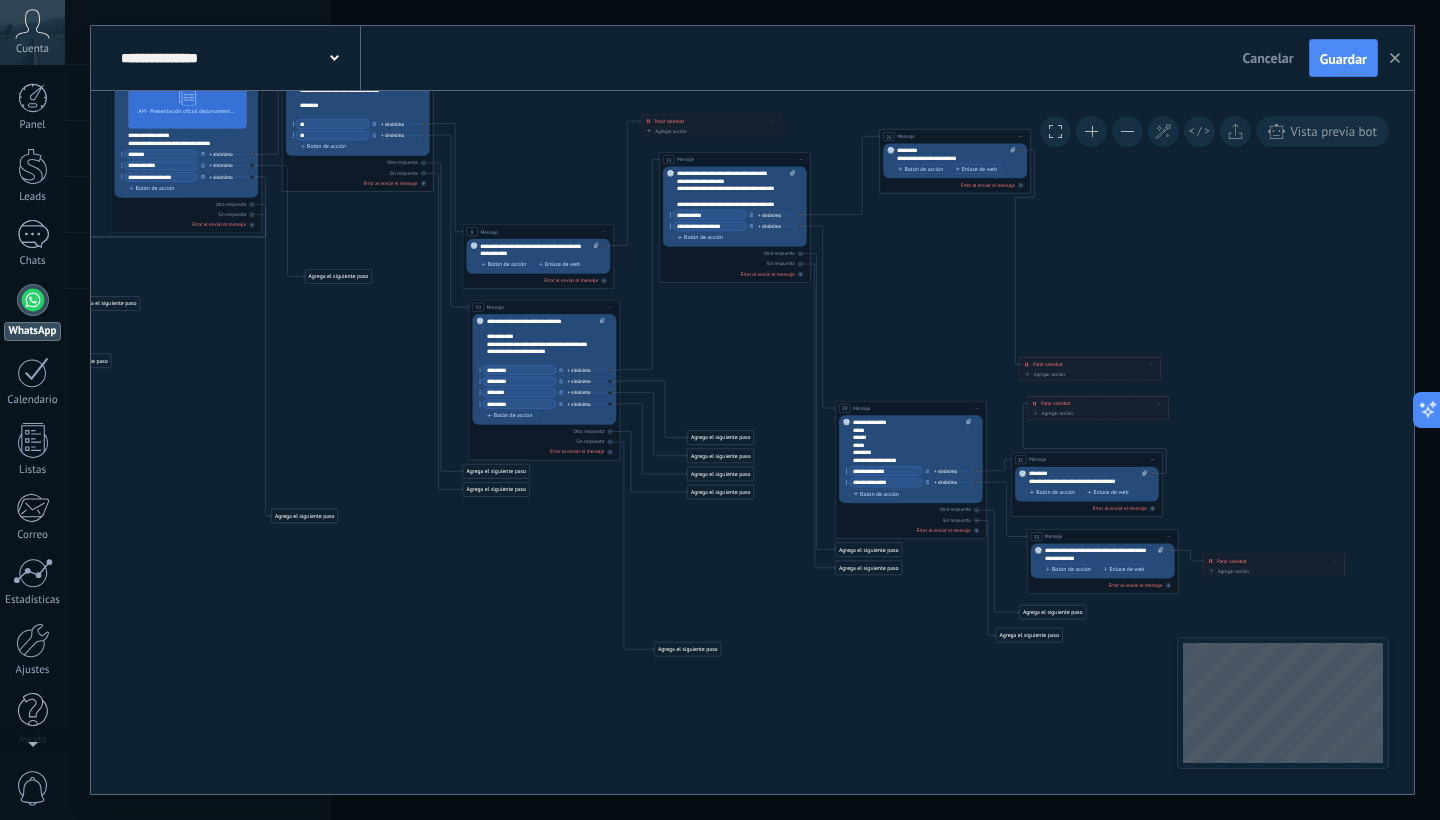 drag, startPoint x: 942, startPoint y: 294, endPoint x: 971, endPoint y: 135, distance: 161.62302 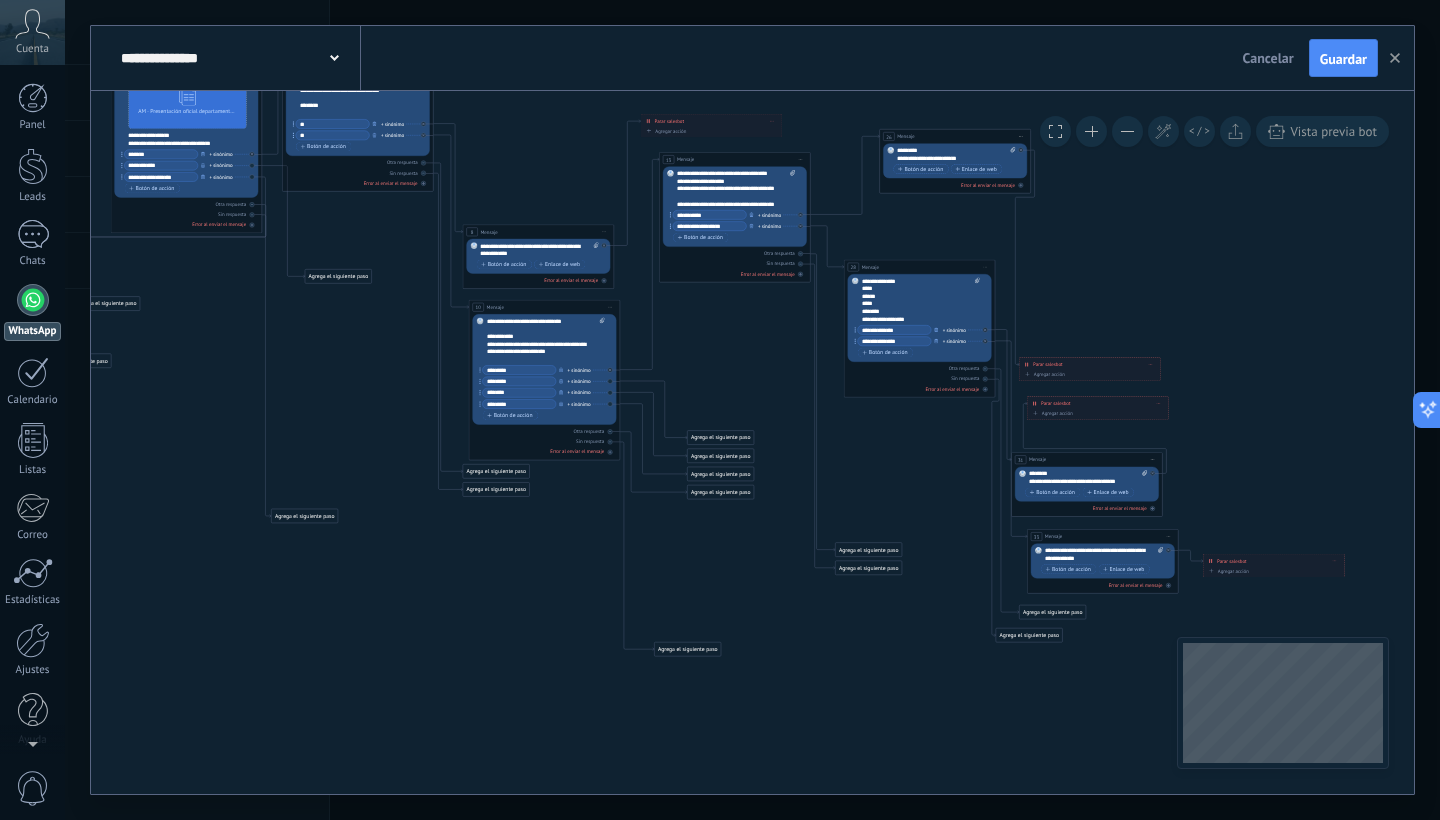 drag, startPoint x: 916, startPoint y: 403, endPoint x: 926, endPoint y: 260, distance: 143.34923 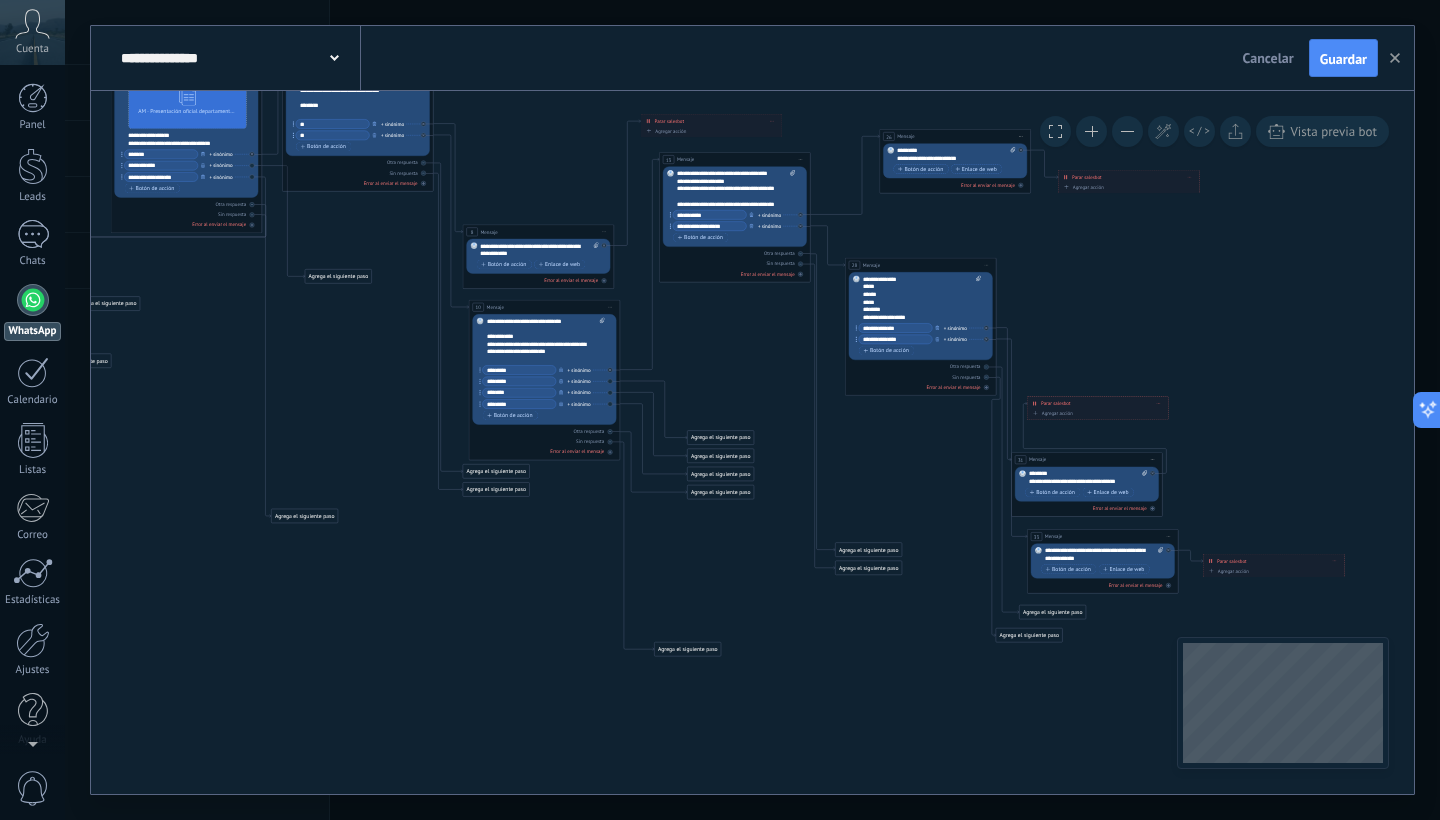 drag, startPoint x: 1116, startPoint y: 366, endPoint x: 1155, endPoint y: 179, distance: 191.02356 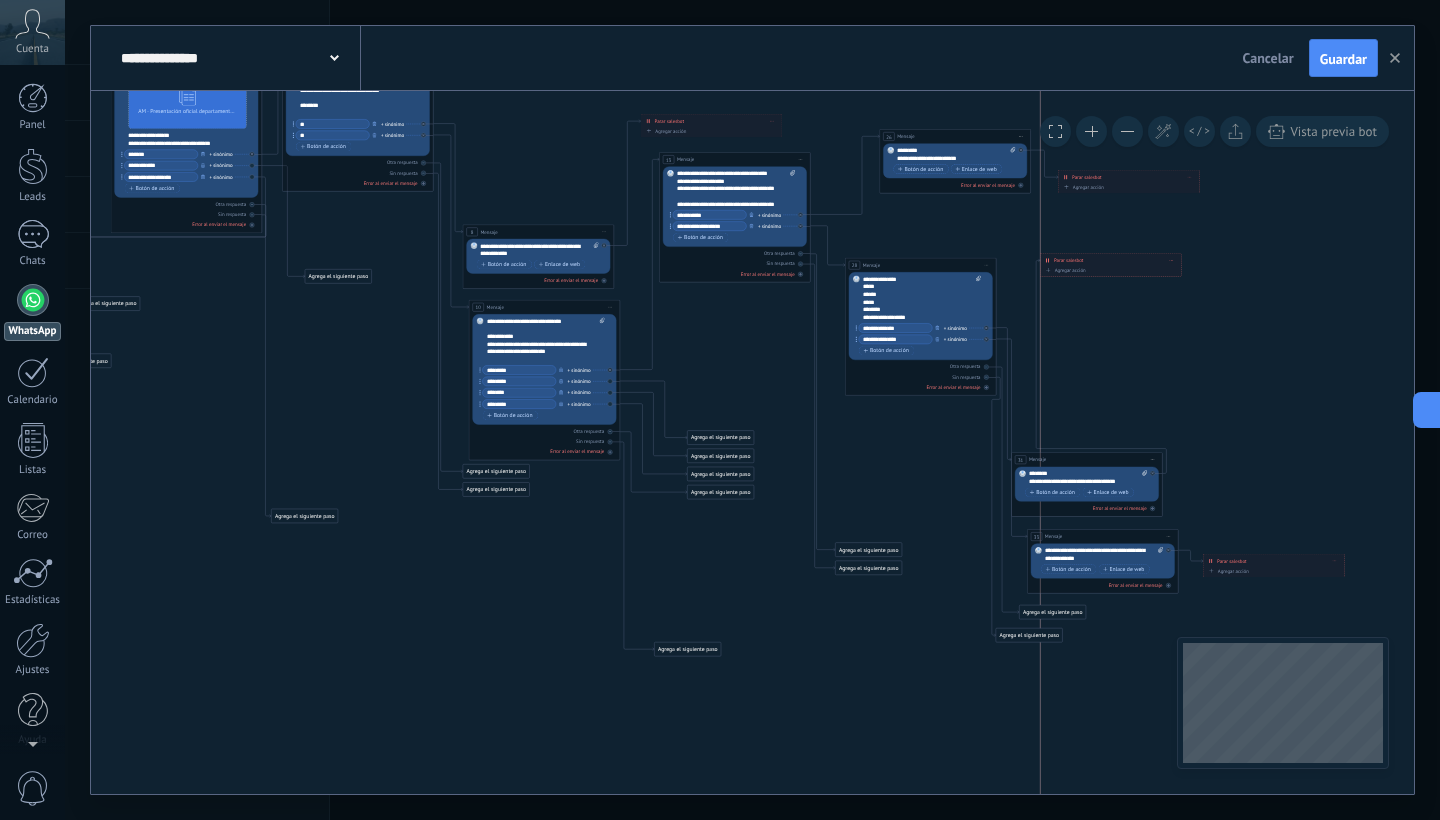 drag, startPoint x: 1089, startPoint y: 403, endPoint x: 1110, endPoint y: 264, distance: 140.57738 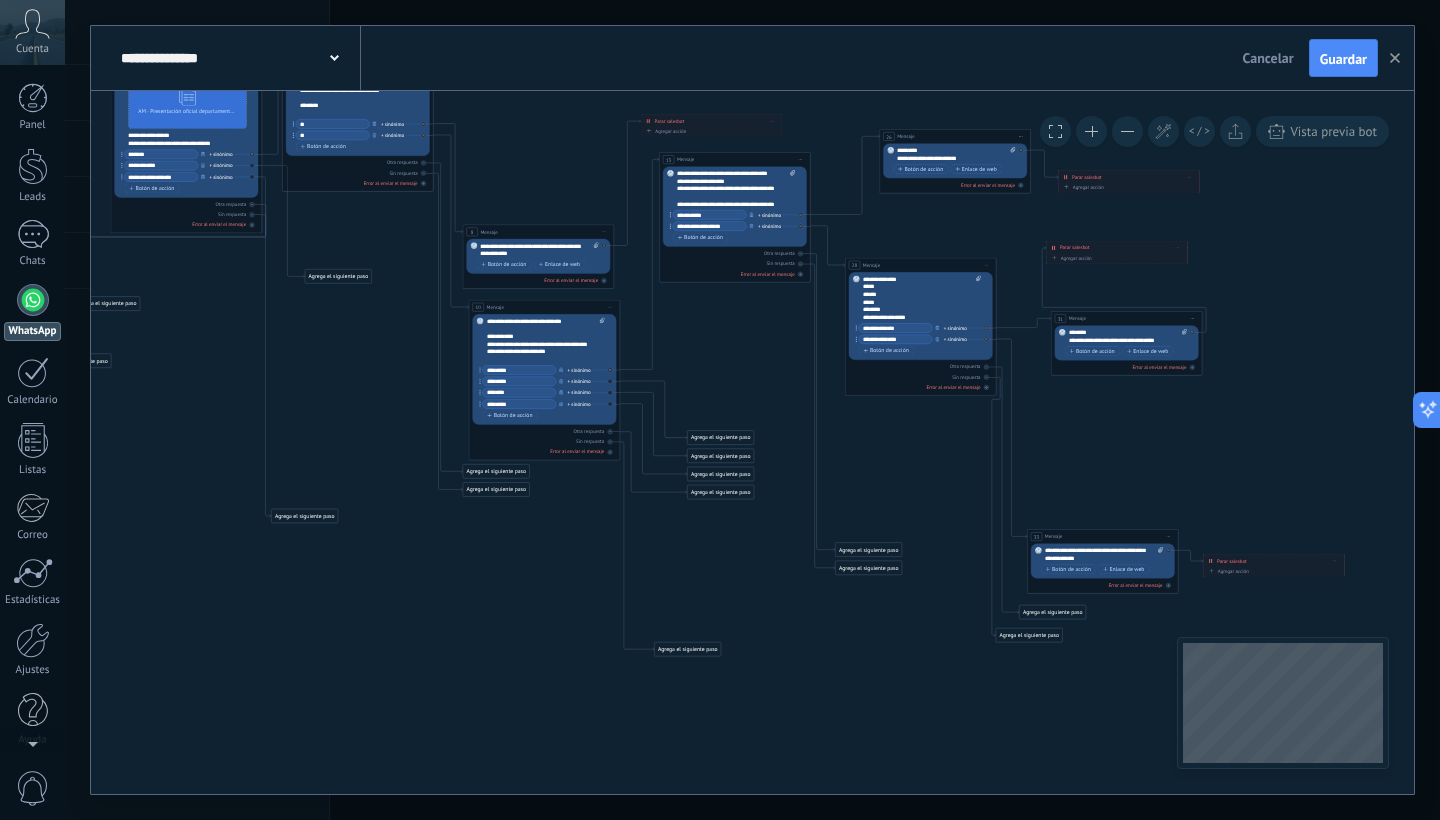 drag, startPoint x: 1108, startPoint y: 464, endPoint x: 1149, endPoint y: 314, distance: 155.50241 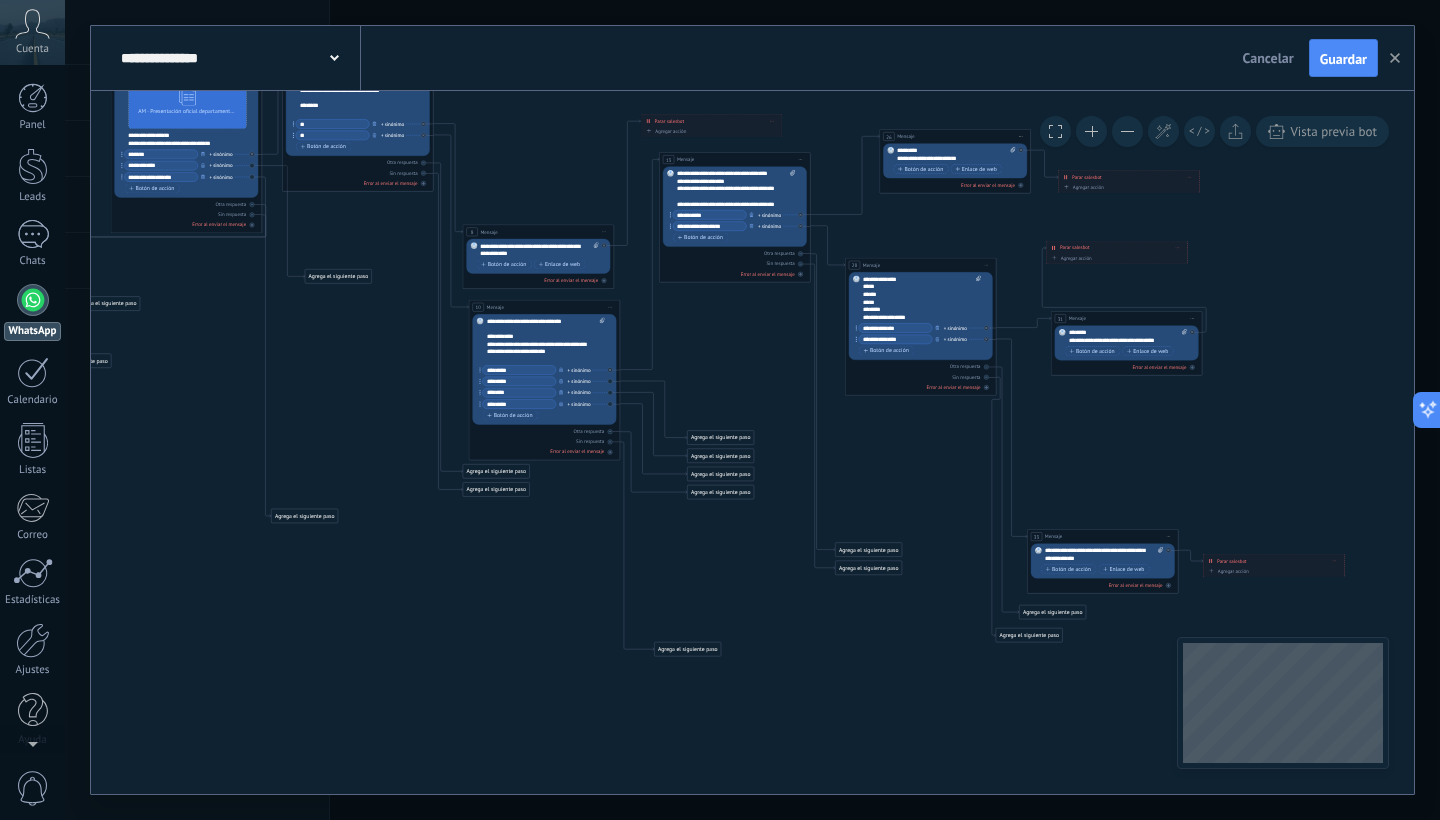 click on "31
Mensaje
*******
(a):
Todos los contactos - canales seleccionados
Todos los contactos - canales seleccionados
Todos los contactos - canal primario
Contacto principal - canales seleccionados
Contacto principal - canal primario
Todos los contactos - canales seleccionados
Todos los contactos - canales seleccionados
Todos los contactos - canal primario" at bounding box center [1126, 343] 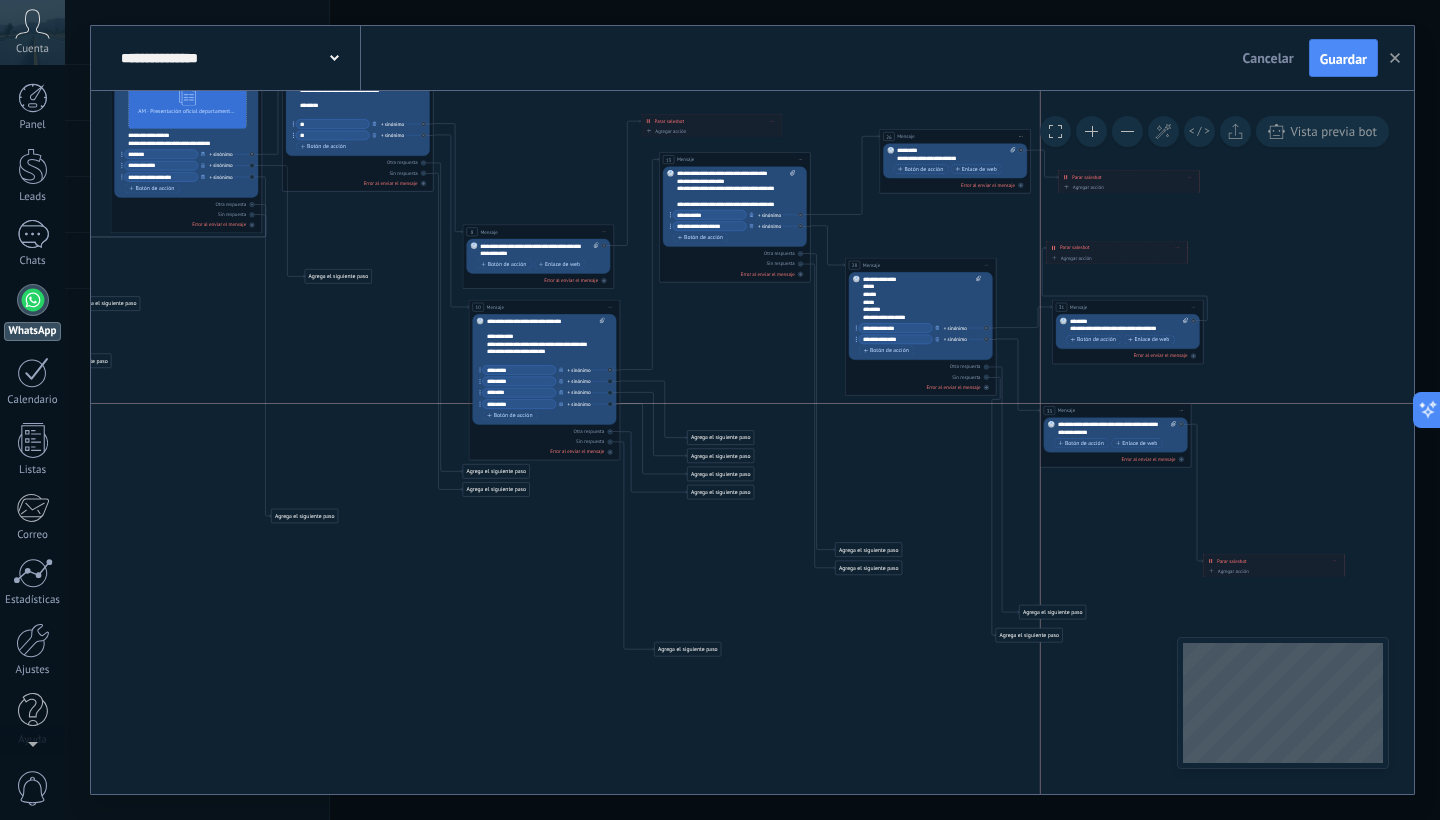 drag, startPoint x: 1106, startPoint y: 536, endPoint x: 1121, endPoint y: 407, distance: 129.86917 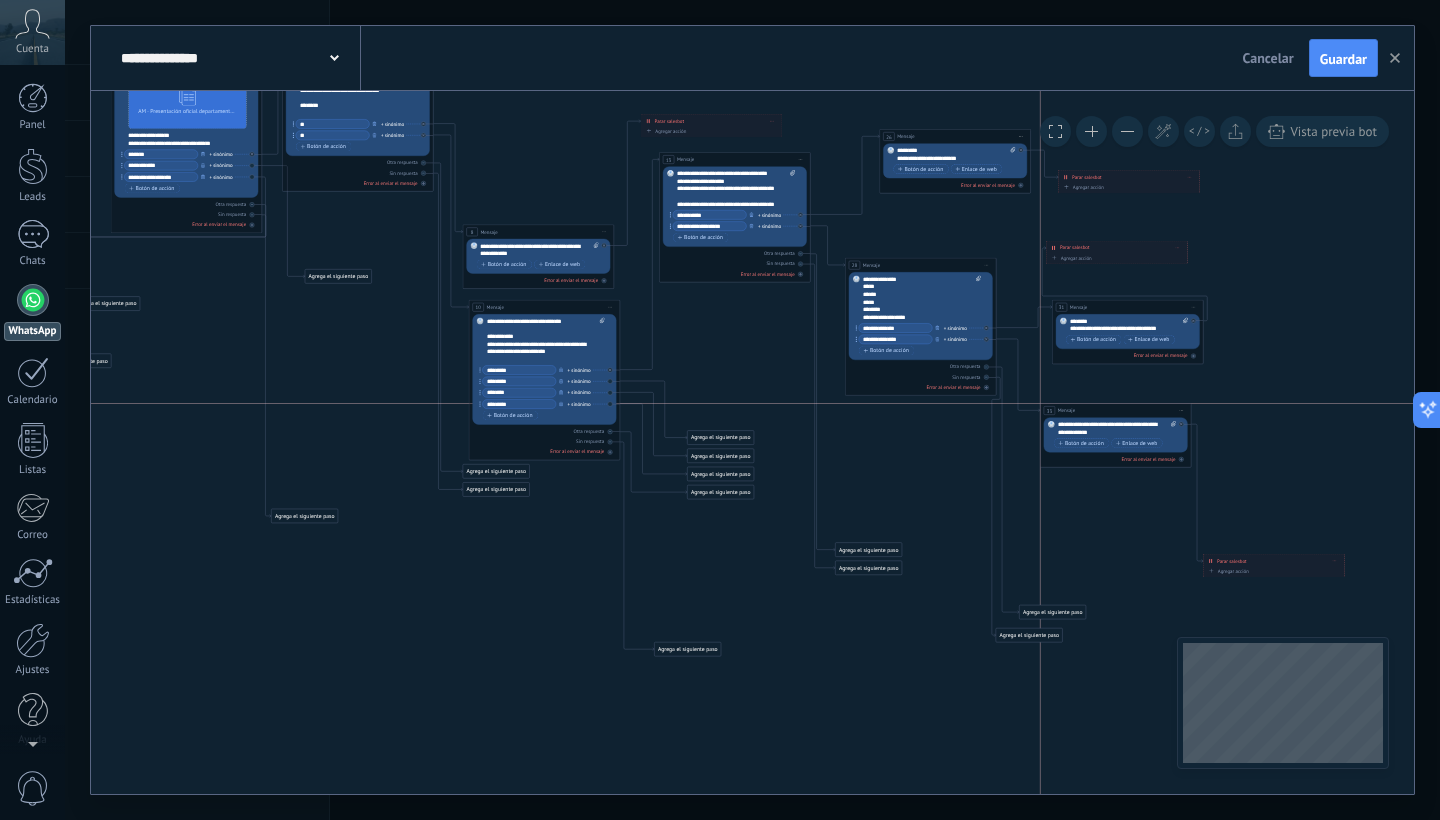 click on "33
Mensaje
*******
(a):
Todos los contactos - canales seleccionados
Todos los contactos - canales seleccionados
Todos los contactos - canal primario
Contacto principal - canales seleccionados
Contacto principal - canal primario
Todos los contactos - canales seleccionados
Todos los contactos - canales seleccionados
Todos los contactos - canal primario" at bounding box center (1115, 411) 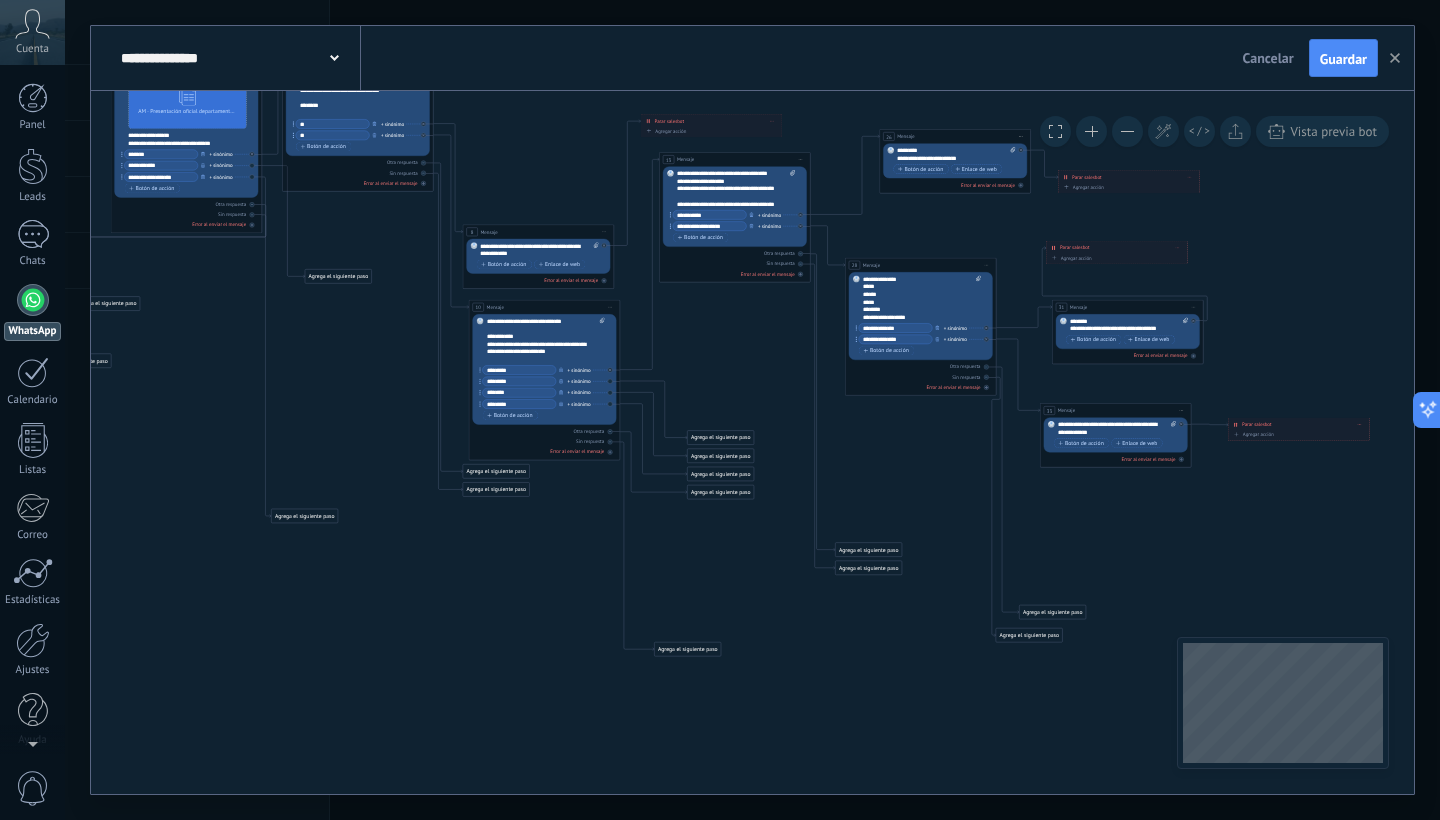 drag, startPoint x: 1212, startPoint y: 528, endPoint x: 1238, endPoint y: 416, distance: 114.97826 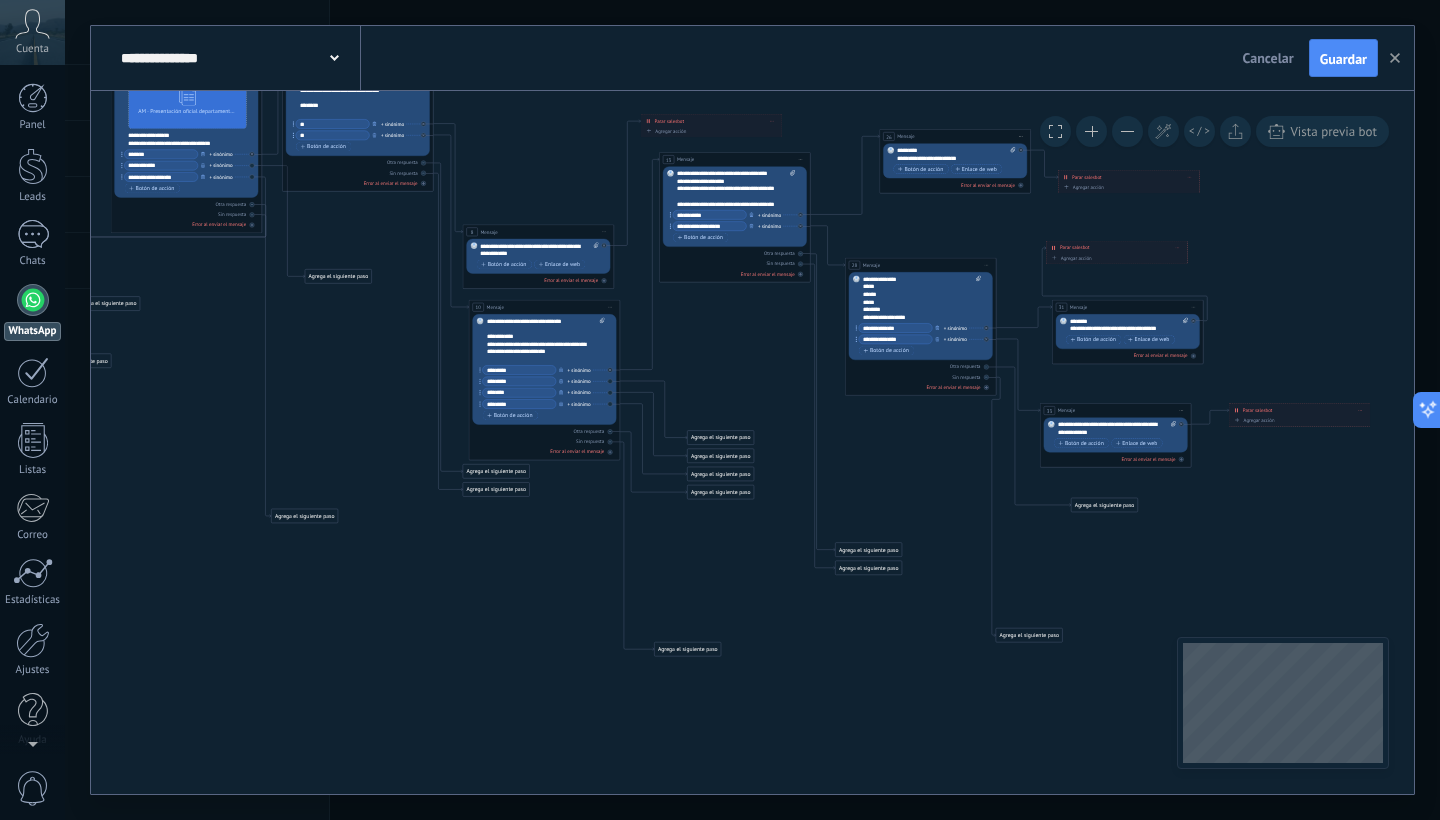 drag, startPoint x: 1067, startPoint y: 617, endPoint x: 1119, endPoint y: 510, distance: 118.966385 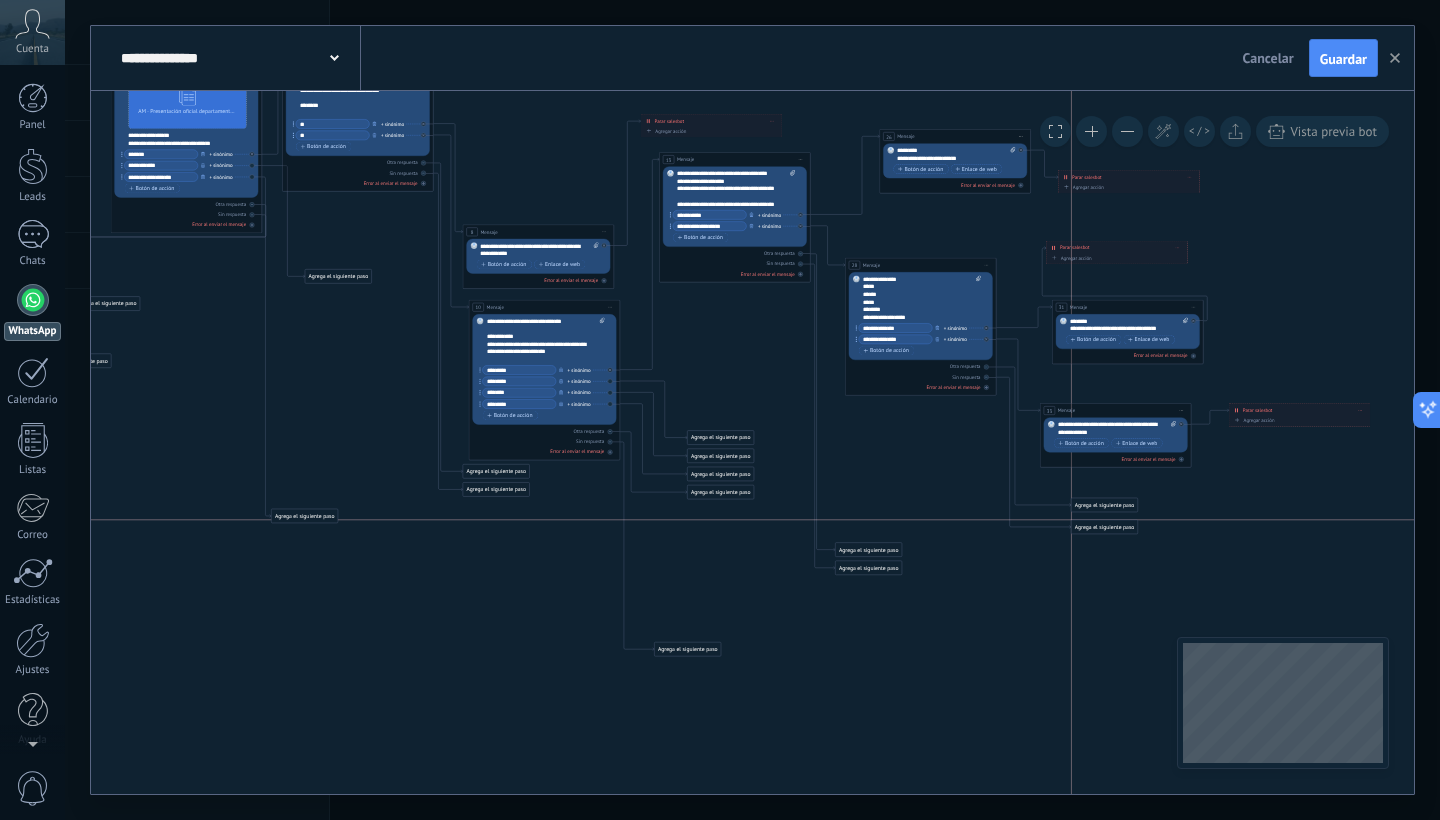 drag, startPoint x: 1032, startPoint y: 626, endPoint x: 1084, endPoint y: 525, distance: 113.600174 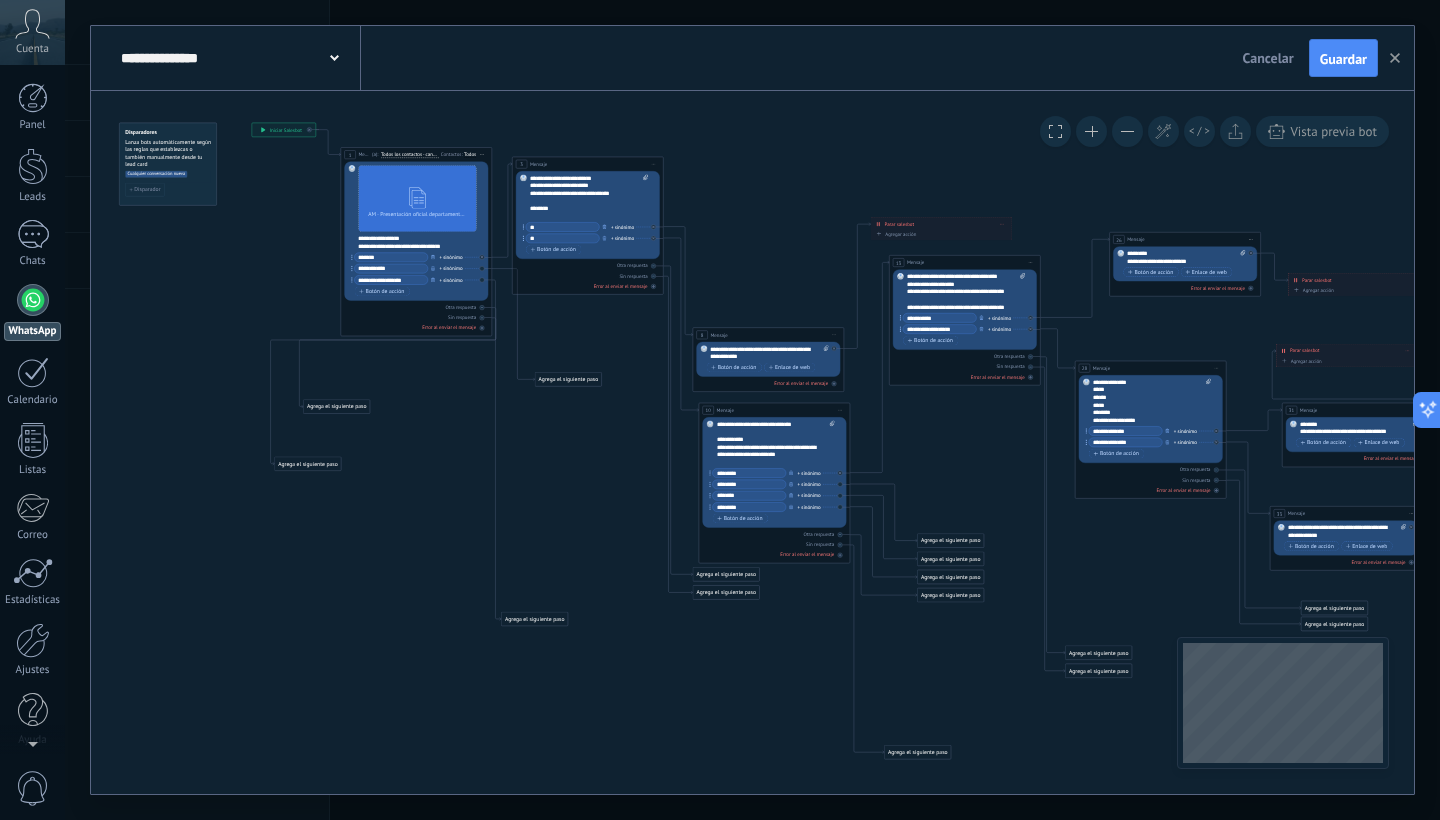 drag, startPoint x: 586, startPoint y: 570, endPoint x: 801, endPoint y: 661, distance: 233.4652 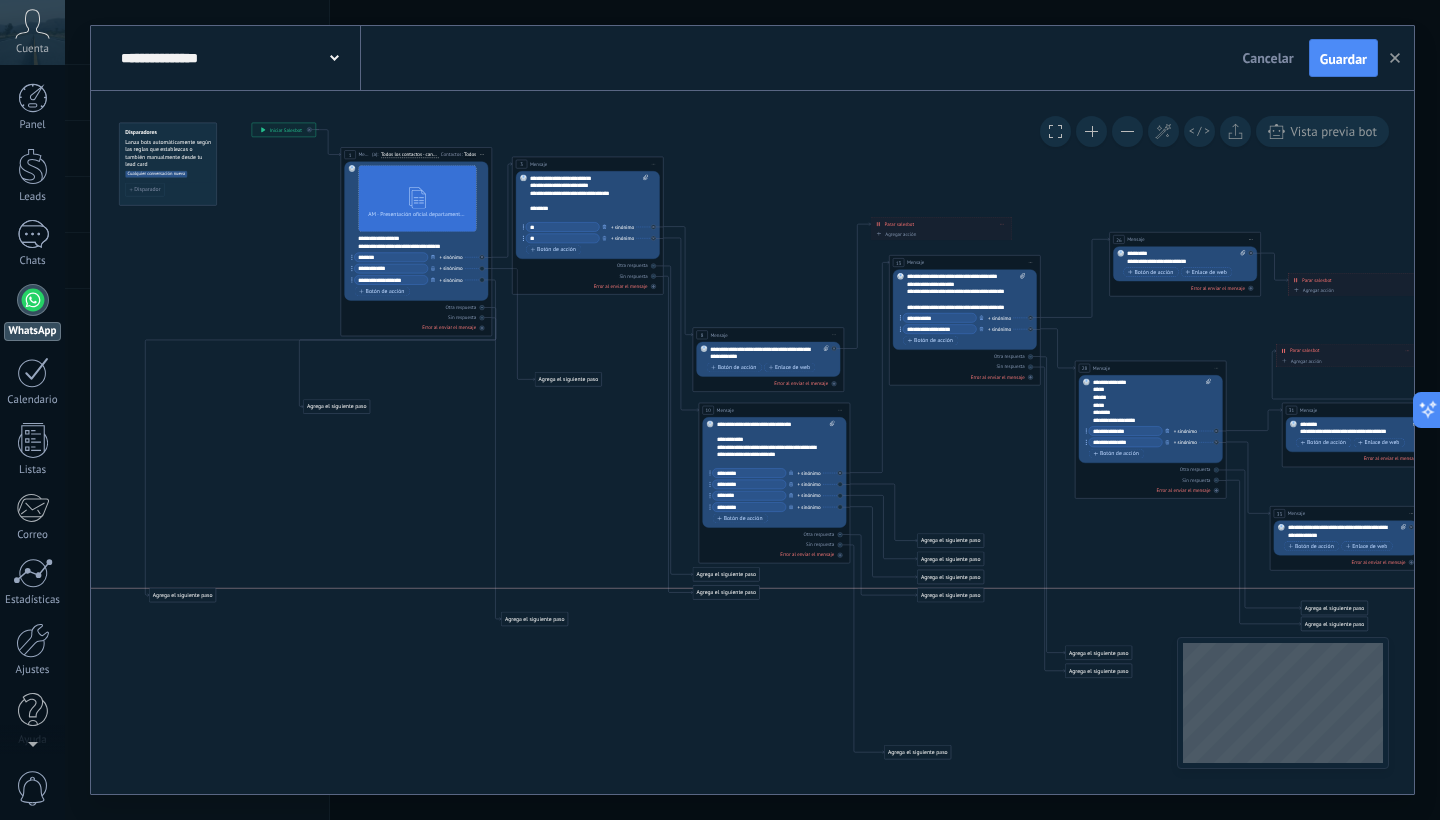 drag, startPoint x: 329, startPoint y: 463, endPoint x: 226, endPoint y: 543, distance: 130.41856 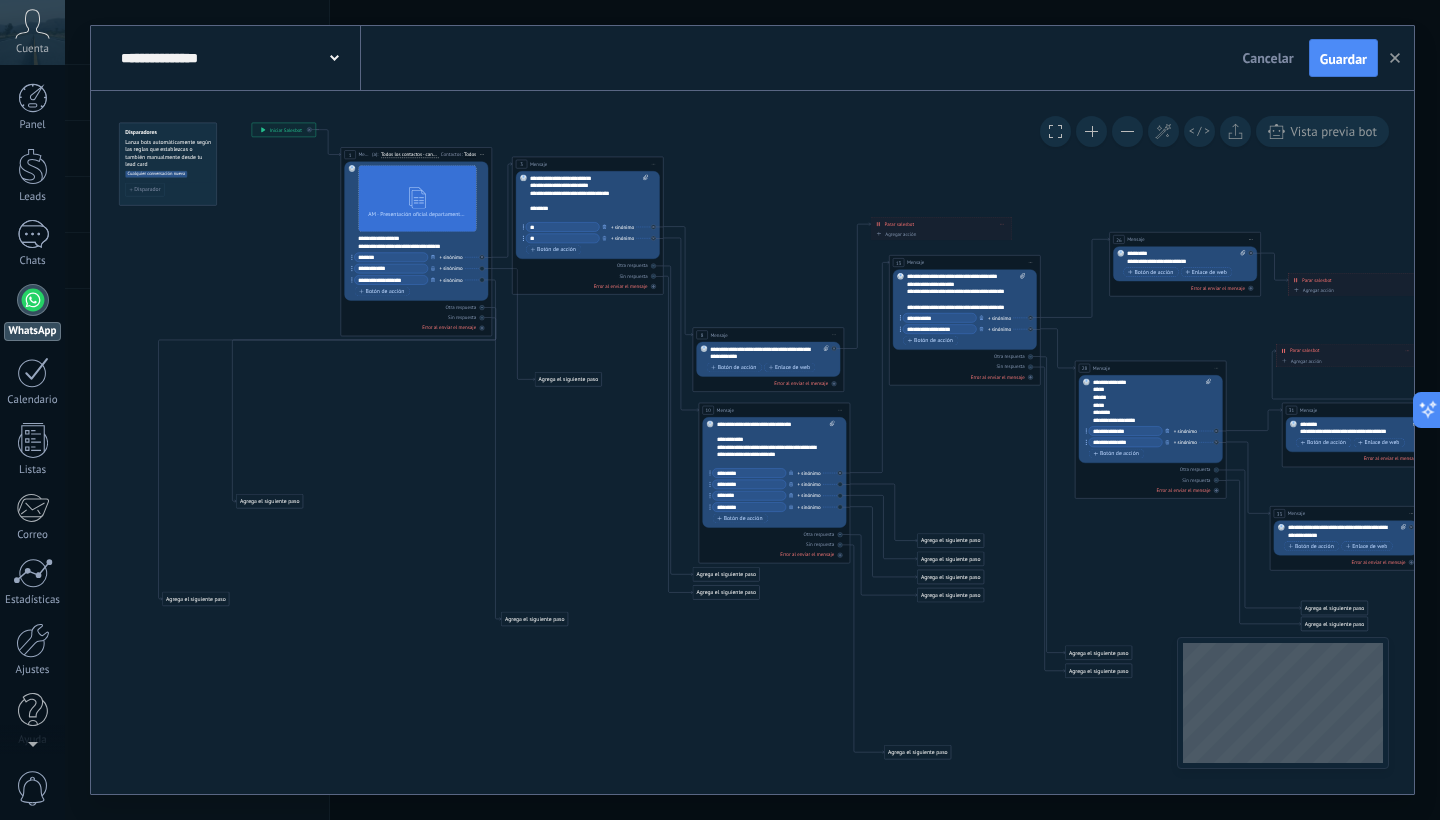 drag, startPoint x: 340, startPoint y: 405, endPoint x: 310, endPoint y: 354, distance: 59.16925 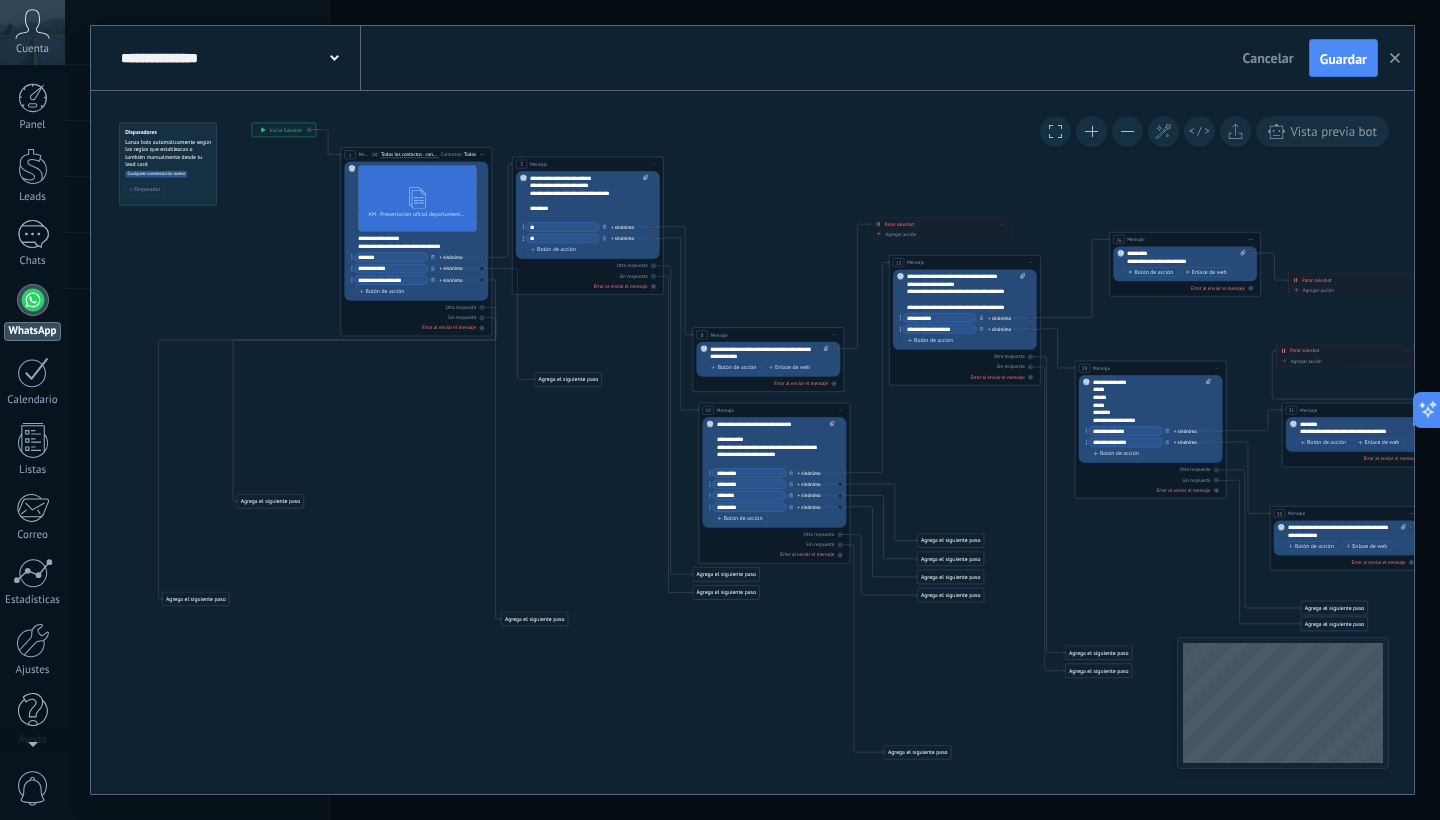 drag, startPoint x: 391, startPoint y: 253, endPoint x: 370, endPoint y: 266, distance: 24.698177 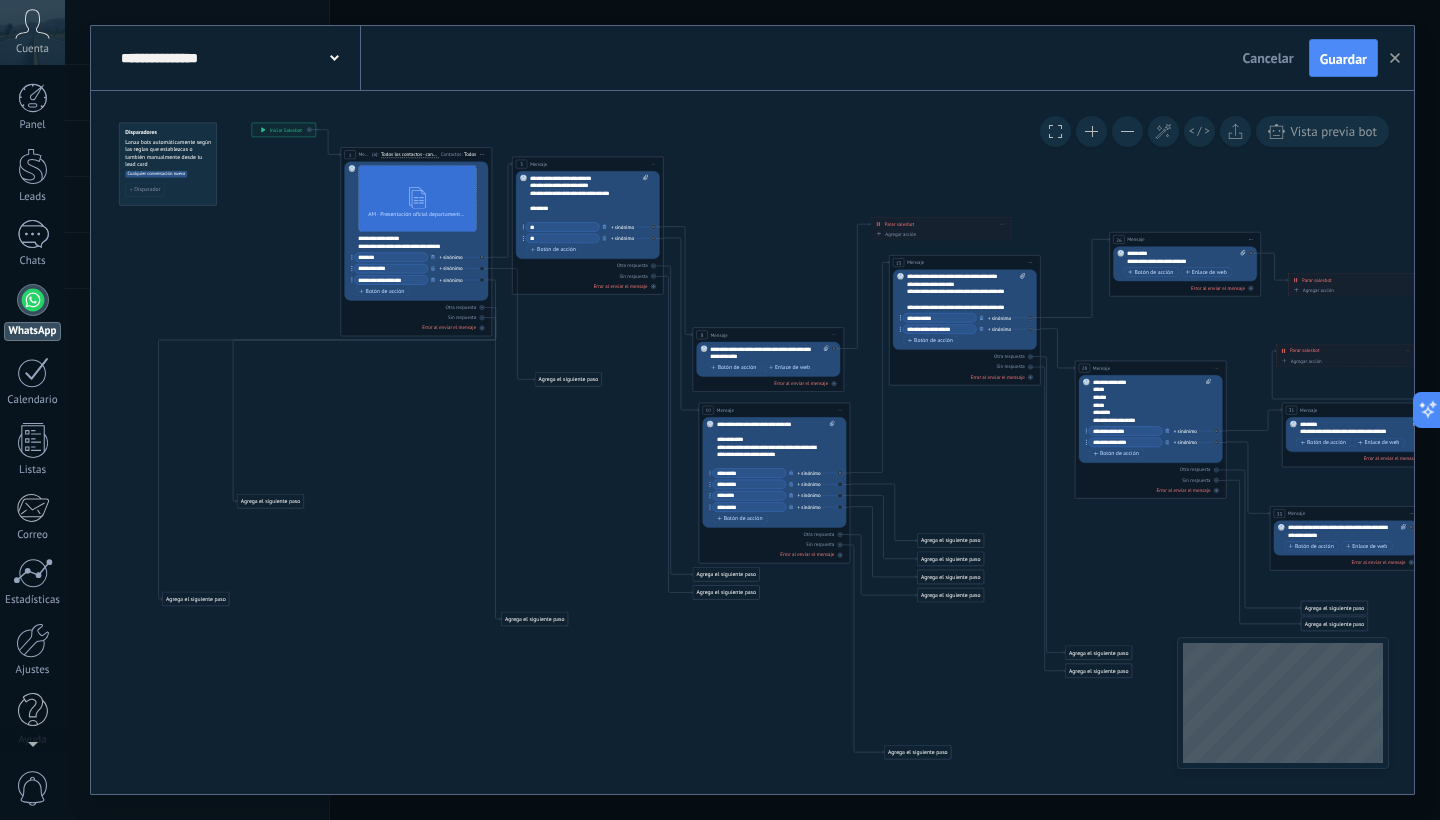 click on "**********" at bounding box center [416, 270] 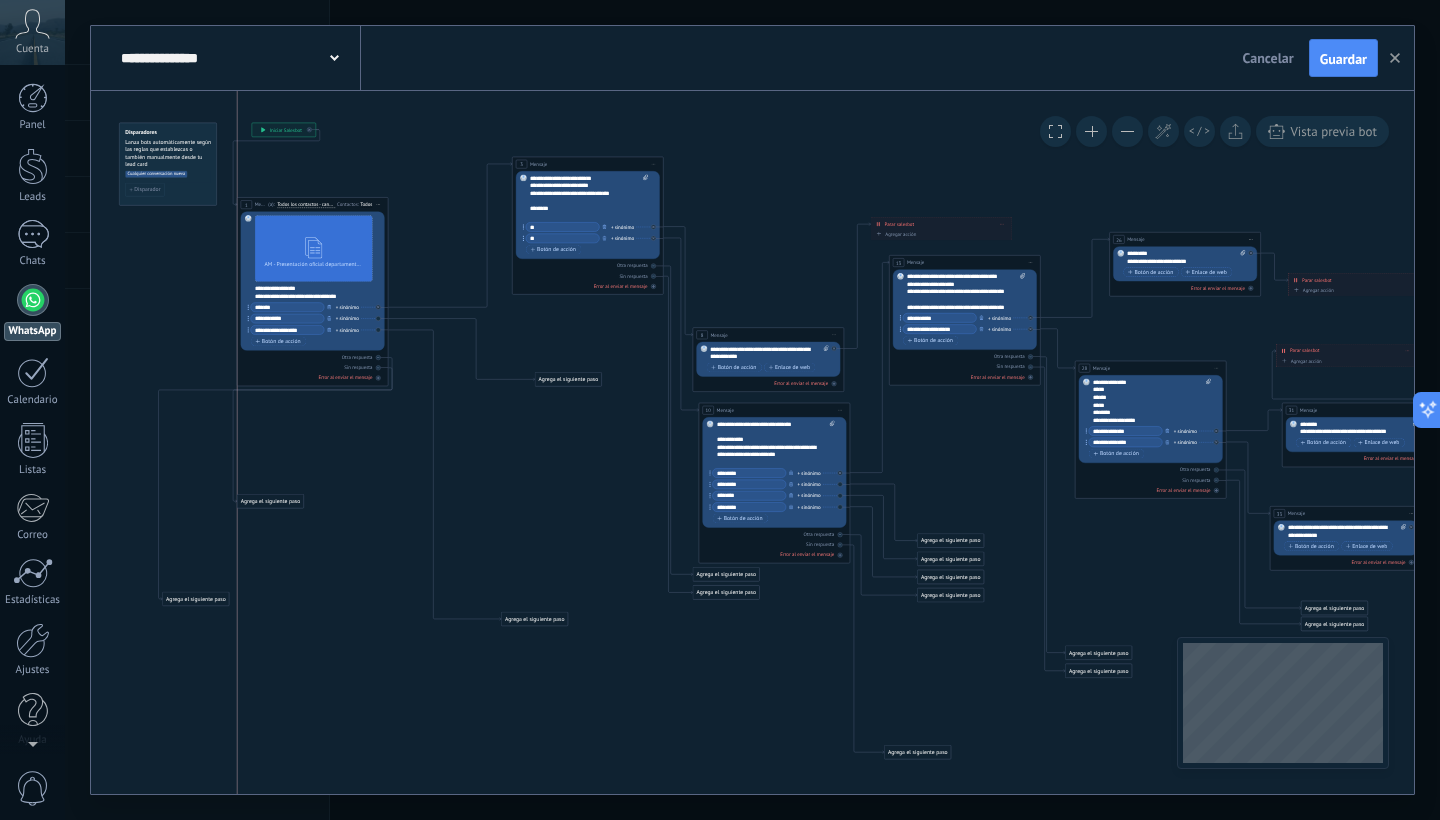 drag, startPoint x: 396, startPoint y: 153, endPoint x: 289, endPoint y: 203, distance: 118.10589 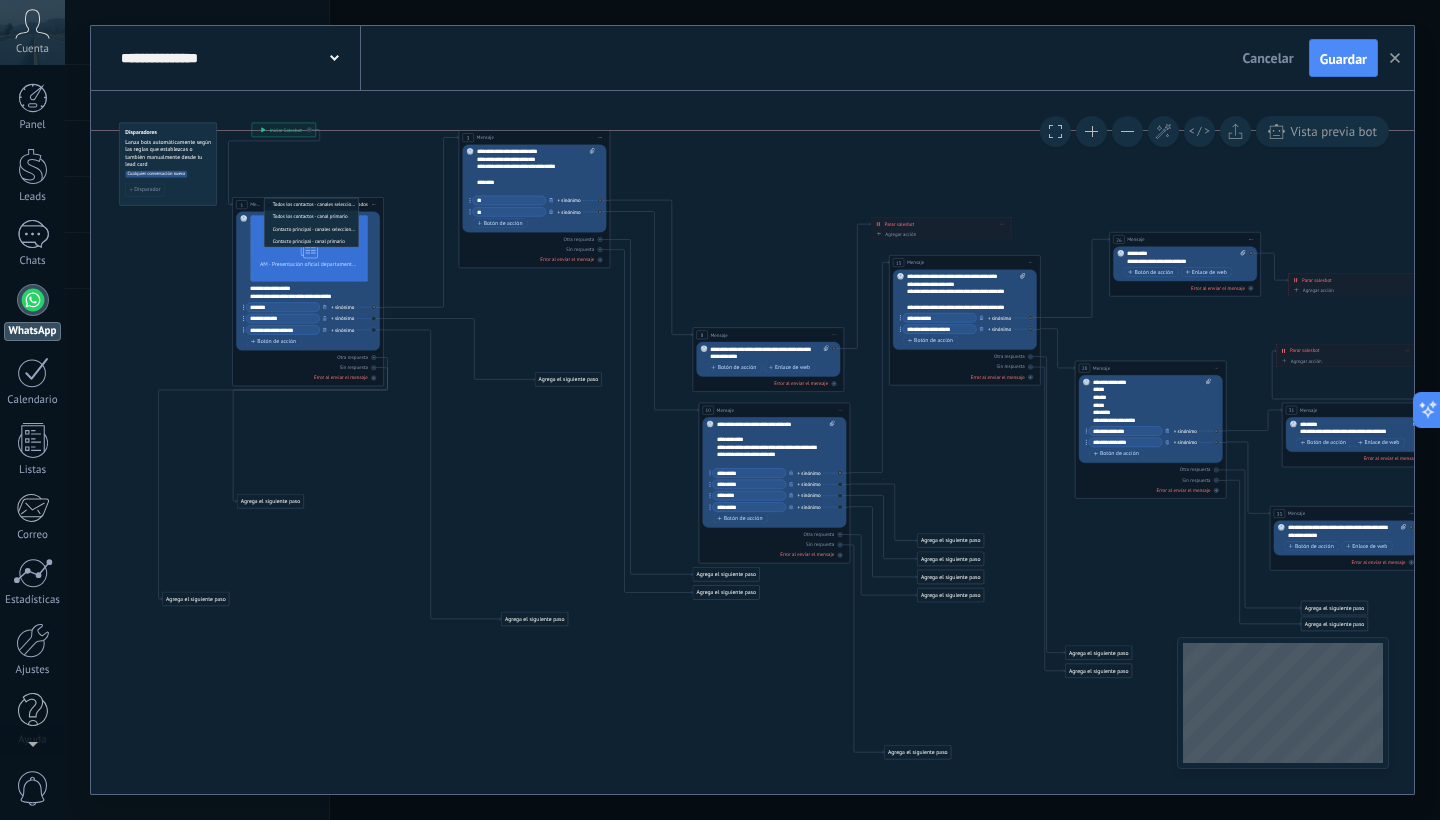 drag, startPoint x: 566, startPoint y: 163, endPoint x: 512, endPoint y: 135, distance: 60.827625 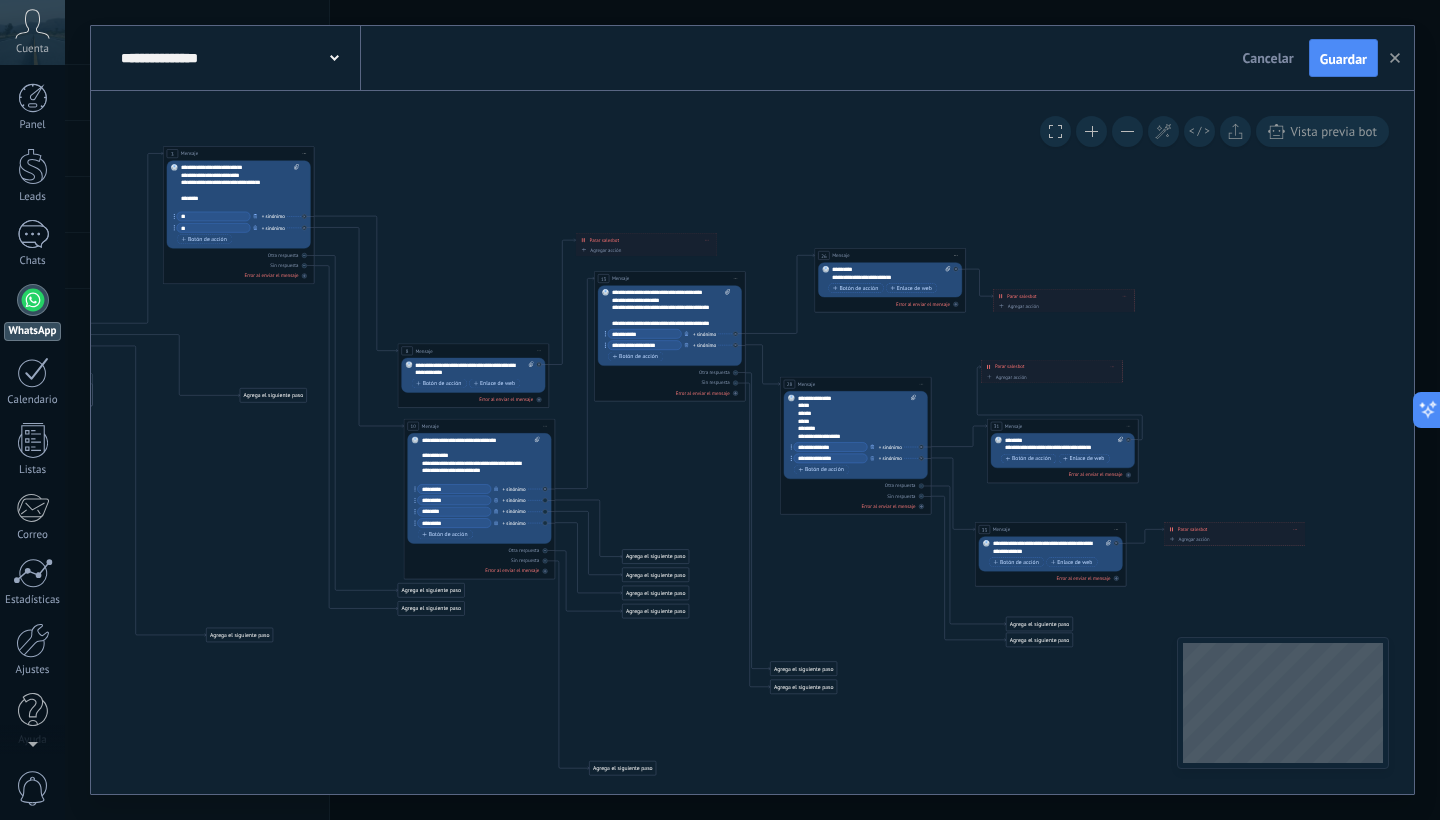 drag, startPoint x: 721, startPoint y: 190, endPoint x: 406, endPoint y: 150, distance: 317.52954 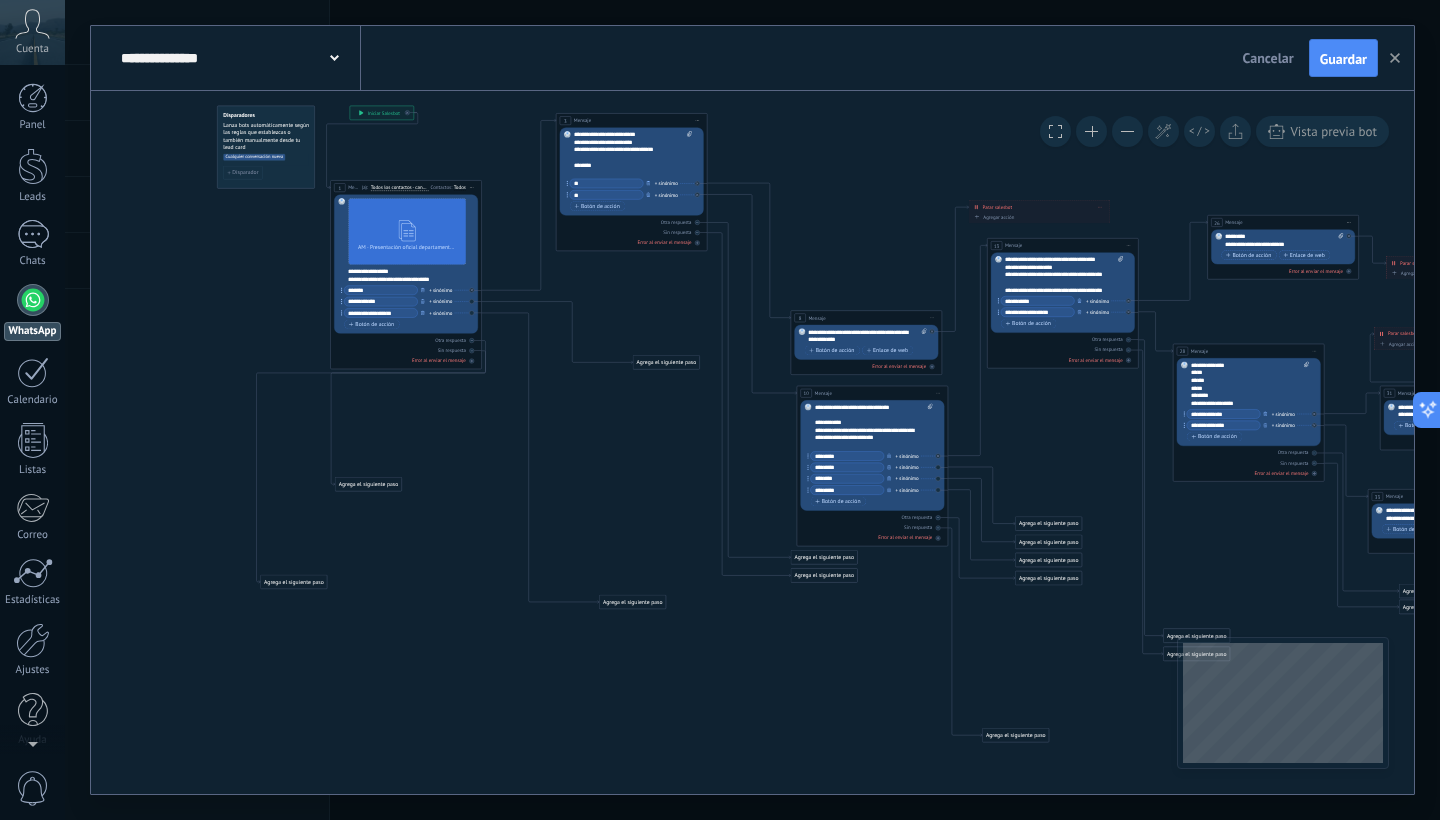 drag, startPoint x: 445, startPoint y: 631, endPoint x: 860, endPoint y: 652, distance: 415.53098 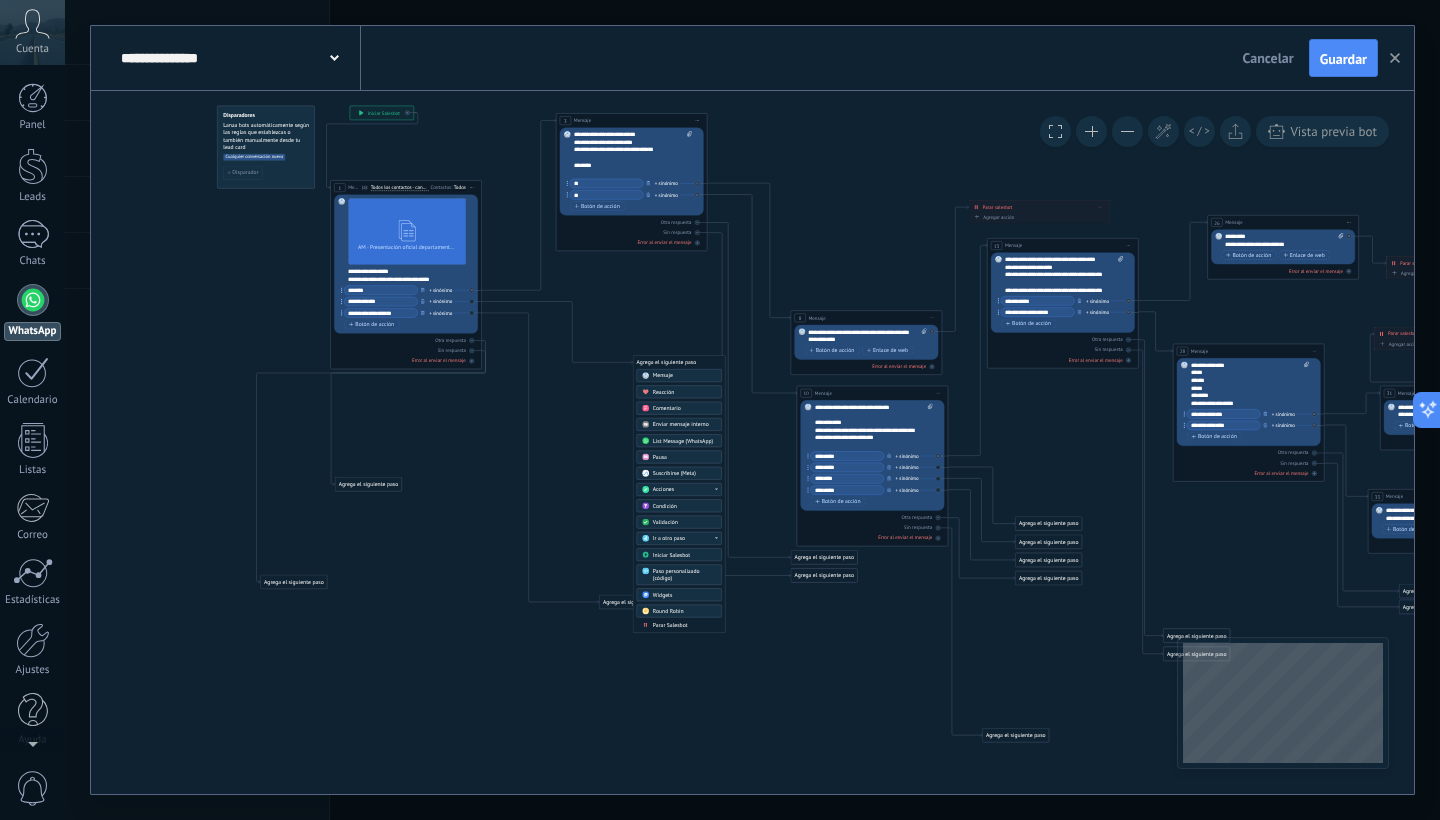 click at bounding box center [645, 376] 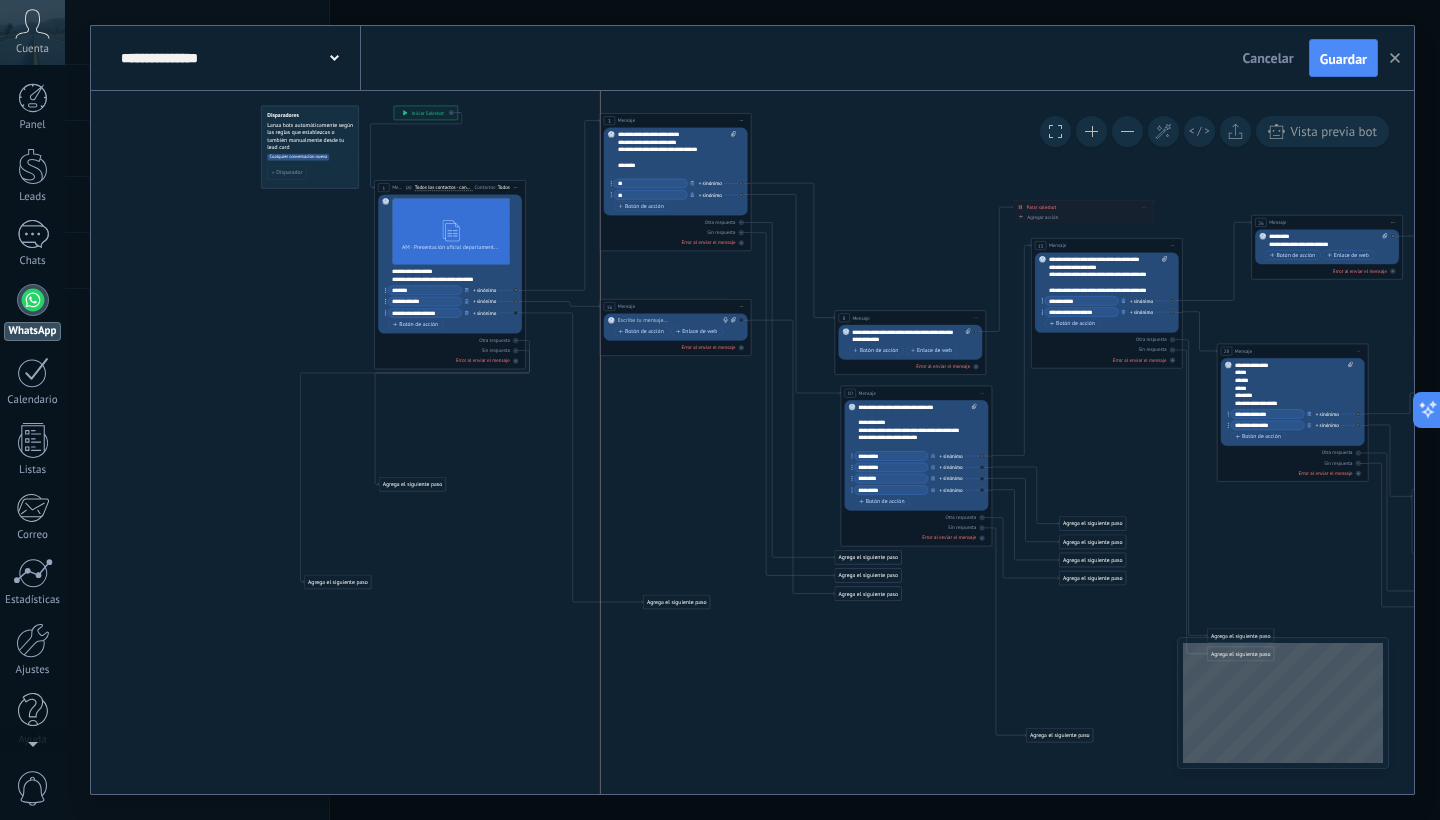 drag, startPoint x: 724, startPoint y: 361, endPoint x: 645, endPoint y: 305, distance: 96.83491 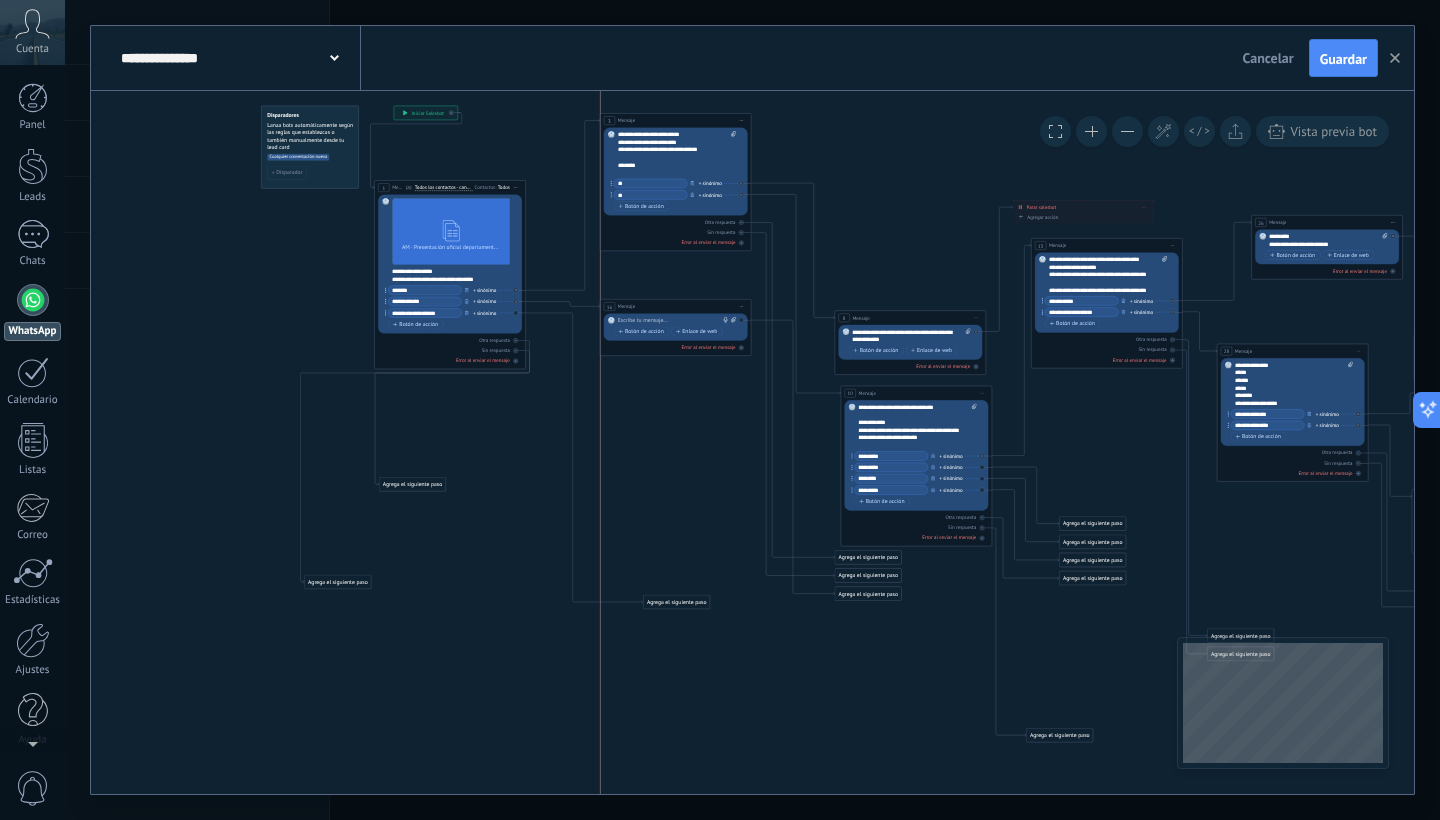 click on "16
Mensaje
*******
(a):
Todos los contactos - canales seleccionados
Todos los contactos - canales seleccionados
Todos los contactos - canal primario
Contacto principal - canales seleccionados
Contacto principal - canal primario
Todos los contactos - canales seleccionados
Todos los contactos - canales seleccionados
Todos los contactos - canal primario" at bounding box center [675, 306] 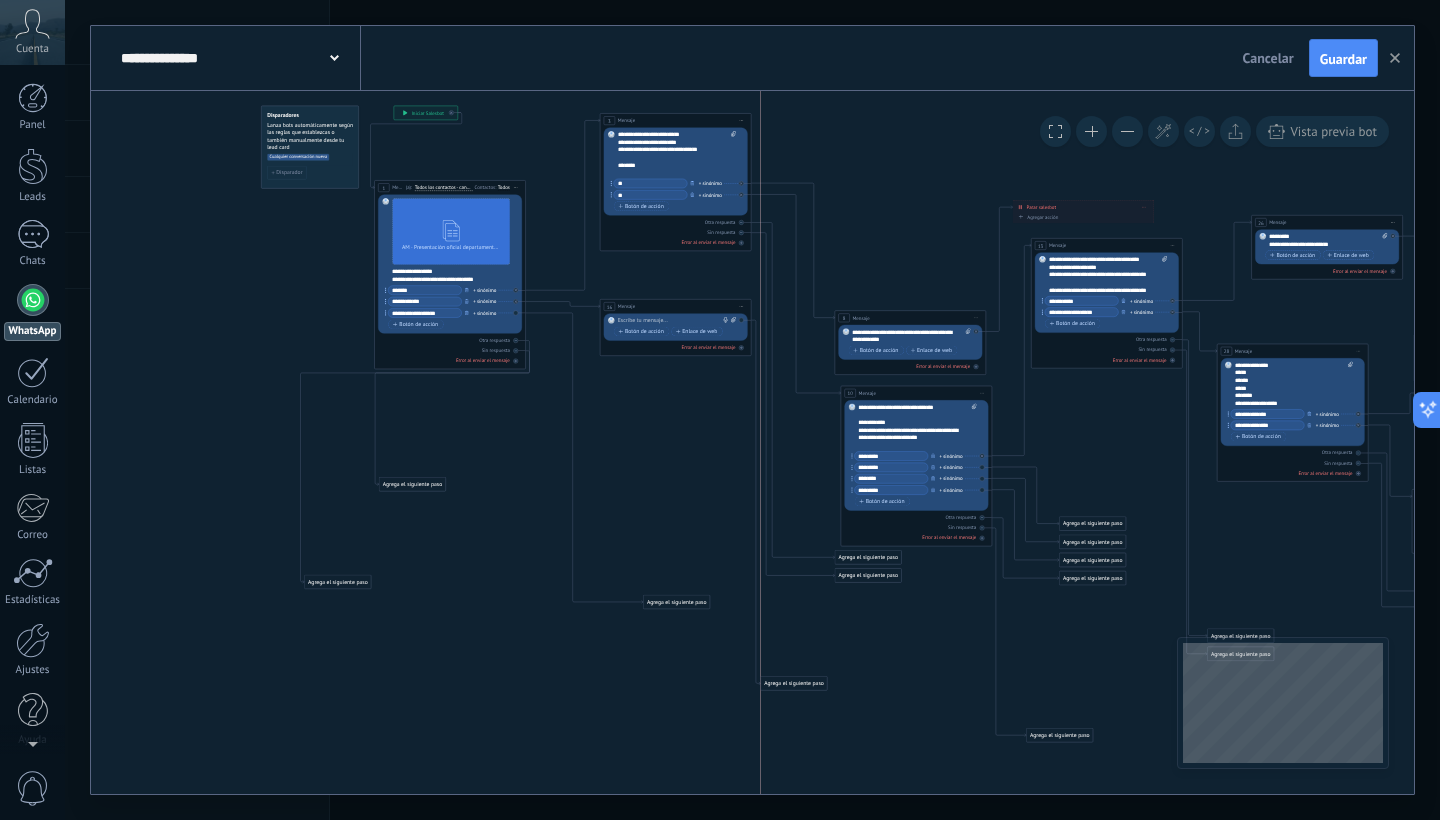 drag, startPoint x: 861, startPoint y: 598, endPoint x: 789, endPoint y: 688, distance: 115.25623 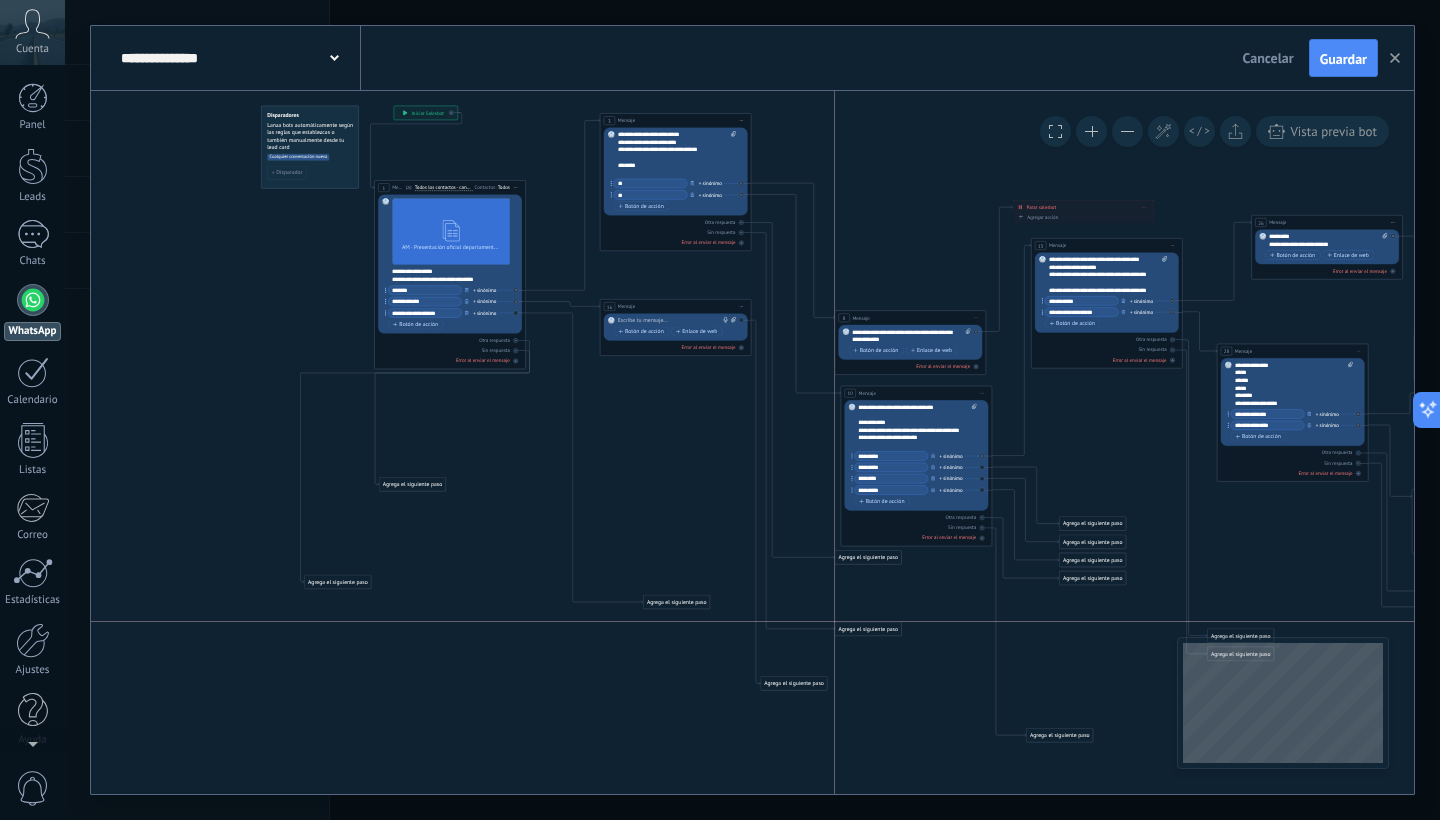 drag, startPoint x: 879, startPoint y: 574, endPoint x: 876, endPoint y: 619, distance: 45.099888 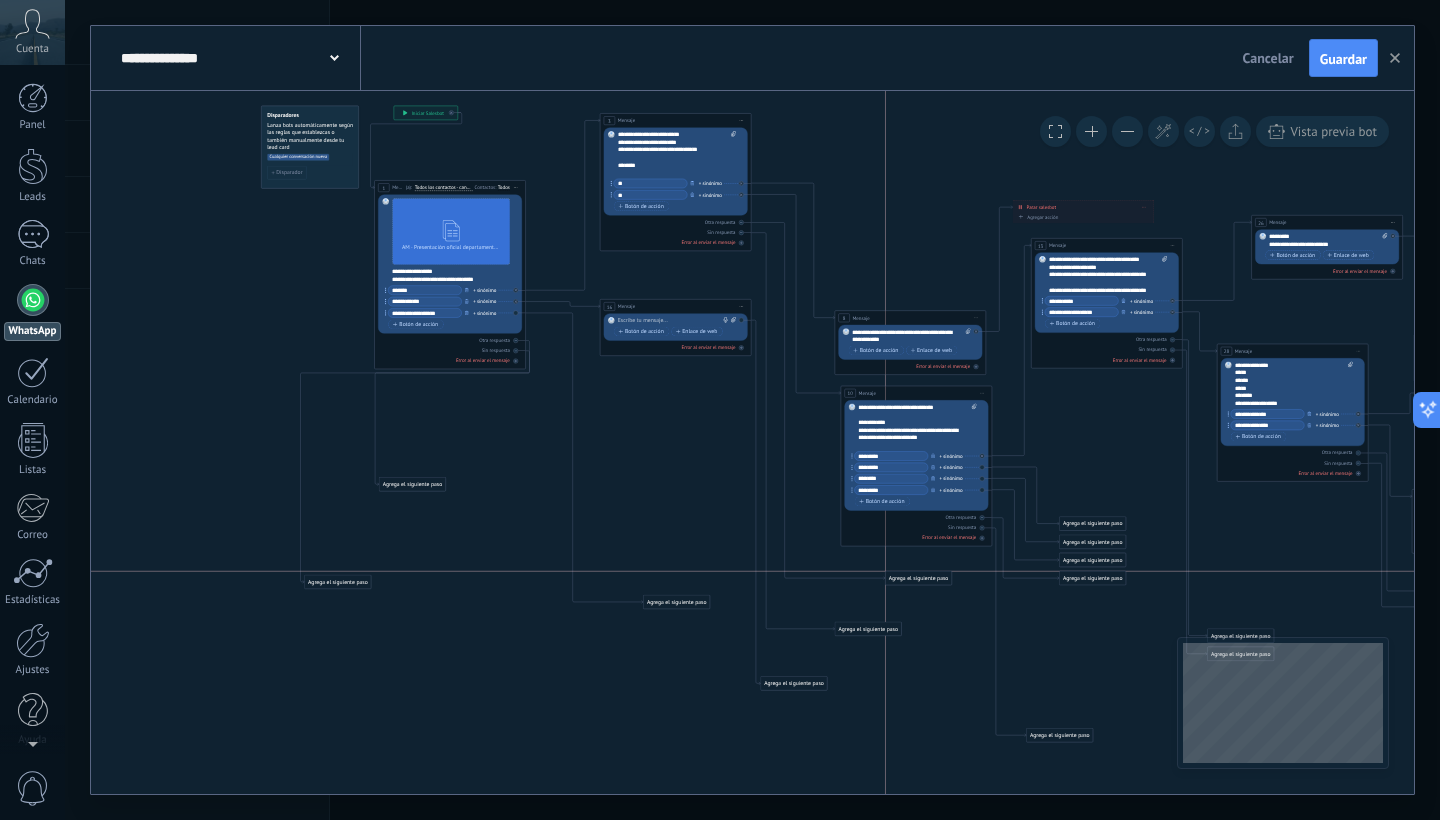 drag, startPoint x: 876, startPoint y: 558, endPoint x: 926, endPoint y: 581, distance: 55.03635 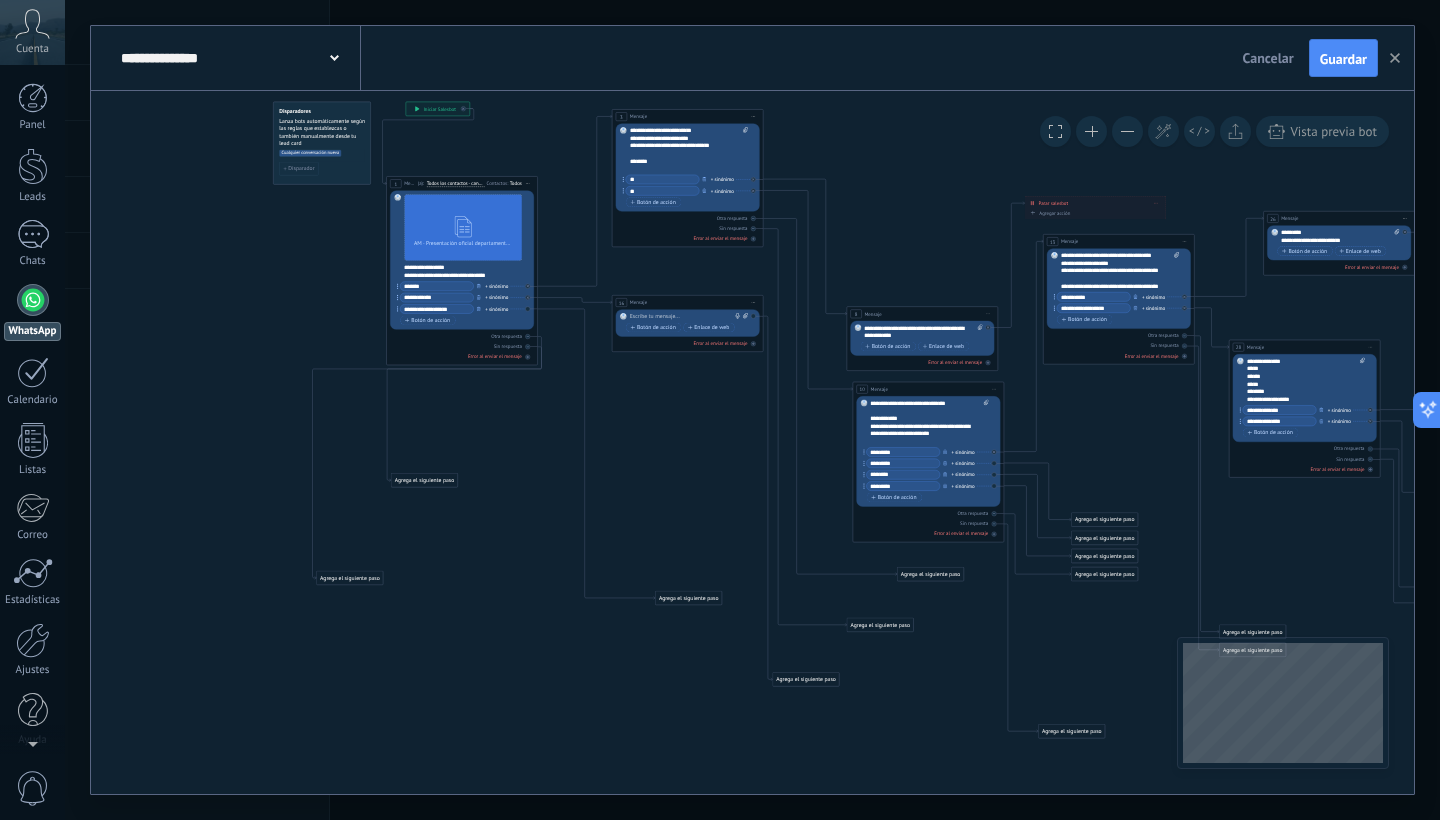 drag, startPoint x: 882, startPoint y: 643, endPoint x: 906, endPoint y: 637, distance: 24.738634 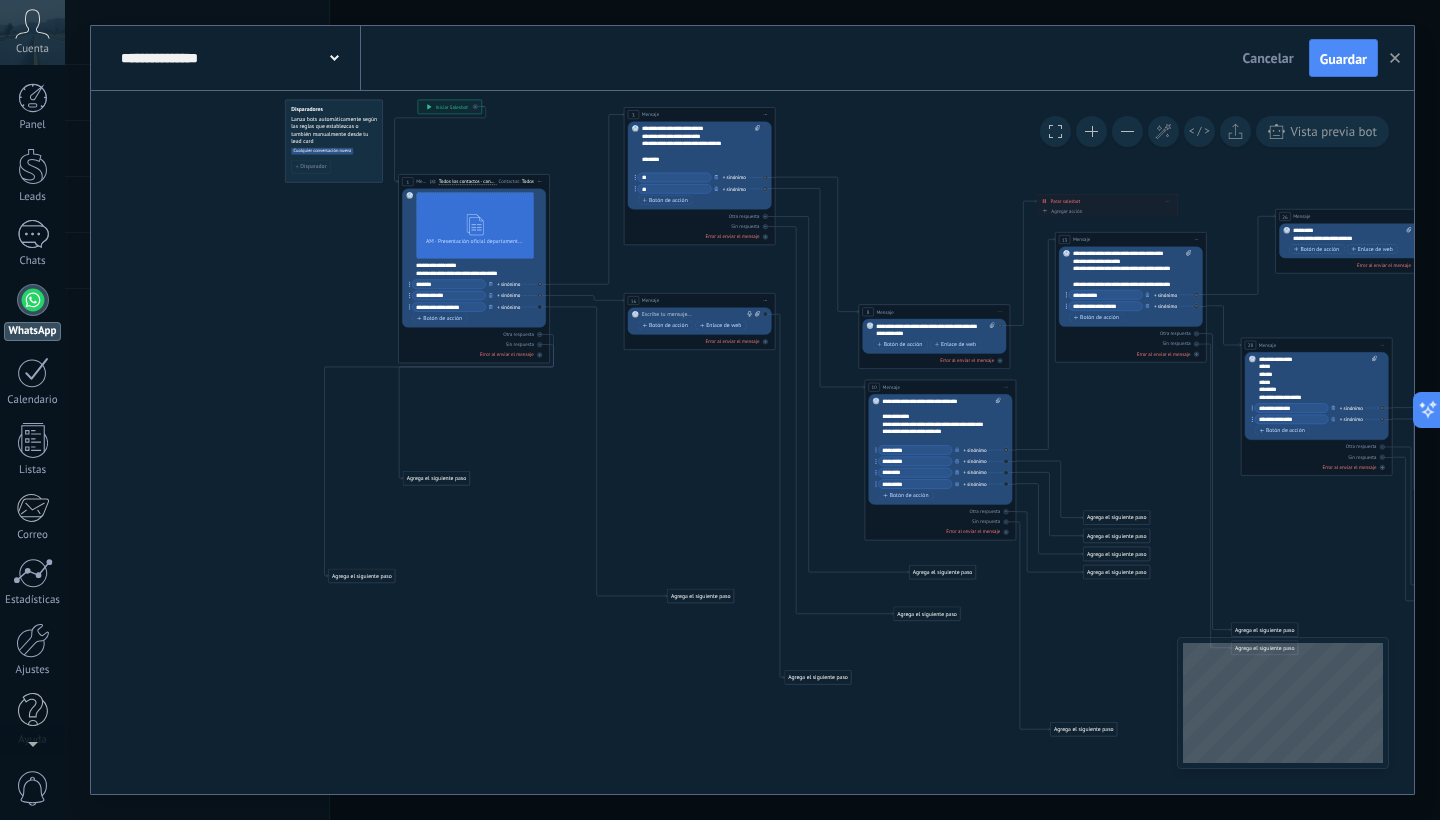 drag, startPoint x: 879, startPoint y: 616, endPoint x: 910, endPoint y: 608, distance: 32.01562 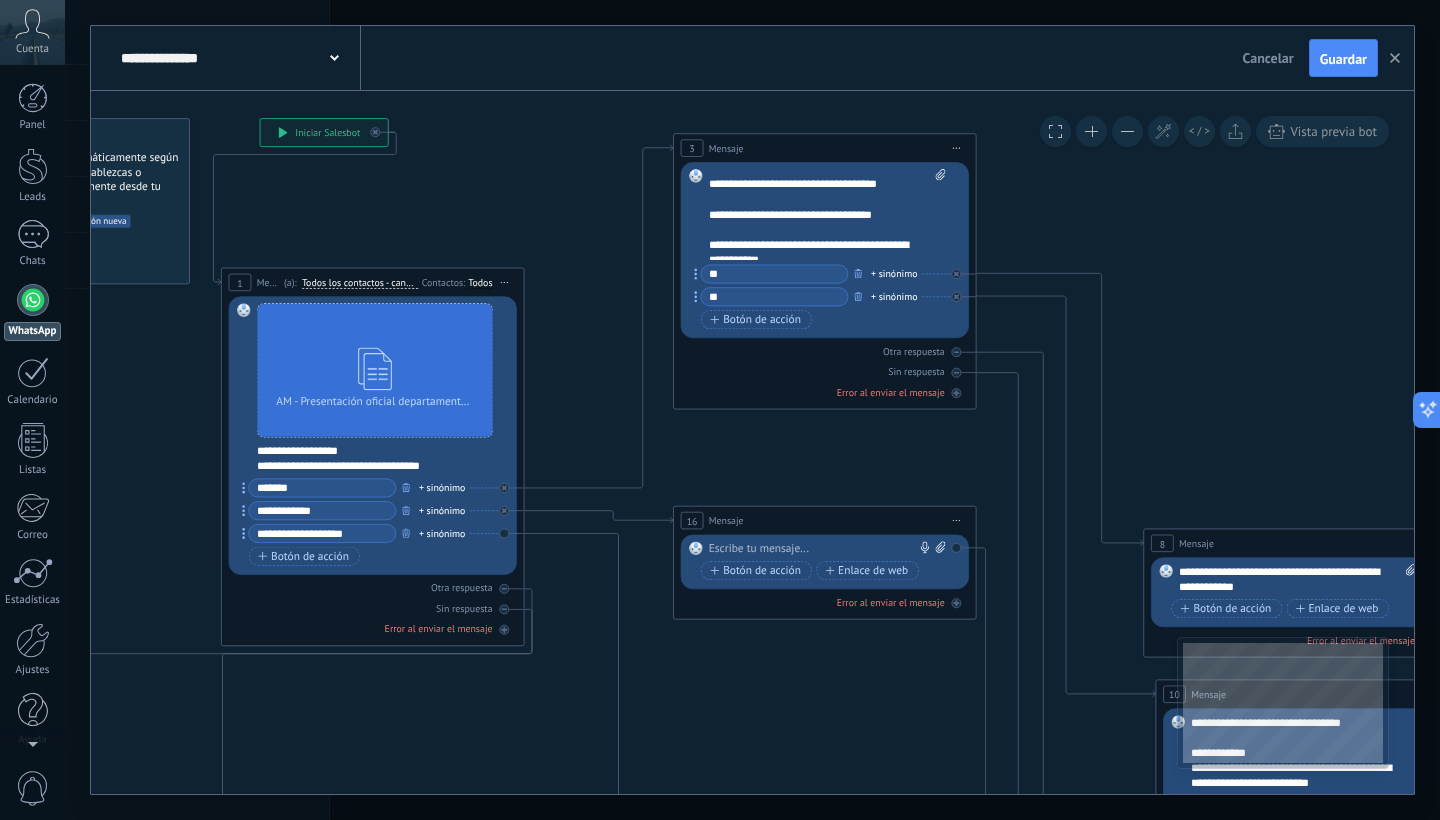 scroll, scrollTop: 360, scrollLeft: 0, axis: vertical 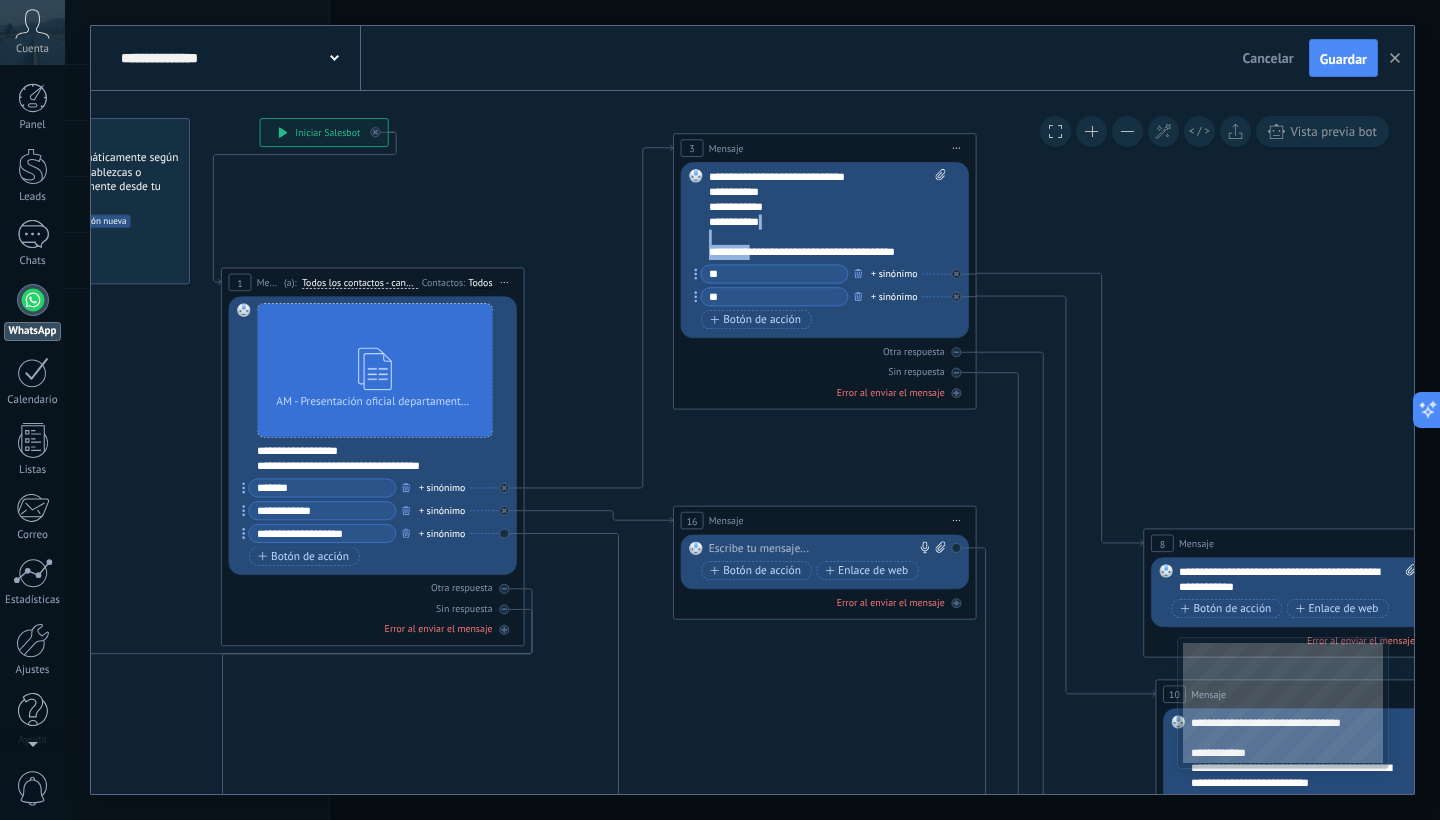drag, startPoint x: 894, startPoint y: 235, endPoint x: 754, endPoint y: 249, distance: 140.69826 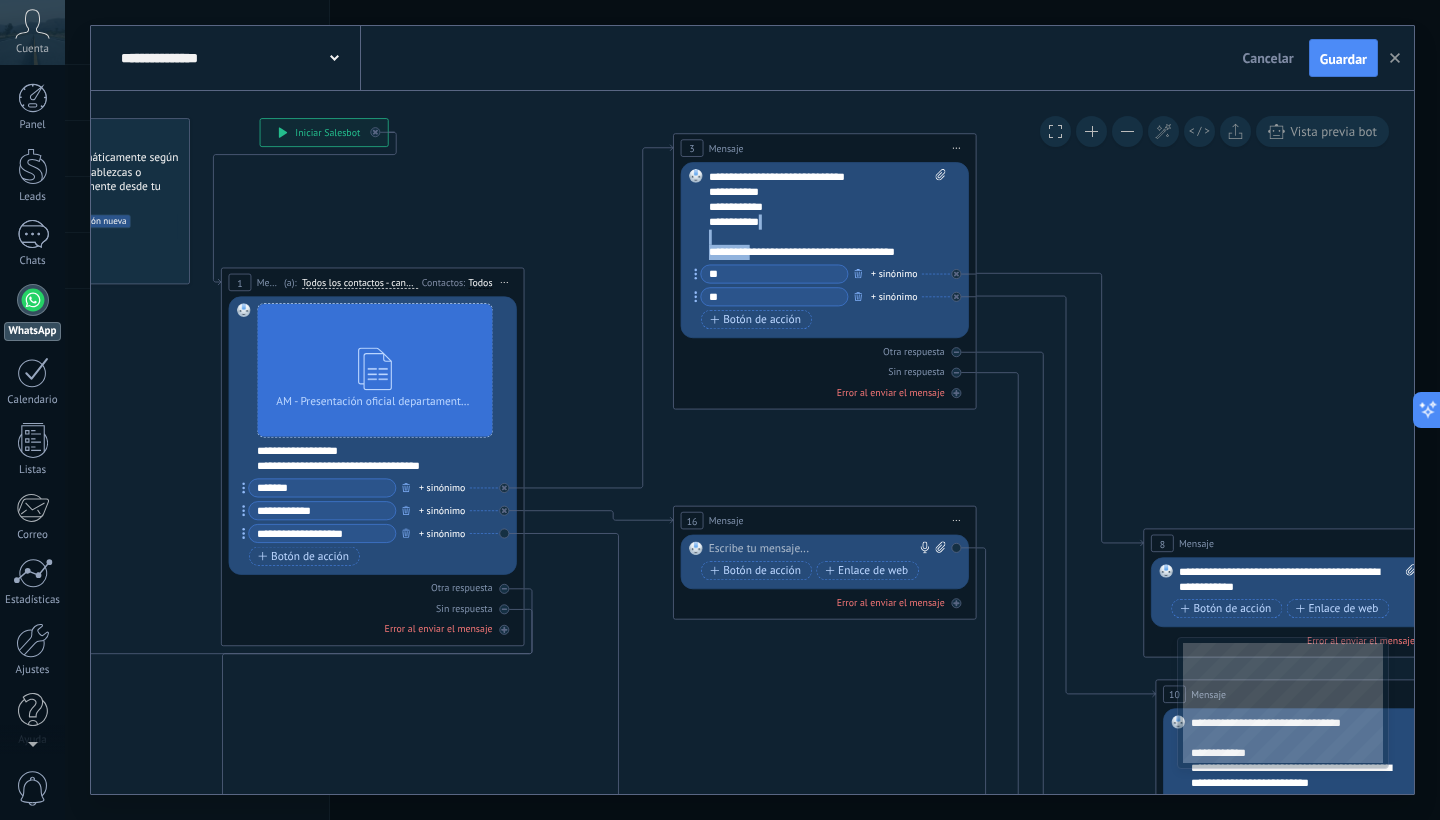 click on "**********" at bounding box center (827, 214) 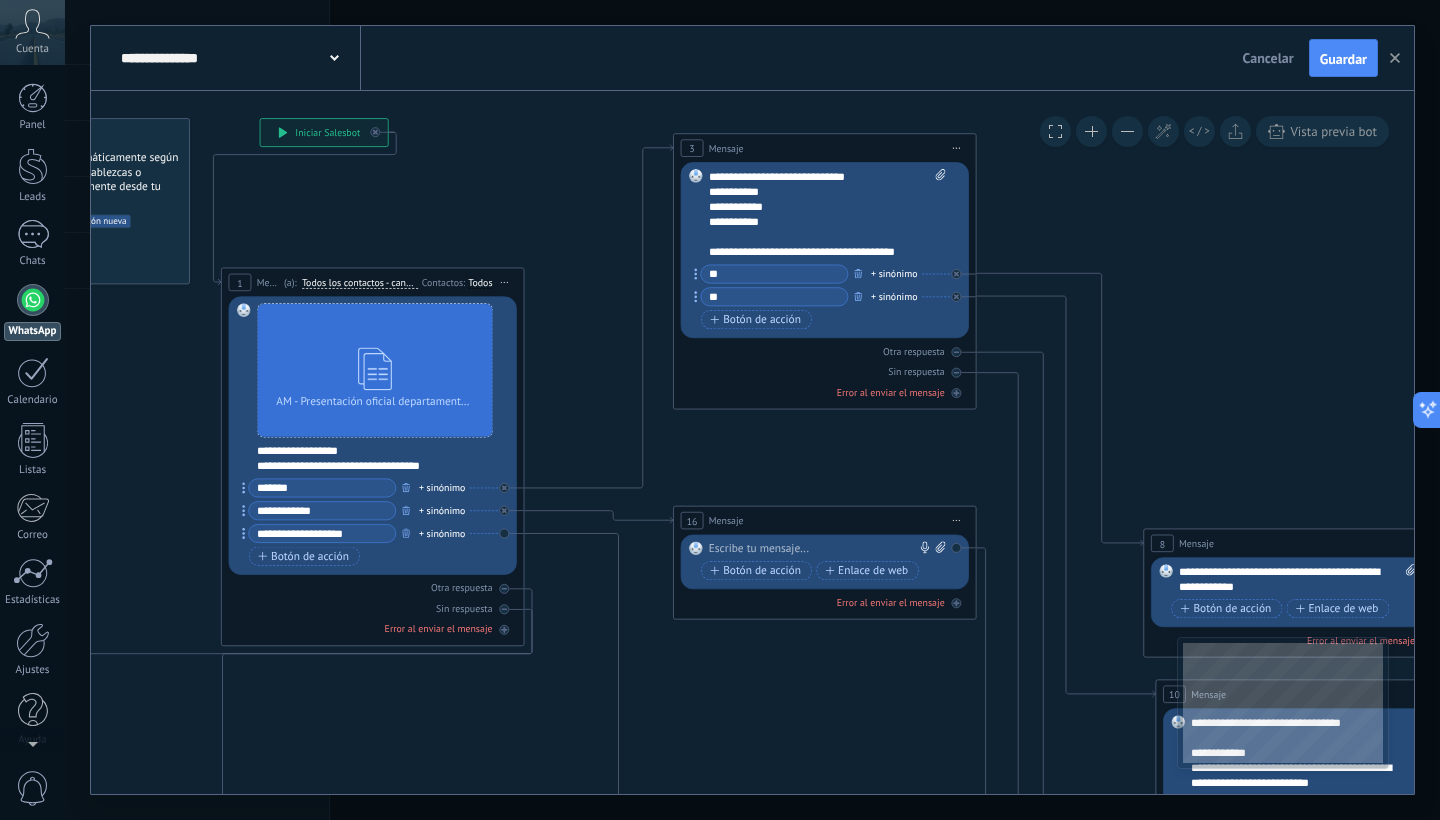 click on "Reemplazar
Quitar
Convertir a mensaje de voz
Arrastre la imagen aquí para adjuntarla.
Añadir imagen
Subir
Arrastrar y soltar
Archivo no encontrado
Escribe tu mensaje..." at bounding box center [825, 250] 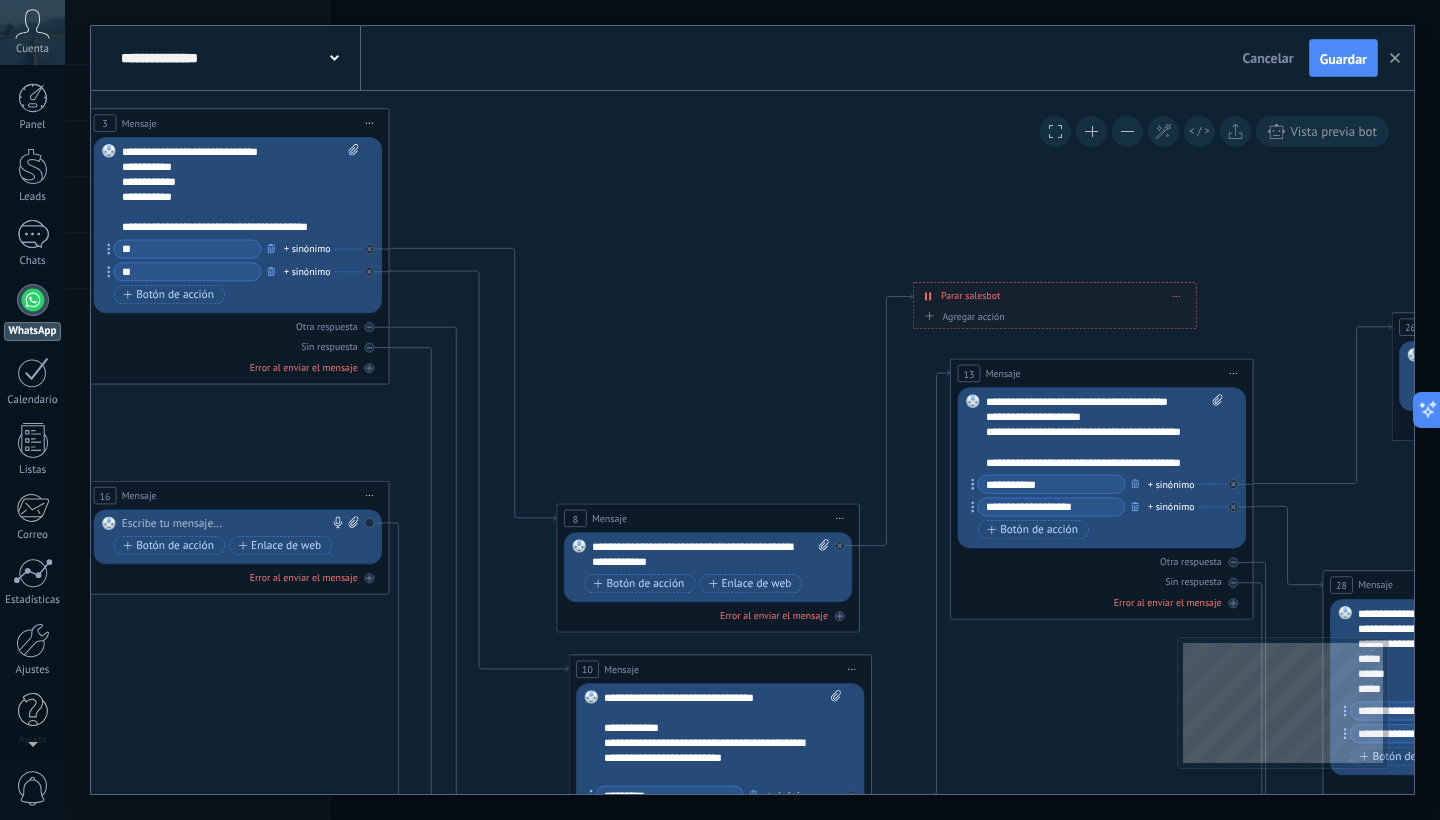 drag, startPoint x: 1155, startPoint y: 365, endPoint x: 589, endPoint y: 339, distance: 566.59686 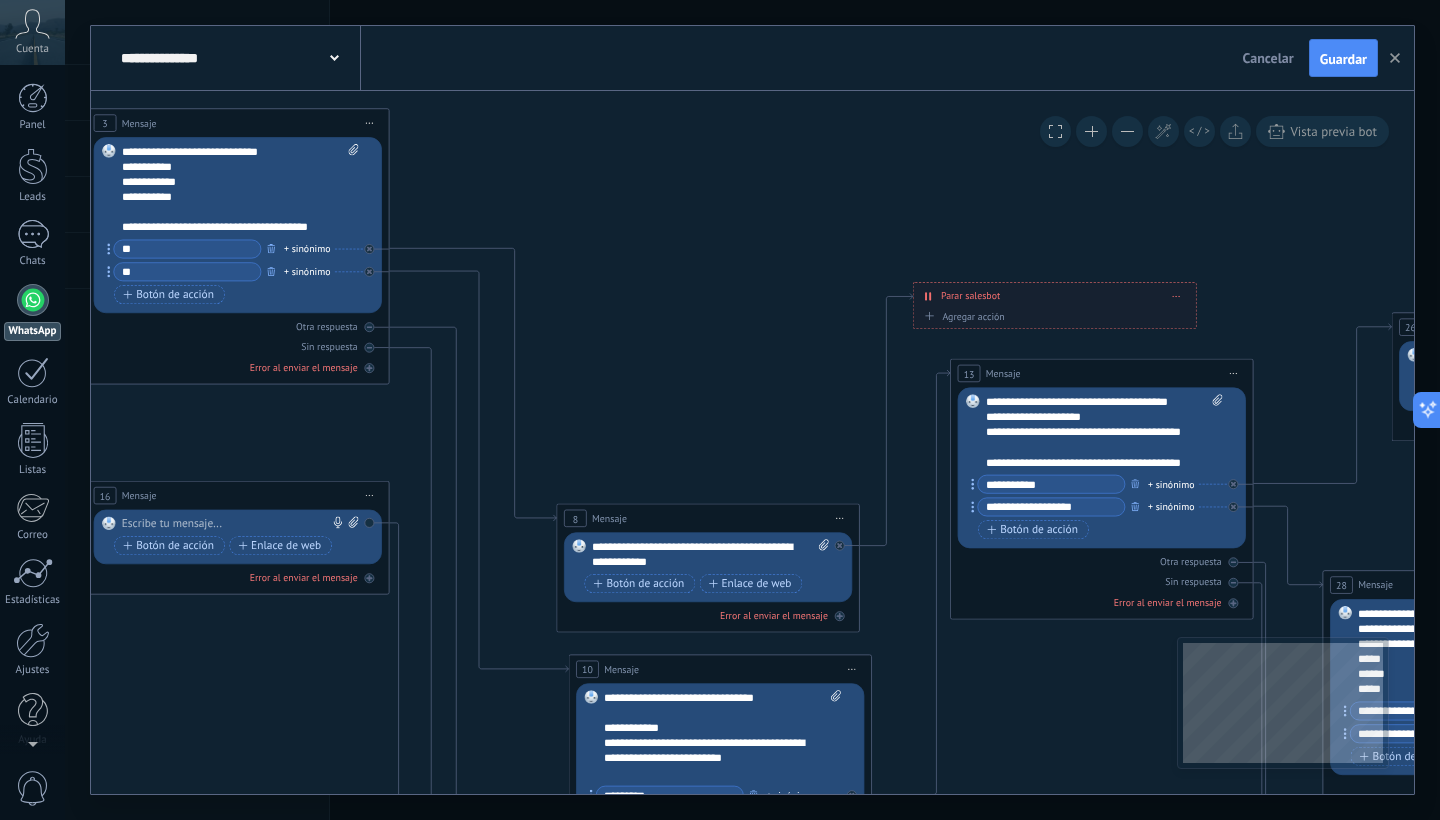 click 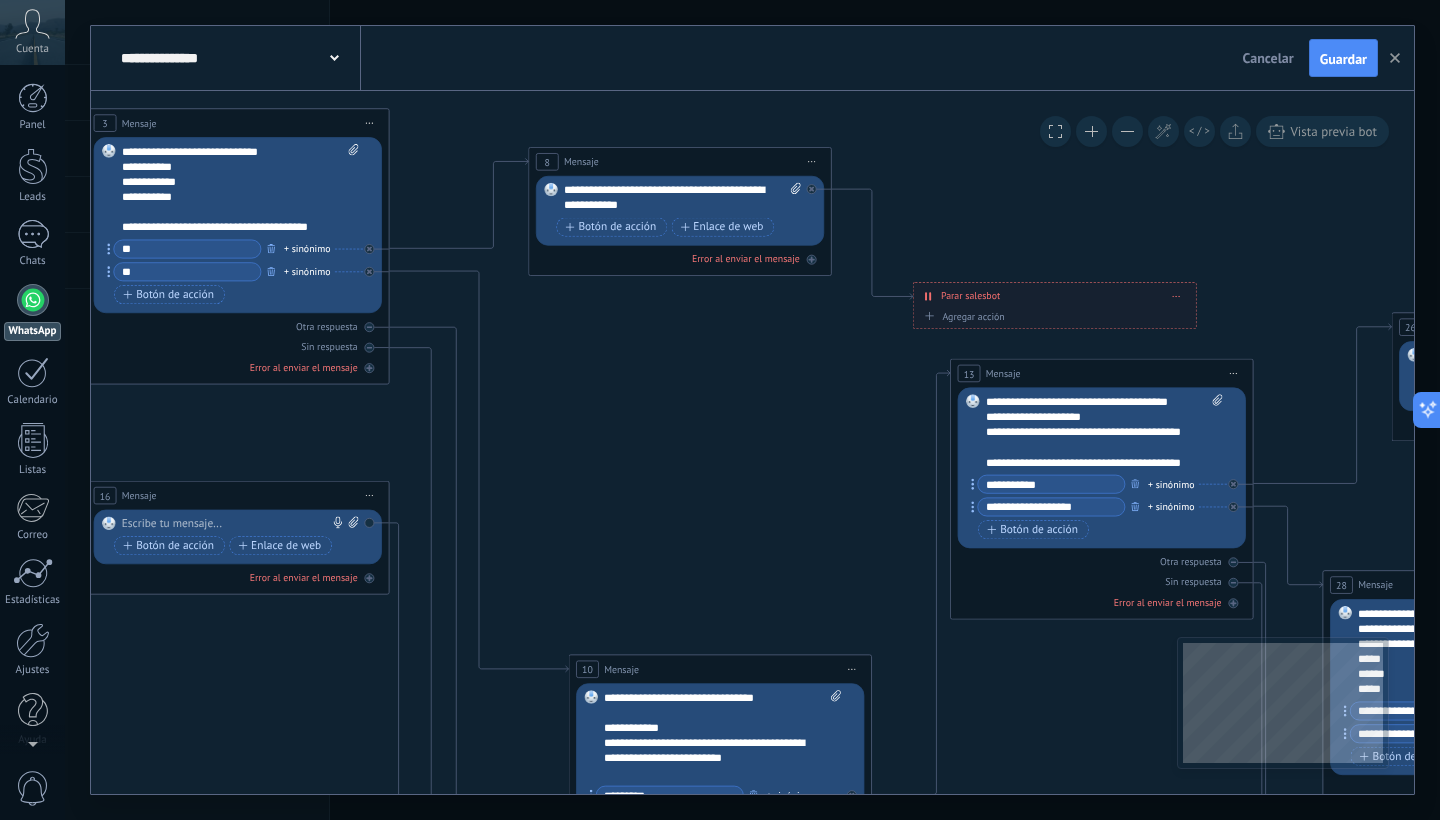 drag, startPoint x: 728, startPoint y: 521, endPoint x: 702, endPoint y: 165, distance: 356.94818 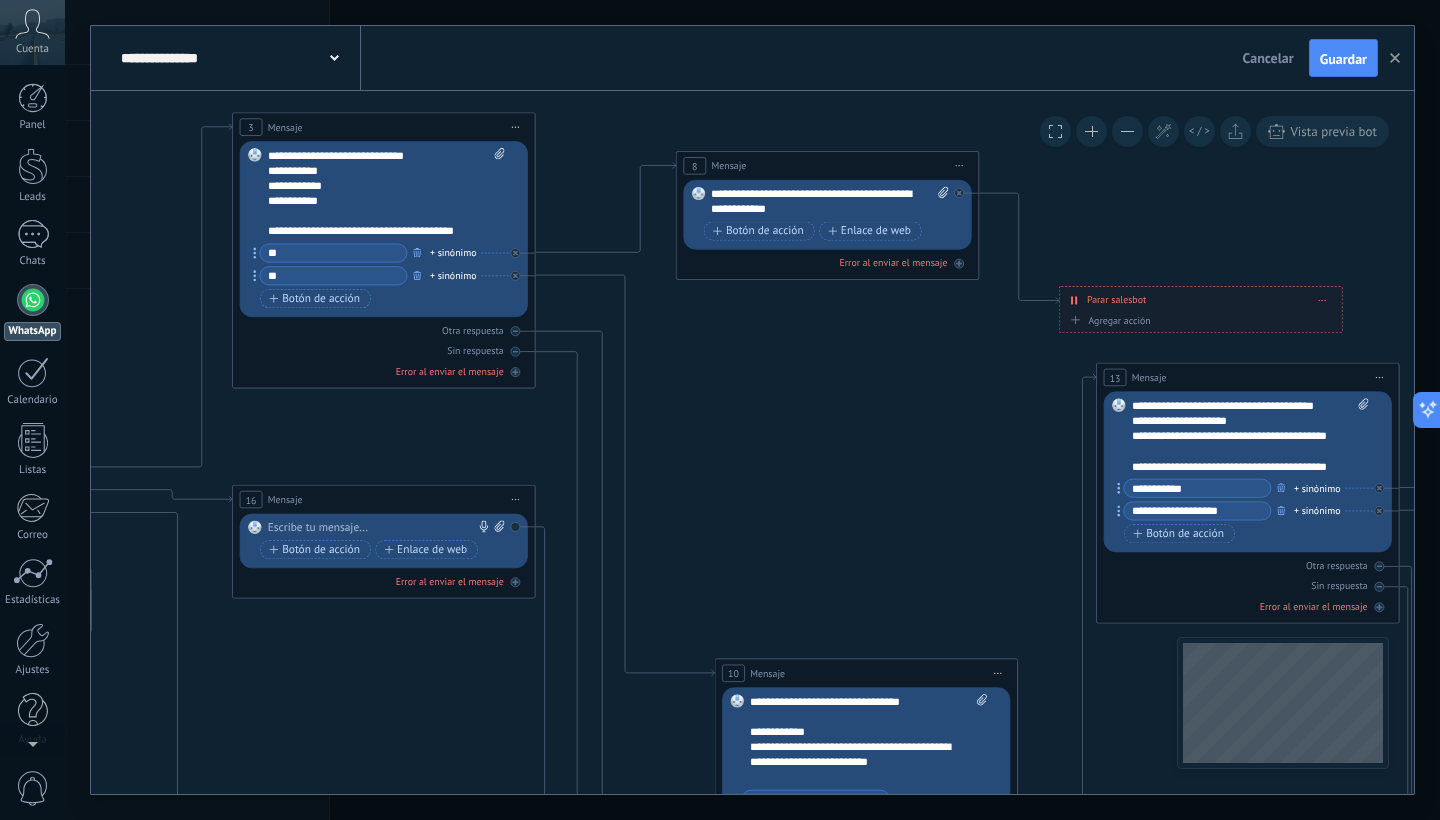 drag, startPoint x: 596, startPoint y: 298, endPoint x: 770, endPoint y: 307, distance: 174.2326 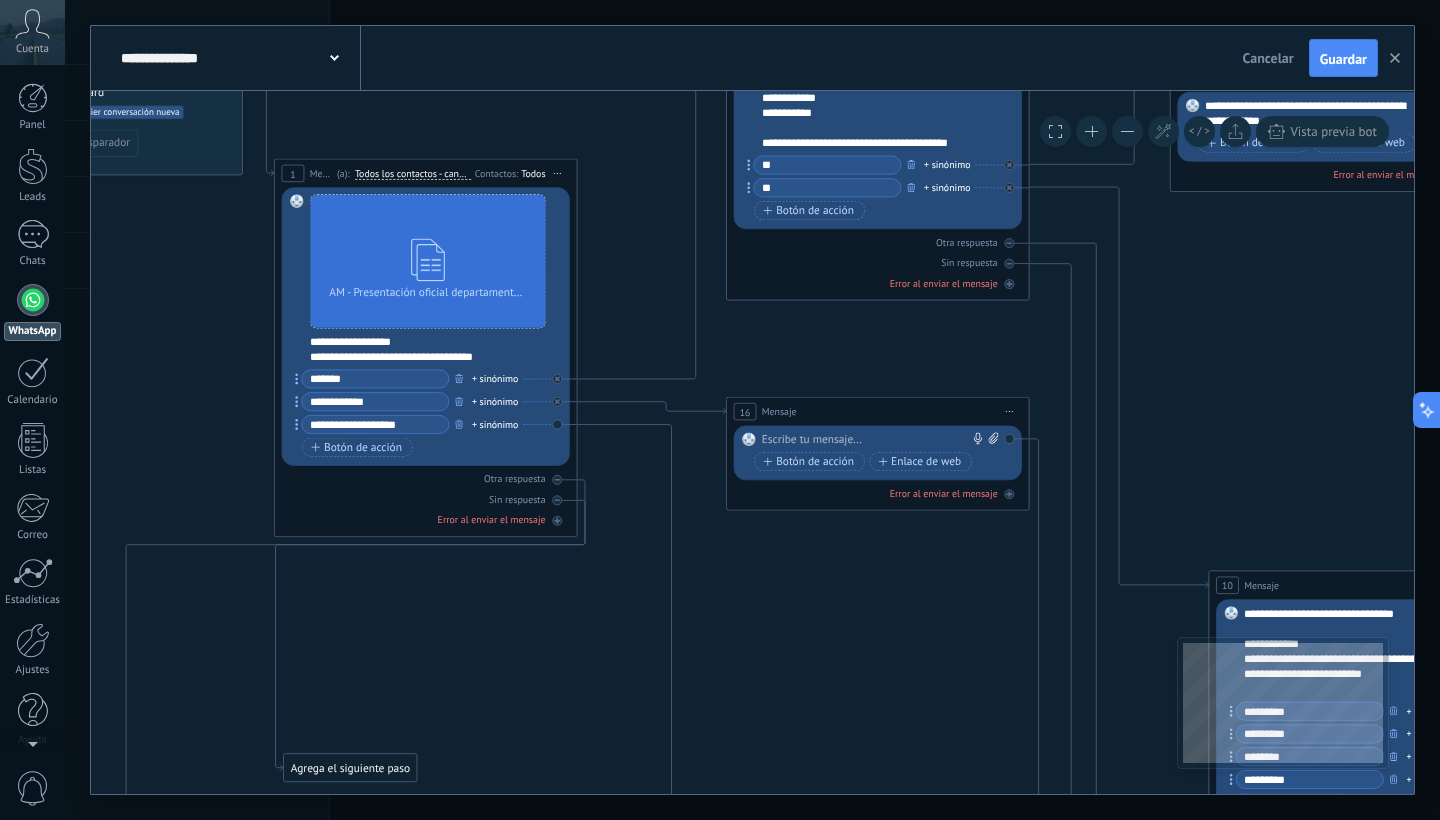 drag, startPoint x: 474, startPoint y: 433, endPoint x: 930, endPoint y: 332, distance: 467.0514 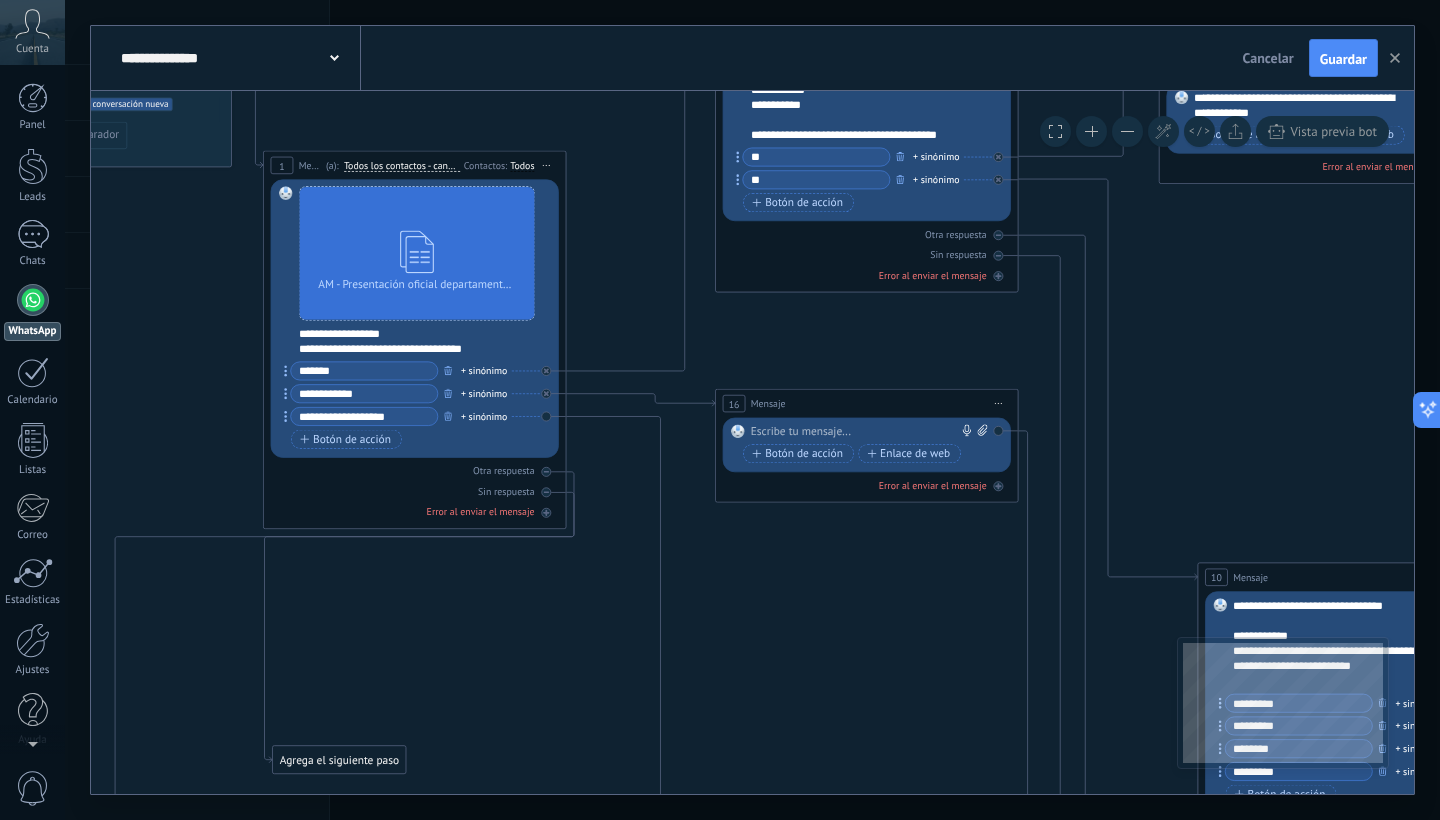 click at bounding box center [863, 431] 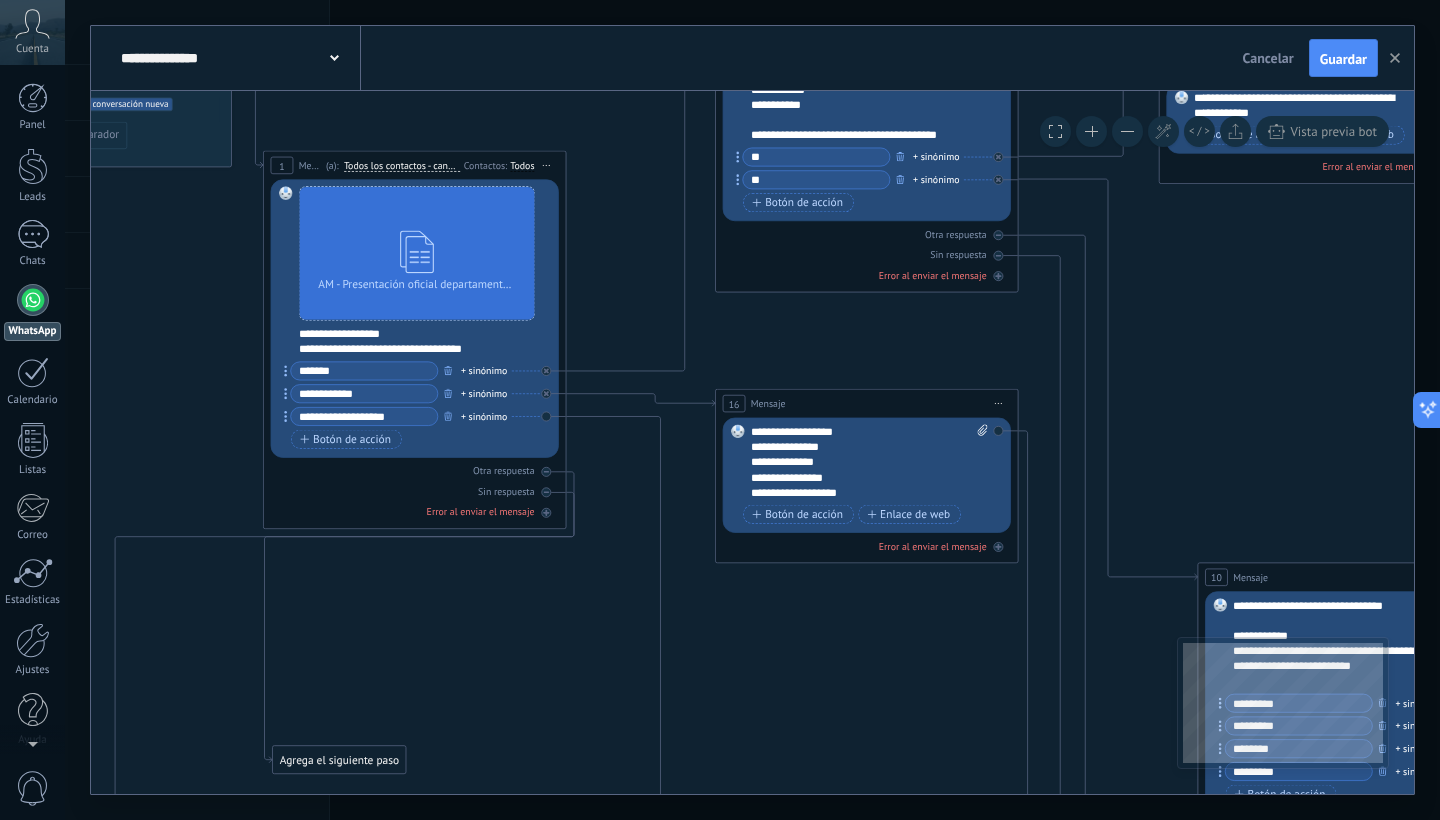 click on "**********" at bounding box center [869, 462] 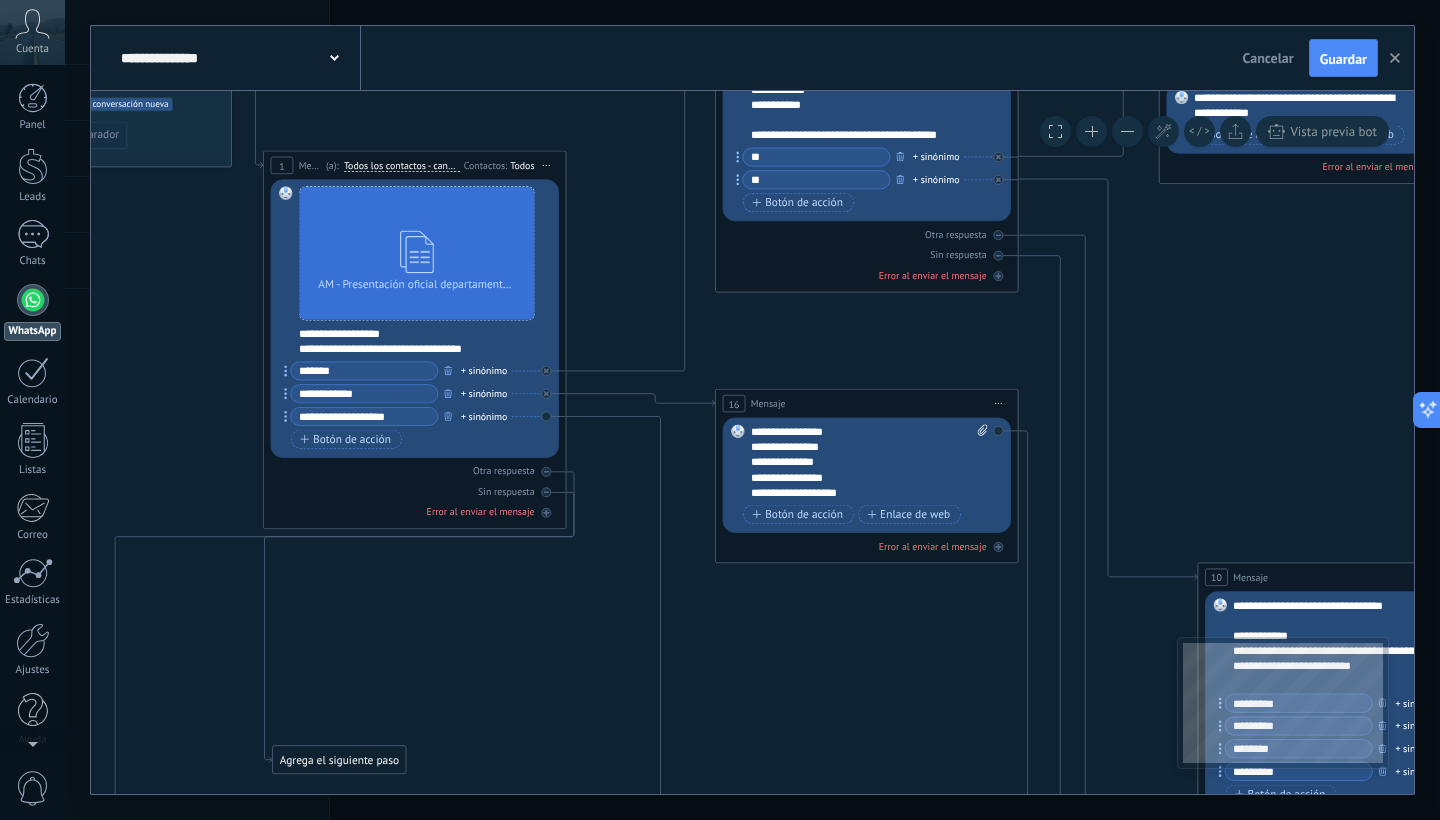 click on "**********" at bounding box center (869, 462) 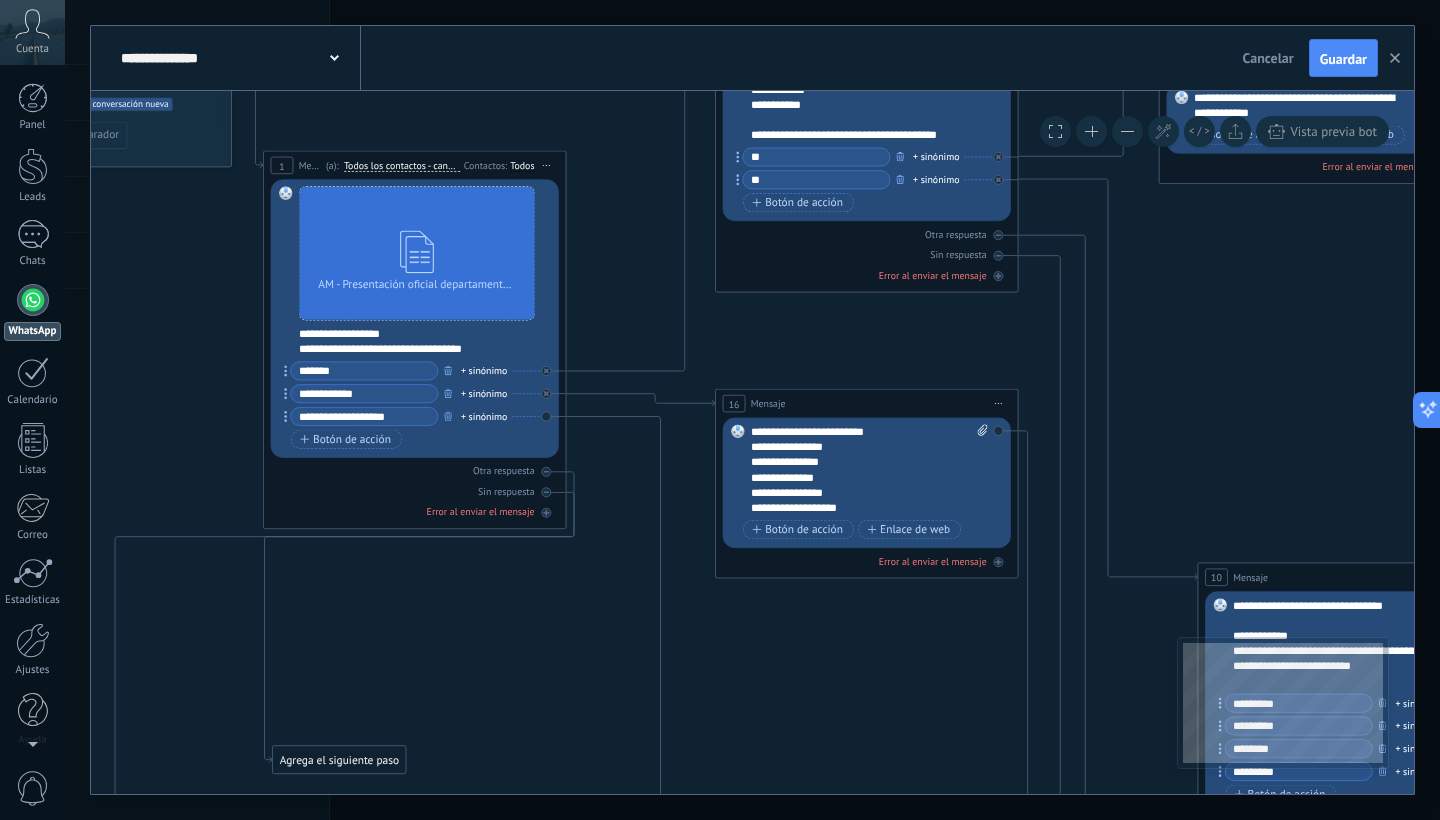 click on "**********" at bounding box center [856, 507] 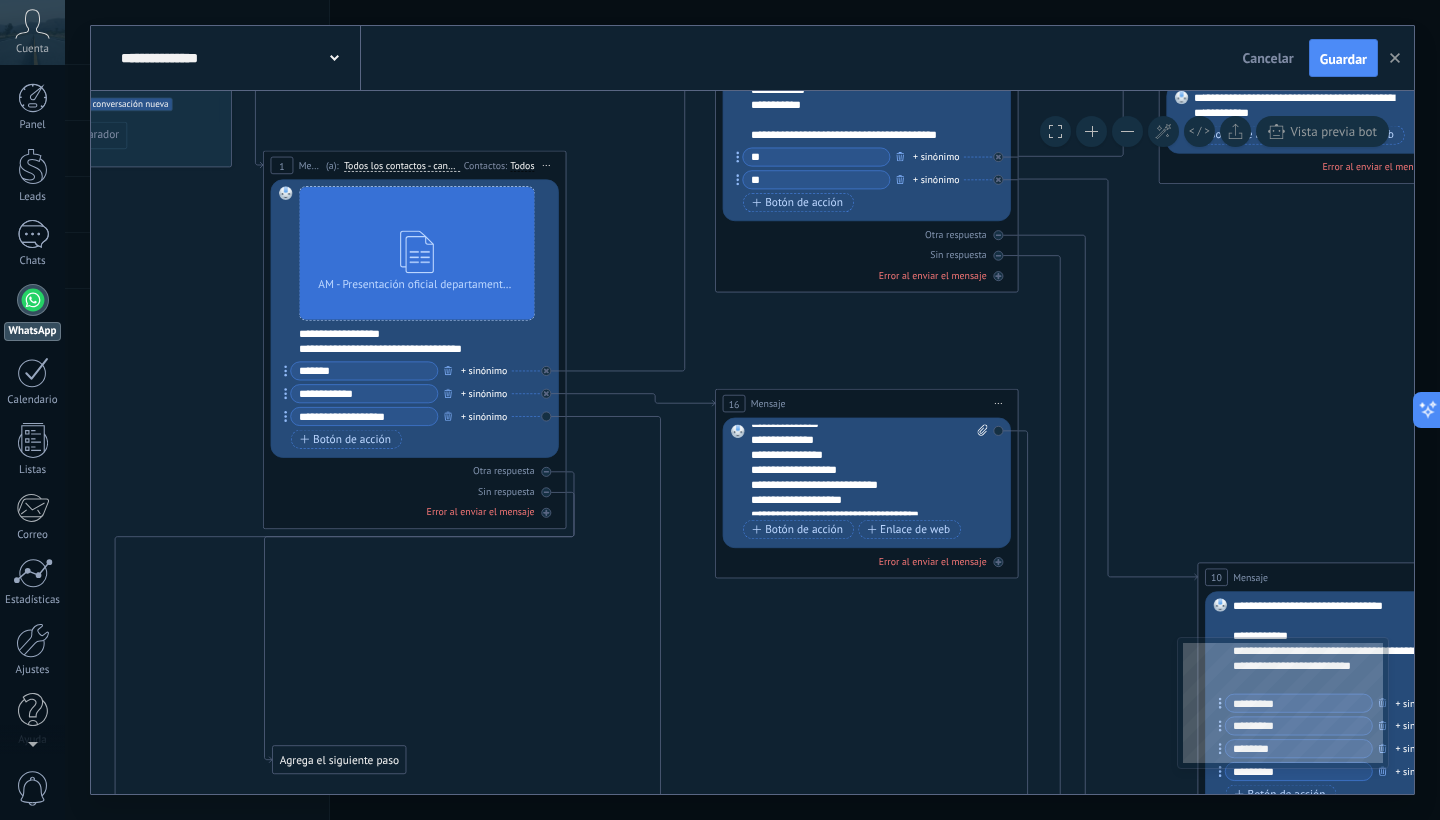 scroll, scrollTop: 60, scrollLeft: 0, axis: vertical 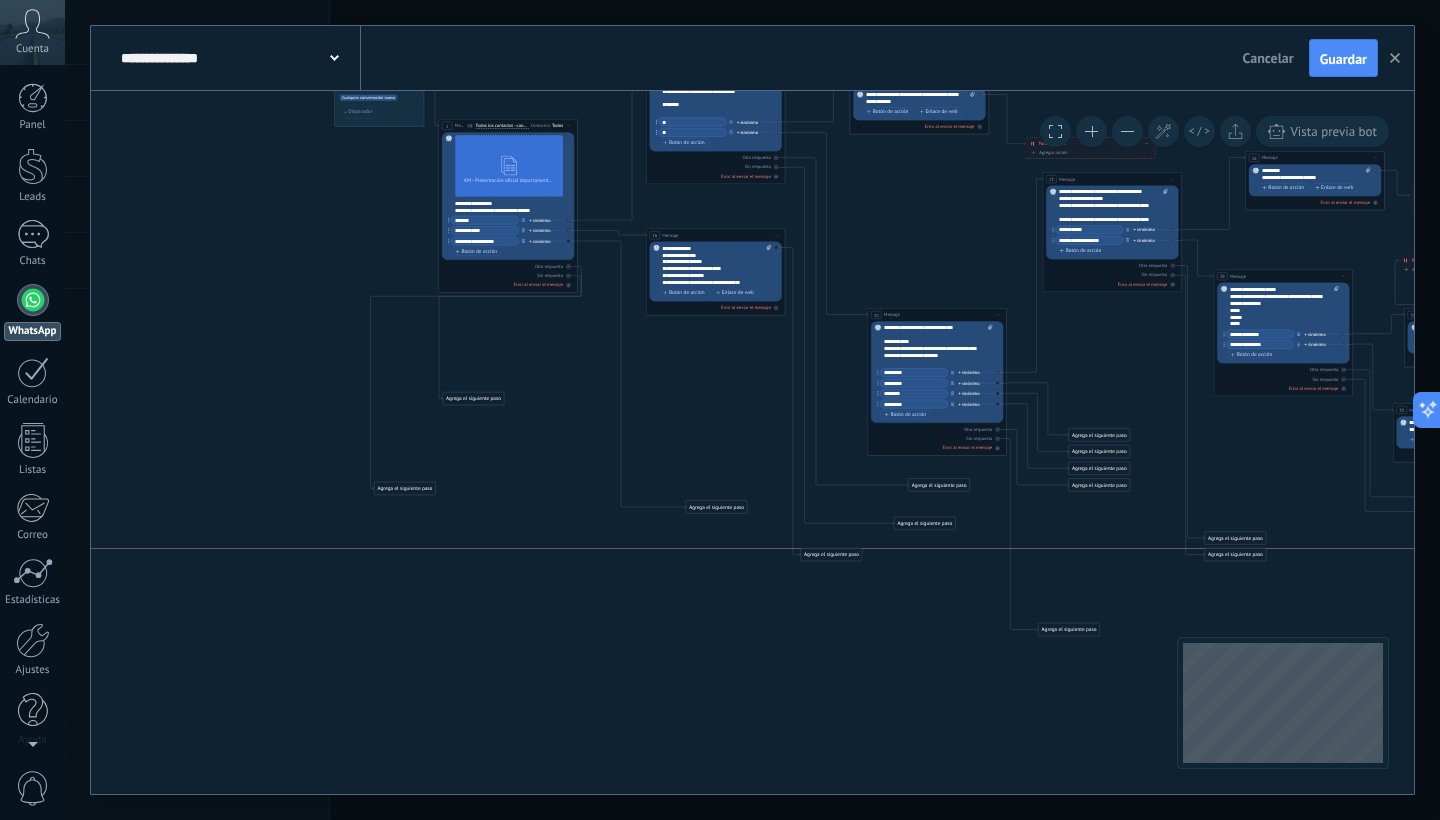 drag, startPoint x: 809, startPoint y: 583, endPoint x: 817, endPoint y: 559, distance: 25.298222 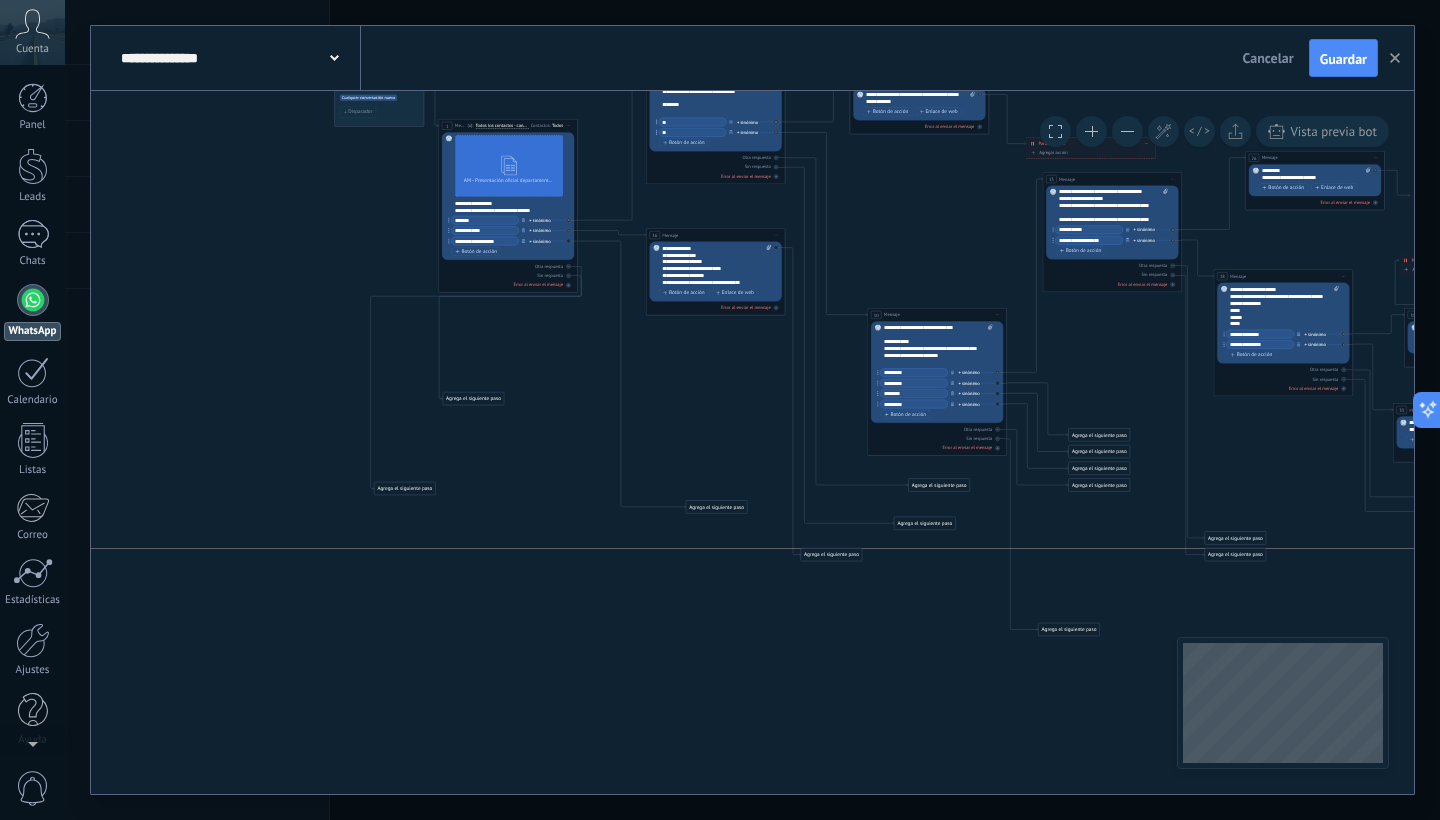 click on "Agrega el siguiente paso" at bounding box center [831, 554] 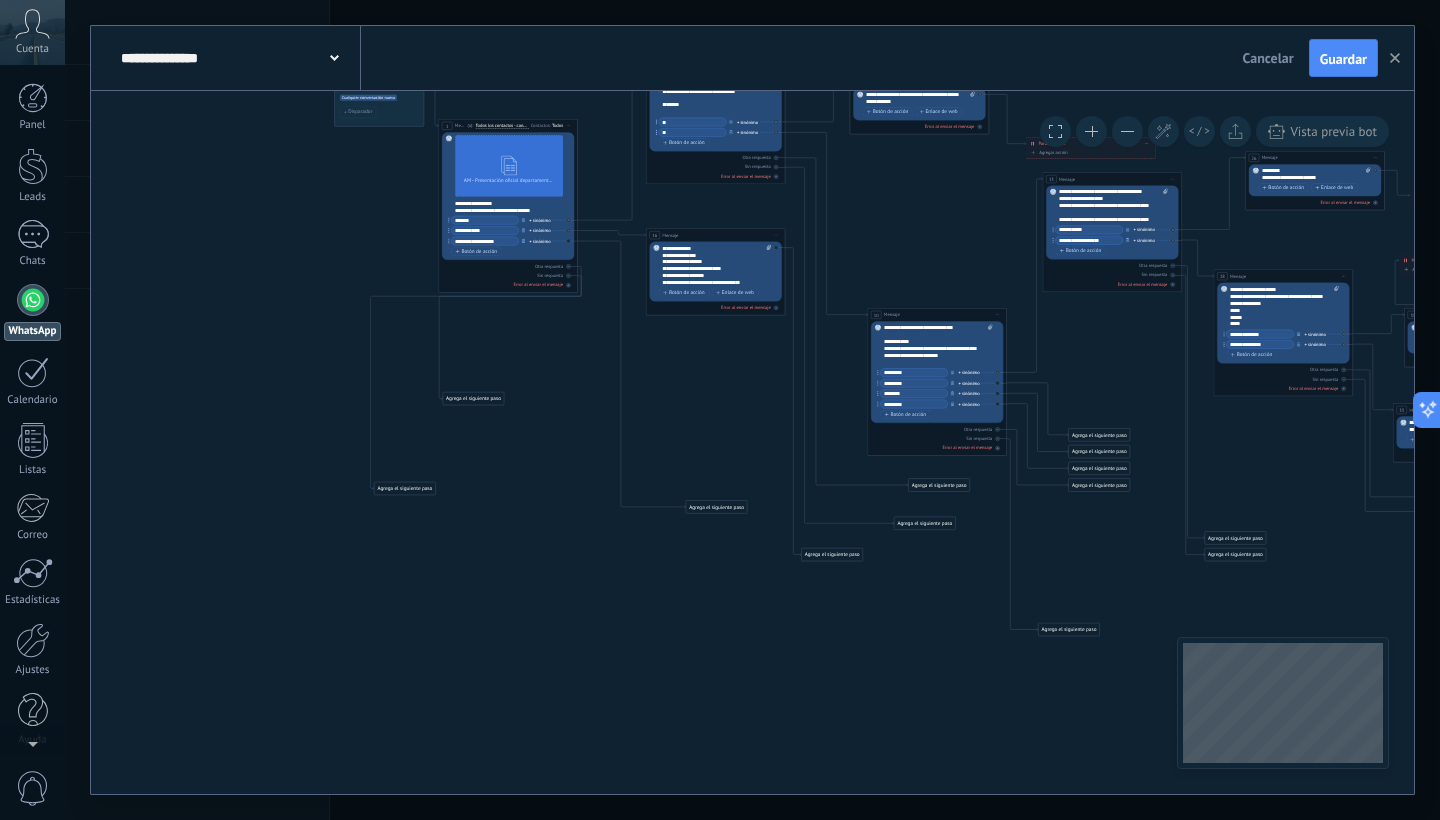 click on "Agrega el siguiente paso" at bounding box center (832, 554) 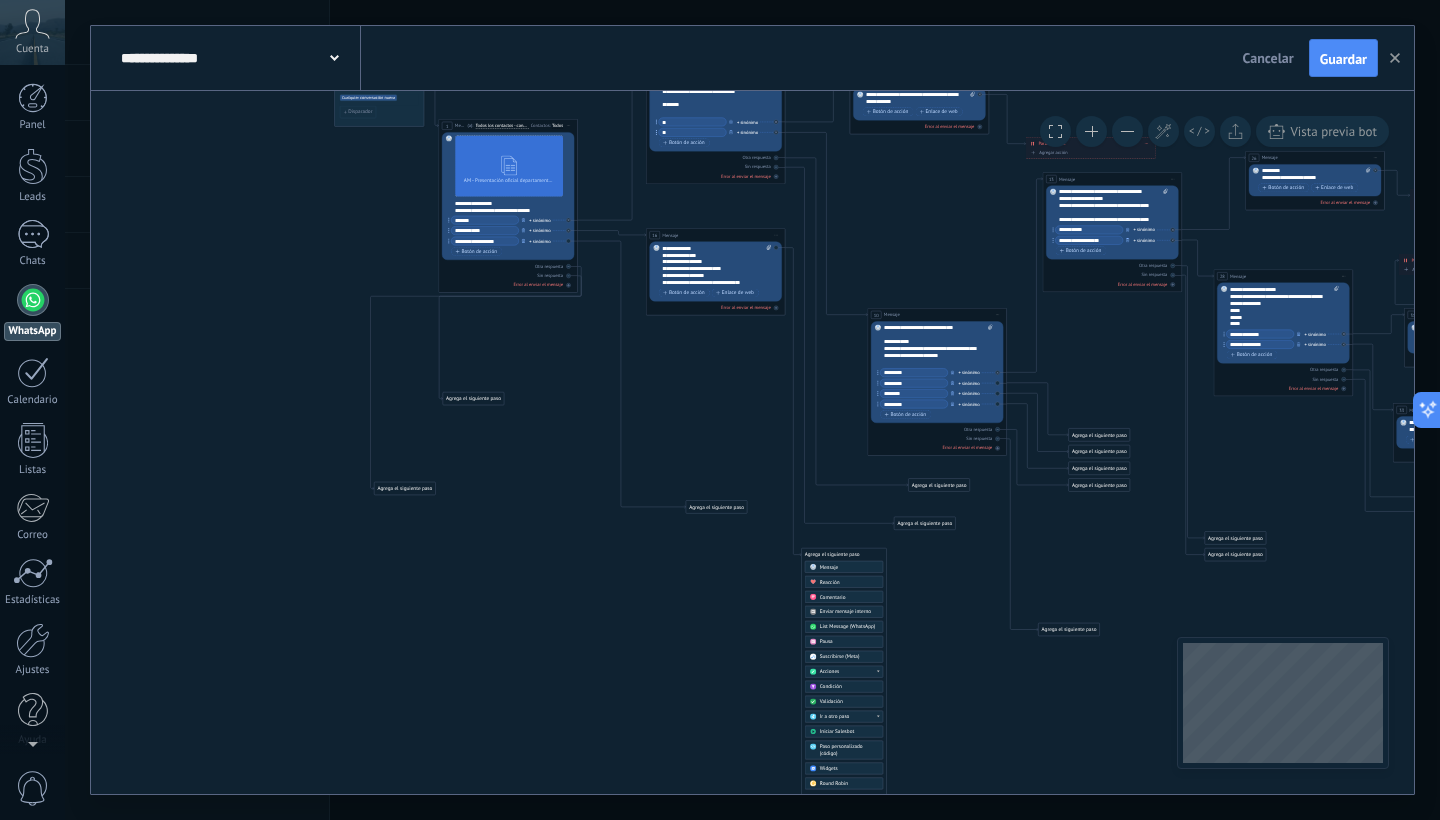 click on "Mensaje" at bounding box center (829, 567) 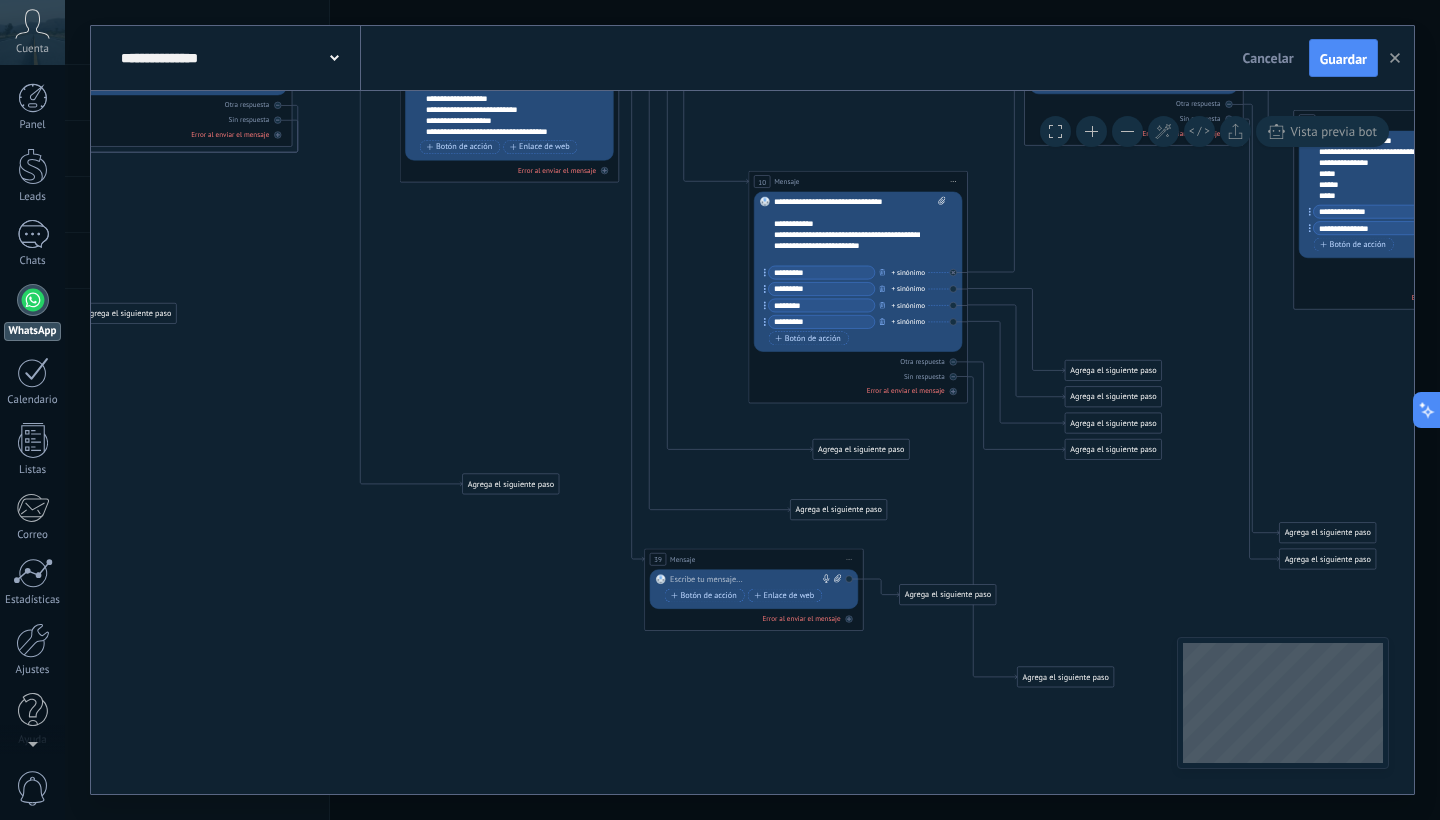 click on "Reemplazar
Quitar
Convertir a mensaje de voz
Arrastre la imagen aquí para adjuntarla.
Añadir imagen
Subir
Arrastrar y soltar
Archivo no encontrado
Escribe tu mensaje..." at bounding box center (754, 588) 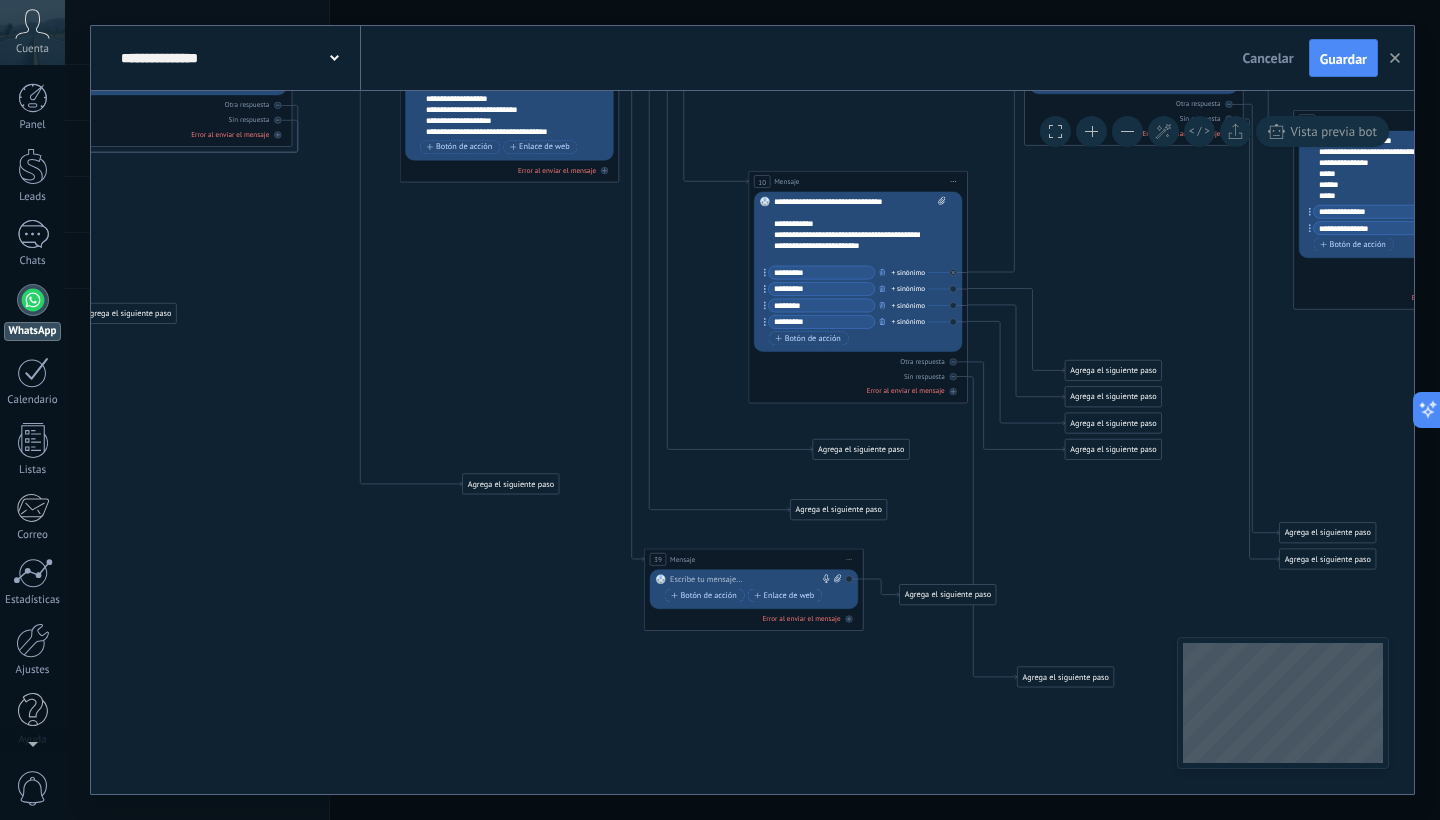 click at bounding box center (751, 579) 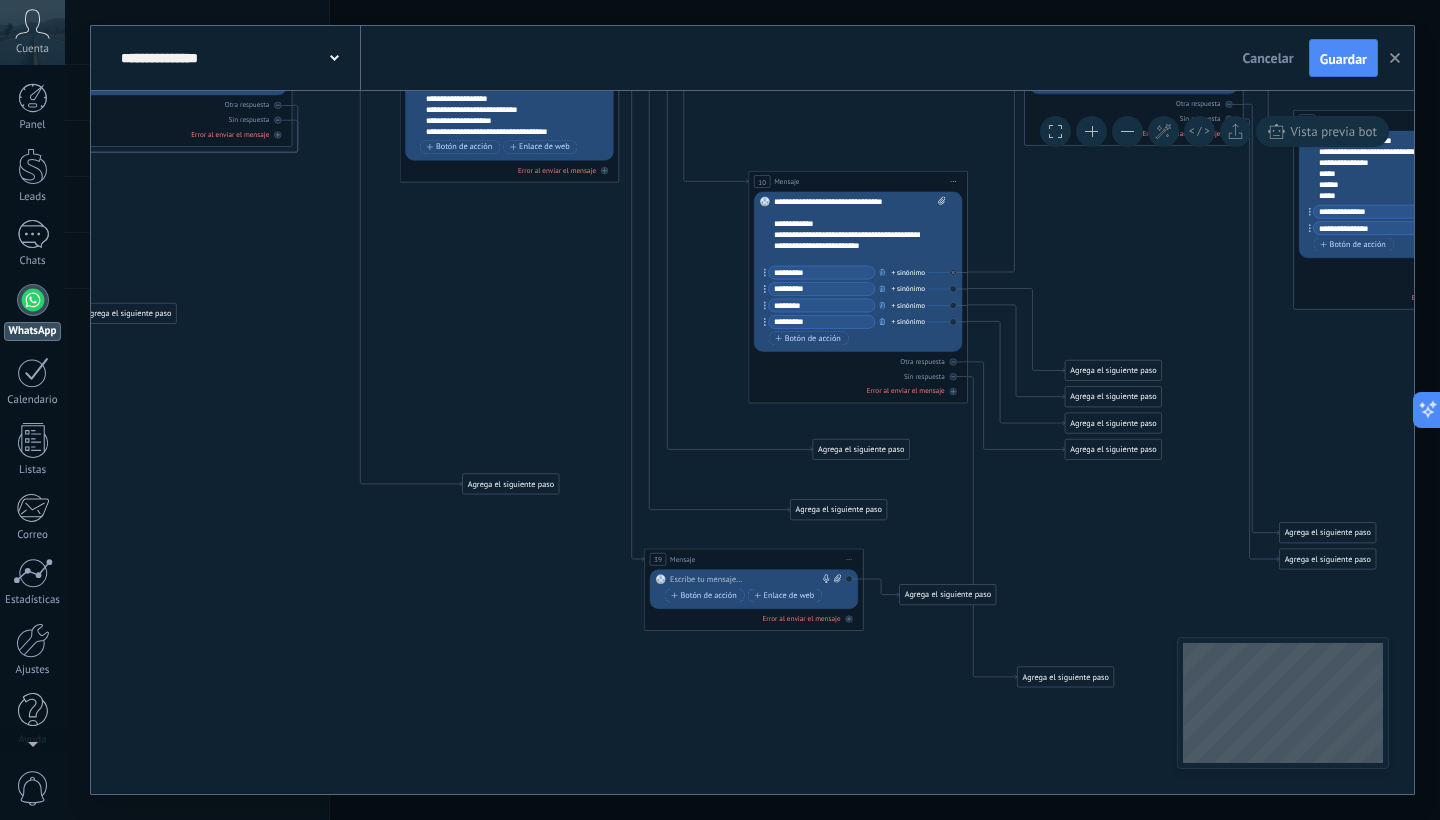 type 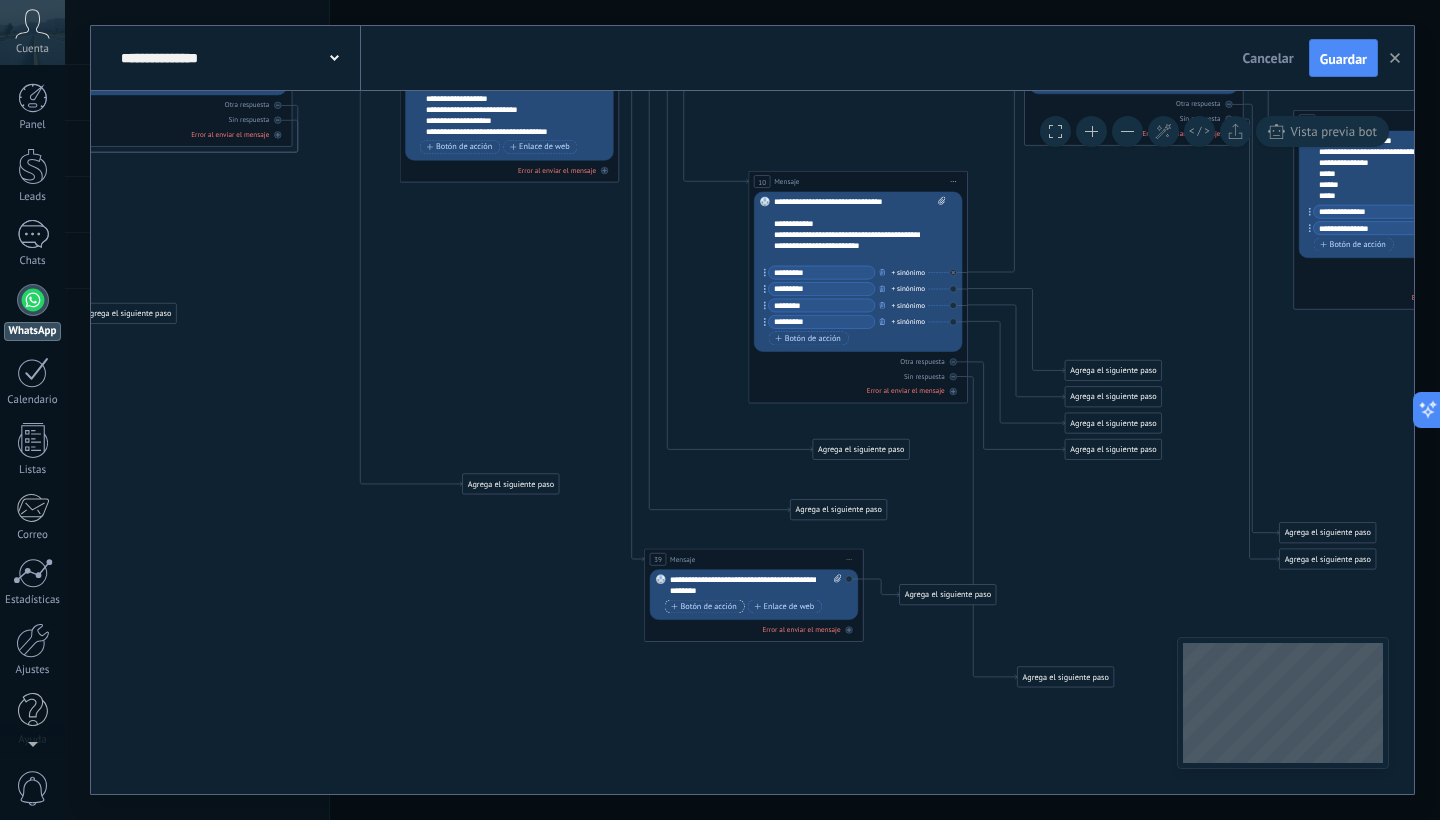 click on "Botón de acción" at bounding box center [704, 606] 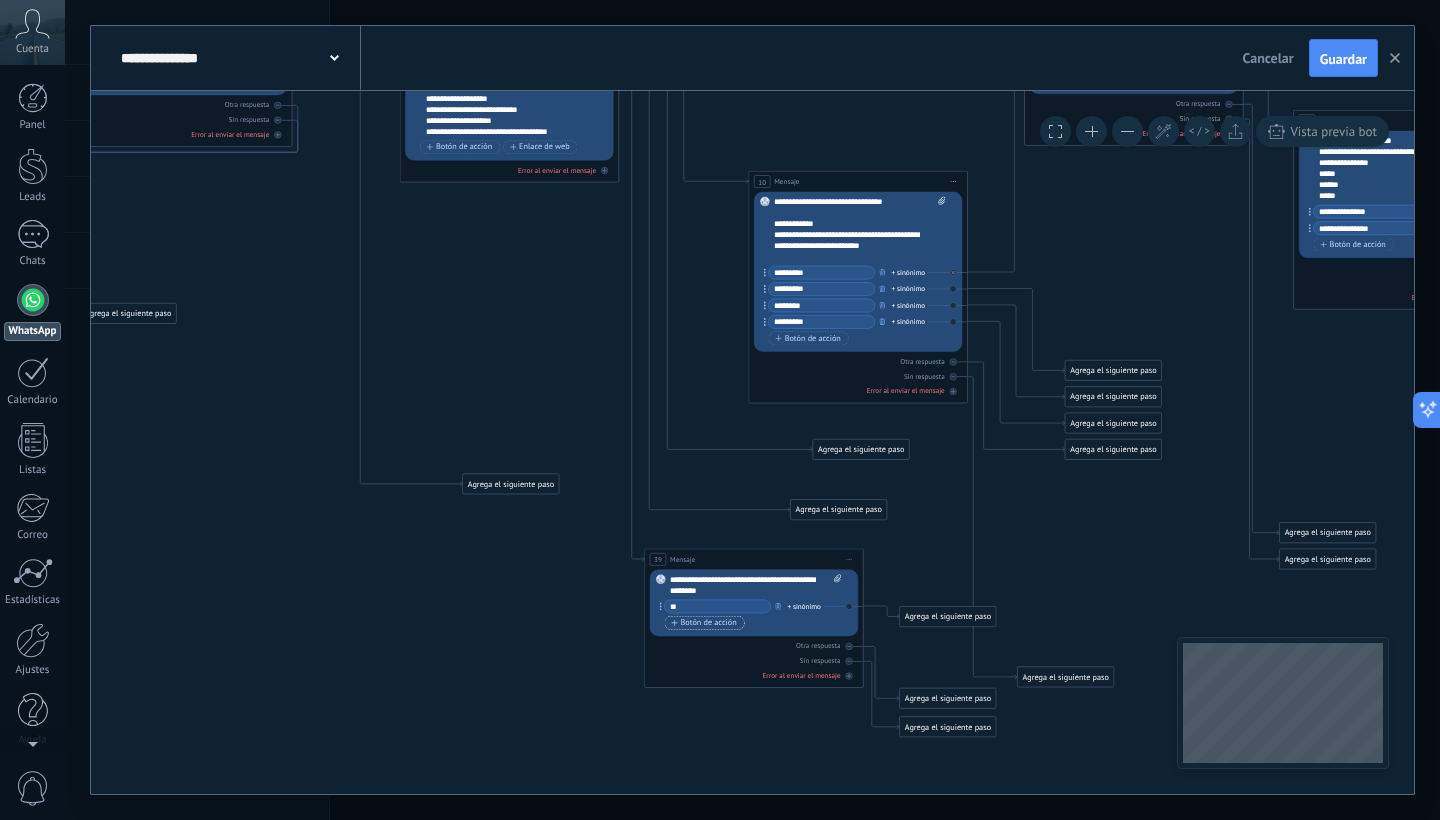 type on "**" 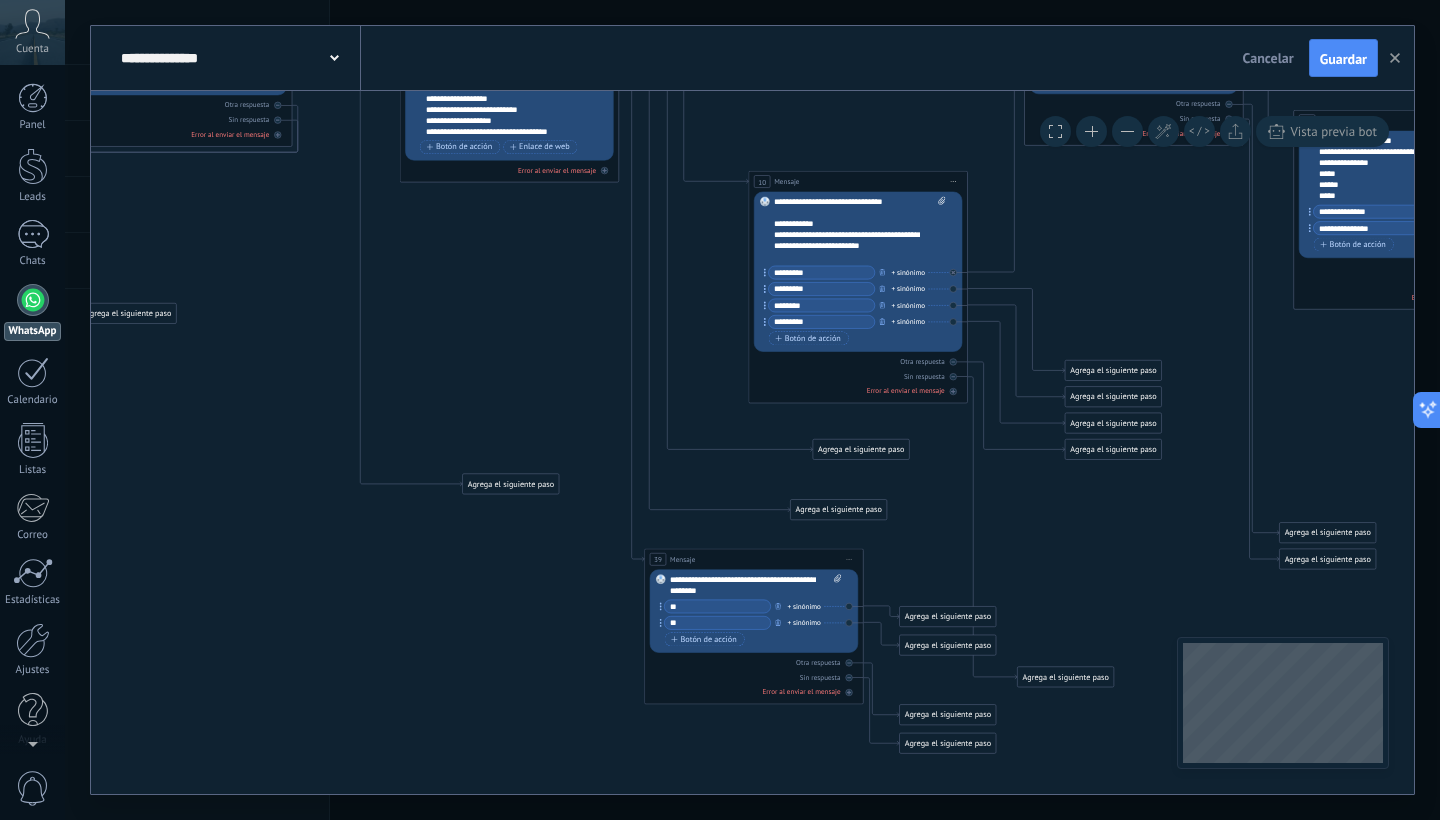 type on "**" 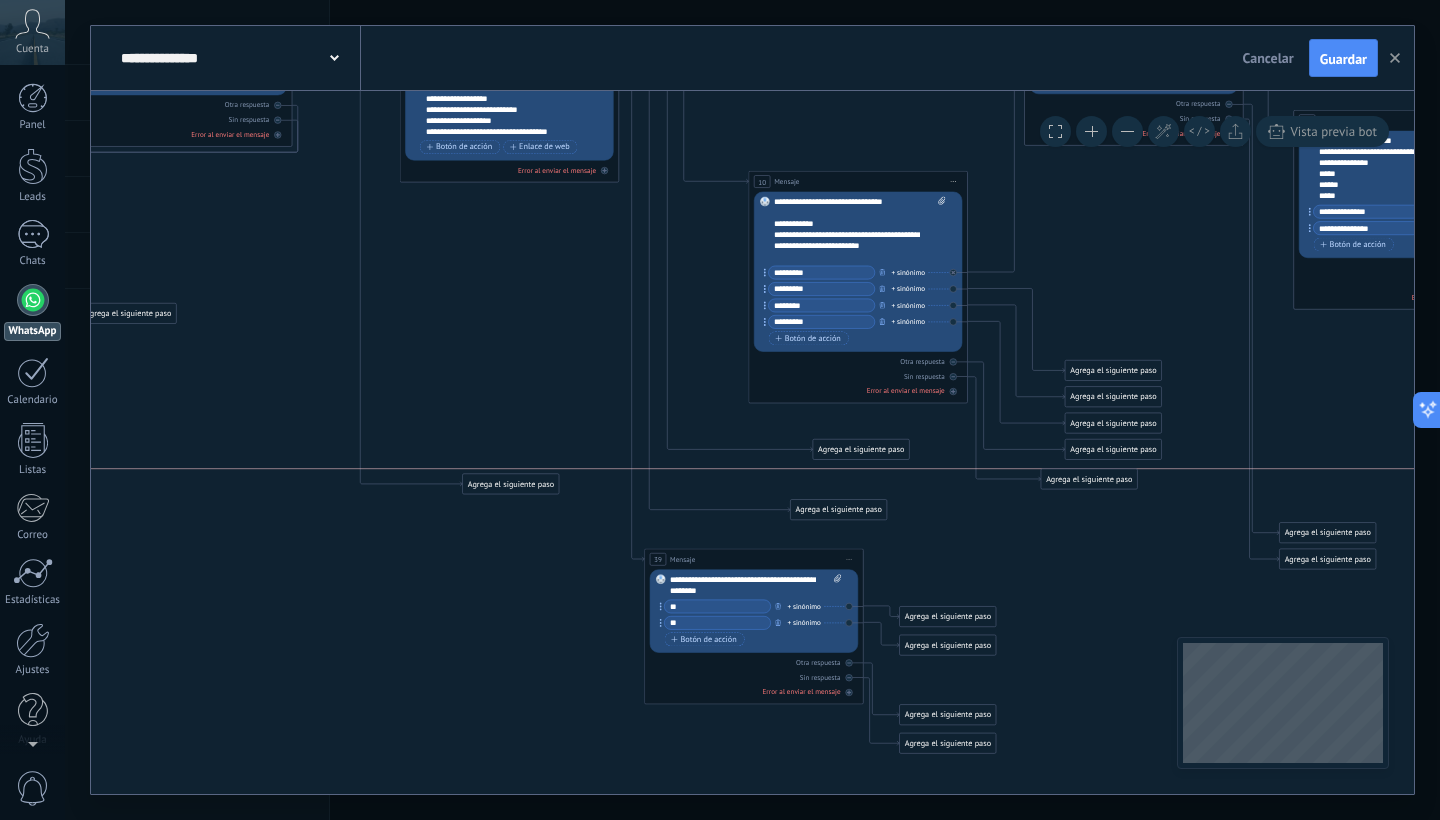 drag, startPoint x: 1058, startPoint y: 677, endPoint x: 1082, endPoint y: 484, distance: 194.4865 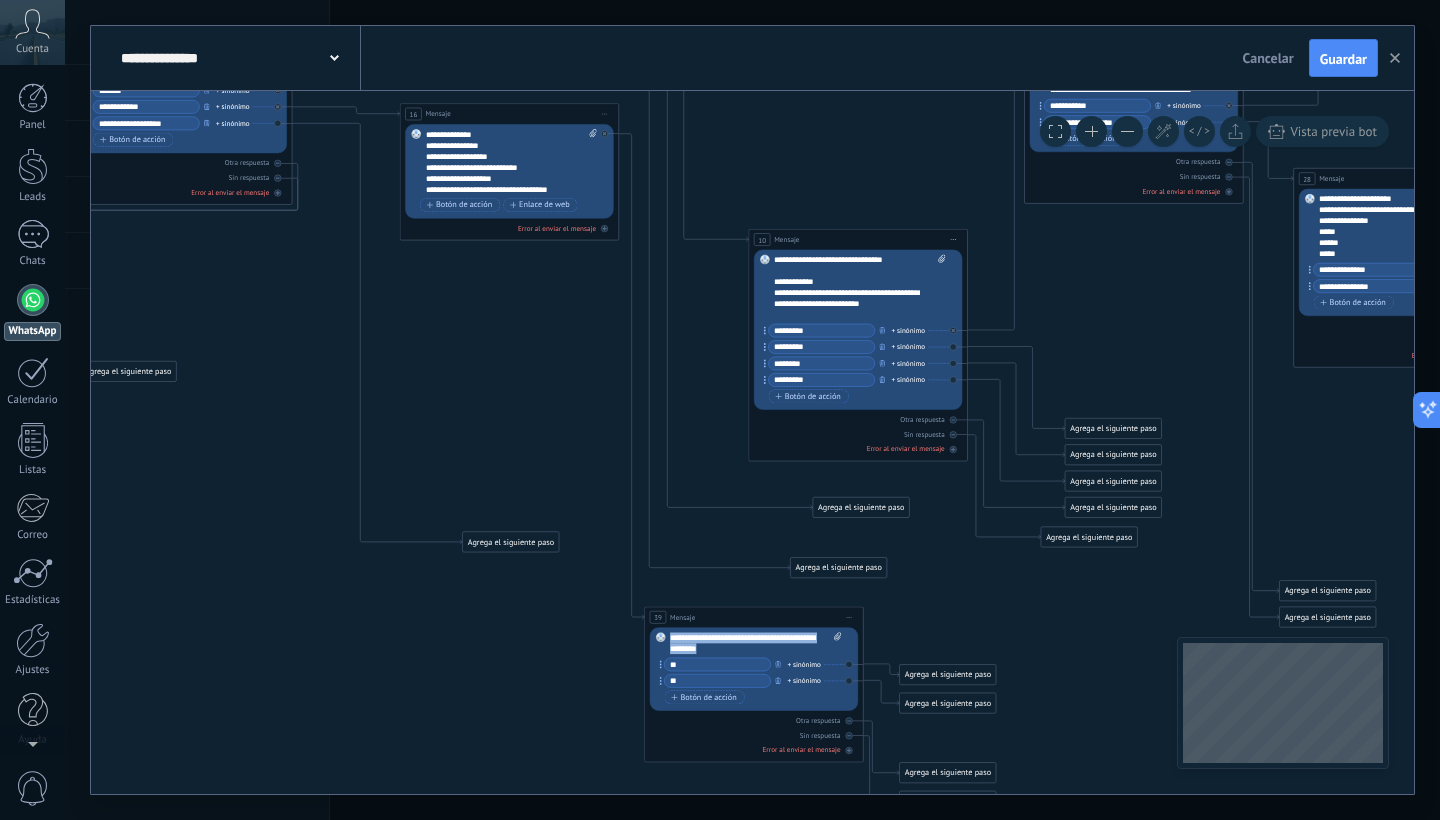 drag, startPoint x: 791, startPoint y: 650, endPoint x: 760, endPoint y: 629, distance: 37.44329 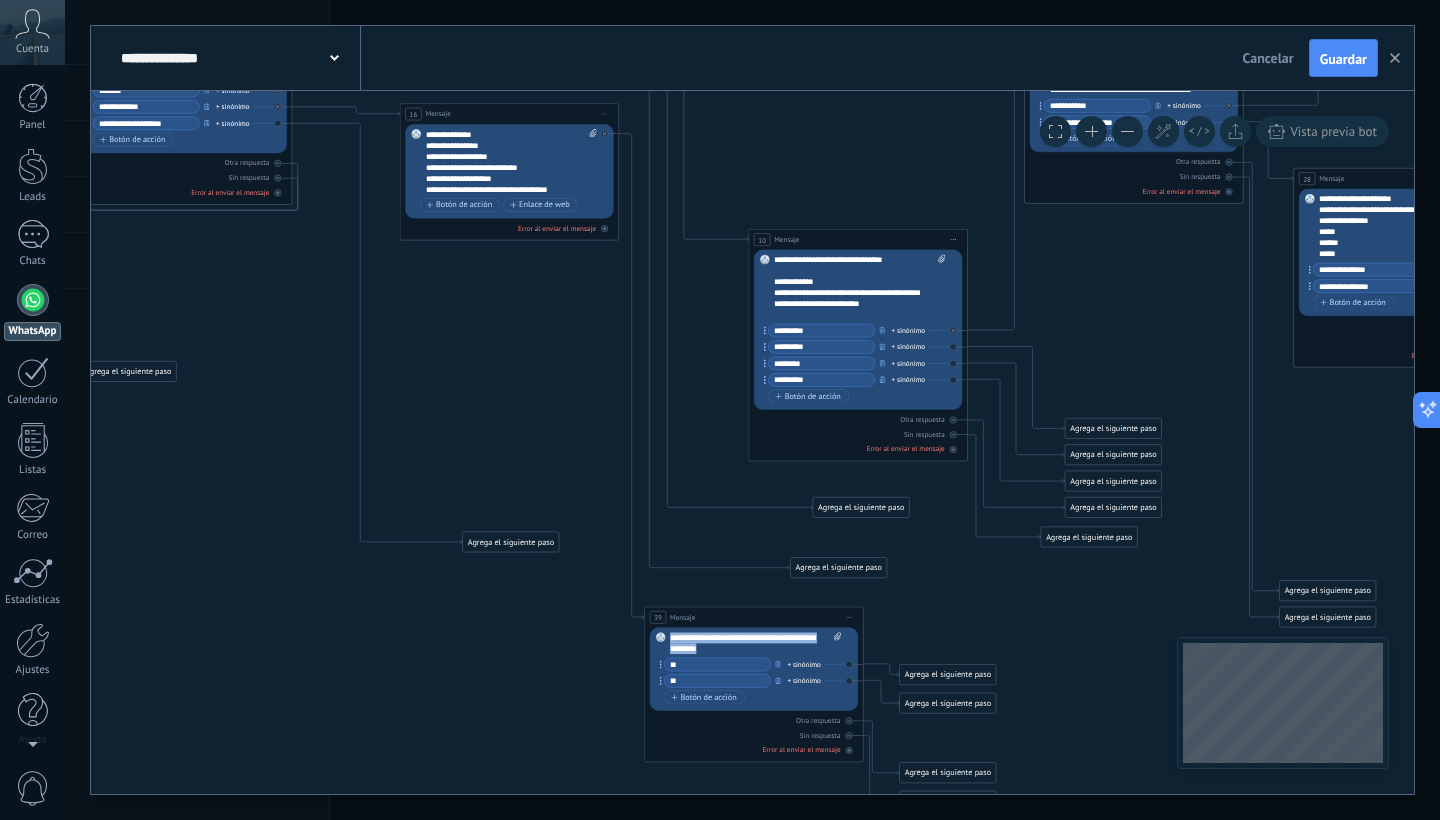 click on "Reemplazar
Quitar
Convertir a mensaje de voz
Arrastre la imagen aquí para adjuntarla.
Añadir imagen
Subir
Arrastrar y soltar
Archivo no encontrado
Escribe tu mensaje..." at bounding box center (754, 668) 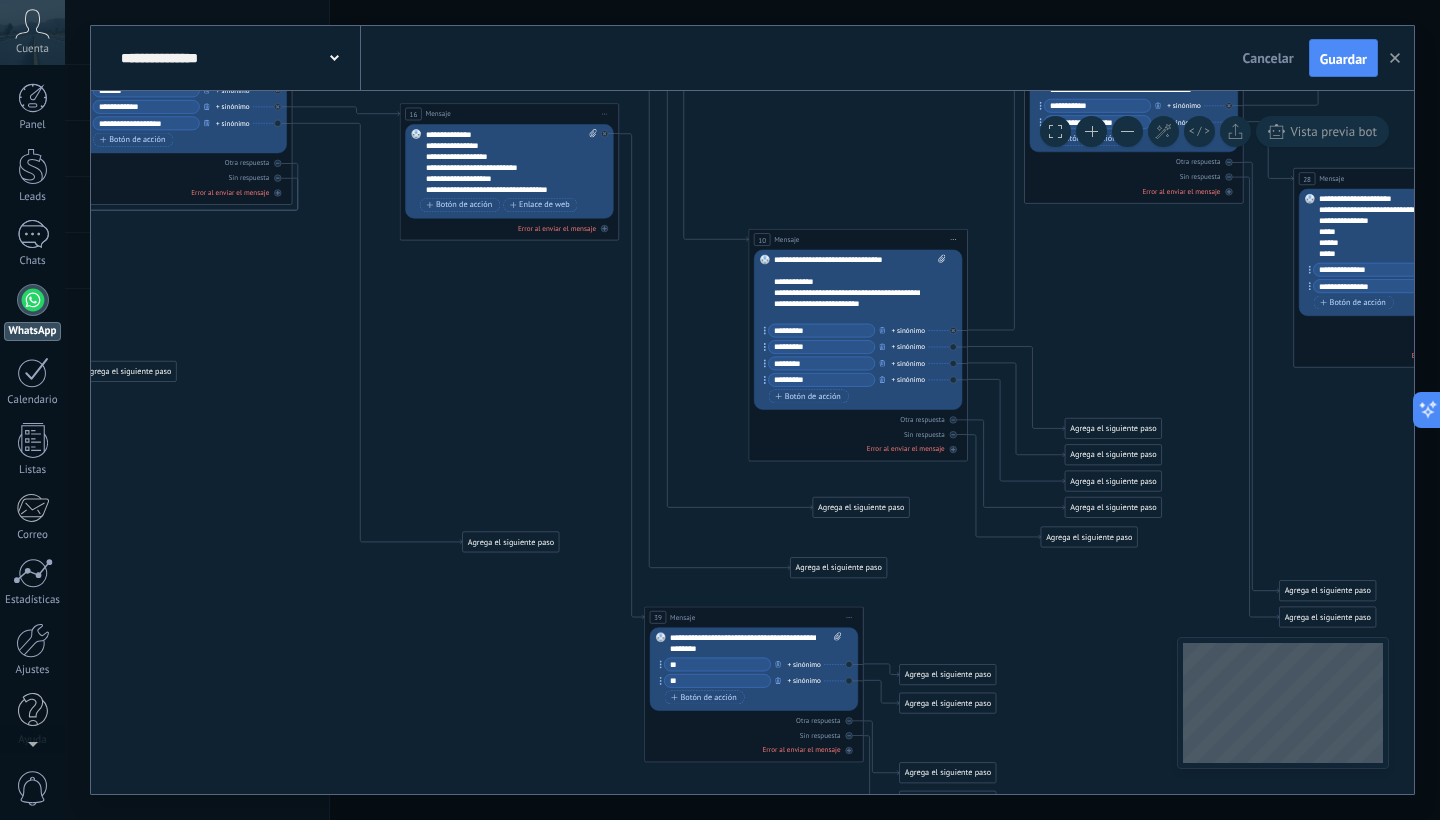 click on "Iniciar vista previa aquí
Cambiar nombre
Duplicar
Borrar" at bounding box center [850, 617] 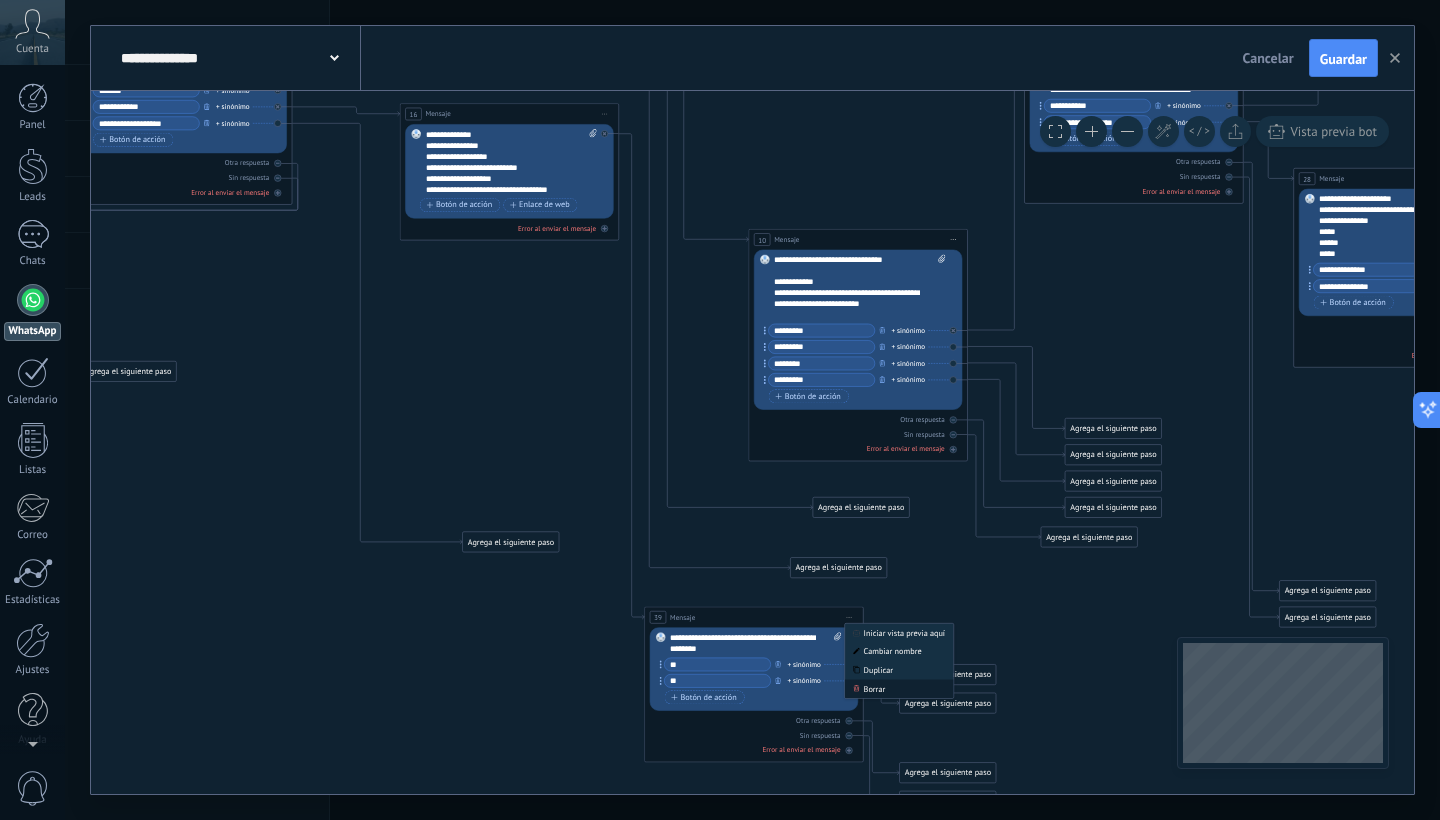 click on "Borrar" at bounding box center [899, 689] 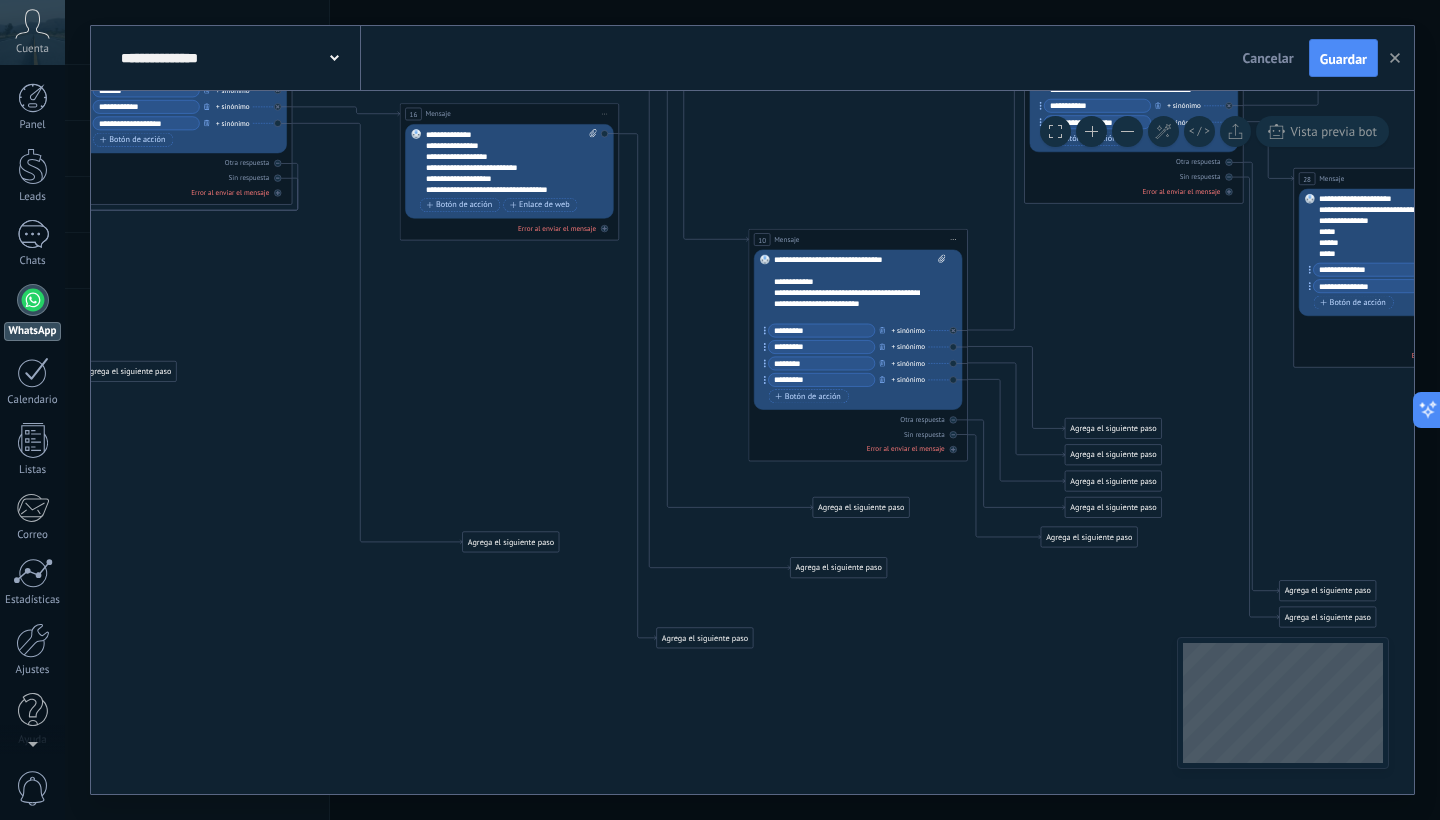 drag, startPoint x: 688, startPoint y: 150, endPoint x: 690, endPoint y: 639, distance: 489.0041 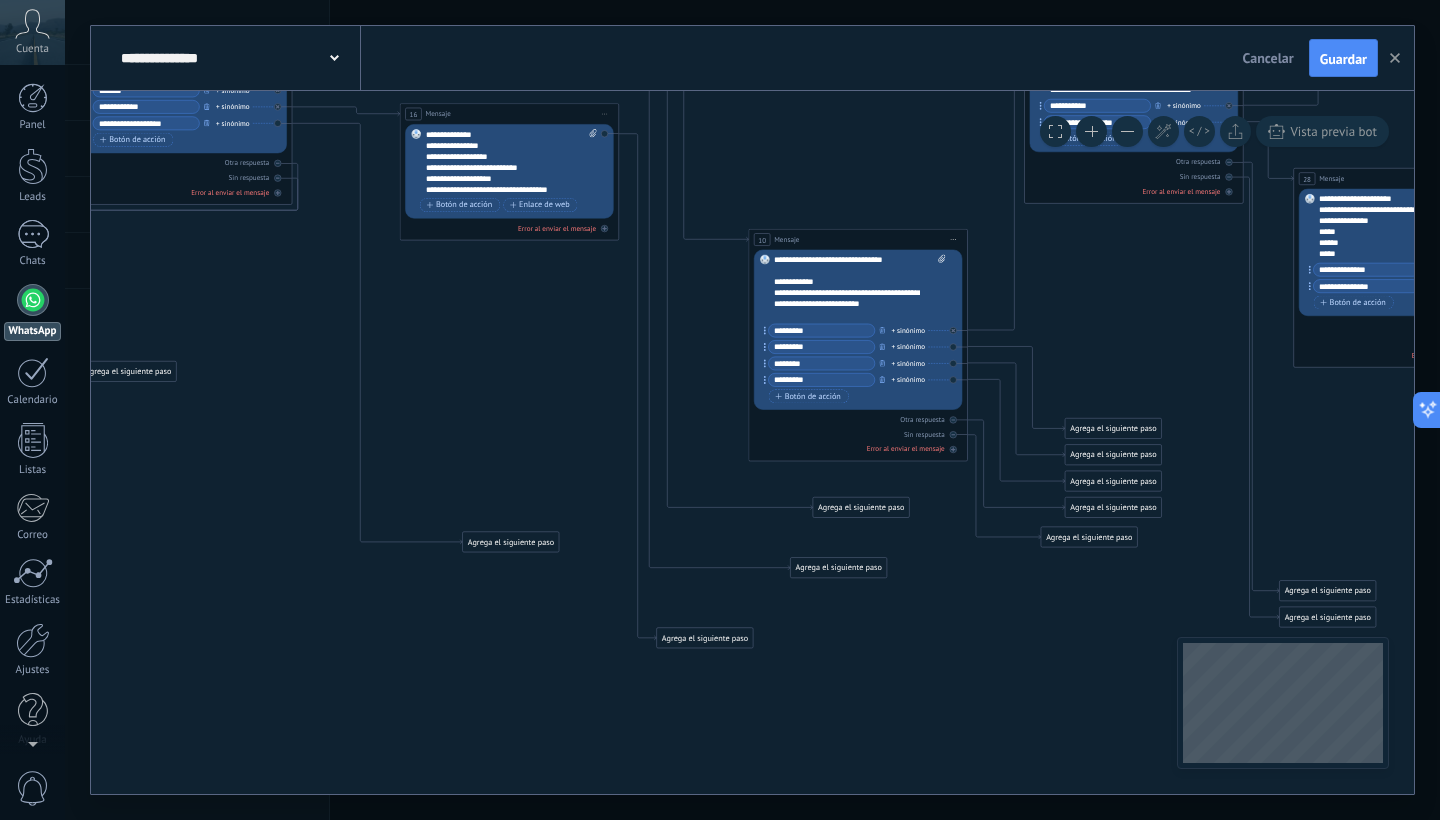 click on "Agrega el siguiente paso" at bounding box center [705, 638] 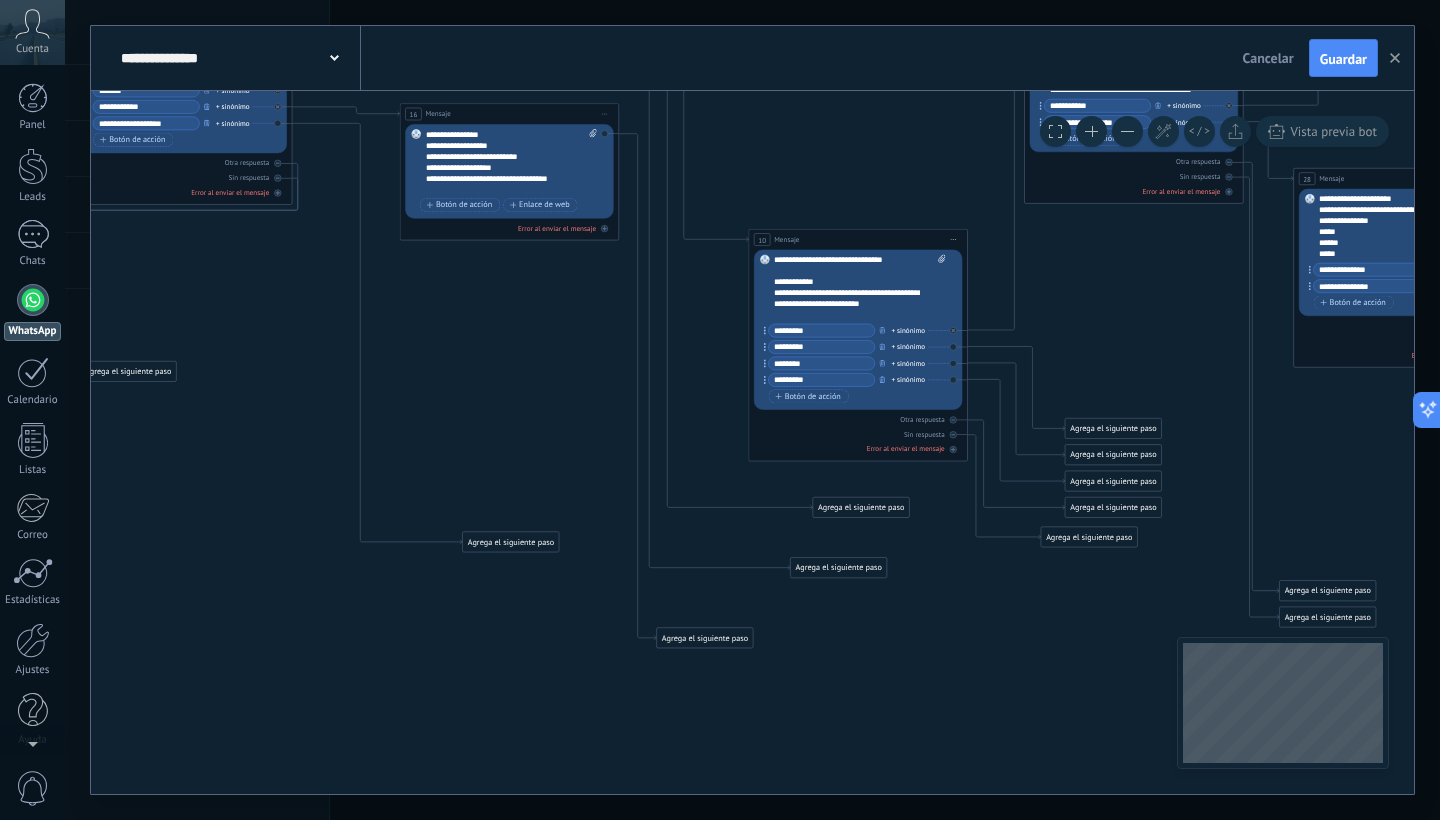 scroll, scrollTop: 100, scrollLeft: 0, axis: vertical 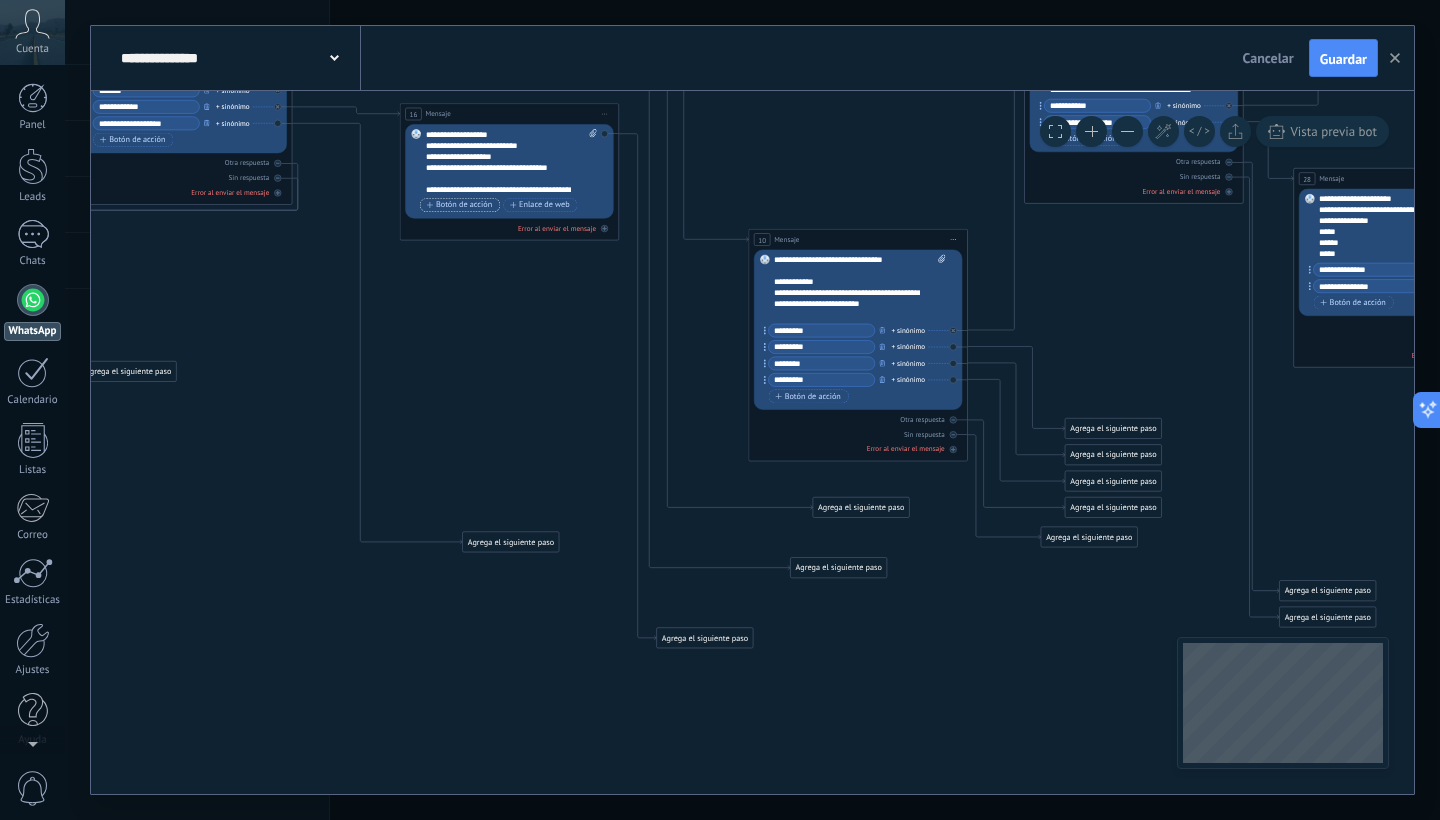 click on "Botón de acción" at bounding box center (460, 205) 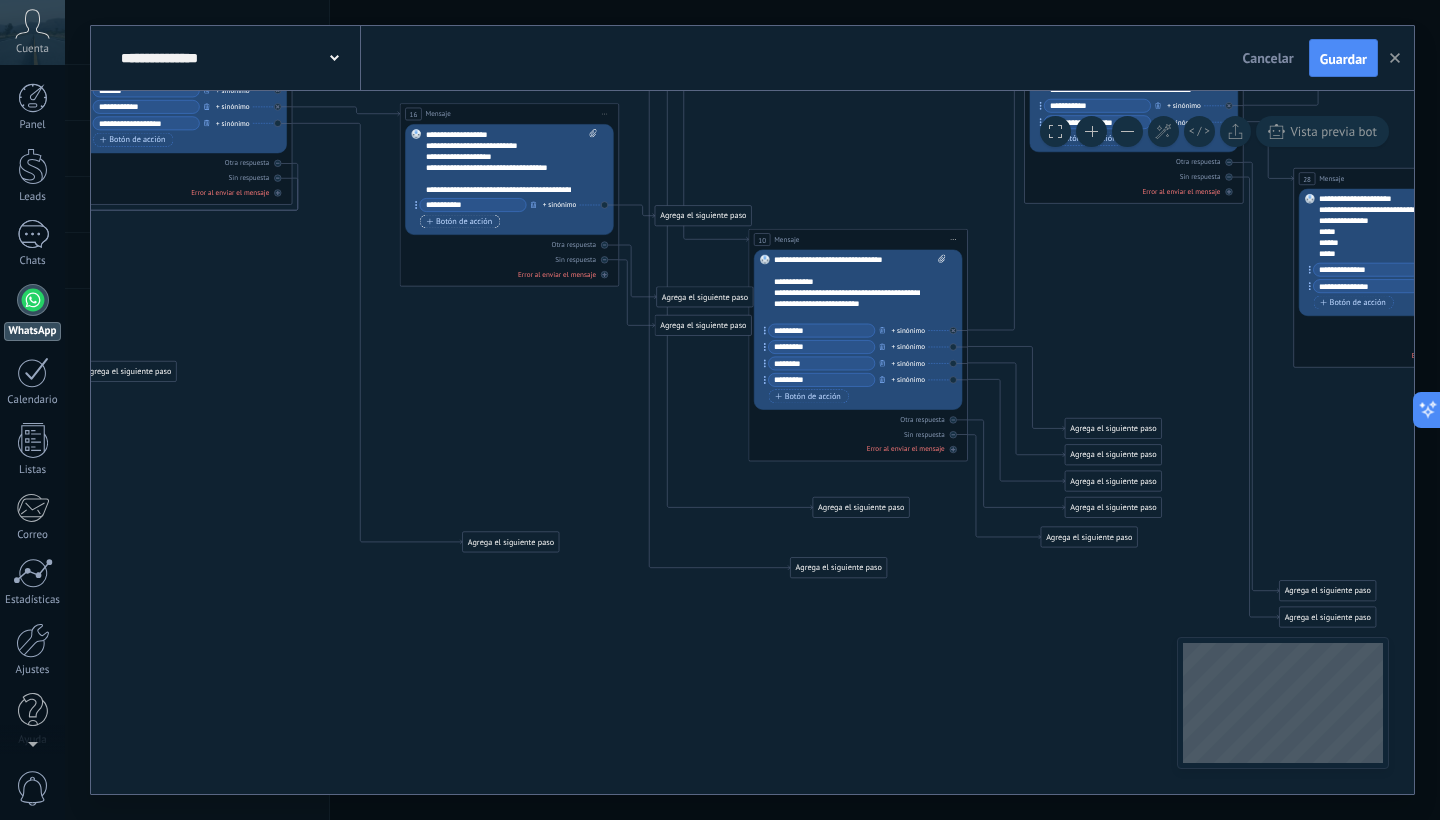 type on "**********" 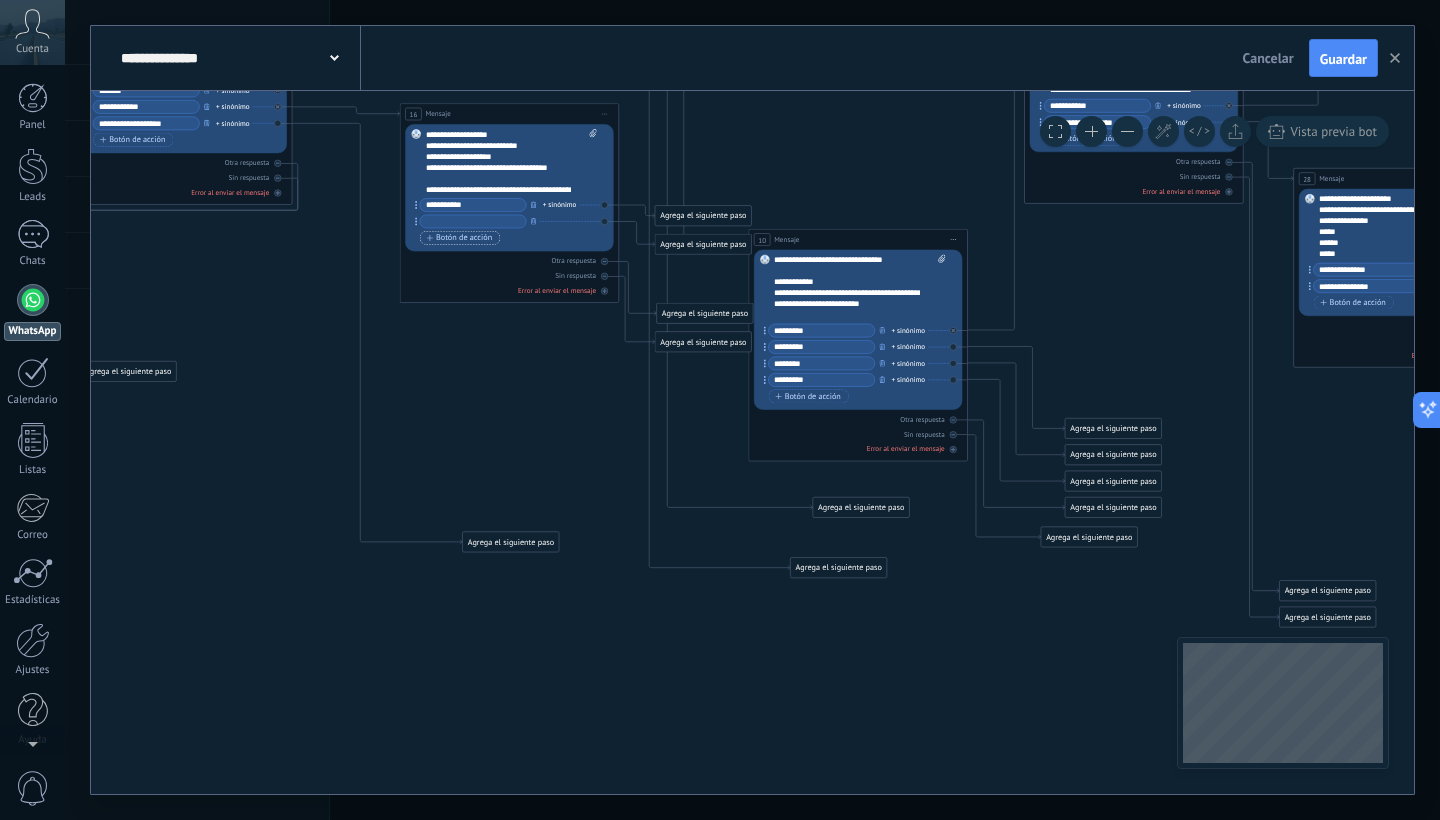 type on "*" 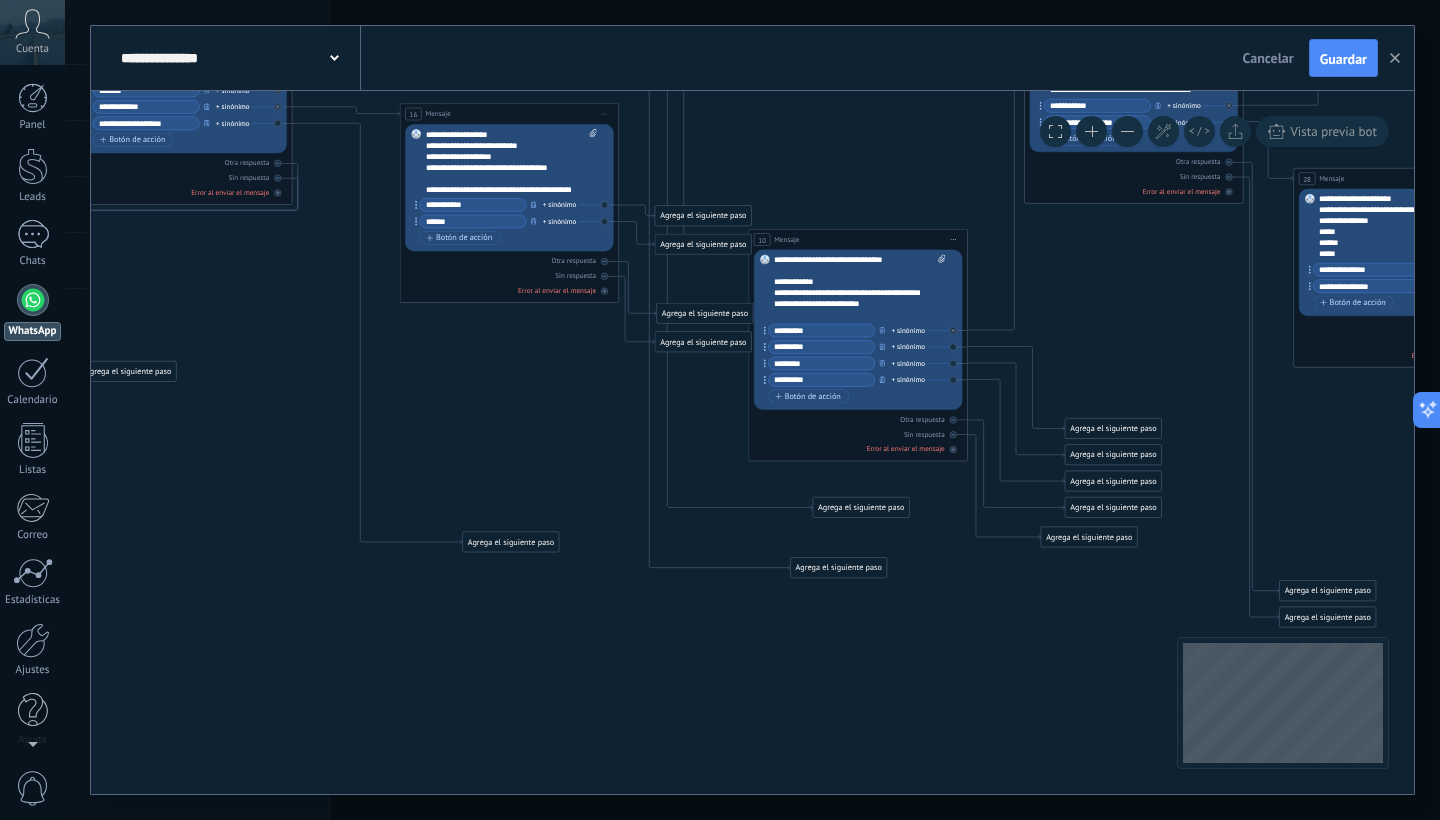 type on "******" 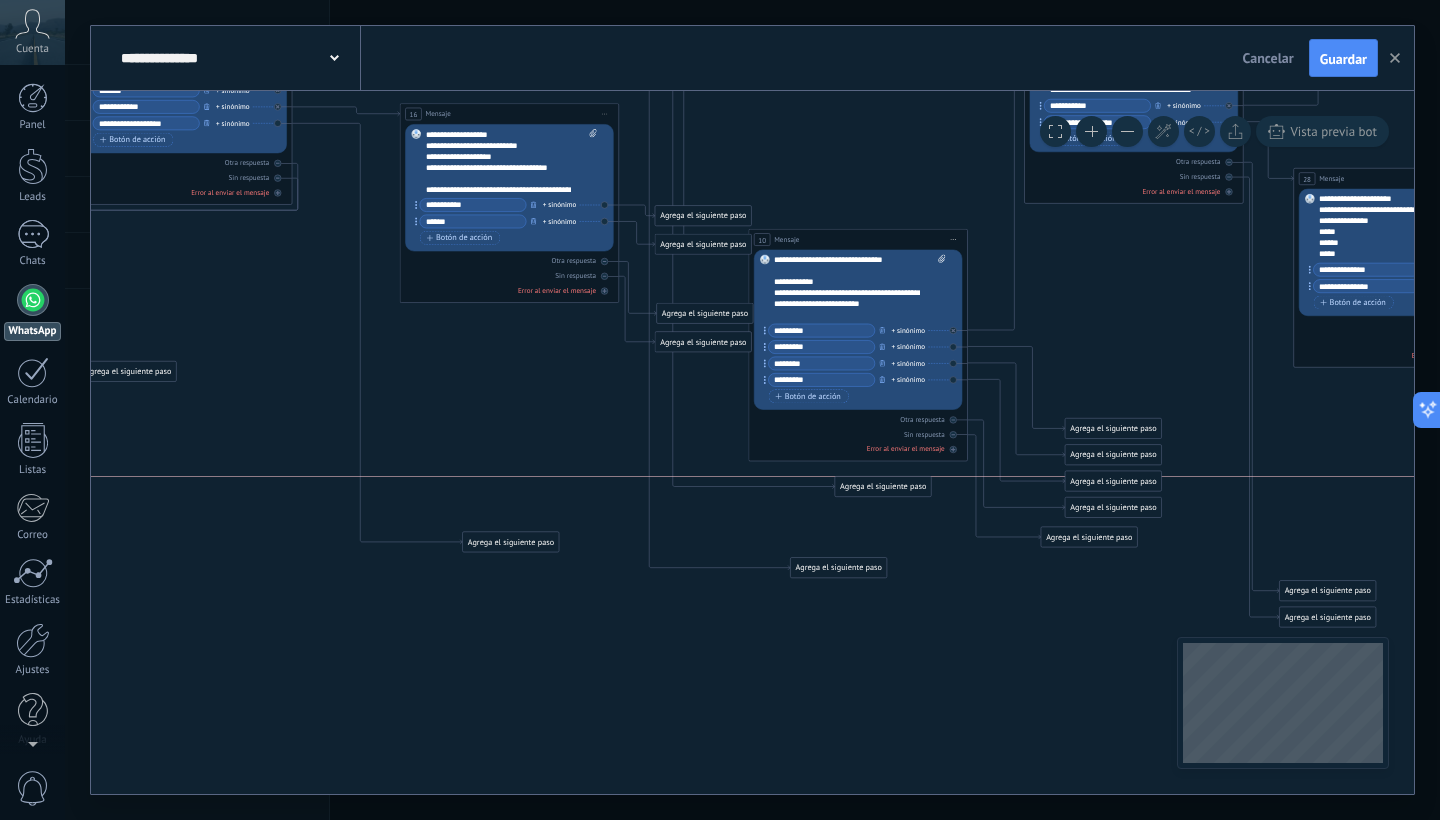 drag, startPoint x: 864, startPoint y: 502, endPoint x: 886, endPoint y: 484, distance: 28.42534 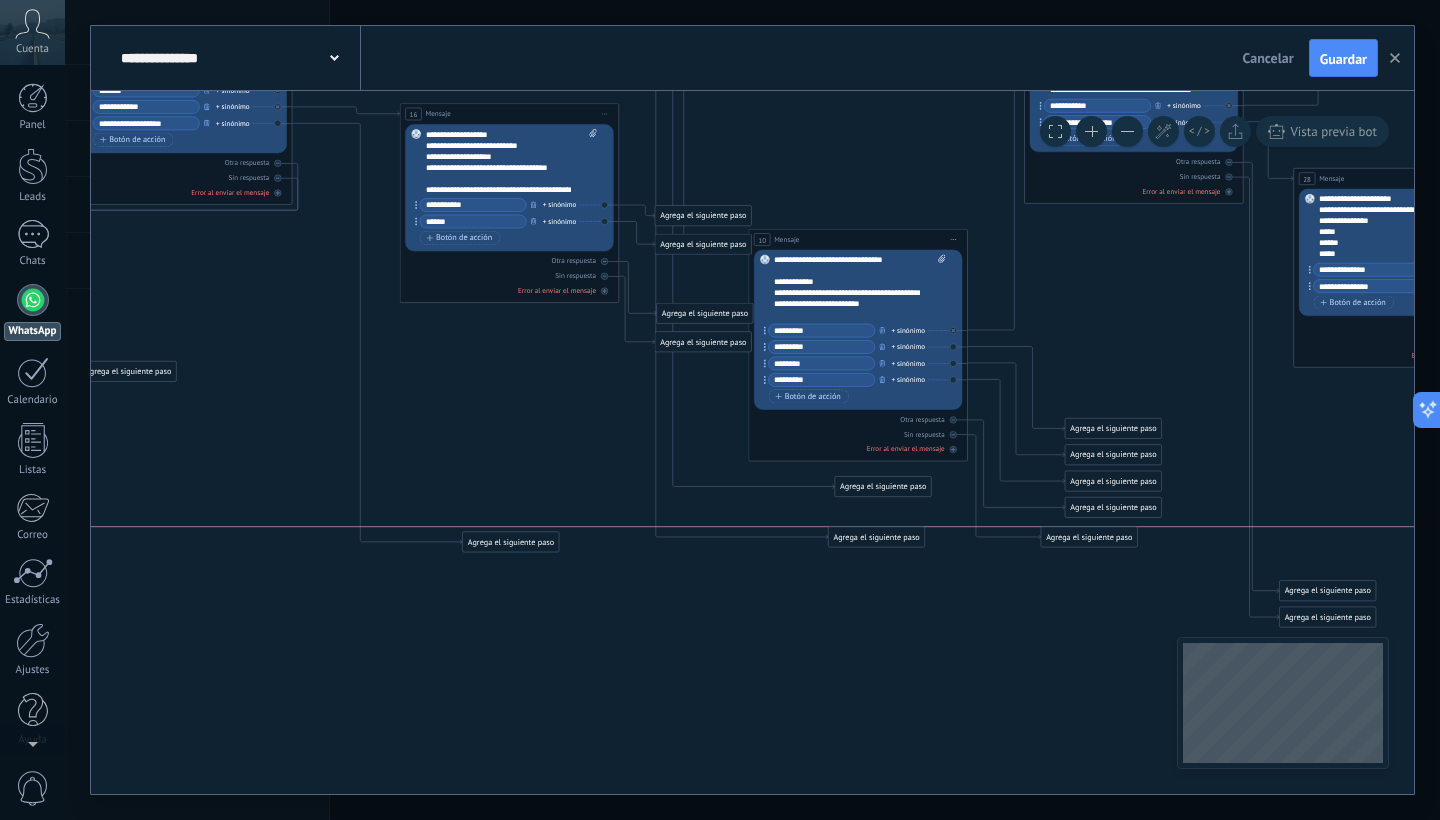 drag, startPoint x: 867, startPoint y: 562, endPoint x: 905, endPoint y: 528, distance: 50.990196 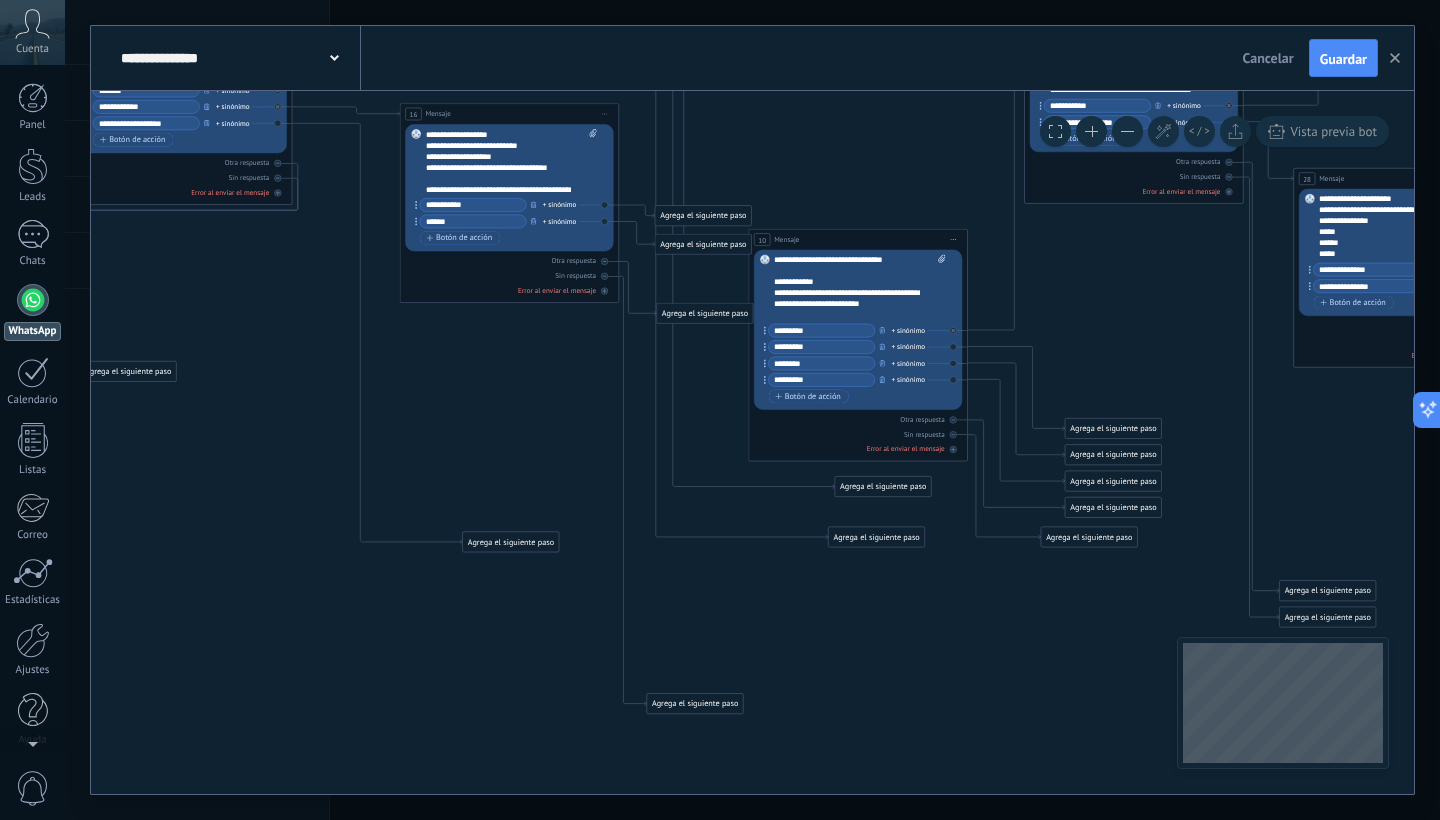 drag, startPoint x: 712, startPoint y: 339, endPoint x: 704, endPoint y: 701, distance: 362.08838 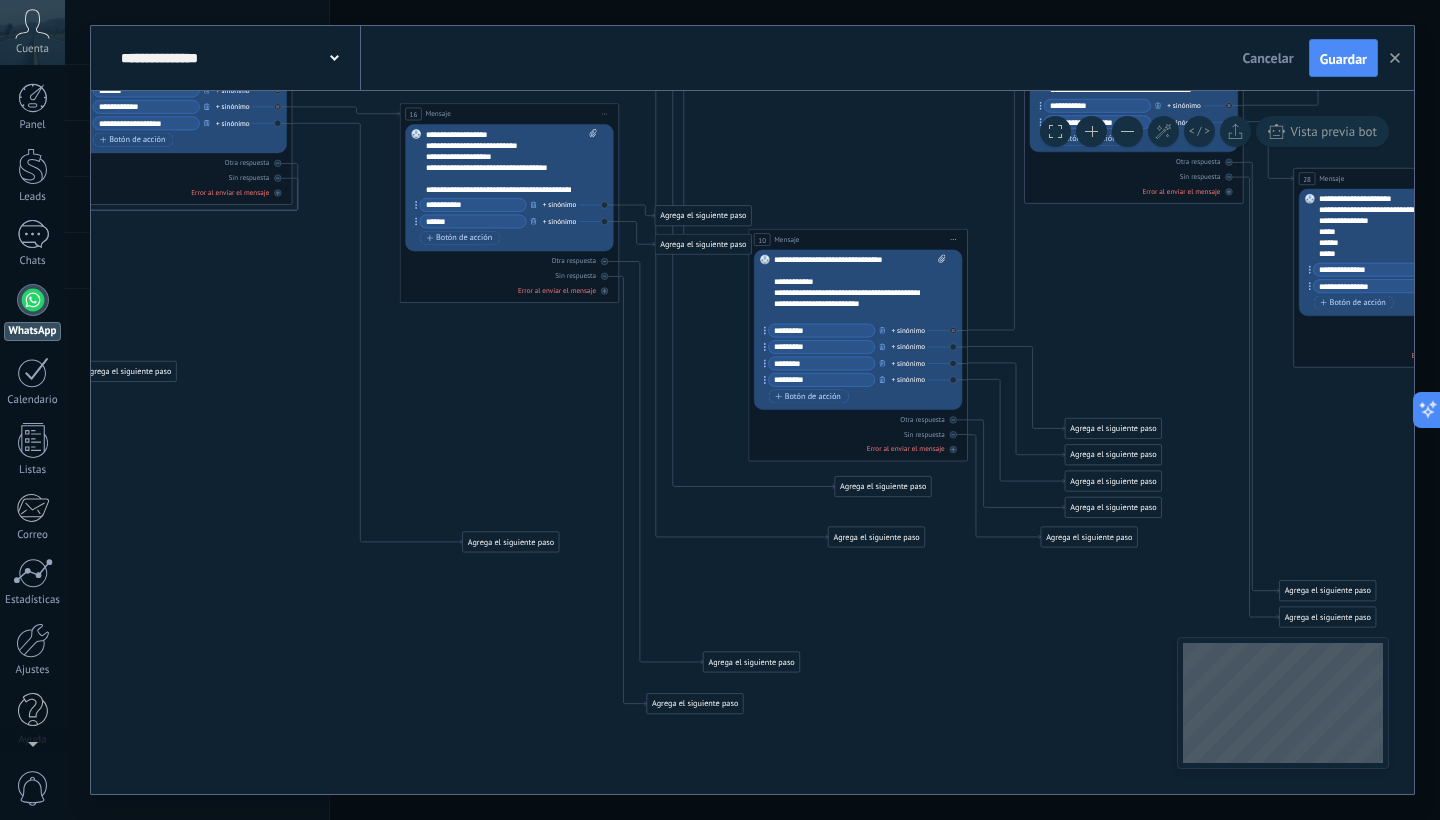 drag, startPoint x: 718, startPoint y: 314, endPoint x: 761, endPoint y: 657, distance: 345.6848 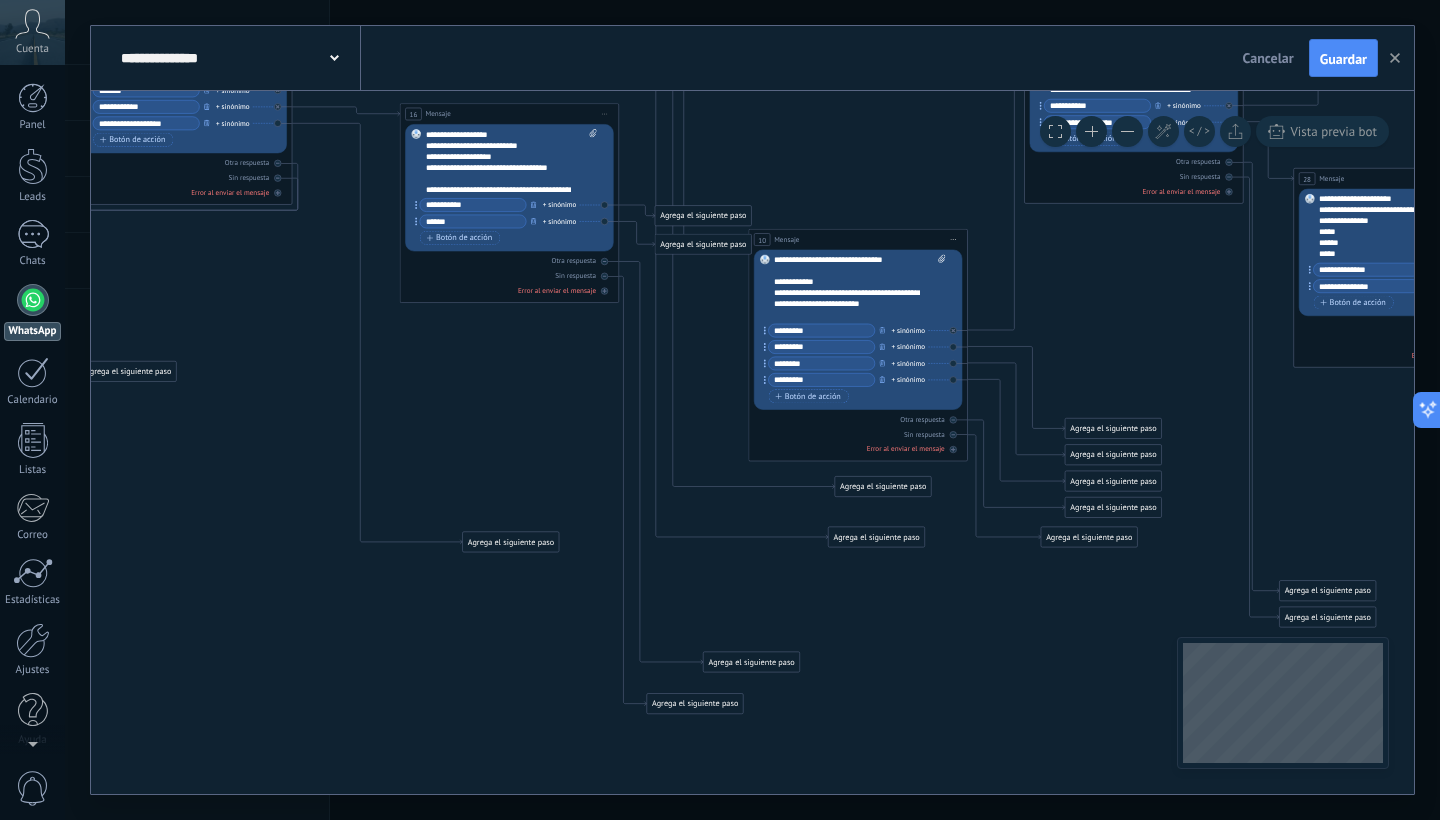 click on "Agrega el siguiente paso" at bounding box center [751, 662] 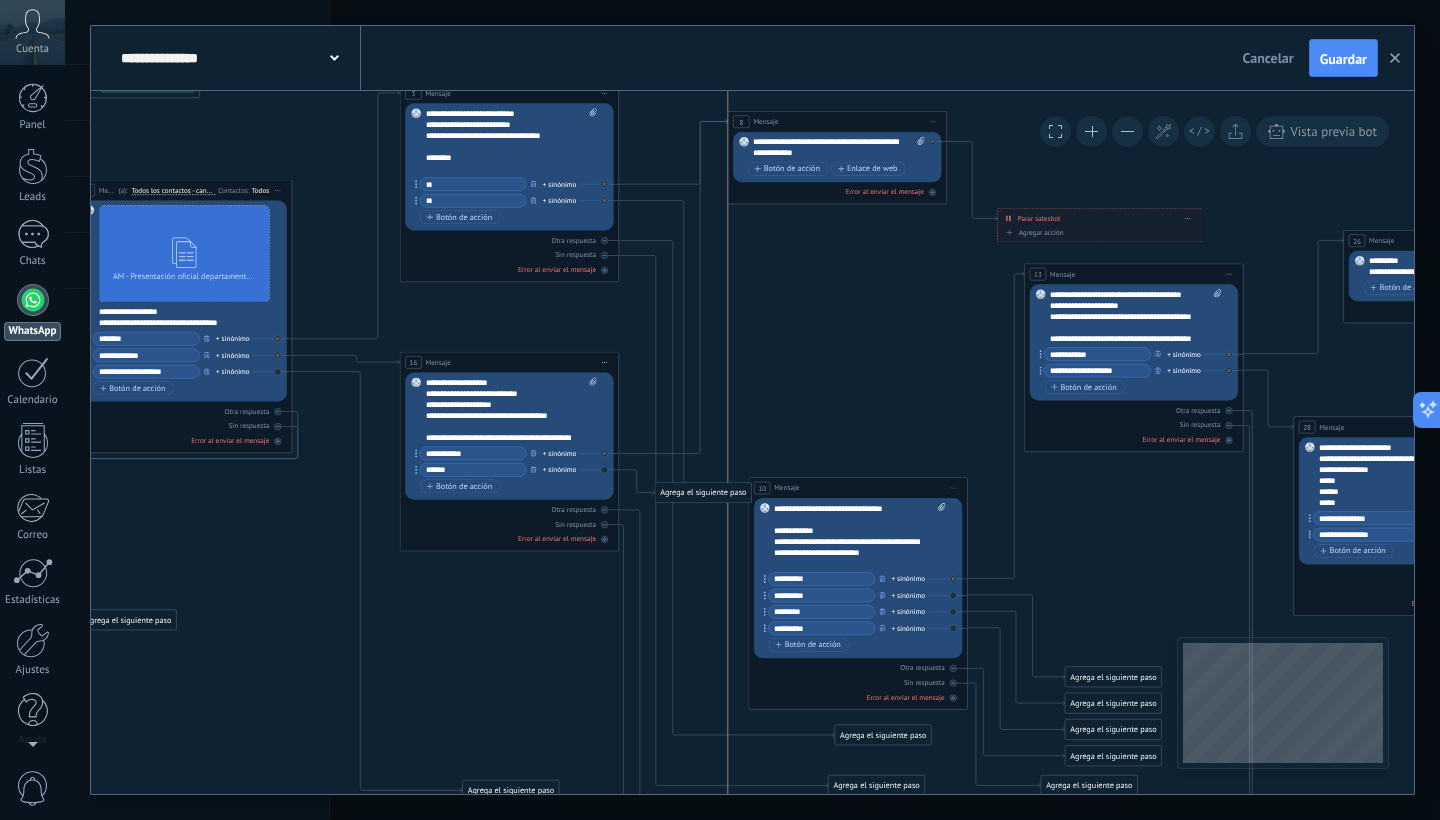 drag, startPoint x: 822, startPoint y: 118, endPoint x: 832, endPoint y: 119, distance: 10.049875 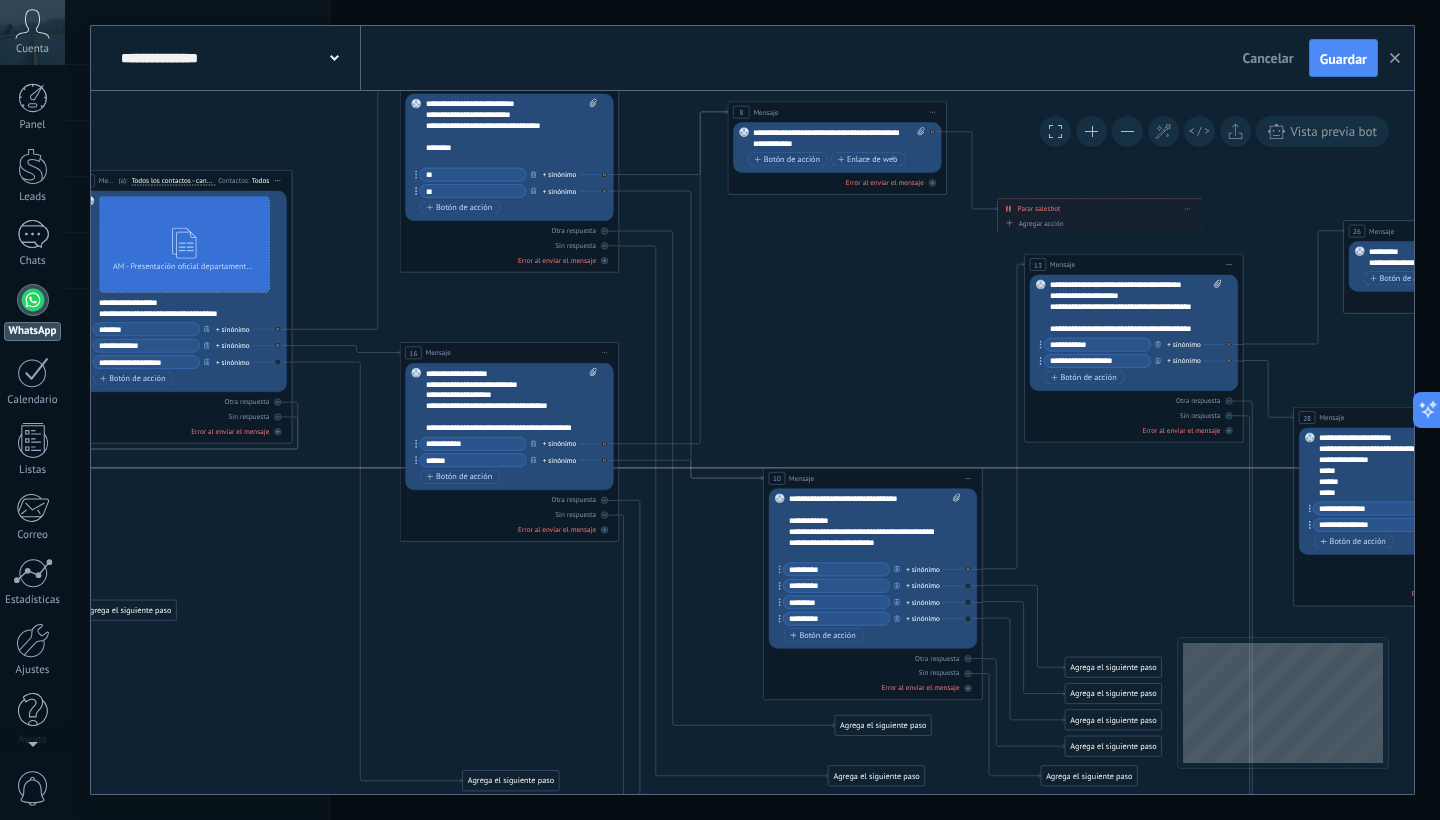 drag, startPoint x: 835, startPoint y: 477, endPoint x: 850, endPoint y: 475, distance: 15.132746 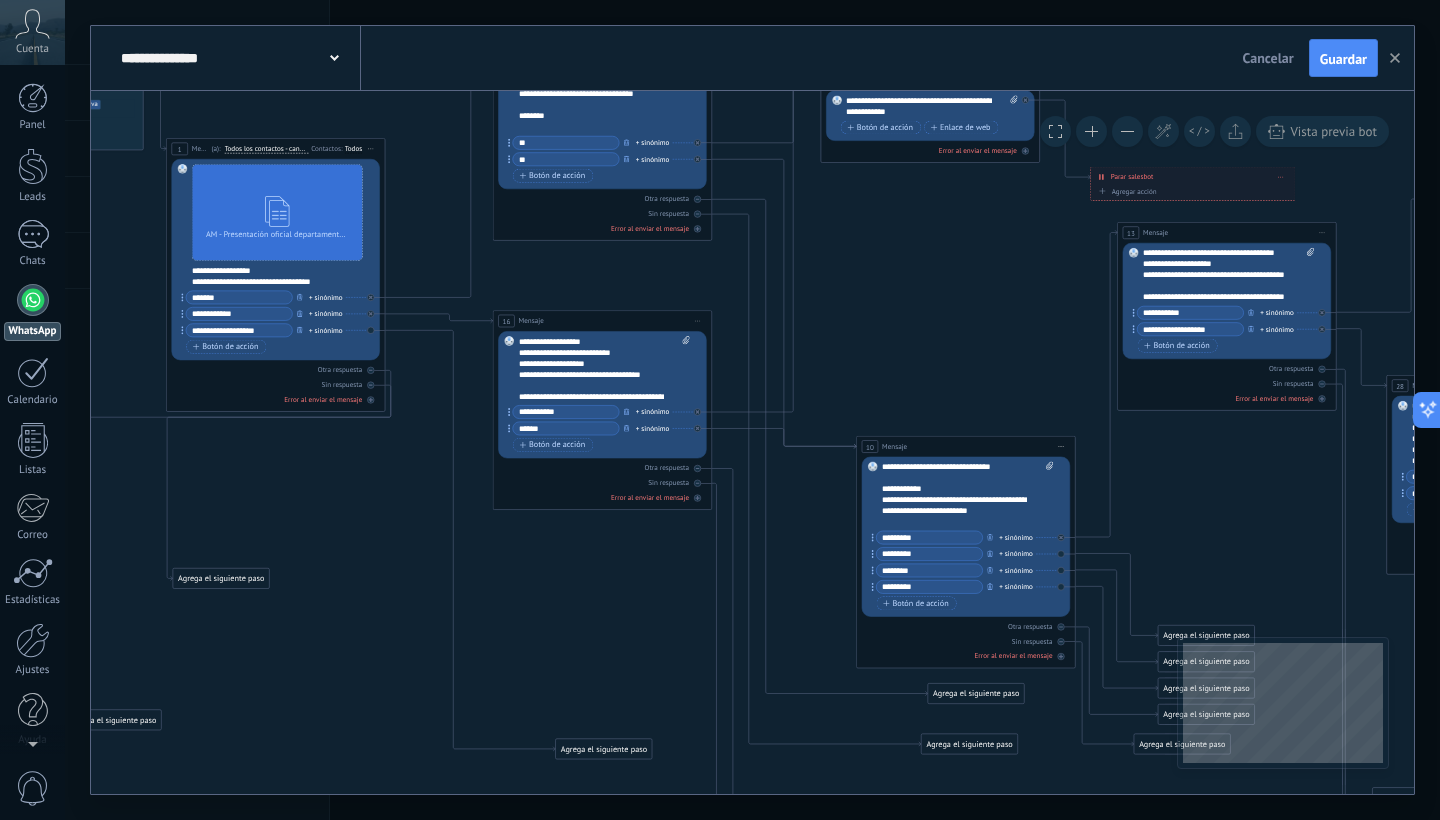 drag, startPoint x: 414, startPoint y: 549, endPoint x: 507, endPoint y: 547, distance: 93.0215 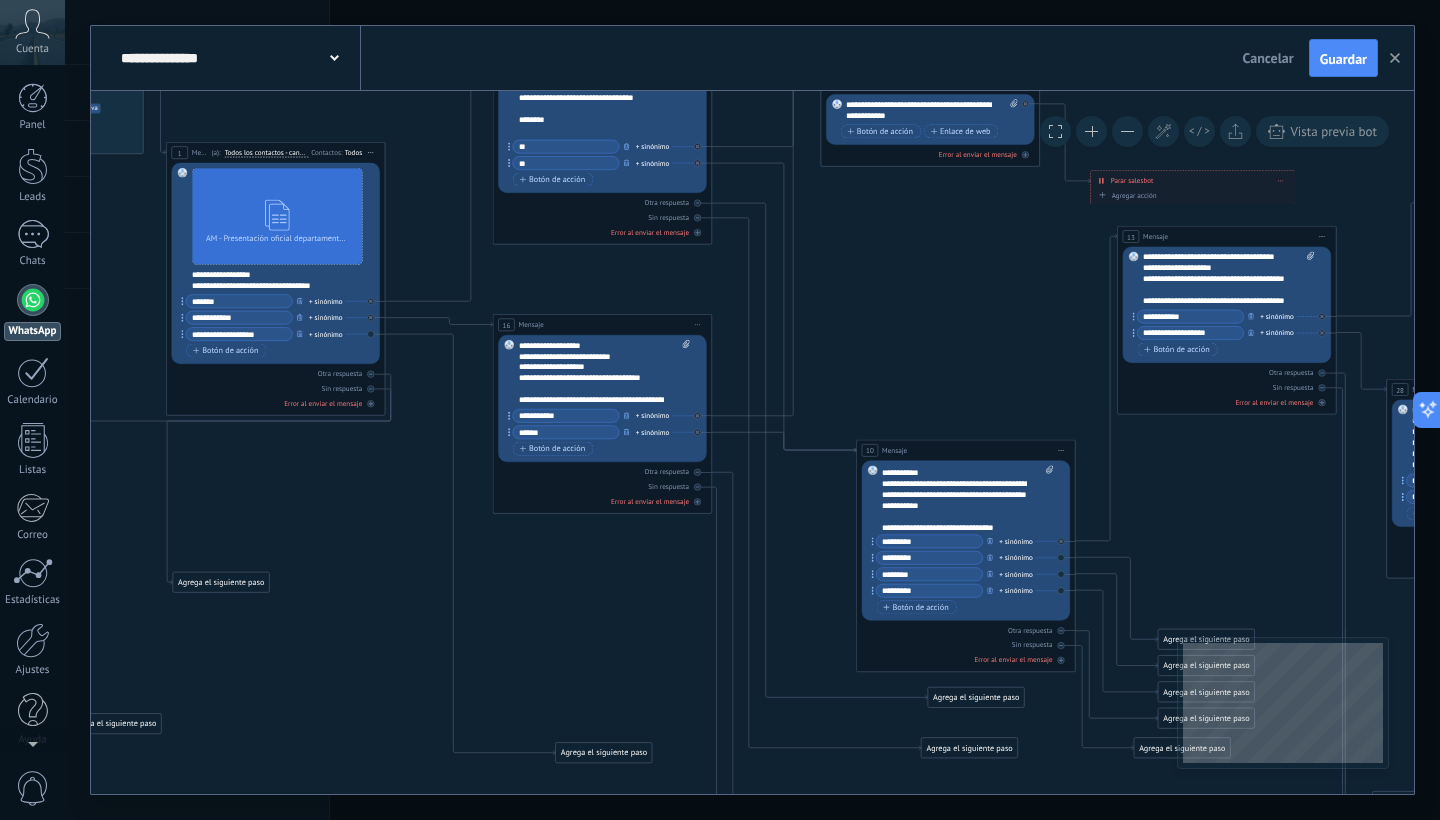 scroll, scrollTop: 200, scrollLeft: 0, axis: vertical 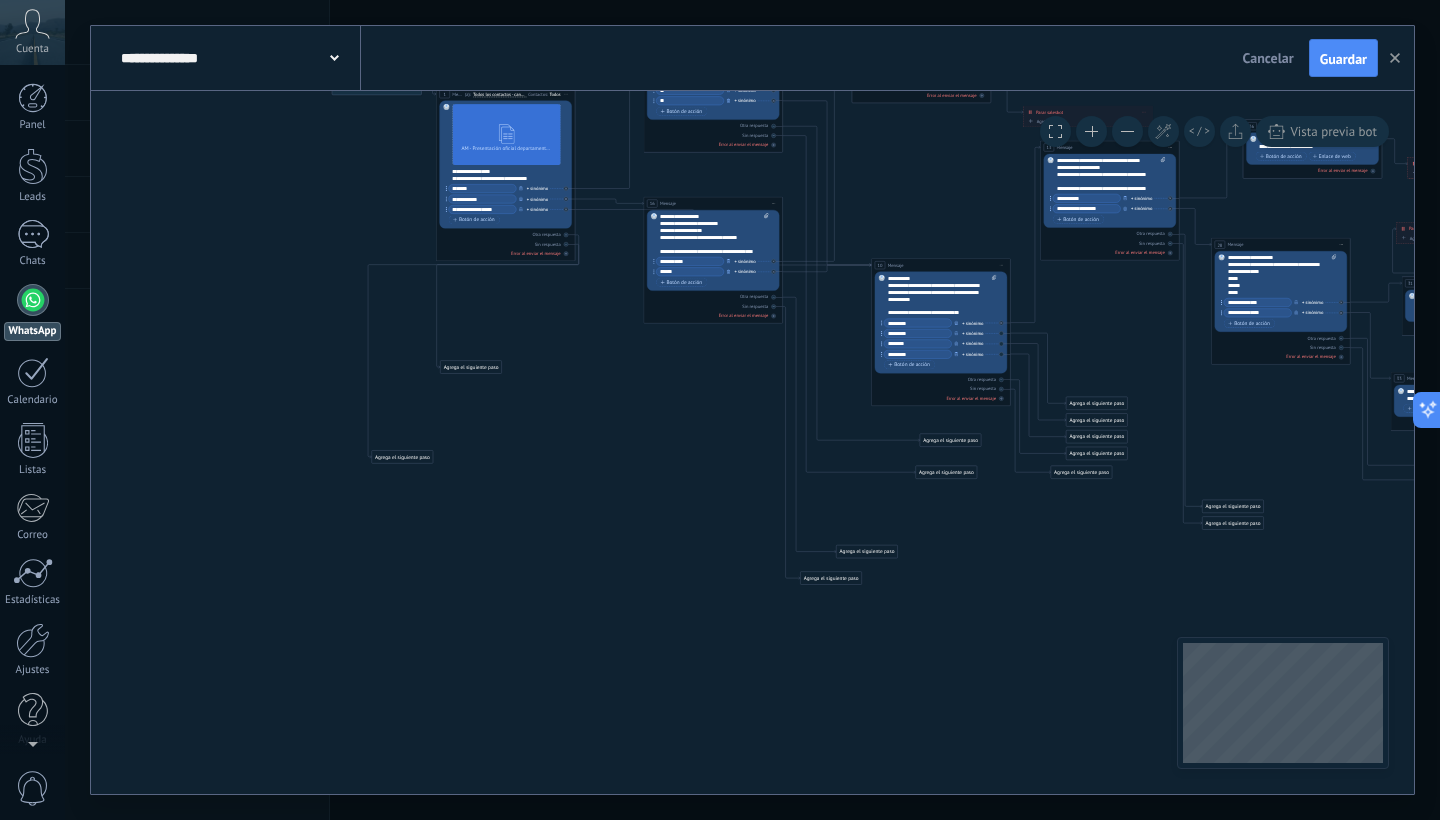 drag, startPoint x: 946, startPoint y: 283, endPoint x: 943, endPoint y: 265, distance: 18.248287 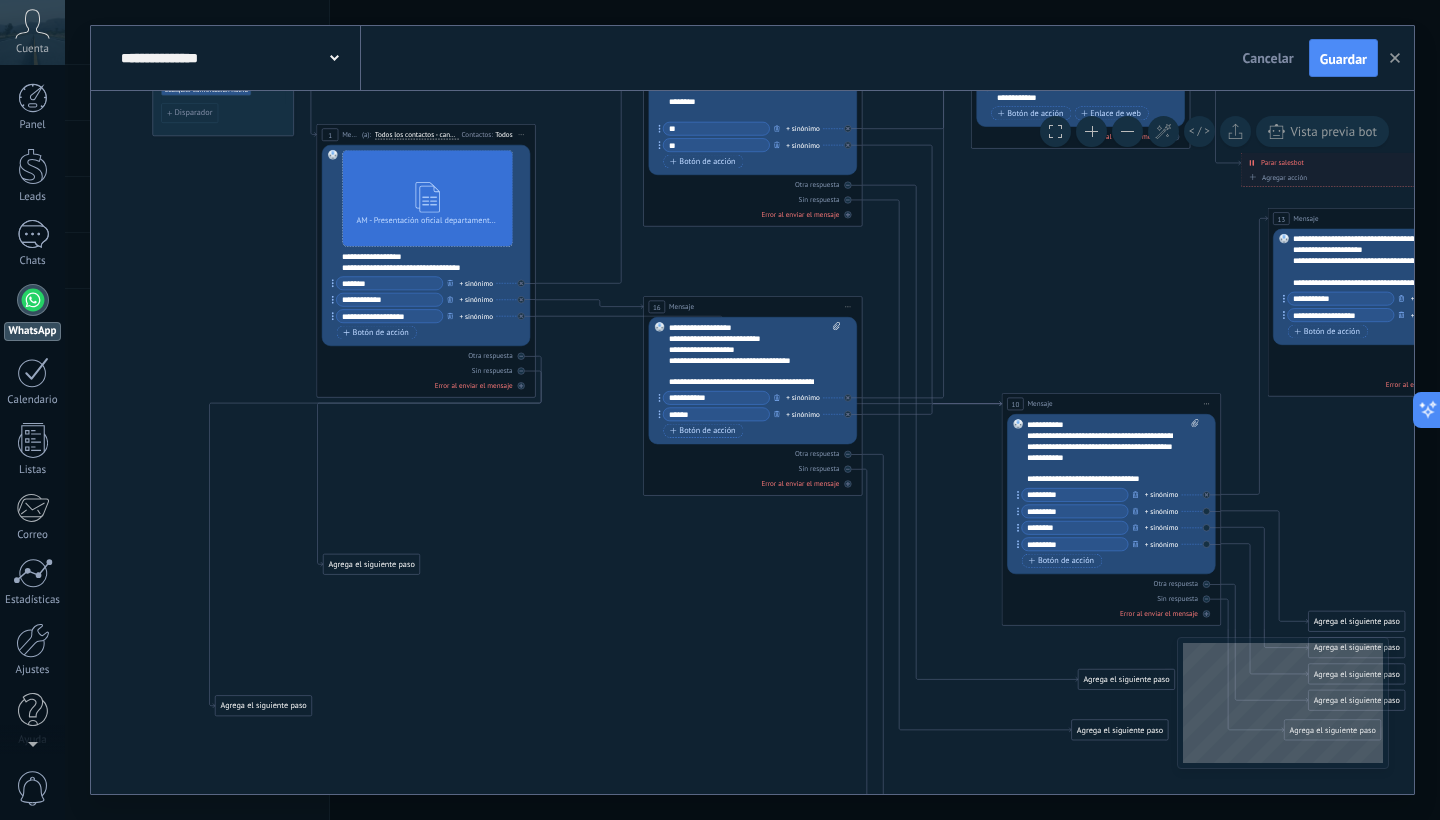 drag, startPoint x: 859, startPoint y: 220, endPoint x: 1003, endPoint y: 327, distance: 179.40178 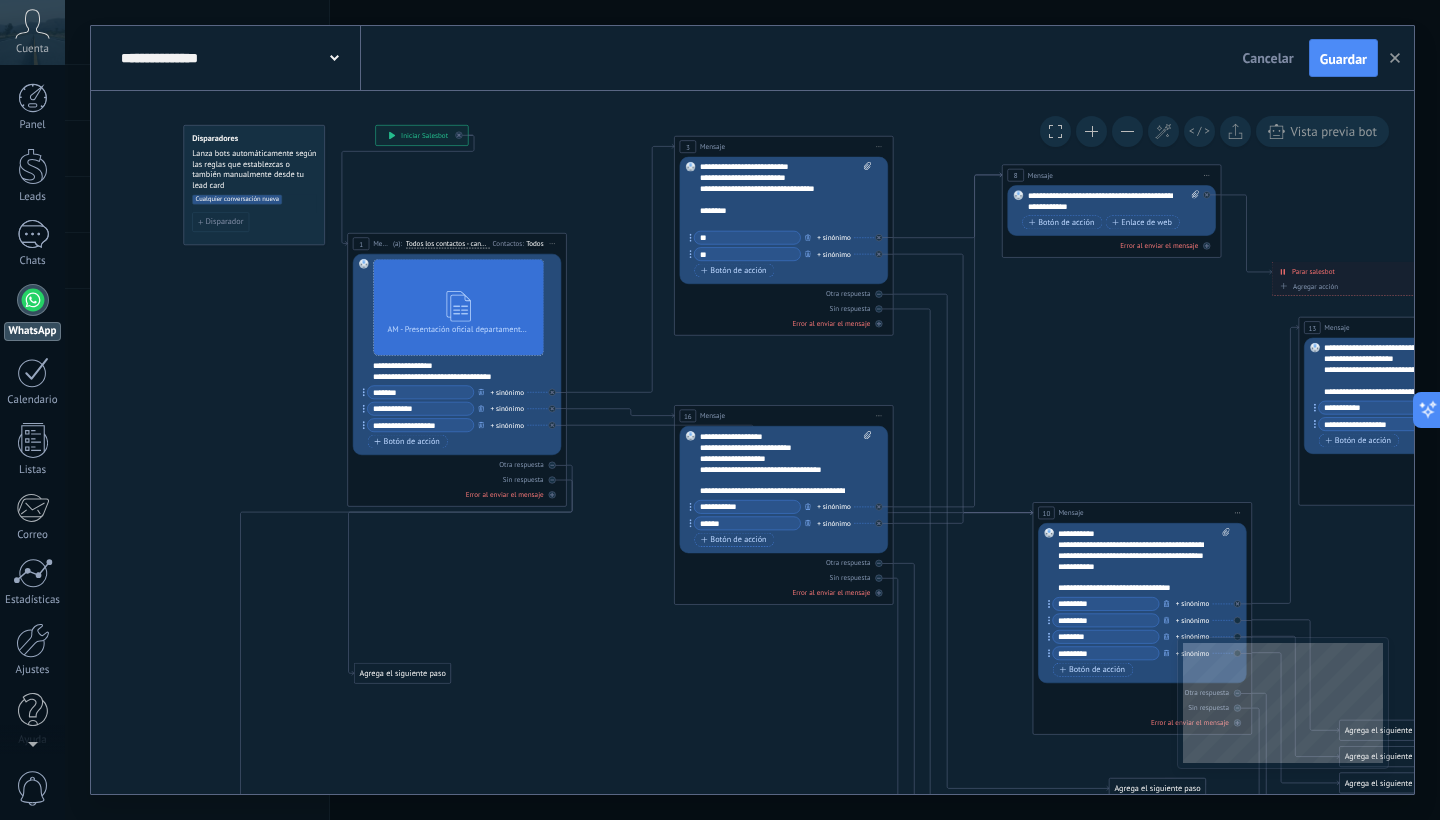 drag, startPoint x: 979, startPoint y: 241, endPoint x: 1011, endPoint y: 351, distance: 114.56003 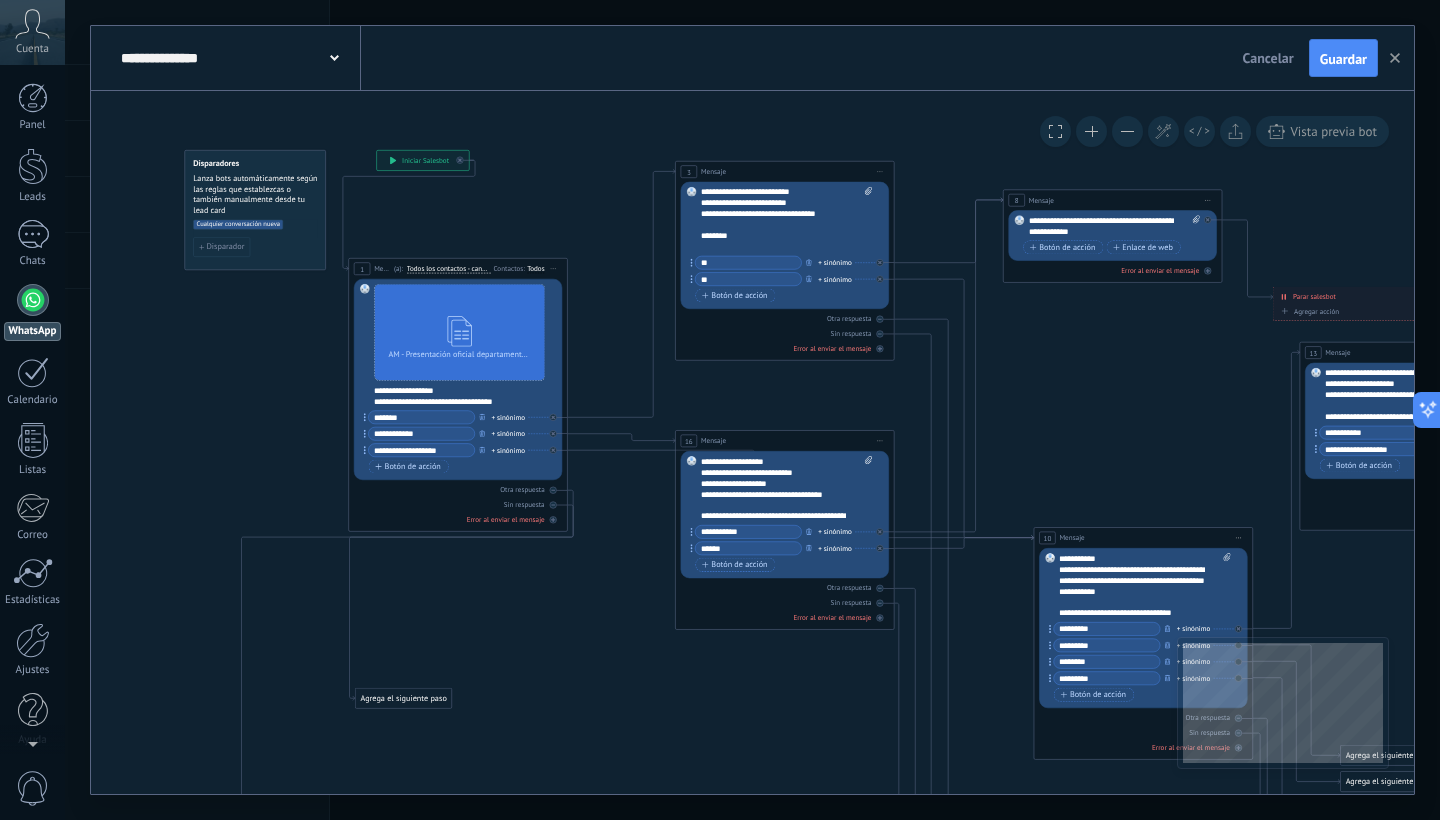 click on "**********" at bounding box center (787, 220) 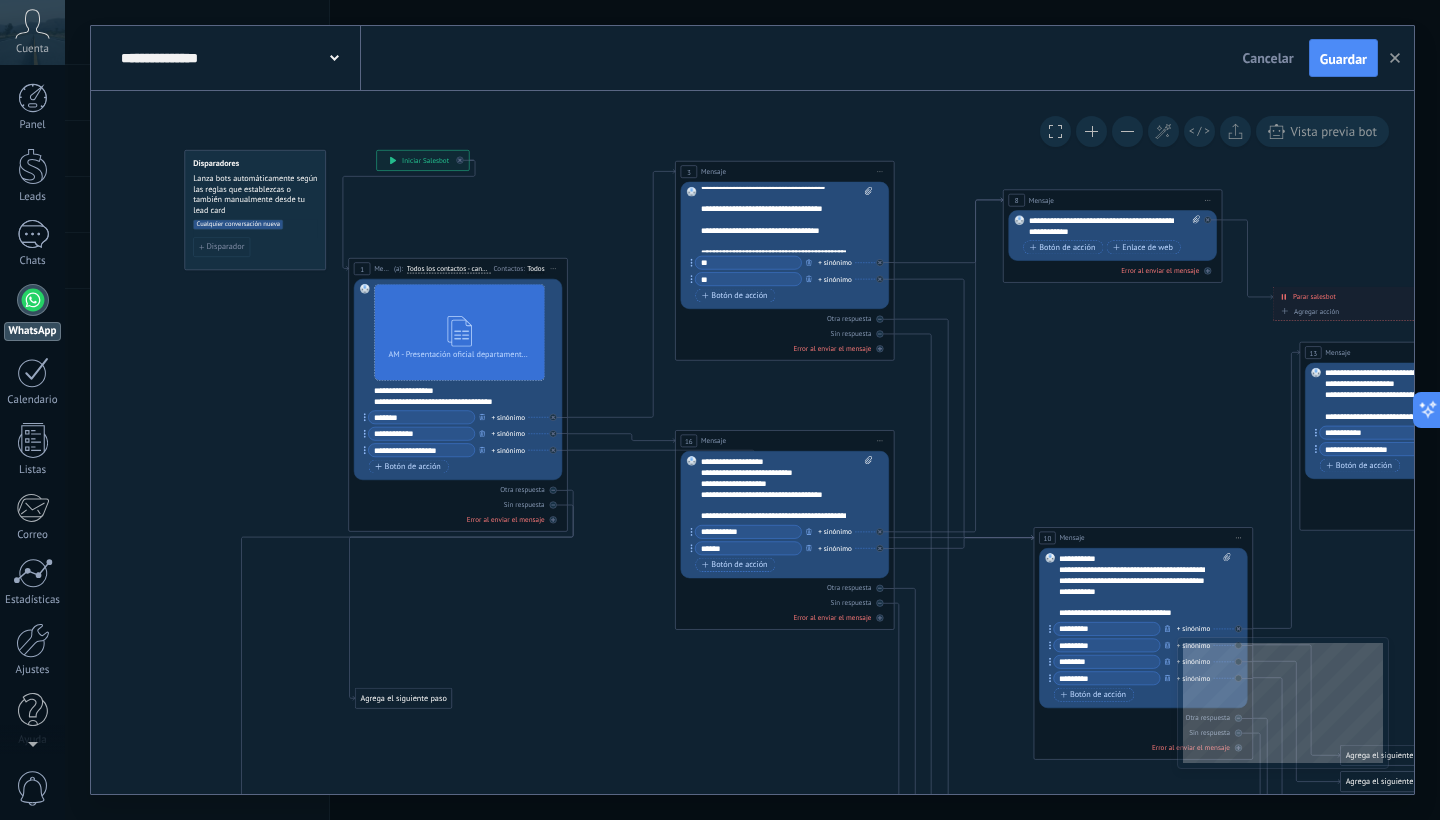 scroll, scrollTop: 360, scrollLeft: 0, axis: vertical 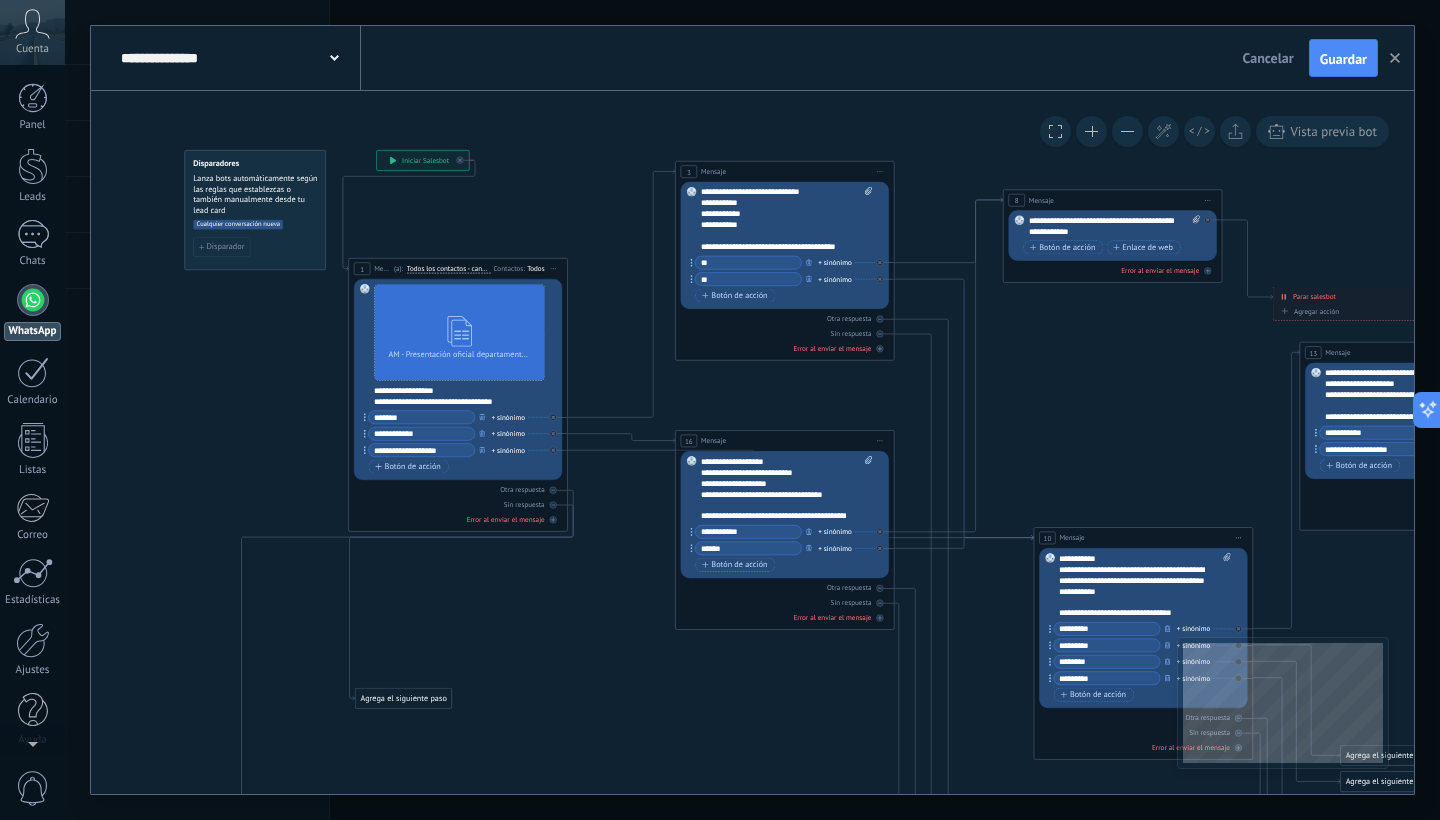 click on "**" at bounding box center [748, 262] 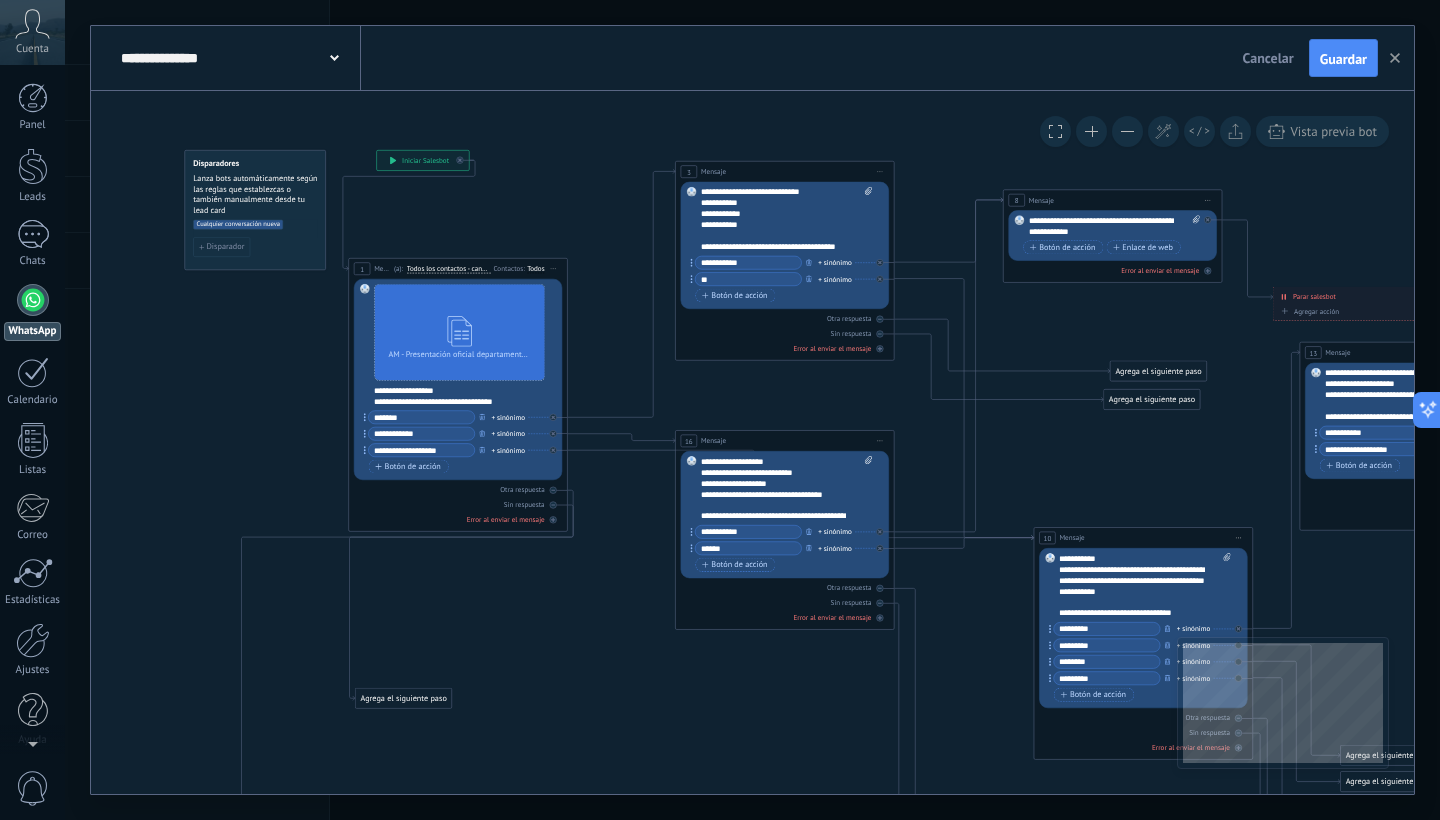 type on "**********" 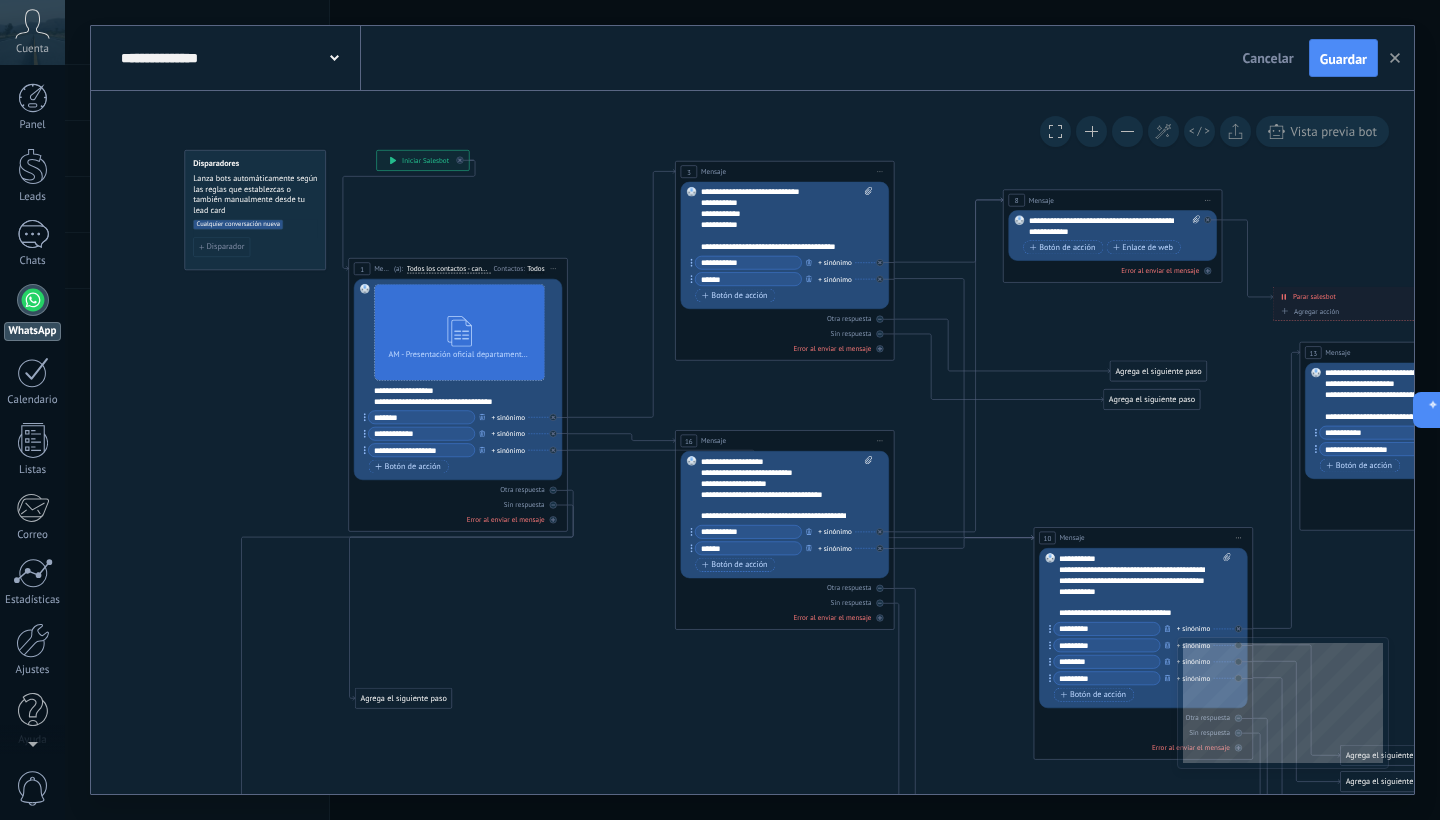type on "******" 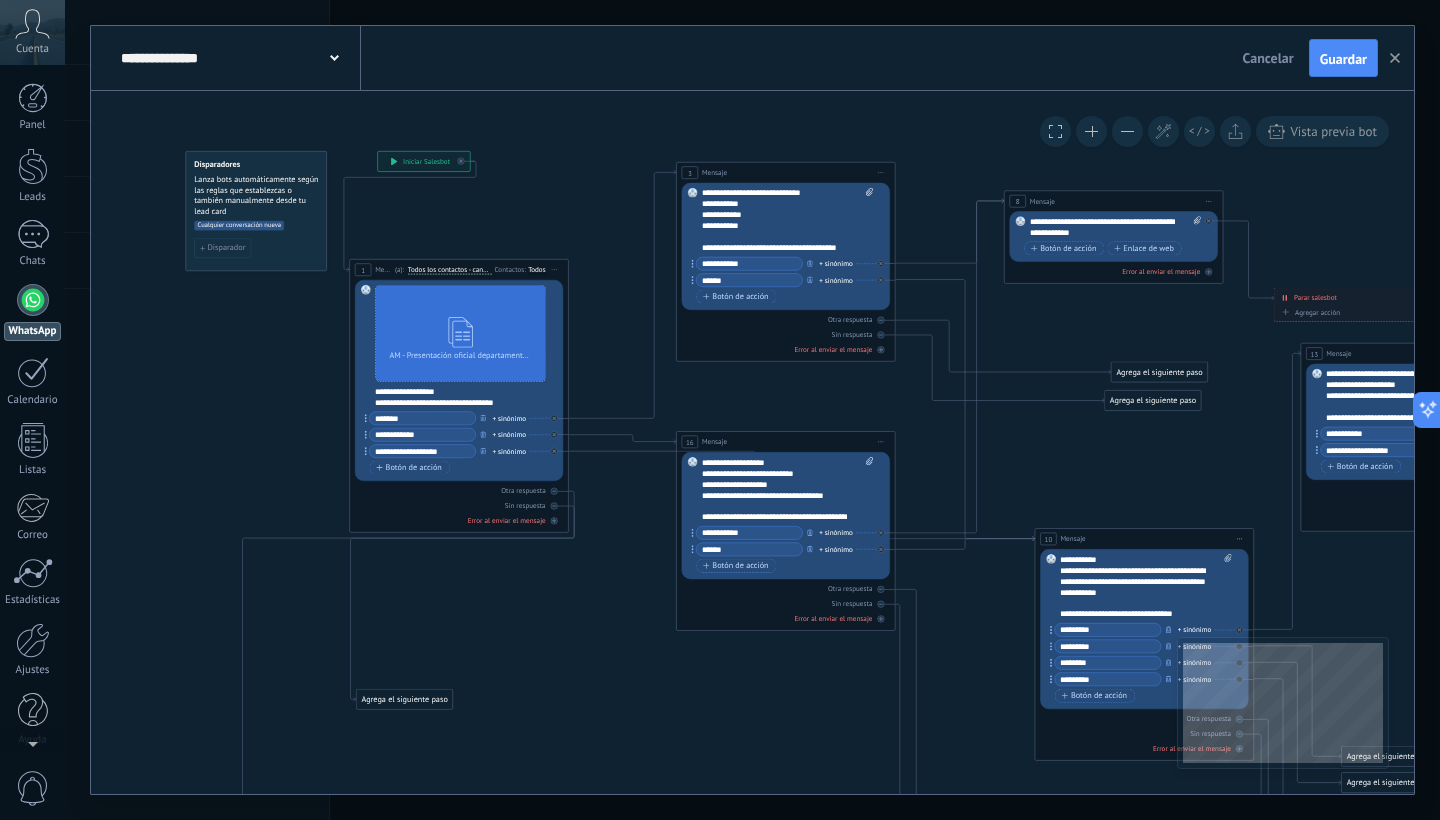 click 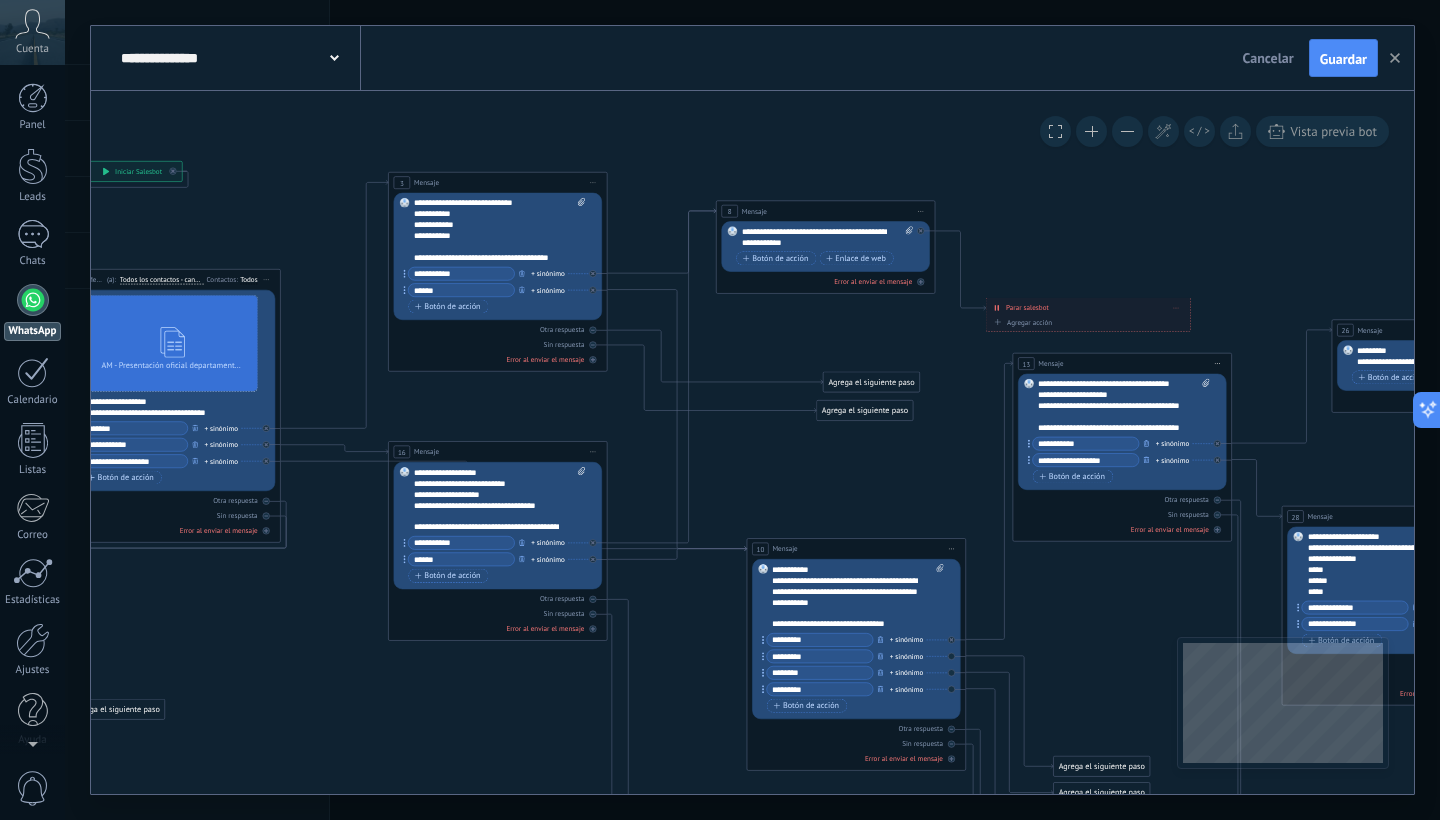 drag, startPoint x: 1087, startPoint y: 328, endPoint x: 807, endPoint y: 337, distance: 280.1446 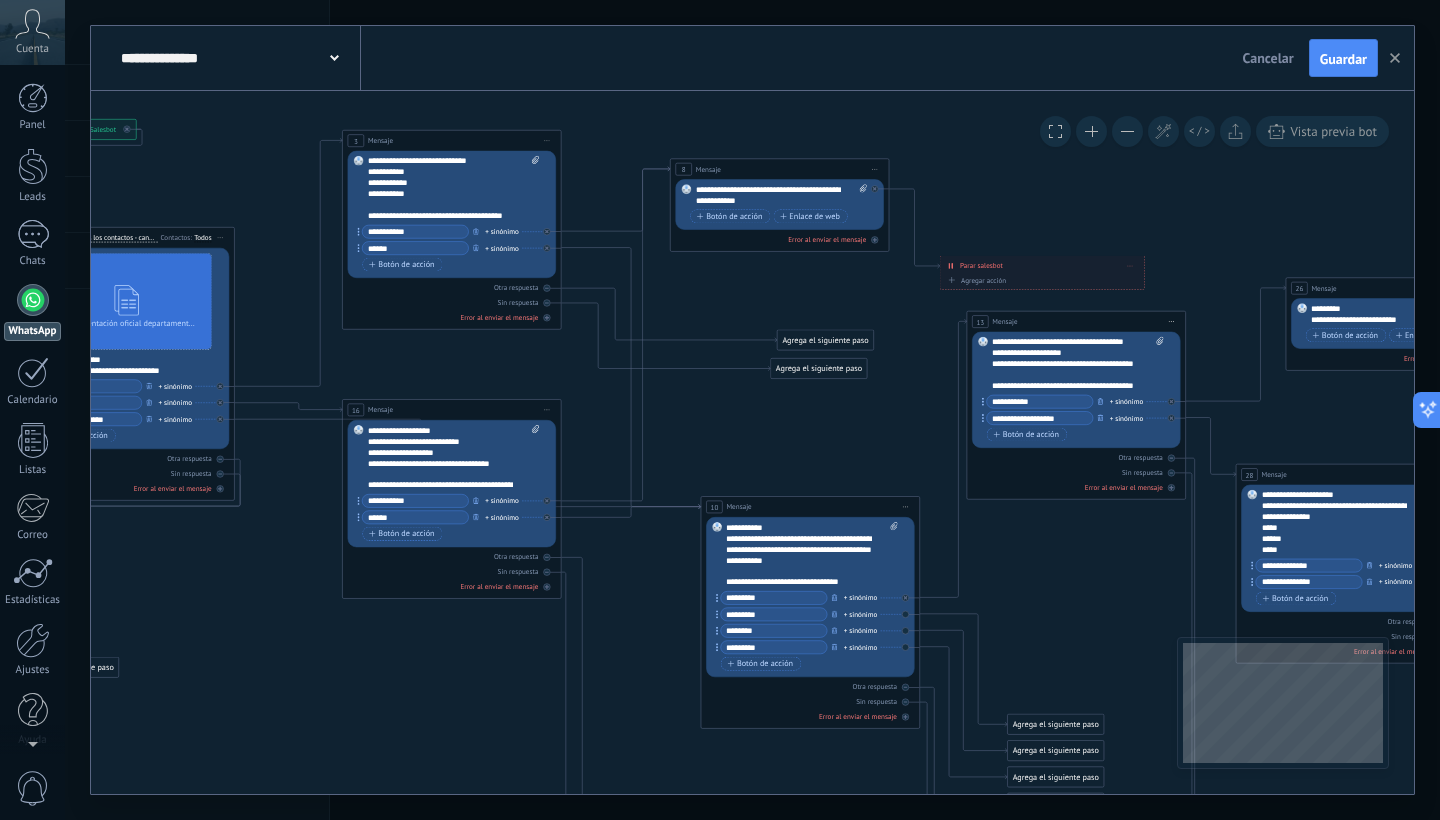 drag, startPoint x: 612, startPoint y: 417, endPoint x: 566, endPoint y: 373, distance: 63.655323 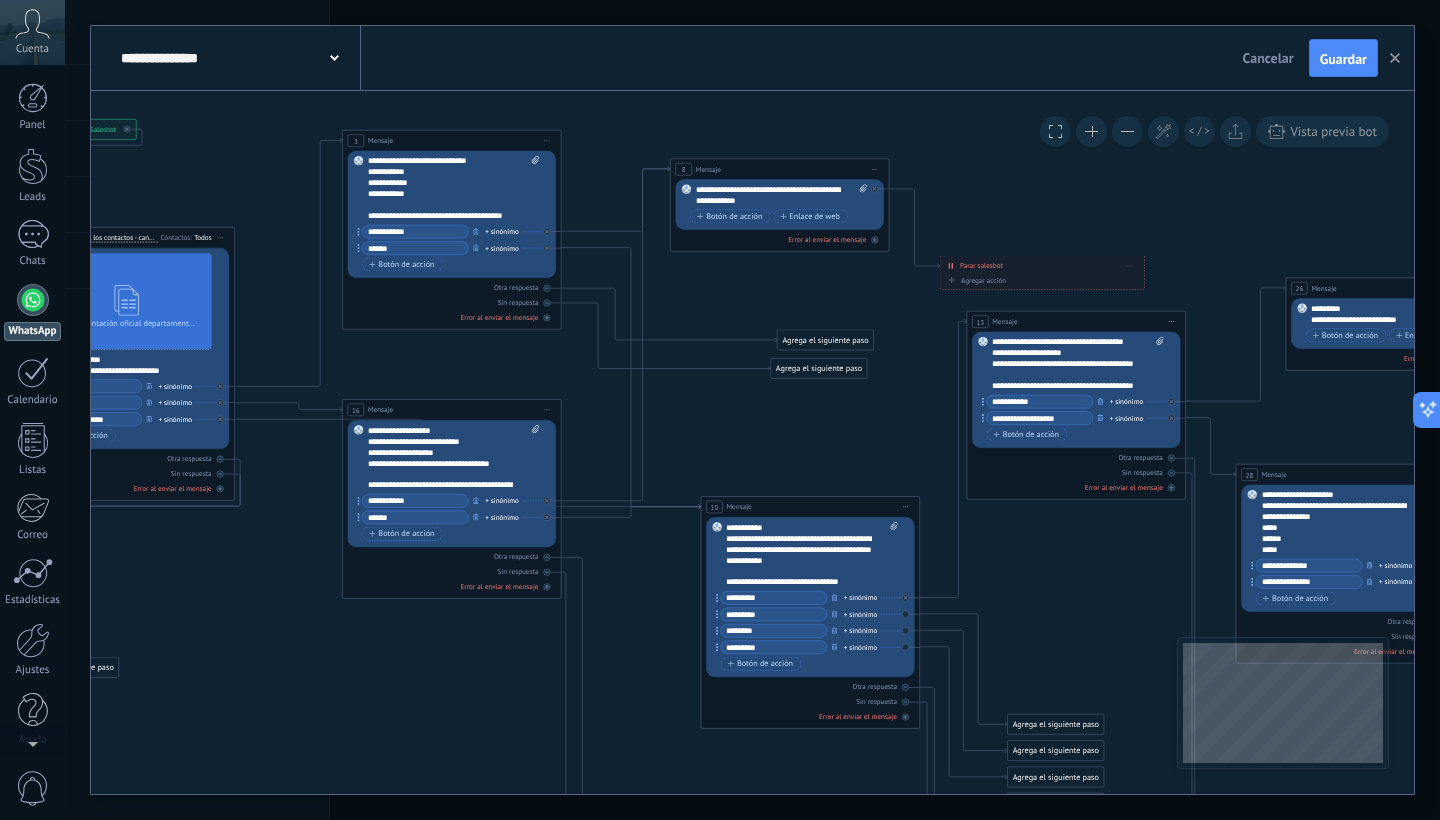 click 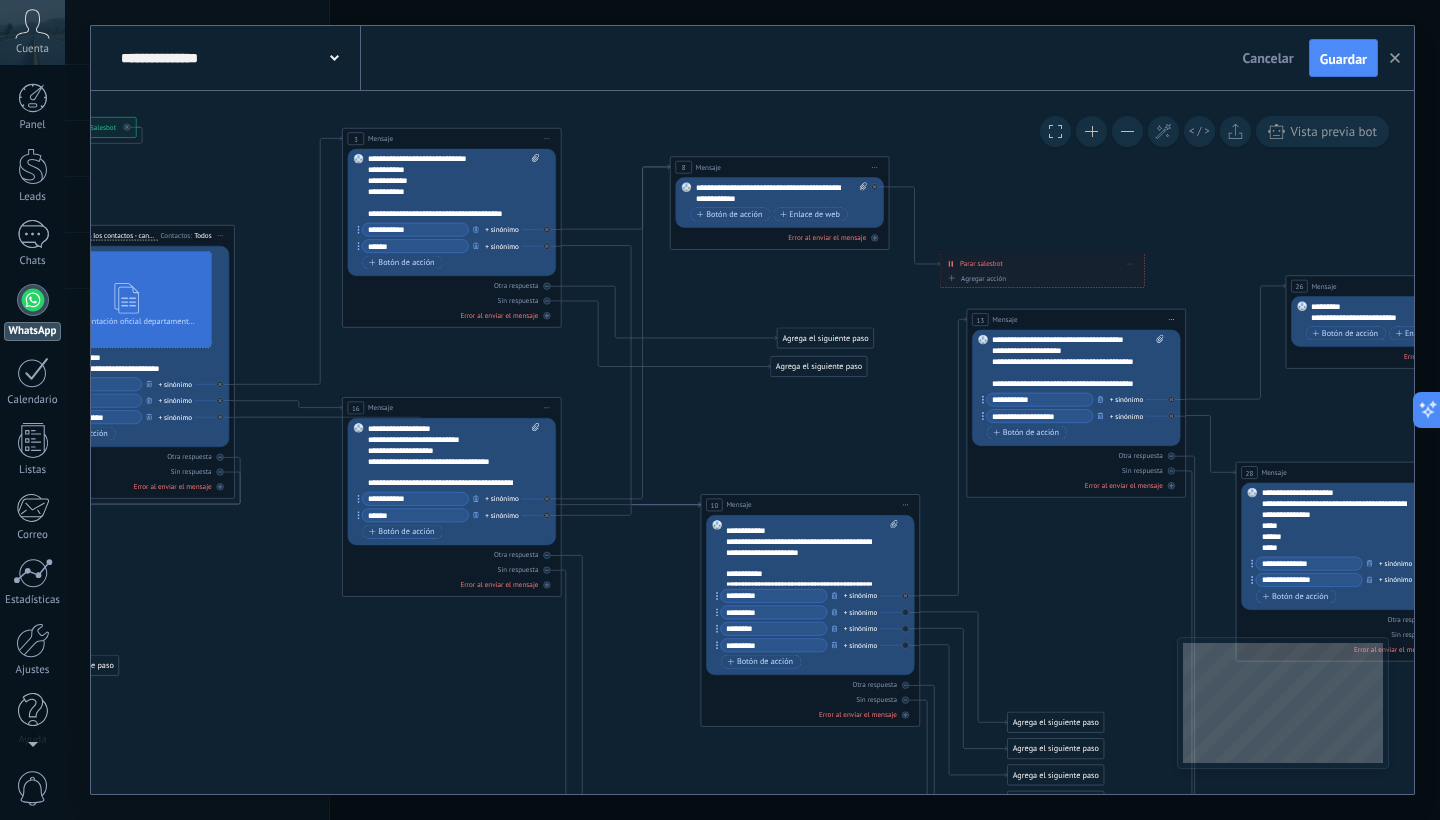 scroll, scrollTop: 0, scrollLeft: 0, axis: both 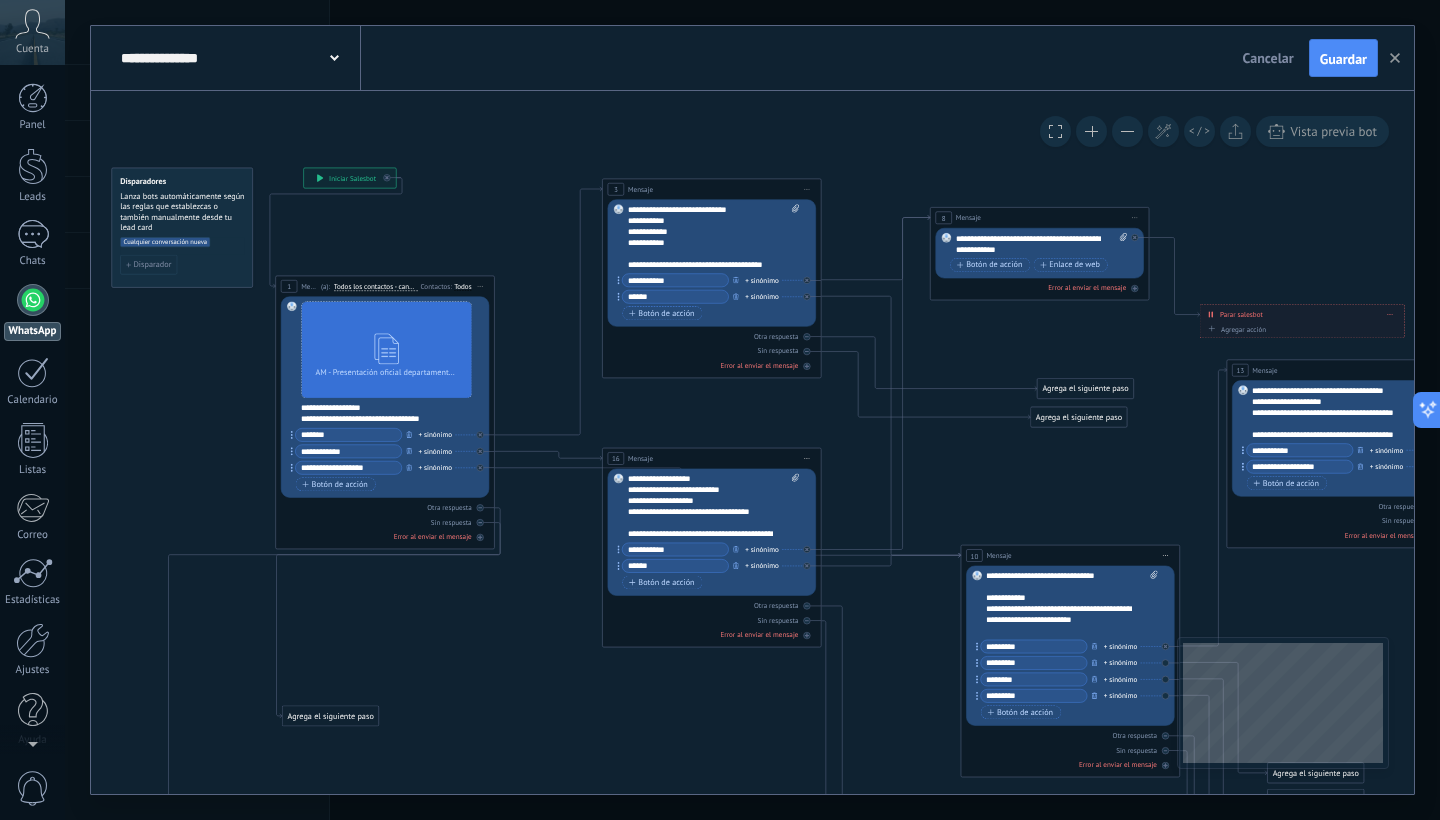 drag, startPoint x: 304, startPoint y: 432, endPoint x: 569, endPoint y: 606, distance: 317.01892 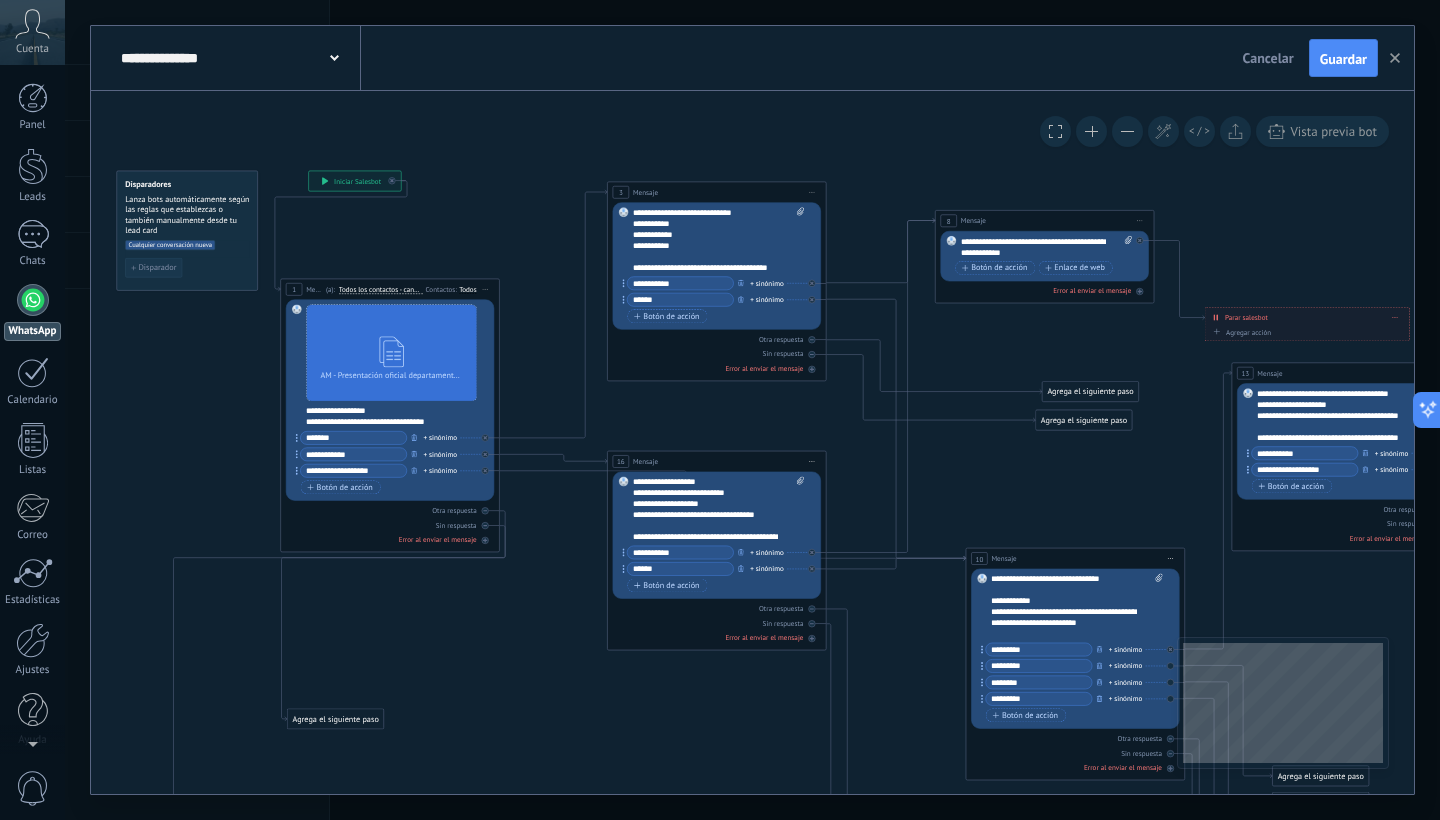 click on "Disparador" at bounding box center [157, 268] 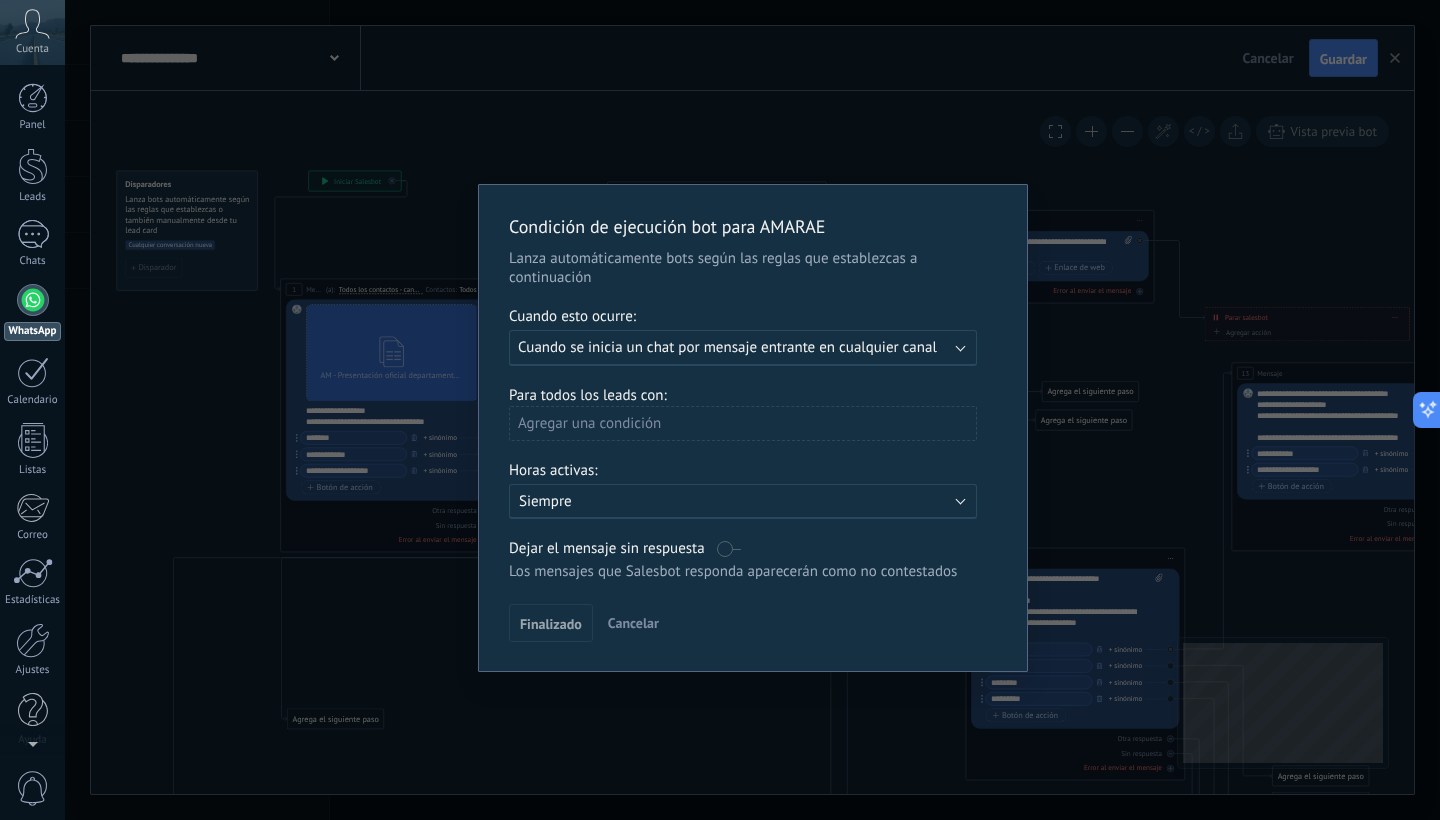 click on "Condición de ejecución bot para AMARAE Lanza automáticamente bots según las reglas que establezcas a continuación Cuando esto ocurre: Ejecutar:  Cuando se inicia un chat por mensaje entrante en cualquier canal Para todos los leads con: Agregar una condición Horas activas: Activo:  Siempre Dejar el mensaje sin respuesta Los mensajes que Salesbot responda aparecerán como no contestados Aplicar a todos los leads en esta etapa Finalizado Cancelar" at bounding box center (752, 410) 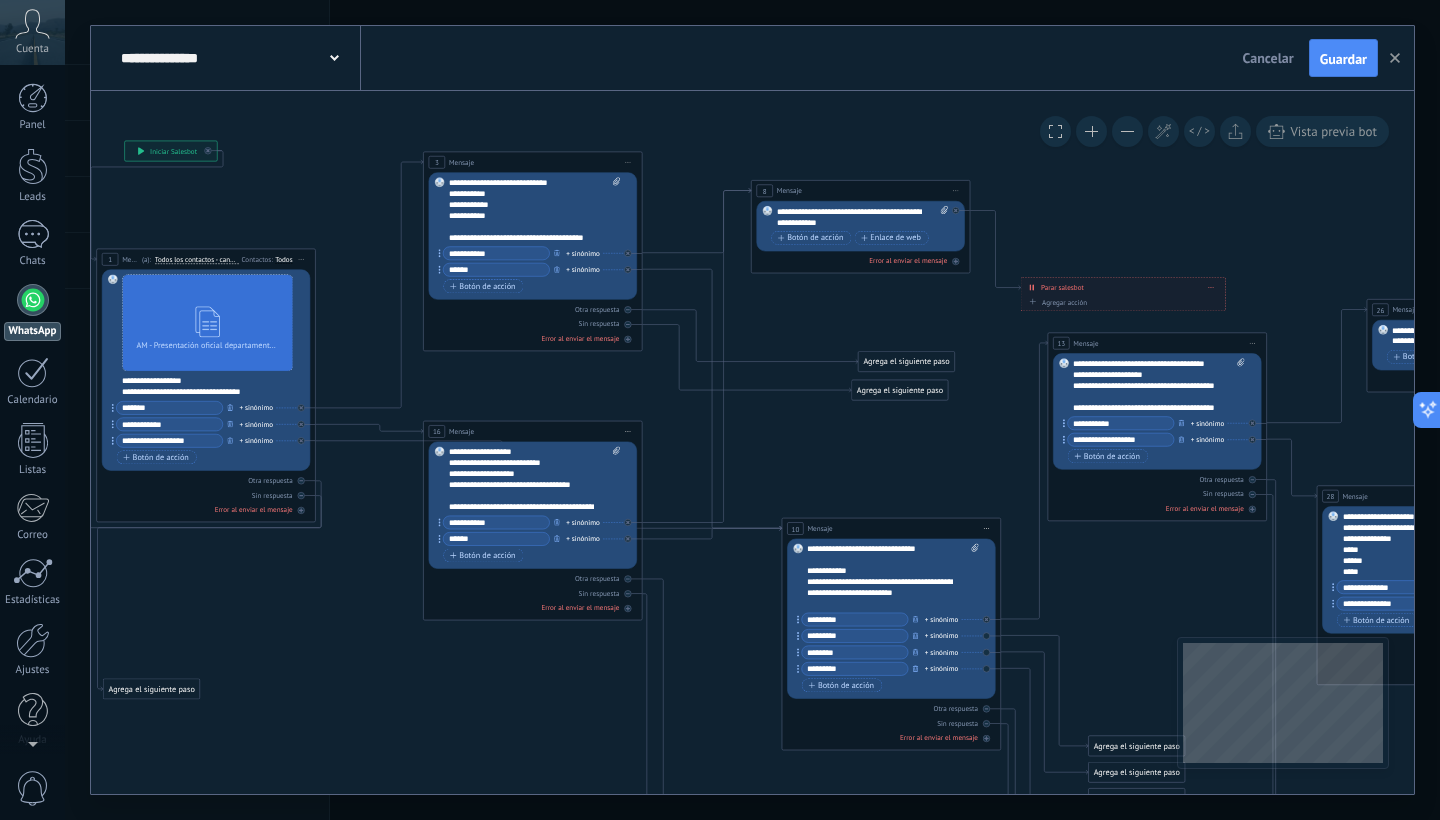 drag, startPoint x: 915, startPoint y: 179, endPoint x: 731, endPoint y: 149, distance: 186.42961 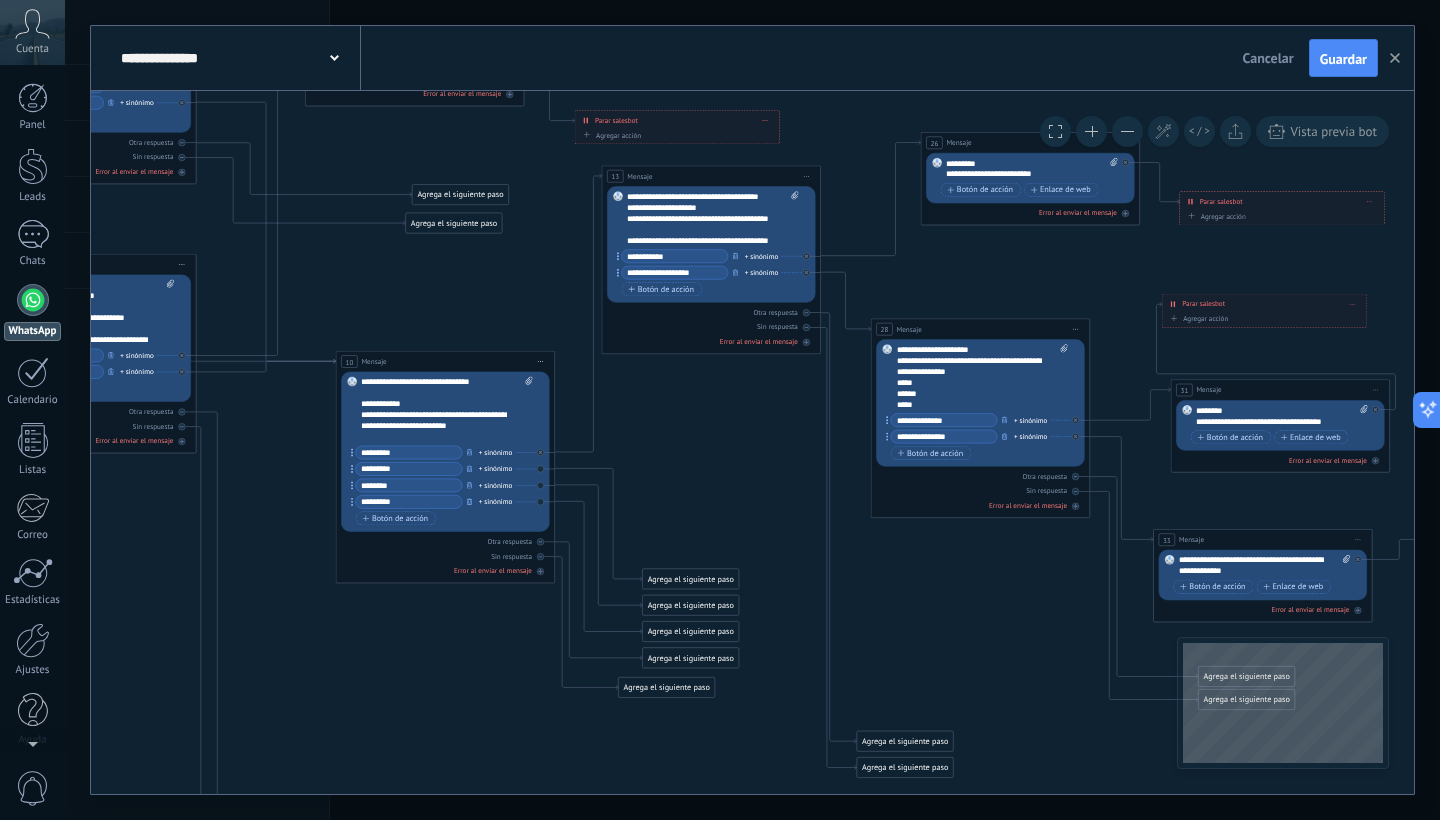 drag, startPoint x: 524, startPoint y: 369, endPoint x: 80, endPoint y: 202, distance: 474.368 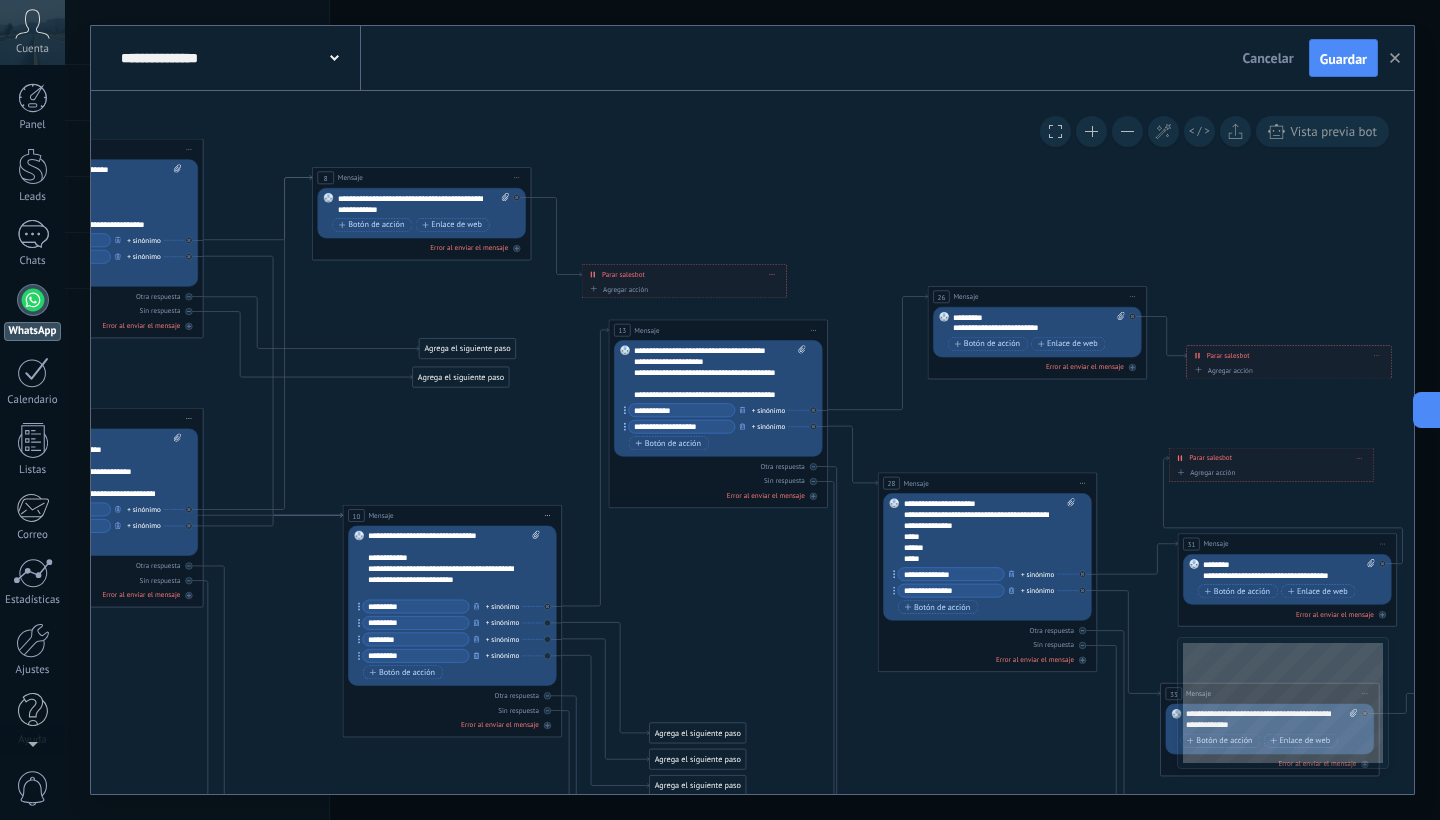 drag, startPoint x: 395, startPoint y: 319, endPoint x: 402, endPoint y: 473, distance: 154.15901 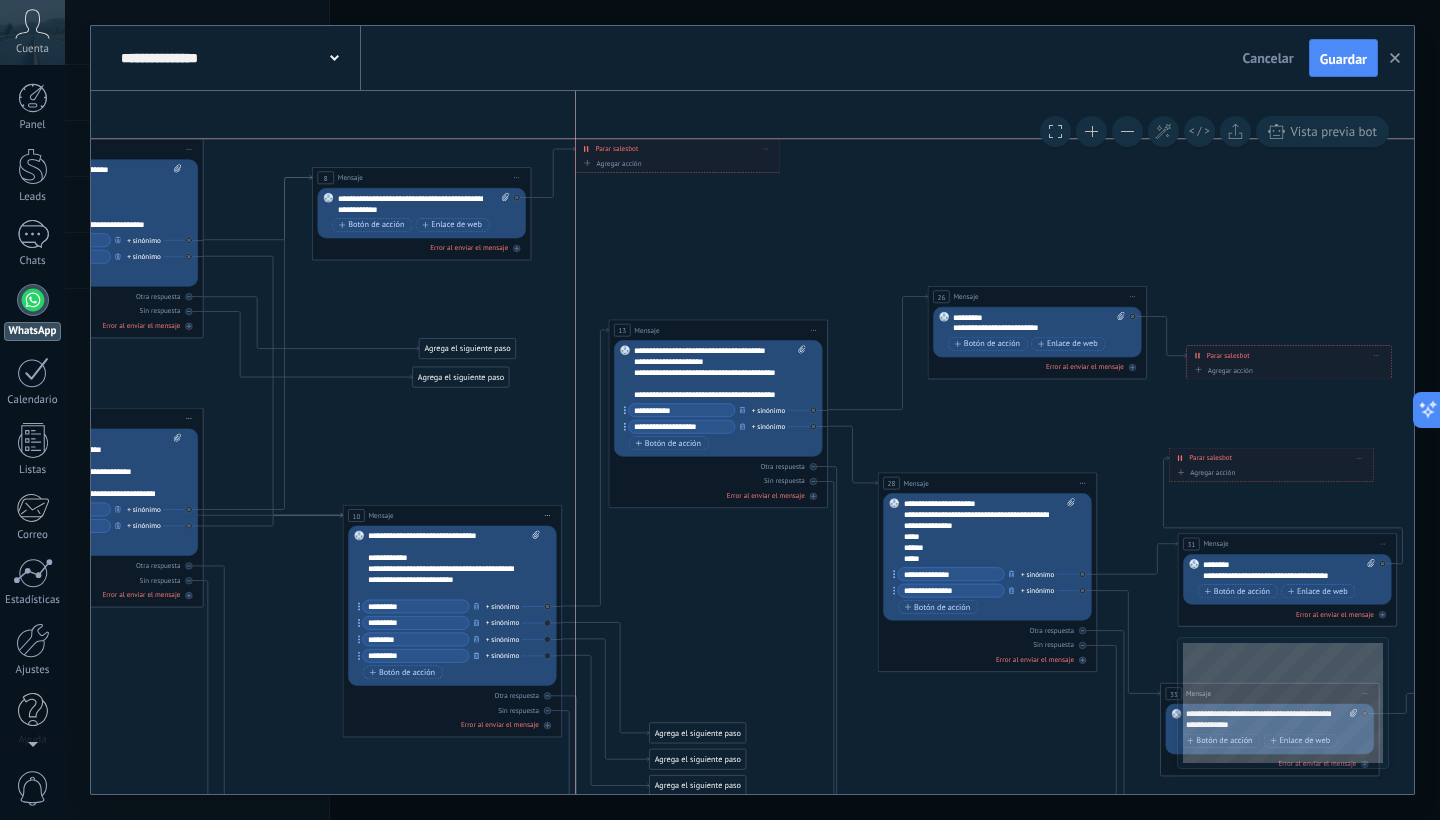 drag, startPoint x: 716, startPoint y: 278, endPoint x: 710, endPoint y: 149, distance: 129.13947 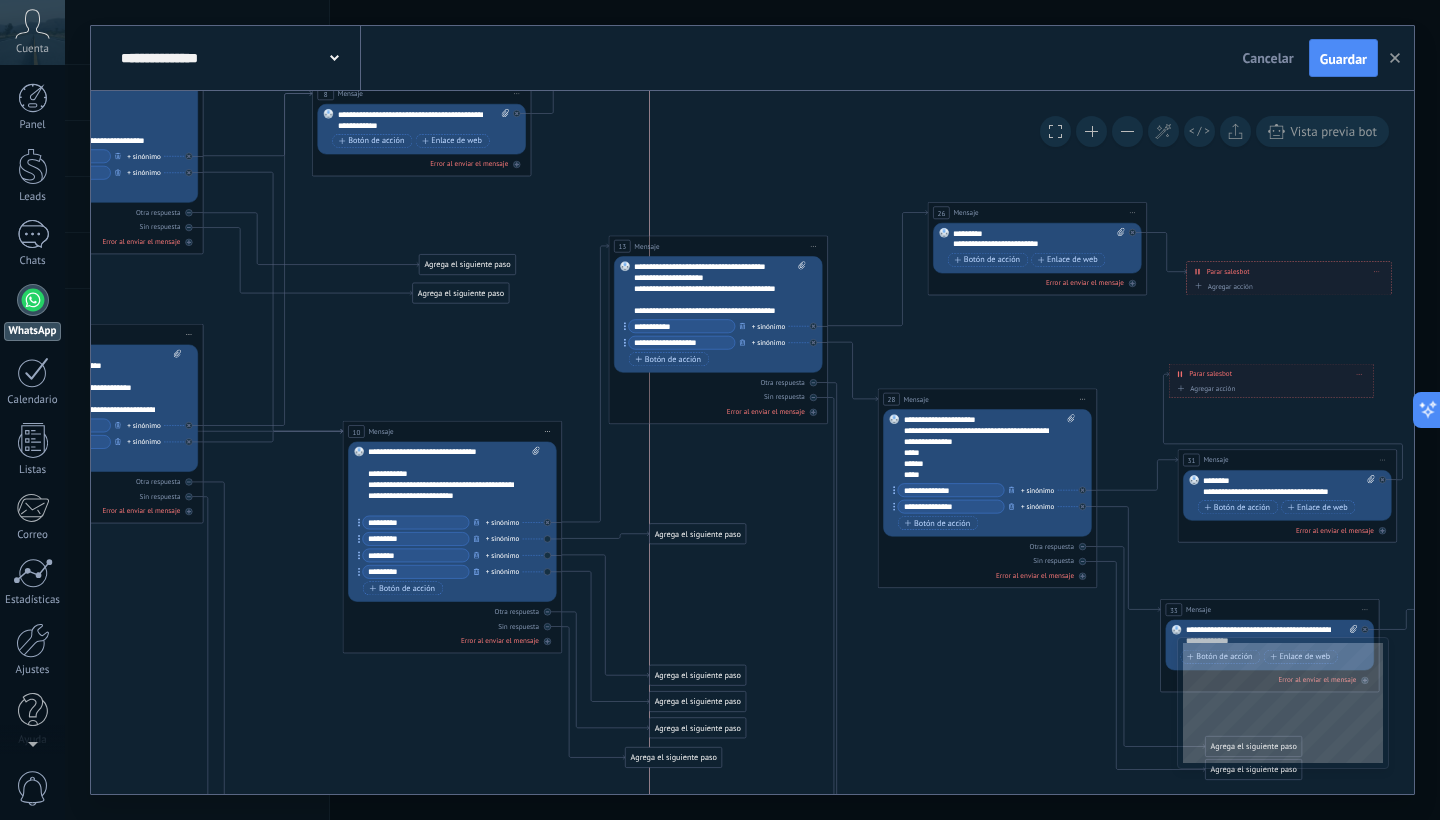drag, startPoint x: 689, startPoint y: 649, endPoint x: 689, endPoint y: 534, distance: 115 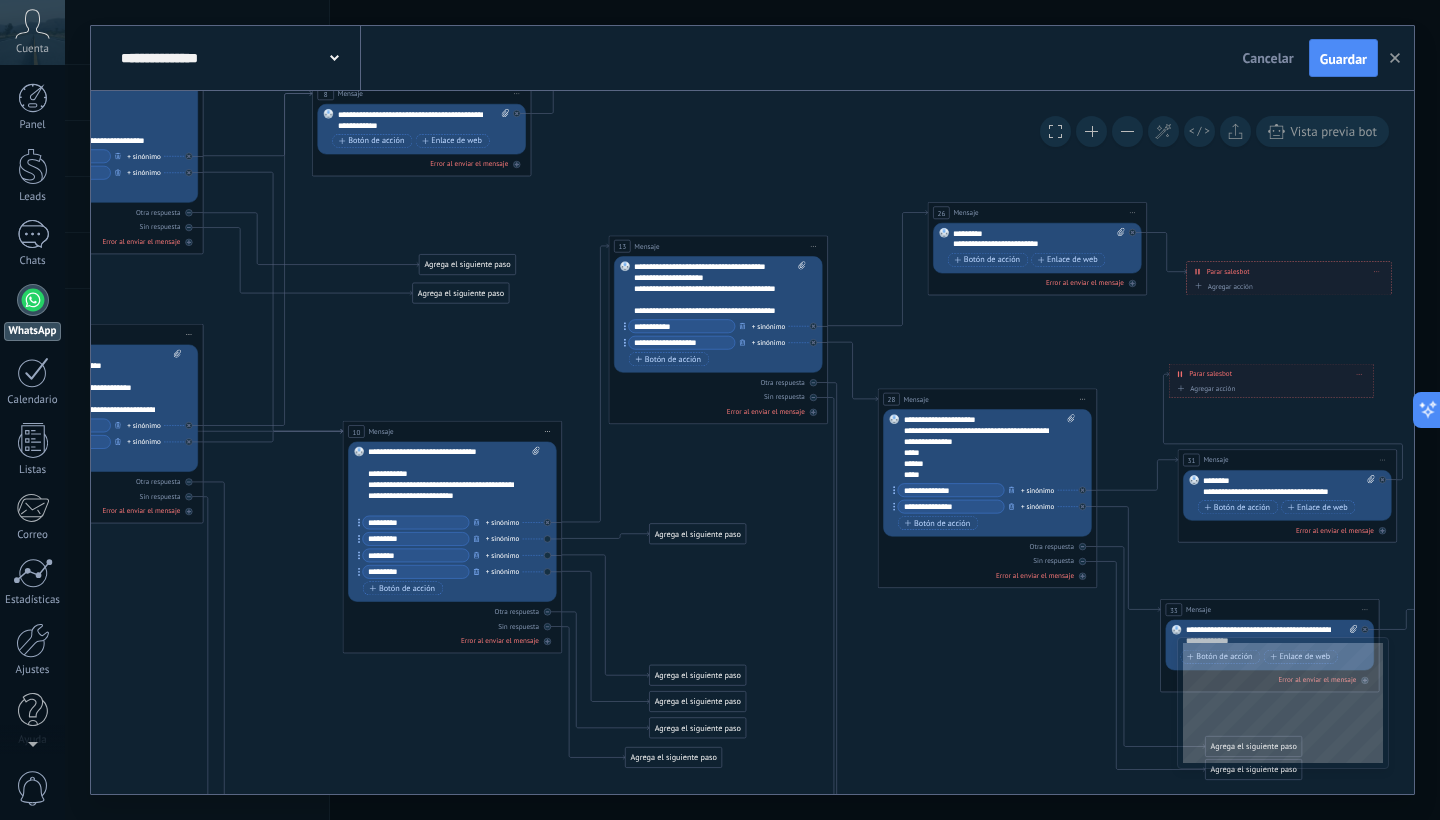 click on "Agrega el siguiente paso" at bounding box center (698, 534) 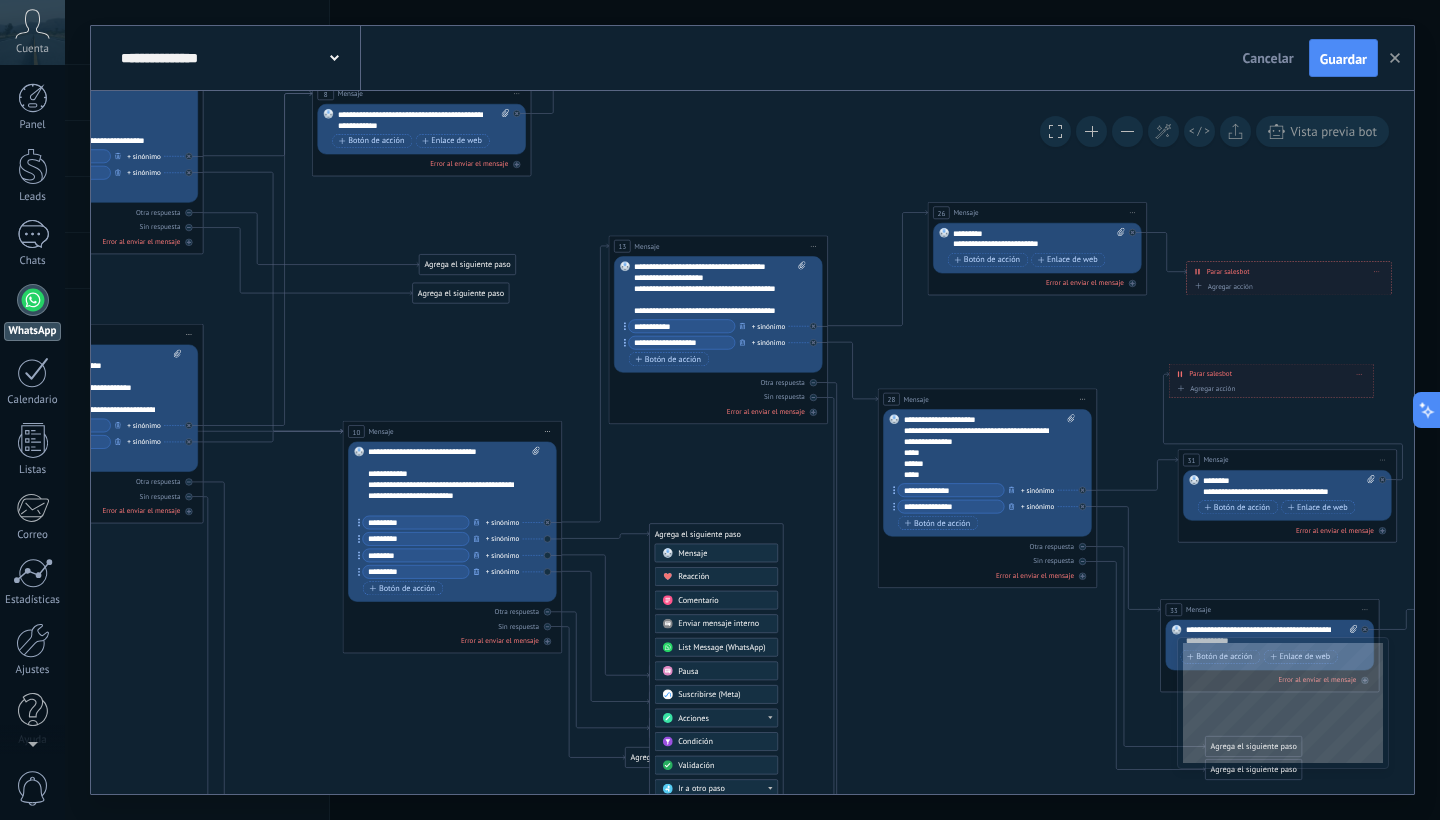 click on "Mensaje" at bounding box center [692, 553] 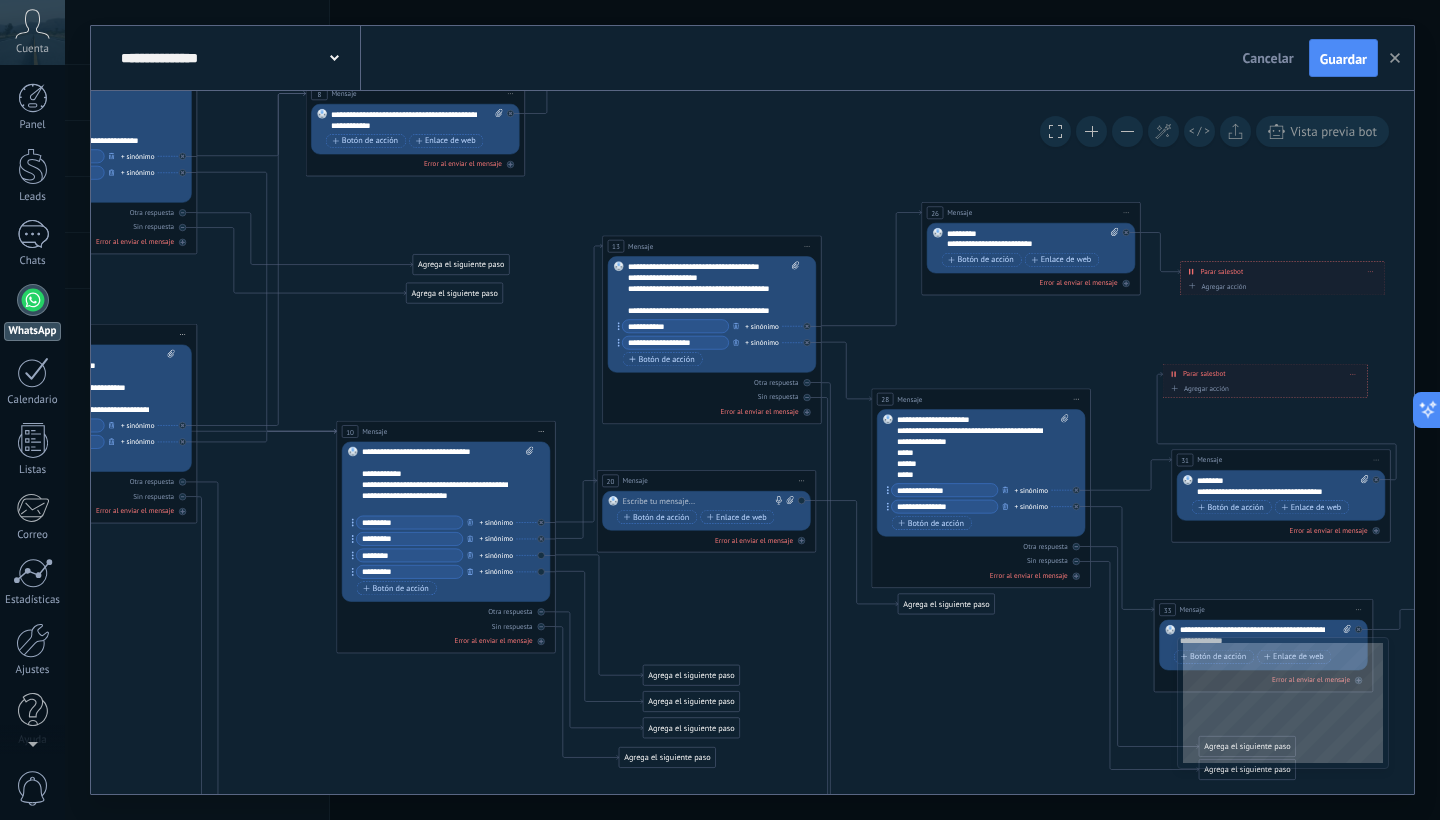 drag, startPoint x: 714, startPoint y: 535, endPoint x: 669, endPoint y: 481, distance: 70.292244 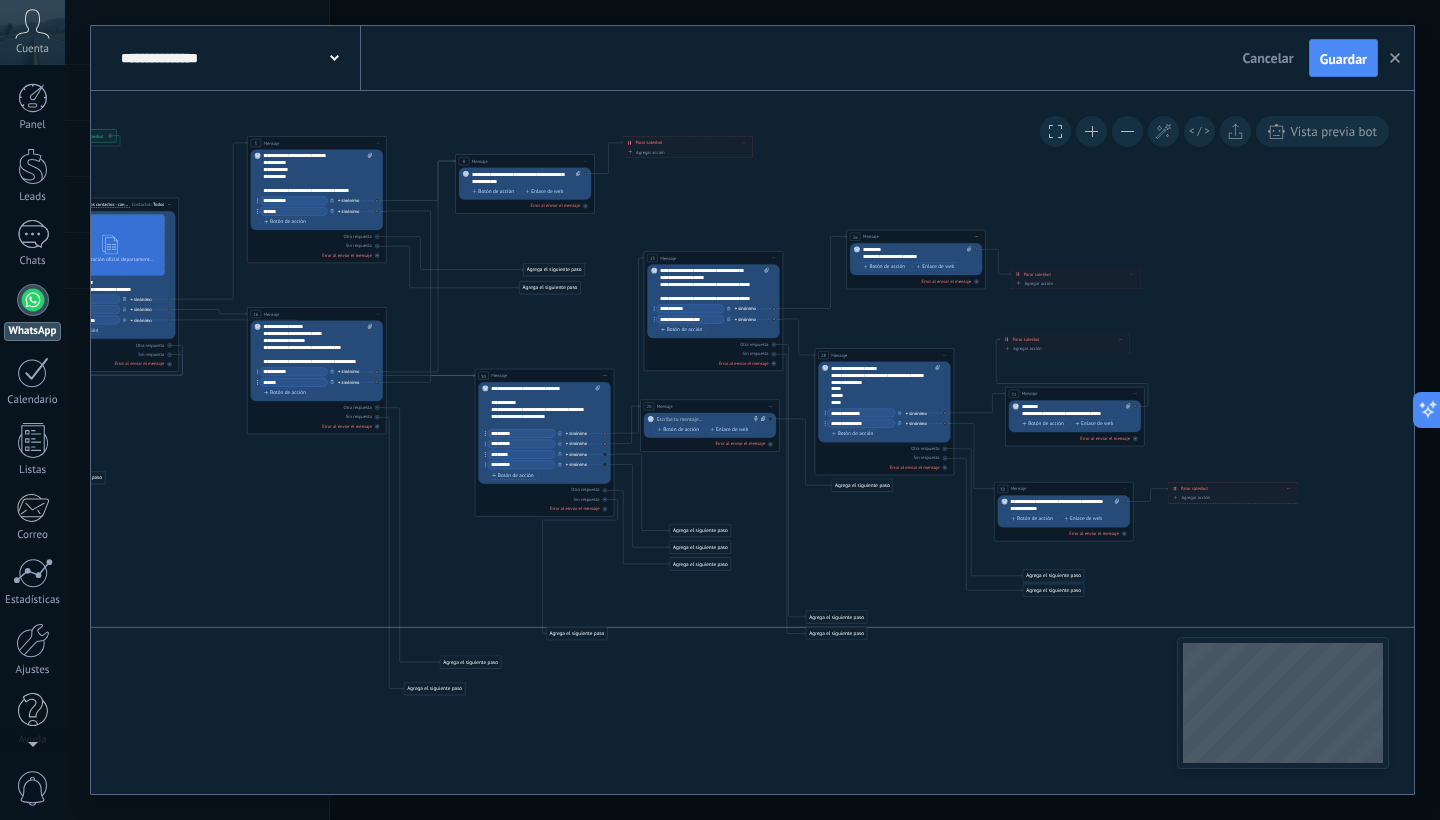 drag, startPoint x: 693, startPoint y: 581, endPoint x: 592, endPoint y: 617, distance: 107.22407 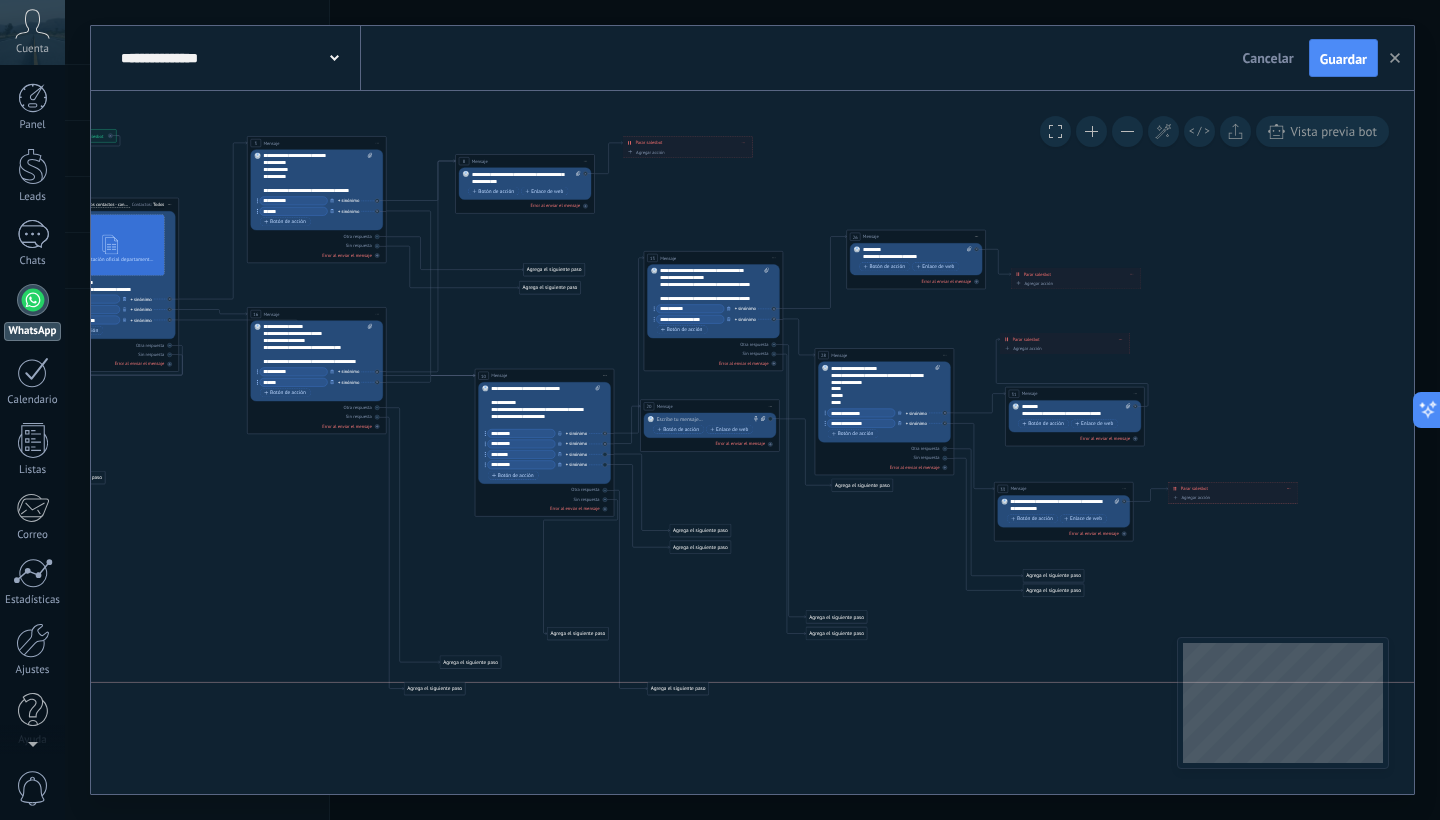 drag, startPoint x: 712, startPoint y: 567, endPoint x: 688, endPoint y: 649, distance: 85.44004 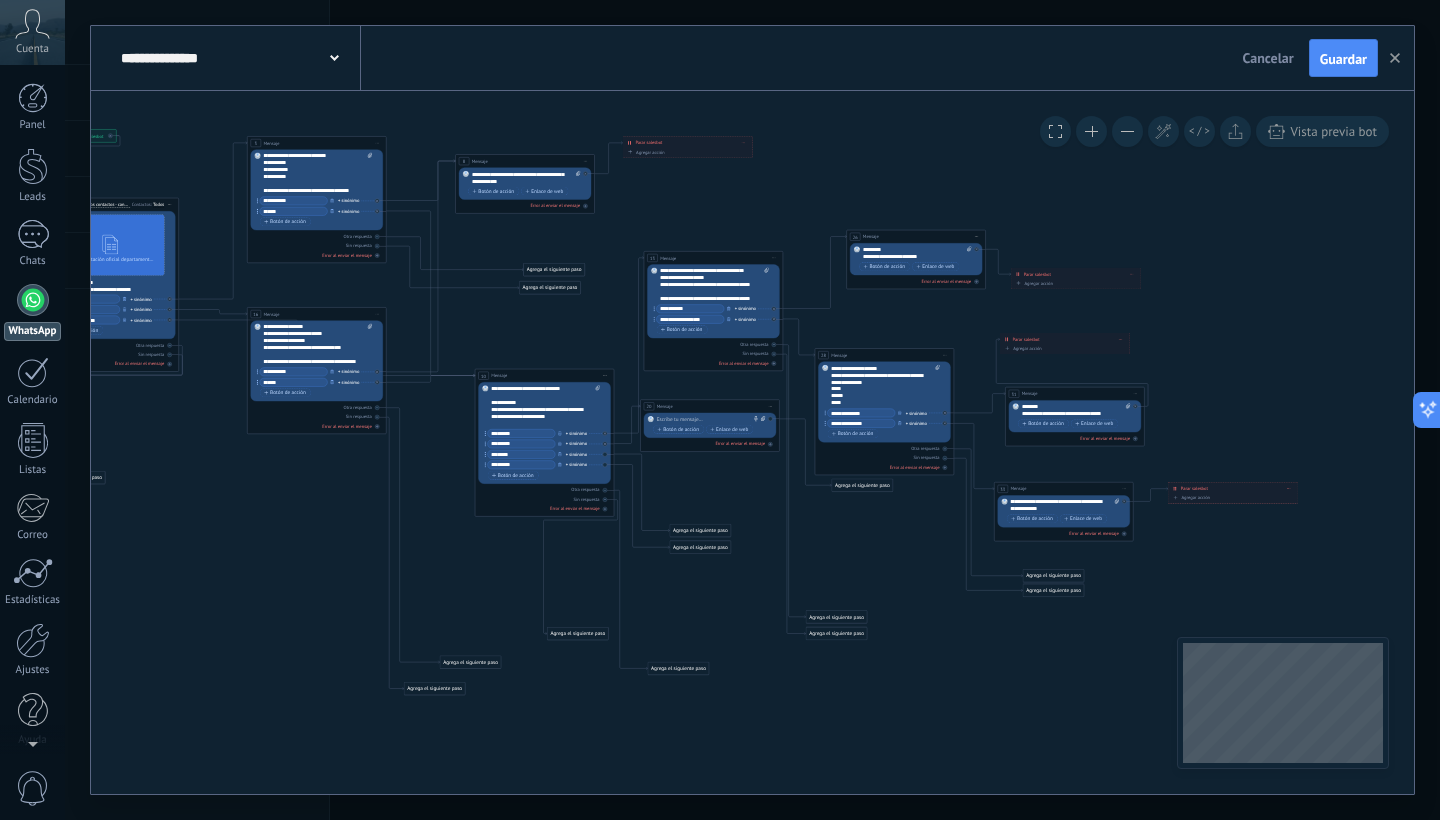 drag, startPoint x: 679, startPoint y: 688, endPoint x: 683, endPoint y: 668, distance: 20.396078 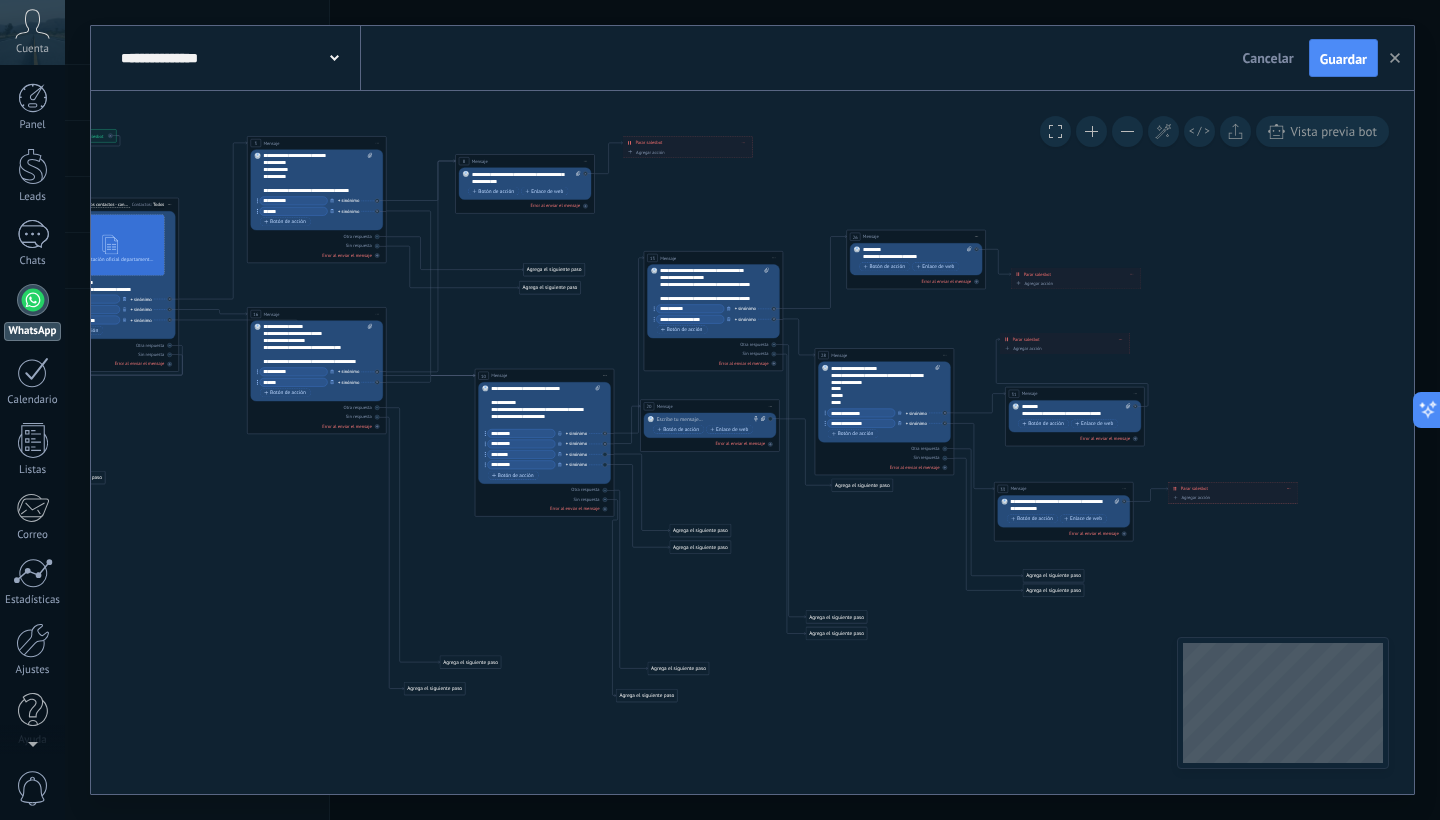 drag, startPoint x: 585, startPoint y: 635, endPoint x: 654, endPoint y: 697, distance: 92.76314 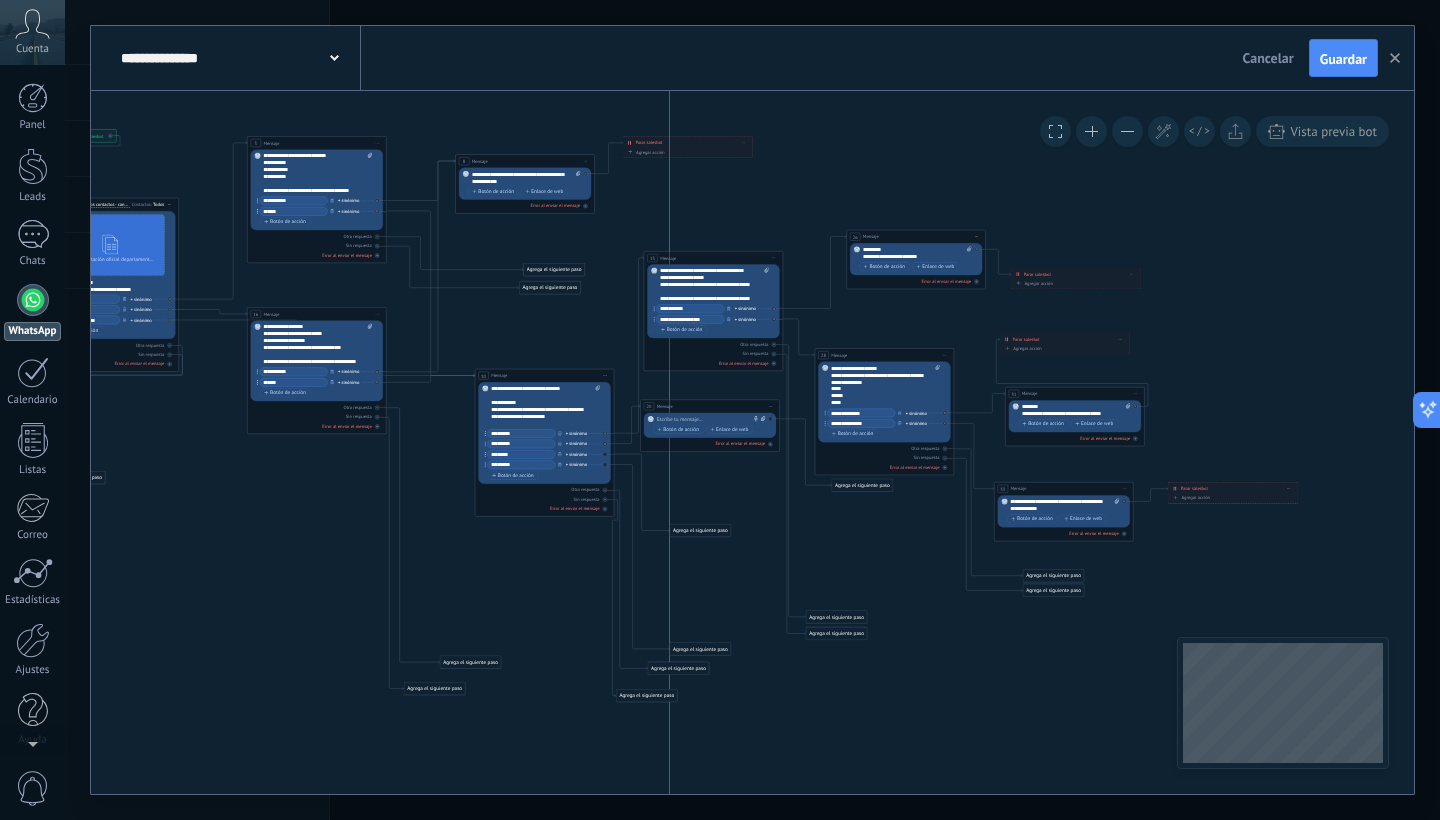 drag, startPoint x: 691, startPoint y: 544, endPoint x: 689, endPoint y: 646, distance: 102.01961 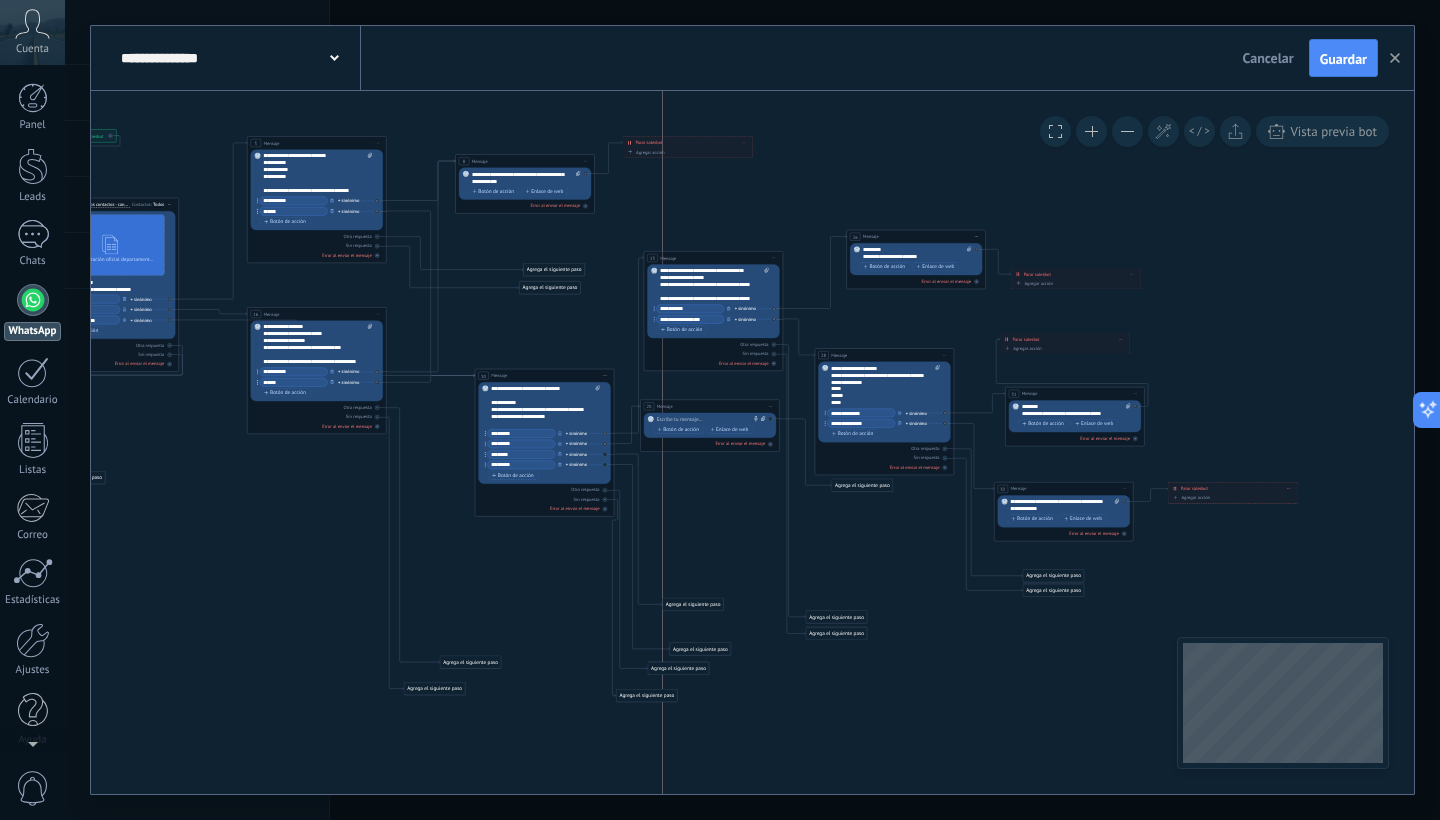 drag, startPoint x: 697, startPoint y: 528, endPoint x: 688, endPoint y: 603, distance: 75.53807 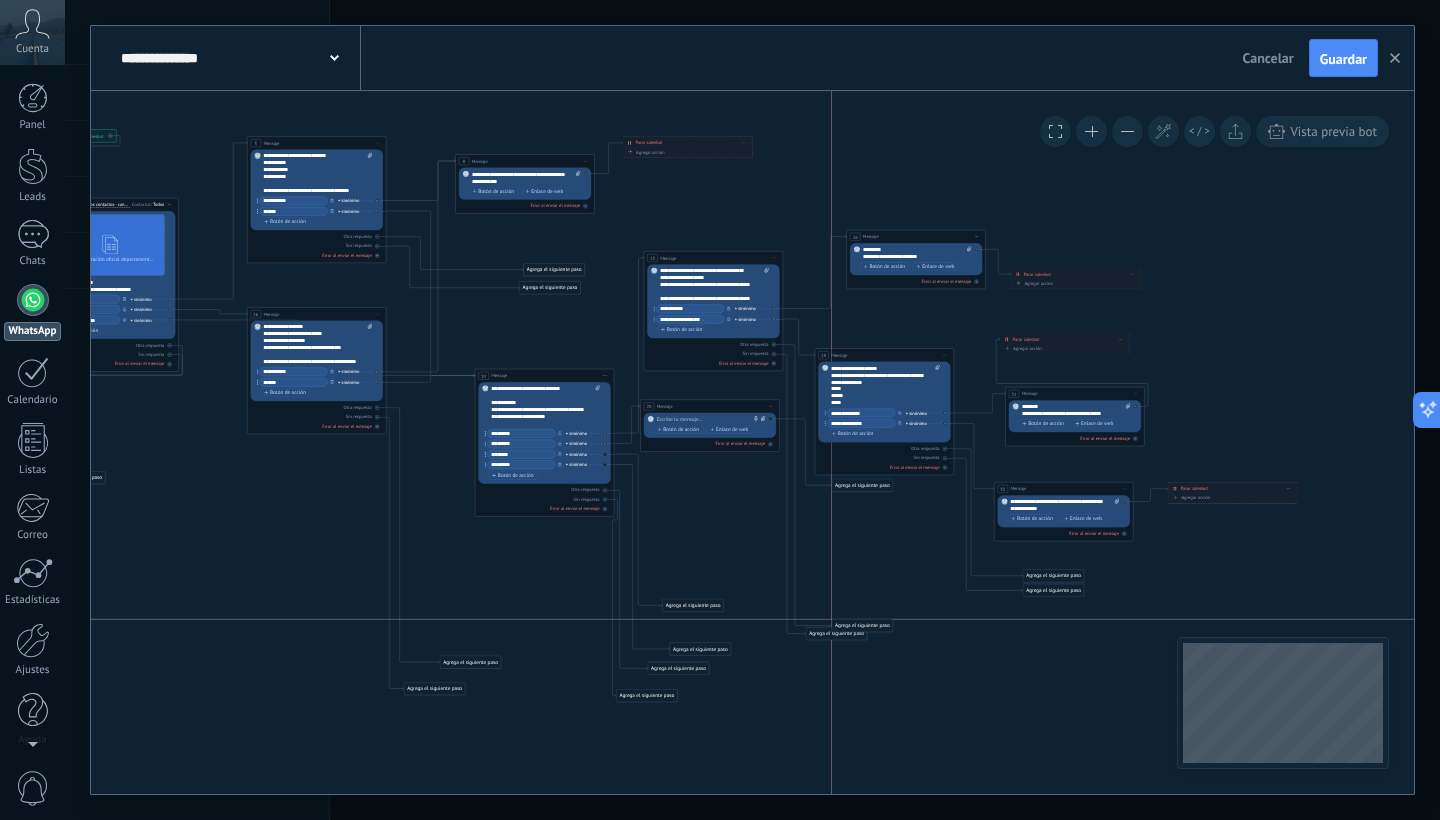 drag, startPoint x: 826, startPoint y: 619, endPoint x: 849, endPoint y: 628, distance: 24.698177 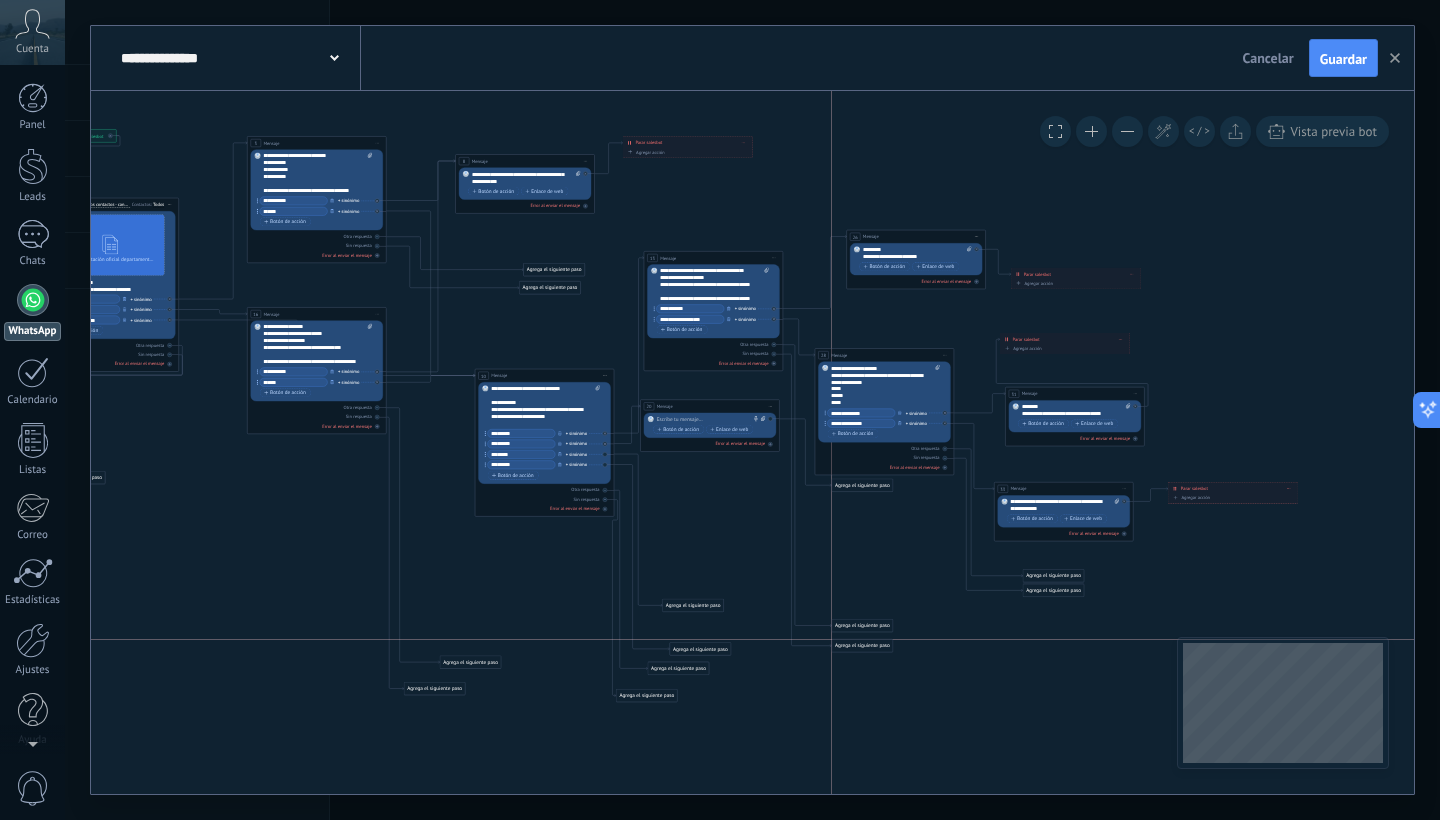 click on "Agrega el siguiente paso" at bounding box center (862, 645) 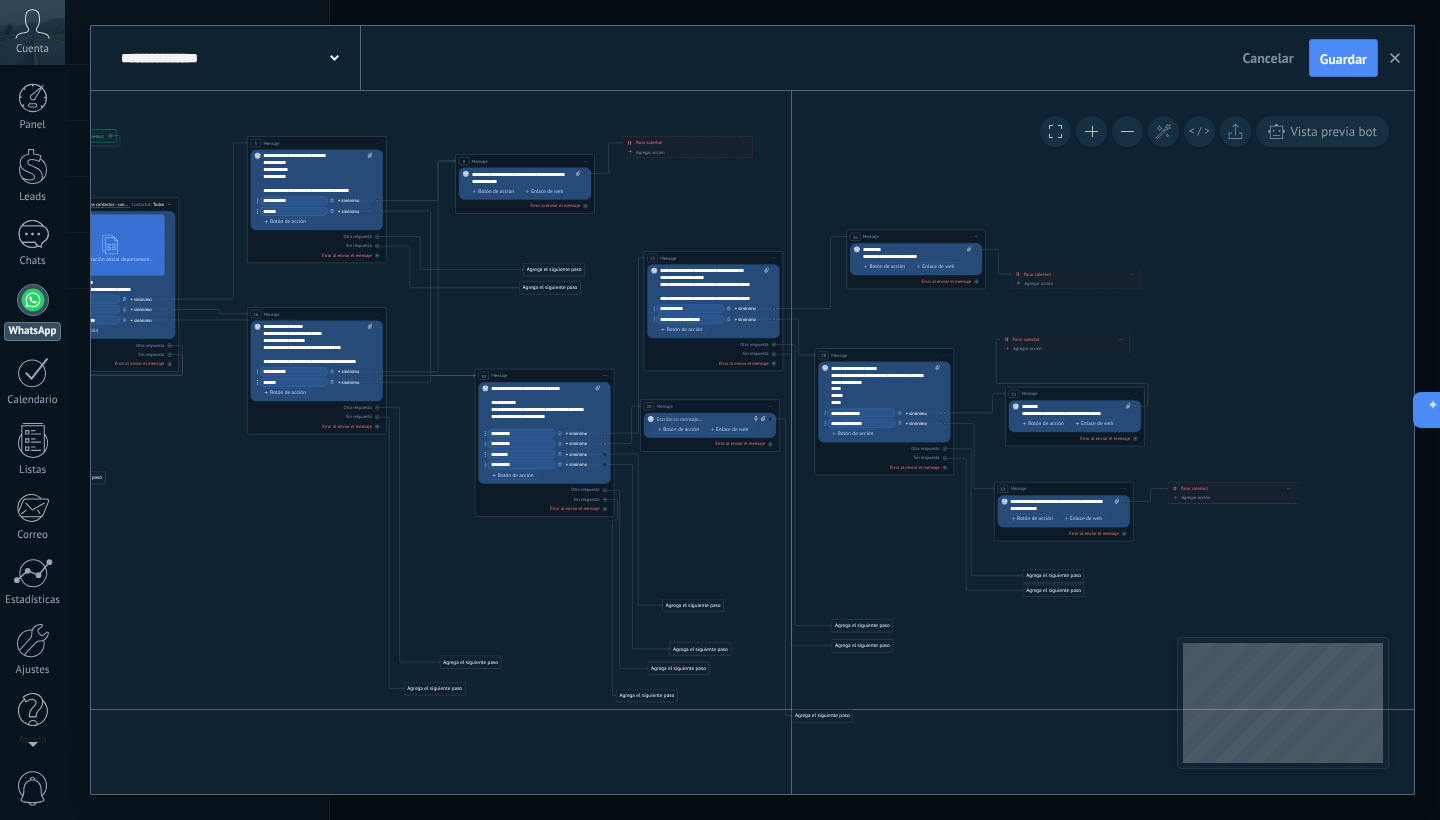 drag, startPoint x: 860, startPoint y: 487, endPoint x: 820, endPoint y: 717, distance: 233.45235 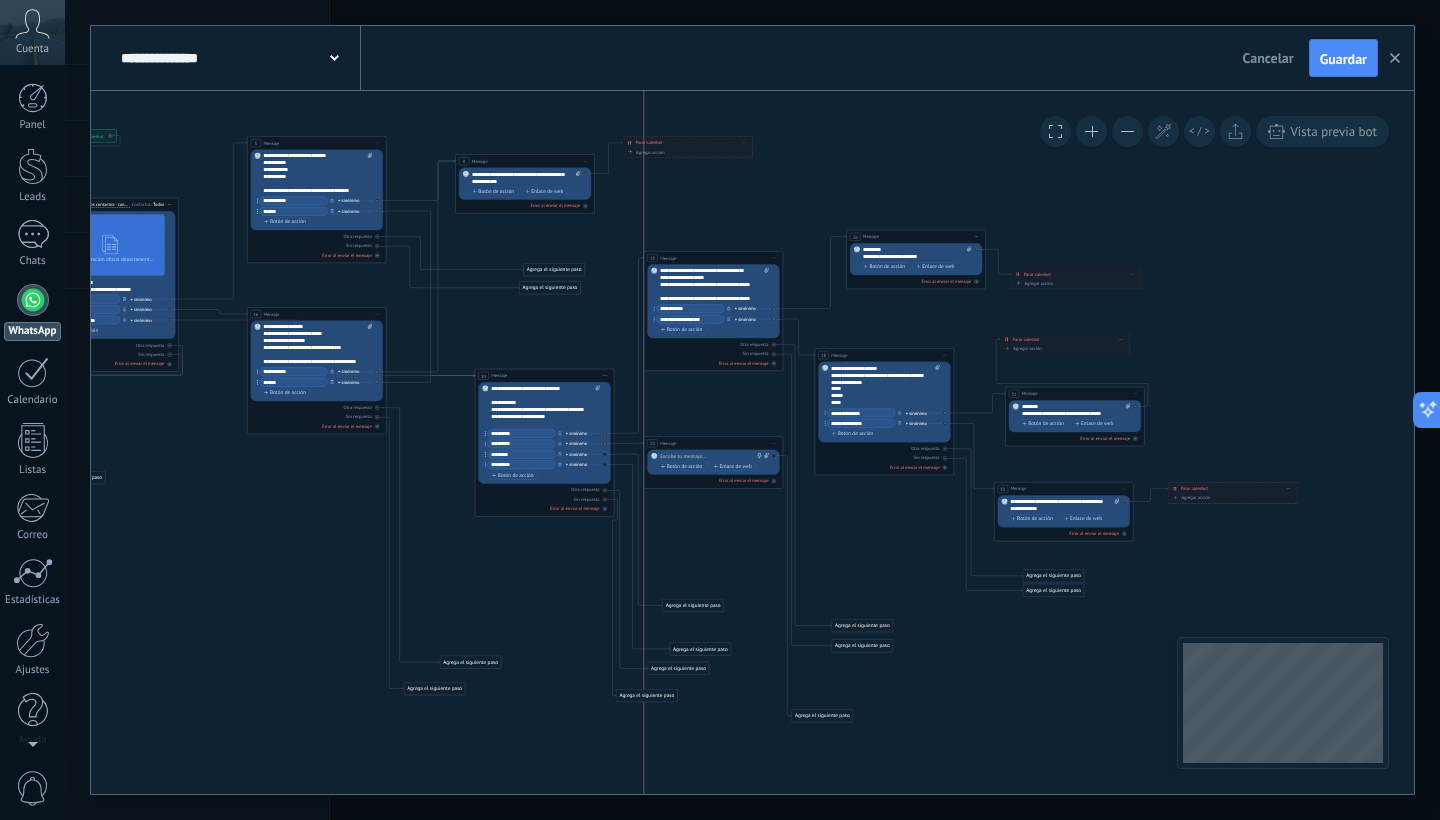 drag, startPoint x: 689, startPoint y: 404, endPoint x: 691, endPoint y: 441, distance: 37.054016 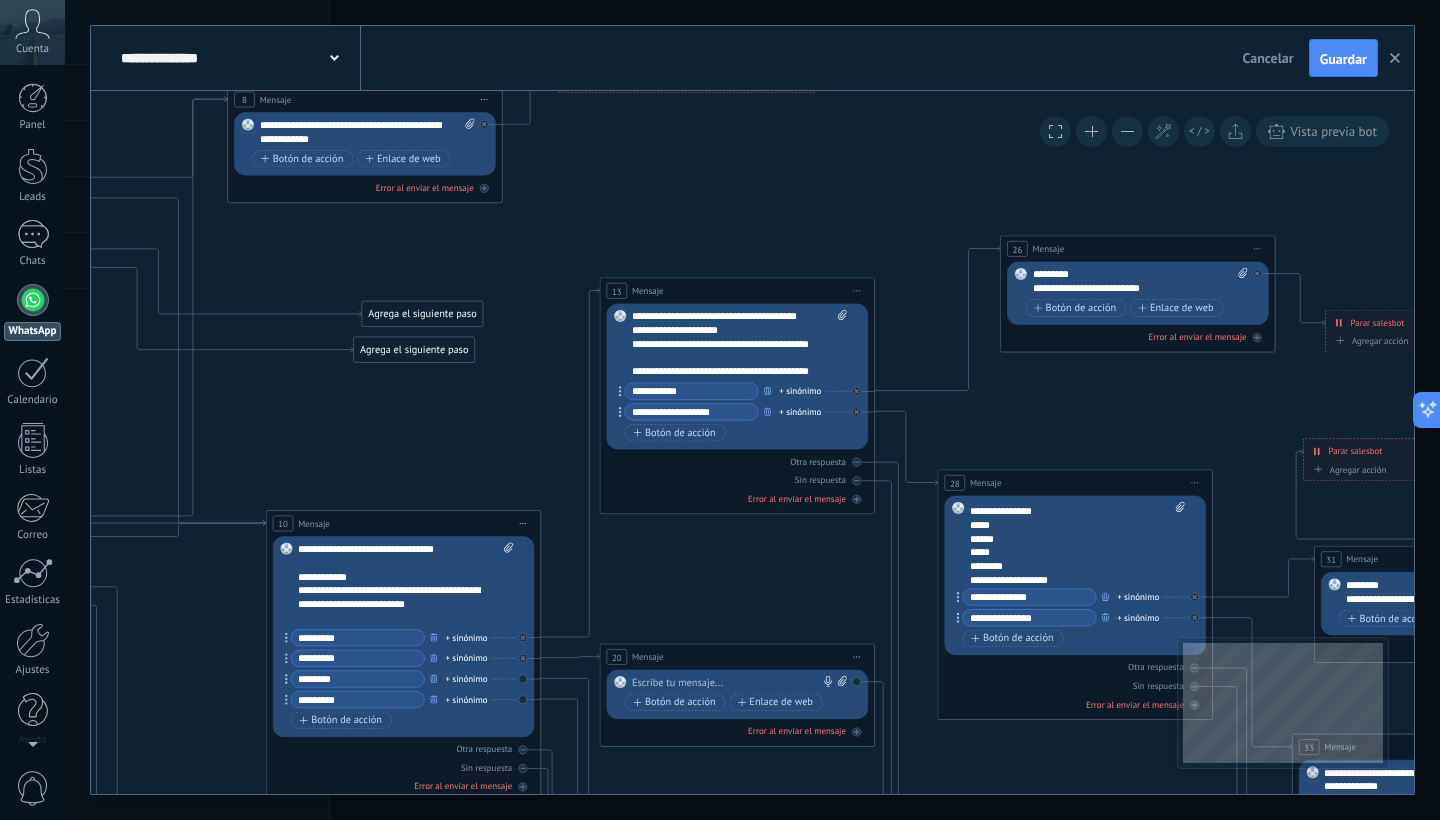 scroll, scrollTop: 40, scrollLeft: 0, axis: vertical 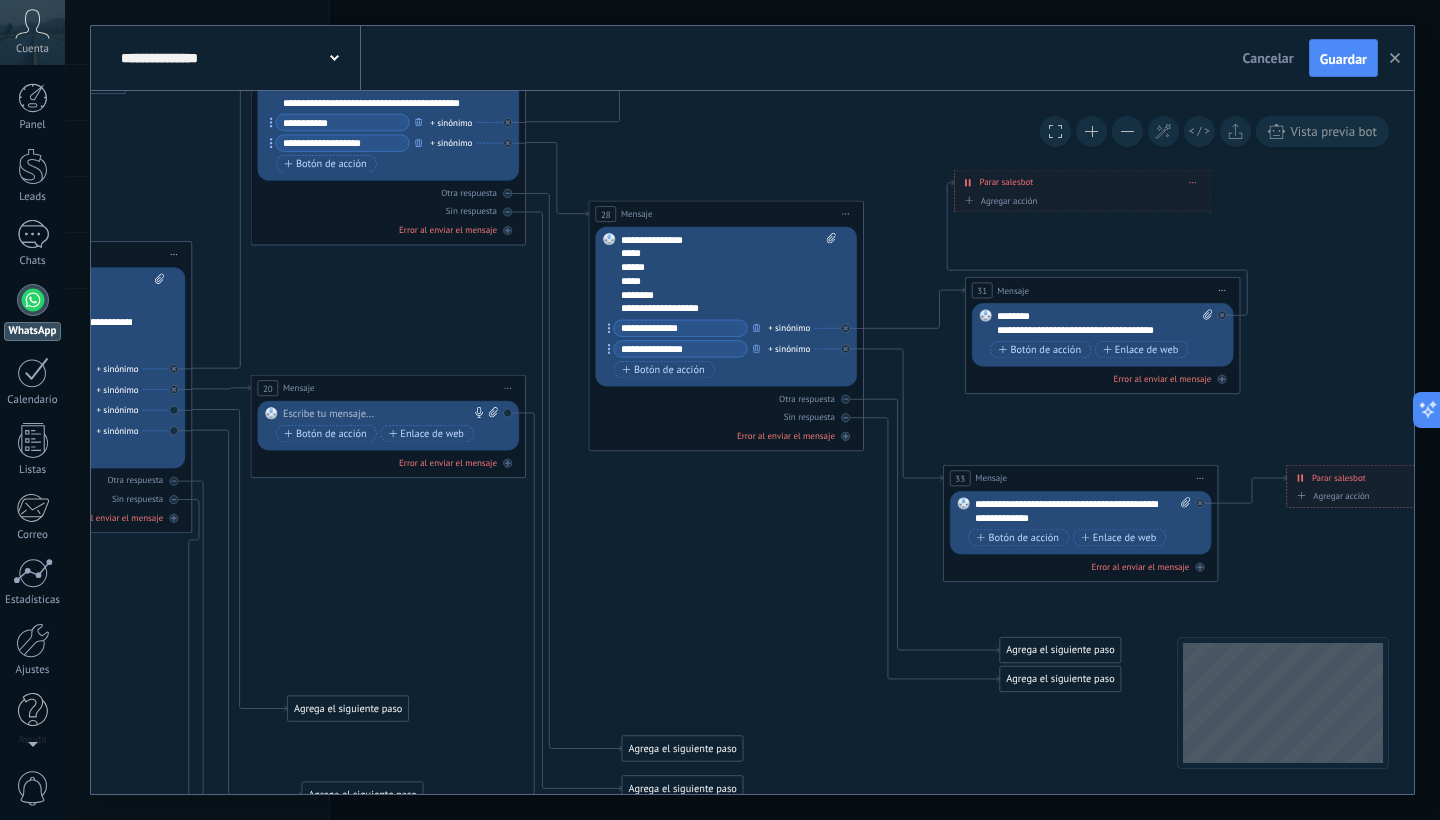 drag, startPoint x: 1042, startPoint y: 645, endPoint x: 693, endPoint y: 483, distance: 384.76617 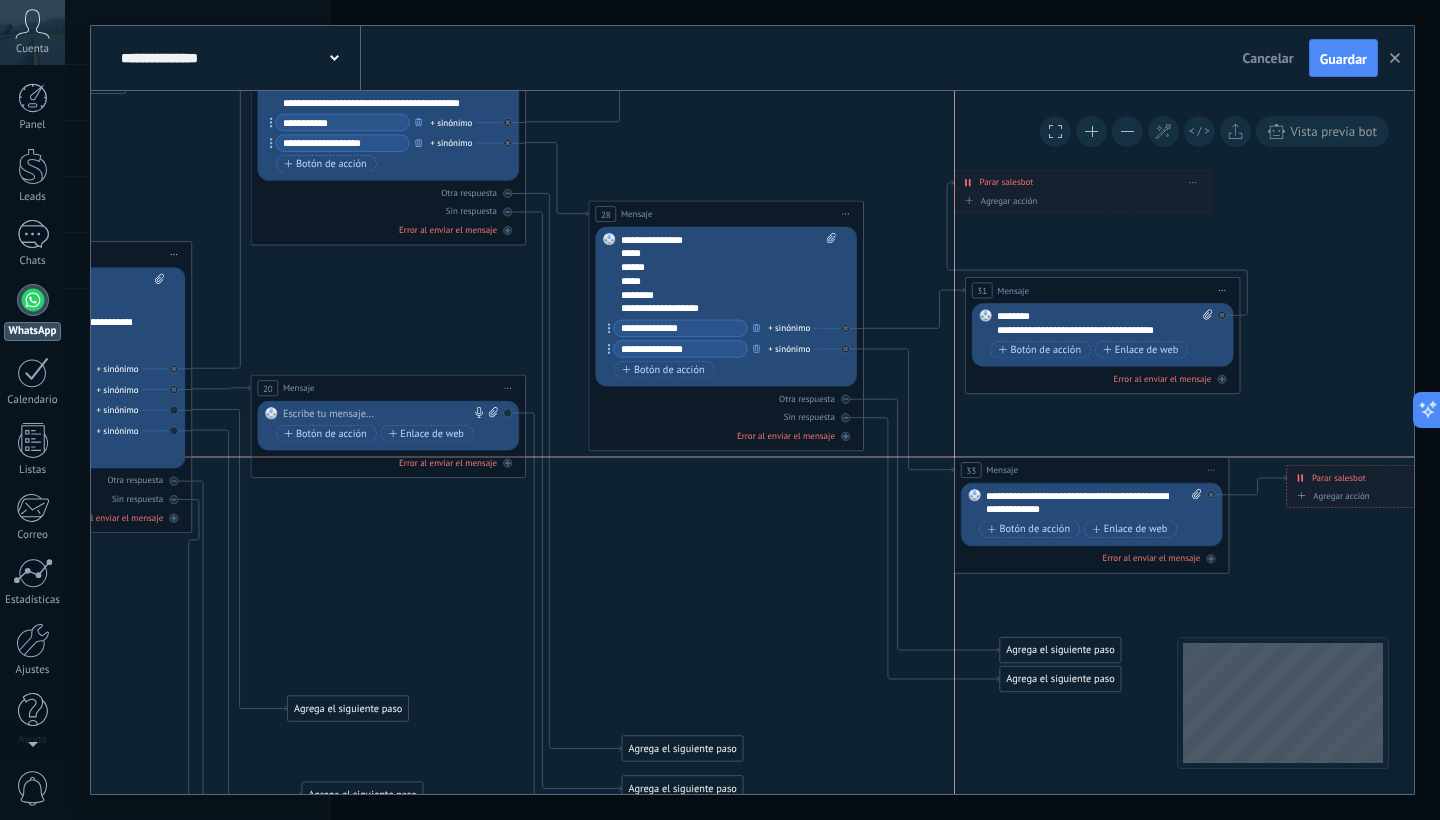 drag, startPoint x: 1100, startPoint y: 480, endPoint x: 1113, endPoint y: 467, distance: 18.384777 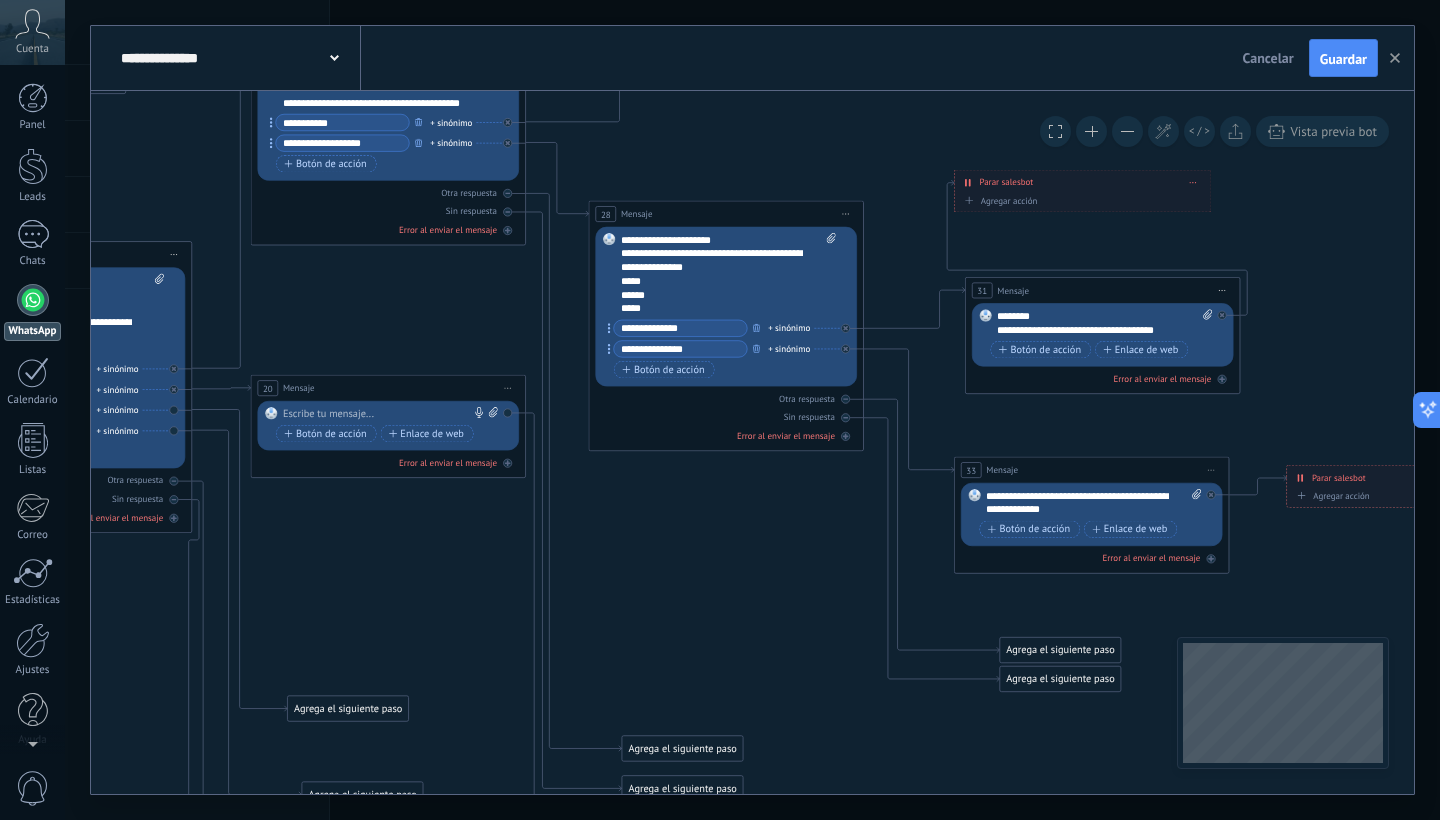 scroll, scrollTop: 0, scrollLeft: 0, axis: both 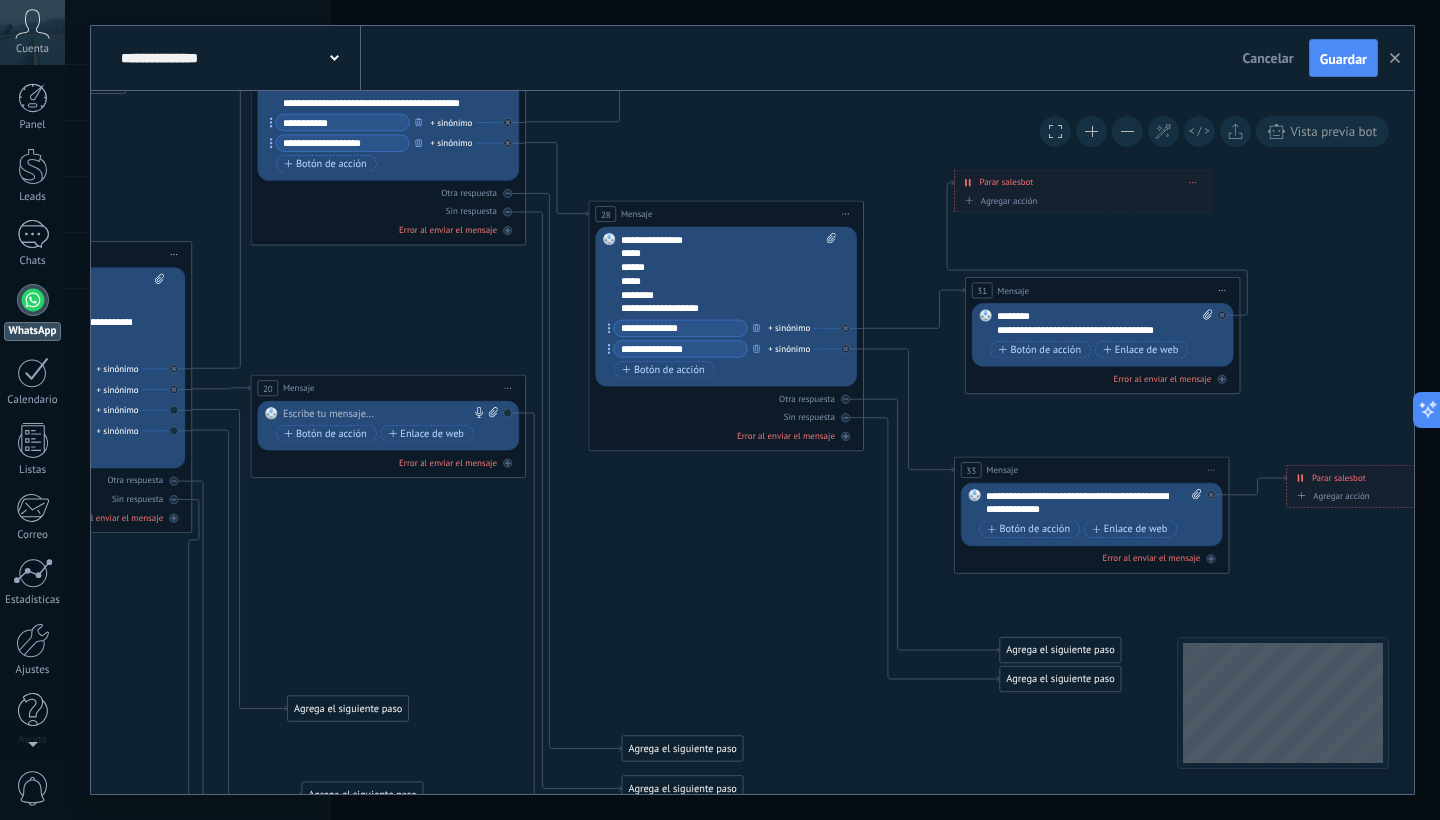 drag, startPoint x: 1035, startPoint y: 195, endPoint x: 1192, endPoint y: 203, distance: 157.20369 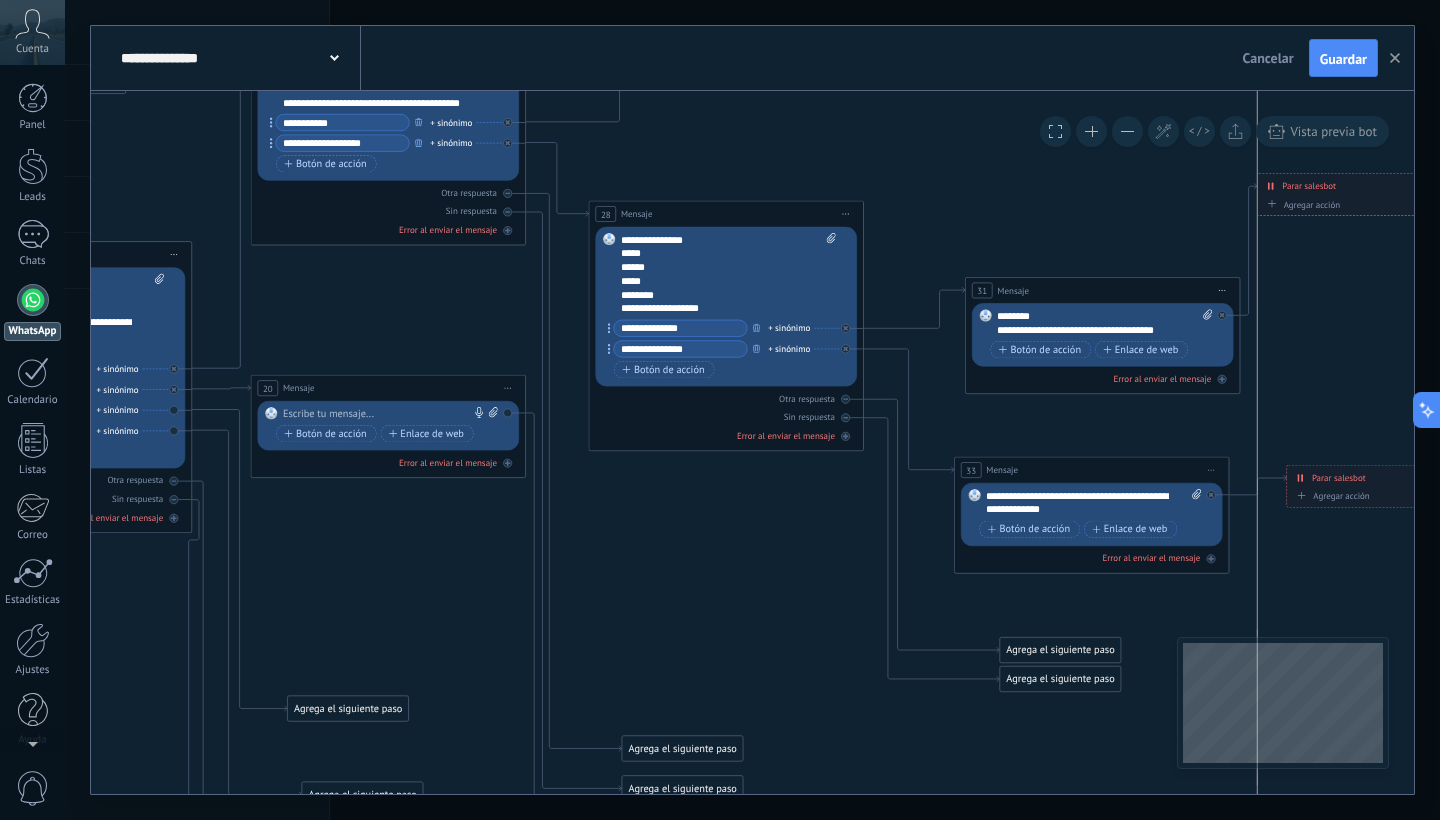 drag, startPoint x: 1121, startPoint y: 182, endPoint x: 1422, endPoint y: 186, distance: 301.02658 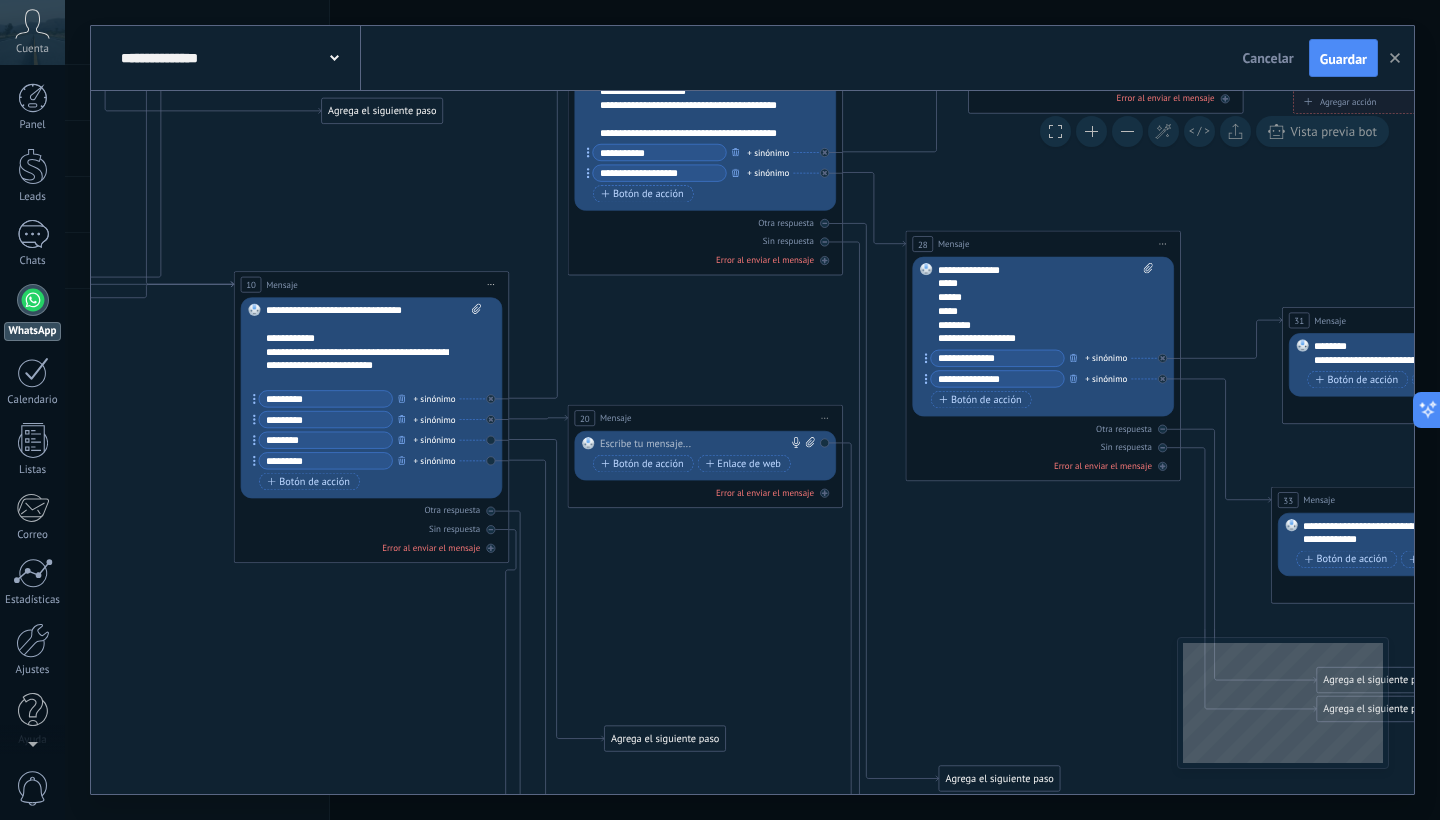drag, startPoint x: 1016, startPoint y: 203, endPoint x: 1334, endPoint y: 231, distance: 319.23032 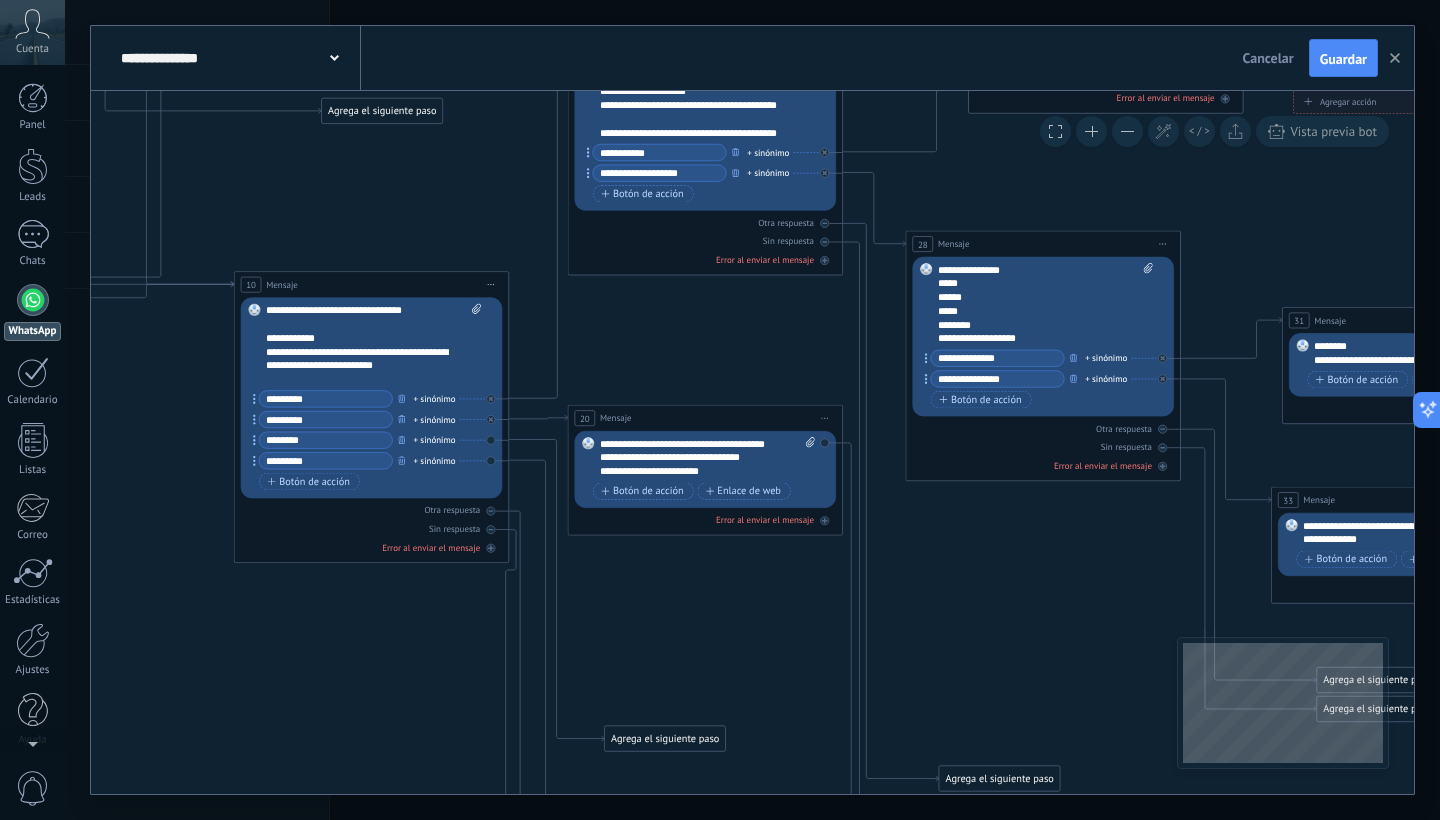 click on "**********" at bounding box center (695, 458) 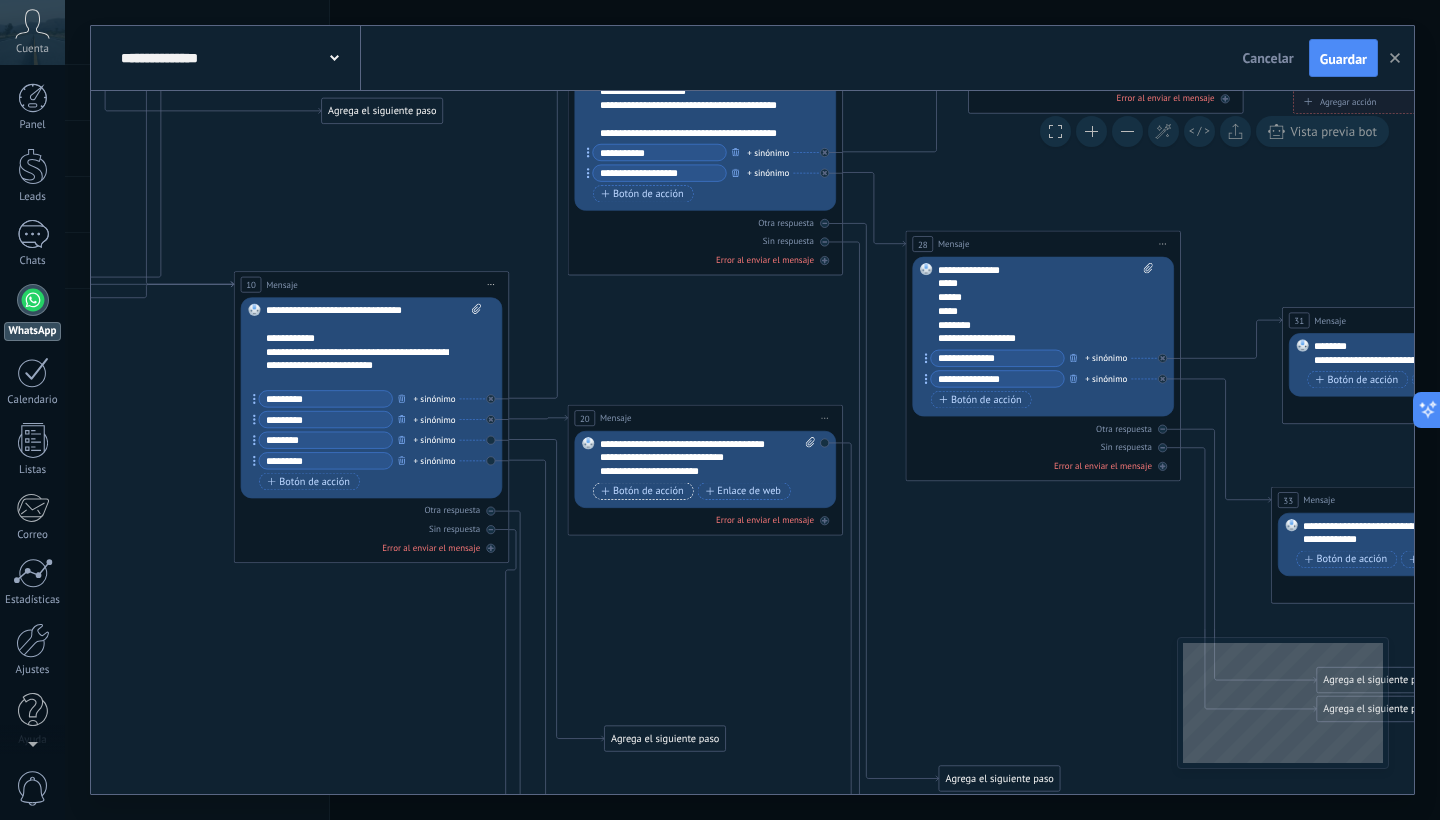 click on "Botón de acción" at bounding box center (642, 491) 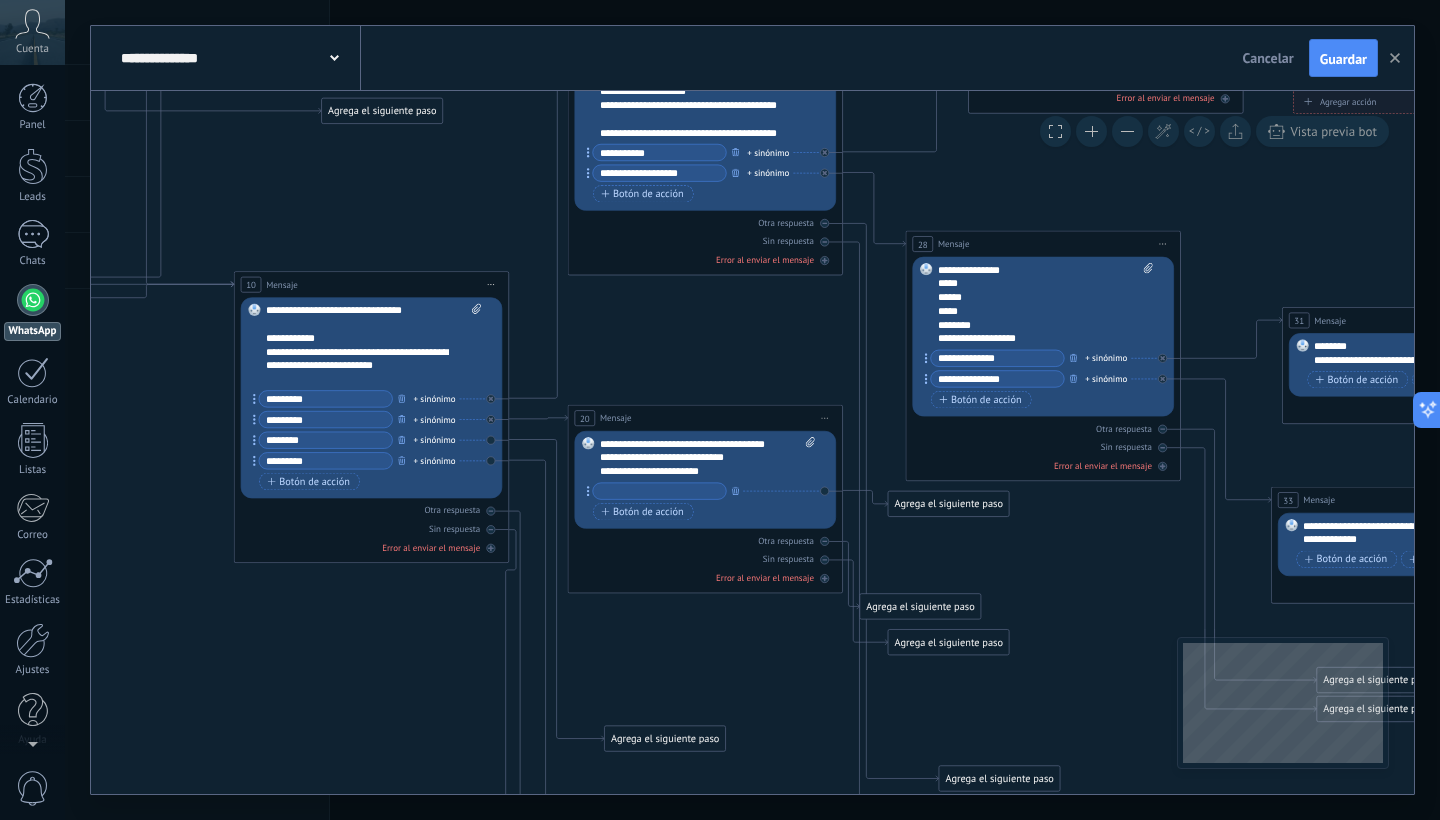 click on "**********" at bounding box center (695, 472) 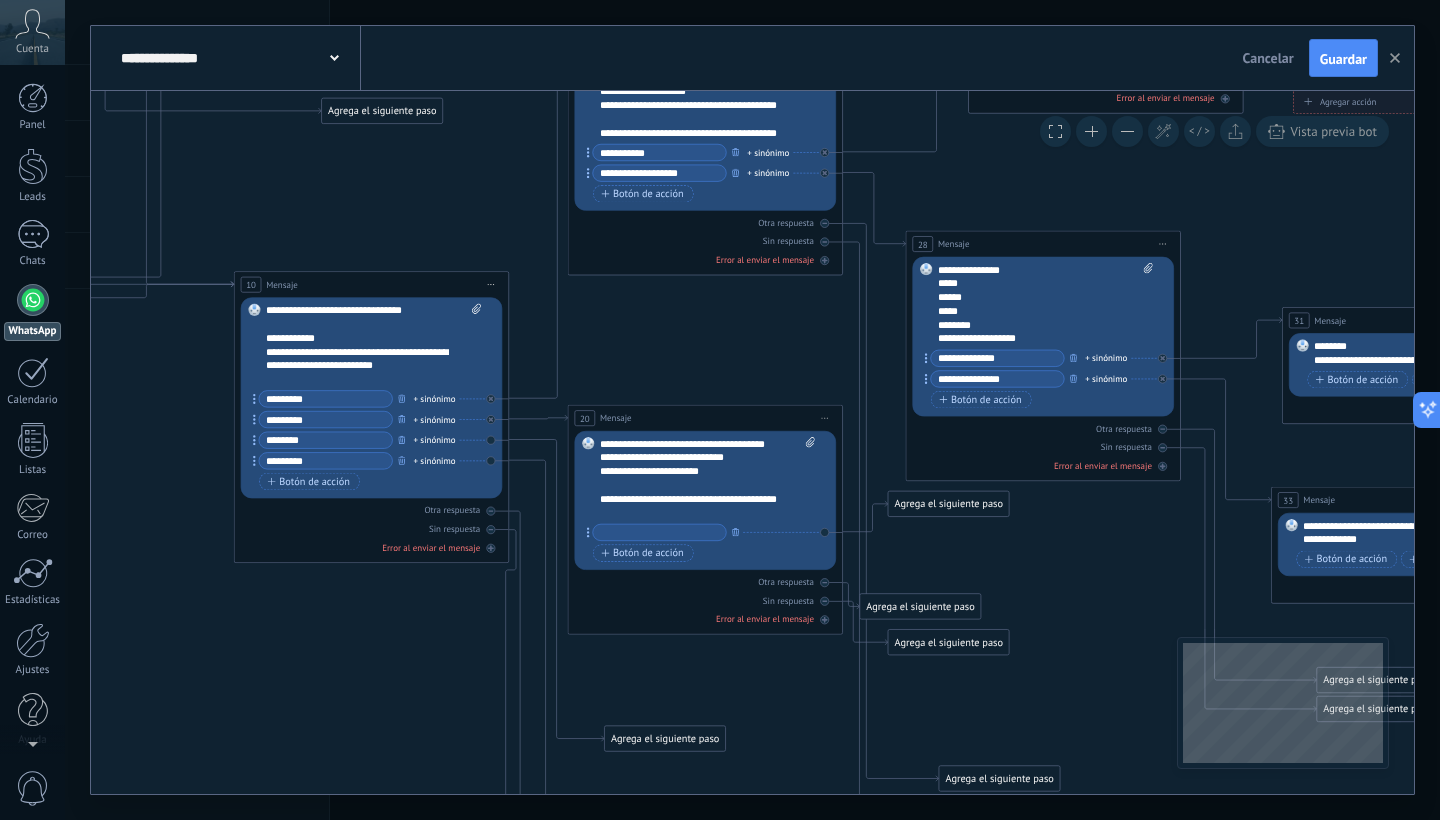 click at bounding box center (659, 533) 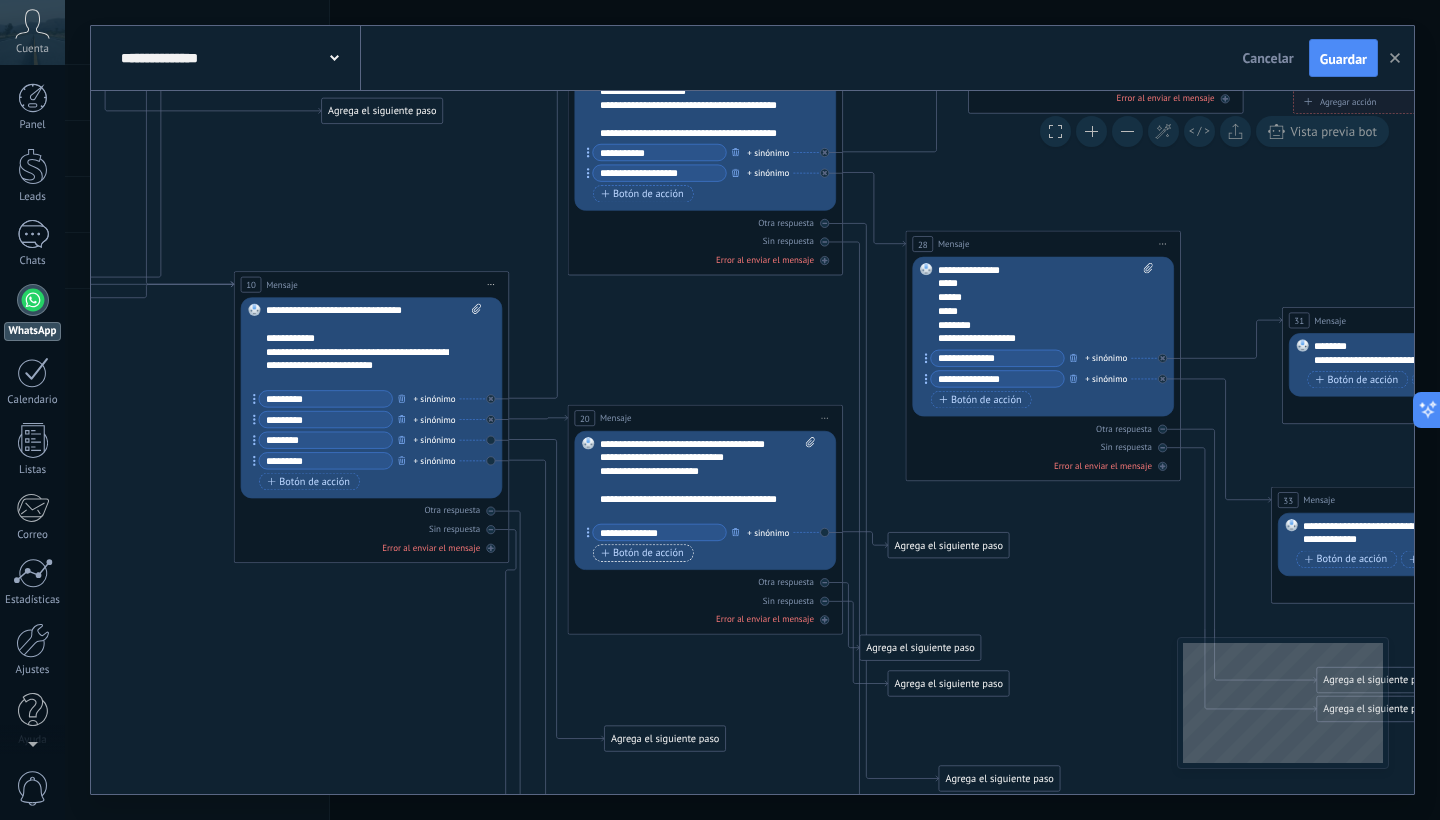 type on "**********" 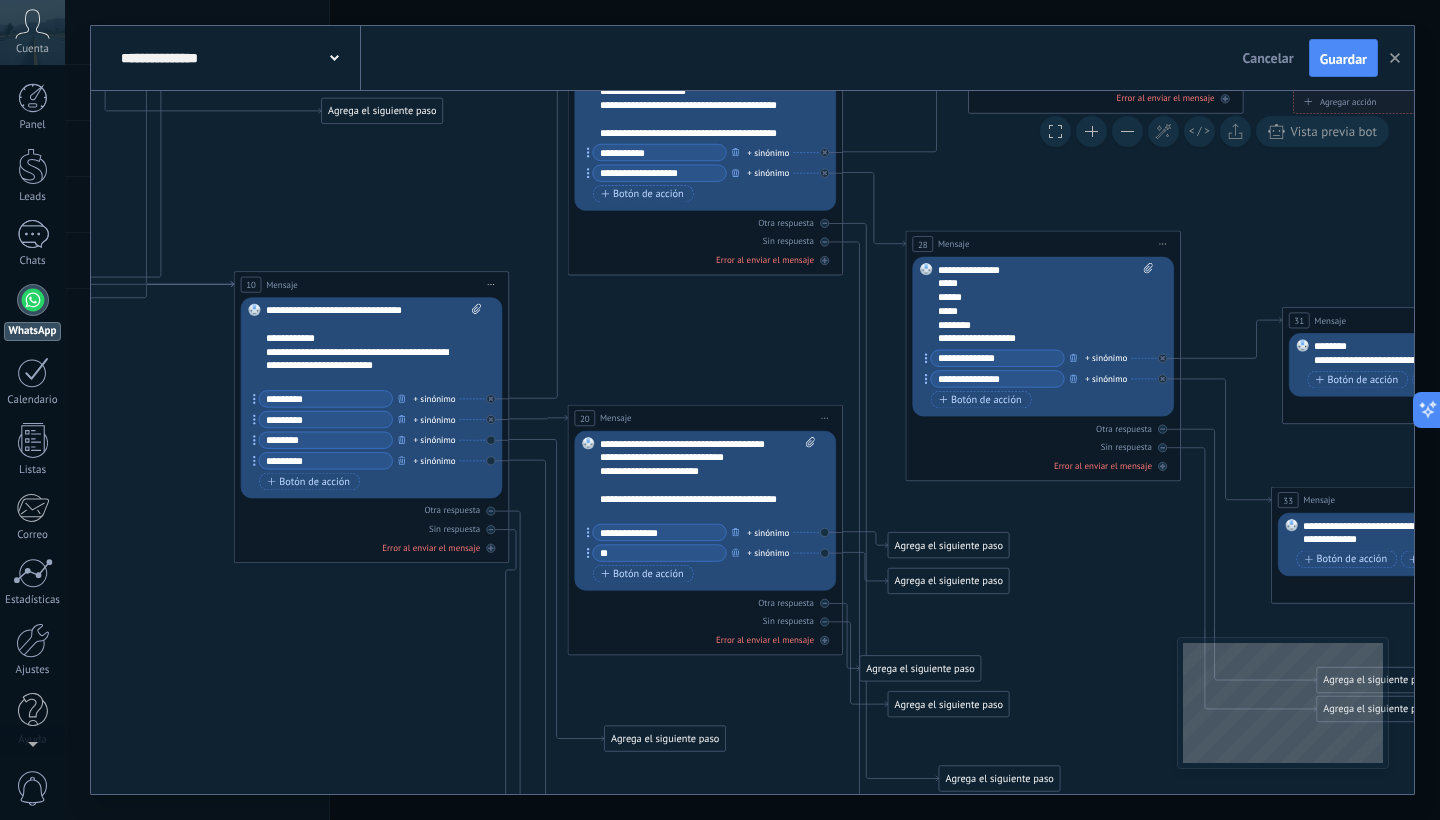 type on "*" 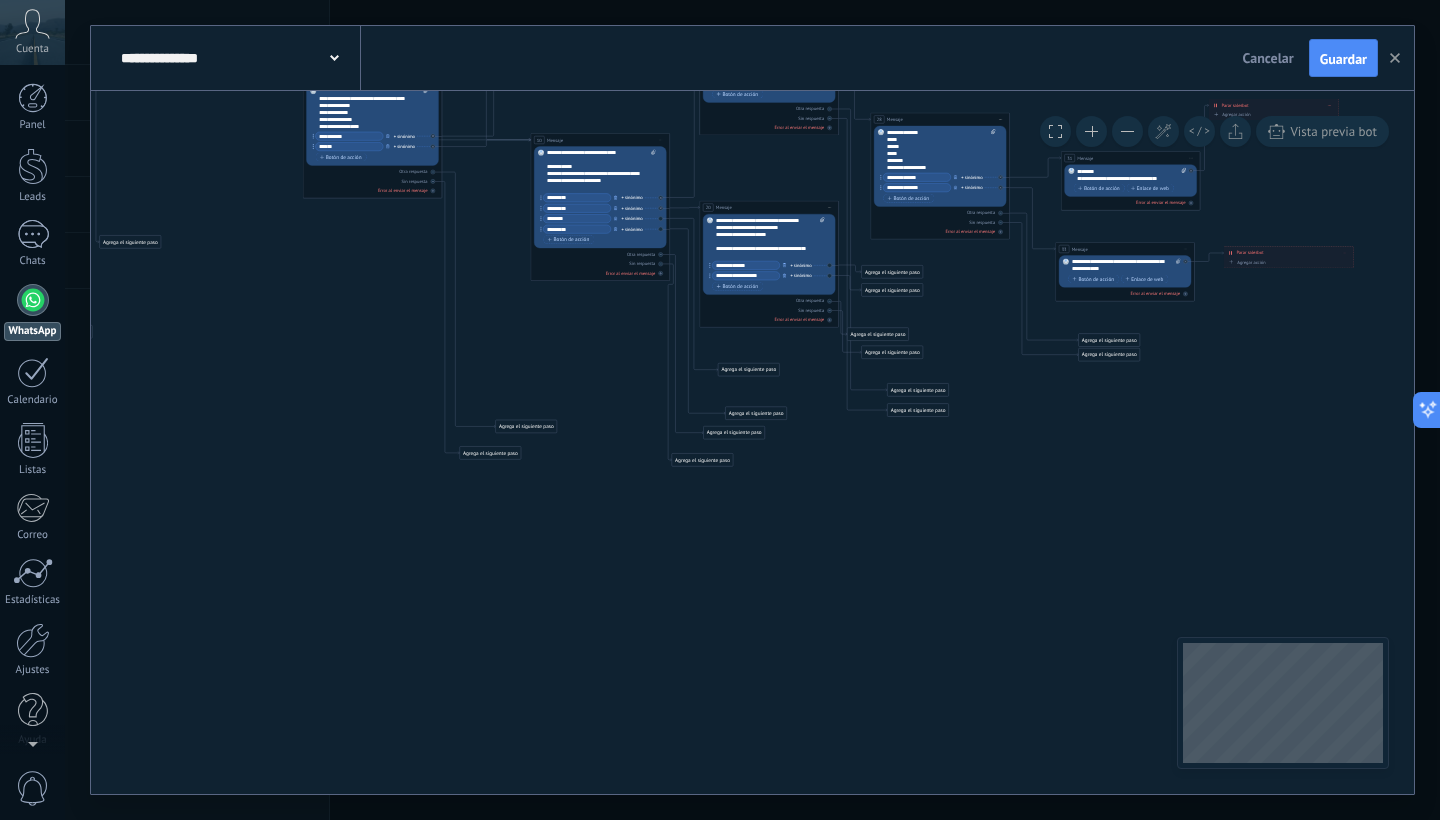 type on "**********" 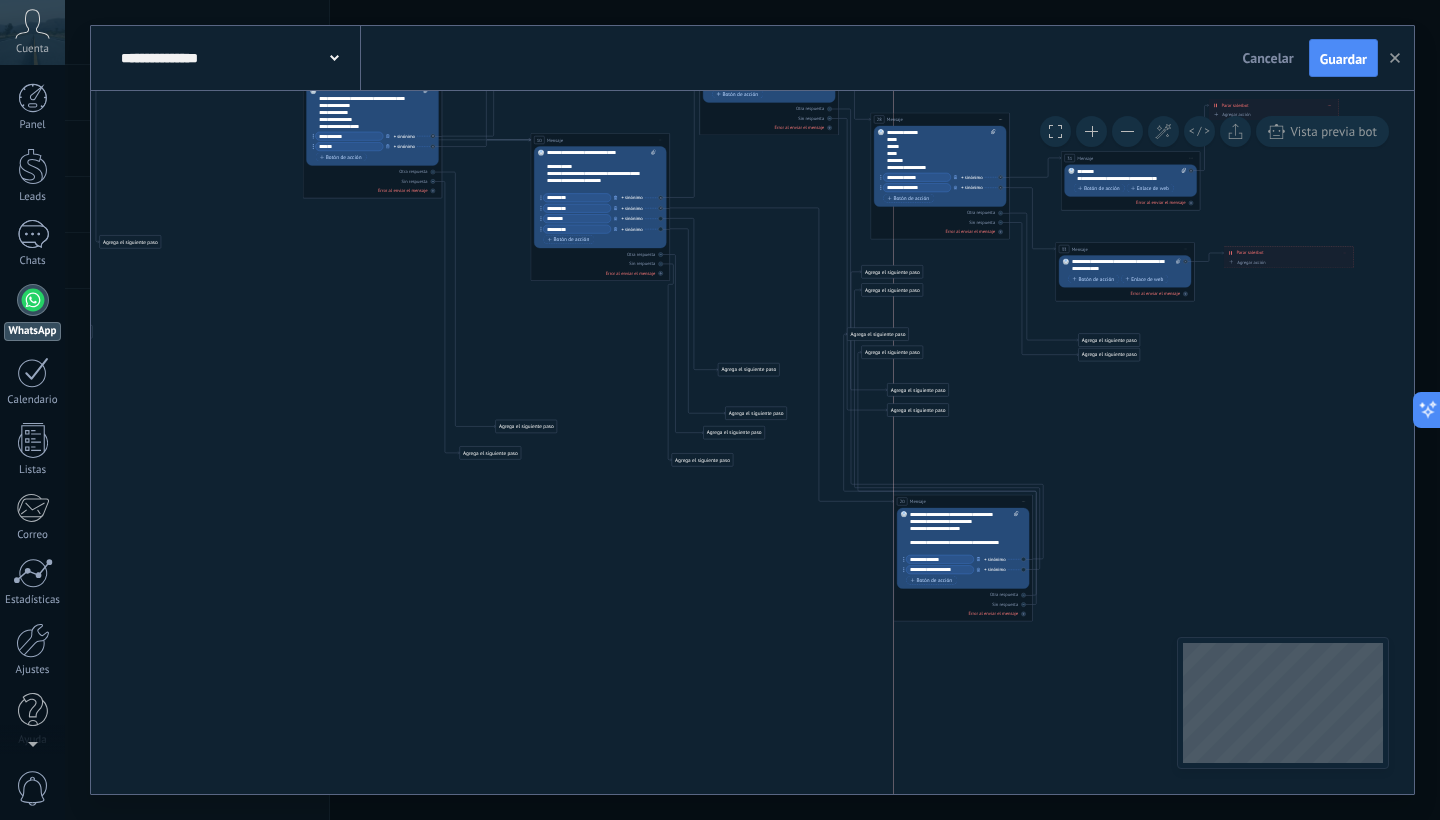 drag, startPoint x: 763, startPoint y: 210, endPoint x: 958, endPoint y: 504, distance: 352.7903 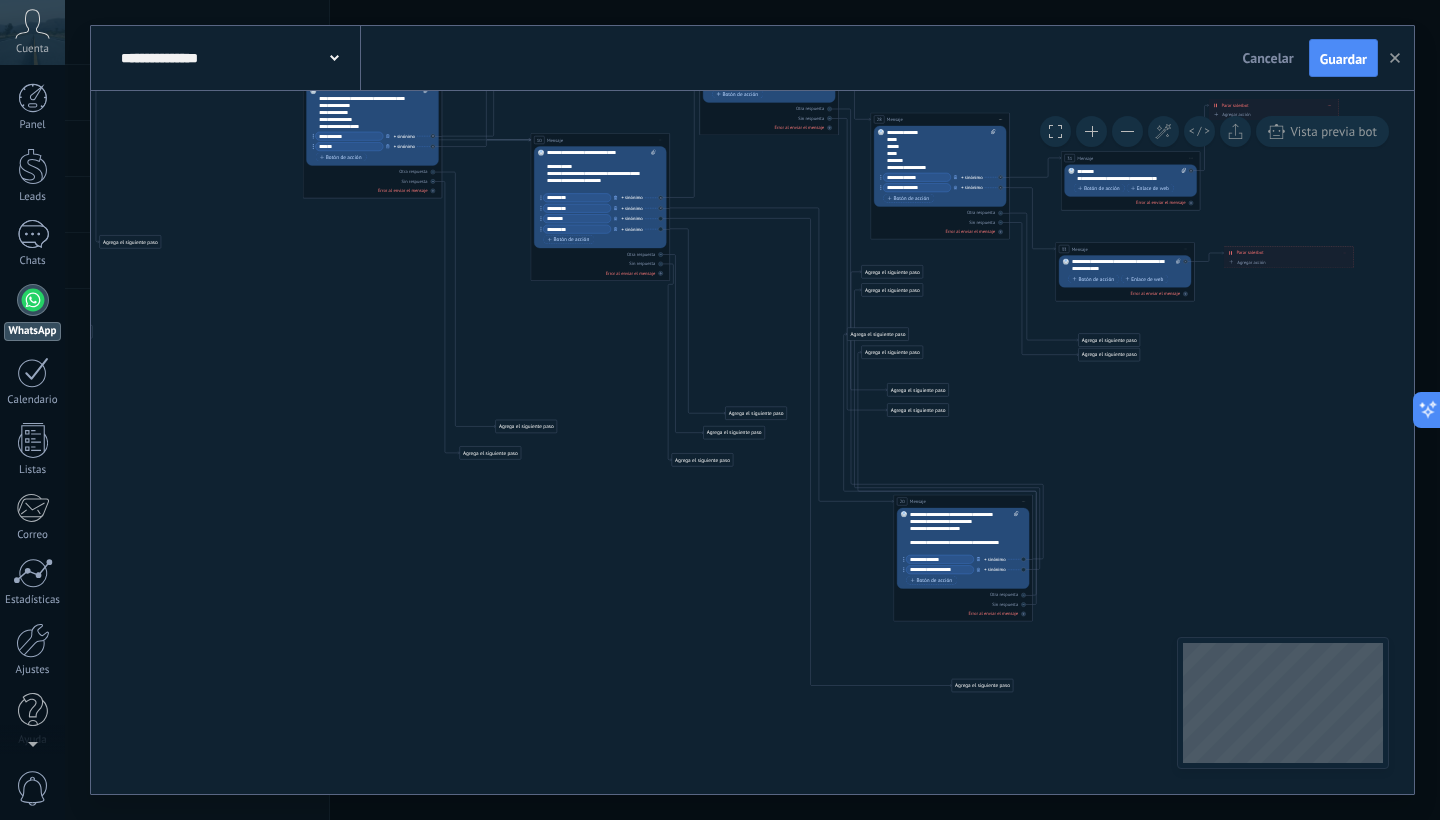 drag, startPoint x: 740, startPoint y: 367, endPoint x: 974, endPoint y: 683, distance: 393.20734 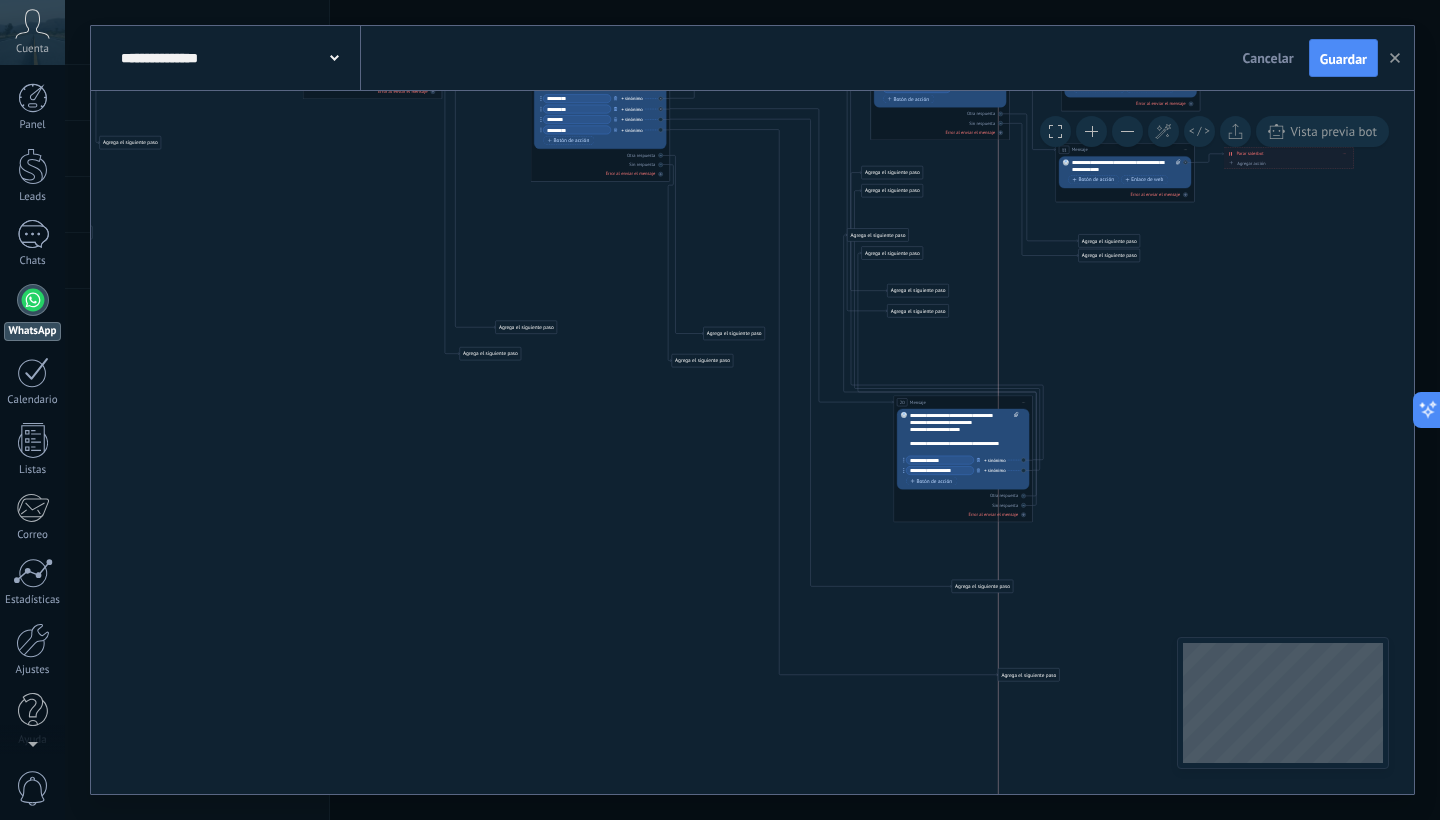 drag, startPoint x: 774, startPoint y: 312, endPoint x: 1047, endPoint y: 673, distance: 452.60358 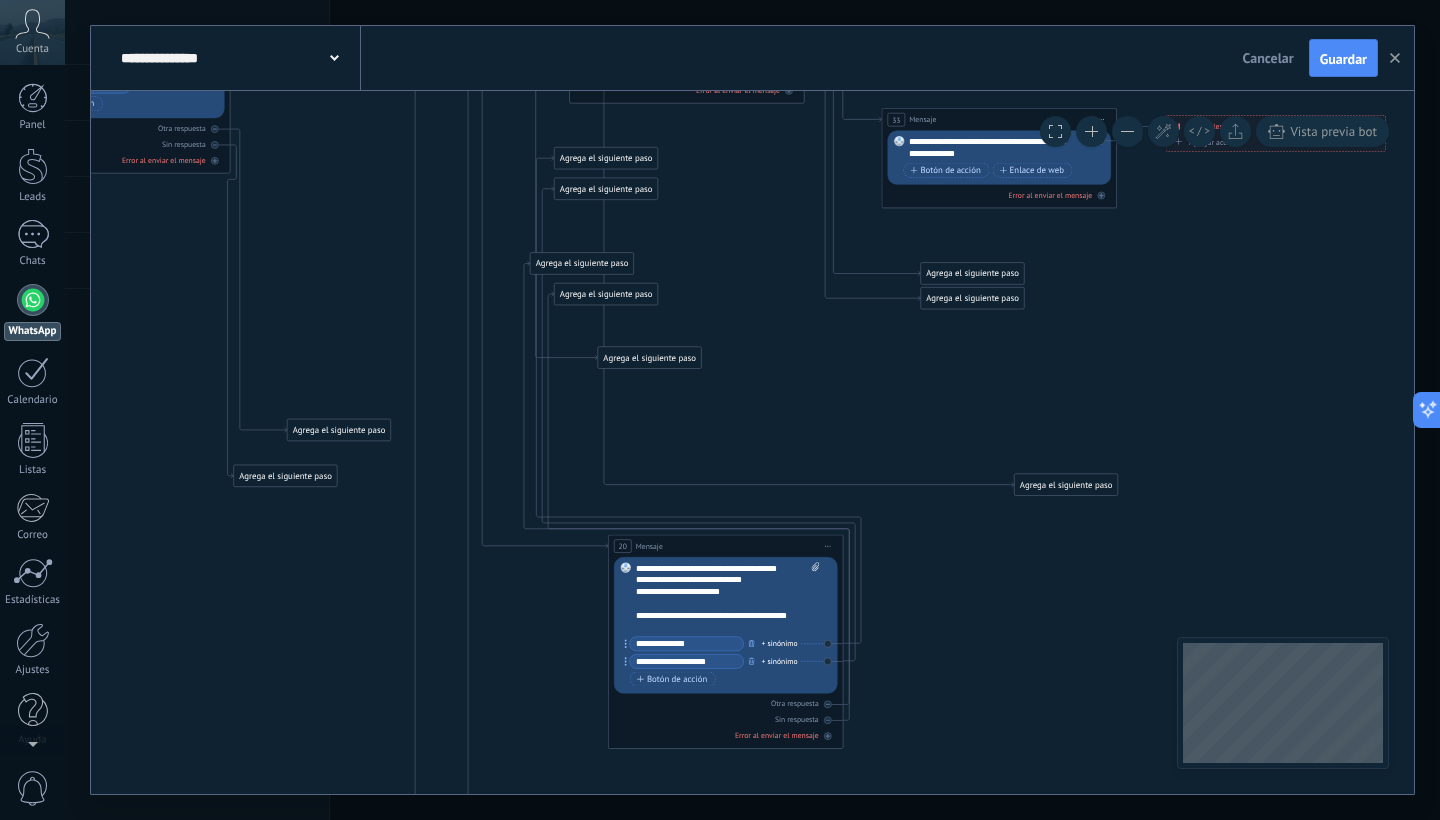 drag, startPoint x: 637, startPoint y: 392, endPoint x: 1054, endPoint y: 485, distance: 427.24466 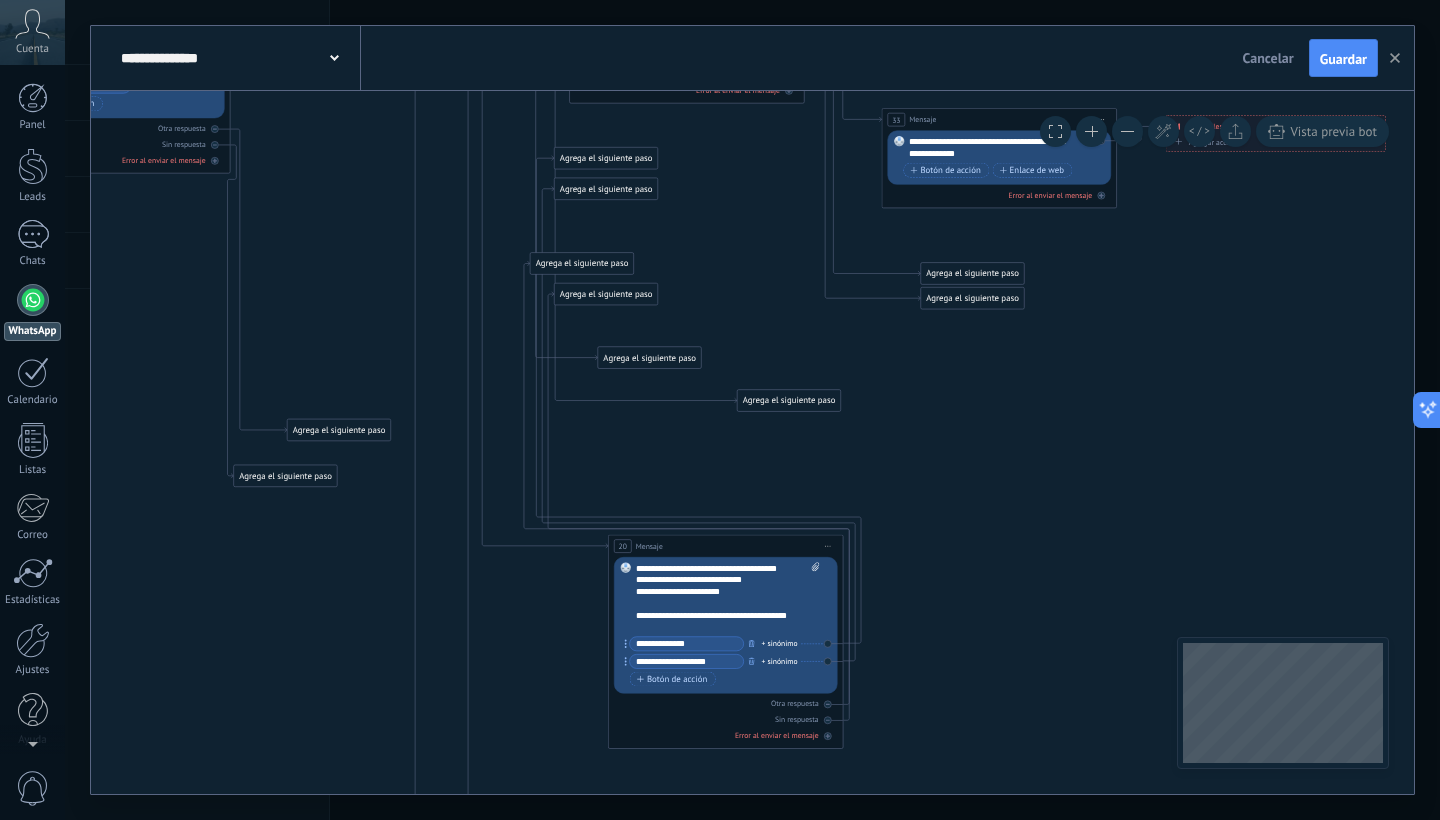 drag, startPoint x: 1054, startPoint y: 485, endPoint x: 777, endPoint y: 401, distance: 289.4564 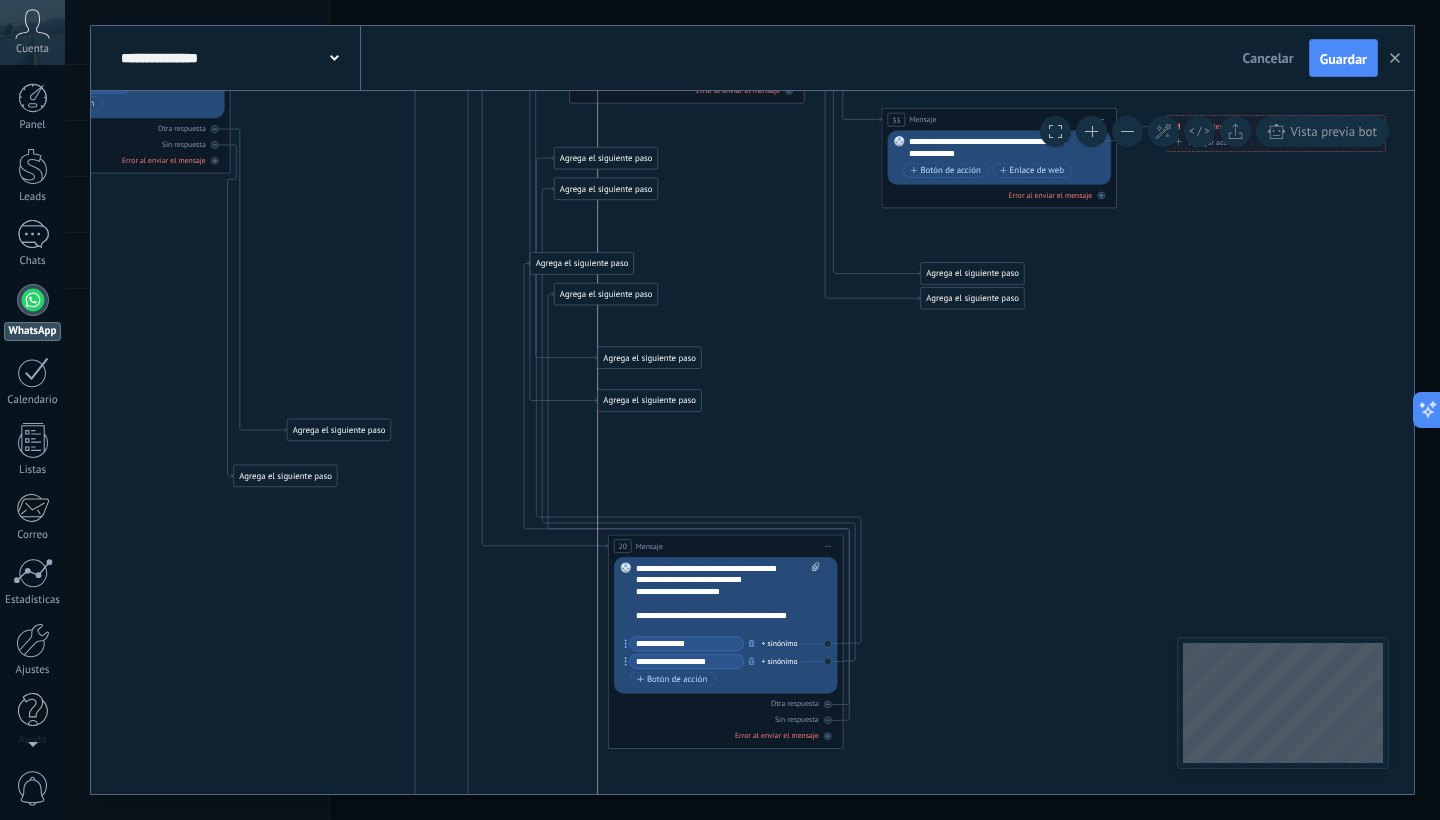 drag, startPoint x: 778, startPoint y: 400, endPoint x: 636, endPoint y: 400, distance: 142 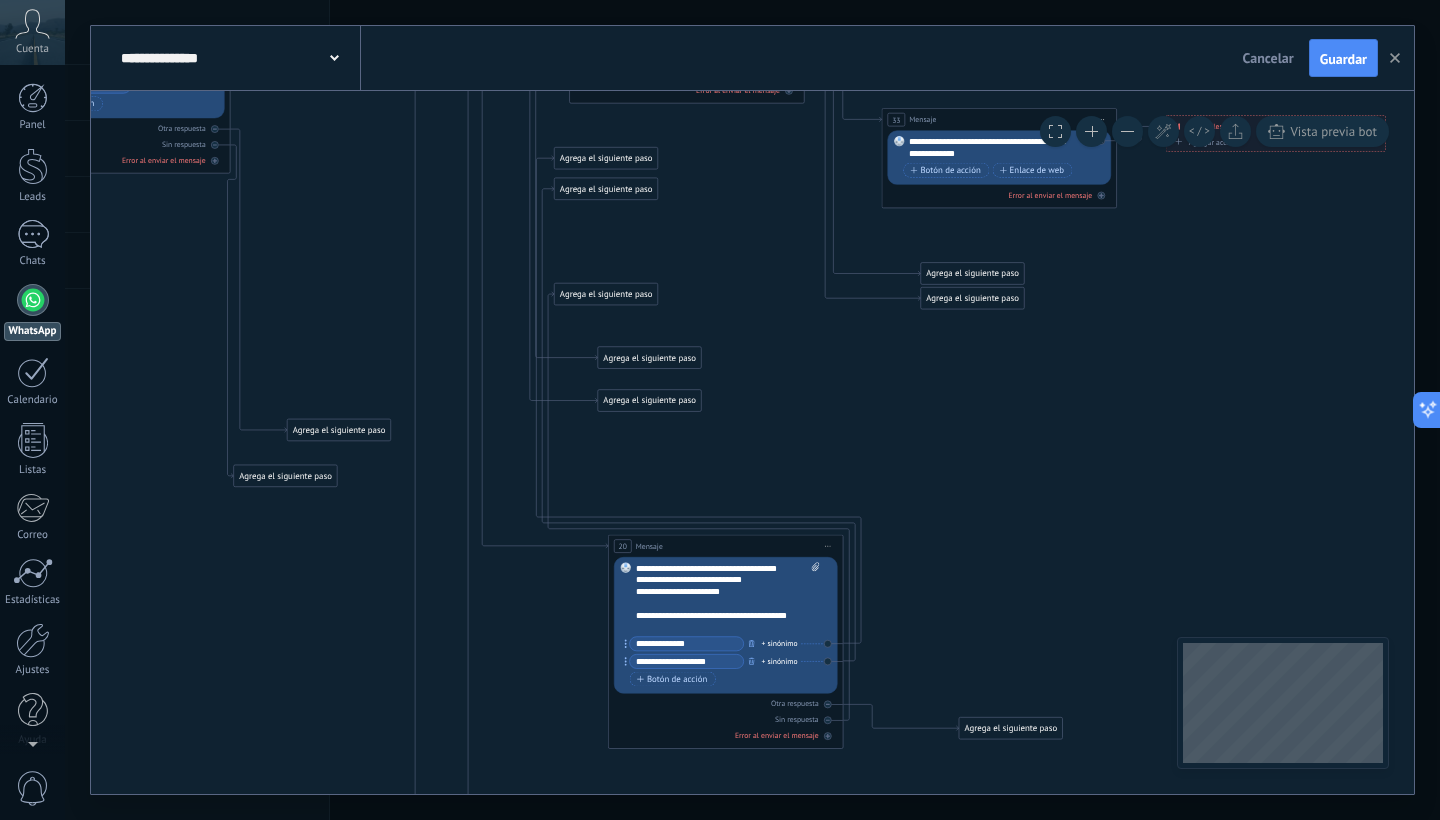 drag, startPoint x: 570, startPoint y: 262, endPoint x: 990, endPoint y: 726, distance: 625.8562 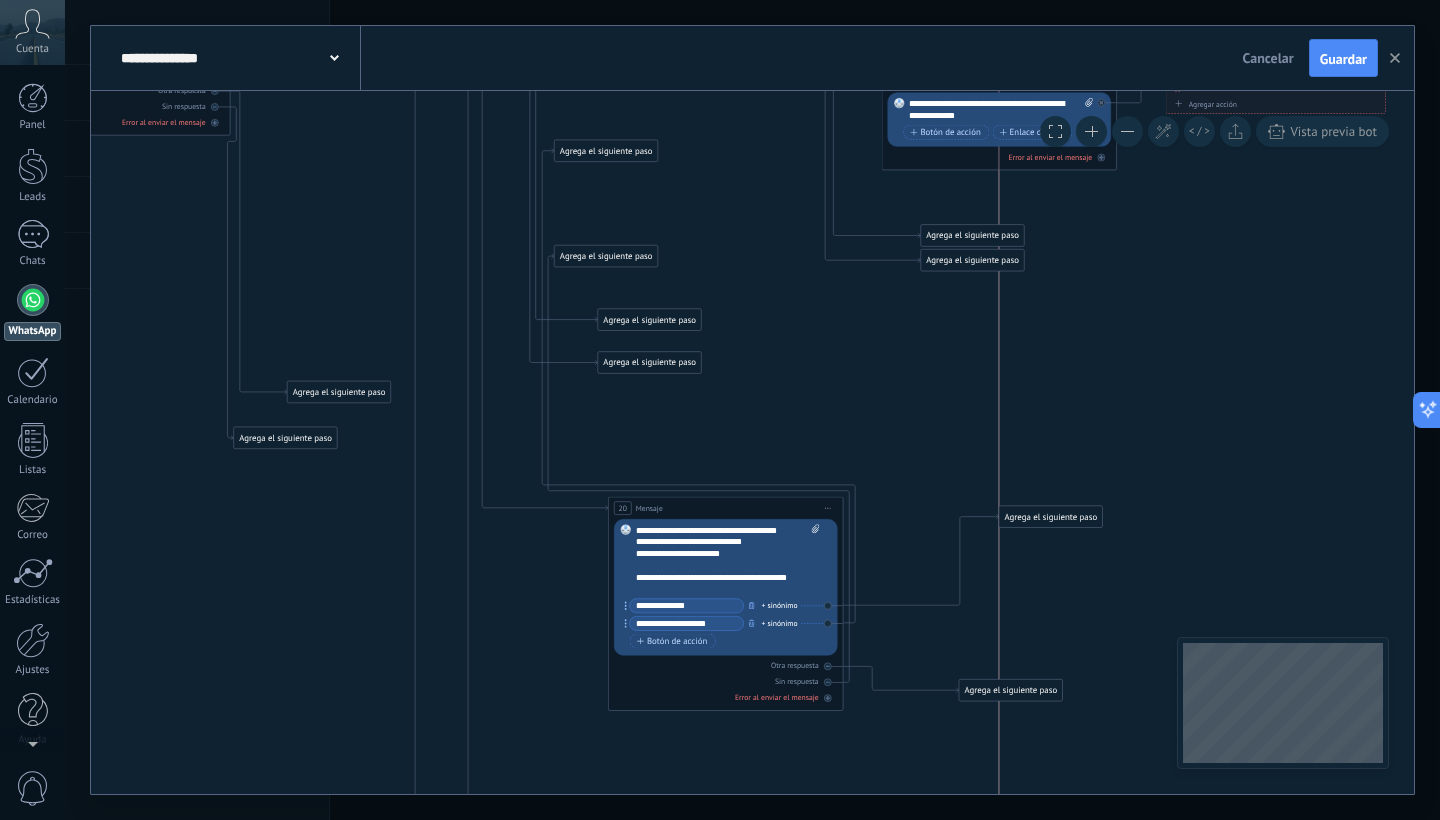 drag, startPoint x: 572, startPoint y: 119, endPoint x: 1015, endPoint y: 516, distance: 594.8596 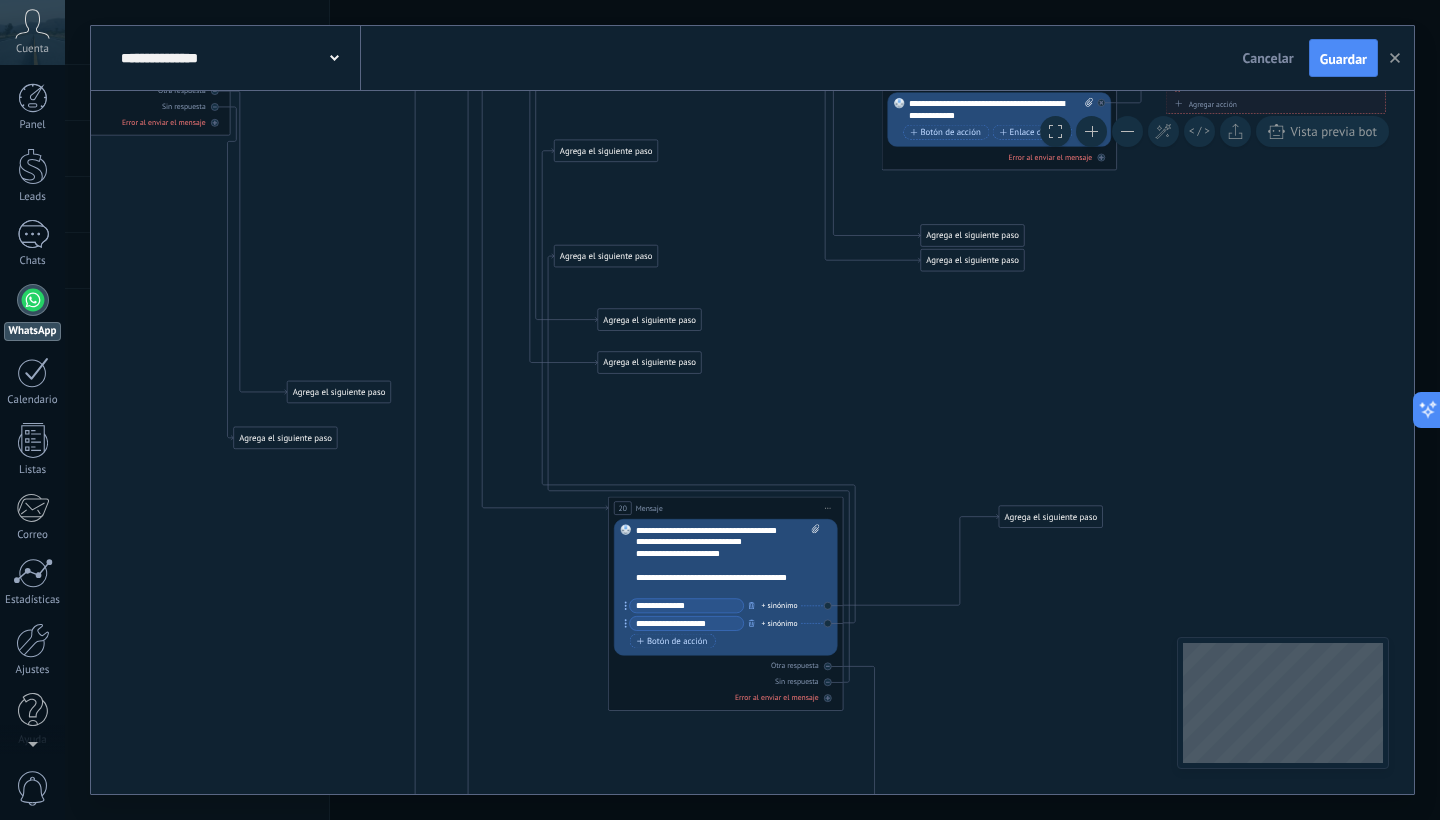 drag, startPoint x: 1004, startPoint y: 683, endPoint x: 1014, endPoint y: 803, distance: 120.41595 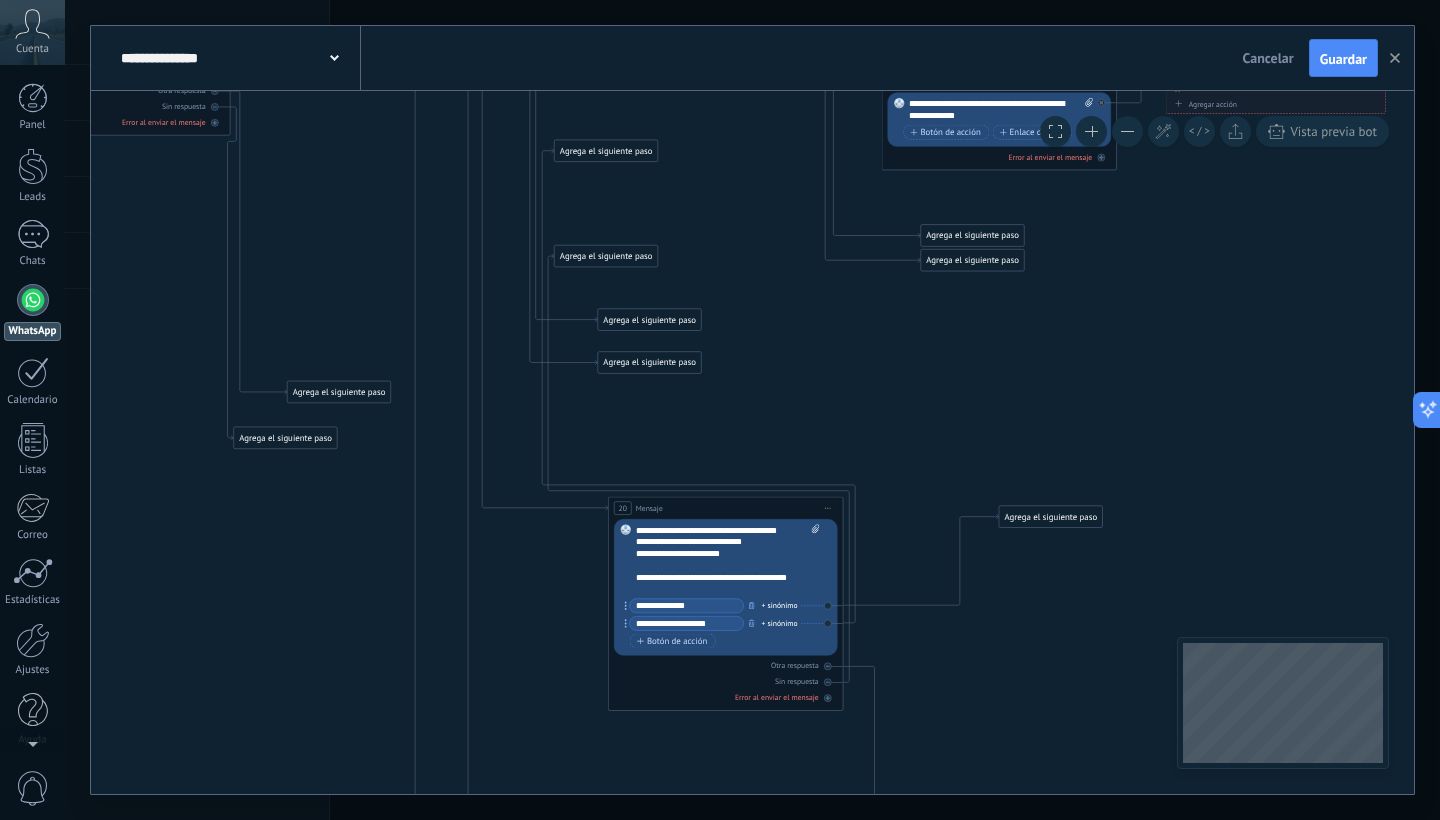 click on "**********" at bounding box center [752, 410] 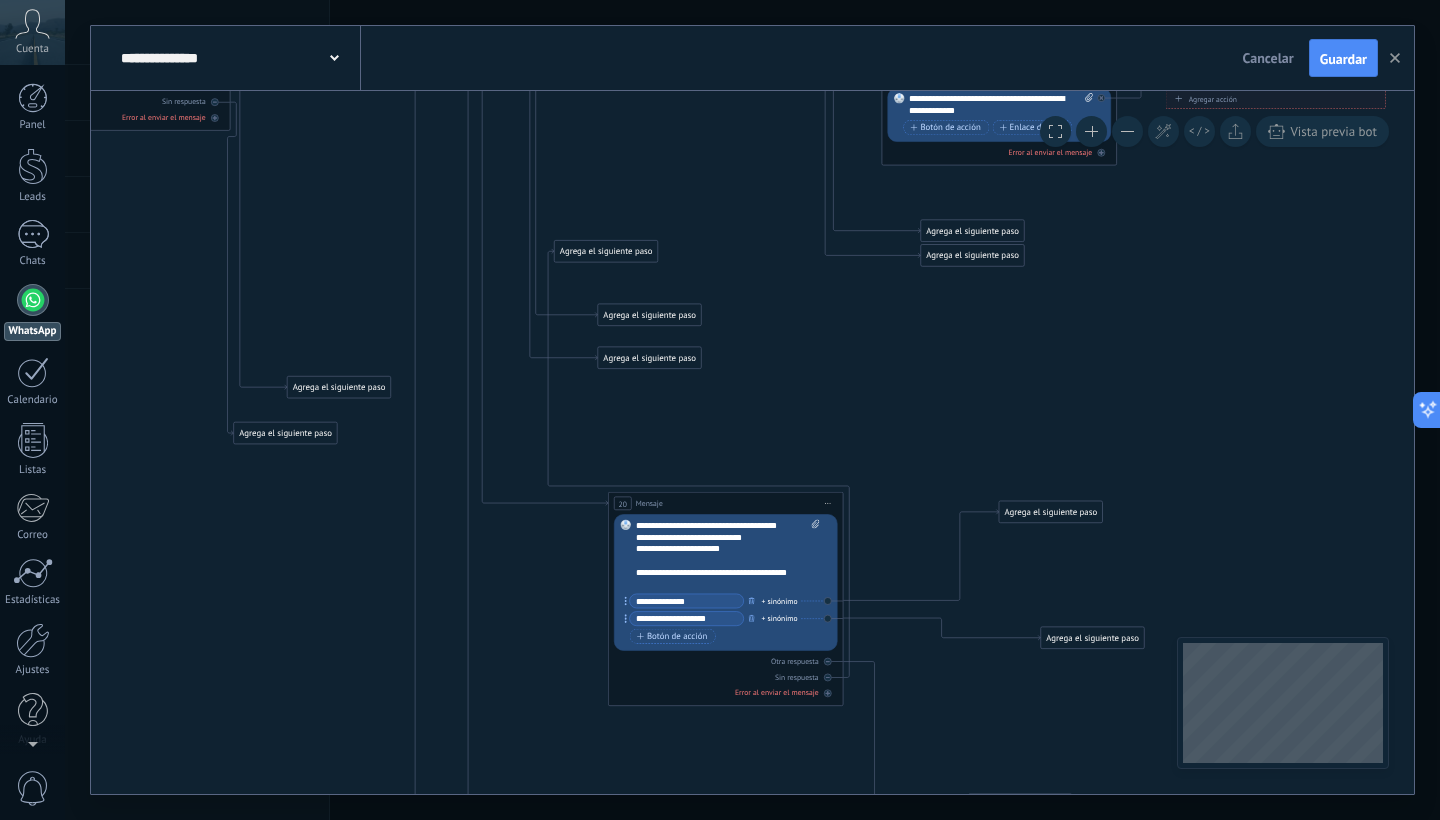 drag, startPoint x: 571, startPoint y: 146, endPoint x: 1057, endPoint y: 639, distance: 692.2752 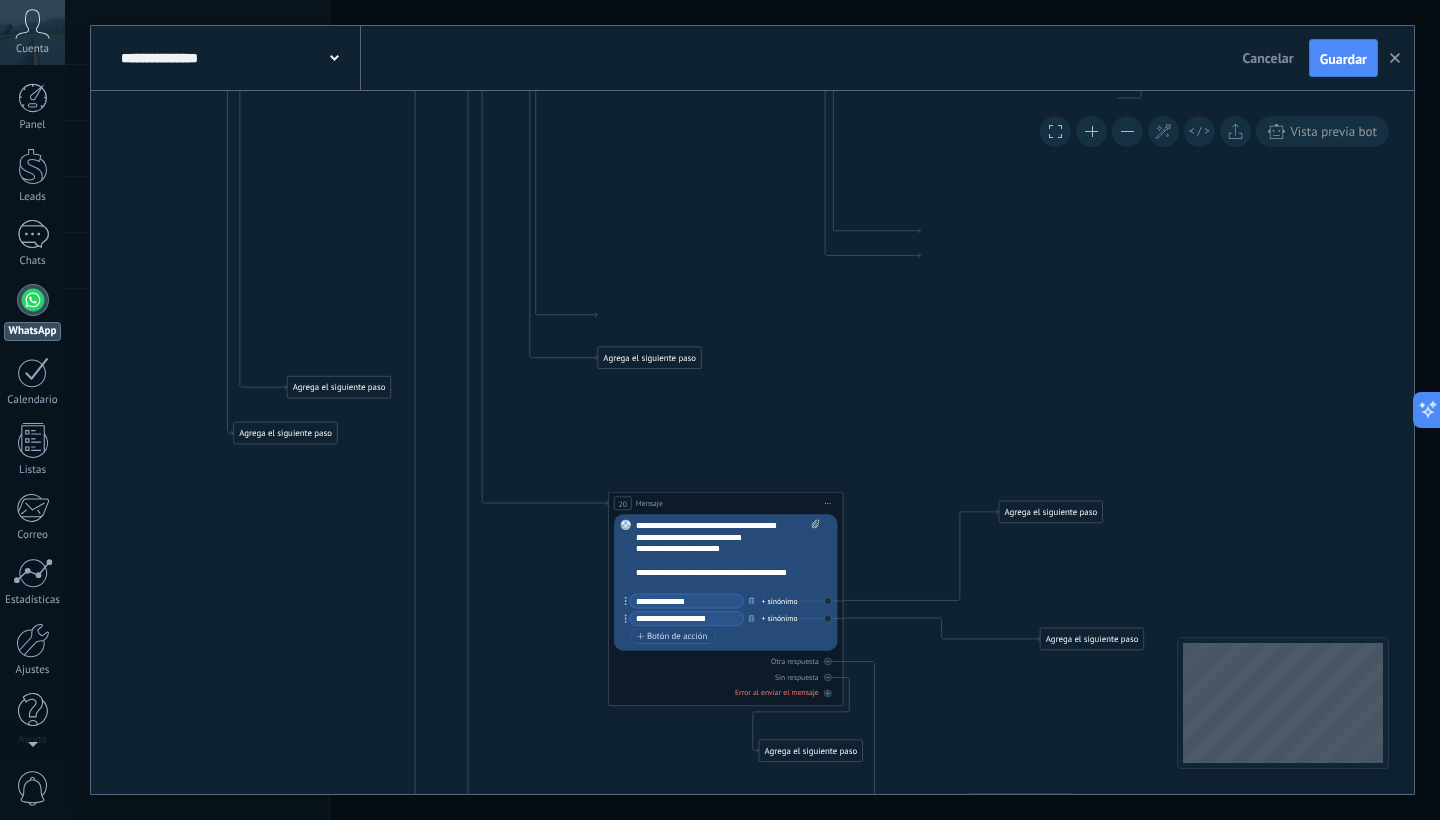 drag, startPoint x: 605, startPoint y: 255, endPoint x: 813, endPoint y: 756, distance: 542.462 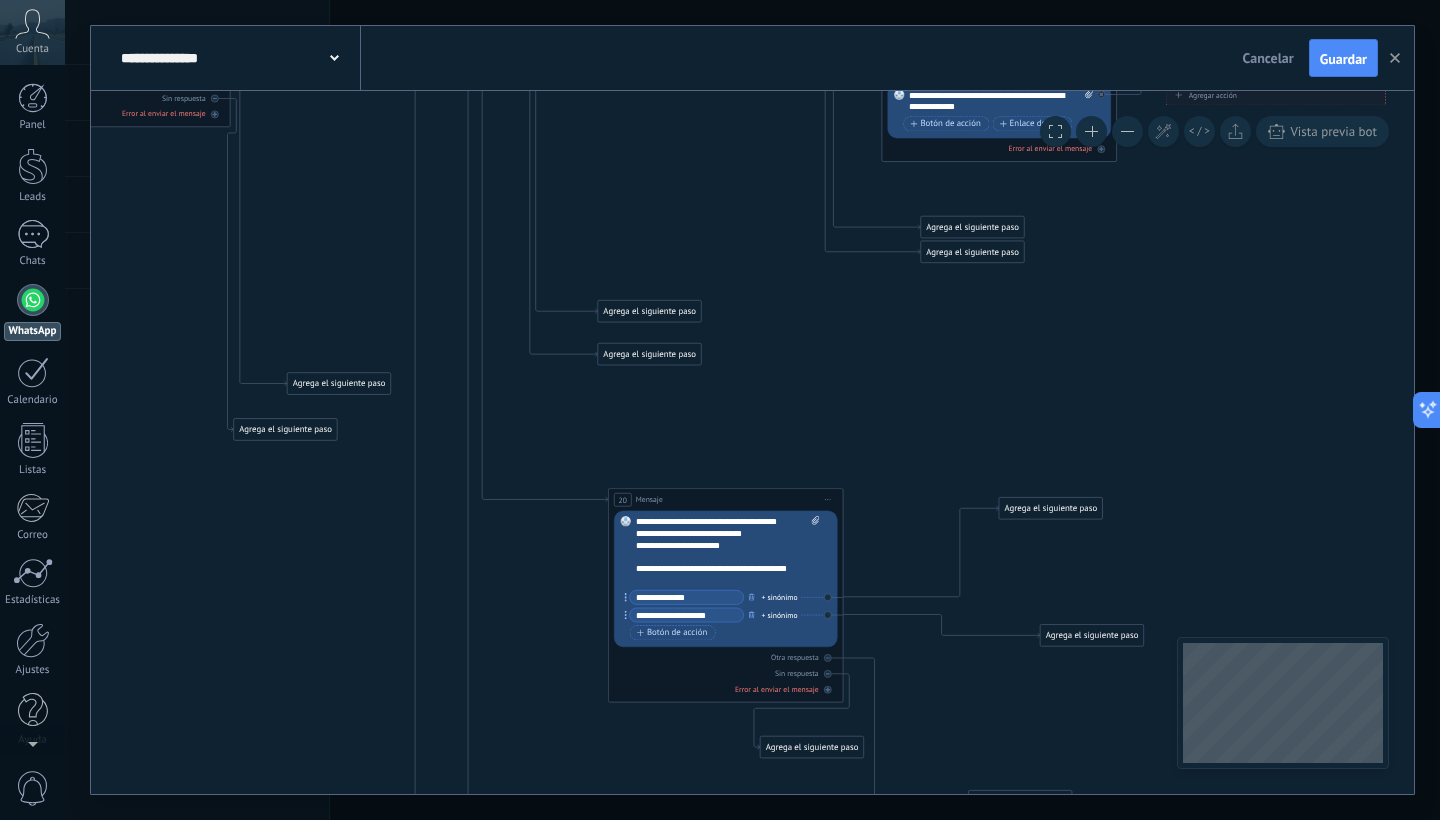 click on "Agrega el siguiente paso" at bounding box center [1050, 508] 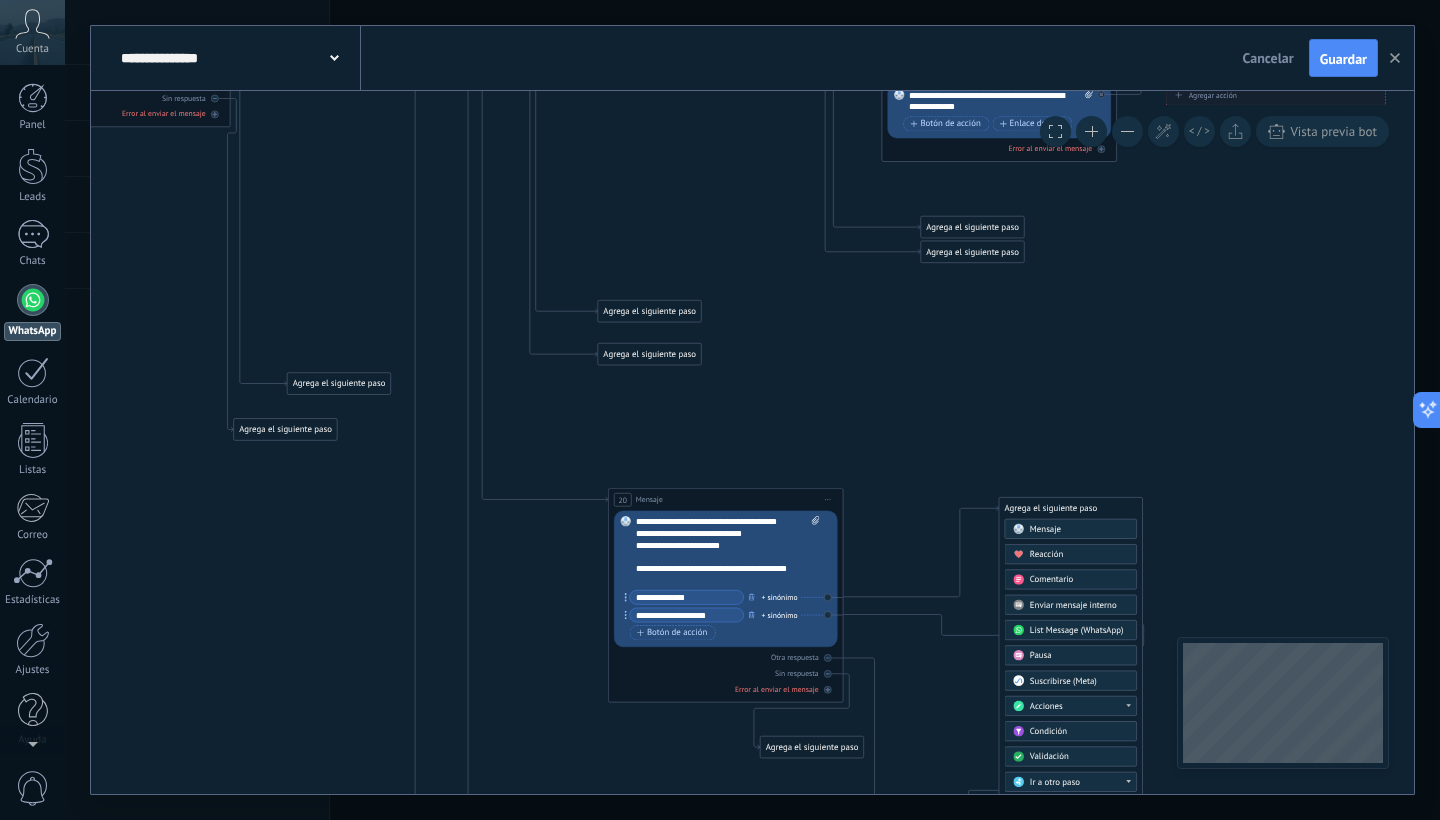 click 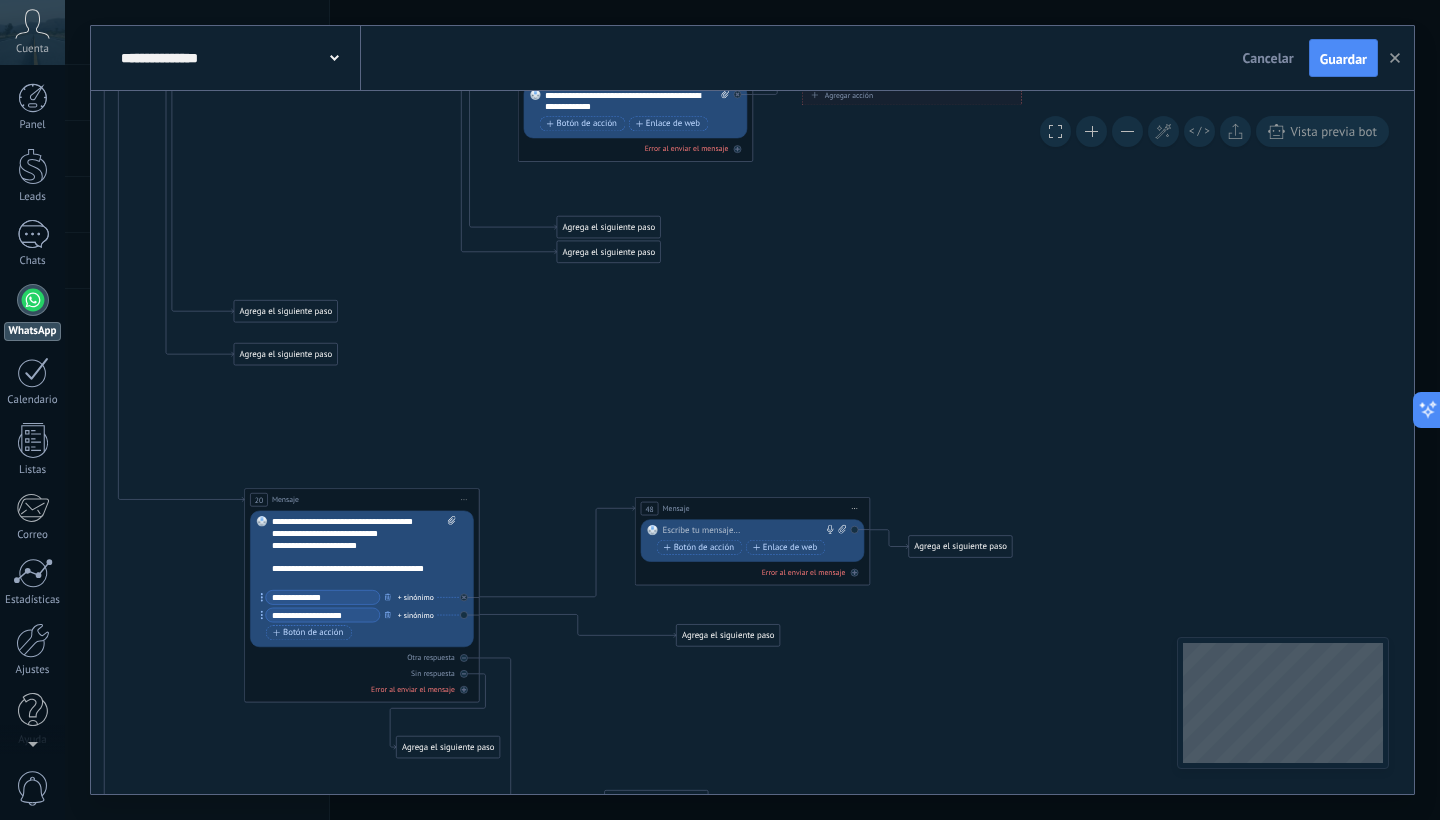 click at bounding box center (749, 531) 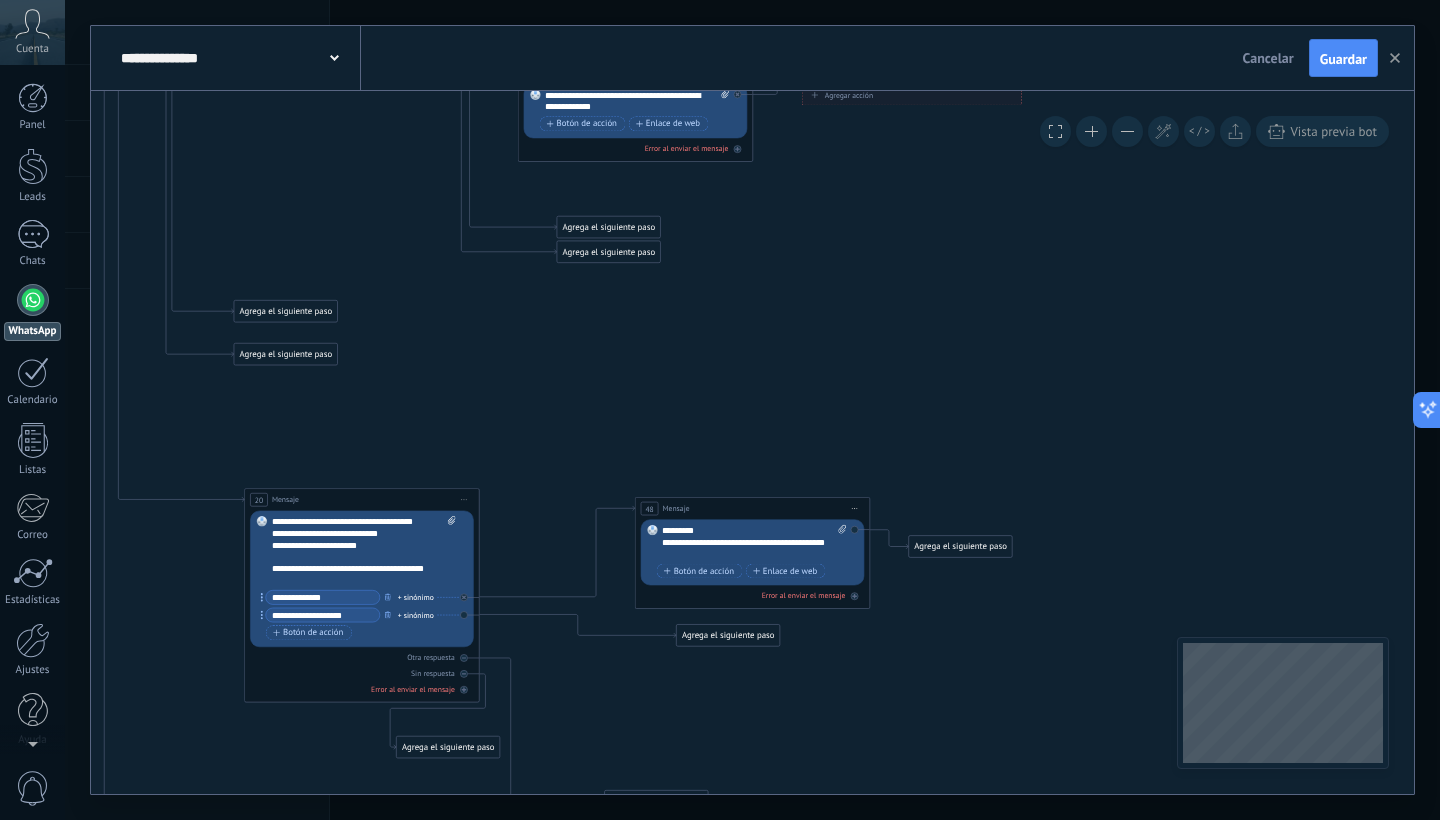 click on "Agrega el siguiente paso" at bounding box center (960, 546) 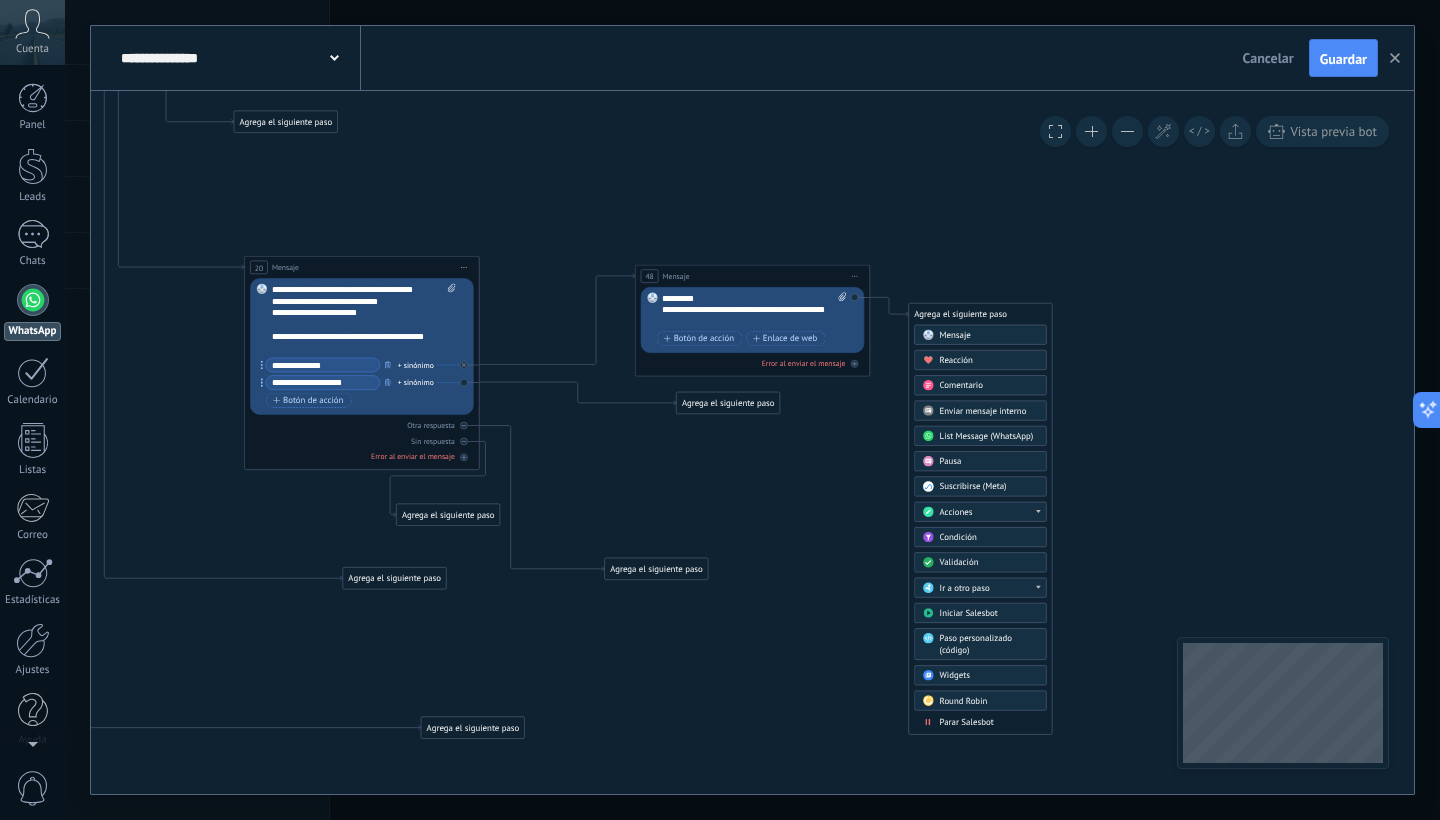 click on "Parar Salesbot" at bounding box center (967, 721) 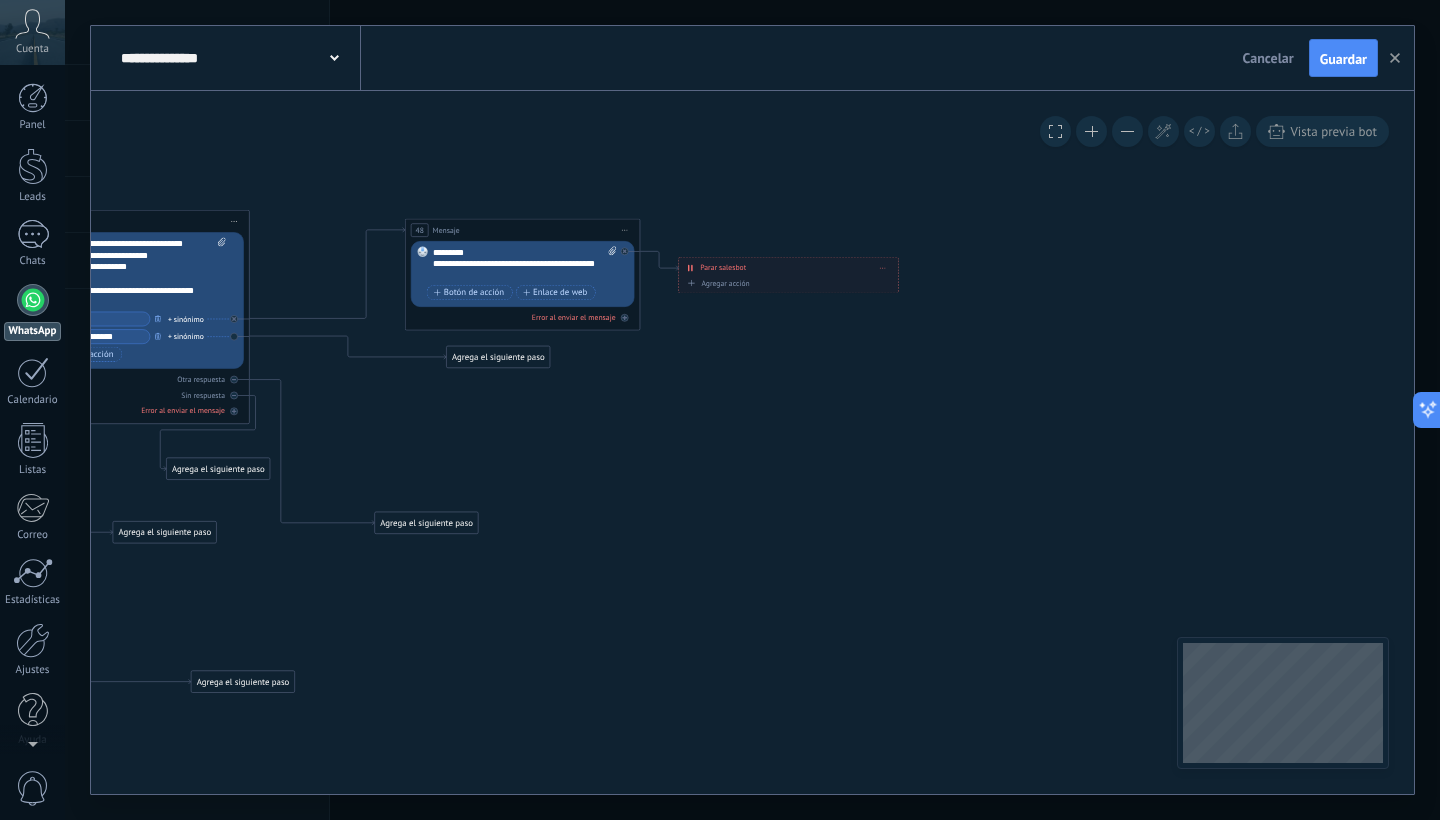 drag, startPoint x: 765, startPoint y: 340, endPoint x: 811, endPoint y: 297, distance: 62.968246 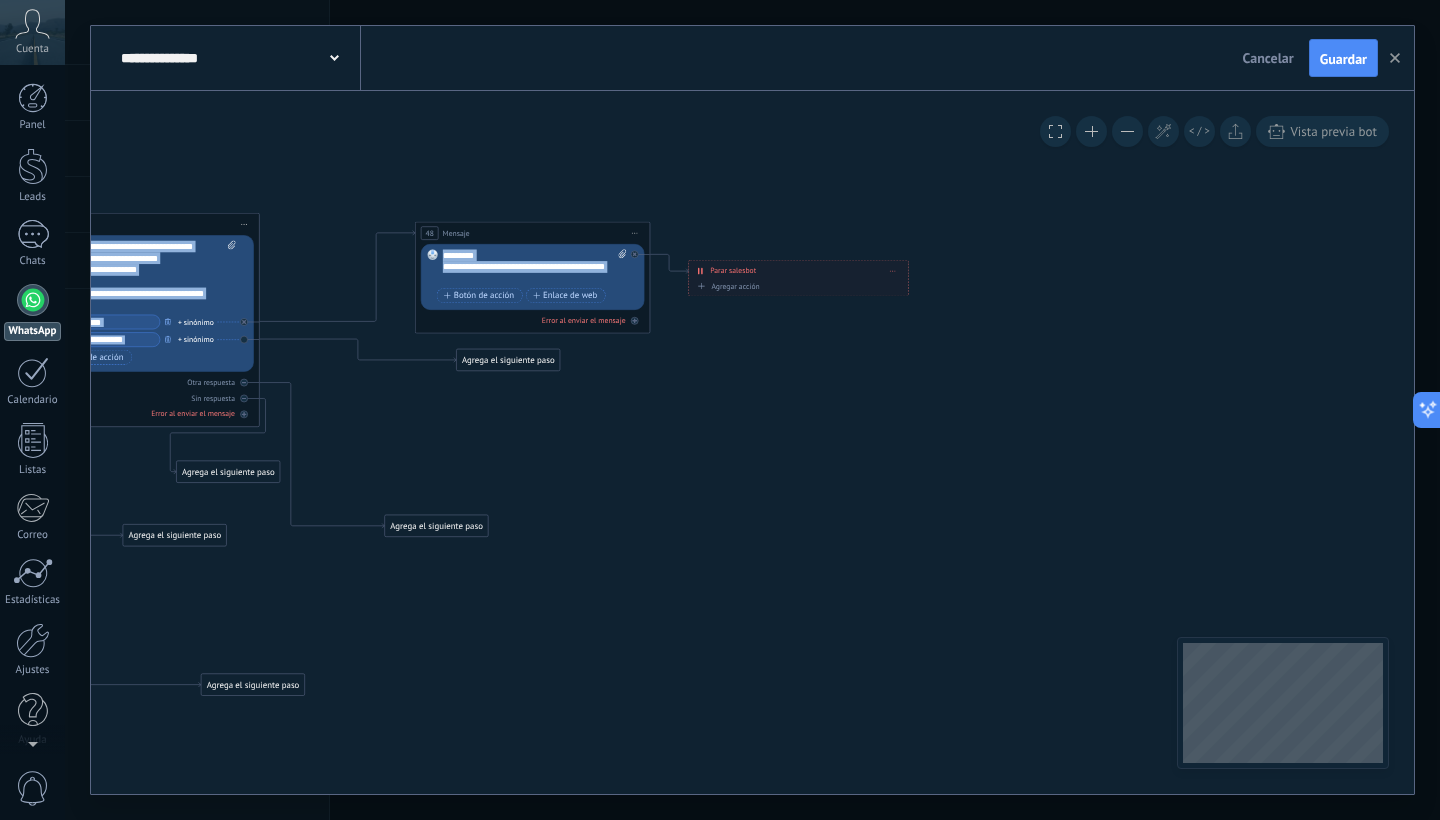 drag, startPoint x: 812, startPoint y: 283, endPoint x: 819, endPoint y: 140, distance: 143.17122 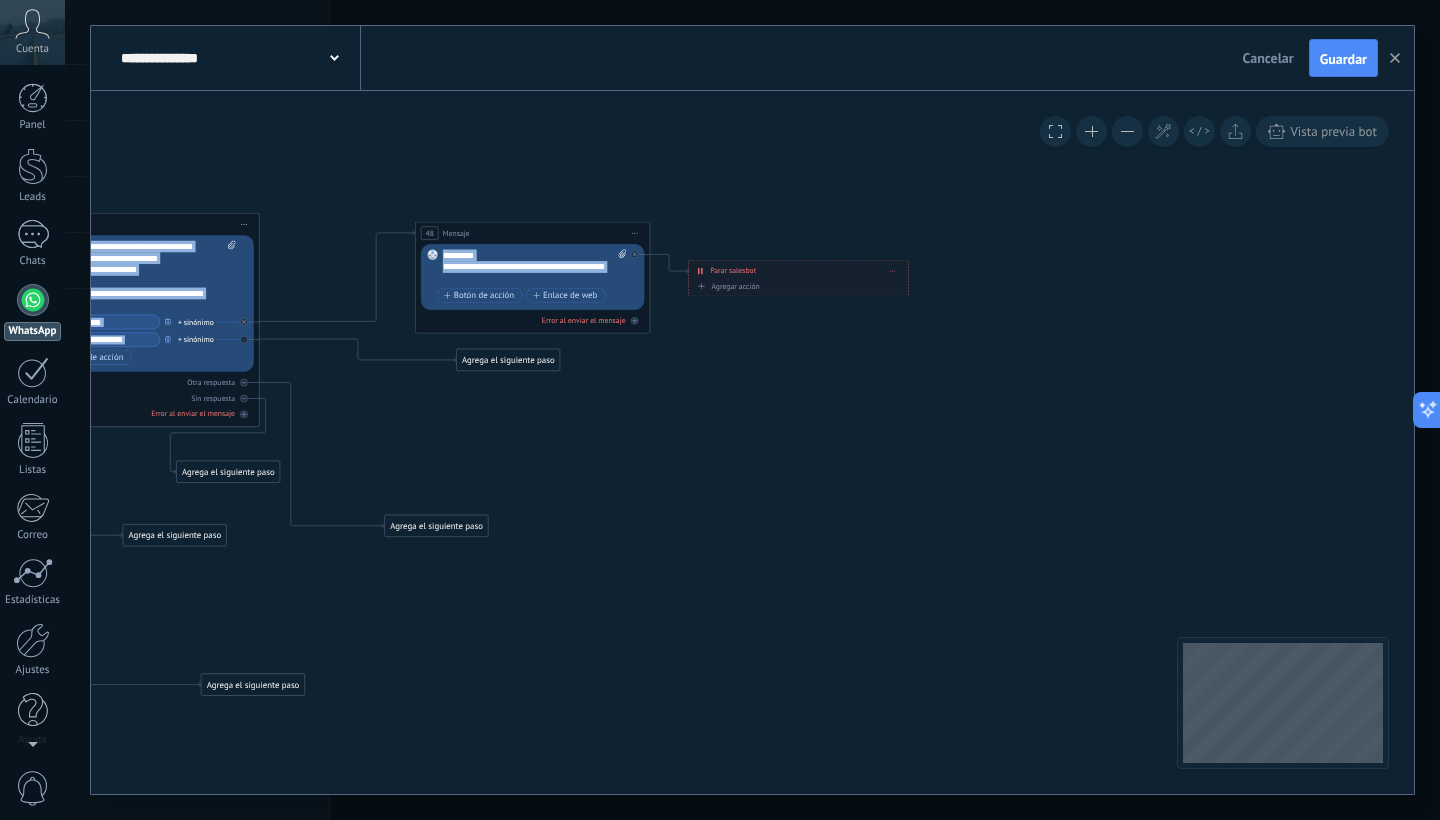 click on "**********" at bounding box center [-1294, -802] 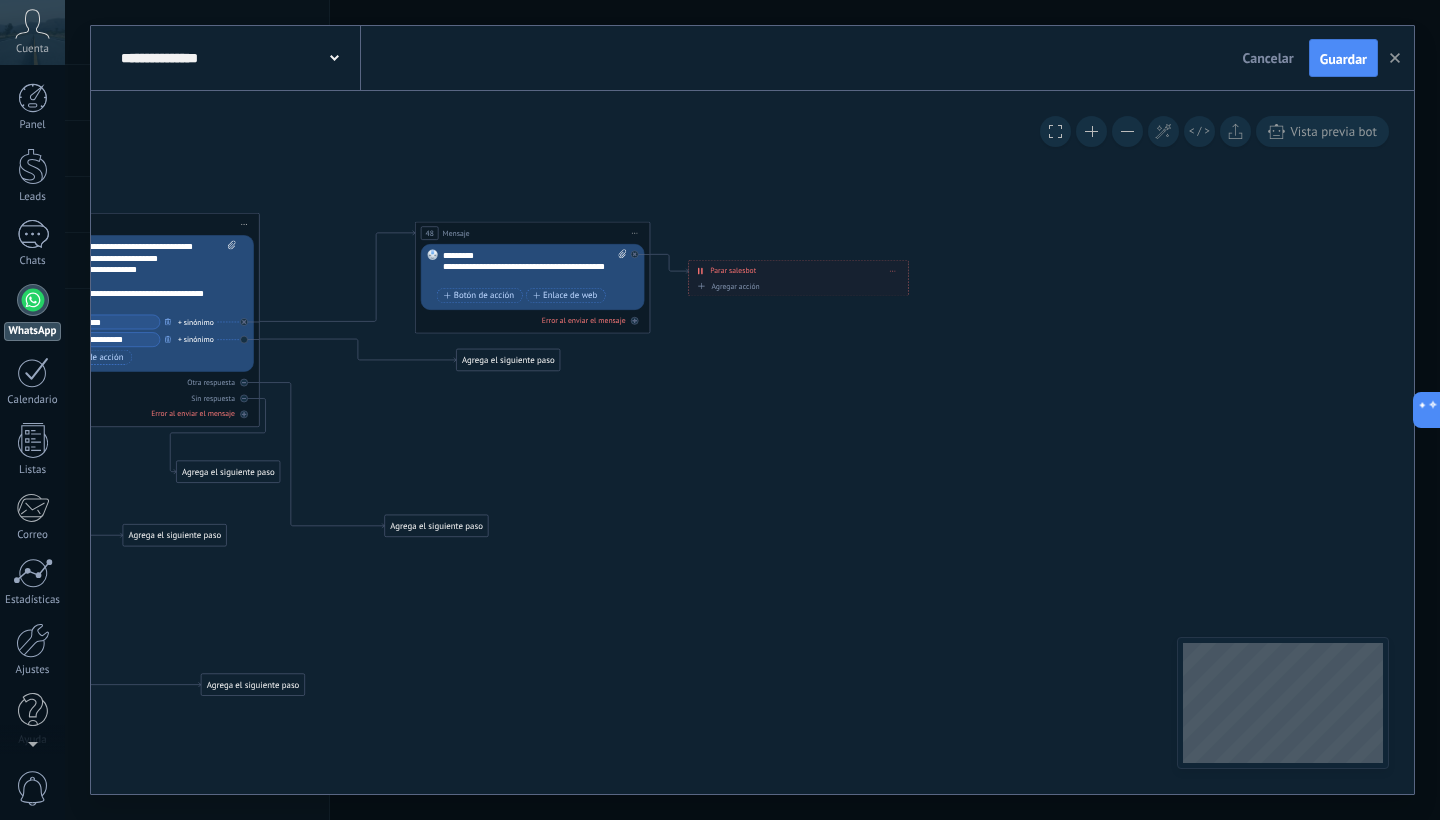 click 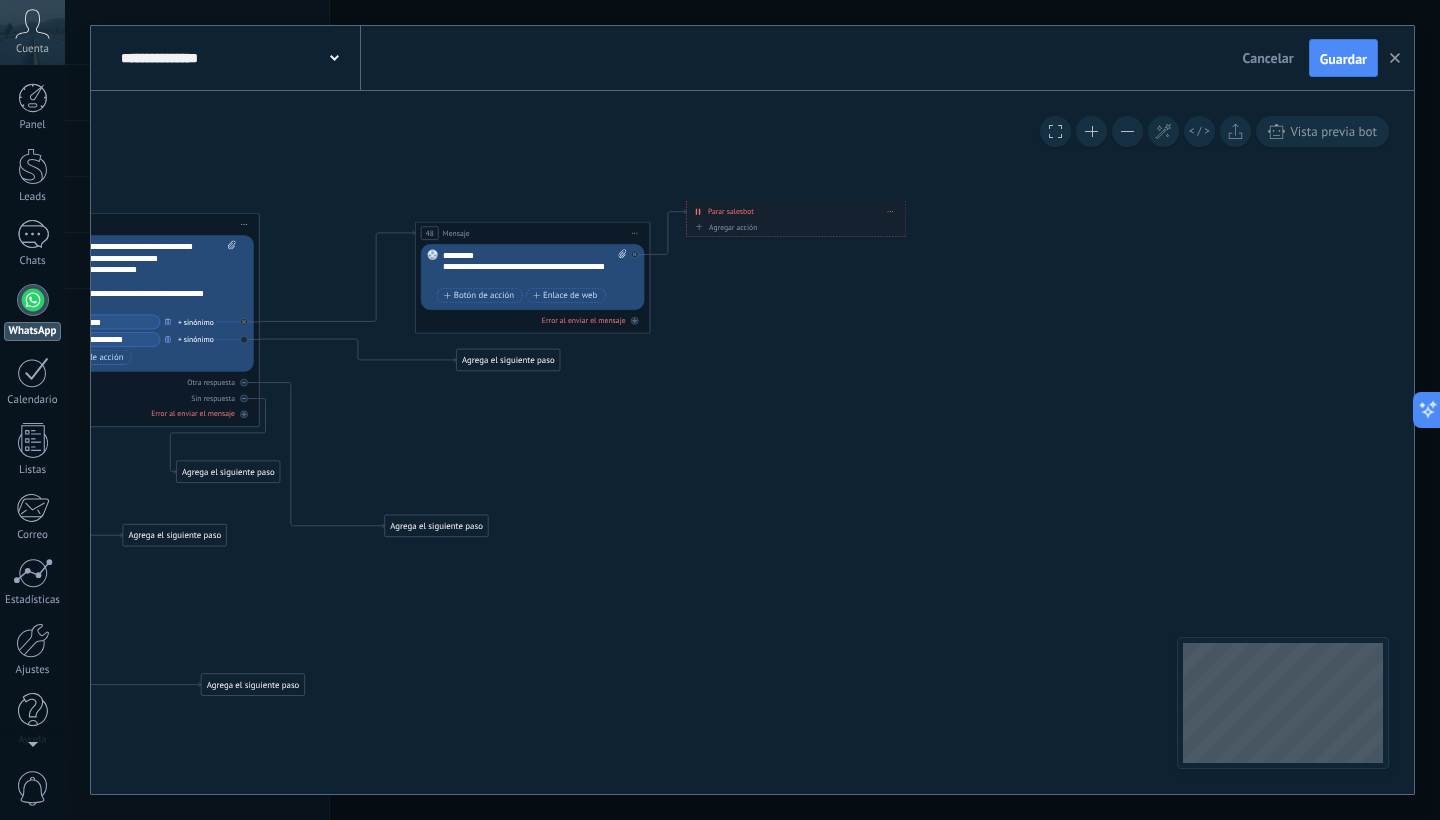 drag, startPoint x: 793, startPoint y: 281, endPoint x: 789, endPoint y: 207, distance: 74.10803 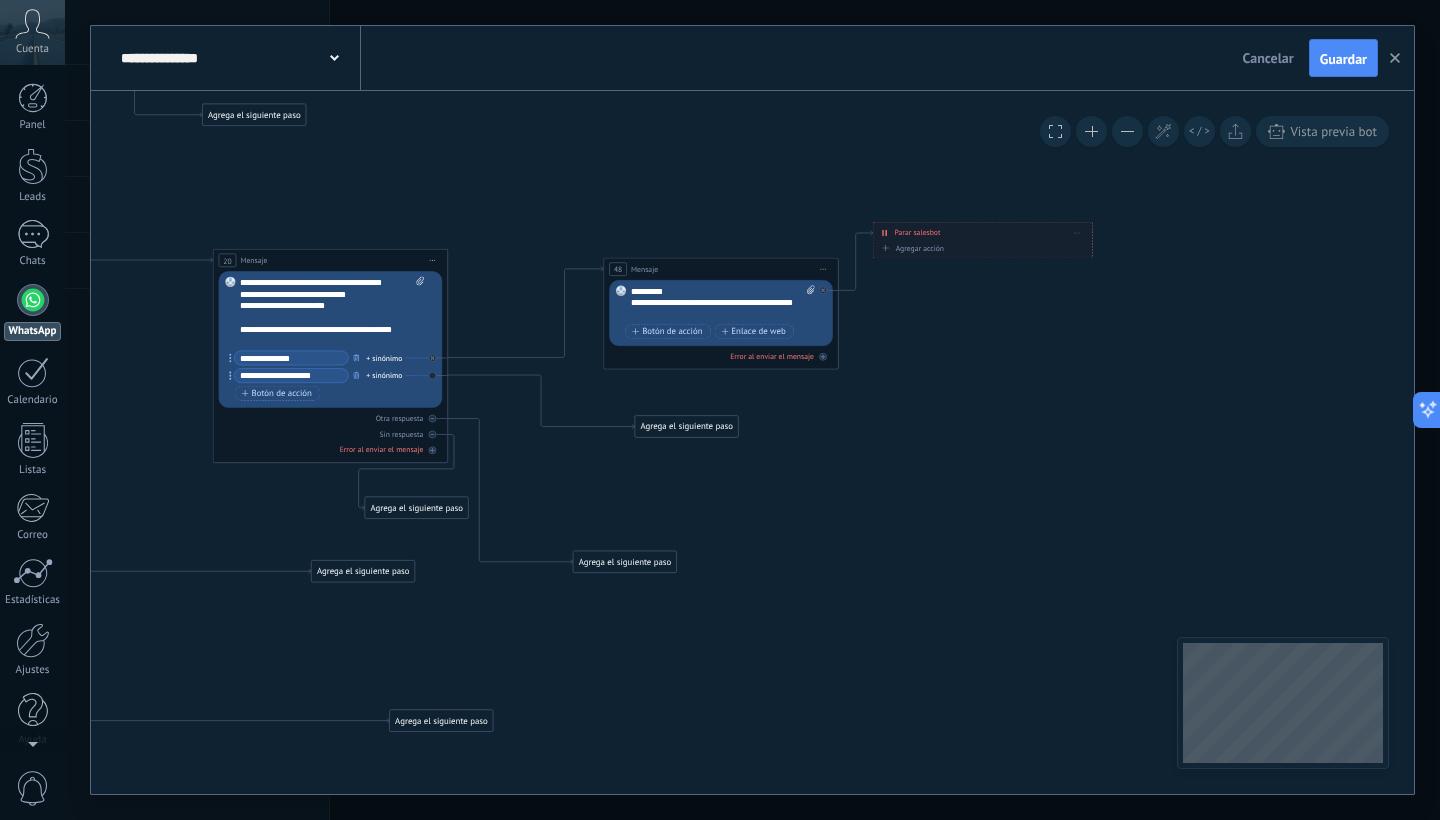 drag, startPoint x: 685, startPoint y: 399, endPoint x: 675, endPoint y: 430, distance: 32.572994 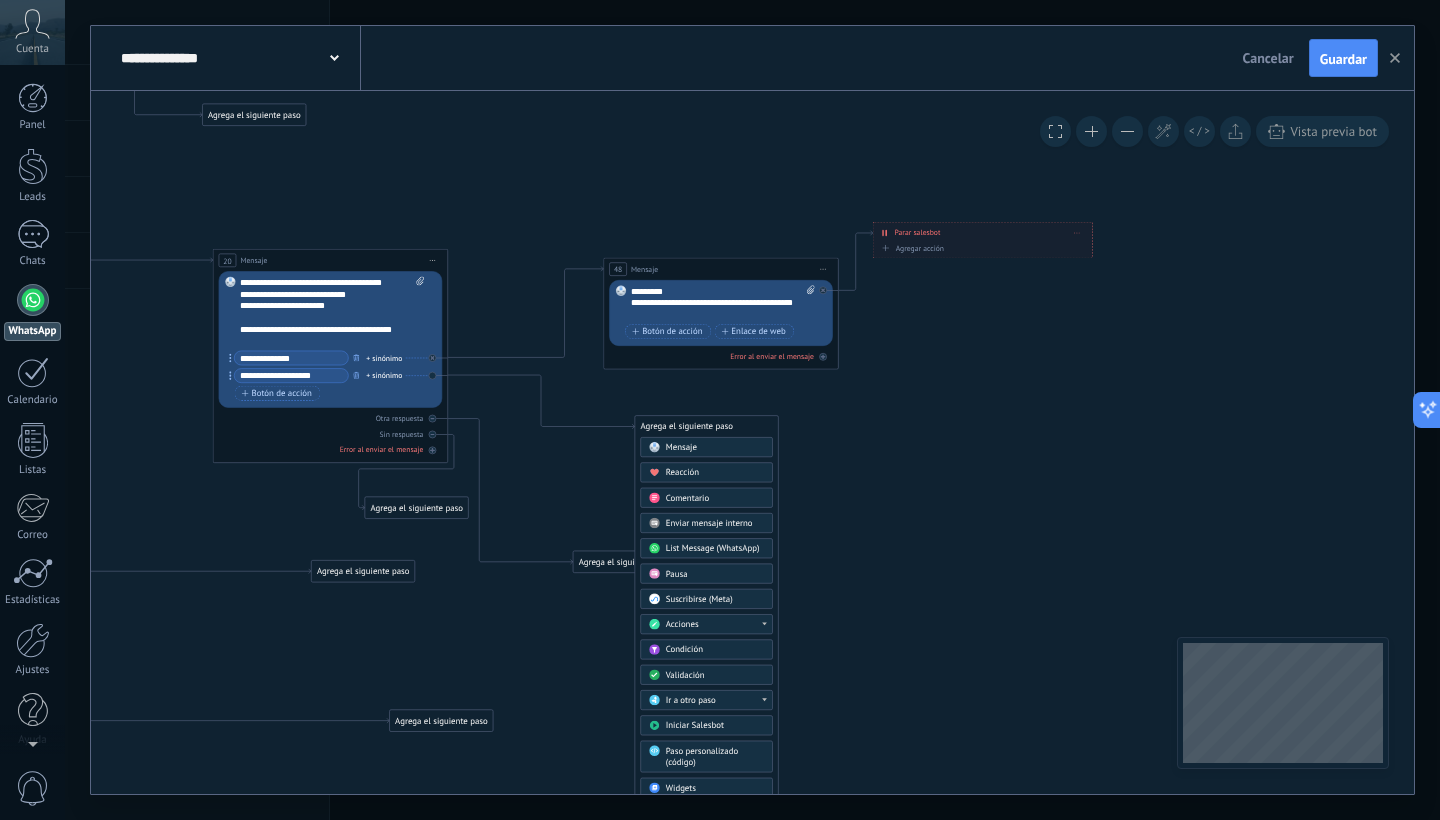 click on "Mensaje" at bounding box center [681, 447] 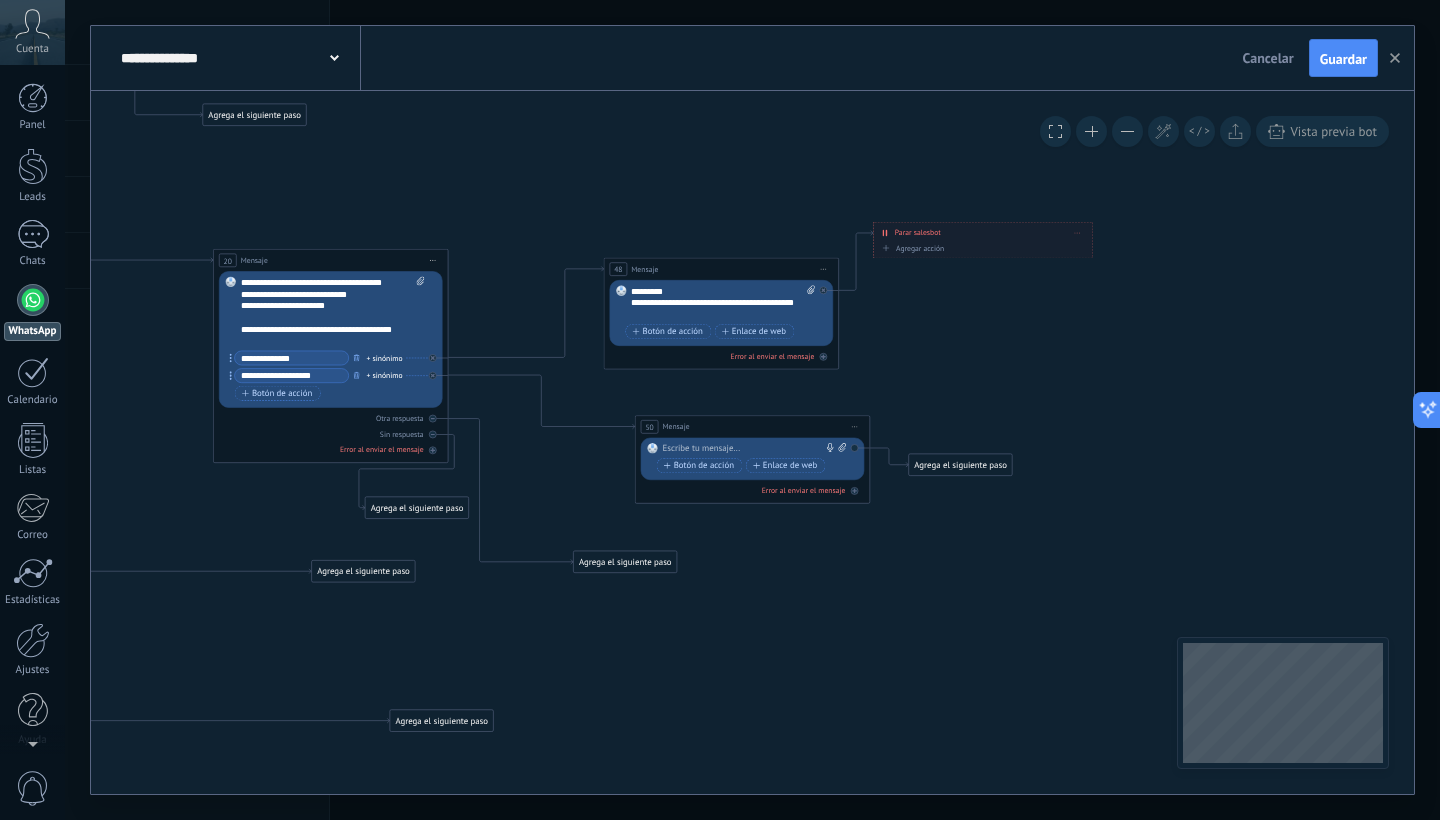 click at bounding box center (749, 449) 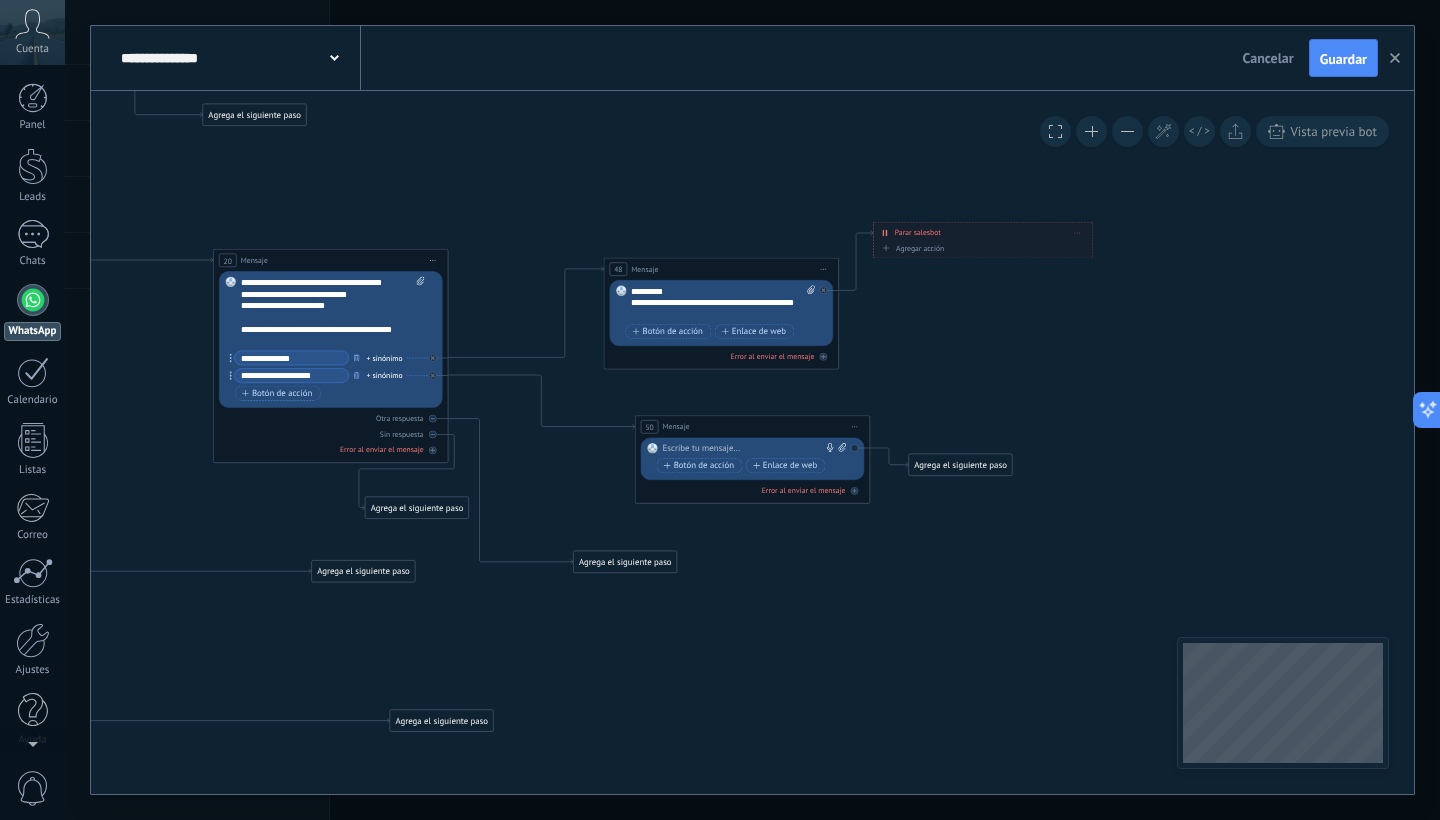 type 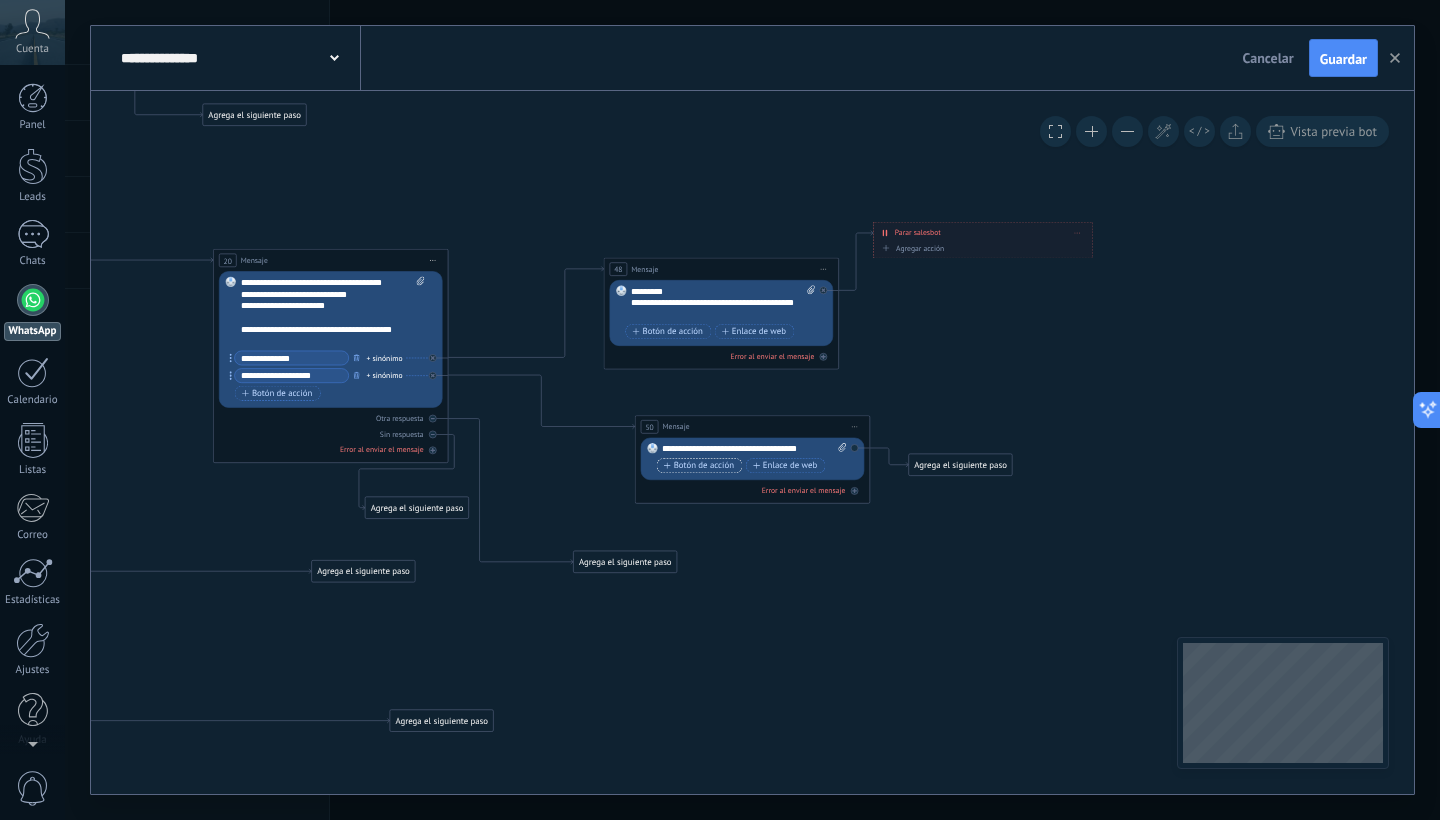click on "Botón de acción" at bounding box center [699, 465] 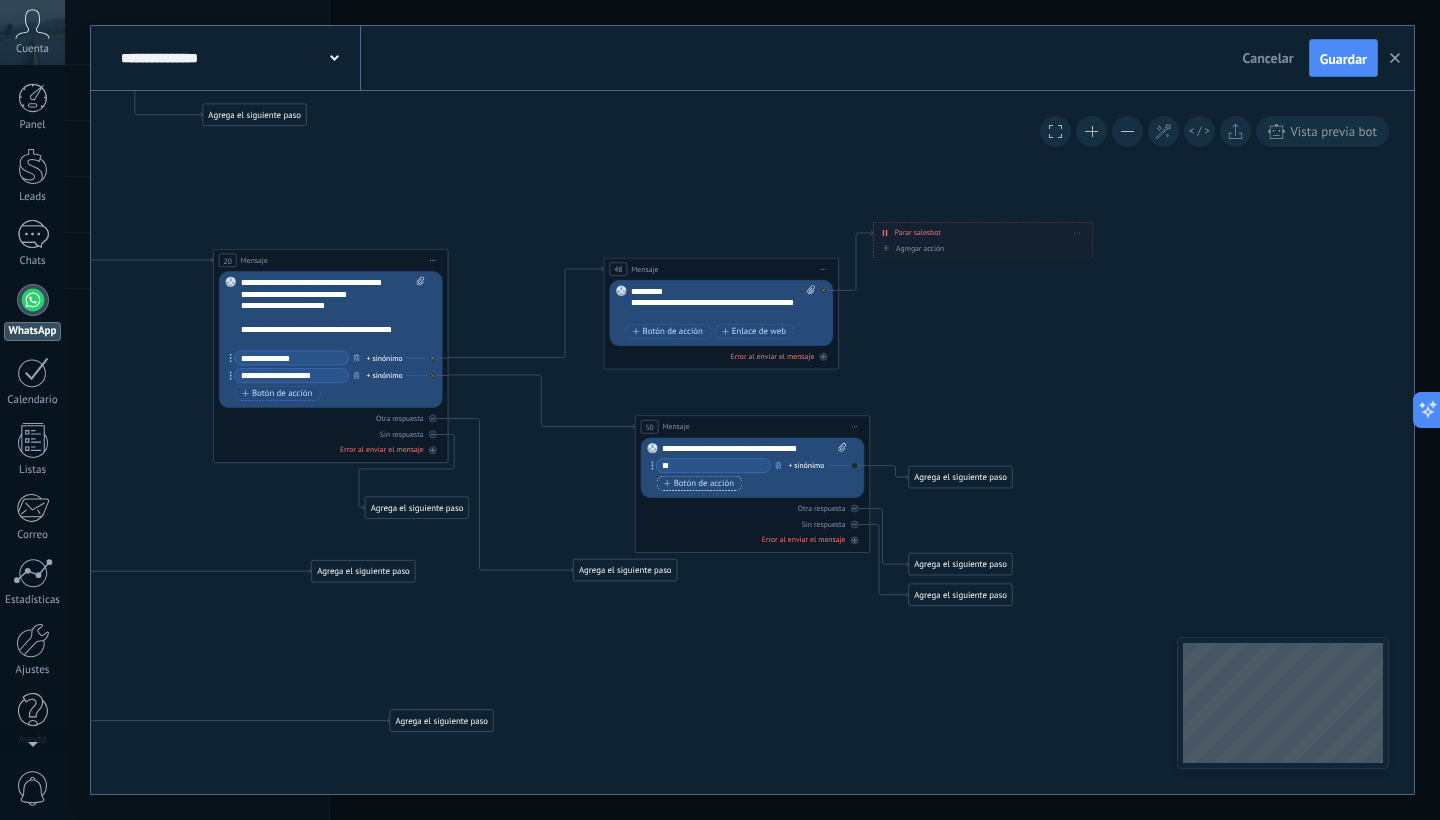 type on "**" 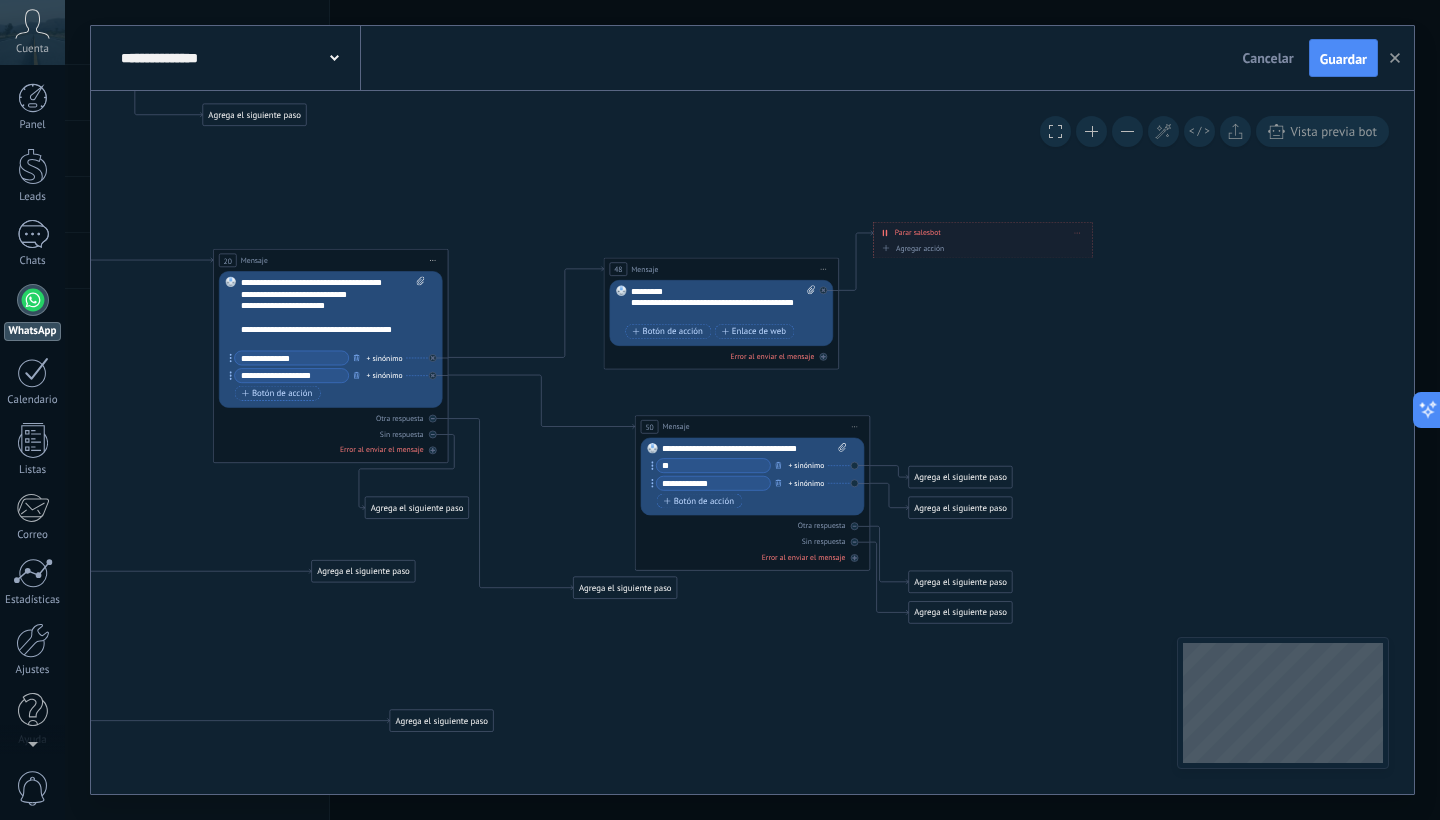 type on "**********" 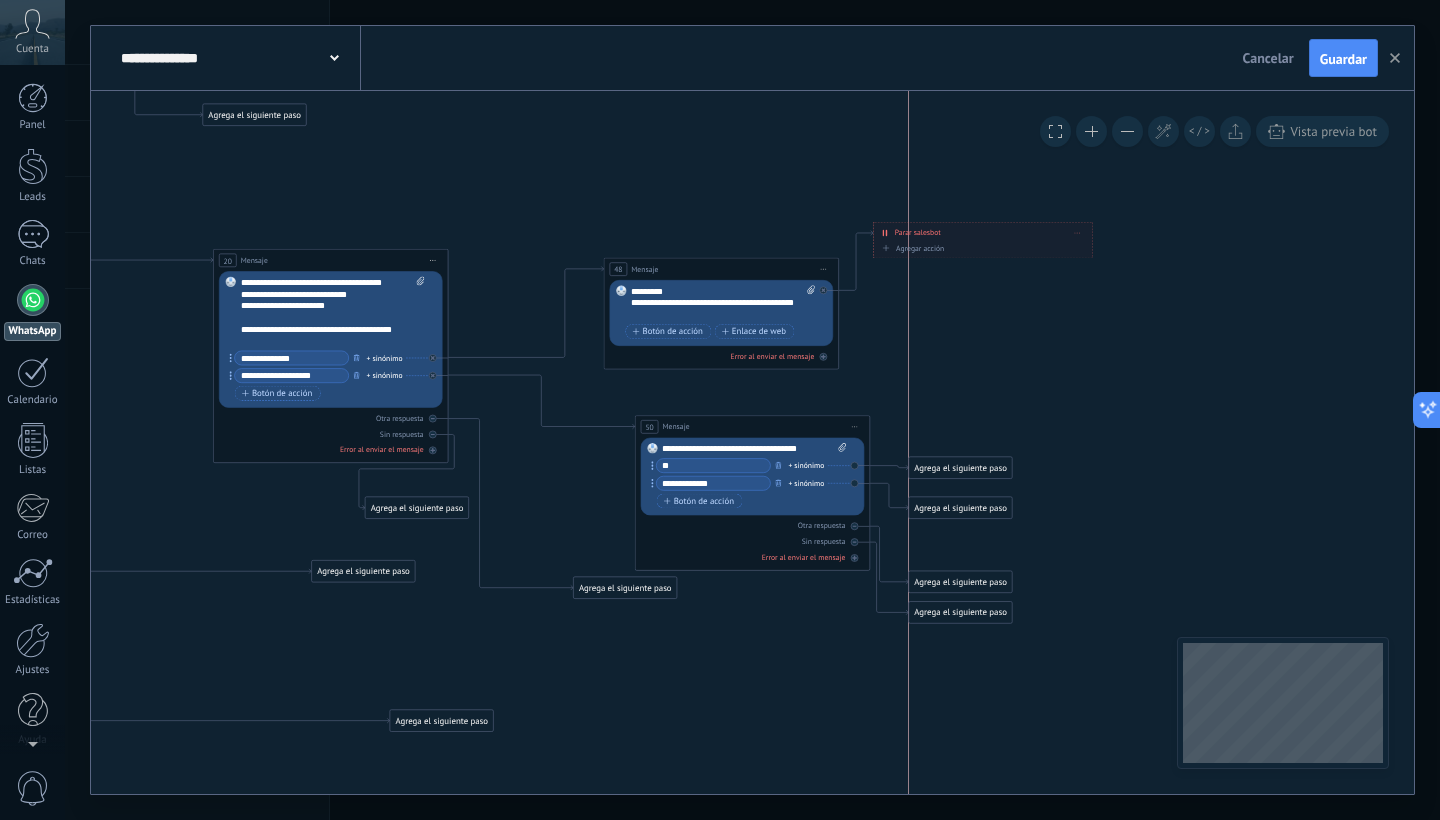 drag, startPoint x: 973, startPoint y: 471, endPoint x: 979, endPoint y: 461, distance: 11.661903 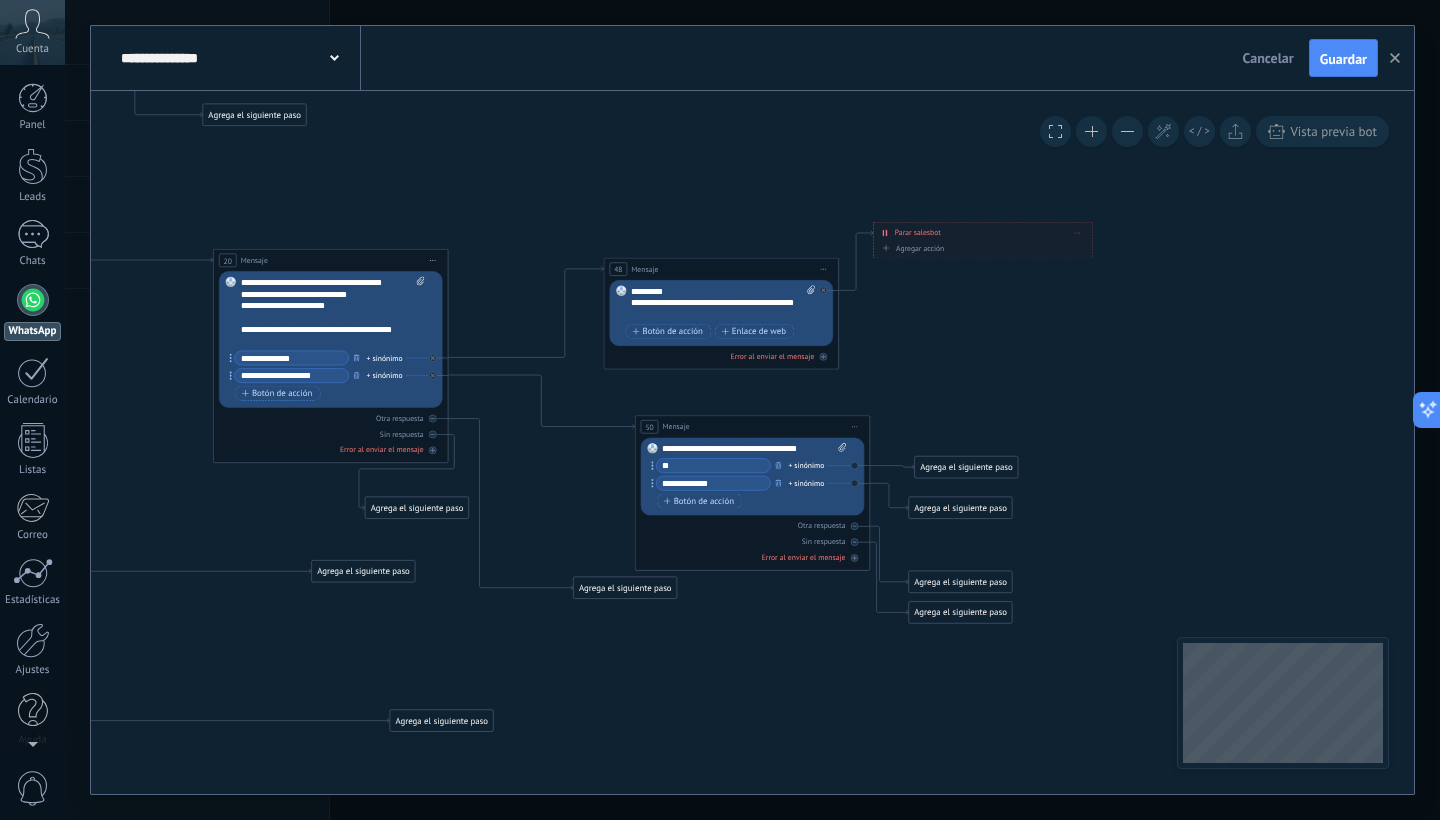 click on "Agrega el siguiente paso" at bounding box center (966, 467) 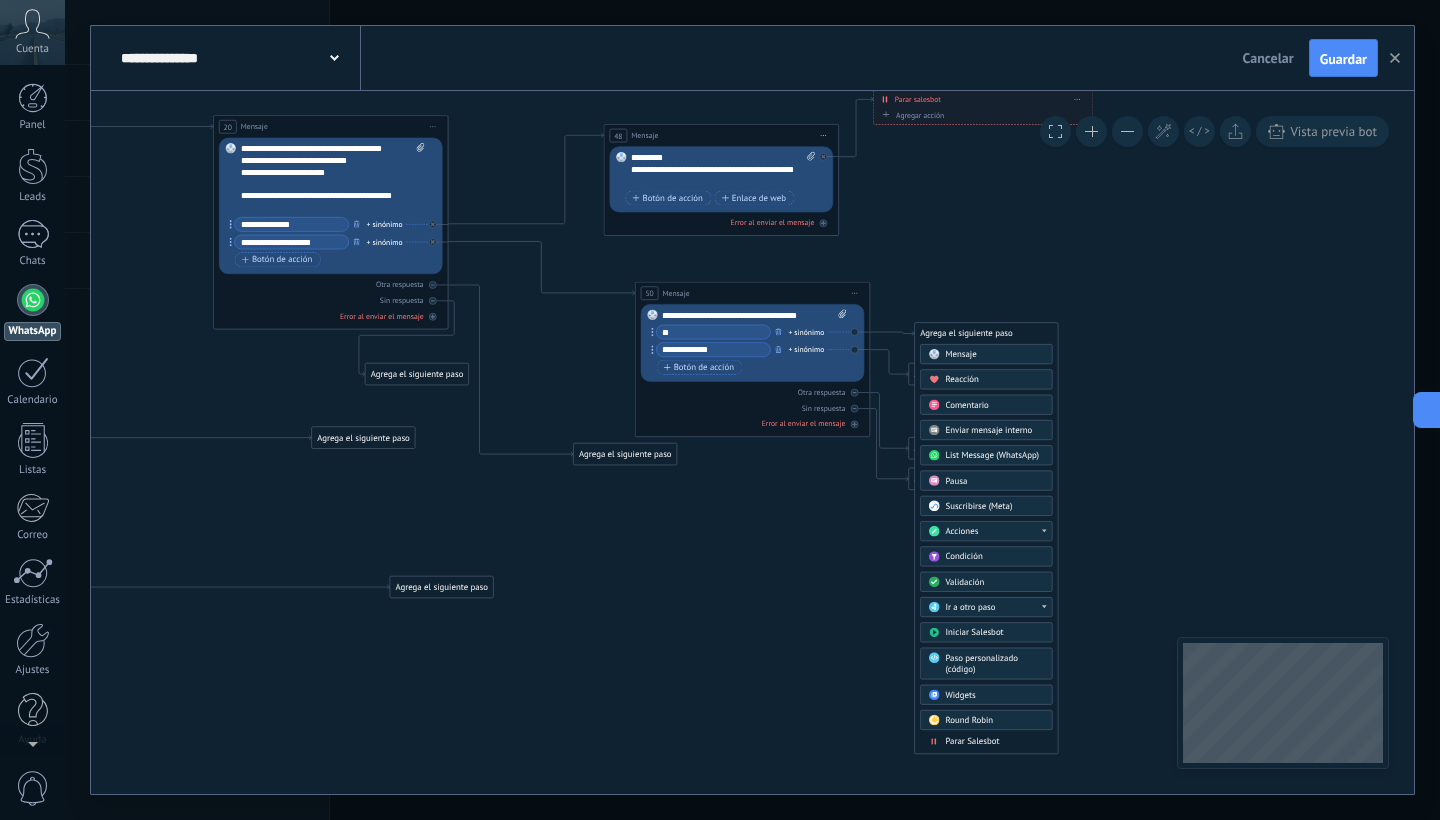 click on "Parar Salesbot" at bounding box center (972, 741) 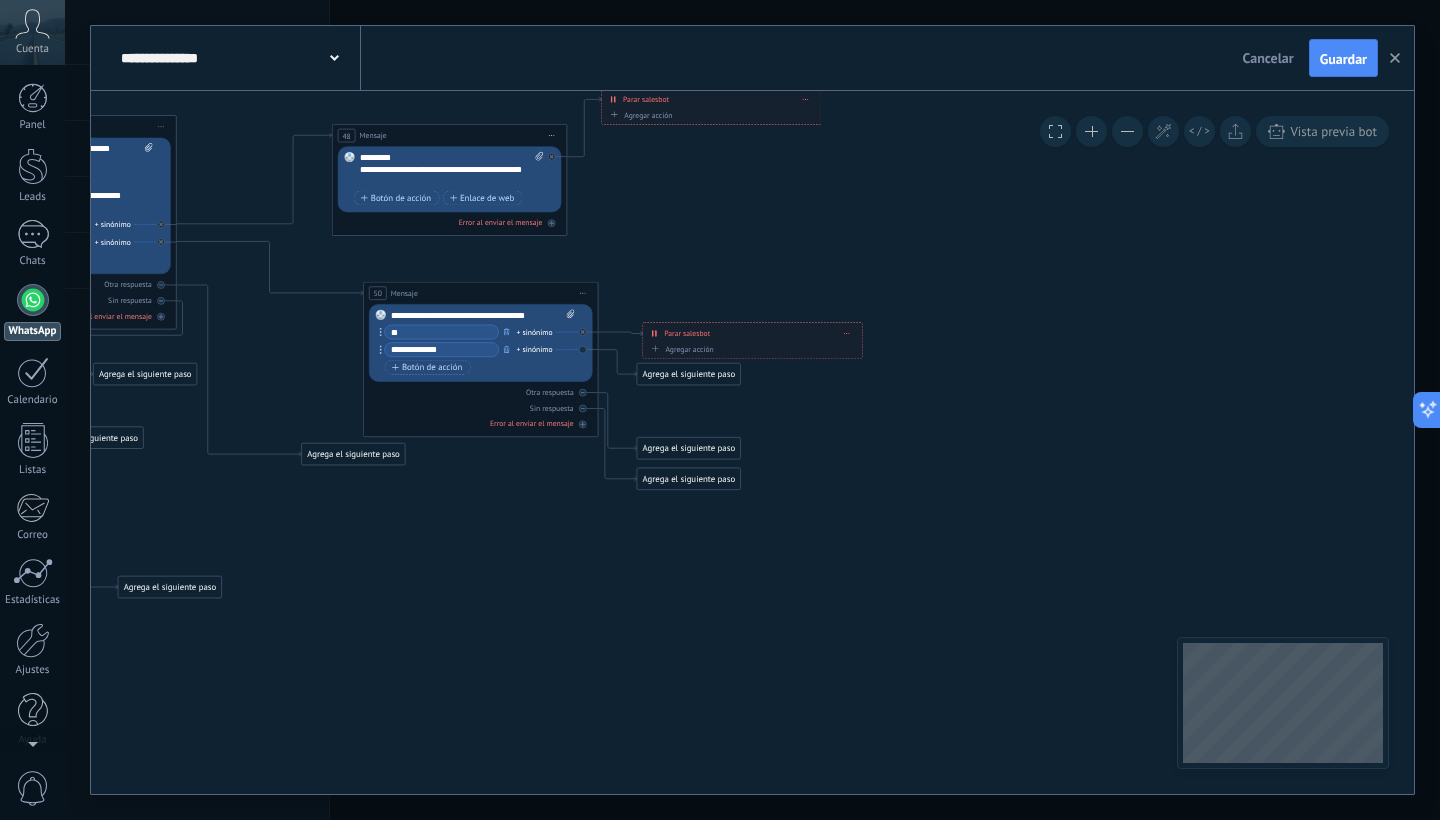 click on "Agrega el siguiente paso" at bounding box center (688, 374) 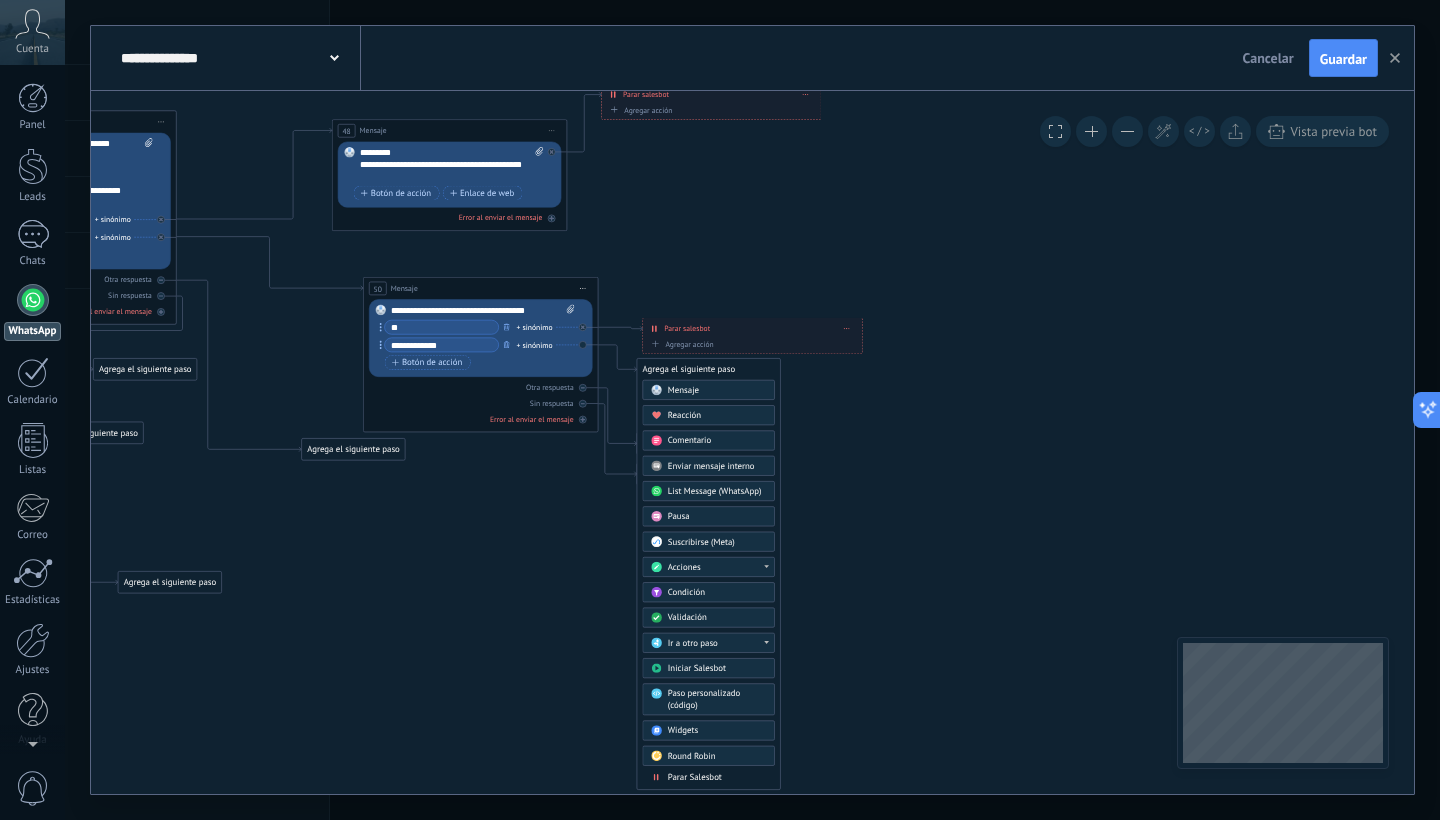 click on "Mensaje" at bounding box center (717, 391) 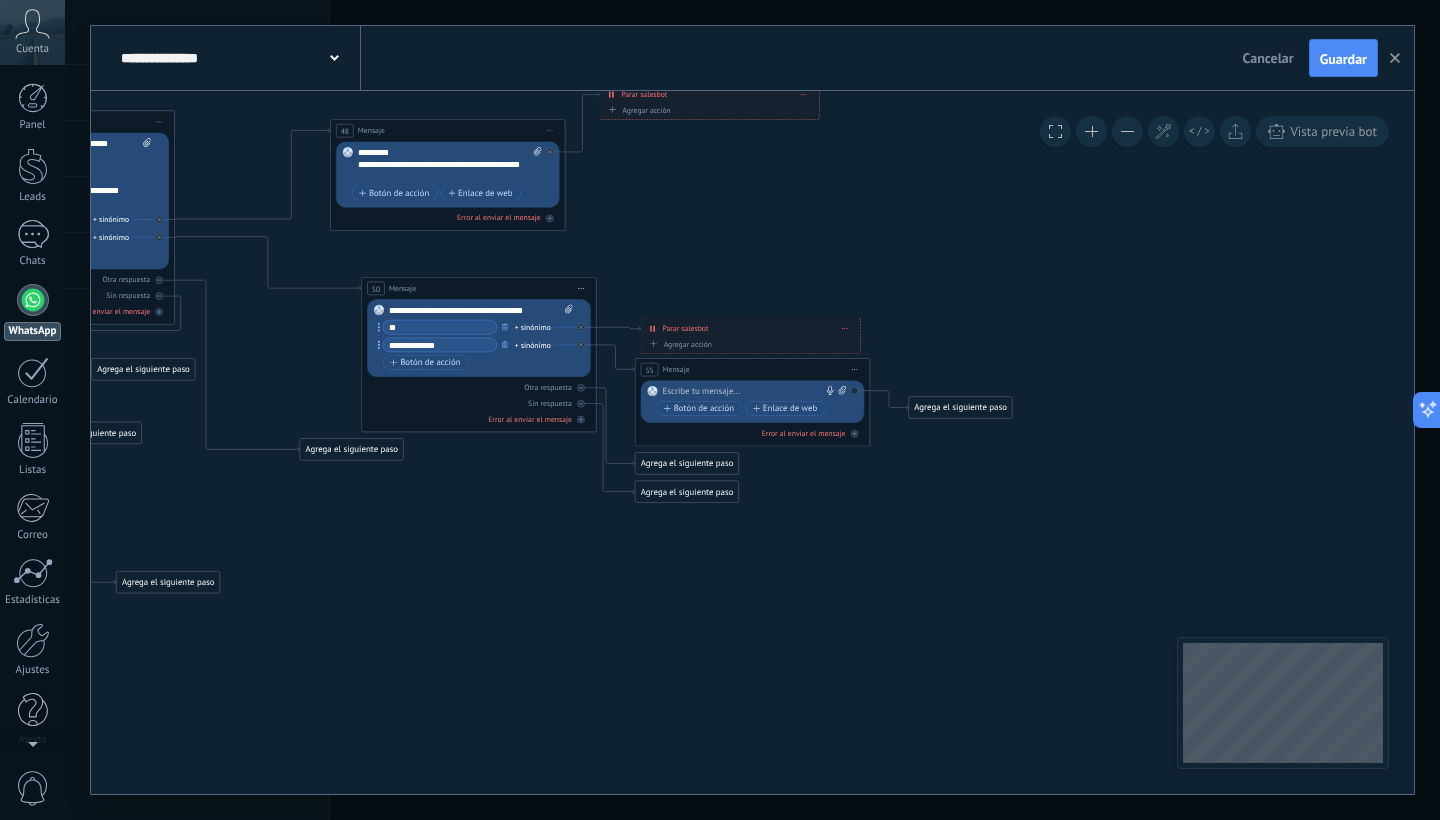 click on "Reemplazar
Quitar
Convertir a mensaje de voz
Arrastre la imagen aquí para adjuntarla.
Añadir imagen
Subir
Arrastrar y soltar
Archivo no encontrado
Escribe tu mensaje..." at bounding box center [753, 401] 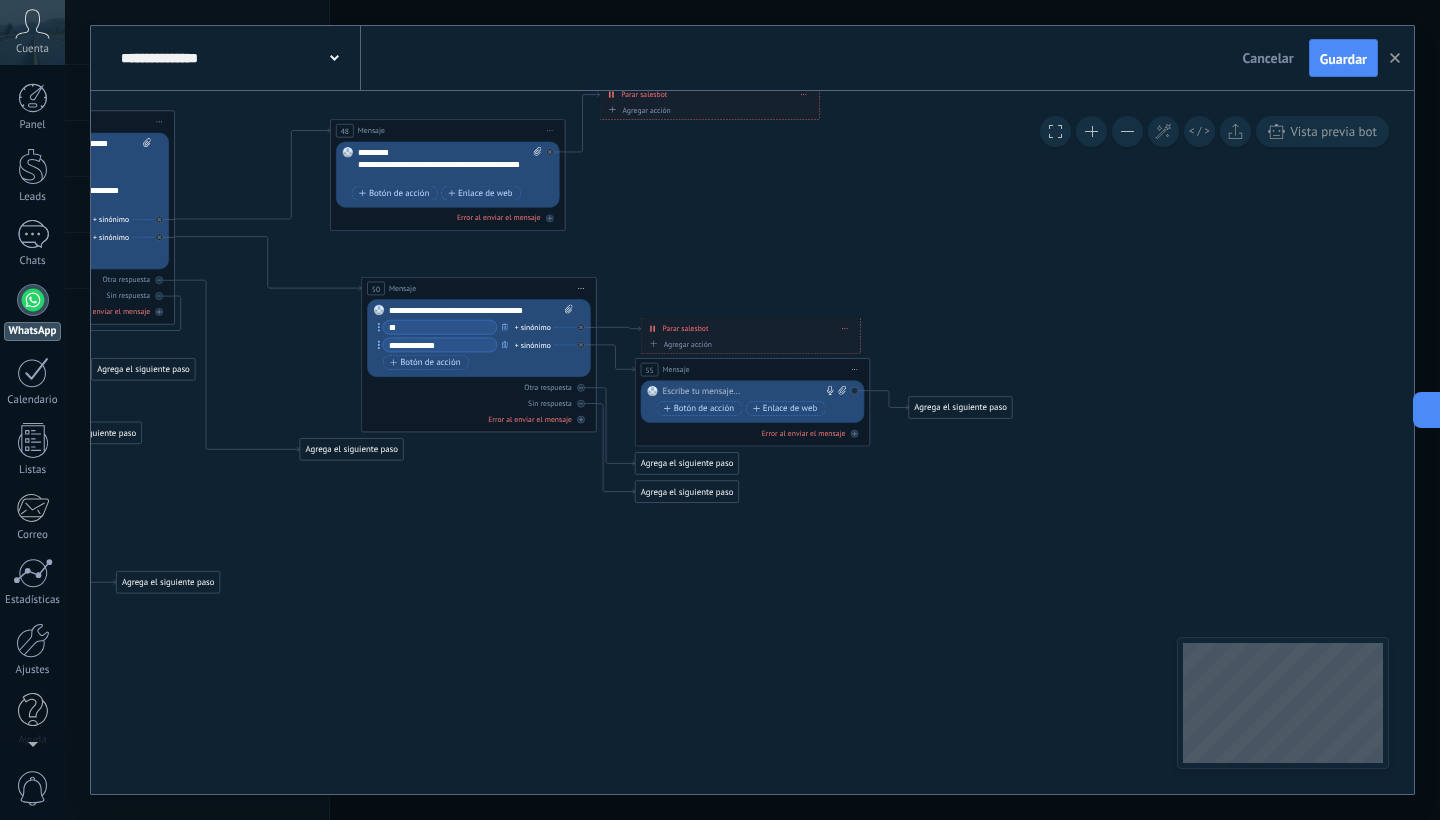 click at bounding box center (749, 392) 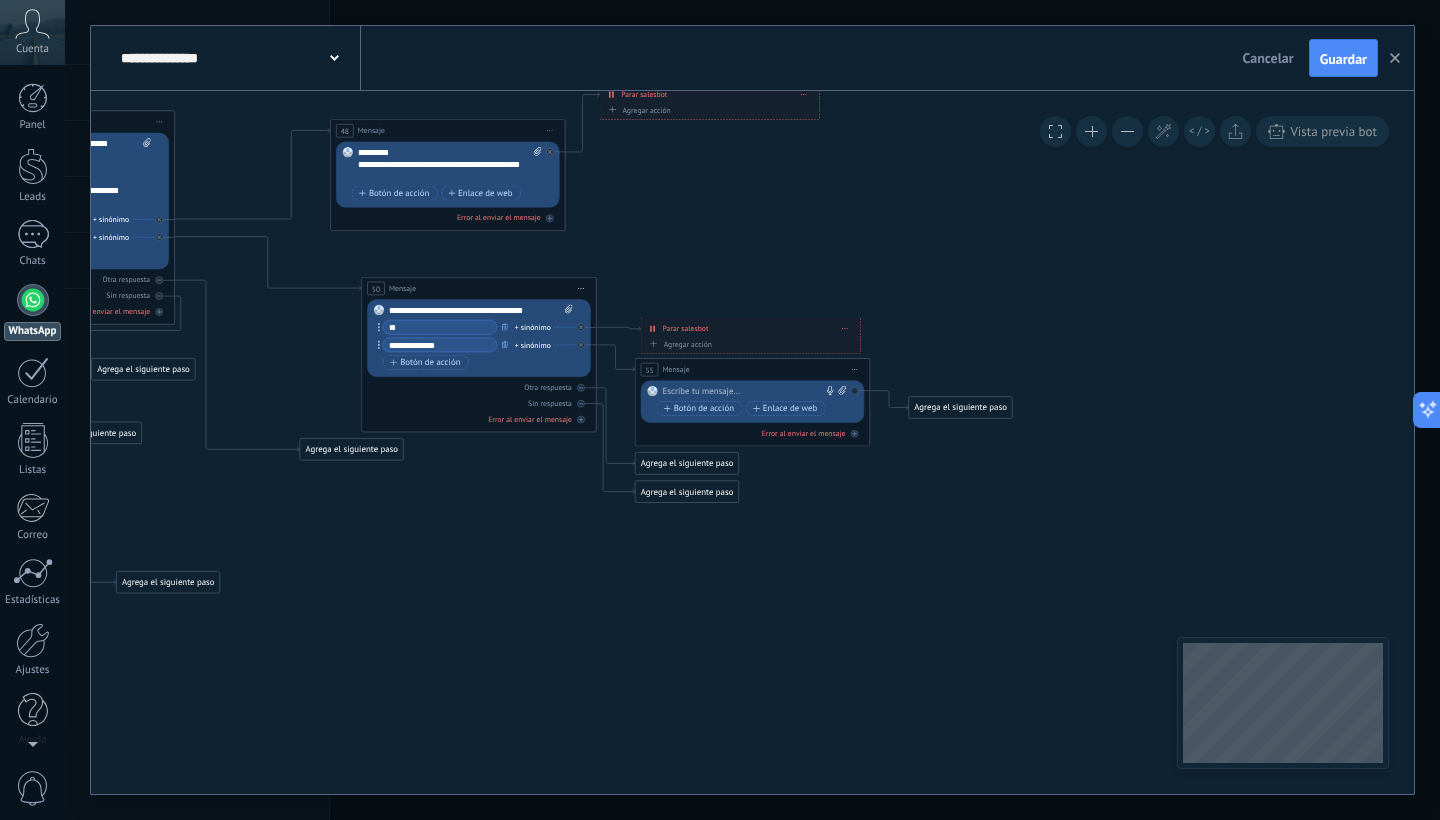 type 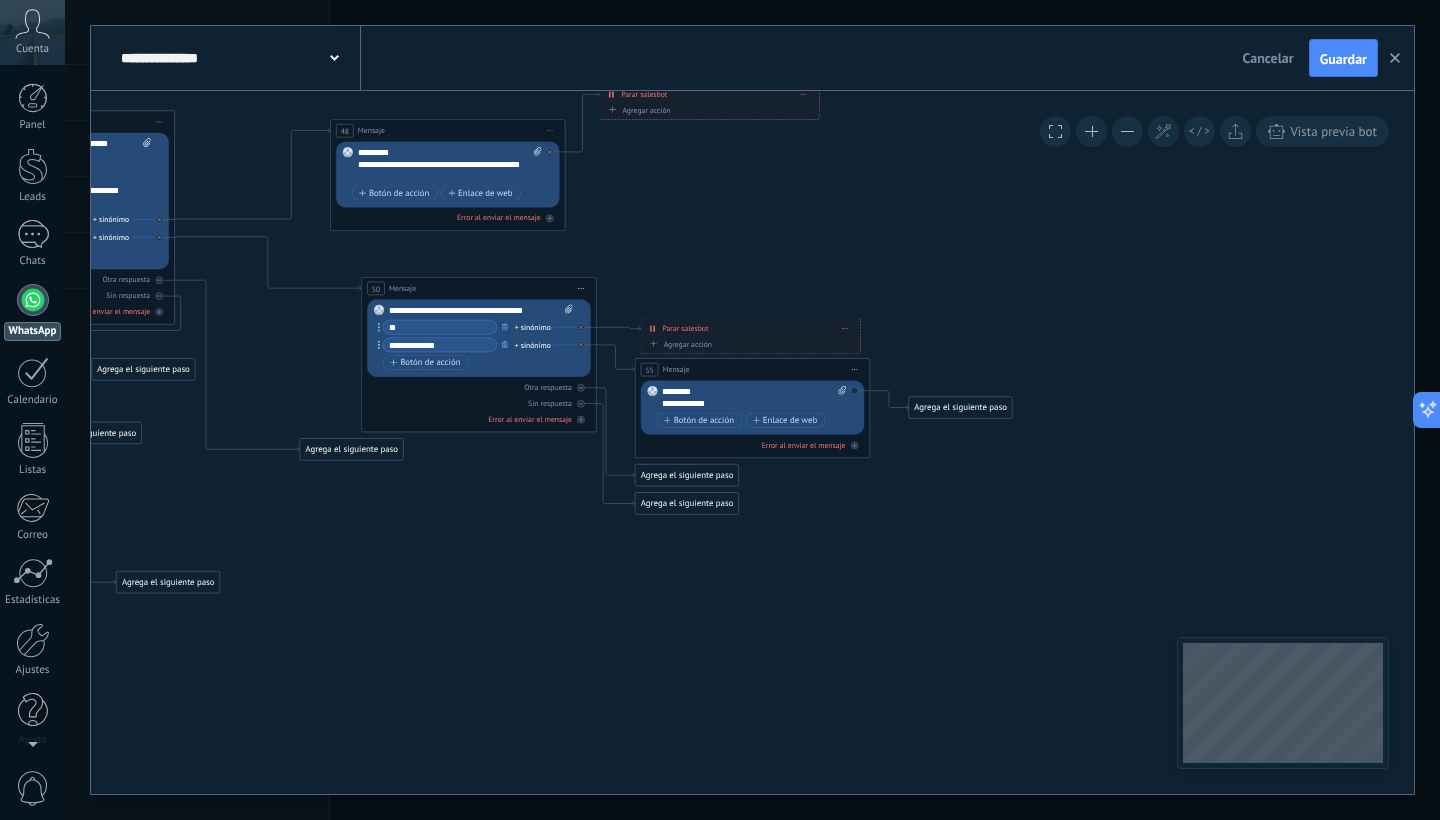click on "Agrega el siguiente paso" at bounding box center (960, 407) 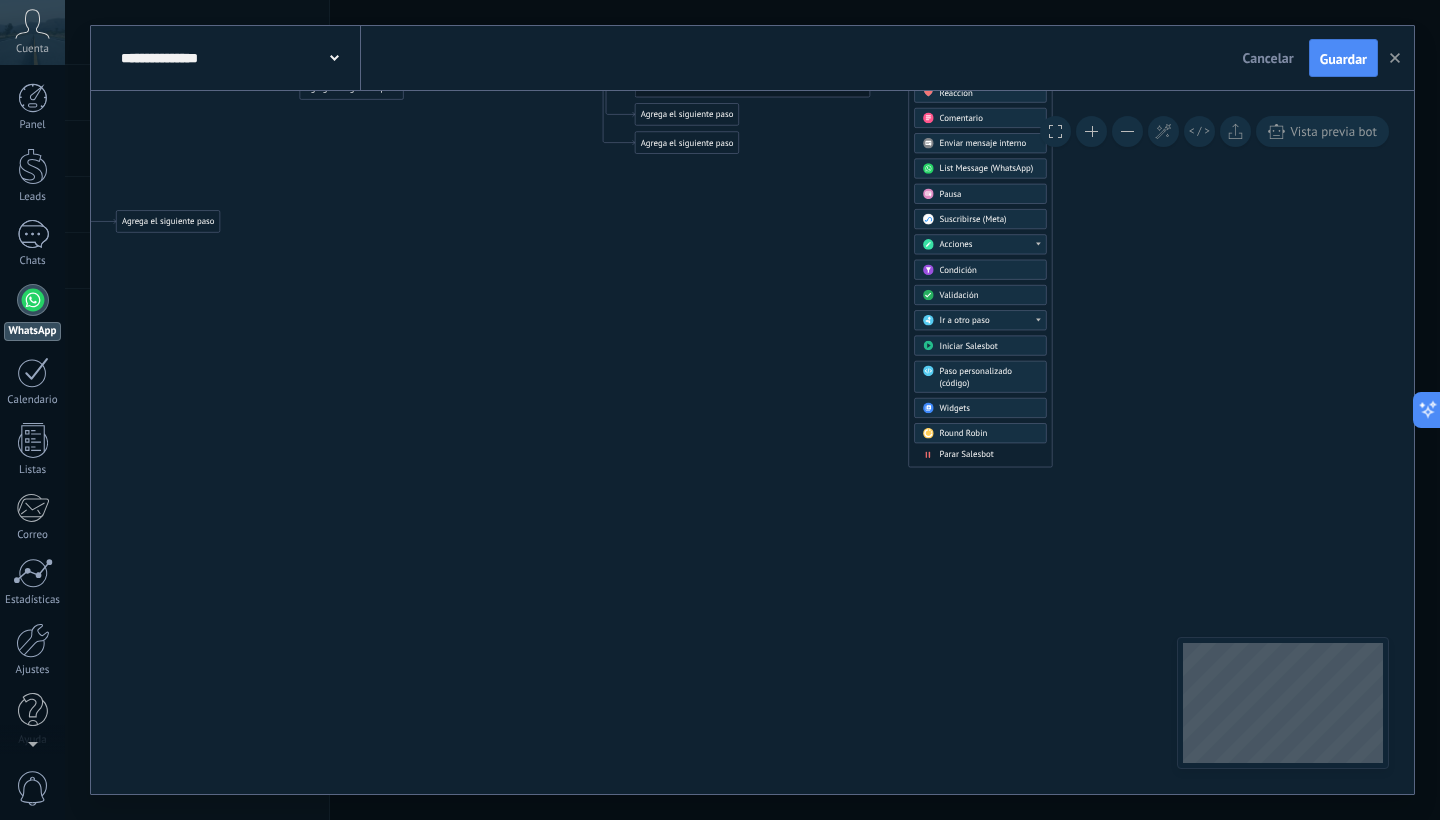 click on "Parar Salesbot" at bounding box center (967, 454) 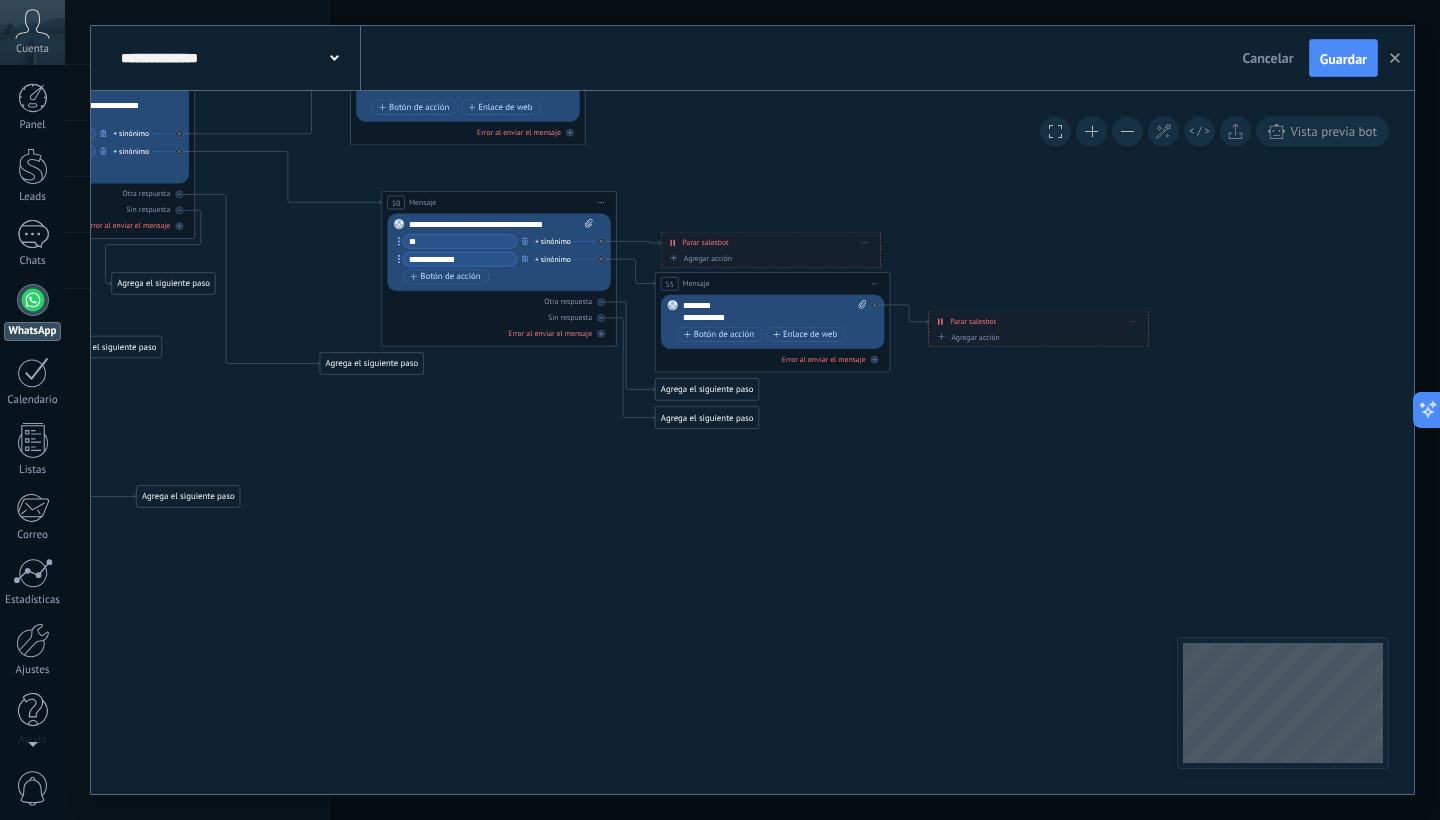drag, startPoint x: 535, startPoint y: 430, endPoint x: 767, endPoint y: 652, distance: 321.10434 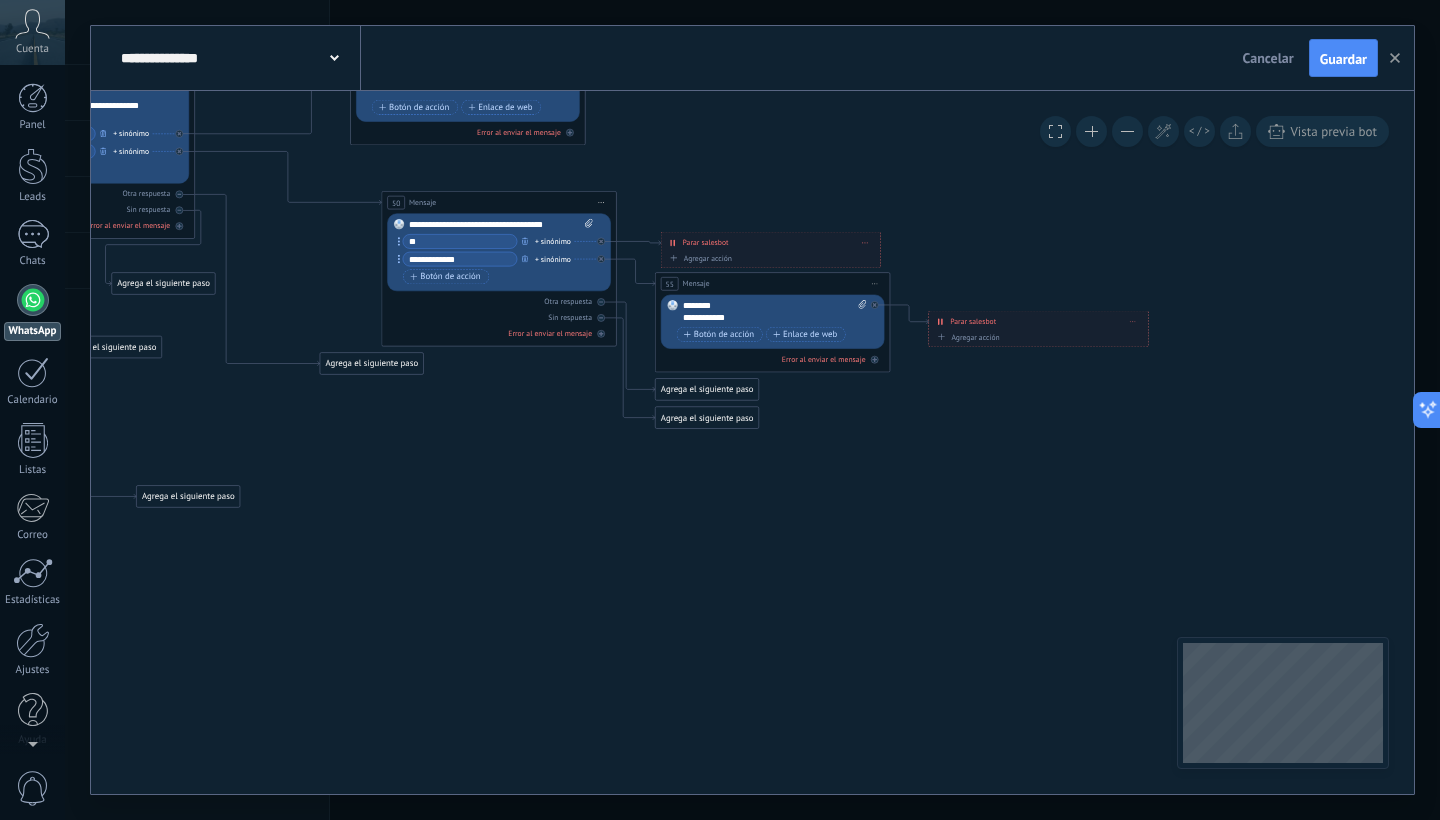 click 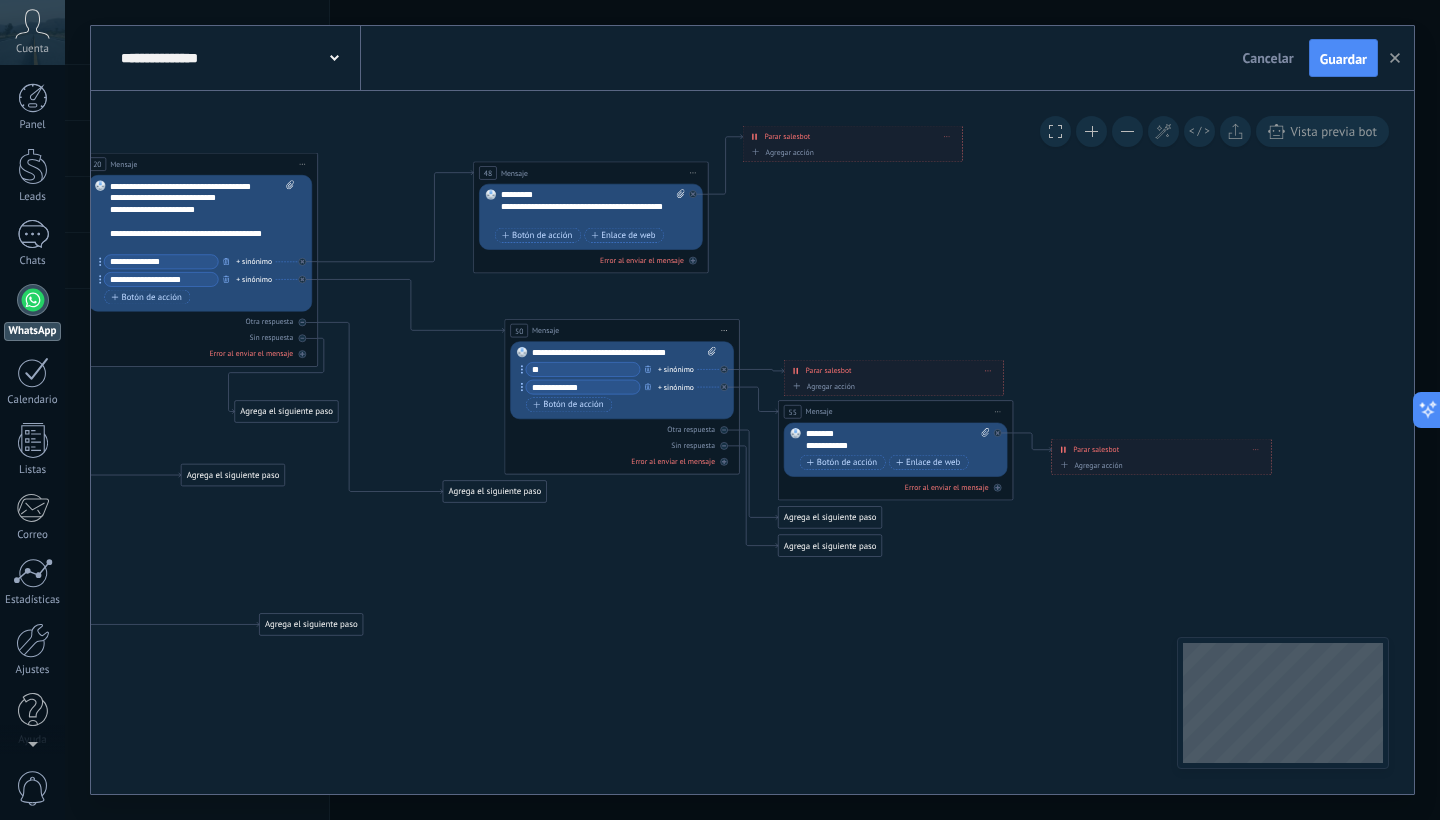 drag, startPoint x: 555, startPoint y: 481, endPoint x: 676, endPoint y: 608, distance: 175.4138 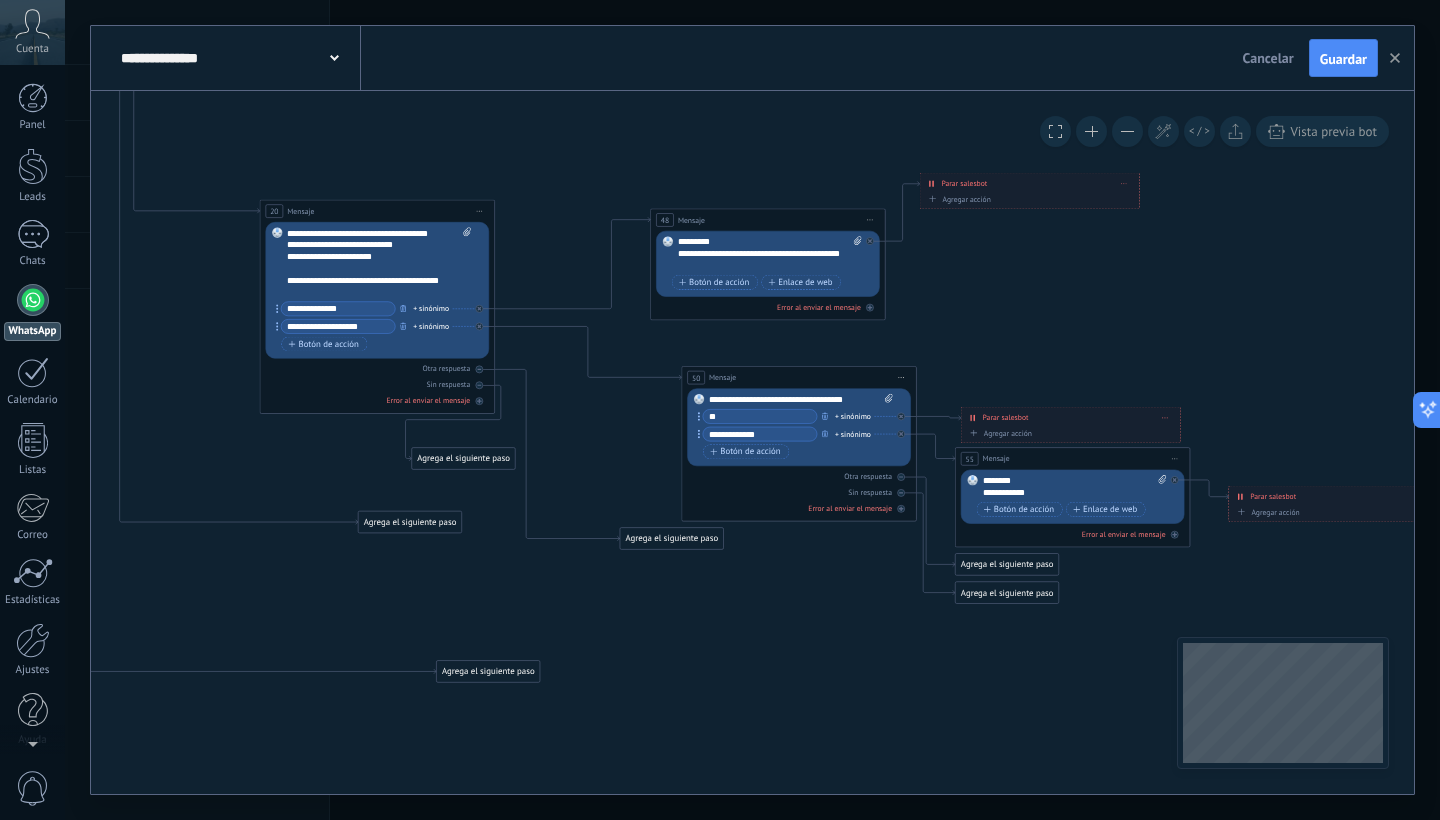 drag, startPoint x: 475, startPoint y: 585, endPoint x: 612, endPoint y: 605, distance: 138.45216 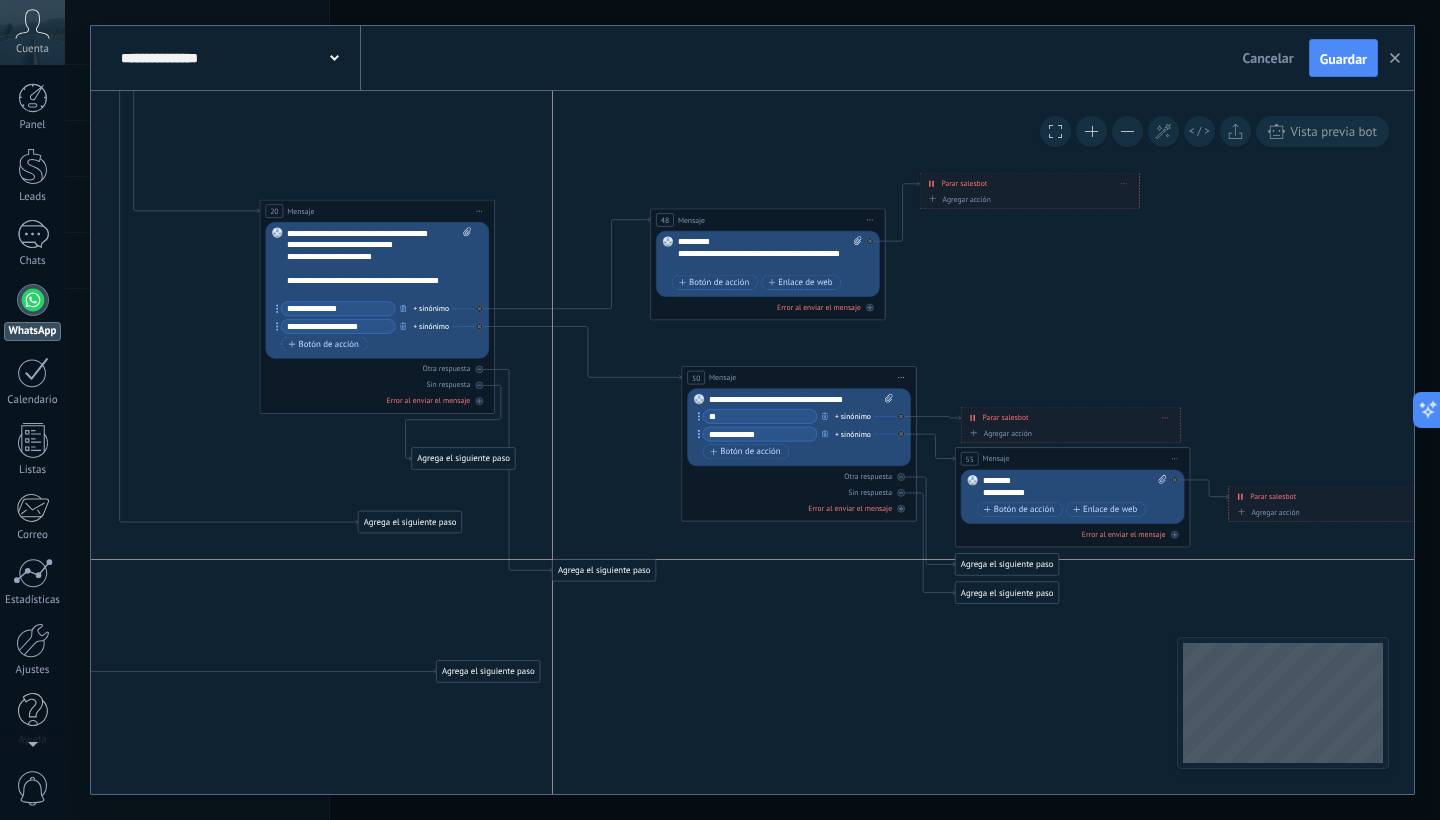 drag, startPoint x: 644, startPoint y: 546, endPoint x: 580, endPoint y: 580, distance: 72.47068 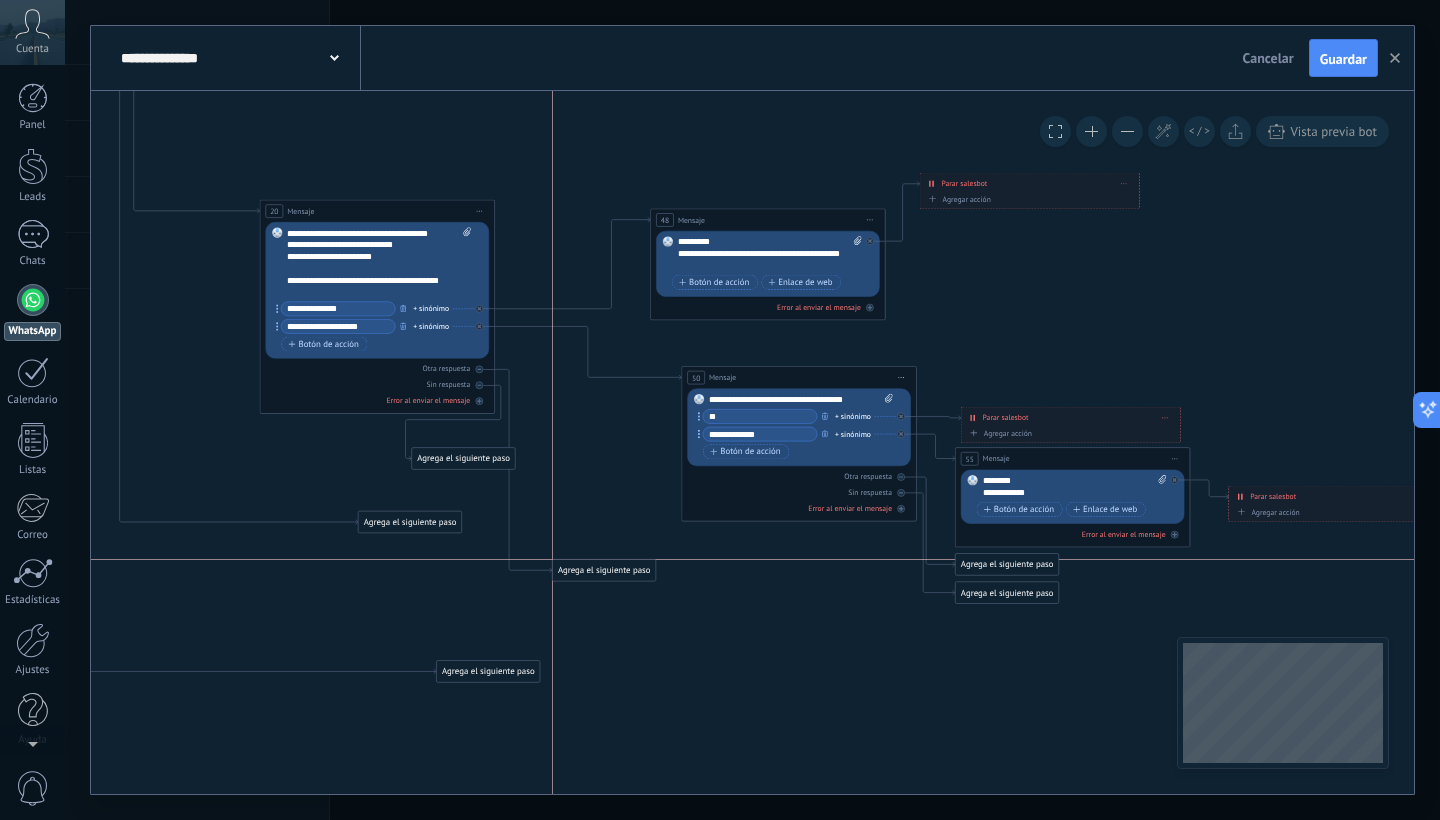 click on "Agrega el siguiente paso" at bounding box center [604, 570] 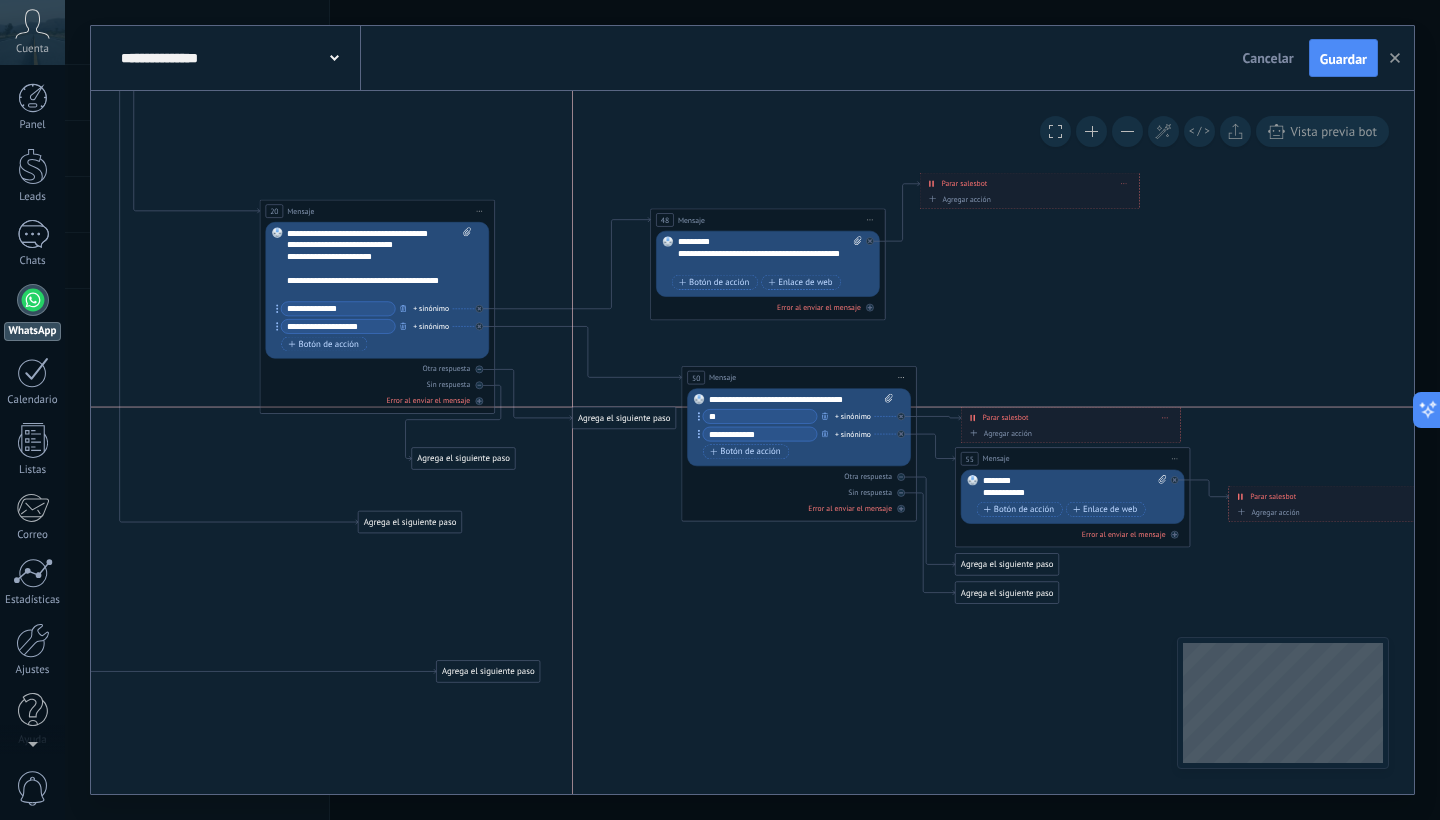 drag, startPoint x: 580, startPoint y: 580, endPoint x: 595, endPoint y: 427, distance: 153.73354 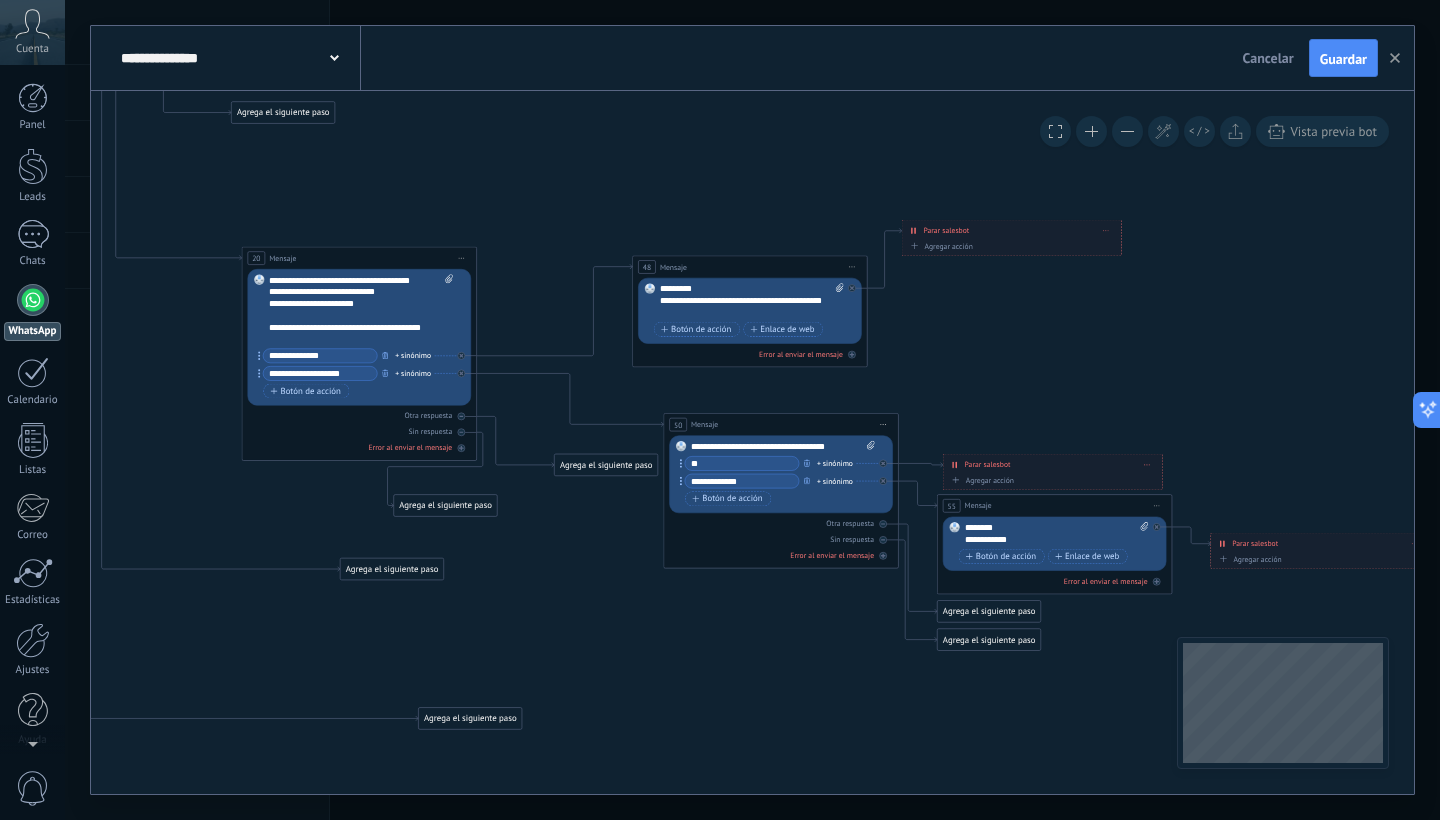 drag, startPoint x: 545, startPoint y: 534, endPoint x: 527, endPoint y: 581, distance: 50.32892 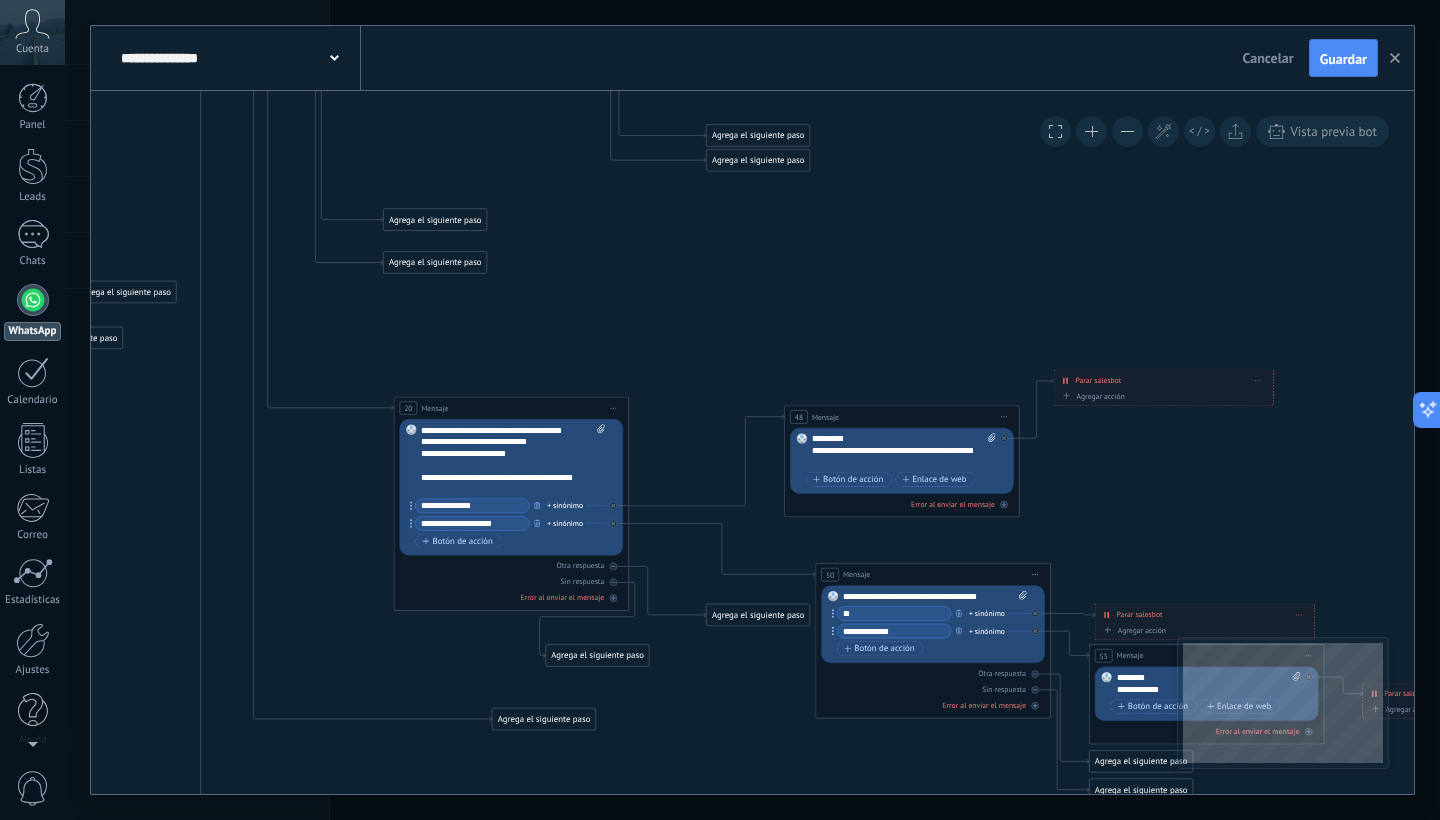 drag, startPoint x: 488, startPoint y: 569, endPoint x: 645, endPoint y: 736, distance: 229.21169 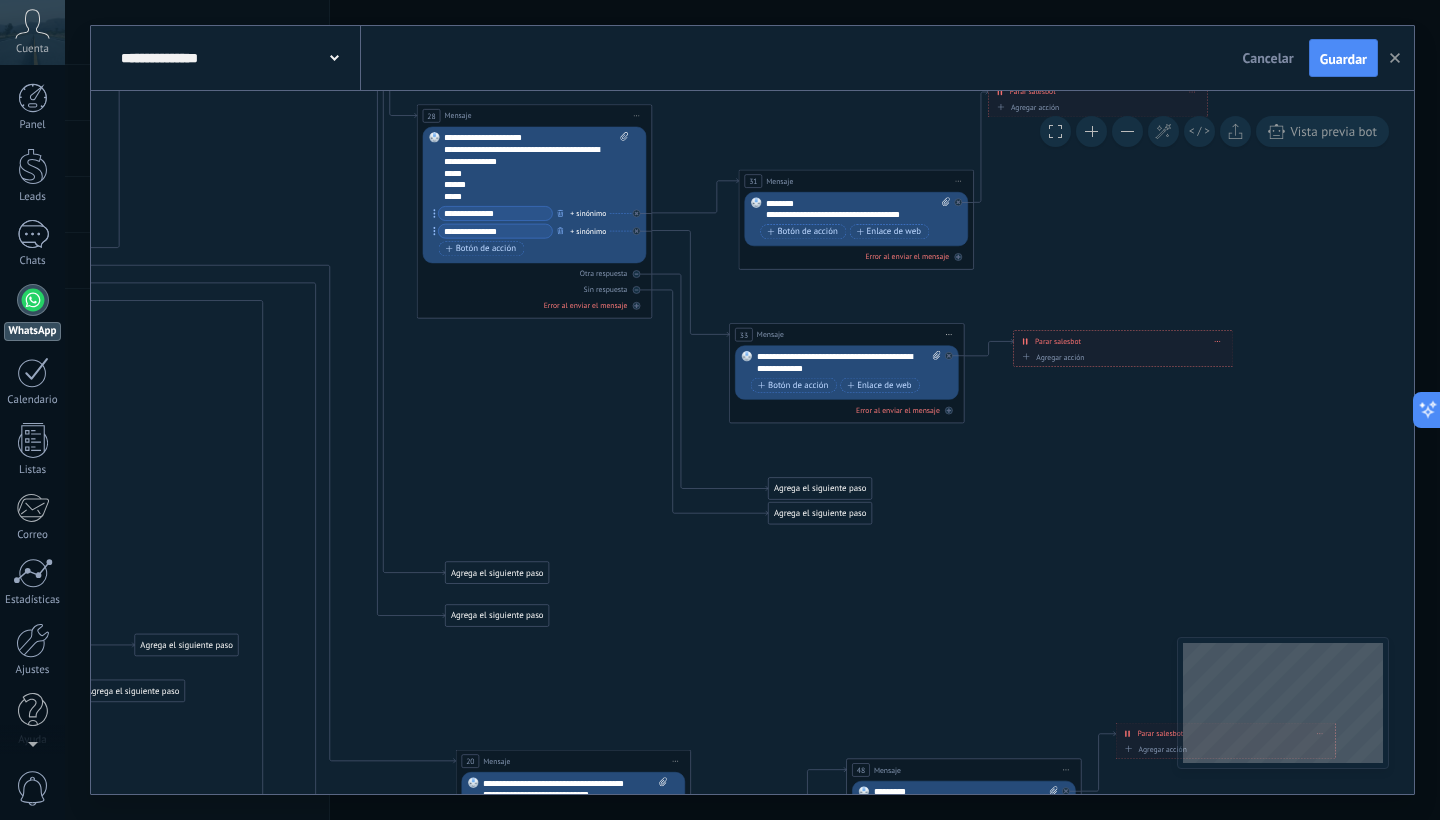 drag, startPoint x: 590, startPoint y: 352, endPoint x: 647, endPoint y: 688, distance: 340.80054 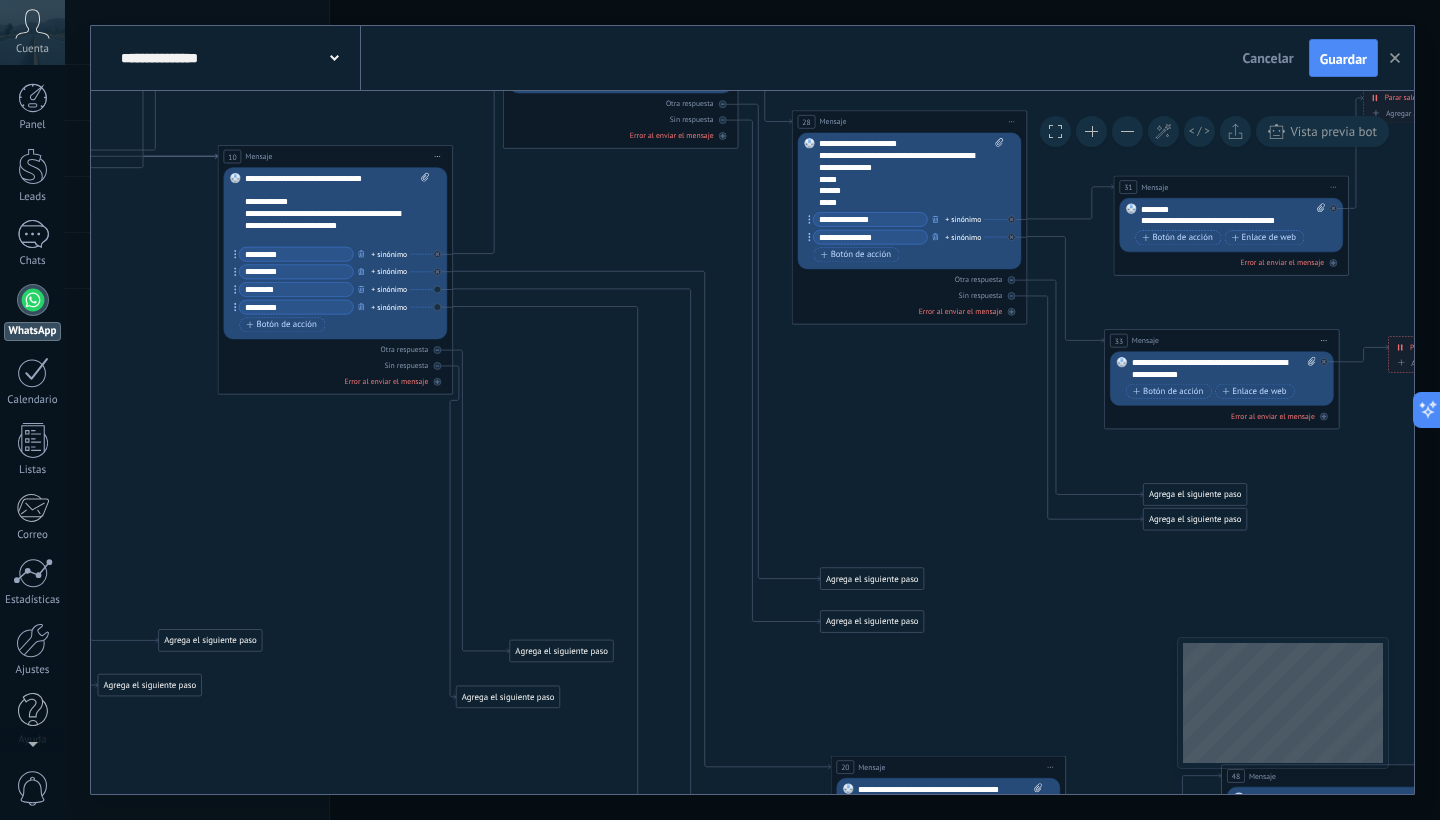 drag, startPoint x: 656, startPoint y: 681, endPoint x: 999, endPoint y: 669, distance: 343.20984 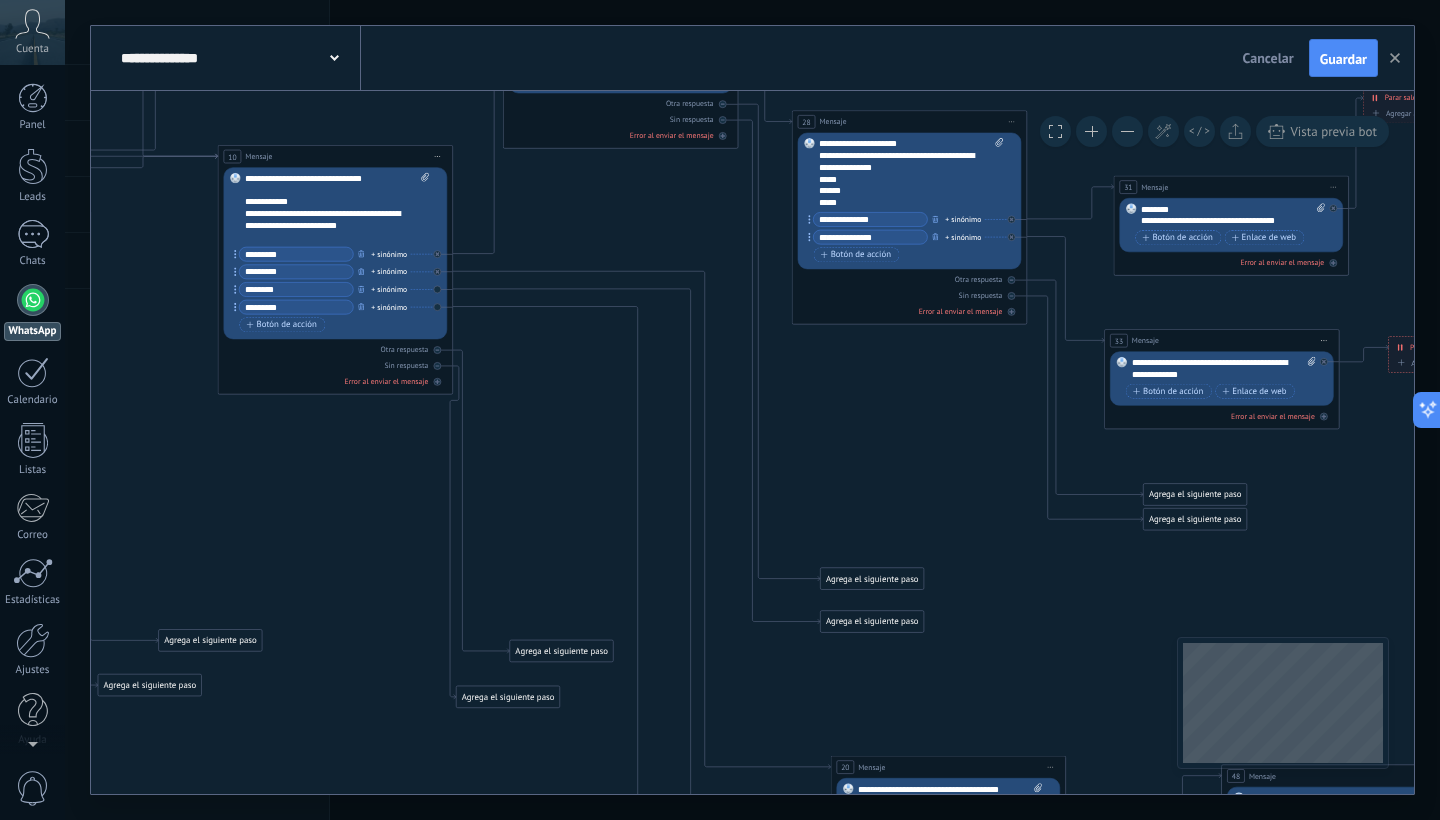 click 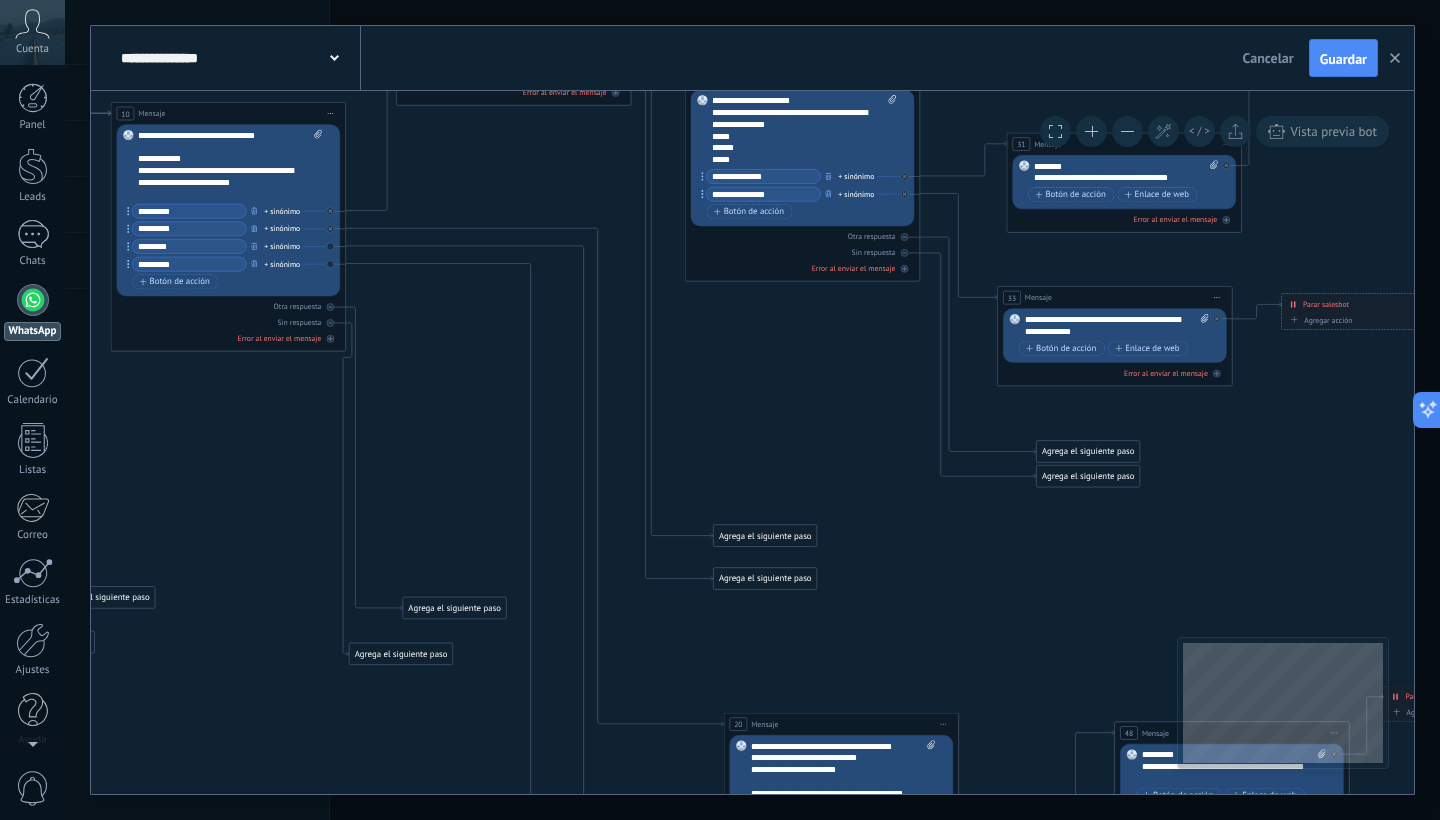 drag, startPoint x: 525, startPoint y: 420, endPoint x: 427, endPoint y: 369, distance: 110.47624 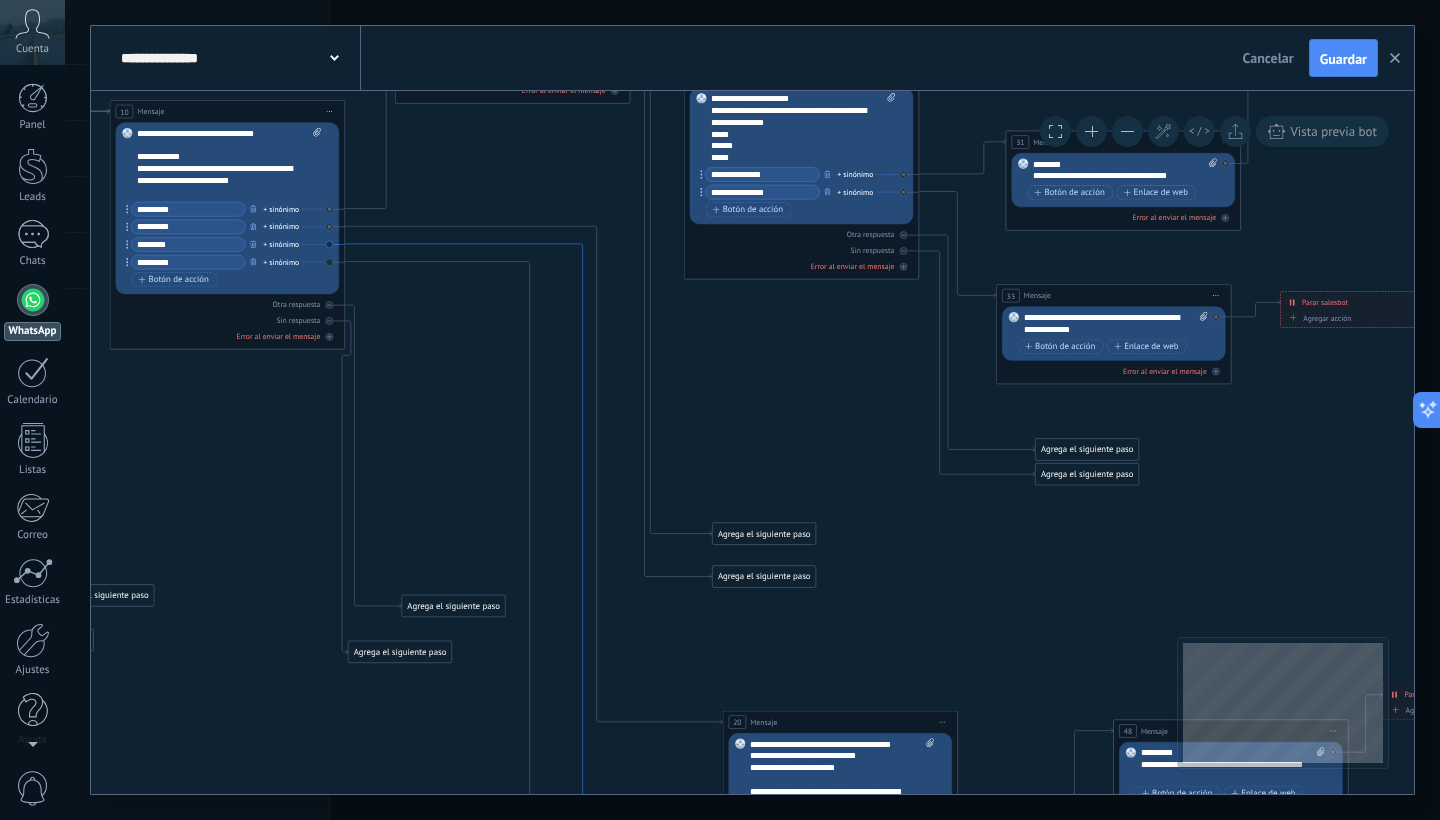 click 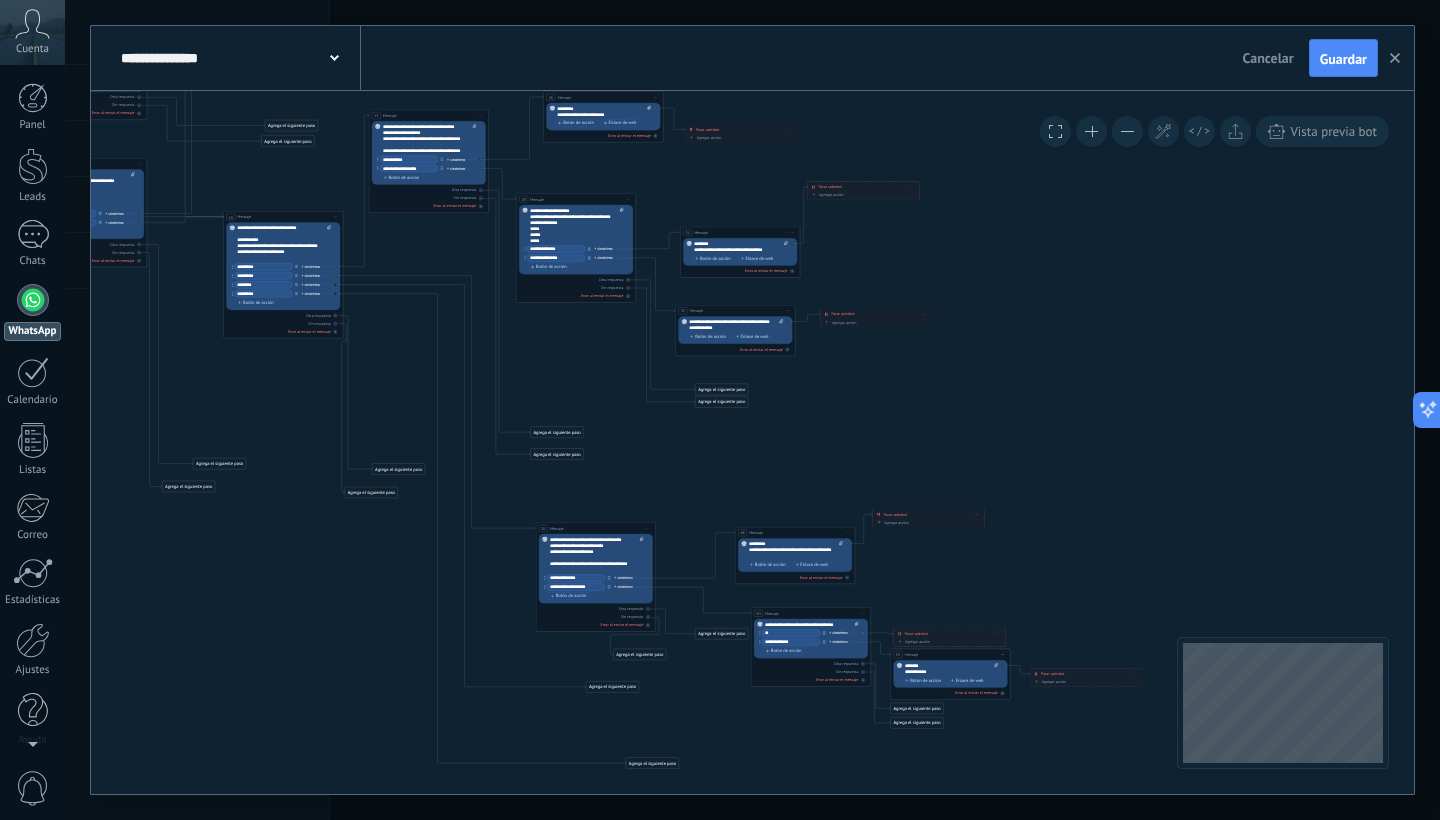 drag, startPoint x: 484, startPoint y: 287, endPoint x: 410, endPoint y: 246, distance: 84.59905 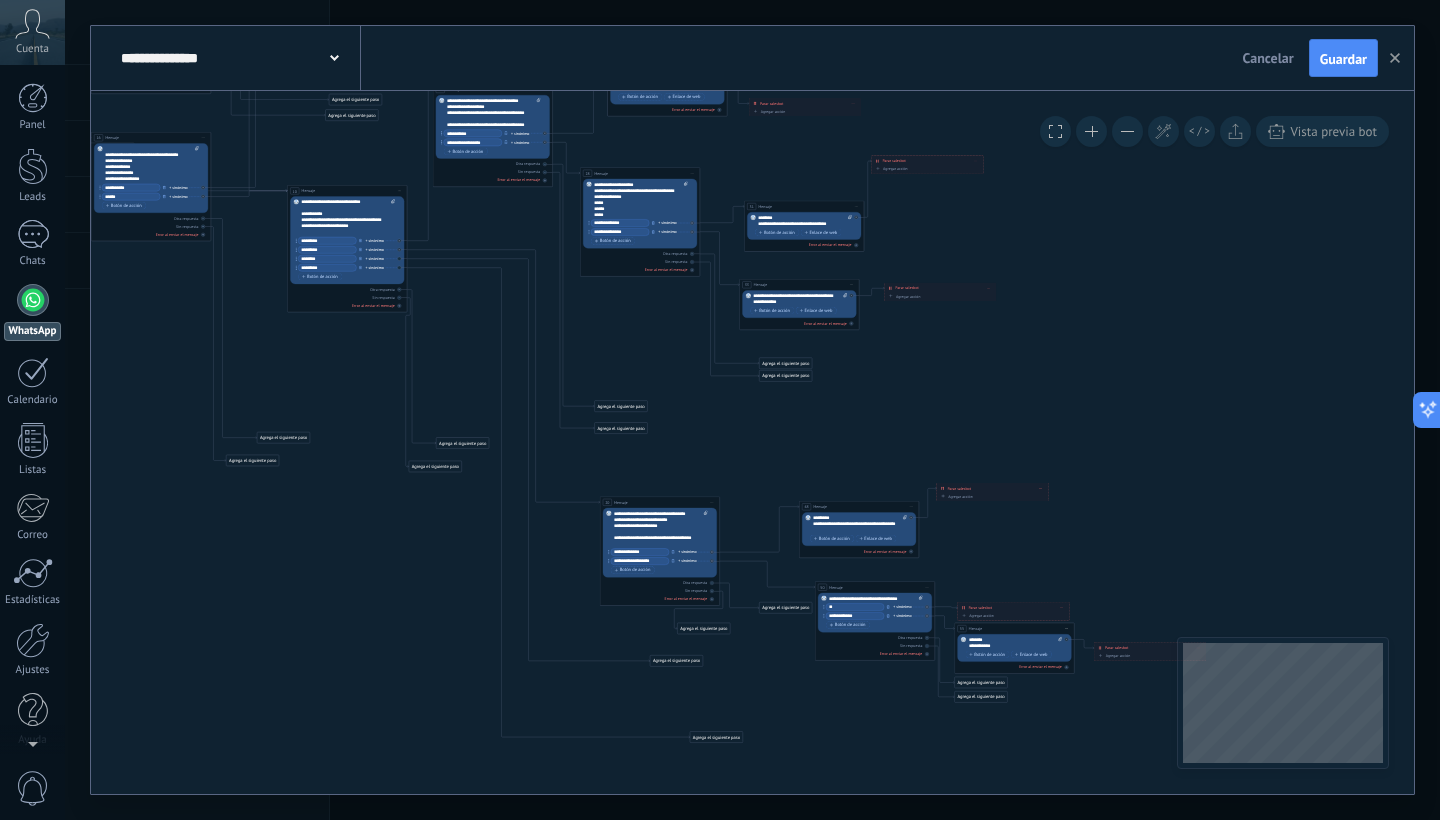 drag, startPoint x: 503, startPoint y: 367, endPoint x: 567, endPoint y: 341, distance: 69.079666 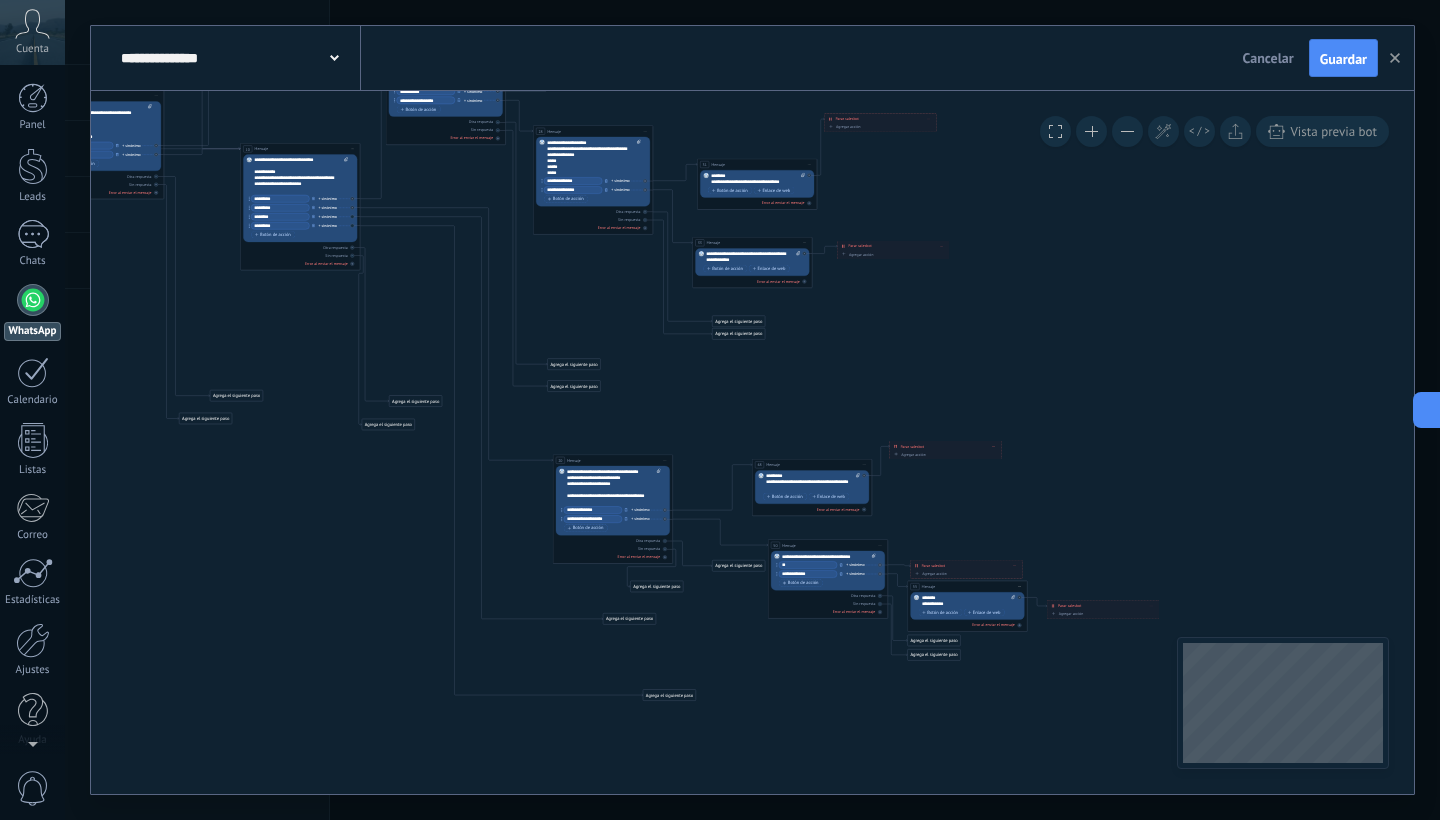 drag, startPoint x: 483, startPoint y: 352, endPoint x: 408, endPoint y: 314, distance: 84.07735 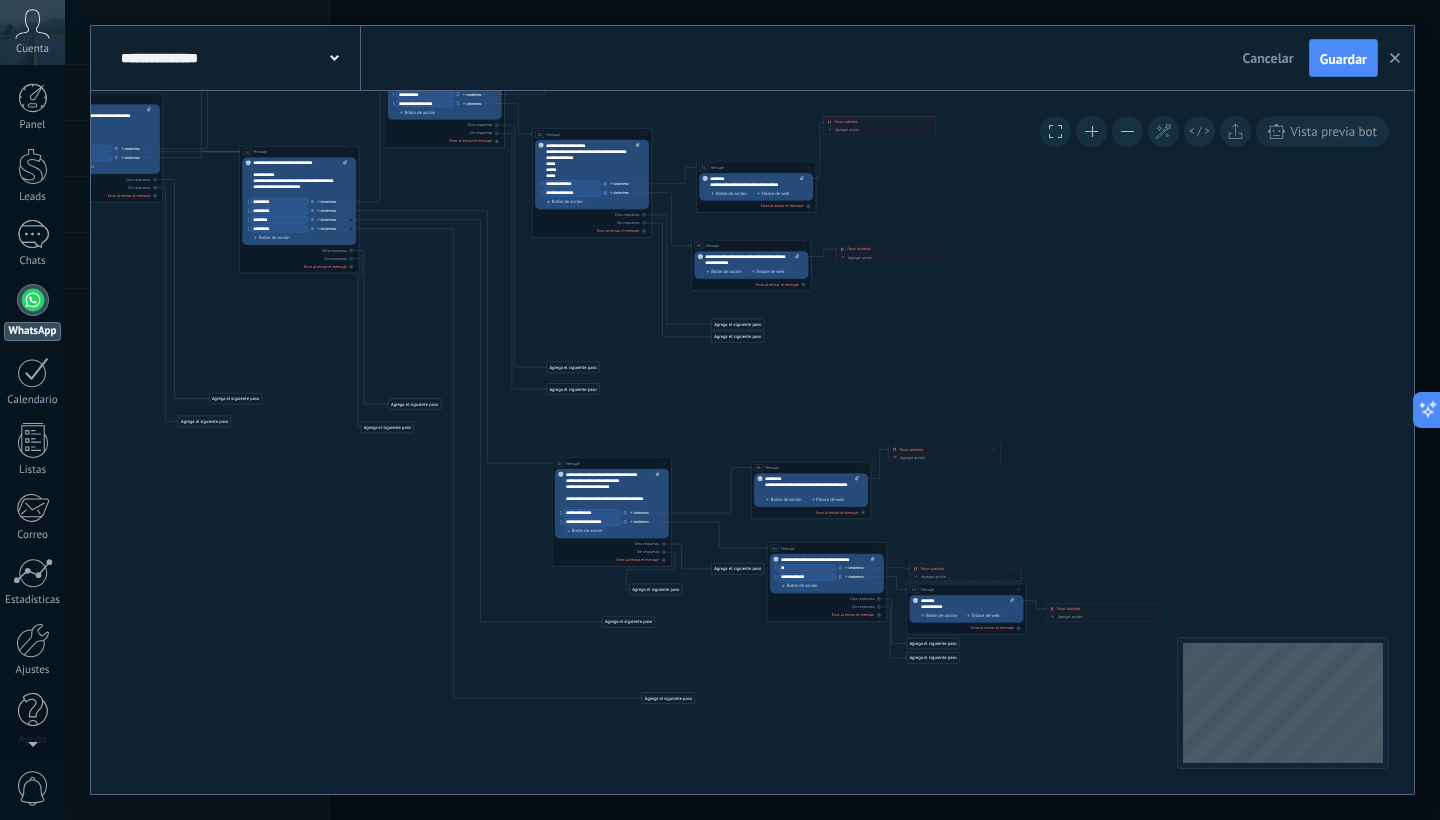 click on "Agrega el siguiente paso" at bounding box center (628, 622) 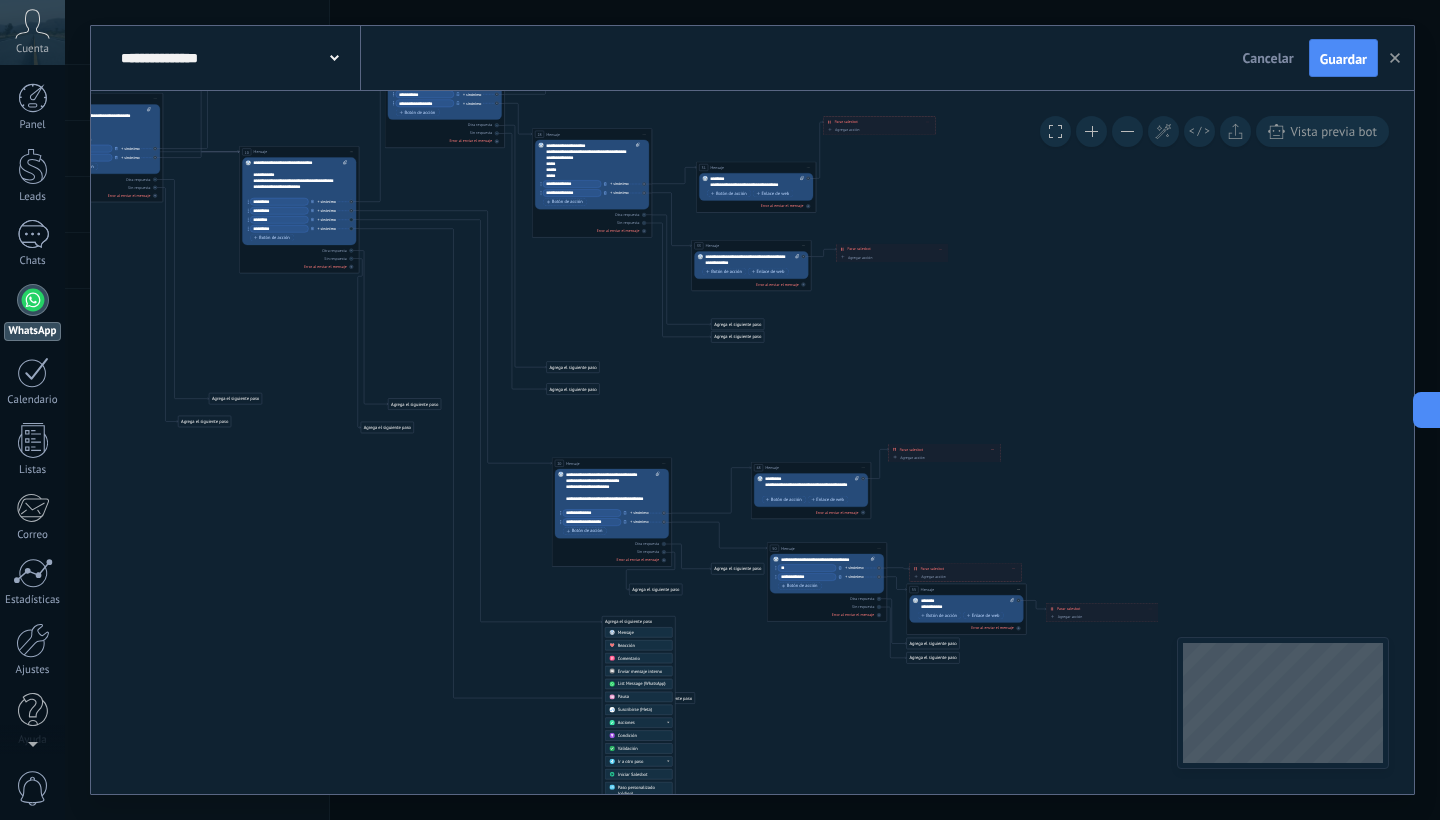 click on "Mensaje" at bounding box center (639, 632) 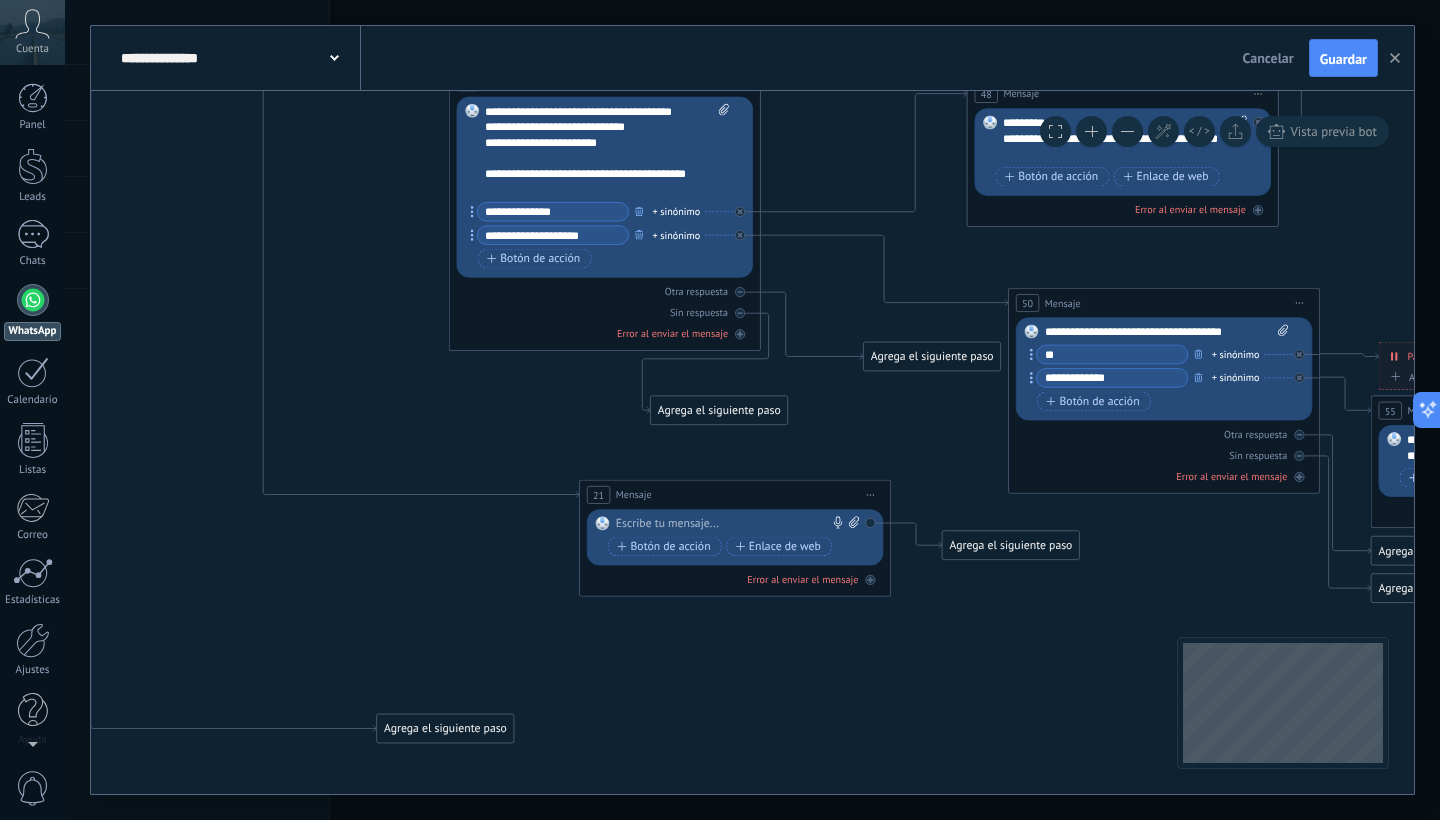 drag, startPoint x: 732, startPoint y: 711, endPoint x: 484, endPoint y: 723, distance: 248.29015 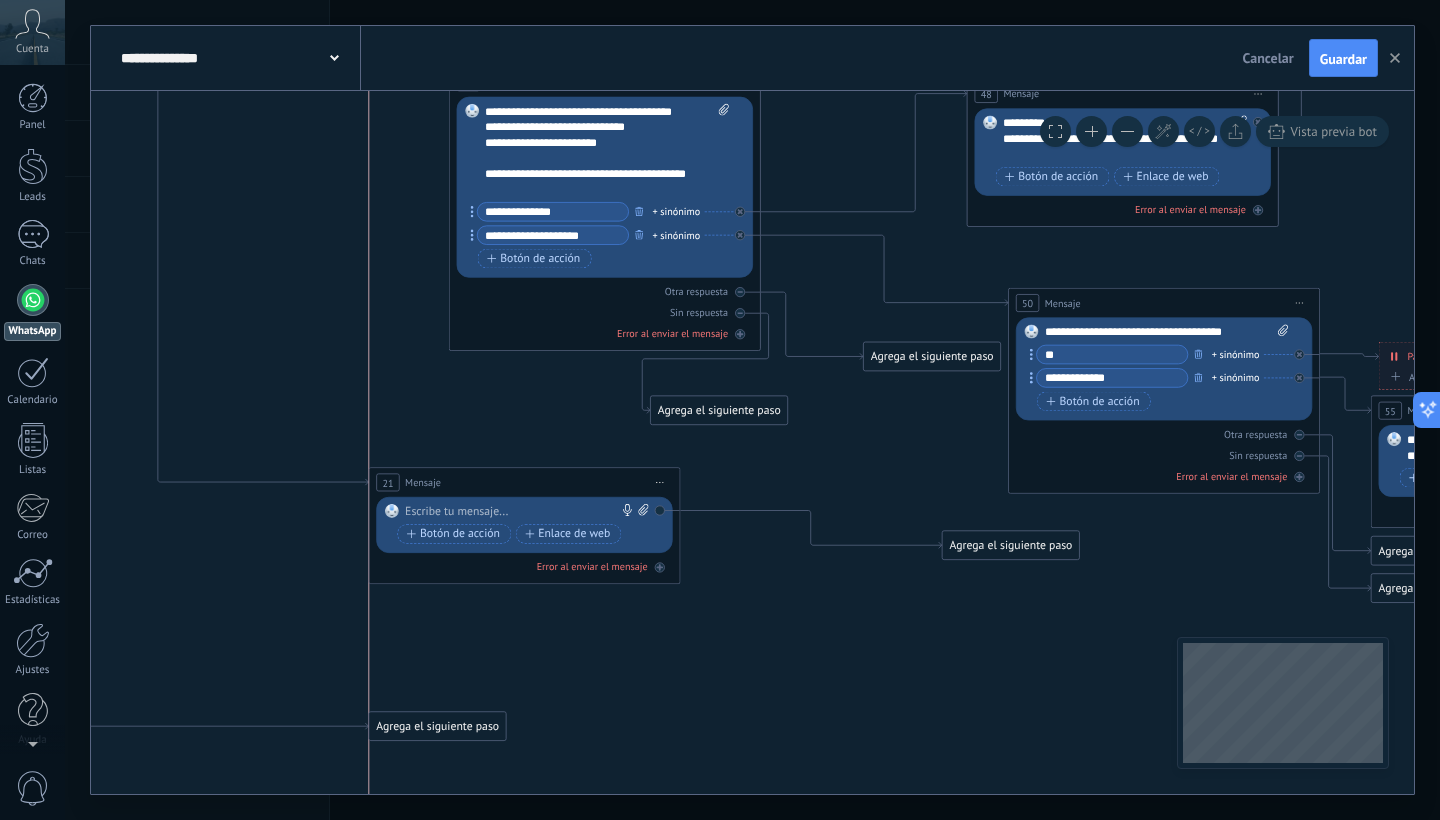 drag, startPoint x: 680, startPoint y: 498, endPoint x: 465, endPoint y: 486, distance: 215.33463 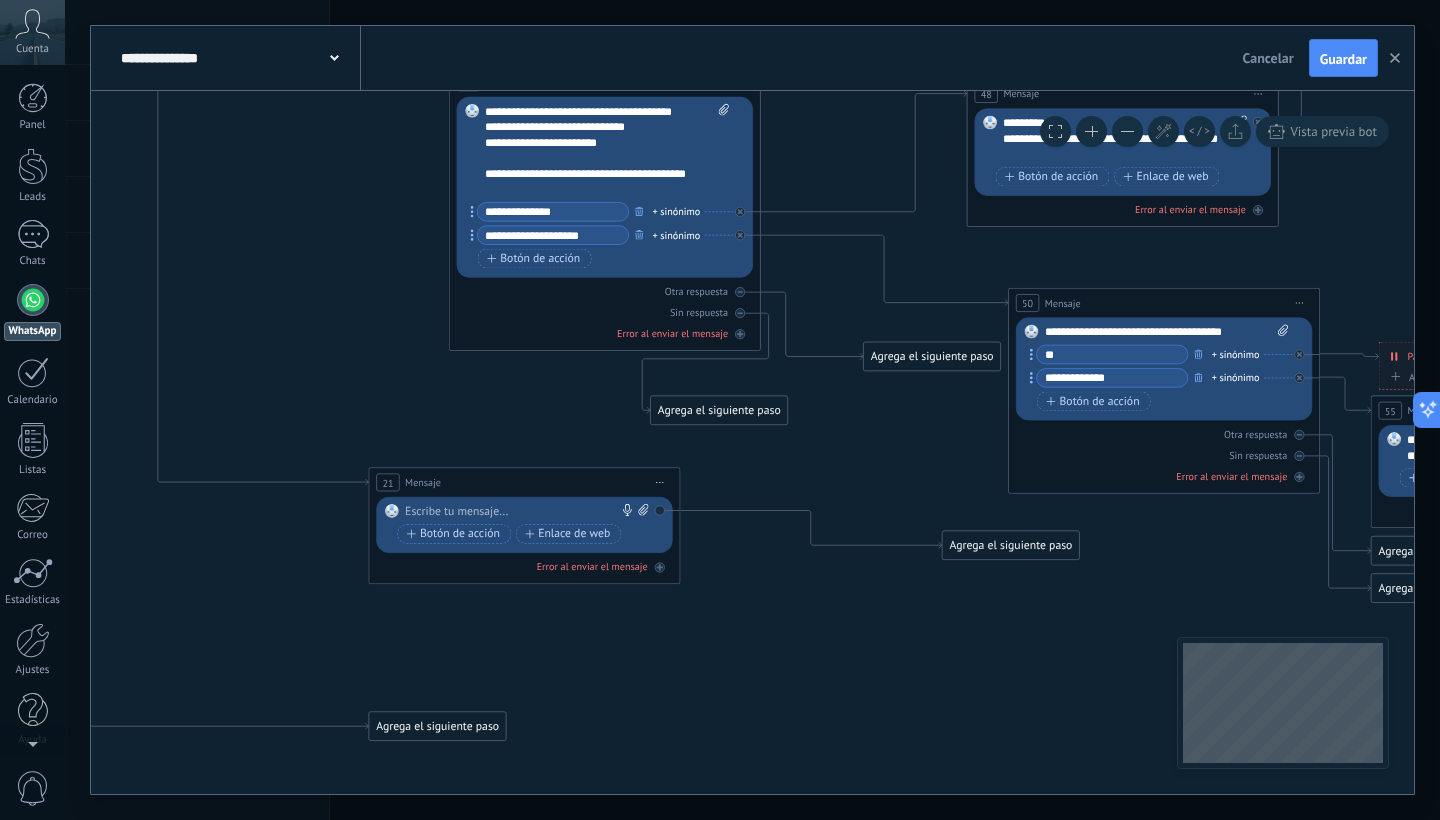 click at bounding box center (521, 512) 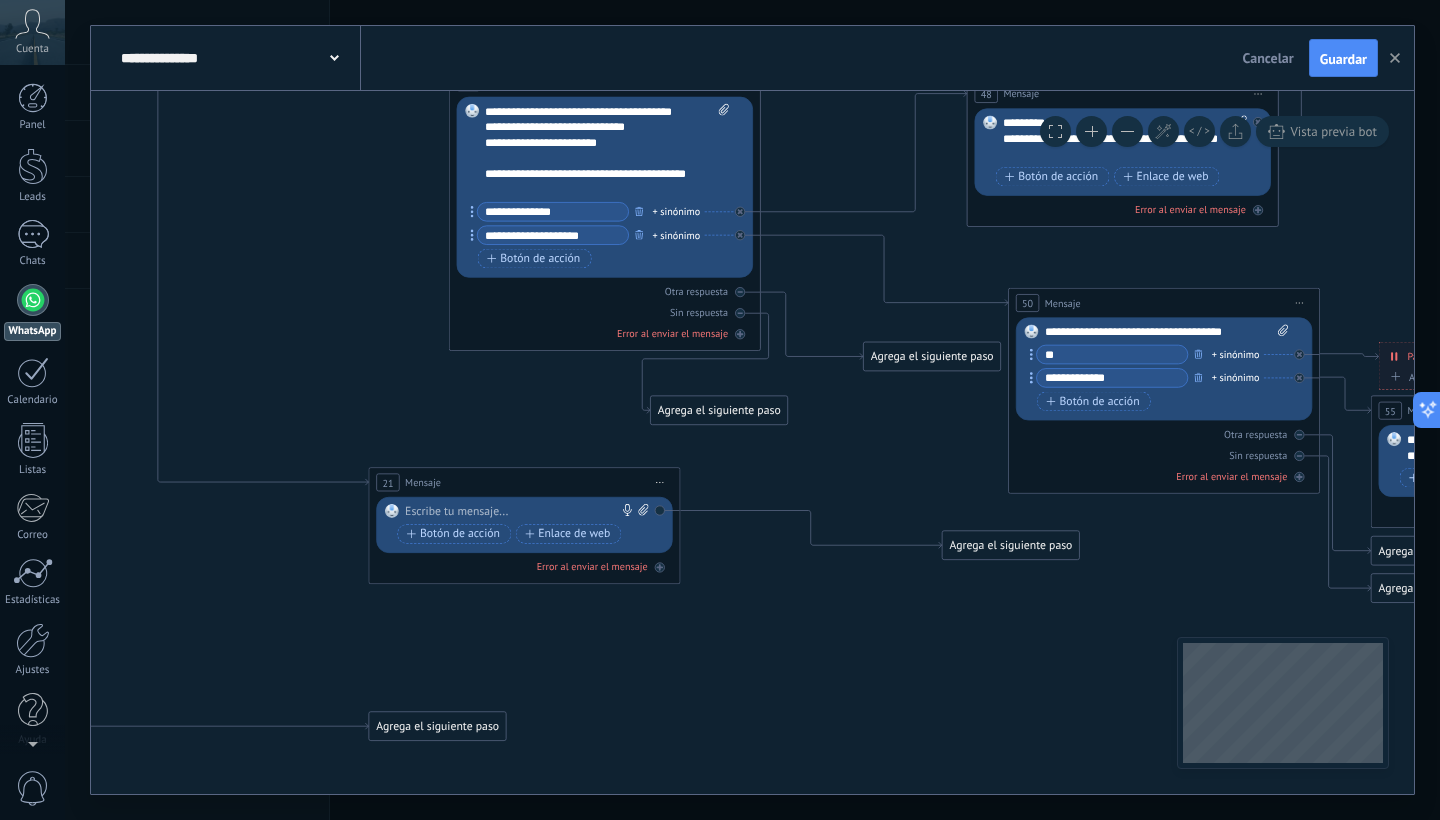 type 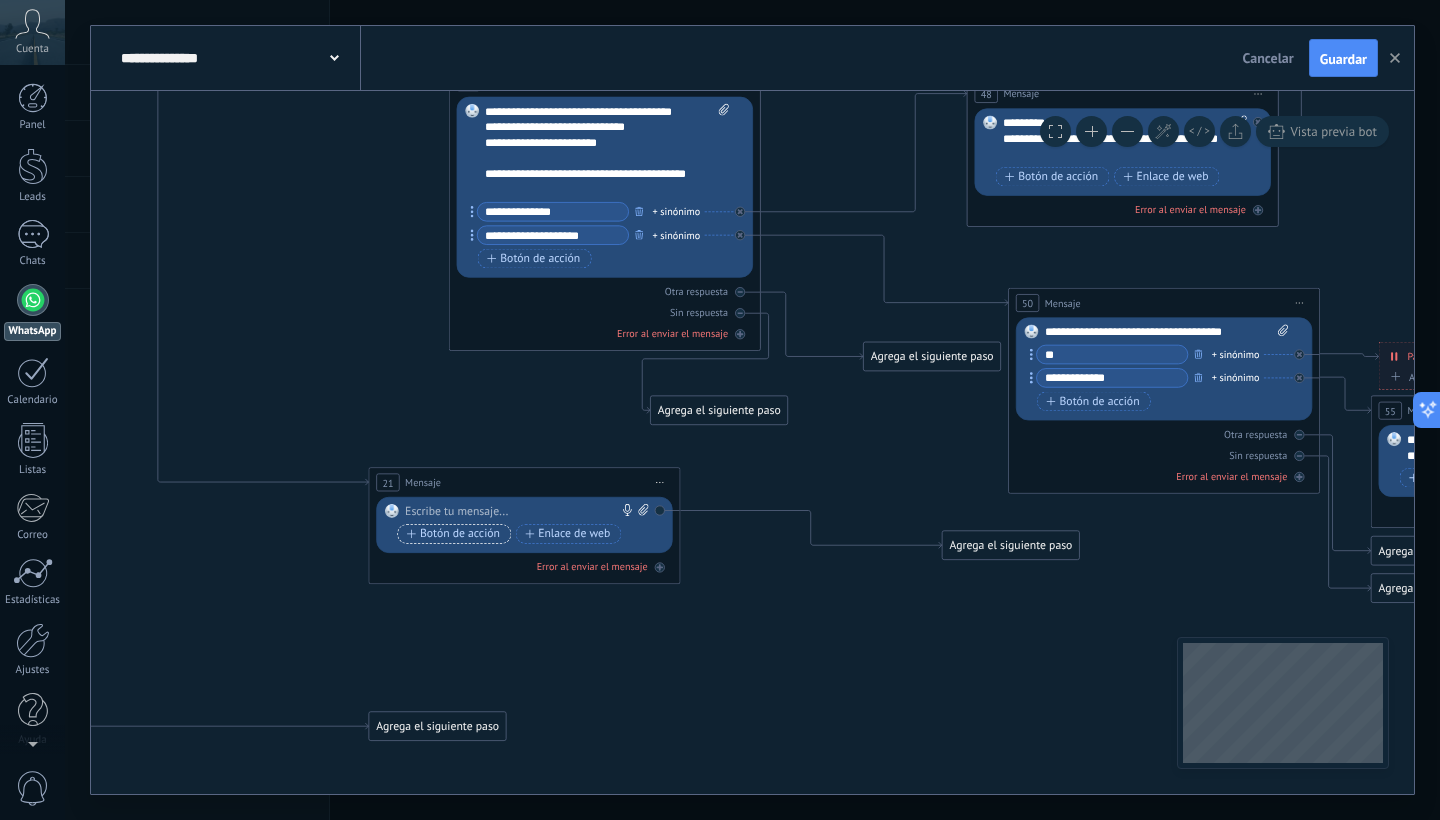 click on "Botón de acción" at bounding box center [454, 534] 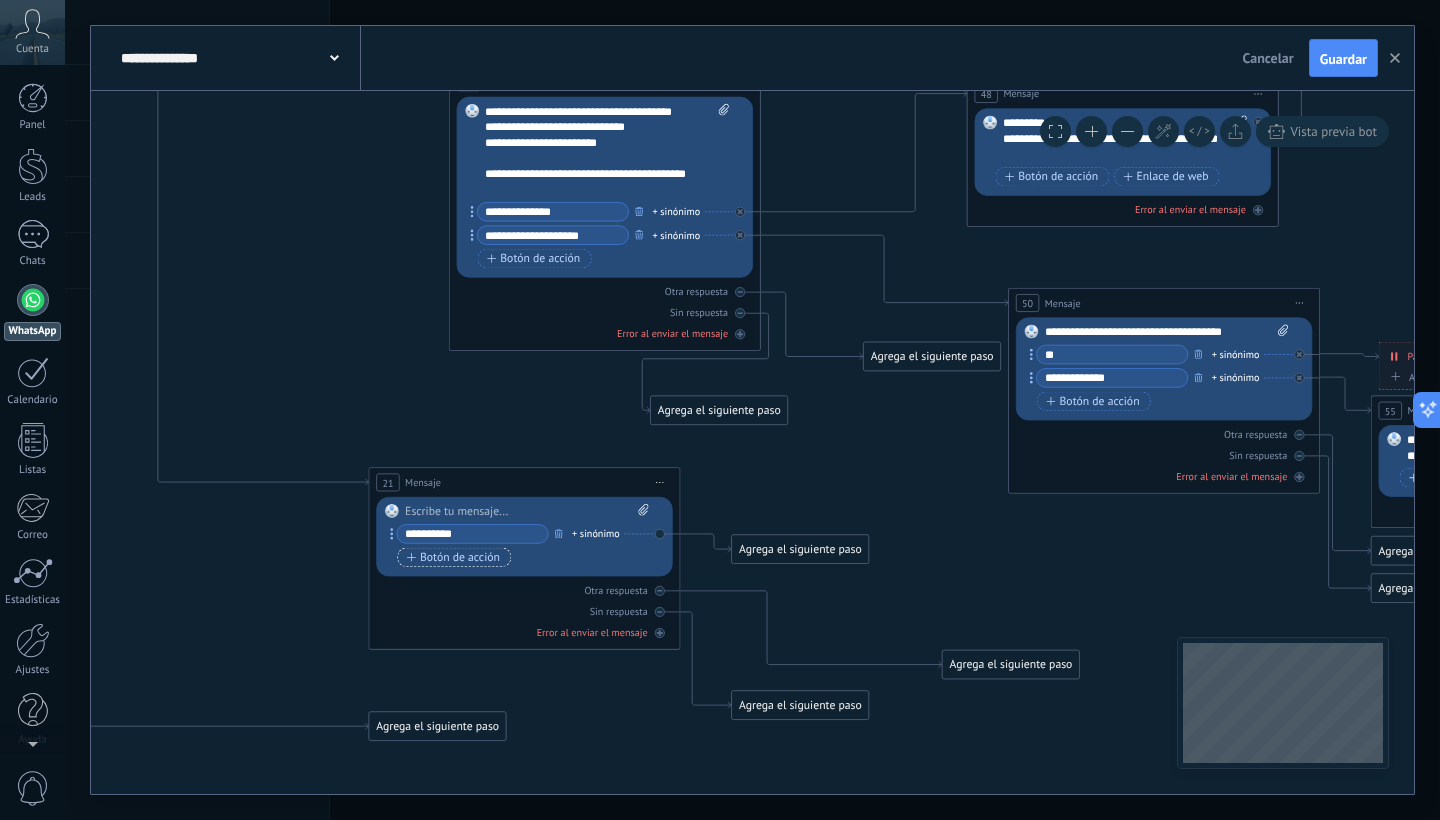 type on "**********" 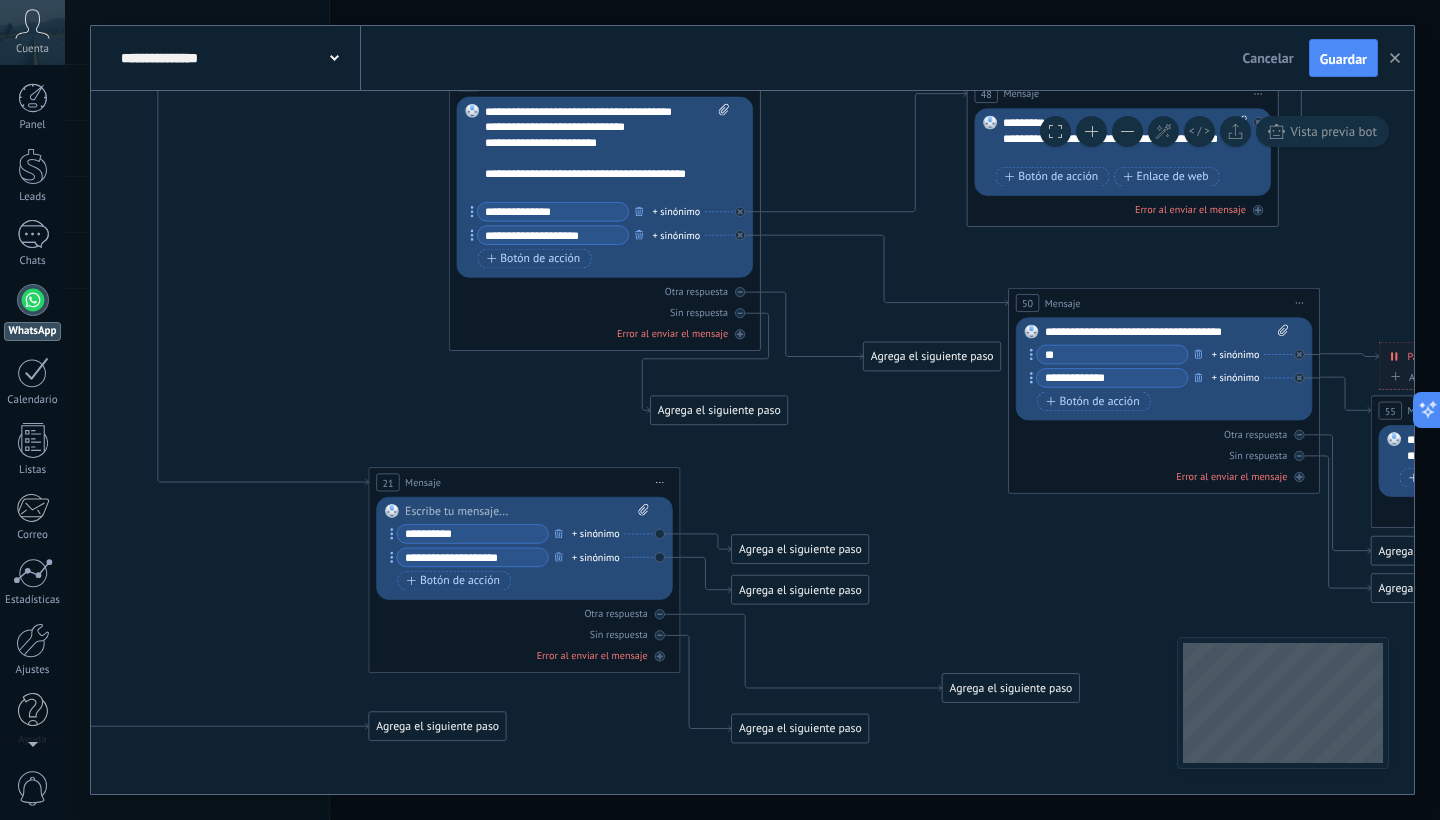 click on "**********" at bounding box center (472, 557) 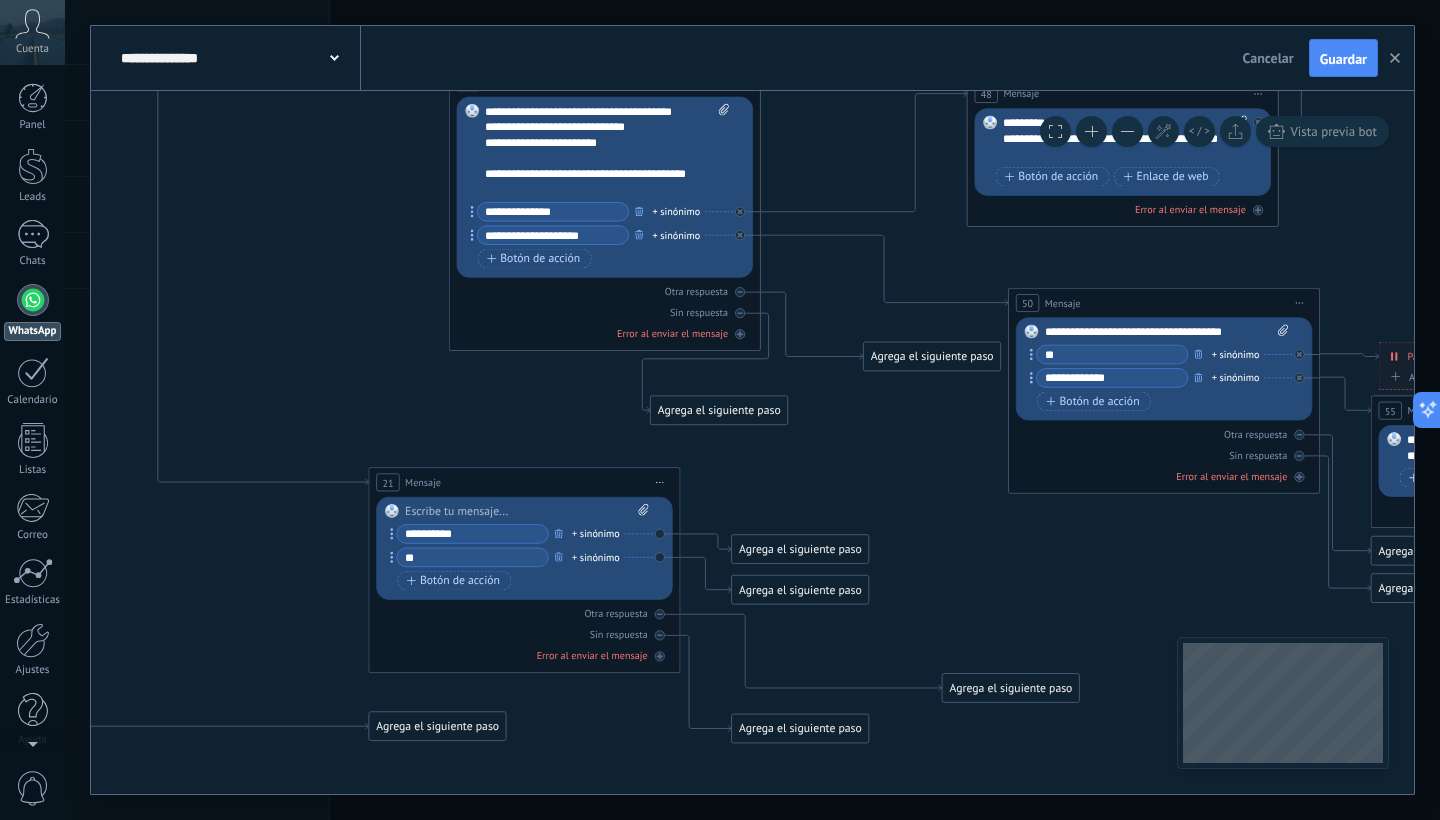 type on "*" 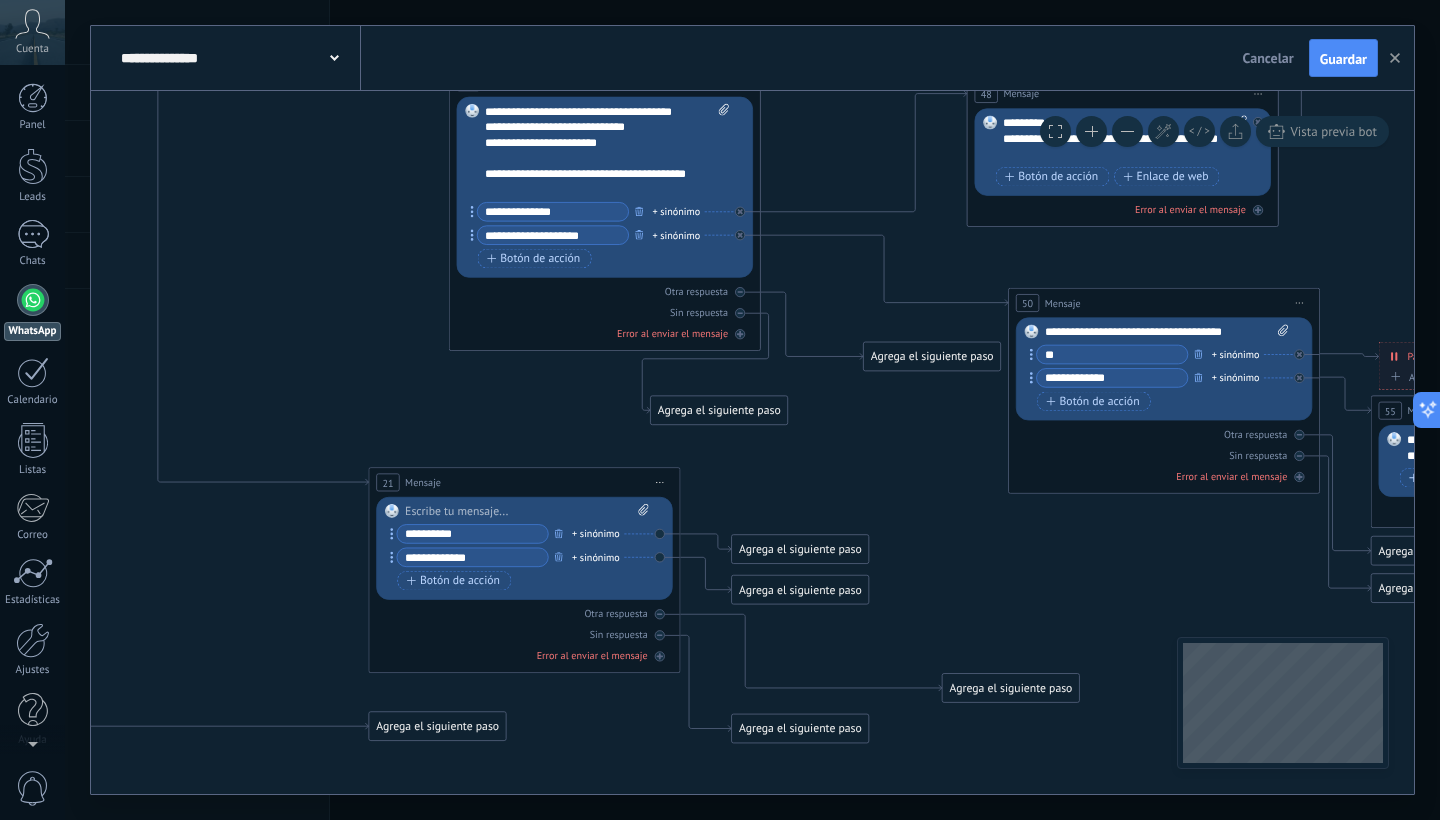 type on "**********" 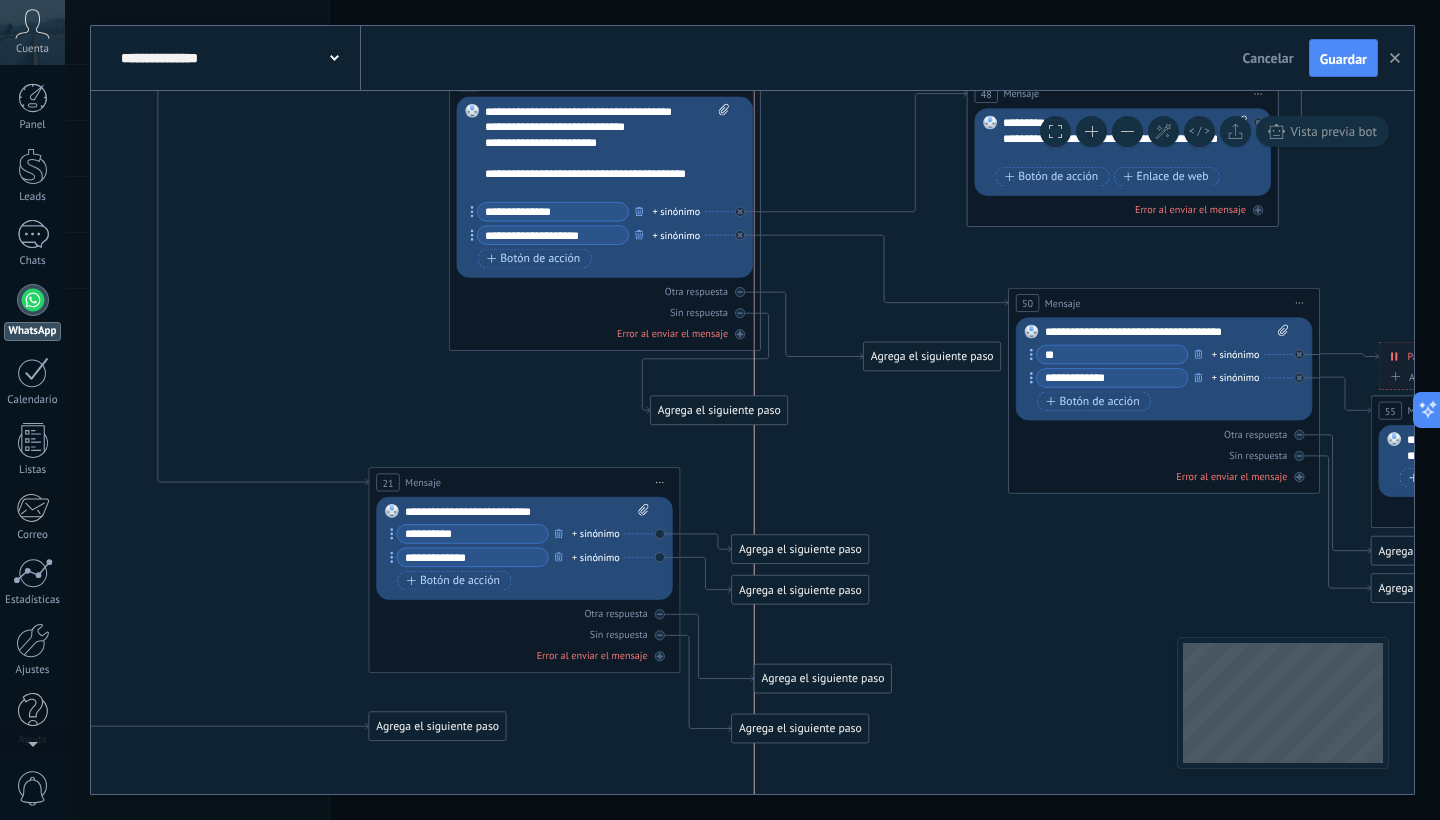 drag, startPoint x: 981, startPoint y: 686, endPoint x: 793, endPoint y: 677, distance: 188.2153 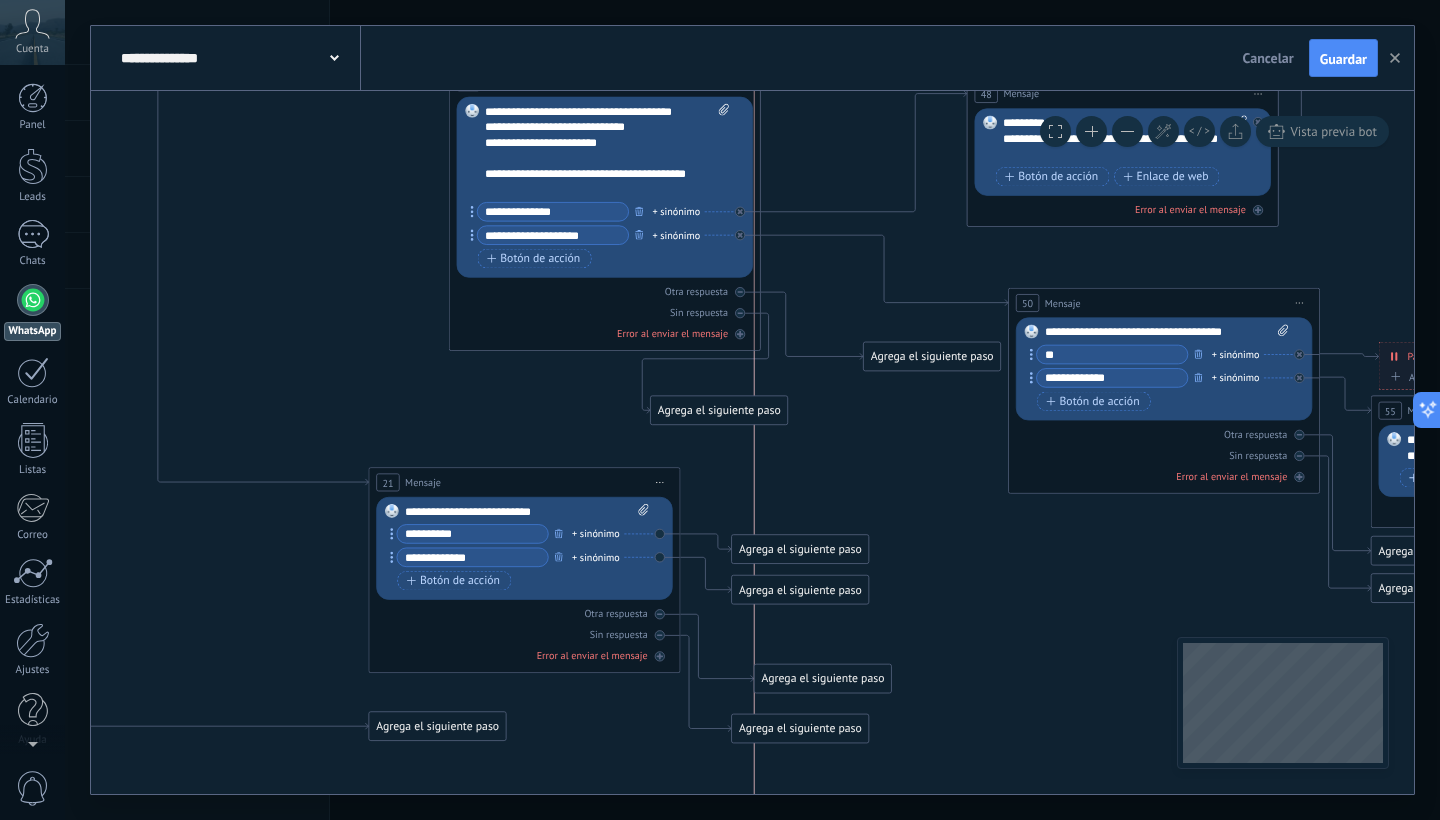 click on "Agrega el siguiente paso" at bounding box center (823, 679) 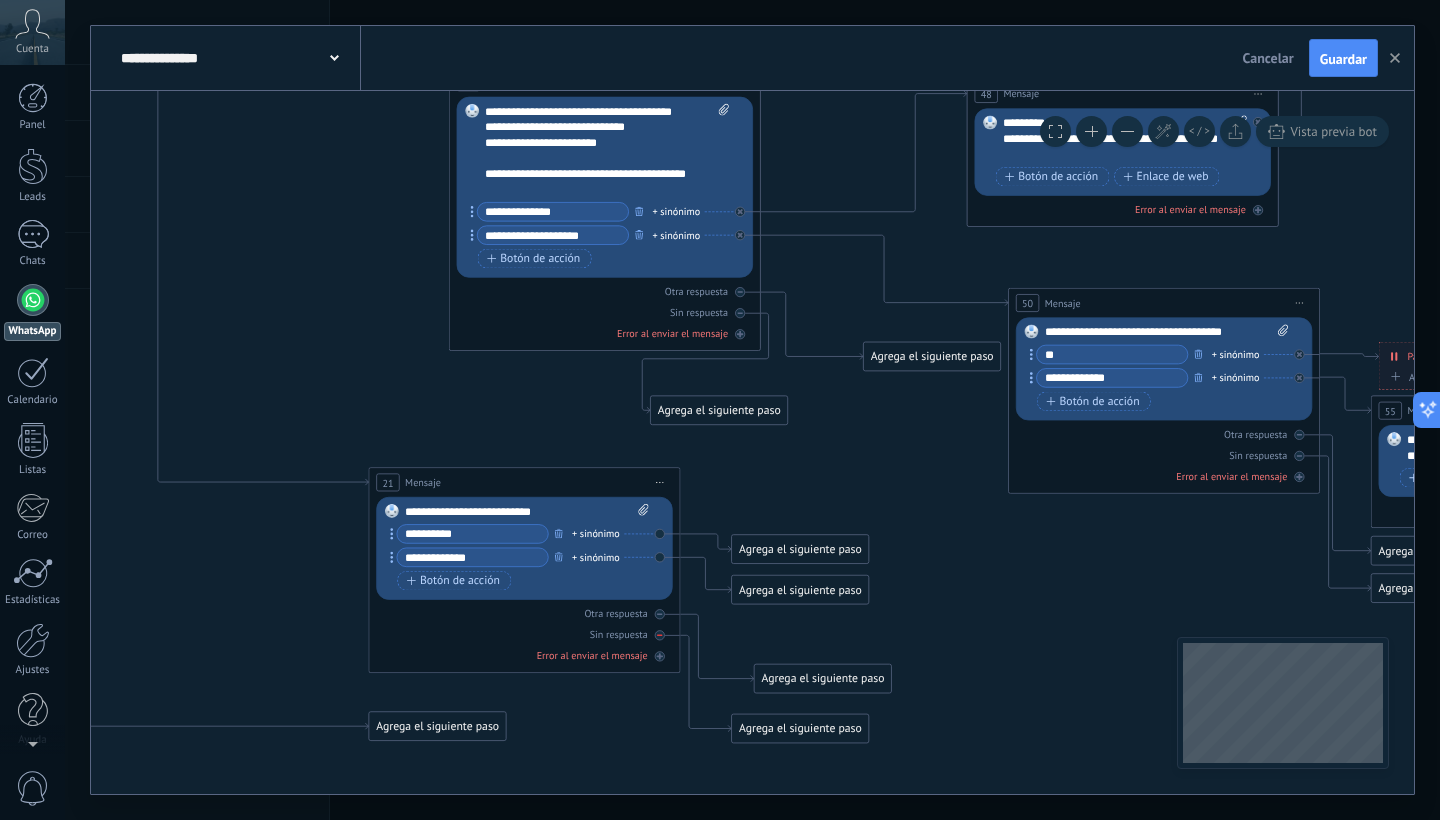 click at bounding box center (660, 635) 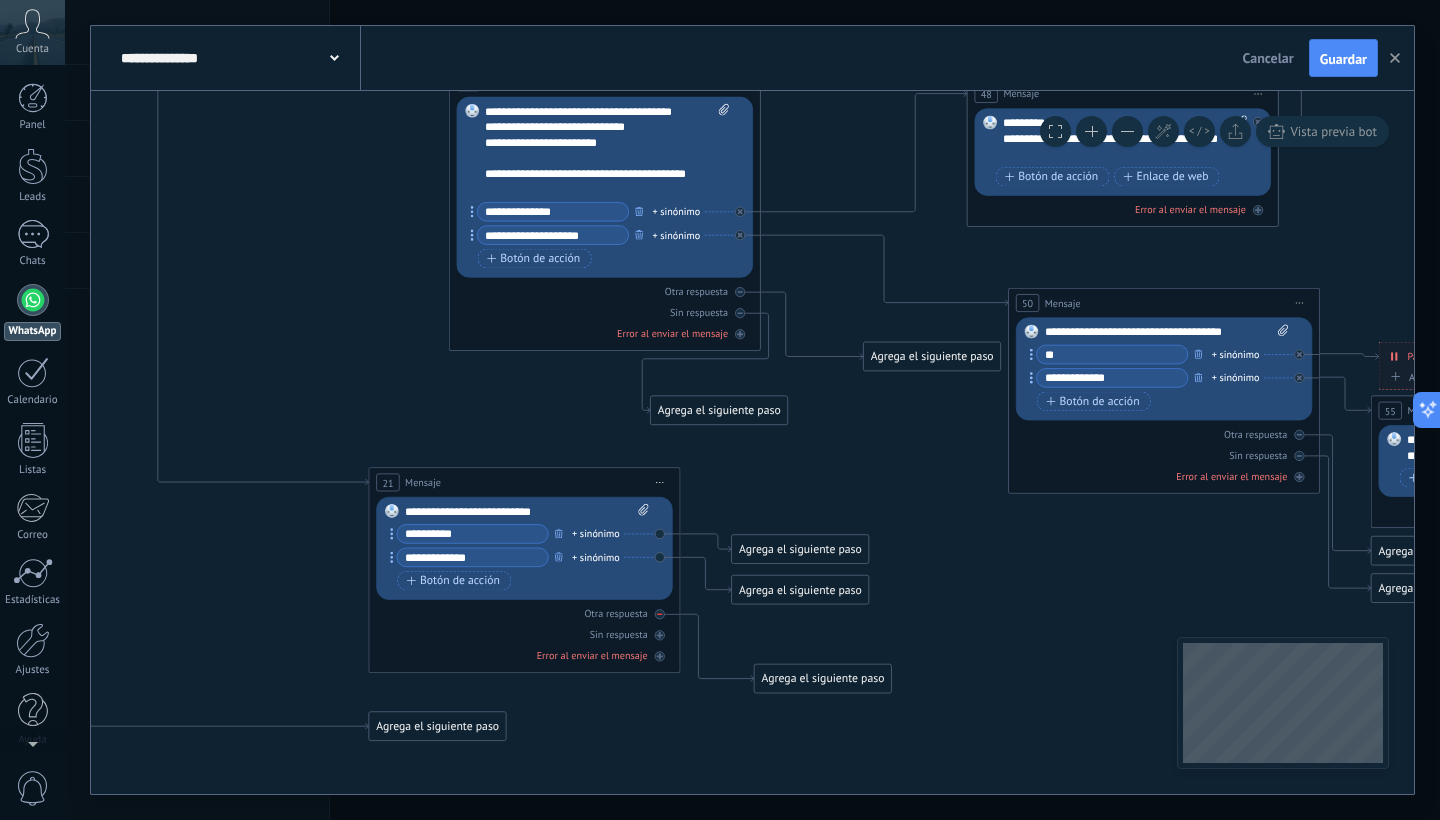 click at bounding box center (660, 614) 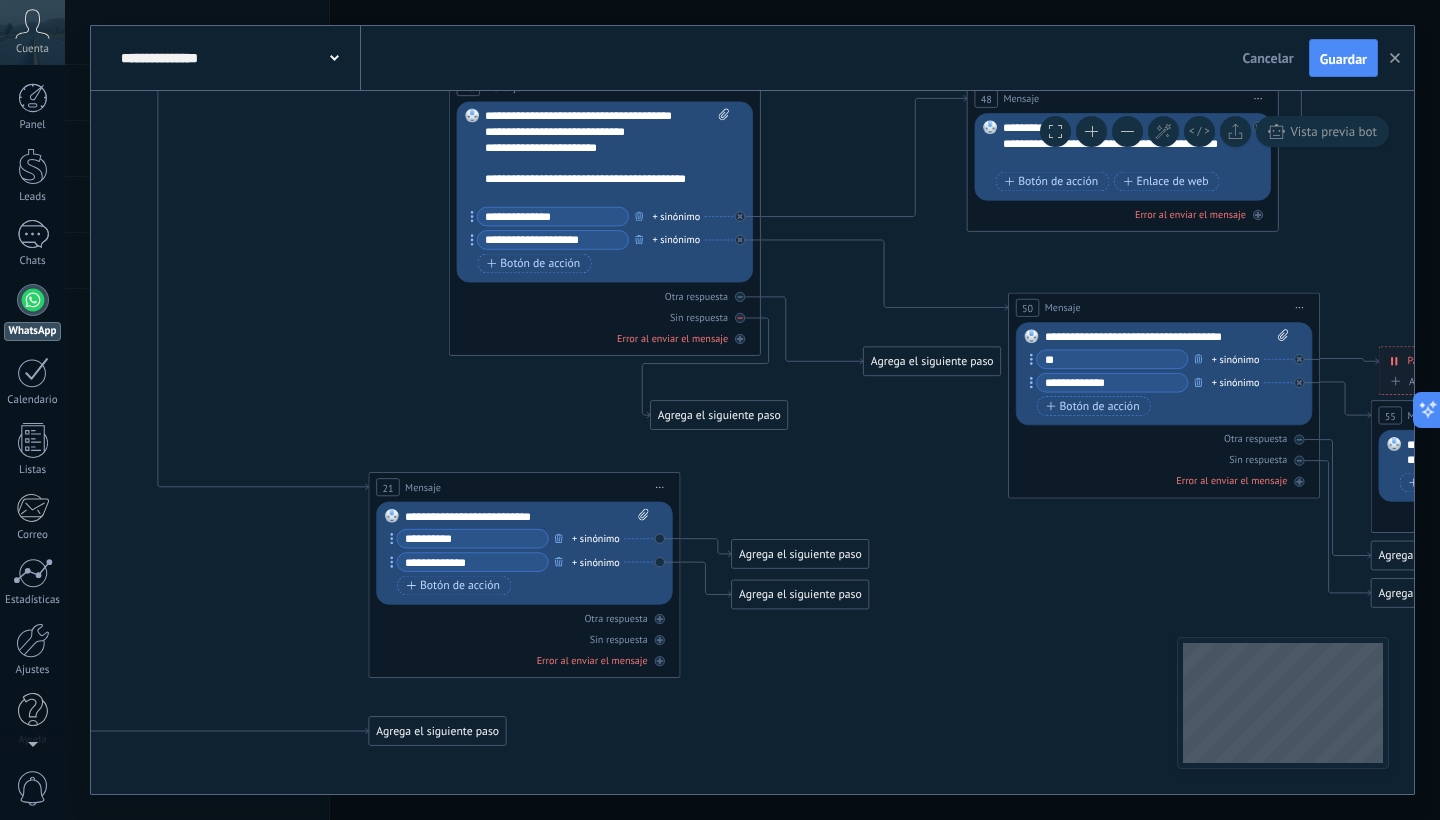 click on "Sin respuesta" at bounding box center (605, 317) 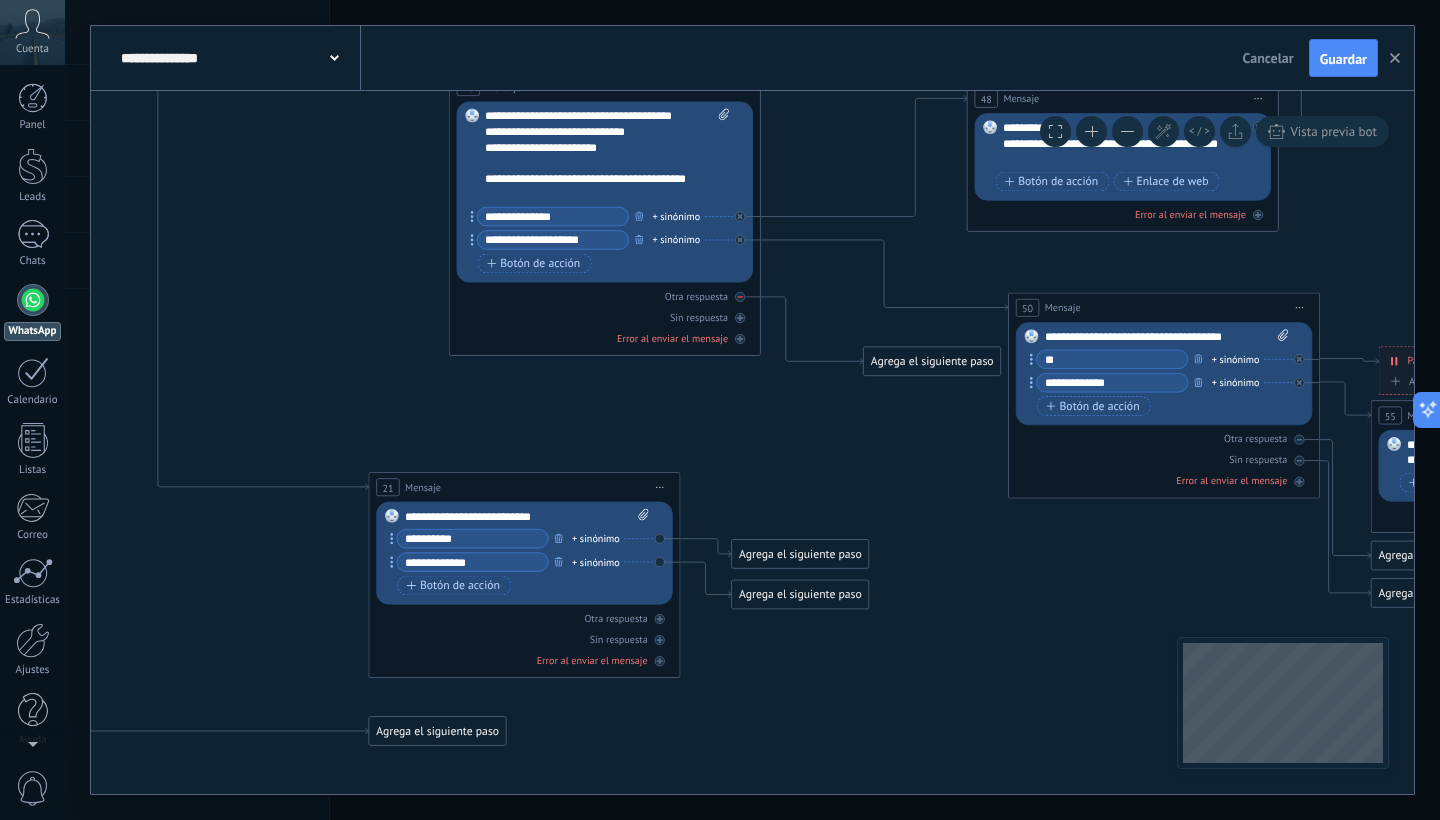 click 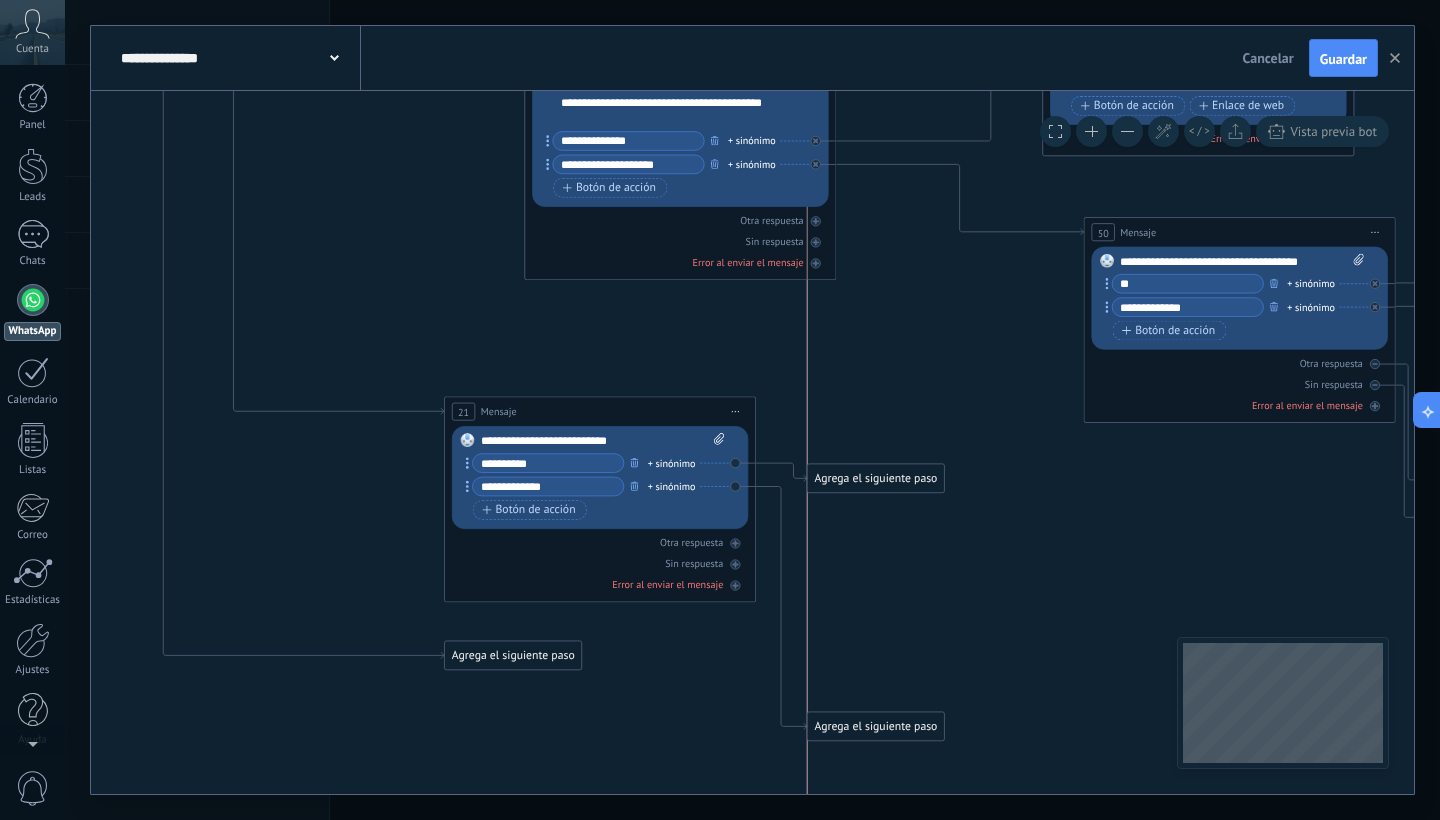 drag, startPoint x: 849, startPoint y: 527, endPoint x: 862, endPoint y: 667, distance: 140.60228 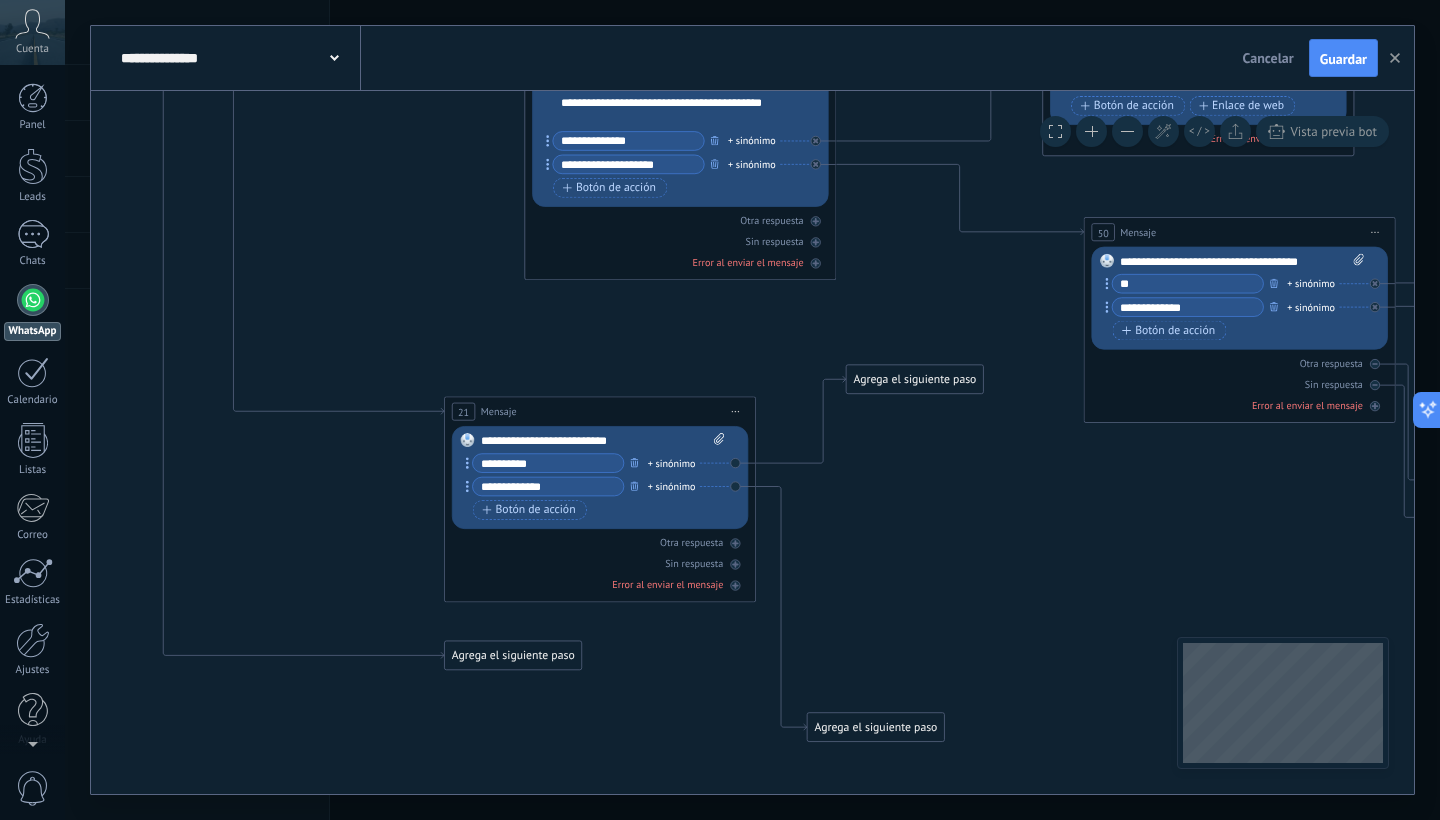 drag, startPoint x: 898, startPoint y: 473, endPoint x: 935, endPoint y: 363, distance: 116.05602 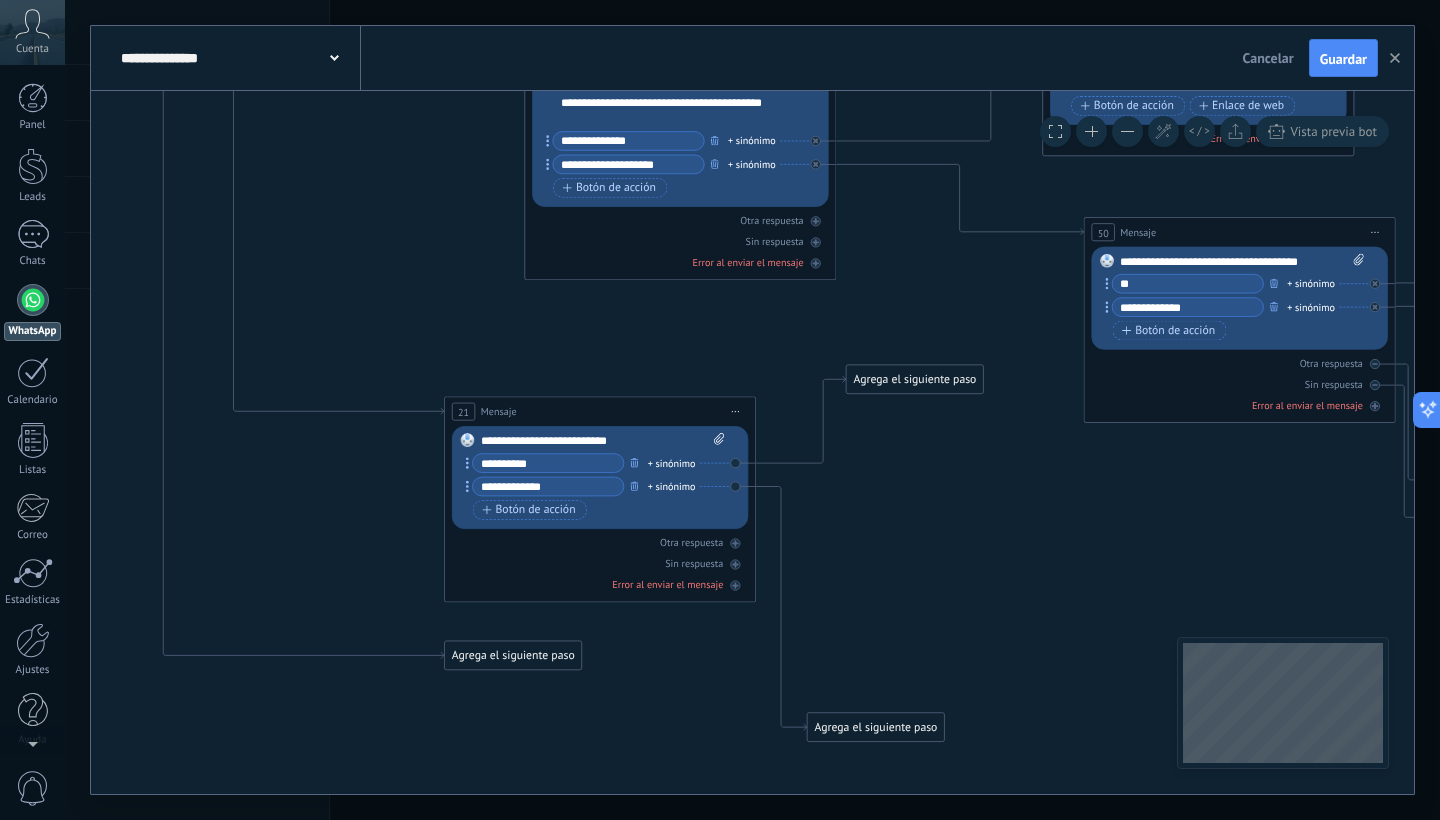 click on "Agrega el siguiente paso" at bounding box center (915, 380) 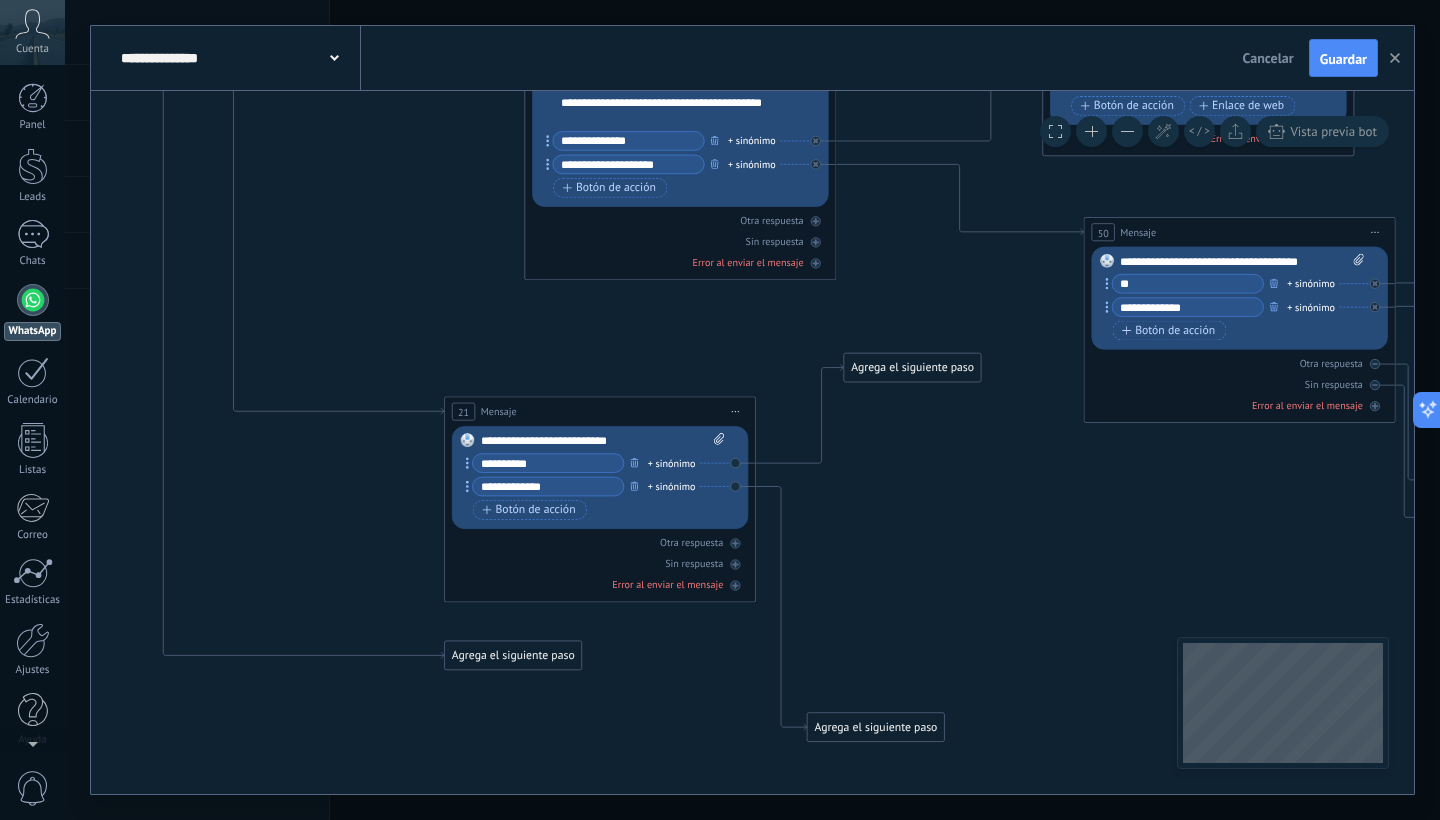 click on "Agrega el siguiente paso" at bounding box center [912, 368] 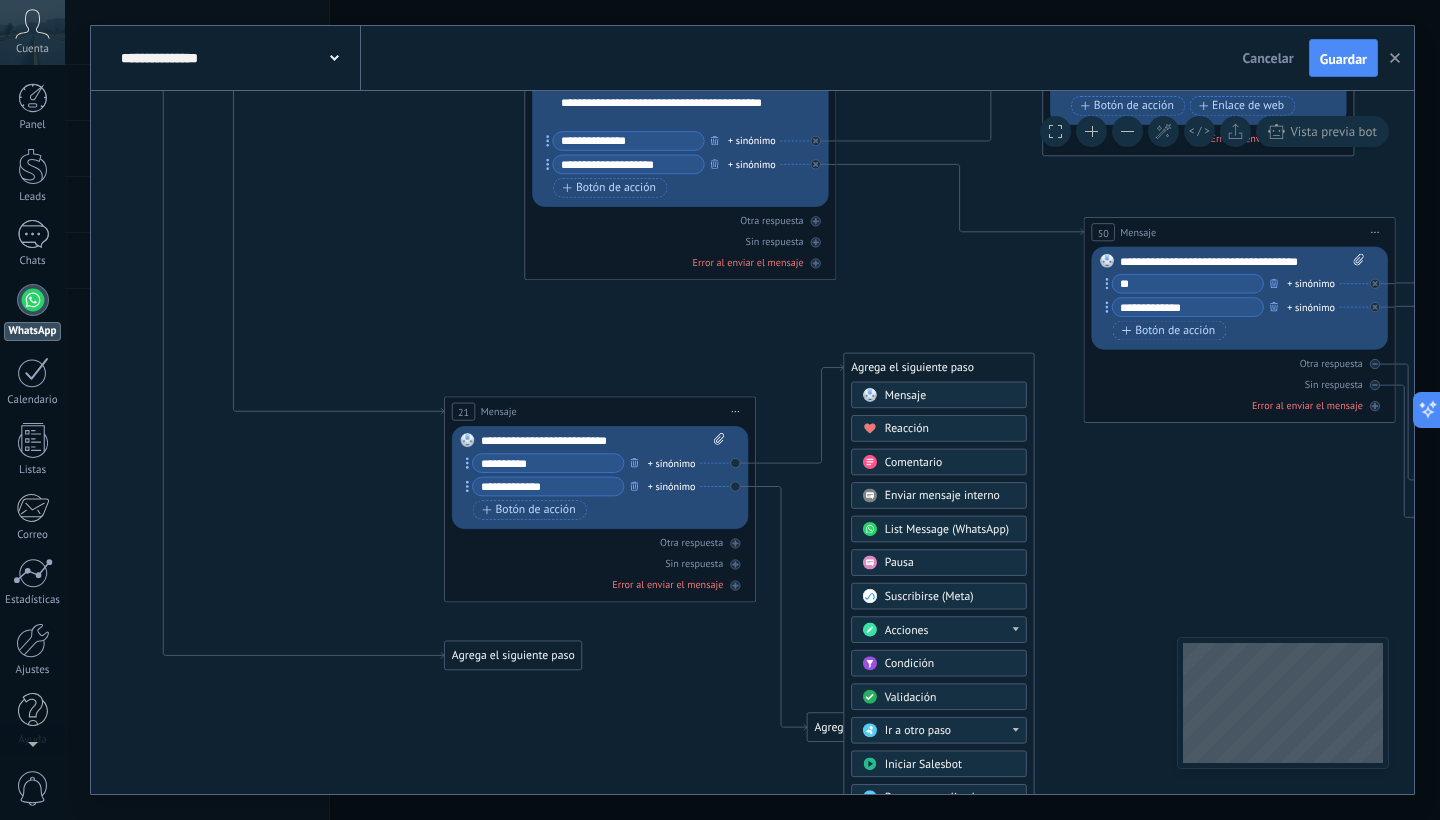 click on "Mensaje" at bounding box center (905, 395) 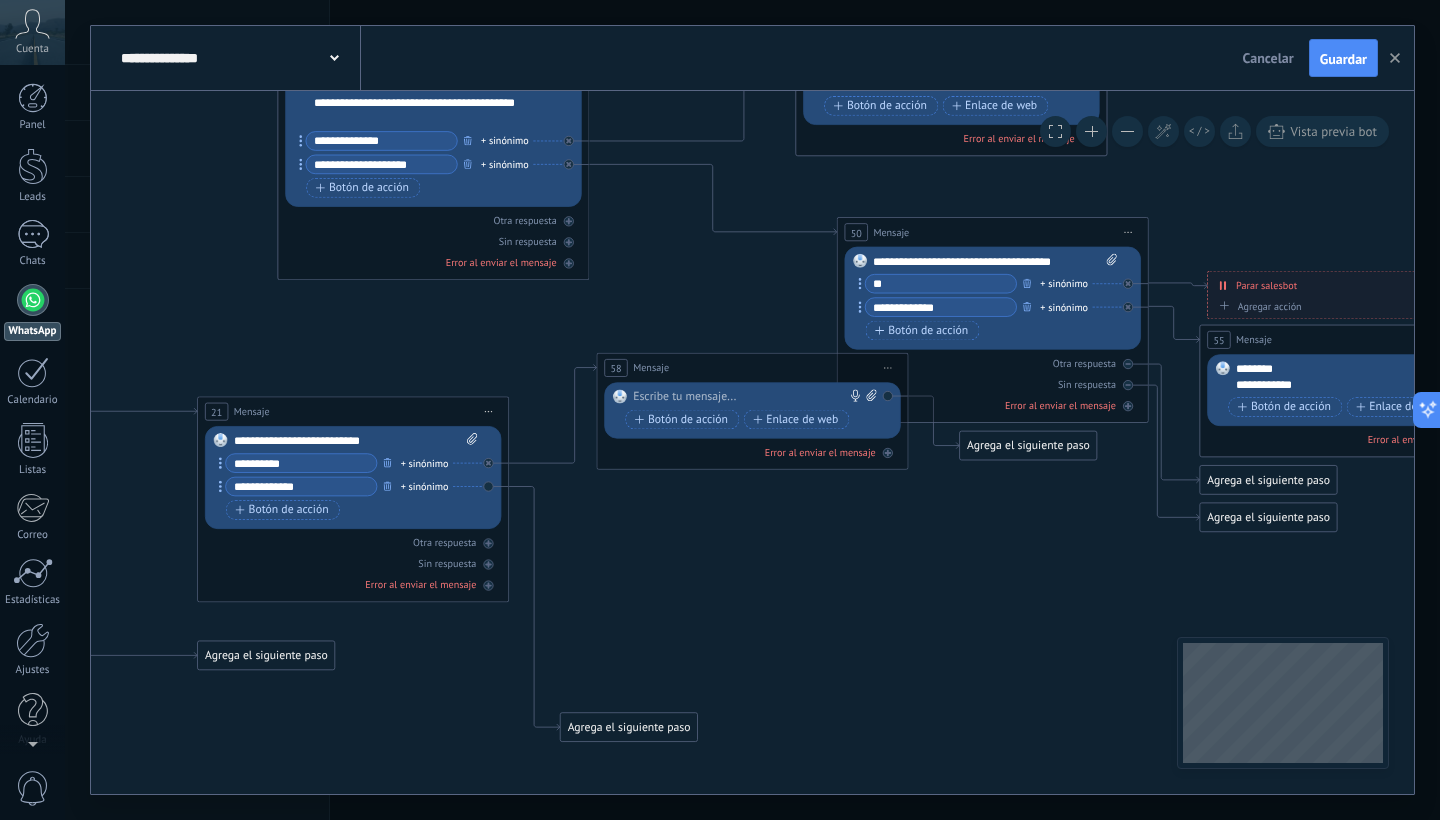 click at bounding box center (749, 397) 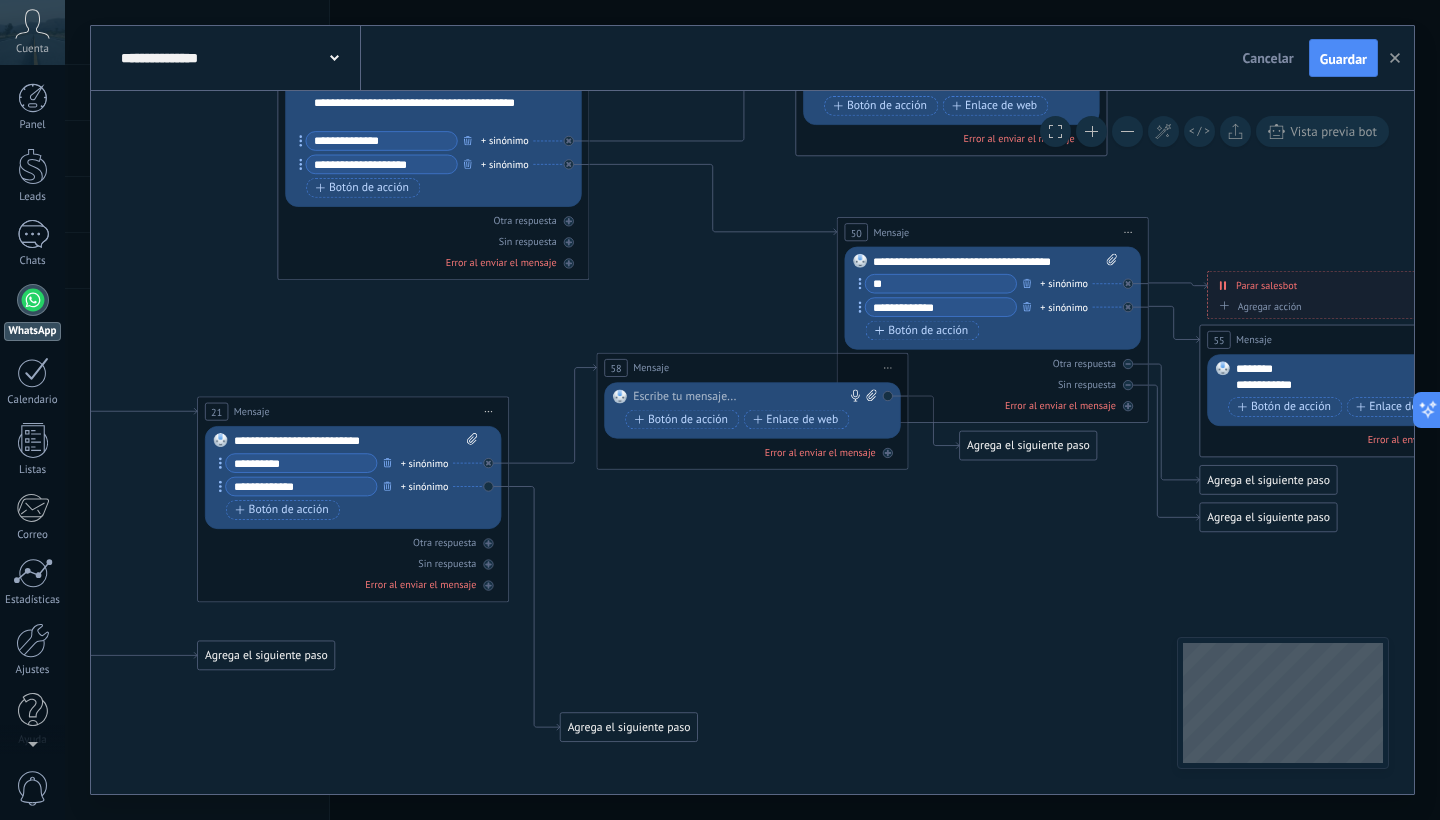 type 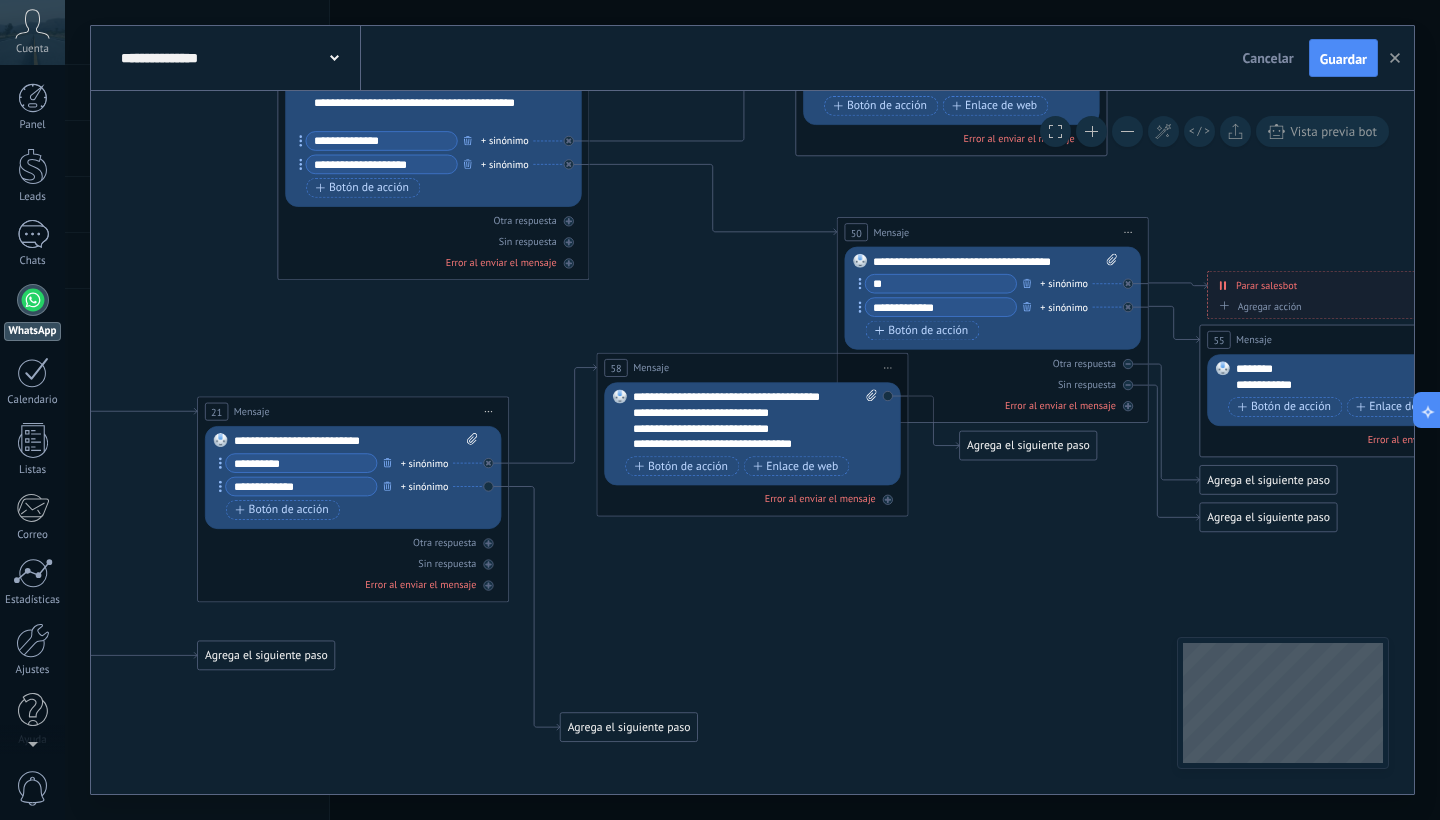 click on "**********" at bounding box center (741, 444) 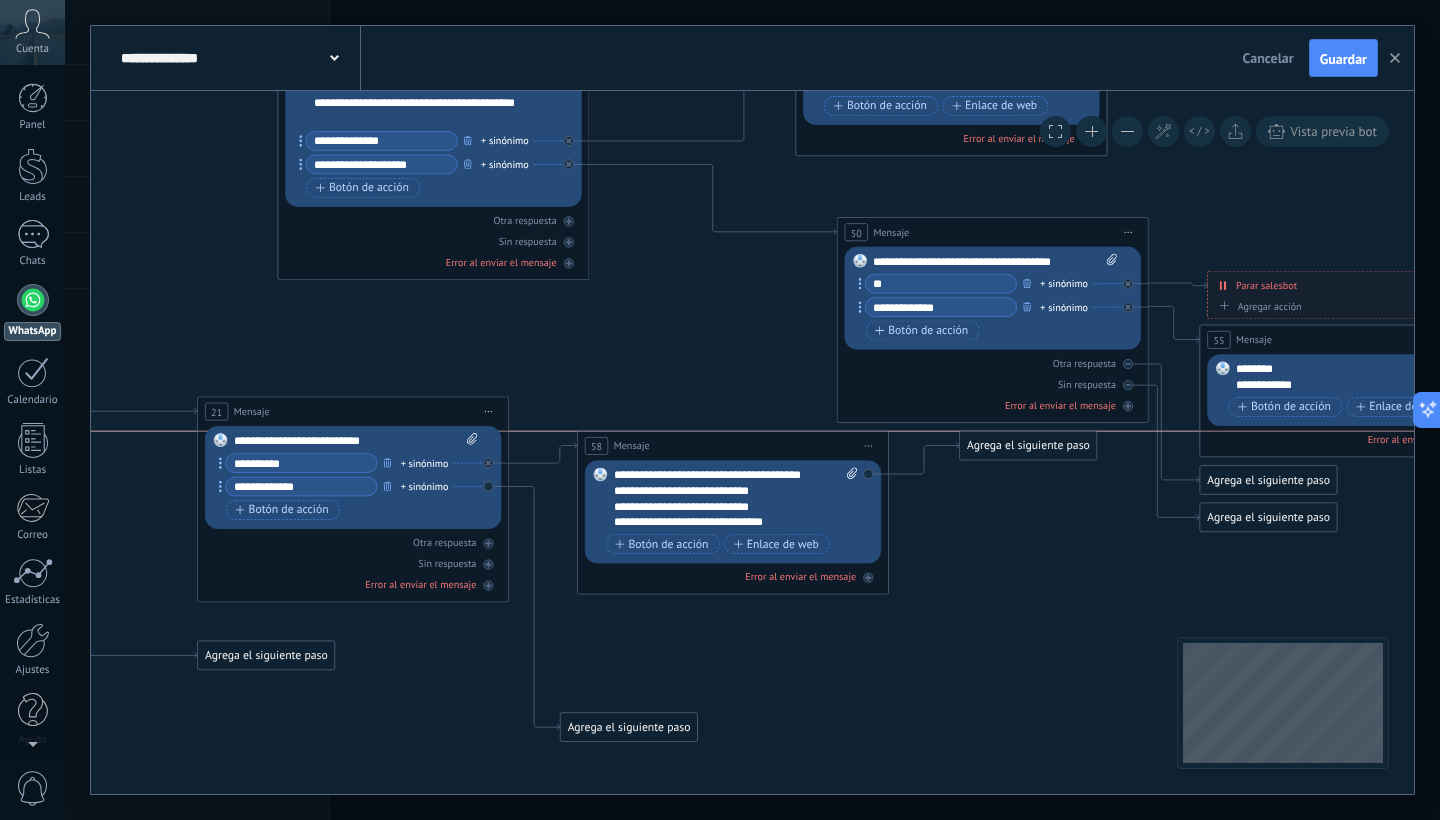 drag, startPoint x: 731, startPoint y: 373, endPoint x: 712, endPoint y: 456, distance: 85.146935 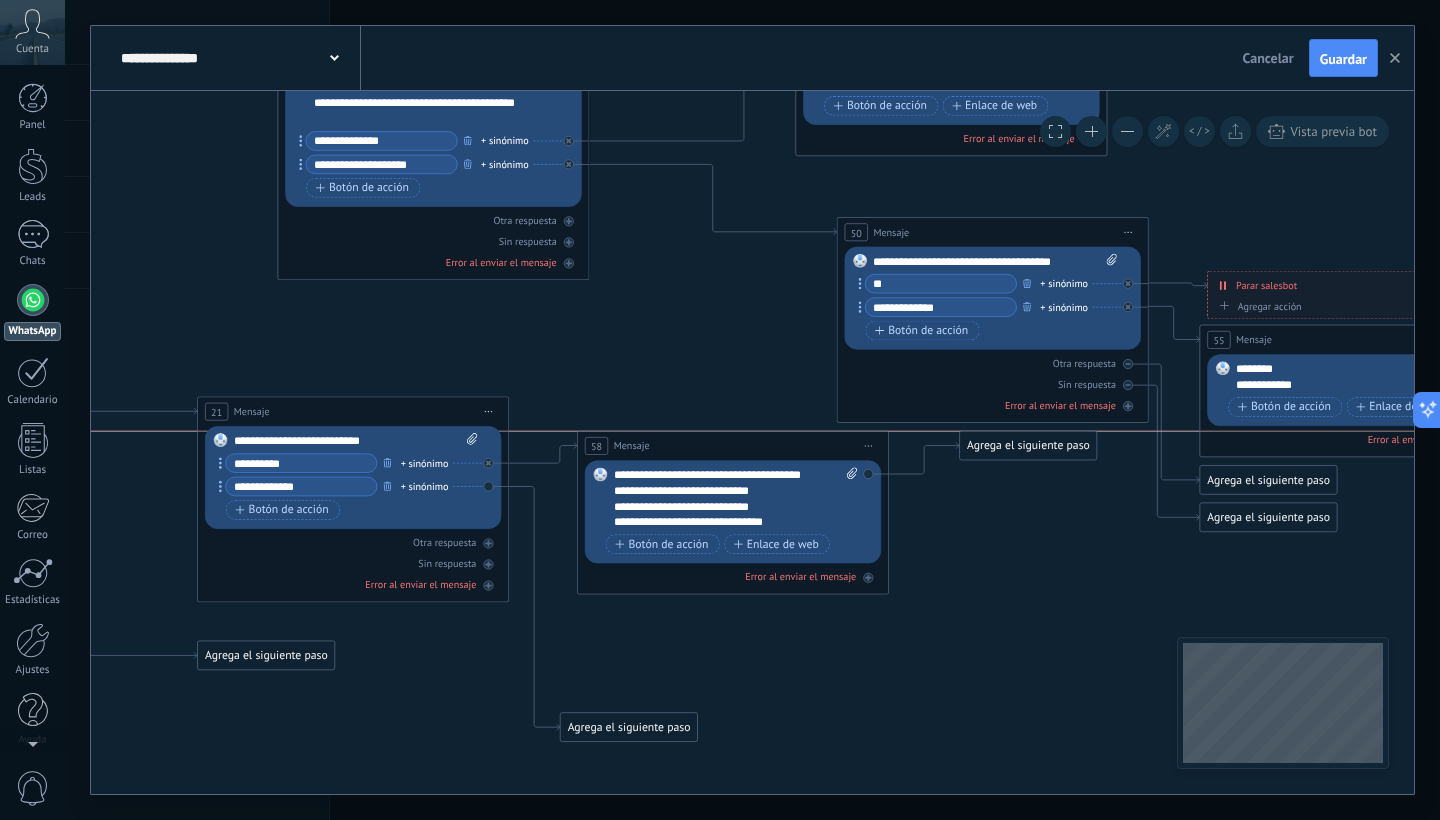 click on "58
Mensaje
*******
(a):
Todos los contactos - canales seleccionados
Todos los contactos - canales seleccionados
Todos los contactos - canal primario
Contacto principal - canales seleccionados
Contacto principal - canal primario
Todos los contactos - canales seleccionados
Todos los contactos - canales seleccionados
Todos los contactos - canal primario" at bounding box center [733, 446] 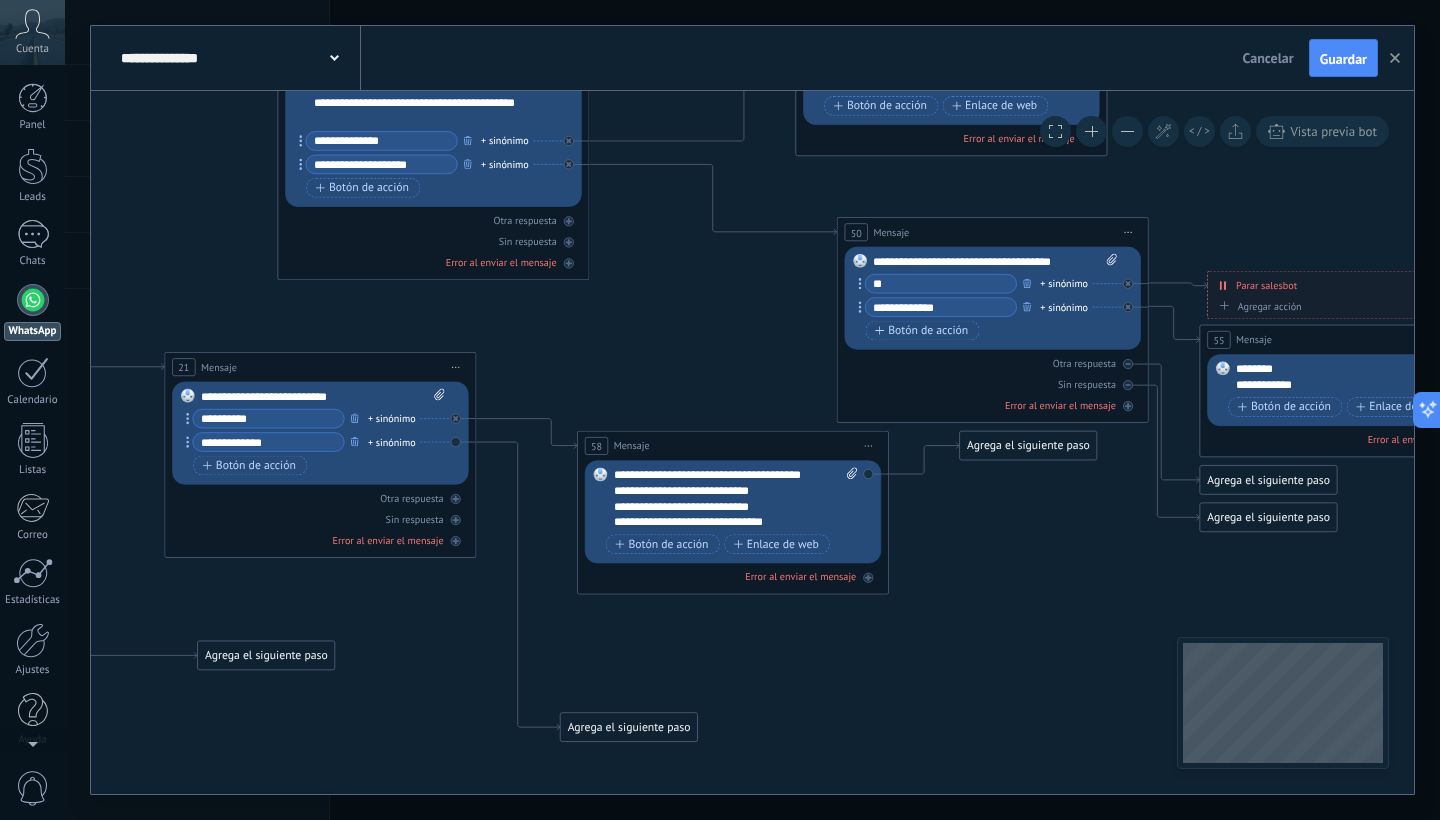 drag, startPoint x: 320, startPoint y: 423, endPoint x: 288, endPoint y: 379, distance: 54.405884 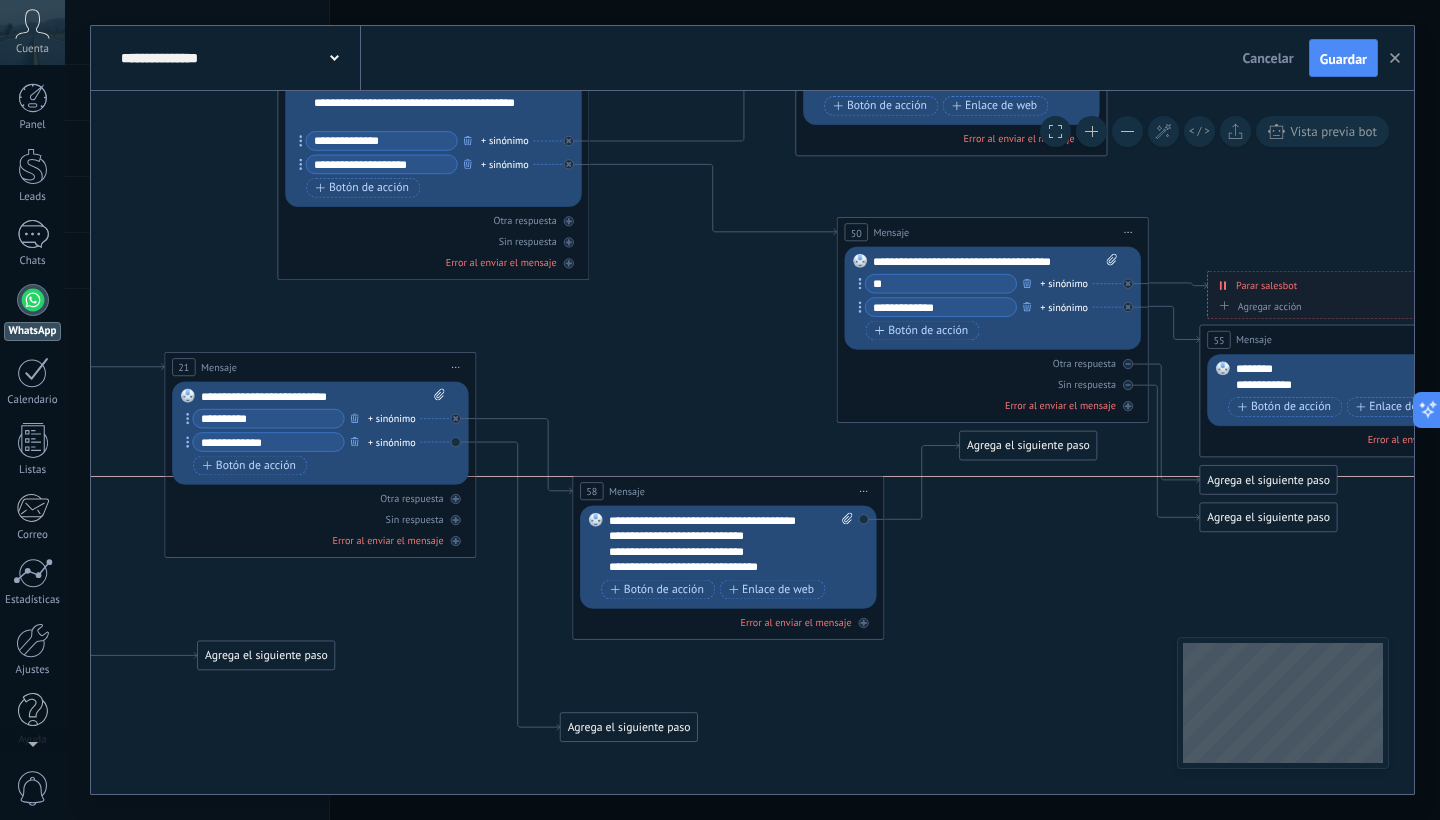 drag, startPoint x: 662, startPoint y: 452, endPoint x: 658, endPoint y: 497, distance: 45.17743 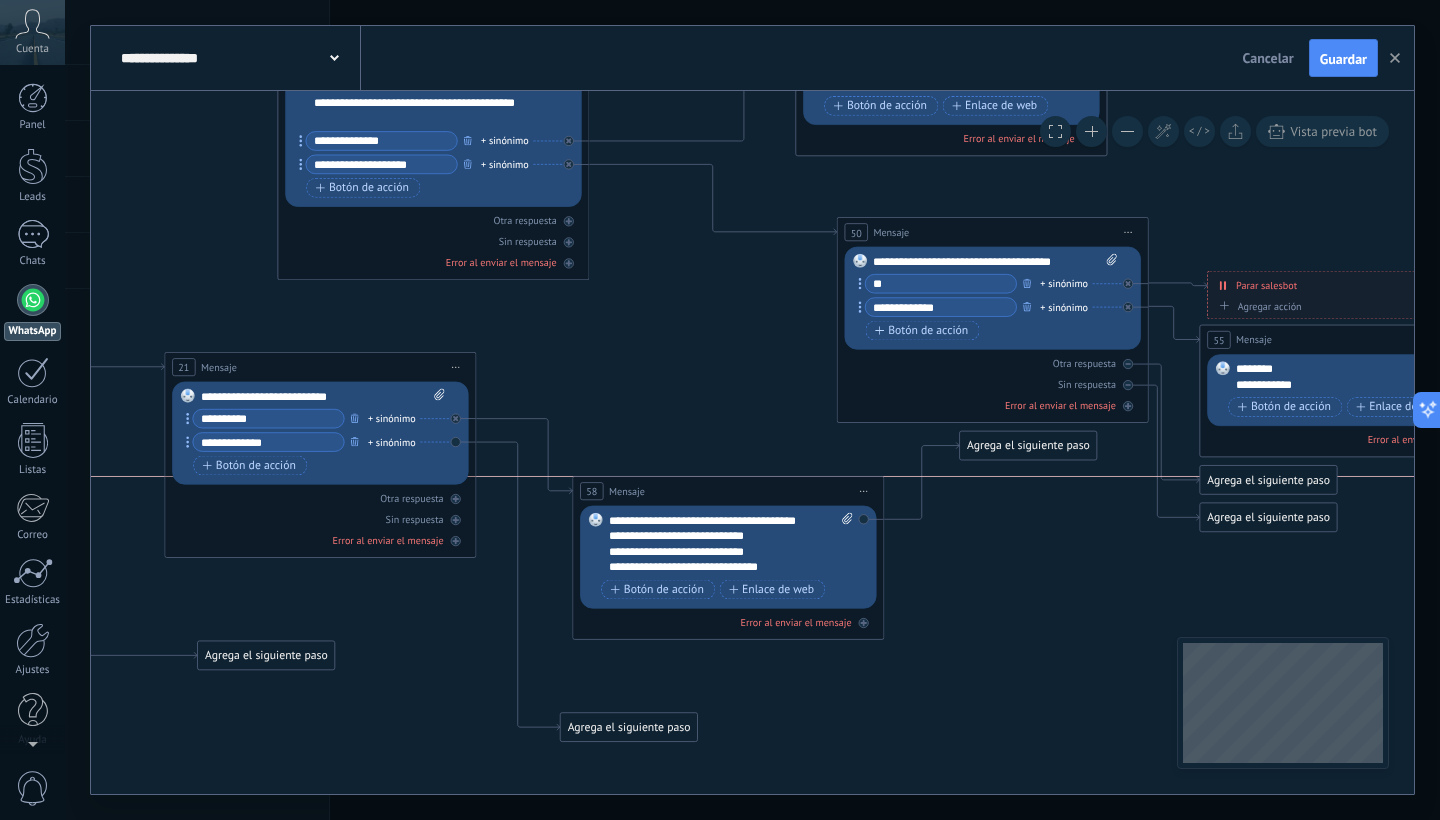 click on "58
Mensaje
*******
(a):
Todos los contactos - canales seleccionados
Todos los contactos - canales seleccionados
Todos los contactos - canal primario
Contacto principal - canales seleccionados
Contacto principal - canal primario
Todos los contactos - canales seleccionados
Todos los contactos - canales seleccionados
Todos los contactos - canal primario" at bounding box center (728, 491) 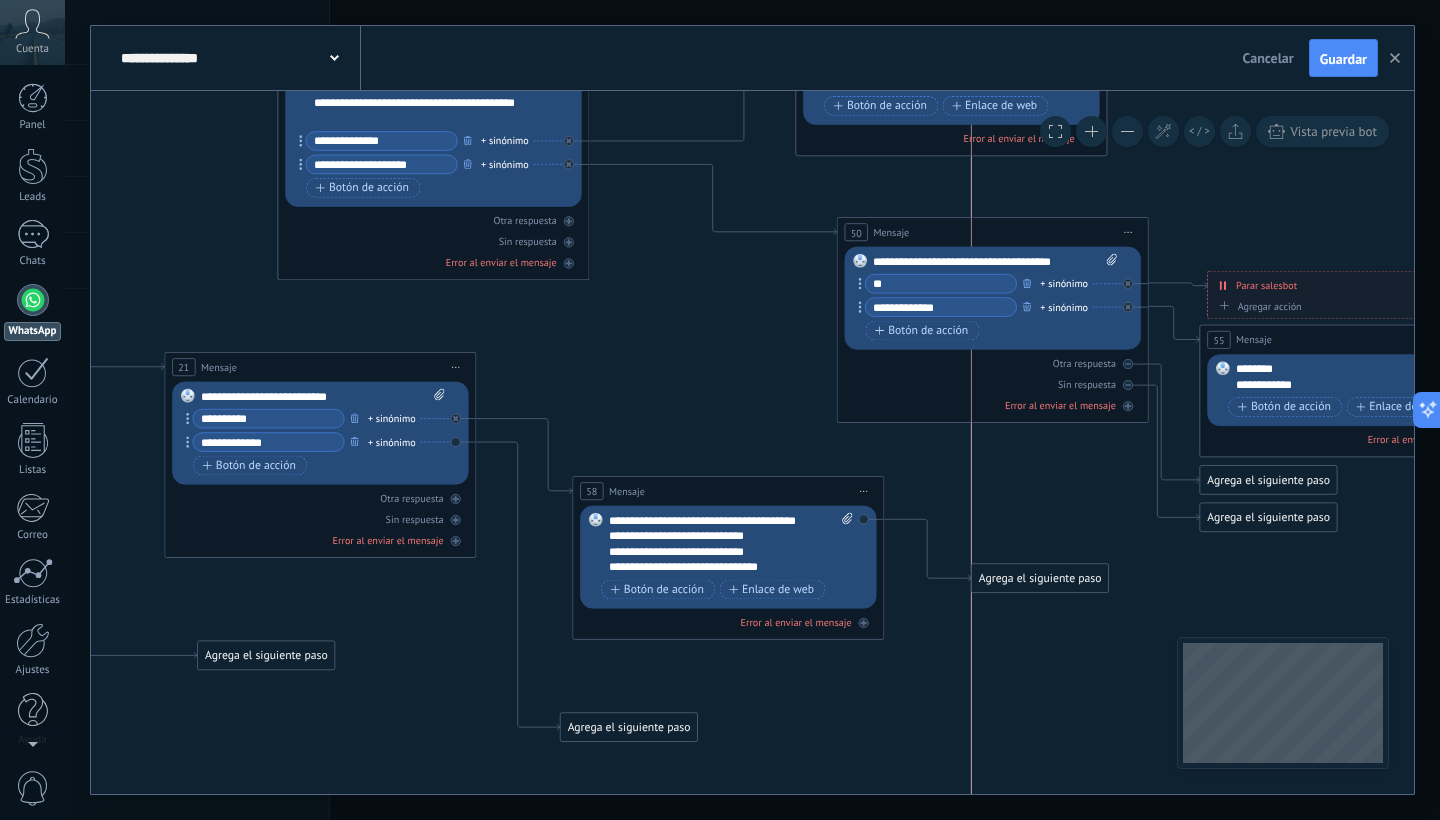 drag, startPoint x: 1042, startPoint y: 452, endPoint x: 1054, endPoint y: 585, distance: 133.54025 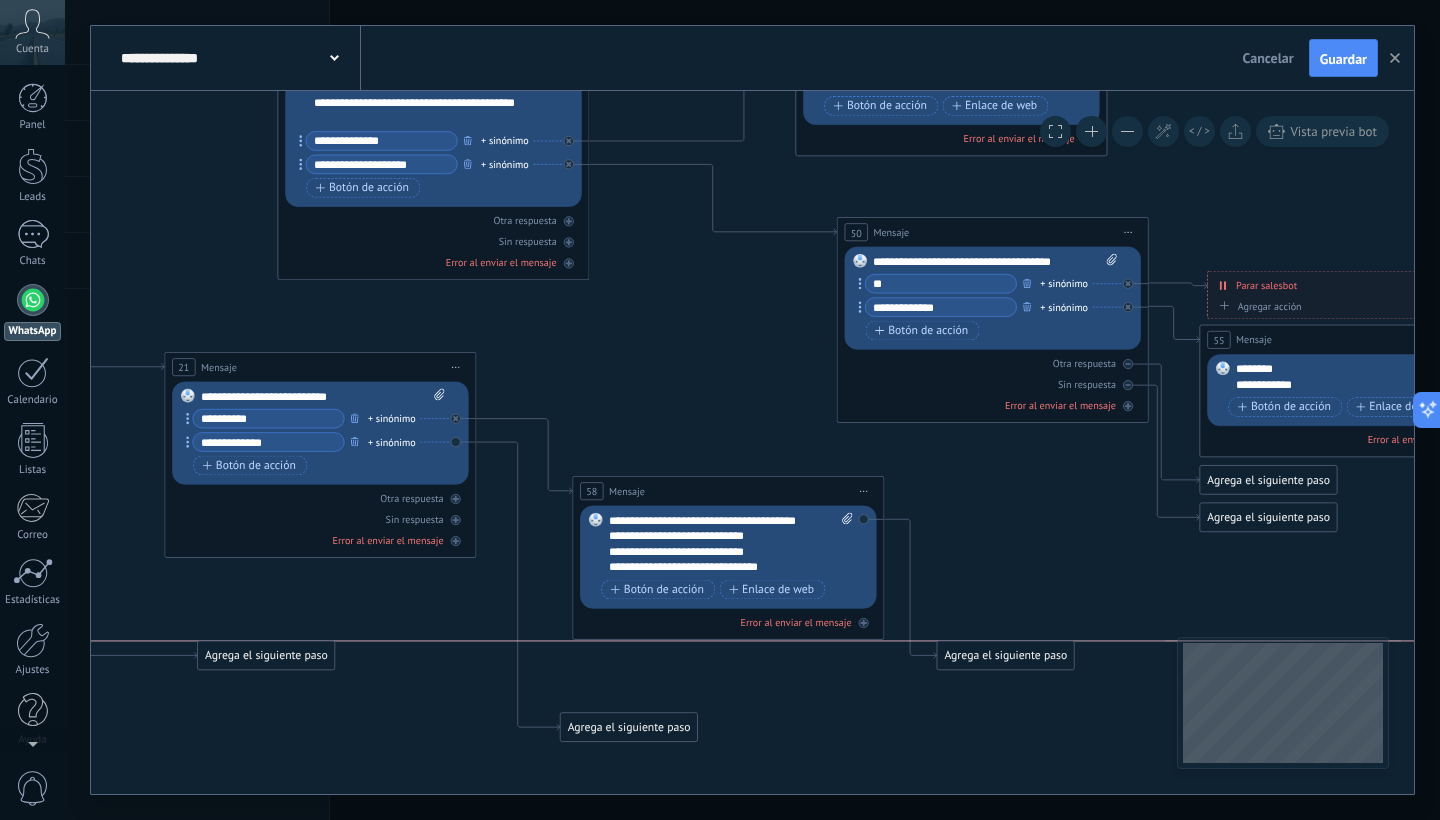 click on "Agrega el siguiente paso" at bounding box center [1005, 656] 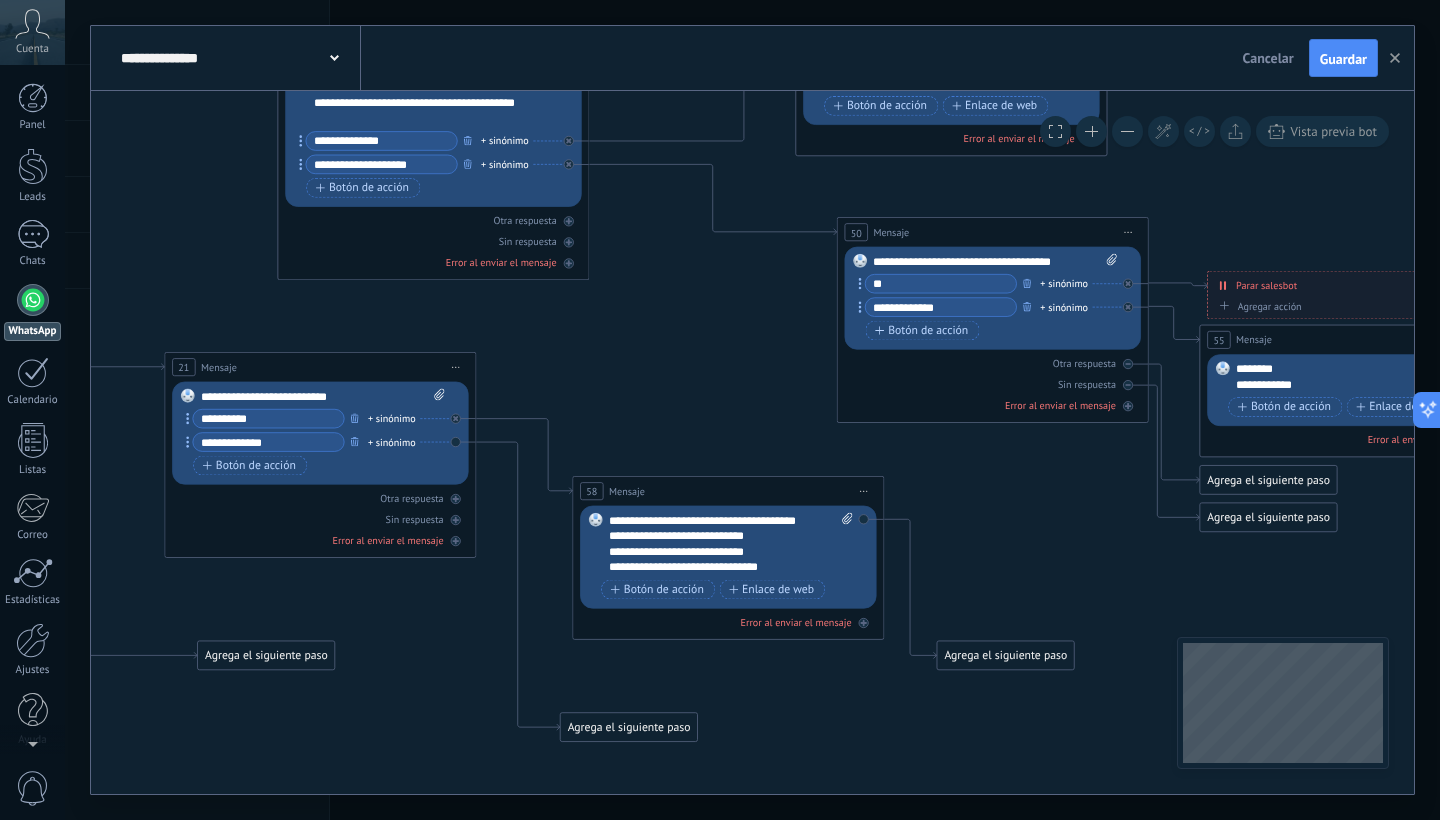 click on "Agrega el siguiente paso" at bounding box center (1005, 656) 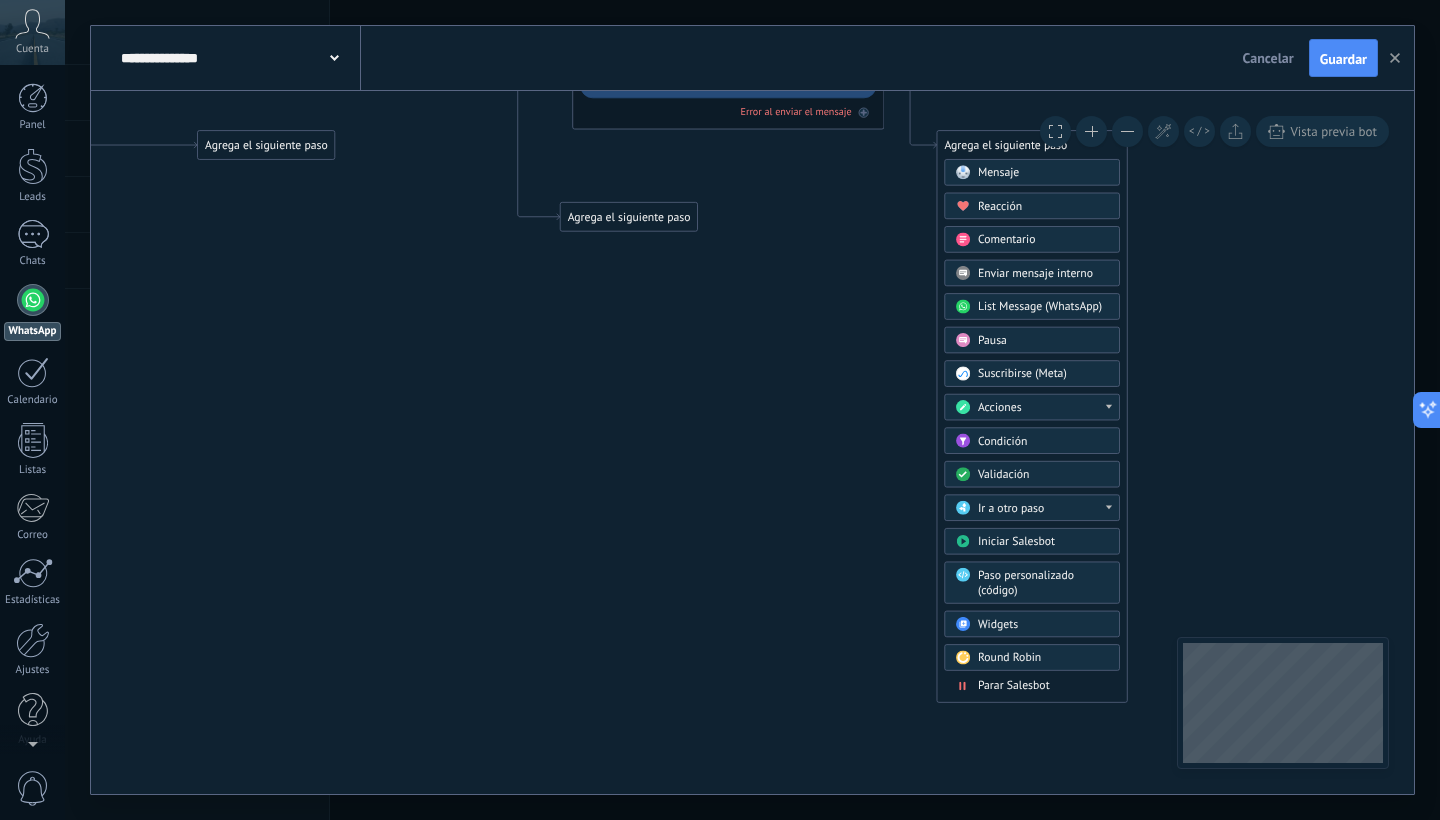 click on "Parar Salesbot" at bounding box center [1014, 686] 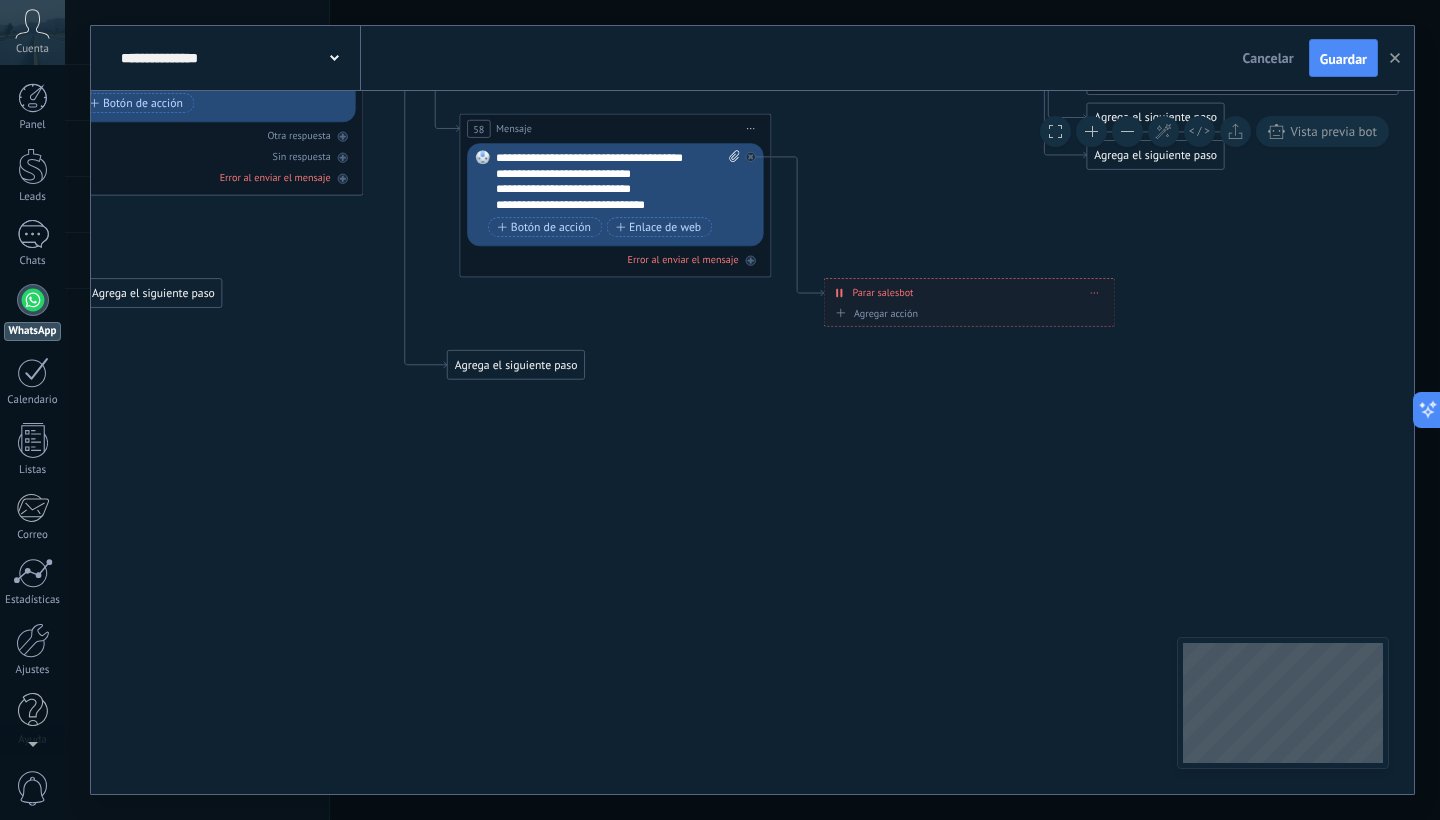 drag, startPoint x: 553, startPoint y: 537, endPoint x: 895, endPoint y: 773, distance: 415.52377 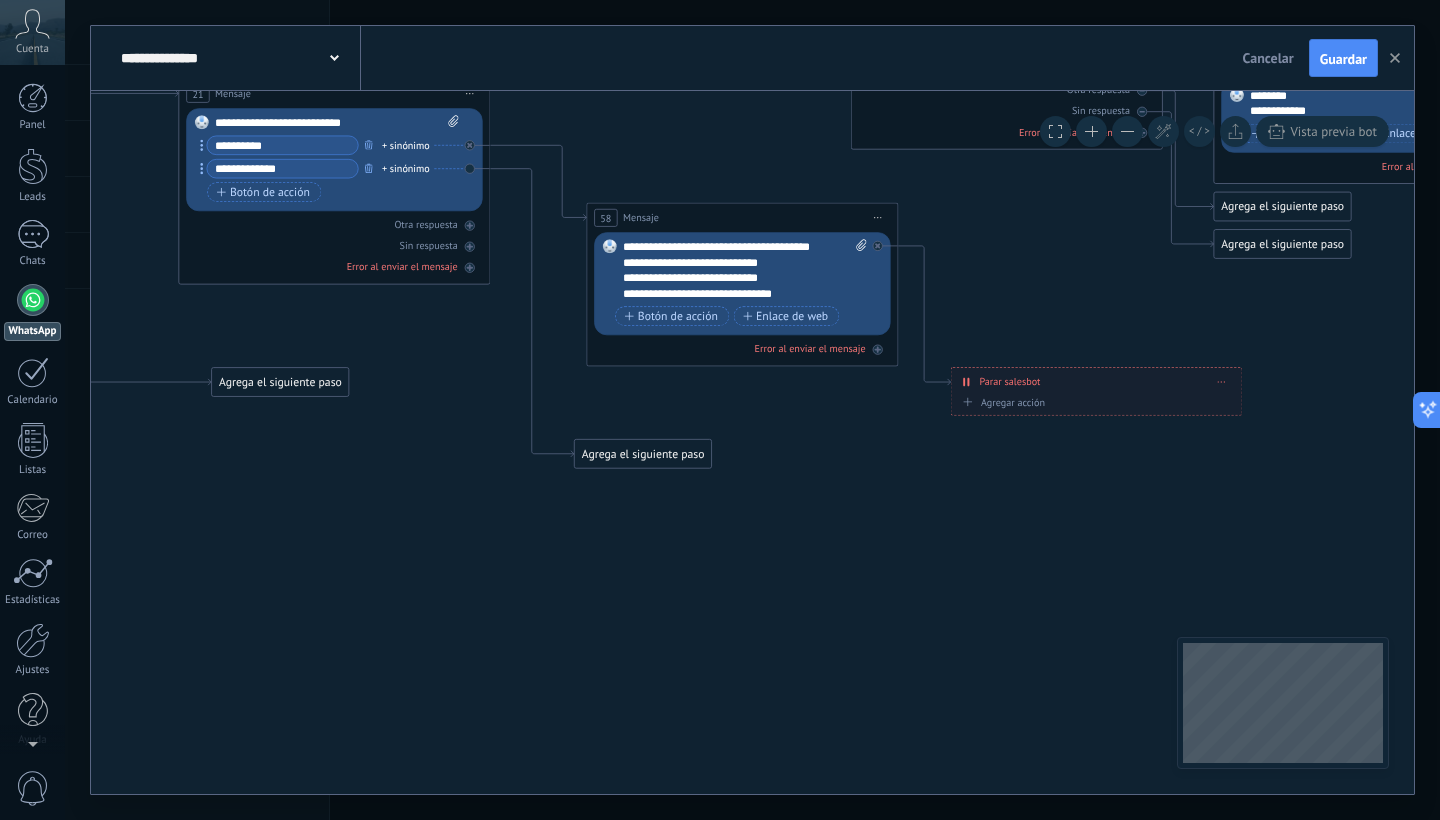 drag, startPoint x: 834, startPoint y: 624, endPoint x: 994, endPoint y: 733, distance: 193.6001 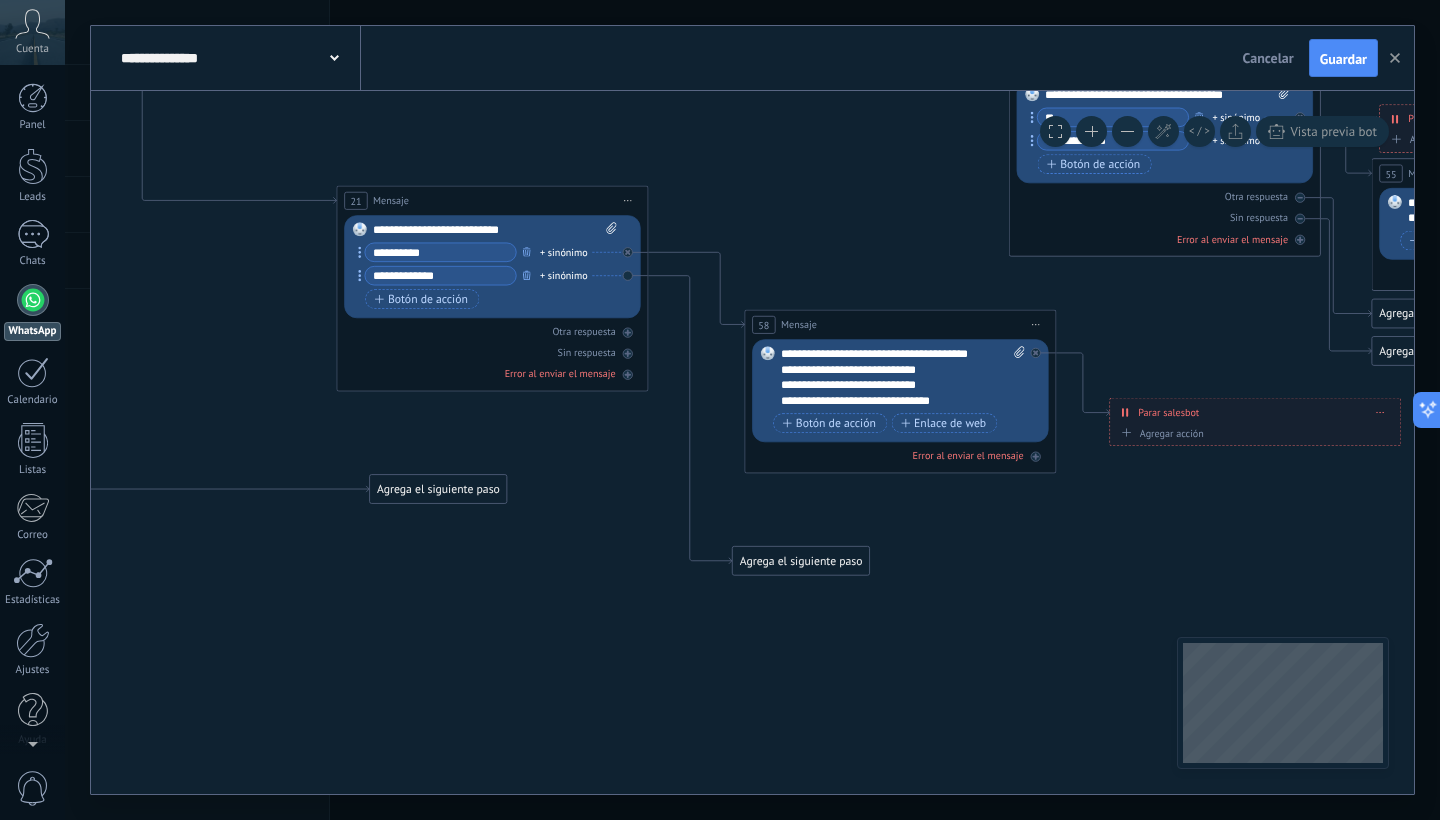 drag, startPoint x: 1254, startPoint y: 495, endPoint x: 1255, endPoint y: 419, distance: 76.00658 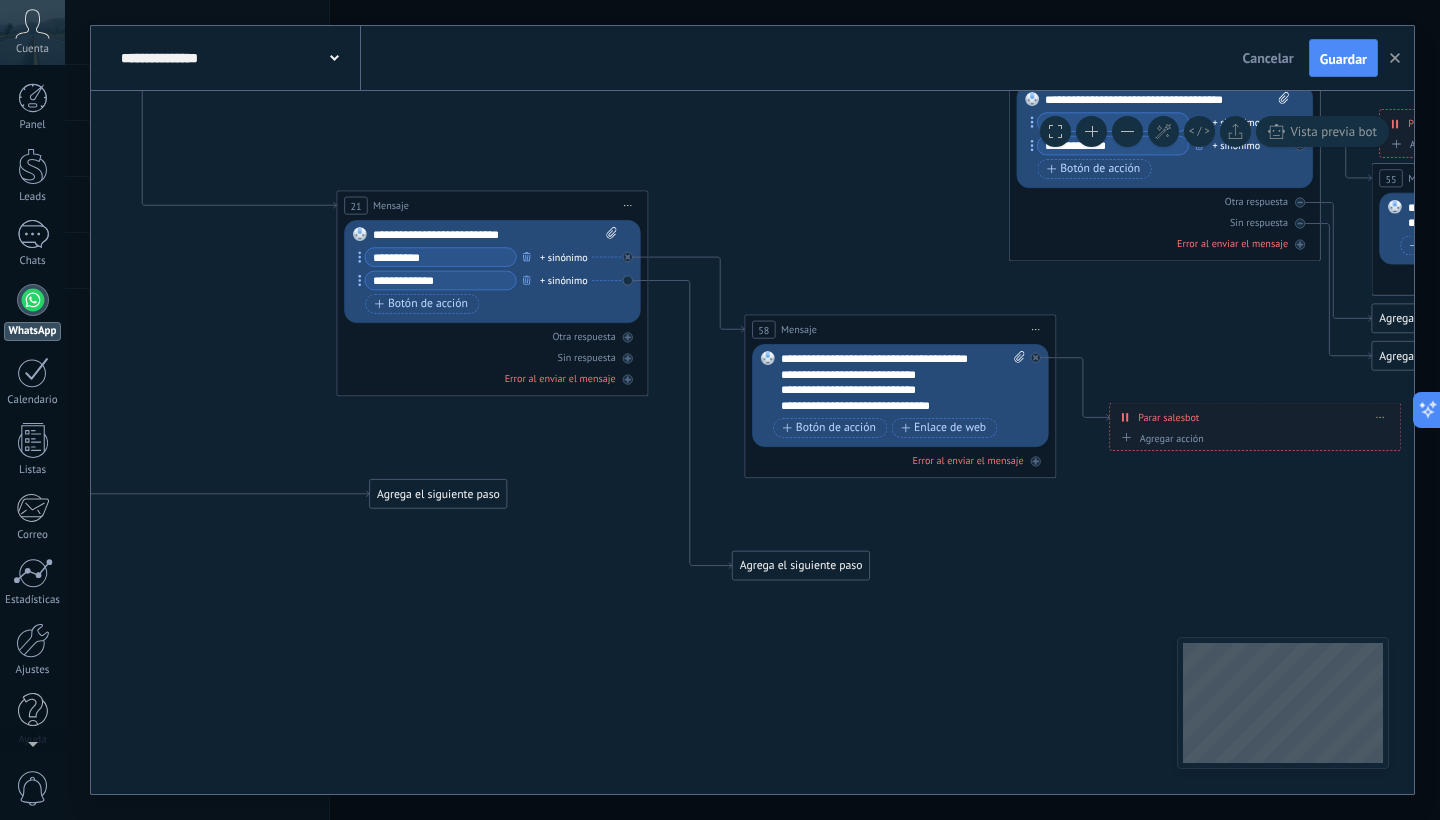 click on "**********" at bounding box center (889, 406) 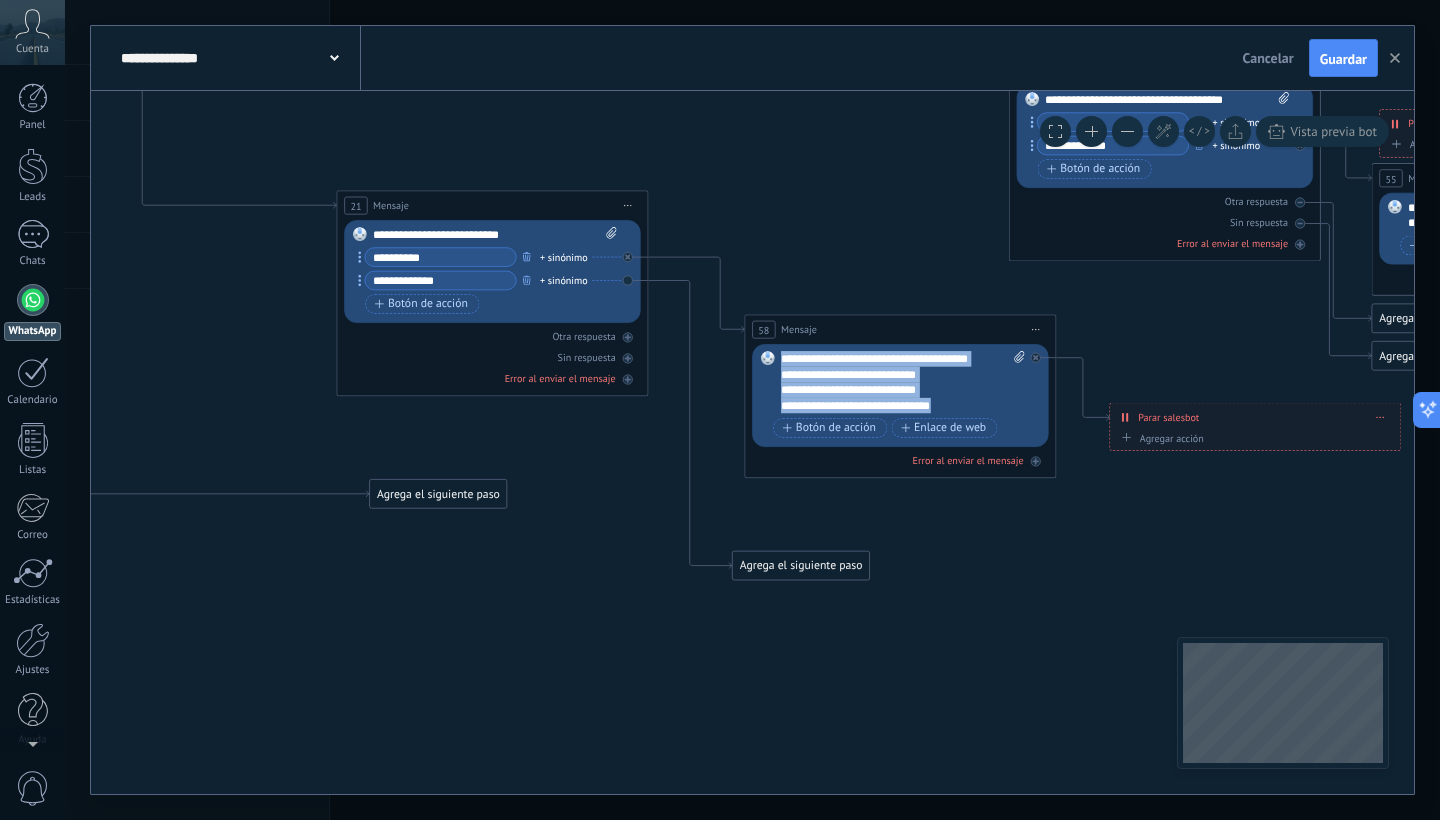 drag, startPoint x: 956, startPoint y: 404, endPoint x: 742, endPoint y: 359, distance: 218.68013 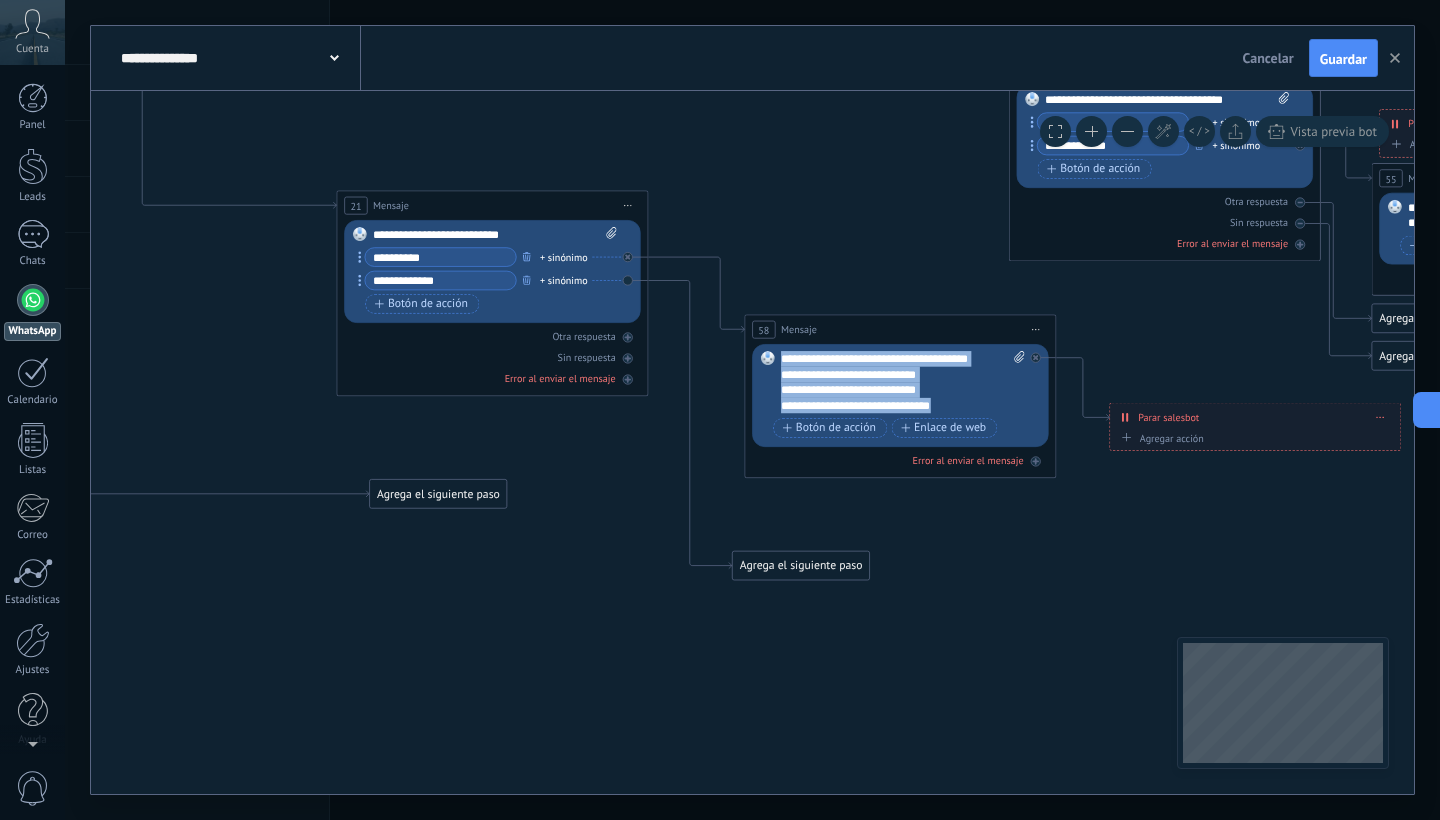 copy on "**********" 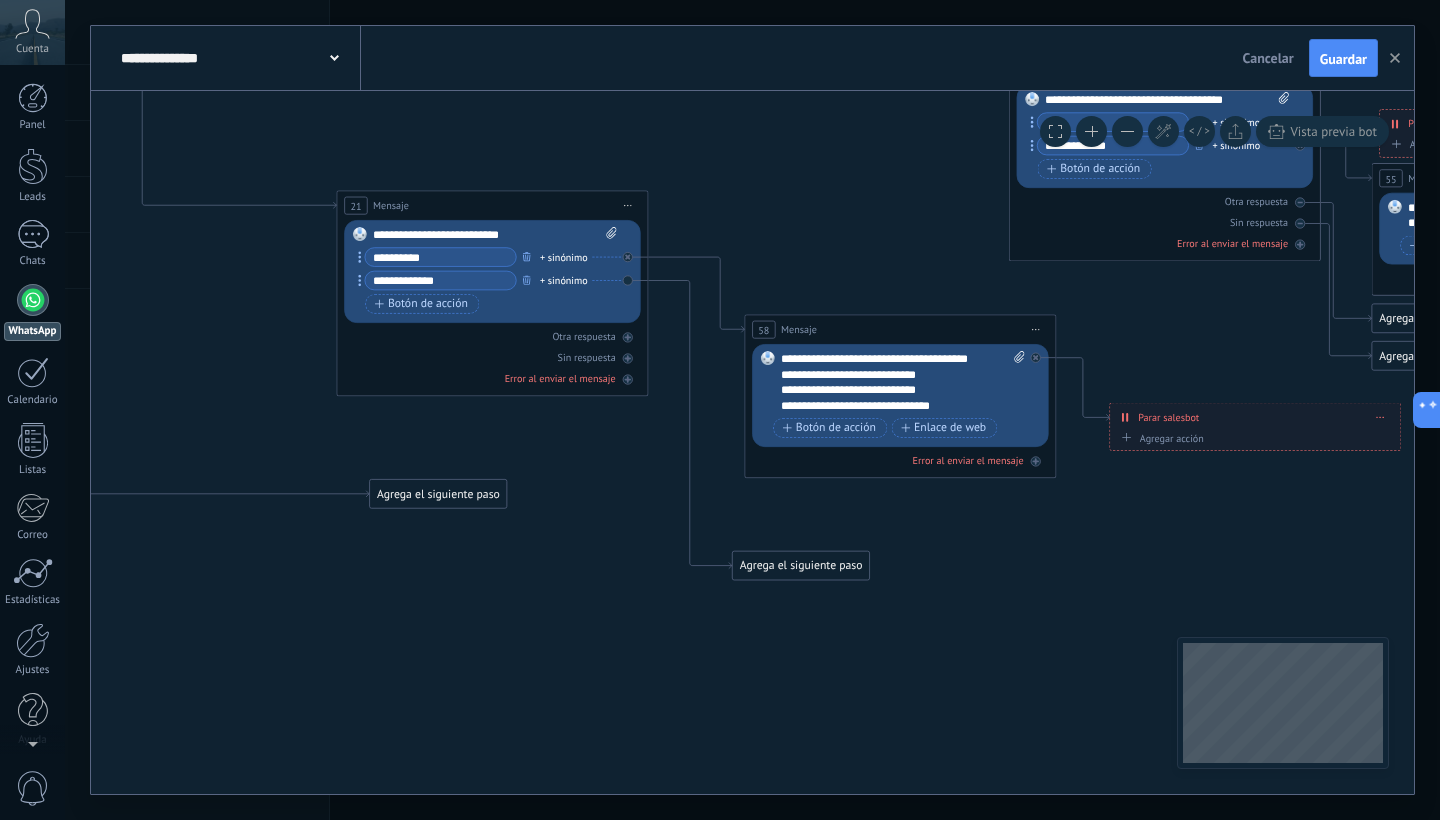 click 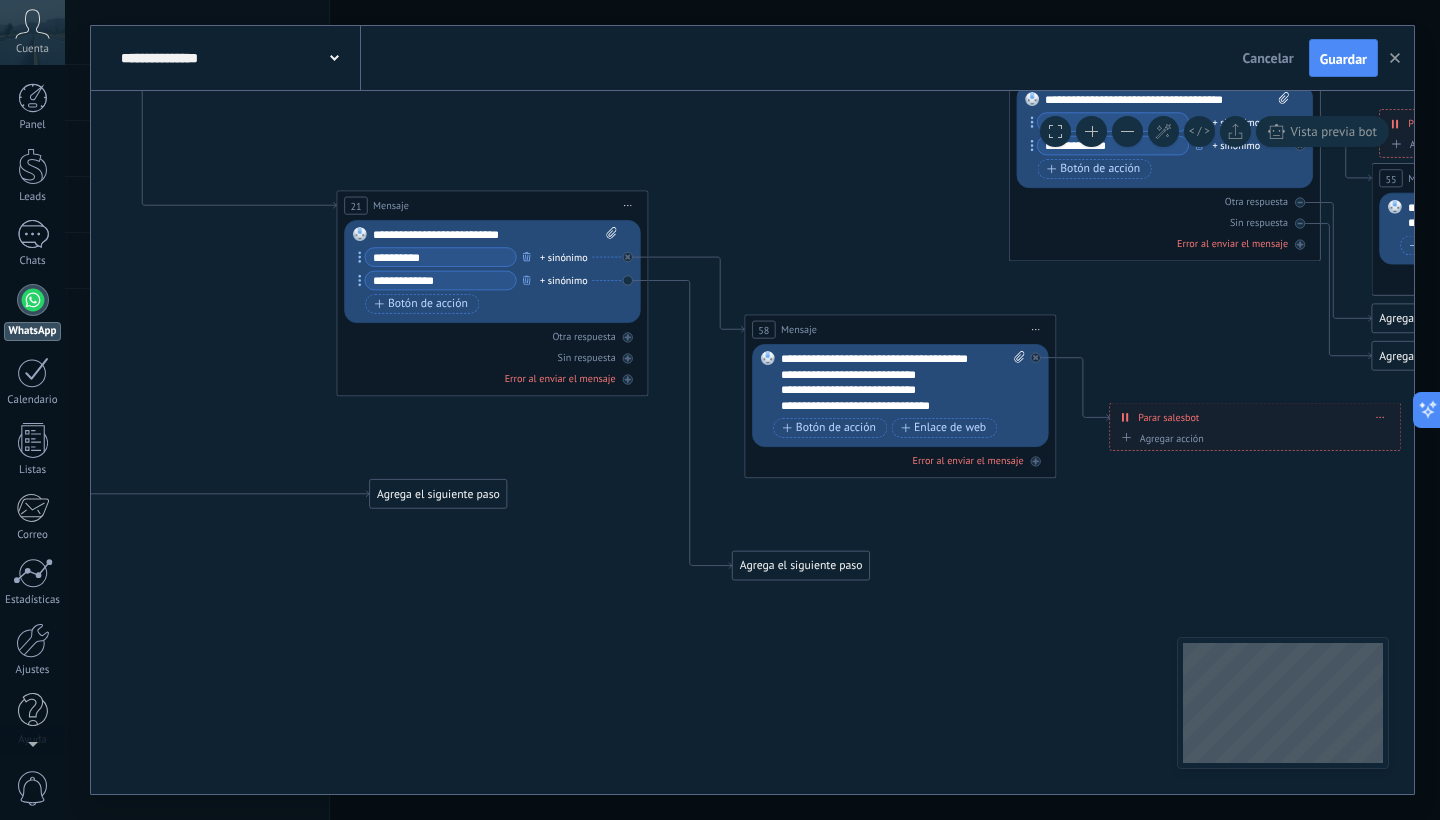 click on "**********" at bounding box center (889, 406) 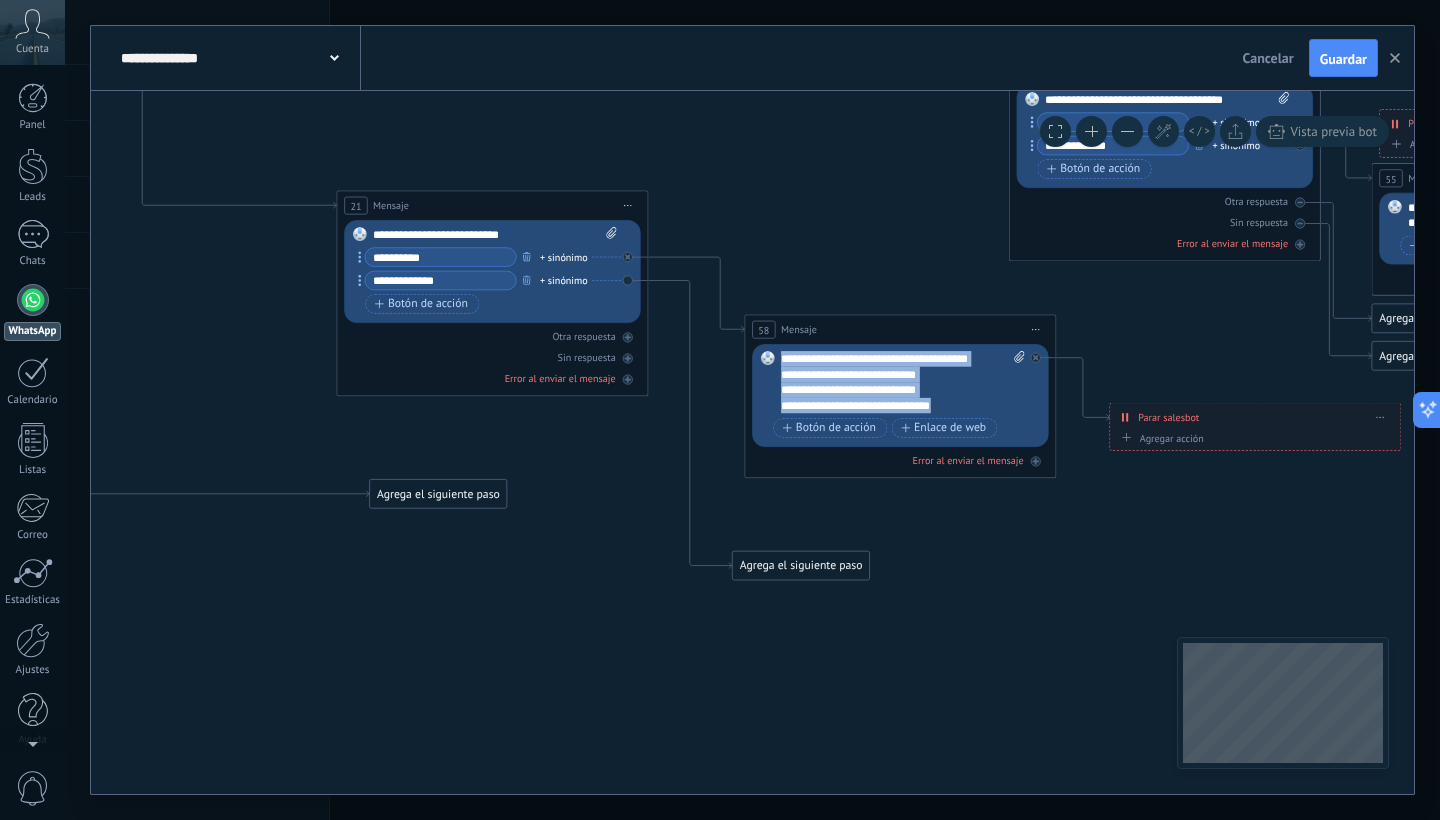 drag, startPoint x: 941, startPoint y: 407, endPoint x: 788, endPoint y: 357, distance: 160.96272 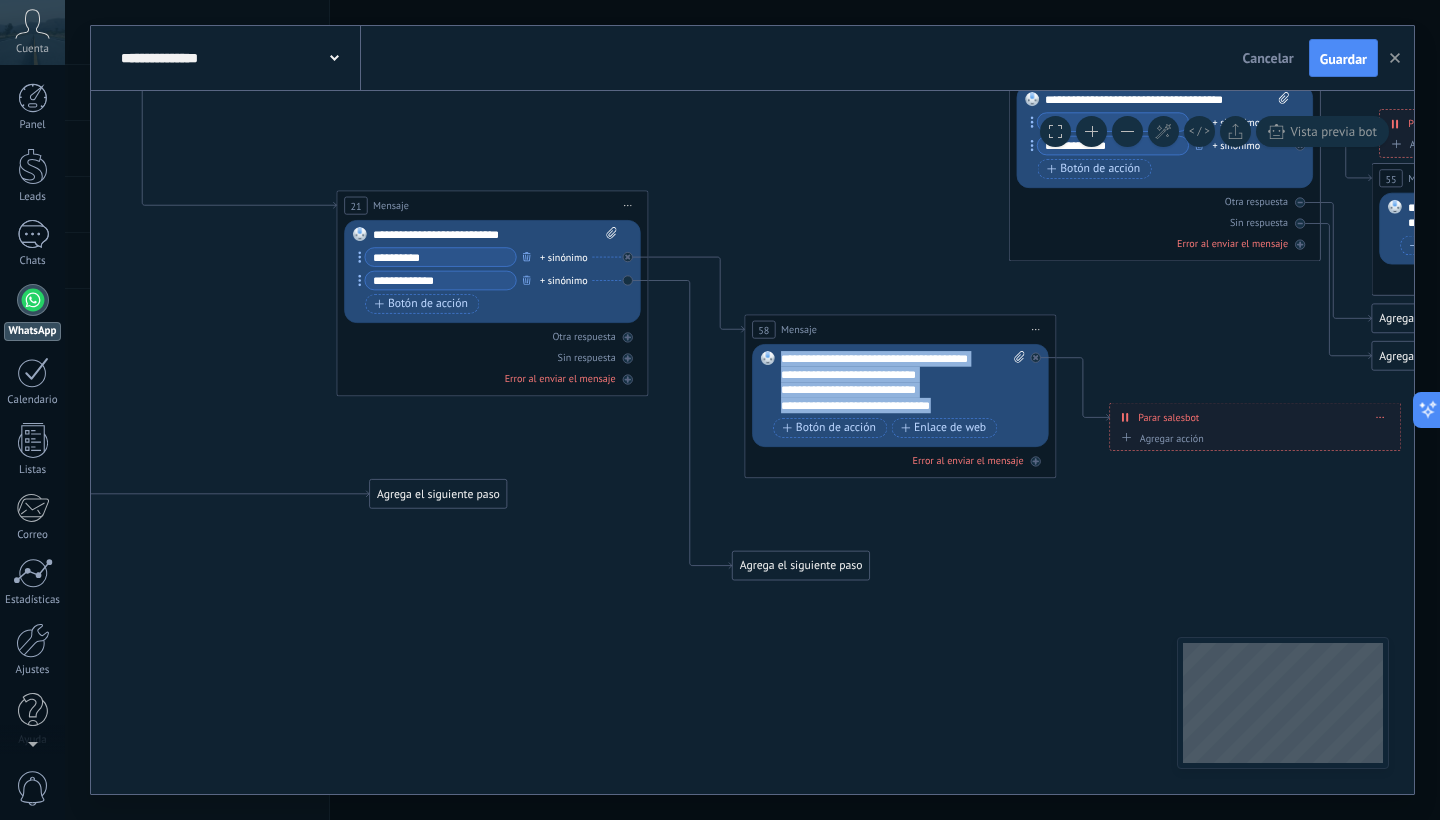 click on "**********" at bounding box center (903, 382) 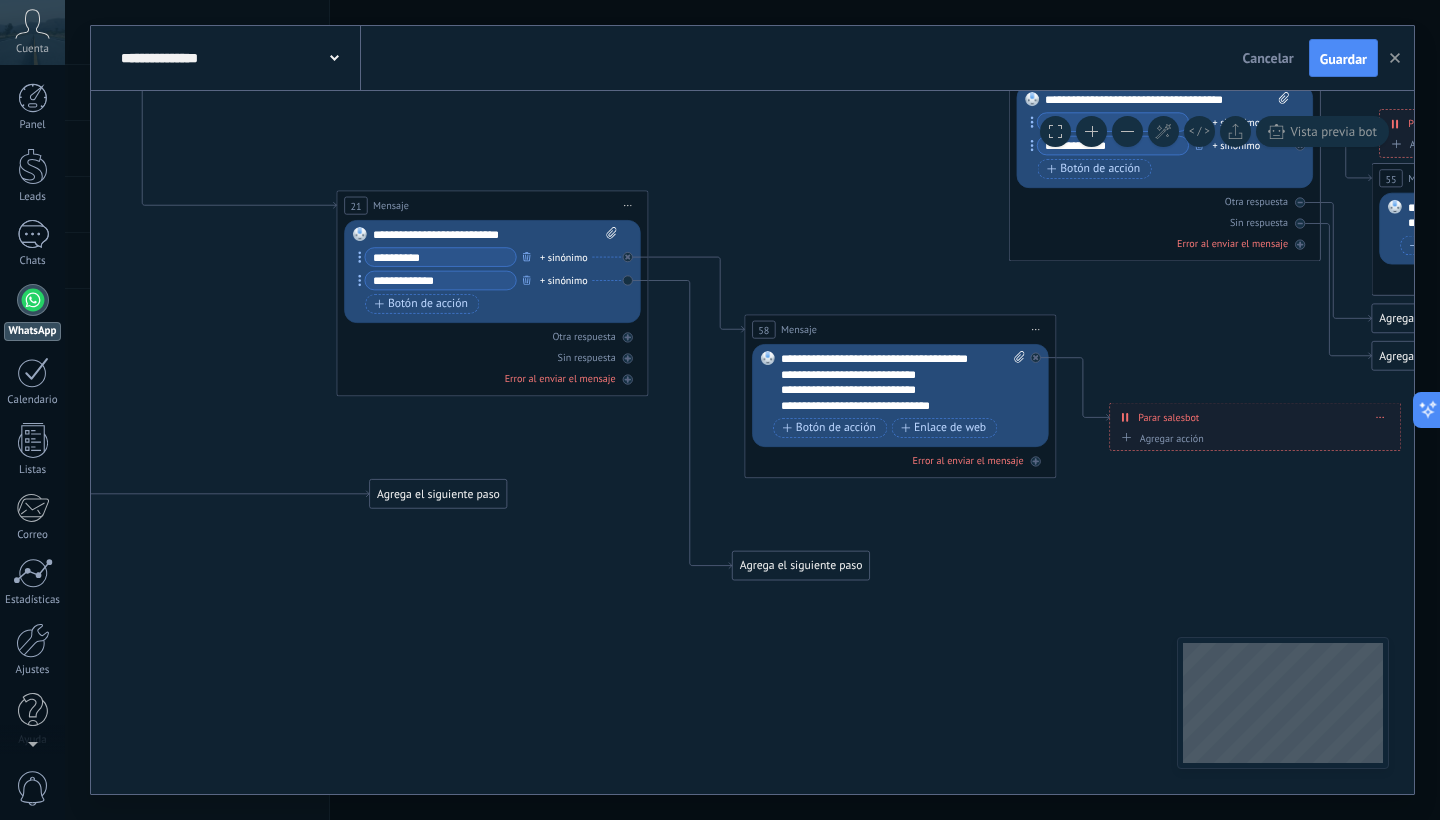 click on "58
Mensaje
*******
(a):
Todos los contactos - canales seleccionados
Todos los contactos - canales seleccionados
Todos los contactos - canal primario
Contacto principal - canales seleccionados
Contacto principal - canal primario
Todos los contactos - canales seleccionados
Todos los contactos - canales seleccionados
Todos los contactos - canal primario" at bounding box center [900, 396] 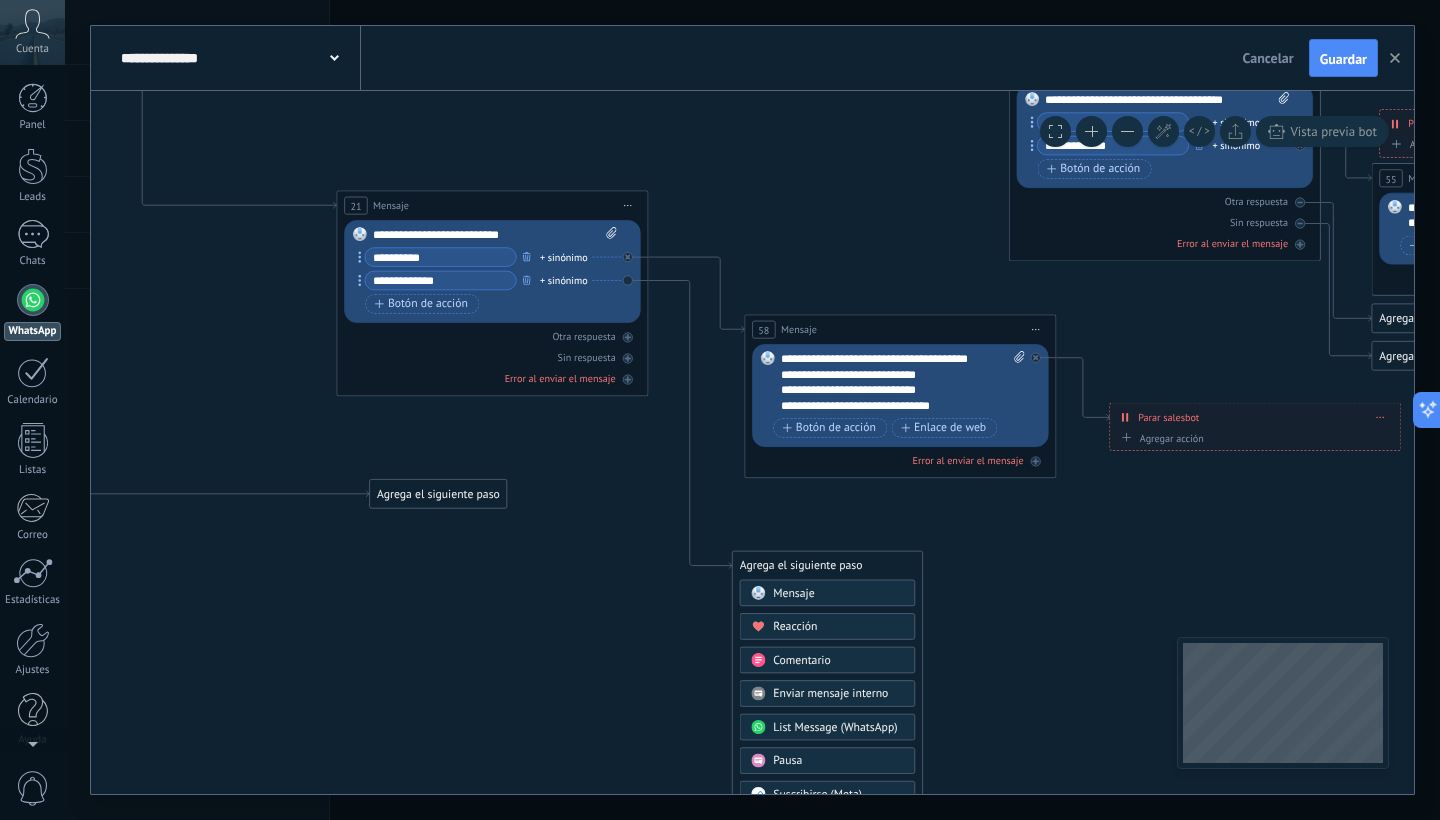 click on "Mensaje" at bounding box center (793, 593) 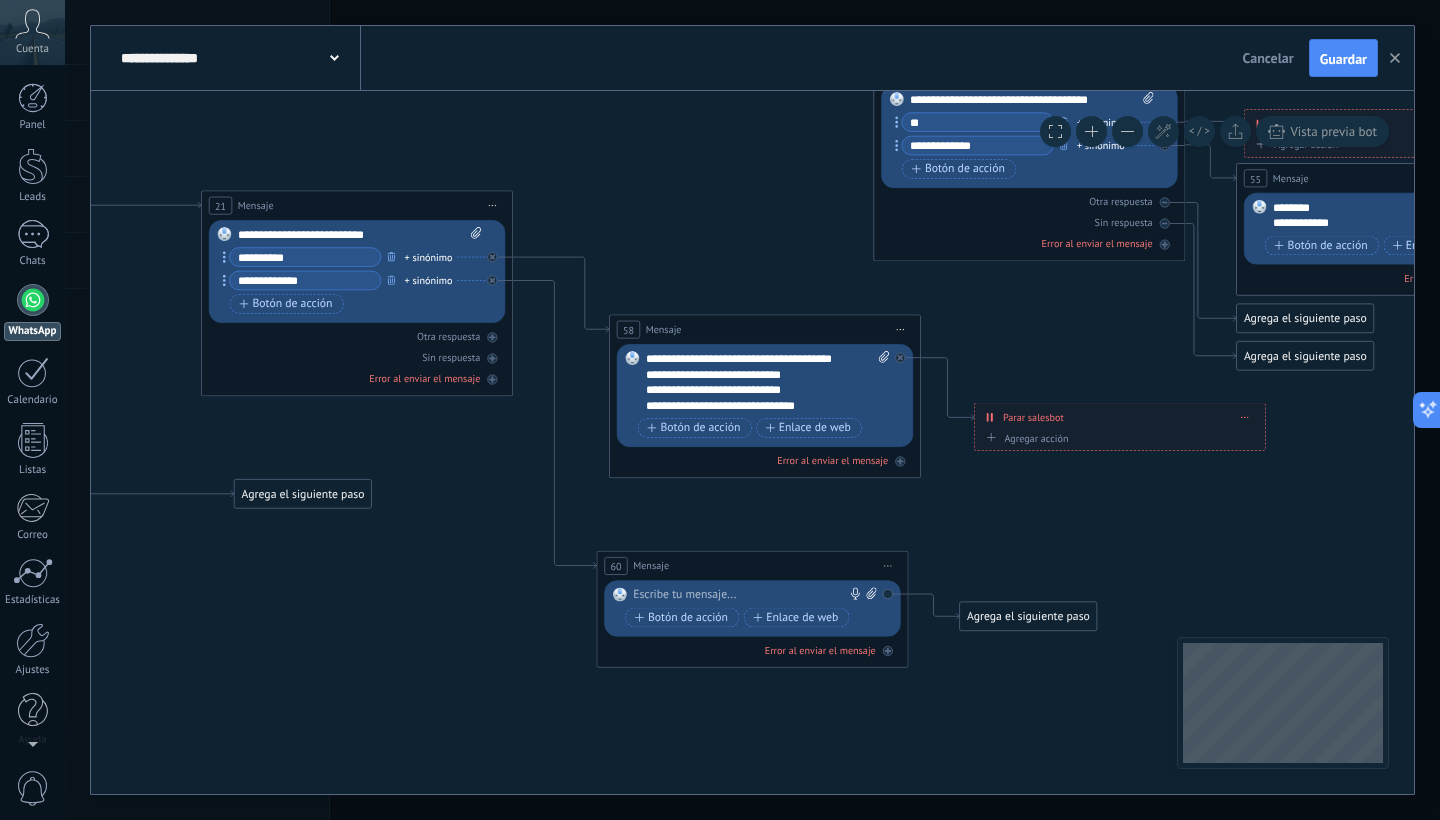 click on "Reemplazar
Quitar
Convertir a mensaje de voz
Arrastre la imagen aquí para adjuntarla.
Añadir imagen
Subir
Arrastrar y soltar
Archivo no encontrado
Escribe tu mensaje..." at bounding box center [752, 608] 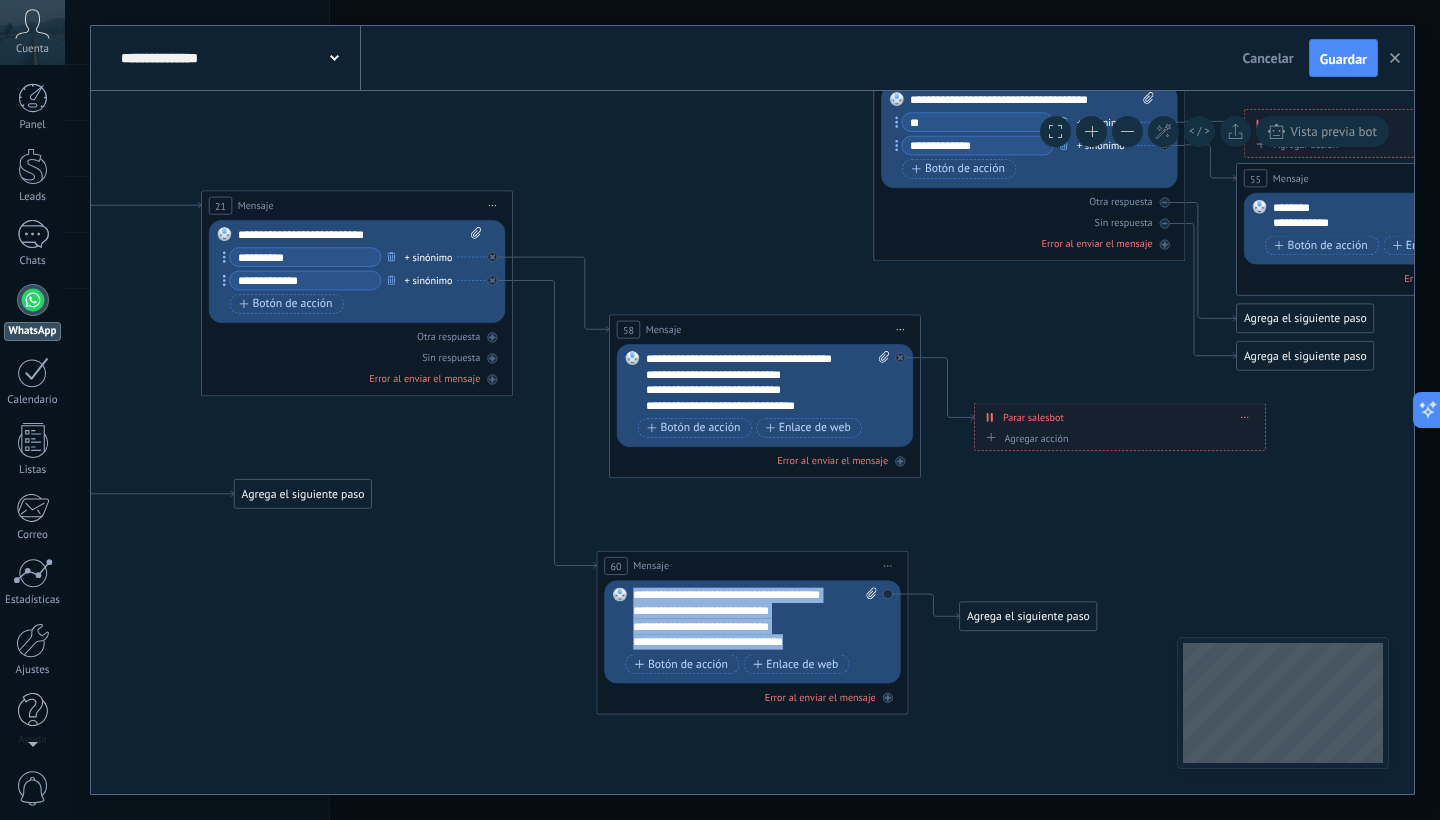 drag, startPoint x: 789, startPoint y: 643, endPoint x: 622, endPoint y: 588, distance: 175.82378 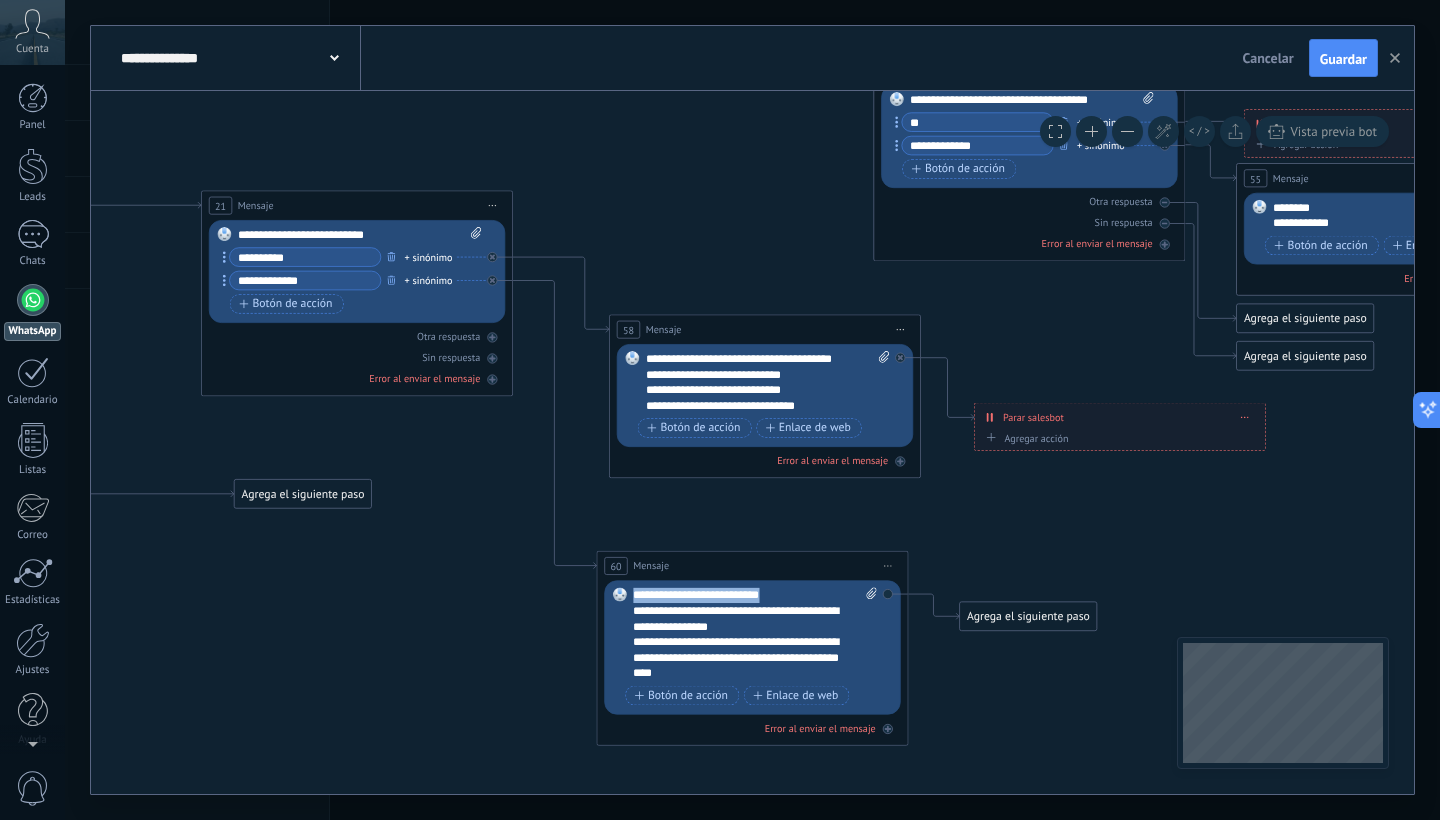 drag, startPoint x: 804, startPoint y: 595, endPoint x: 771, endPoint y: 573, distance: 39.661064 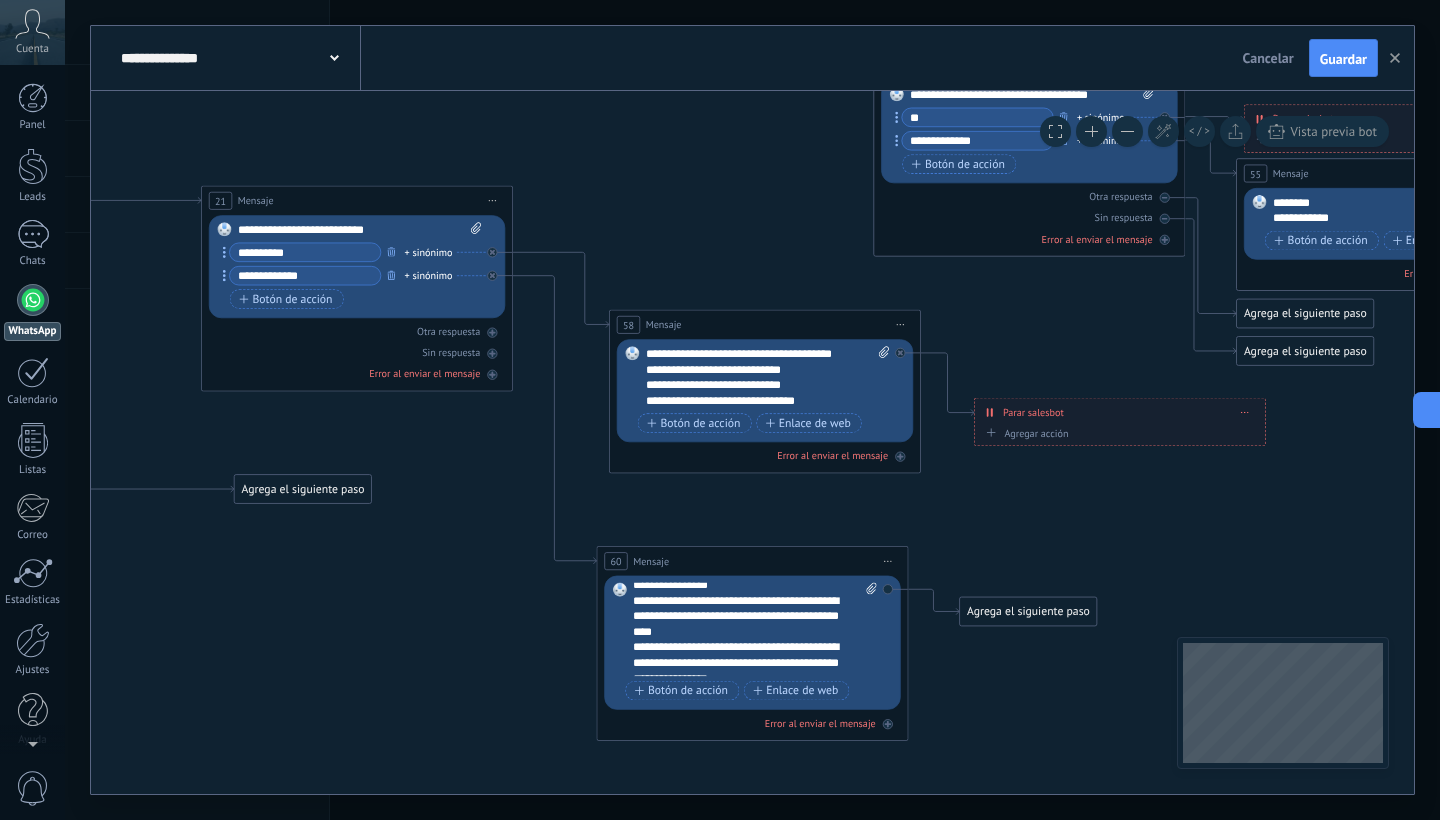 scroll, scrollTop: 100, scrollLeft: 0, axis: vertical 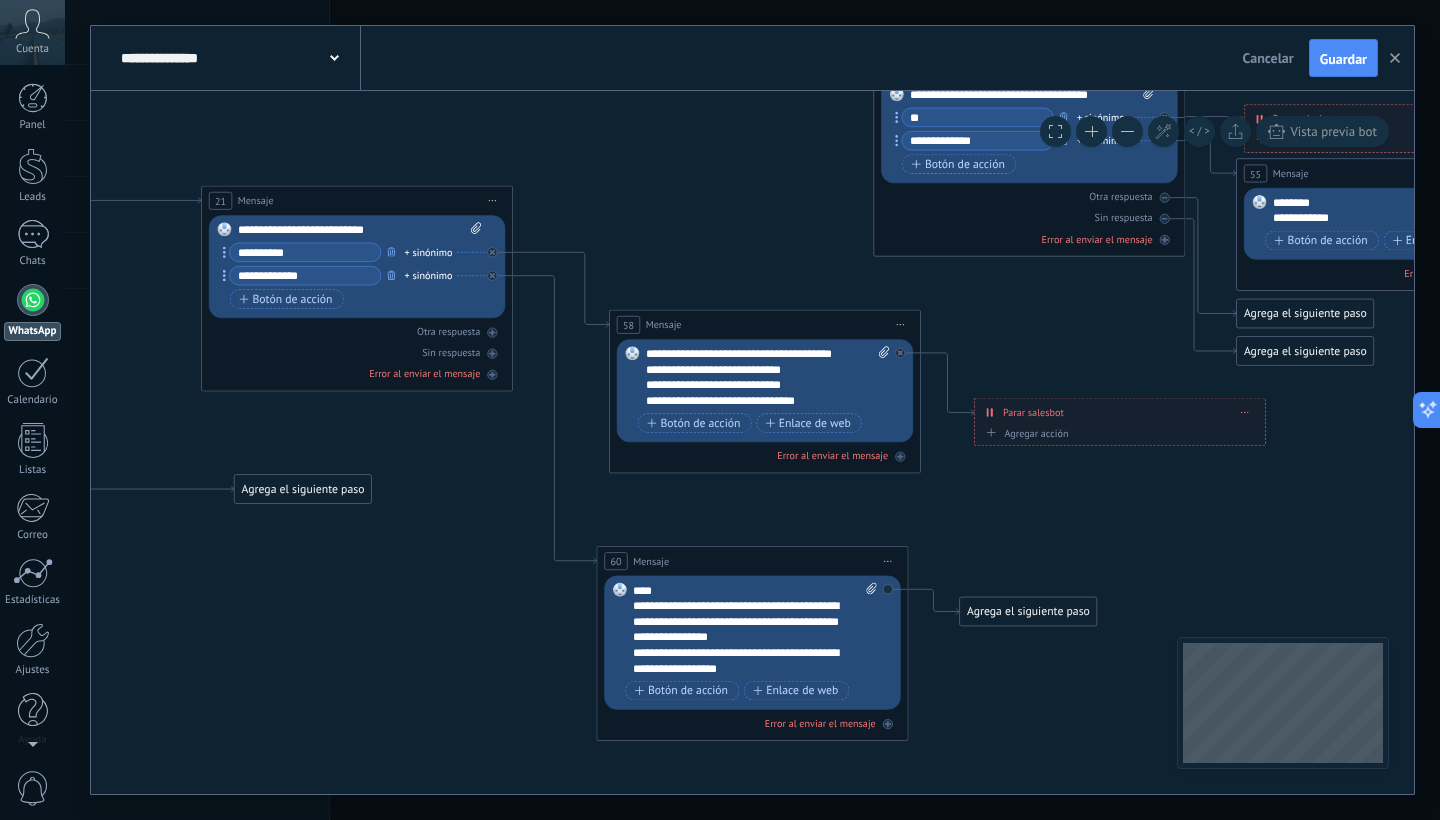 click on "Agrega el siguiente paso" at bounding box center (1028, 612) 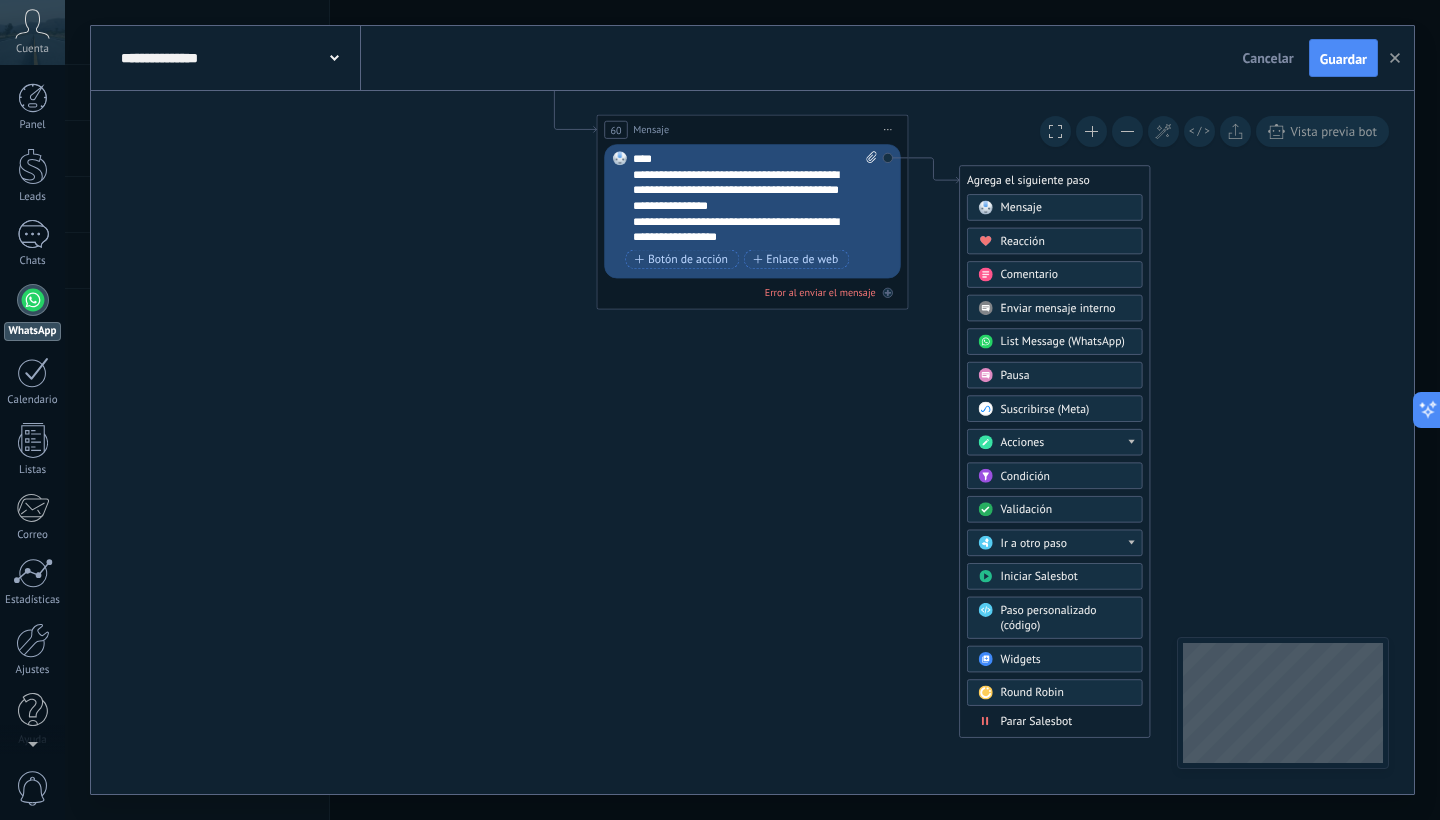 click on "Parar Salesbot" at bounding box center [1037, 721] 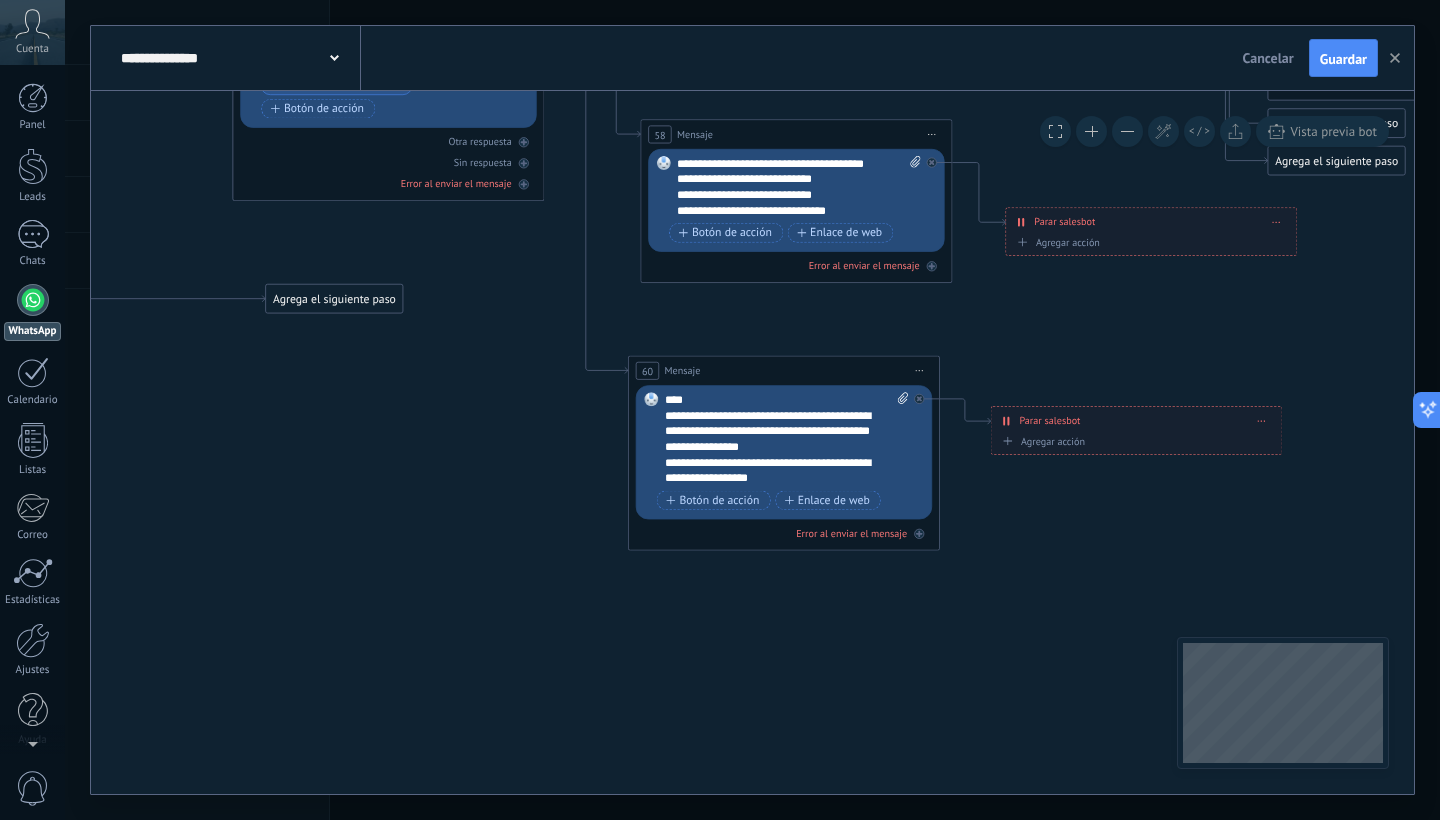 drag, startPoint x: 470, startPoint y: 417, endPoint x: 863, endPoint y: 665, distance: 464.70743 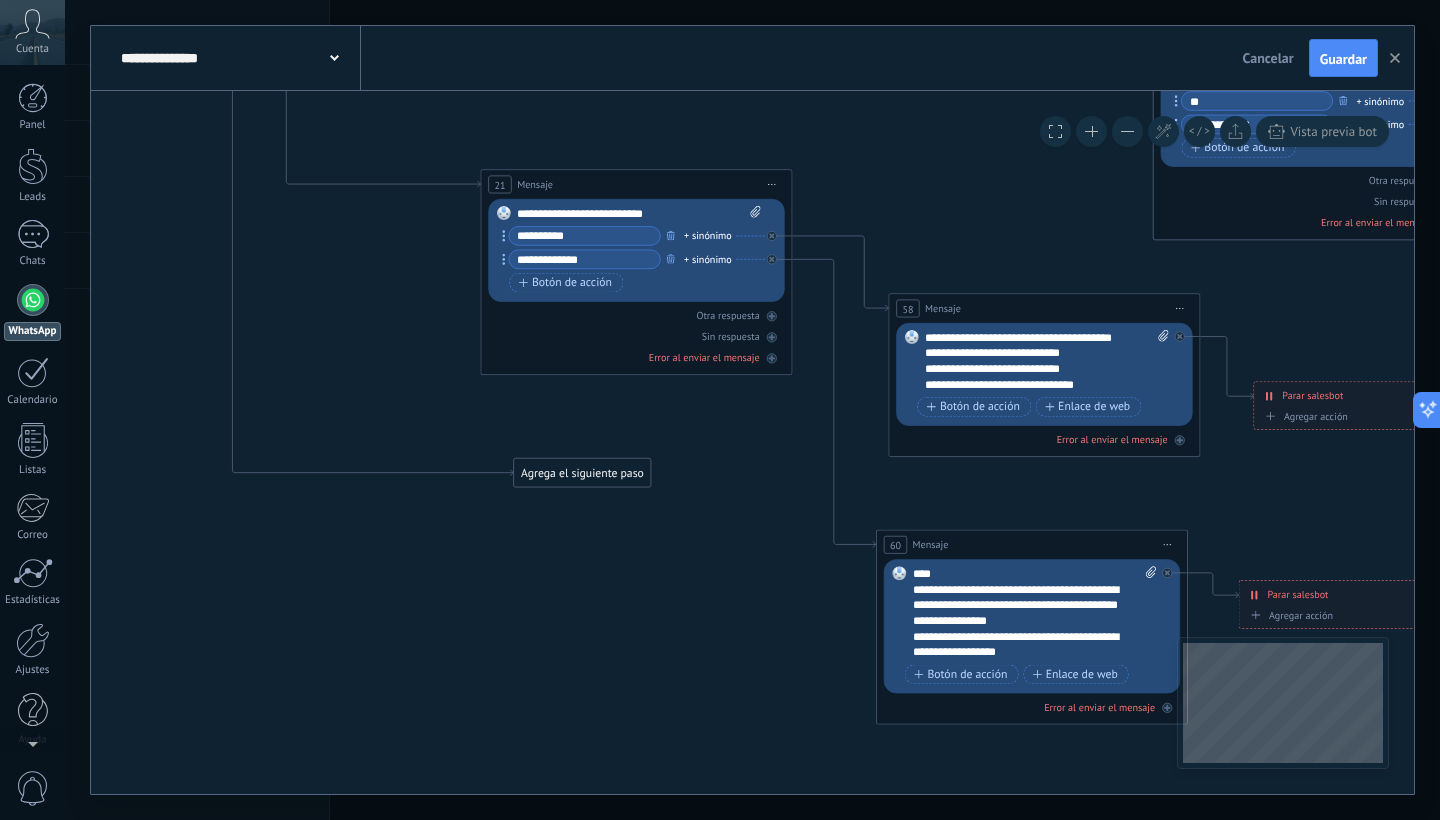 drag, startPoint x: 619, startPoint y: 592, endPoint x: 858, endPoint y: 759, distance: 291.56476 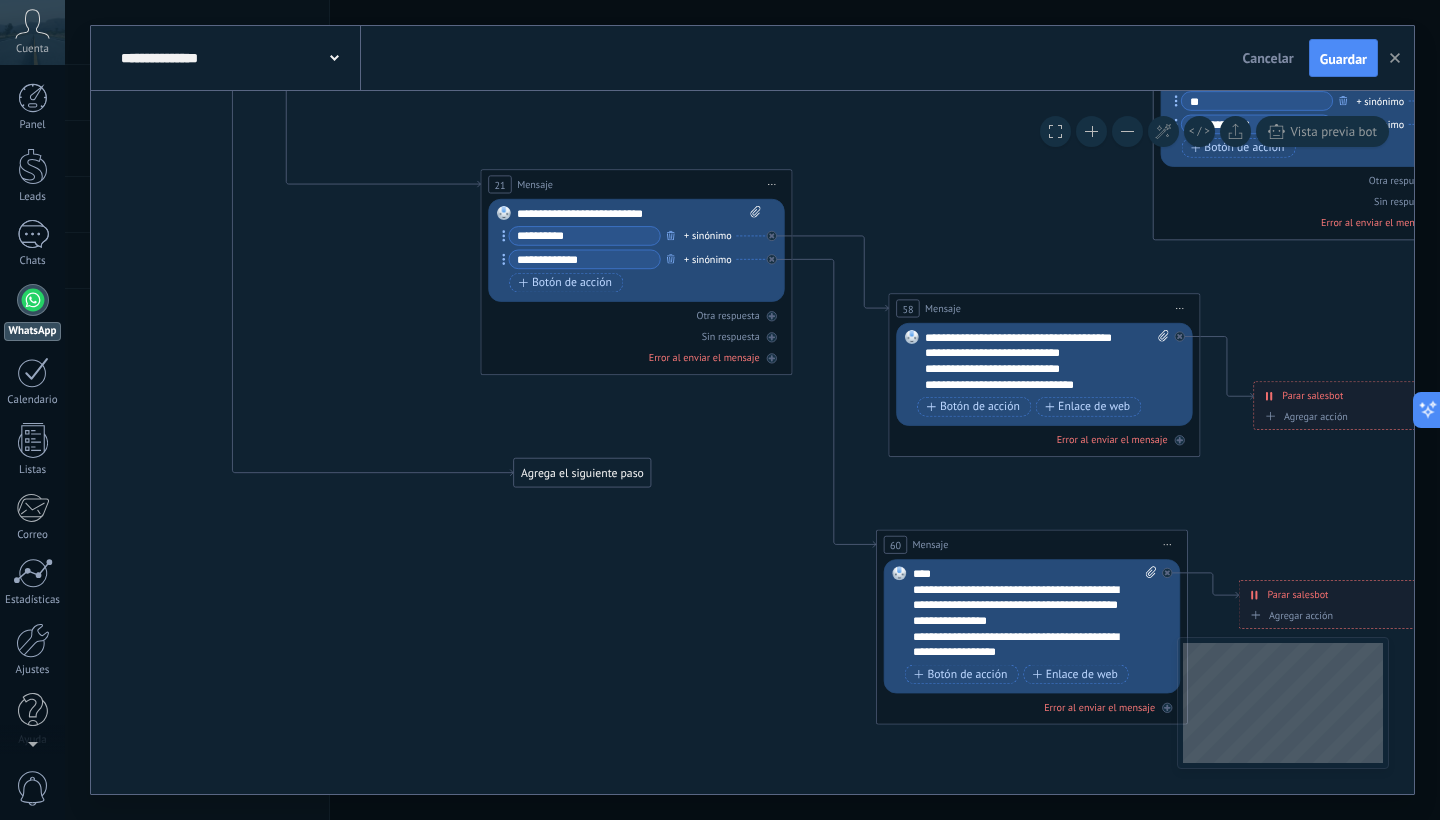 click 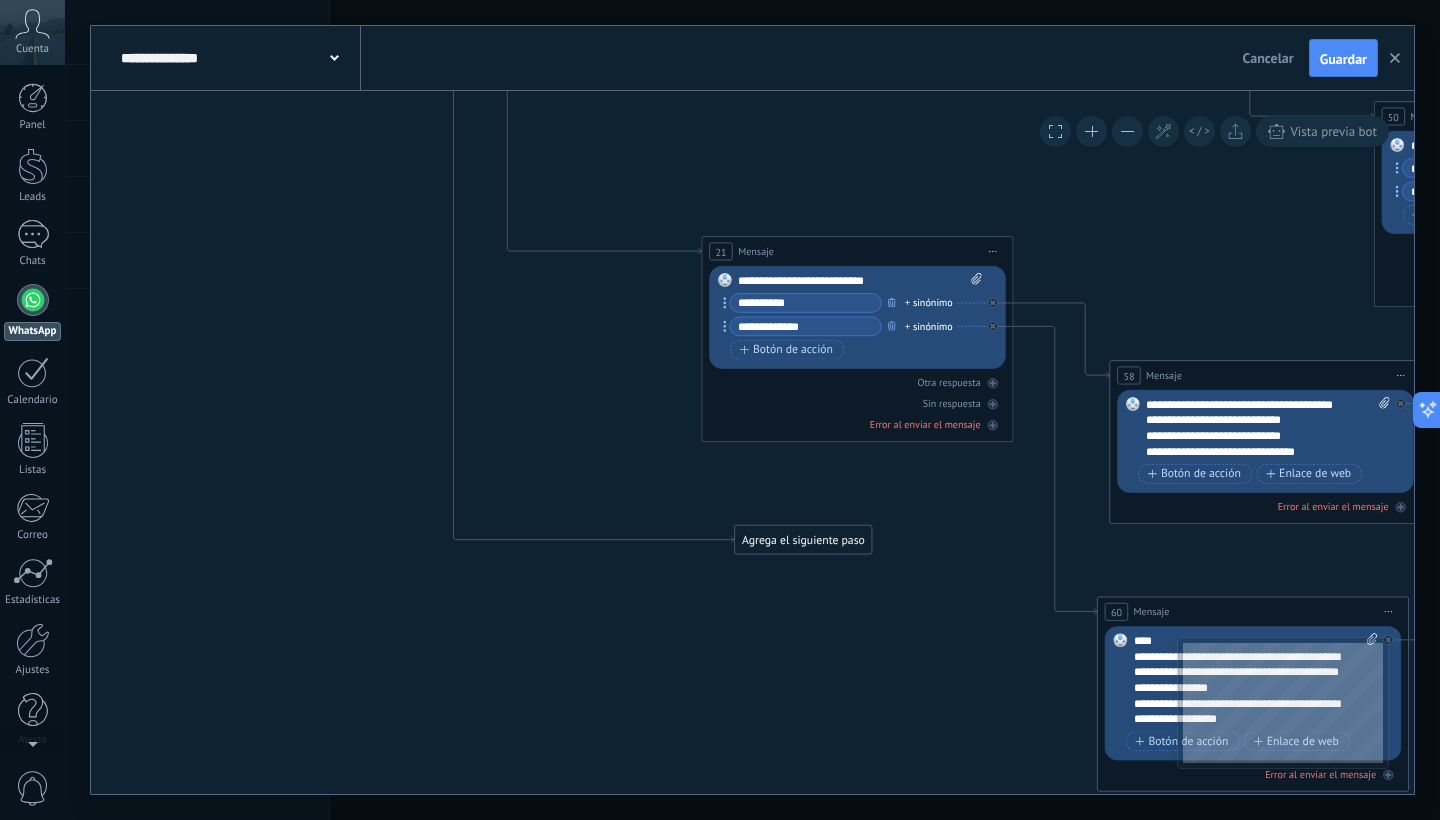 drag, startPoint x: 407, startPoint y: 572, endPoint x: 647, endPoint y: 644, distance: 250.56735 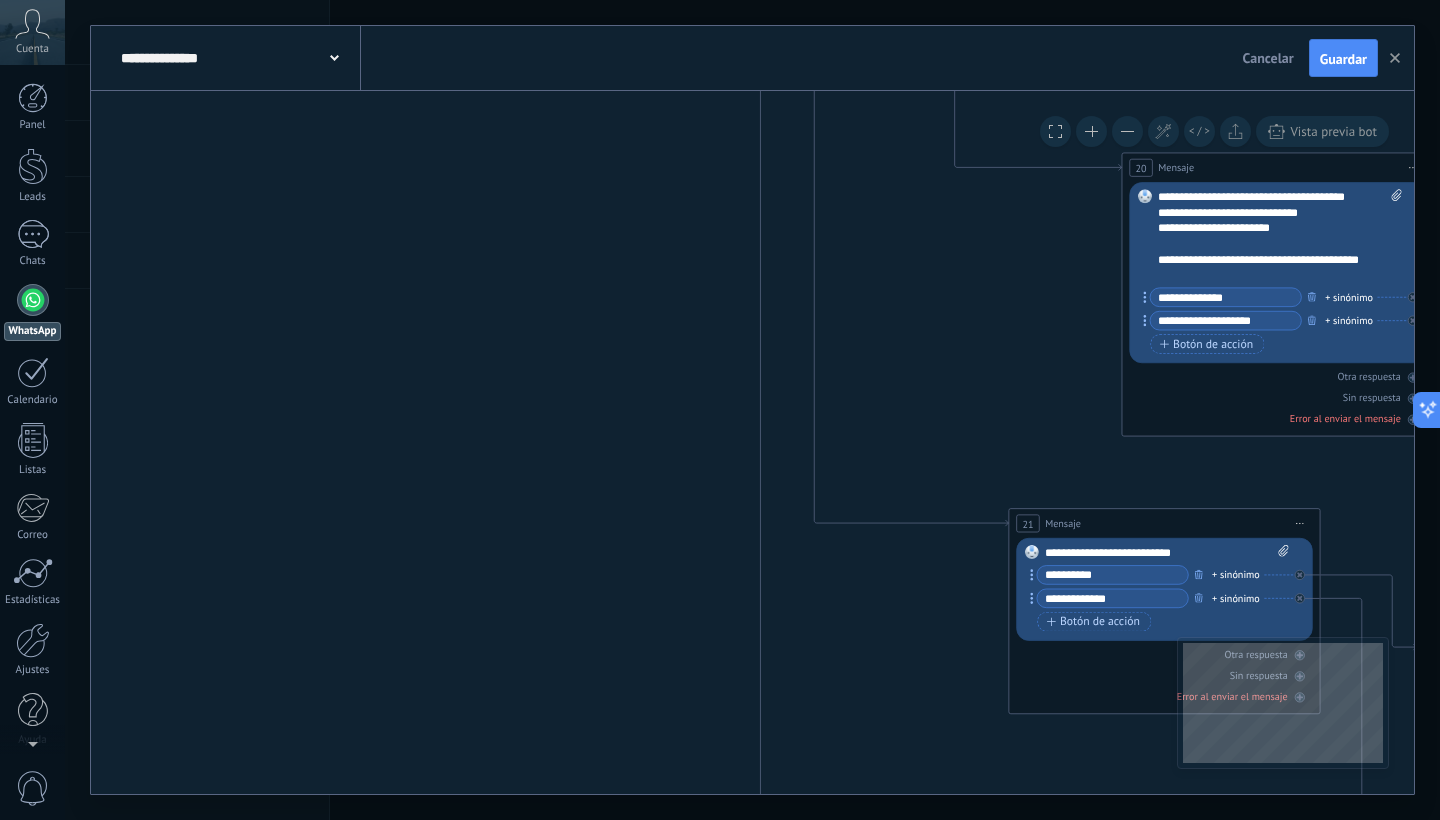 drag, startPoint x: 291, startPoint y: 241, endPoint x: 585, endPoint y: 518, distance: 403.9369 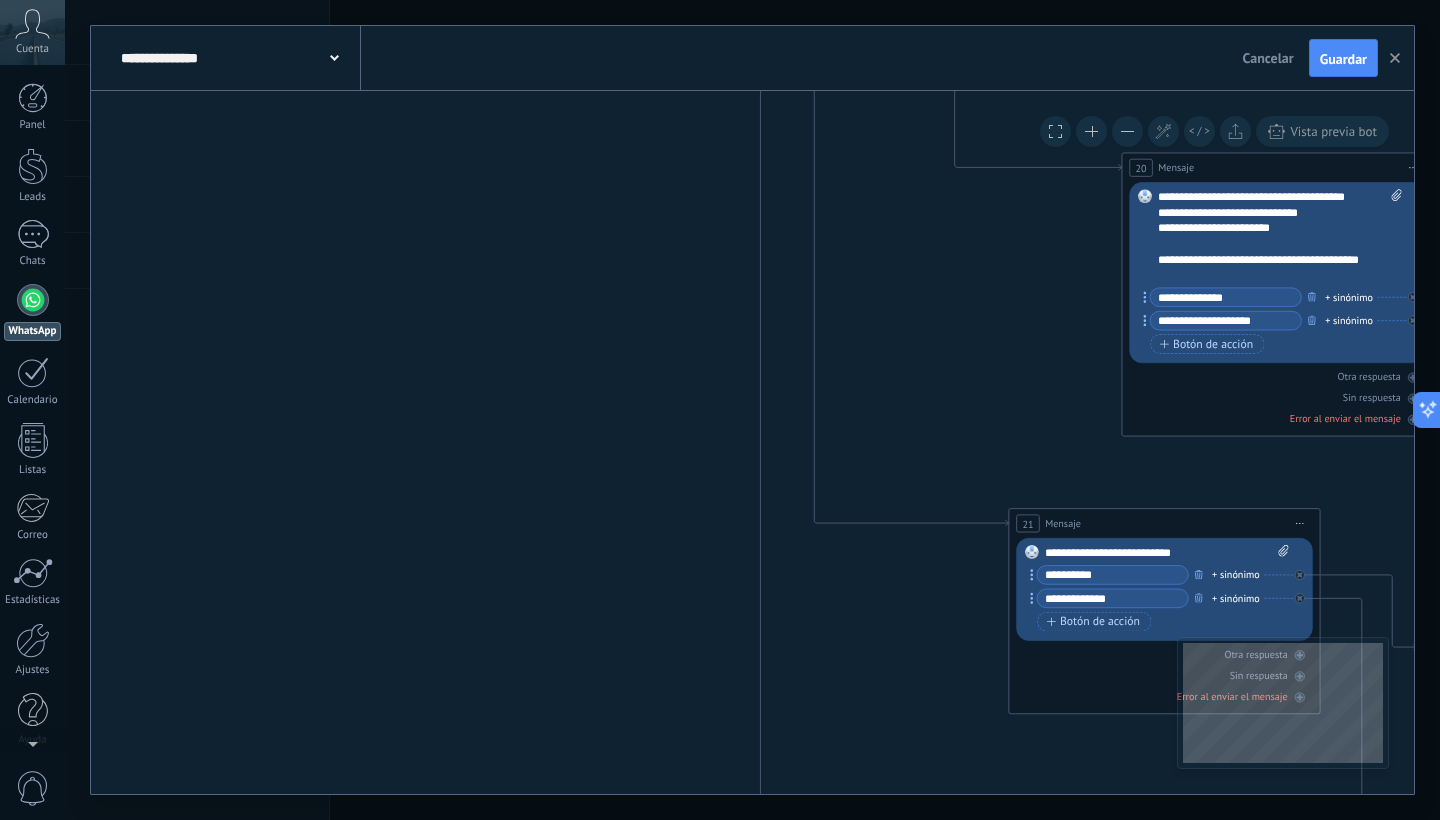 click 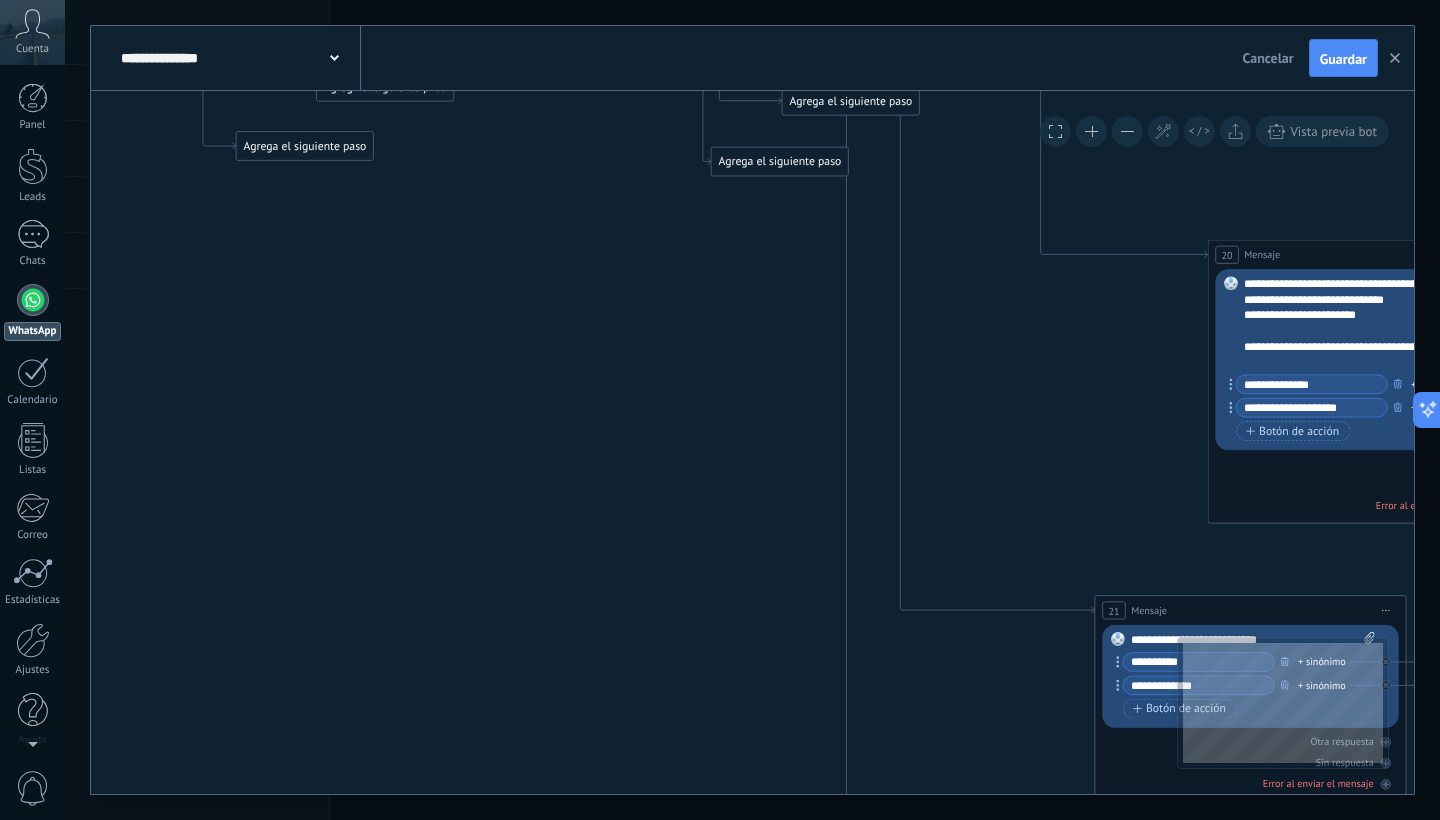 drag, startPoint x: 471, startPoint y: 368, endPoint x: 564, endPoint y: 510, distance: 169.74393 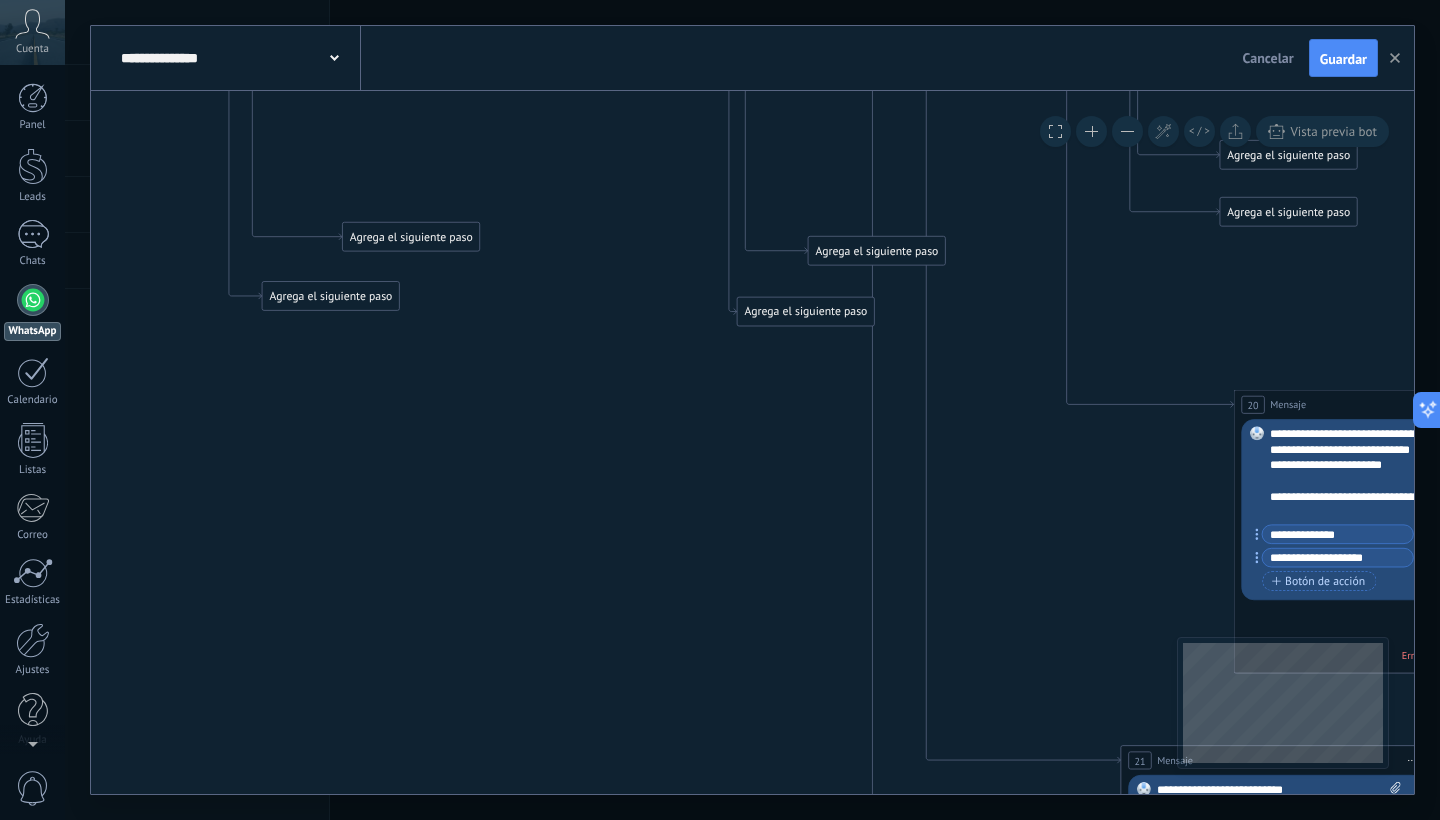 drag, startPoint x: 557, startPoint y: 455, endPoint x: 555, endPoint y: 565, distance: 110.01818 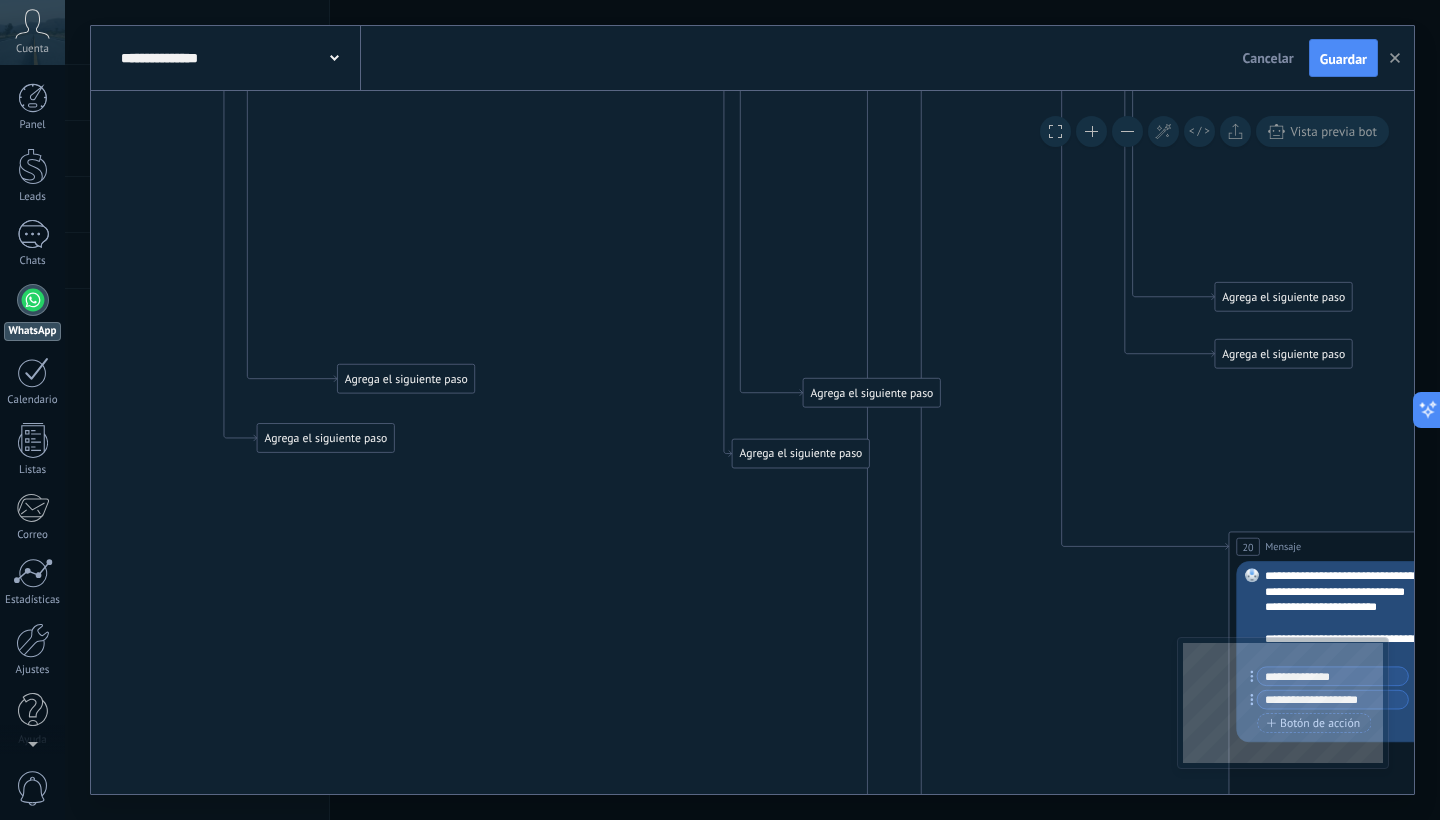 drag, startPoint x: 595, startPoint y: 616, endPoint x: 585, endPoint y: 642, distance: 27.856777 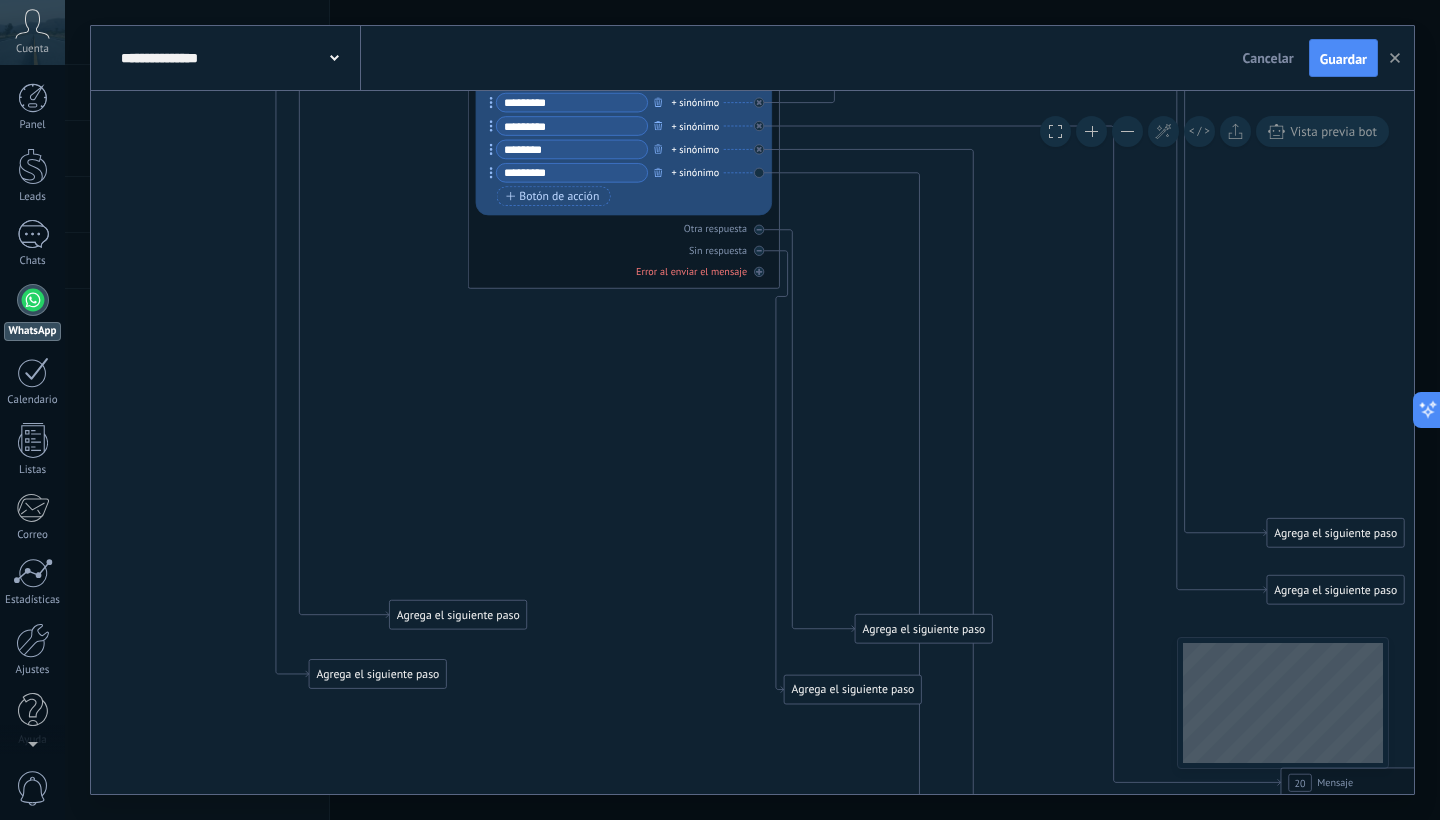 drag, startPoint x: 610, startPoint y: 587, endPoint x: 589, endPoint y: 534, distance: 57.00877 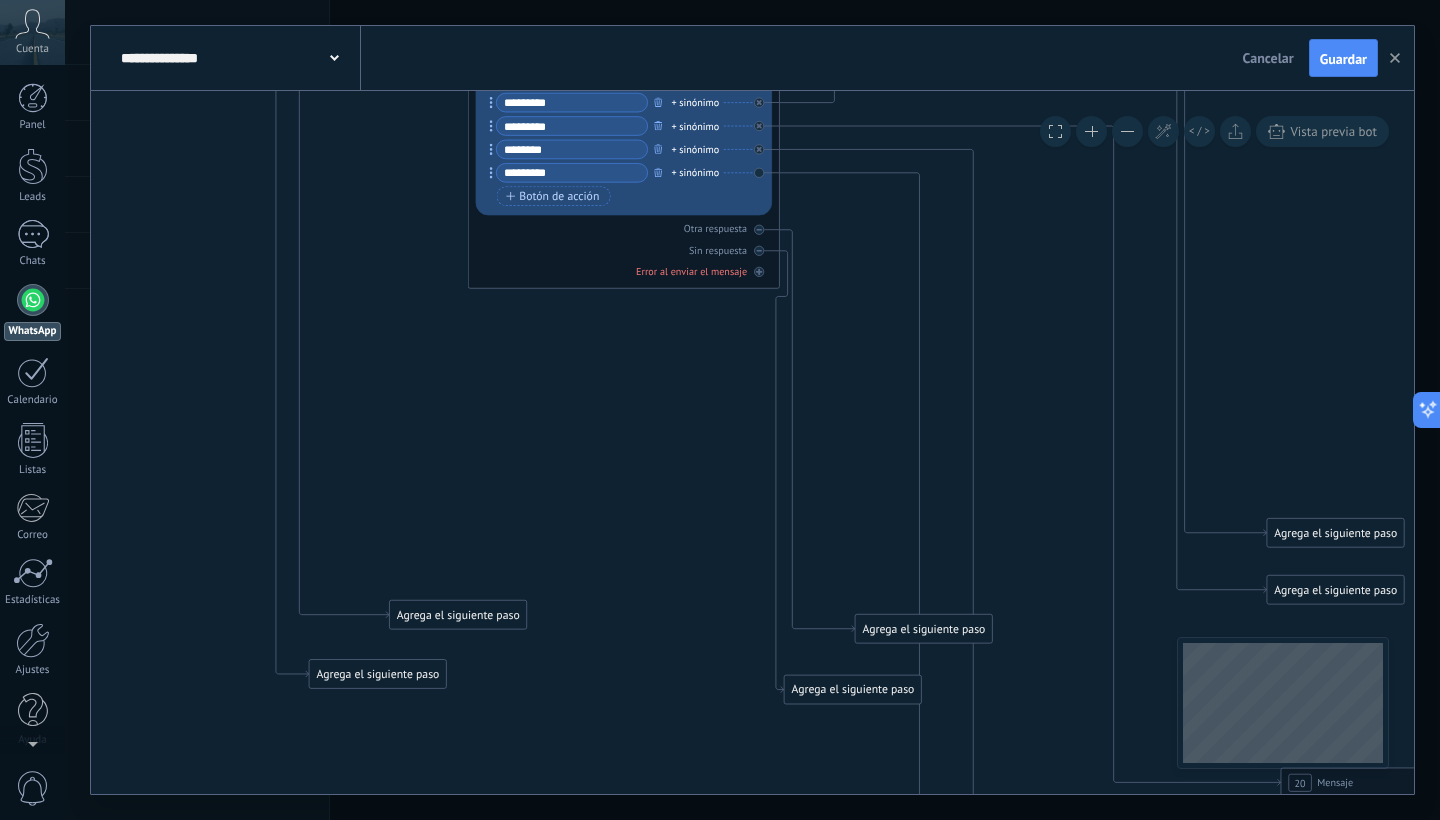 click 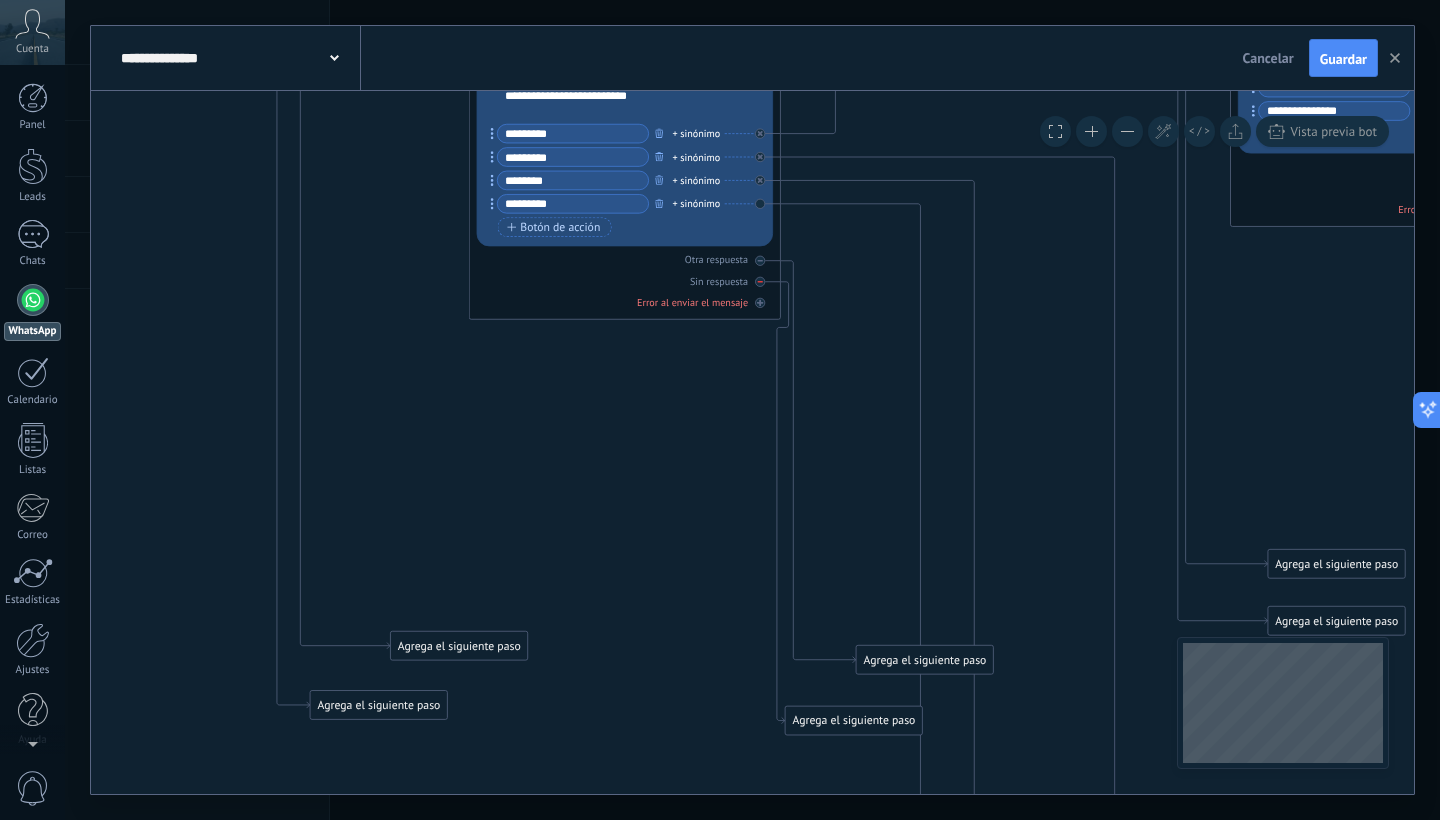 click on "Sin respuesta" at bounding box center (625, 281) 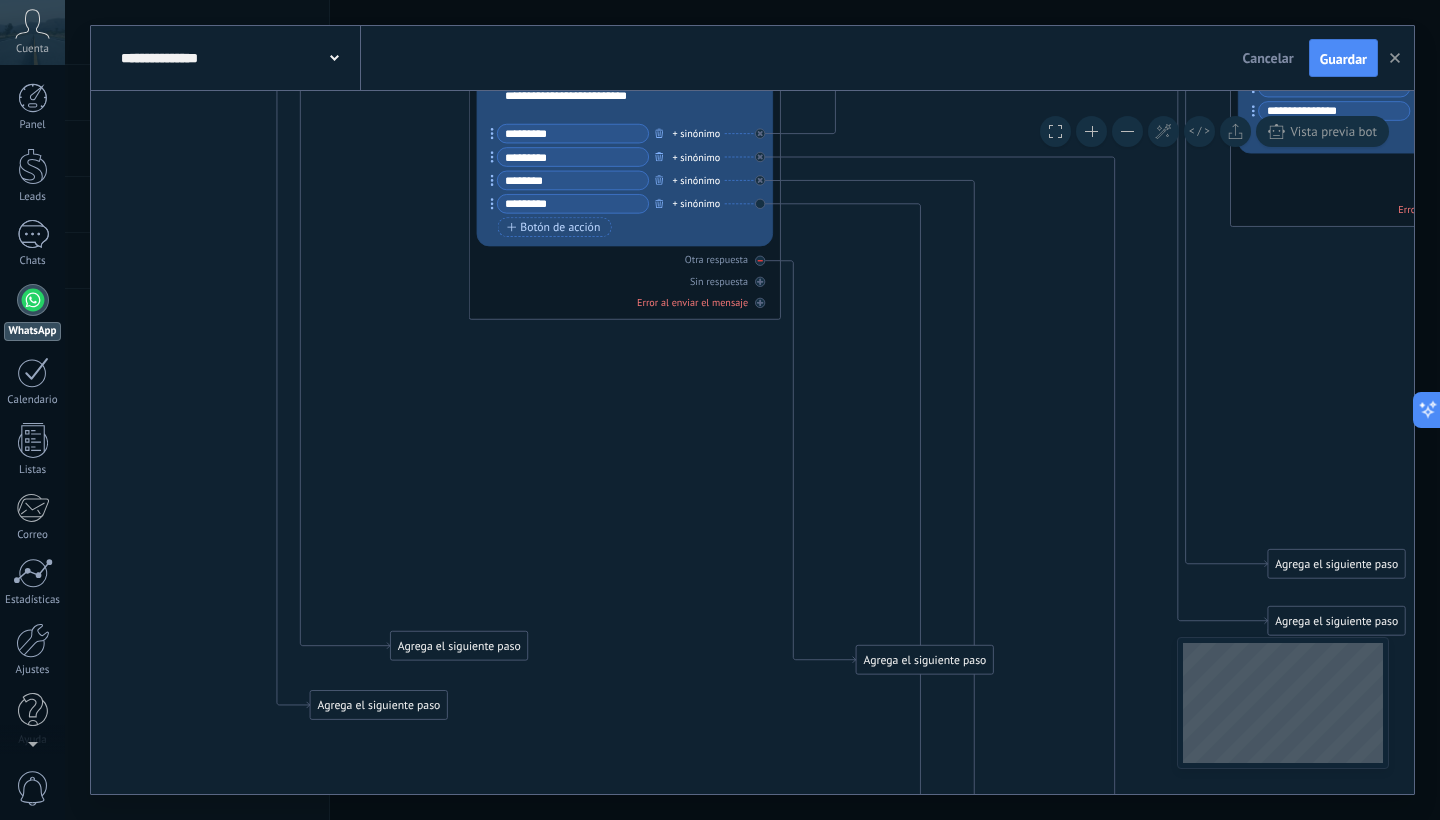 click on "Otra respuesta" at bounding box center [716, 259] 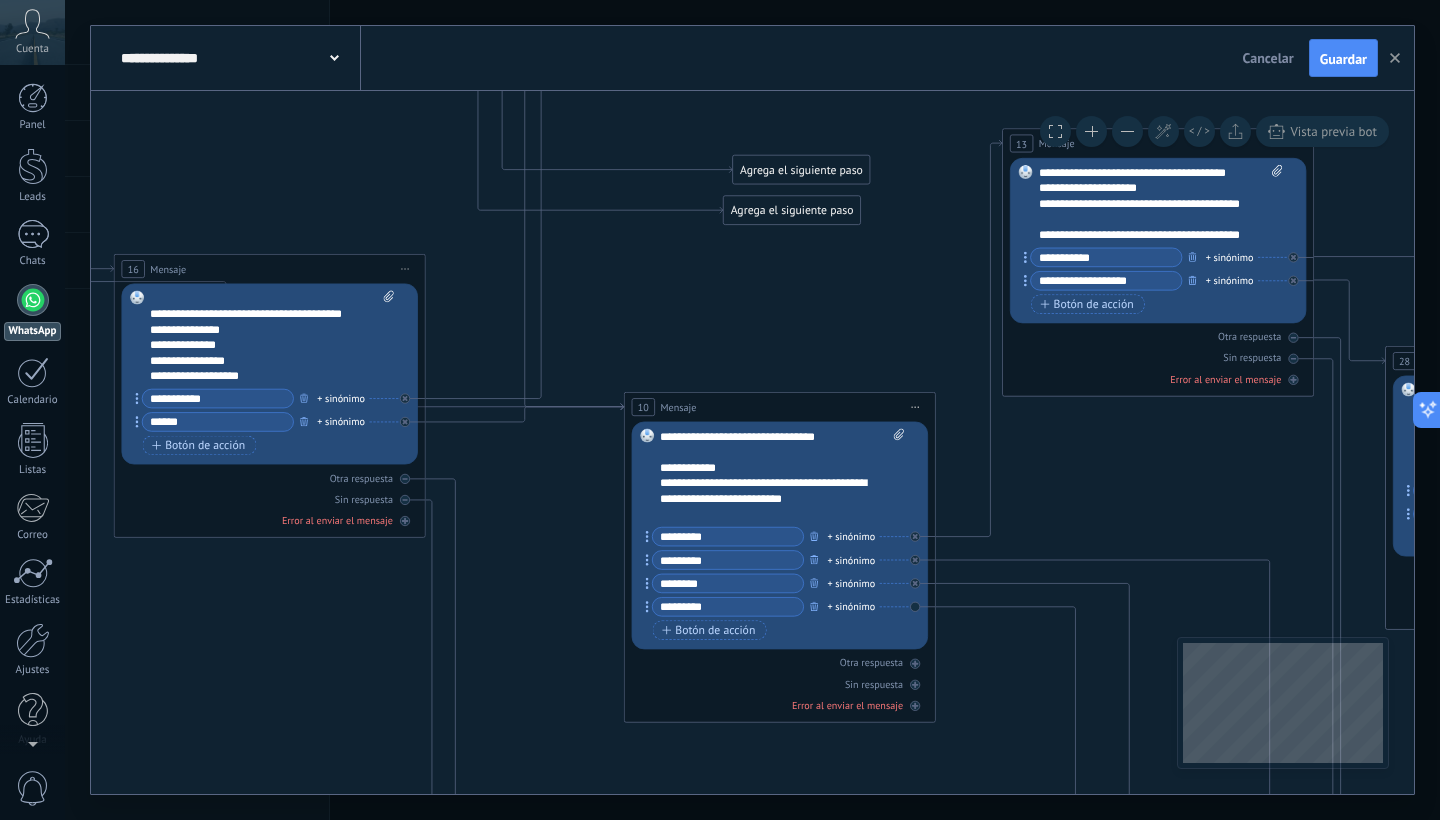 drag, startPoint x: 498, startPoint y: 406, endPoint x: 653, endPoint y: 809, distance: 431.78003 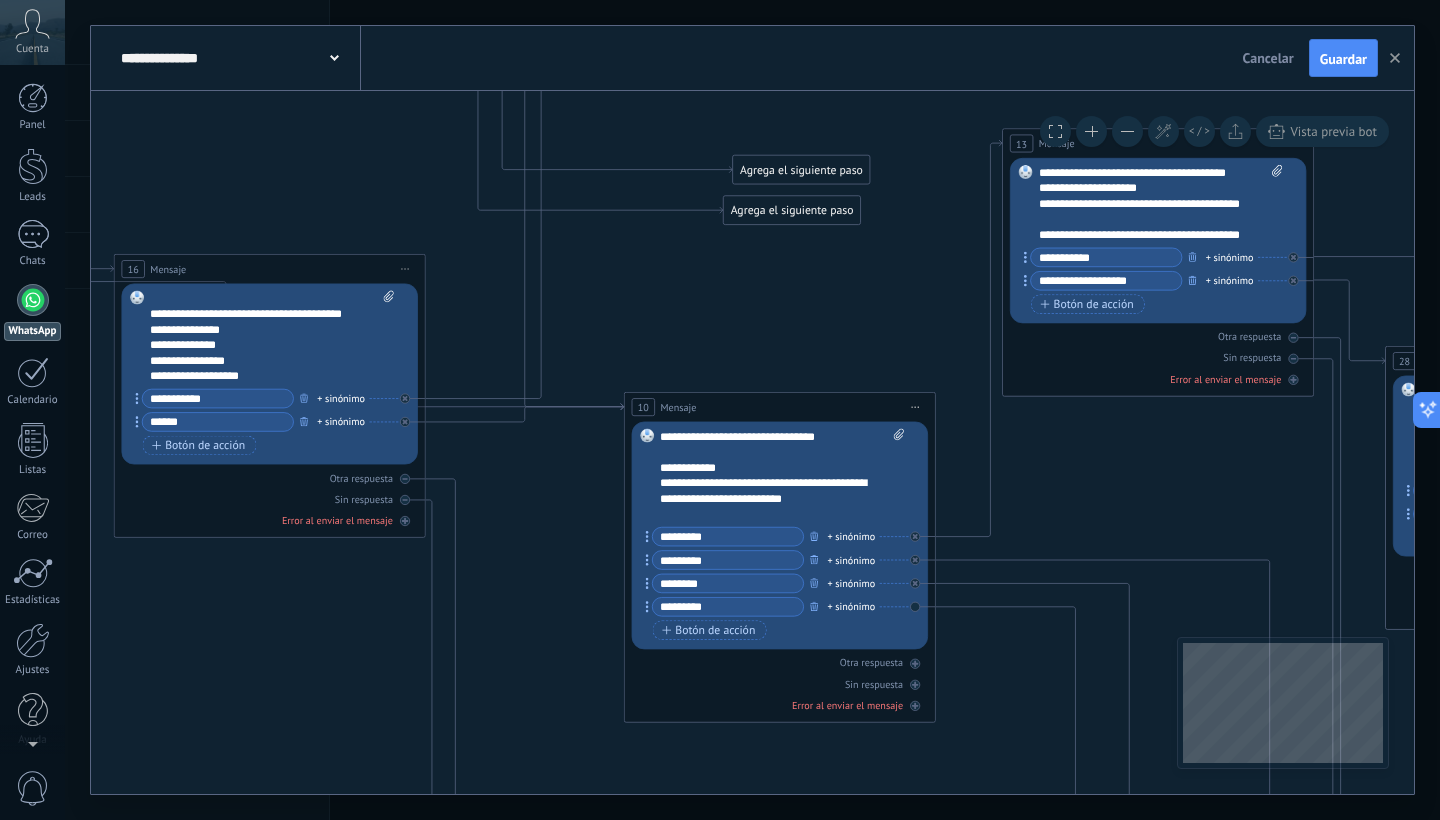 click on "**********" at bounding box center [752, 410] 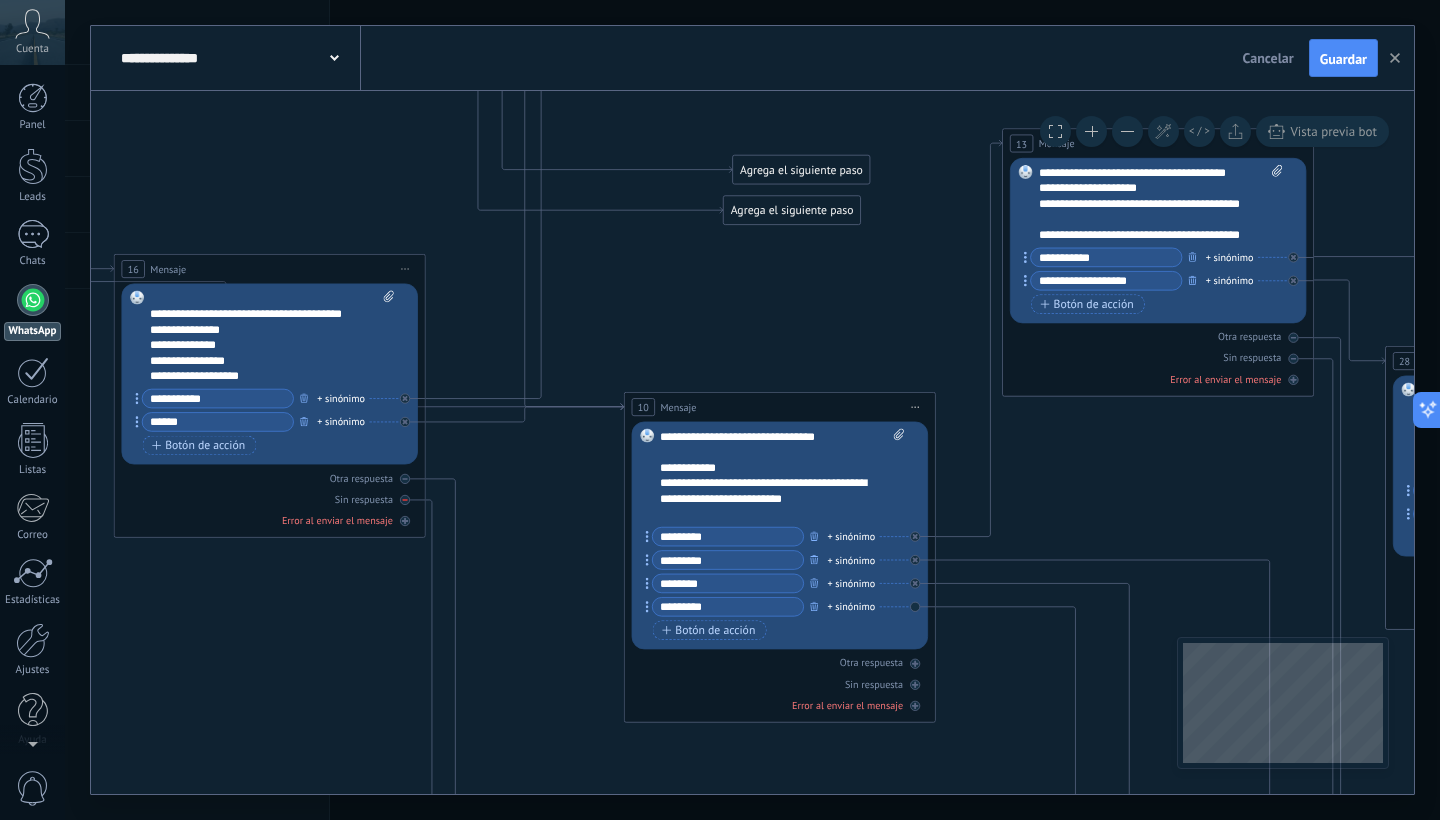 click on "Sin respuesta" at bounding box center (270, 499) 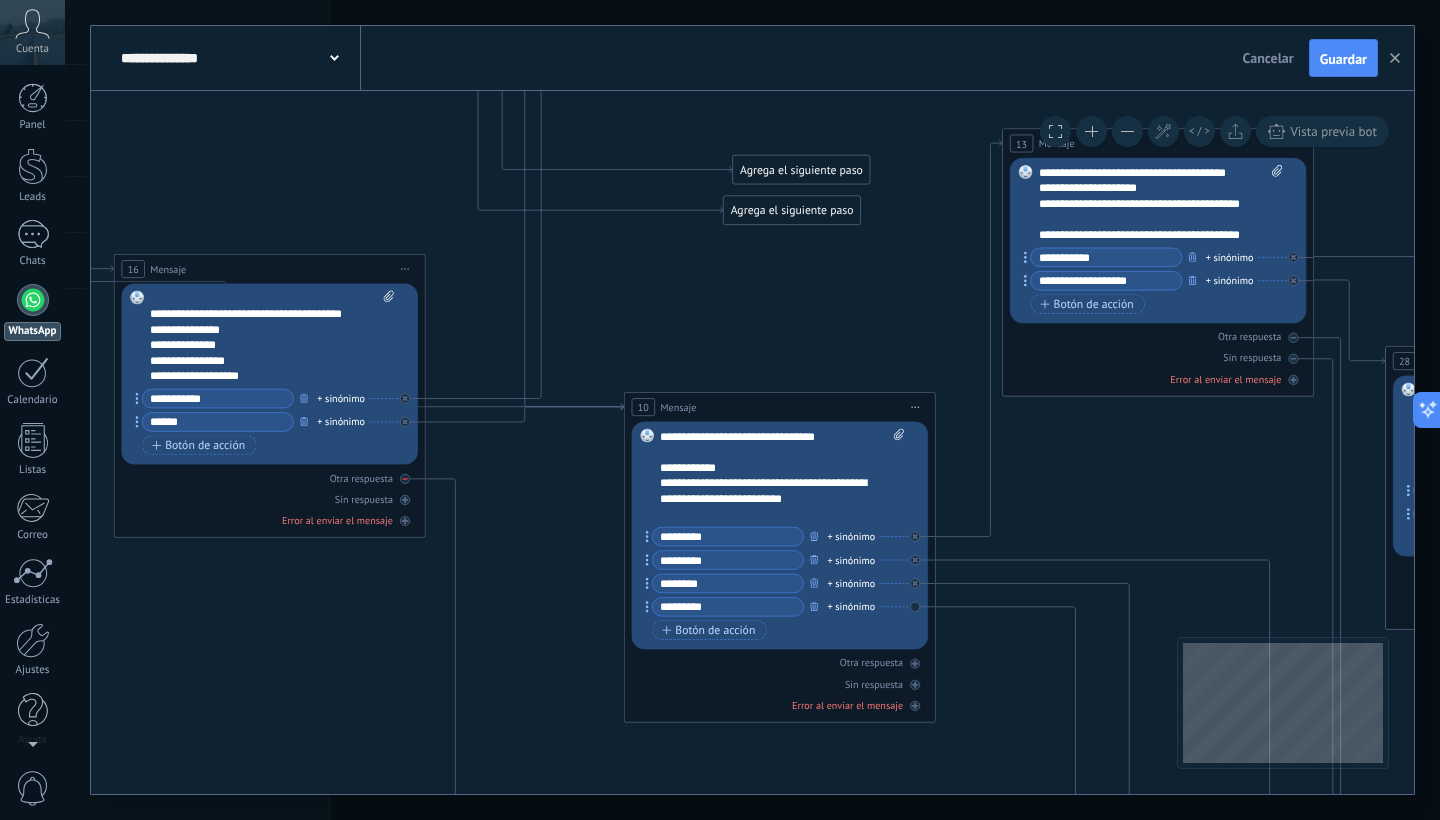 click on "Otra respuesta" at bounding box center (361, 477) 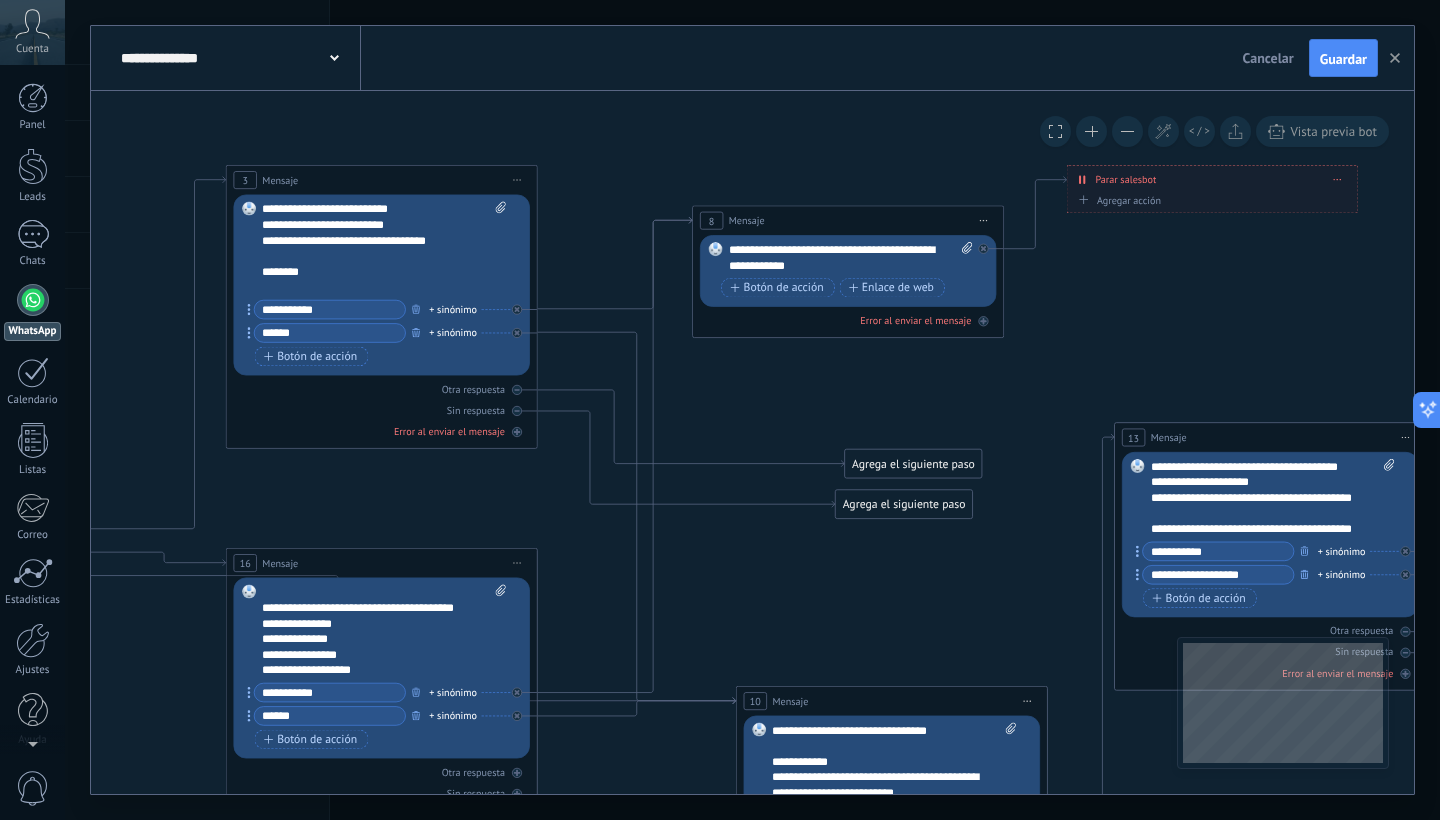 drag, startPoint x: 493, startPoint y: 414, endPoint x: 586, endPoint y: 649, distance: 252.73306 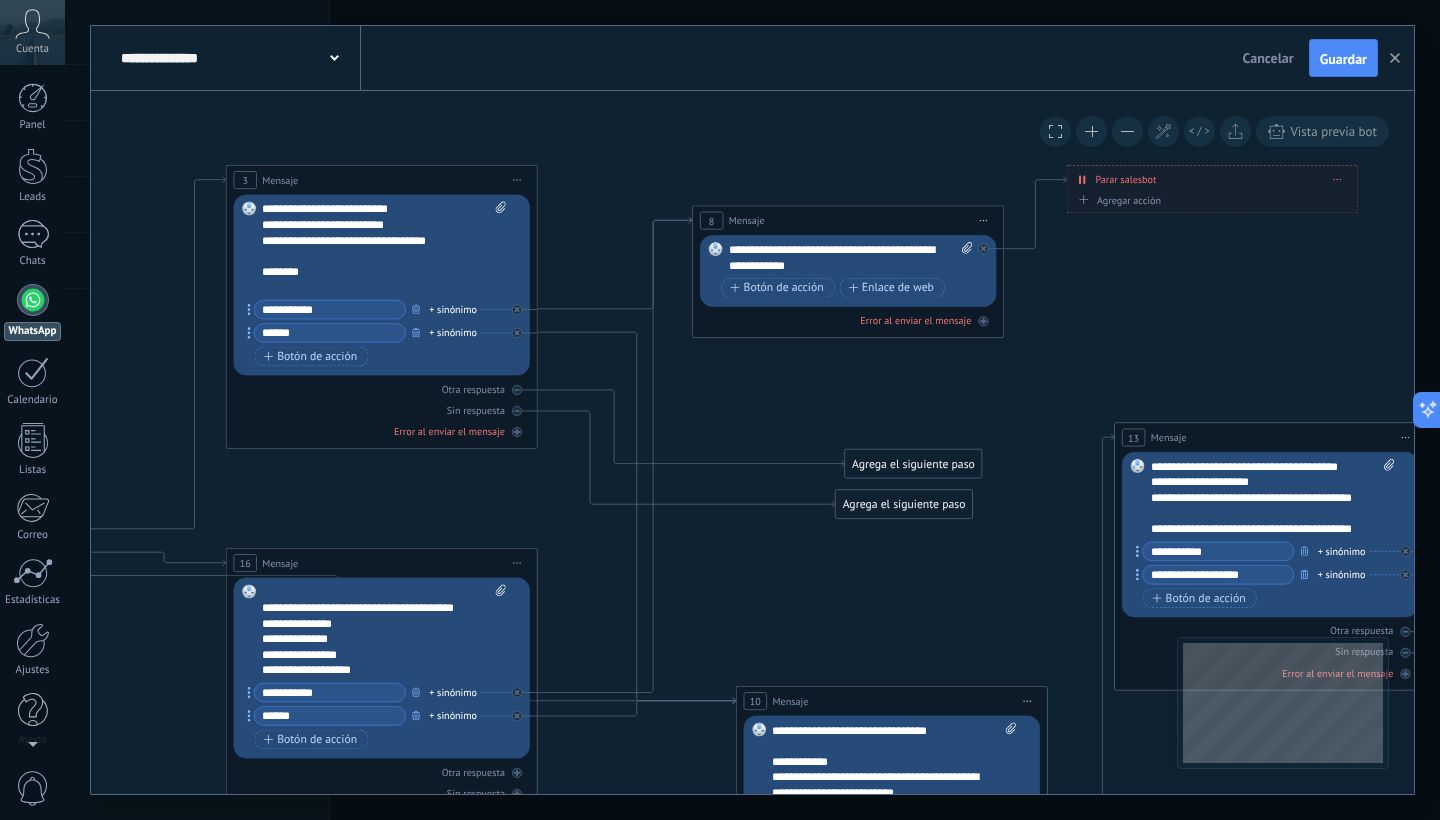 click 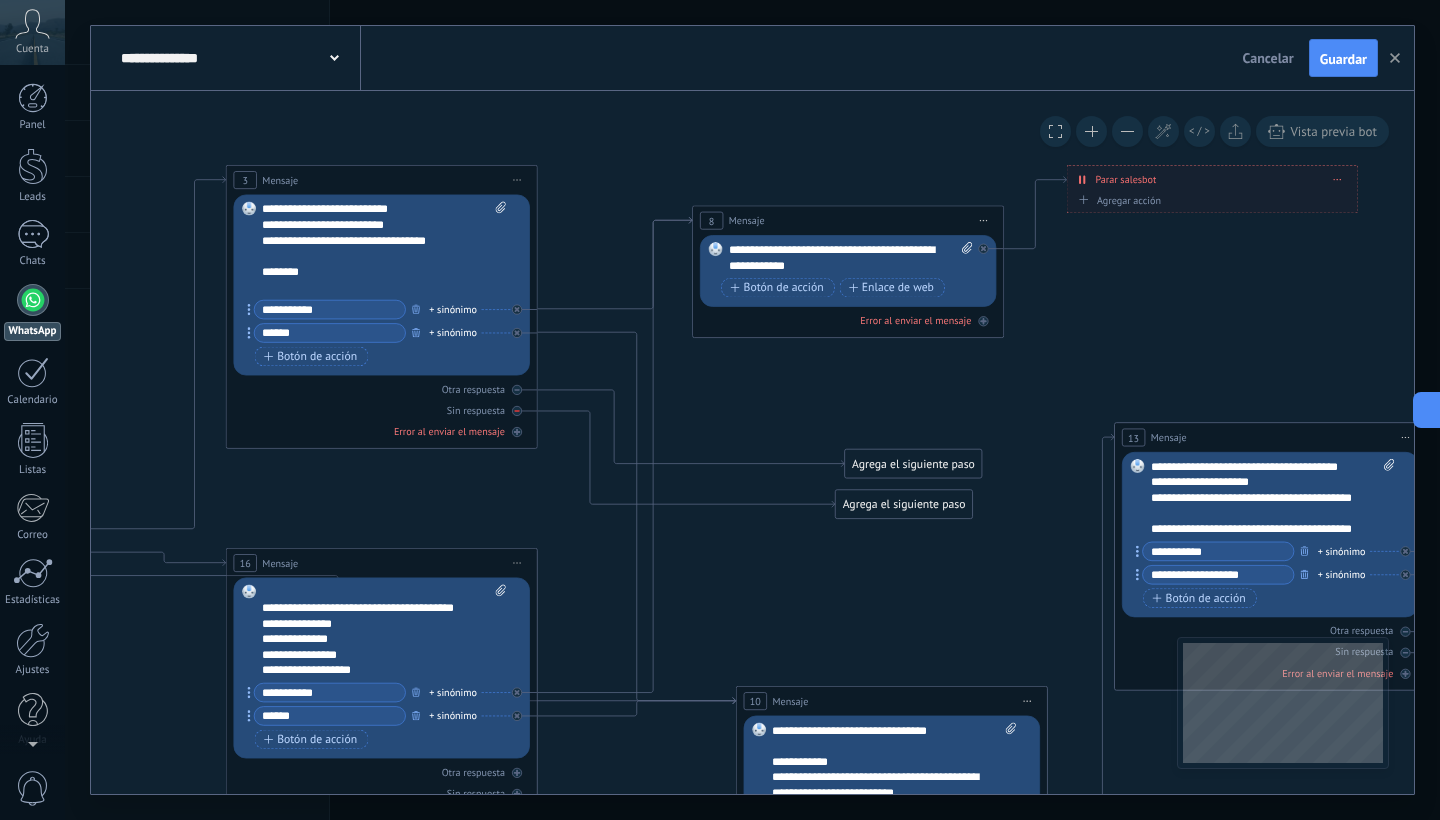 click on "Sin respuesta" at bounding box center [382, 410] 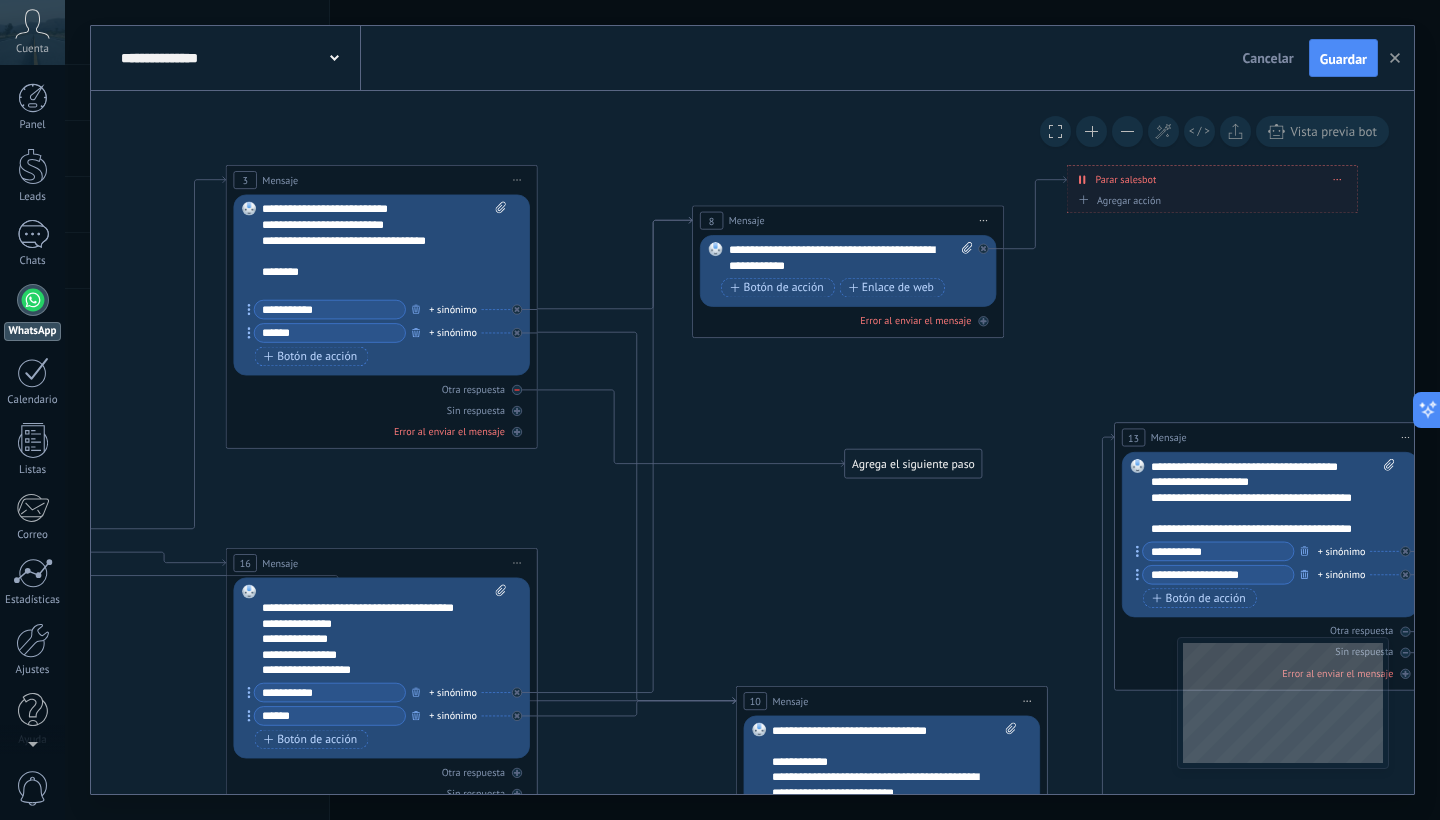 click on "Otra respuesta" at bounding box center (473, 389) 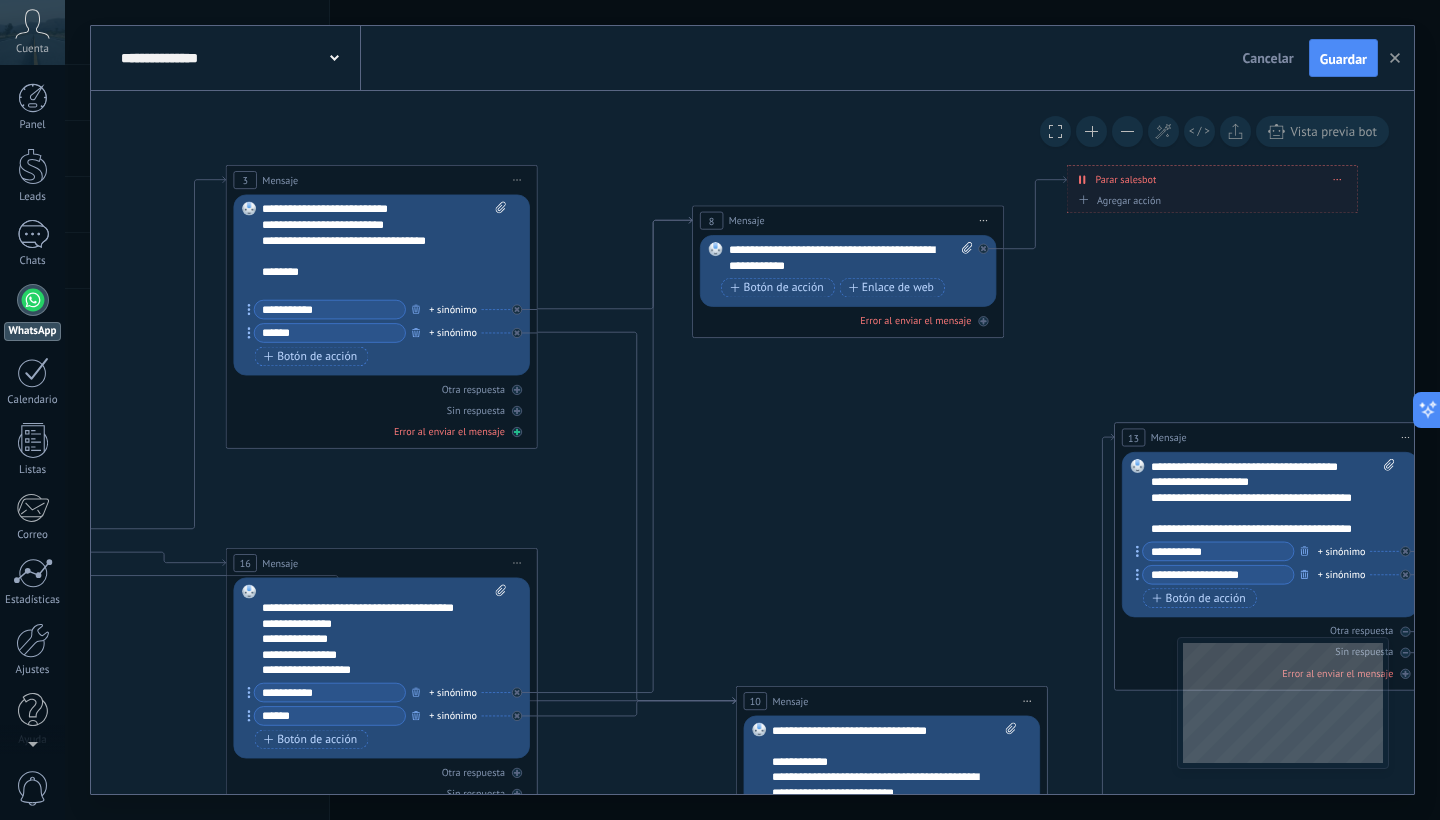 drag, startPoint x: 284, startPoint y: 420, endPoint x: 344, endPoint y: 436, distance: 62.0967 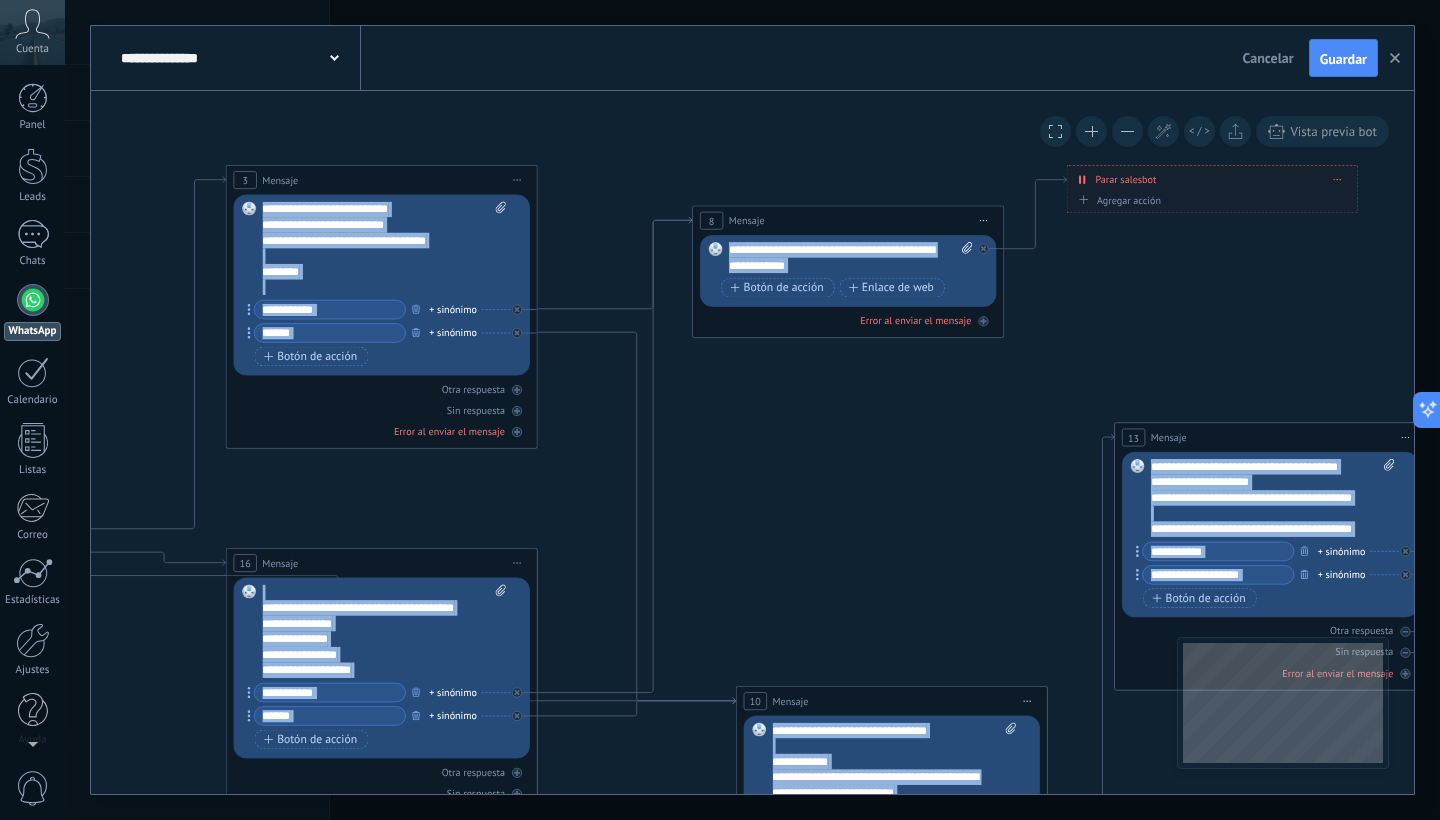 drag, startPoint x: 328, startPoint y: 447, endPoint x: 586, endPoint y: 490, distance: 261.55878 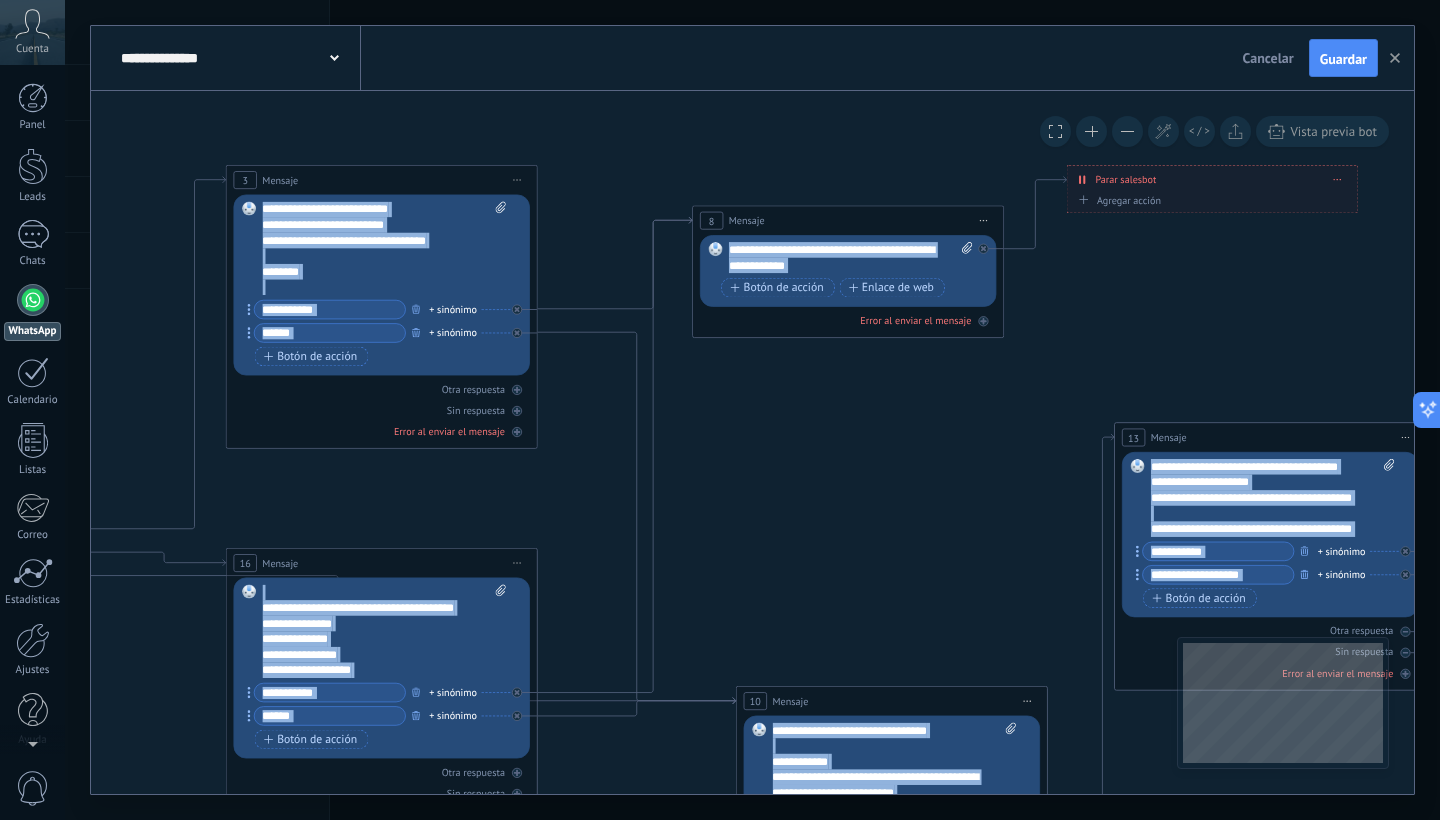 click on "**********" at bounding box center [-199, 149] 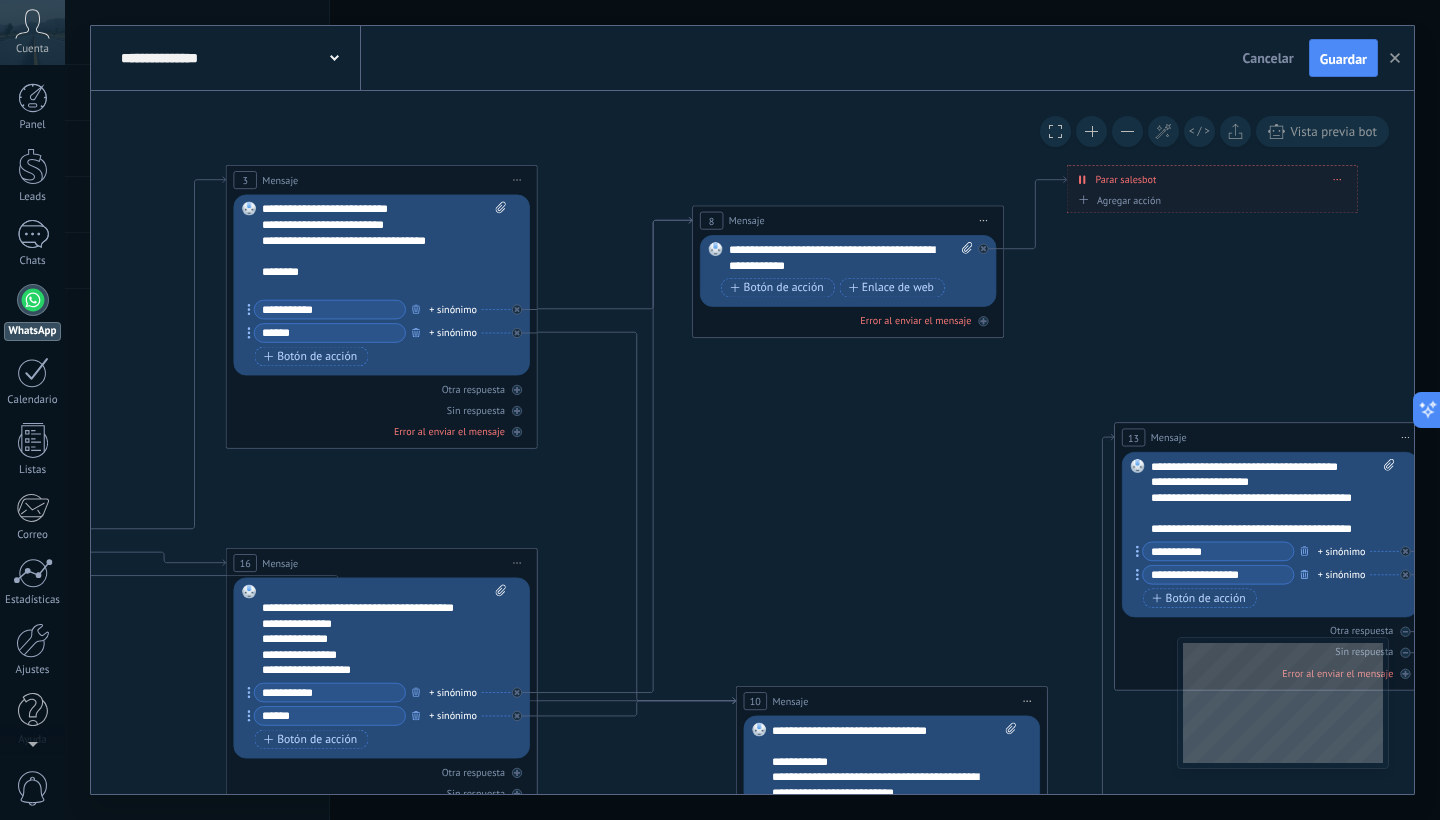 click 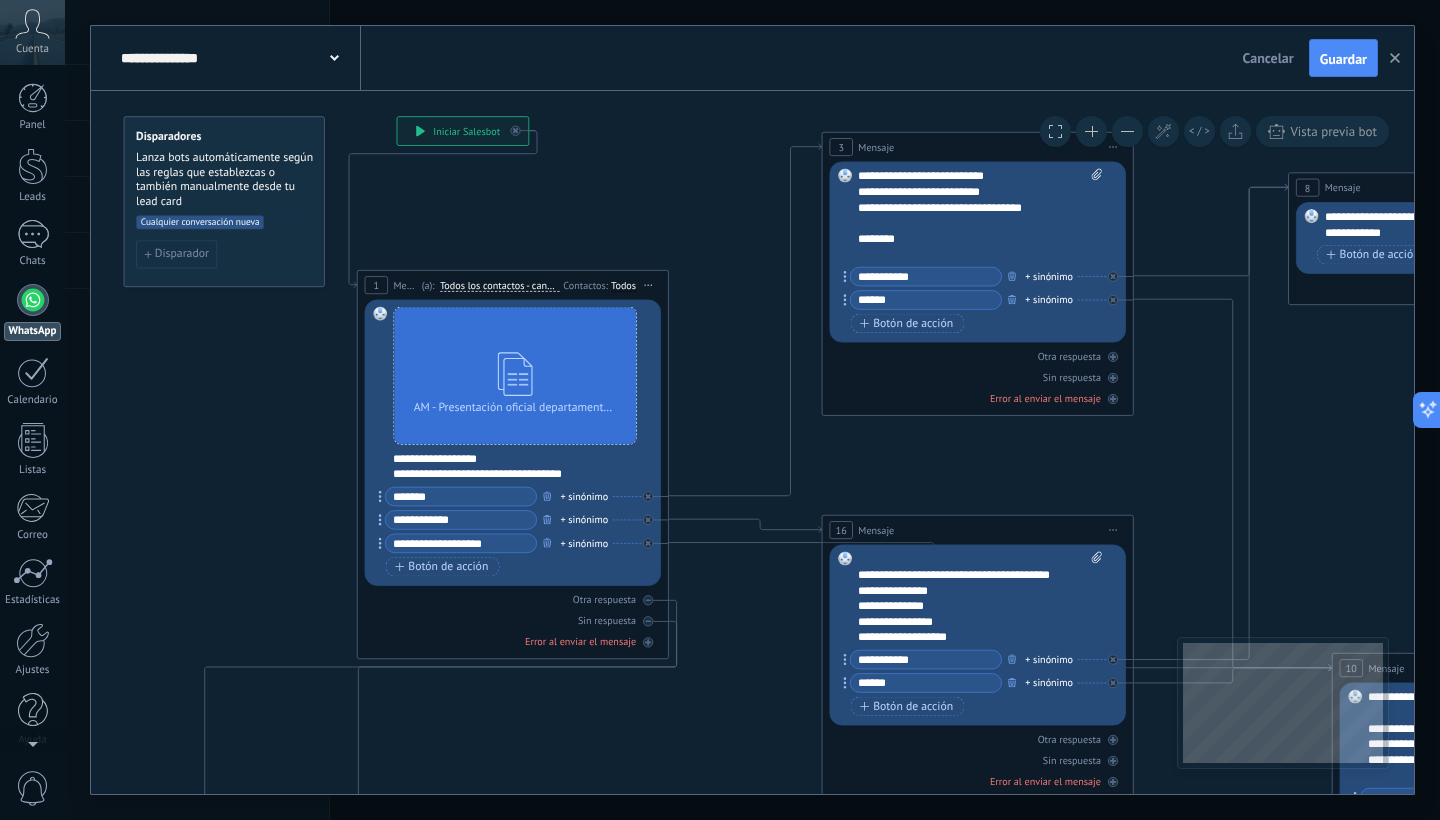 drag, startPoint x: 303, startPoint y: 473, endPoint x: 900, endPoint y: 438, distance: 598.0251 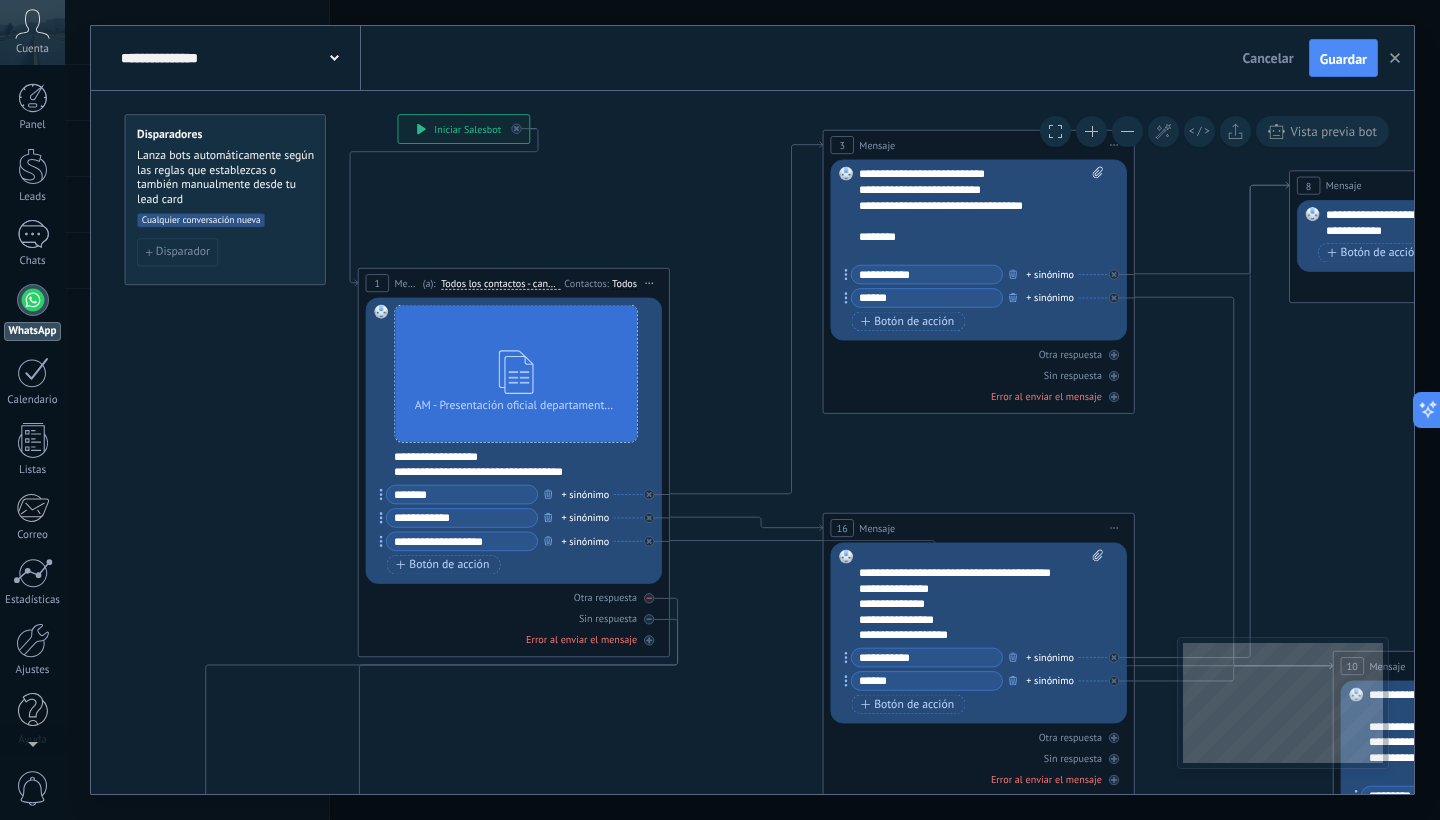 click on "Otra respuesta" at bounding box center [605, 597] 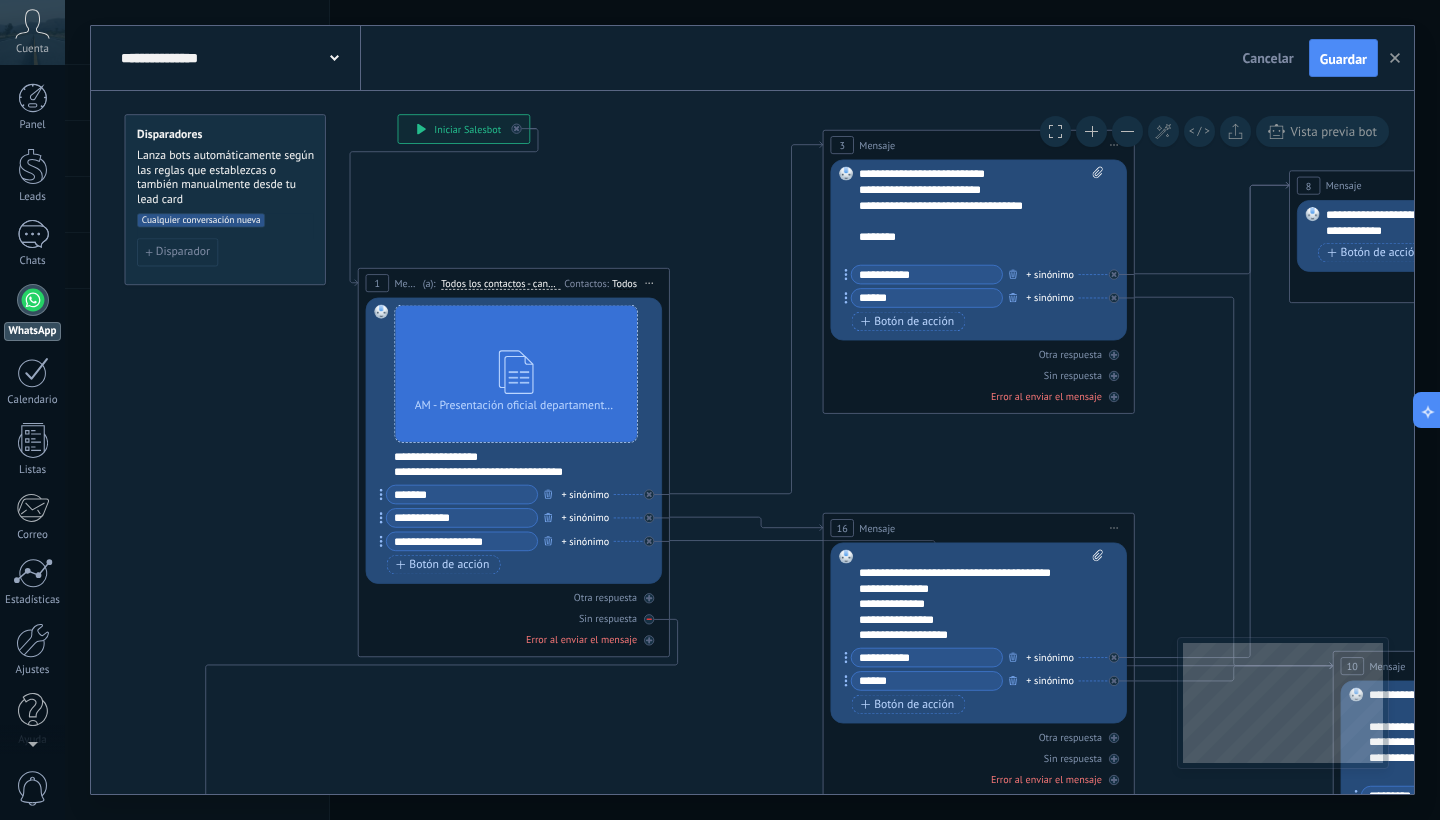 click on "Sin respuesta" at bounding box center [514, 618] 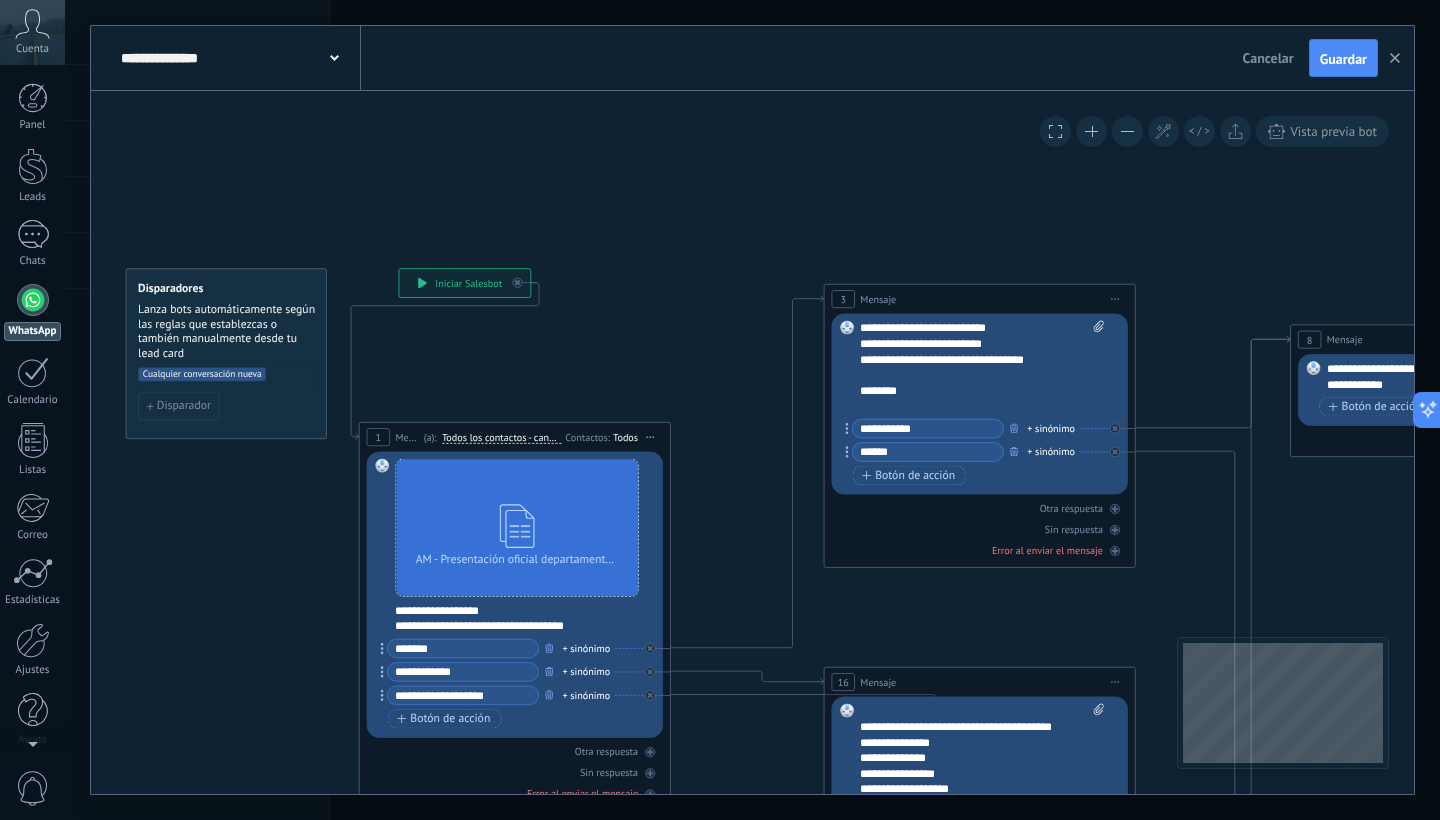 drag, startPoint x: 506, startPoint y: 204, endPoint x: 507, endPoint y: 358, distance: 154.00325 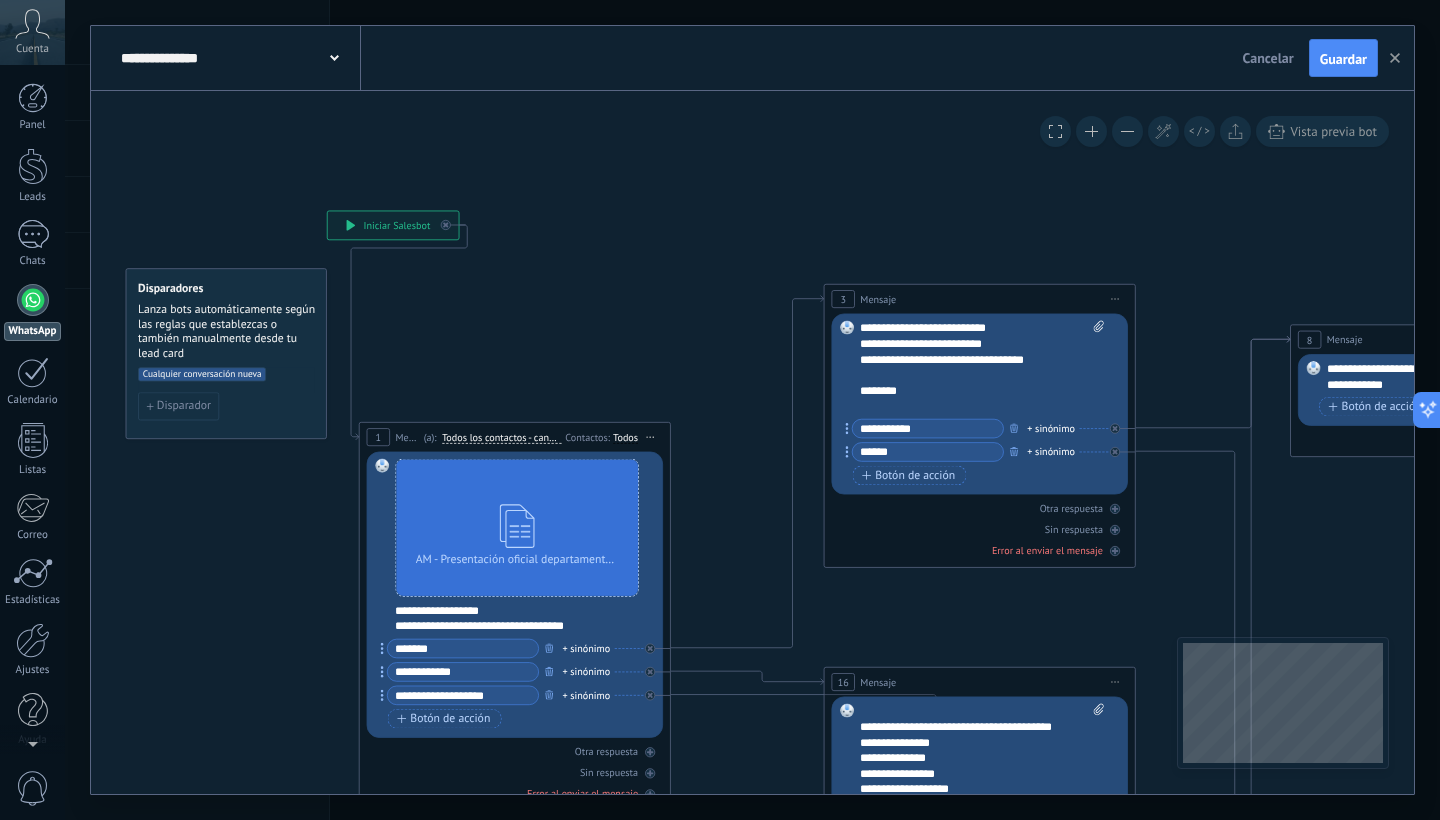 drag, startPoint x: 465, startPoint y: 271, endPoint x: 383, endPoint y: 198, distance: 109.786156 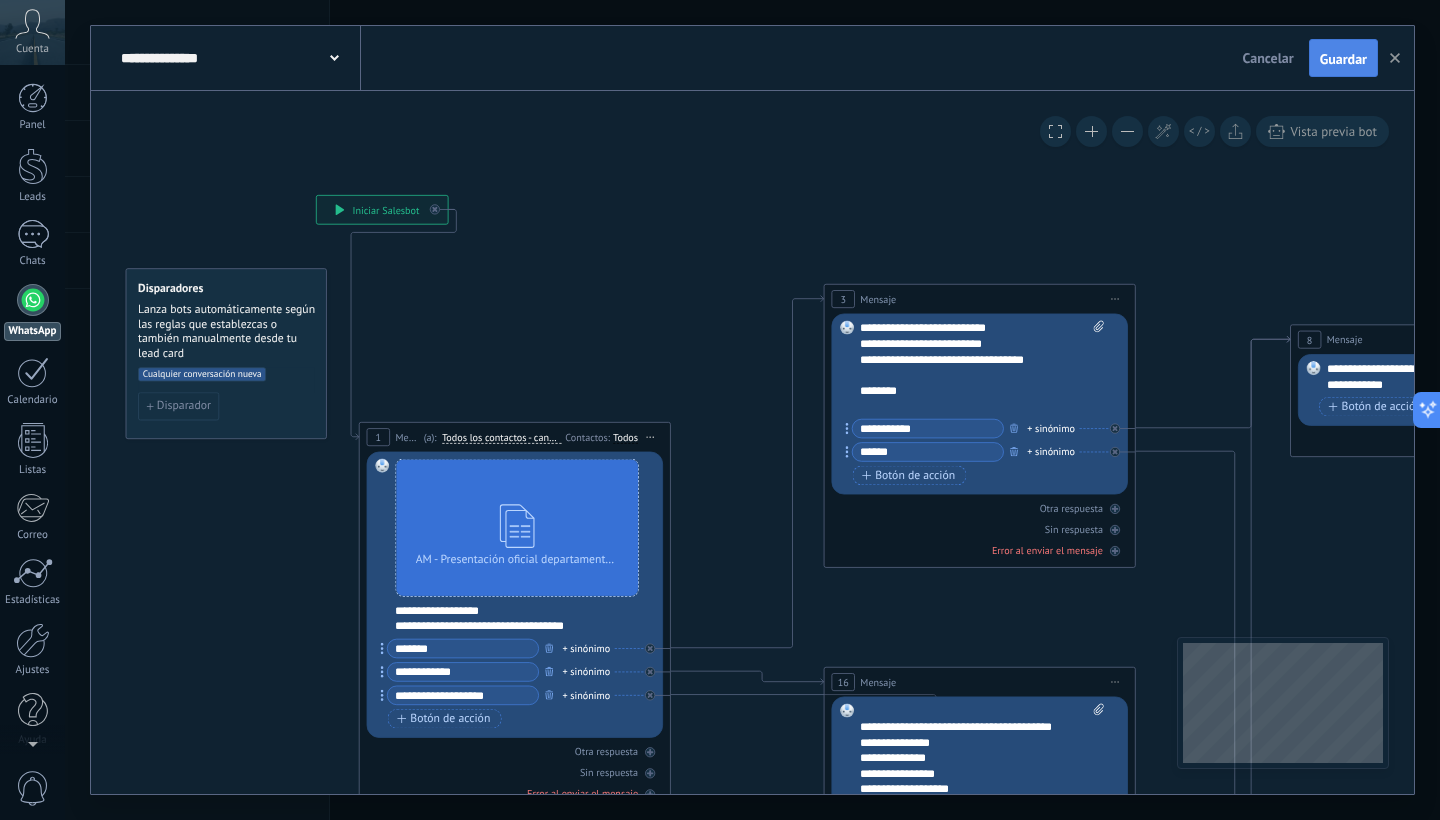 click on "Guardar" at bounding box center [1343, 59] 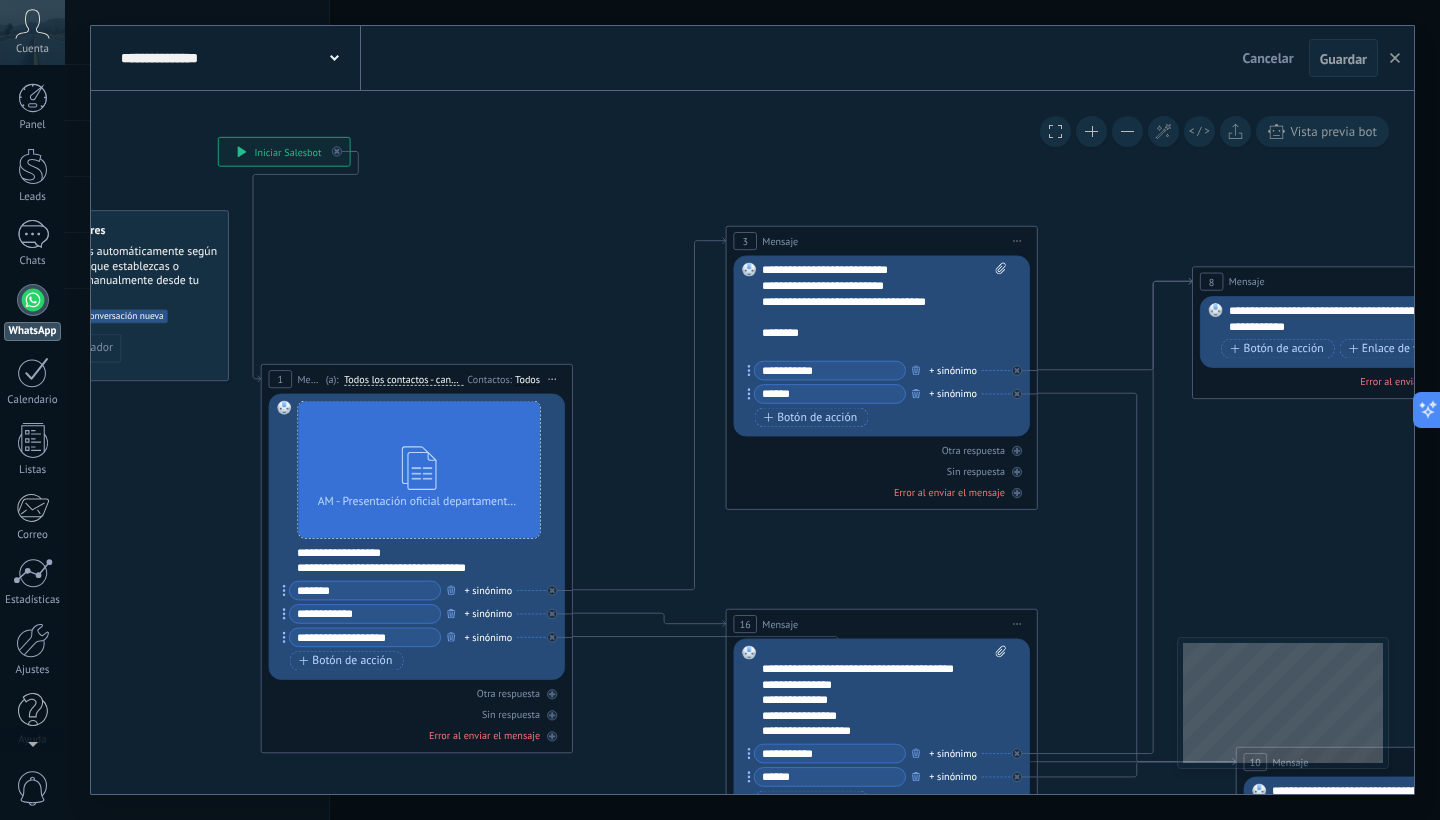 drag, startPoint x: 695, startPoint y: 392, endPoint x: 572, endPoint y: 320, distance: 142.52368 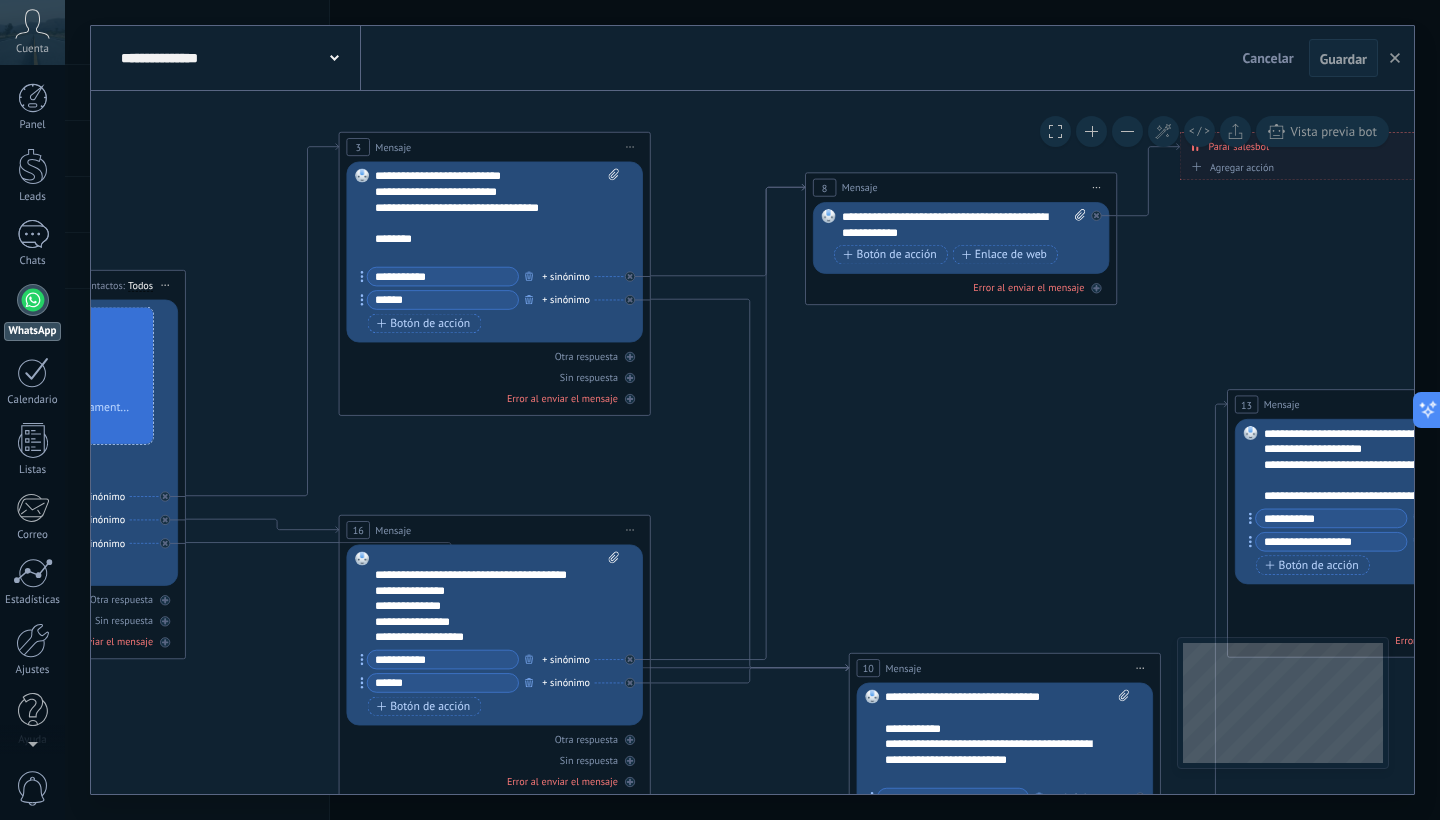 drag, startPoint x: 872, startPoint y: 527, endPoint x: 397, endPoint y: 429, distance: 485.00412 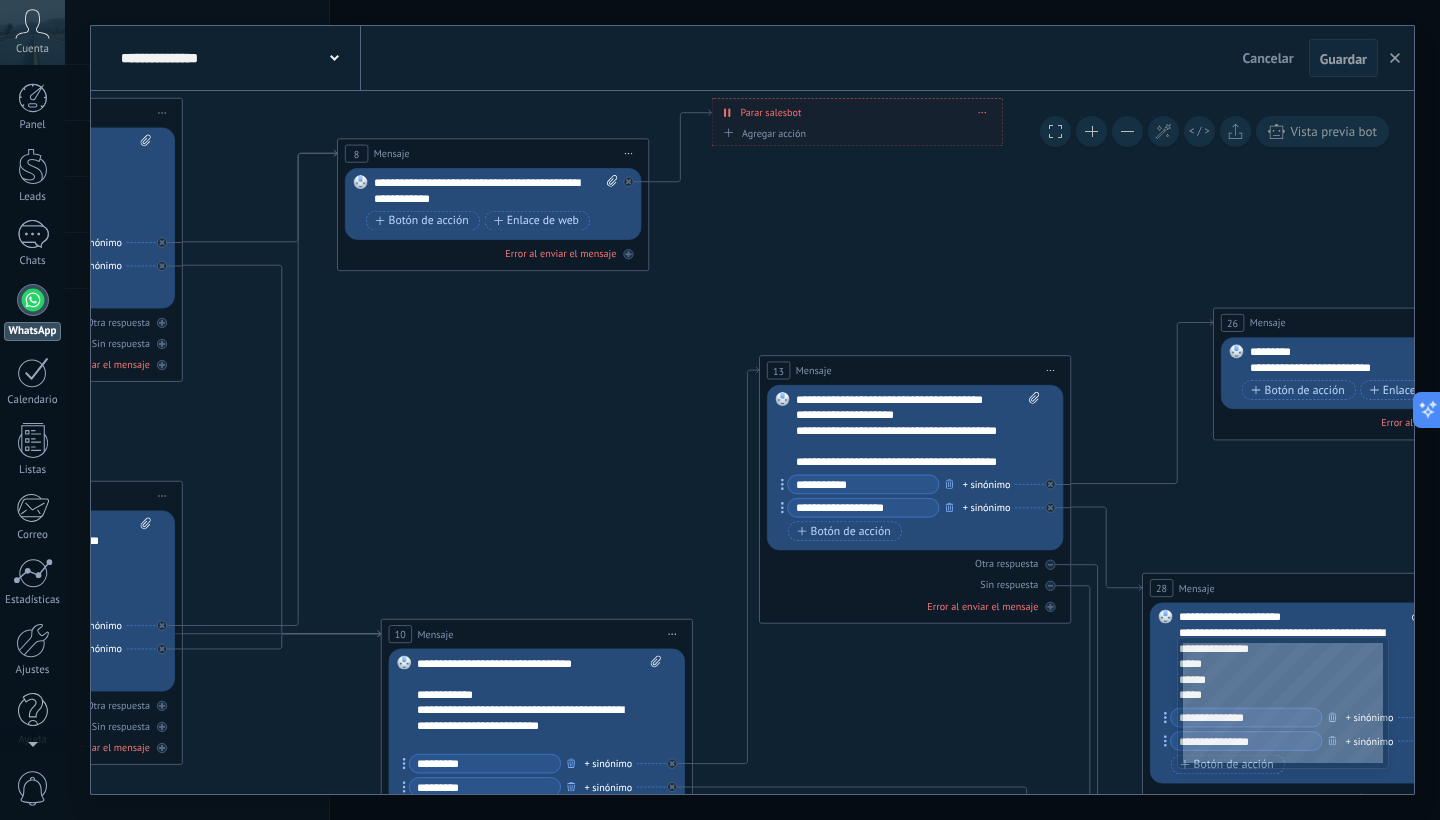 drag, startPoint x: 811, startPoint y: 424, endPoint x: 473, endPoint y: 319, distance: 353.93362 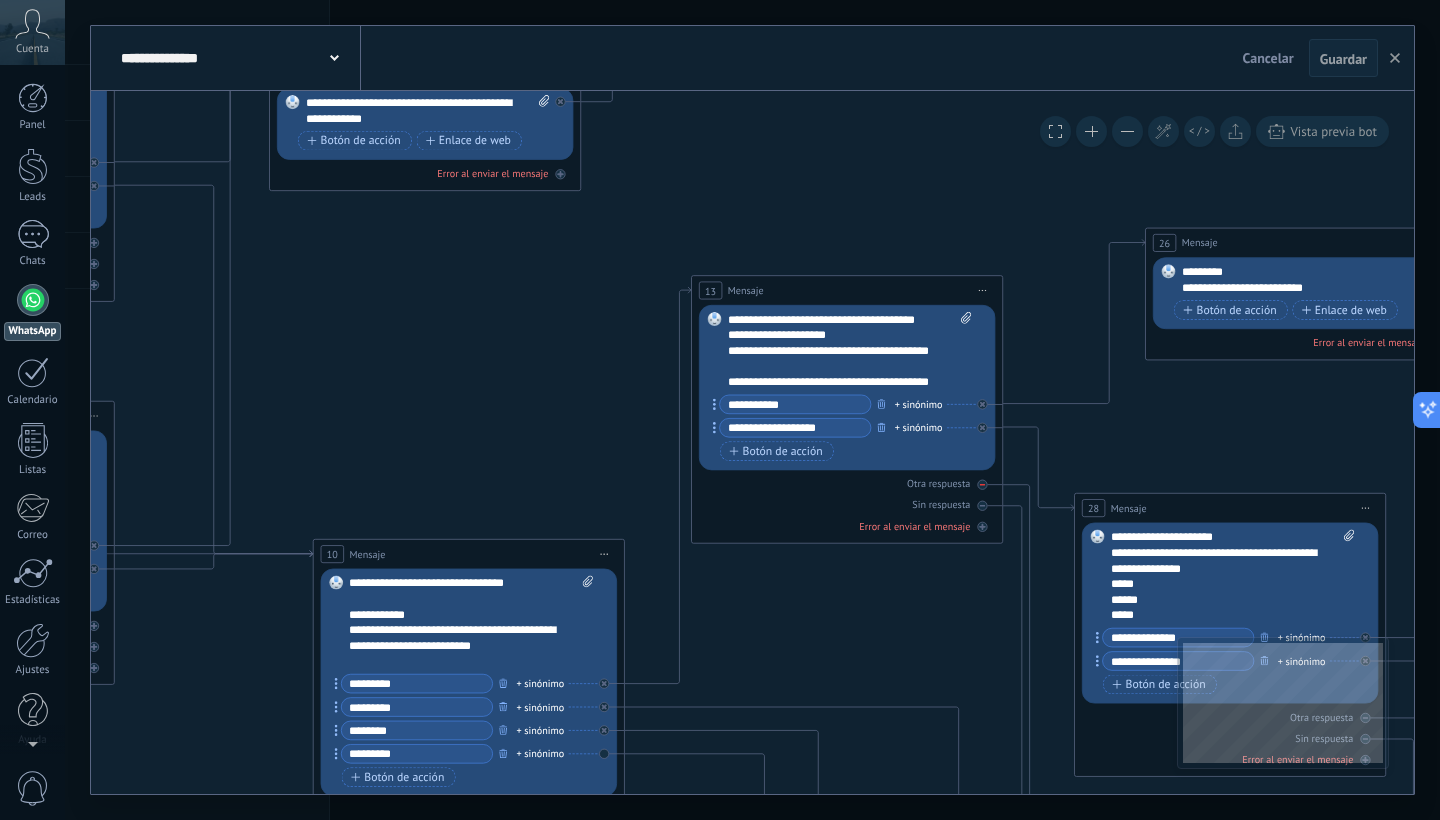 click on "Otra respuesta" at bounding box center [847, 484] 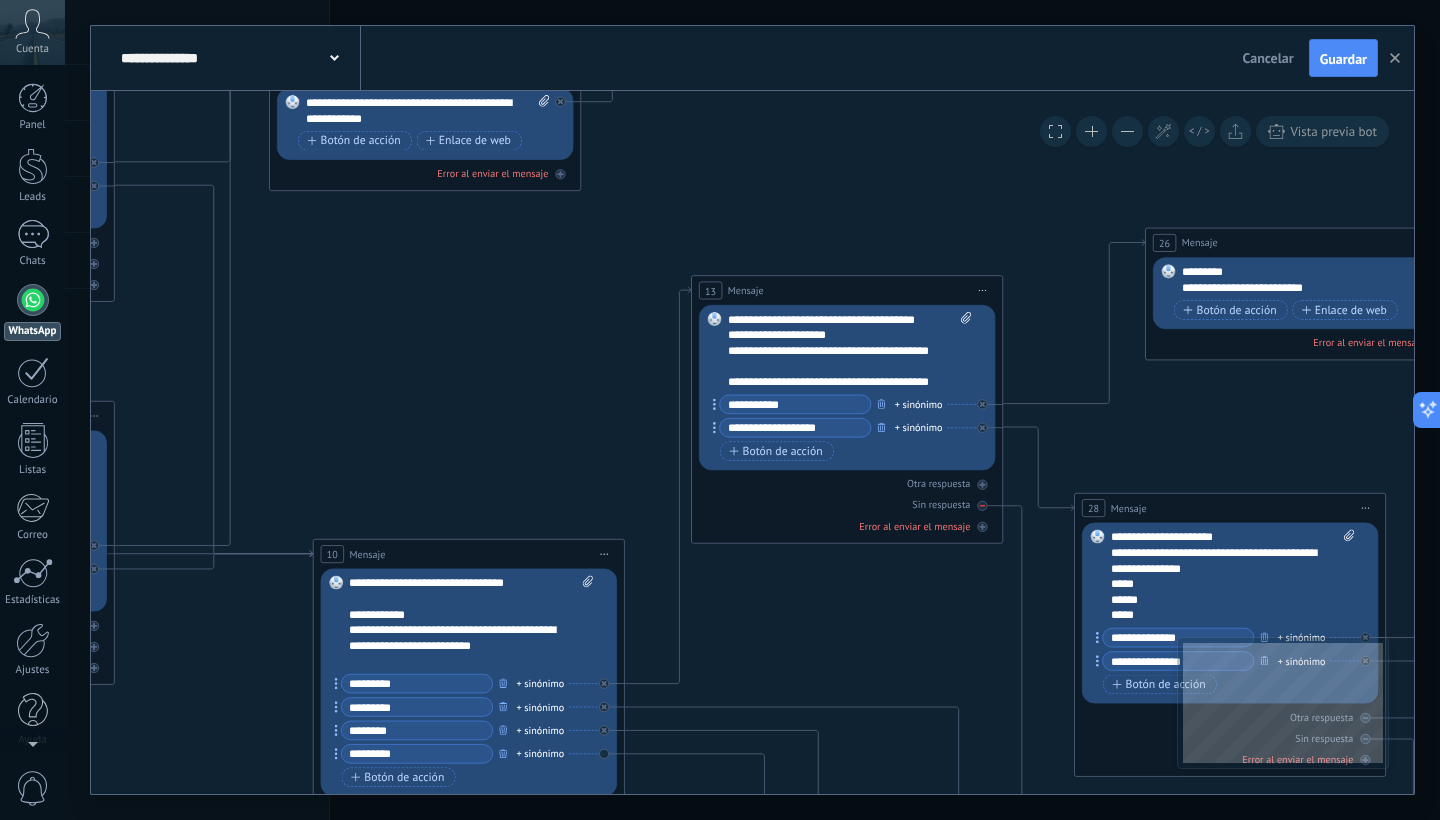 click on "Sin respuesta" at bounding box center (847, 505) 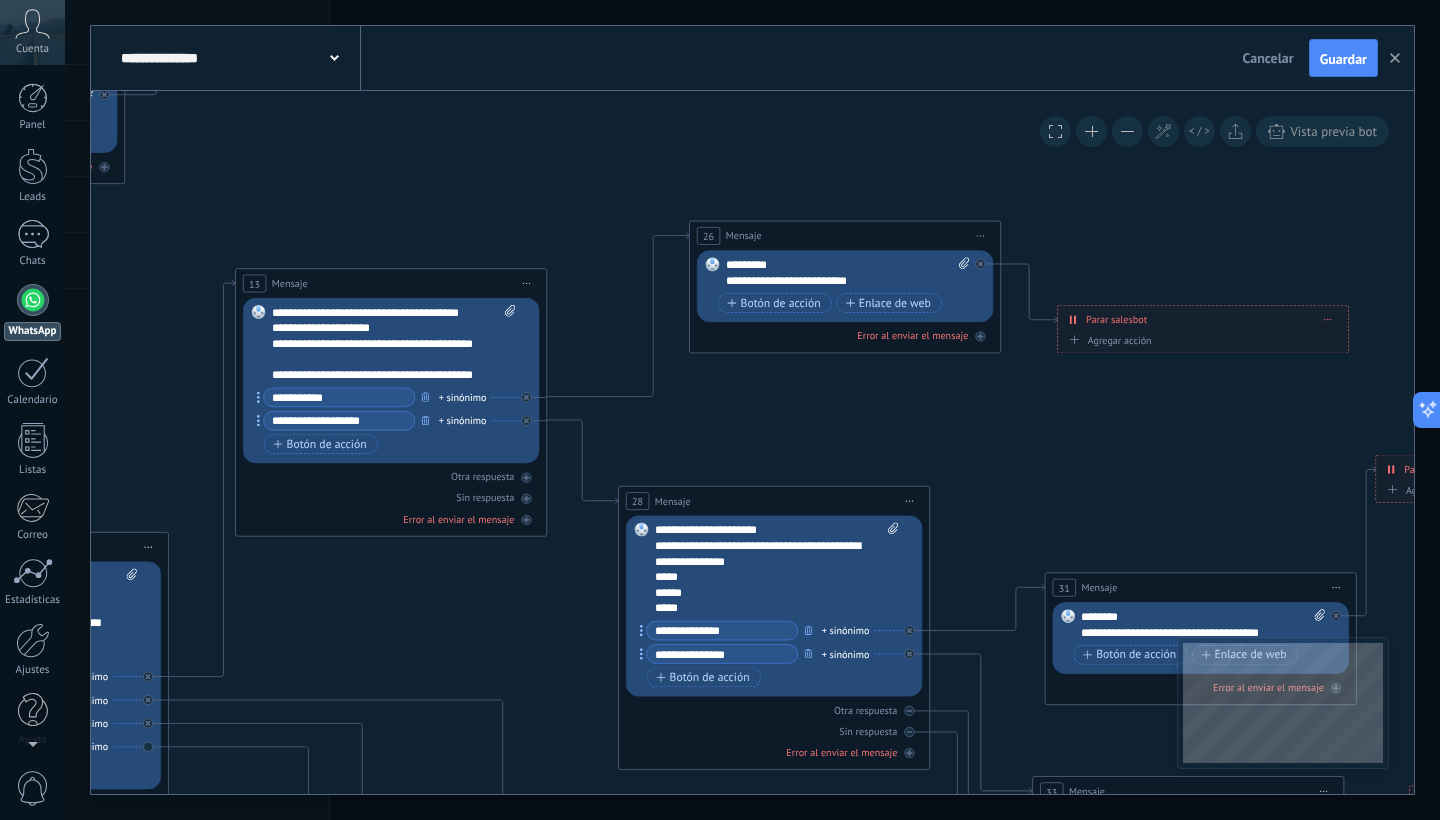 drag, startPoint x: 877, startPoint y: 572, endPoint x: 525, endPoint y: 551, distance: 352.62585 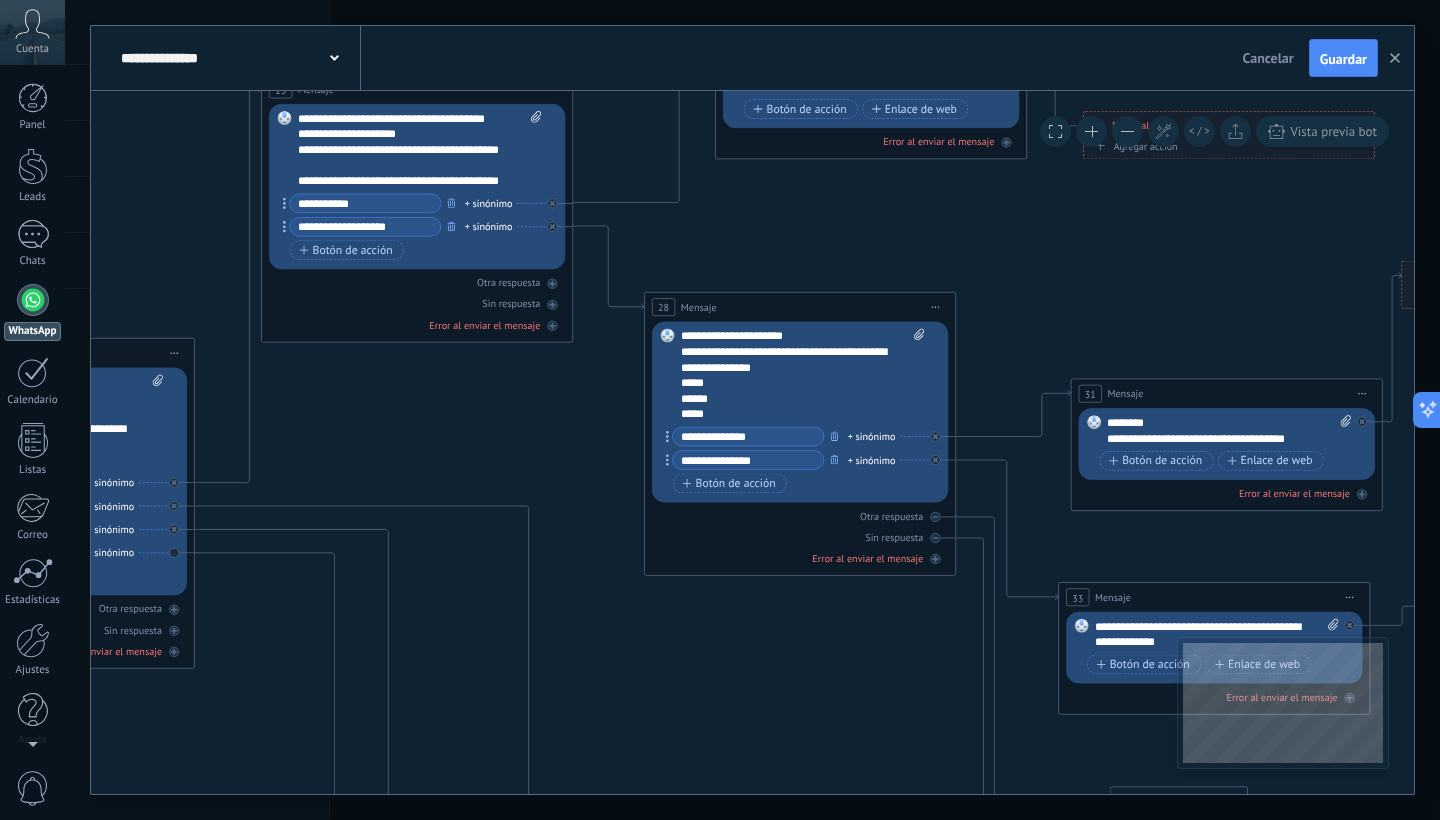 drag, startPoint x: 982, startPoint y: 465, endPoint x: 1084, endPoint y: 174, distance: 308.35855 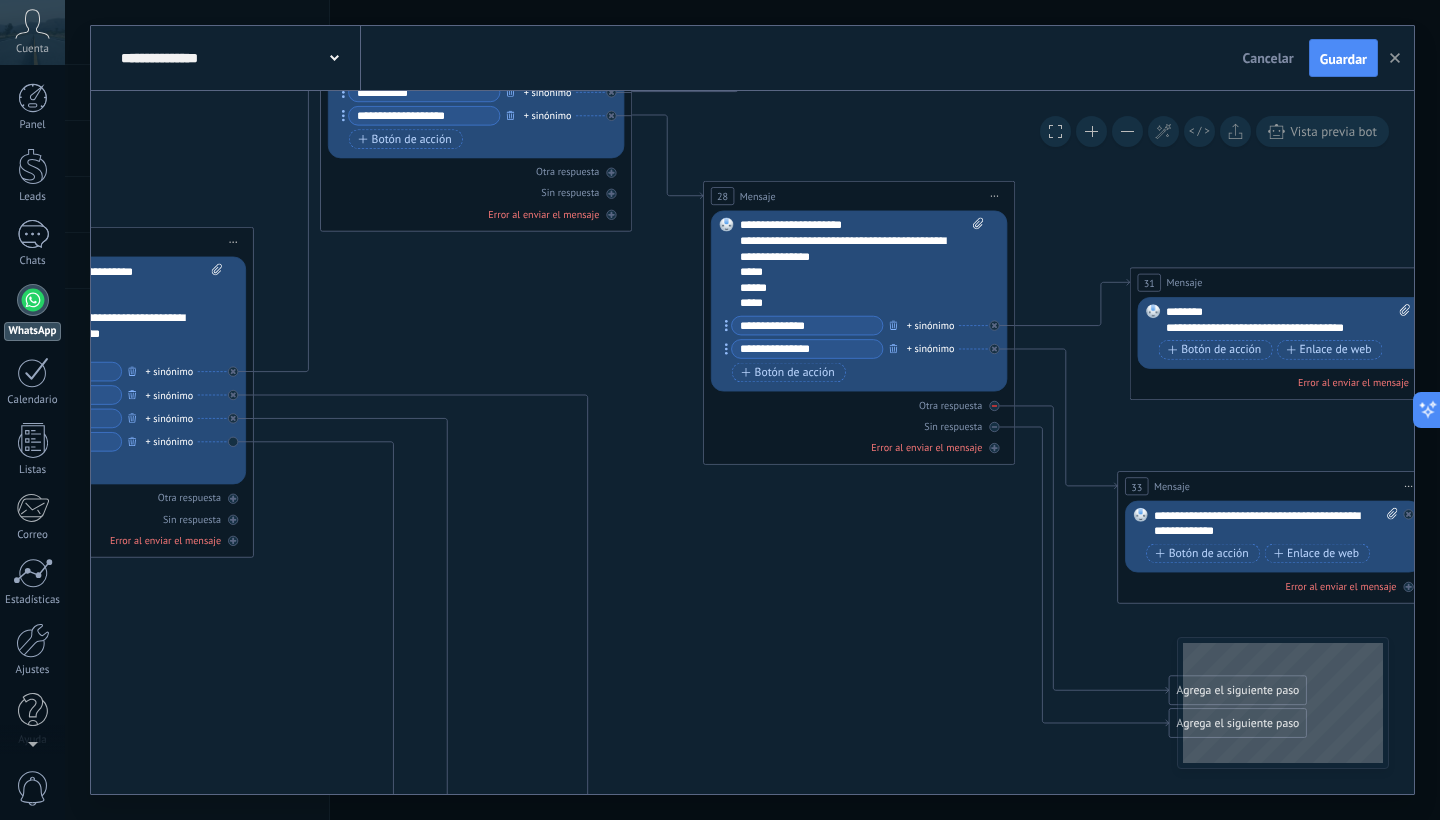 click 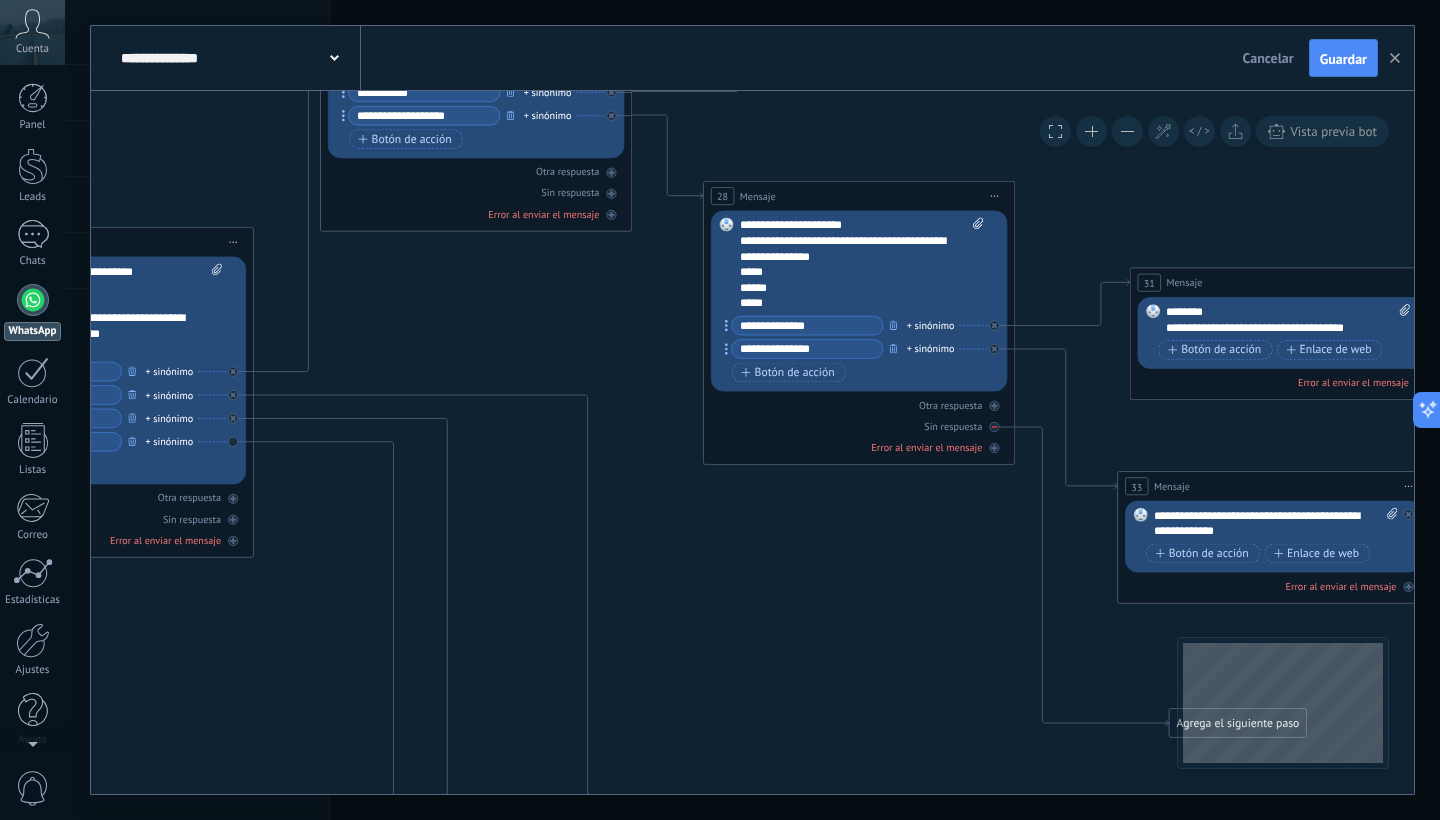 click 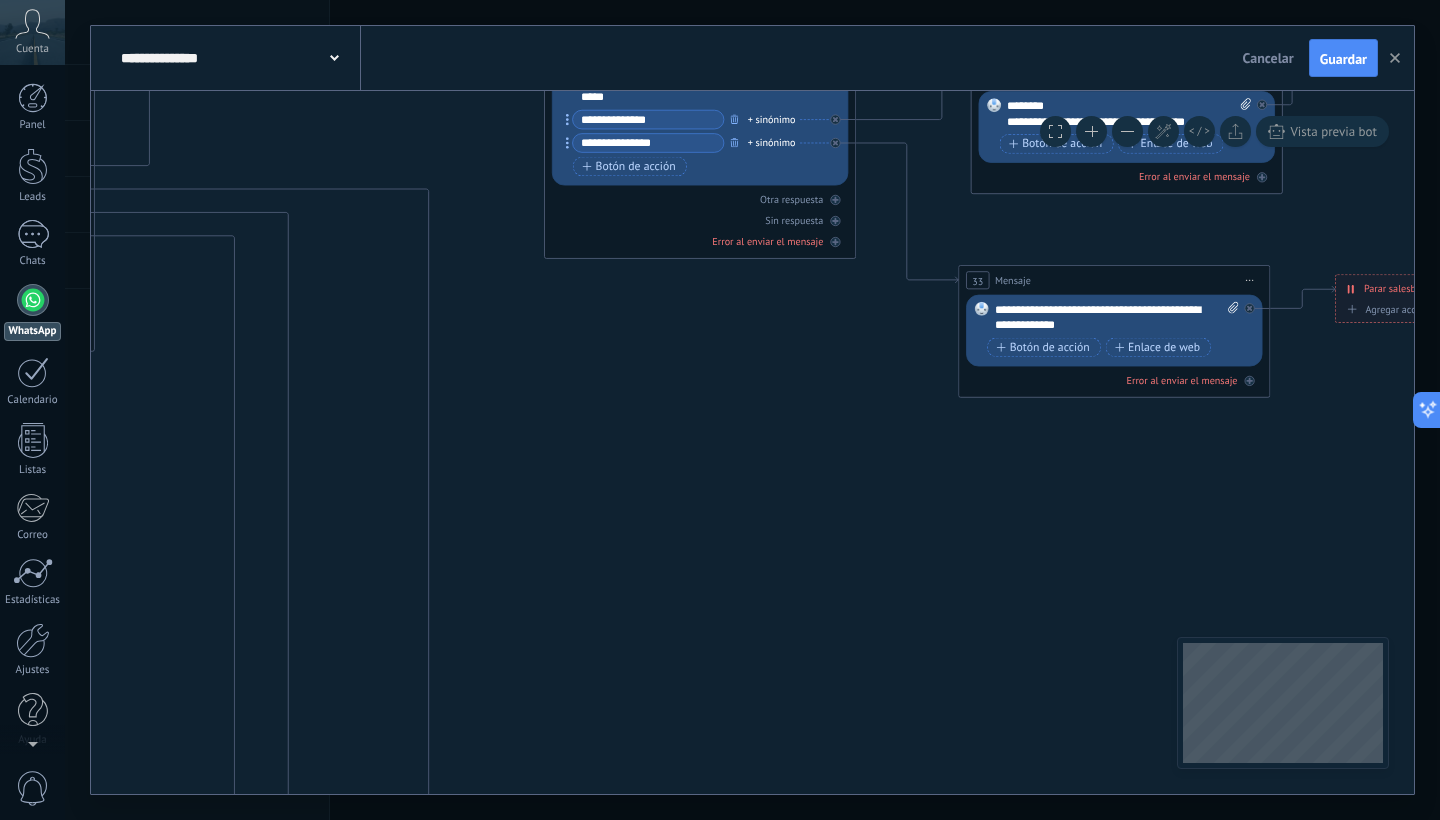drag, startPoint x: 868, startPoint y: 607, endPoint x: 691, endPoint y: 273, distance: 378.0013 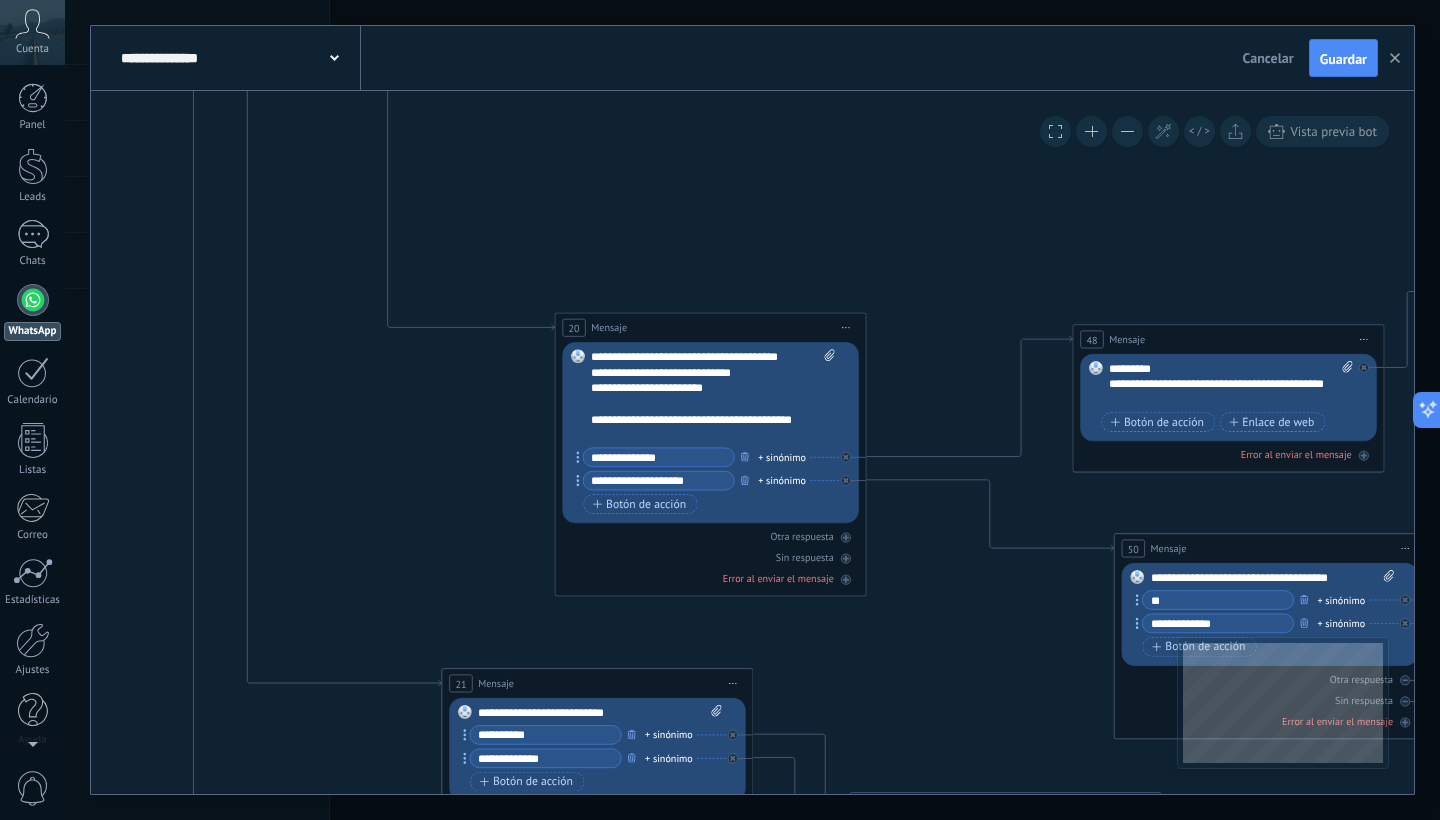 drag, startPoint x: 711, startPoint y: 410, endPoint x: 727, endPoint y: -9, distance: 419.3054 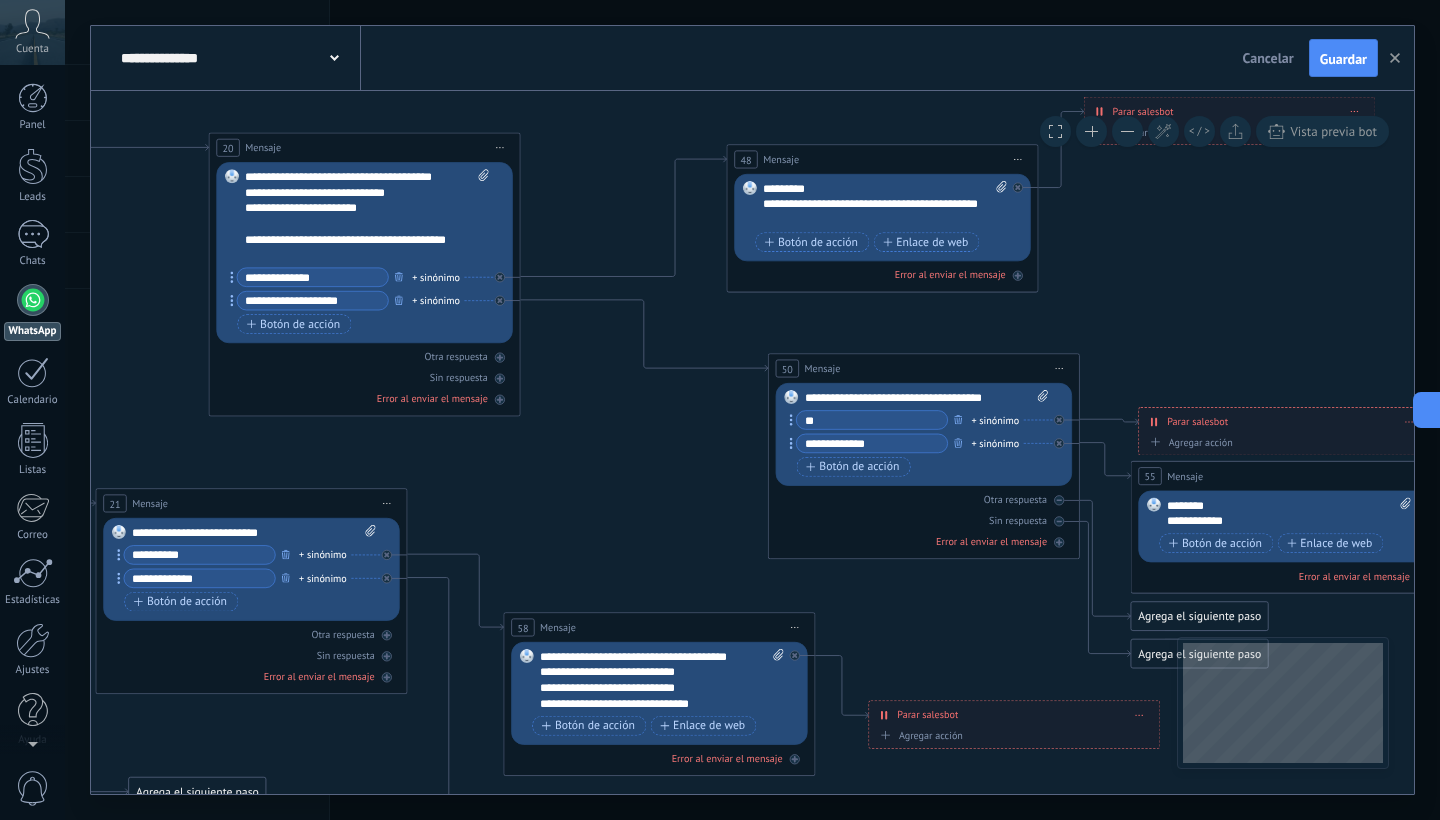 drag, startPoint x: 1045, startPoint y: 600, endPoint x: 631, endPoint y: 408, distance: 456.35513 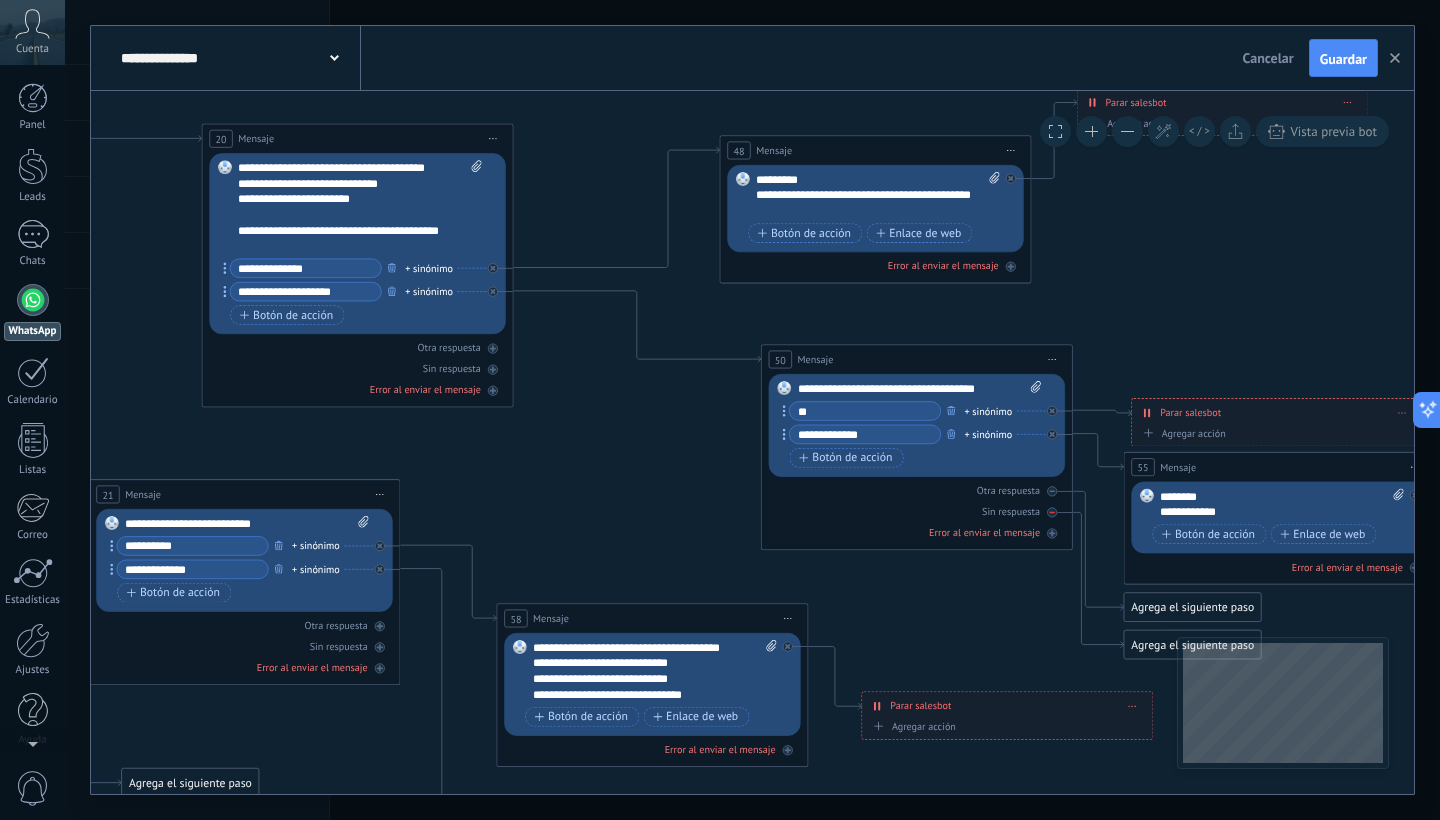 click on "Sin respuesta" at bounding box center [917, 511] 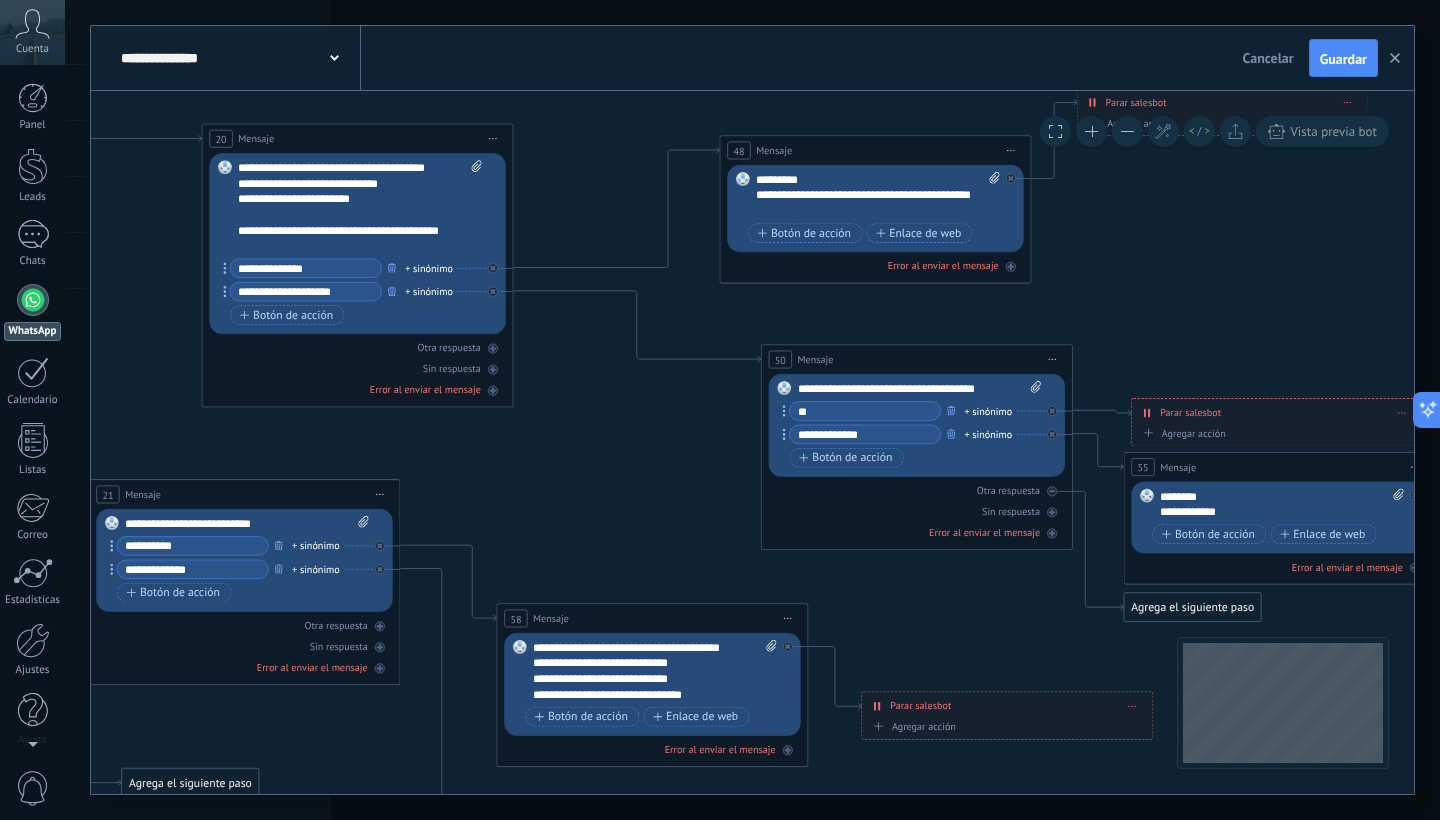 click on "Otra respuesta" at bounding box center (917, 490) 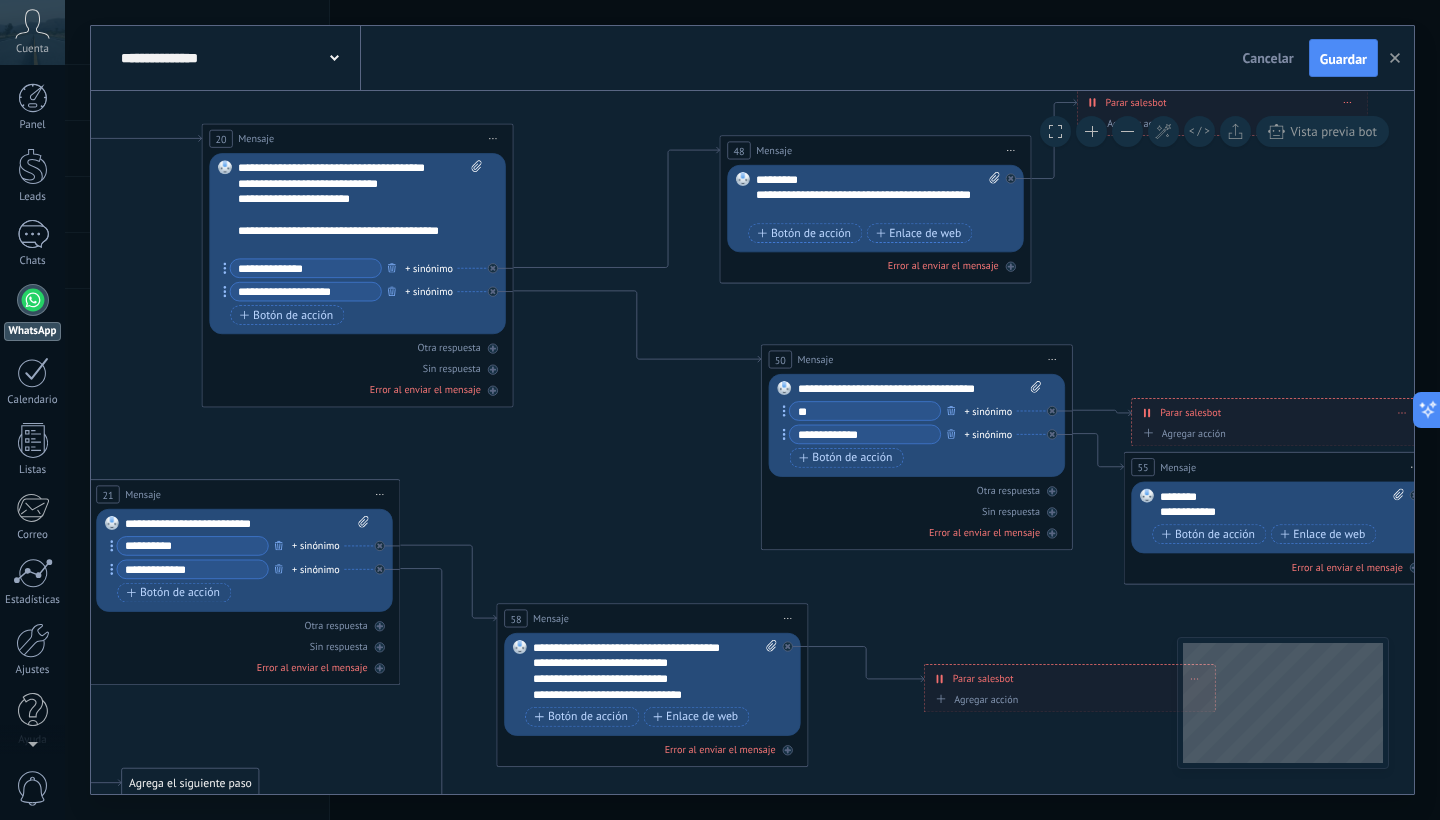 drag, startPoint x: 951, startPoint y: 693, endPoint x: 919, endPoint y: 597, distance: 101.19289 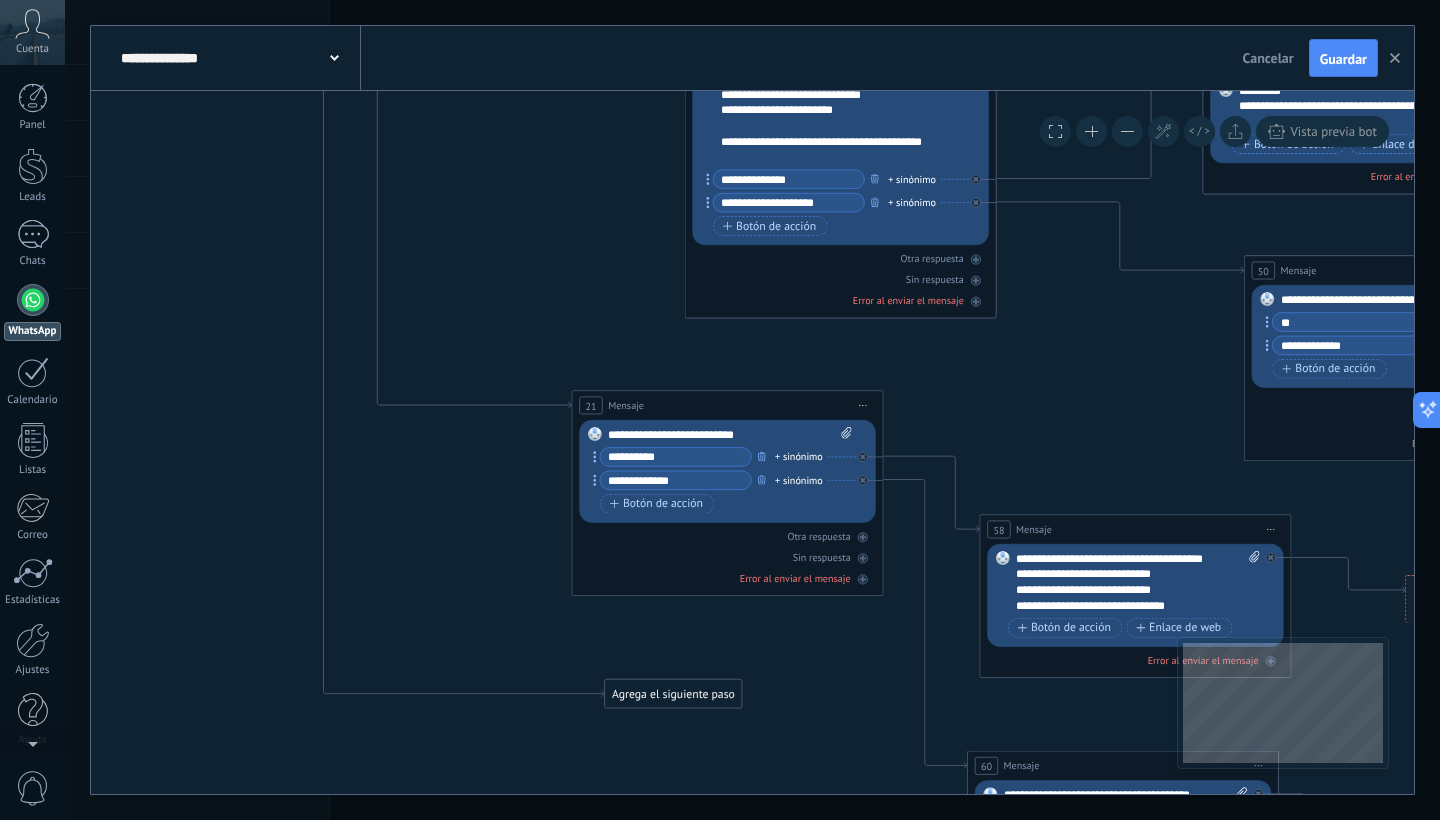 drag, startPoint x: 890, startPoint y: 592, endPoint x: 1439, endPoint y: 454, distance: 566.0786 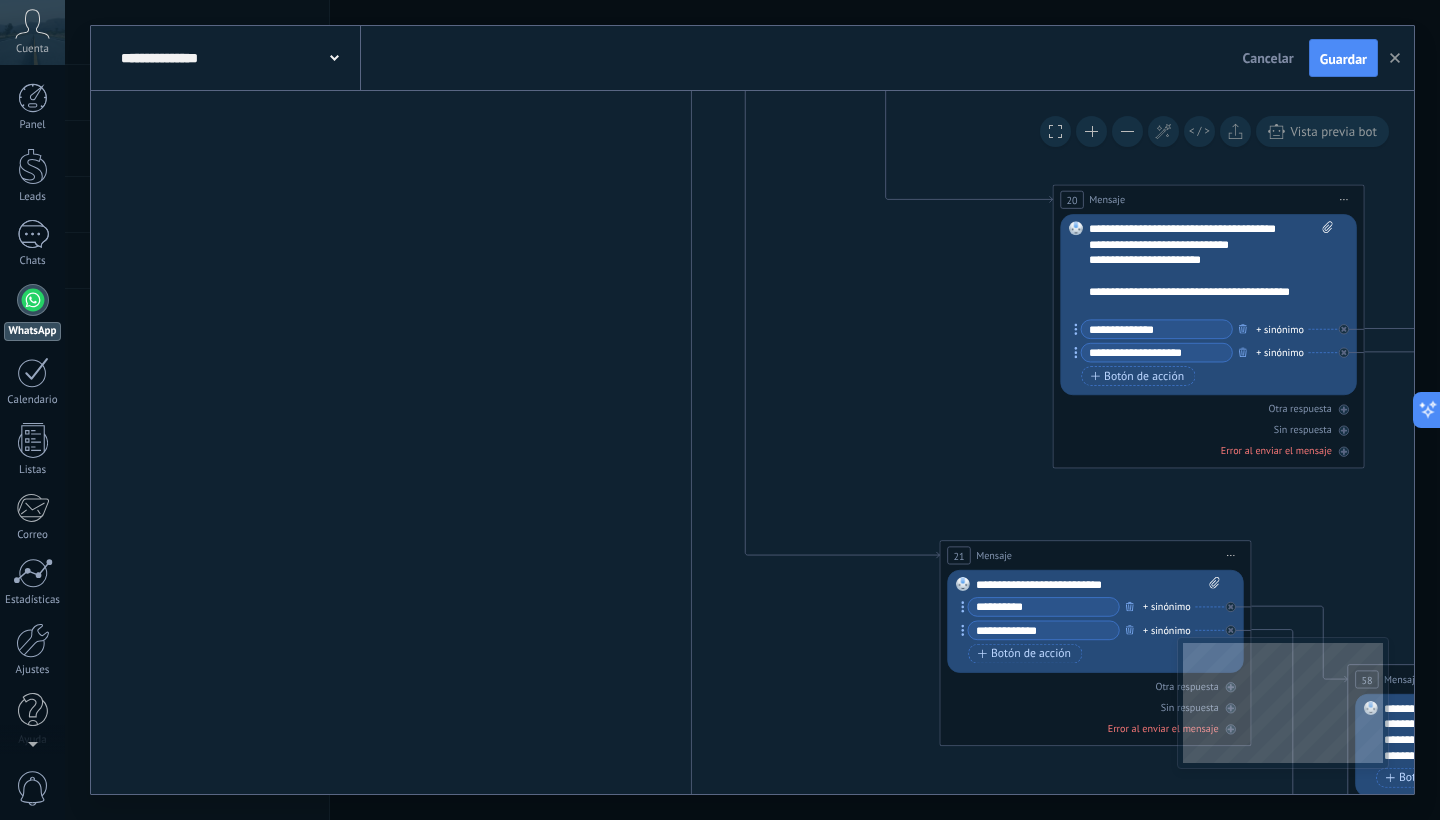 drag, startPoint x: 952, startPoint y: 651, endPoint x: 1185, endPoint y: 819, distance: 287.25076 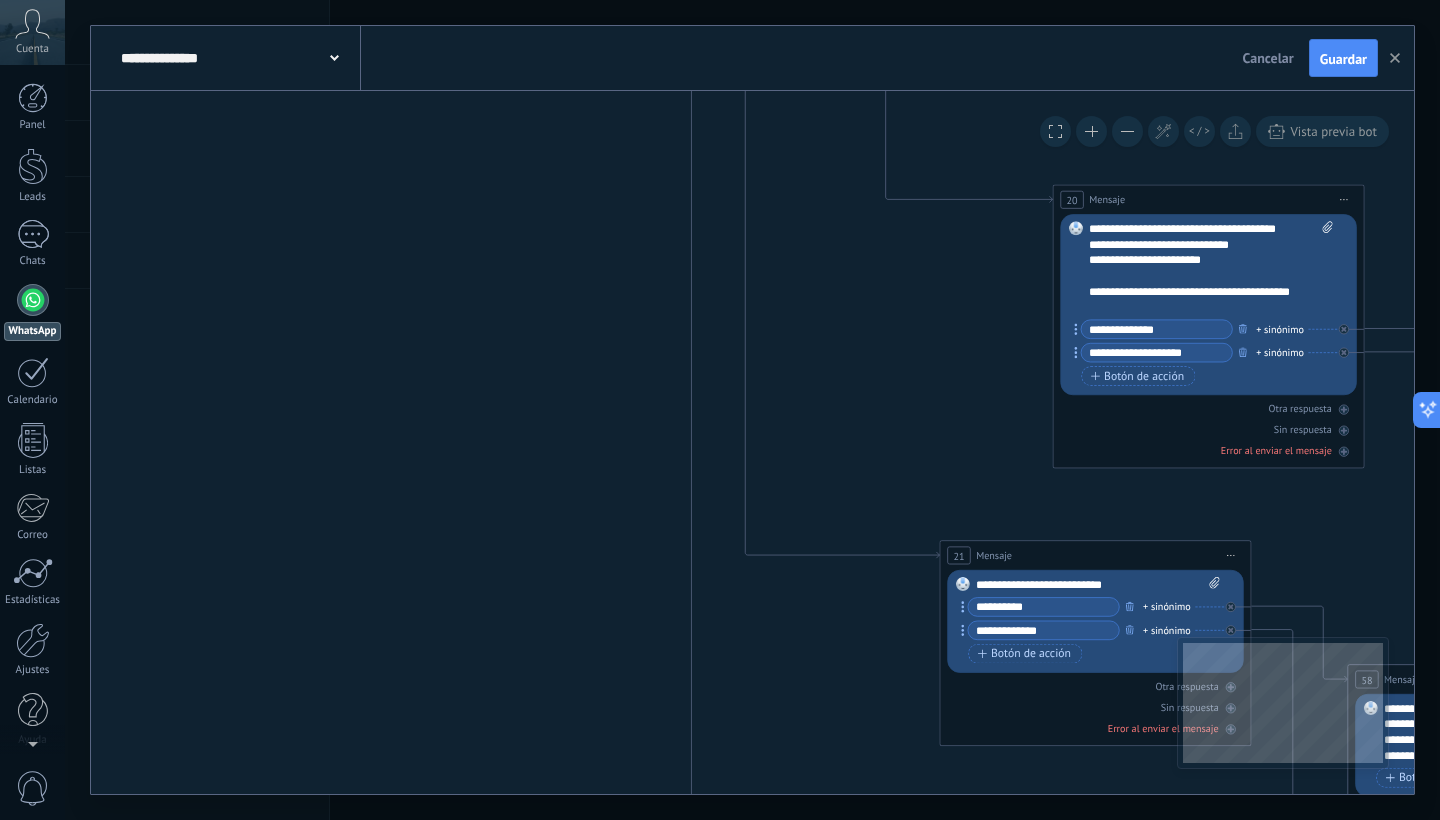 click on "**********" at bounding box center (752, 410) 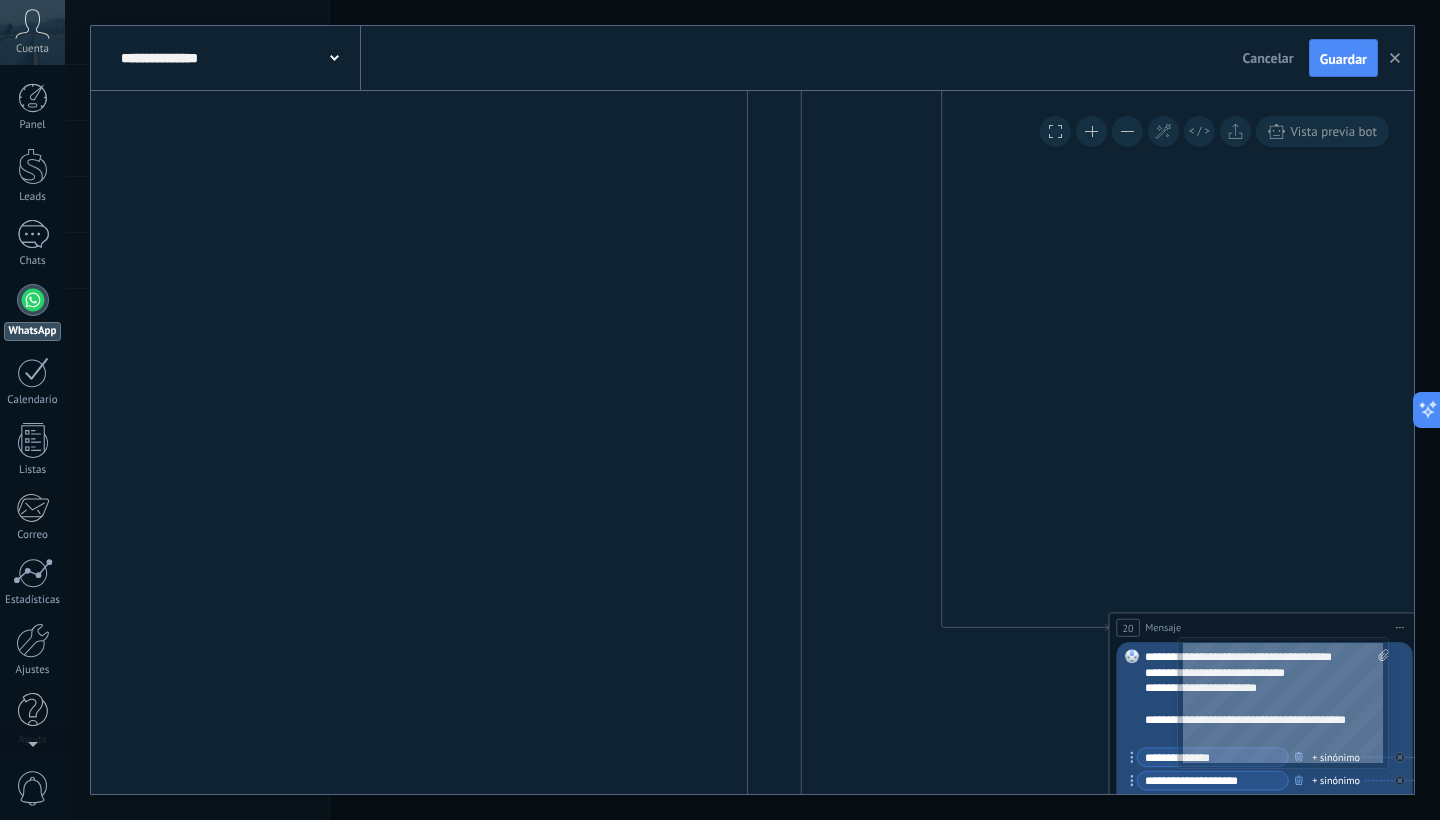 drag, startPoint x: 916, startPoint y: 391, endPoint x: 971, endPoint y: 819, distance: 431.5194 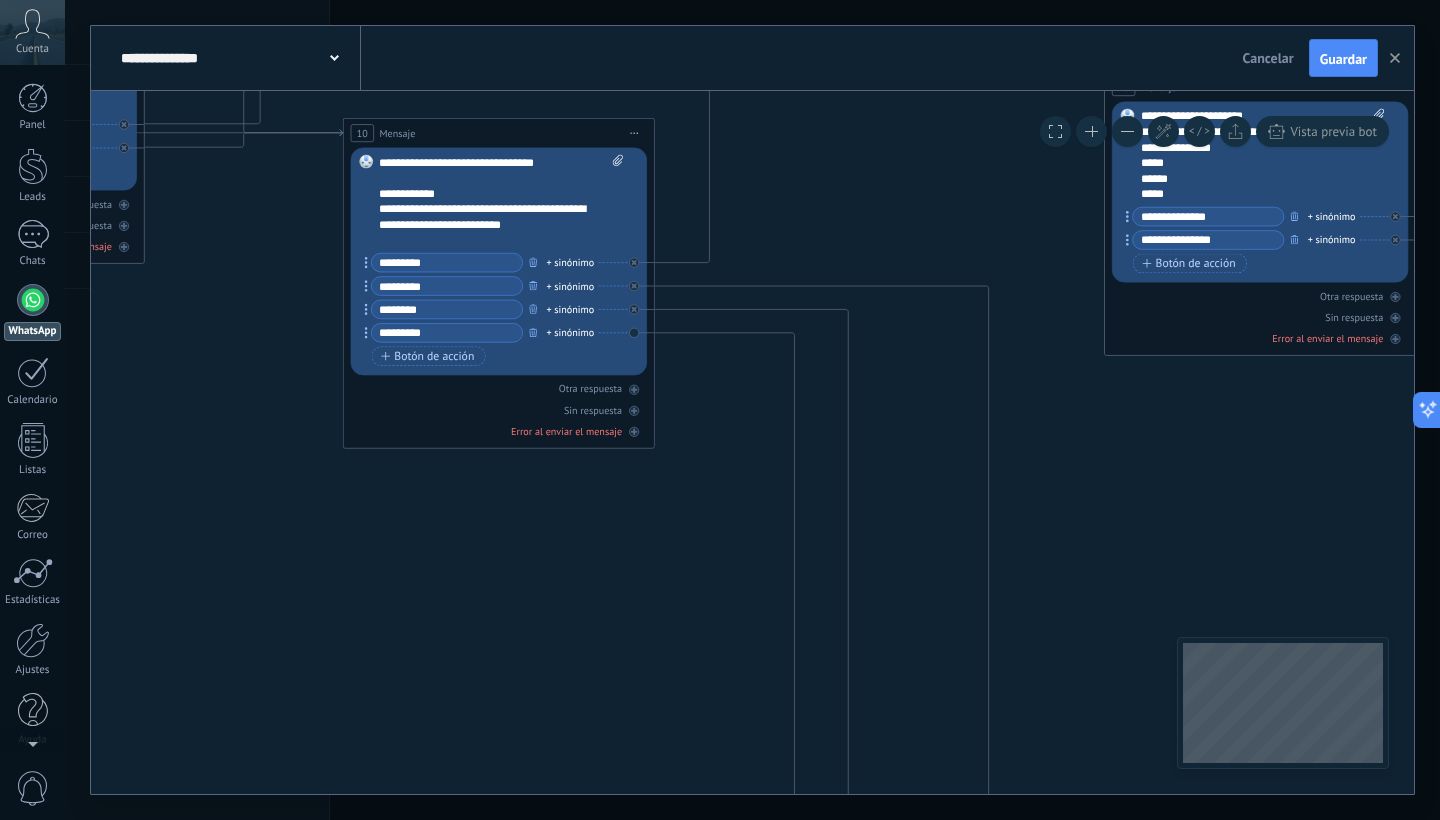 drag, startPoint x: 840, startPoint y: 414, endPoint x: 885, endPoint y: 727, distance: 316.2183 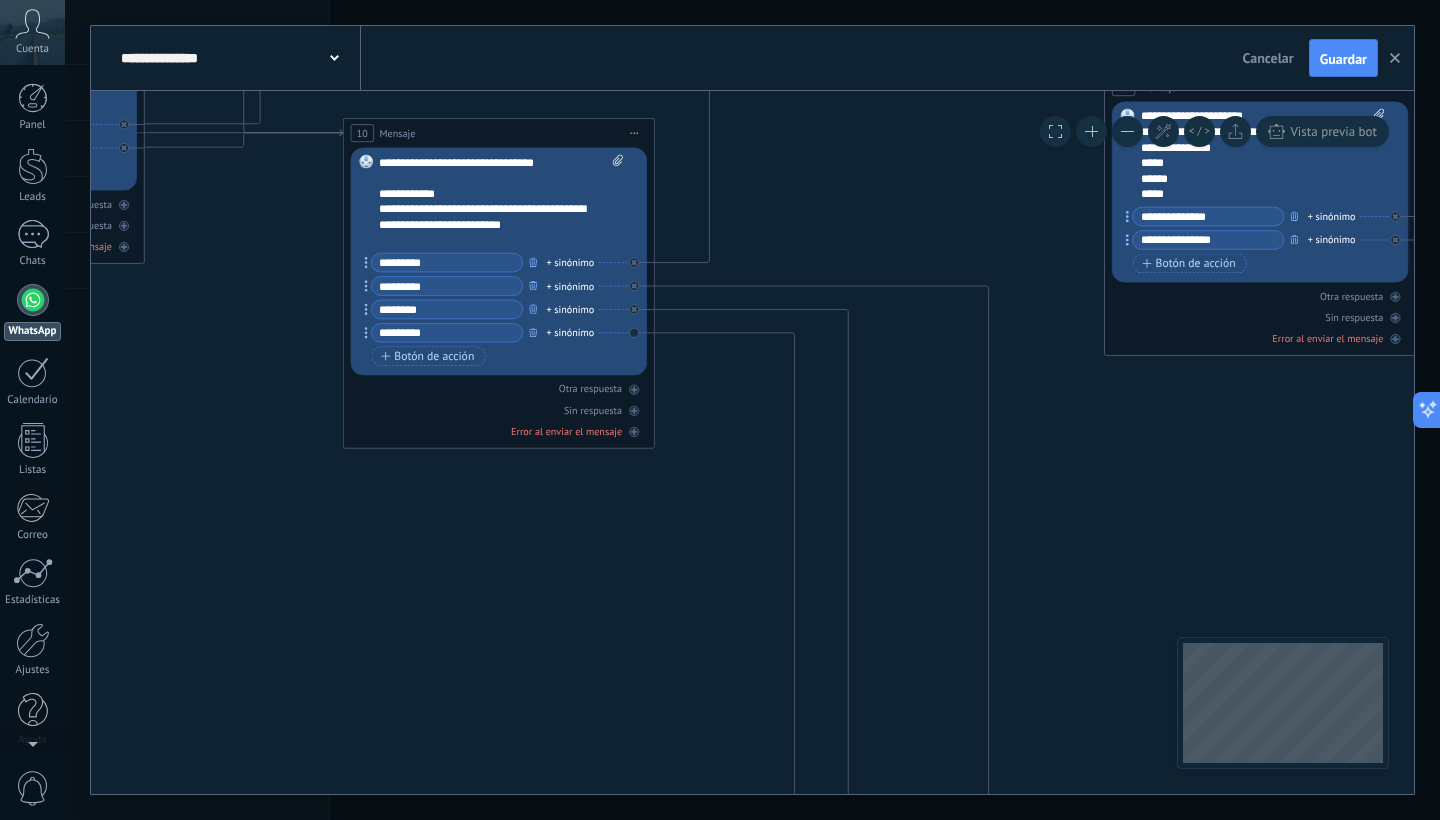 click 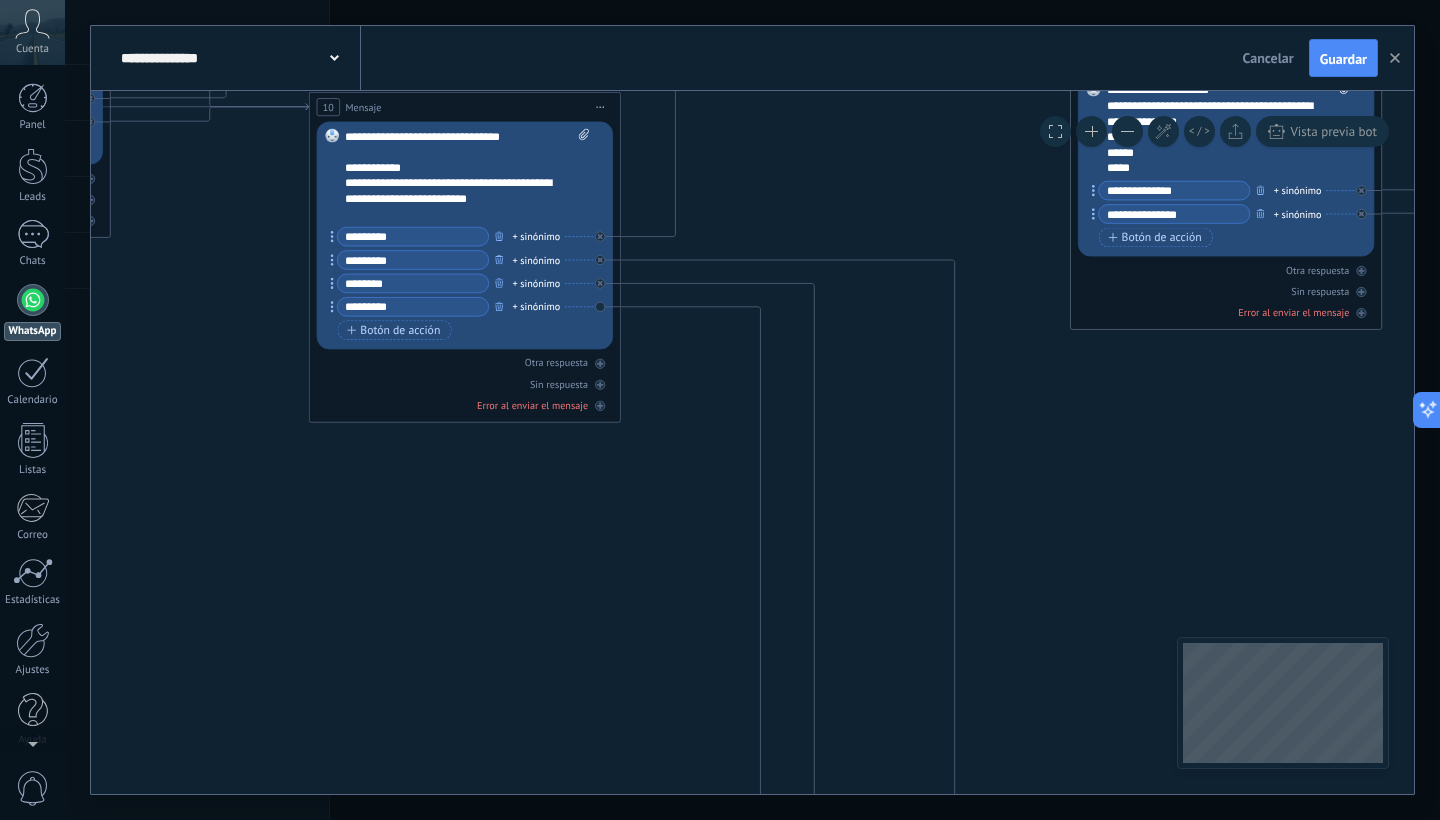 drag, startPoint x: 678, startPoint y: 600, endPoint x: 644, endPoint y: 574, distance: 42.80187 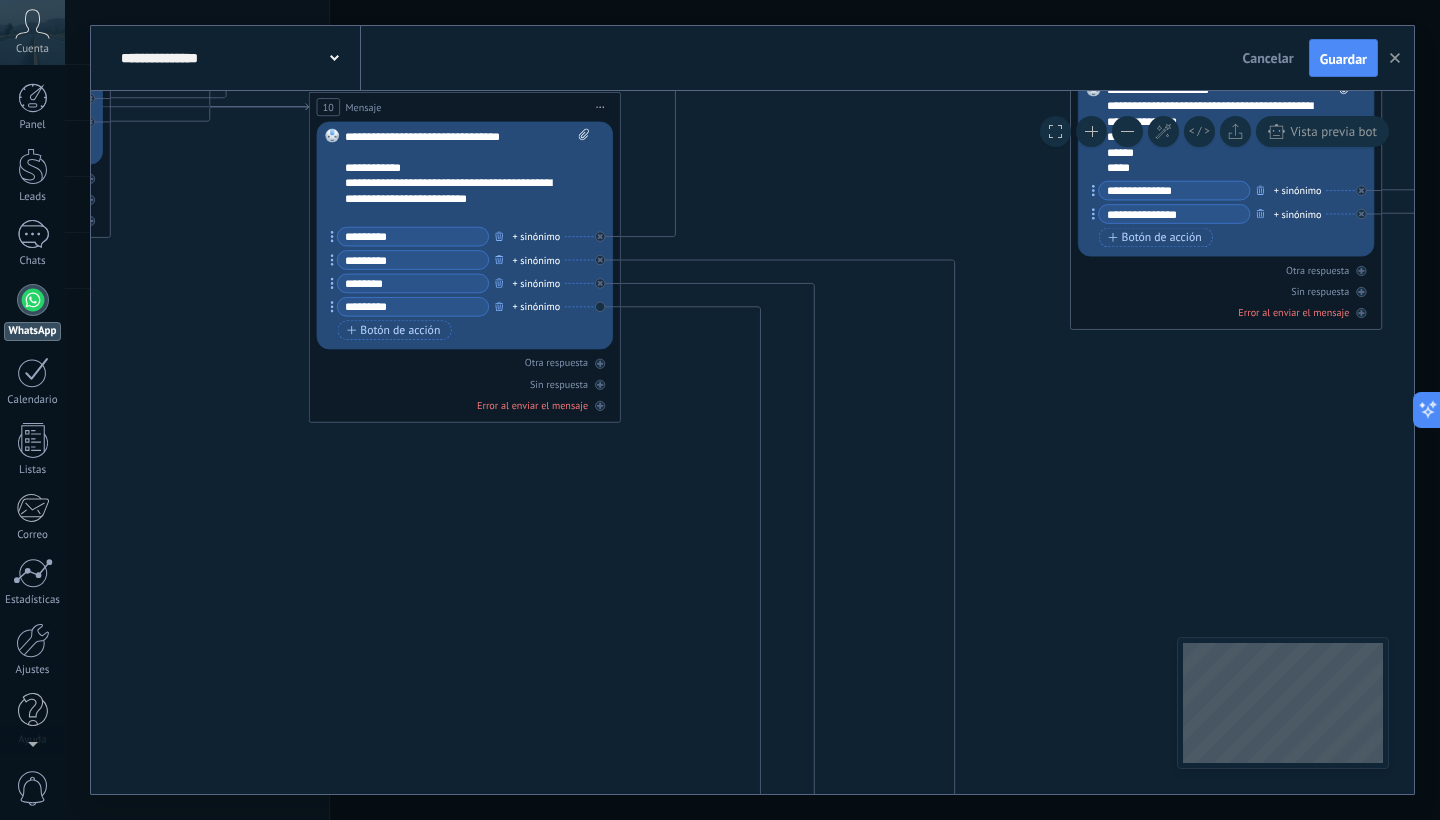 click 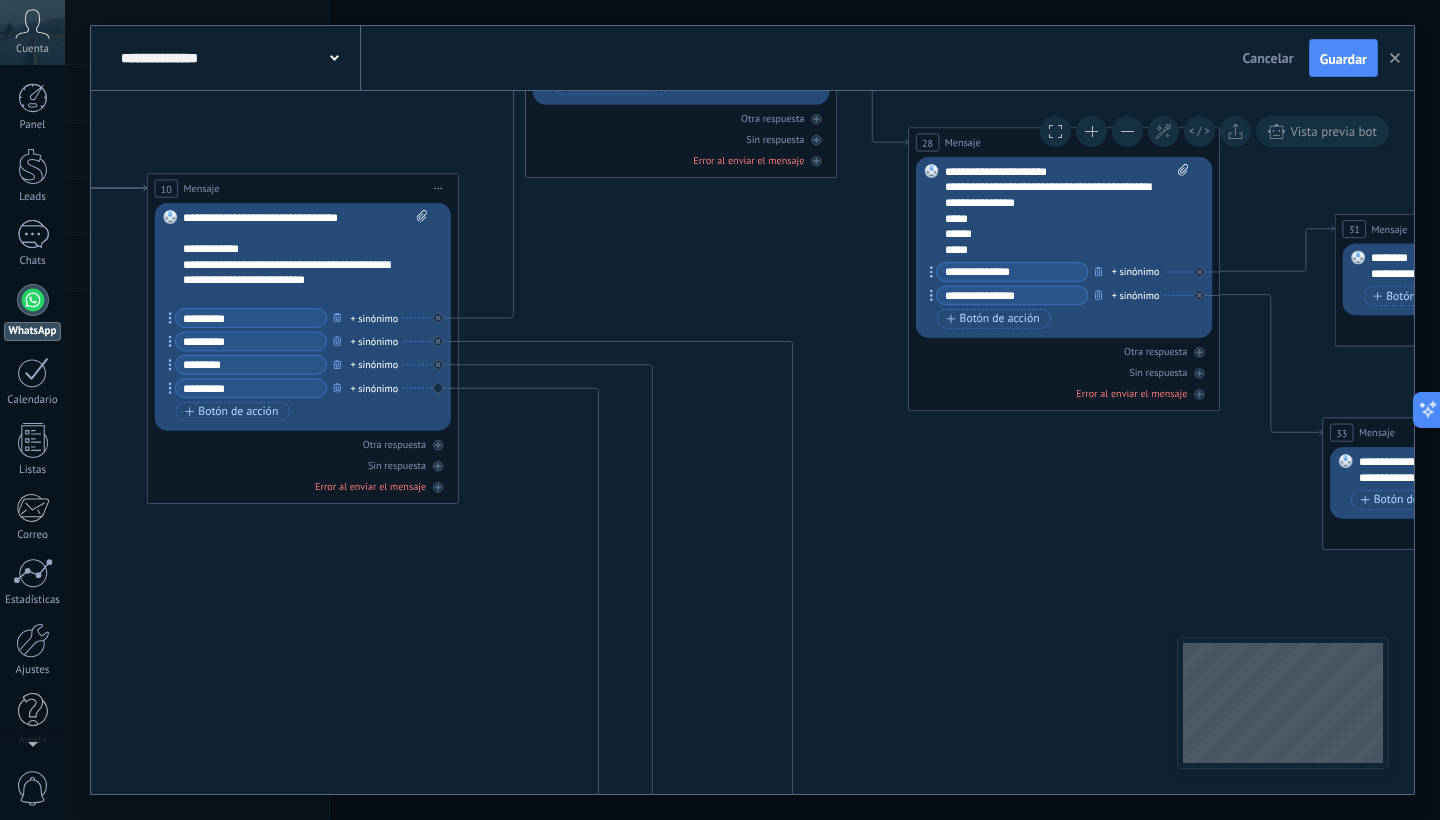 drag, startPoint x: 668, startPoint y: 521, endPoint x: 504, endPoint y: 589, distance: 177.53873 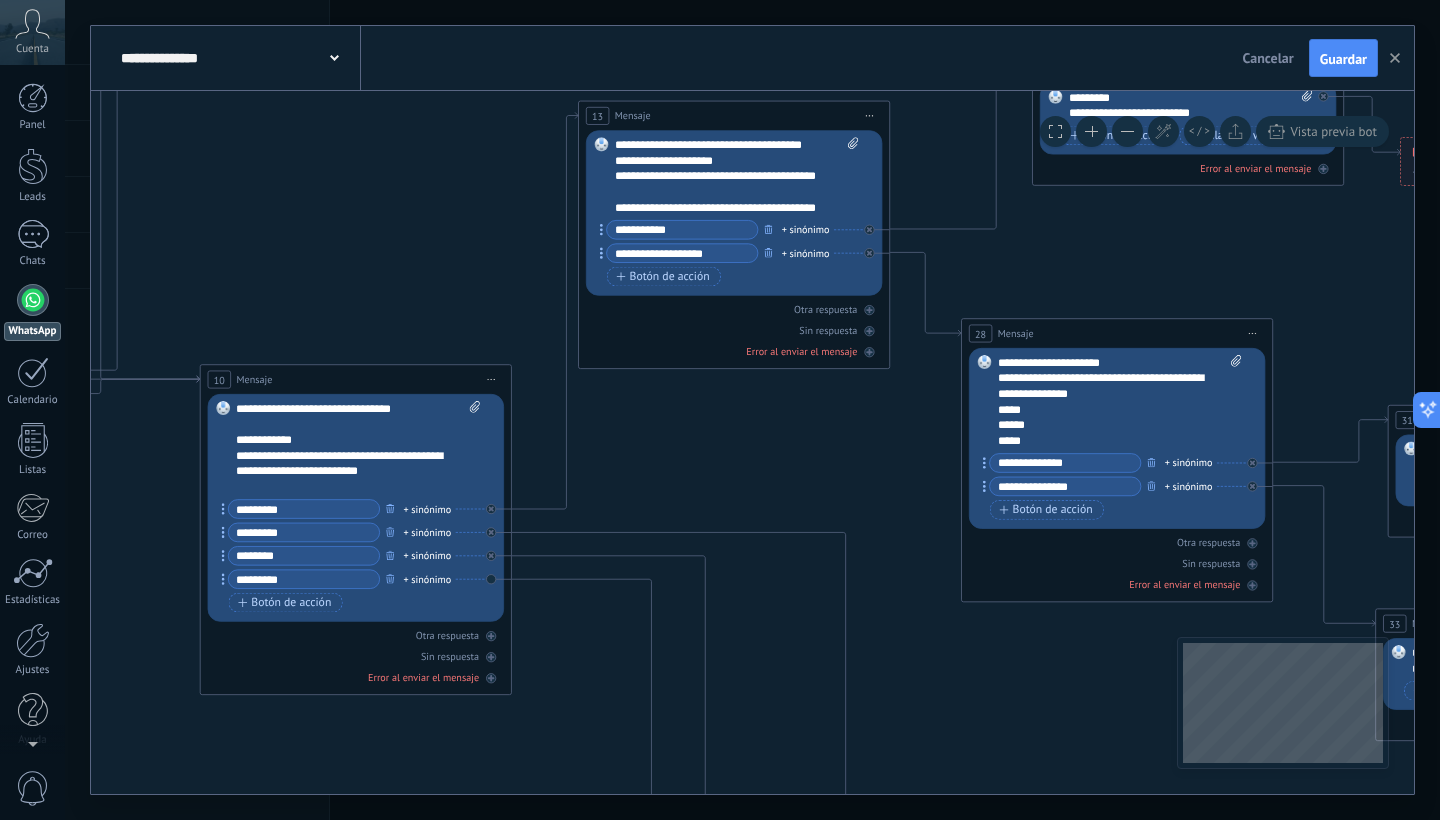 drag, startPoint x: 962, startPoint y: 531, endPoint x: 1017, endPoint y: 719, distance: 195.88007 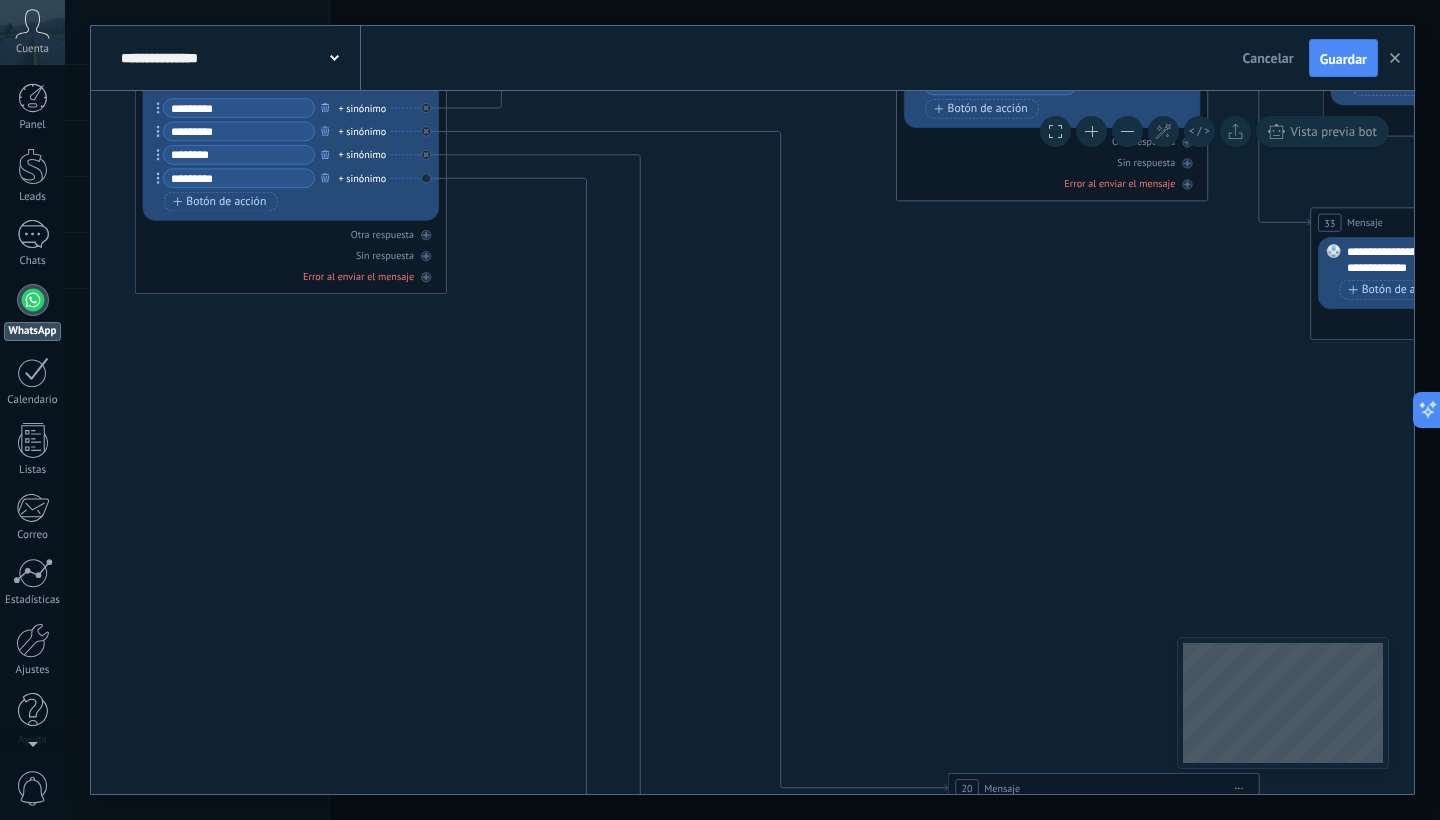 drag, startPoint x: 1018, startPoint y: 708, endPoint x: 925, endPoint y: 216, distance: 500.7125 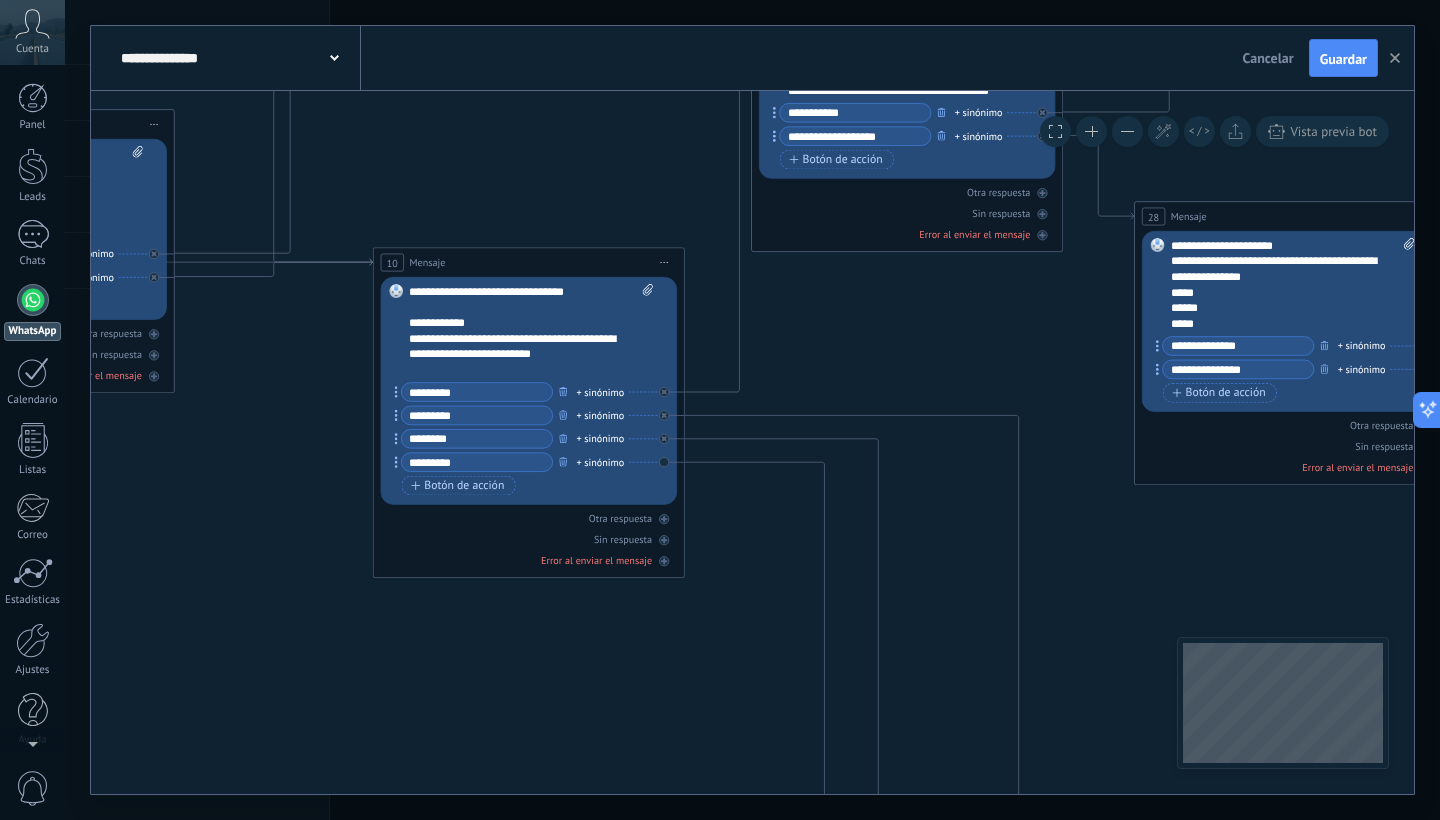 drag, startPoint x: 858, startPoint y: 313, endPoint x: 1089, endPoint y: 666, distance: 421.8649 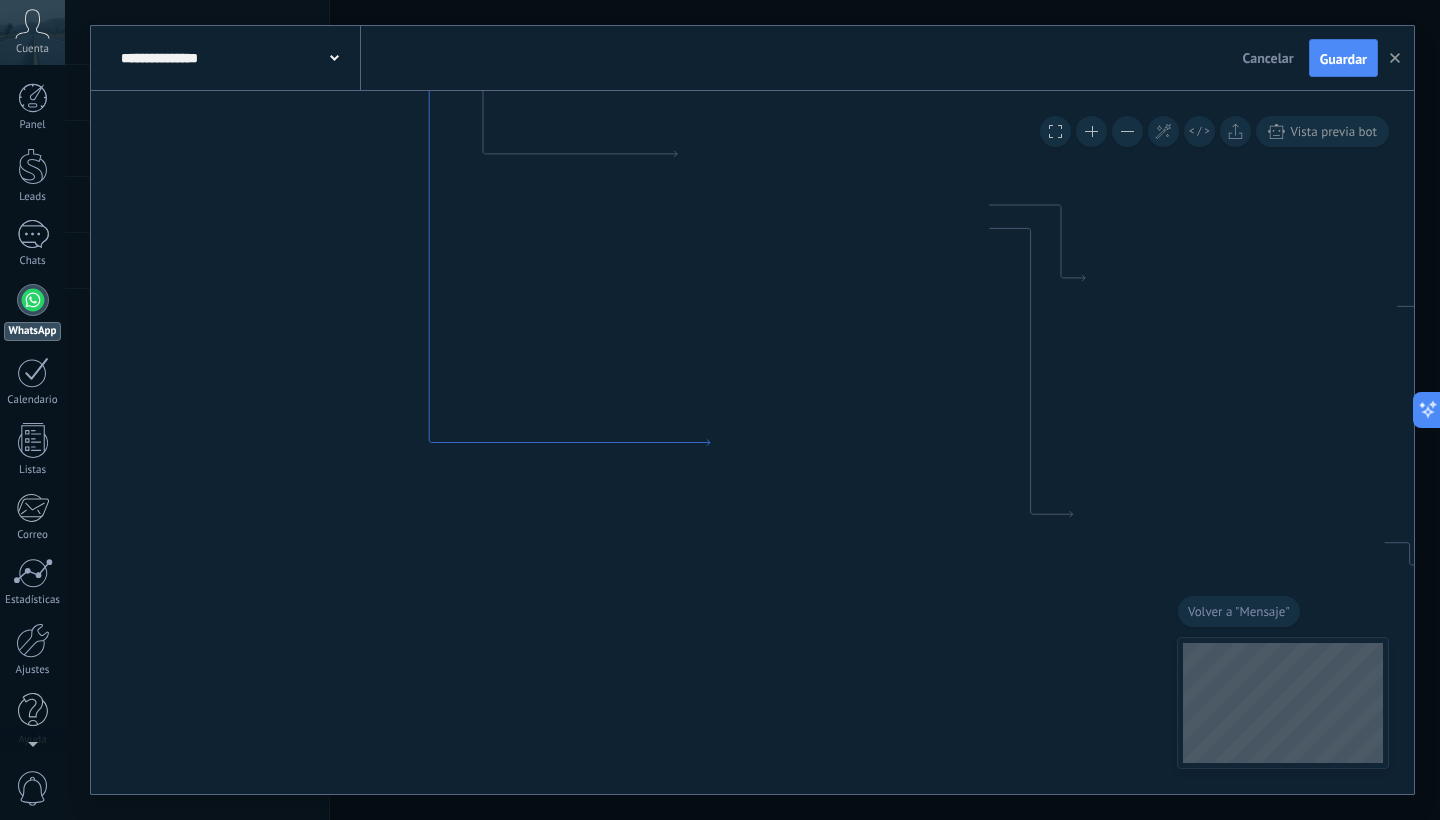 scroll, scrollTop: 0, scrollLeft: 0, axis: both 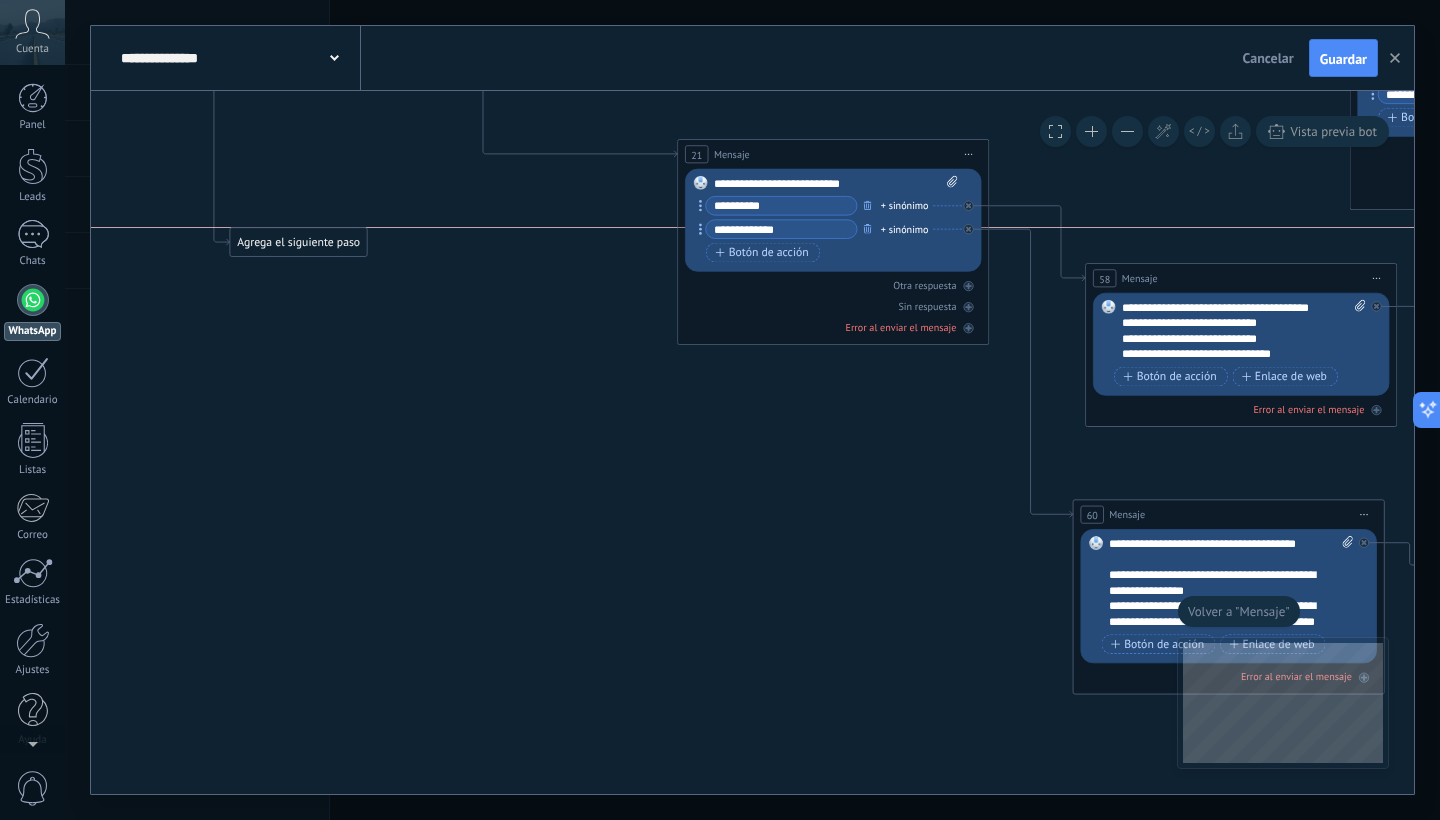 drag, startPoint x: 740, startPoint y: 449, endPoint x: 261, endPoint y: 254, distance: 517.17114 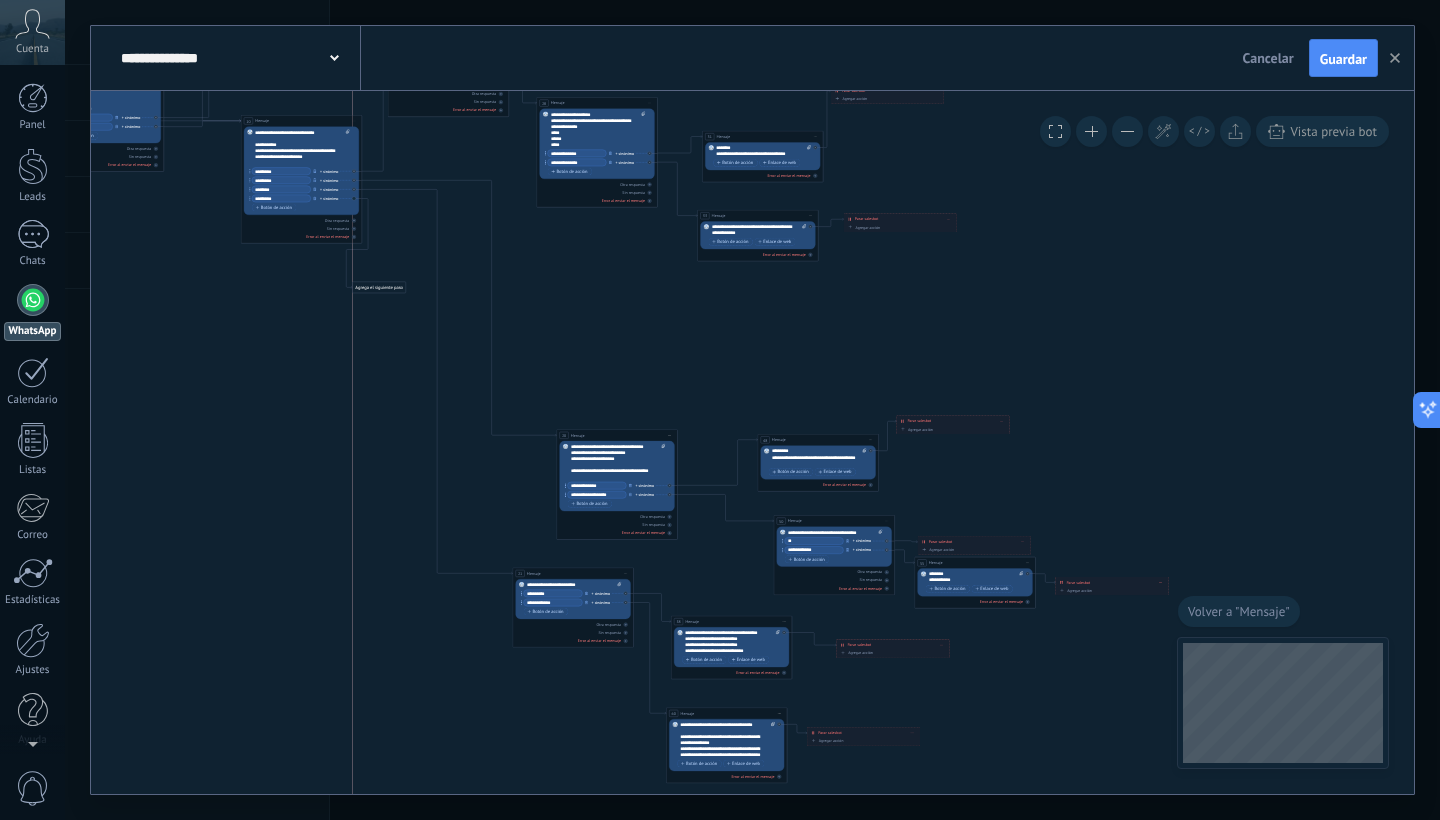 drag, startPoint x: 354, startPoint y: 609, endPoint x: 367, endPoint y: 289, distance: 320.26395 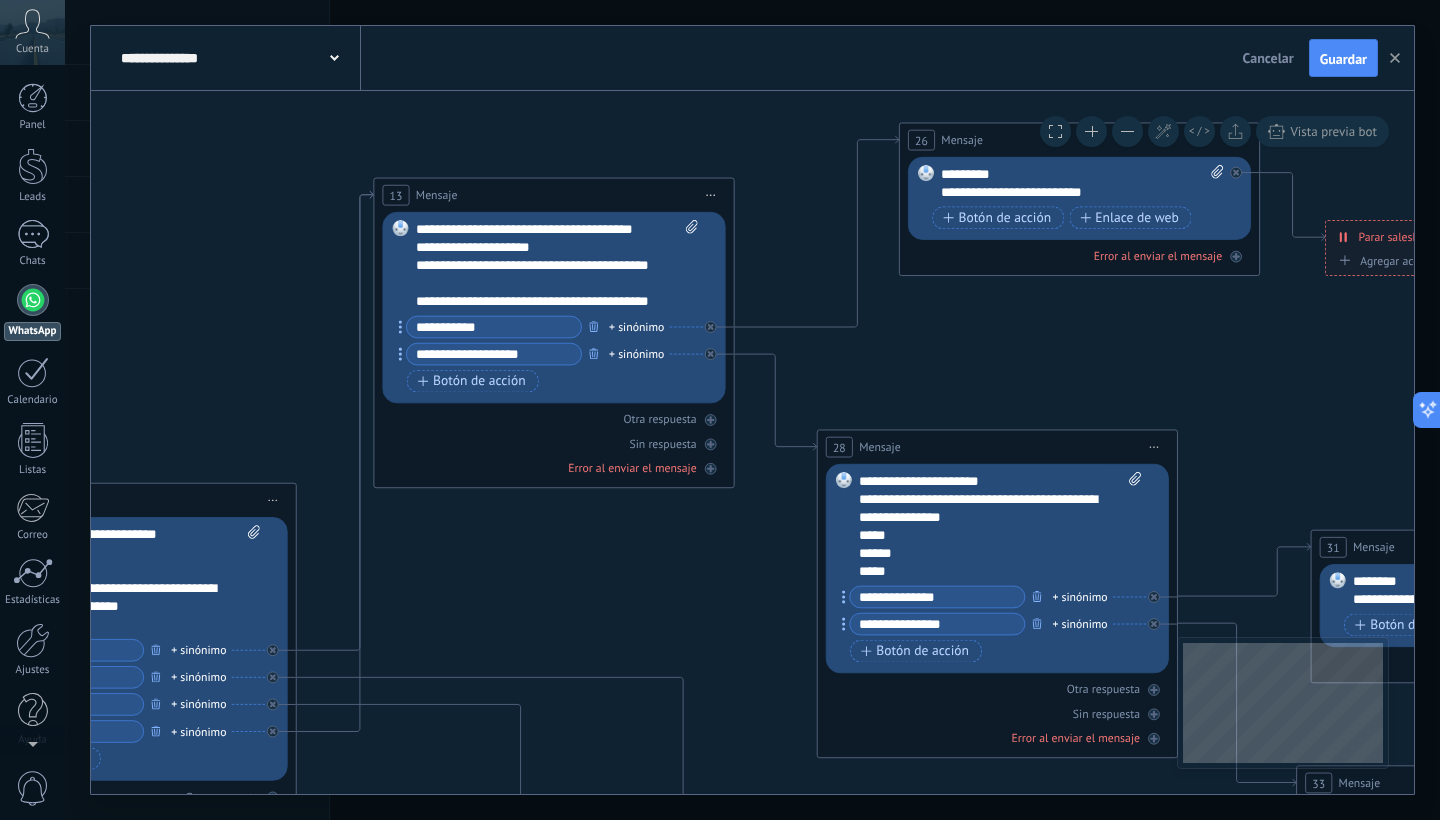 drag, startPoint x: 717, startPoint y: 361, endPoint x: 534, endPoint y: 578, distance: 283.86264 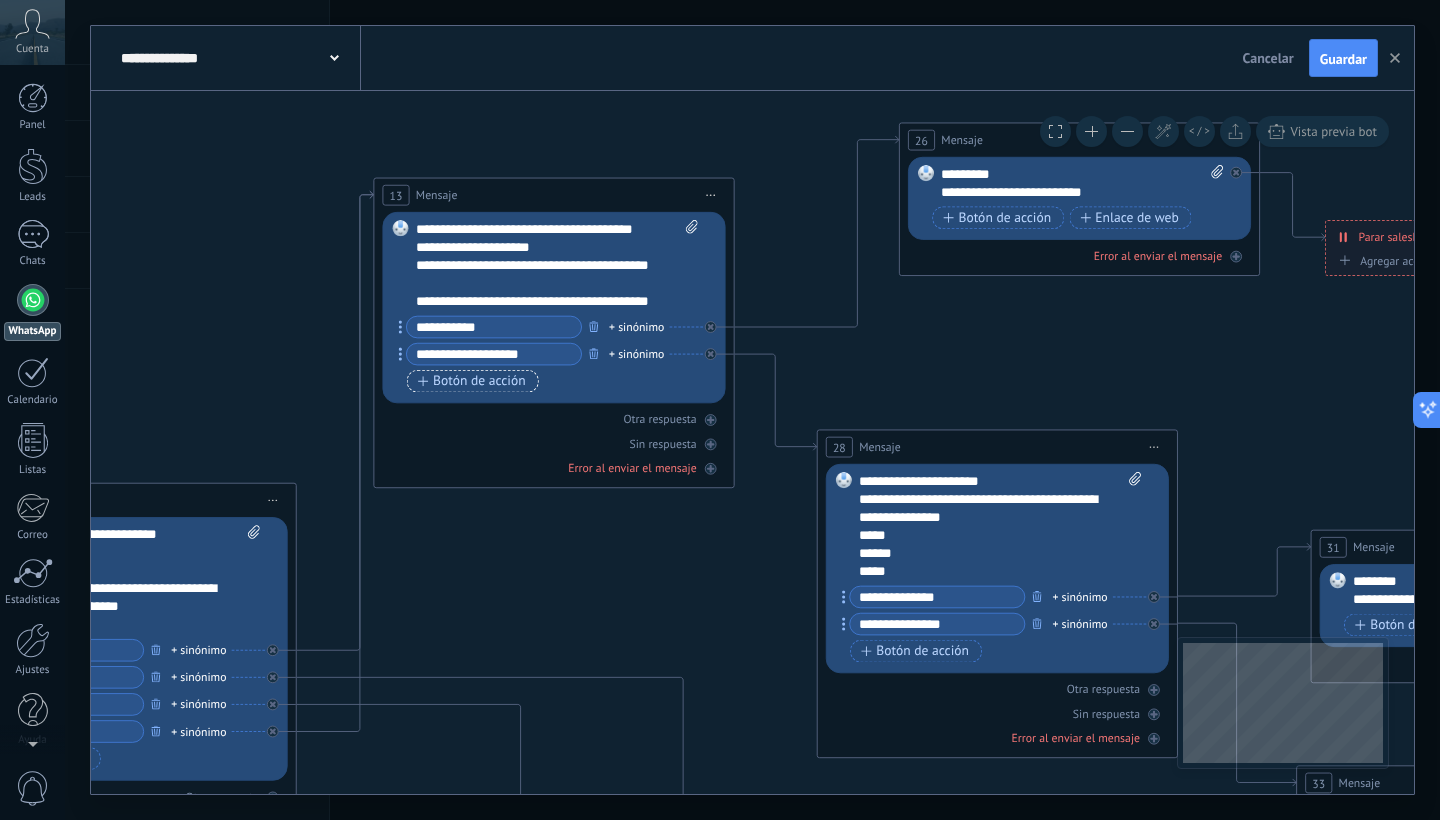 click on "Botón de acción" at bounding box center [472, 381] 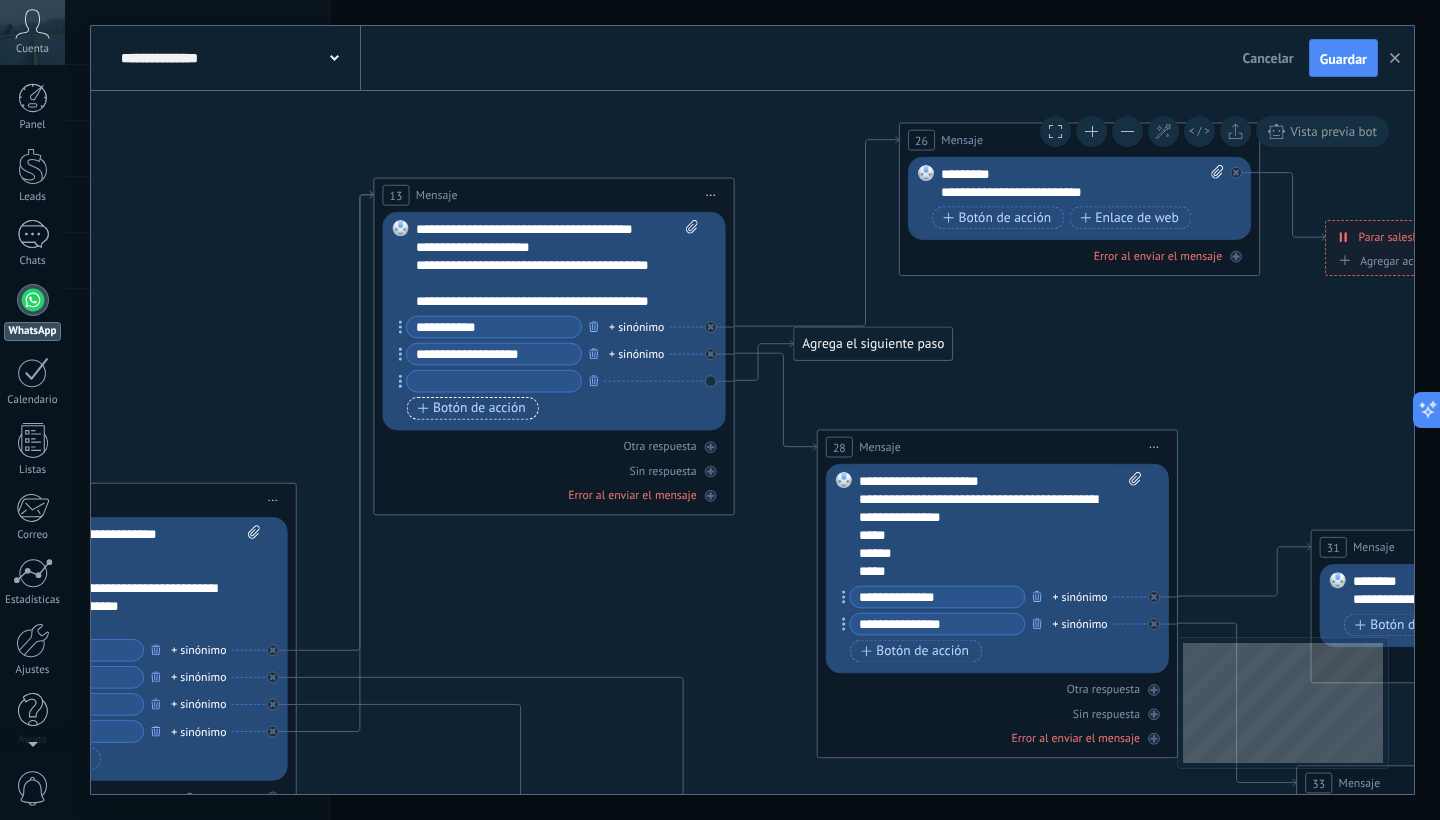type on "*" 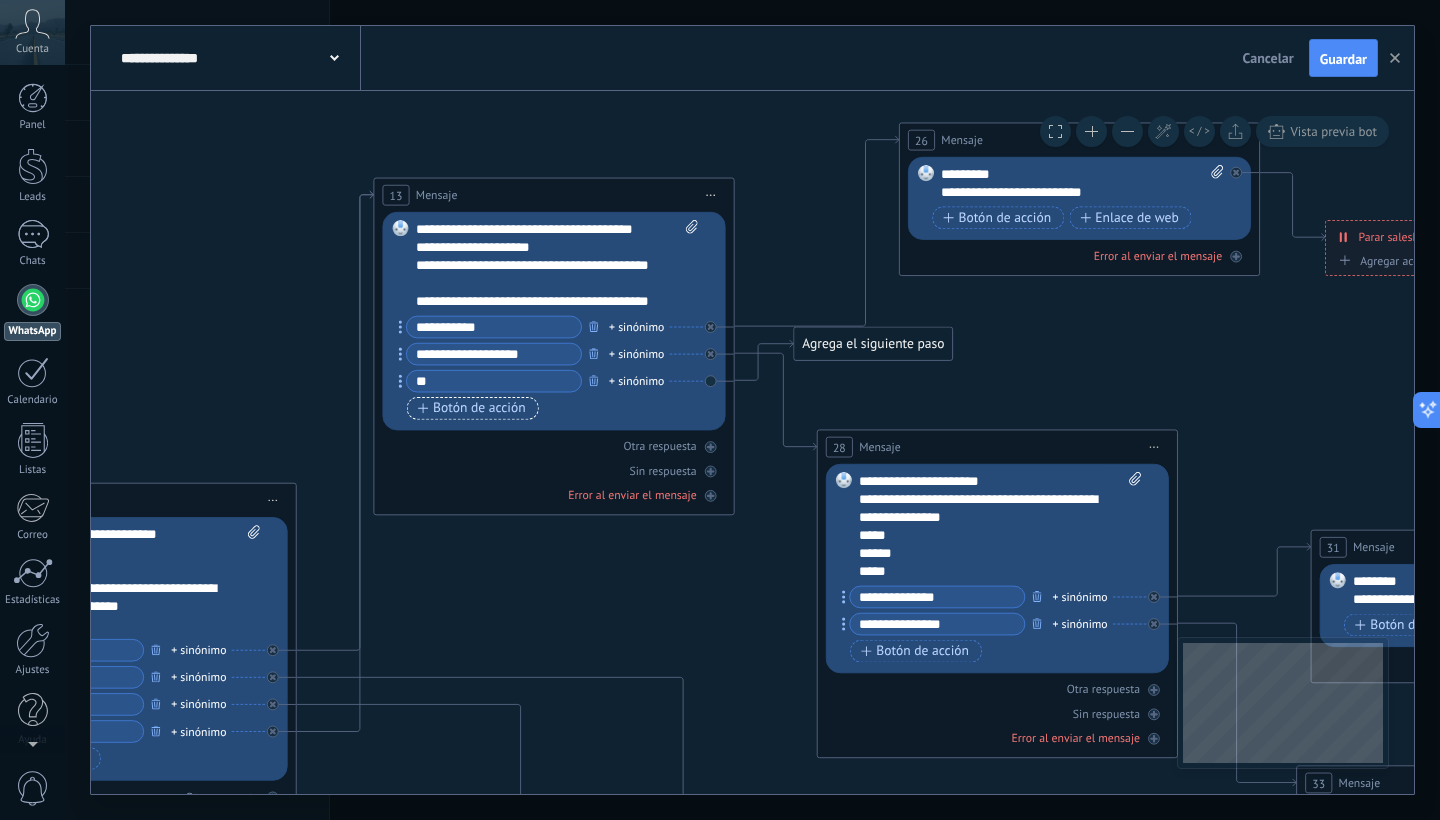 type on "*" 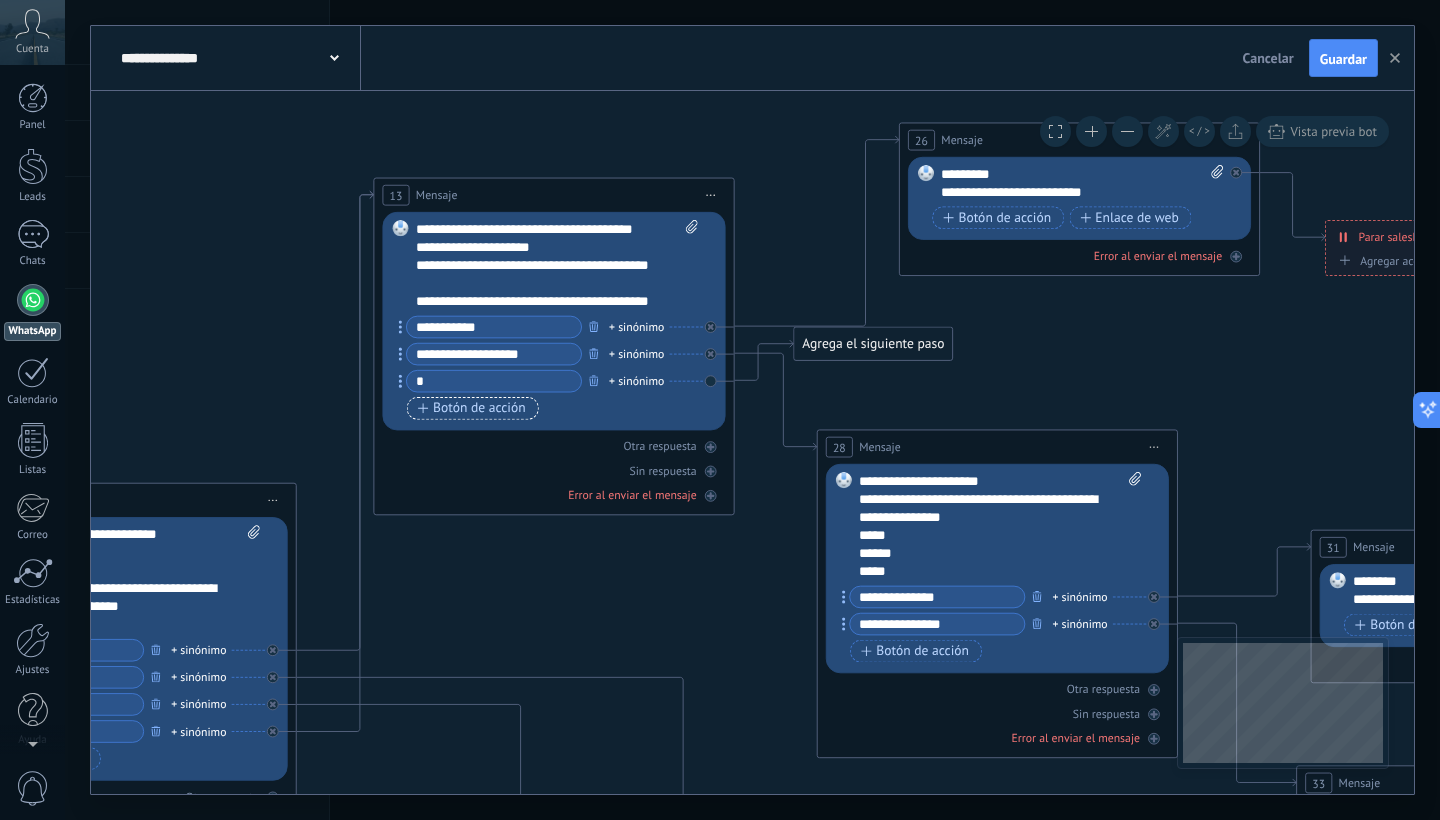 type 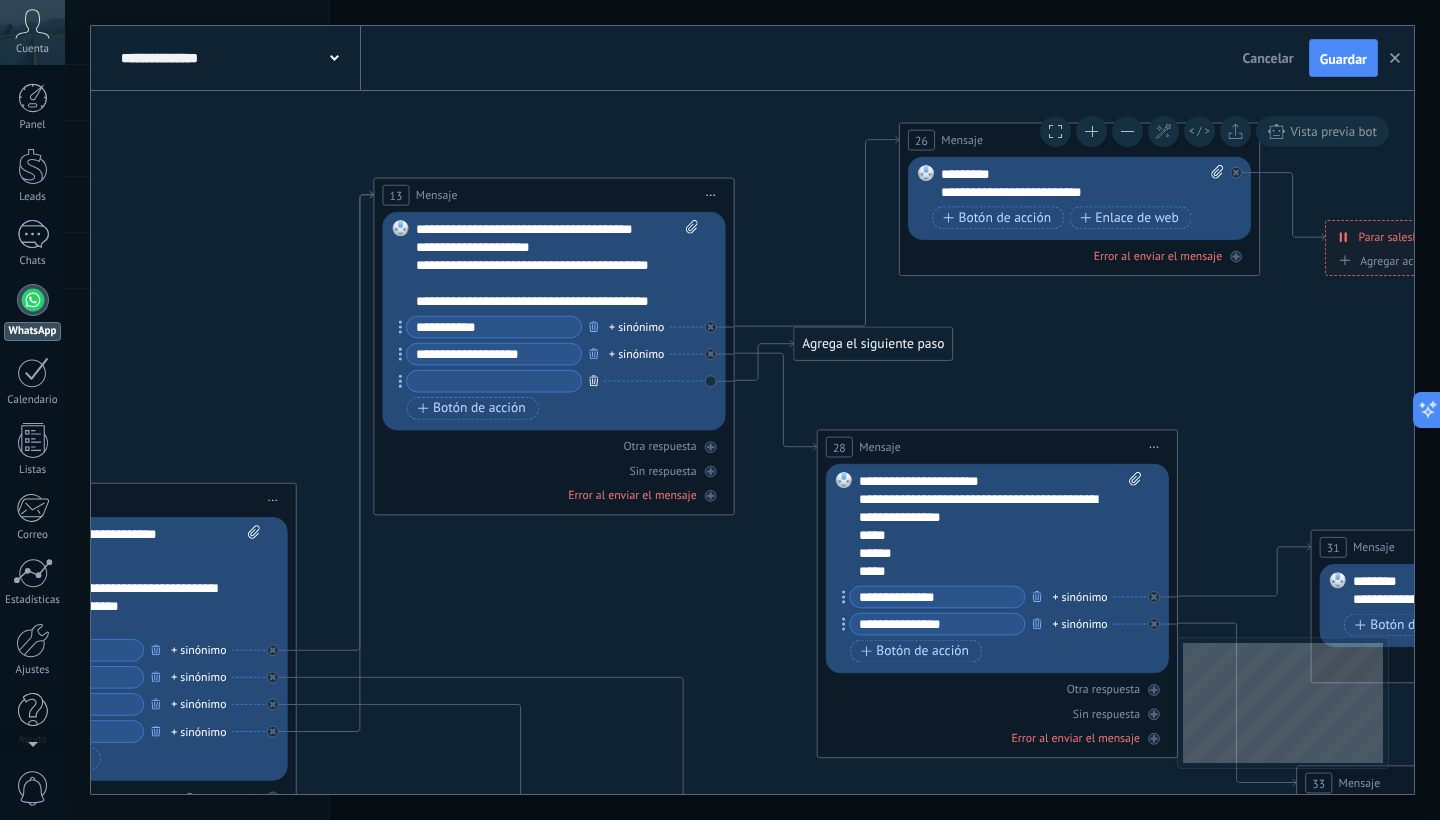 click 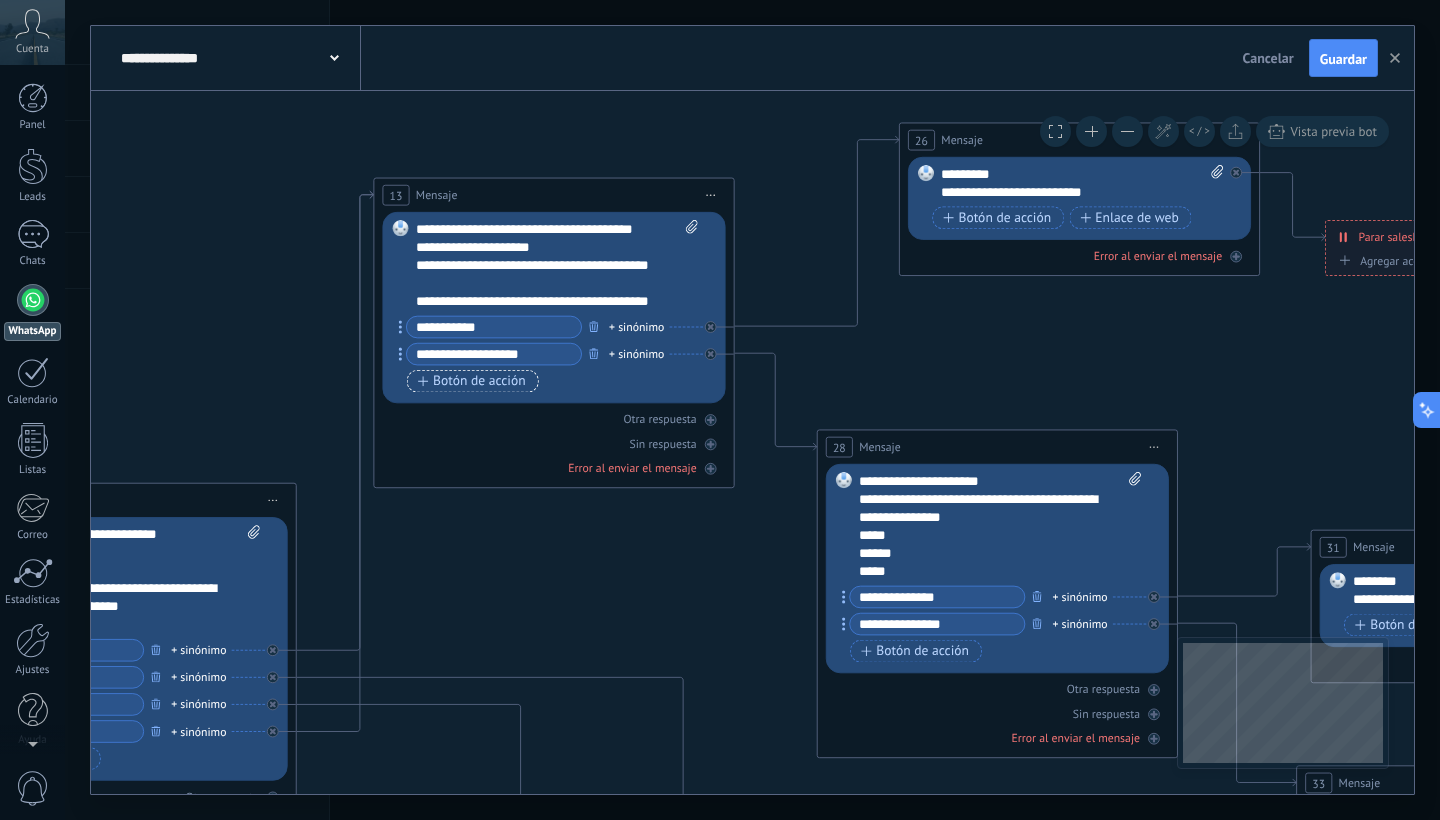 click on "Botón de acción" at bounding box center (472, 381) 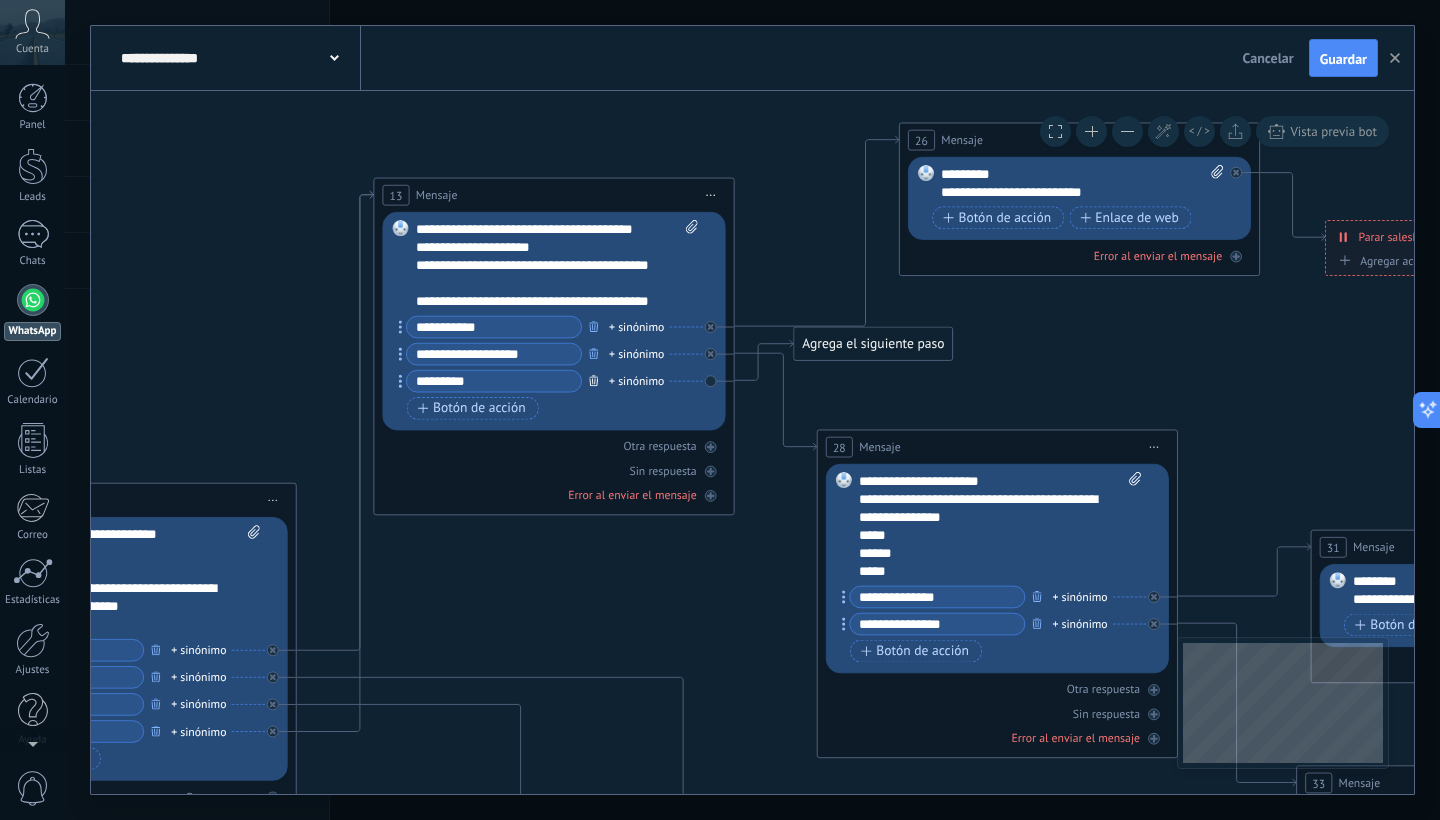 type on "*********" 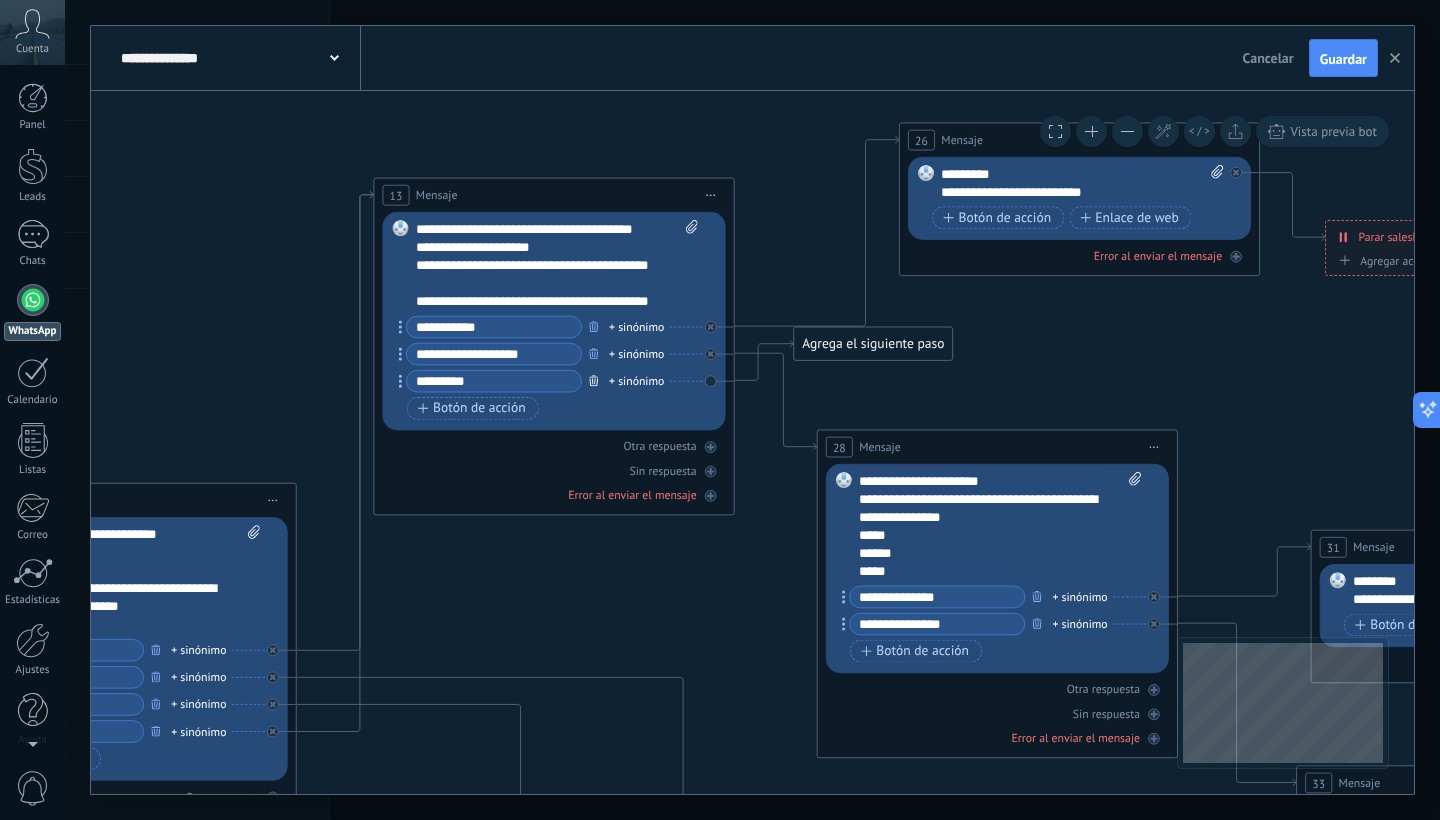 click 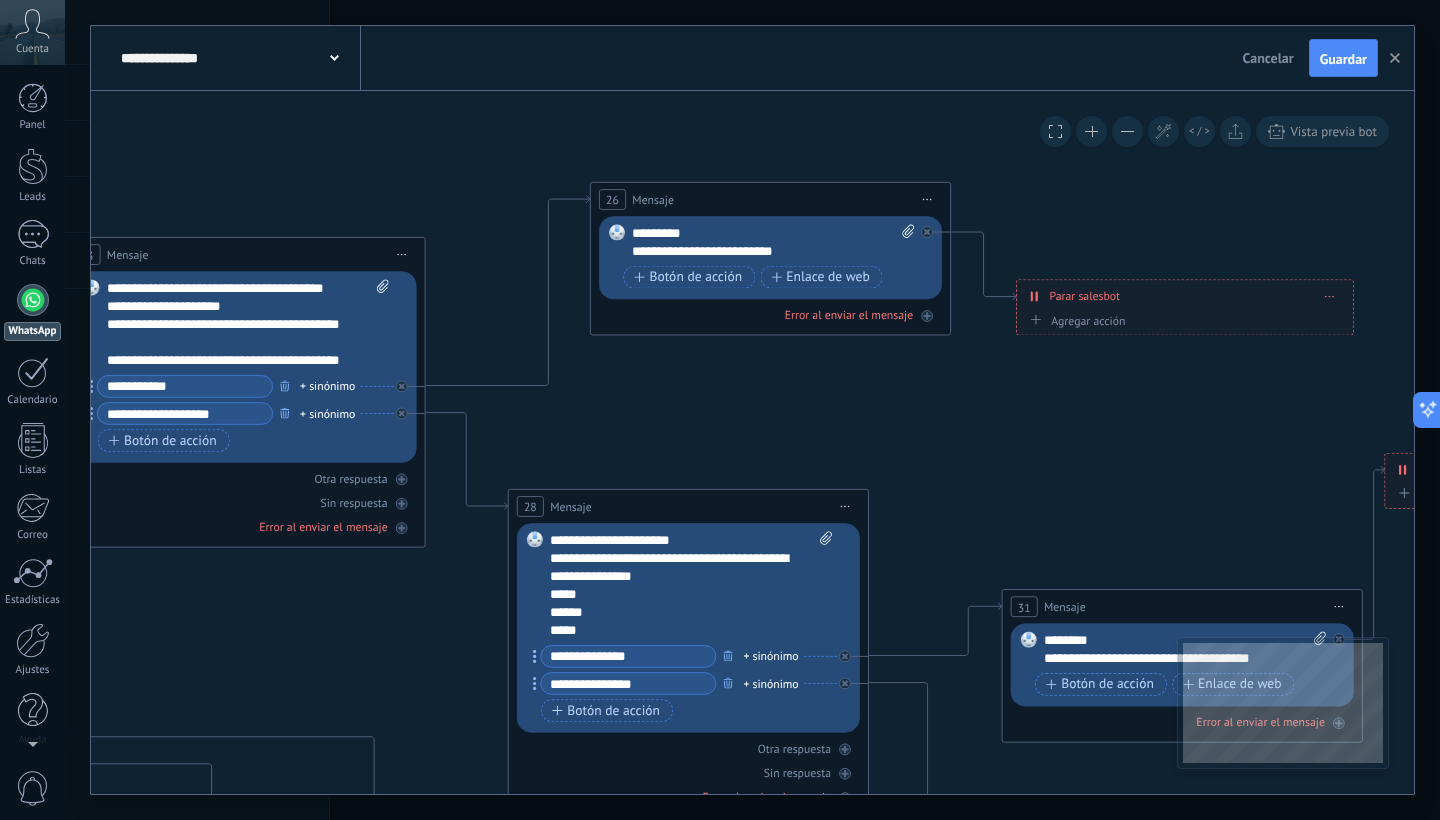 drag, startPoint x: 893, startPoint y: 180, endPoint x: 584, endPoint y: 399, distance: 378.73737 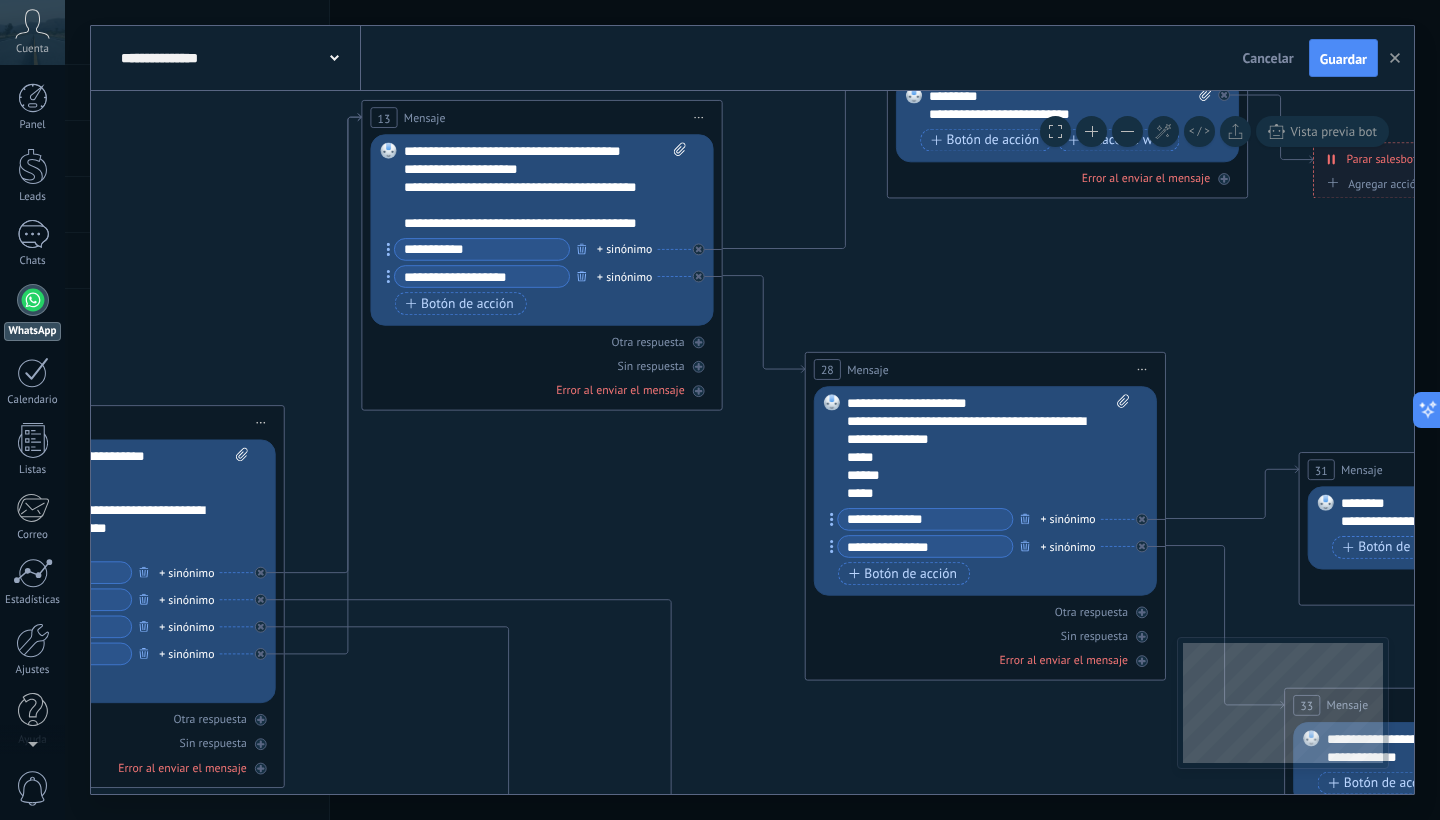 drag, startPoint x: 614, startPoint y: 402, endPoint x: 911, endPoint y: 265, distance: 327.07492 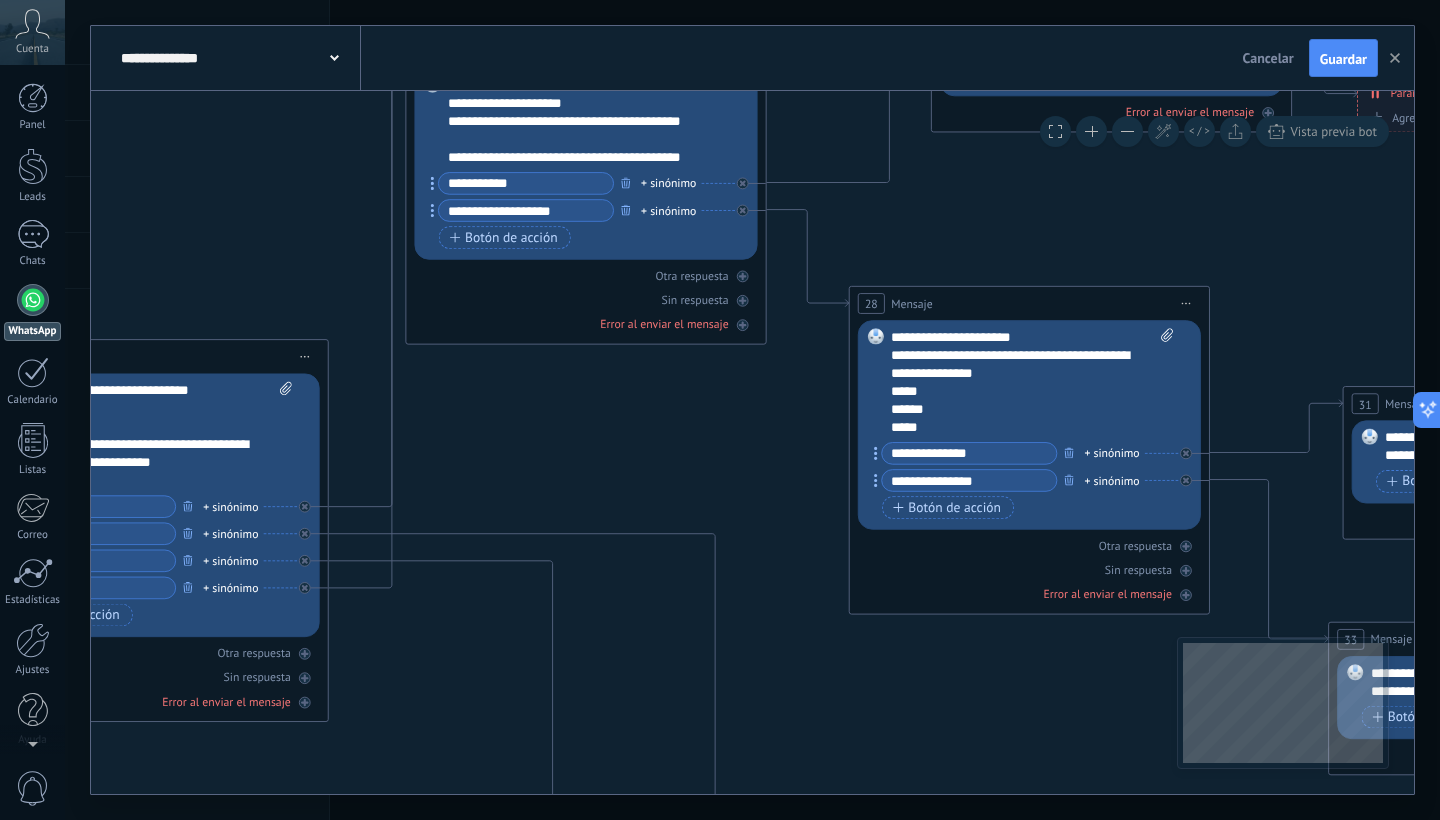 drag, startPoint x: 614, startPoint y: 497, endPoint x: 644, endPoint y: 461, distance: 46.8615 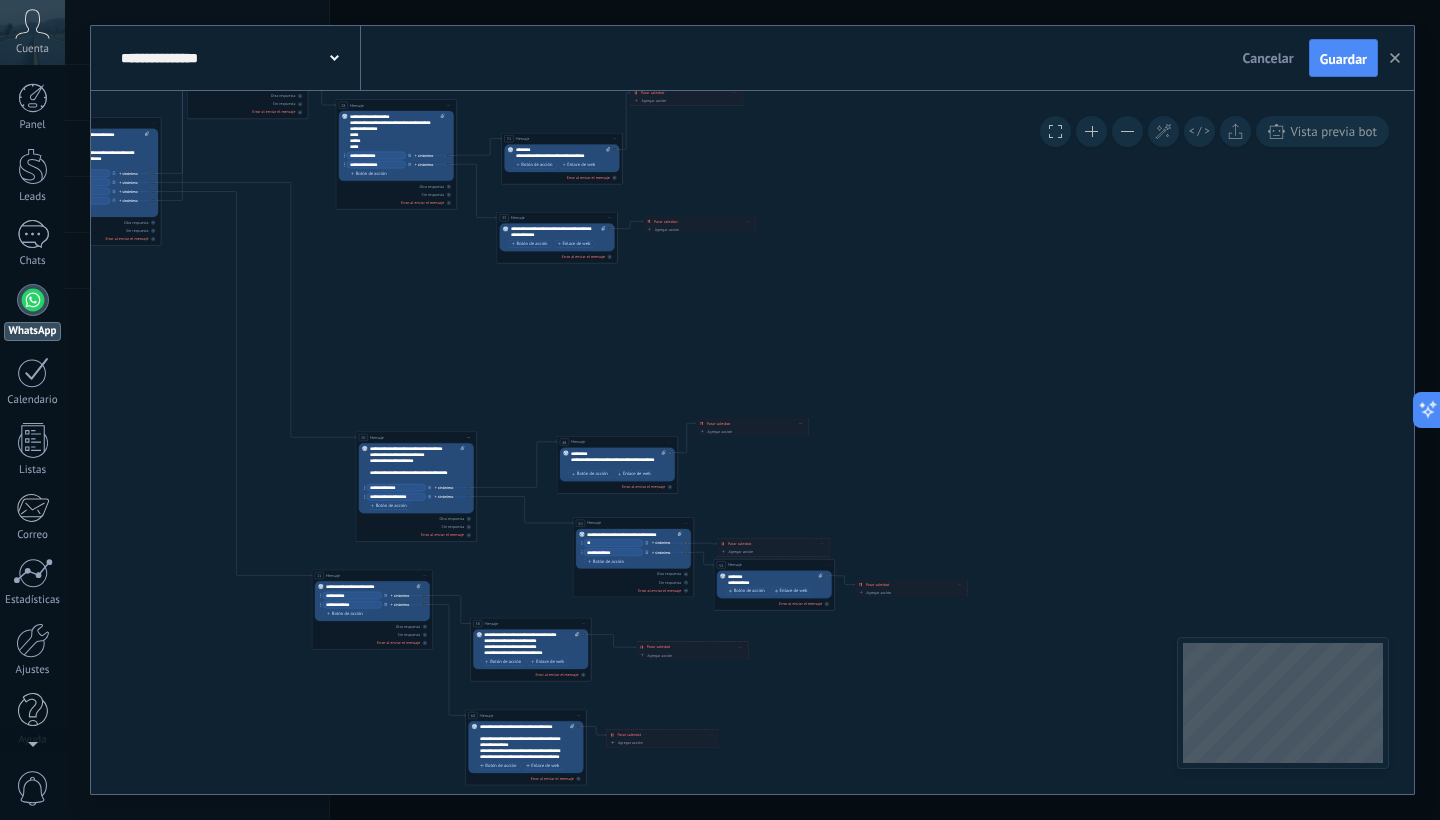 drag, startPoint x: 568, startPoint y: 602, endPoint x: 175, endPoint y: 292, distance: 500.5487 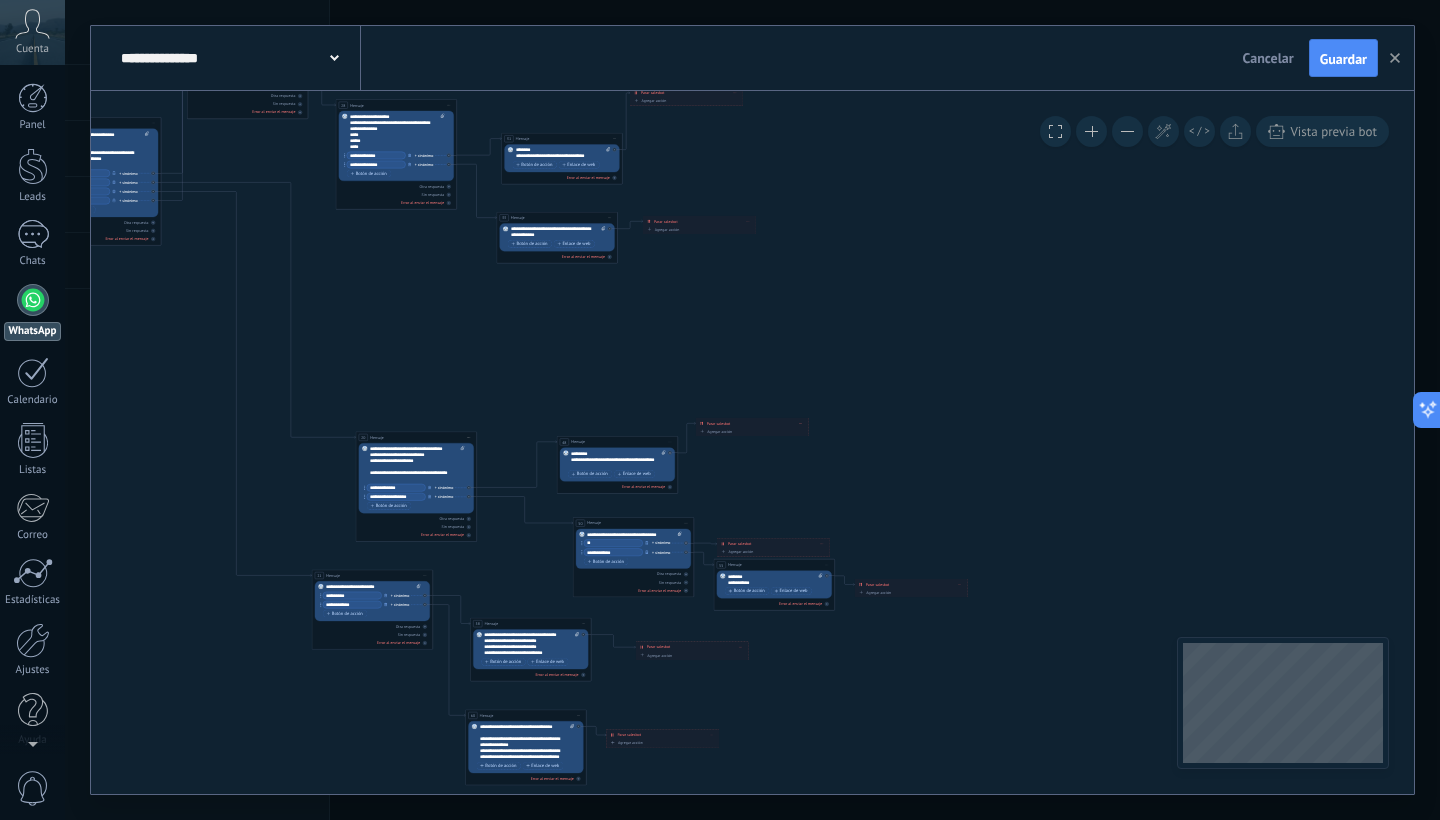 click 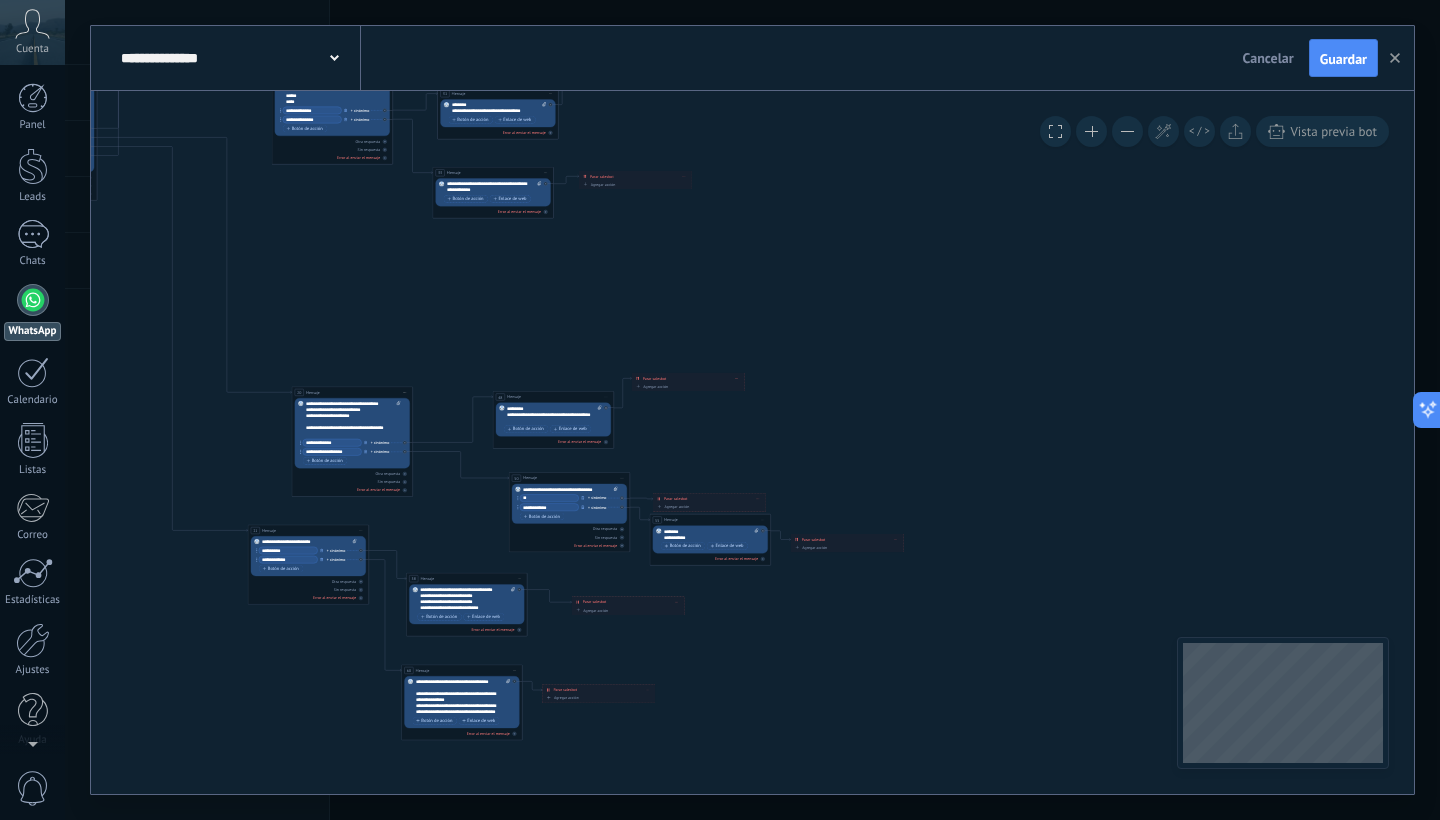 drag, startPoint x: 417, startPoint y: 300, endPoint x: 357, endPoint y: 257, distance: 73.817345 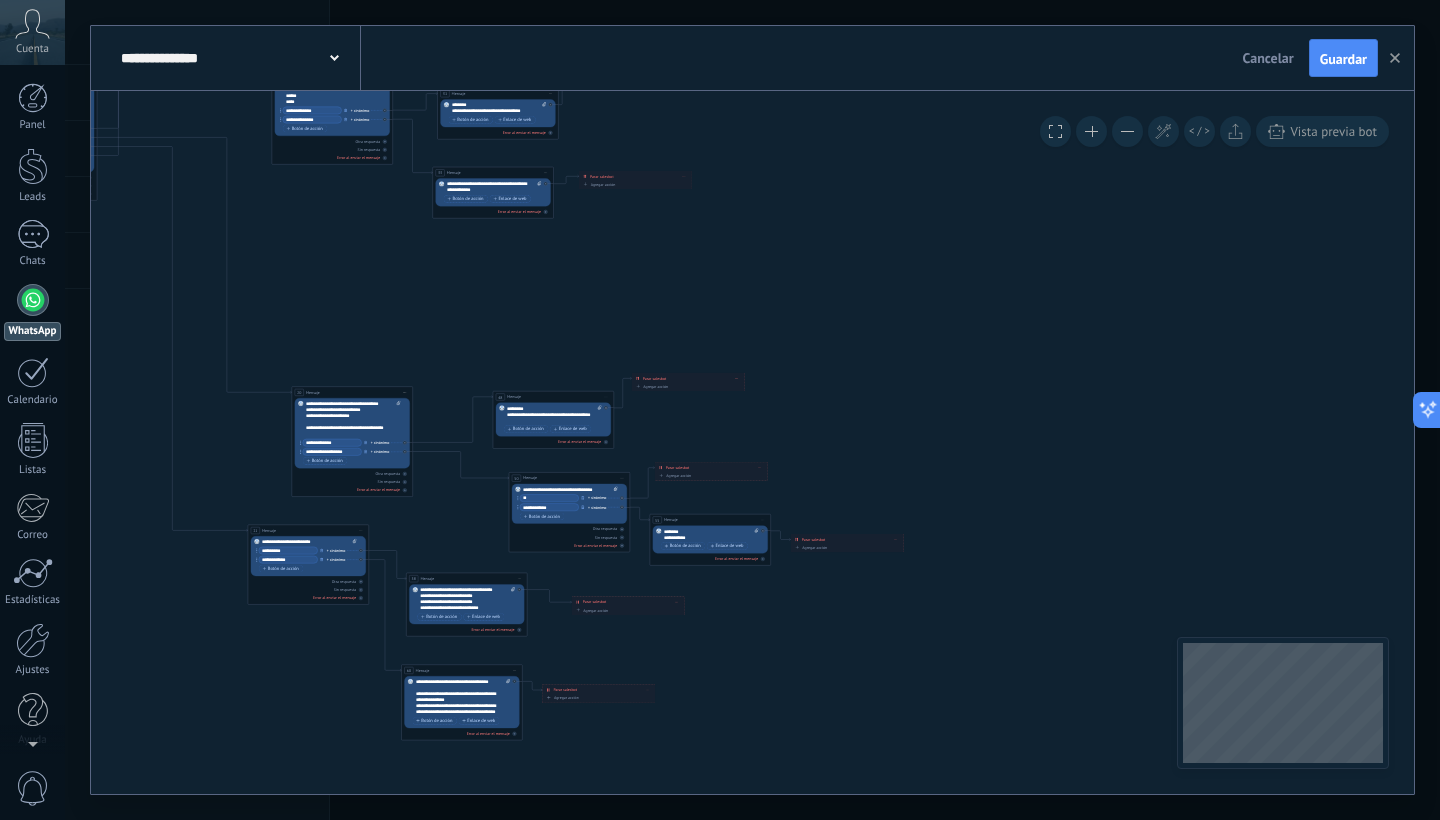 drag, startPoint x: 691, startPoint y: 496, endPoint x: 693, endPoint y: 463, distance: 33.06055 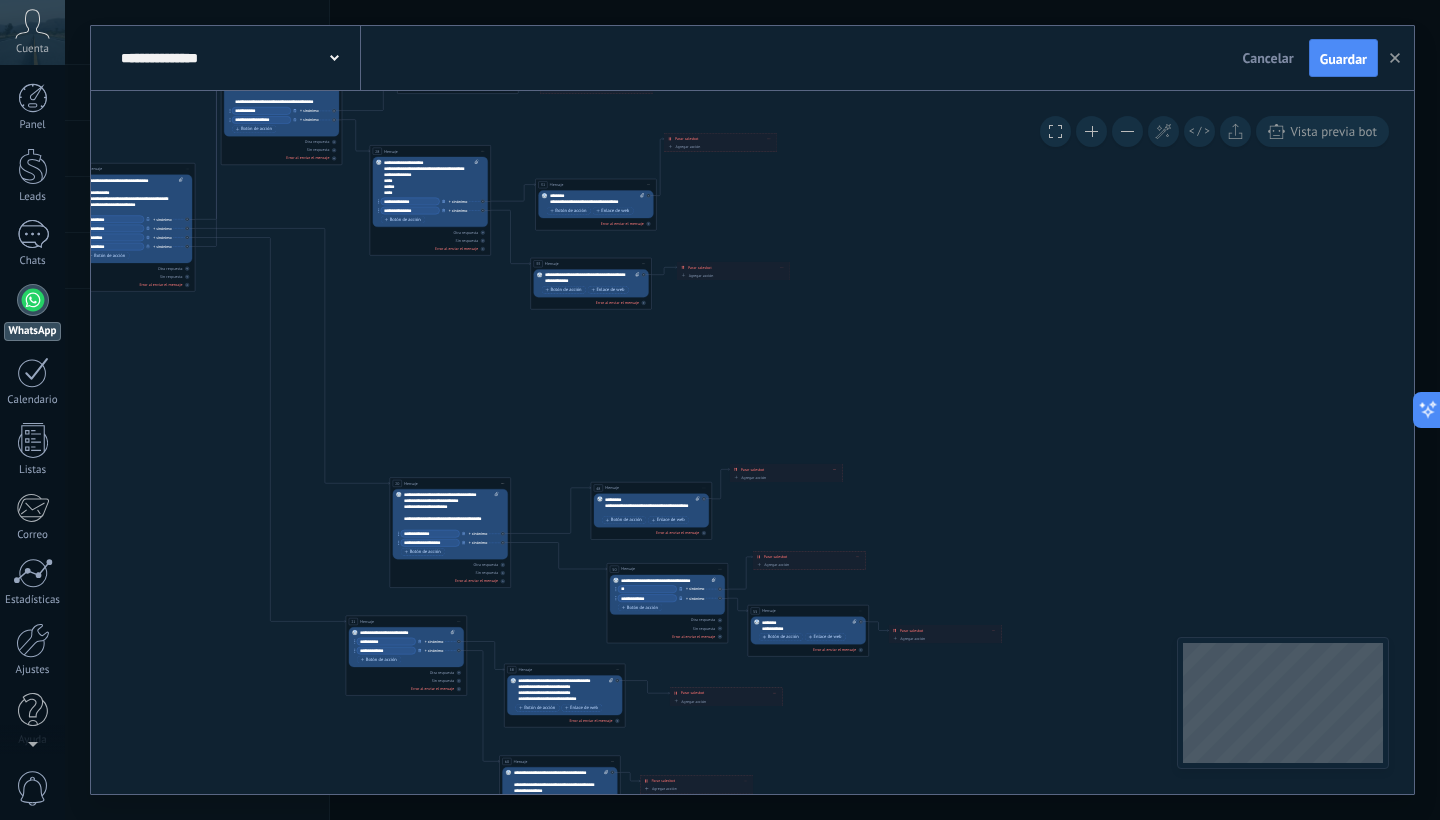 drag, startPoint x: 821, startPoint y: 393, endPoint x: 1074, endPoint y: 594, distance: 323.12537 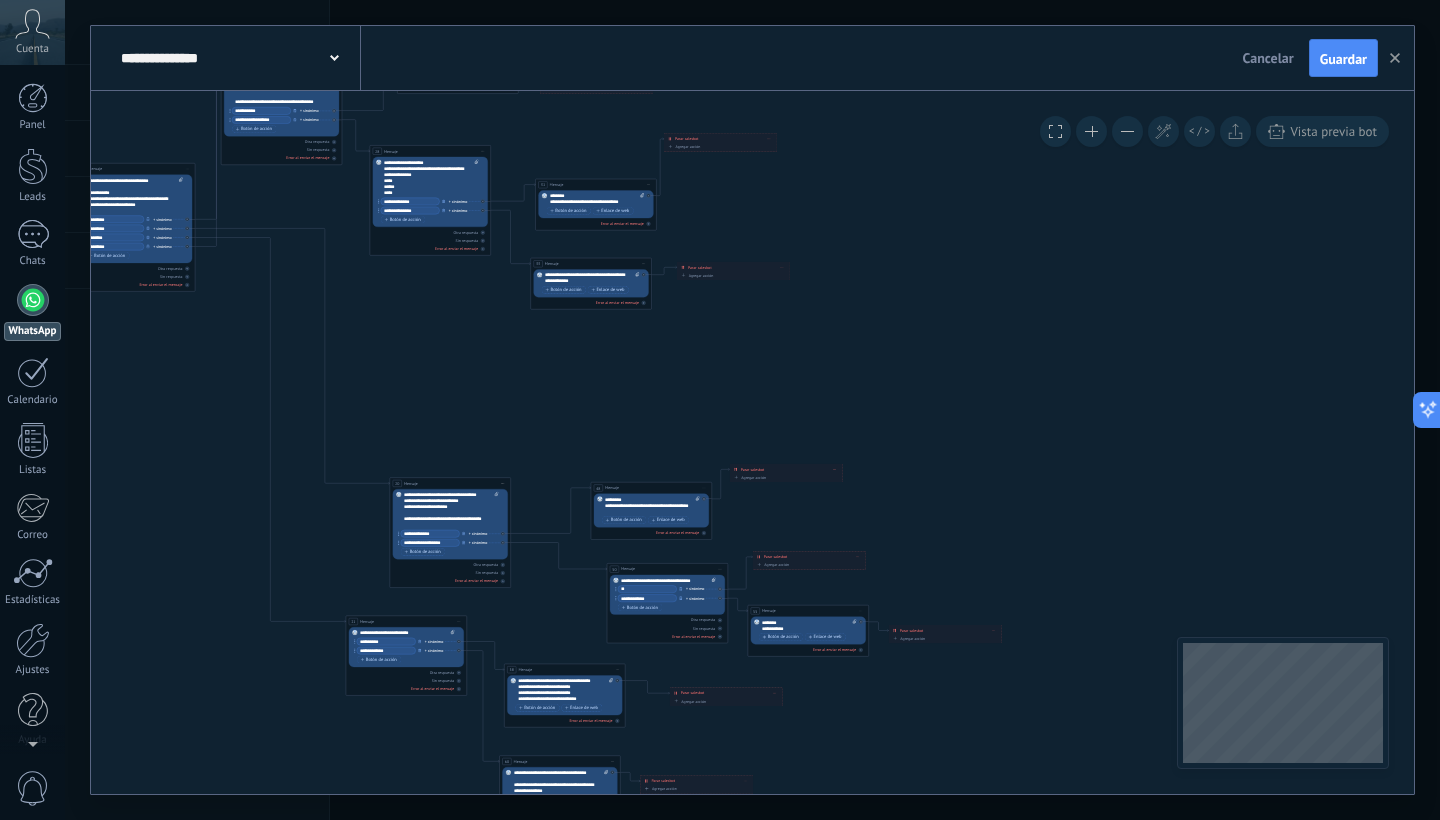 click 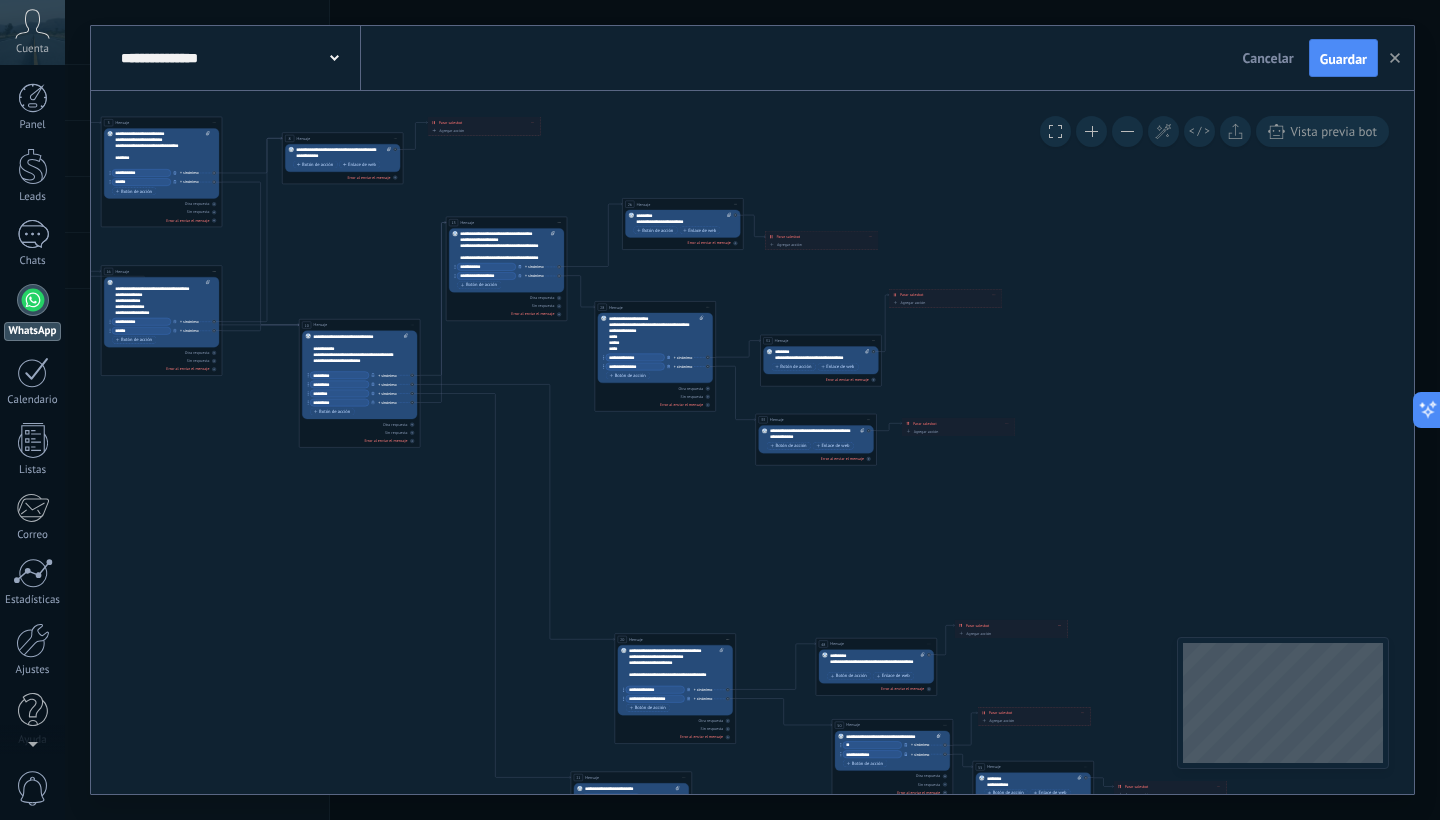 drag, startPoint x: 926, startPoint y: 441, endPoint x: 1003, endPoint y: 490, distance: 91.26884 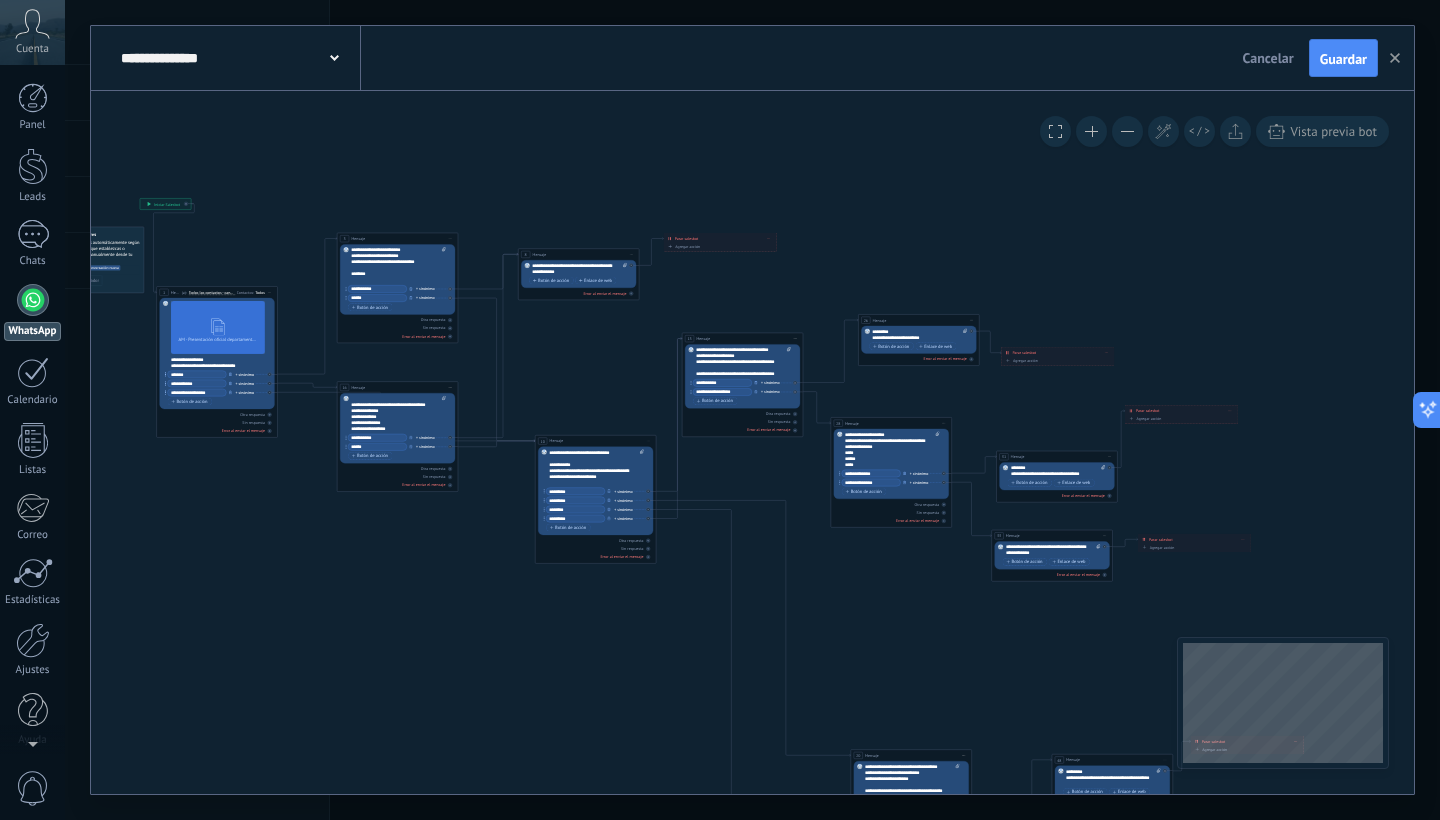drag, startPoint x: 704, startPoint y: 525, endPoint x: 948, endPoint y: 642, distance: 270.6012 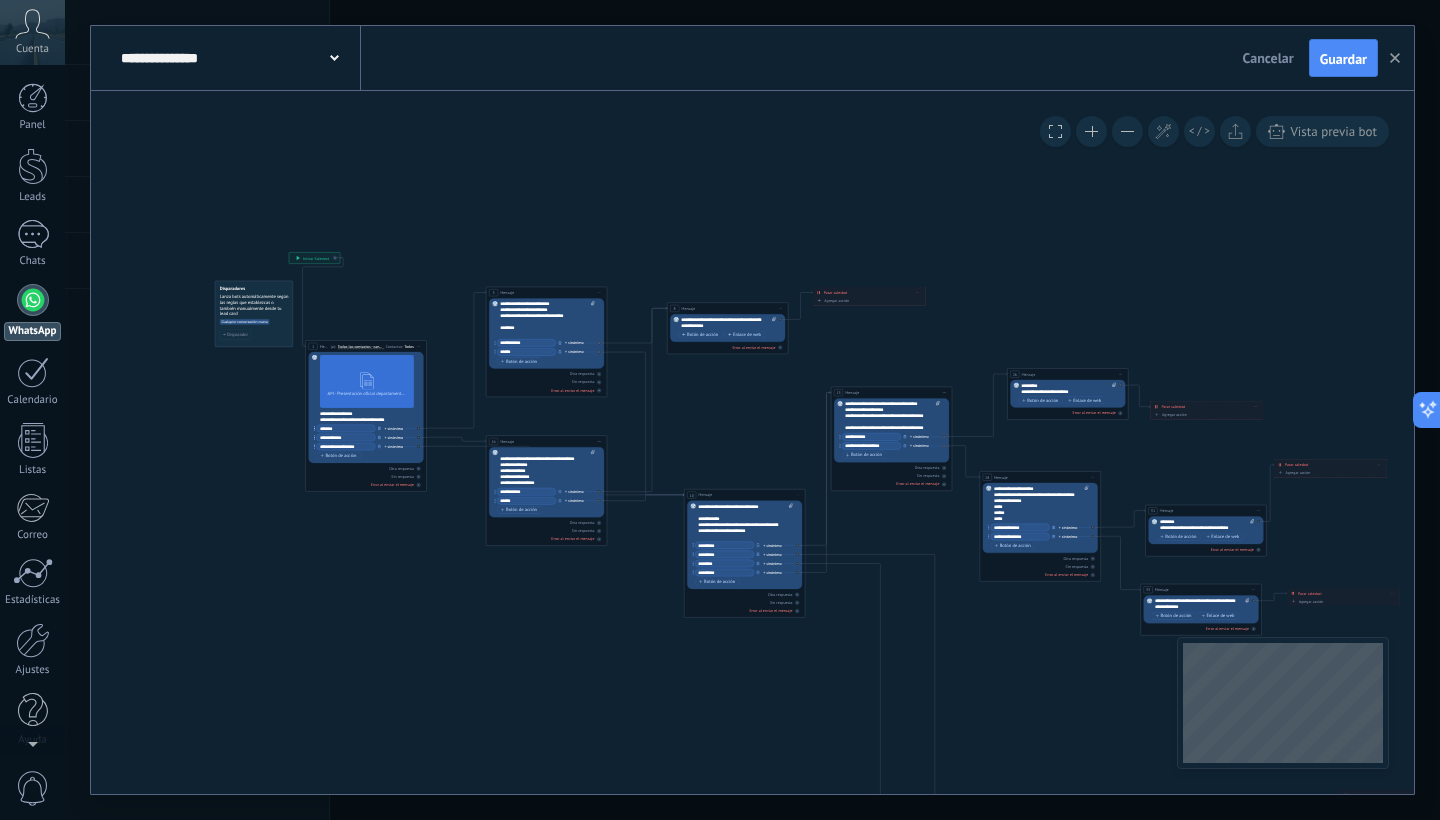 drag, startPoint x: 598, startPoint y: 382, endPoint x: 733, endPoint y: 432, distance: 143.9618 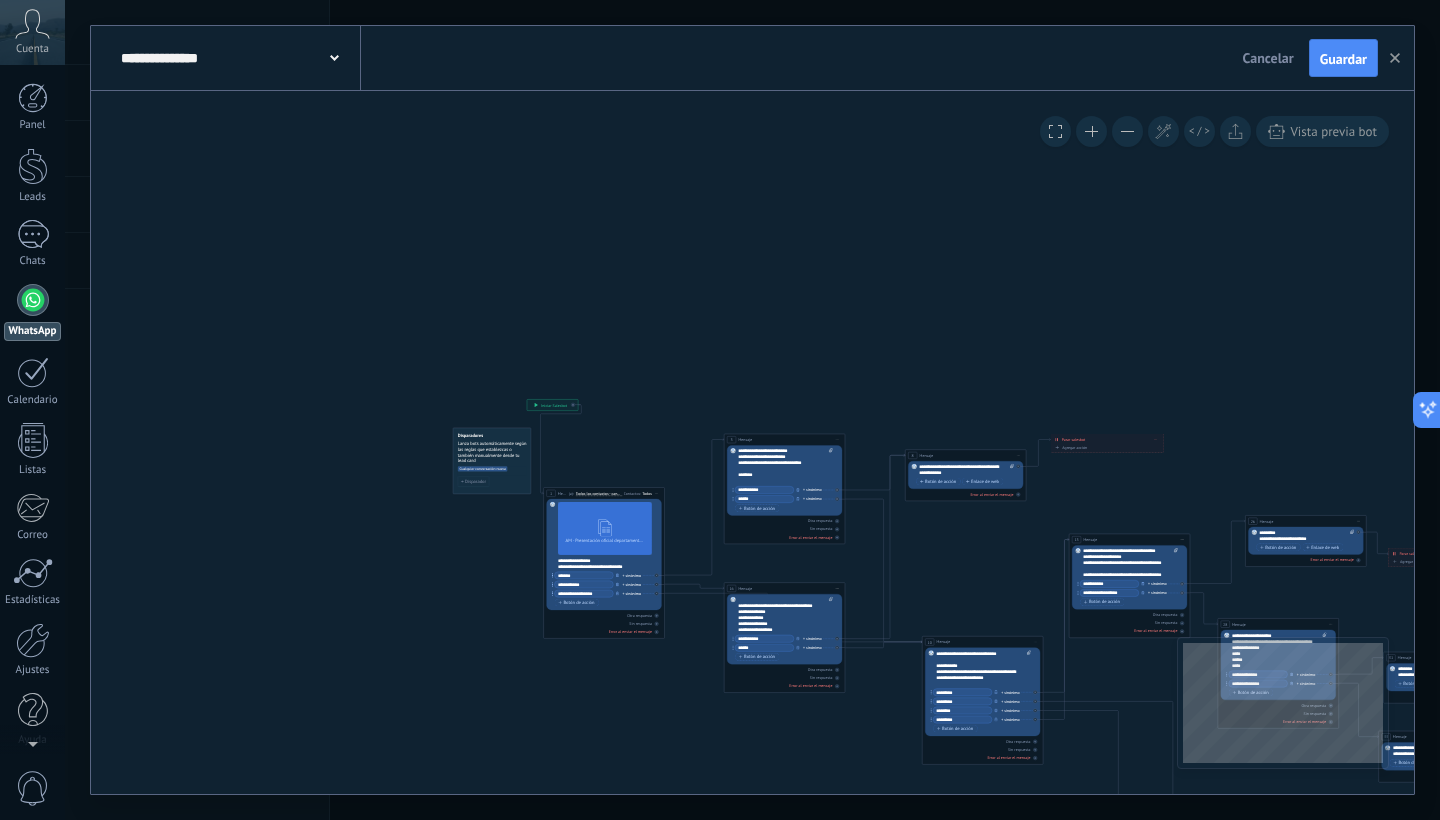 drag, startPoint x: 583, startPoint y: 422, endPoint x: 649, endPoint y: 461, distance: 76.66159 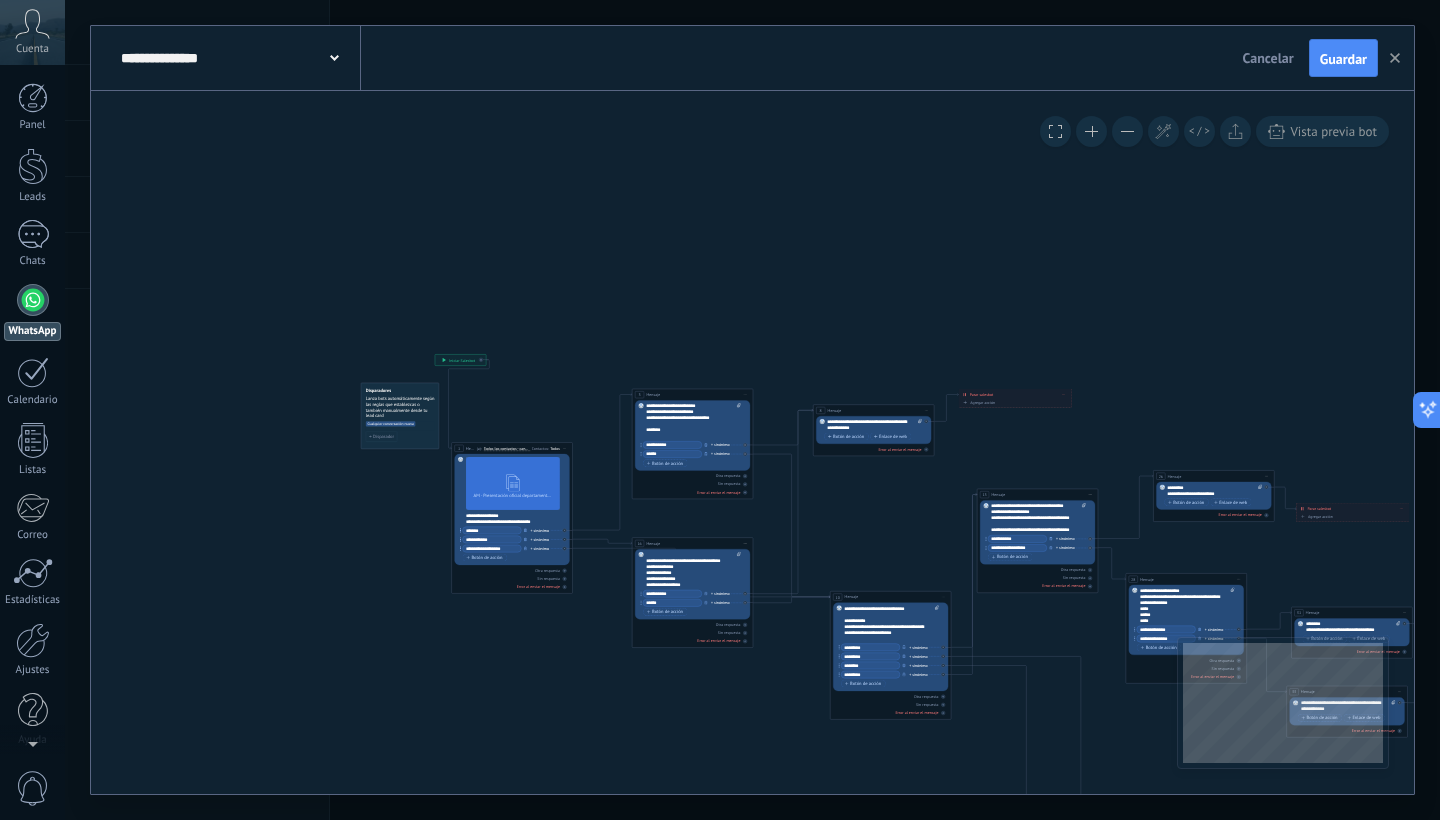 drag, startPoint x: 449, startPoint y: 459, endPoint x: 365, endPoint y: 419, distance: 93.03763 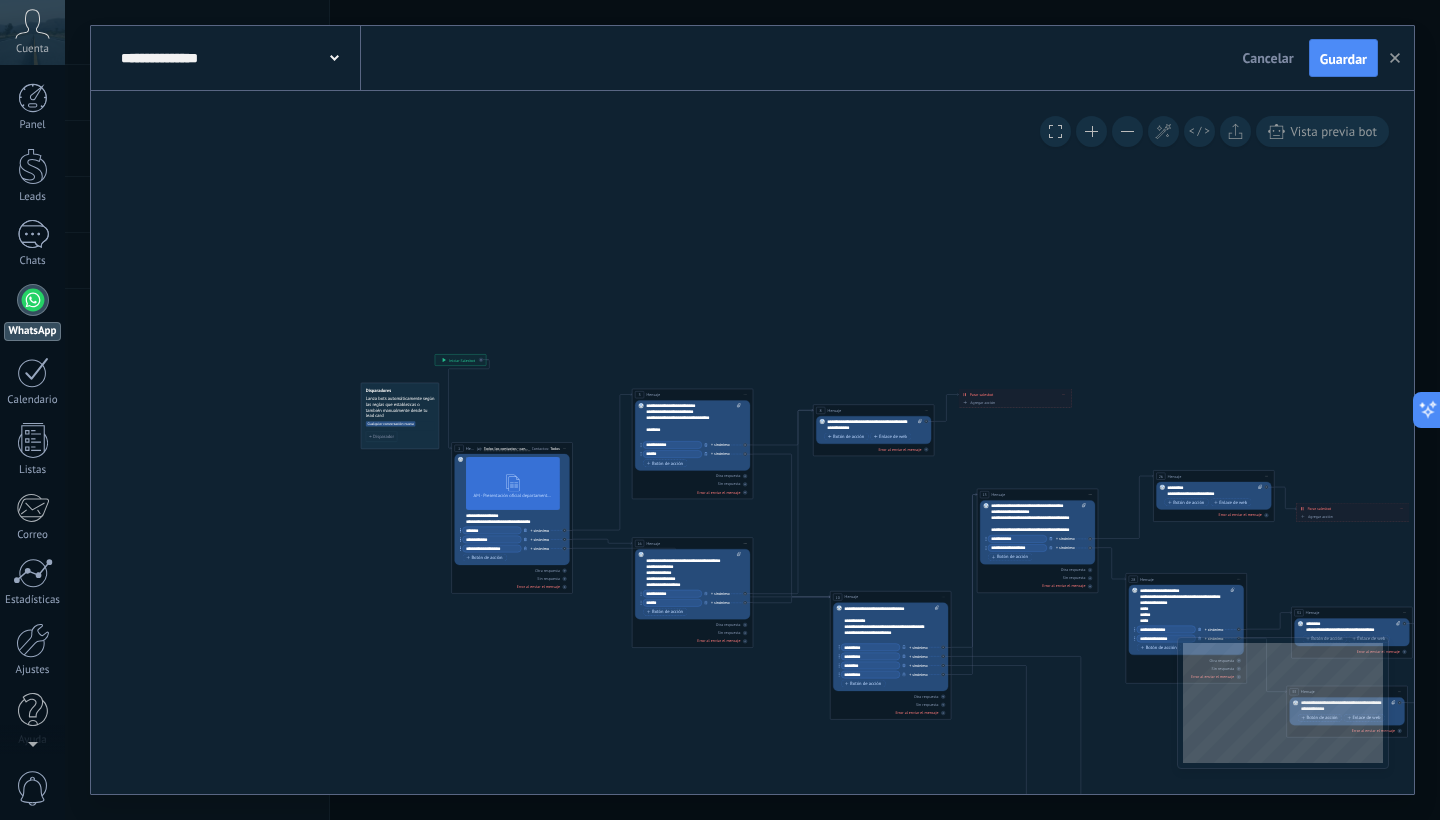 click 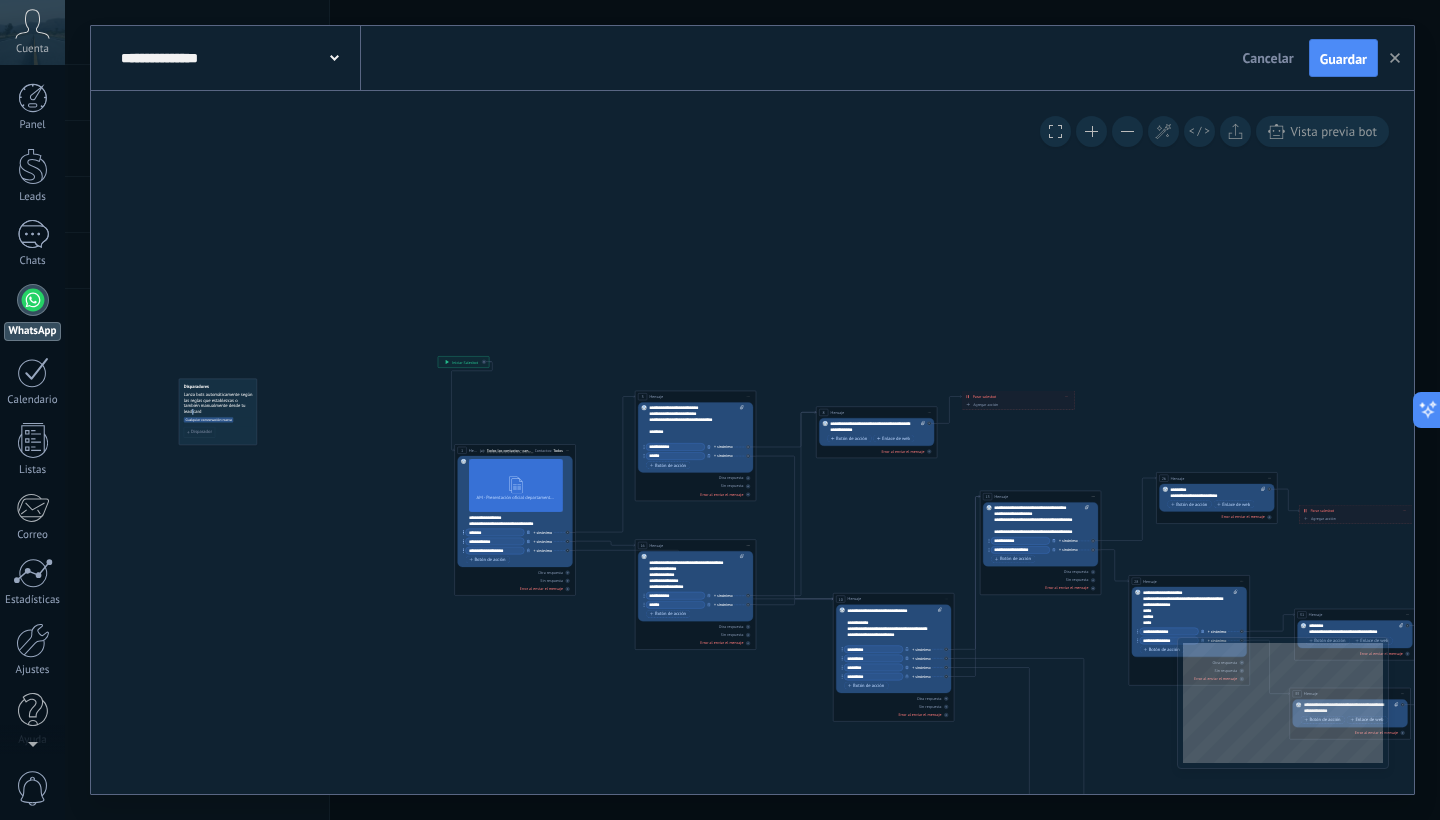 drag, startPoint x: 378, startPoint y: 420, endPoint x: 182, endPoint y: 407, distance: 196.43065 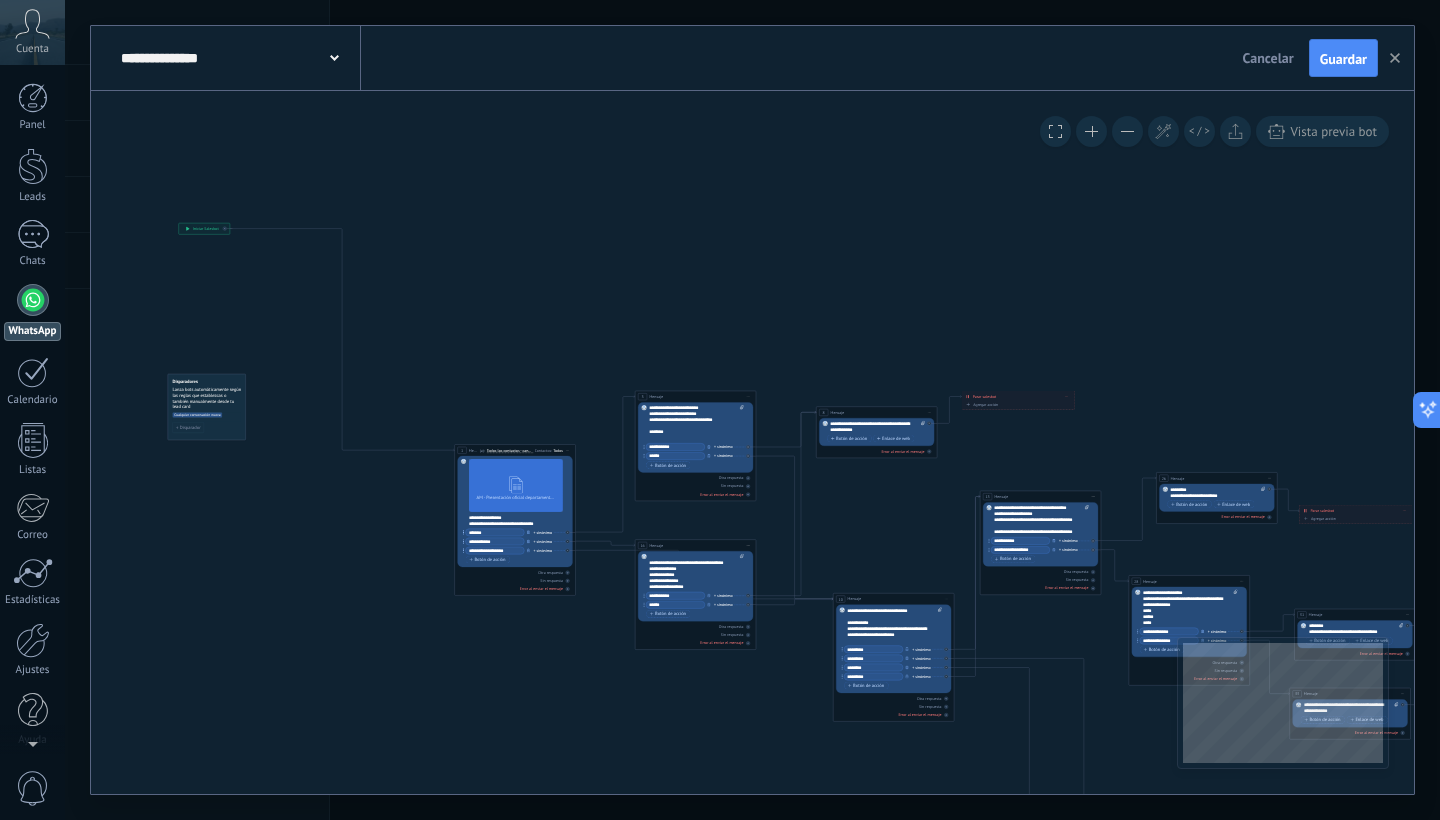 drag, startPoint x: 448, startPoint y: 364, endPoint x: 191, endPoint y: 227, distance: 291.2353 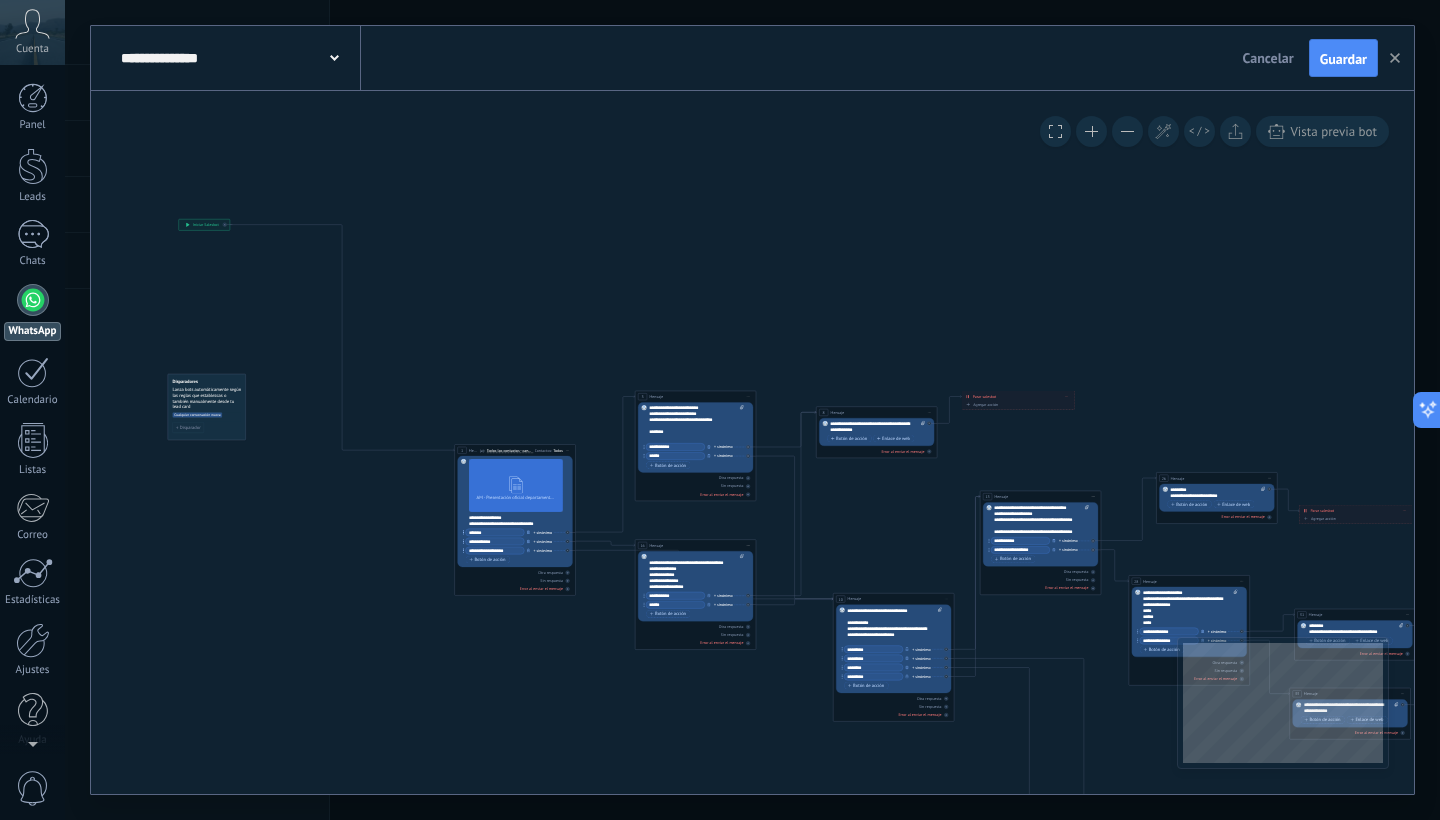 drag, startPoint x: 523, startPoint y: 484, endPoint x: 485, endPoint y: 437, distance: 60.440052 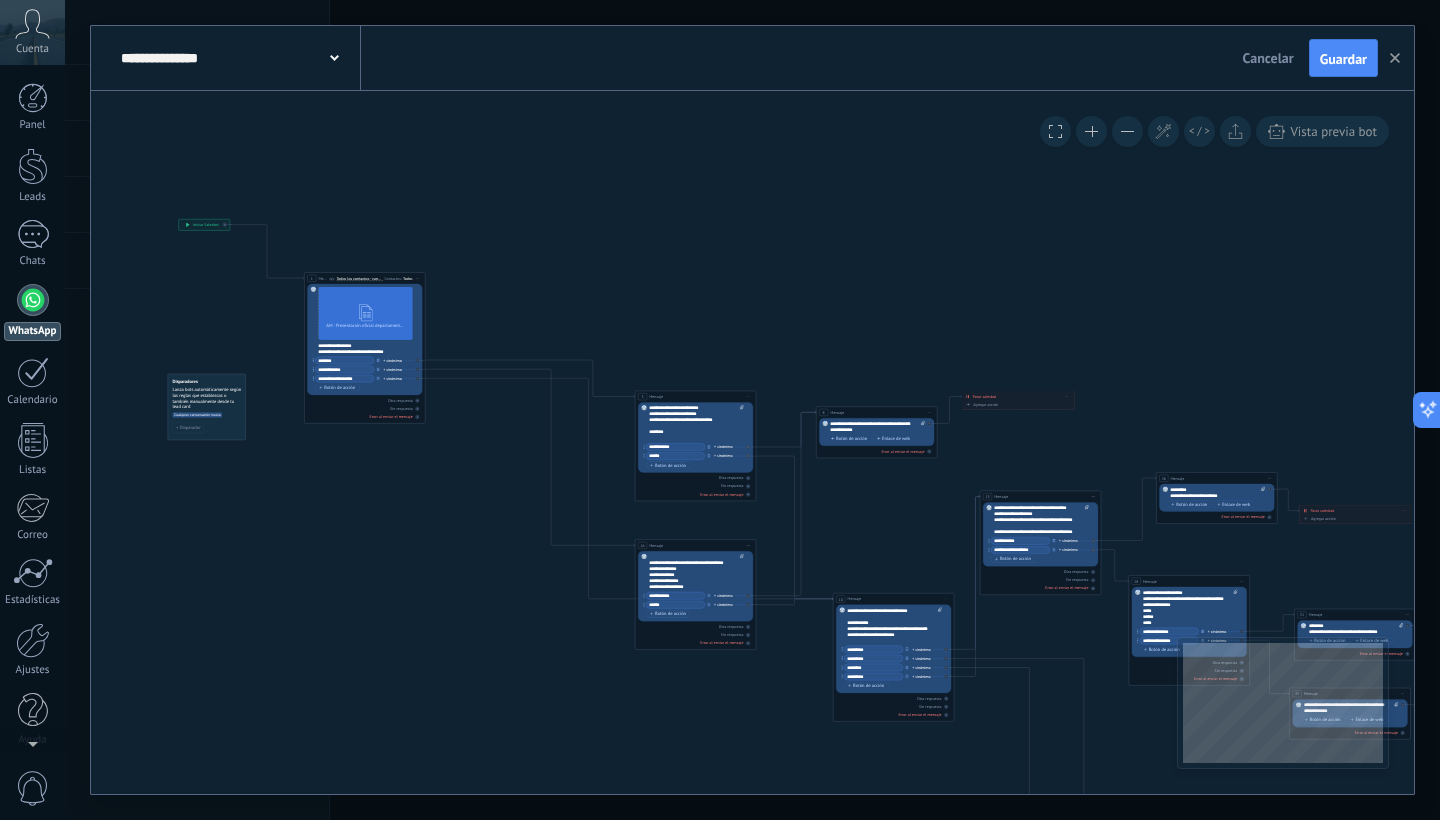 drag, startPoint x: 497, startPoint y: 451, endPoint x: 347, endPoint y: 279, distance: 228.2192 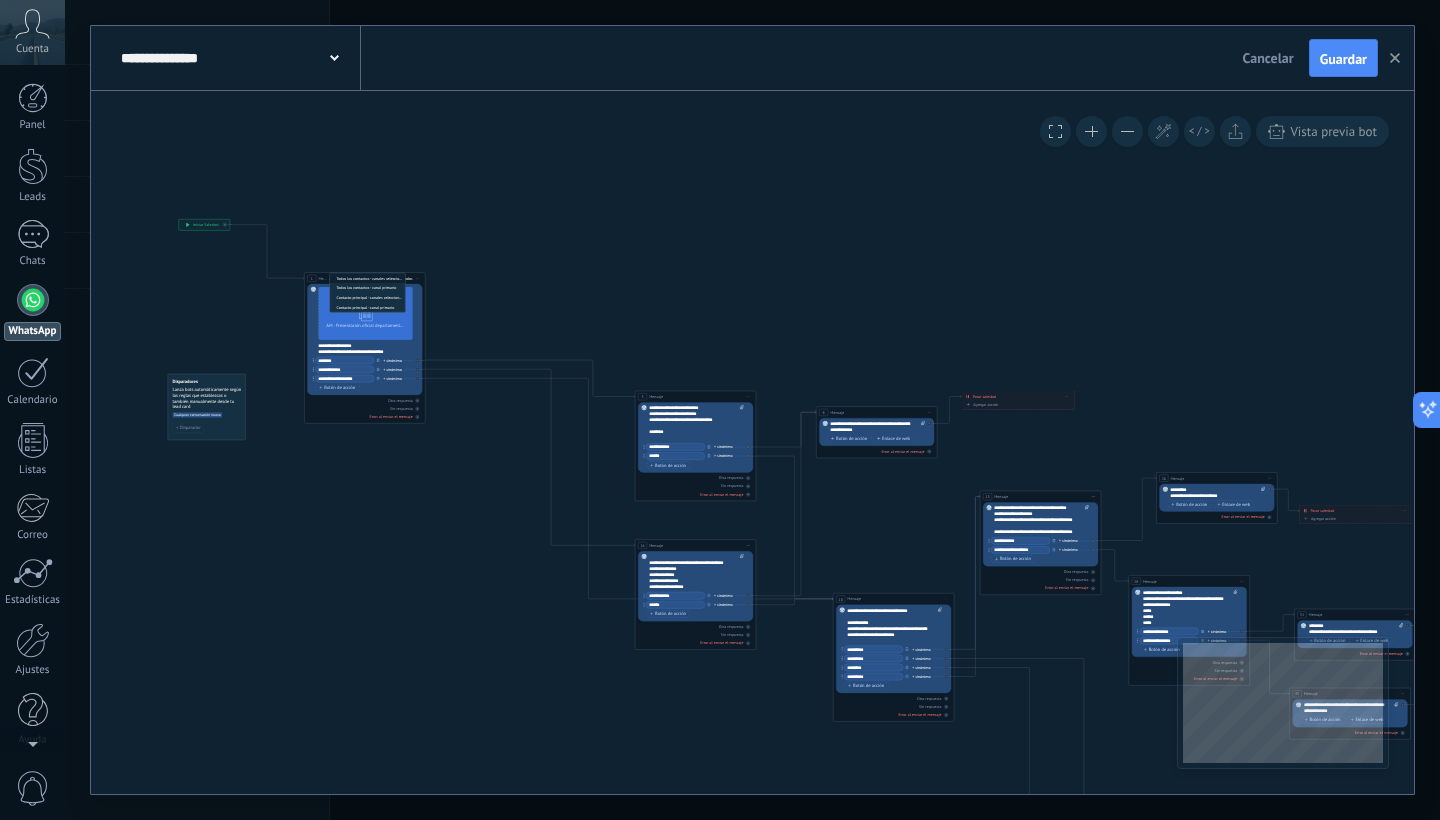 drag, startPoint x: 682, startPoint y: 404, endPoint x: 683, endPoint y: 362, distance: 42.0119 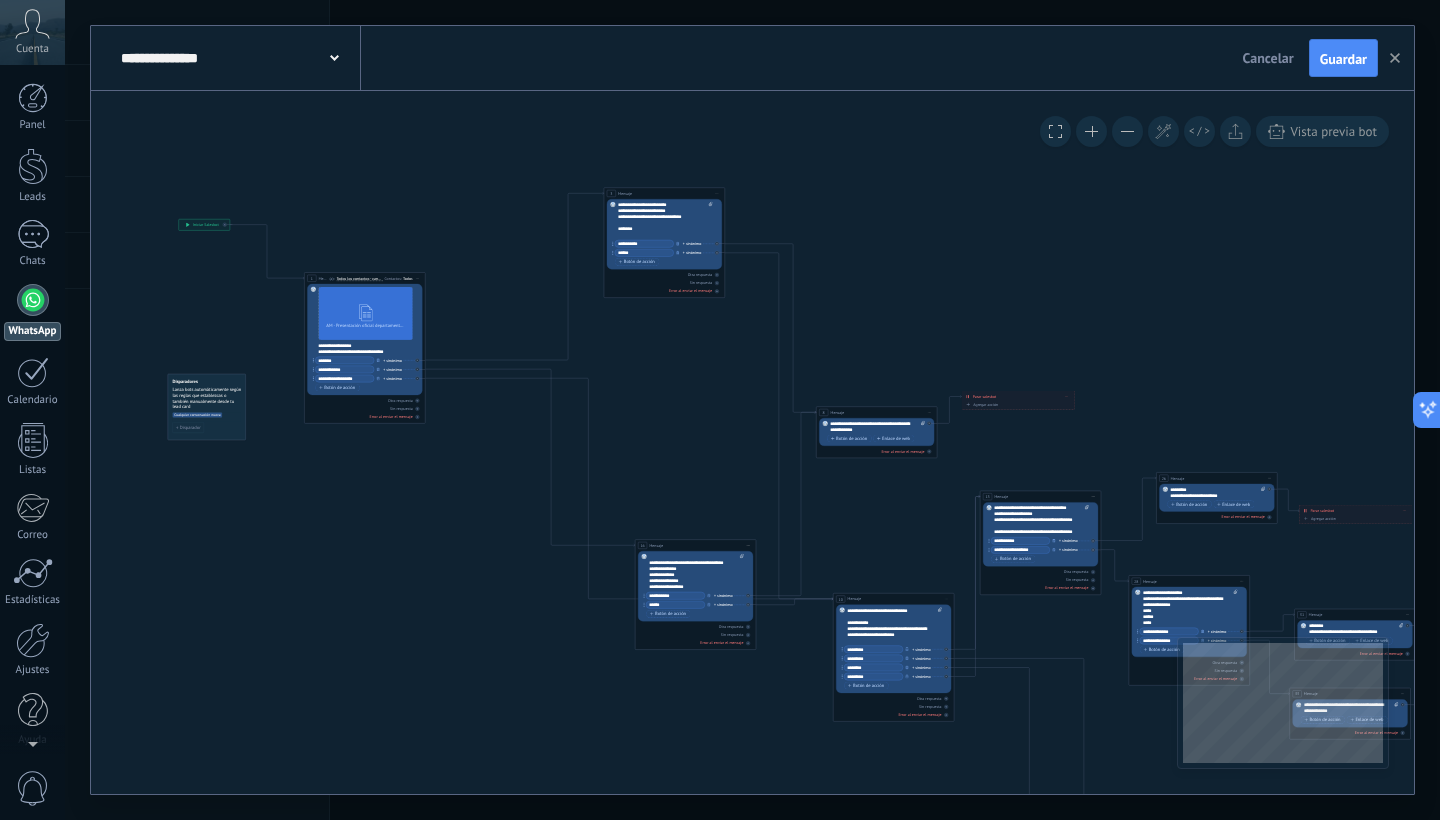 drag, startPoint x: 692, startPoint y: 396, endPoint x: 661, endPoint y: 193, distance: 205.35335 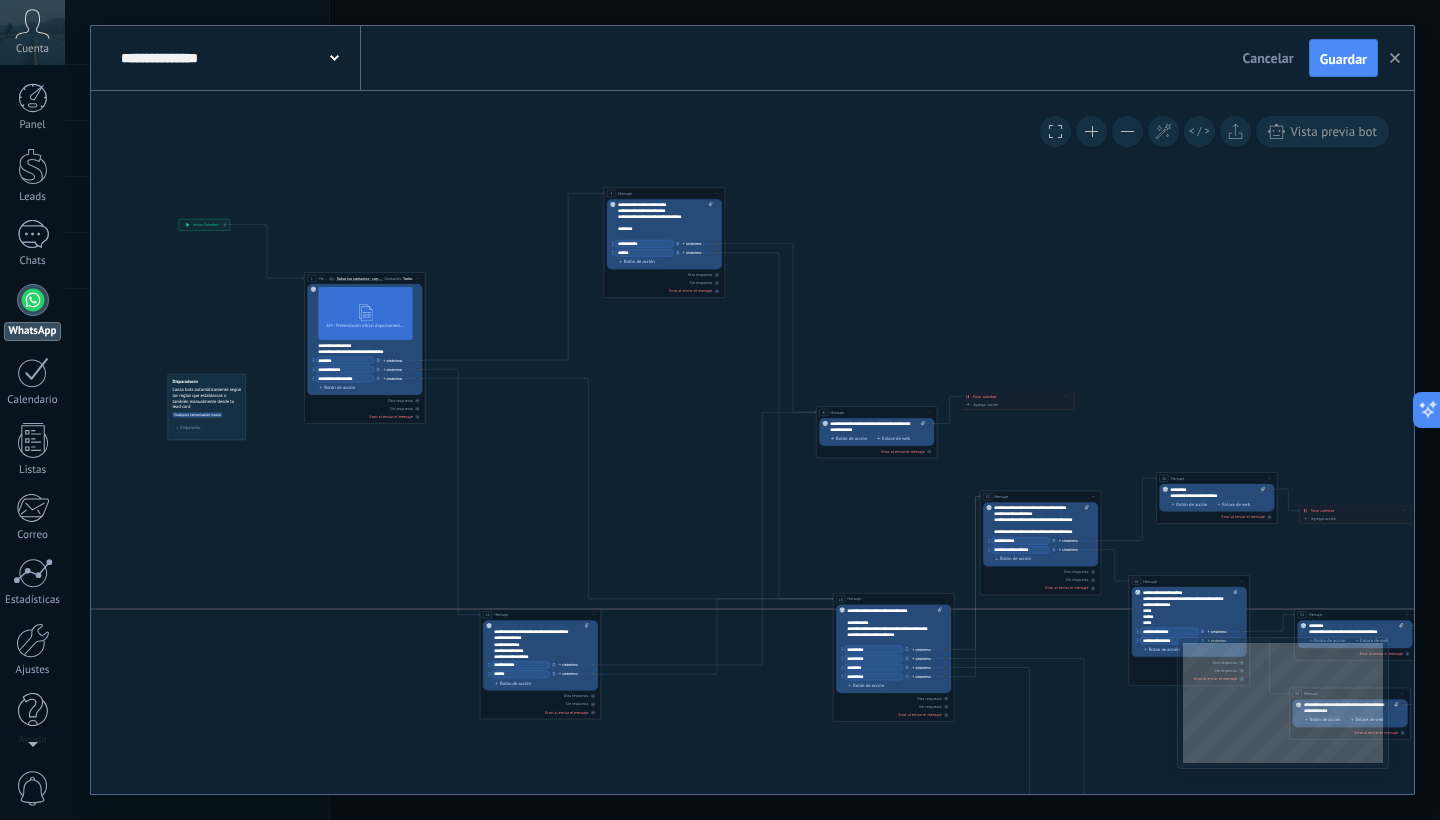 drag, startPoint x: 696, startPoint y: 544, endPoint x: 543, endPoint y: 614, distance: 168.25279 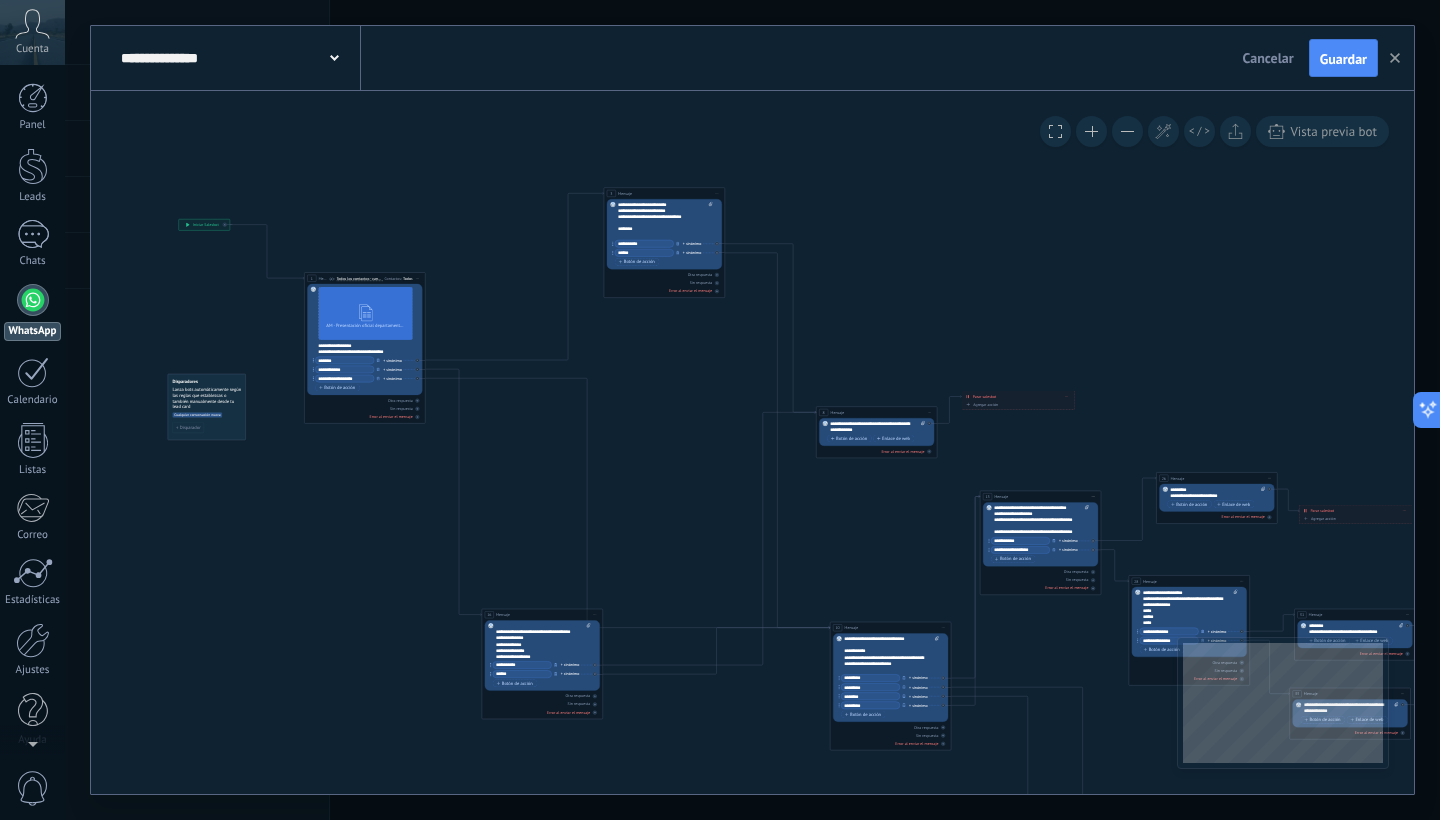 drag, startPoint x: 879, startPoint y: 599, endPoint x: 876, endPoint y: 629, distance: 30.149628 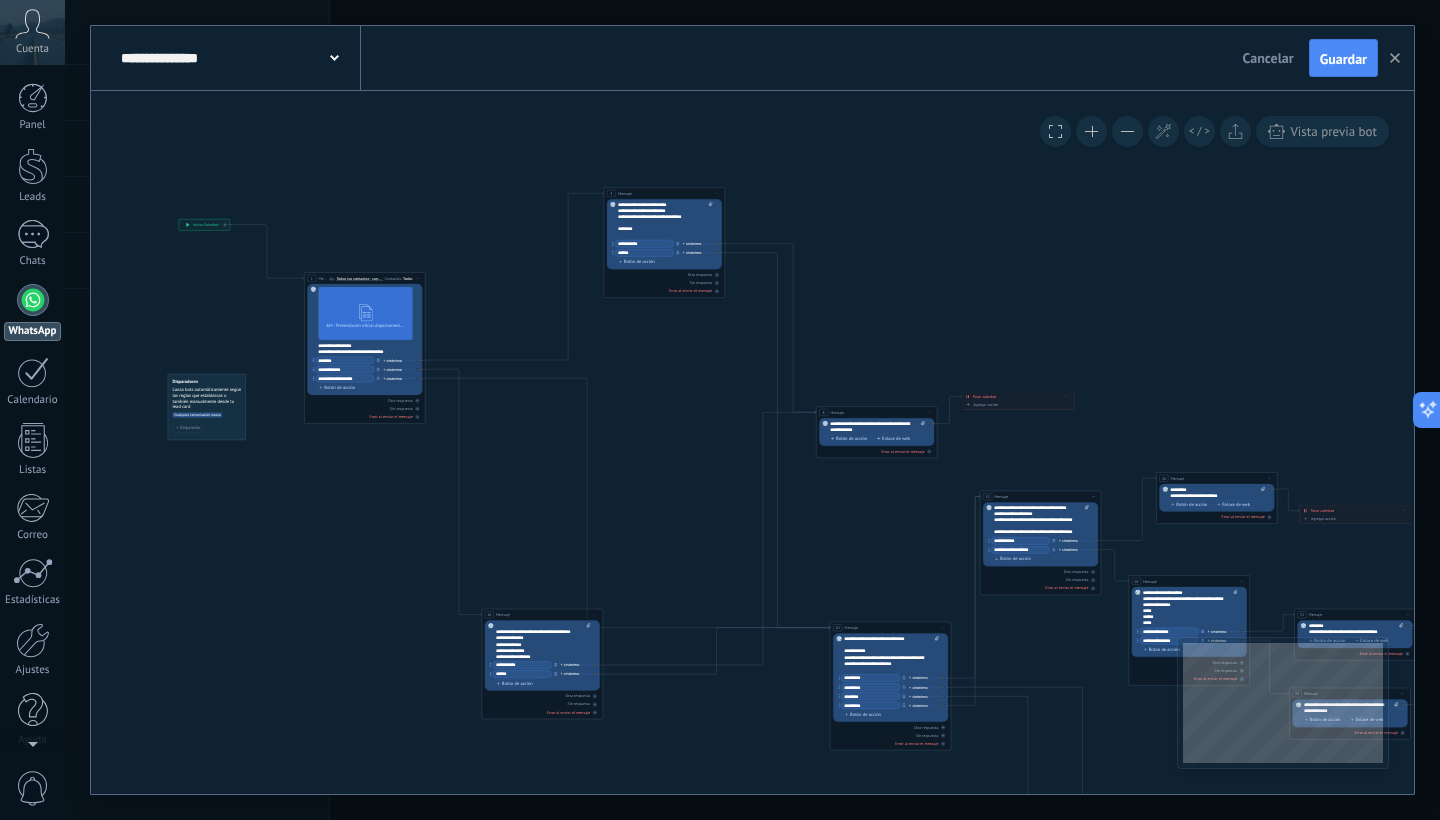 click on "10
Mensaje
*******
(a):
Todos los contactos - canales seleccionados
Todos los contactos - canales seleccionados
Todos los contactos - canal primario
Contacto principal - canales seleccionados
Contacto principal - canal primario
Todos los contactos - canales seleccionados
Todos los contactos - canales seleccionados
Todos los contactos - canal primario" at bounding box center [890, 627] 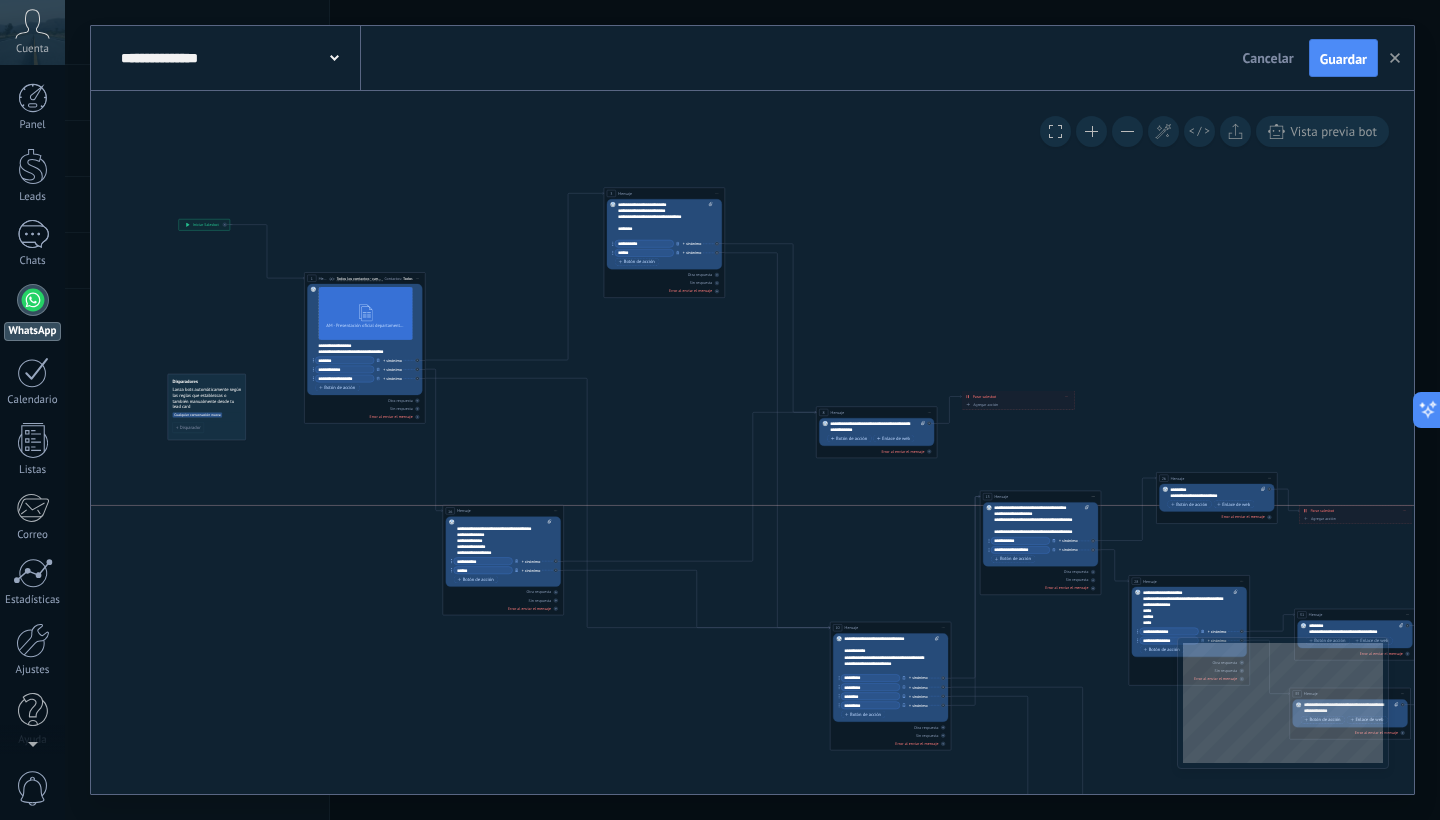 drag, startPoint x: 548, startPoint y: 615, endPoint x: 509, endPoint y: 514, distance: 108.26819 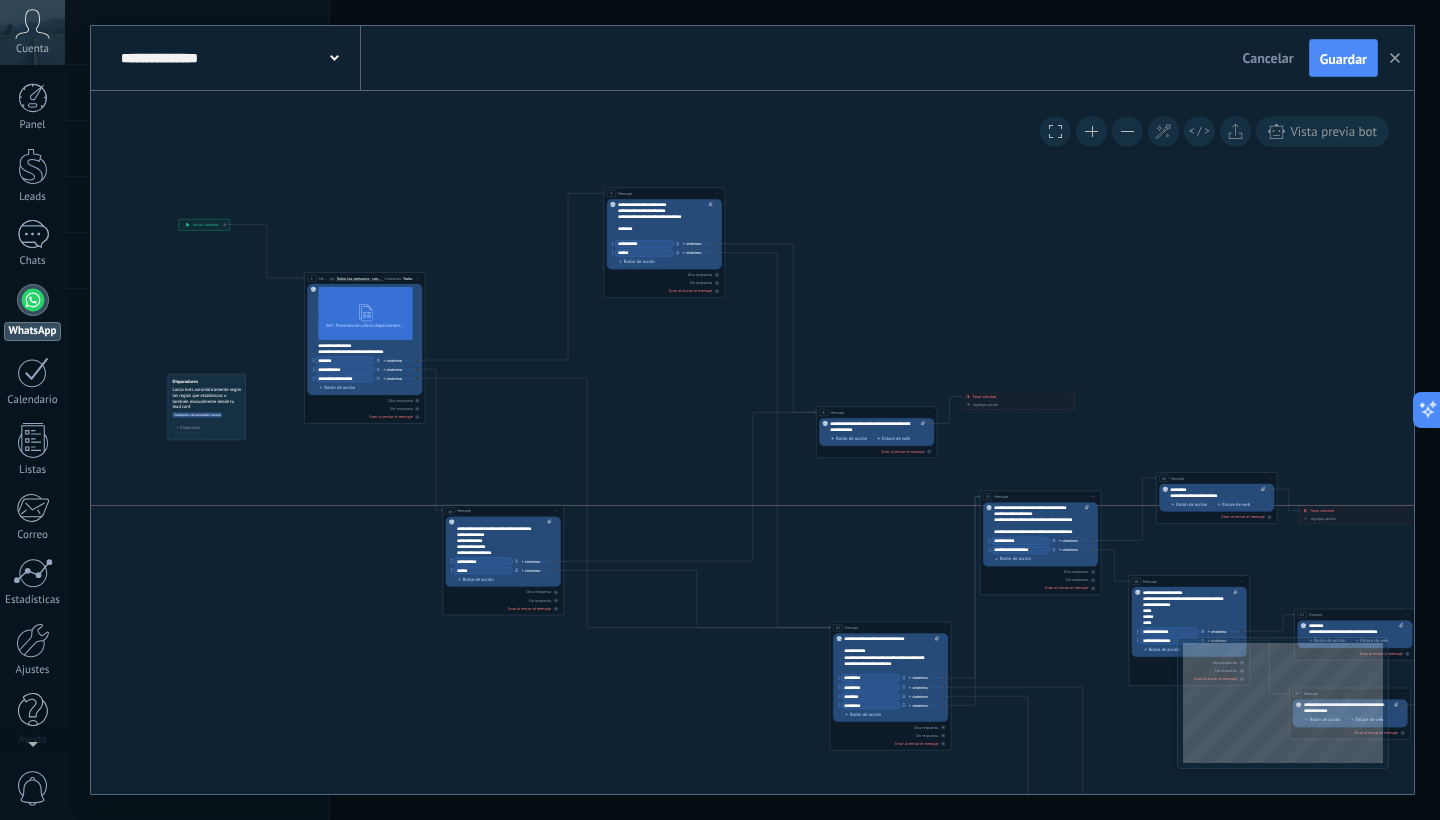 click on "16
Mensaje
*******
(a):
Todos los contactos - canales seleccionados
Todos los contactos - canales seleccionados
Todos los contactos - canal primario
Contacto principal - canales seleccionados
Contacto principal - canal primario
Todos los contactos - canales seleccionados
Todos los contactos - canales seleccionados
Todos los contactos - canal primario" at bounding box center (503, 510) 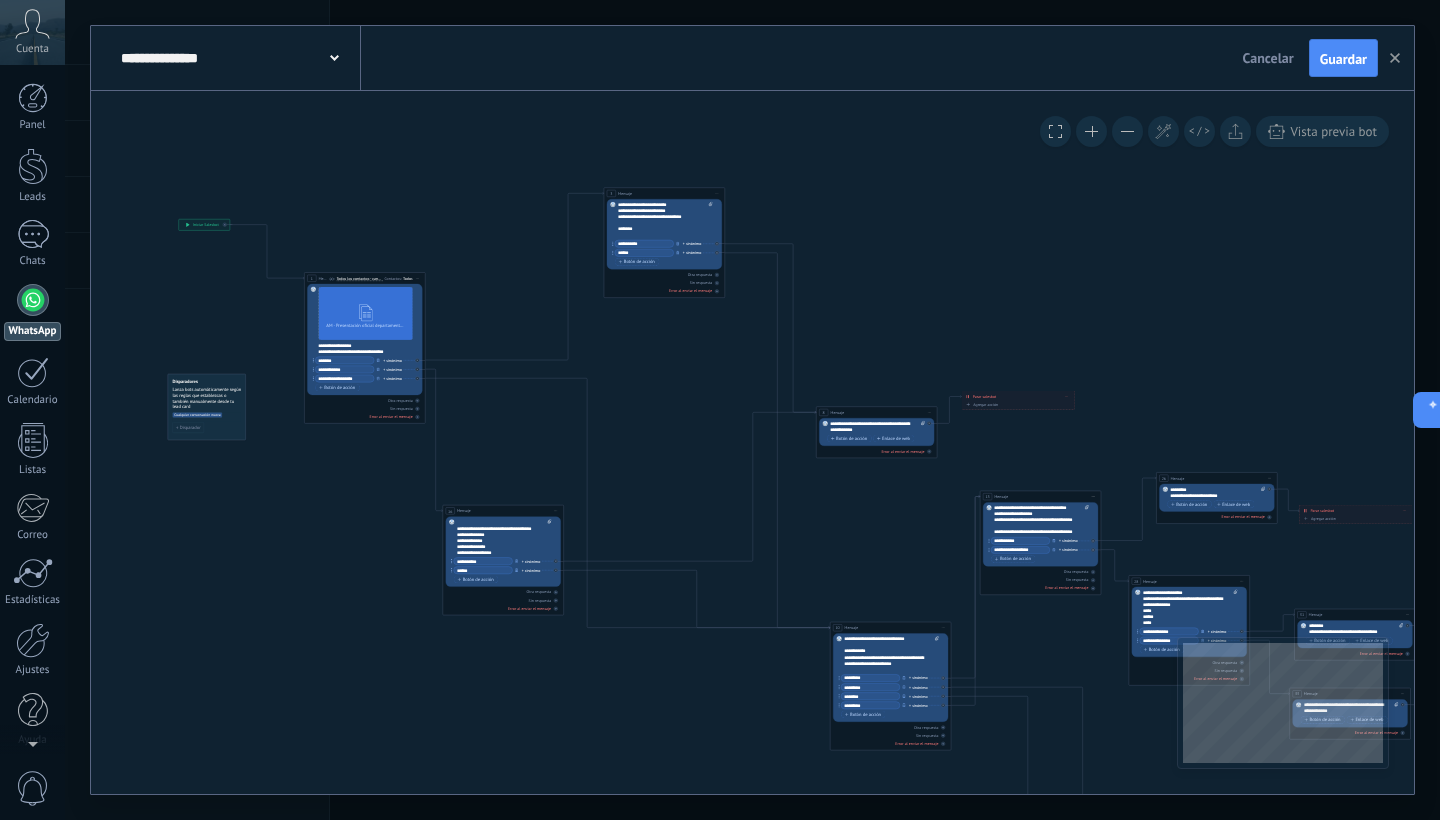 click 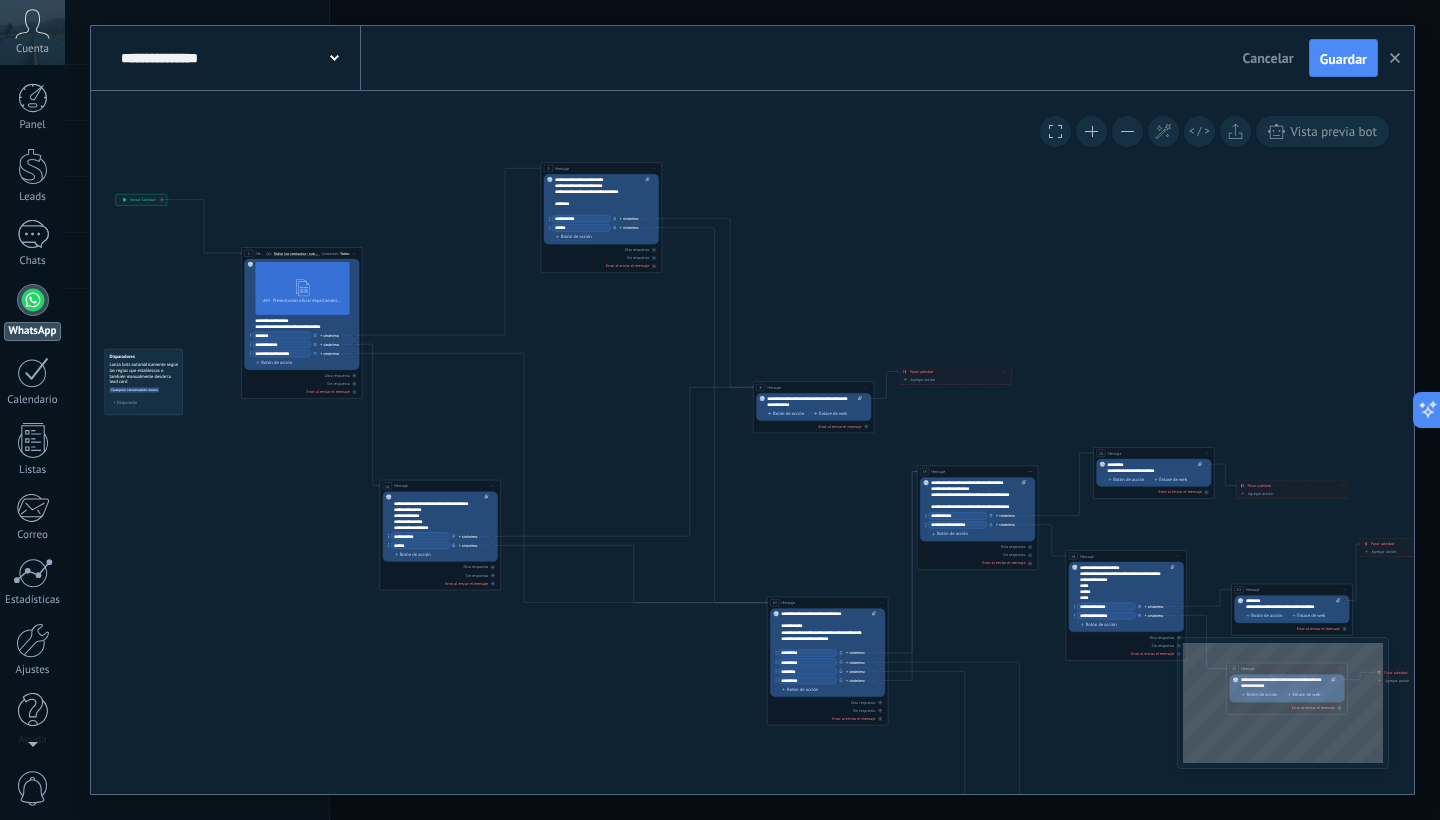 drag, startPoint x: 516, startPoint y: 427, endPoint x: 347, endPoint y: 403, distance: 170.69563 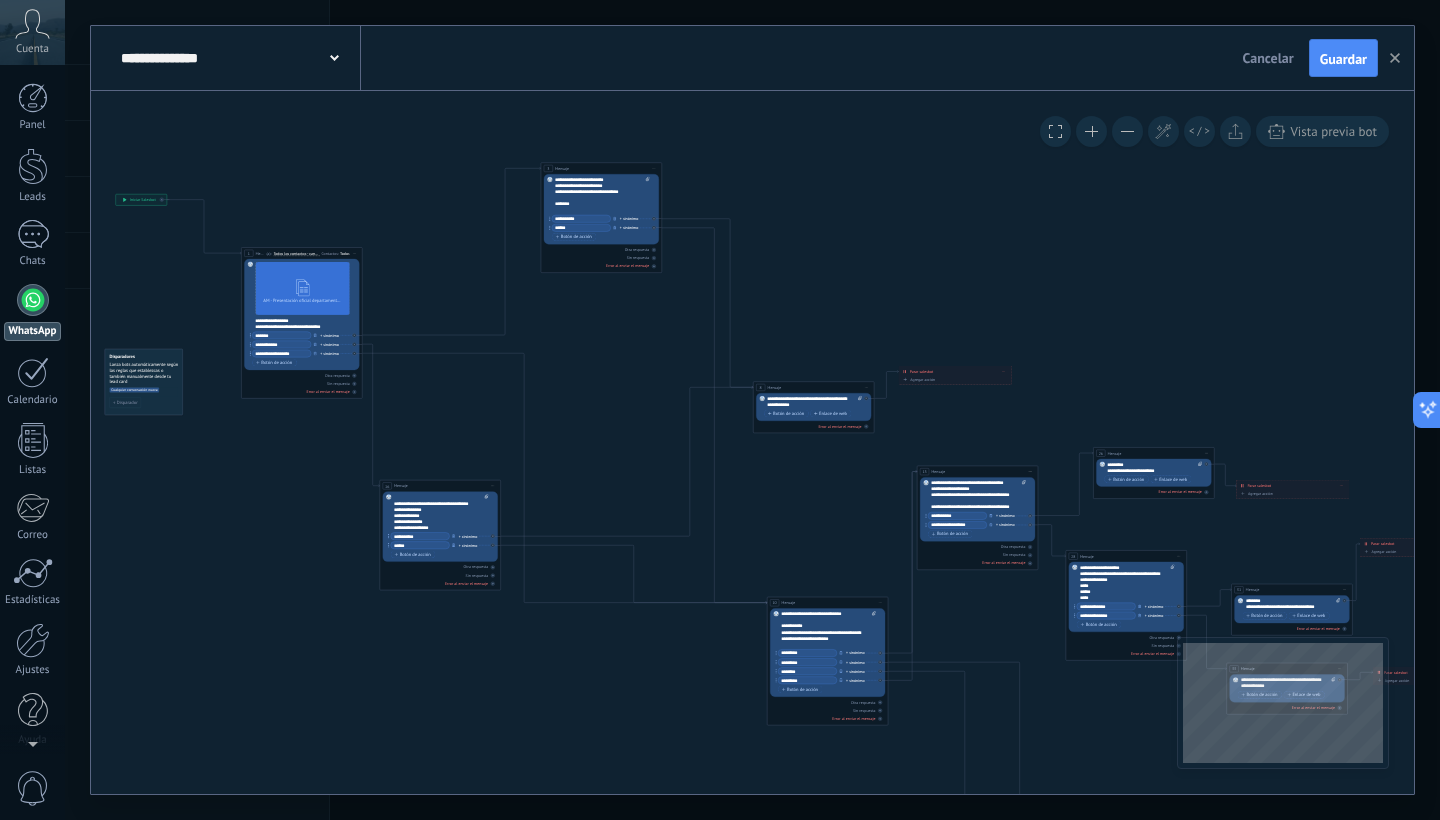click 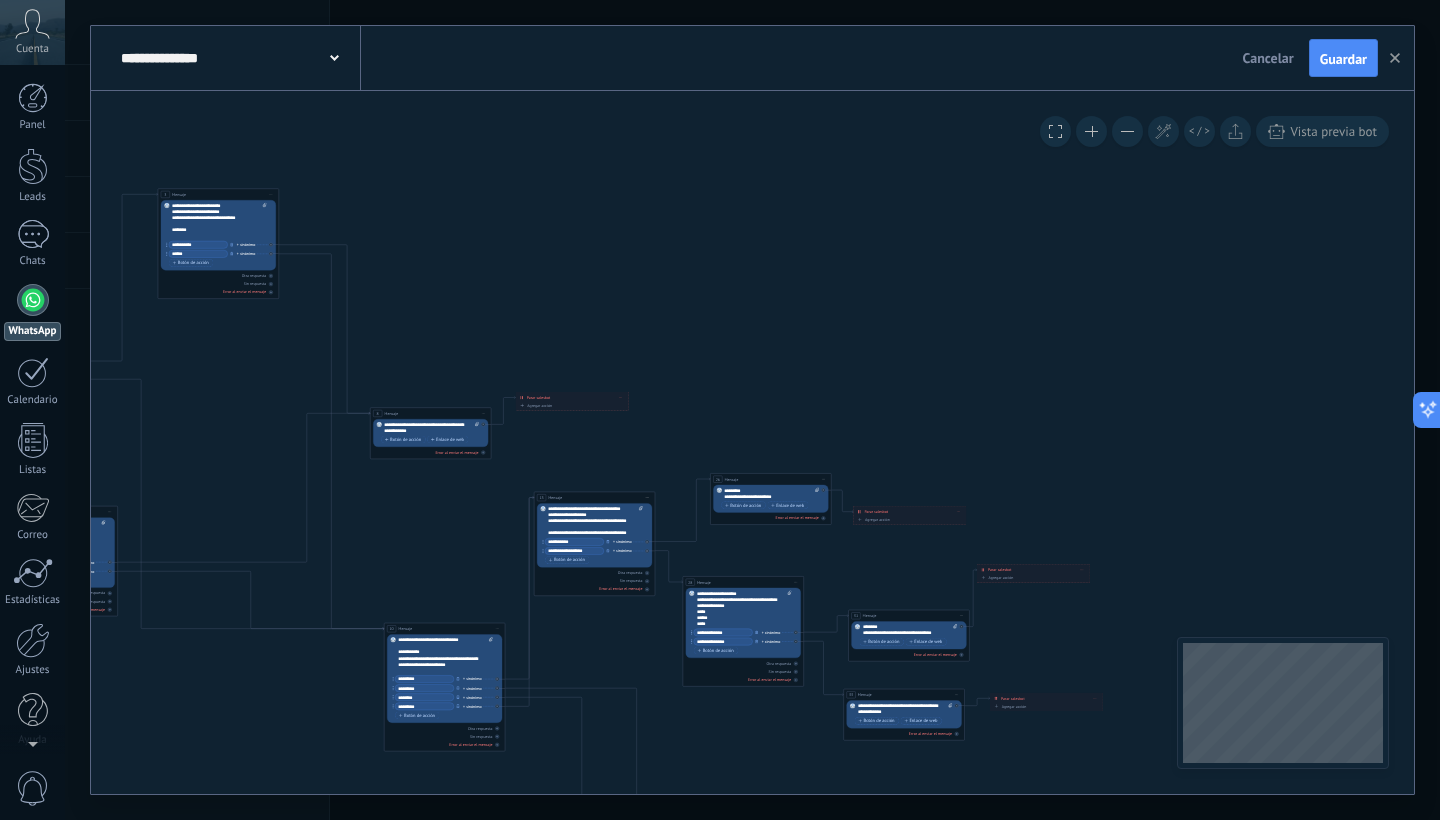 drag, startPoint x: 844, startPoint y: 212, endPoint x: 541, endPoint y: 234, distance: 303.79764 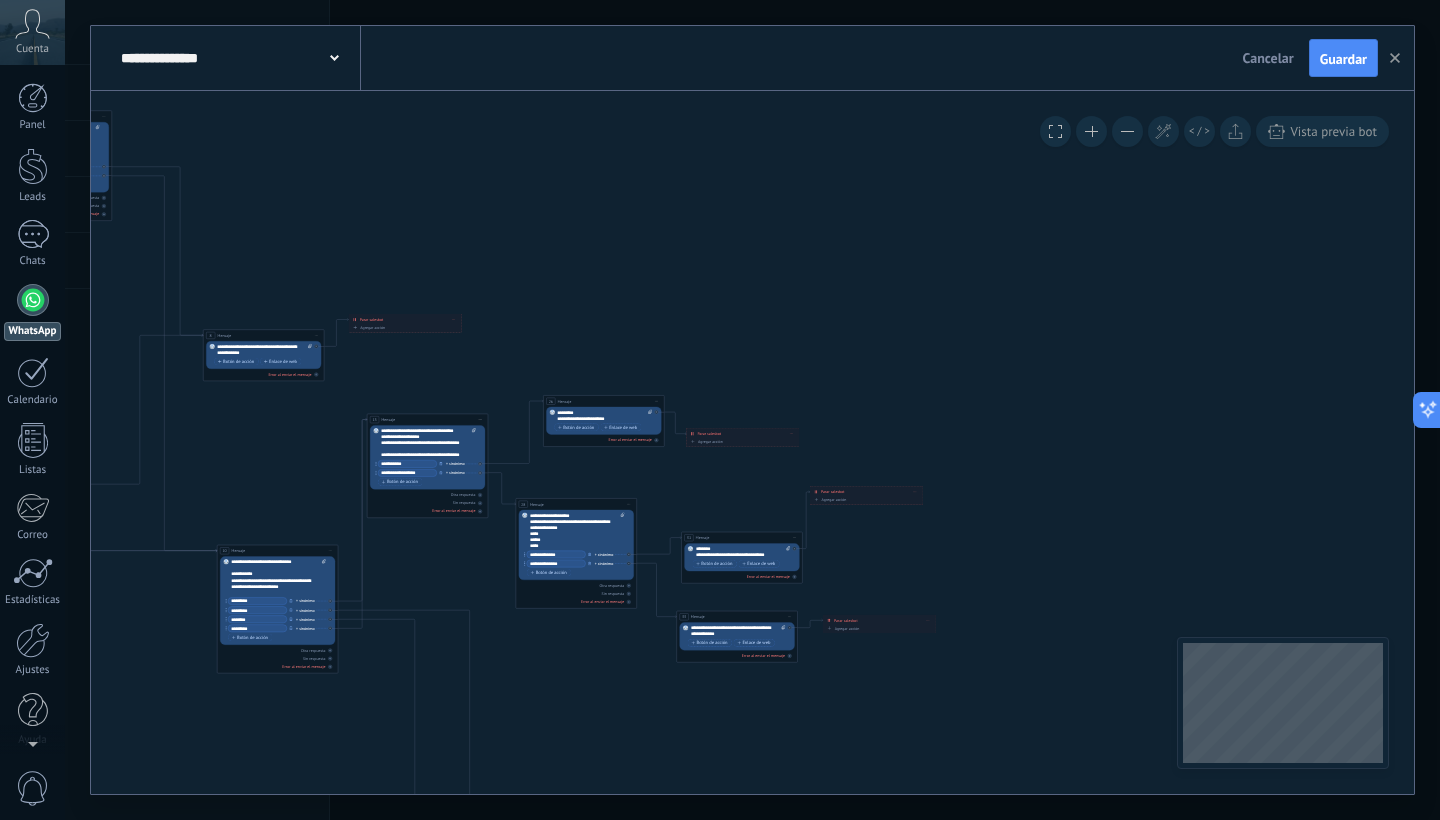 drag, startPoint x: 611, startPoint y: 269, endPoint x: 545, endPoint y: 242, distance: 71.30919 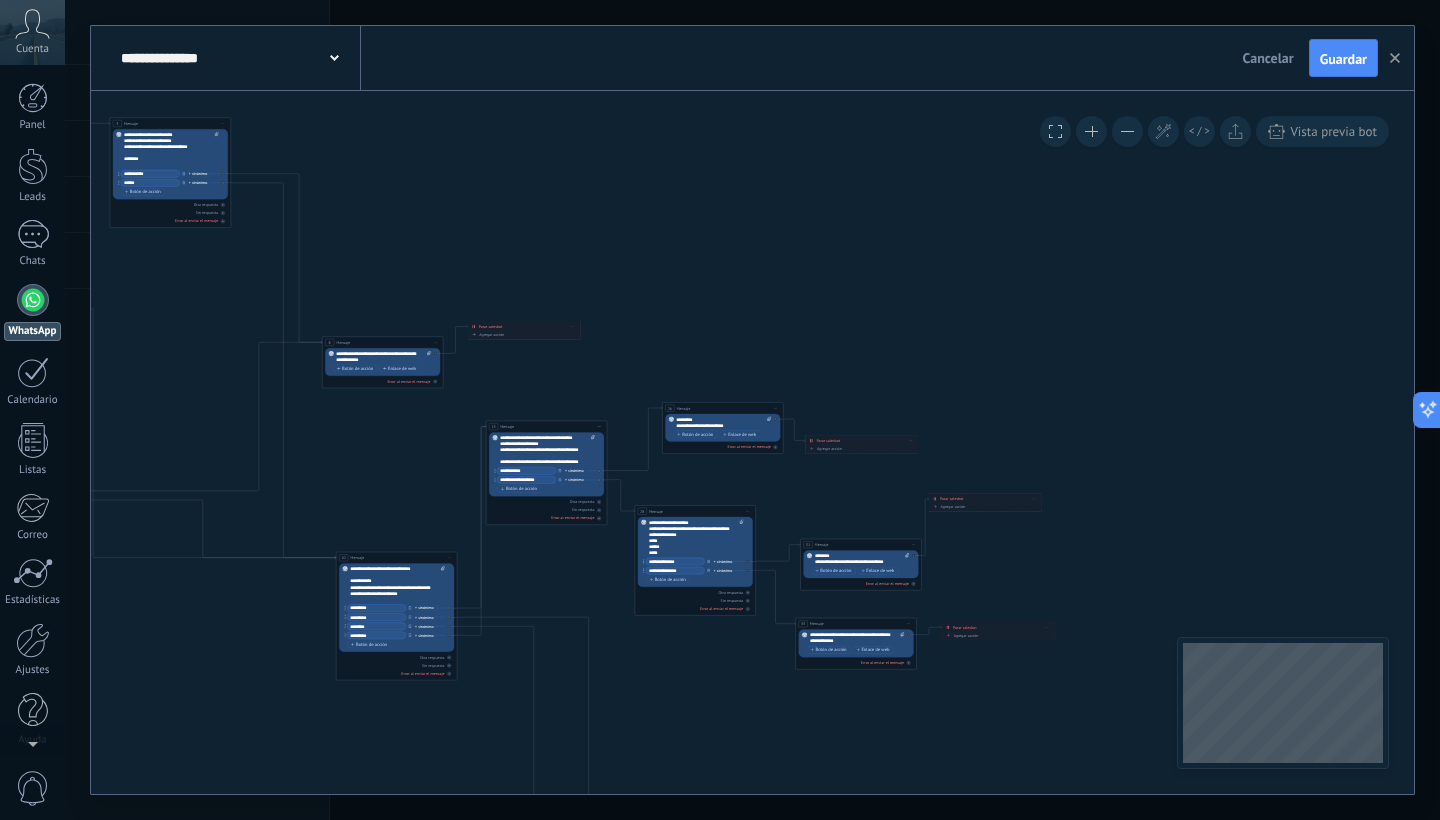 drag, startPoint x: 675, startPoint y: 250, endPoint x: 811, endPoint y: 265, distance: 136.8247 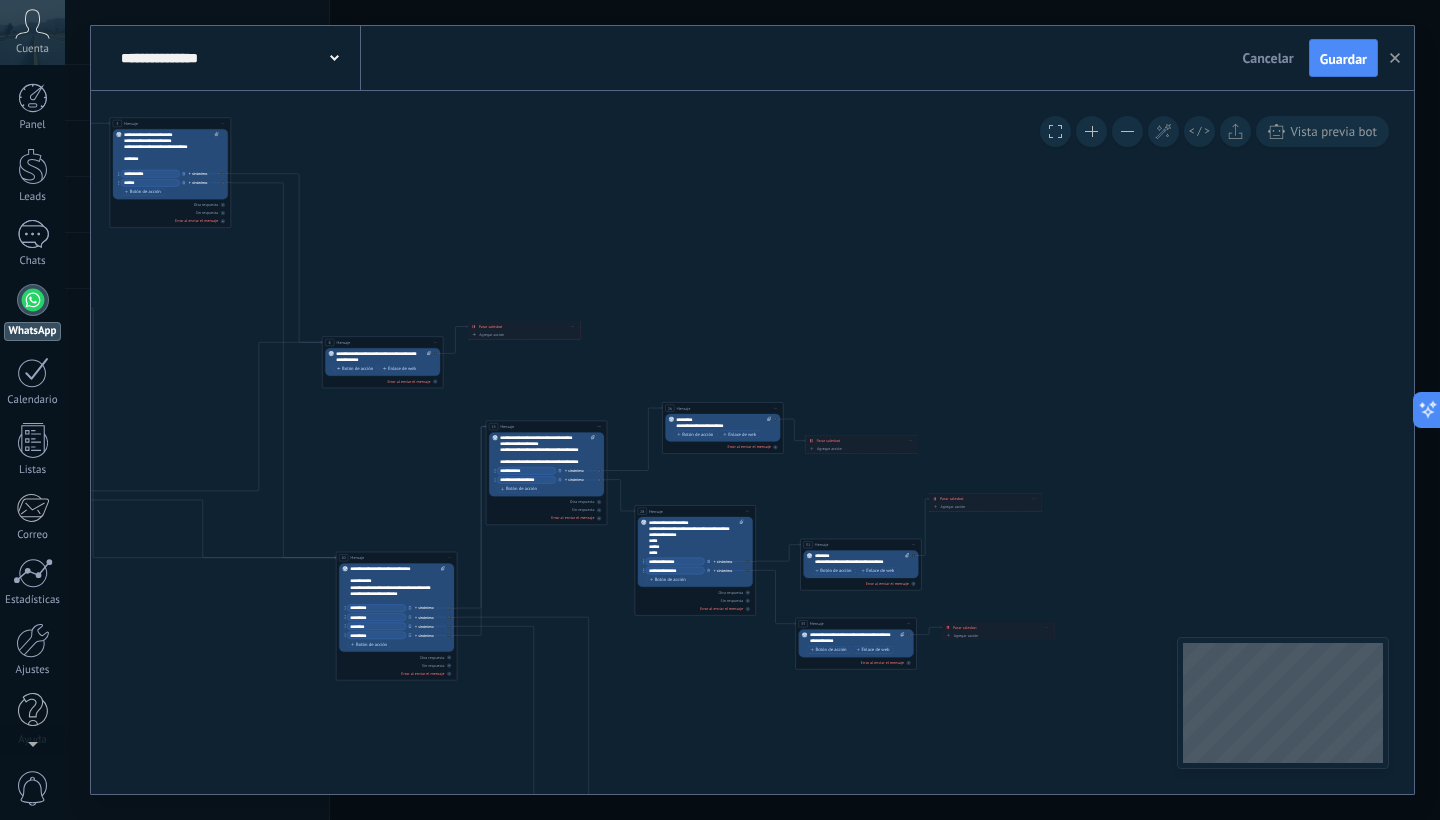 click 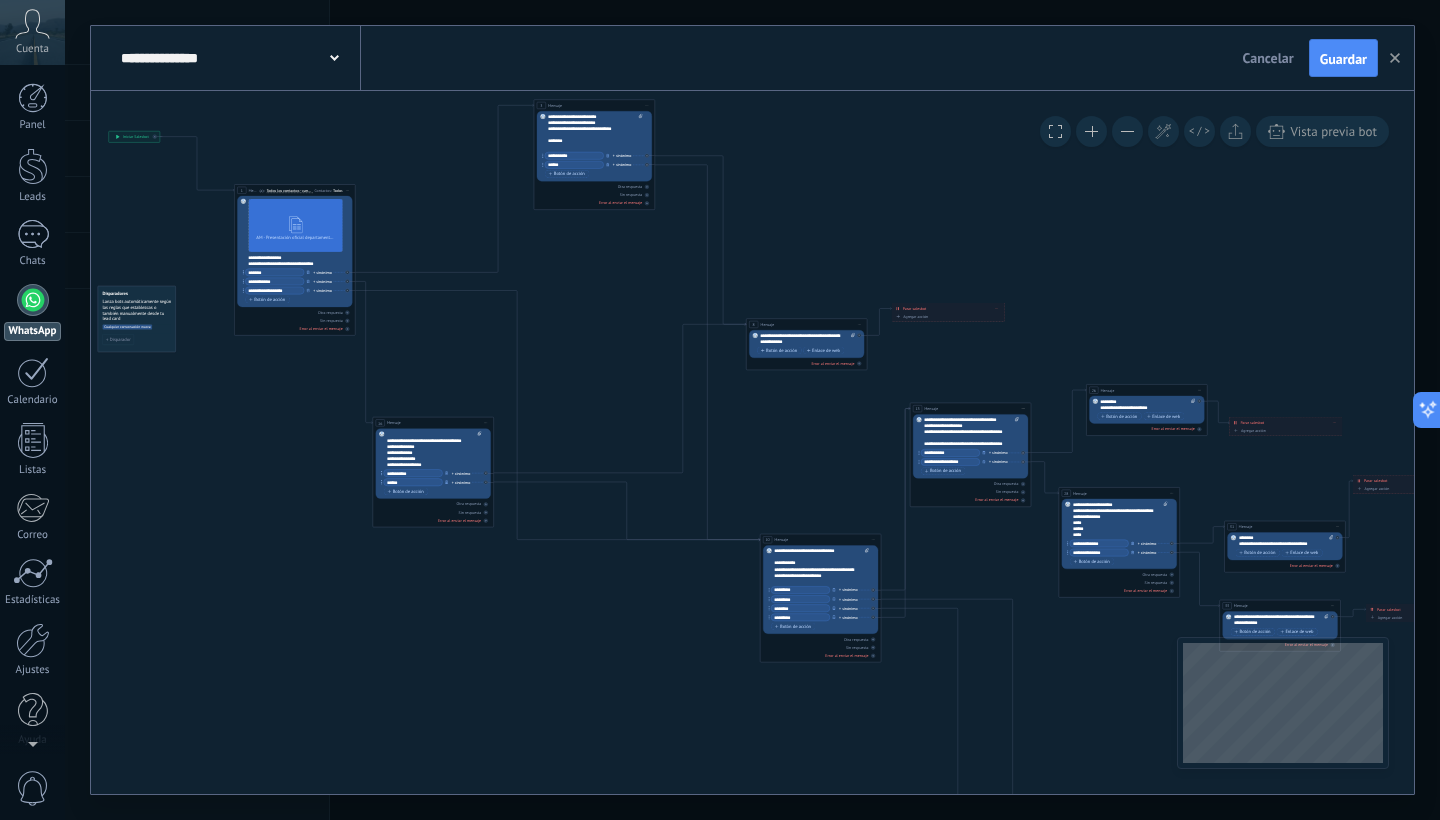 drag, startPoint x: 616, startPoint y: 289, endPoint x: 818, endPoint y: 270, distance: 202.8916 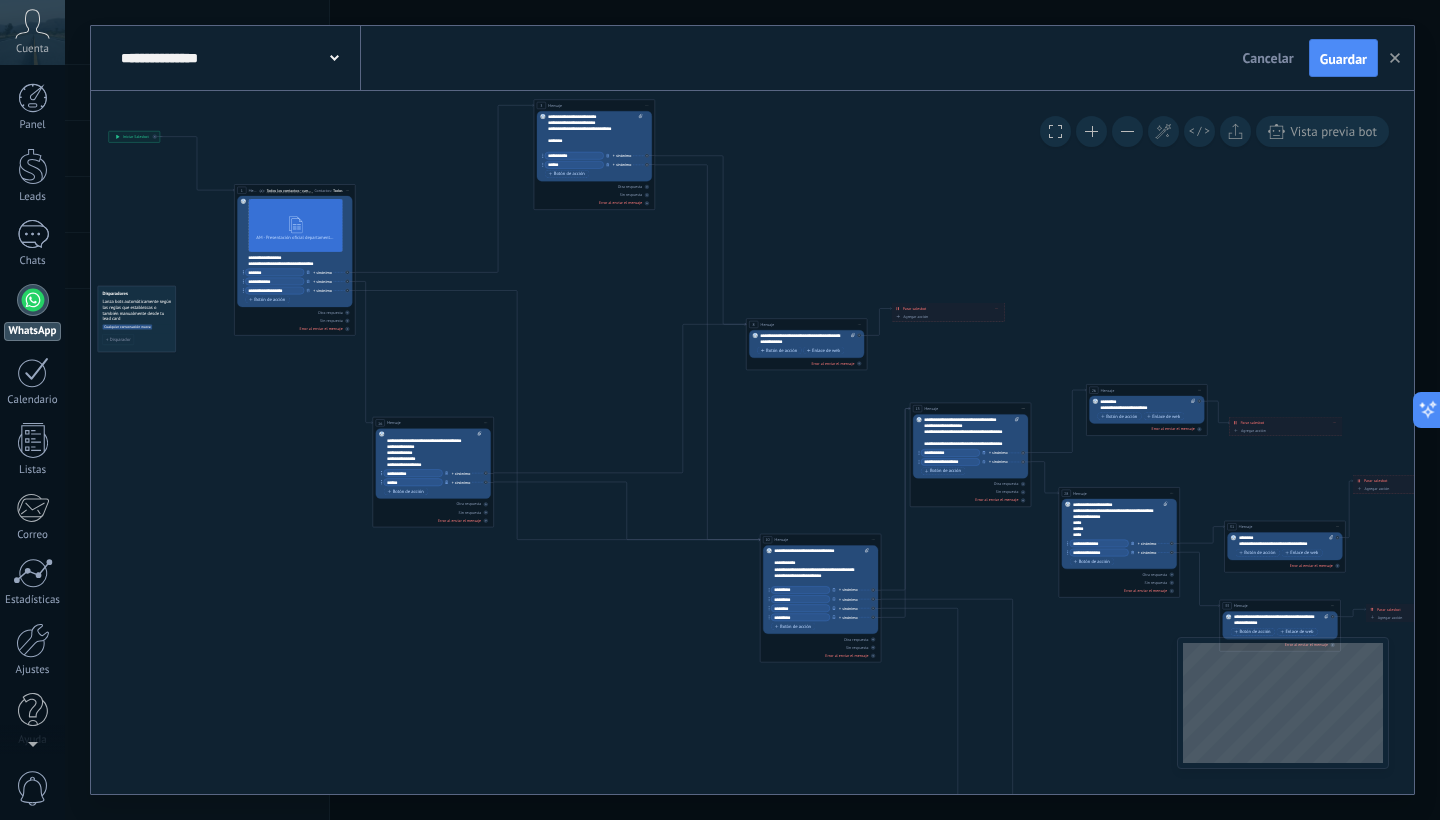click 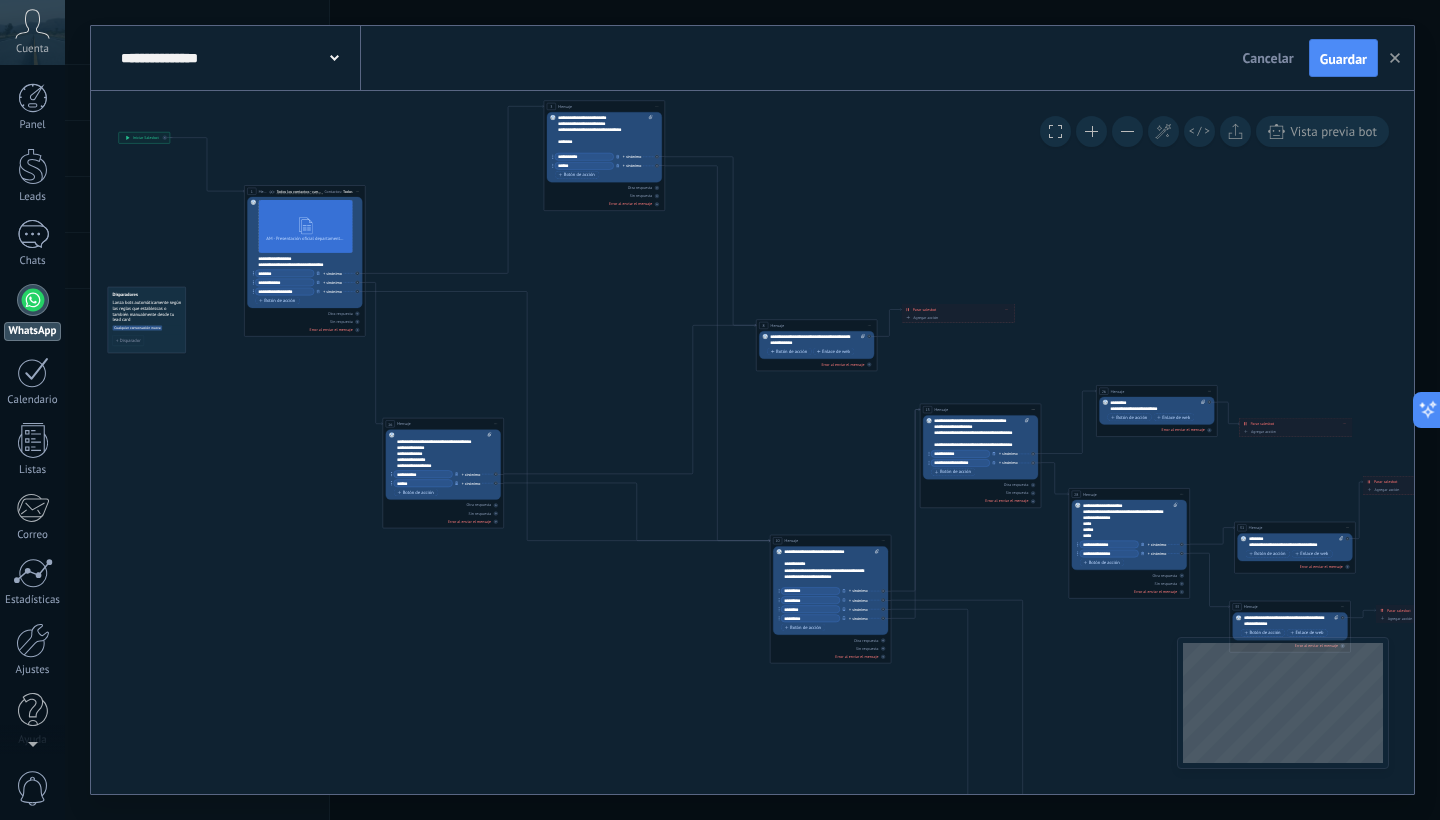 drag, startPoint x: 628, startPoint y: 299, endPoint x: 959, endPoint y: 332, distance: 332.64096 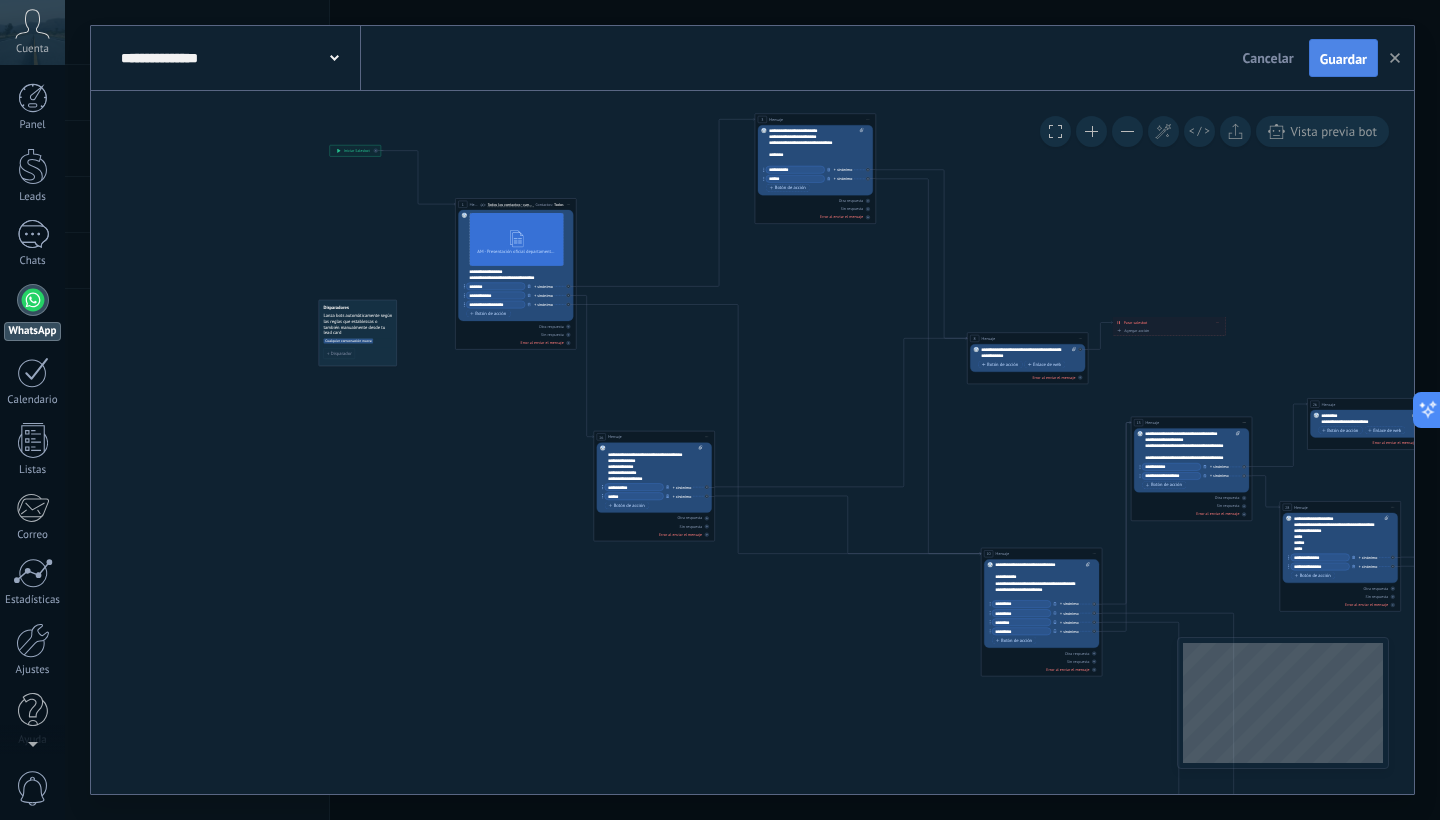 click on "Guardar" at bounding box center [1343, 59] 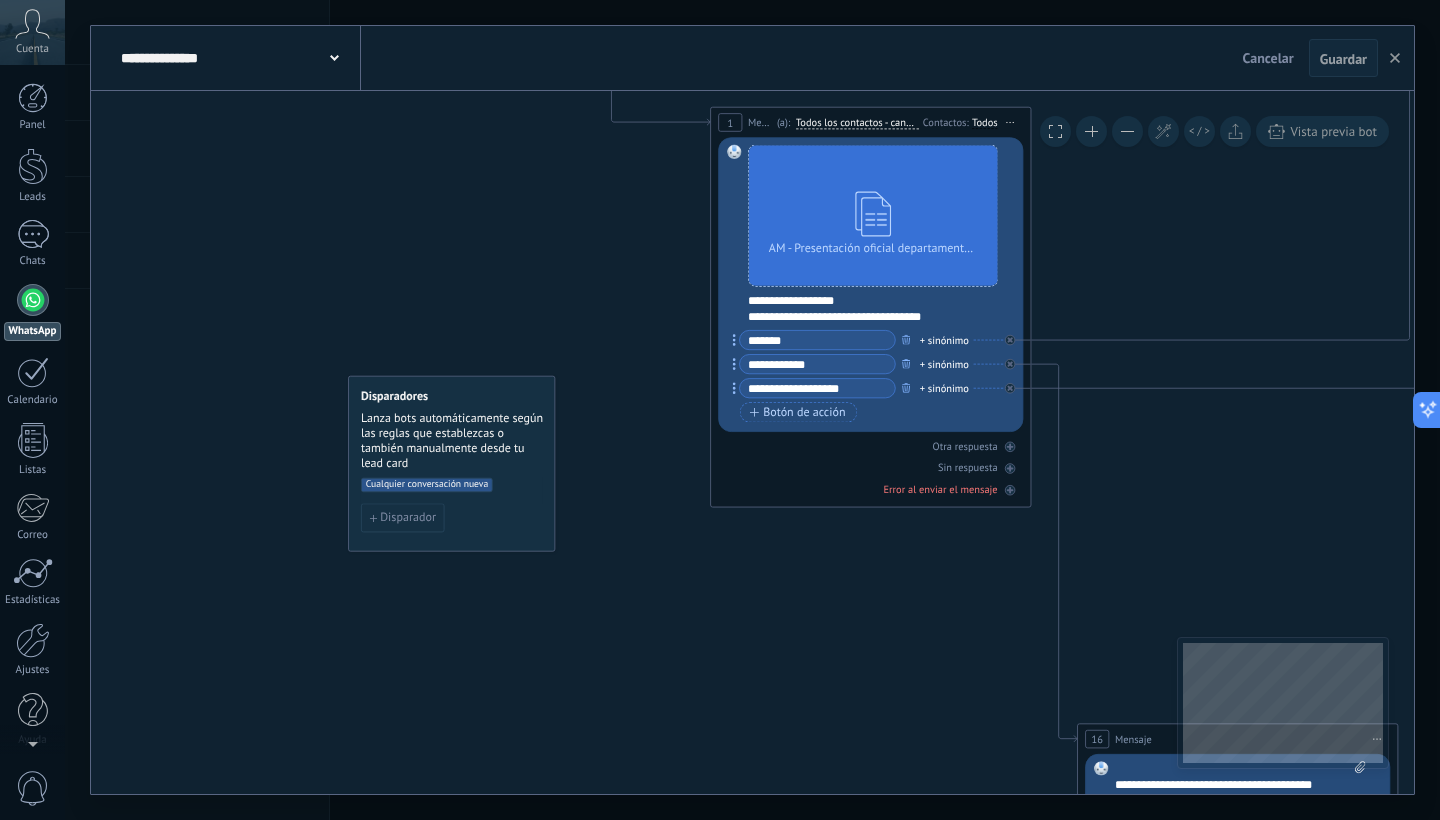 drag, startPoint x: 575, startPoint y: 399, endPoint x: 664, endPoint y: 604, distance: 223.48602 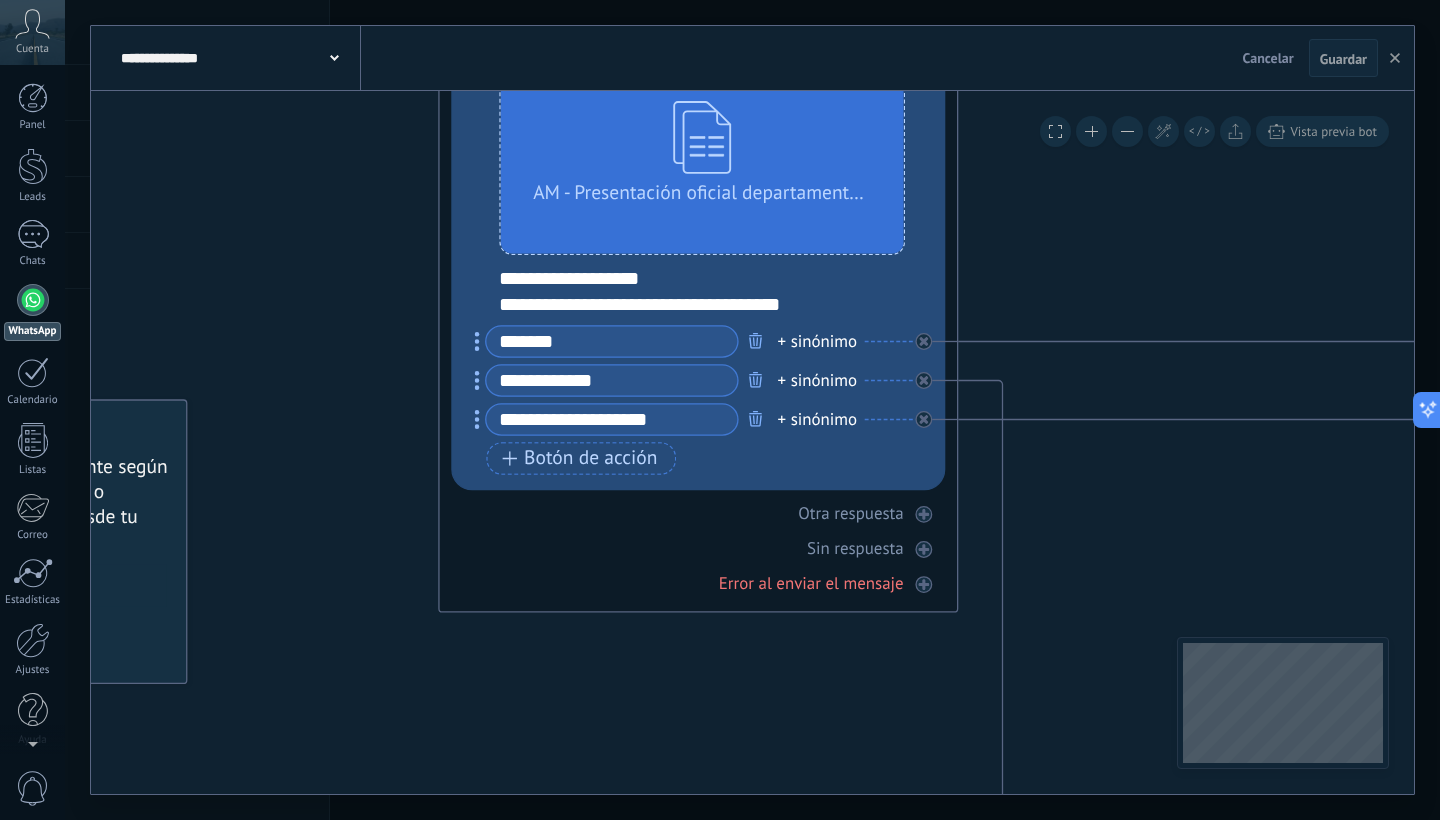 drag, startPoint x: 471, startPoint y: 575, endPoint x: 696, endPoint y: 709, distance: 261.87973 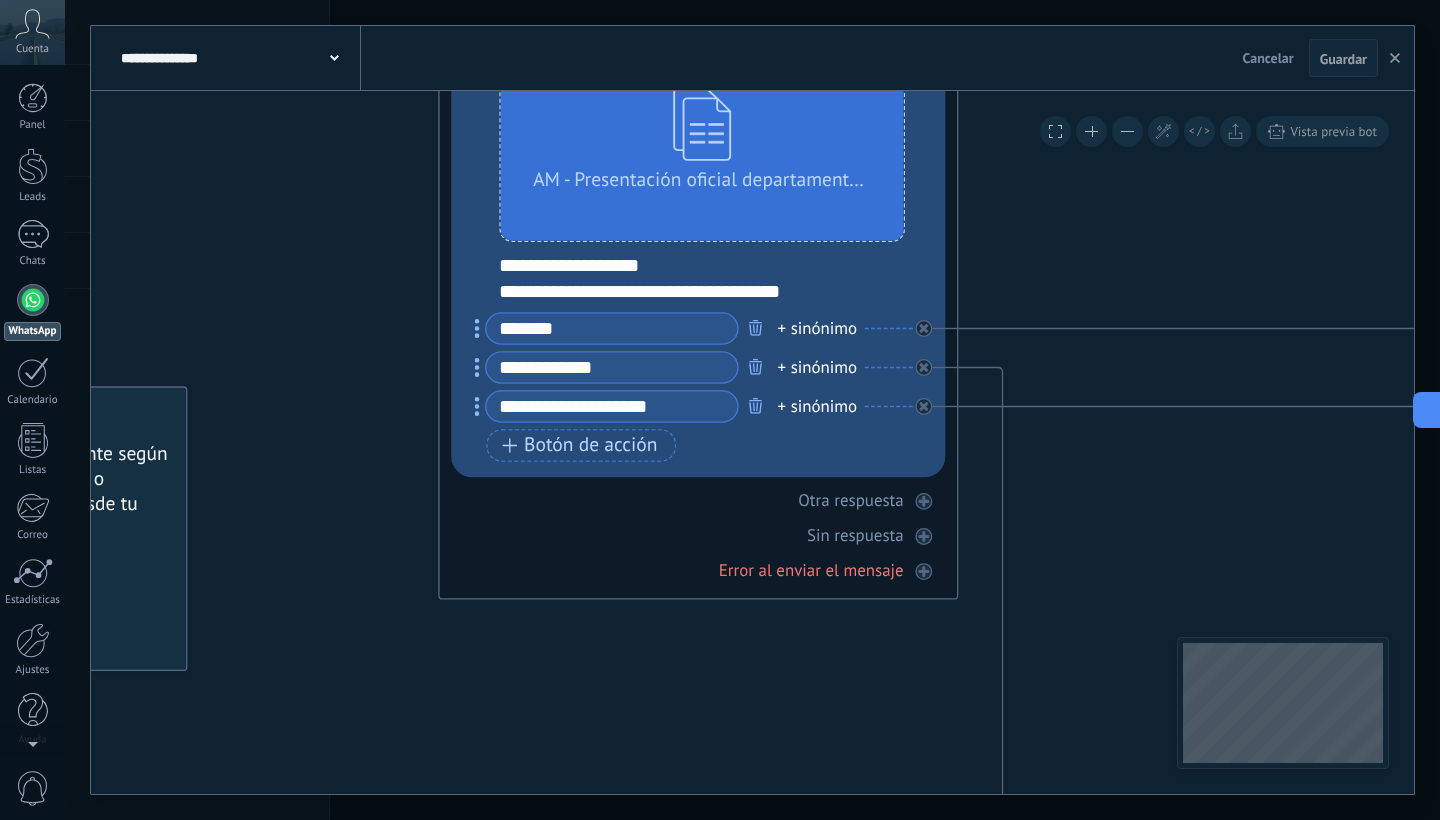 drag, startPoint x: 459, startPoint y: 568, endPoint x: 991, endPoint y: 558, distance: 532.094 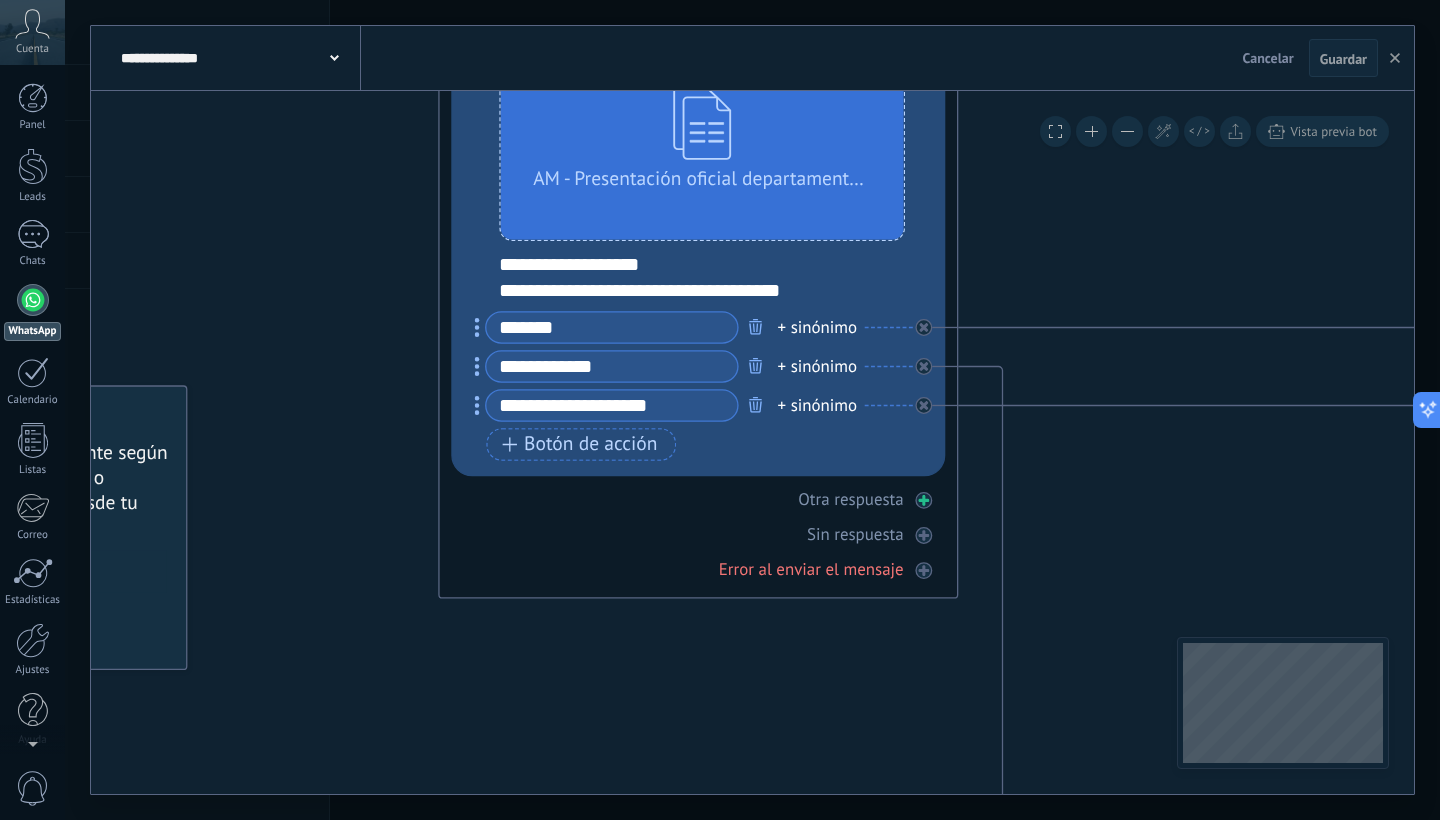 drag, startPoint x: 415, startPoint y: 501, endPoint x: 469, endPoint y: 500, distance: 54.00926 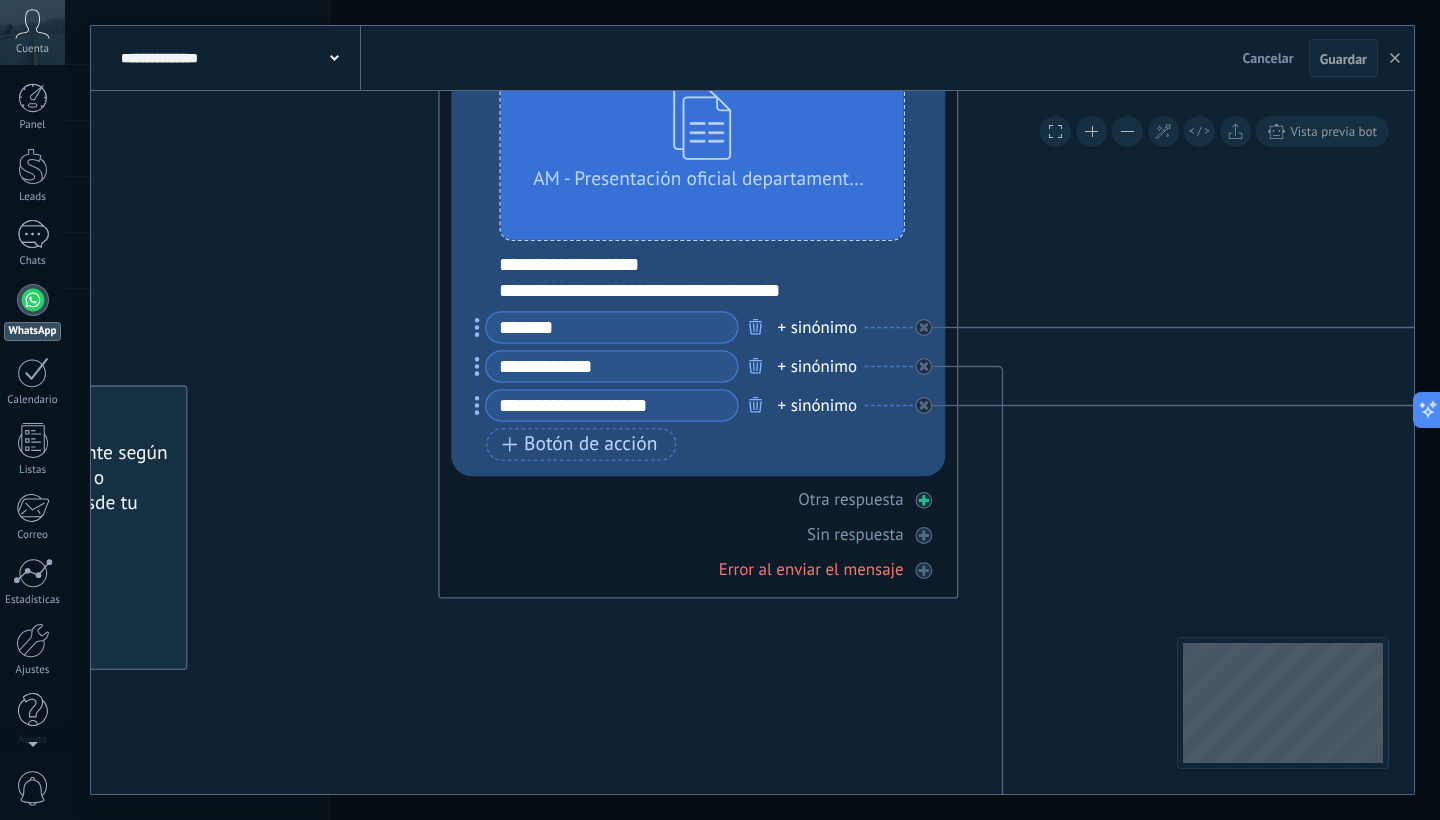 click on "**********" at bounding box center (1149, 432) 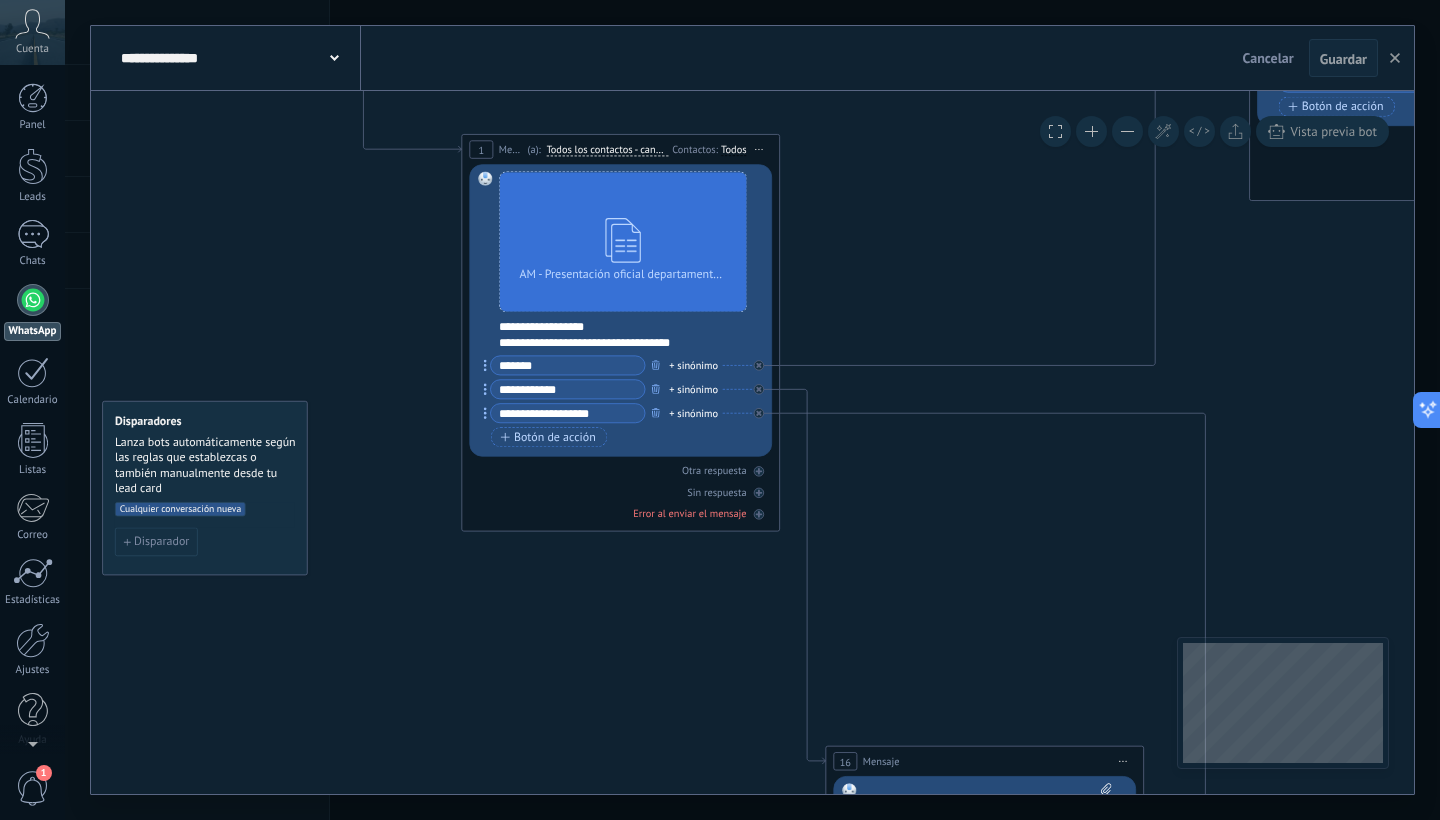 click at bounding box center (33, 300) 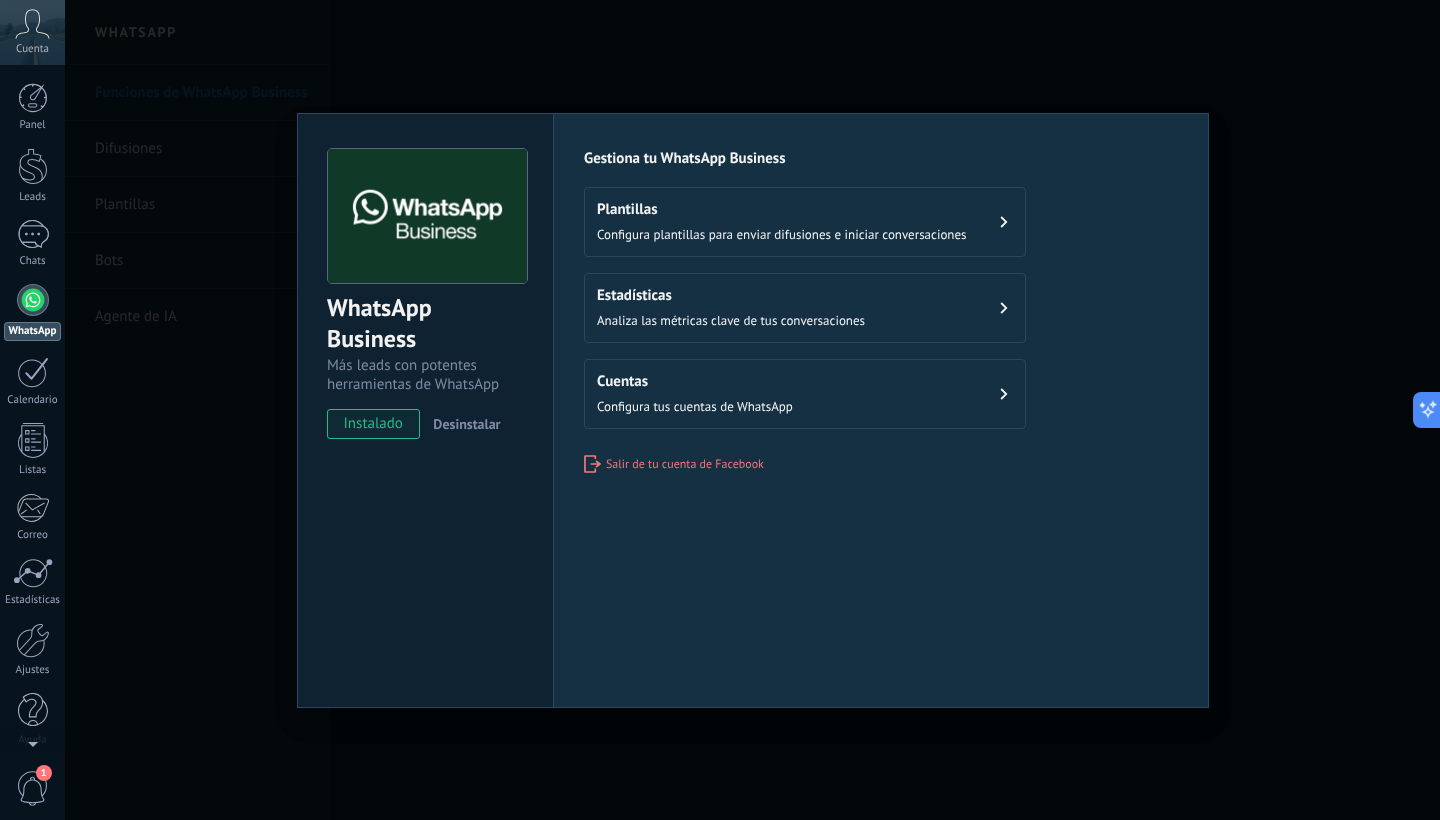 click on "Estadísticas Analiza las métricas clave de tus conversaciones" at bounding box center [805, 308] 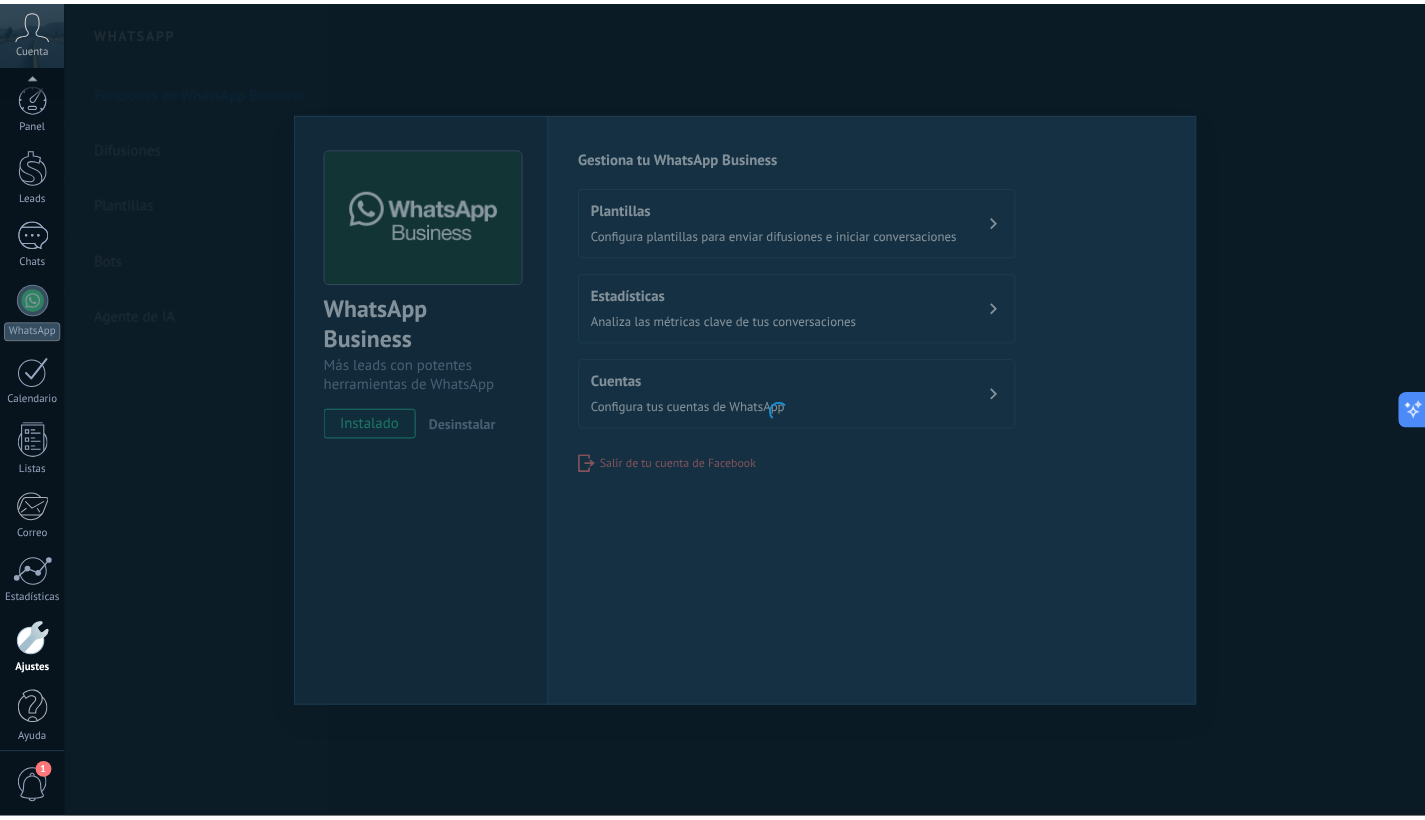scroll, scrollTop: 12, scrollLeft: 0, axis: vertical 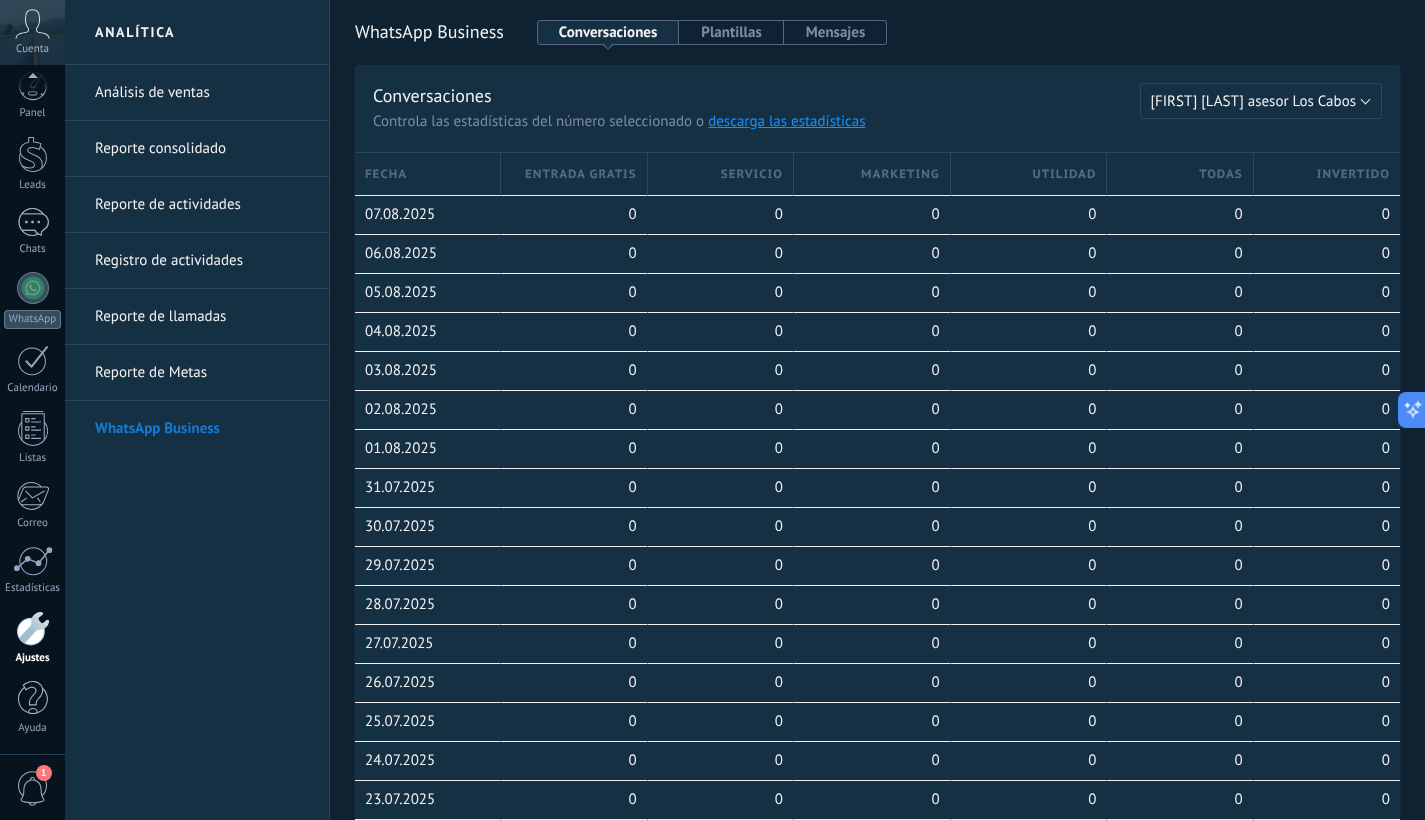 click on "Análisis de ventas" at bounding box center (202, 93) 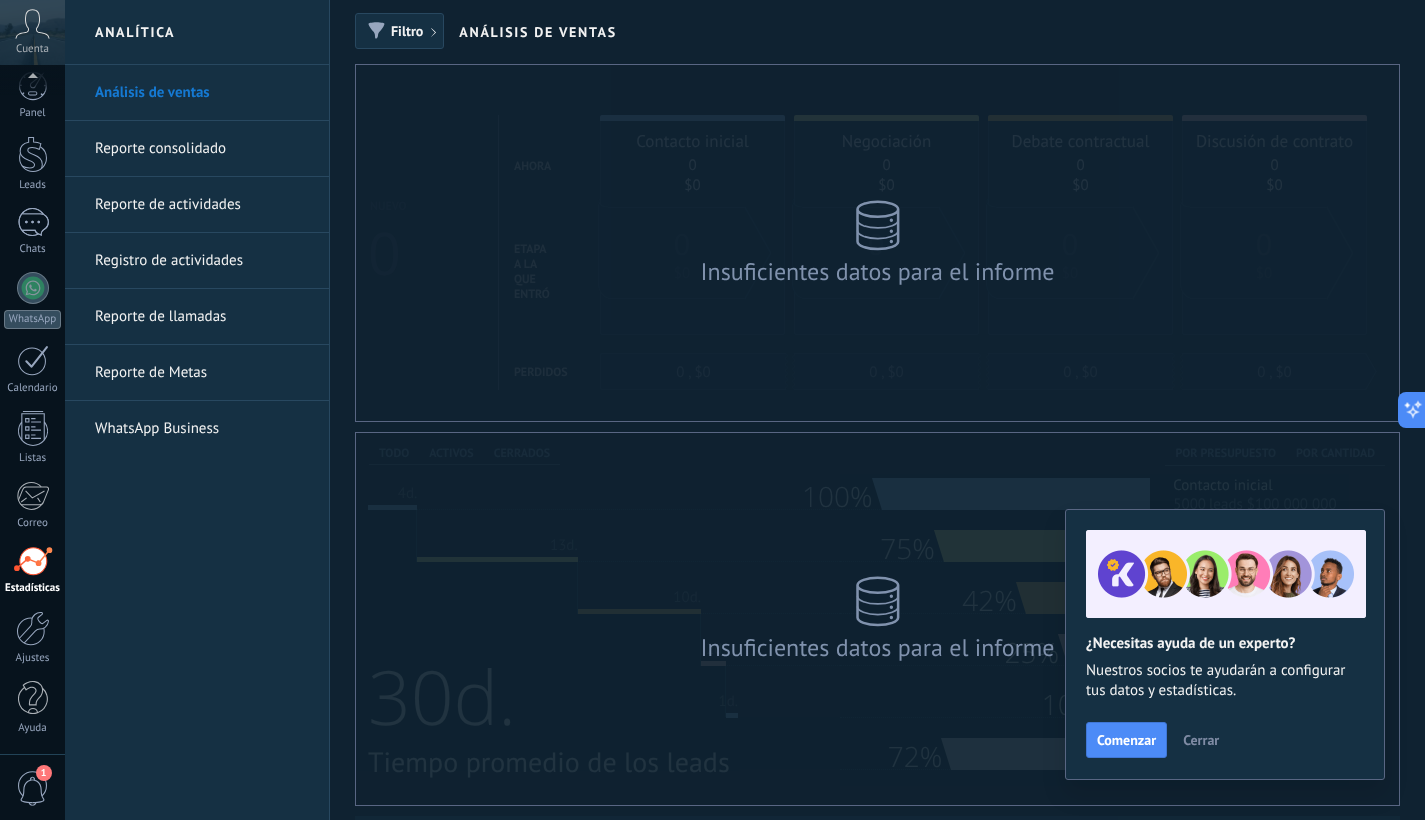 click on "Cerrar" at bounding box center [1201, 740] 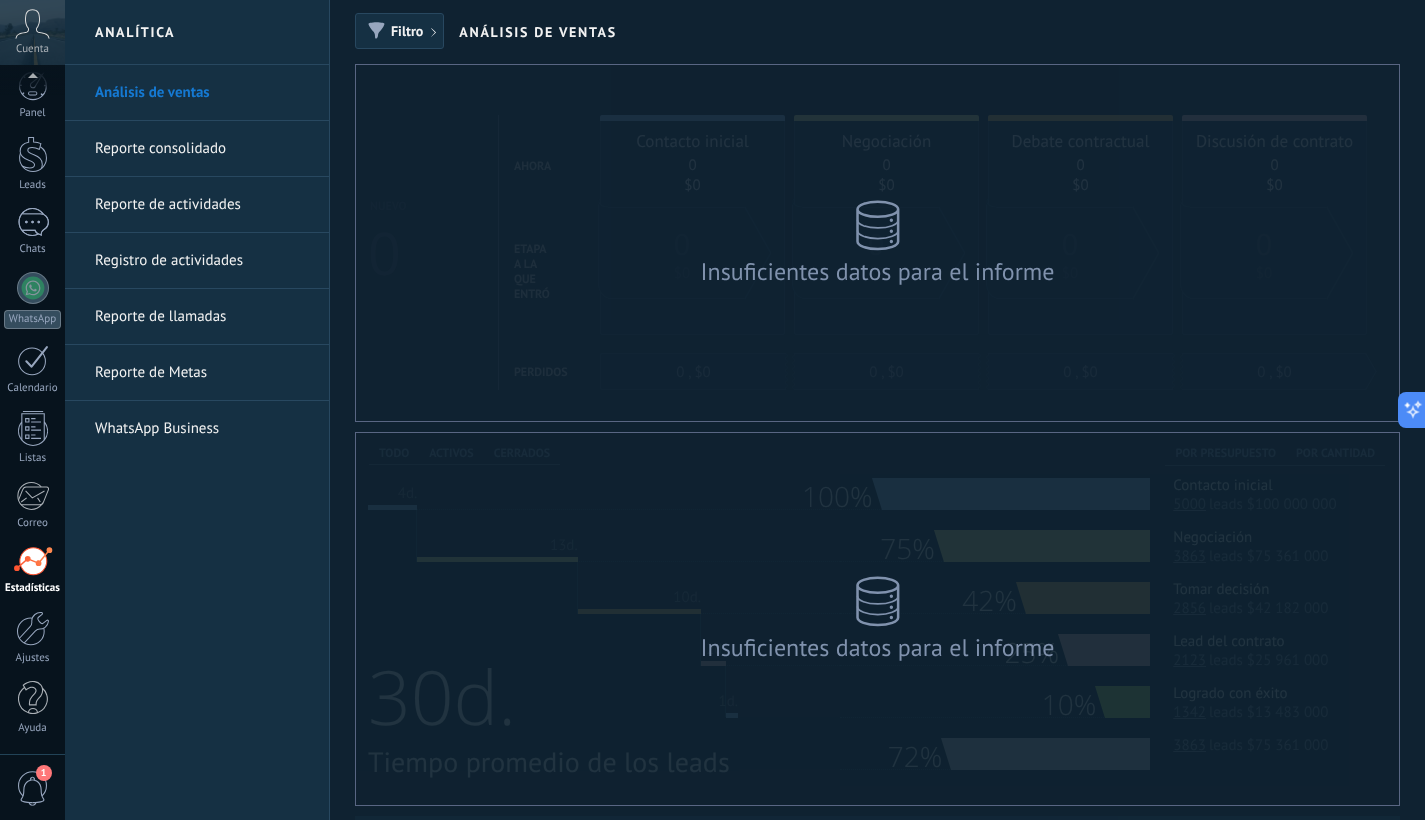 scroll, scrollTop: 0, scrollLeft: 0, axis: both 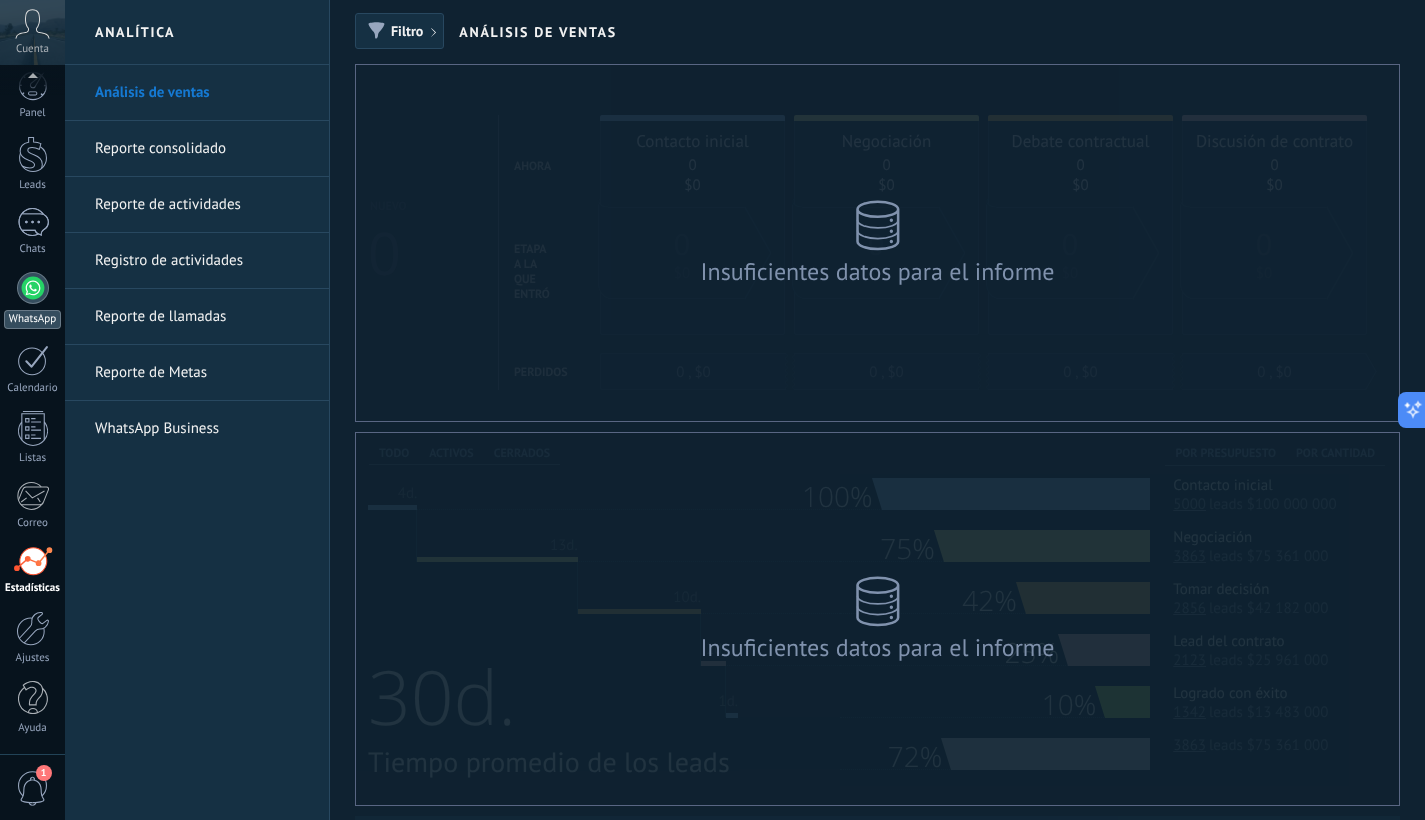 click at bounding box center (33, 288) 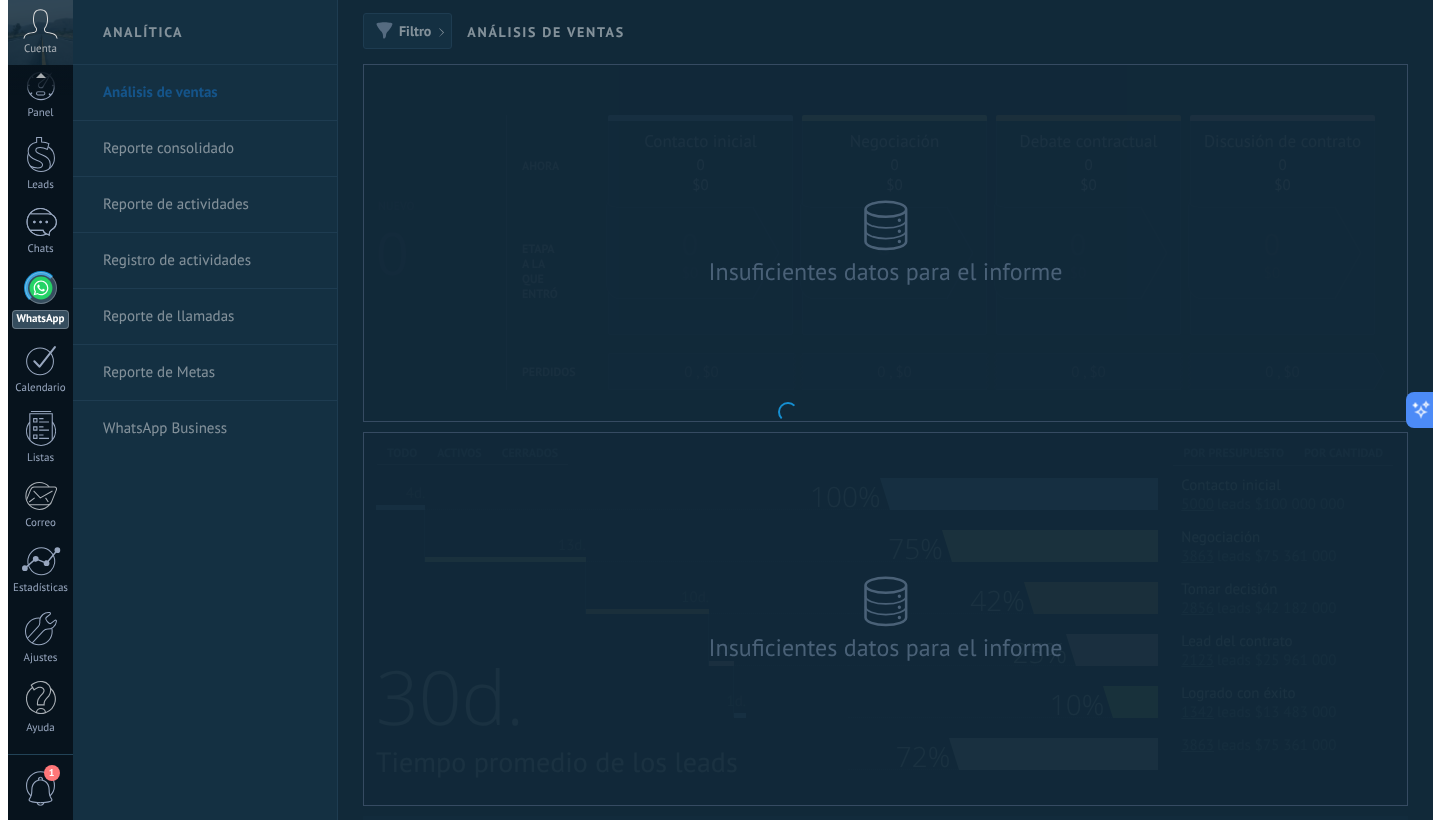 scroll, scrollTop: 0, scrollLeft: 0, axis: both 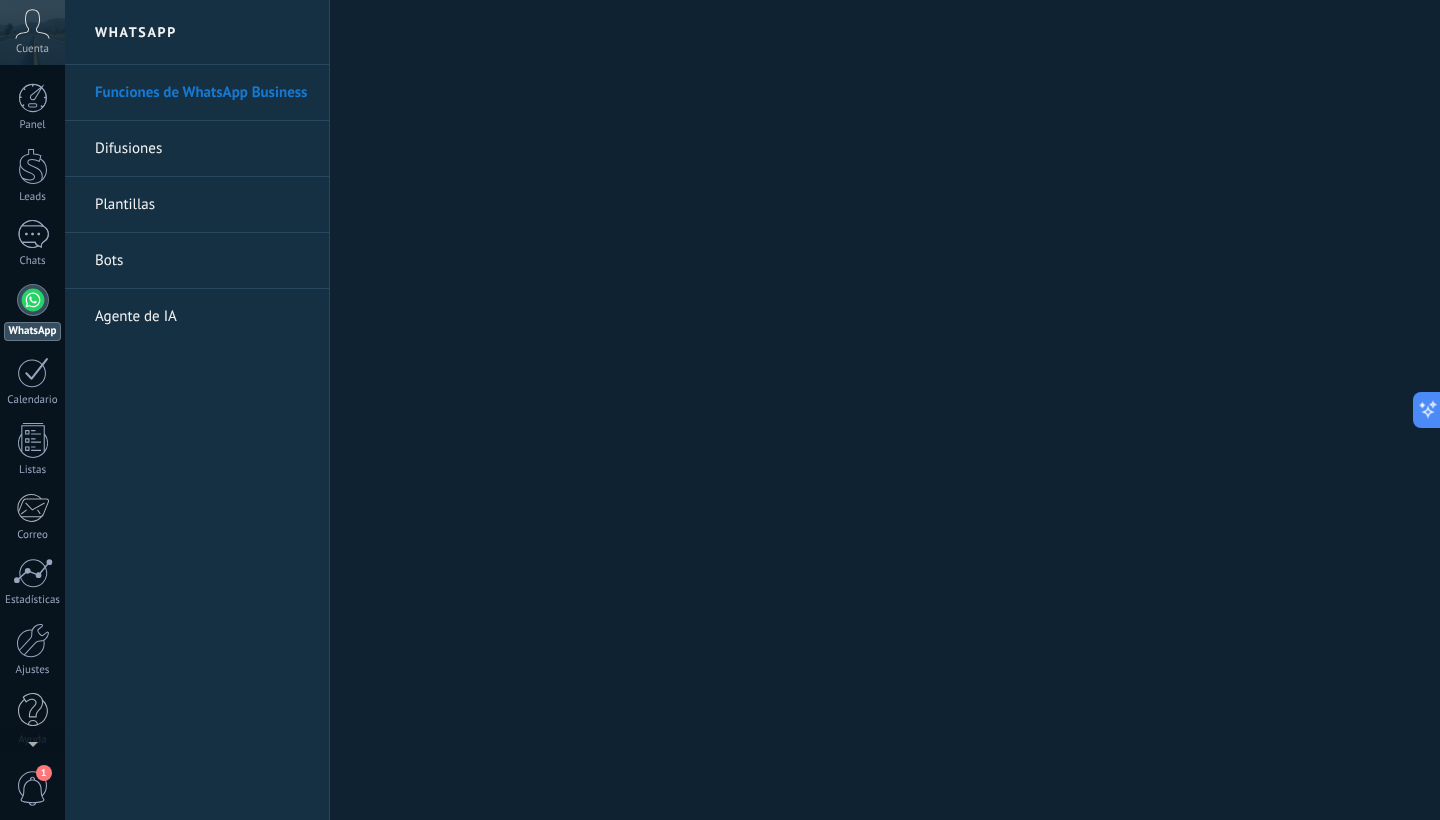 click on "Bots" at bounding box center [202, 261] 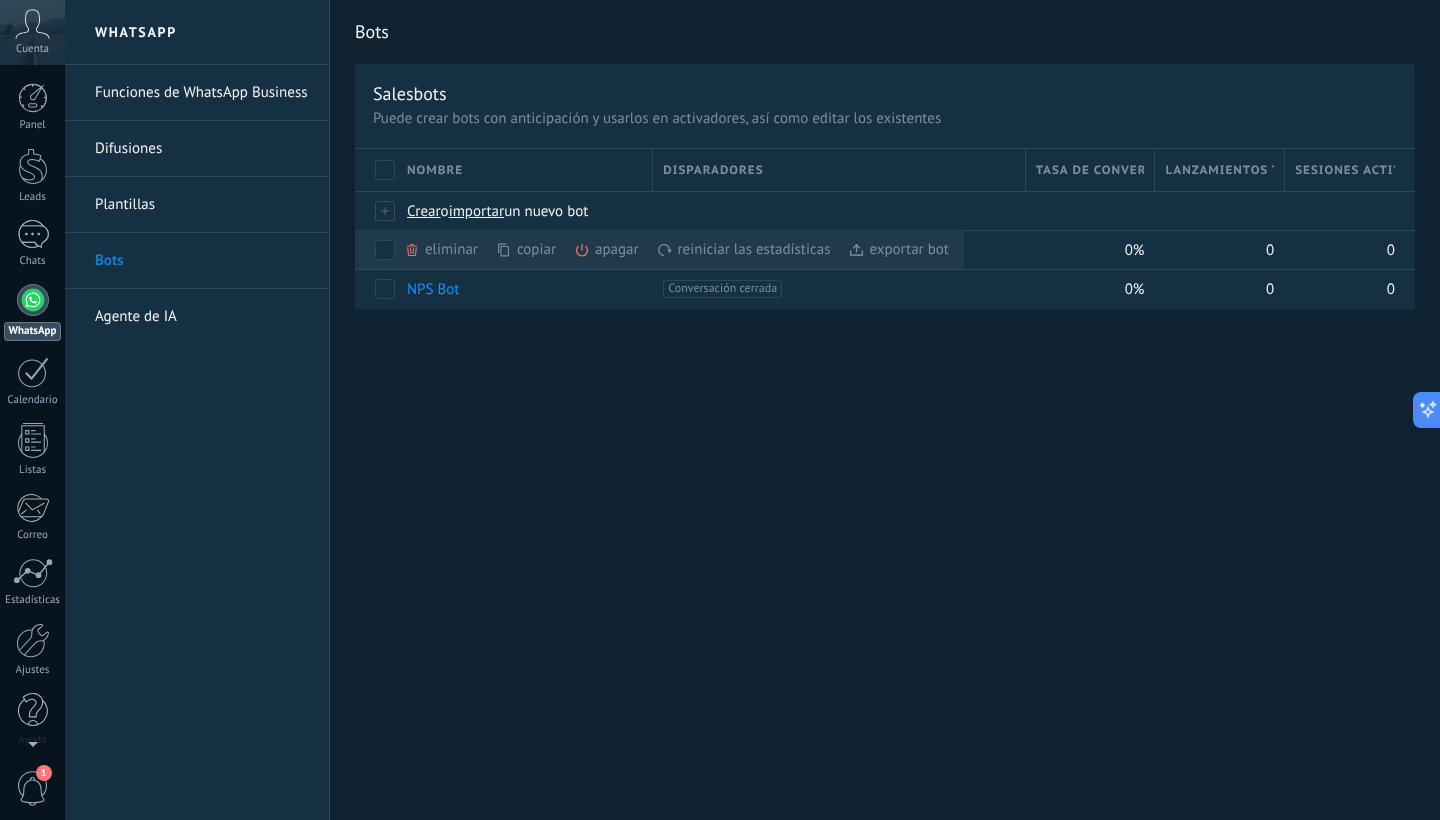 click on "Bots Salesbots Puede crear bots con anticipación y usarlos en activadores, así como editar los existentes Actualizar a Avanzado Nombre Disparadores Tasa de conversión Lanzamientos totales Sesiones activas        Crear  o  importar  un nuevo bot              eliminar màs copiar màs apagar màs reiniciar las estadísticas màs exportar bot màs bot para AMARAE +1 Cualquier conversación nueva +0 0% 0 0        NPS Bot +1 Conversación cerrada +0 0% 0 0 Mostrar más avanzado Rastrear clics en links Reducir links largos y rastrear clics: cuando se habilita, los URLs que envías serán reemplazados con links de rastreo. Una vez clickeados, un evento se registrará en el feed del lead. Abajo seleccione las fuentes que utilizan esta característica WhatsApp Business Potenciar la IA Rusa Inglés Español Portugués Indonesio Turco Inglés Última actualización: Actualizar conjunto de datos Dejar el mensaje sin respuesta 5 minutos 10 minutos 15 minutos 30 minutos 1 hora 6 horas 24 horas 5 minutos Intención" at bounding box center (885, 410) 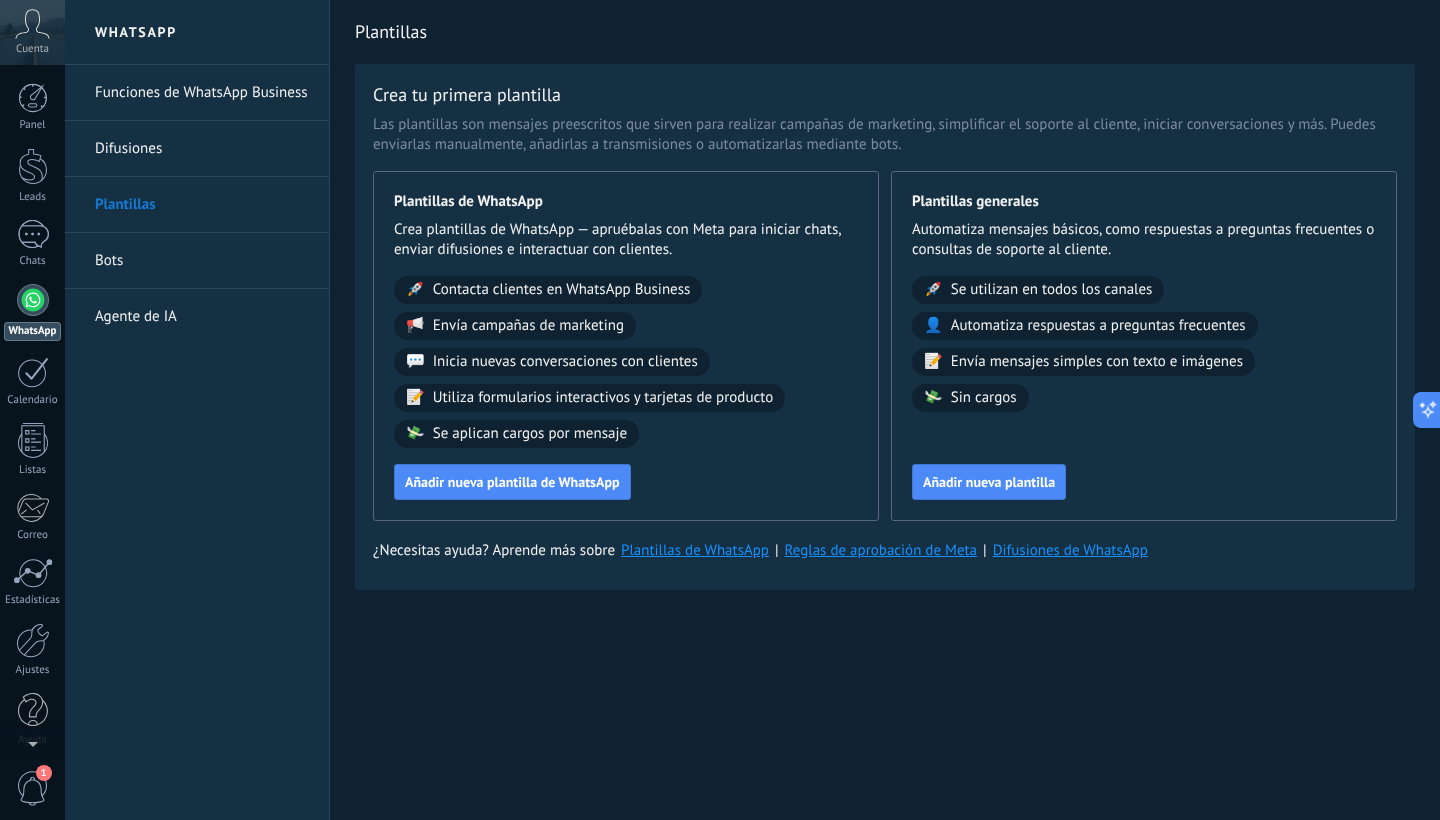click on "Difusiones" at bounding box center (202, 149) 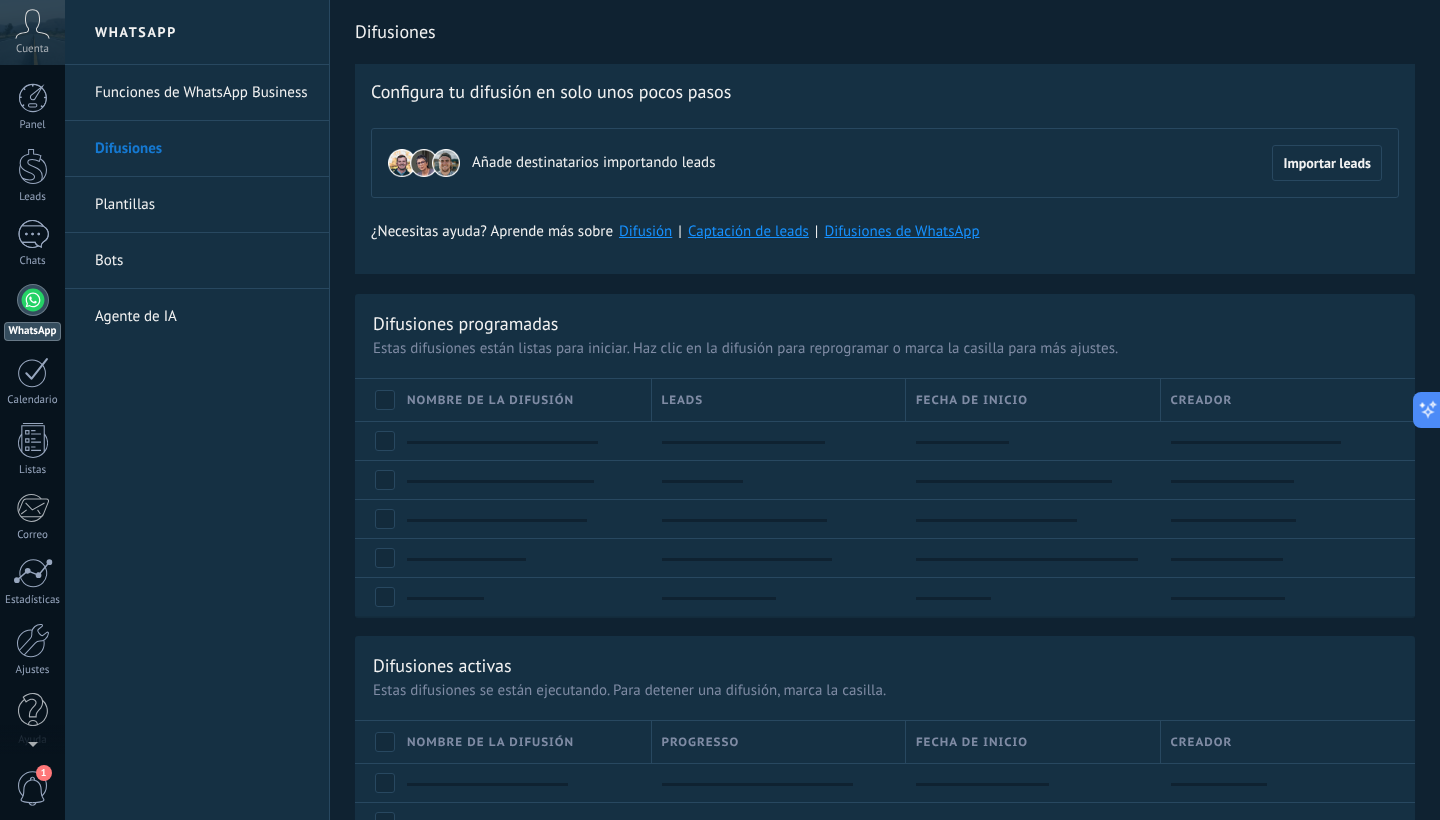 click on "Funciones de WhatsApp Business" at bounding box center [202, 93] 